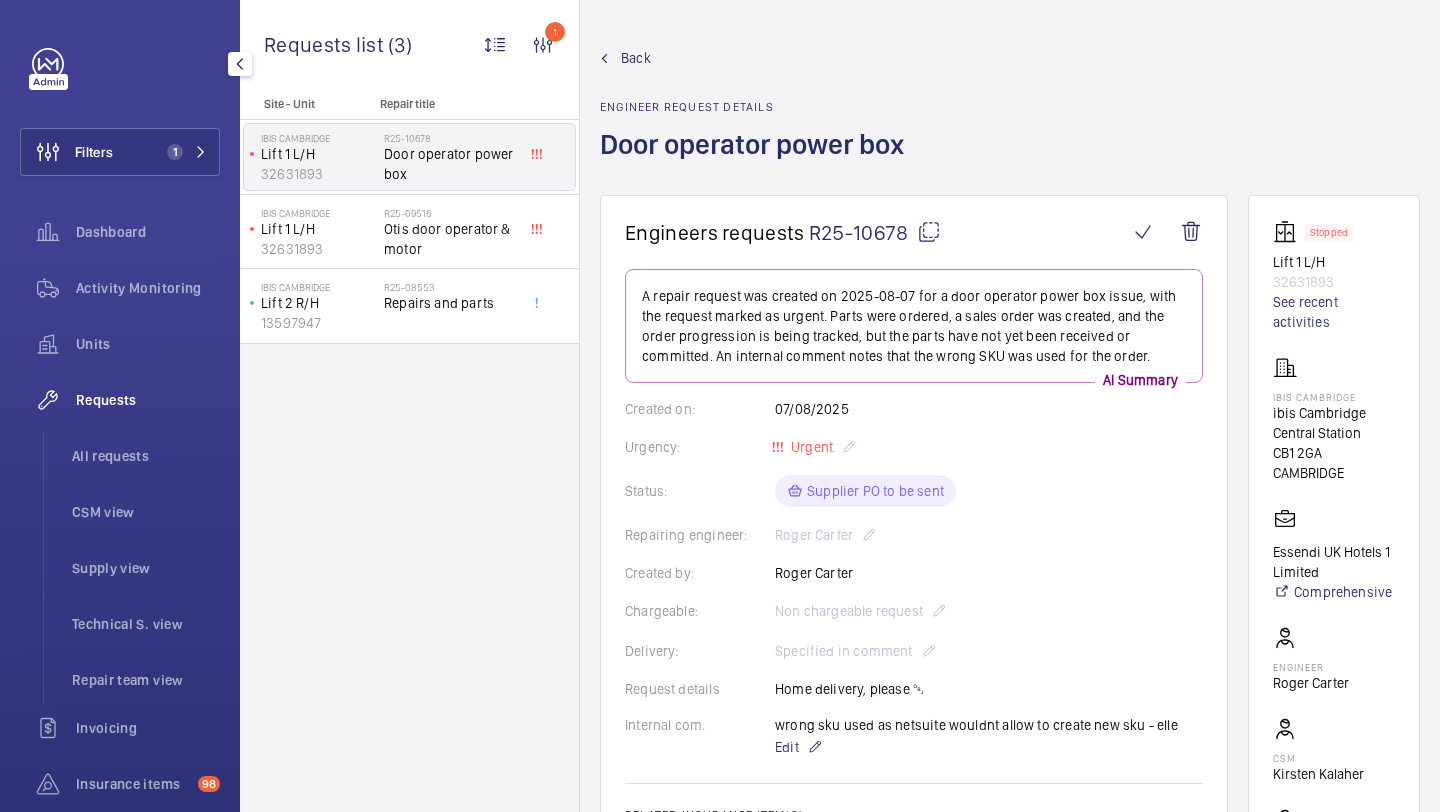 scroll, scrollTop: 0, scrollLeft: 0, axis: both 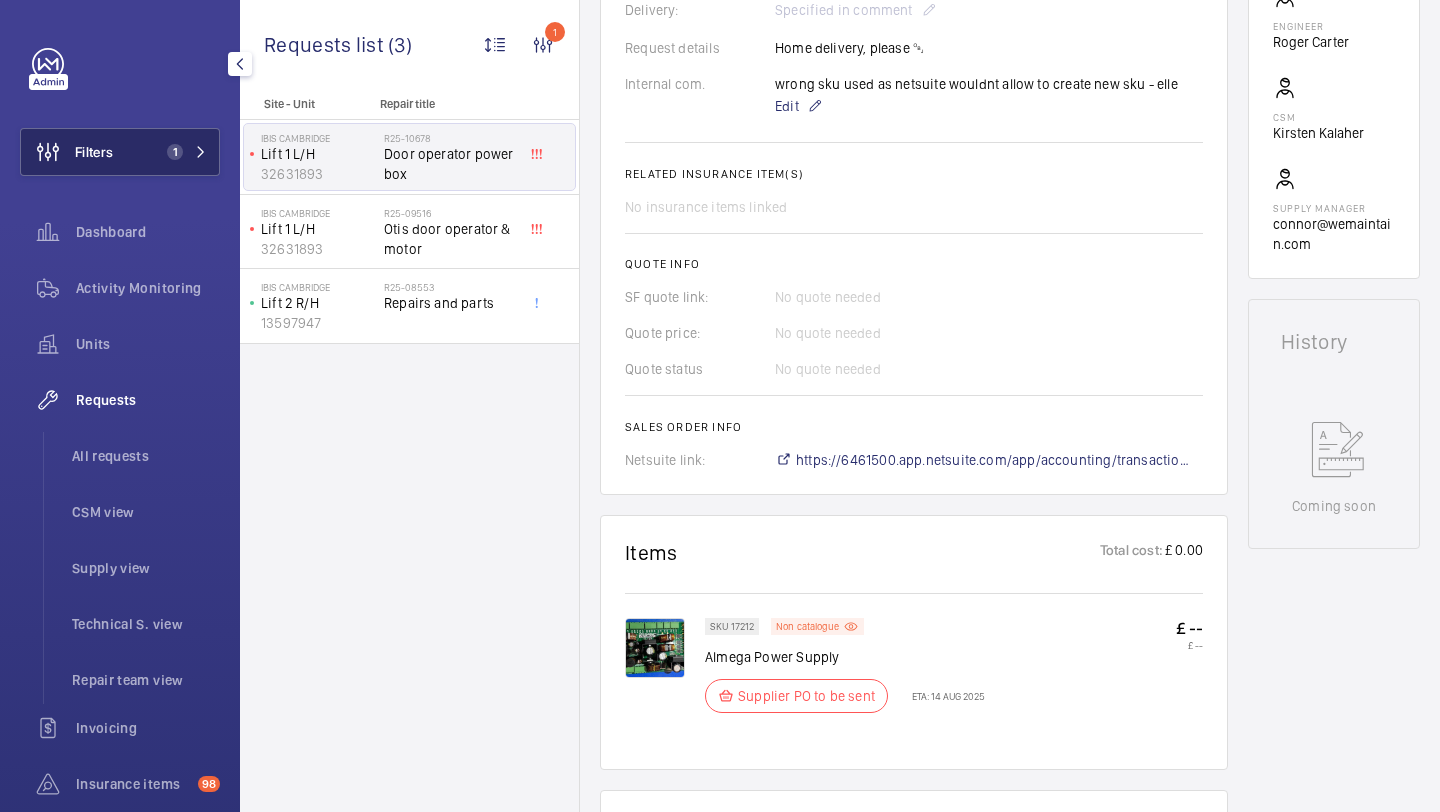 click on "1" 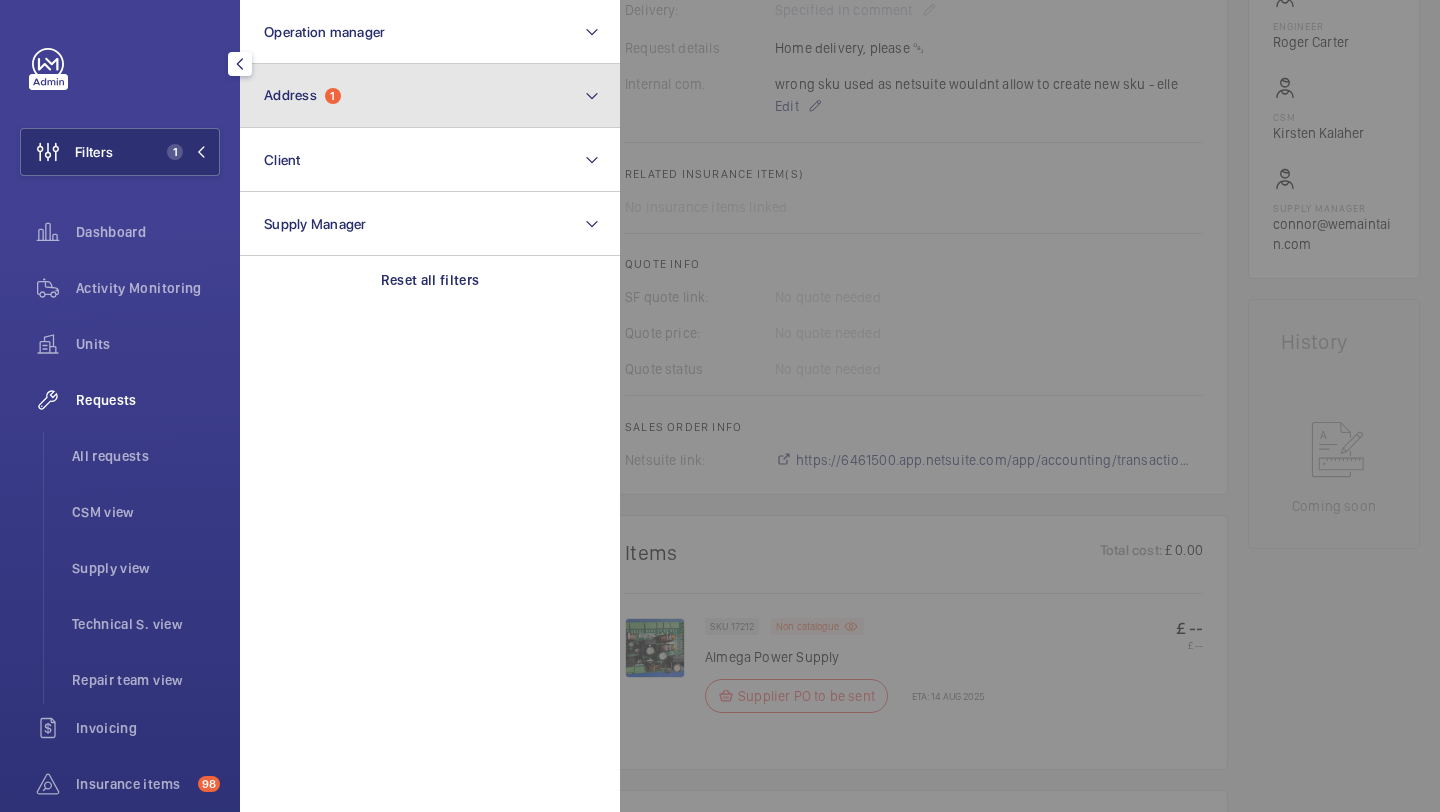 click on "Address  1" 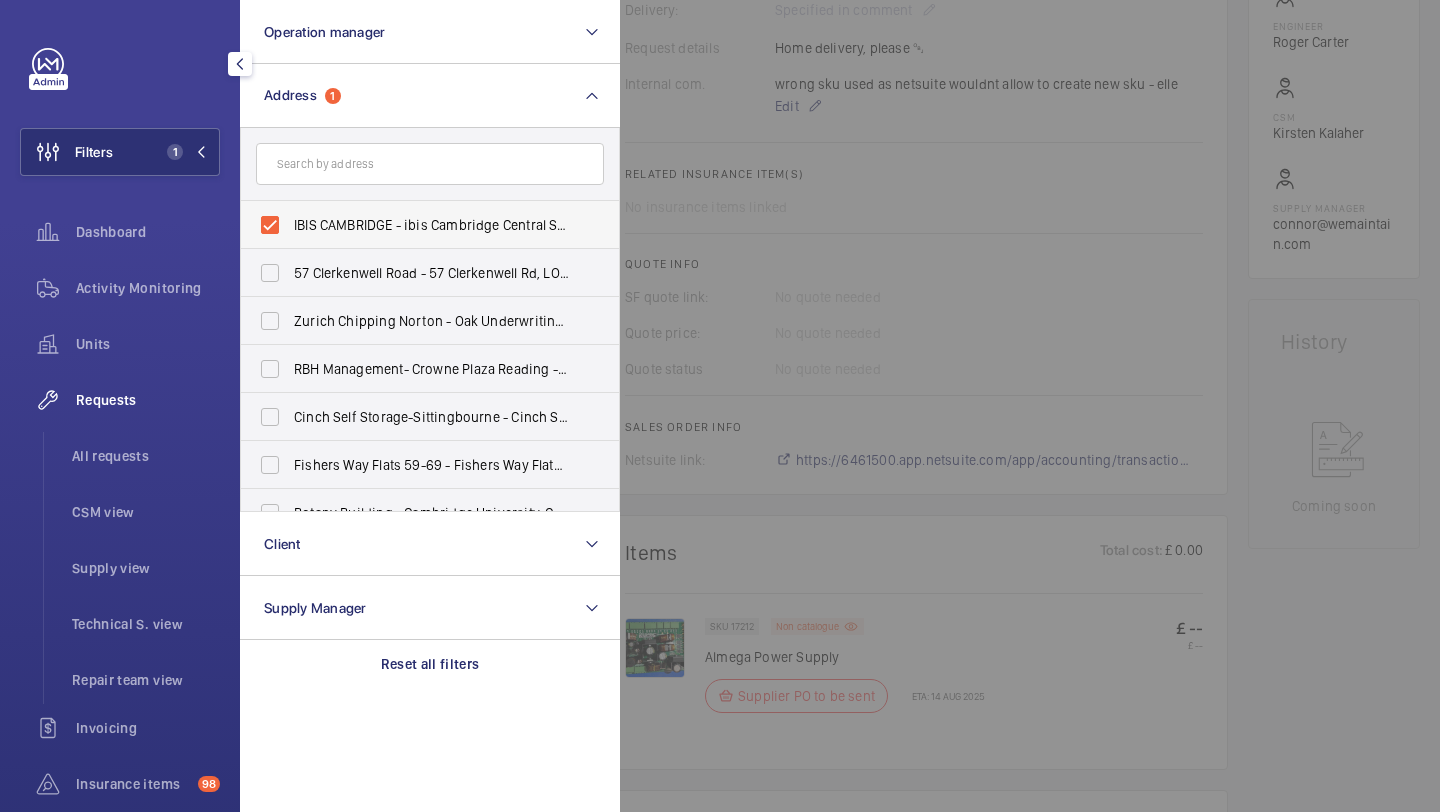 click on "IBIS CAMBRIDGE - ibis Cambridge Central Station, CAMBRIDGE CB1 2GA" at bounding box center [431, 225] 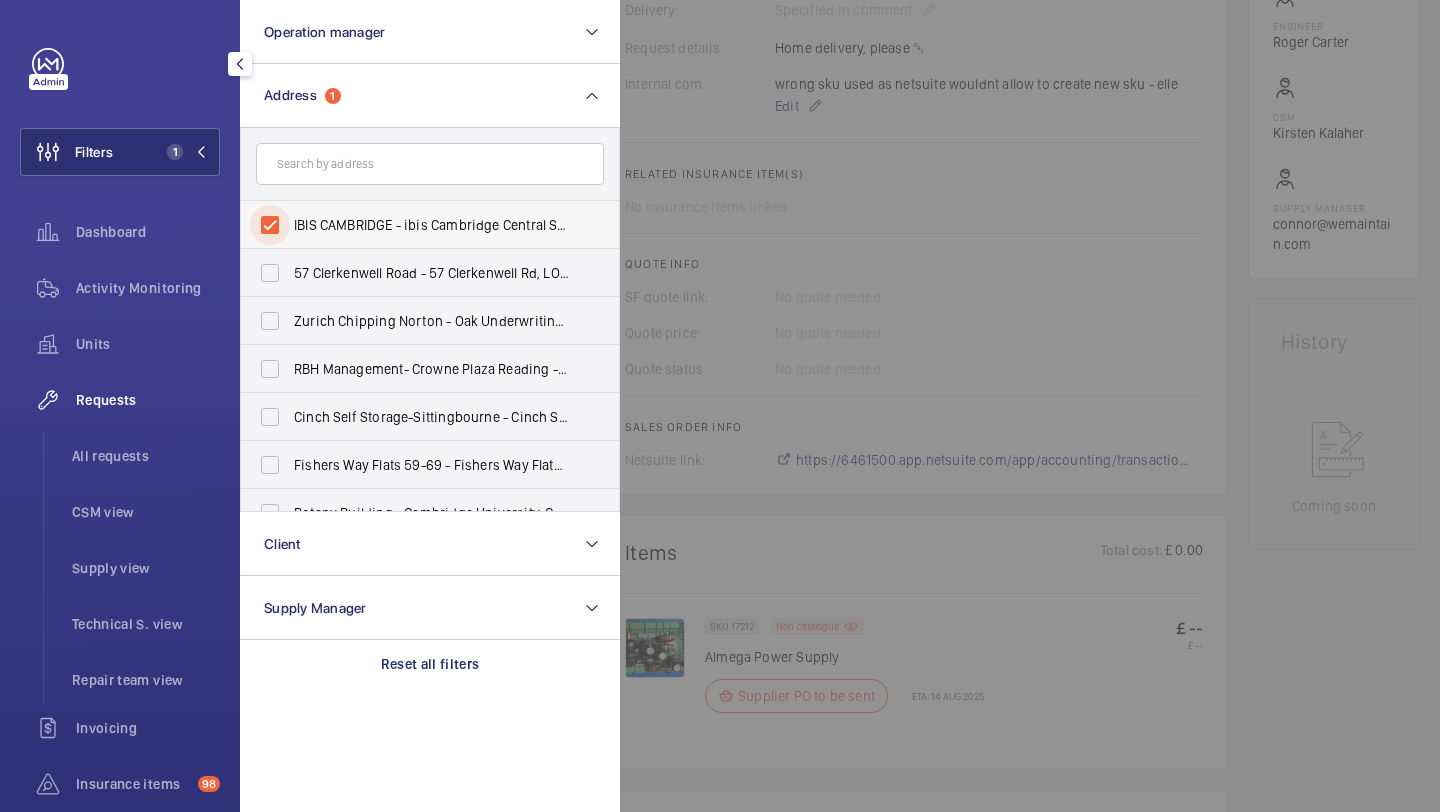 click on "IBIS CAMBRIDGE - ibis Cambridge Central Station, CAMBRIDGE CB1 2GA" at bounding box center (270, 225) 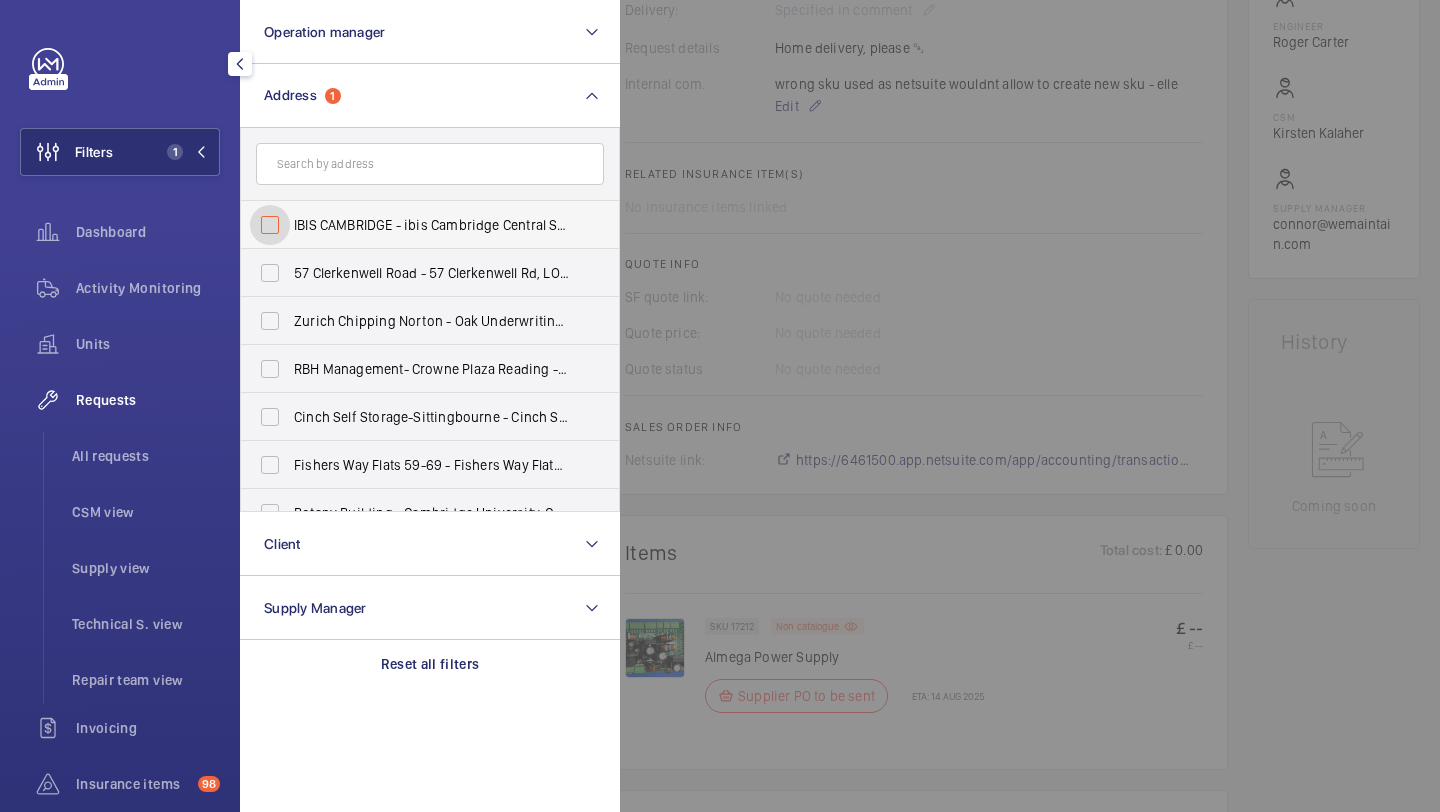 checkbox on "false" 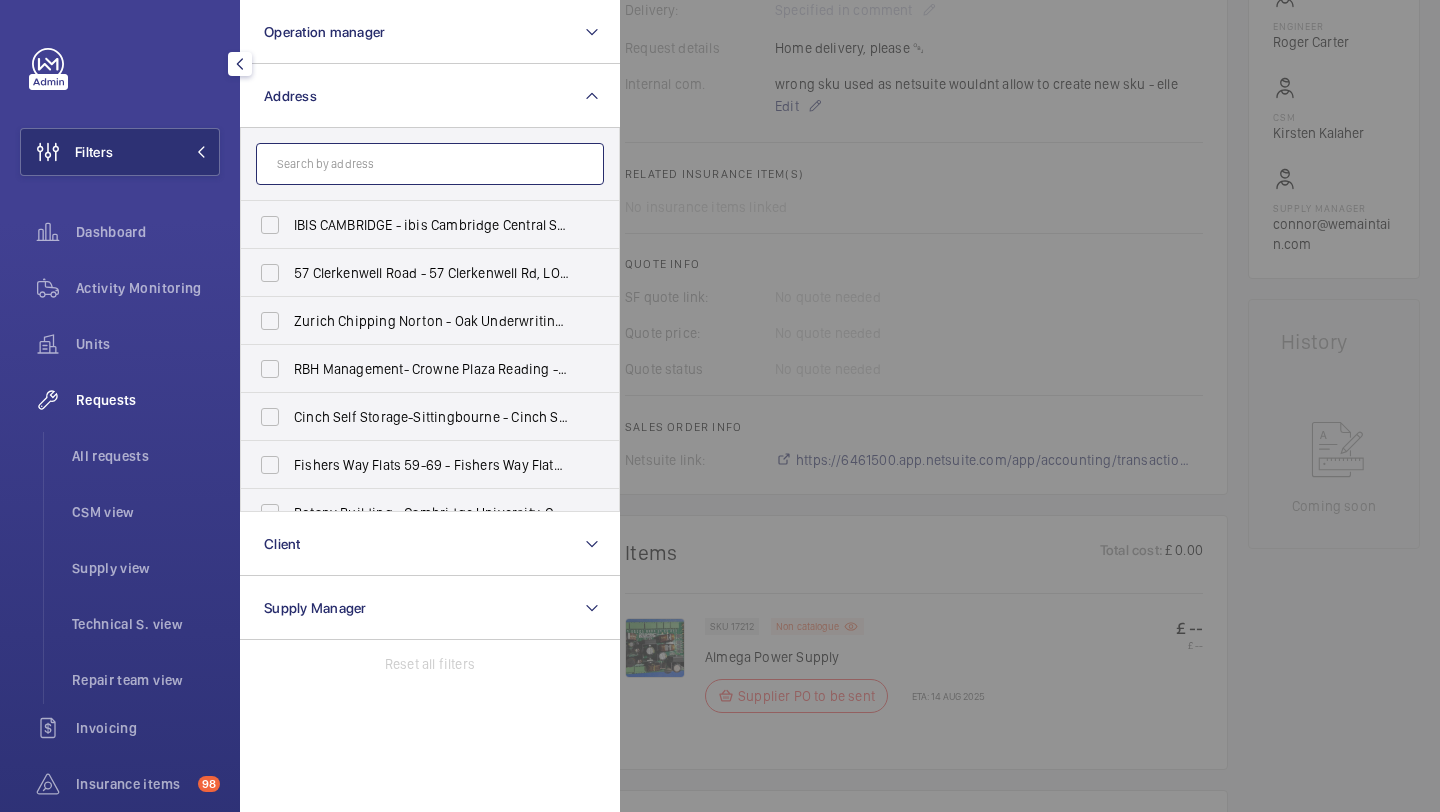 click 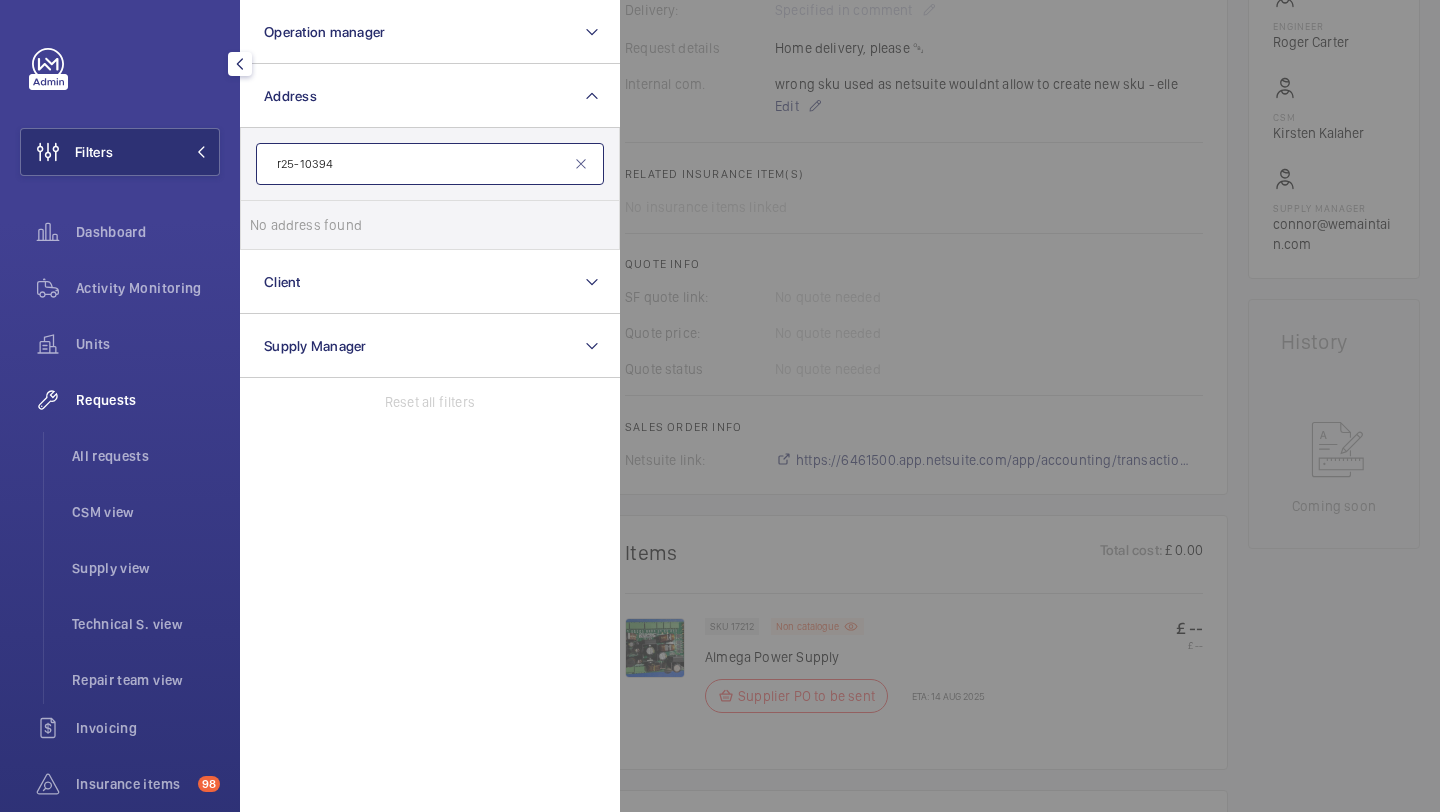 type on "r25-10394" 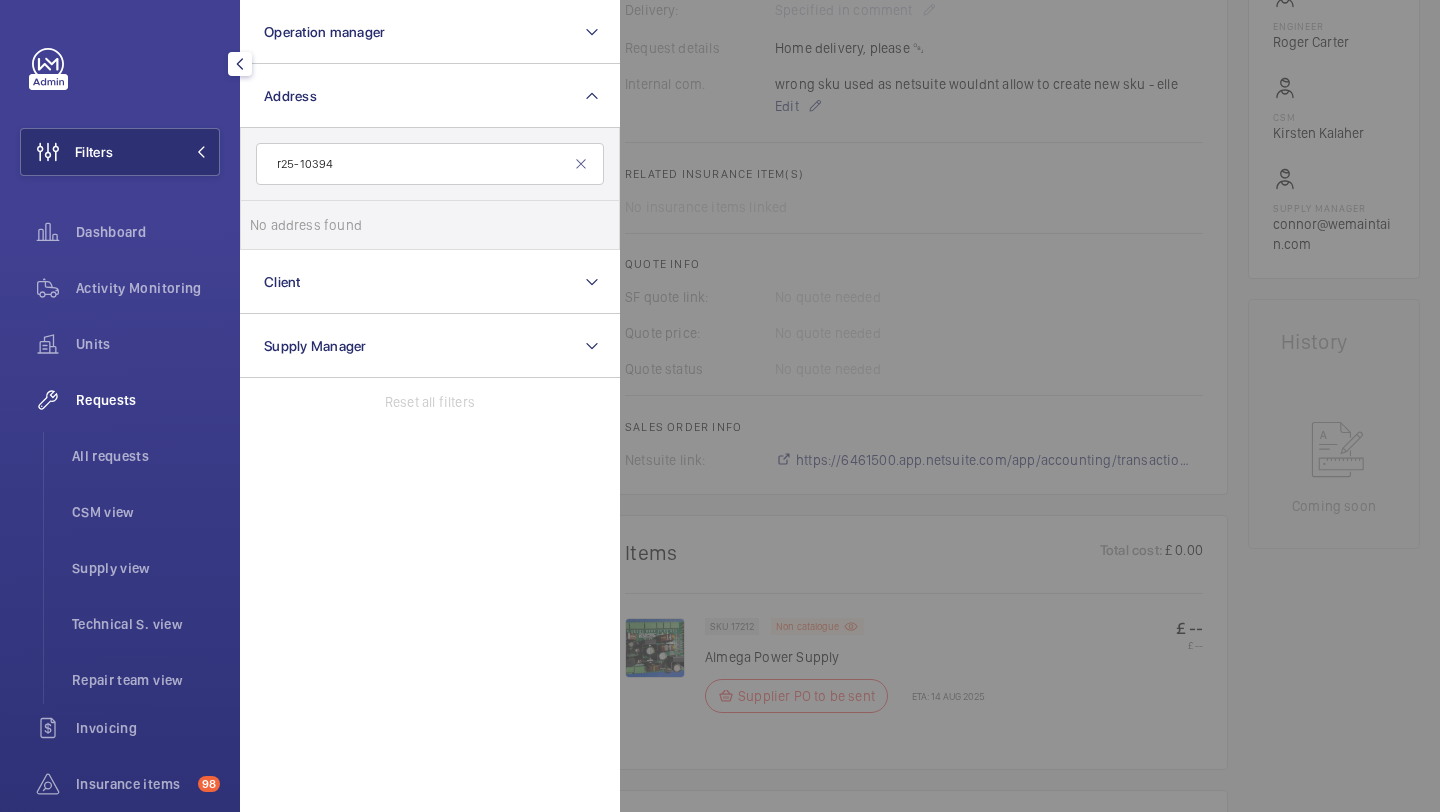 click on "Requests   All requests   CSM view   Supply view   Technical S. view   Repair team view" 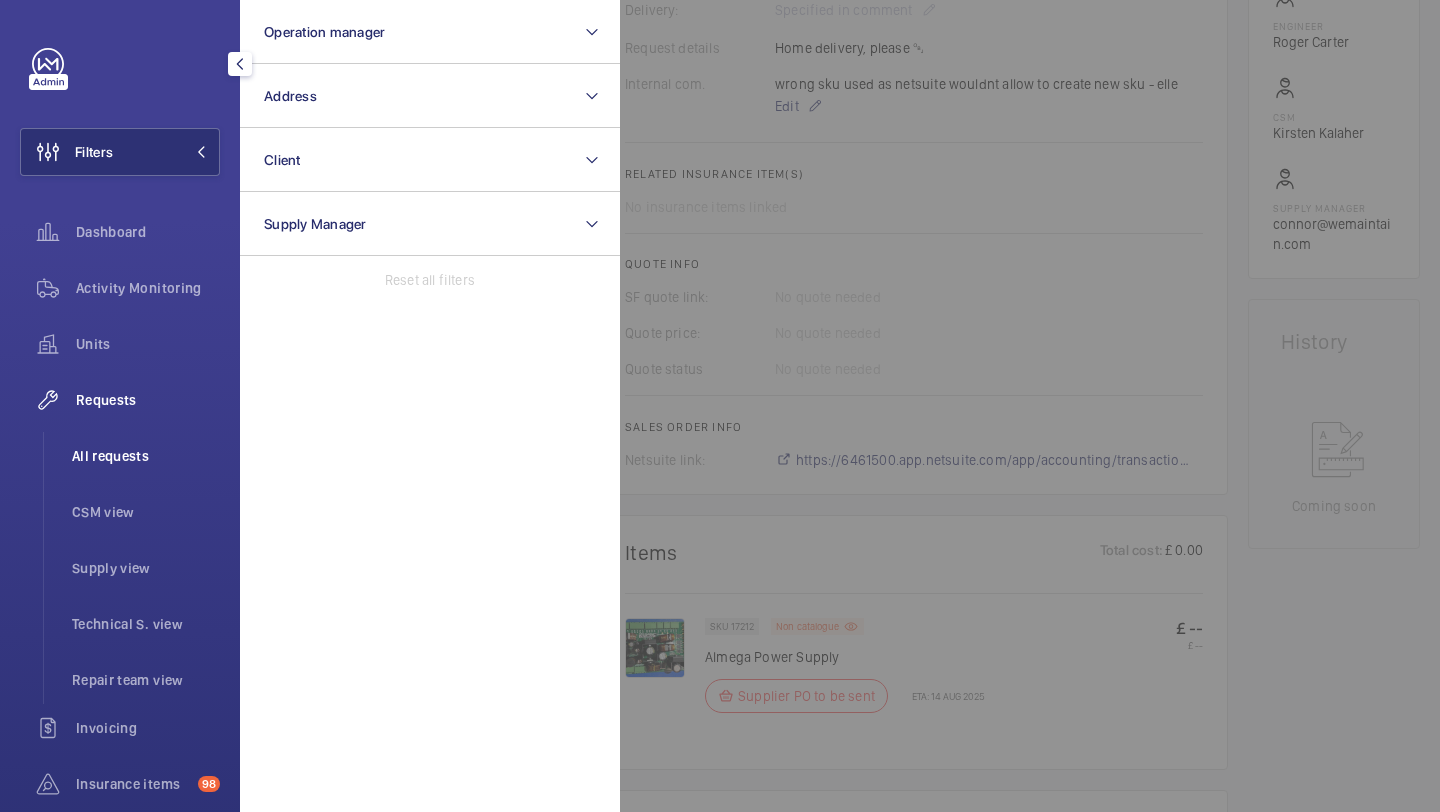 click on "All requests" 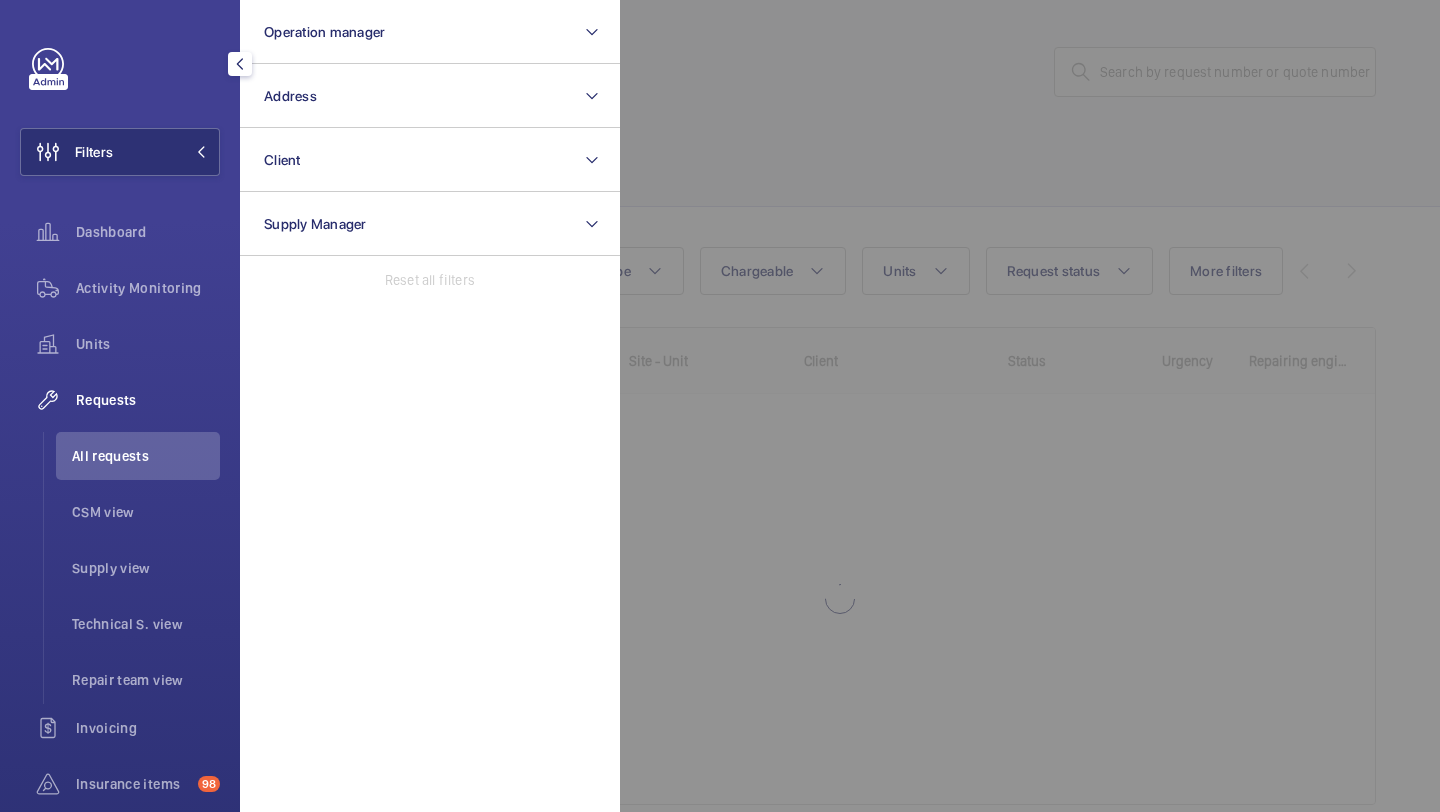click 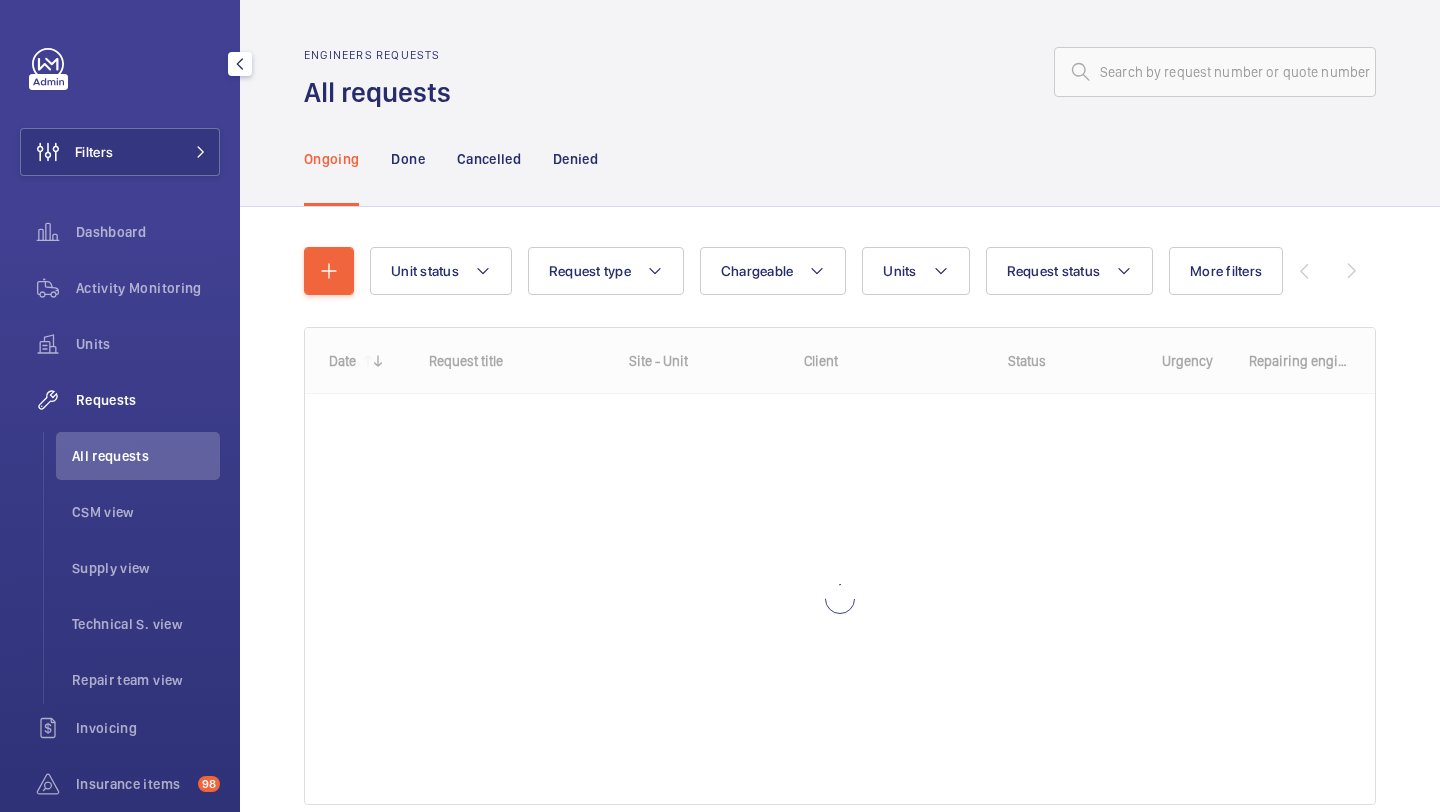 click on "Engineers requests All requests" 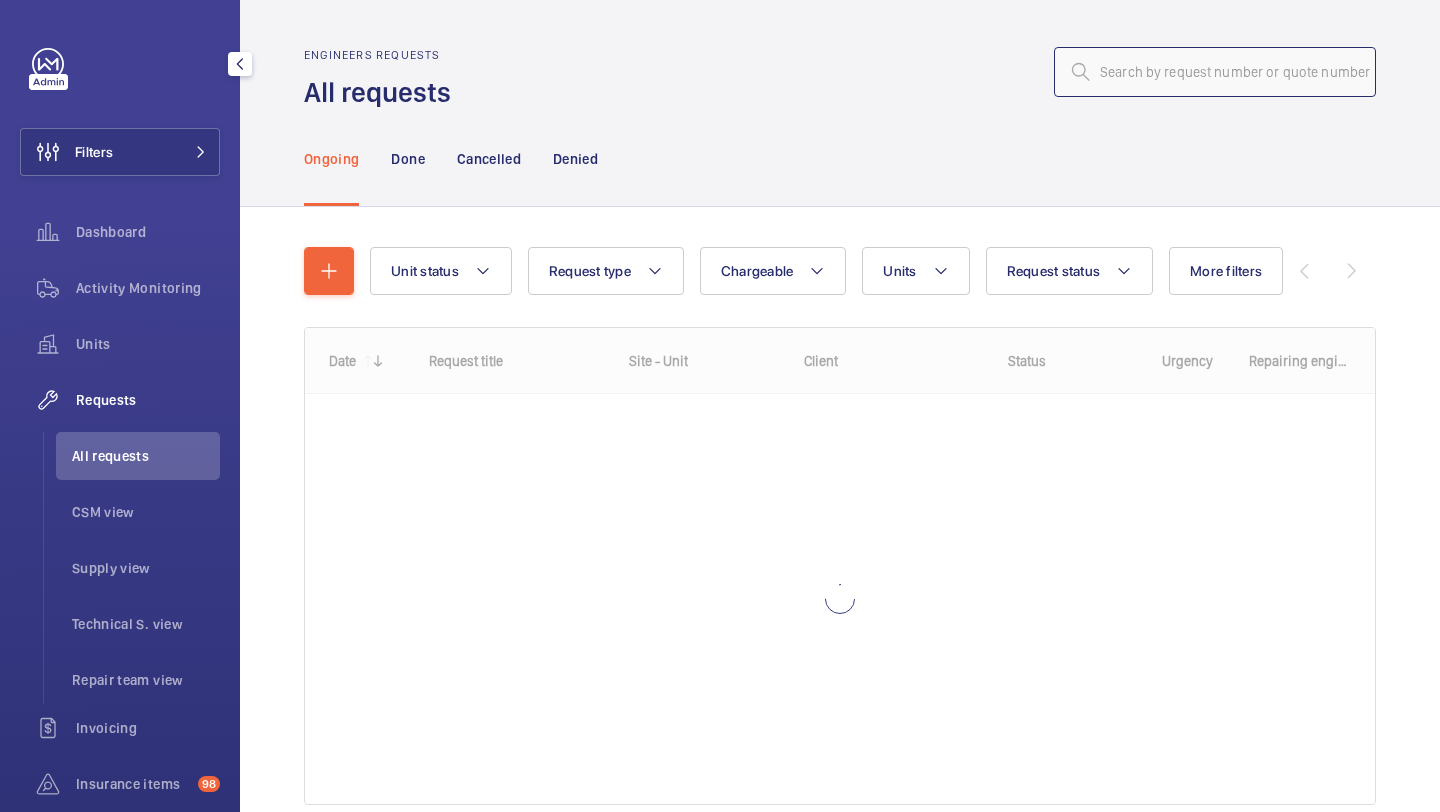 click 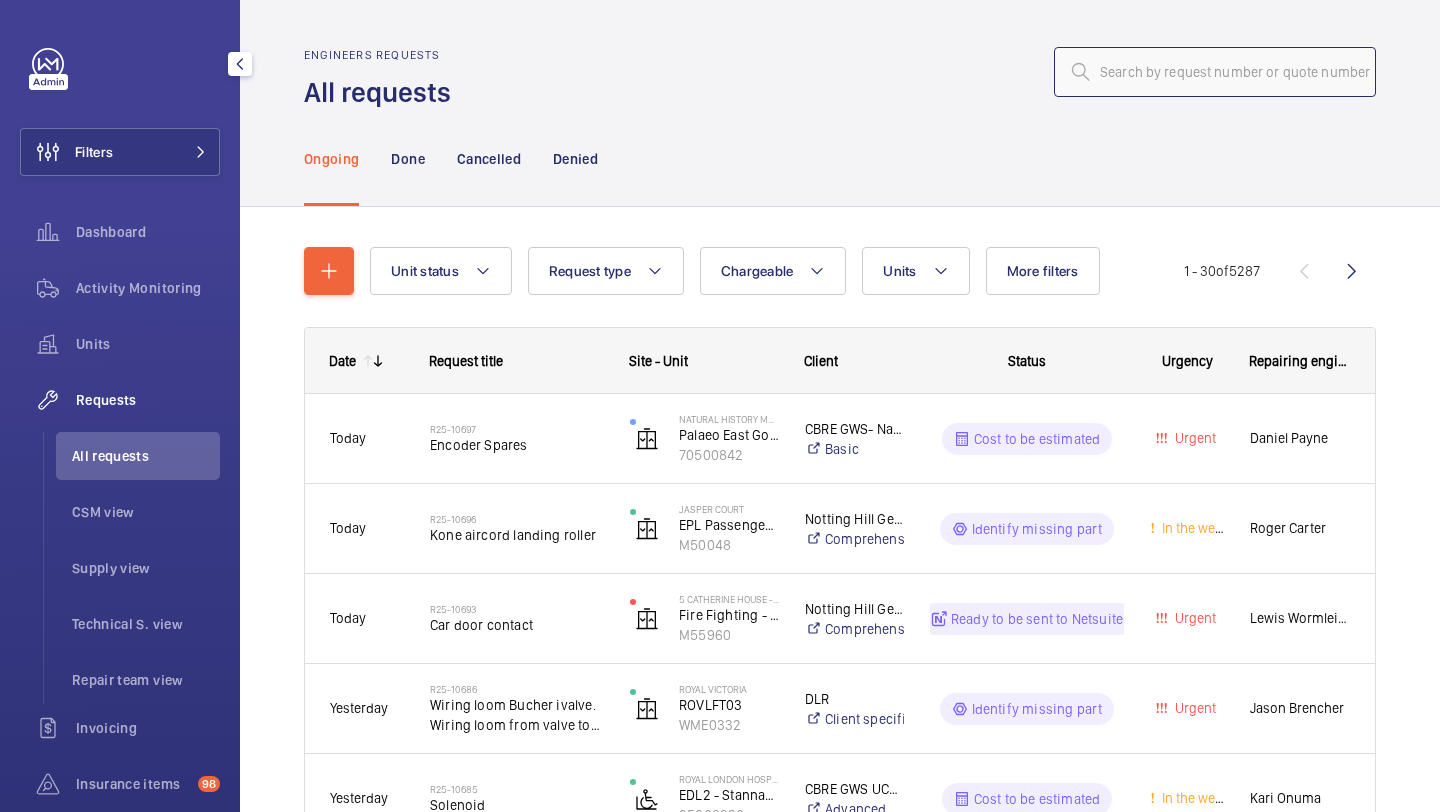 paste on "r25-10394" 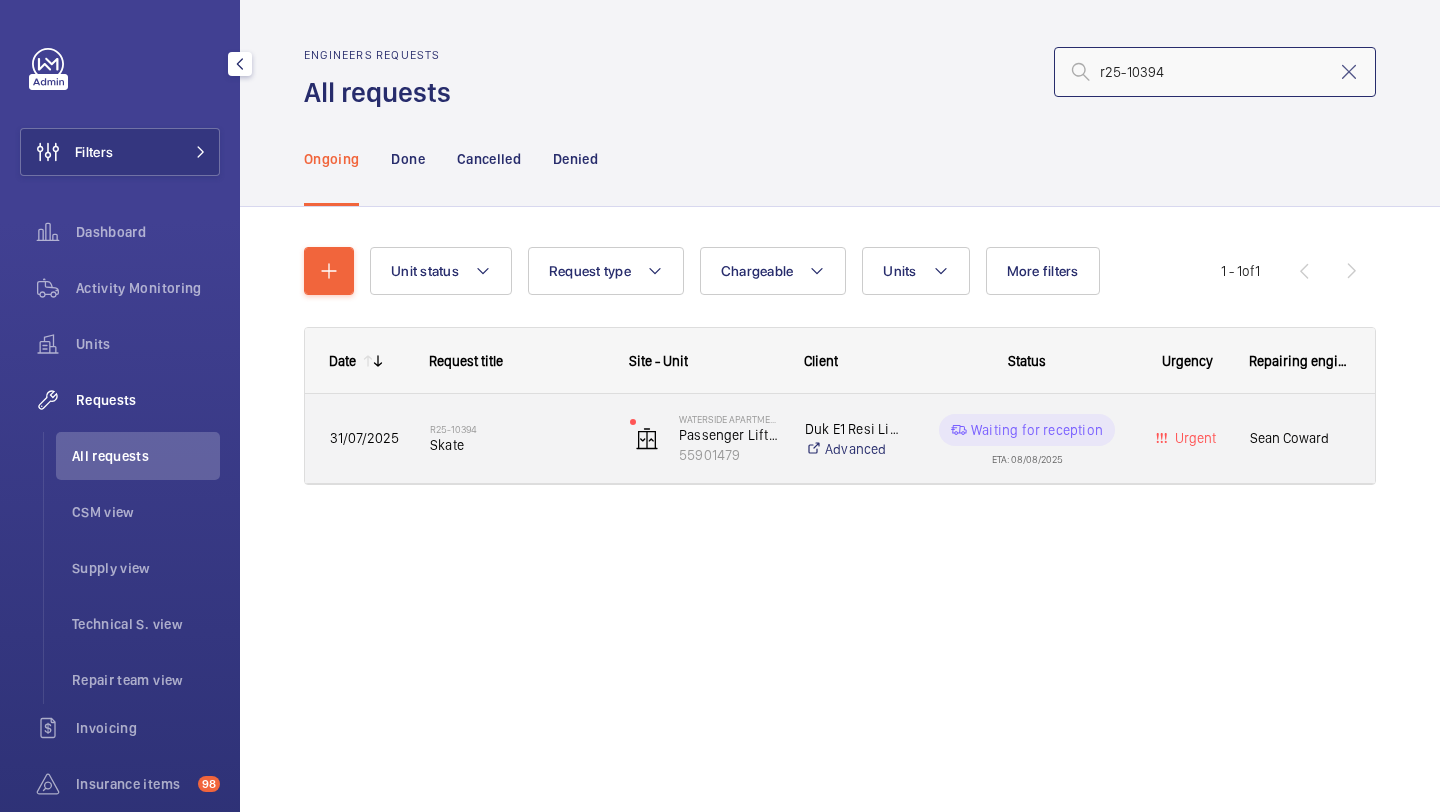 type on "r25-10394" 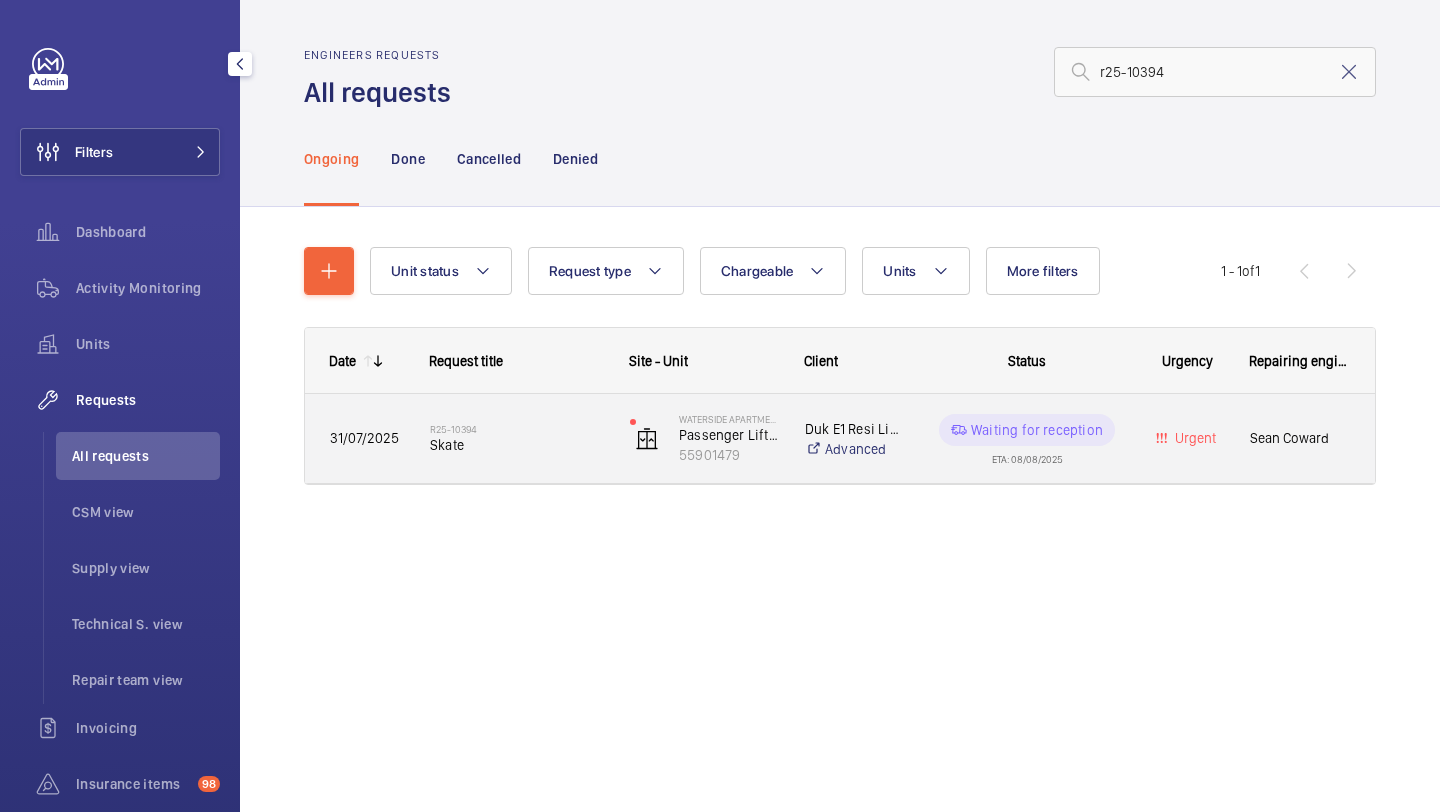 click on "R25-10394   Skate" 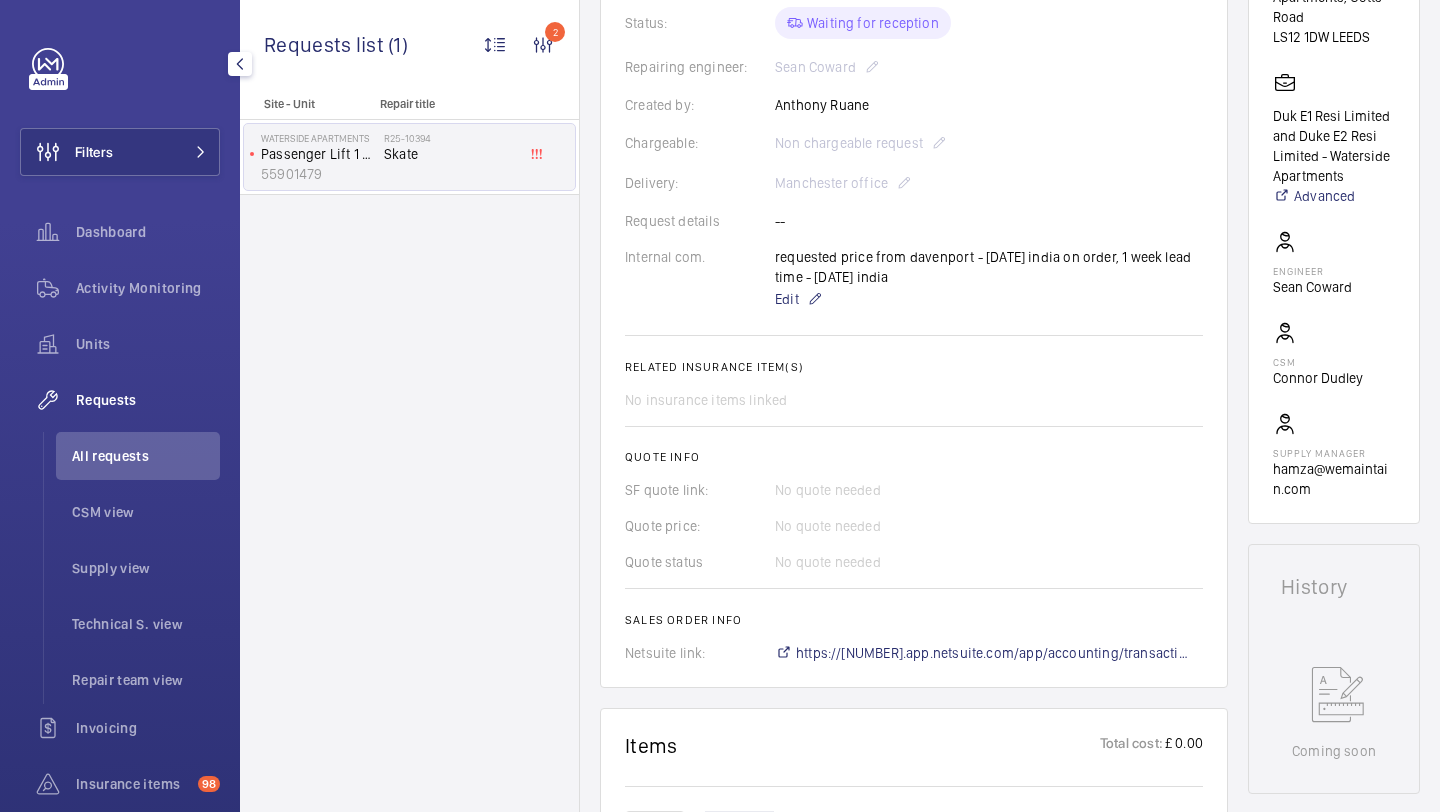 scroll, scrollTop: 0, scrollLeft: 0, axis: both 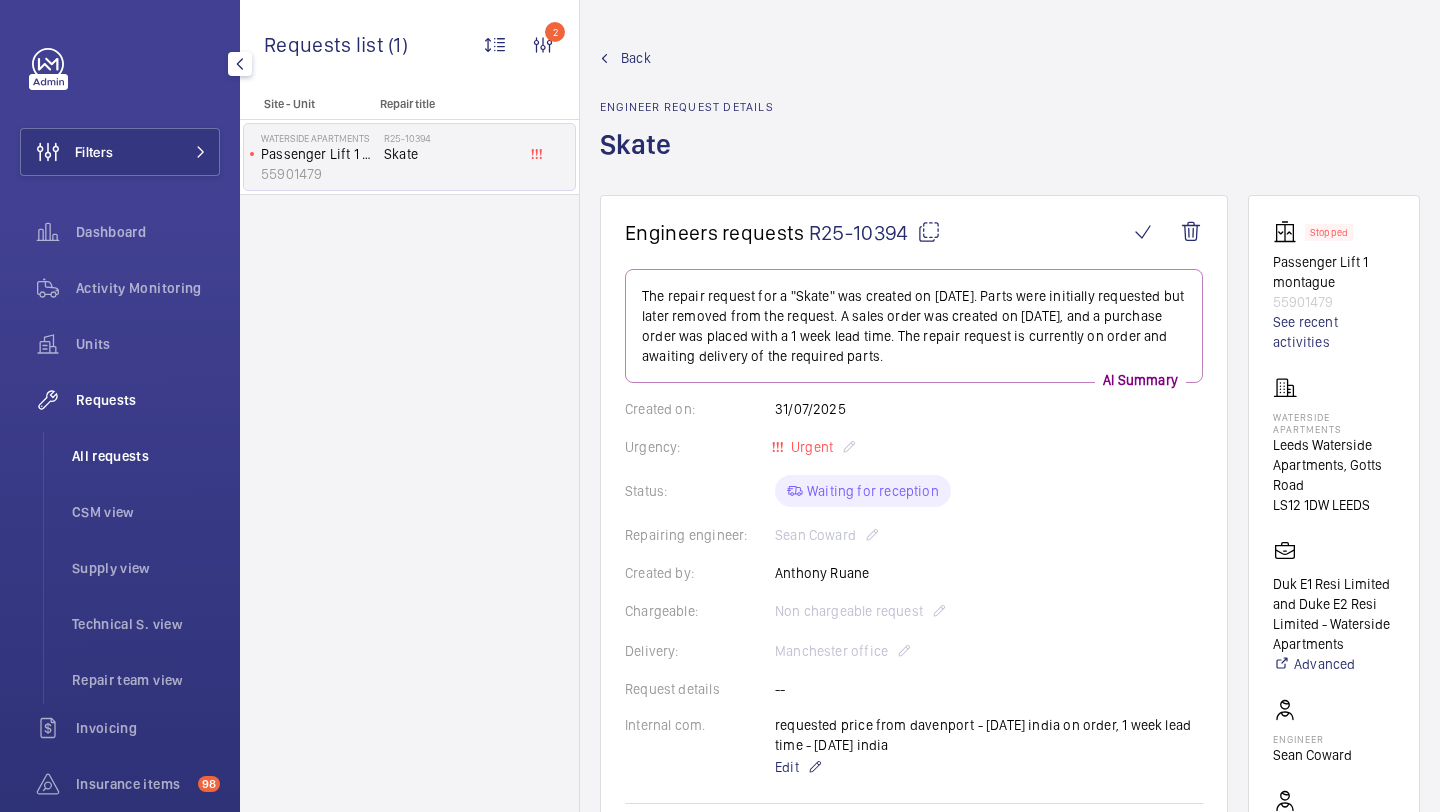 click on "All requests" 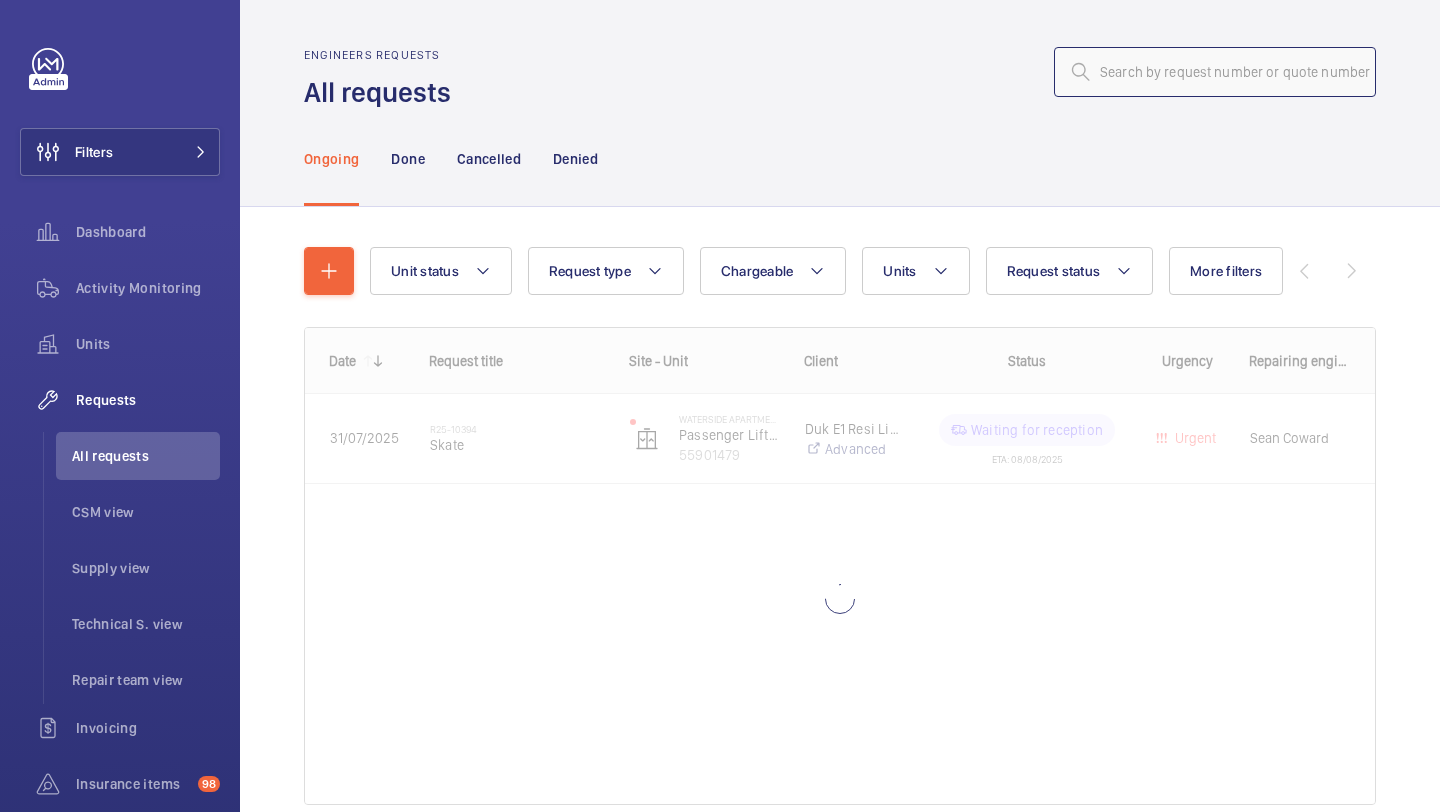 click 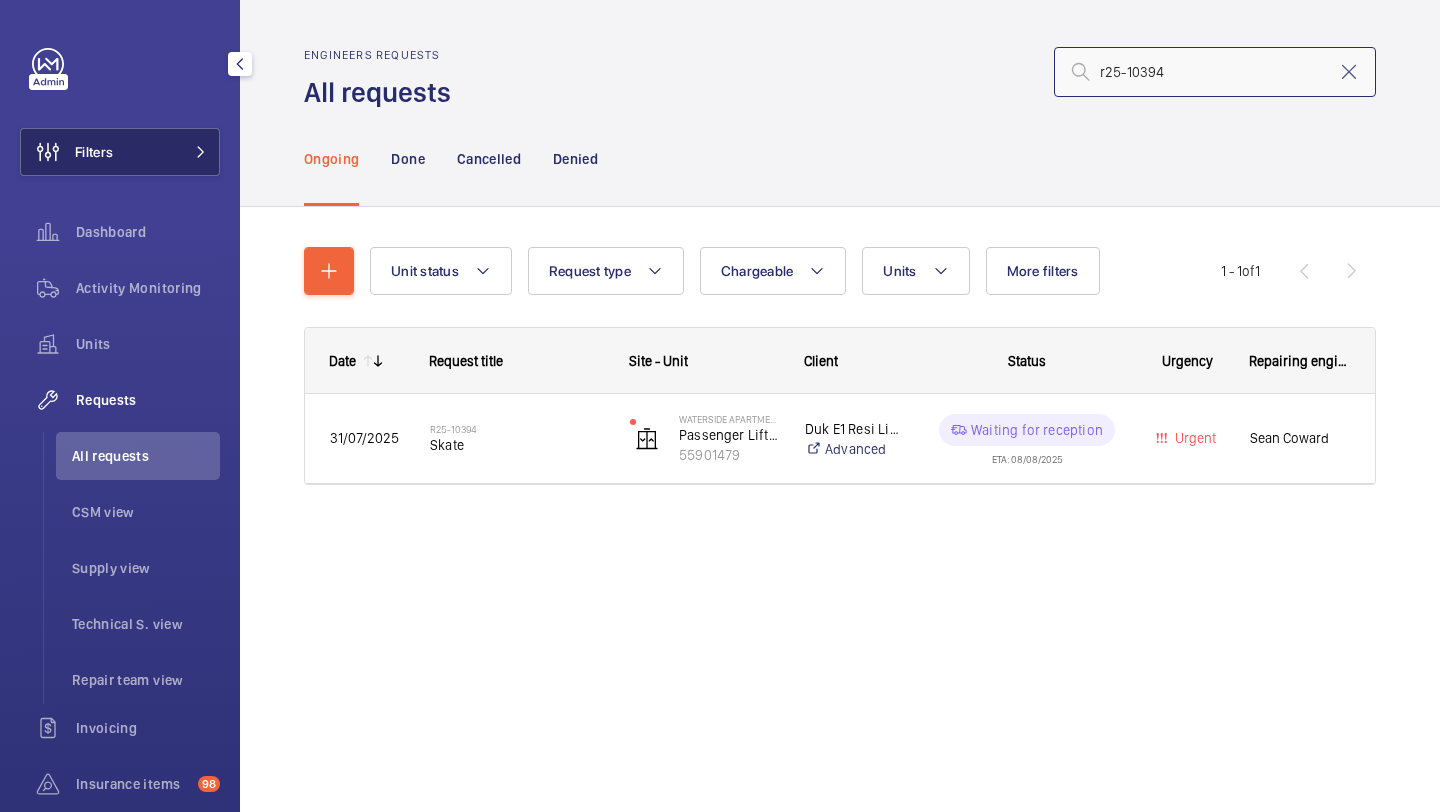 type on "r25-10394" 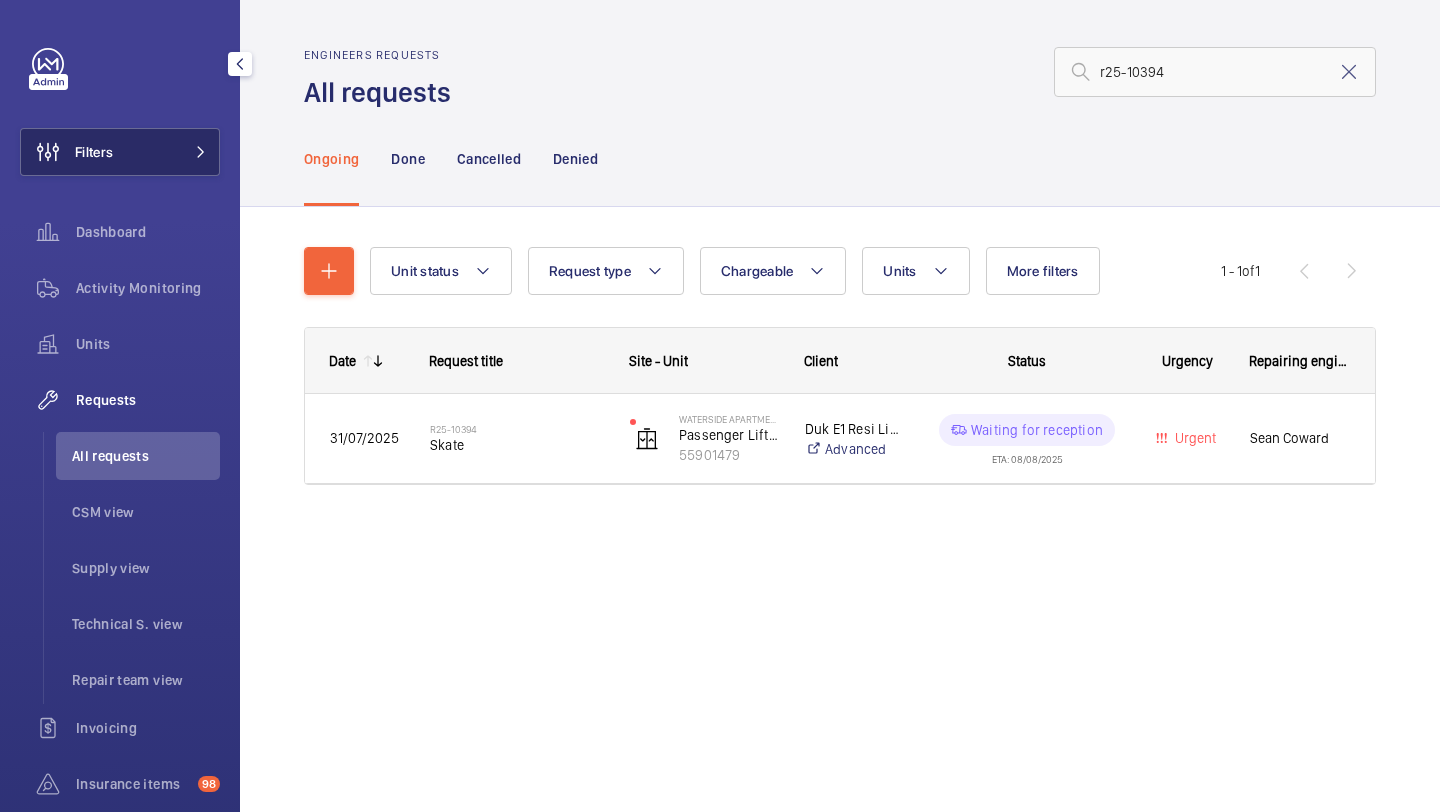 click 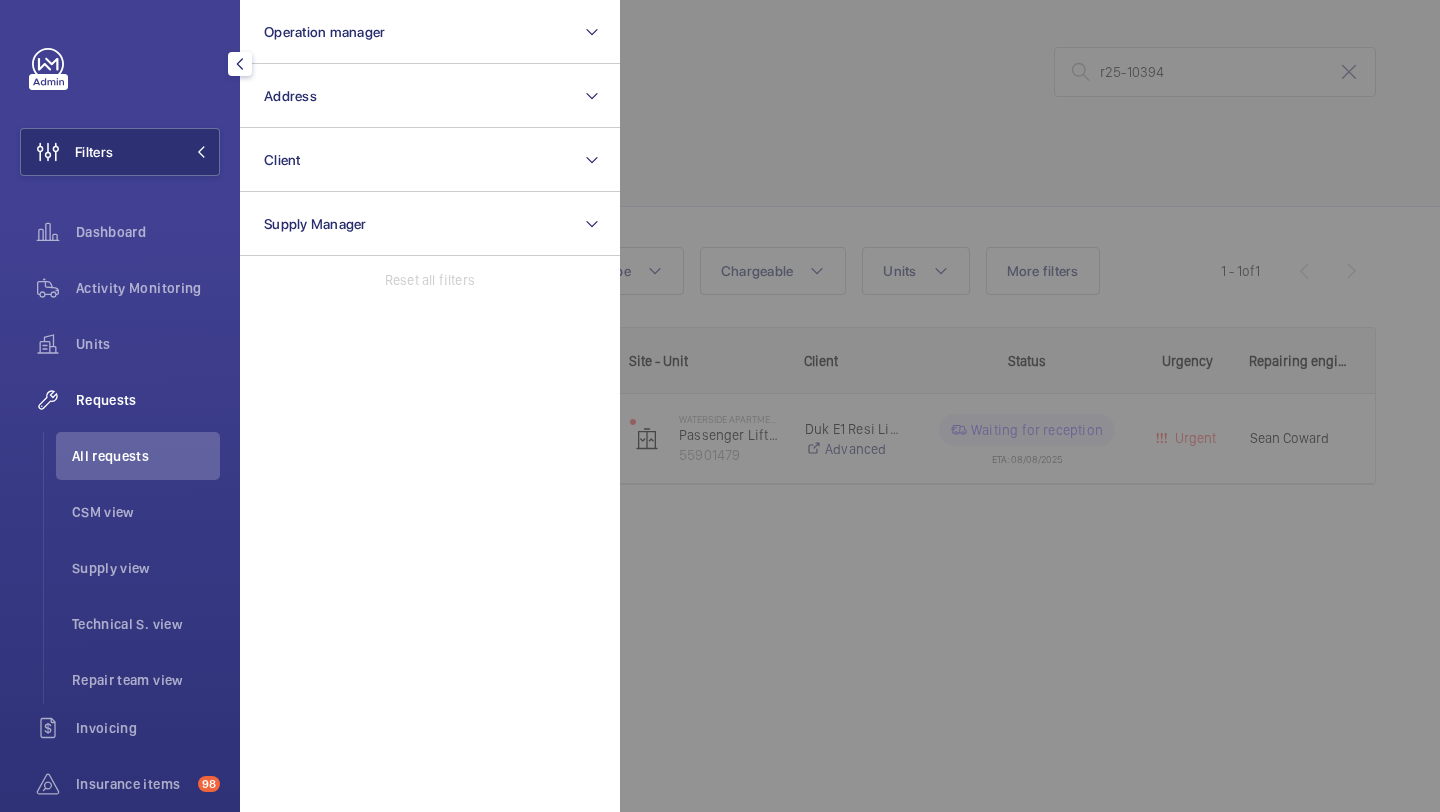 click 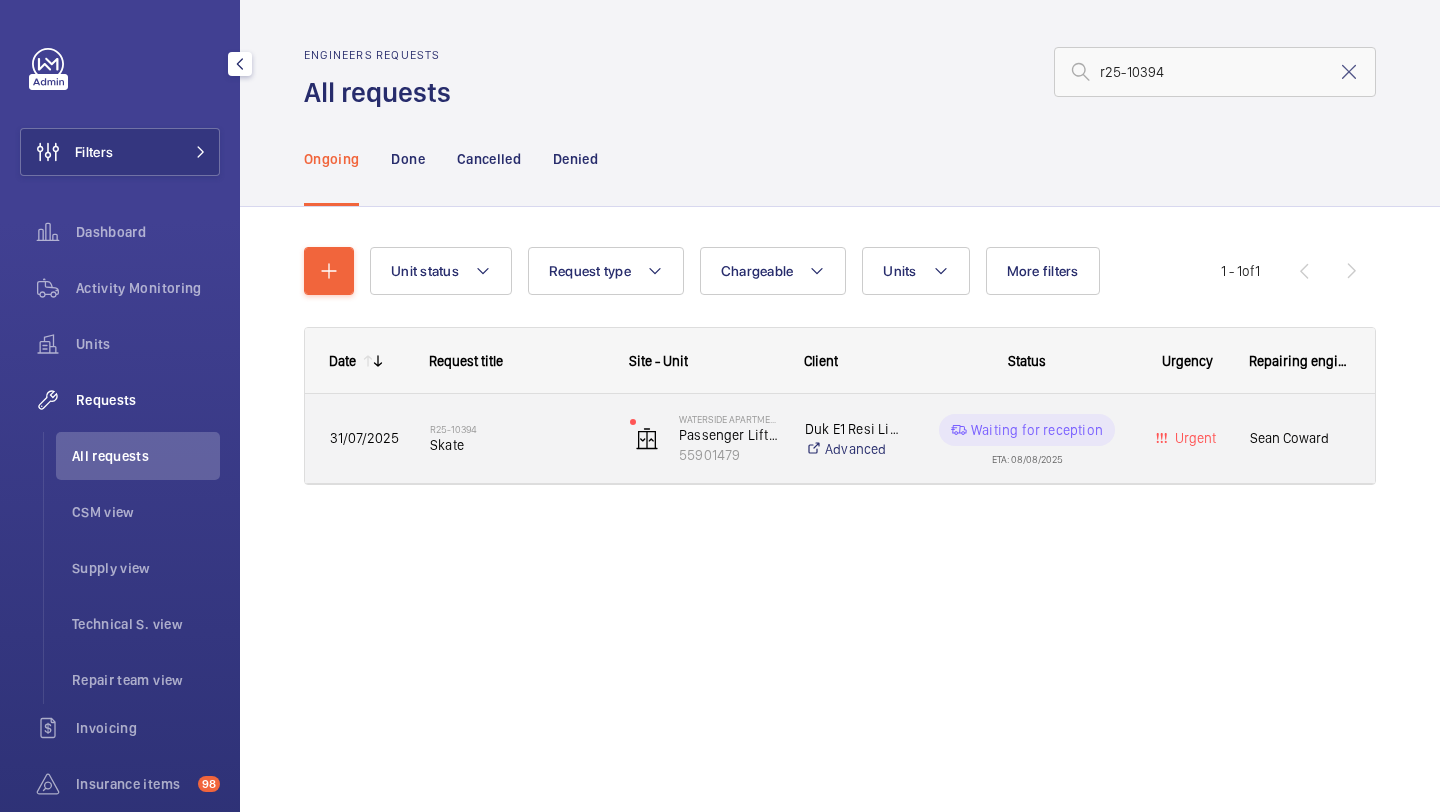 click on "Skate" 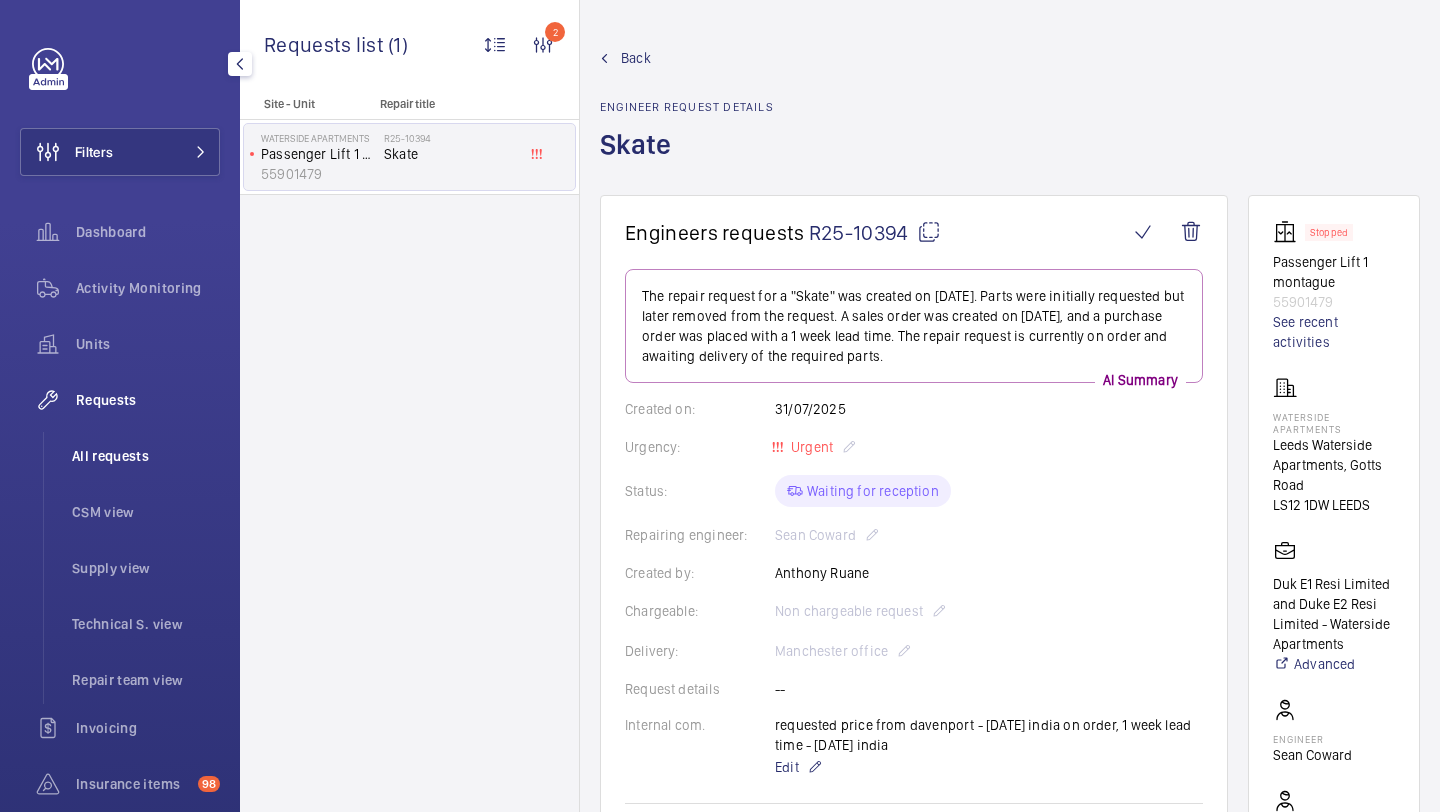 click on "All requests" 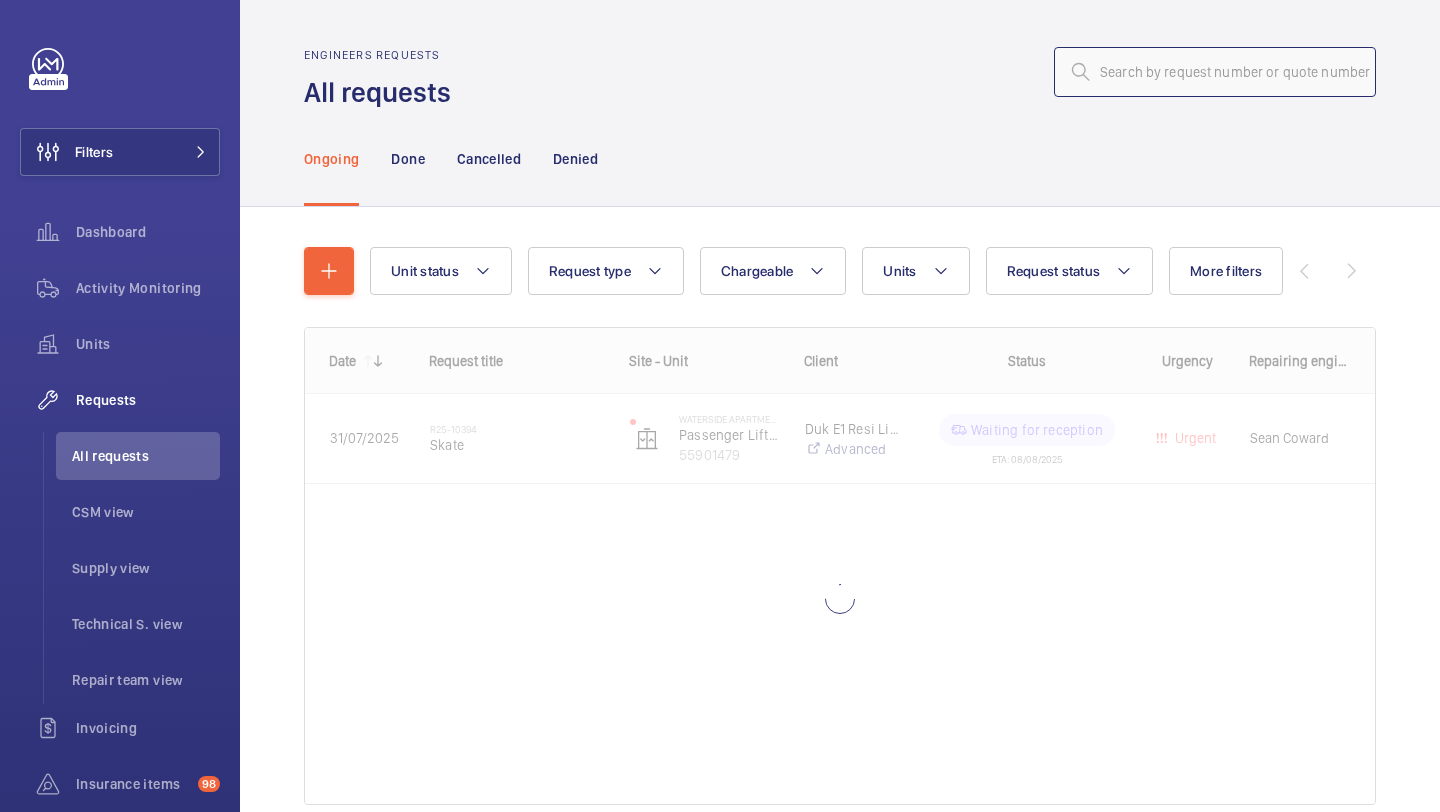 click 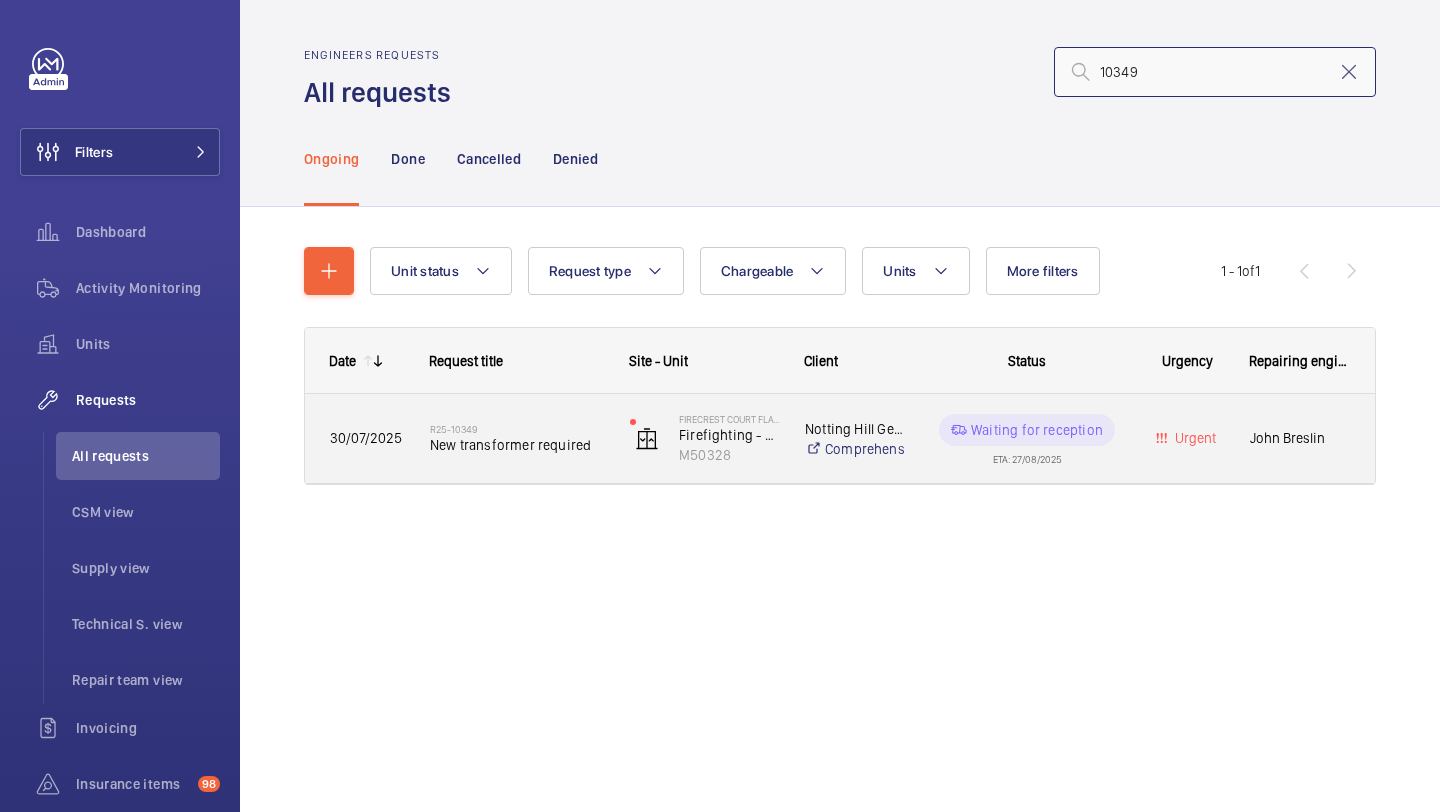 type on "10349" 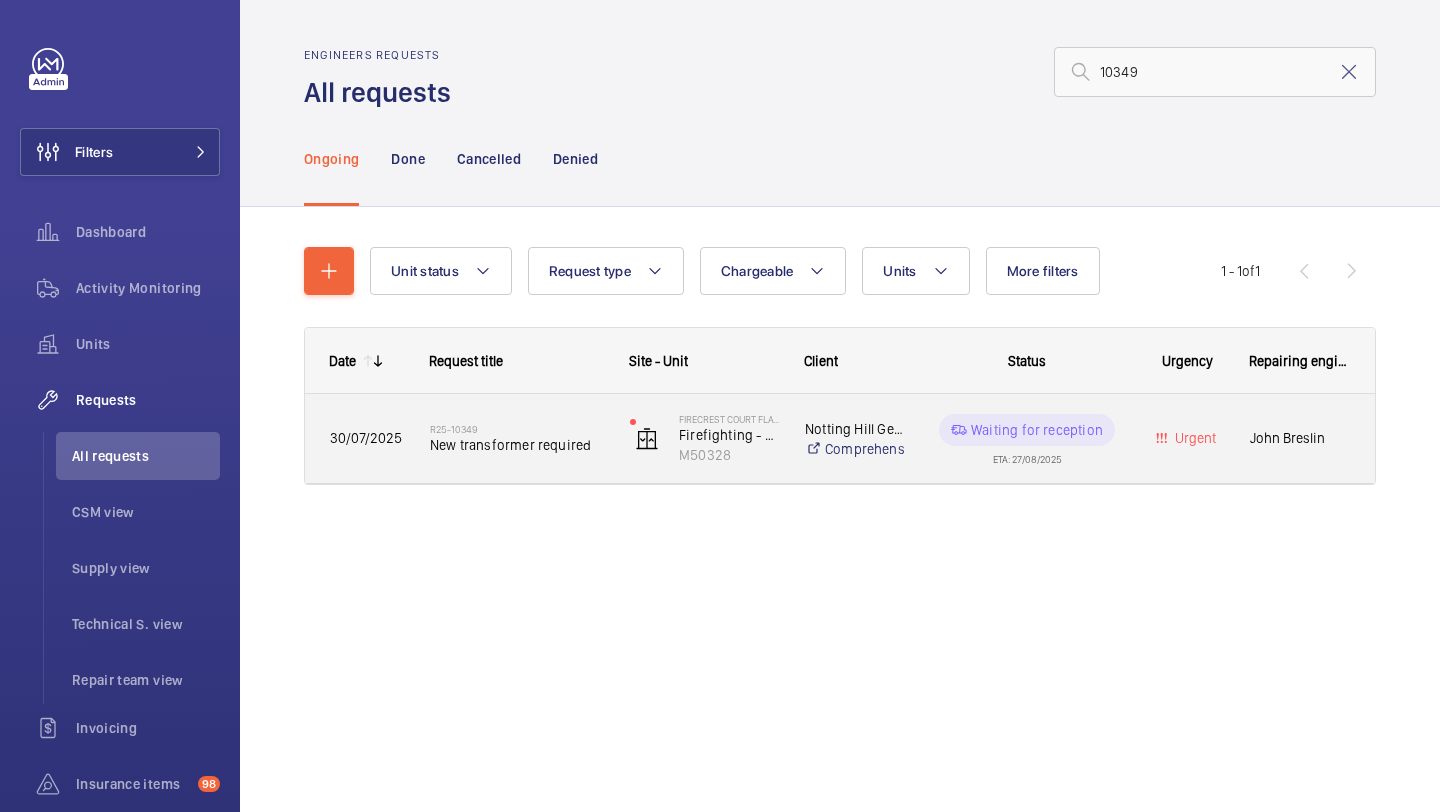 click on "R25-10349" 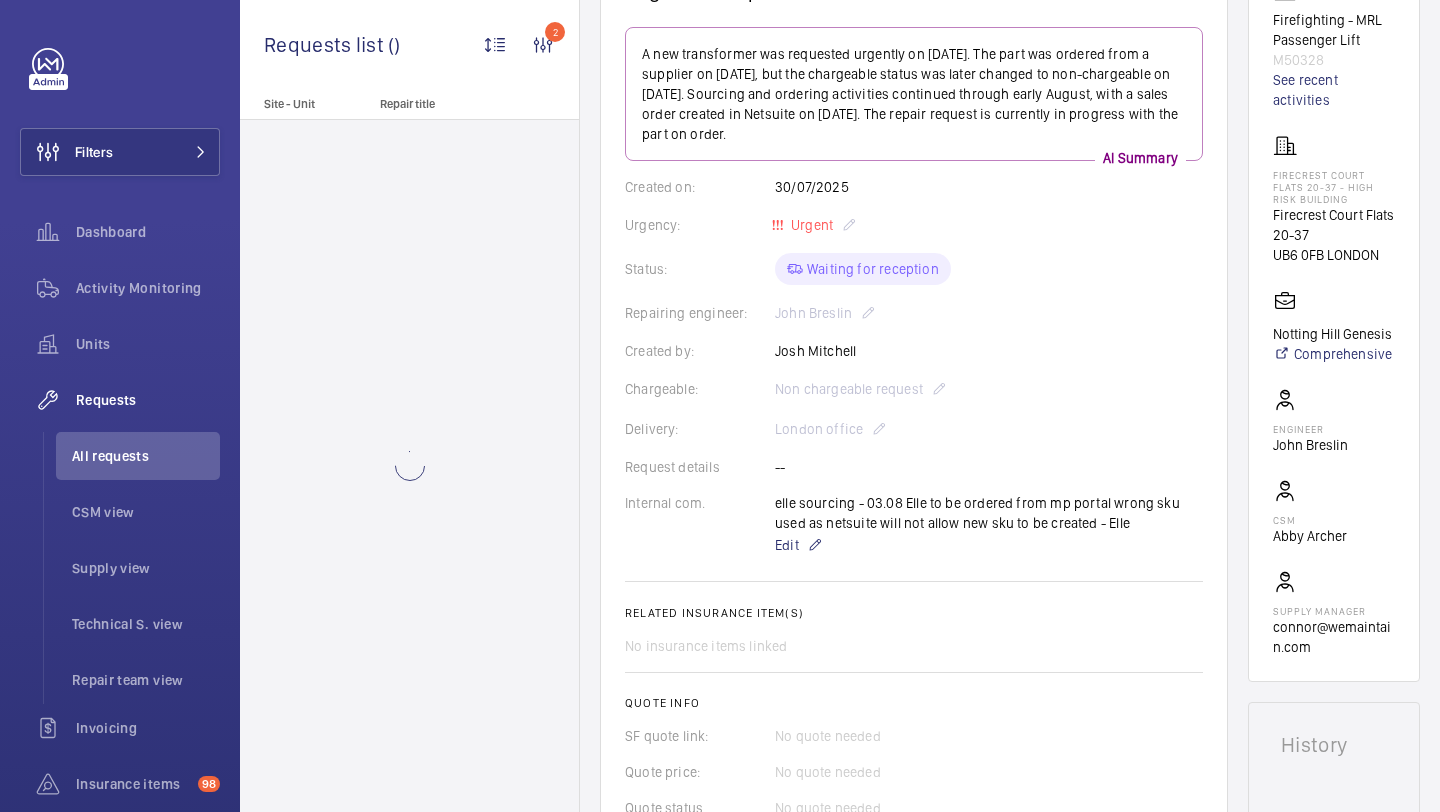scroll, scrollTop: 815, scrollLeft: 0, axis: vertical 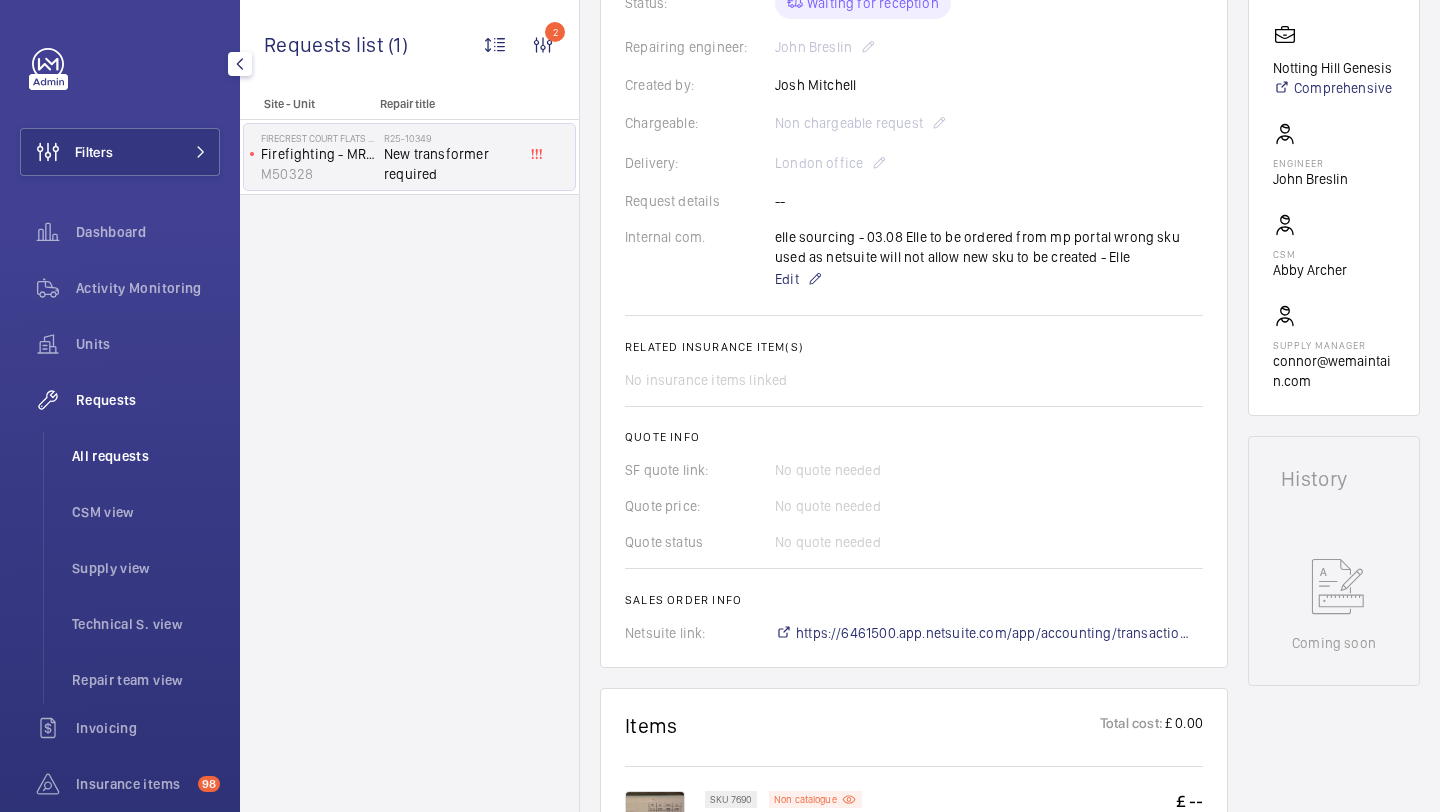 click on "All requests" 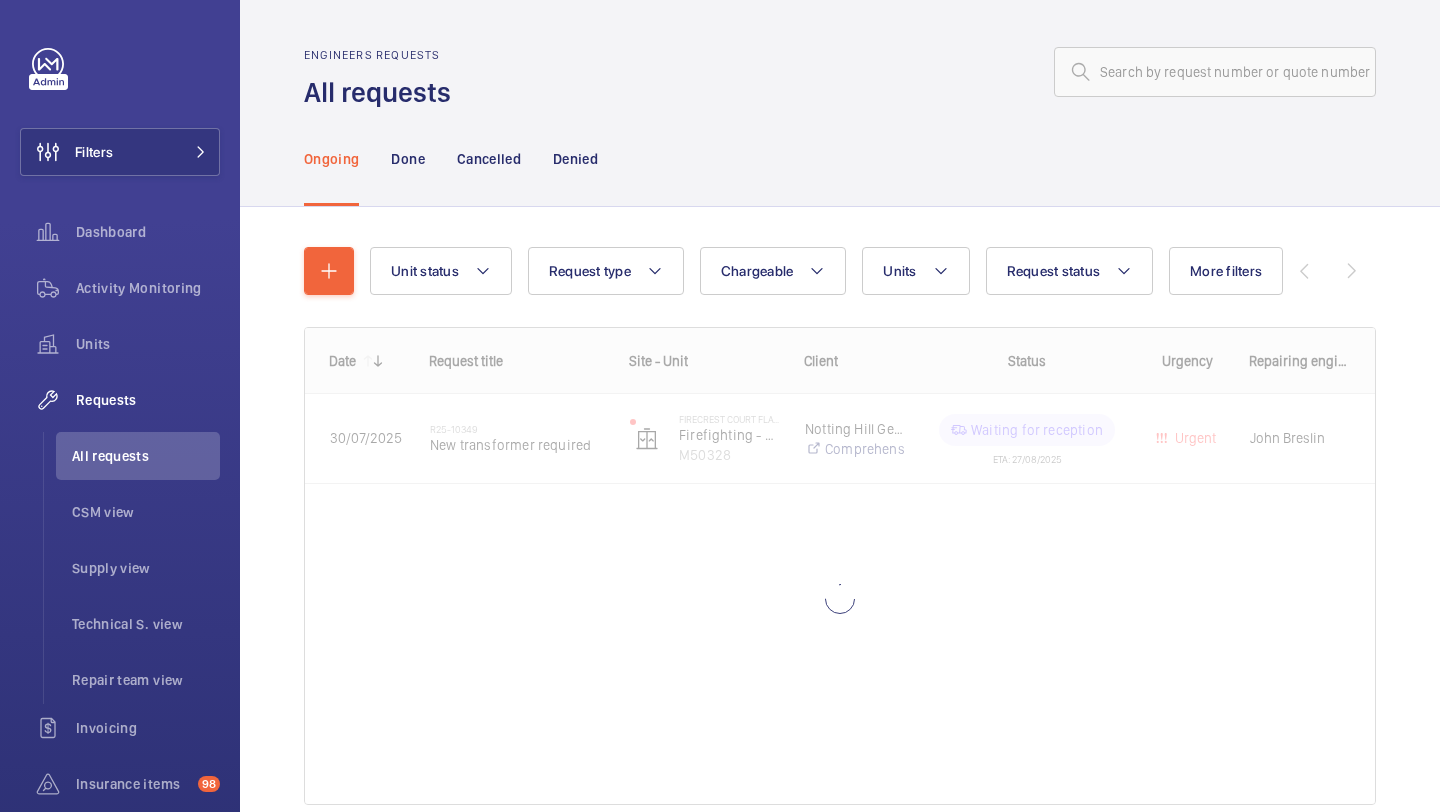 click on "Engineers requests All requests" 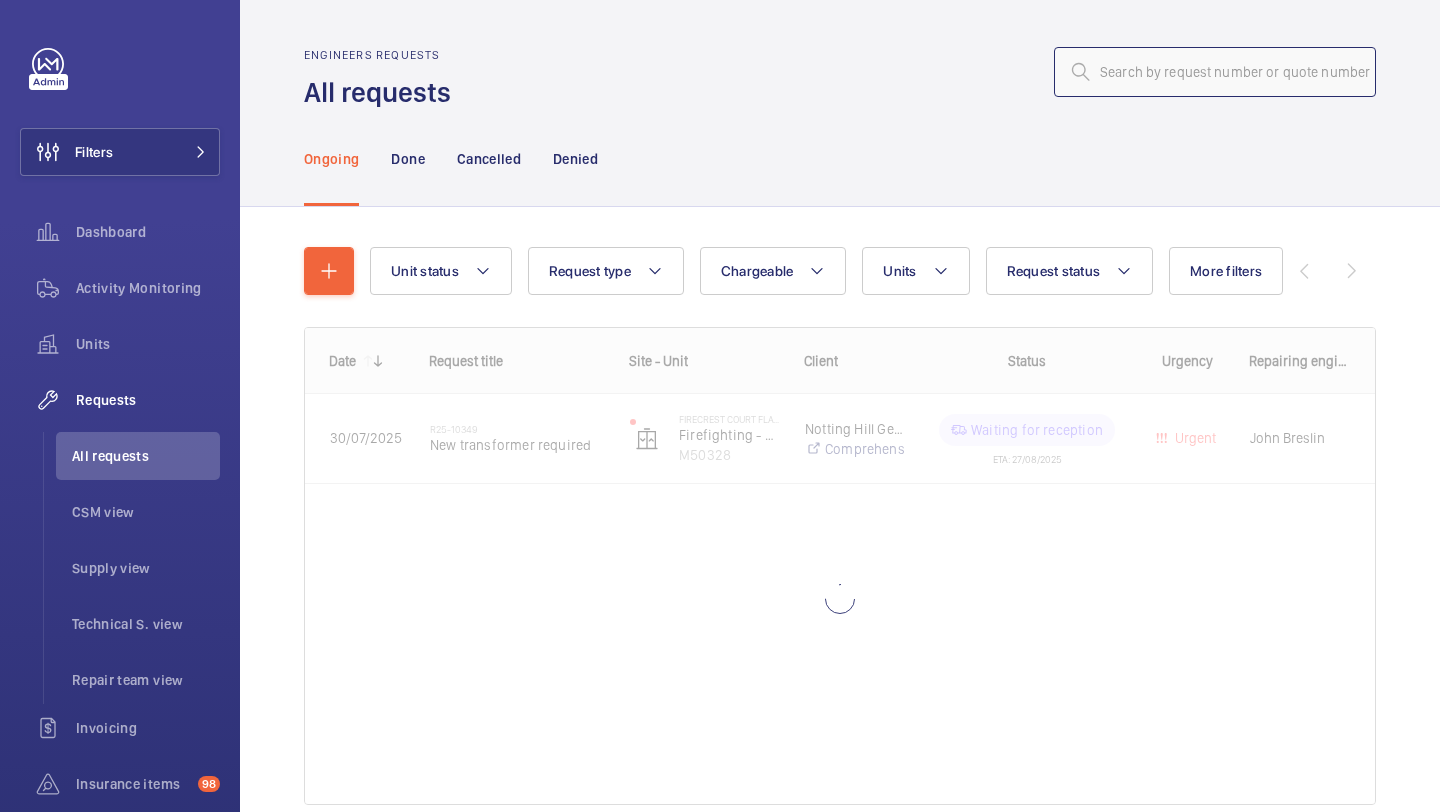 click 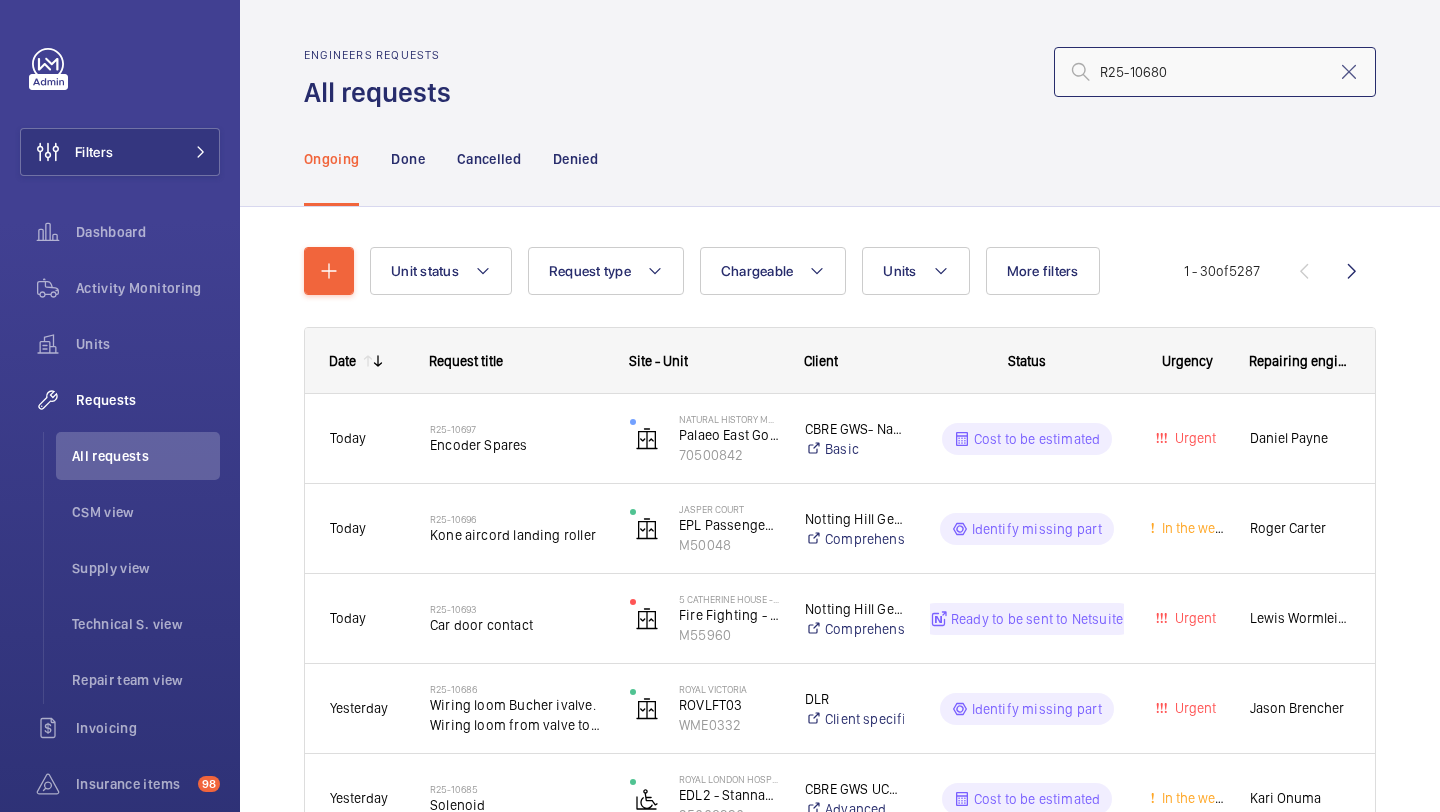 type on "R25-10680" 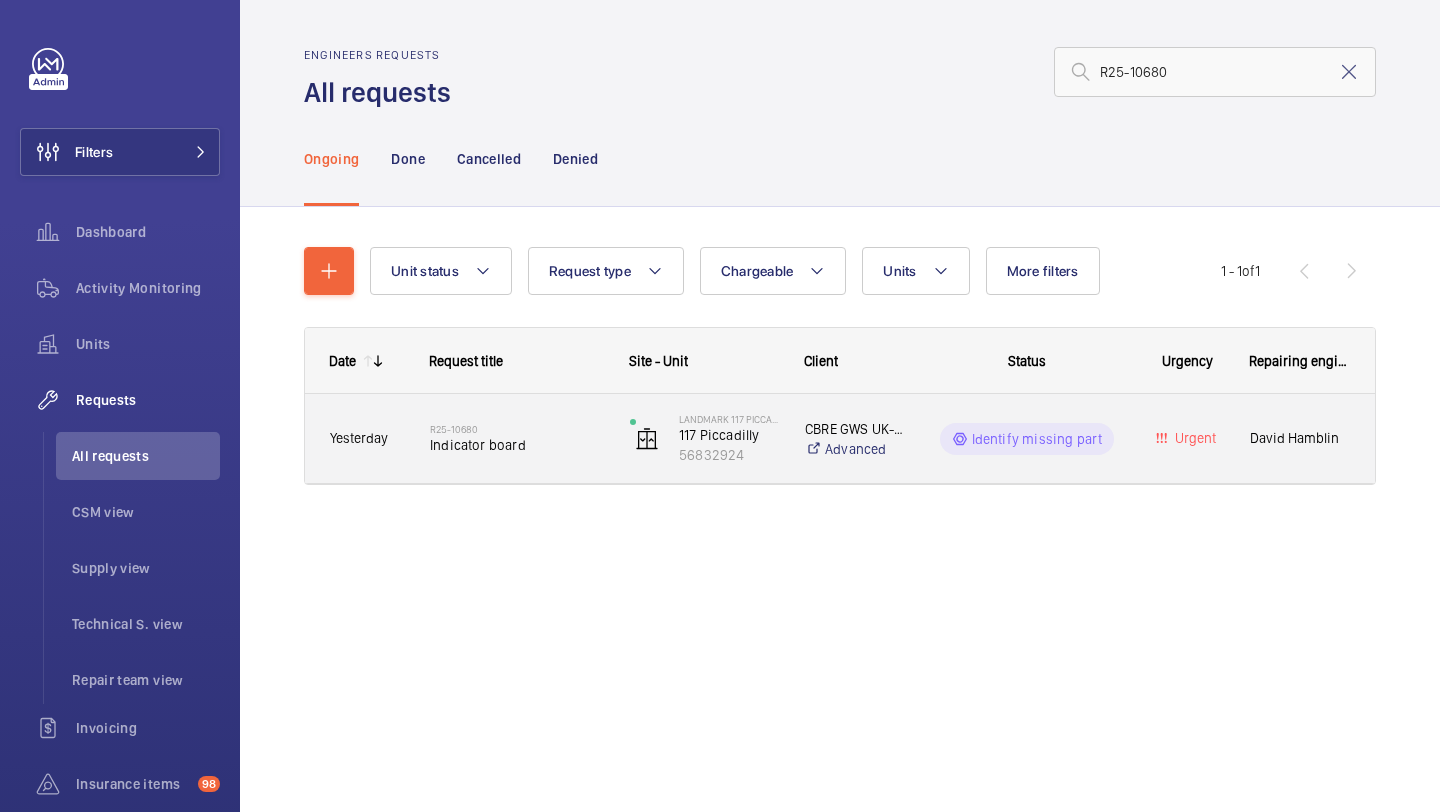 click on "R25-10680" 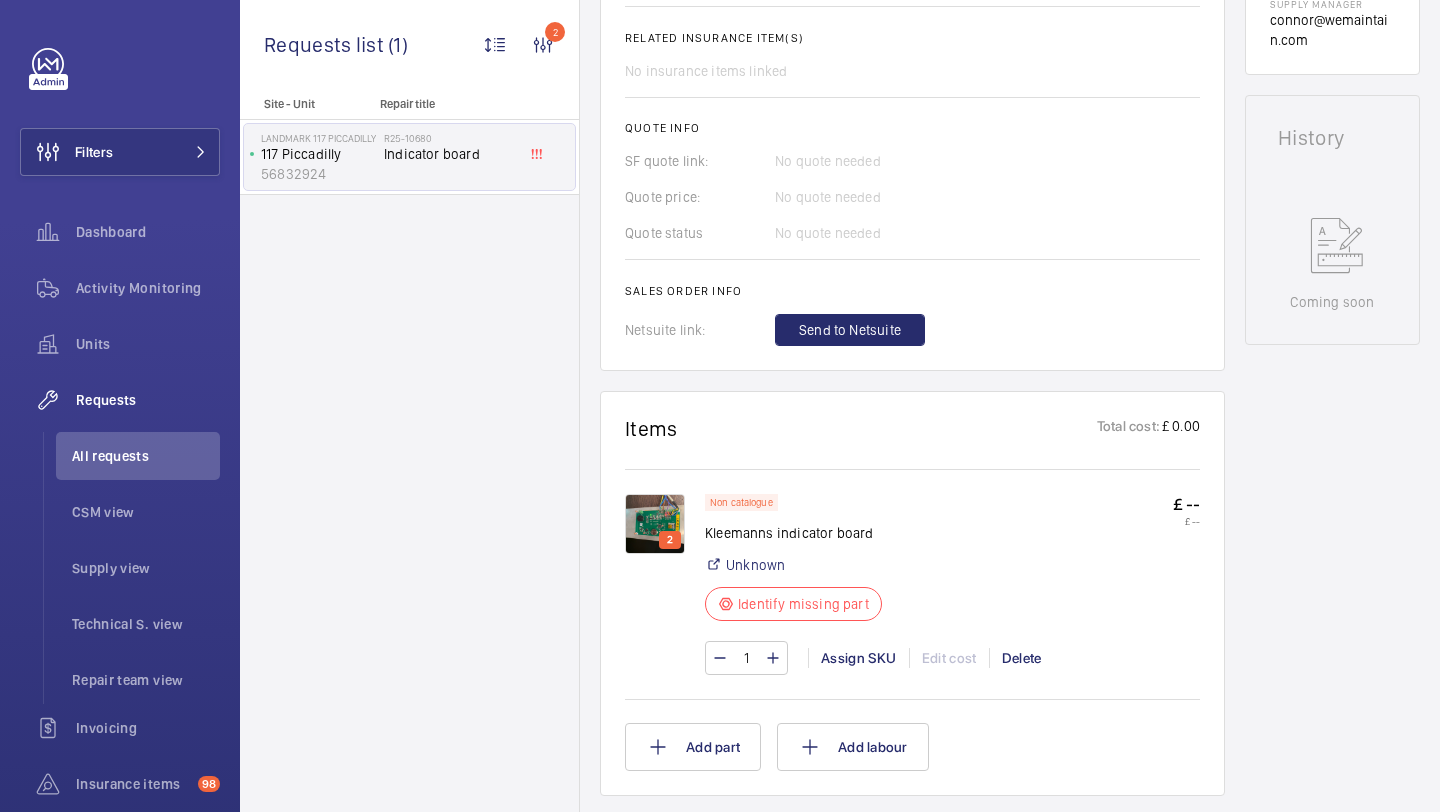 scroll, scrollTop: 830, scrollLeft: 0, axis: vertical 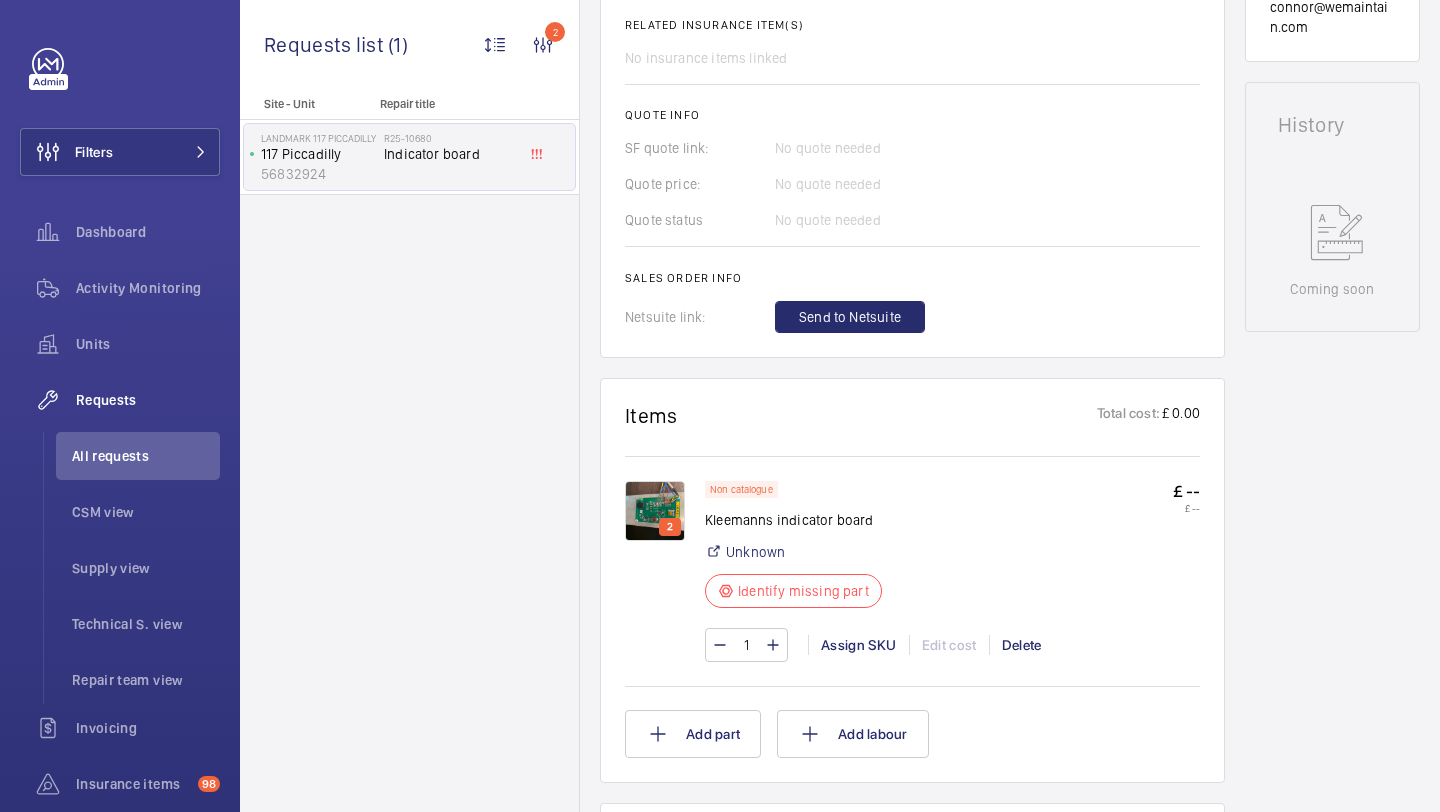 click 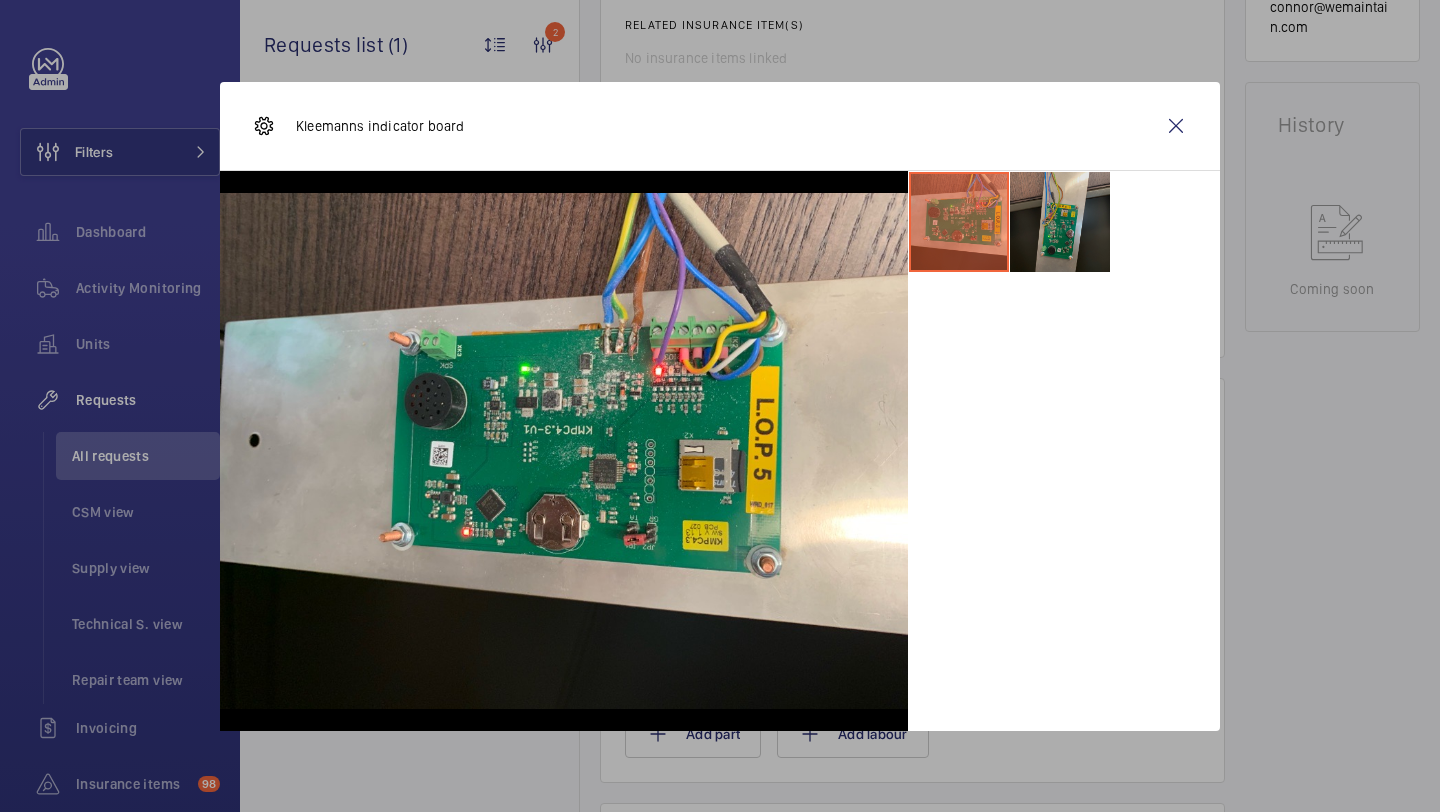 click at bounding box center (1060, 222) 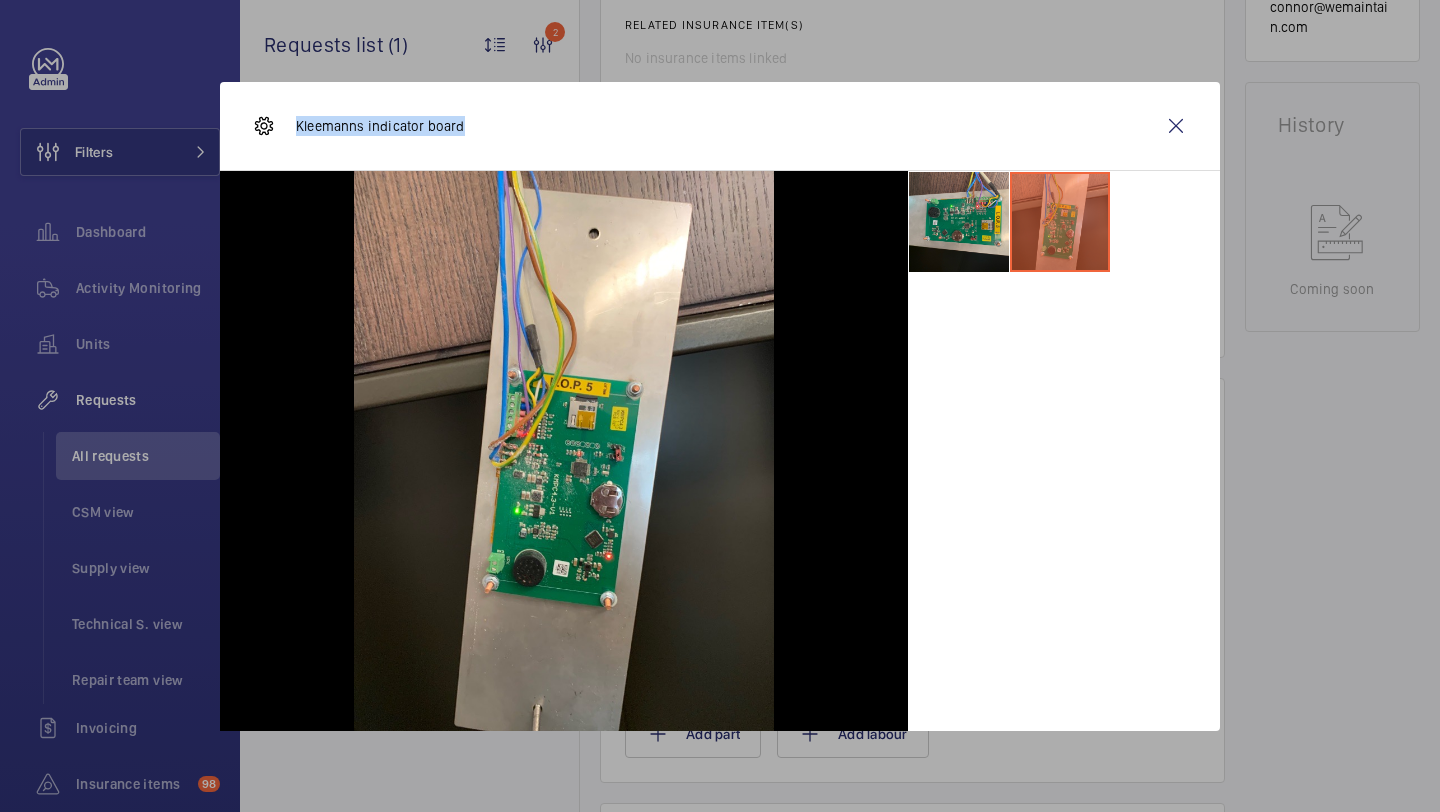 drag, startPoint x: 477, startPoint y: 133, endPoint x: 295, endPoint y: 134, distance: 182.00275 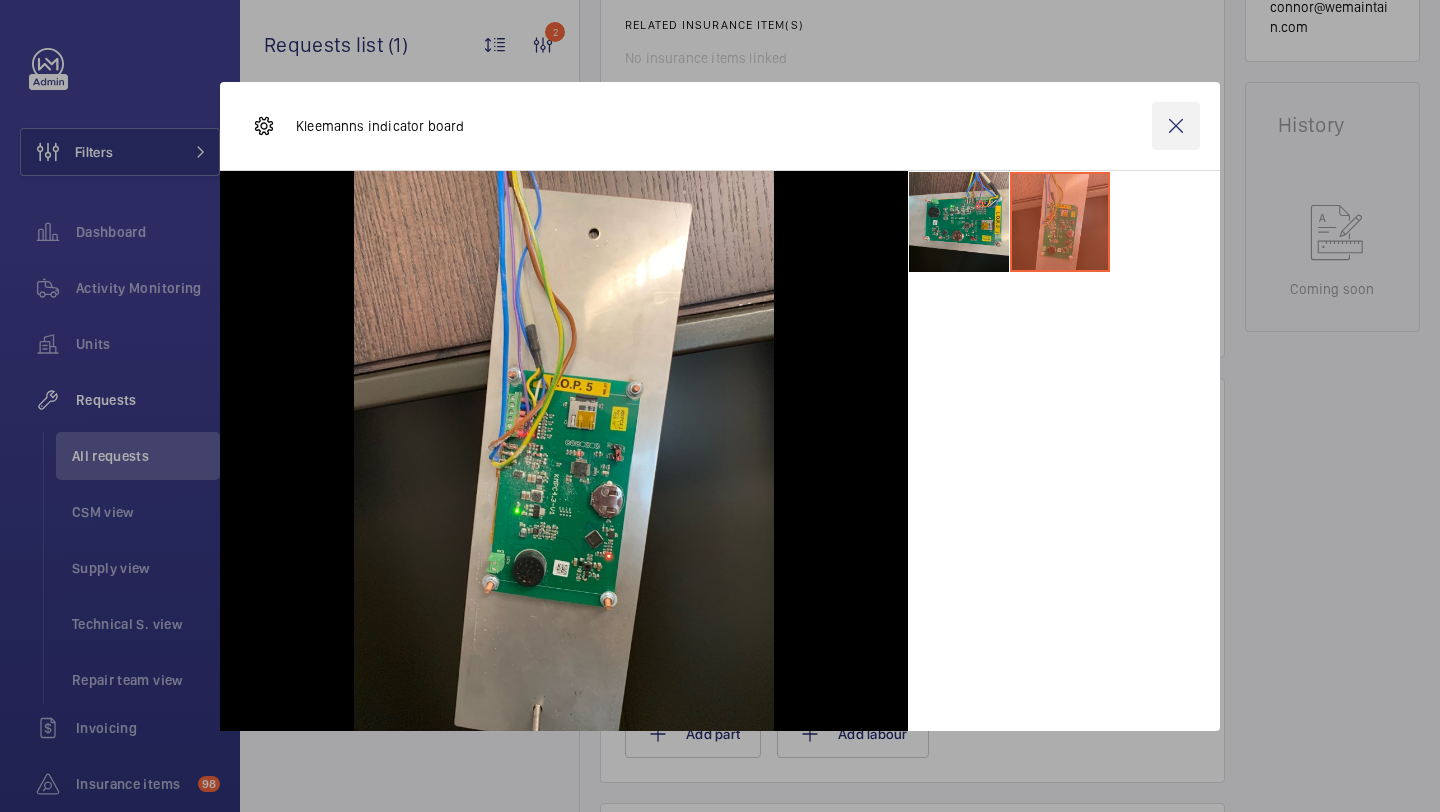 click at bounding box center (1176, 126) 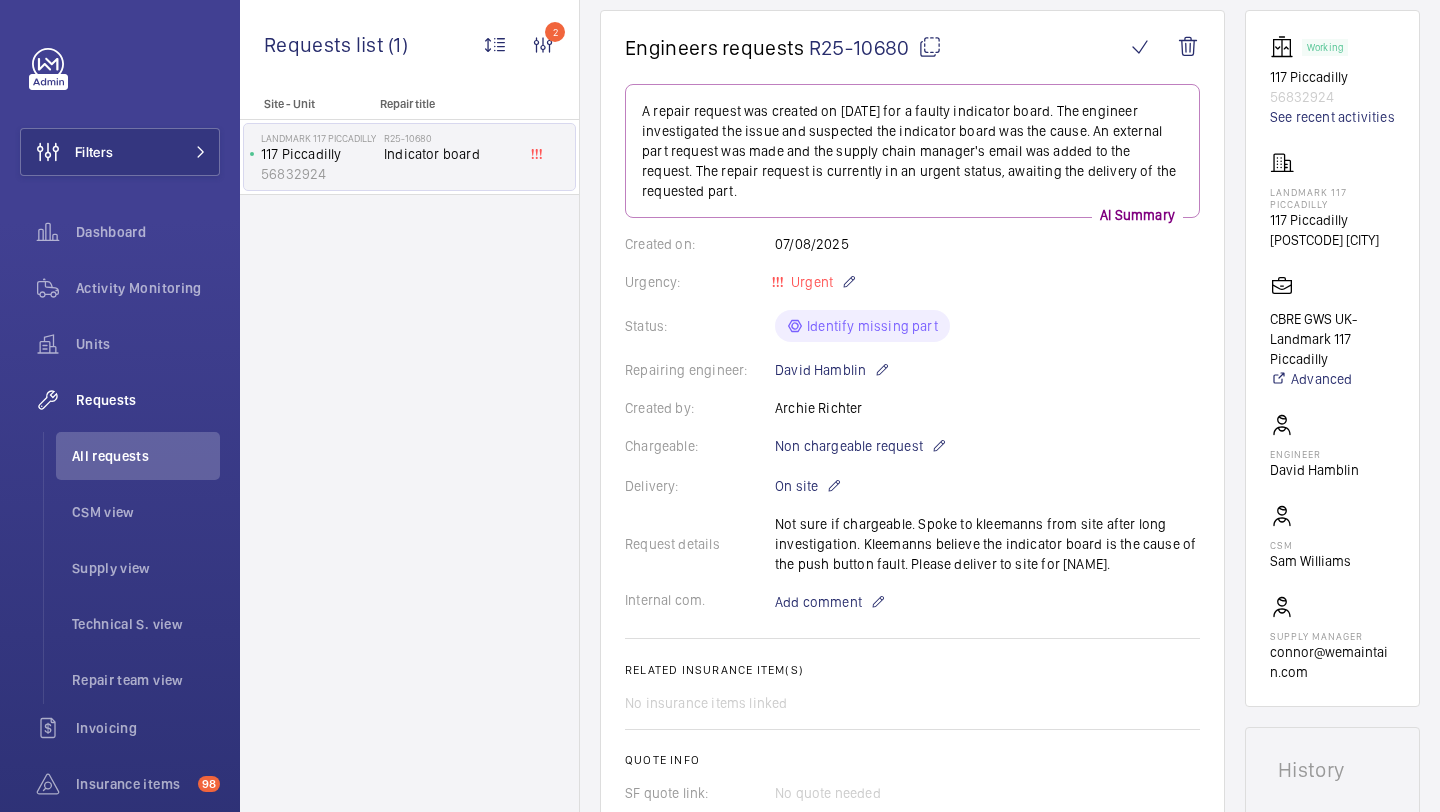 scroll, scrollTop: 215, scrollLeft: 0, axis: vertical 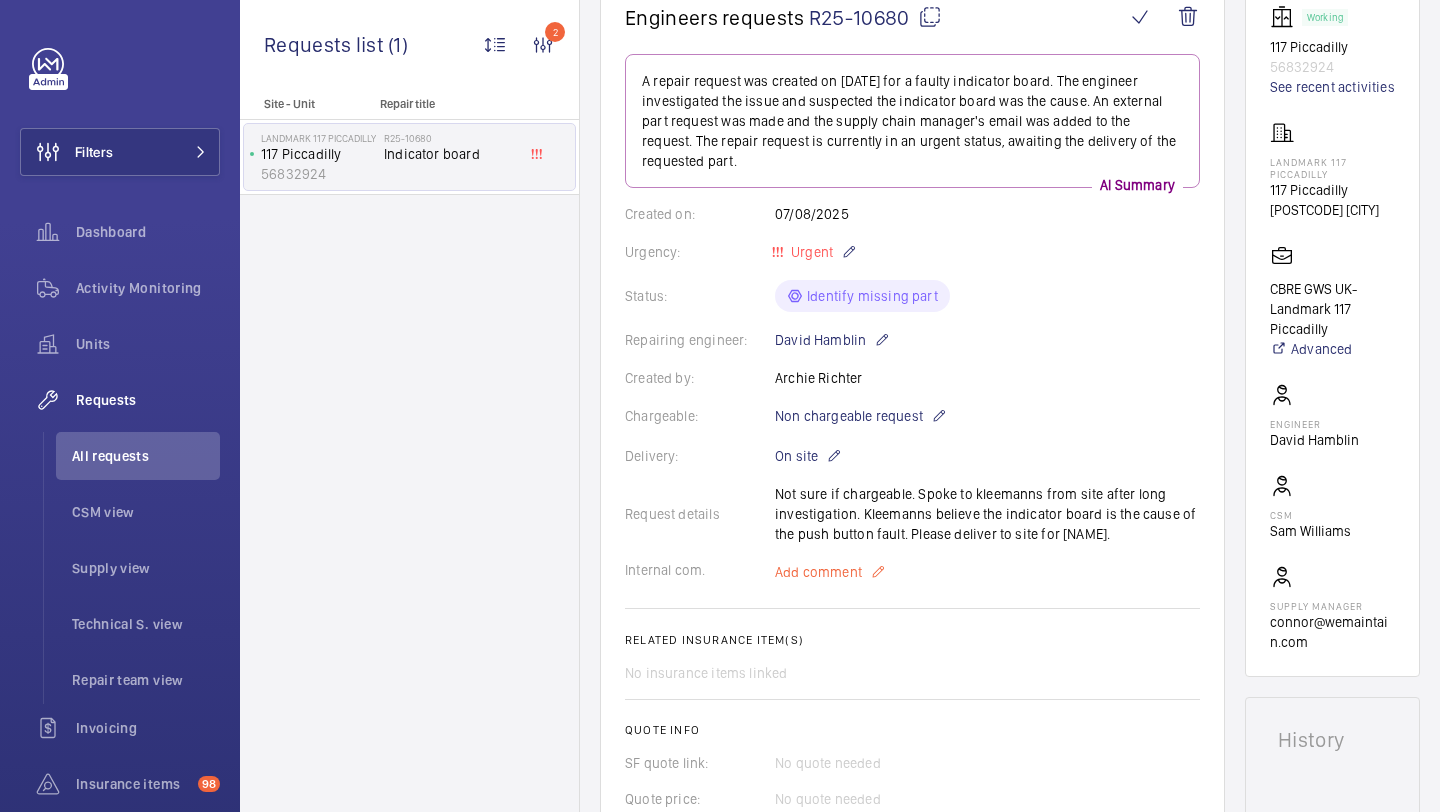 click on "Add comment" 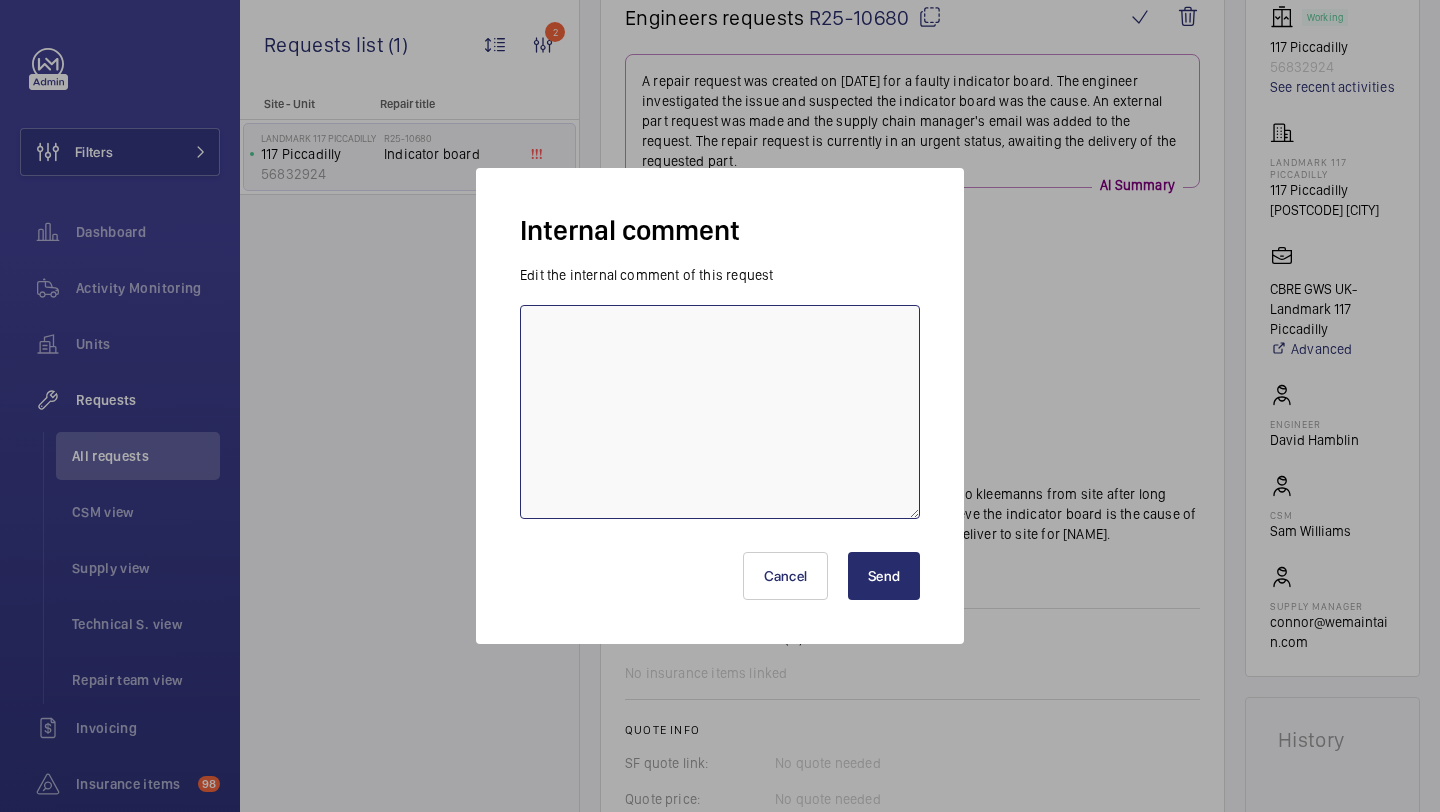 click on "Internal comment Edit the internal comment of this request Cancel Send" at bounding box center [0, 0] 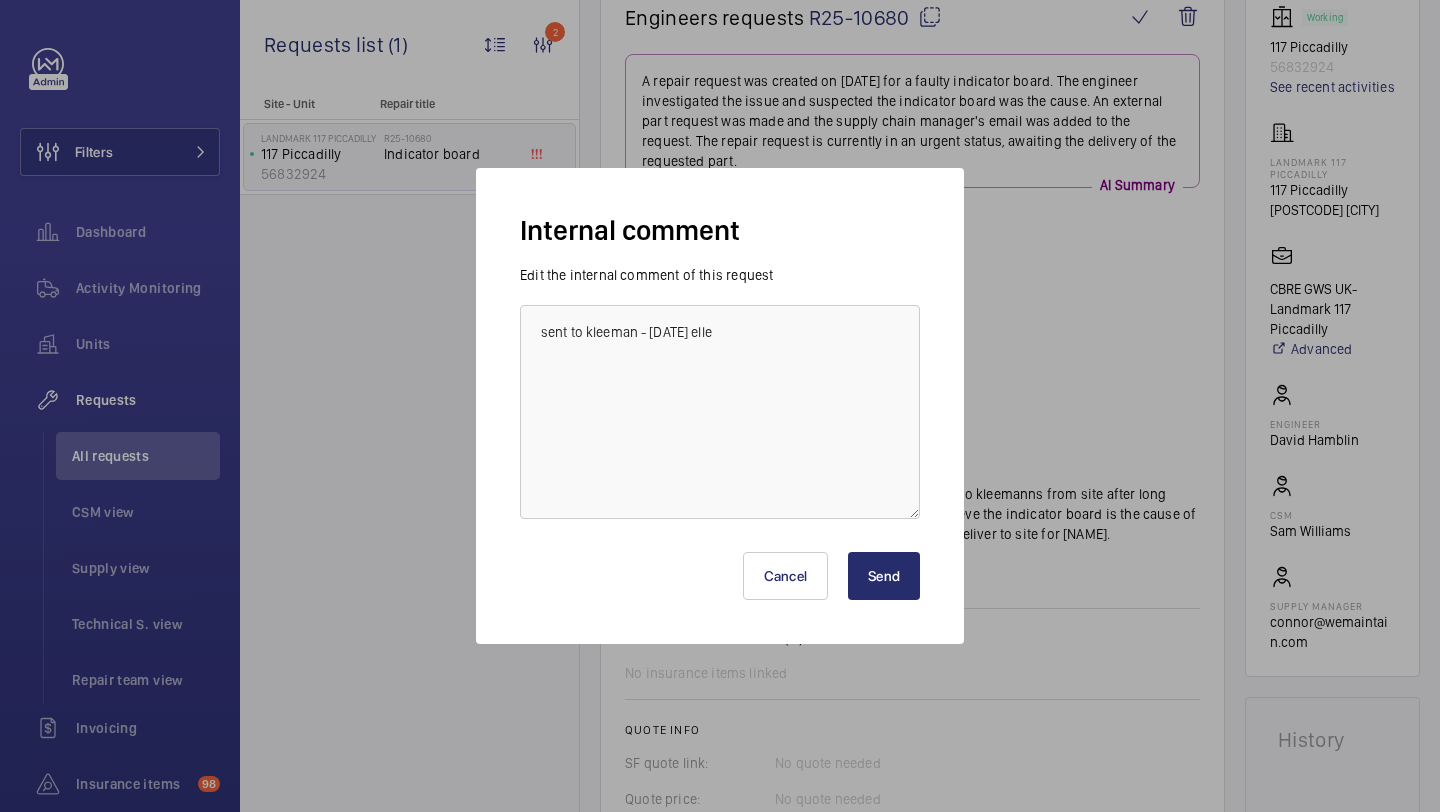 click on "Internal comment Edit the internal comment of this request sent to kleeman - 08.08 elle Cancel Send" at bounding box center [720, 406] 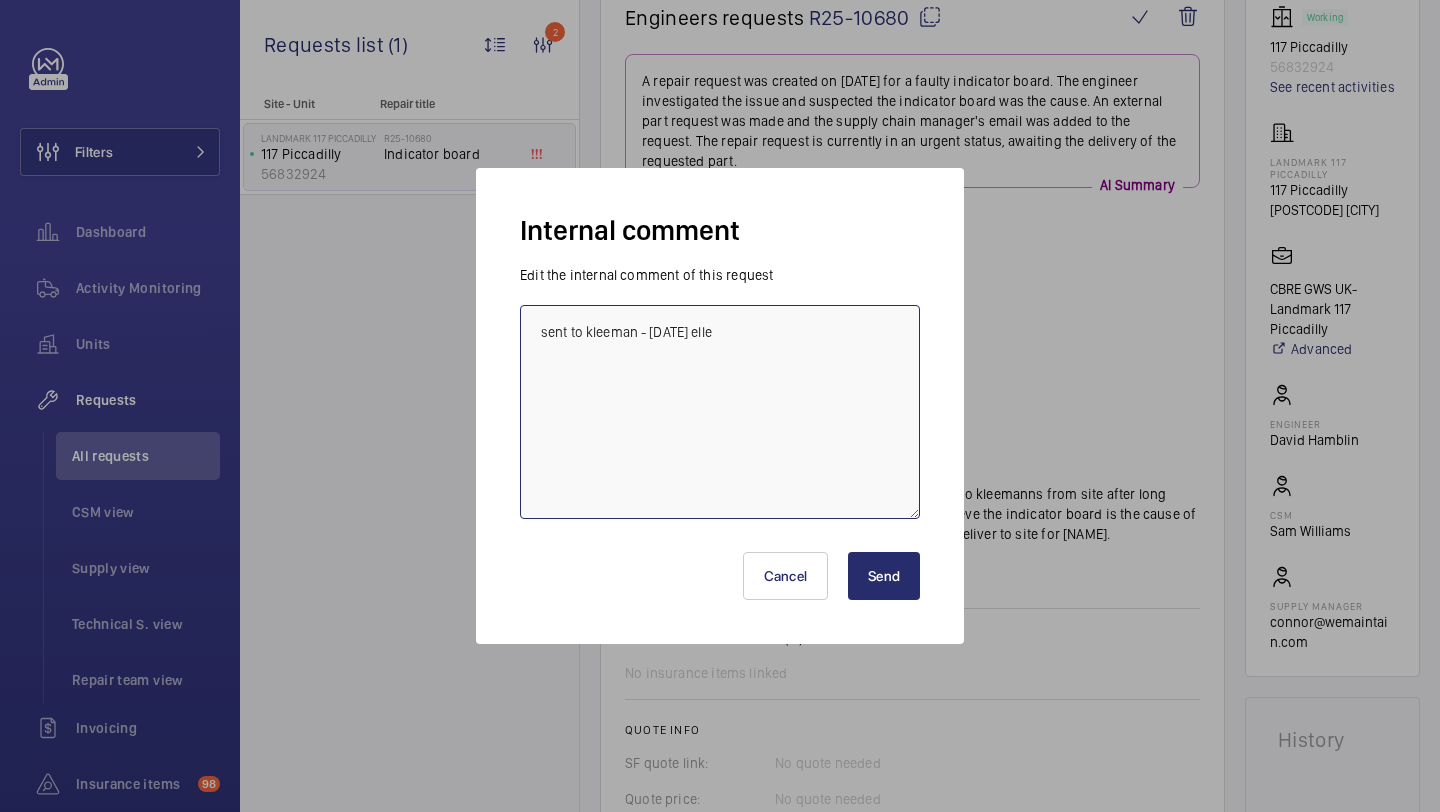 click on "sent to kleeman - 08.08 elle" at bounding box center [720, 412] 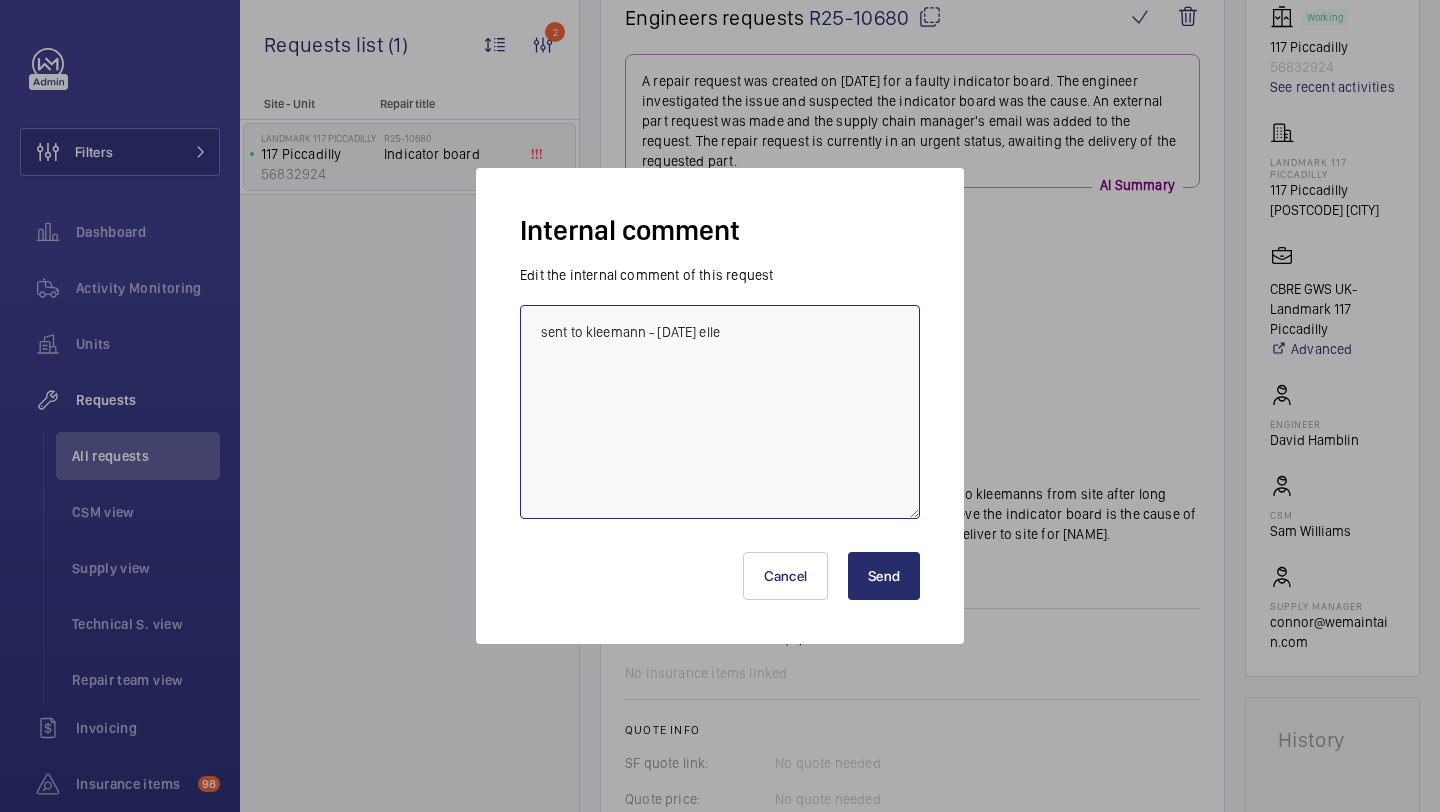 type on "sent to kleemann - 08.08 elle" 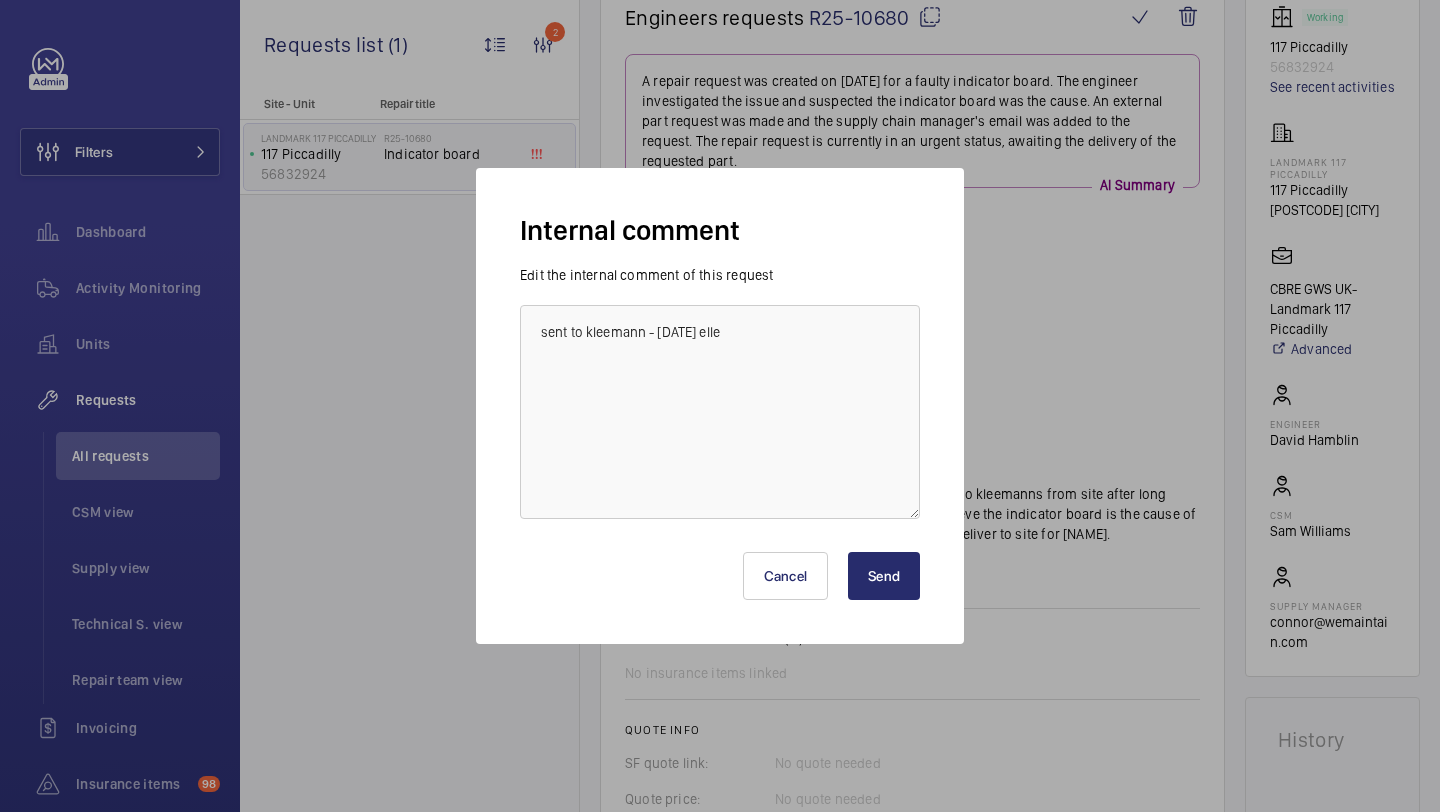 click on "Send" at bounding box center [884, 576] 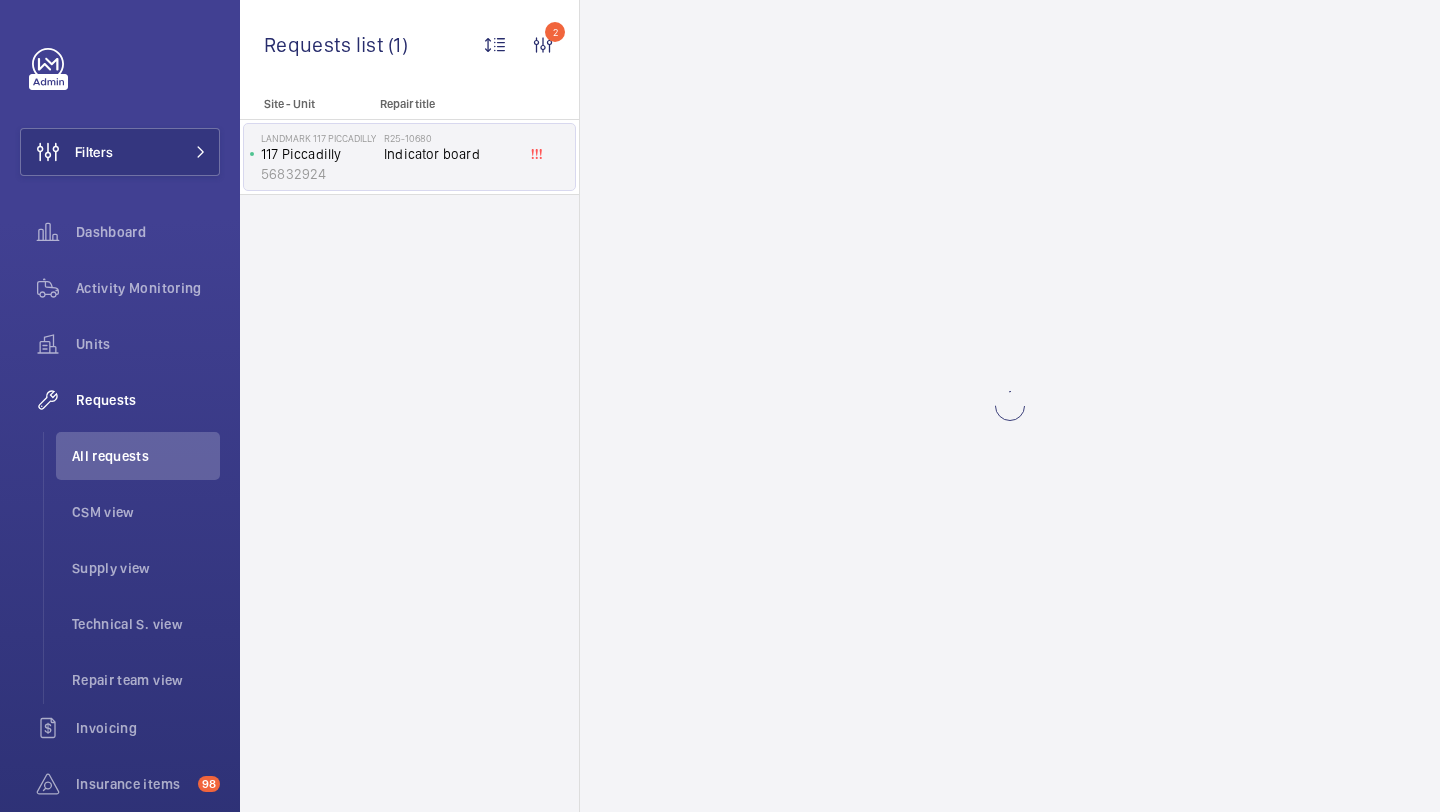 click 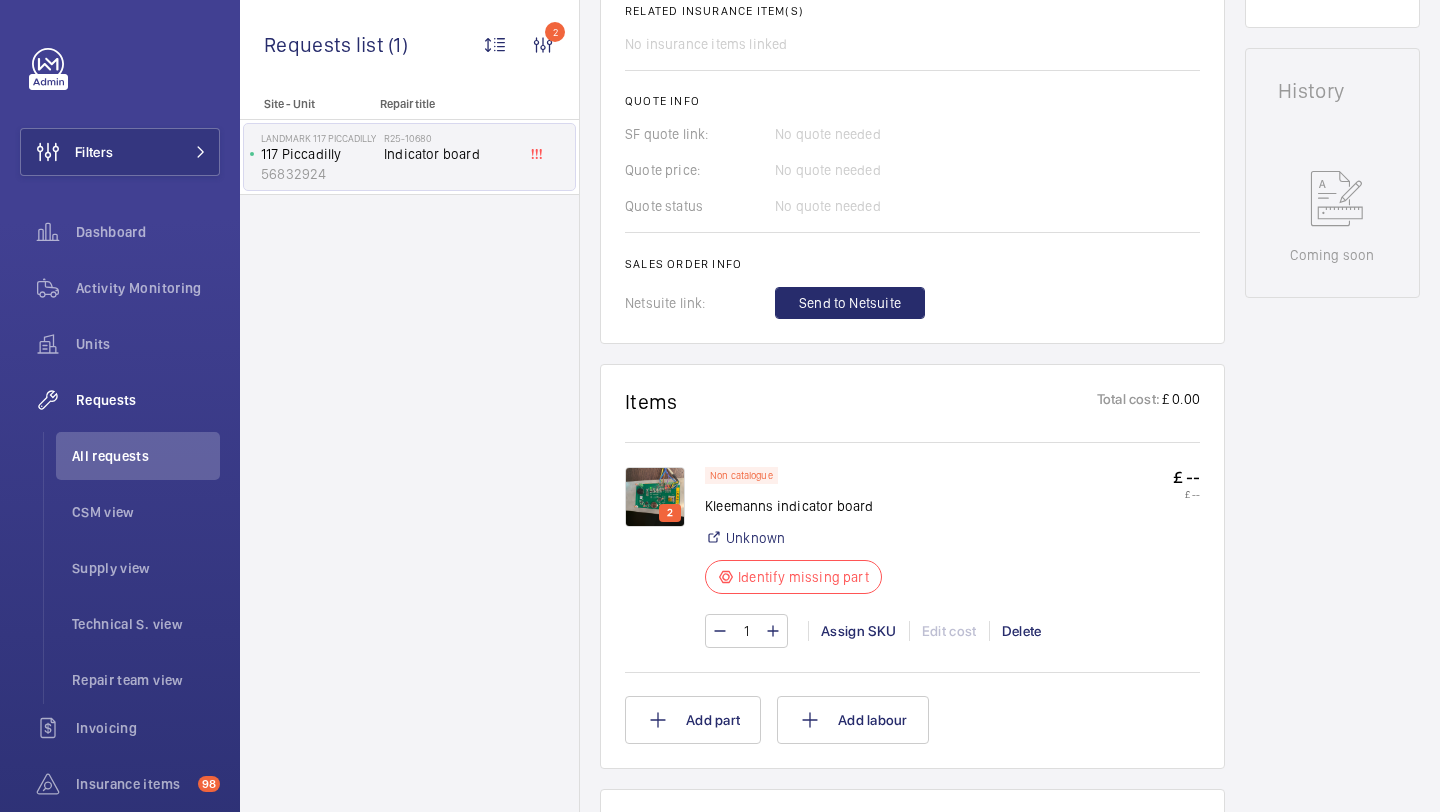 scroll, scrollTop: 872, scrollLeft: 0, axis: vertical 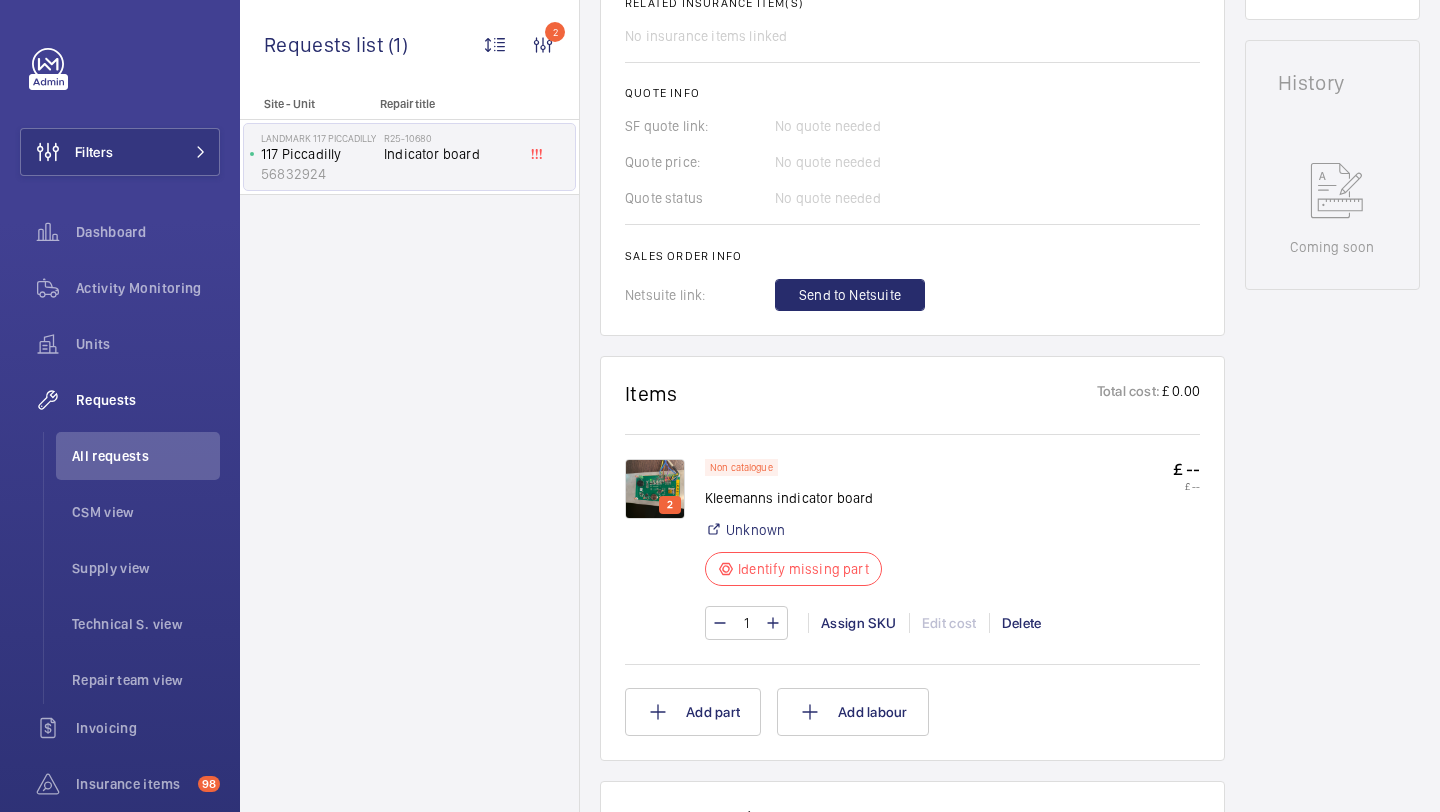 click 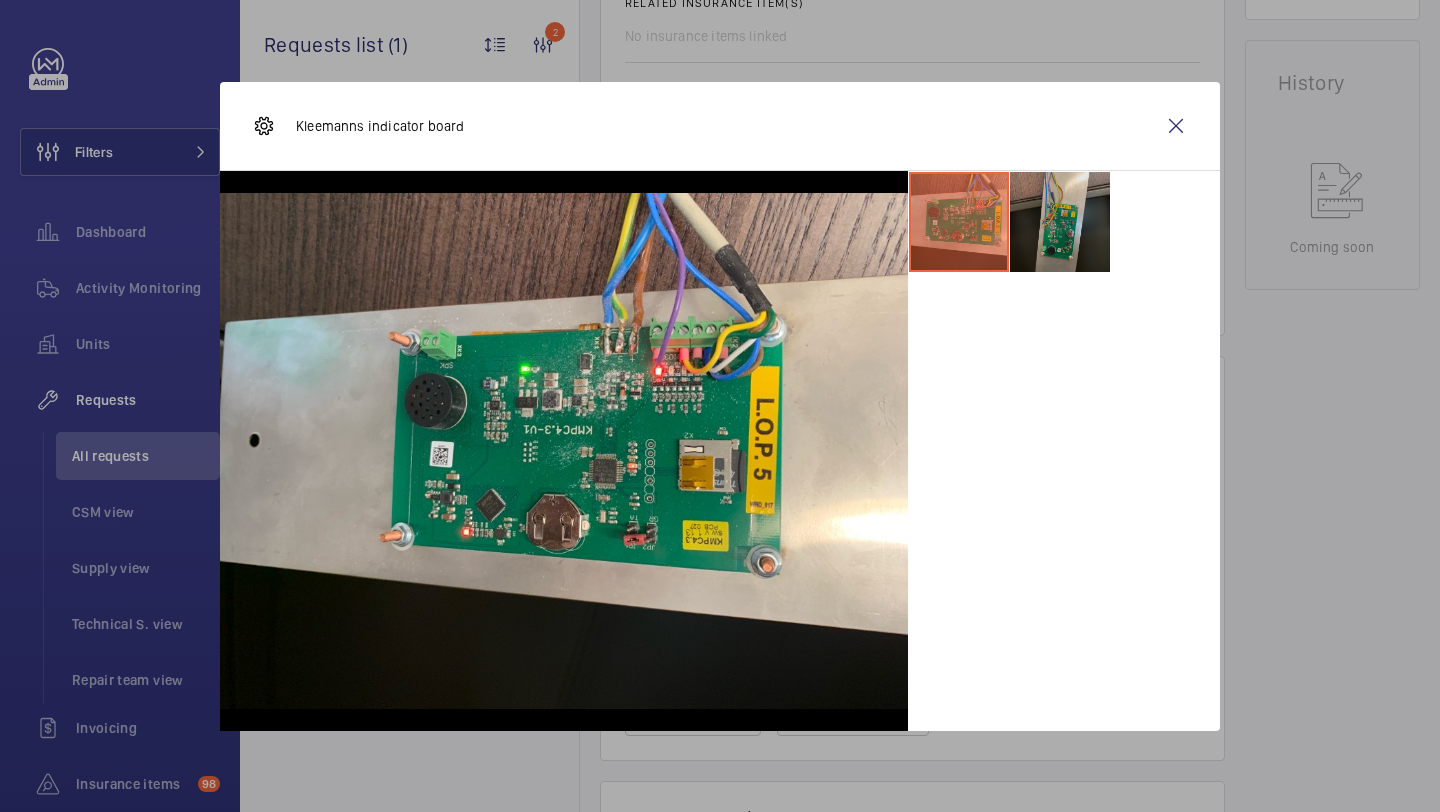 click at bounding box center (1060, 222) 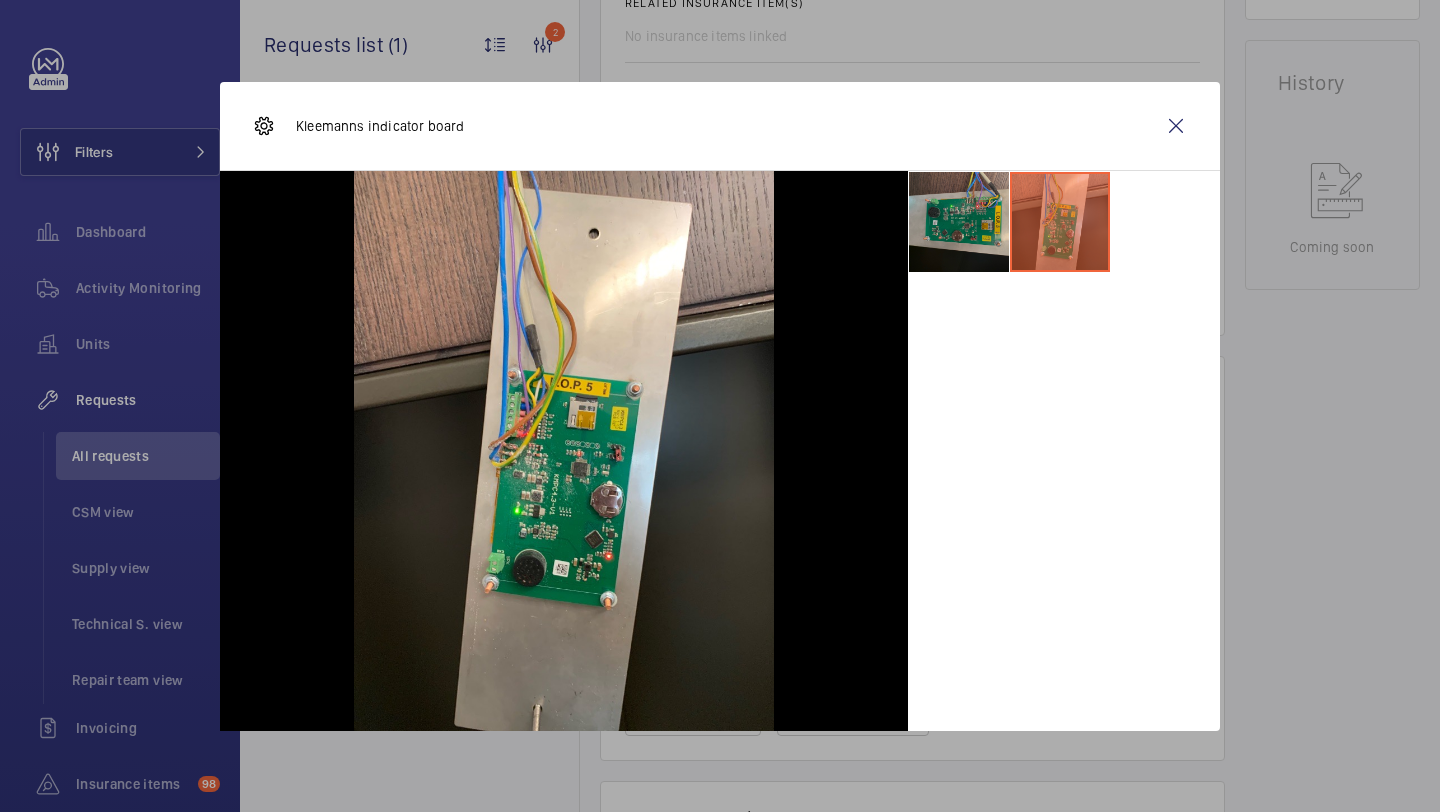 click at bounding box center [959, 222] 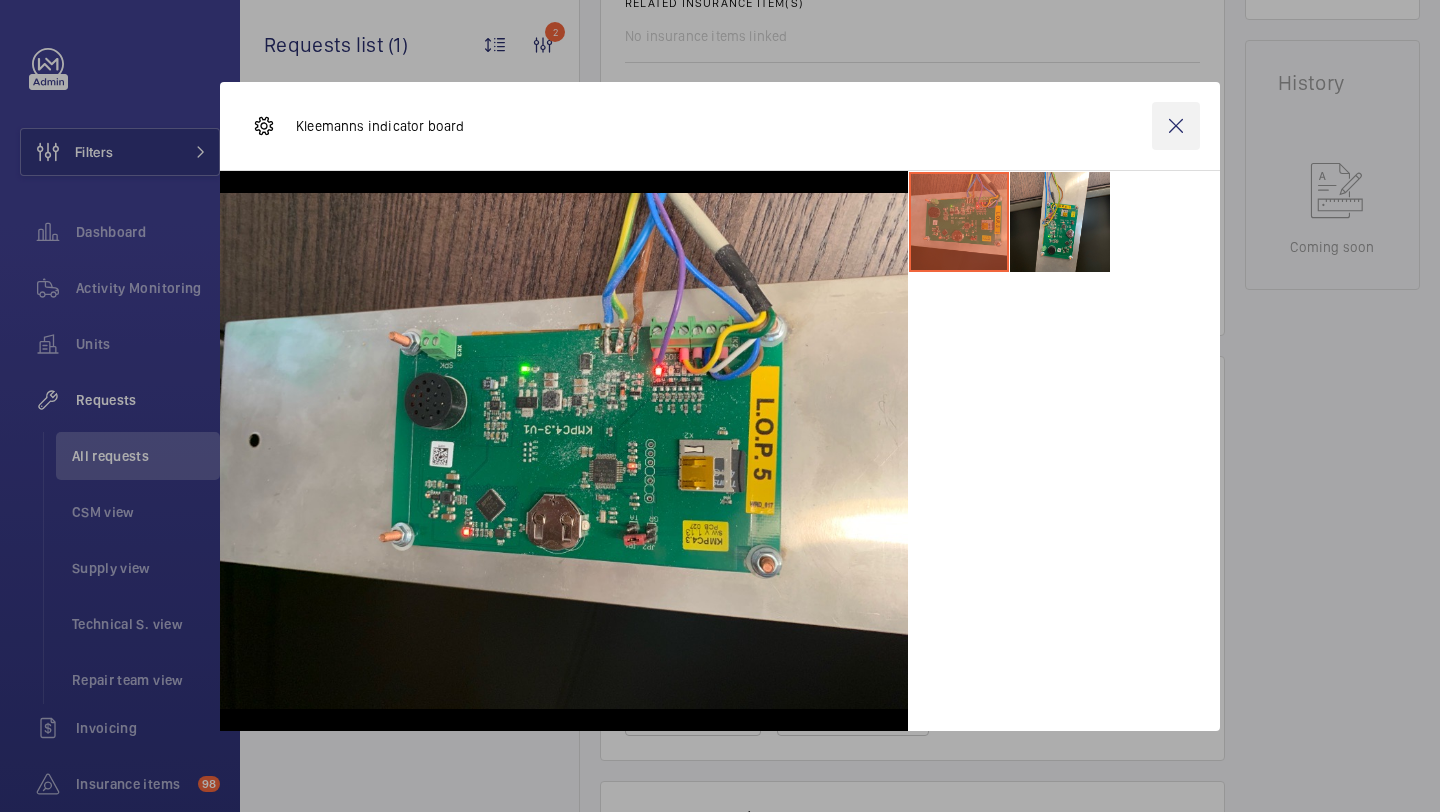 click at bounding box center [1176, 126] 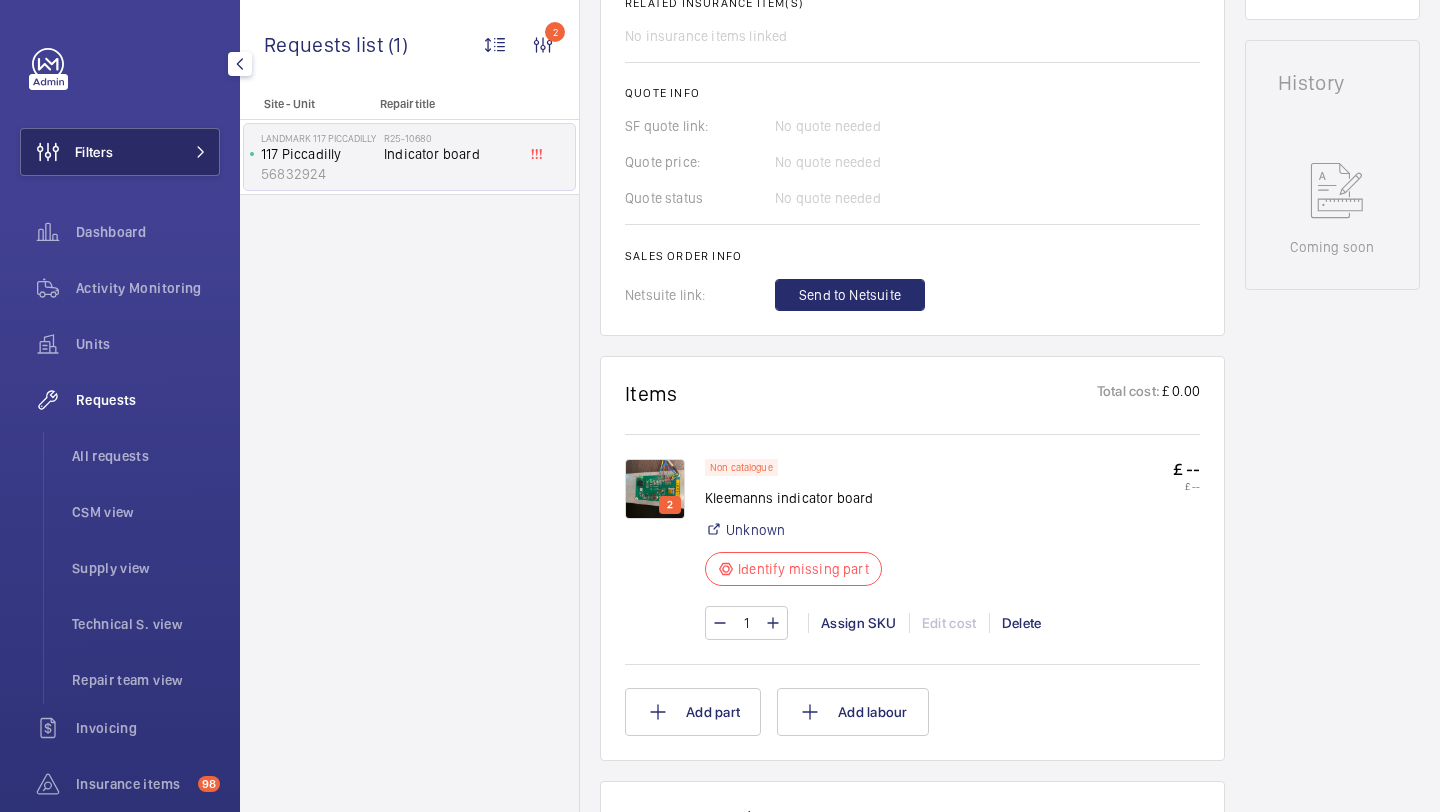 click on "Filters" 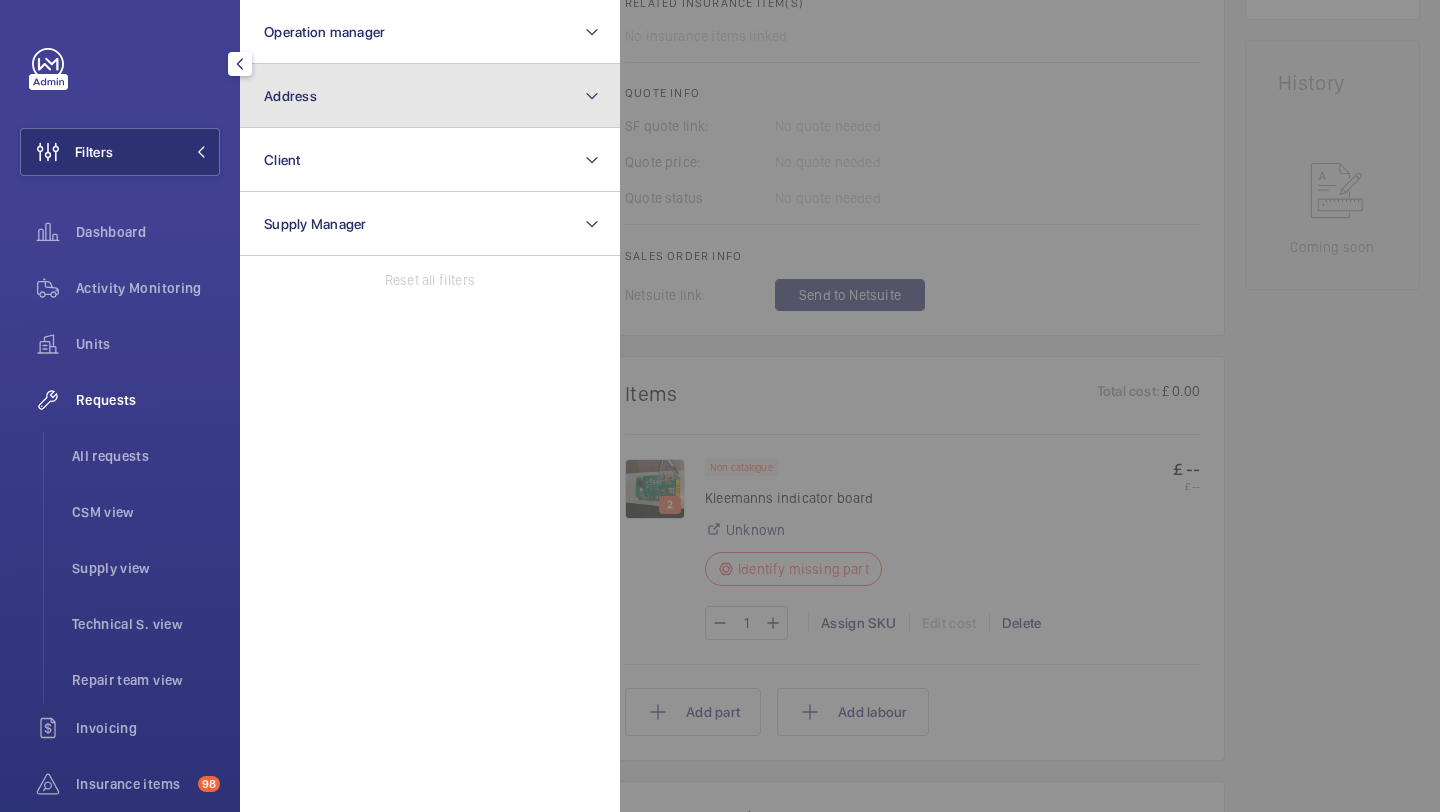 click on "Address" 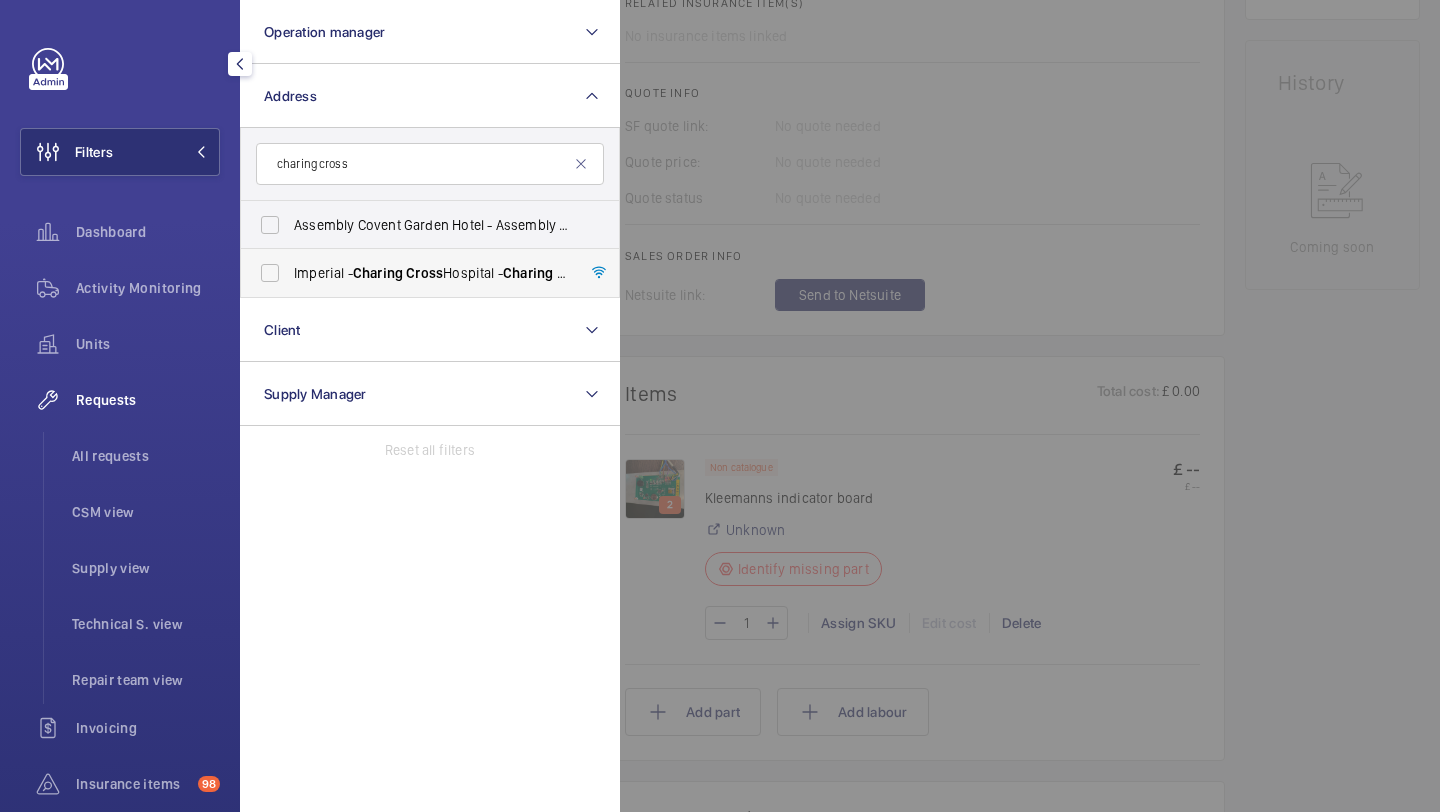 type on "charing cross" 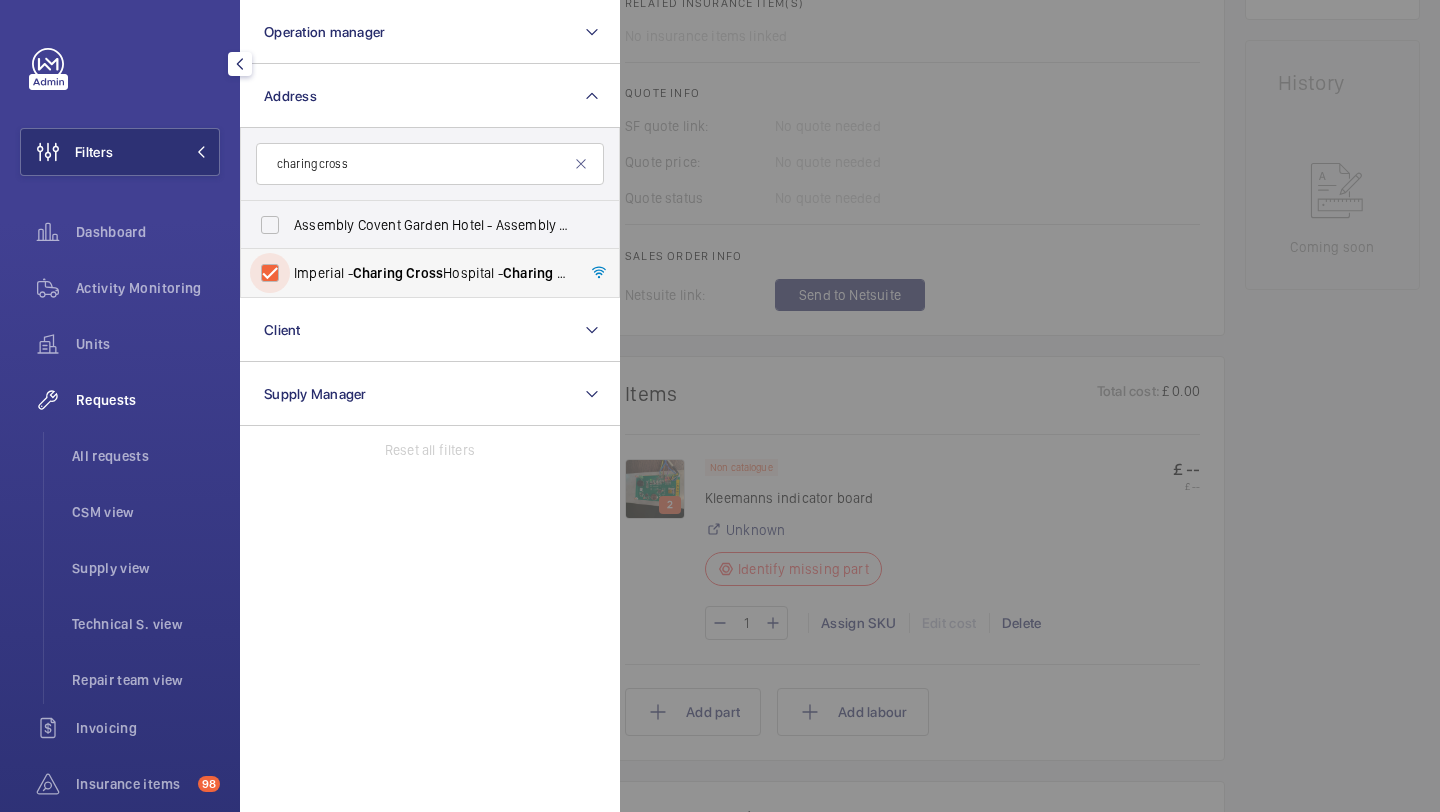 checkbox on "true" 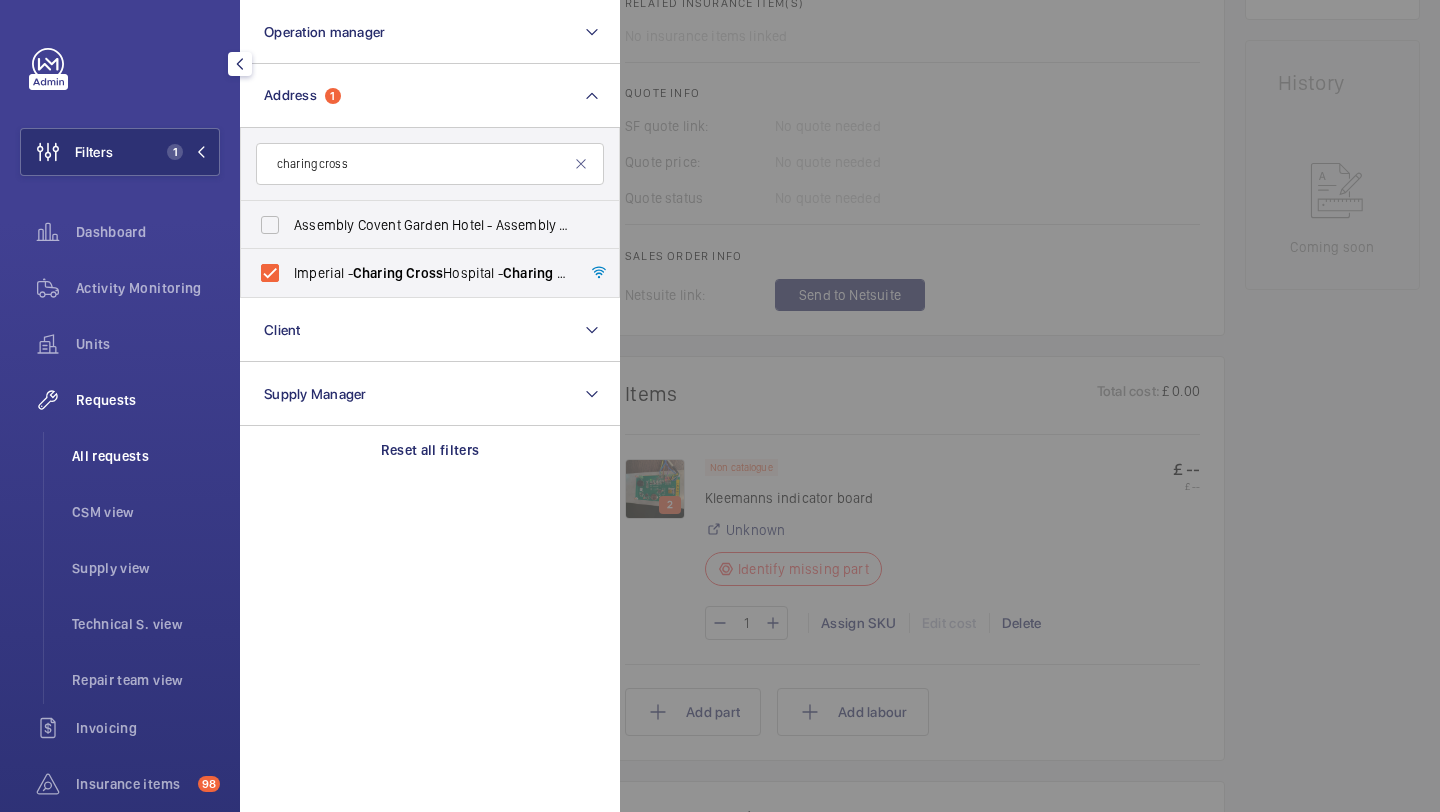 click on "All requests" 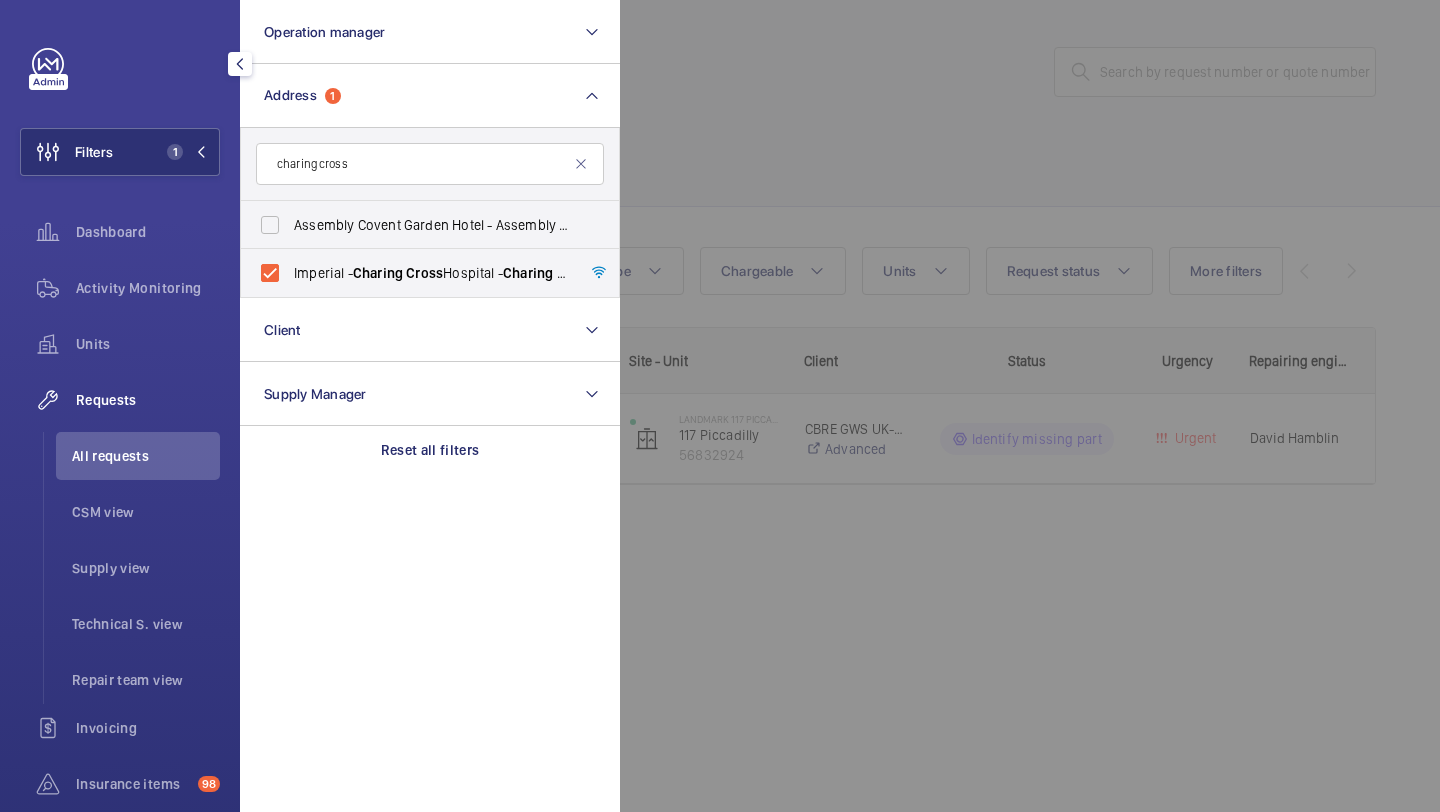 click 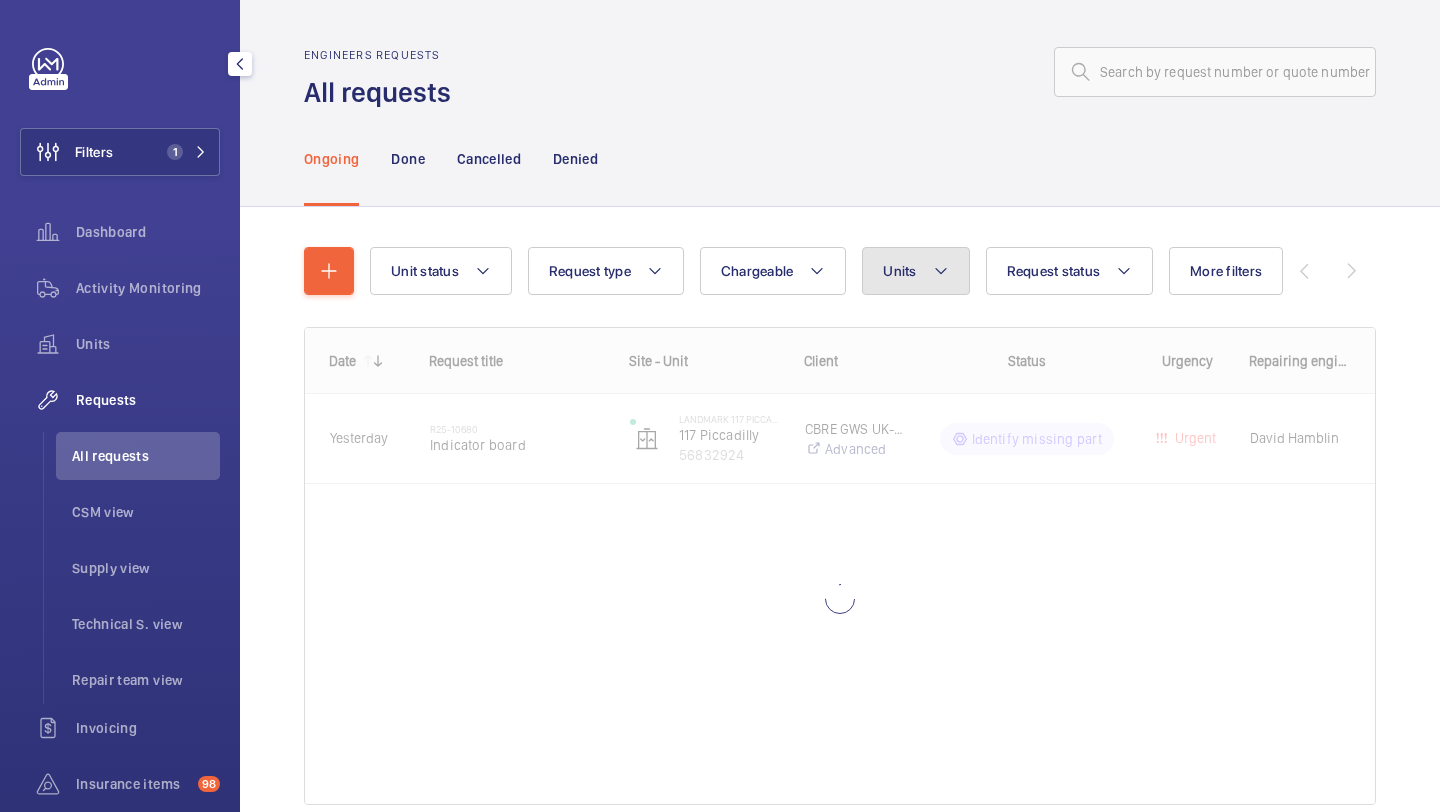 click 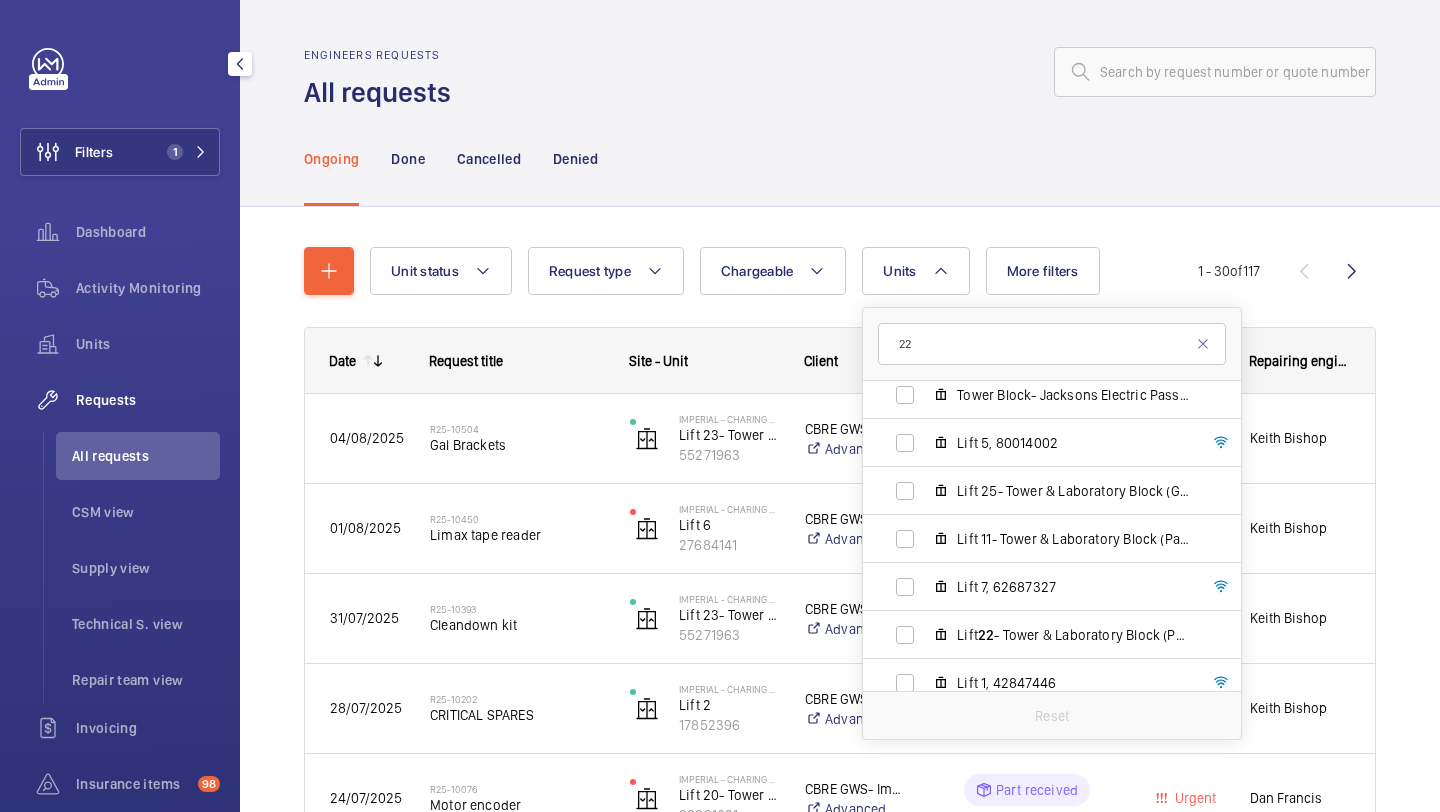 scroll, scrollTop: 255, scrollLeft: 0, axis: vertical 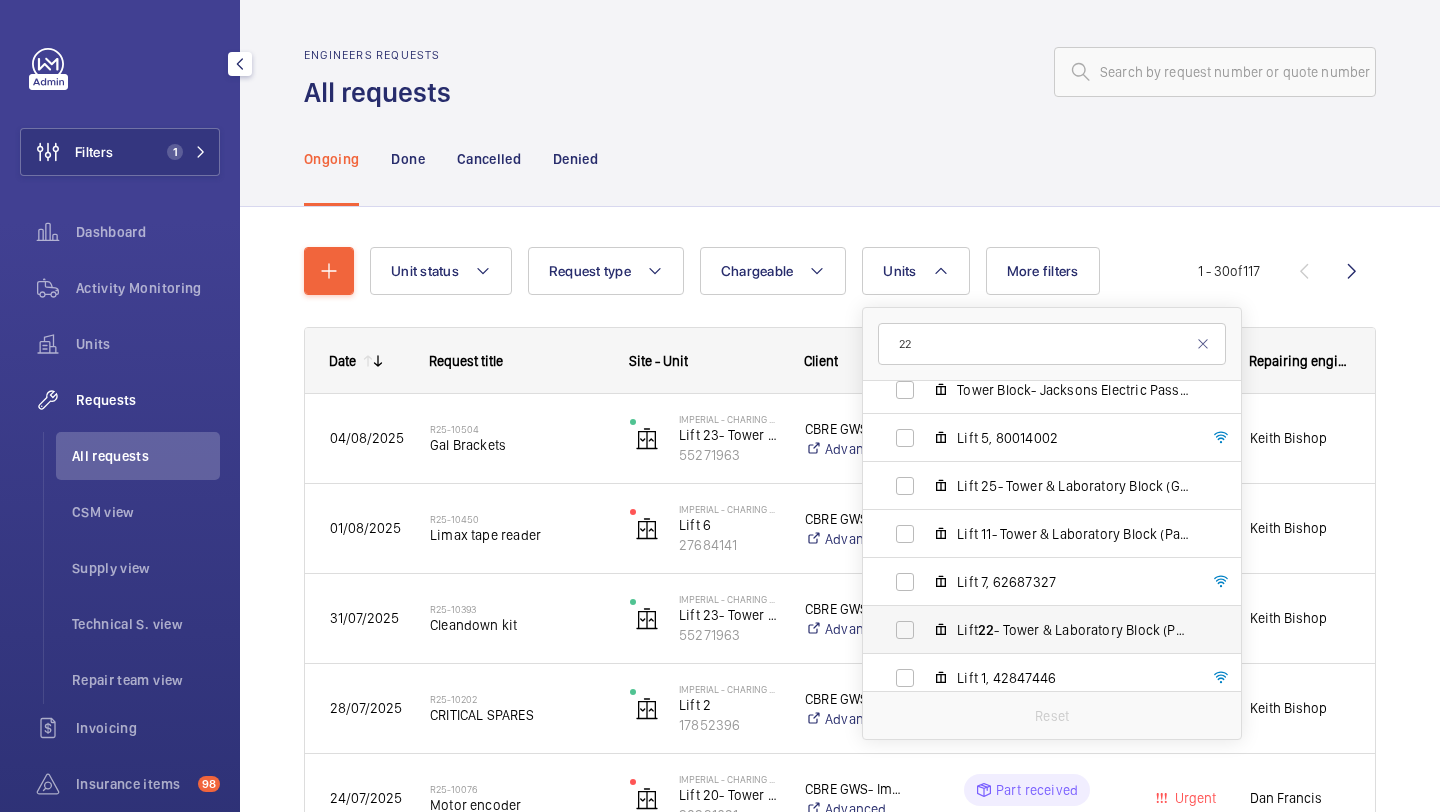 type on "22" 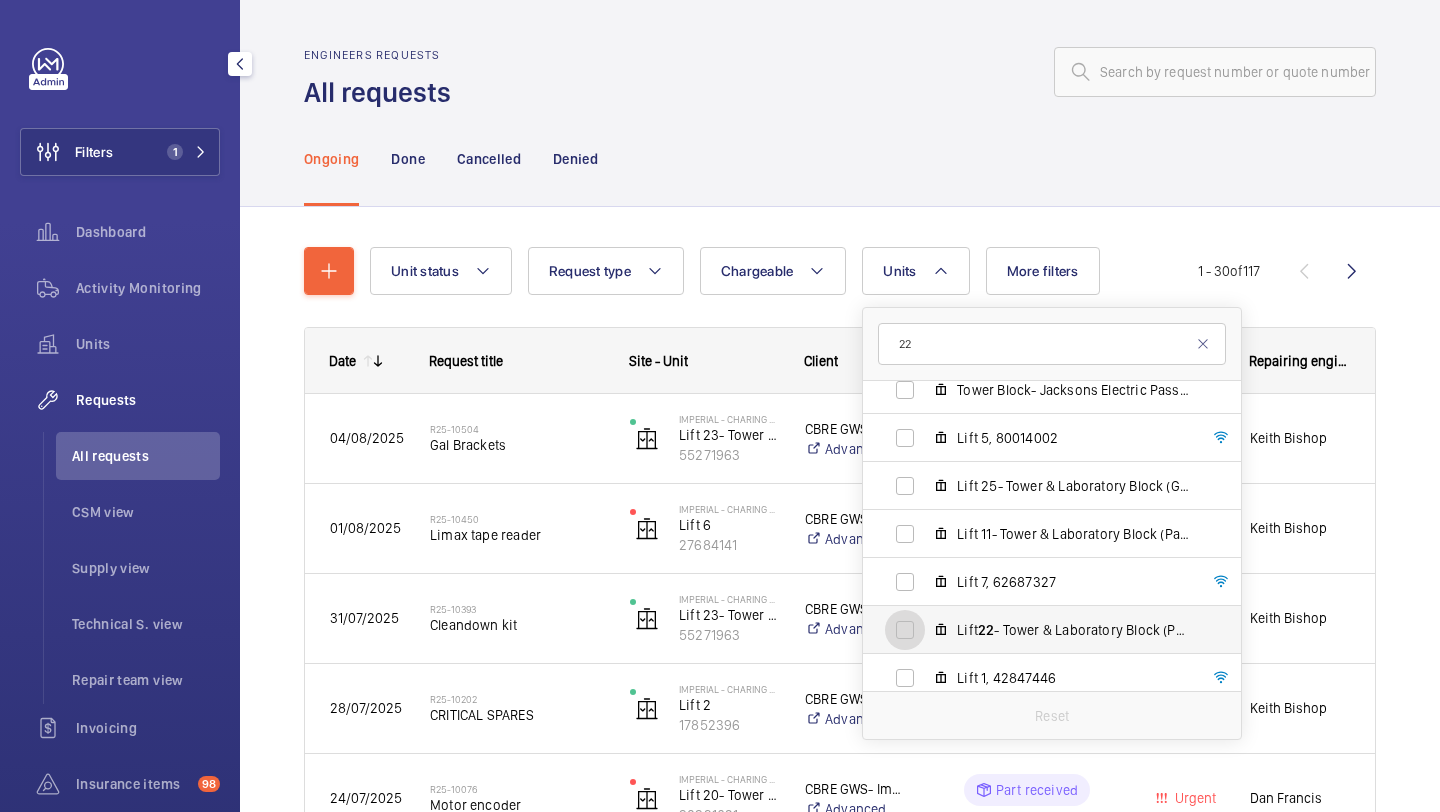 click on "Lift  22 - Tower & Laboratory Block (Passenger), 90423677" at bounding box center (905, 630) 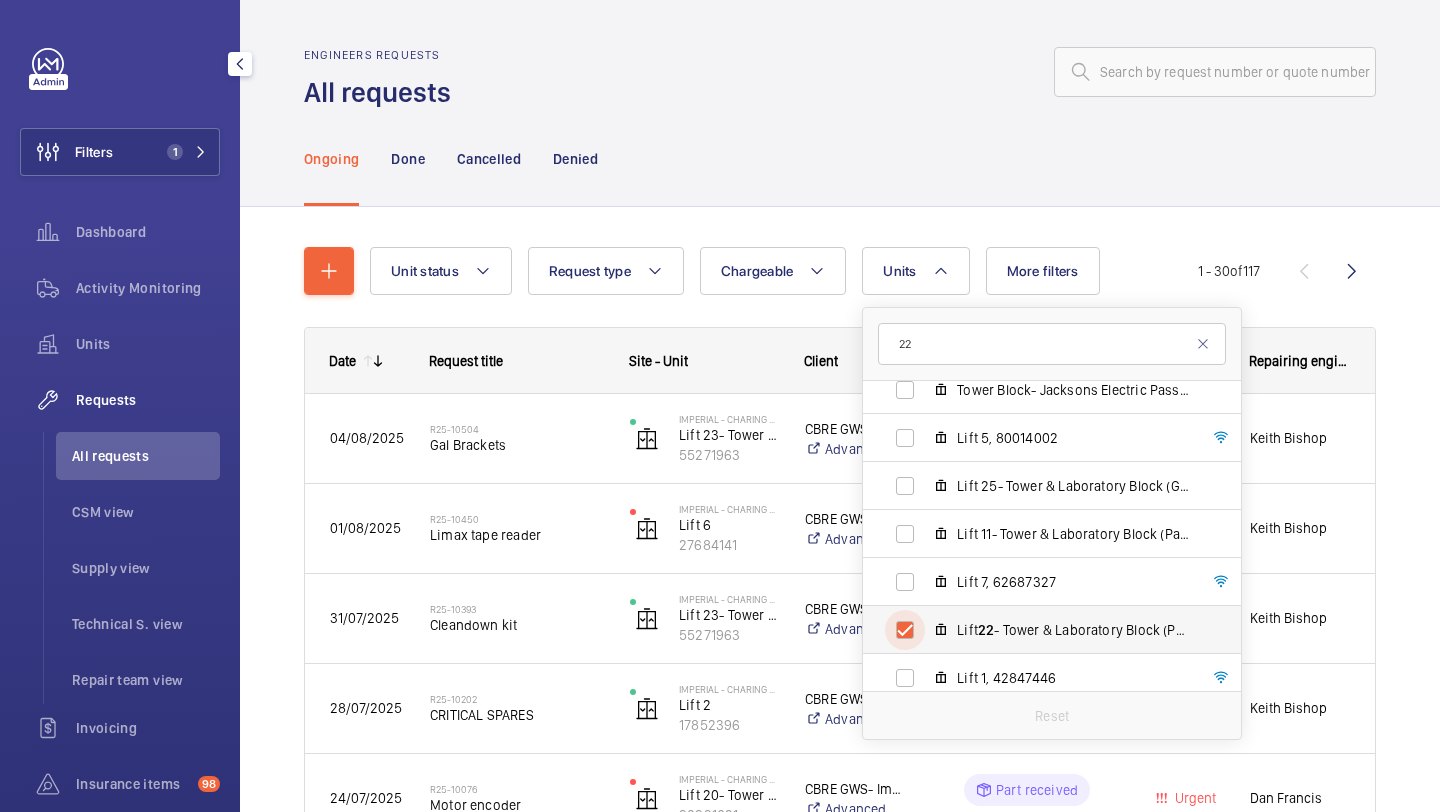 checkbox on "true" 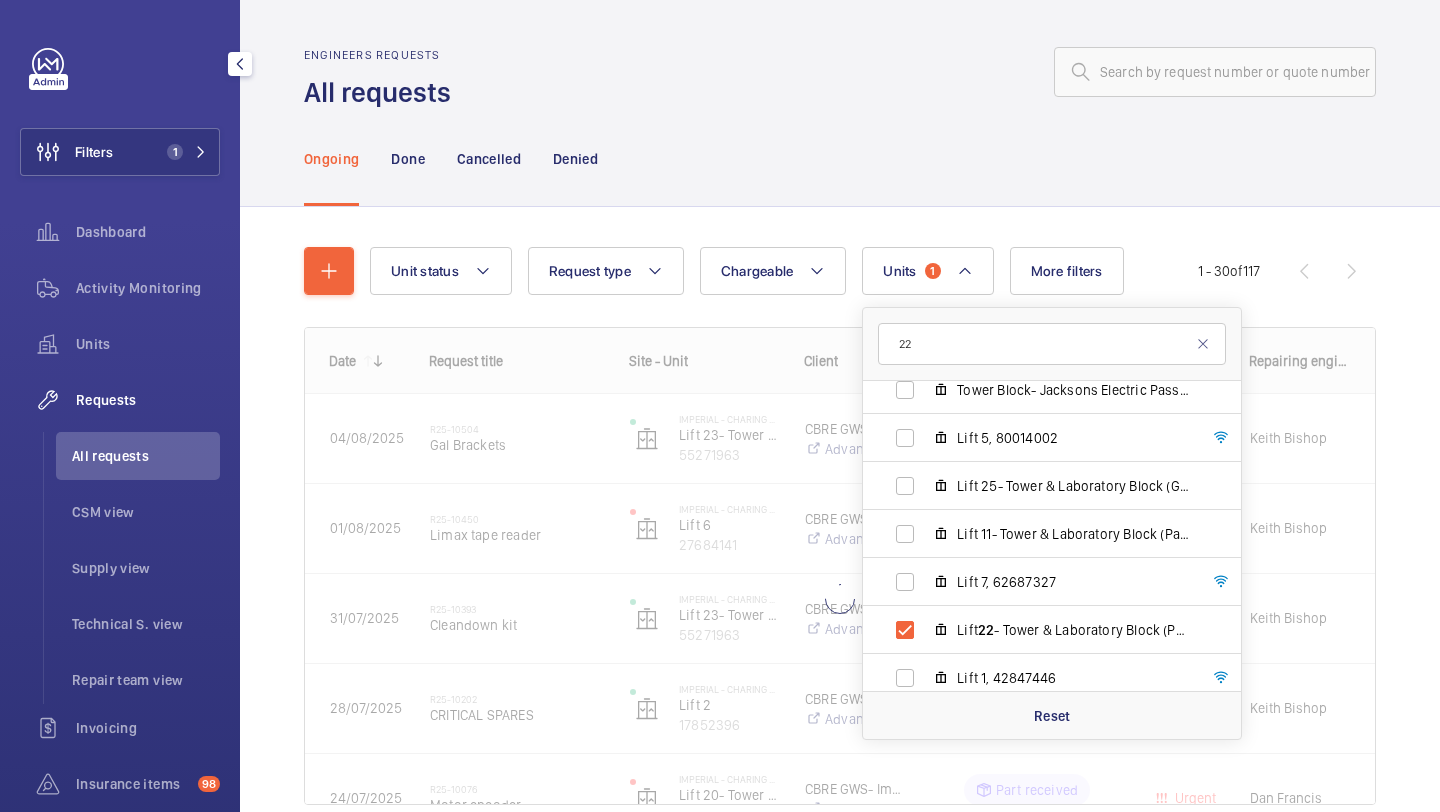 click on "Ongoing Done Cancelled Denied" 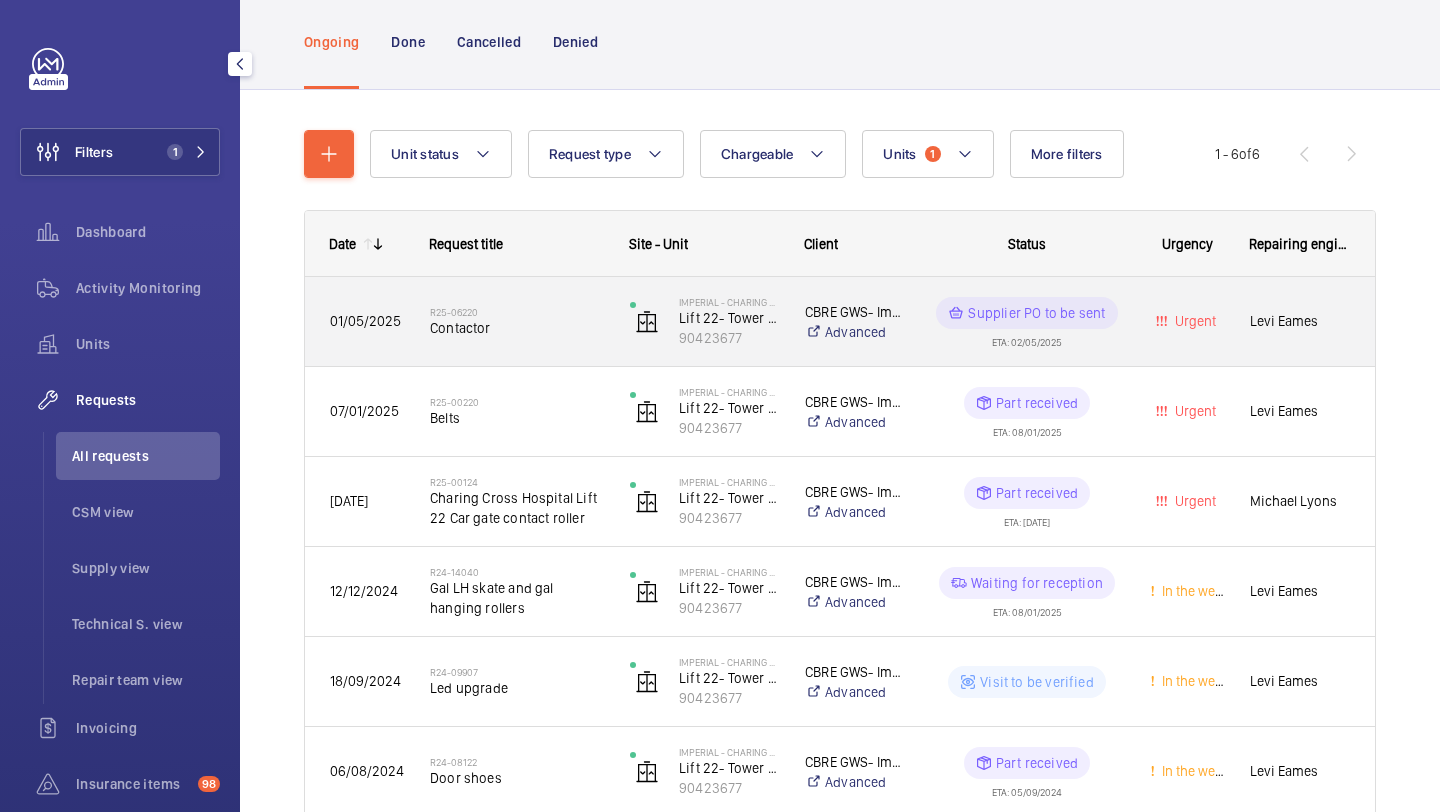 scroll, scrollTop: 0, scrollLeft: 0, axis: both 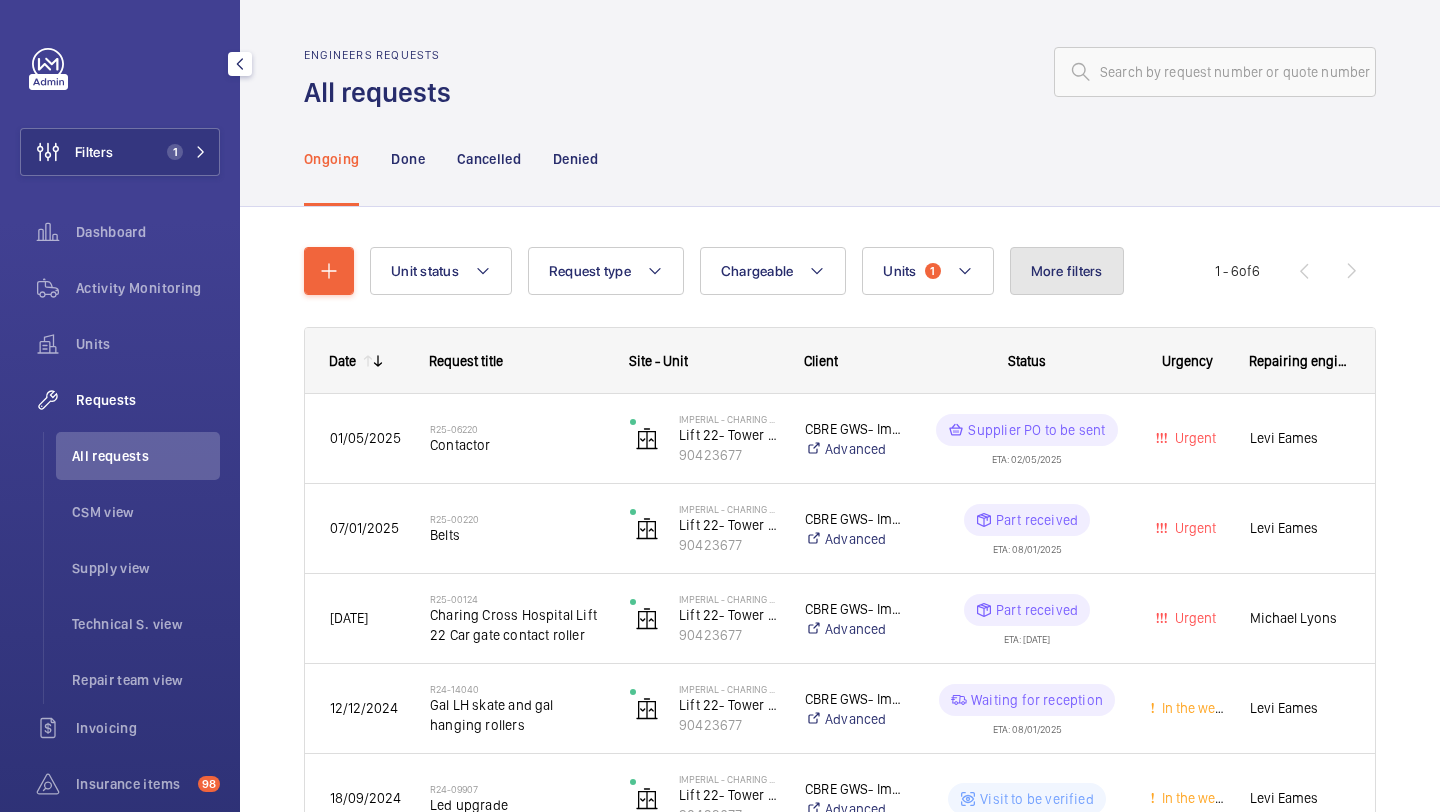 click on "More filters" 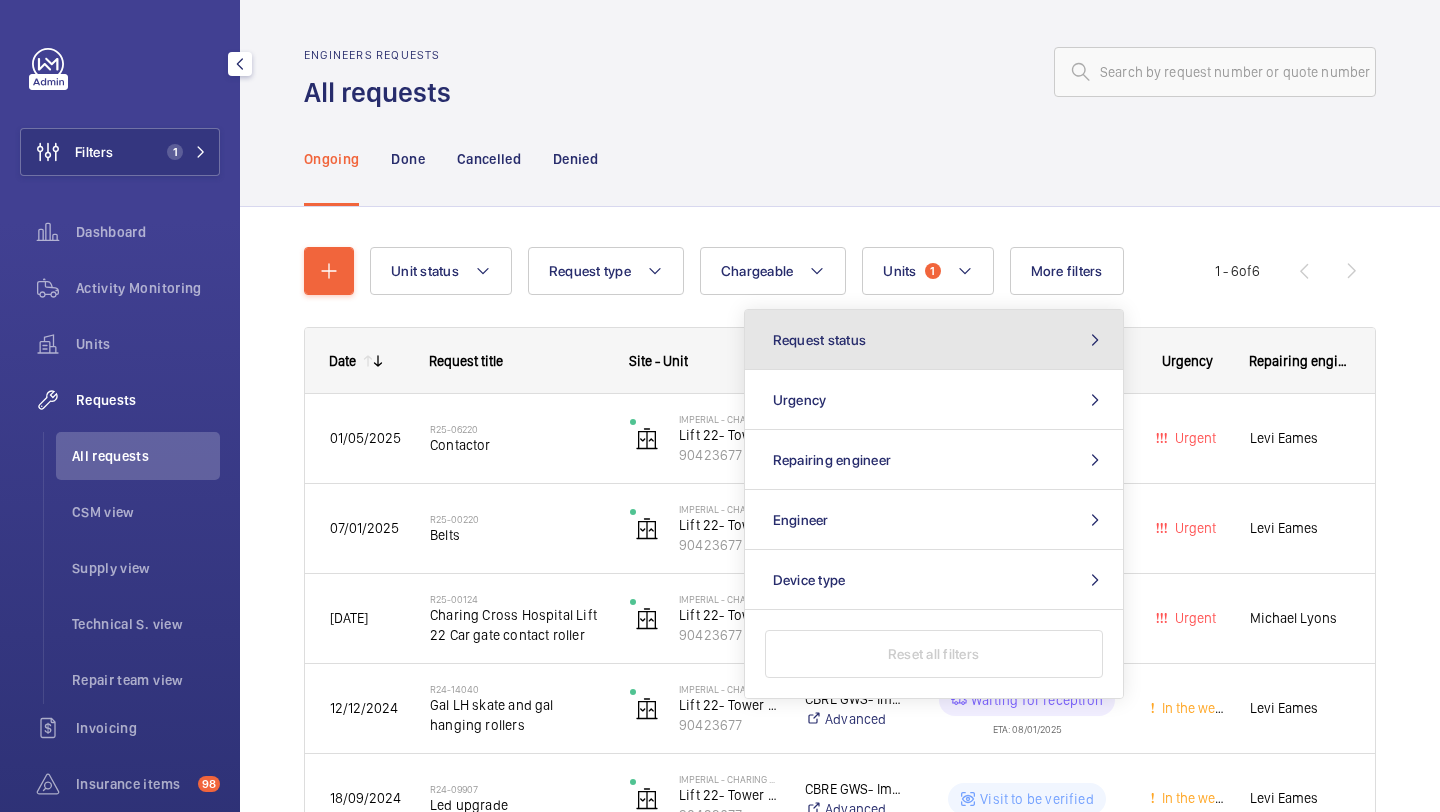 click on "Request status" 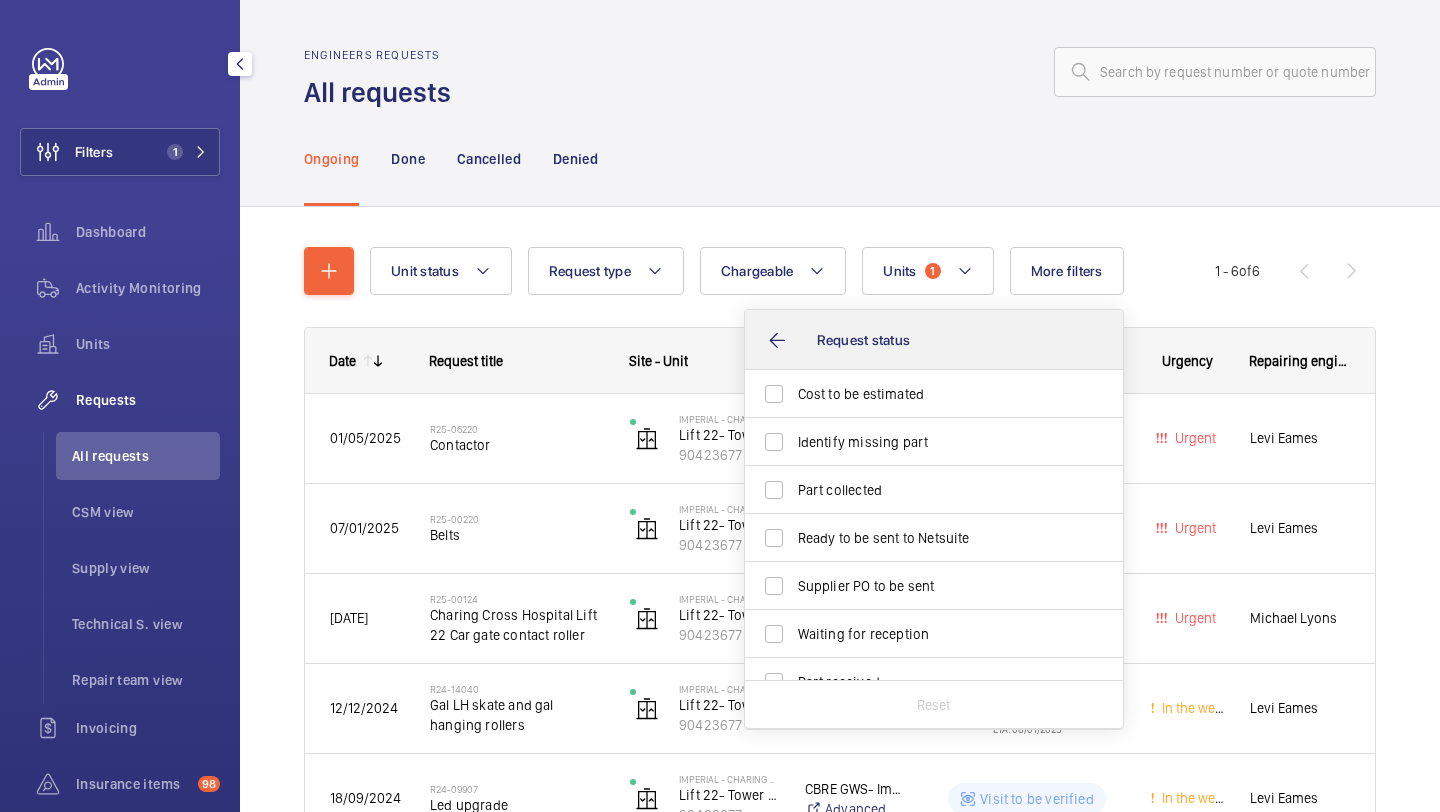 click on "Cost to be estimated" at bounding box center [935, 394] 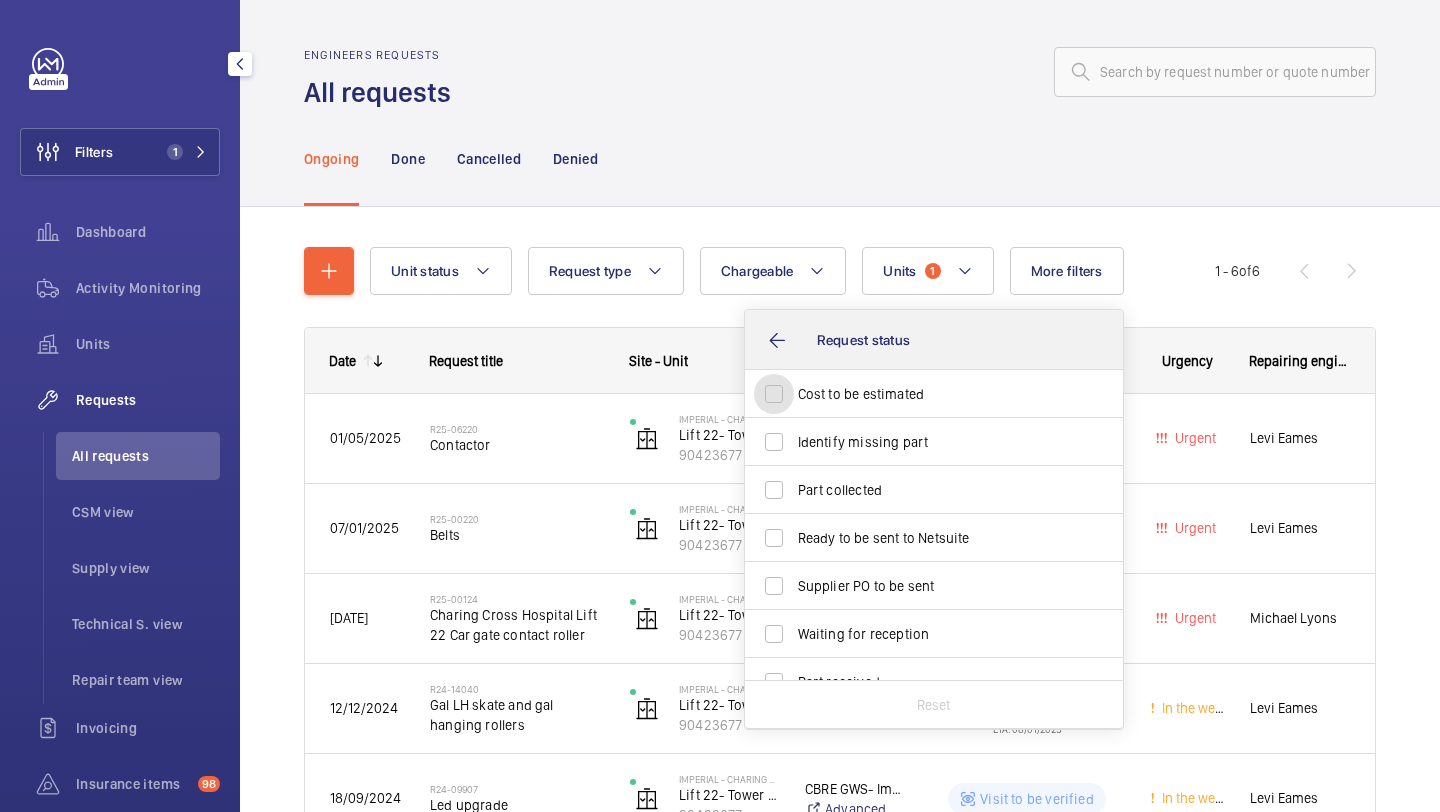 click on "Cost to be estimated" at bounding box center [774, 394] 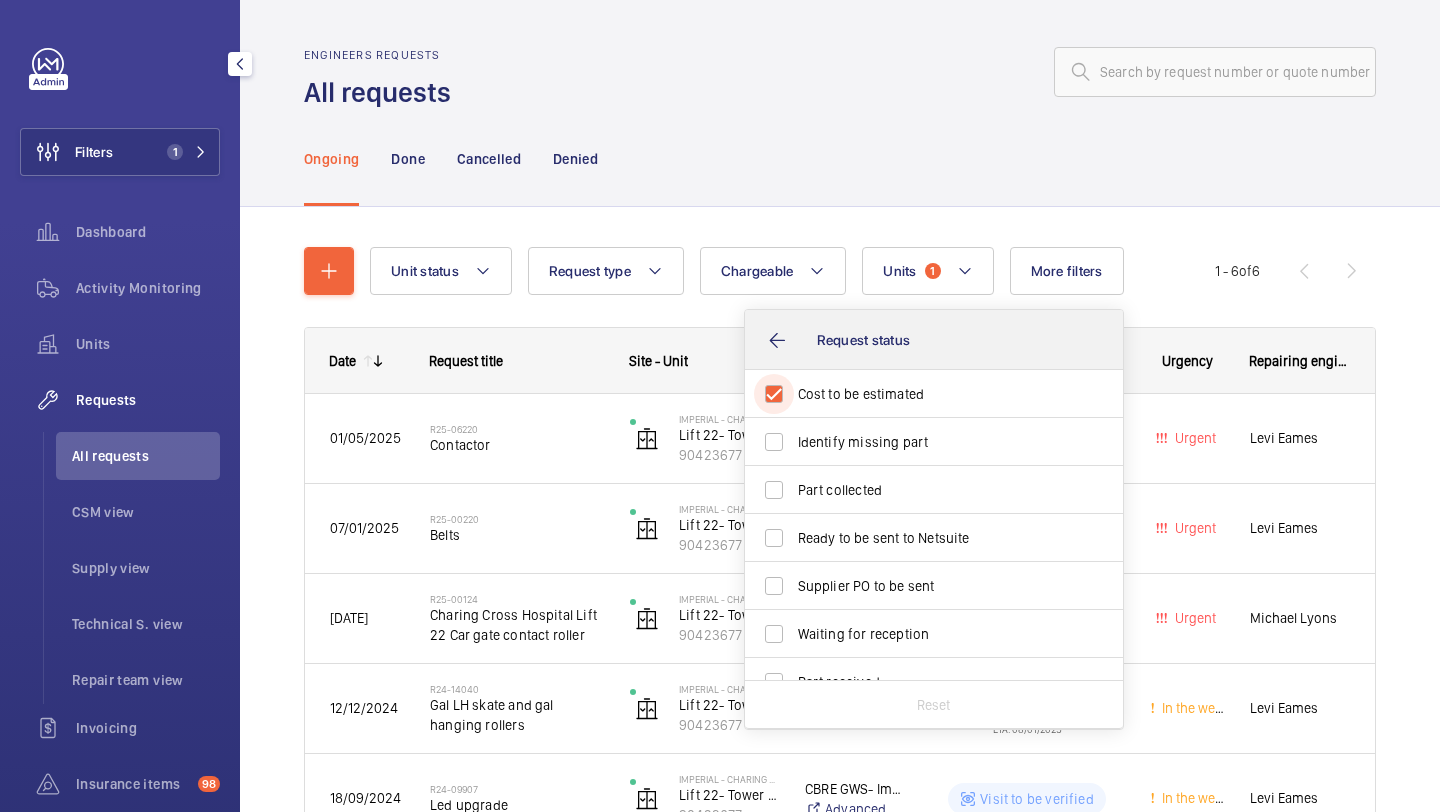 checkbox on "true" 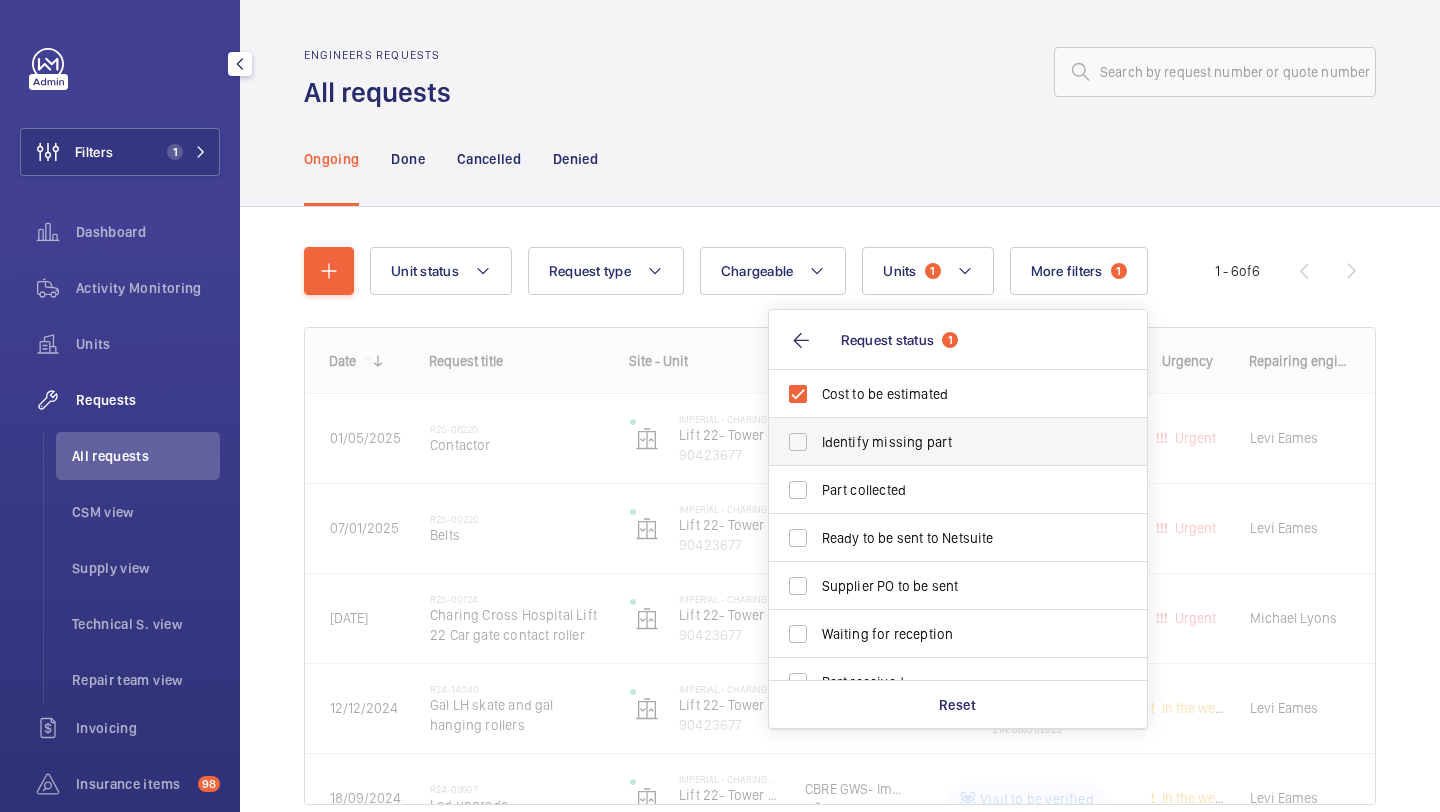 click on "Identify missing part" at bounding box center (943, 442) 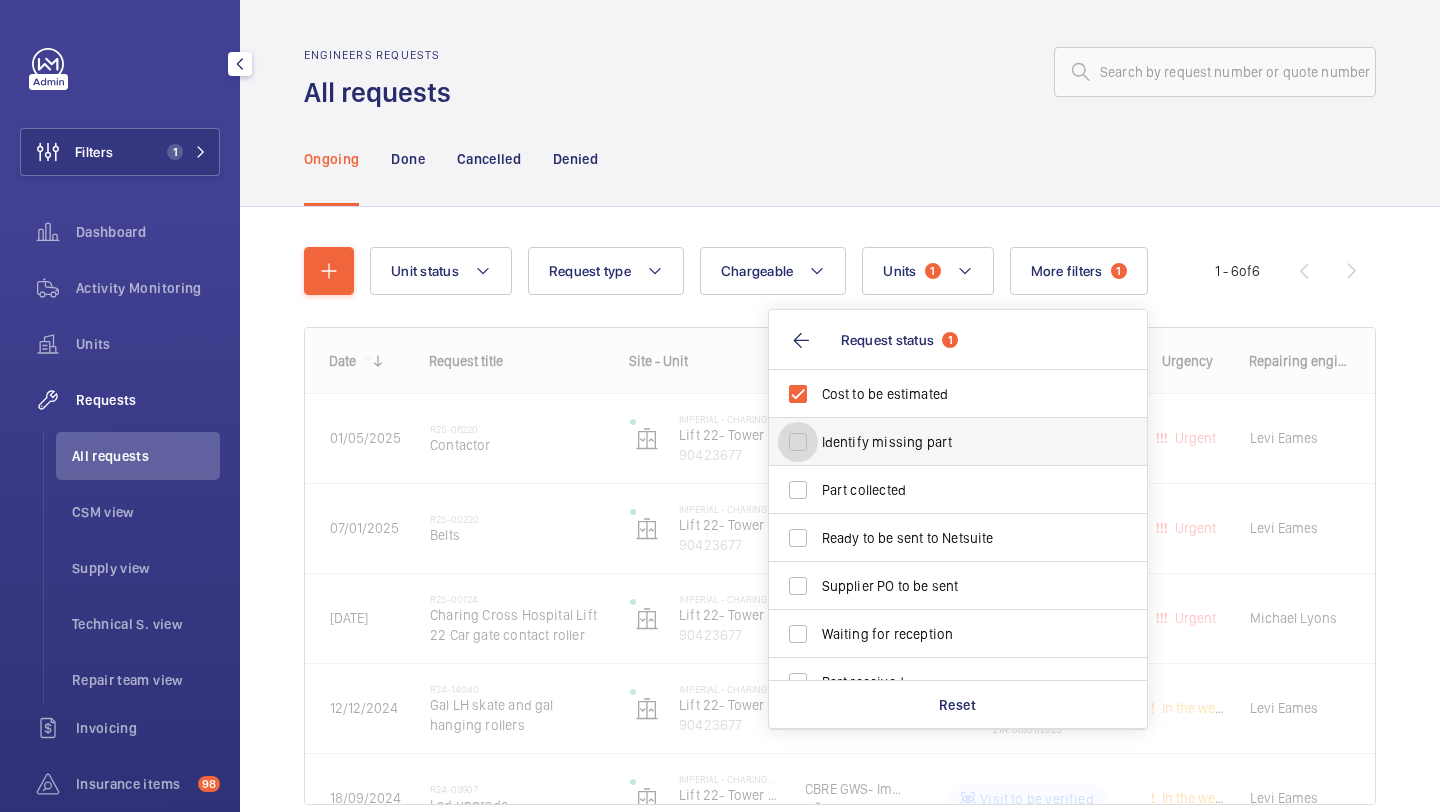 click on "Identify missing part" at bounding box center (798, 442) 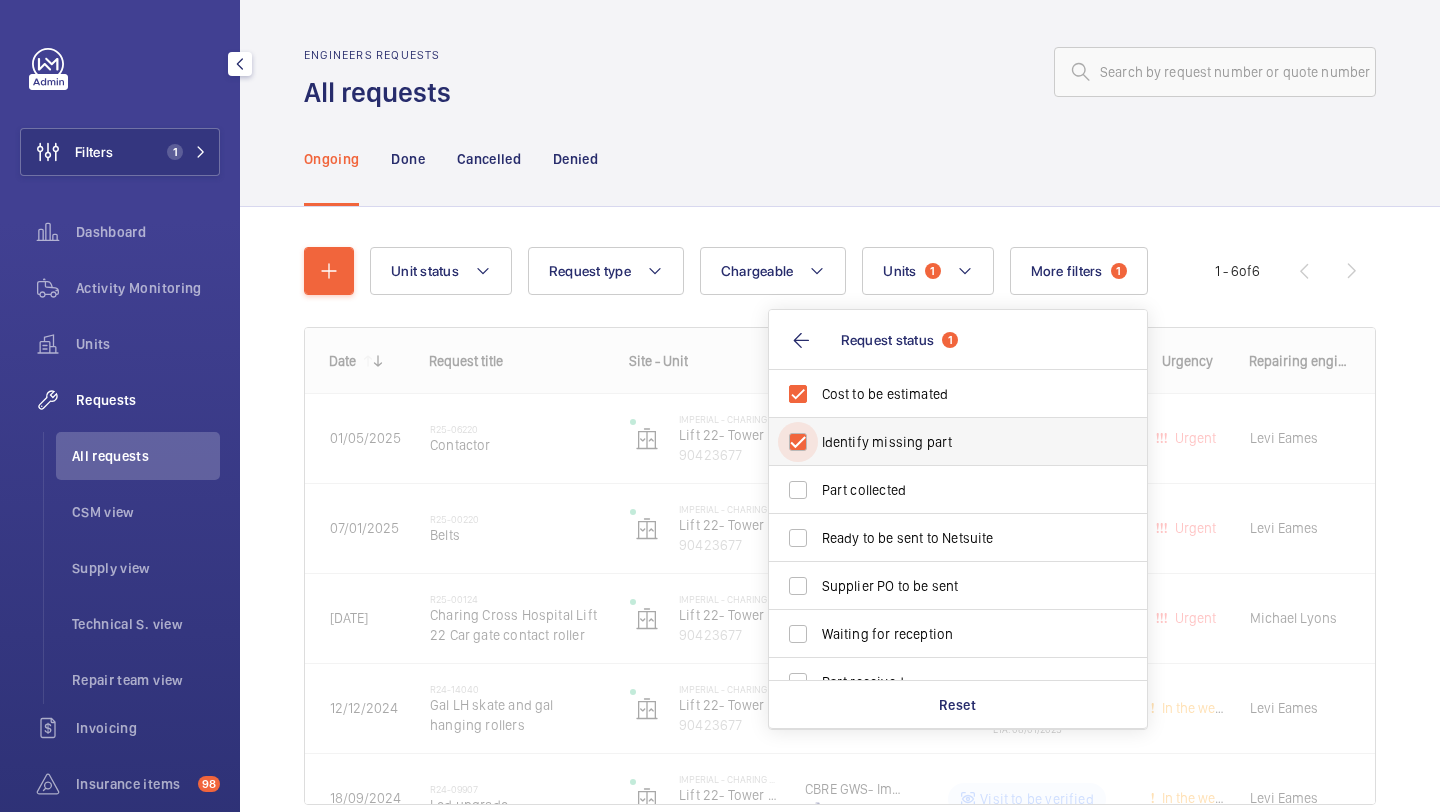 checkbox on "true" 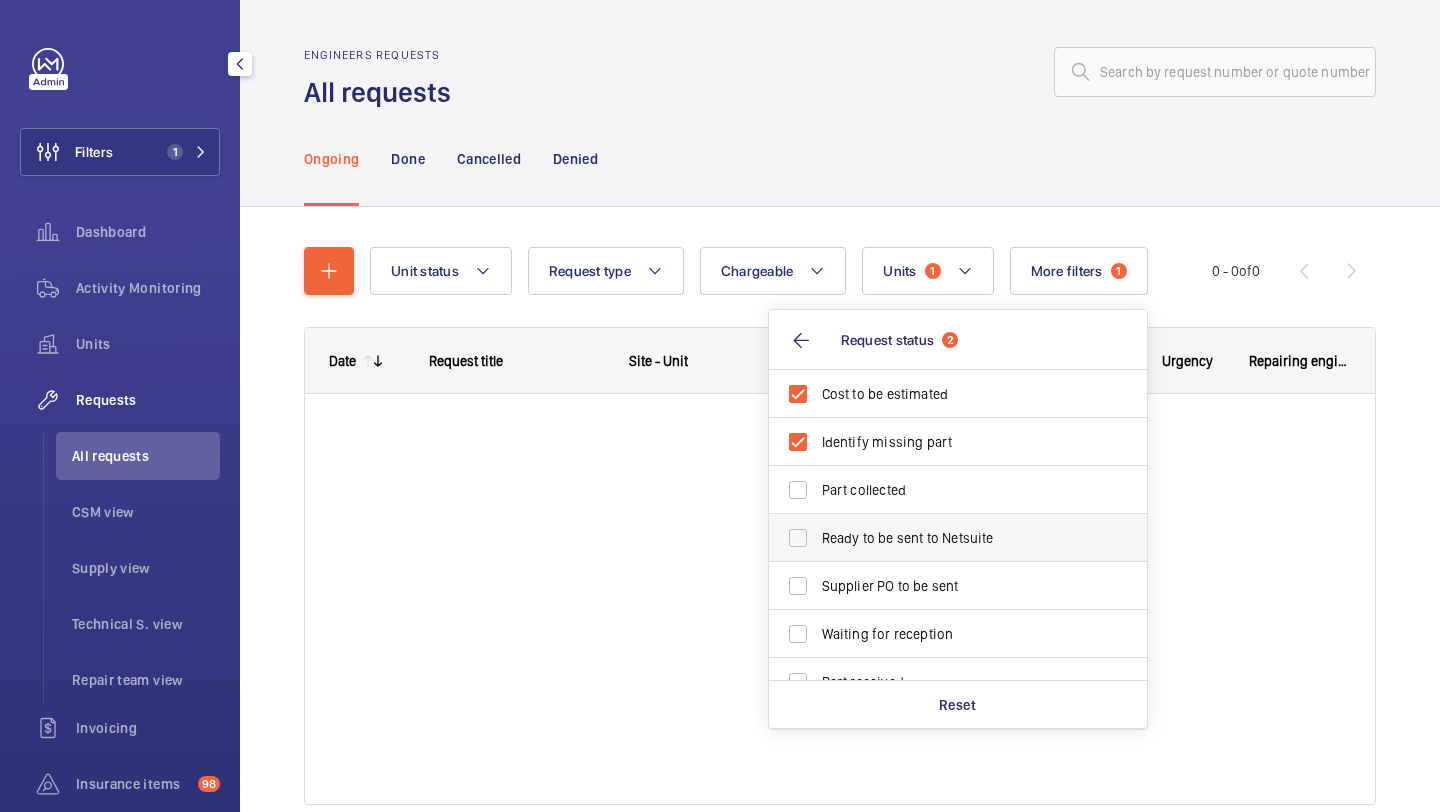 click on "Ready to be sent to Netsuite" at bounding box center (943, 538) 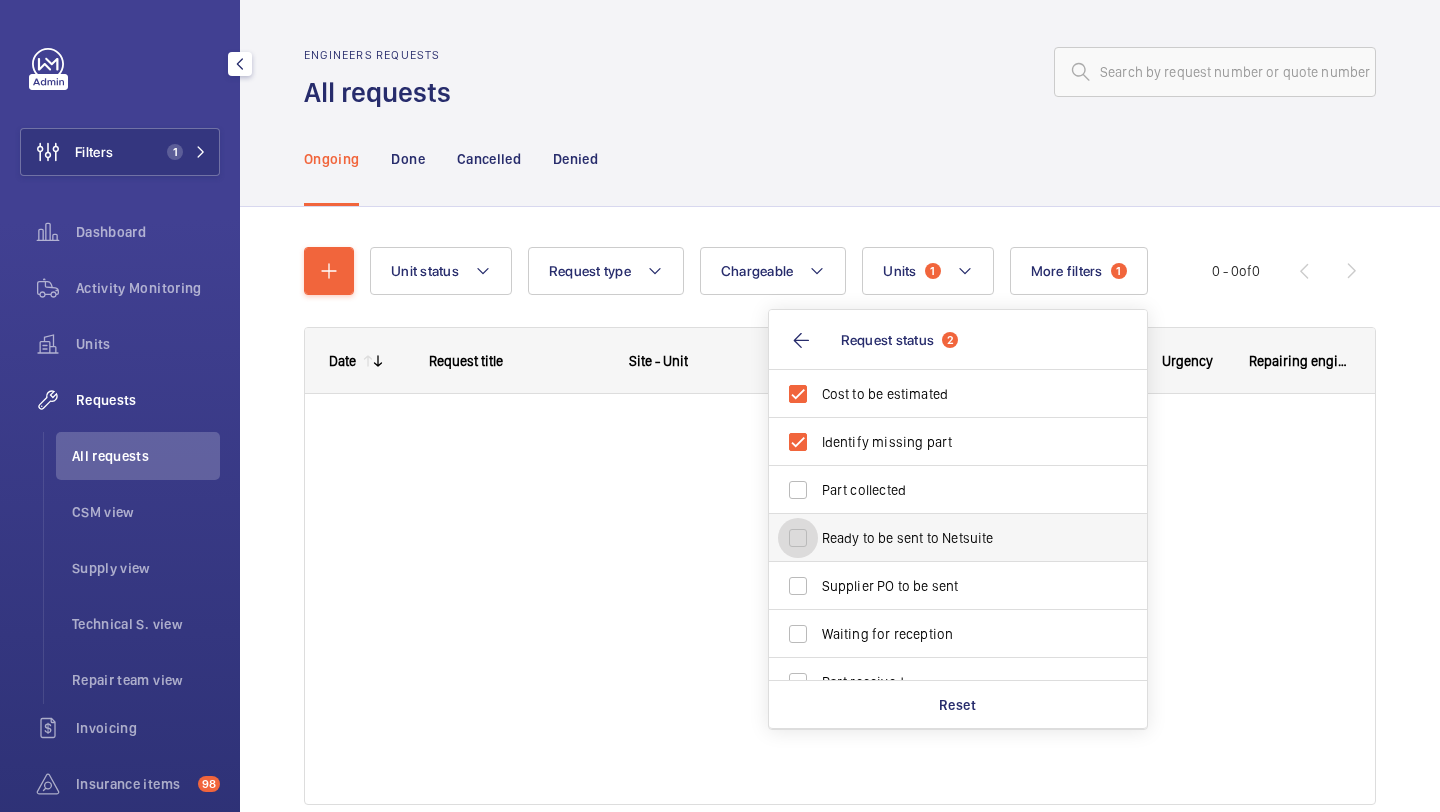 click on "Ready to be sent to Netsuite" at bounding box center (798, 538) 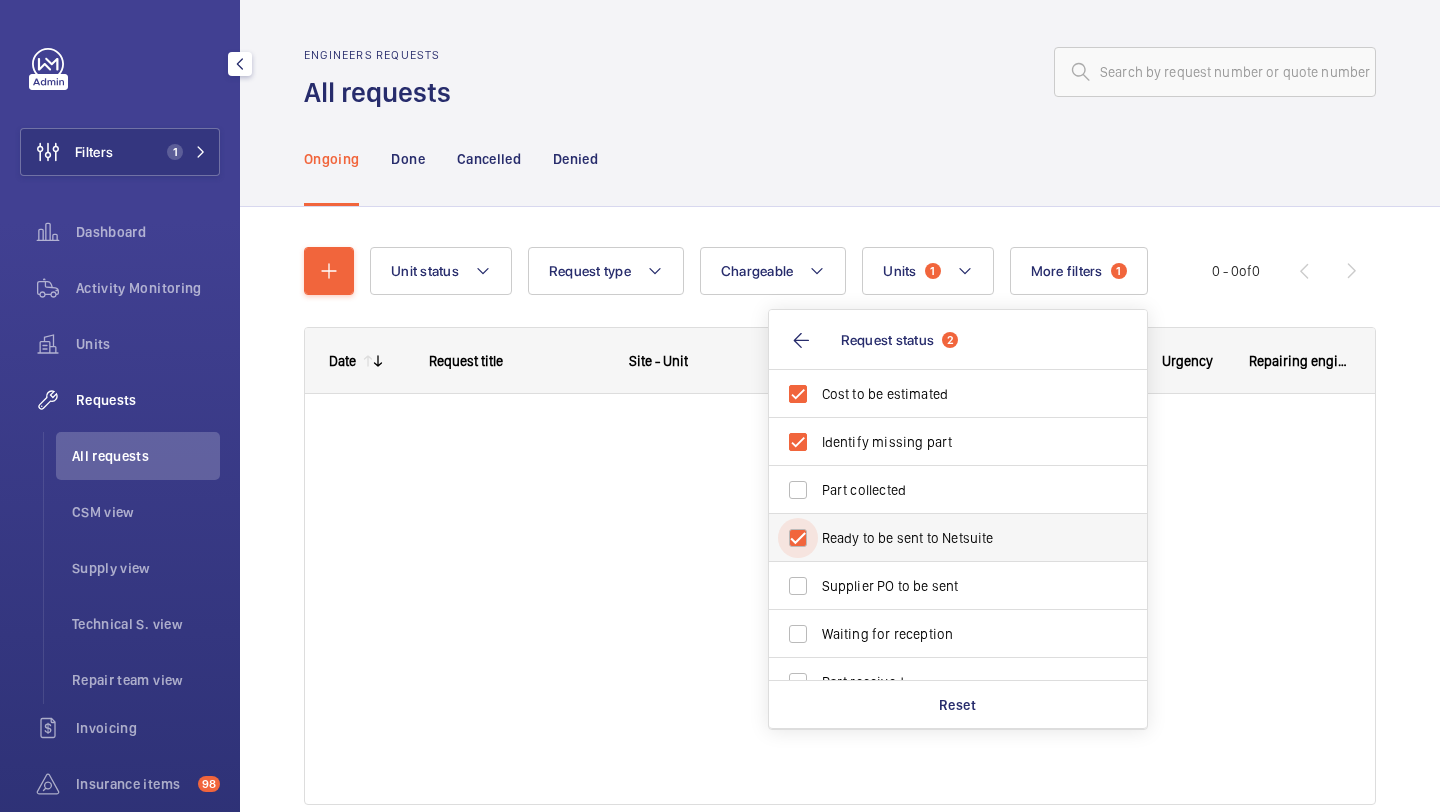 checkbox on "true" 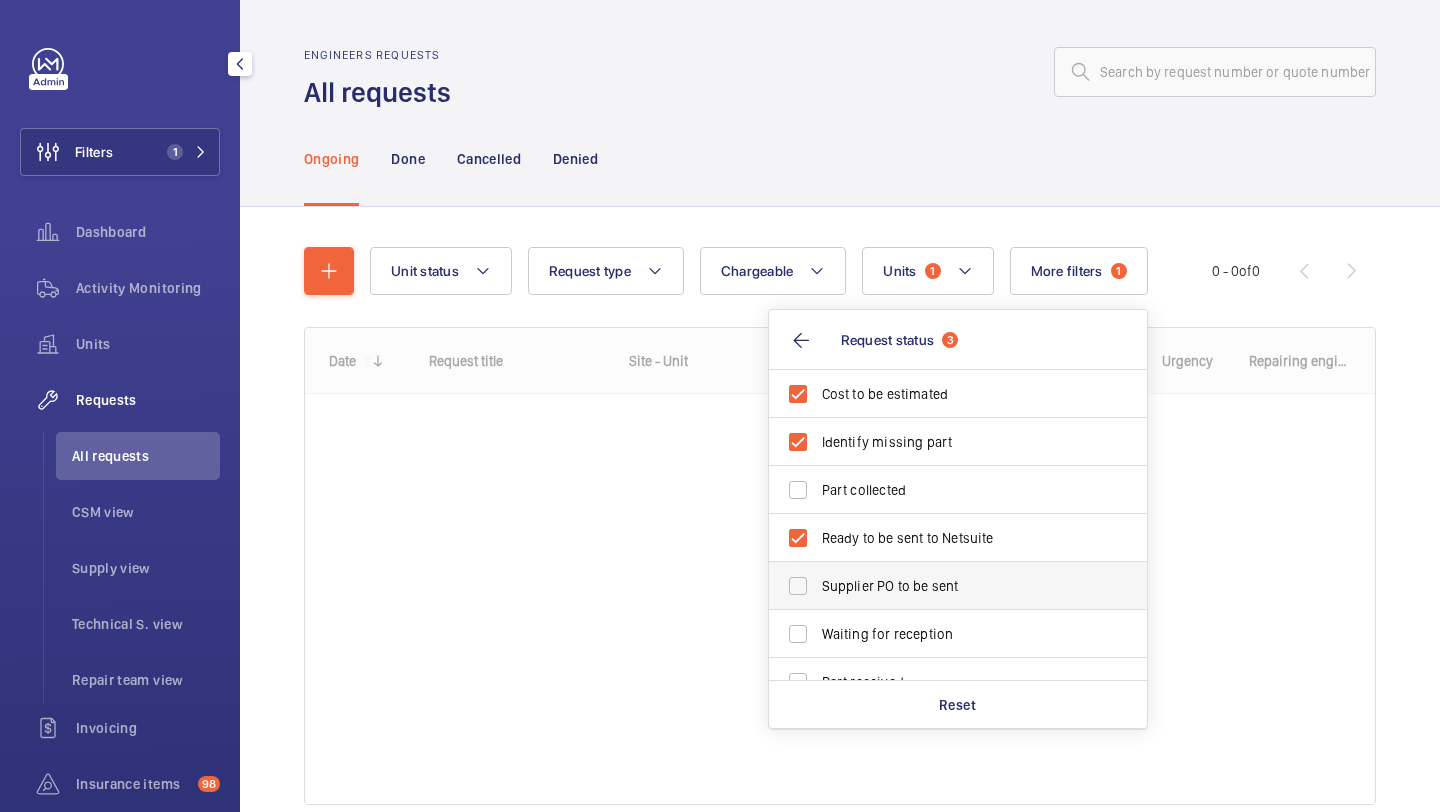 click on "Supplier PO to be sent" at bounding box center [959, 586] 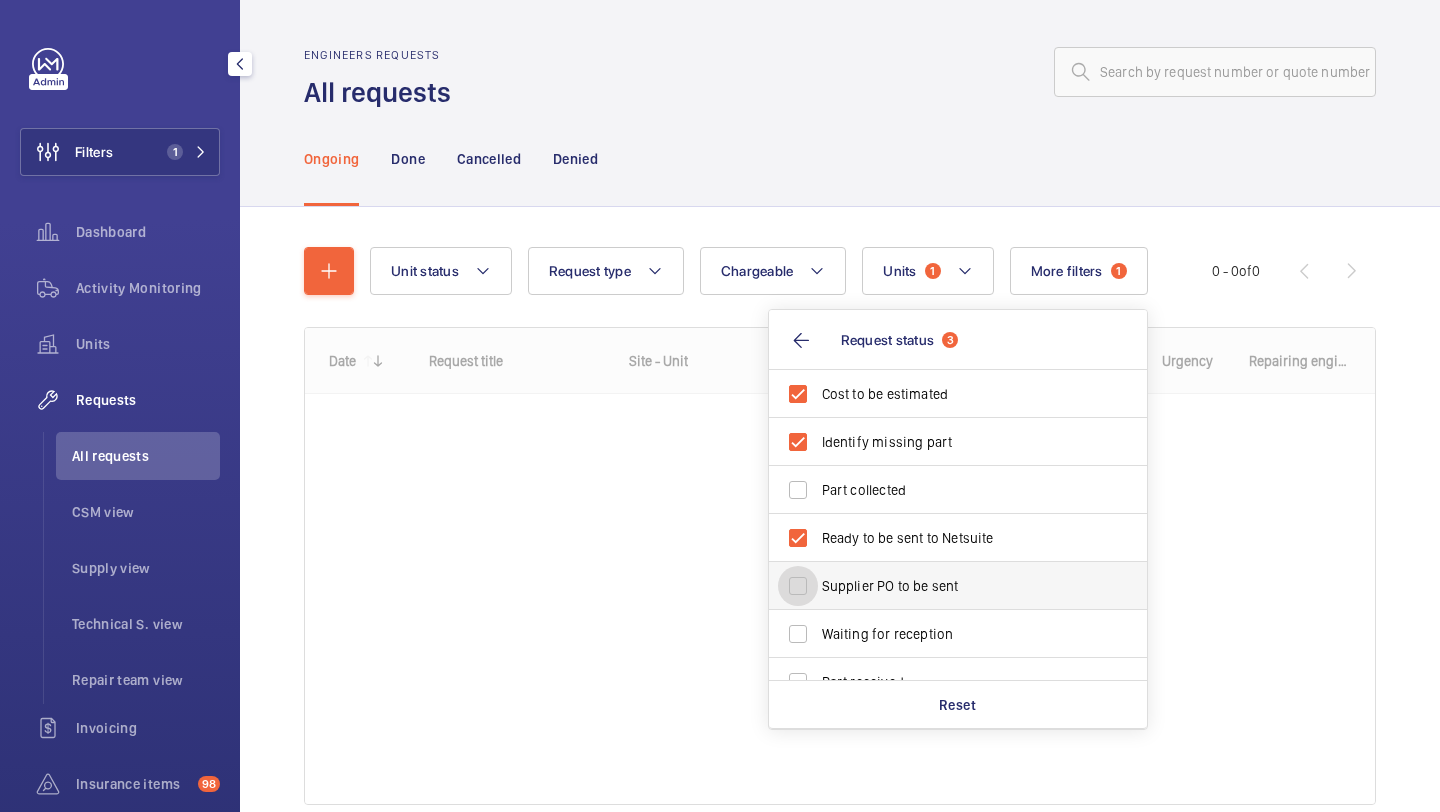 click on "Supplier PO to be sent" at bounding box center (798, 586) 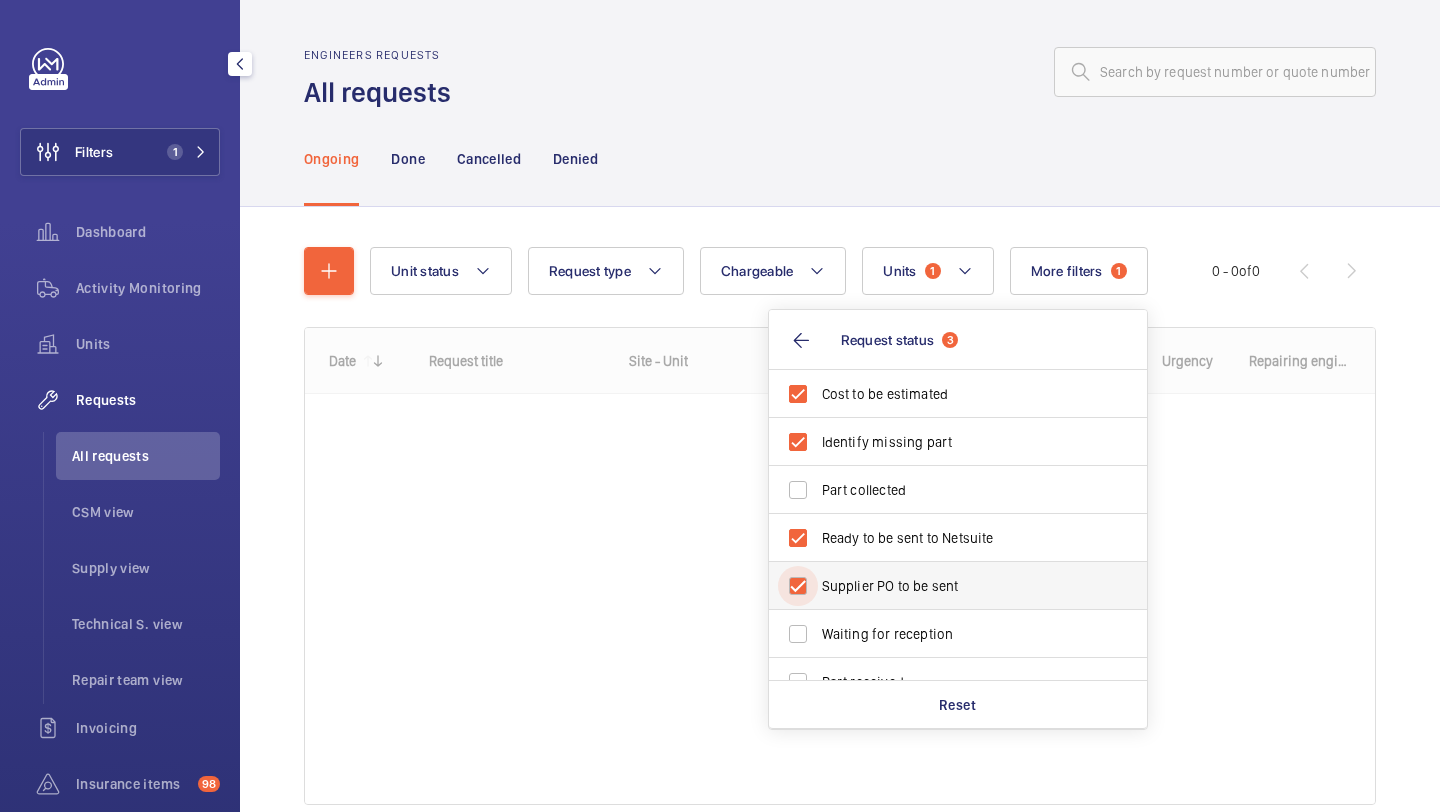 checkbox on "true" 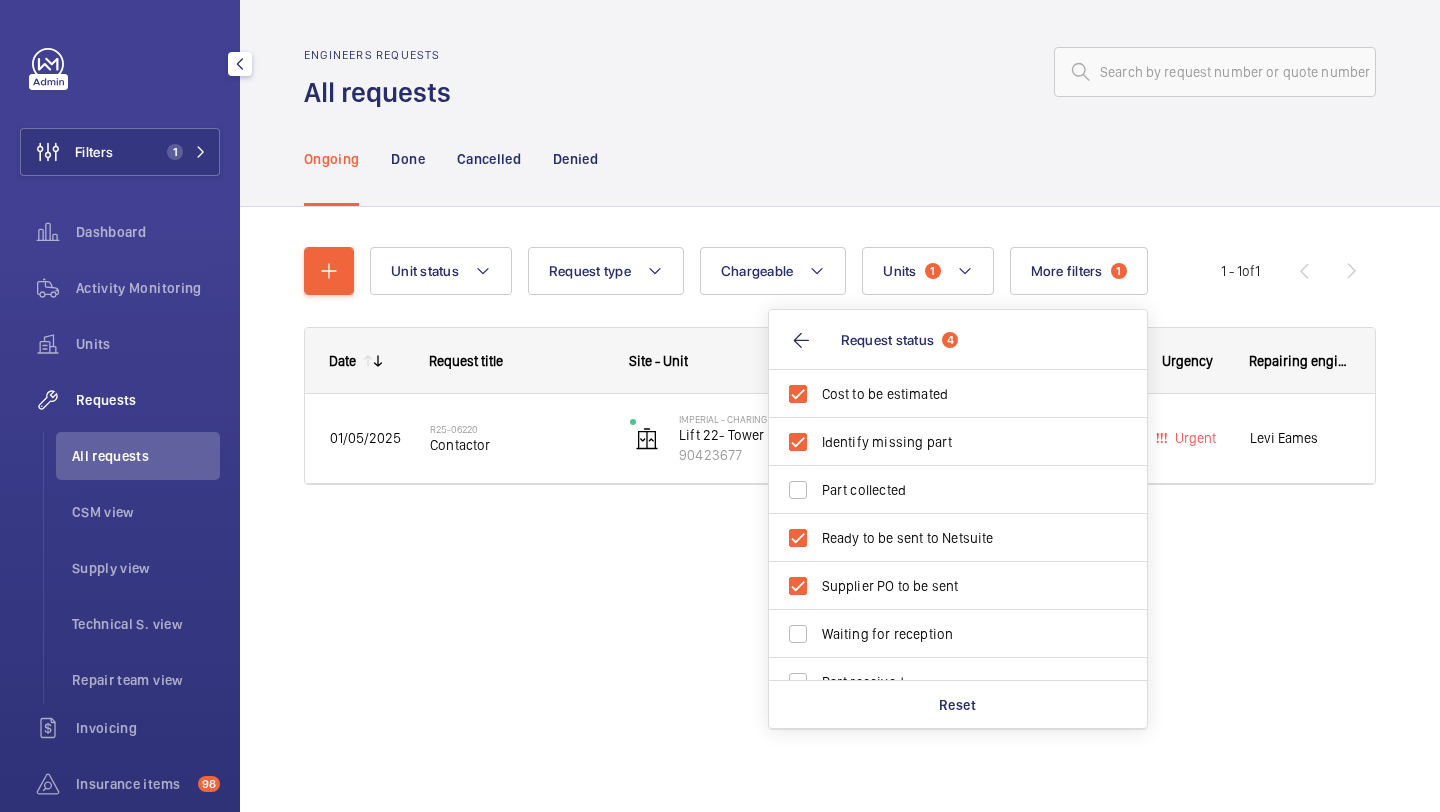 click 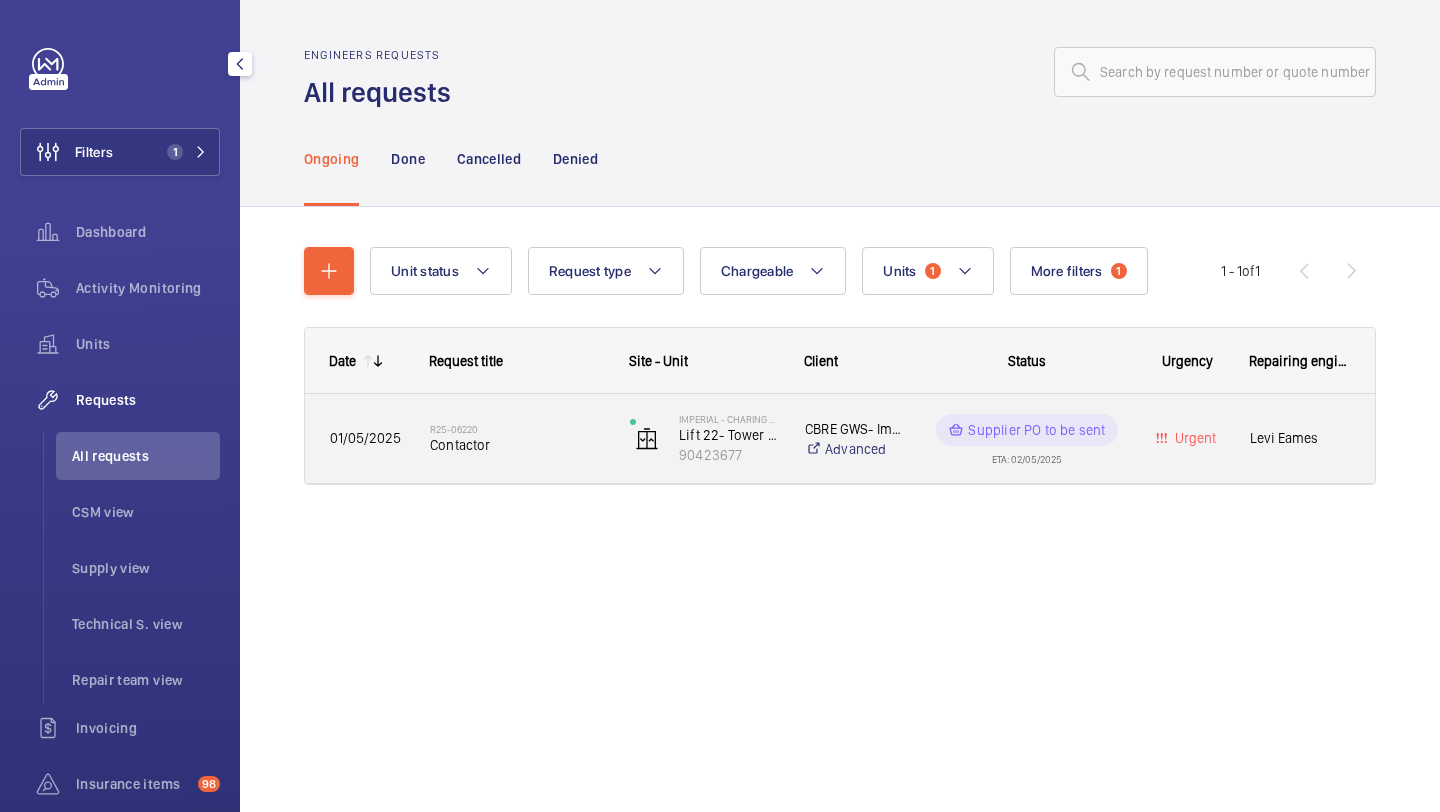 click on "R25-06220" 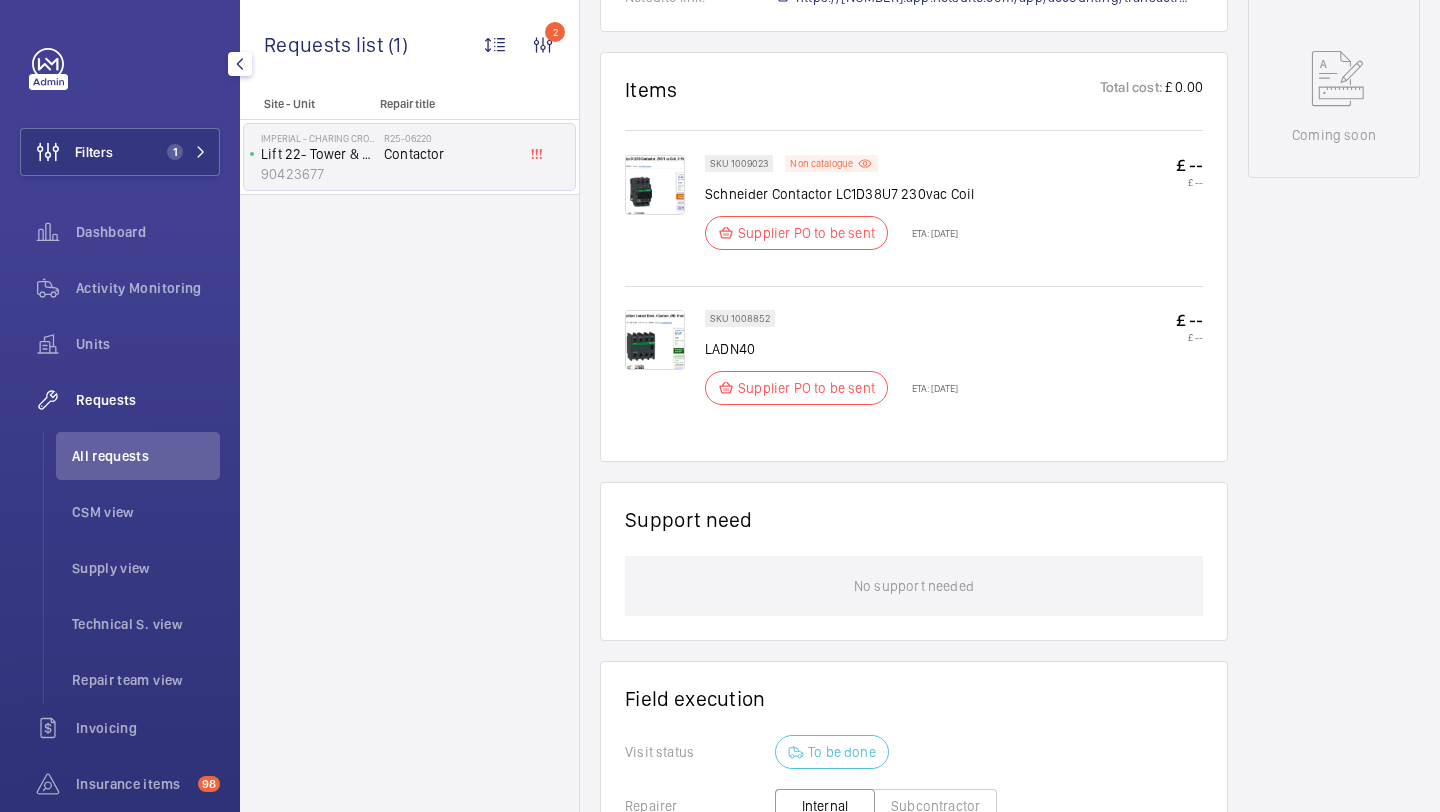 scroll, scrollTop: 1084, scrollLeft: 0, axis: vertical 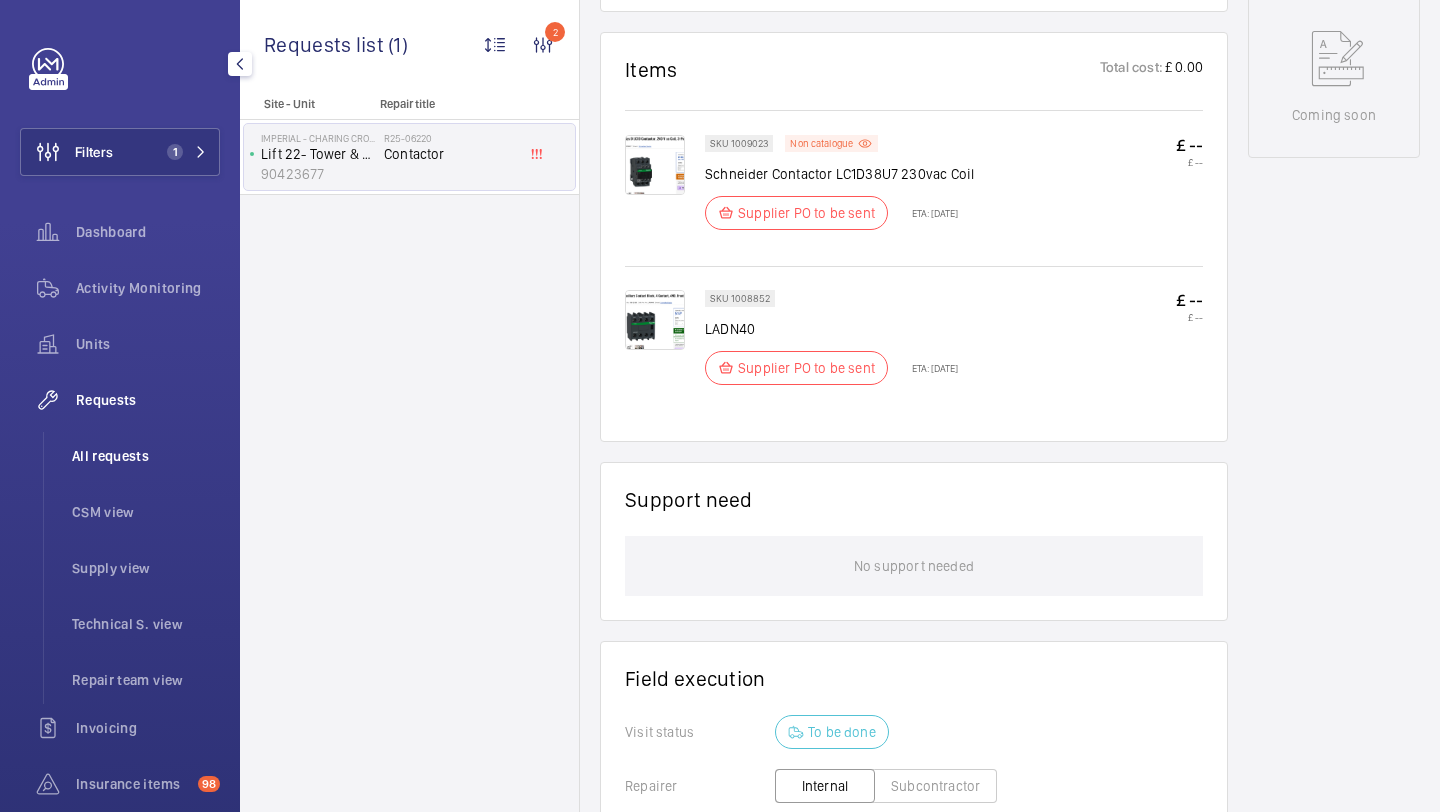 click on "All requests" 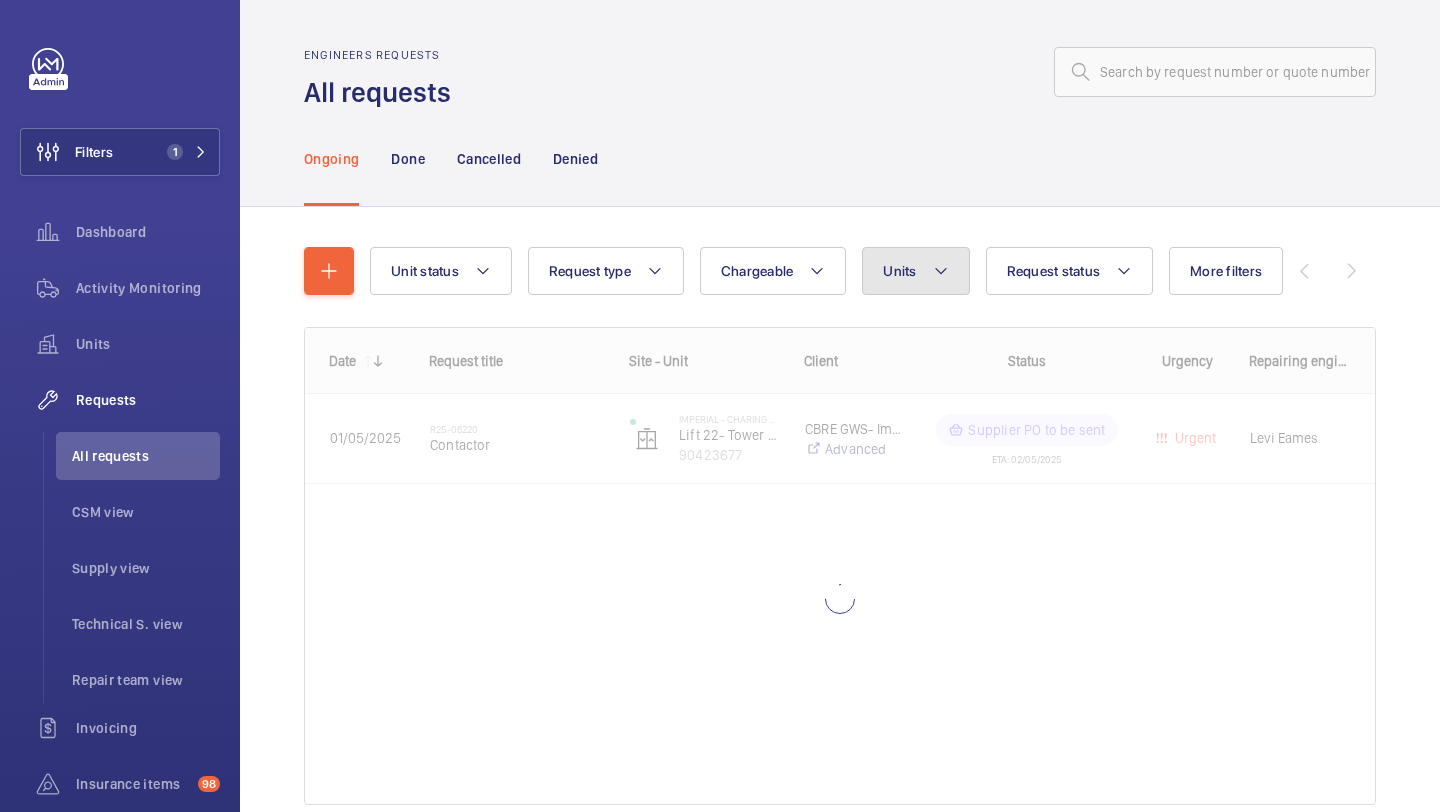 click on "Units" 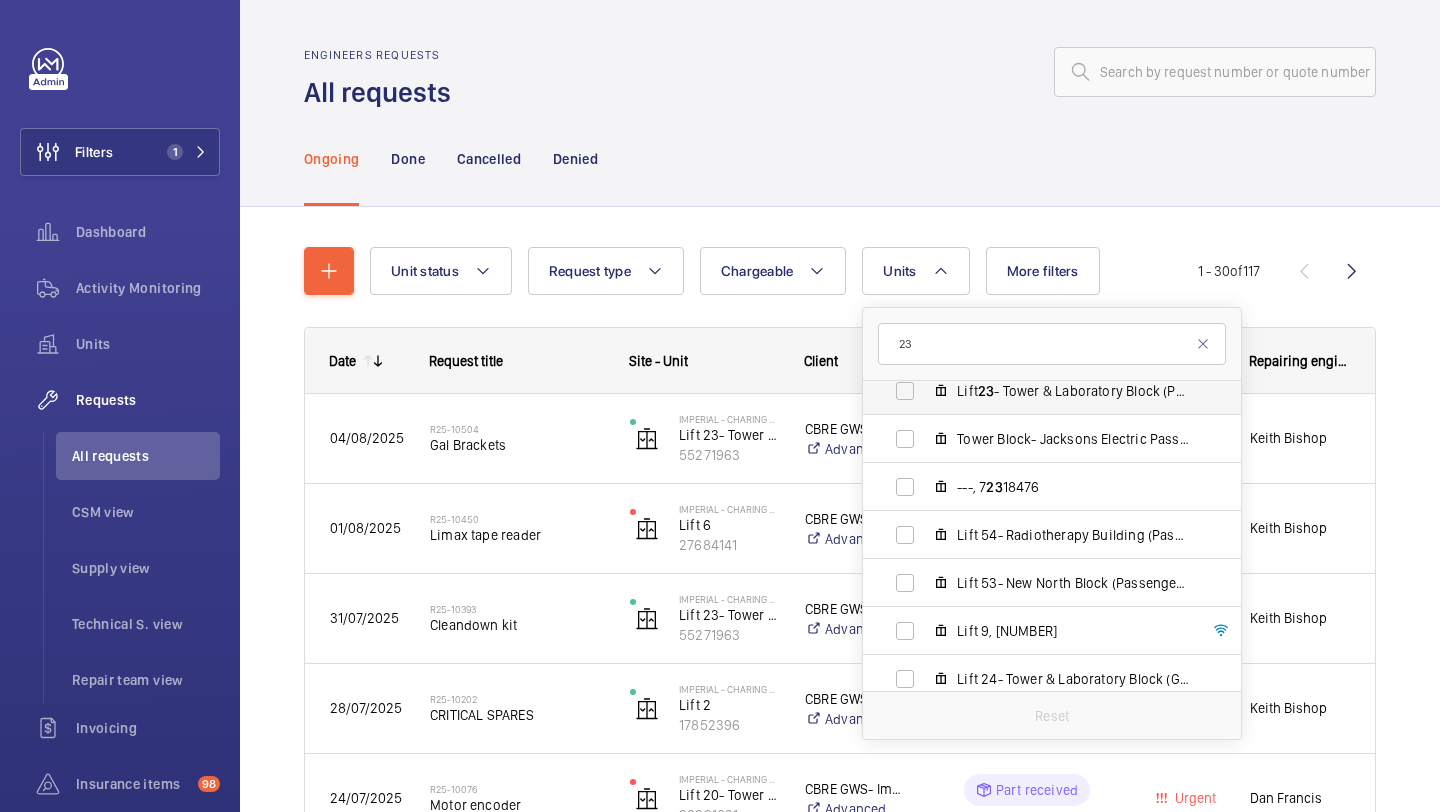 type on "23" 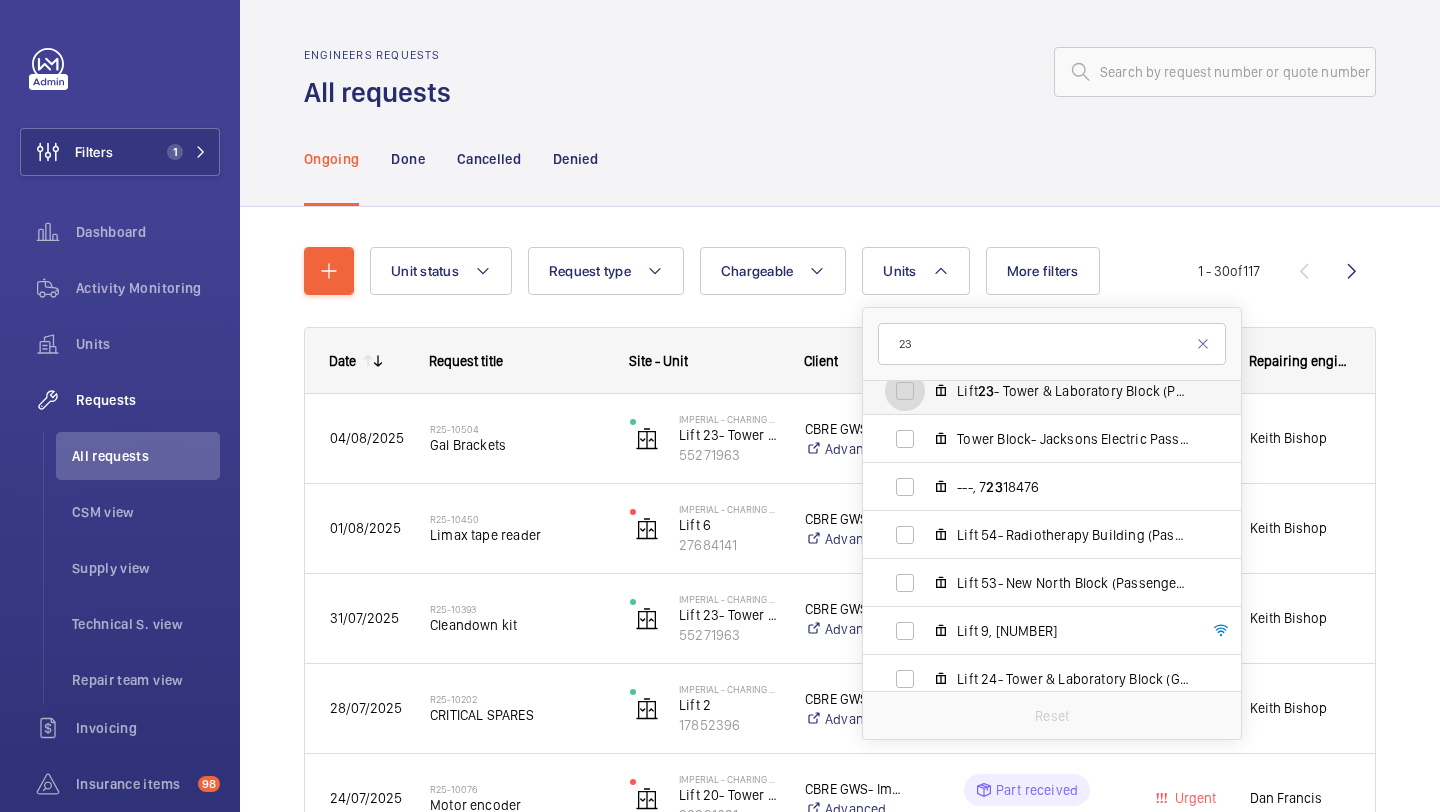click on "Lift  23 - Tower & Laboratory Block (Passenger), 55271963" at bounding box center (905, 391) 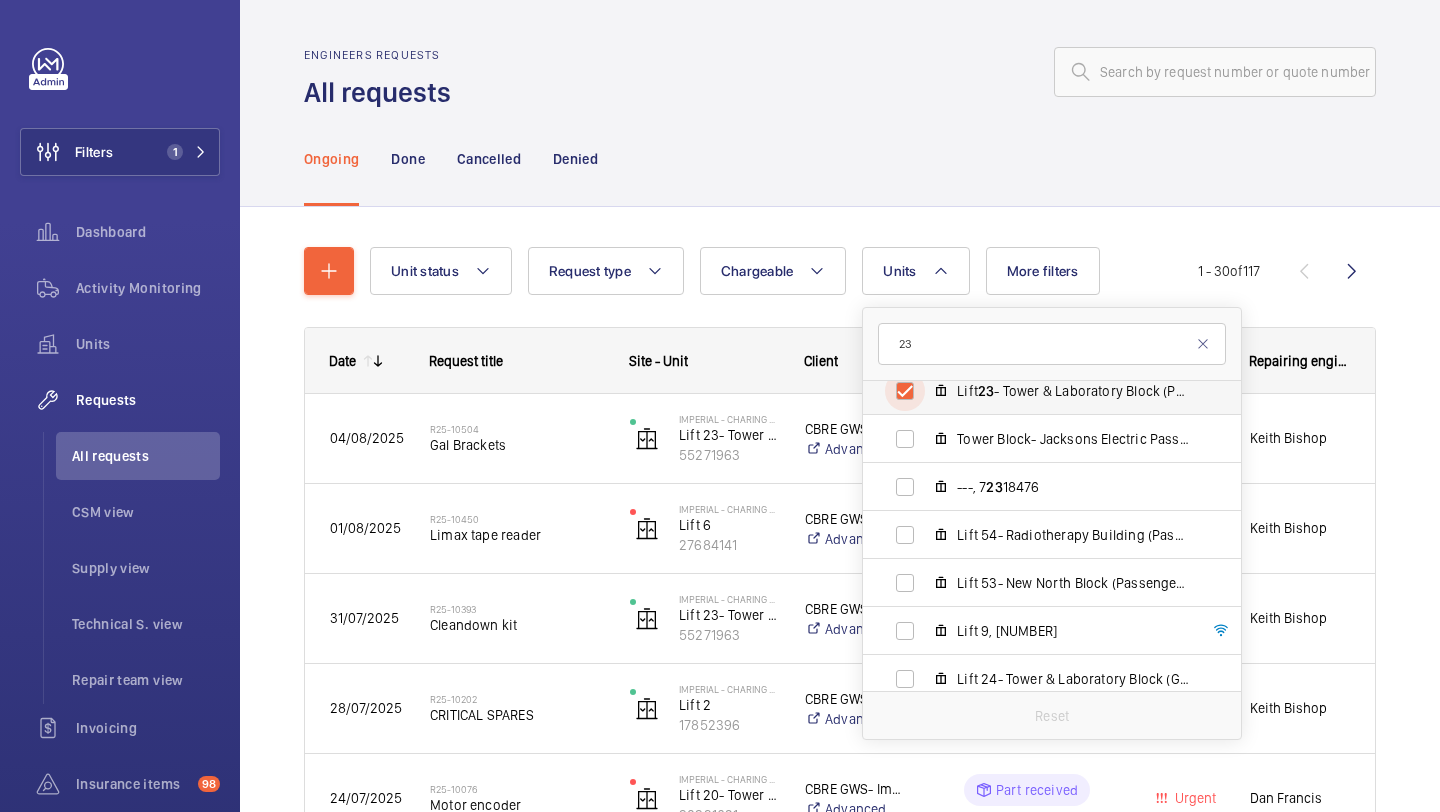 checkbox on "true" 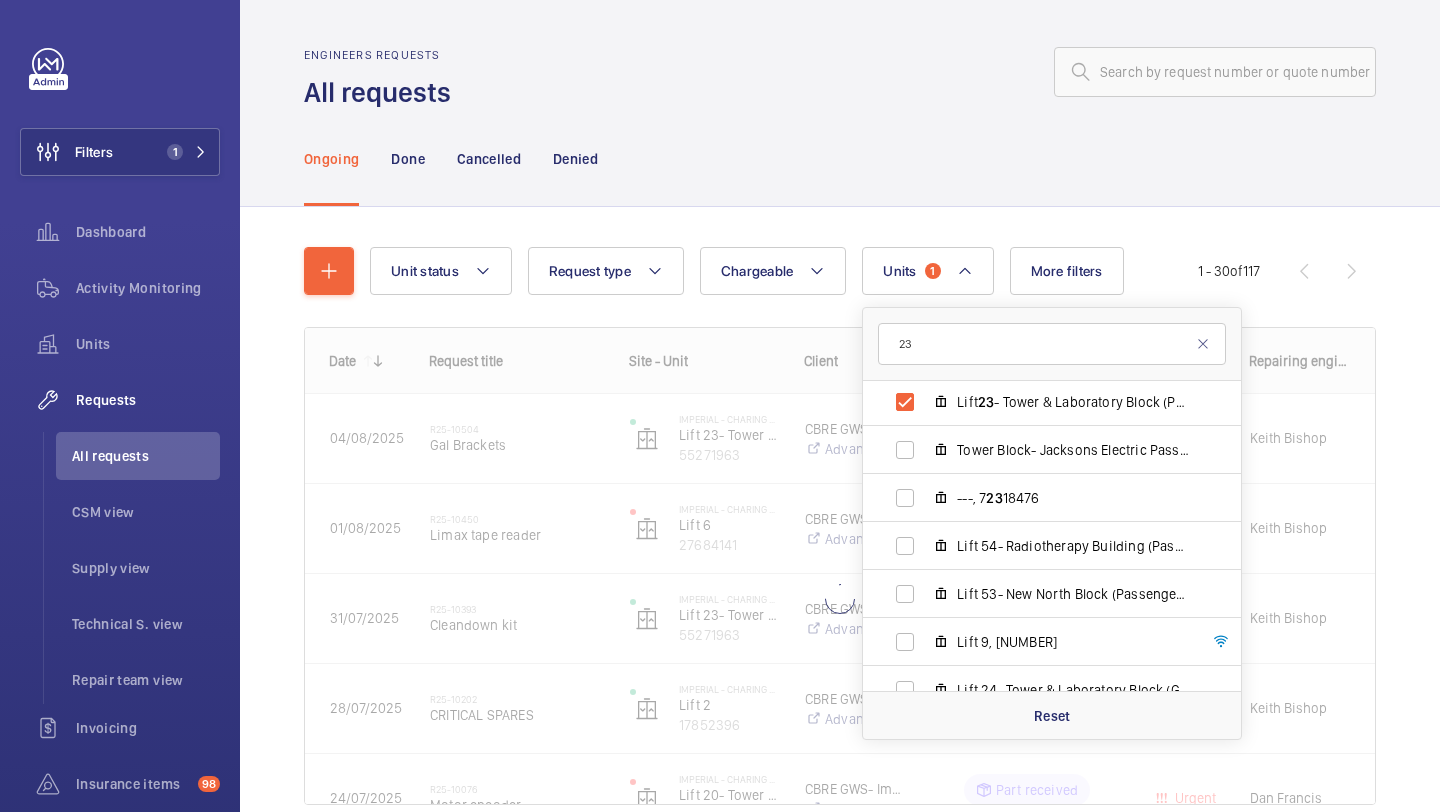 click 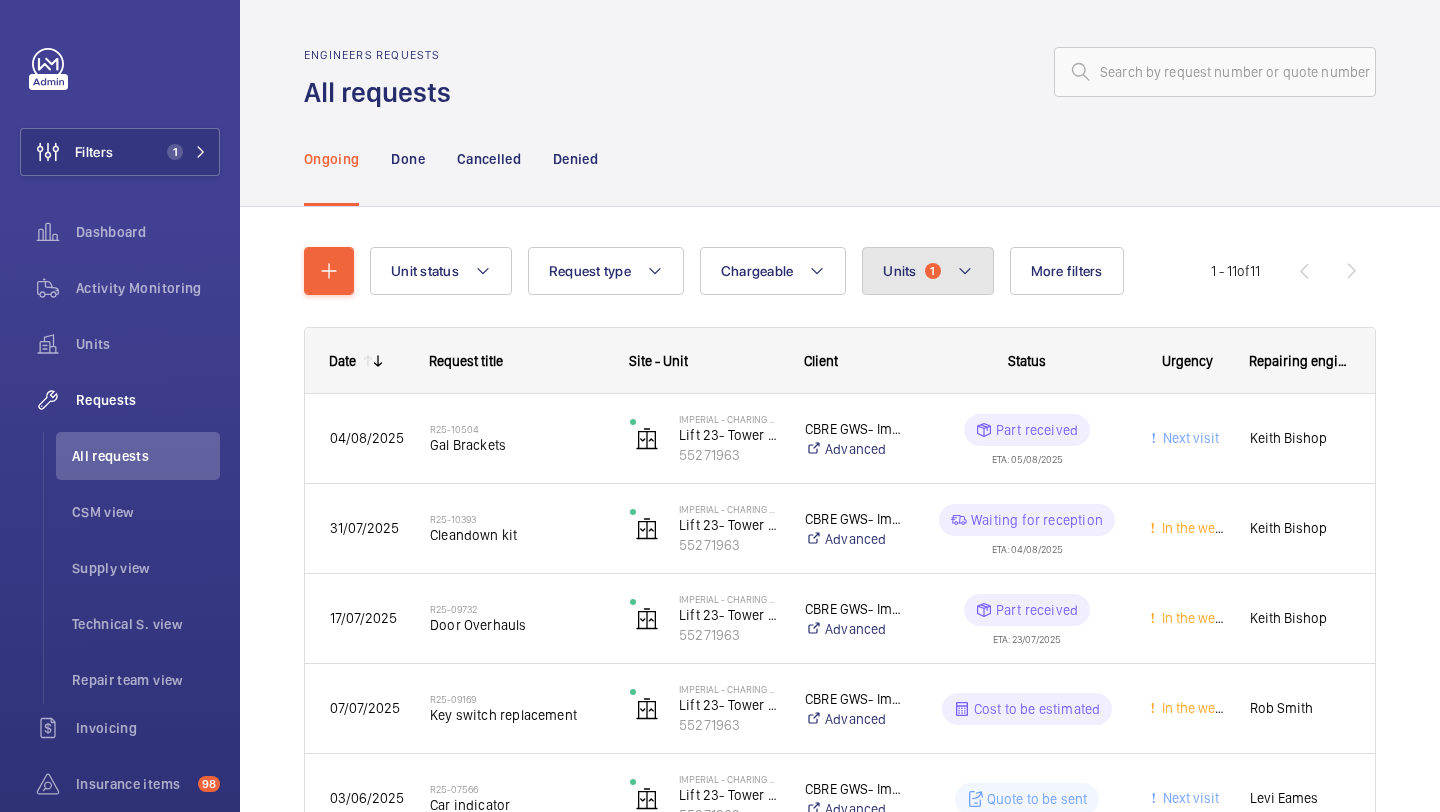 click on "1" 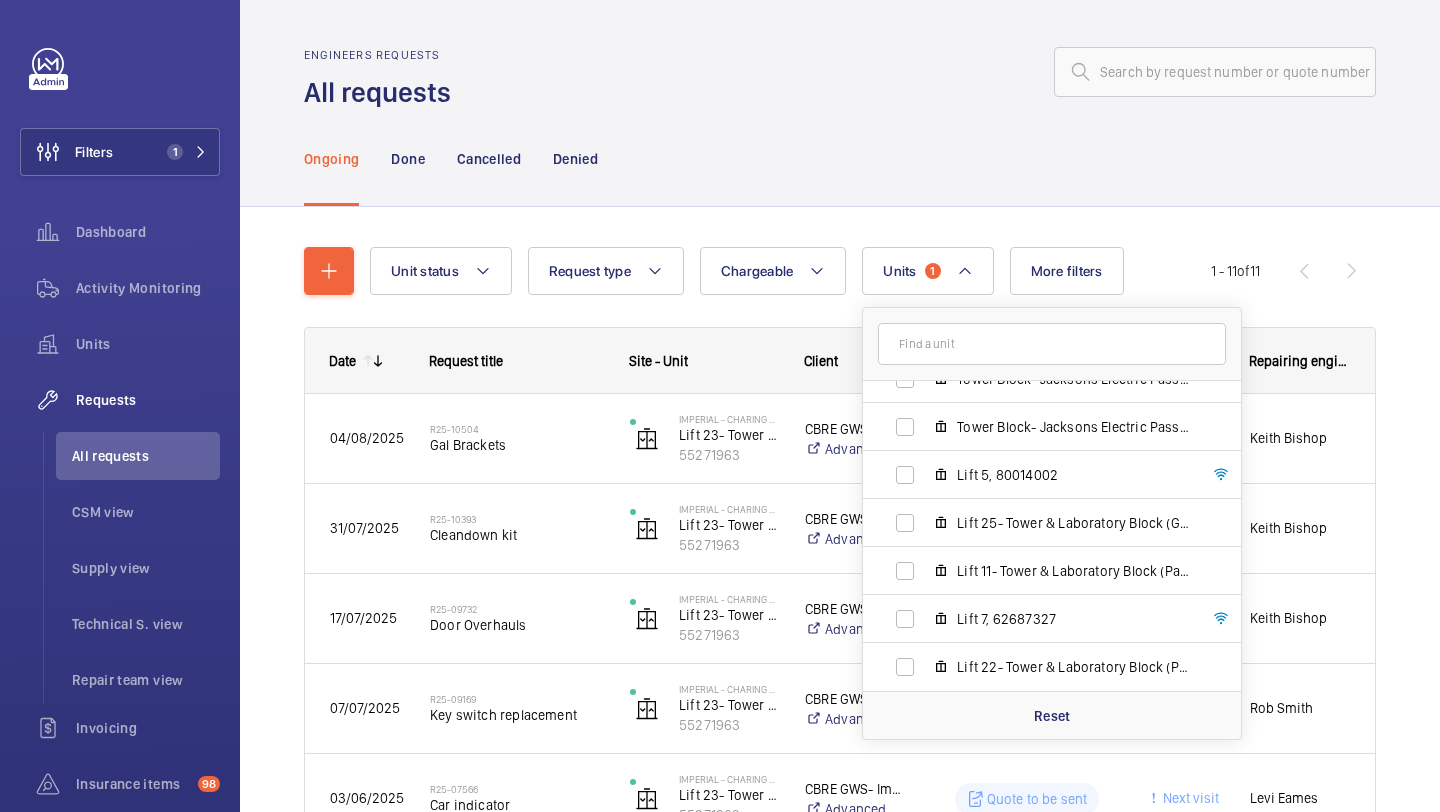 scroll, scrollTop: 0, scrollLeft: 0, axis: both 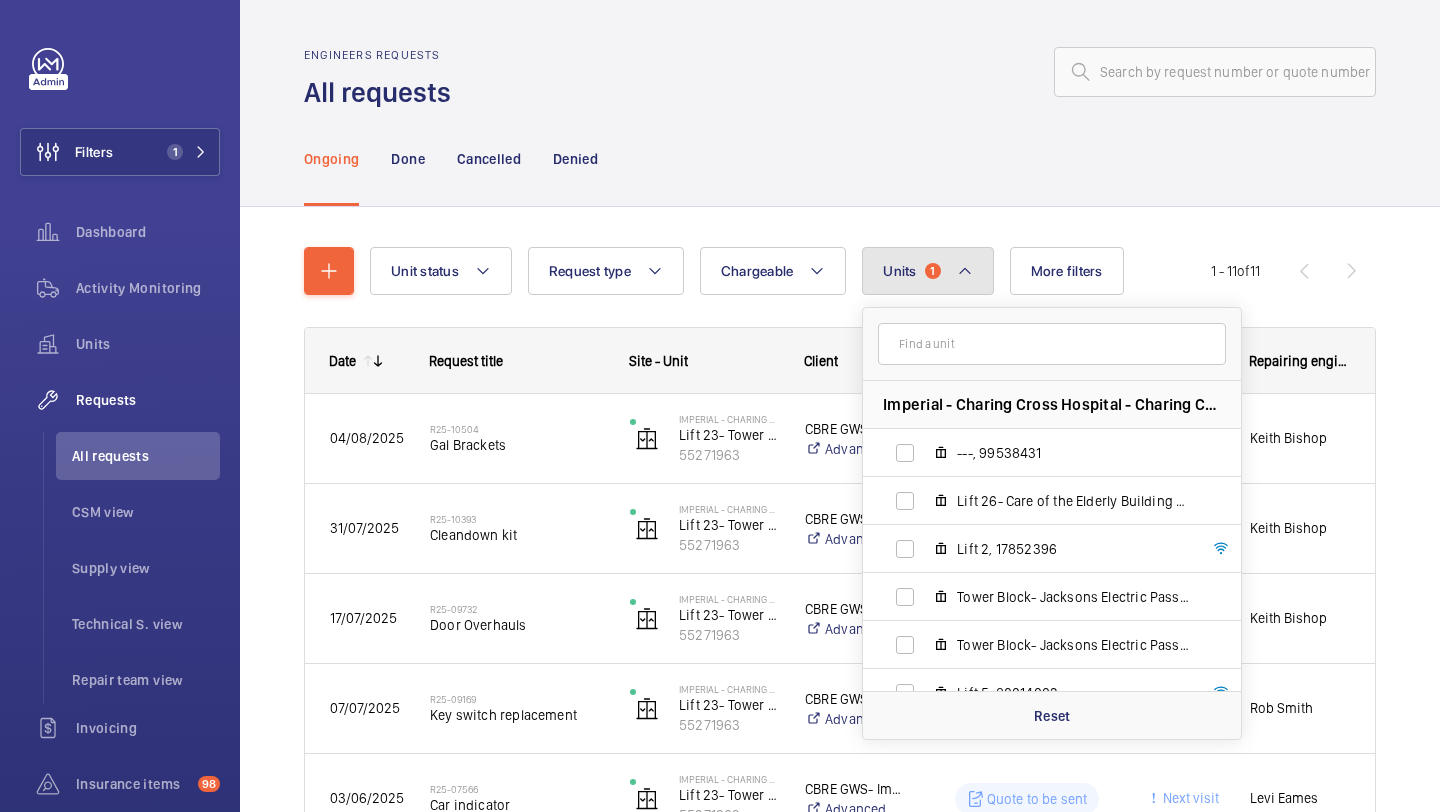 click on "Units  1" 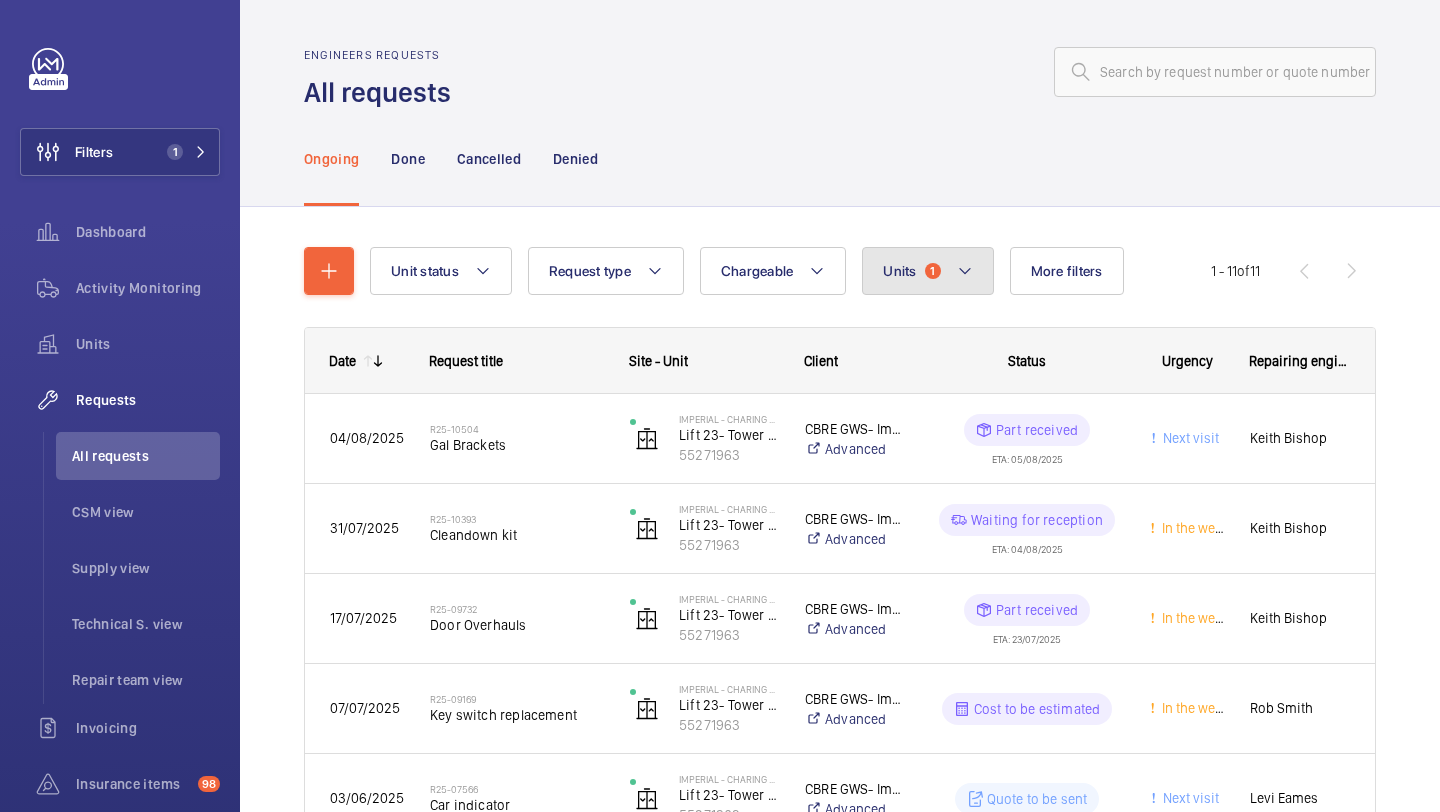click on "Units  1" 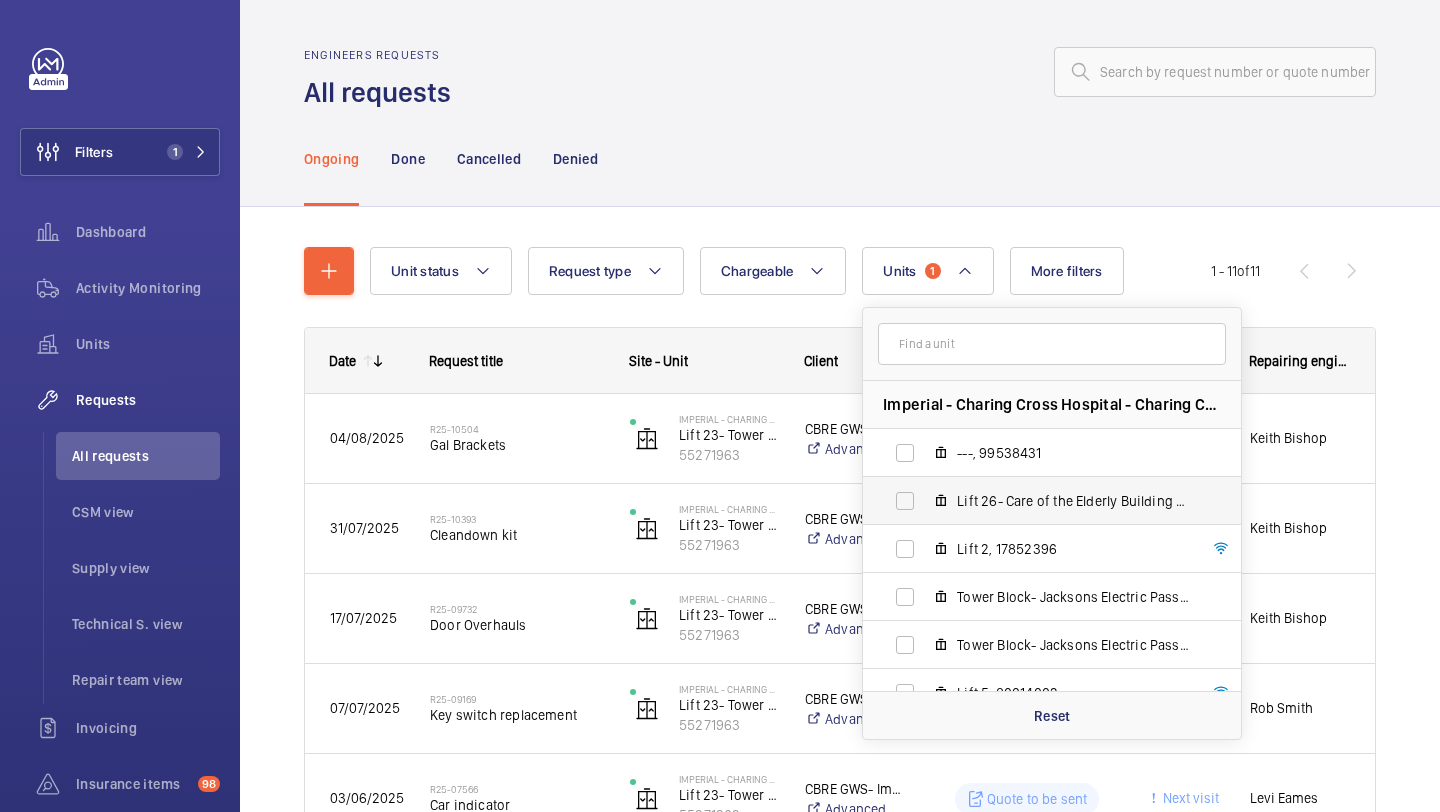 scroll, scrollTop: 218, scrollLeft: 0, axis: vertical 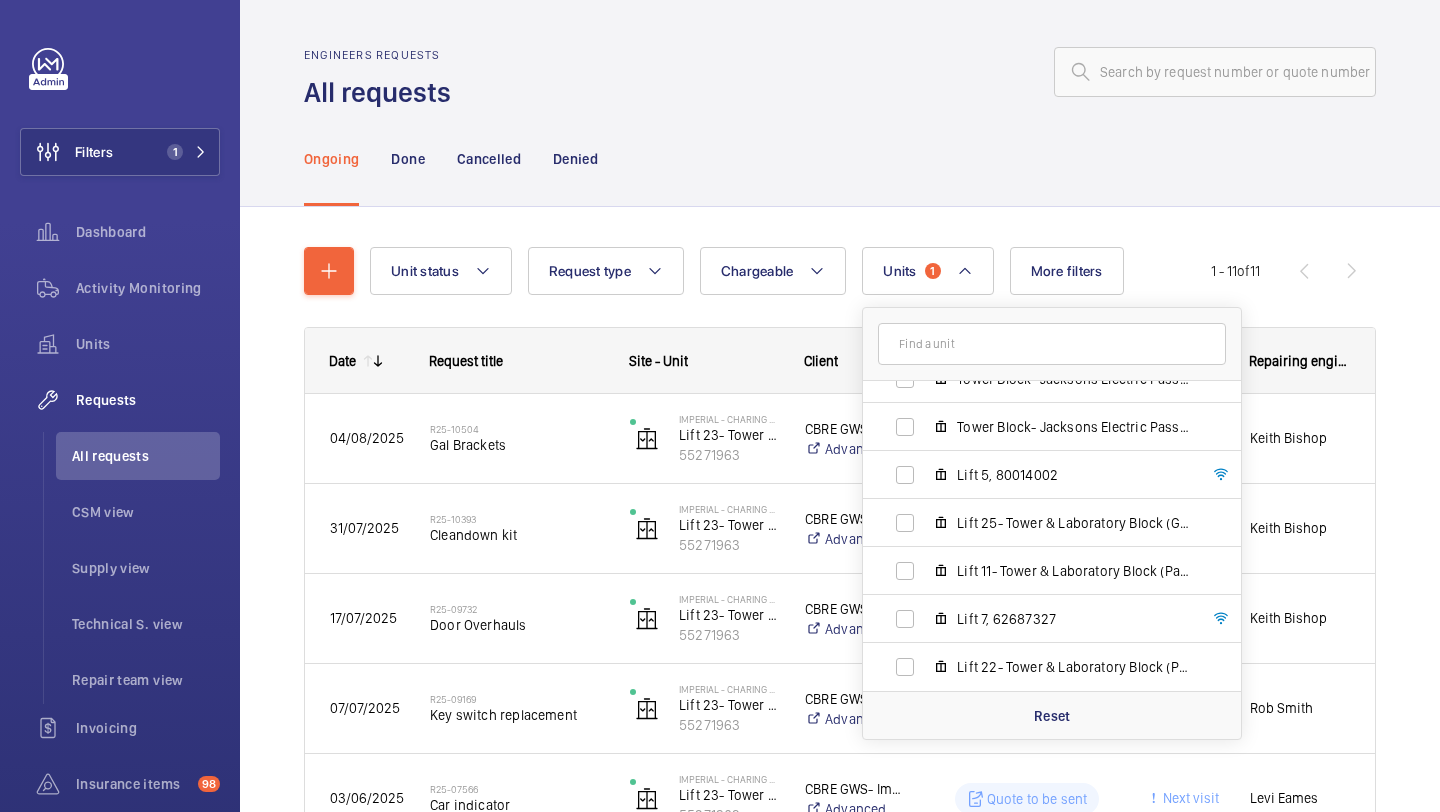 click on "Ongoing Done Cancelled Denied" 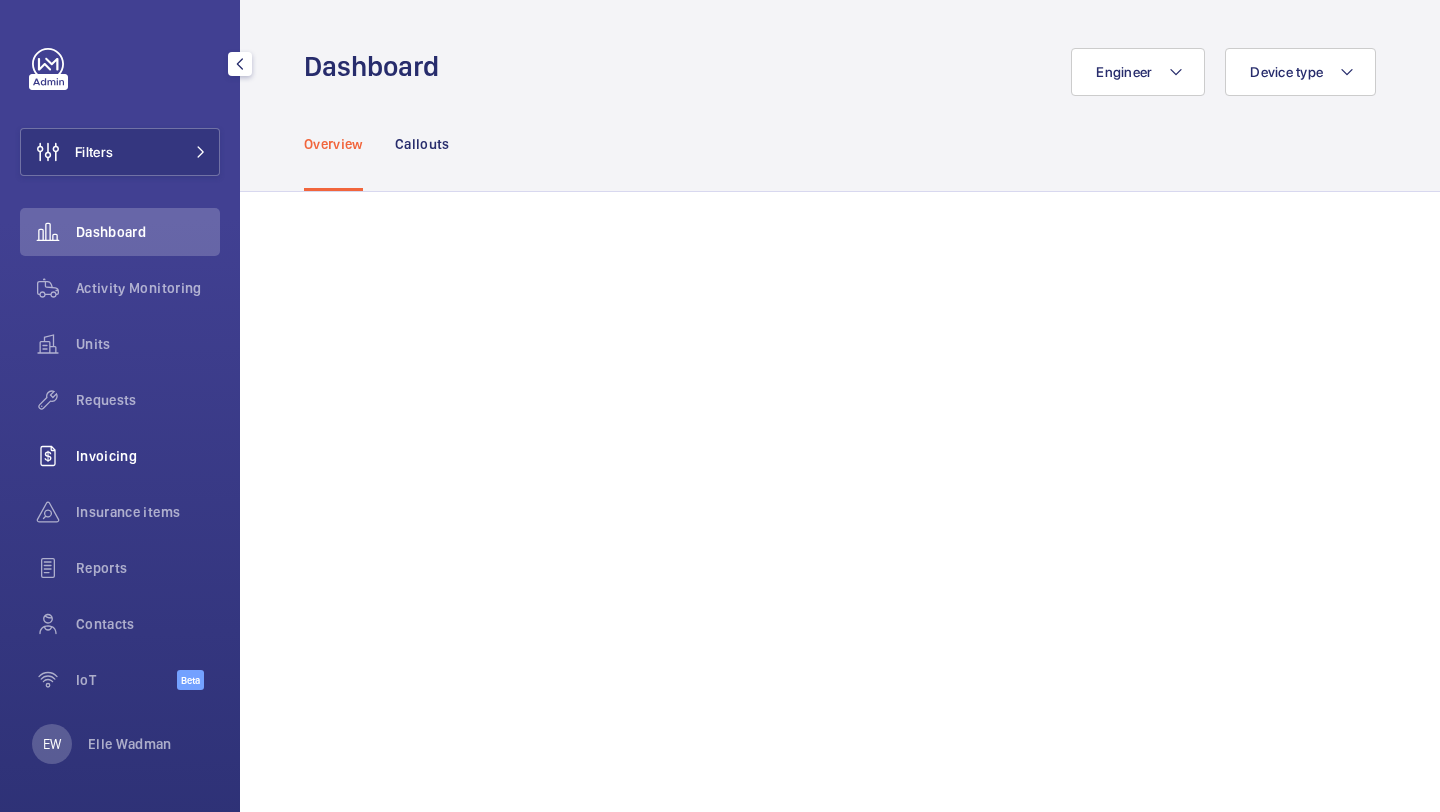 scroll, scrollTop: 0, scrollLeft: 0, axis: both 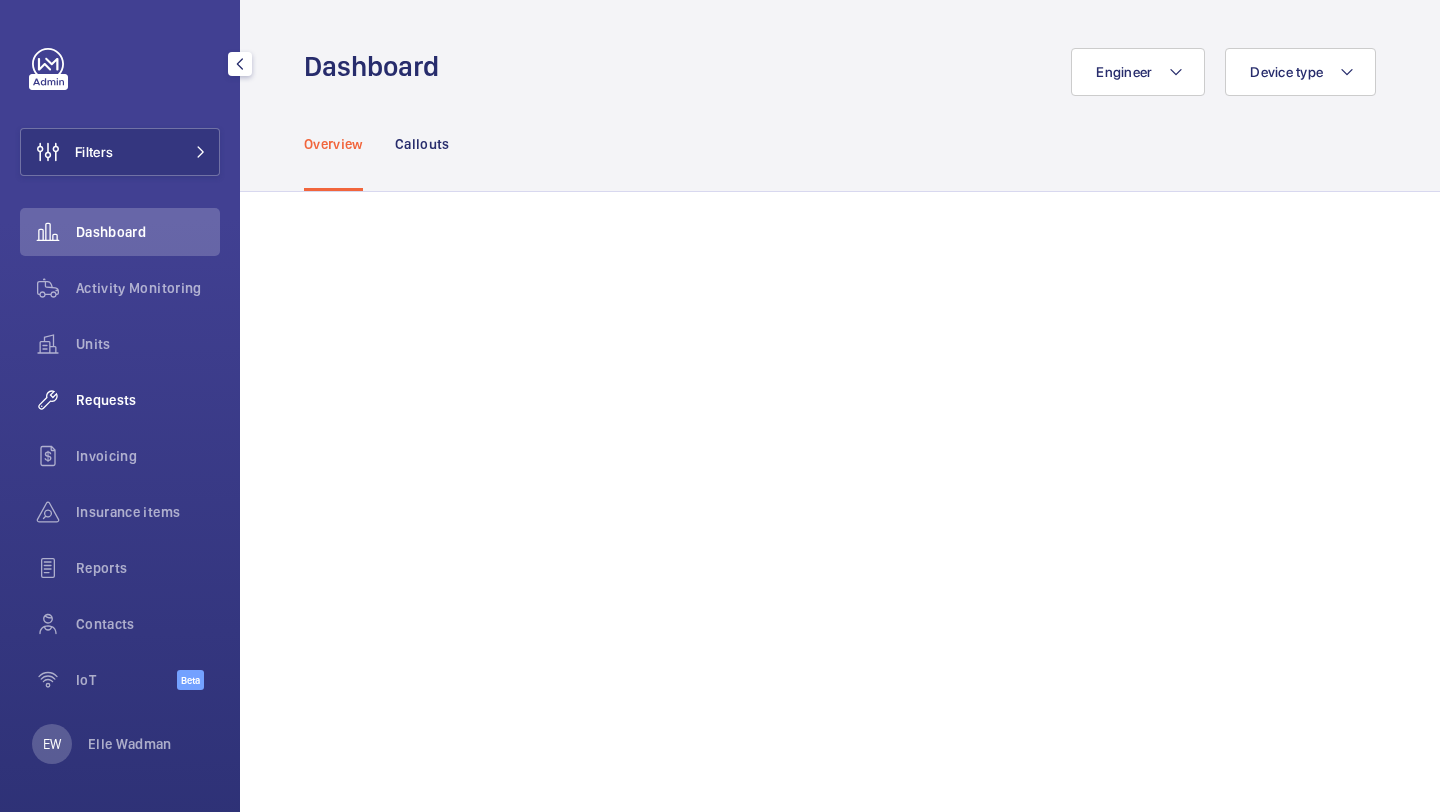 click on "Requests" 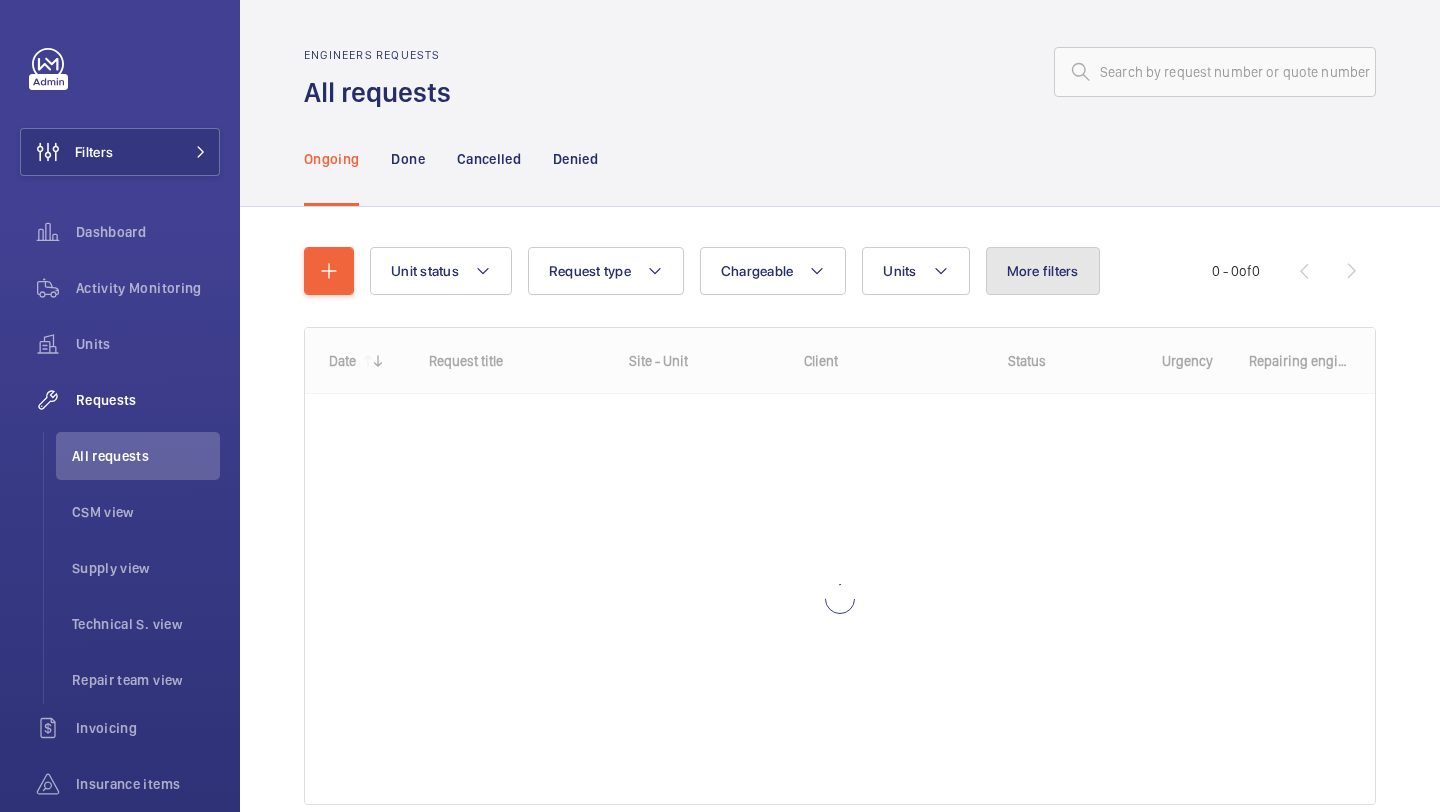click on "More filters" 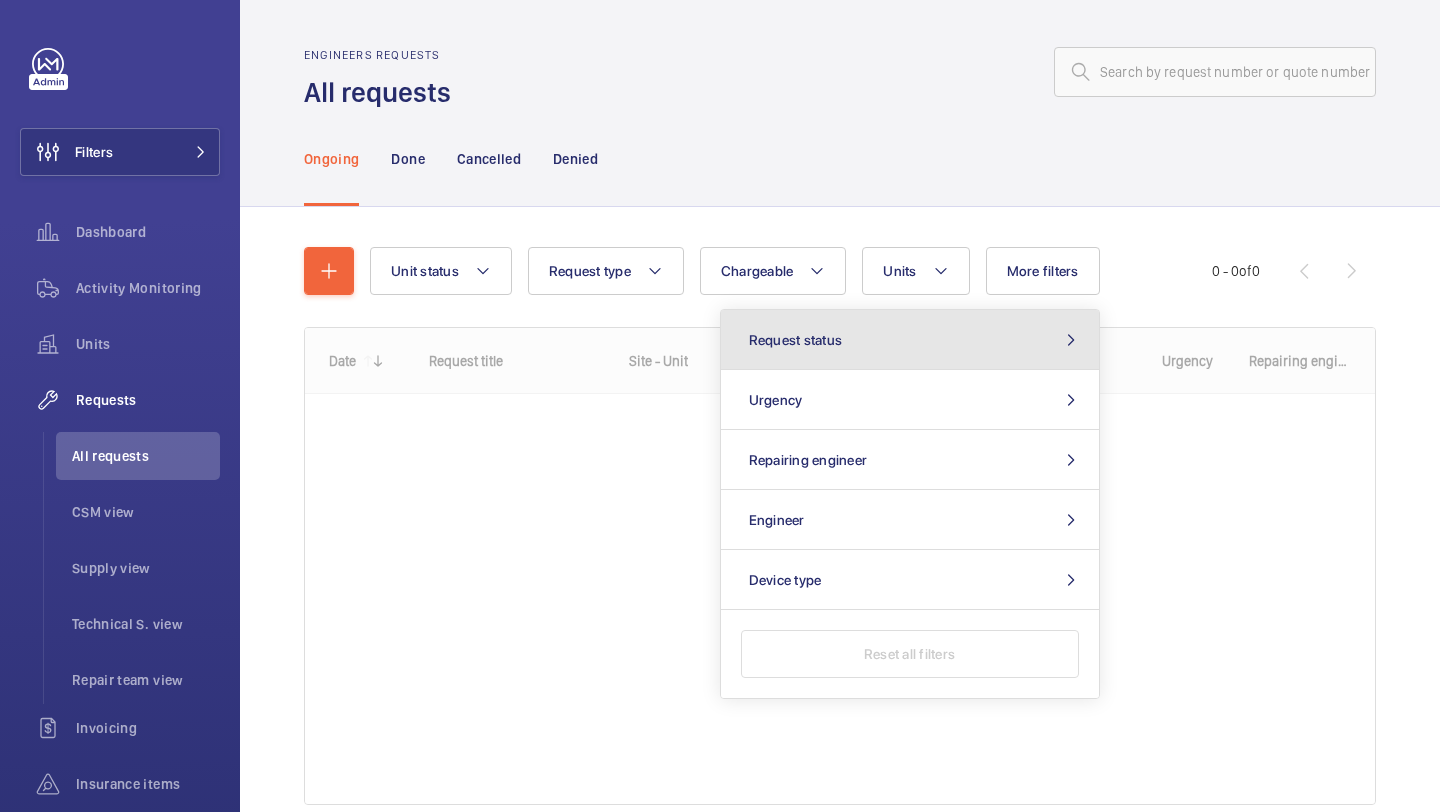 click on "Request status" 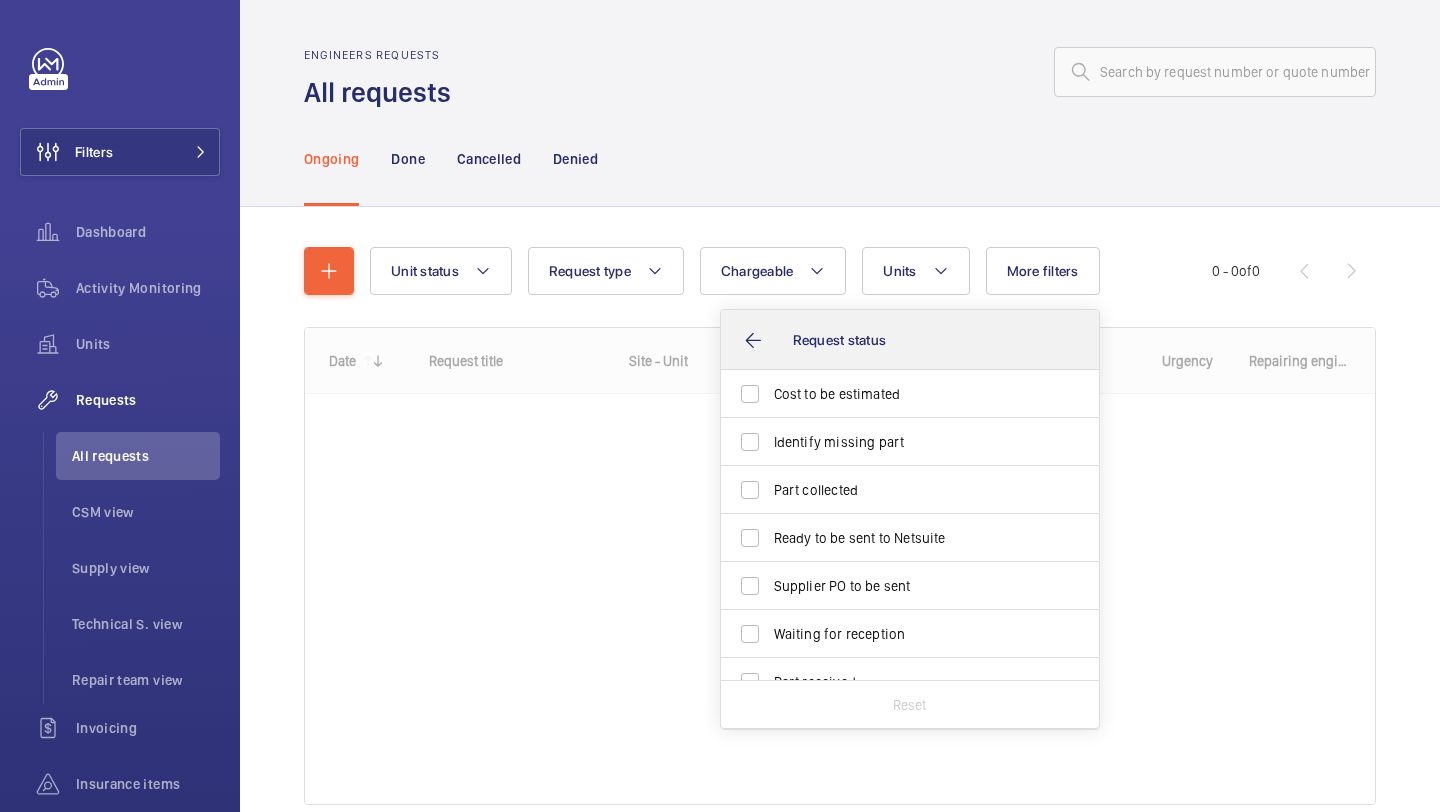 click on "Cost to be estimated" at bounding box center (895, 394) 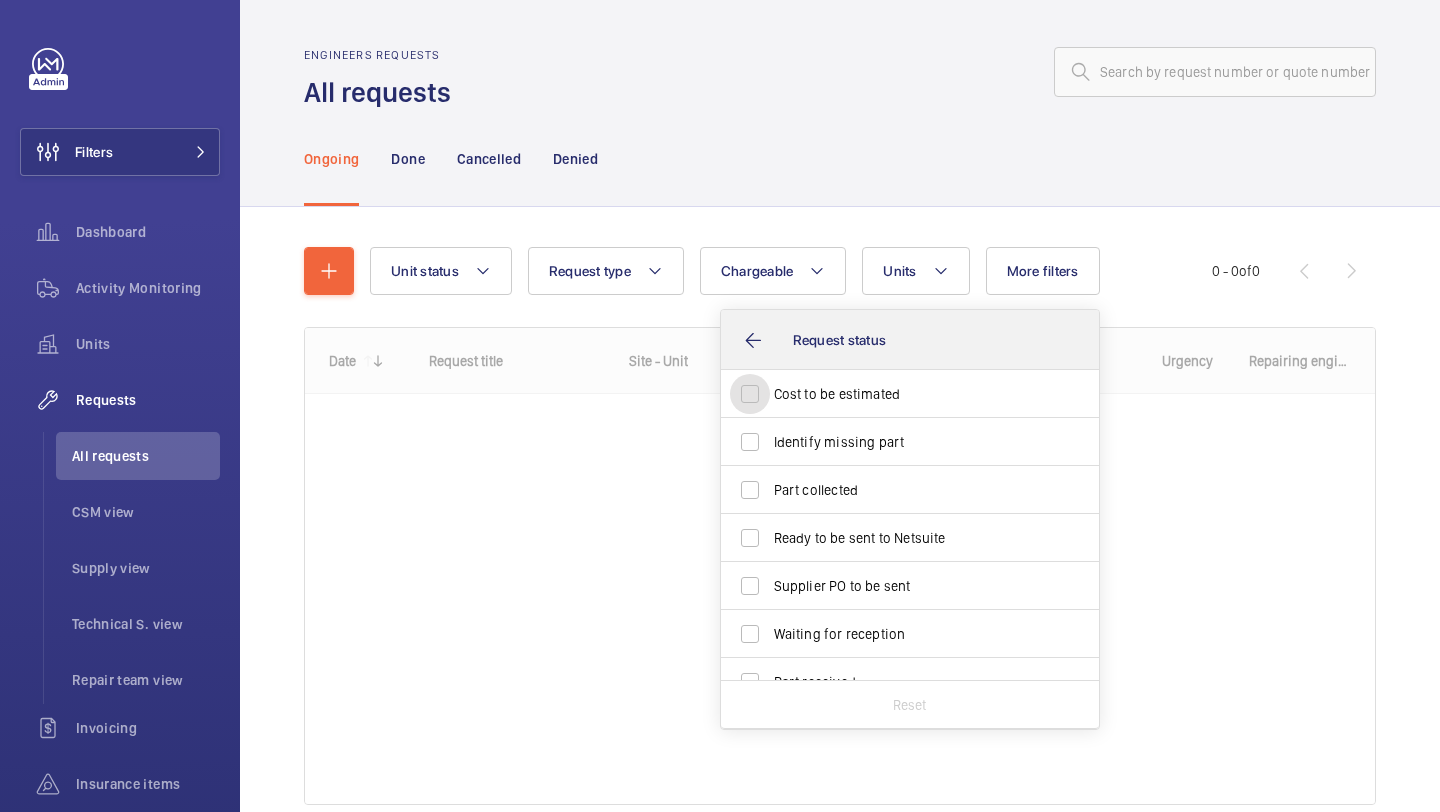 click on "Cost to be estimated" at bounding box center [750, 394] 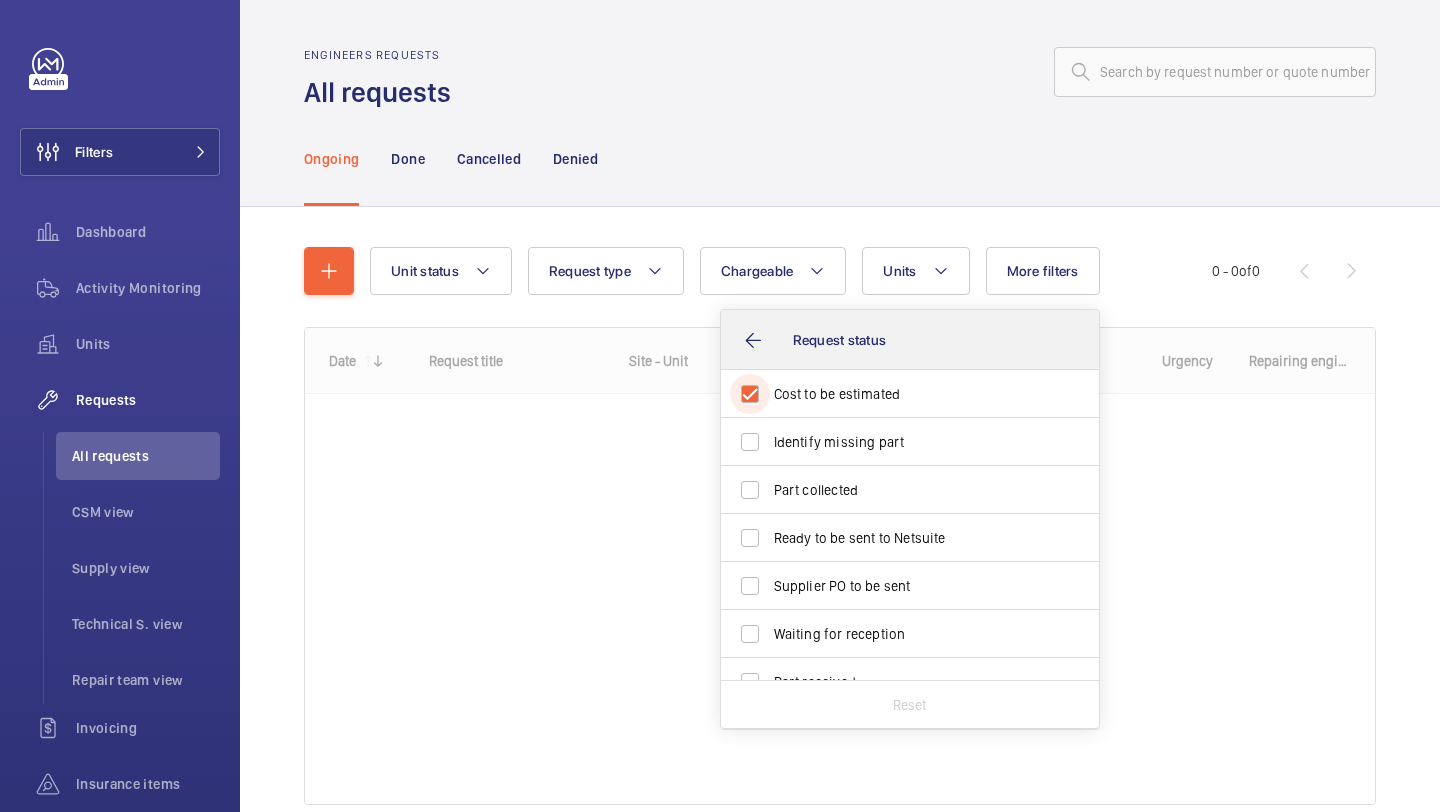 checkbox on "true" 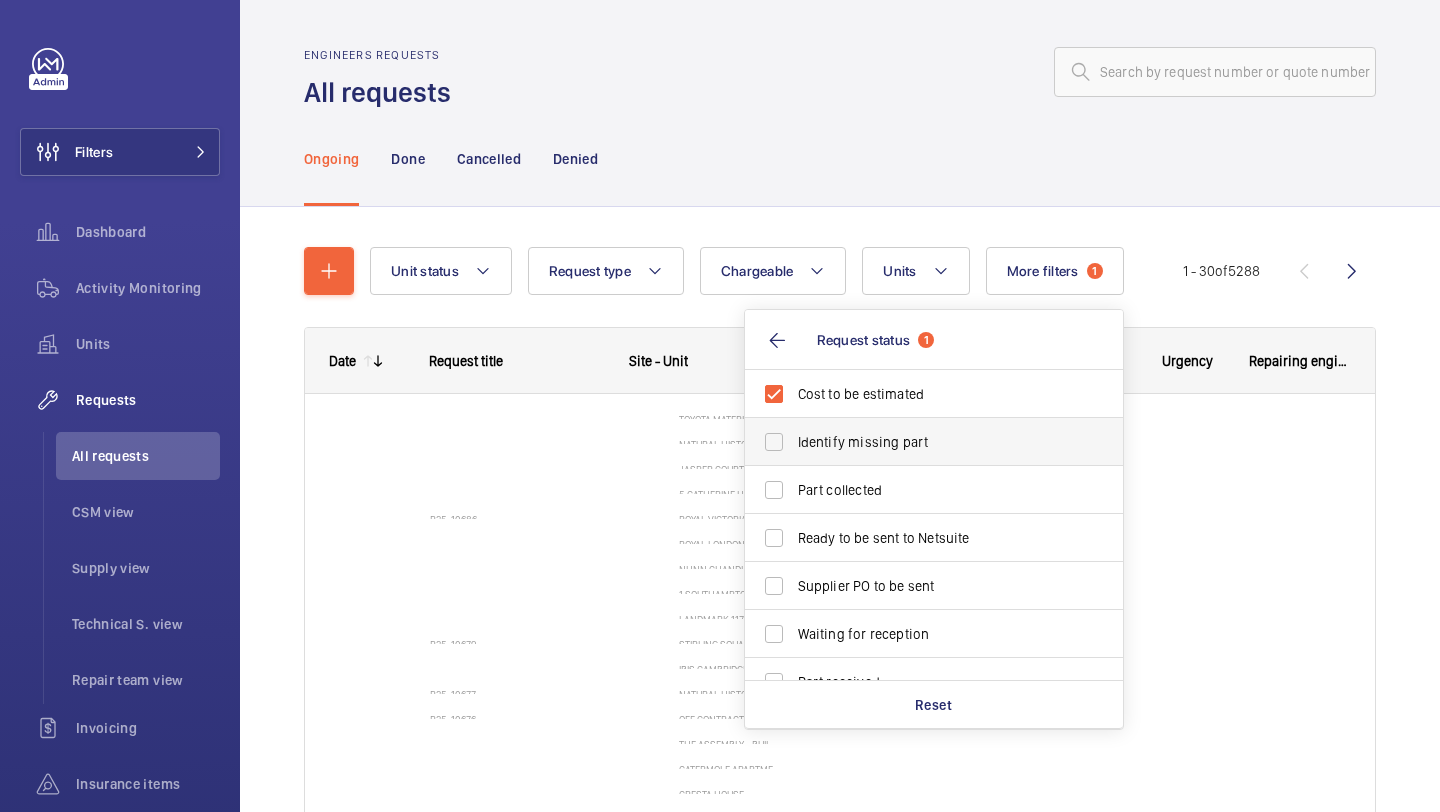 click on "Identify missing part" at bounding box center [935, 442] 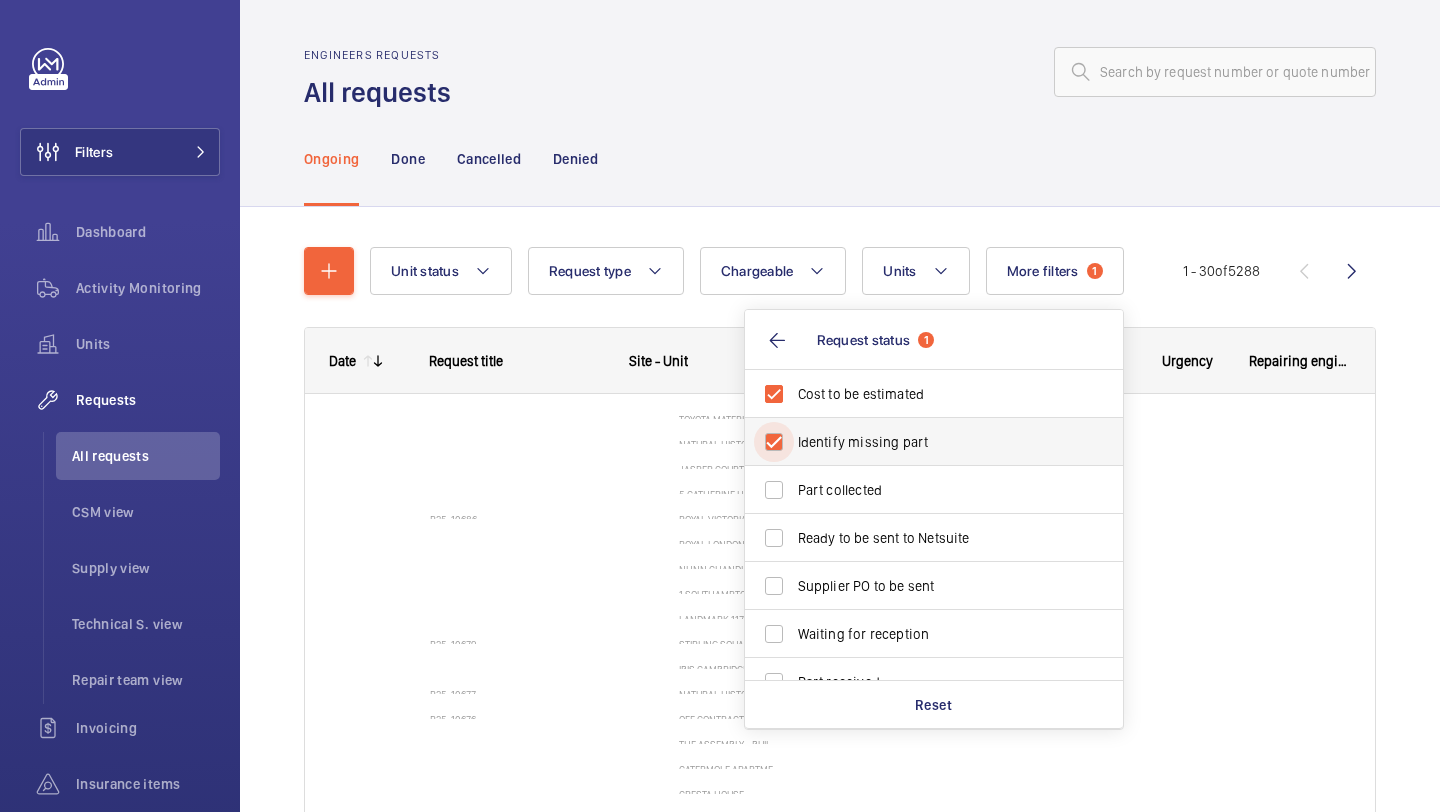 checkbox on "true" 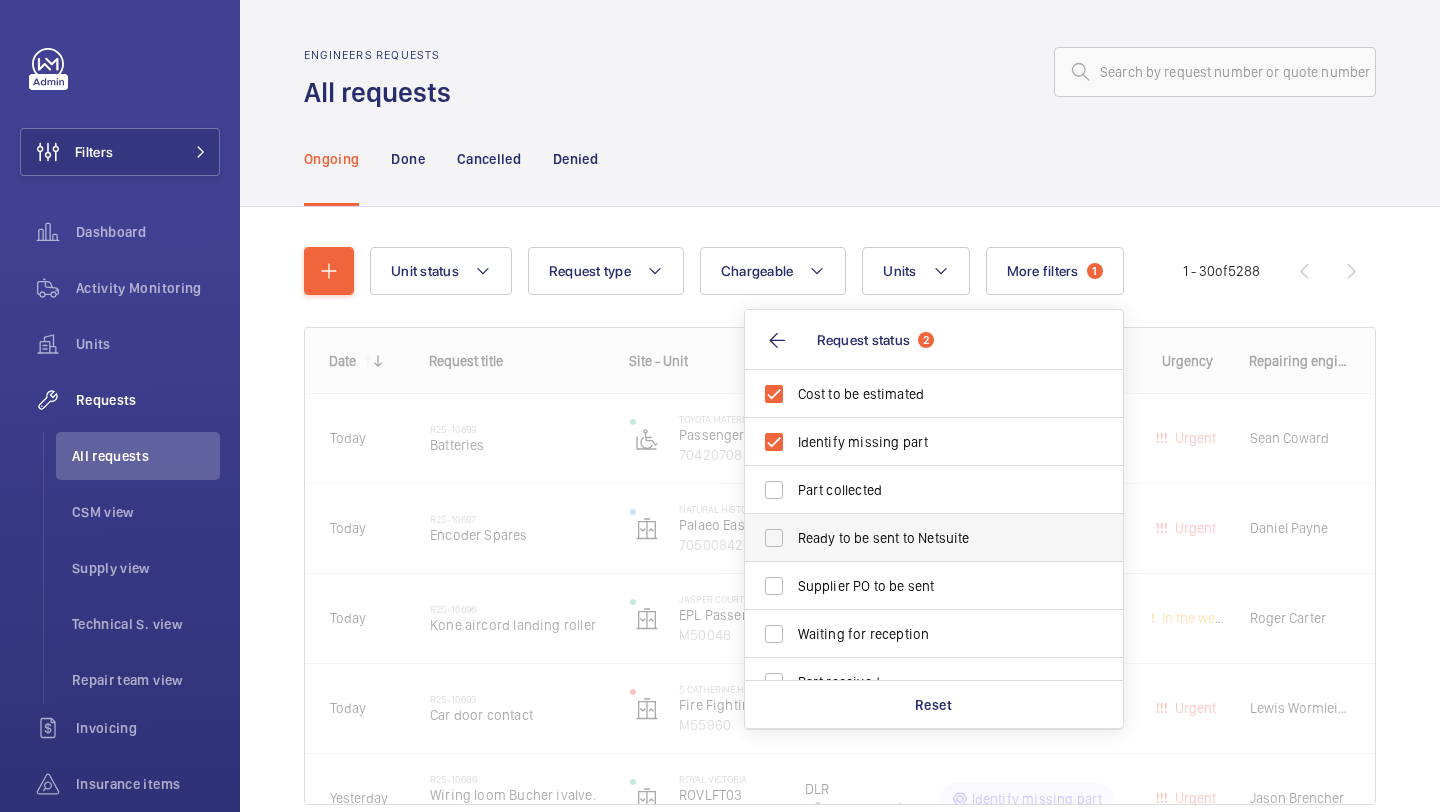 click on "Ready to be sent to Netsuite" at bounding box center (935, 538) 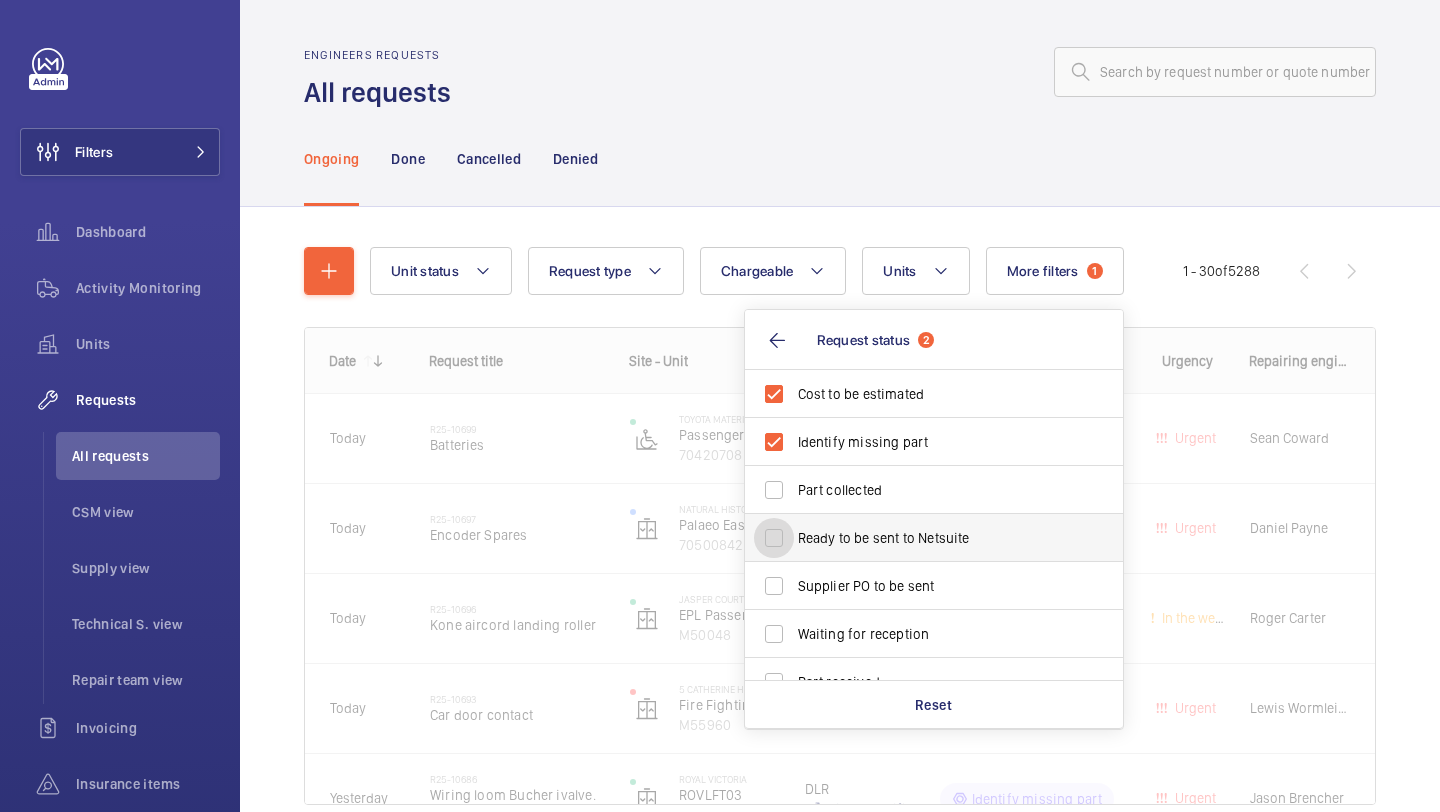 click on "Ready to be sent to Netsuite" at bounding box center (774, 538) 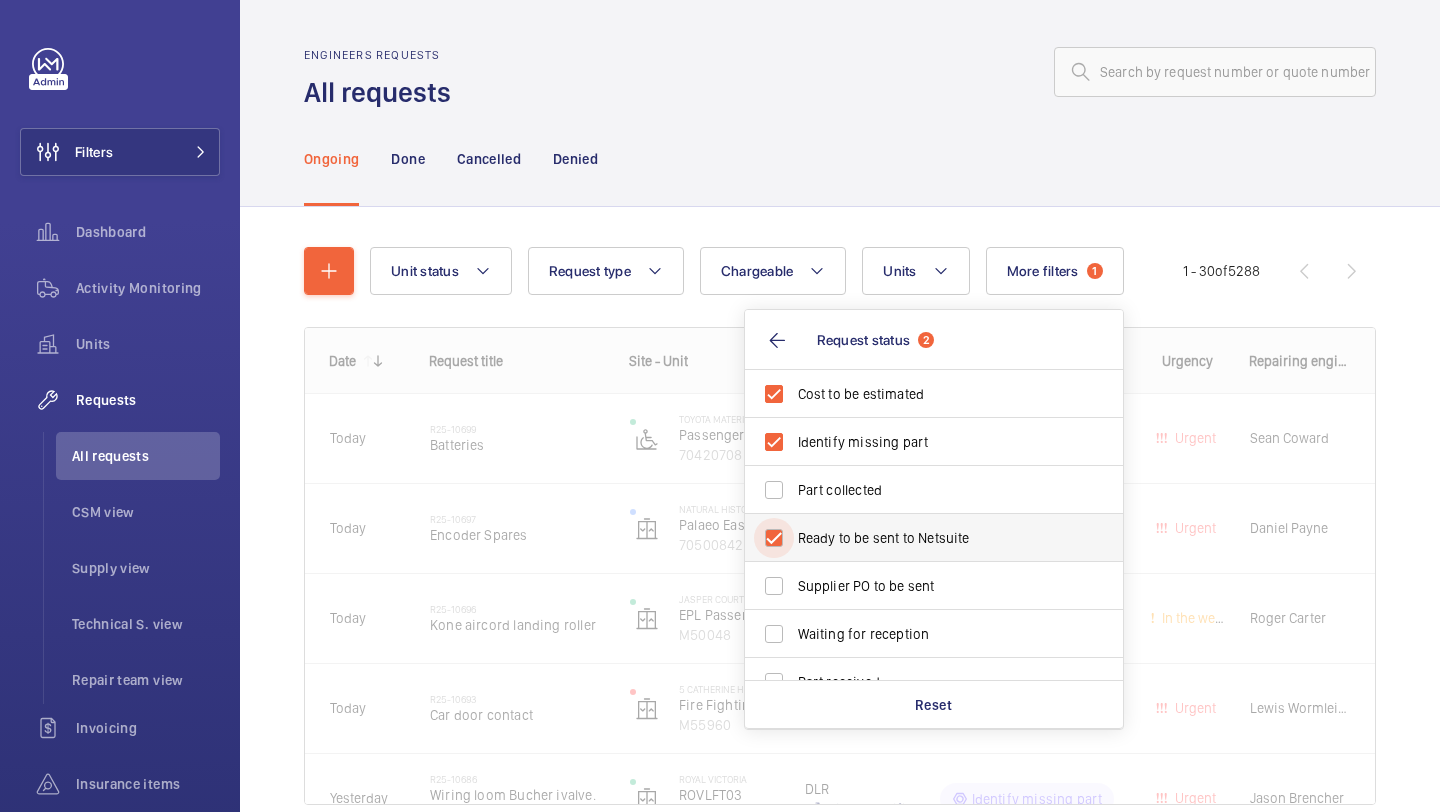 checkbox on "true" 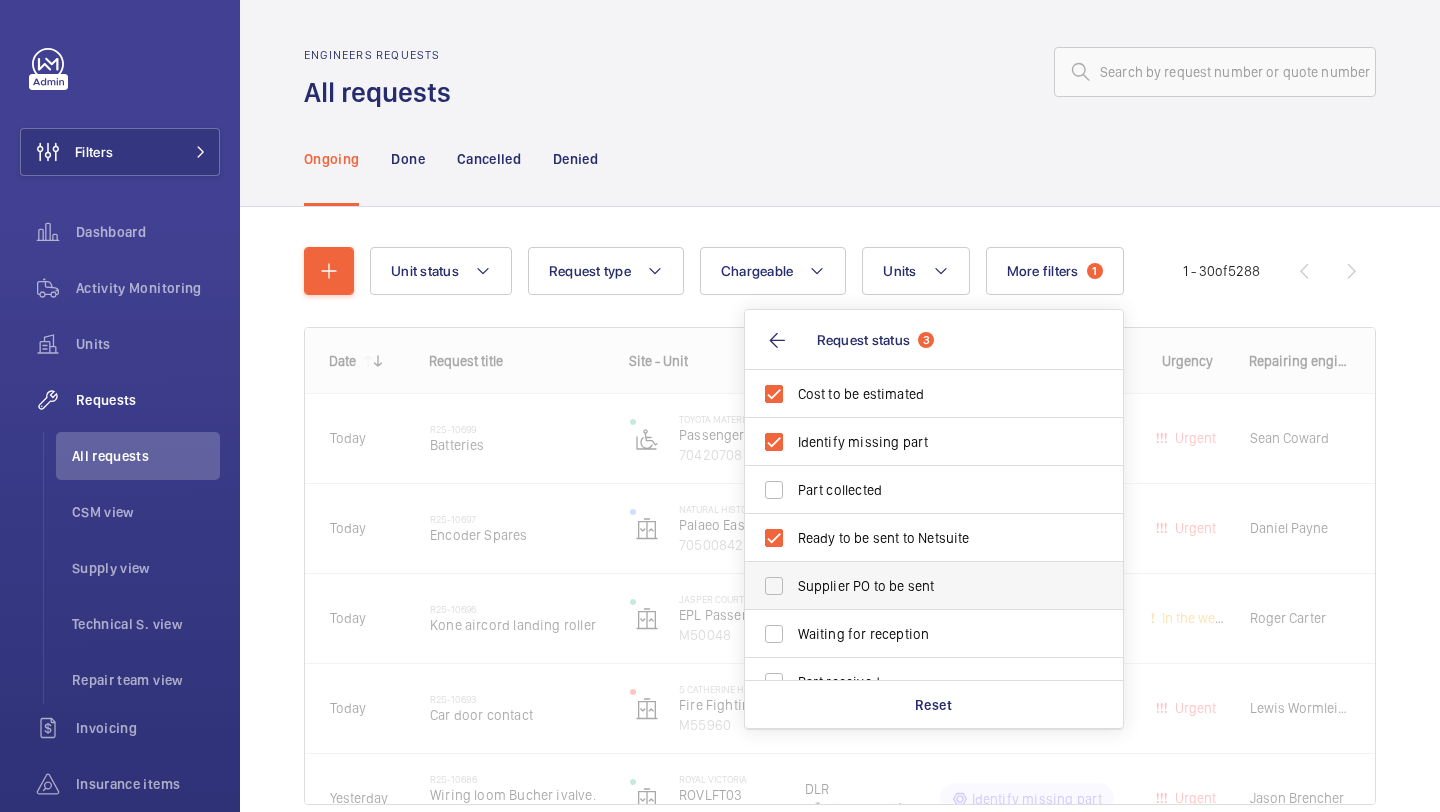 click on "Supplier PO to be sent" at bounding box center [919, 586] 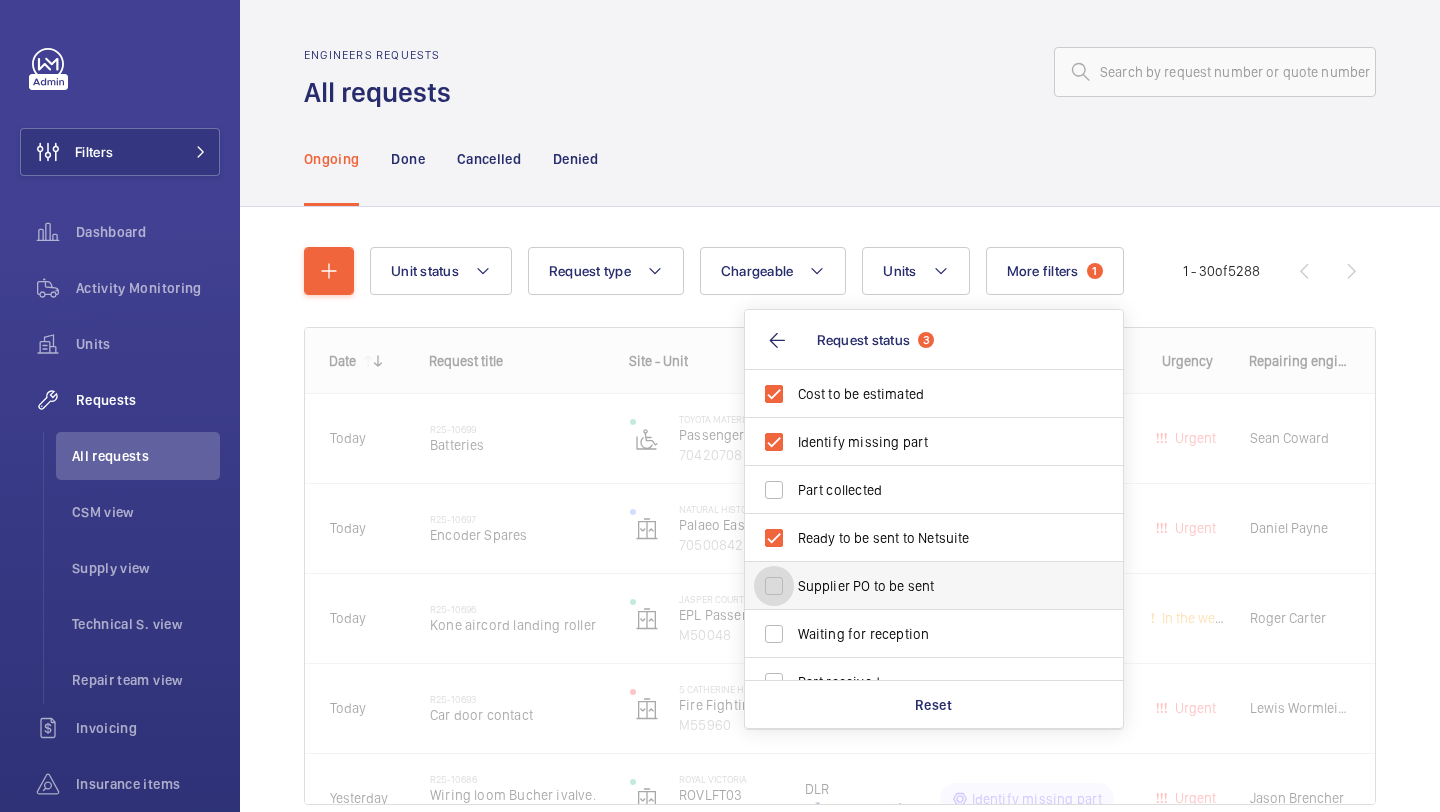 click on "Supplier PO to be sent" at bounding box center (774, 586) 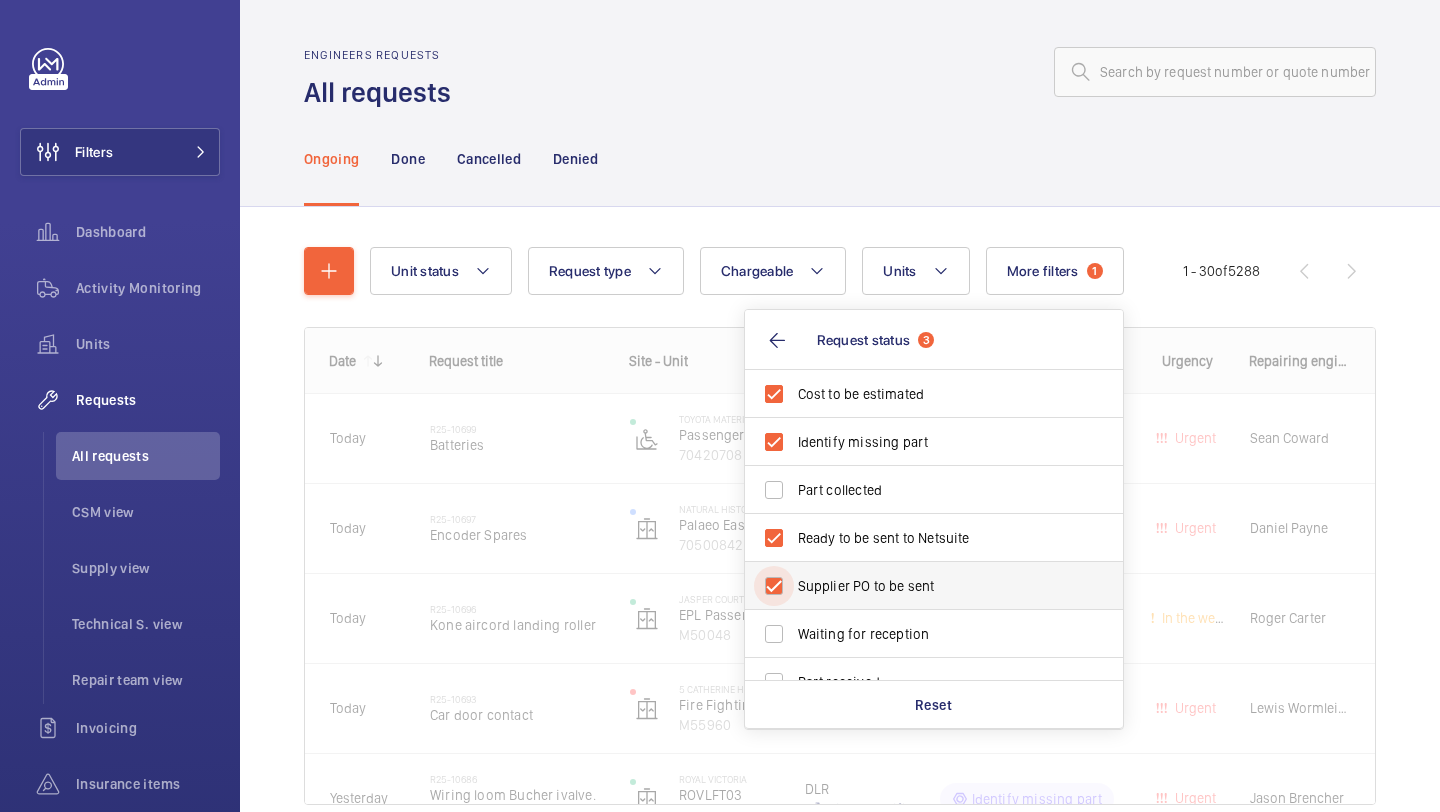 checkbox on "true" 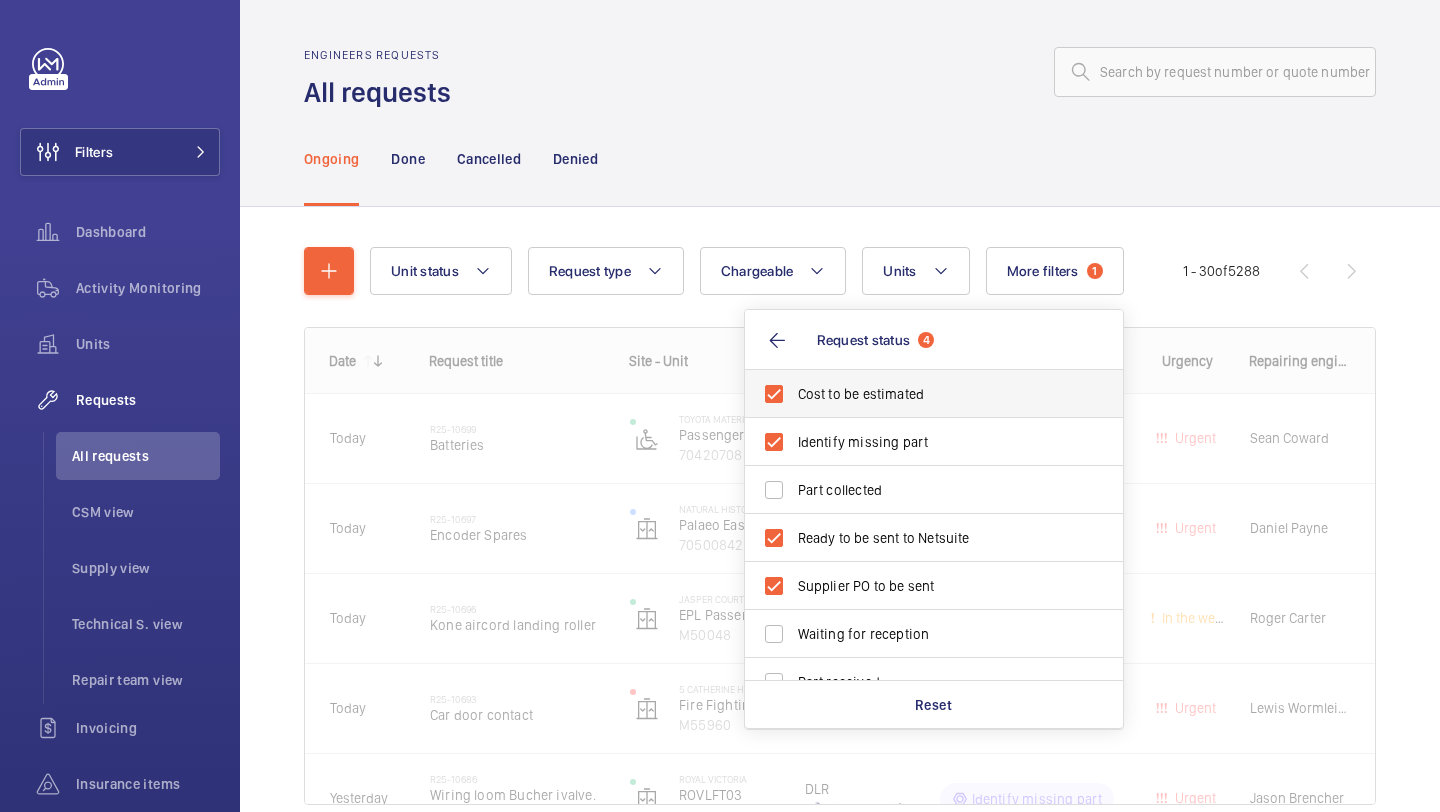 click on "Cost to be estimated" at bounding box center (935, 394) 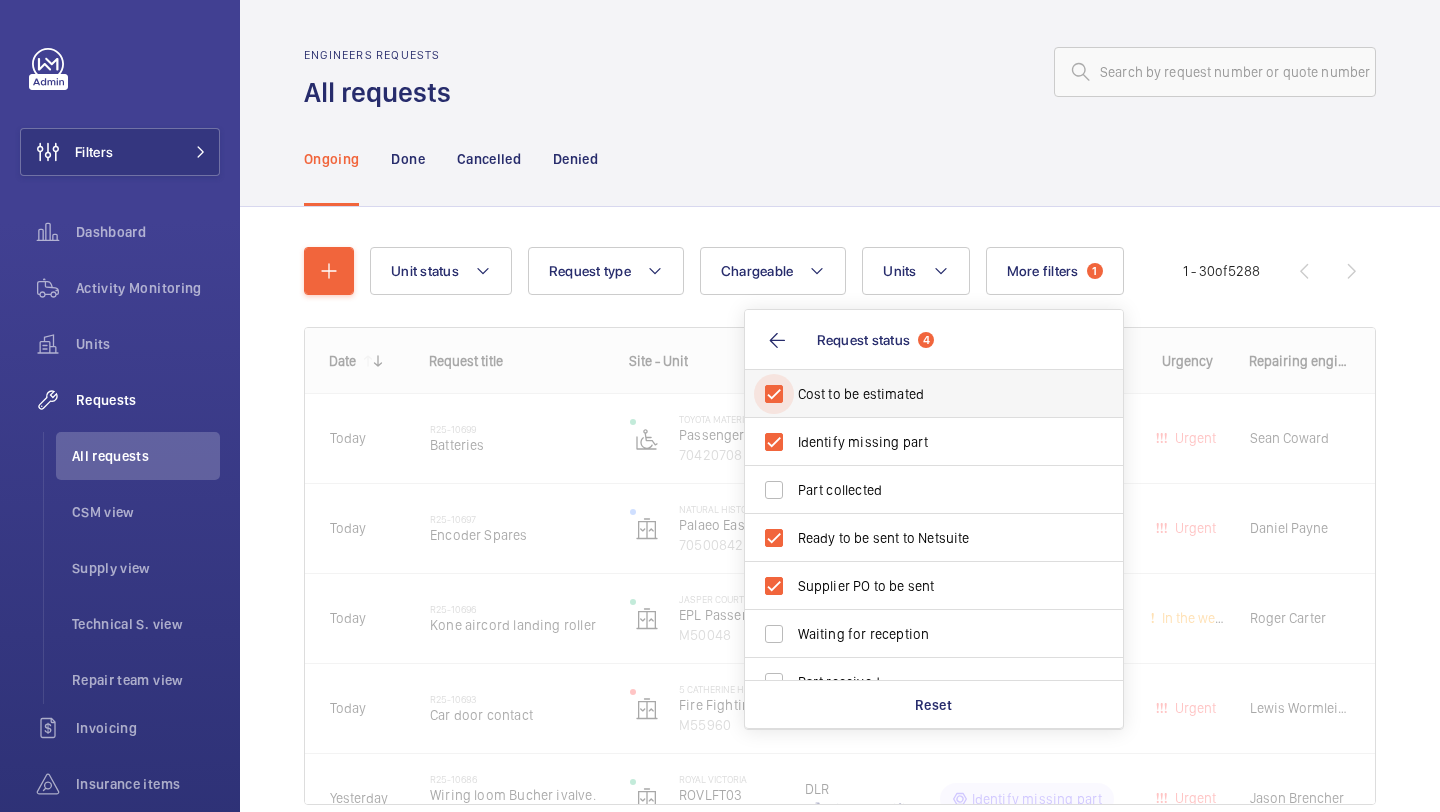 click on "Cost to be estimated" at bounding box center (774, 394) 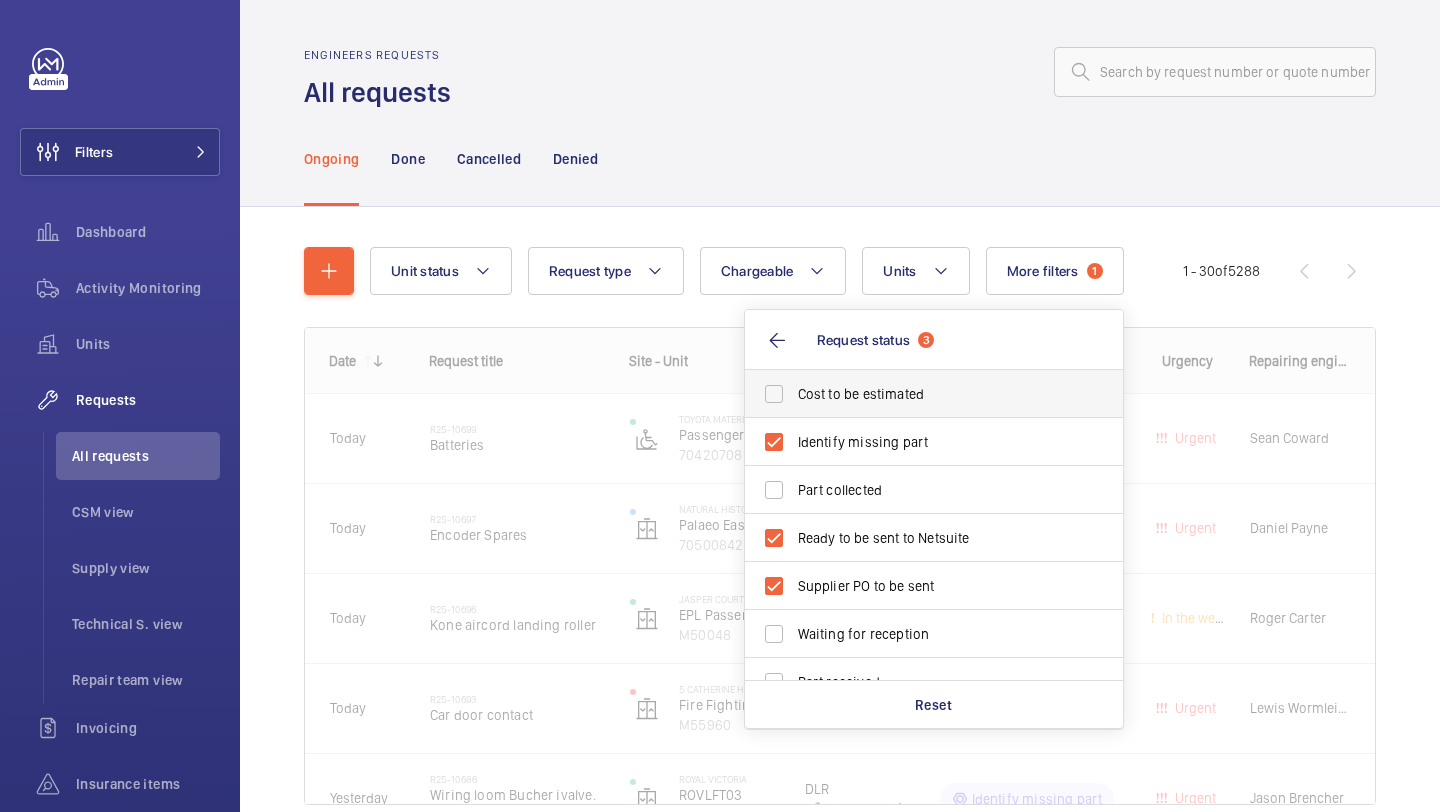 click on "Cost to be estimated" at bounding box center (935, 394) 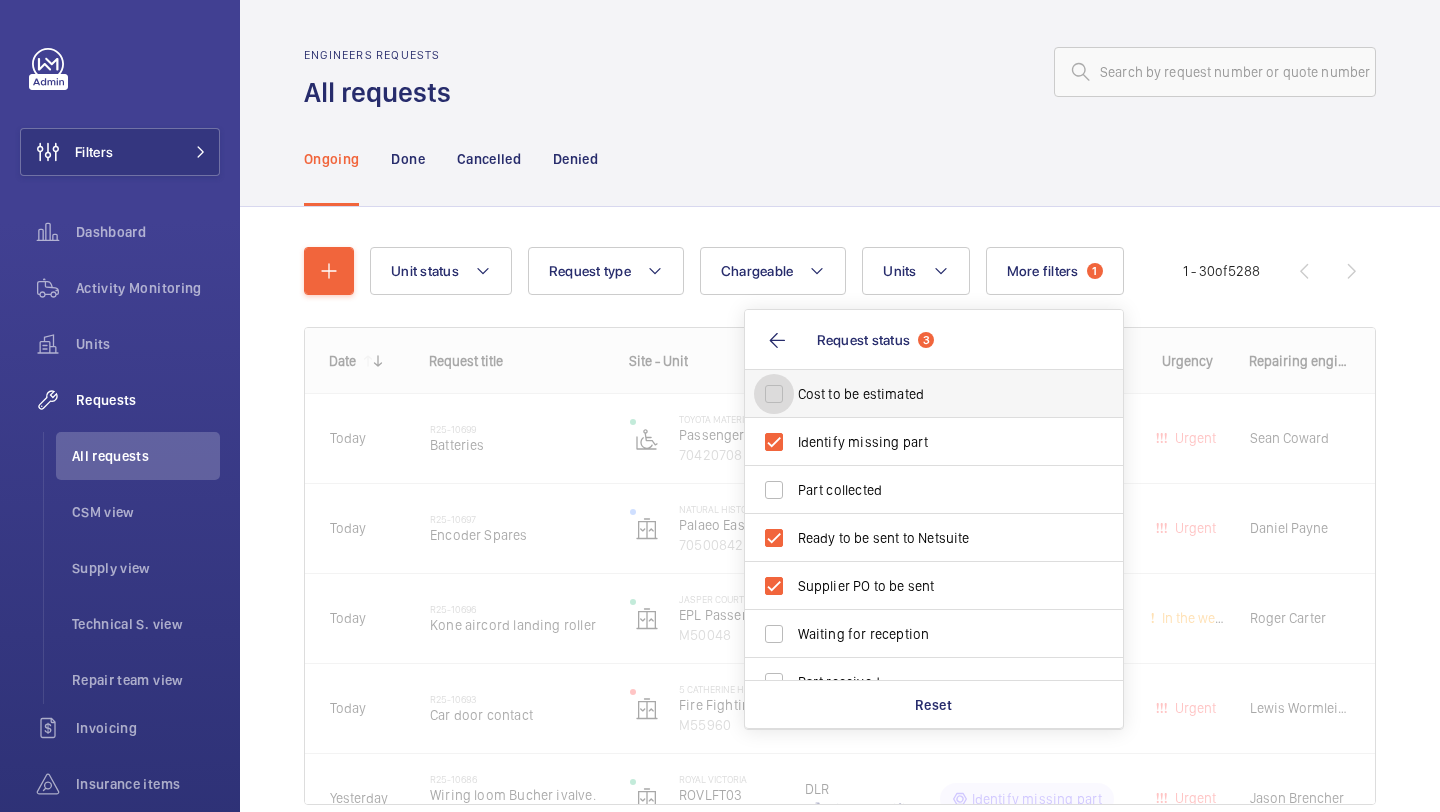 click on "Cost to be estimated" at bounding box center (774, 394) 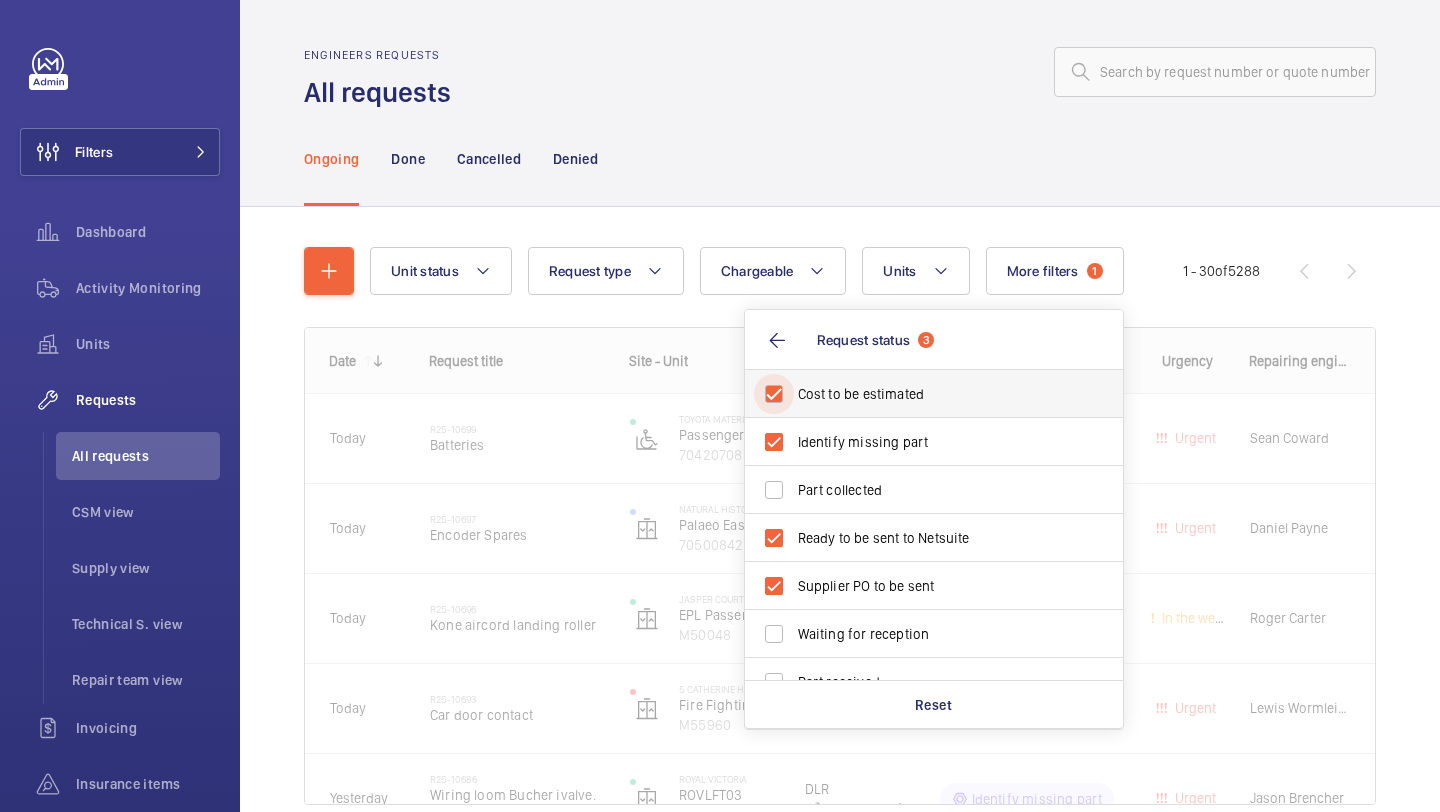 checkbox on "true" 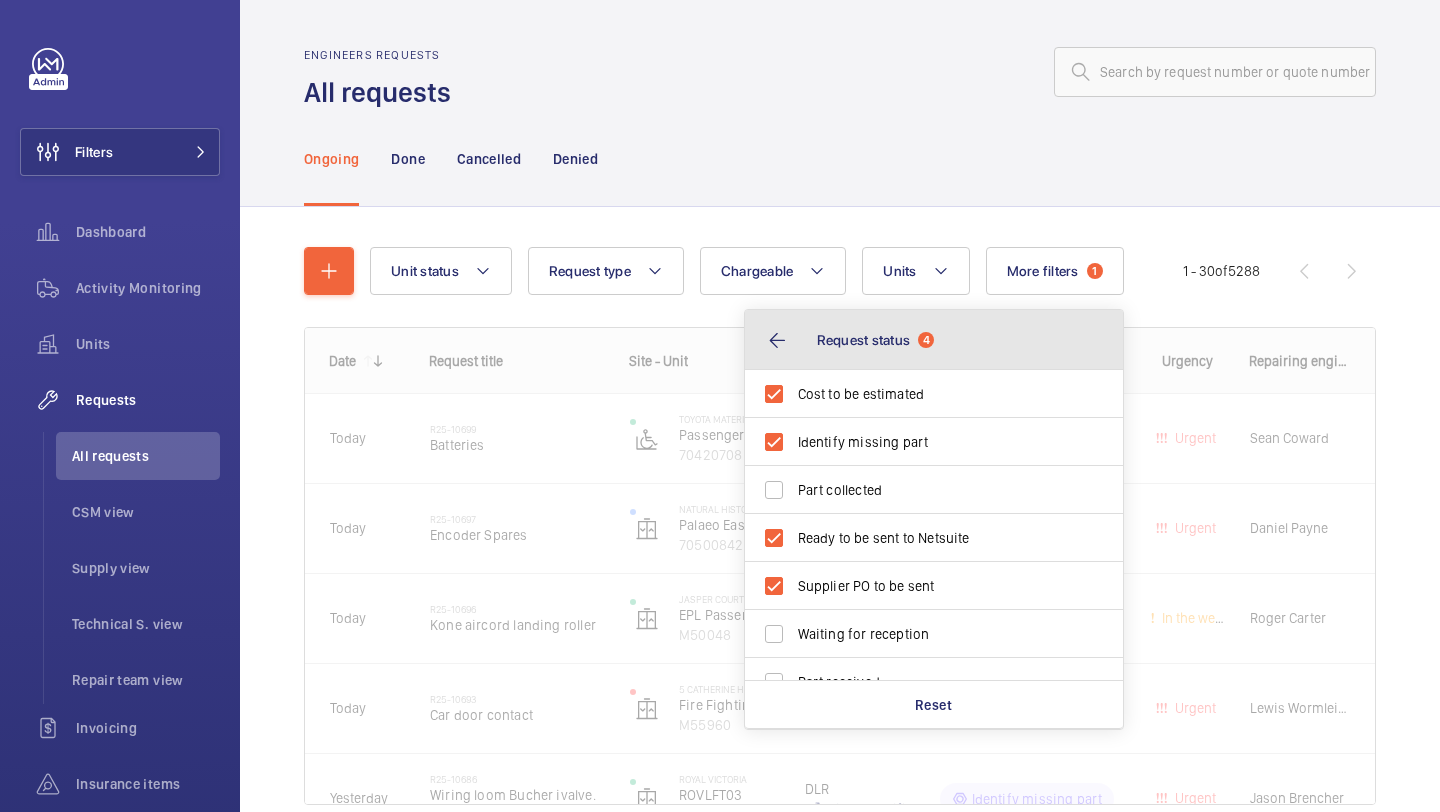 click on "Request status" 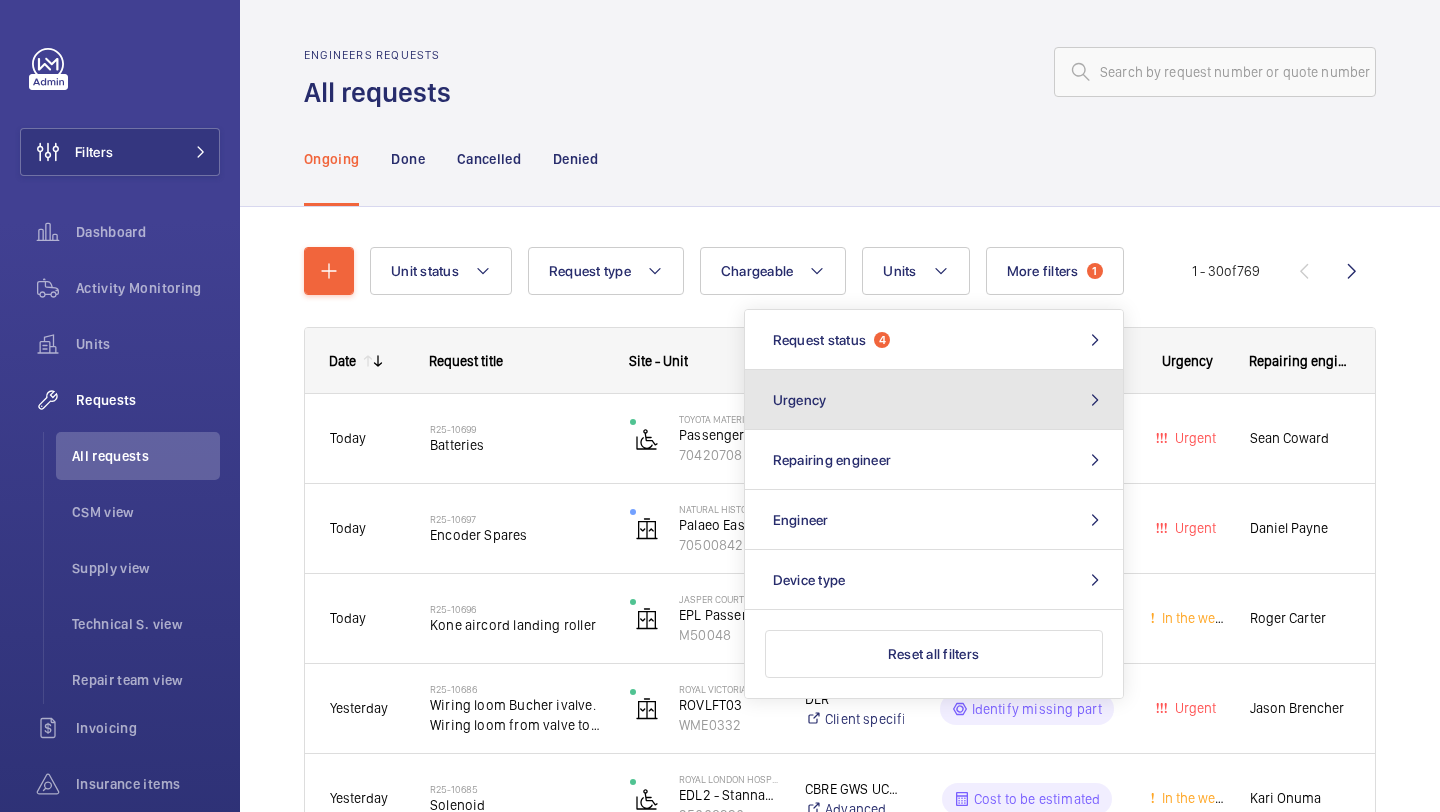 click on "Urgency" 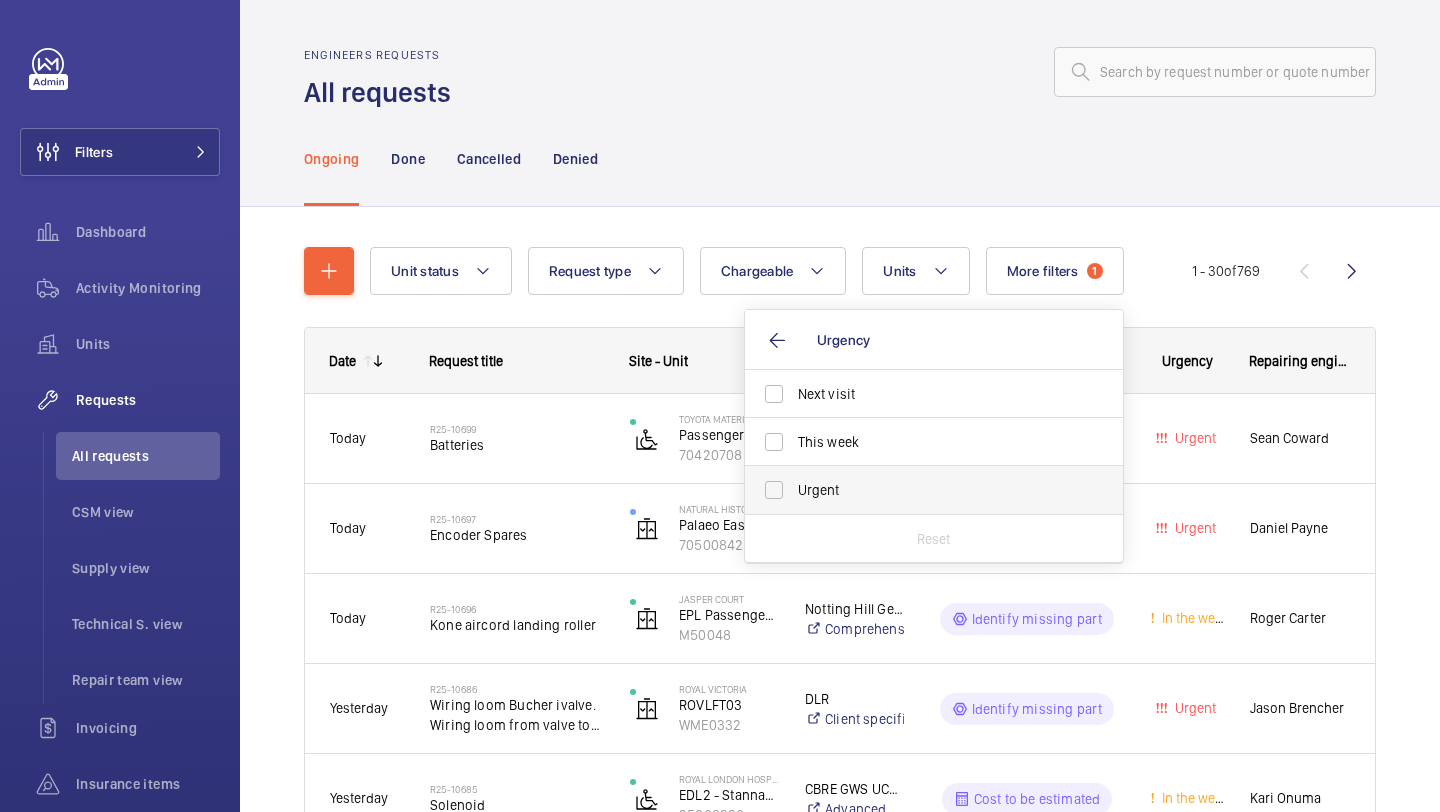 click on "Urgent" at bounding box center [935, 490] 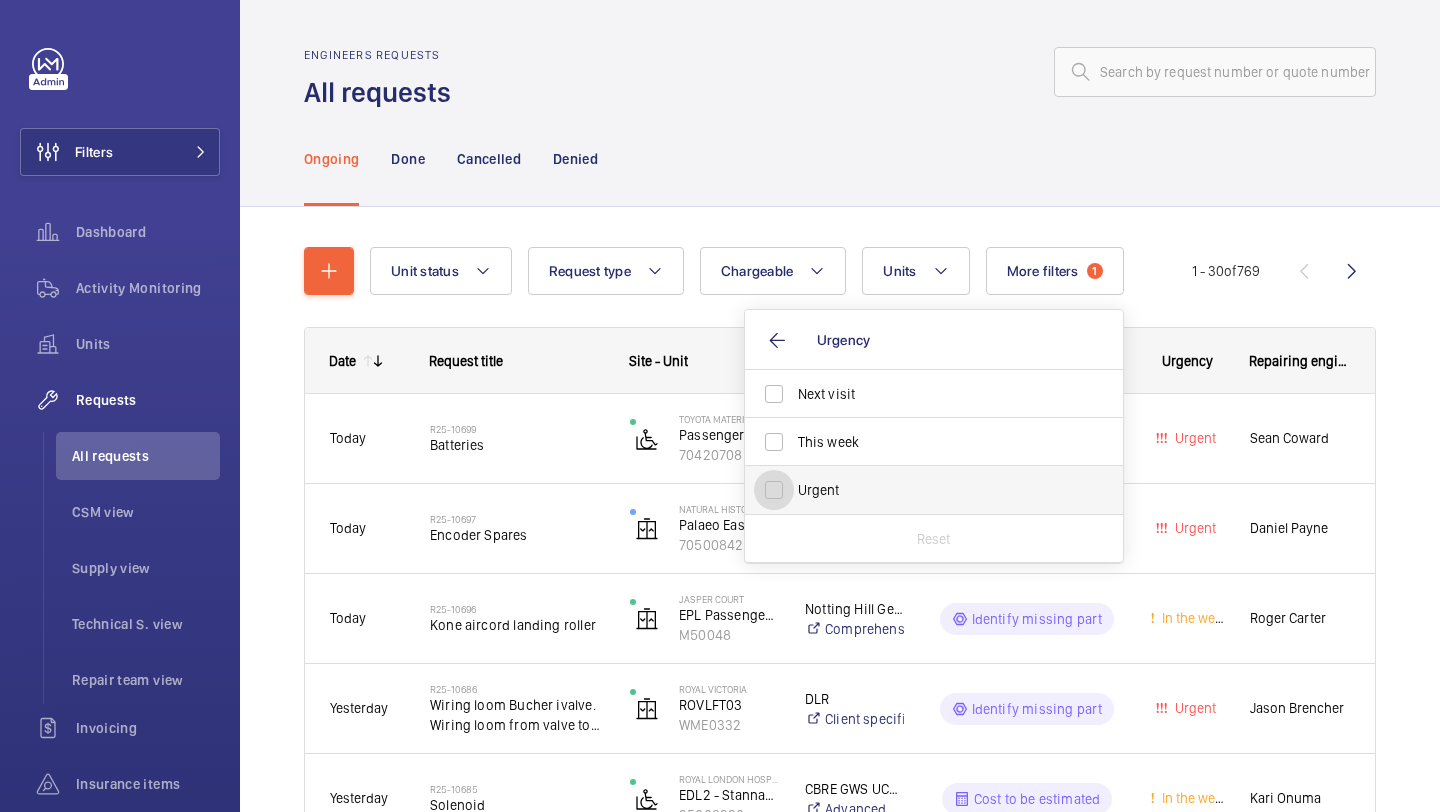 click on "Urgent" at bounding box center [774, 490] 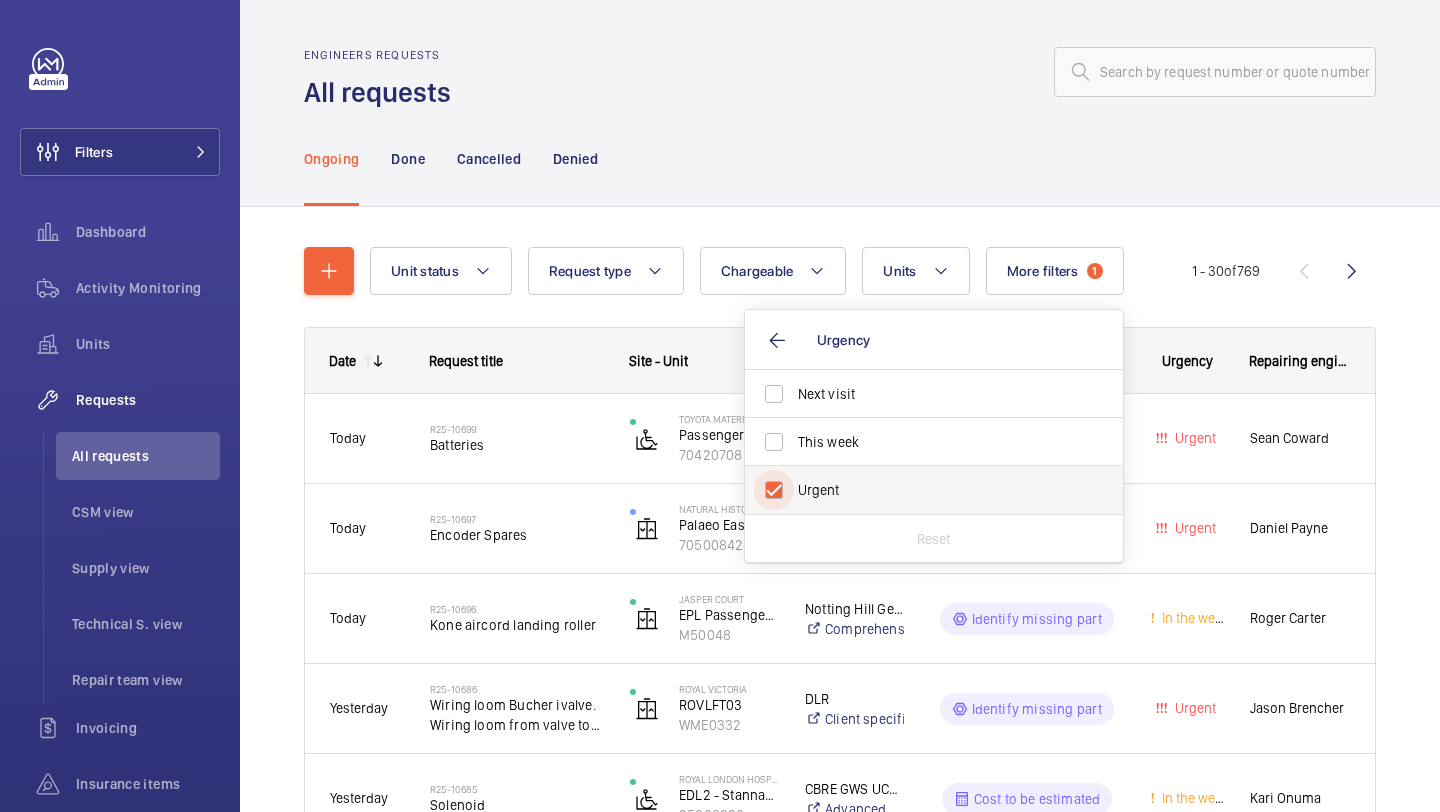 checkbox on "true" 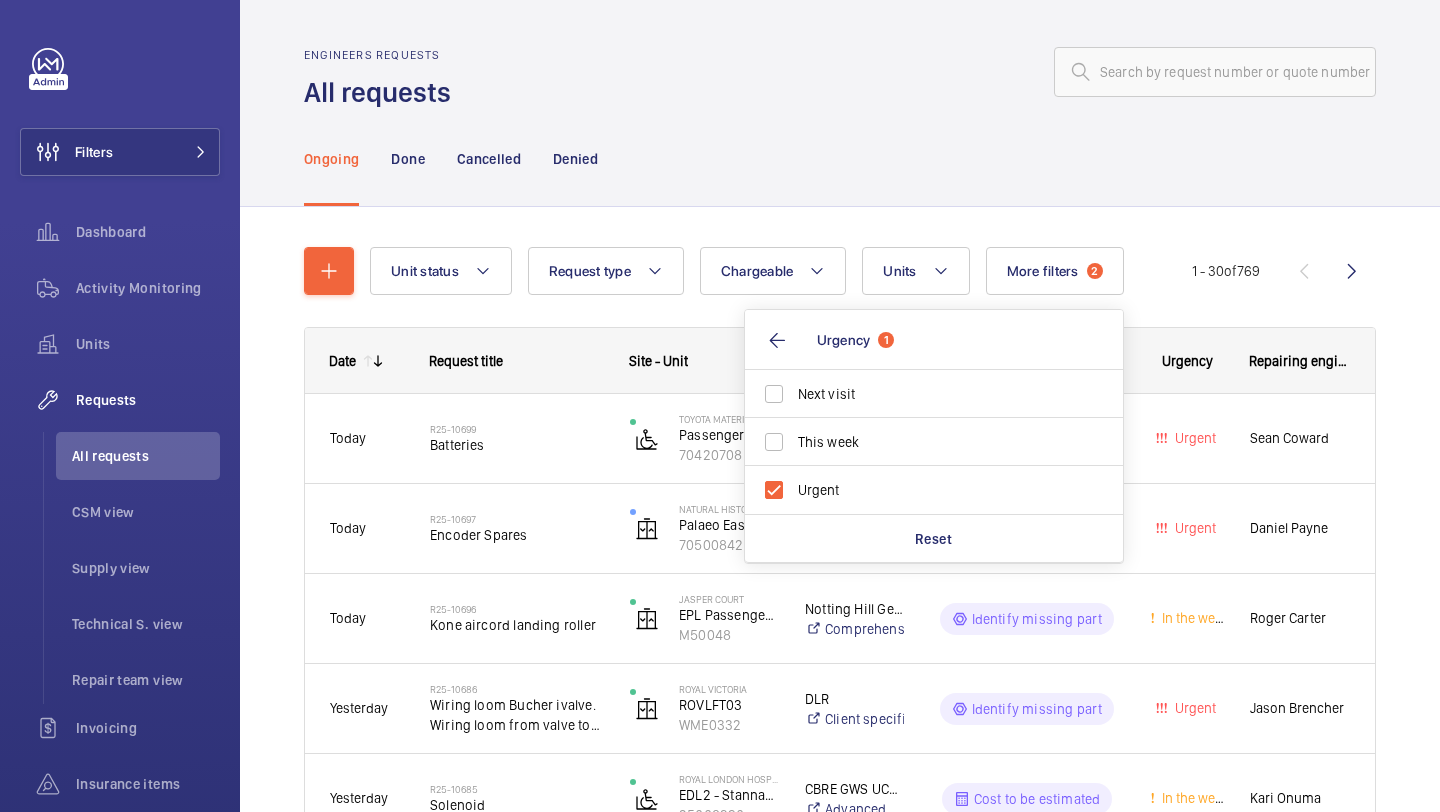 click 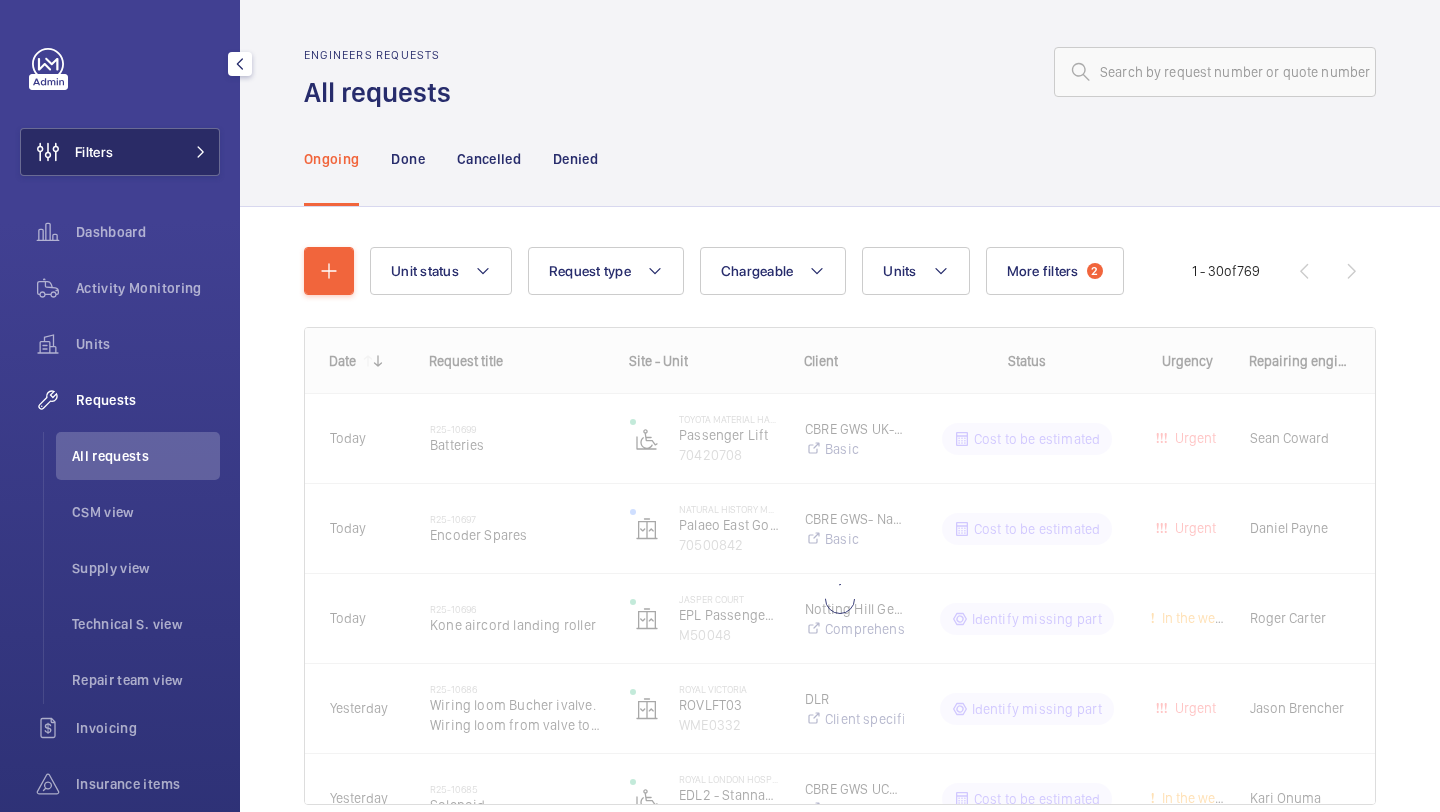 click on "Filters" 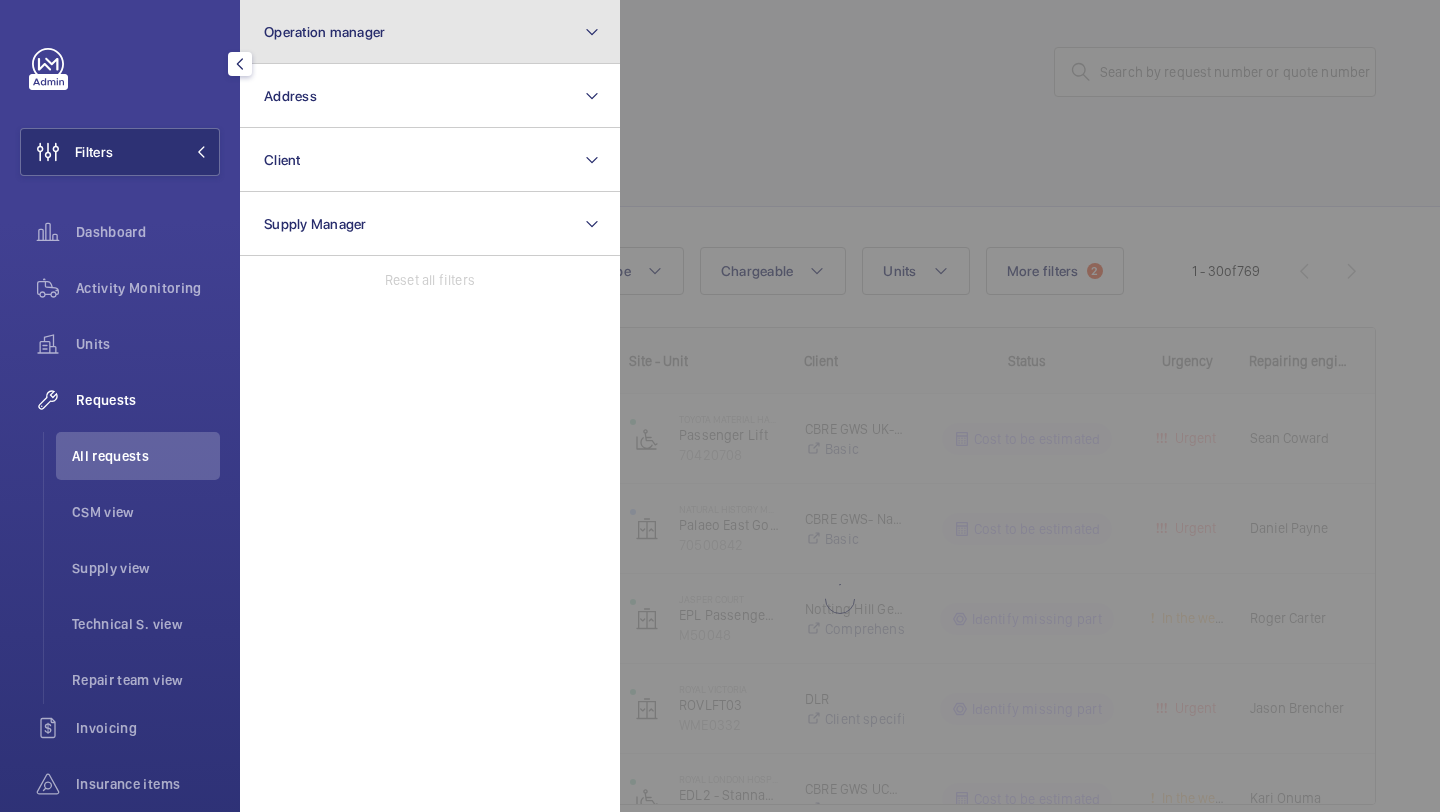 click on "Operation manager" 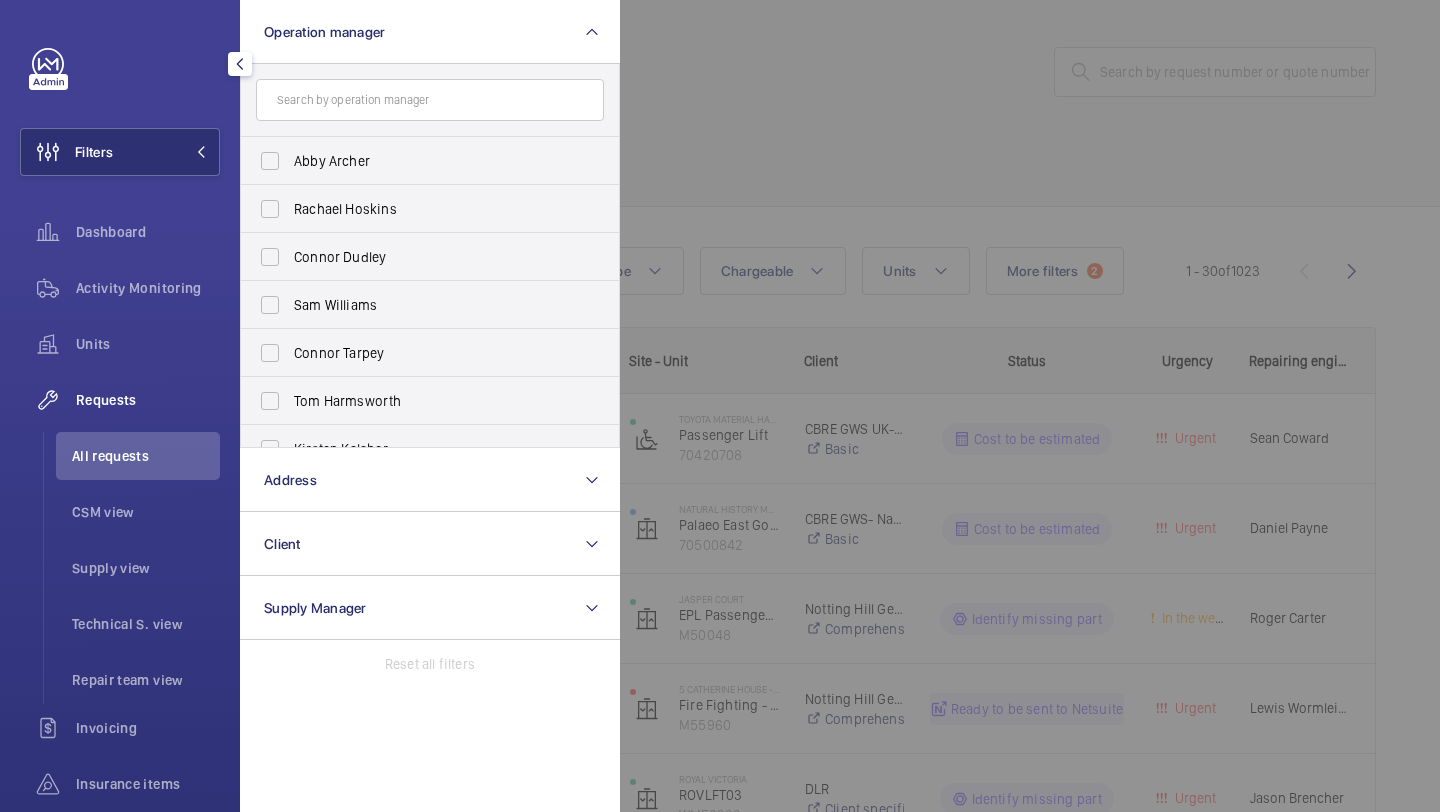 click on "Abby Archer" at bounding box center [431, 161] 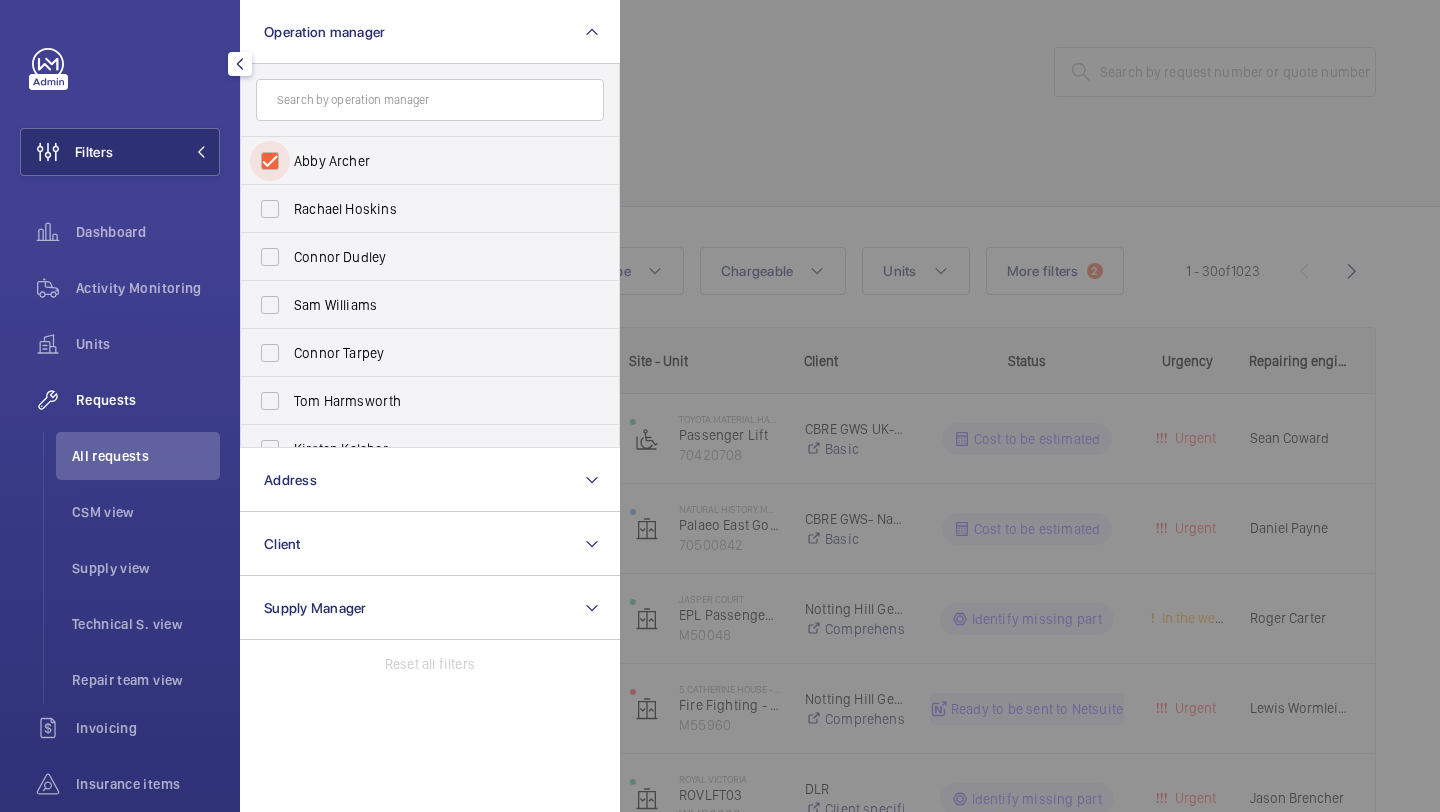 checkbox on "true" 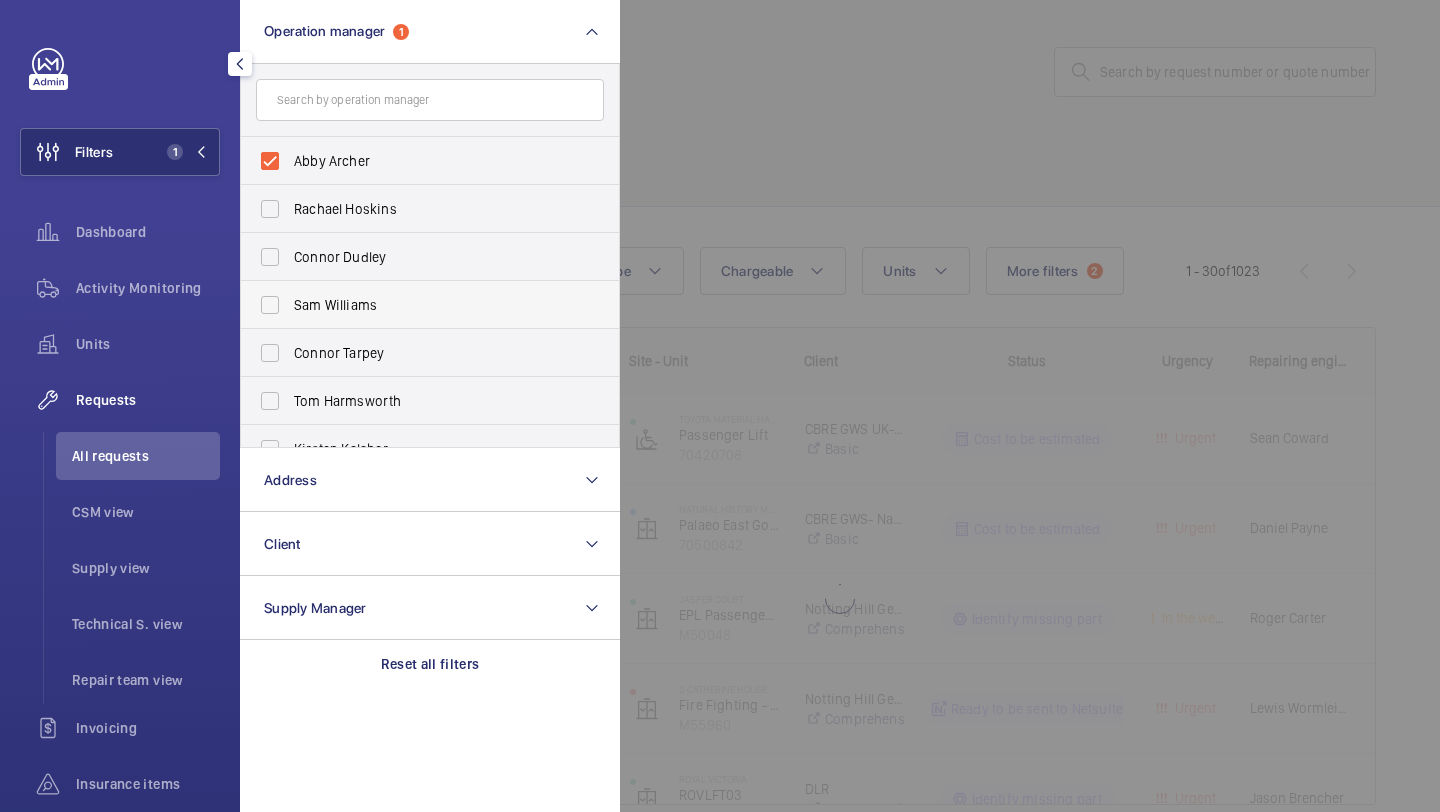 click on "Sam Williams" at bounding box center (415, 305) 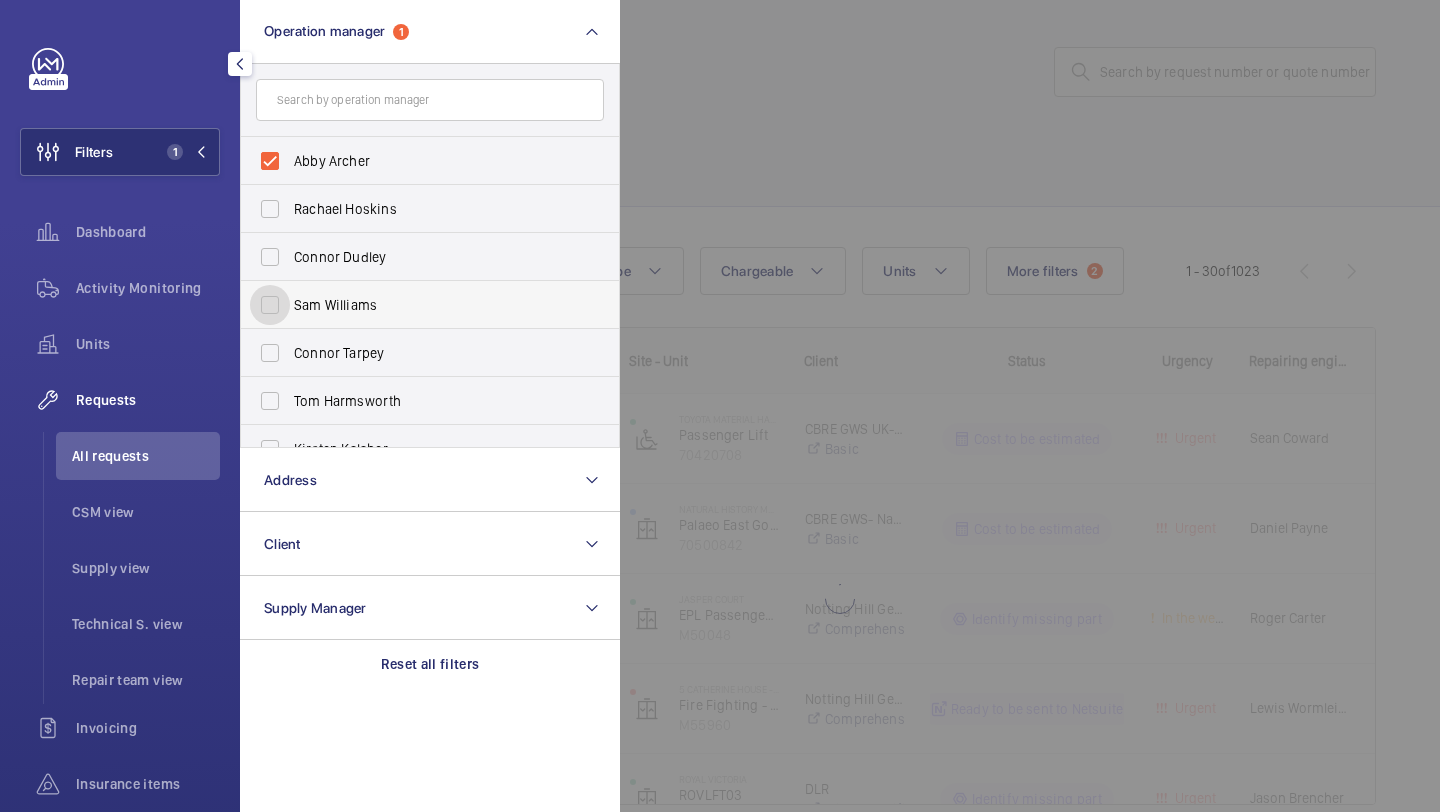 click on "Sam Williams" at bounding box center (270, 305) 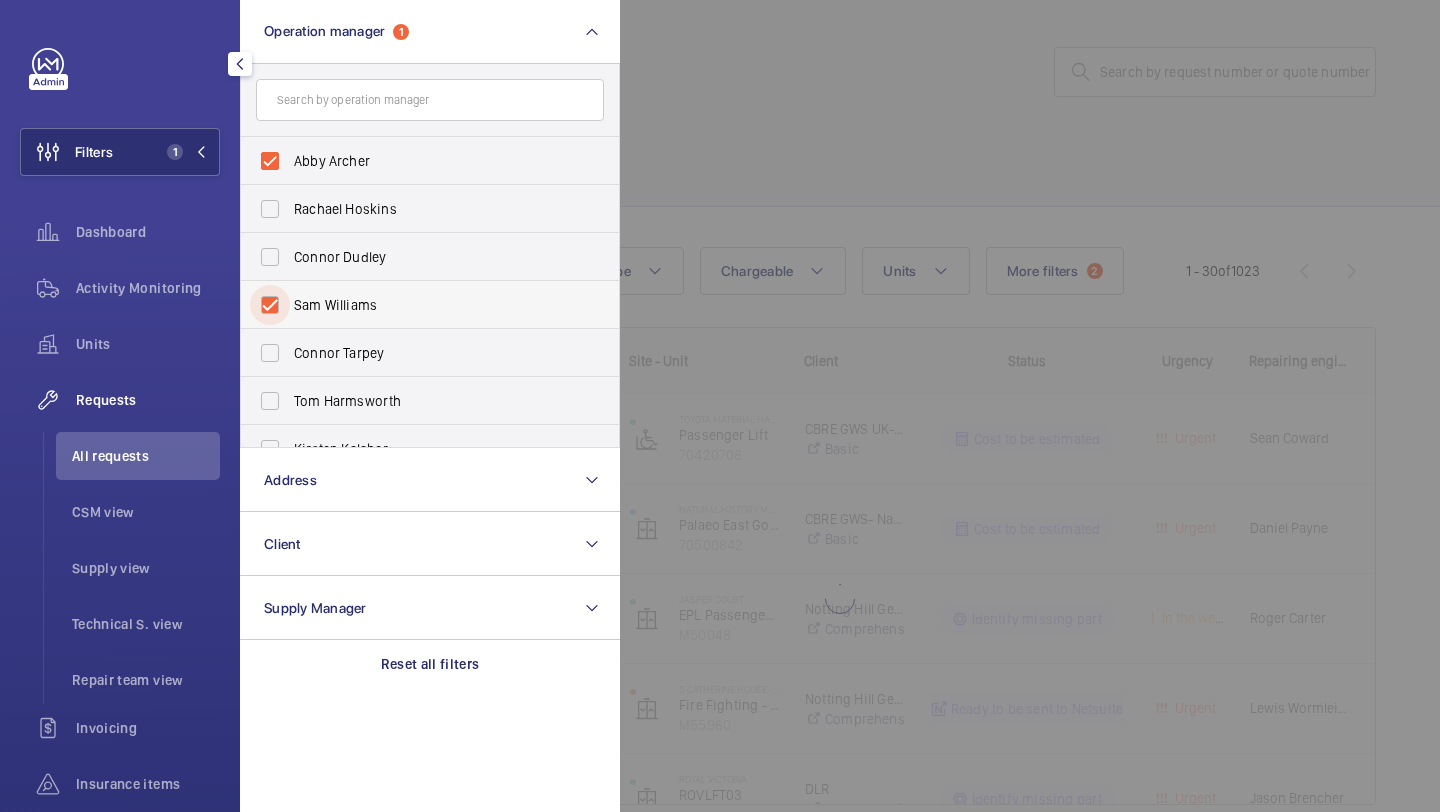 checkbox on "true" 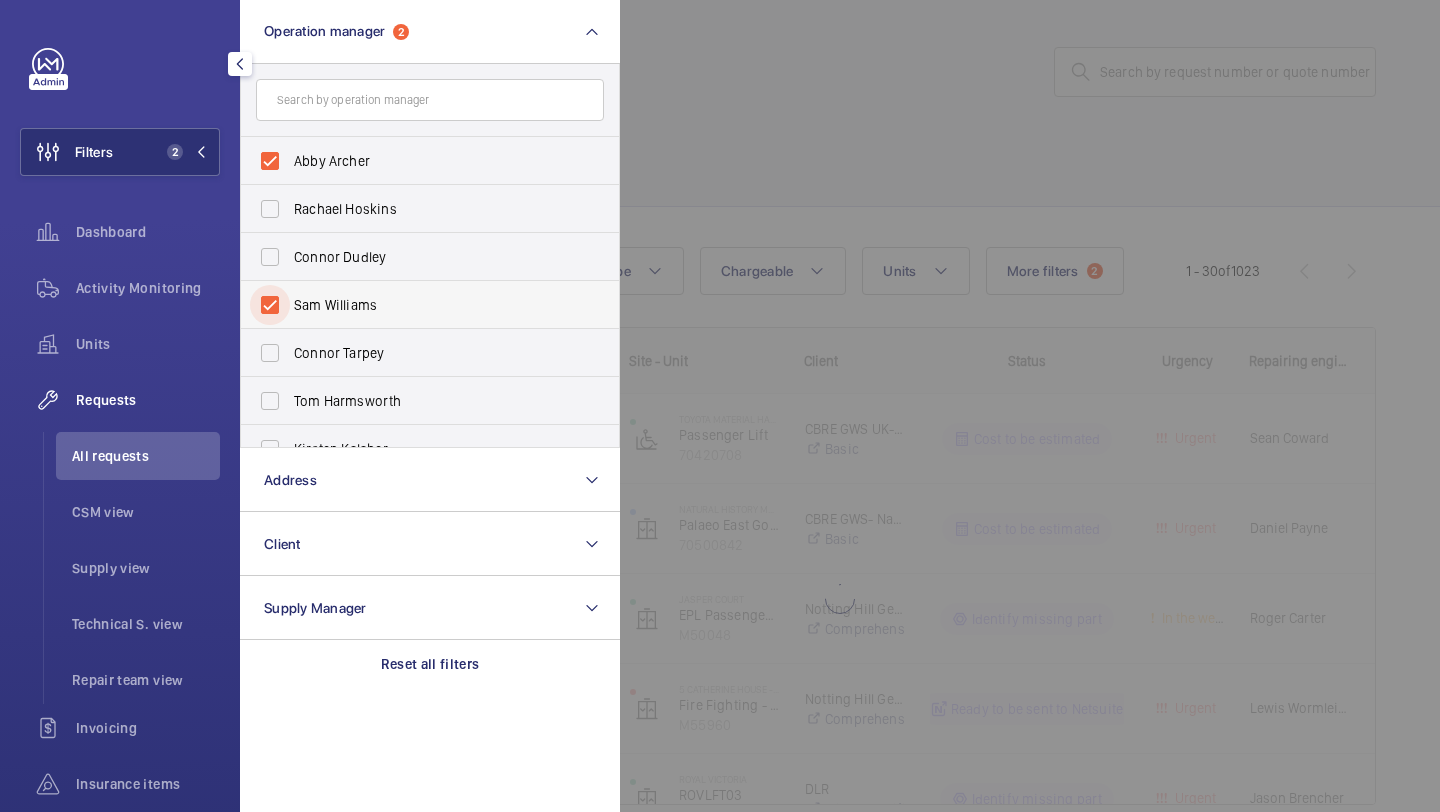 scroll, scrollTop: 74, scrollLeft: 0, axis: vertical 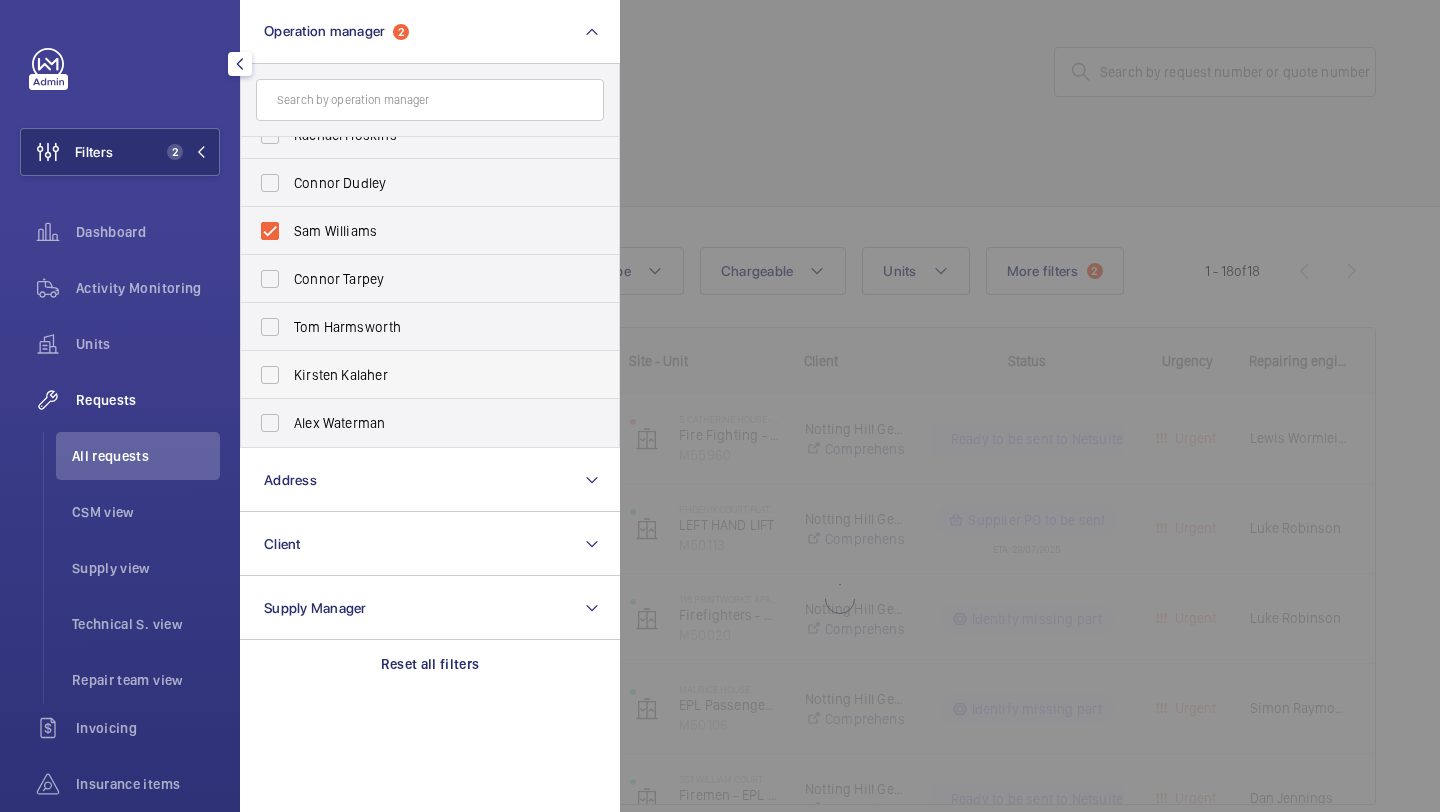 click on "Kirsten Kalaher" at bounding box center (415, 375) 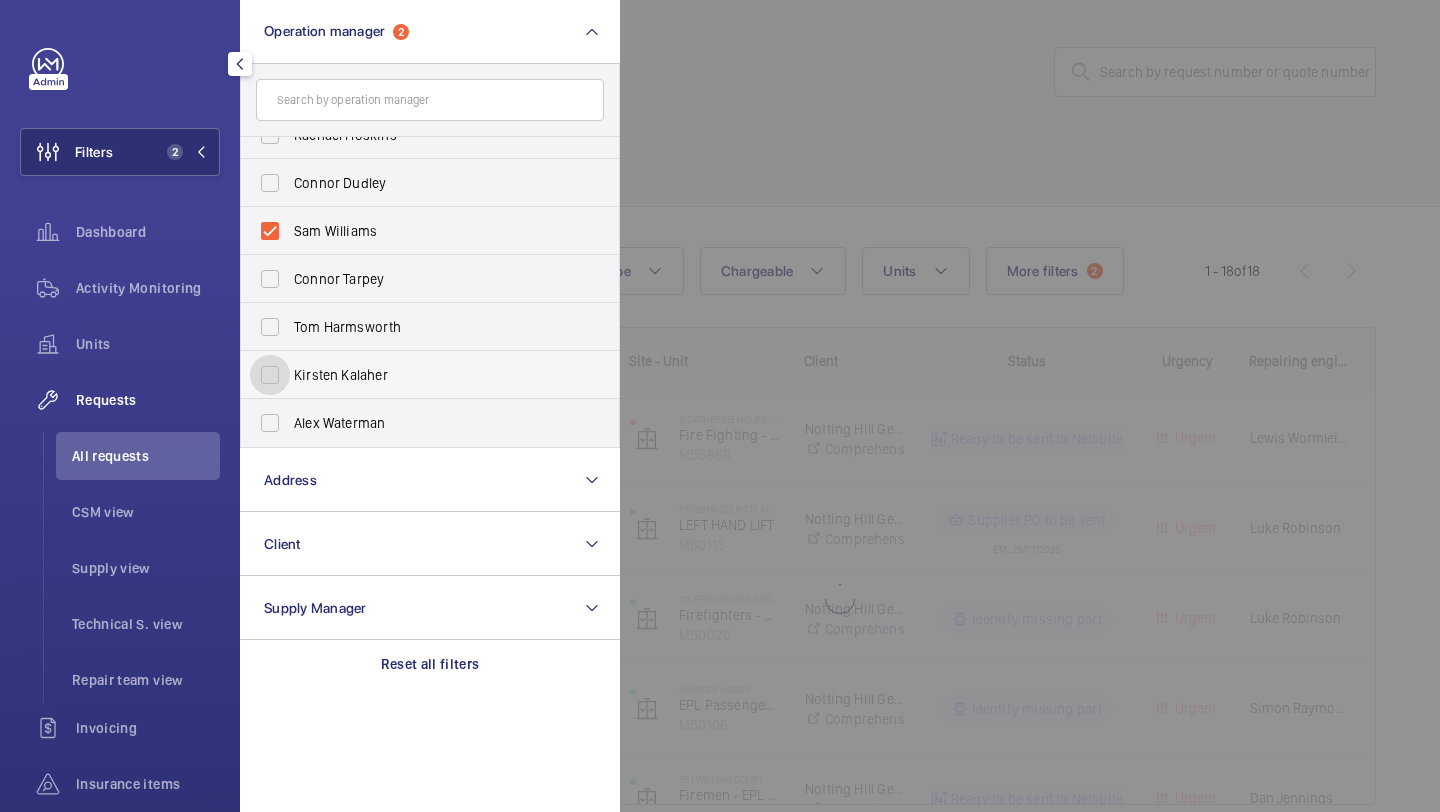 click on "Kirsten Kalaher" at bounding box center [270, 375] 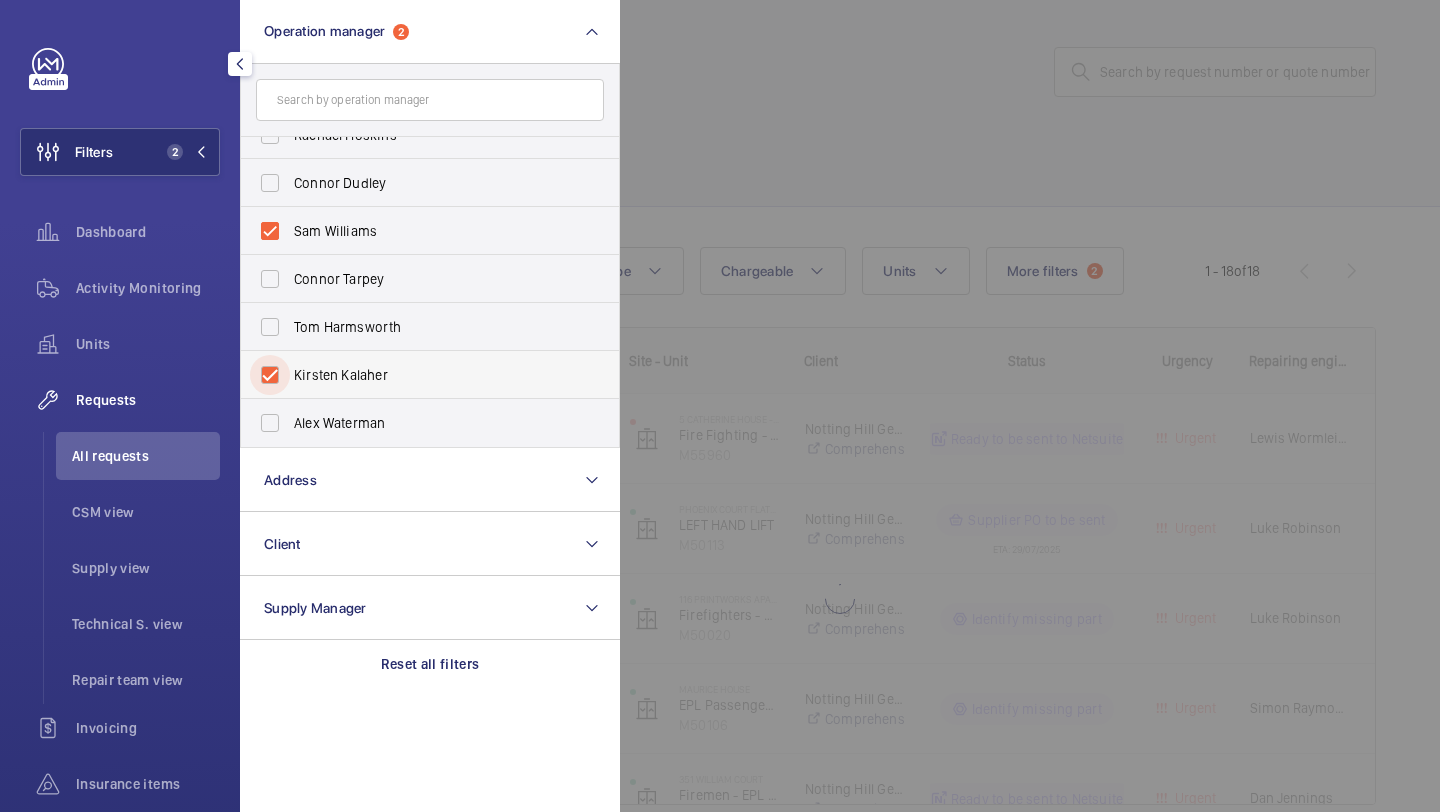 checkbox on "true" 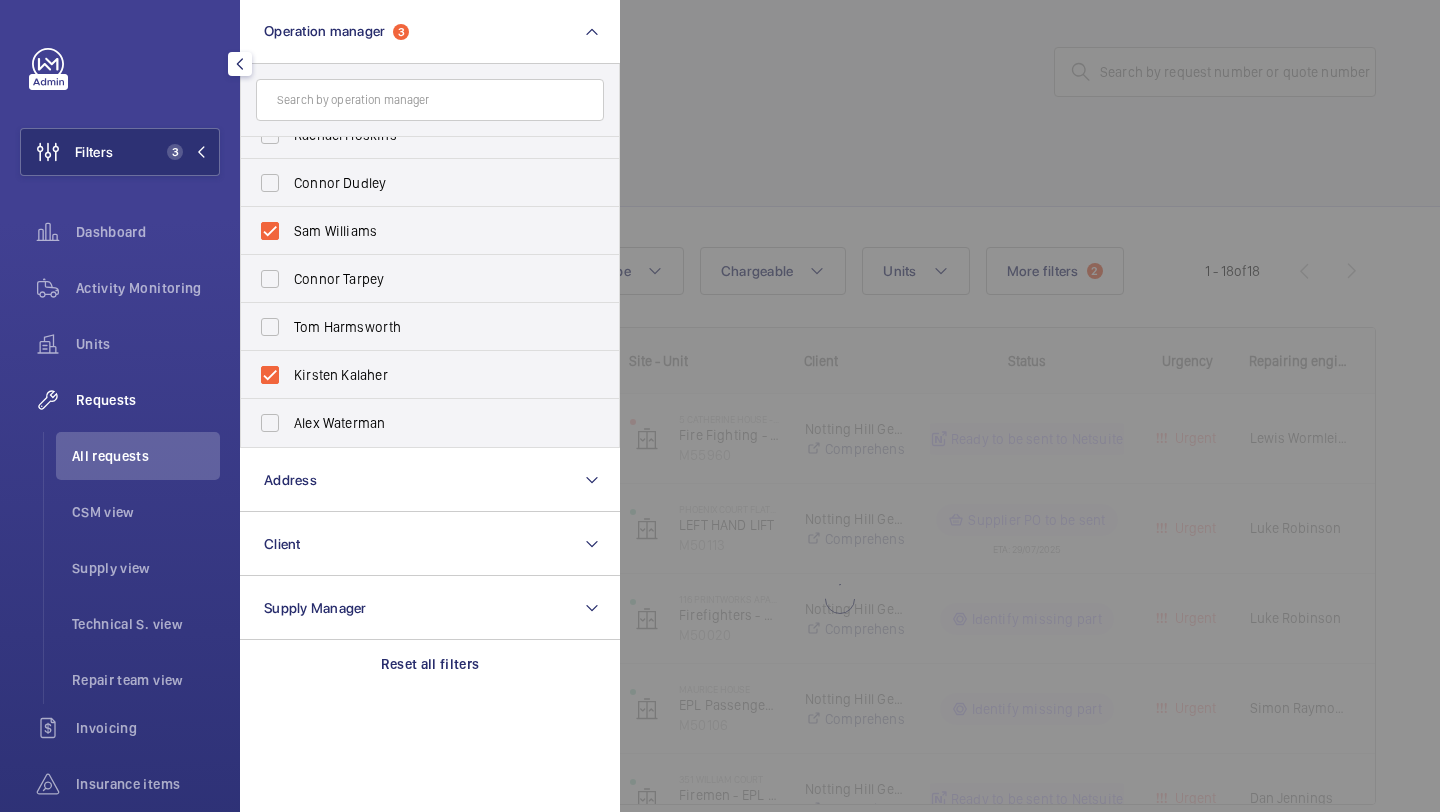 click 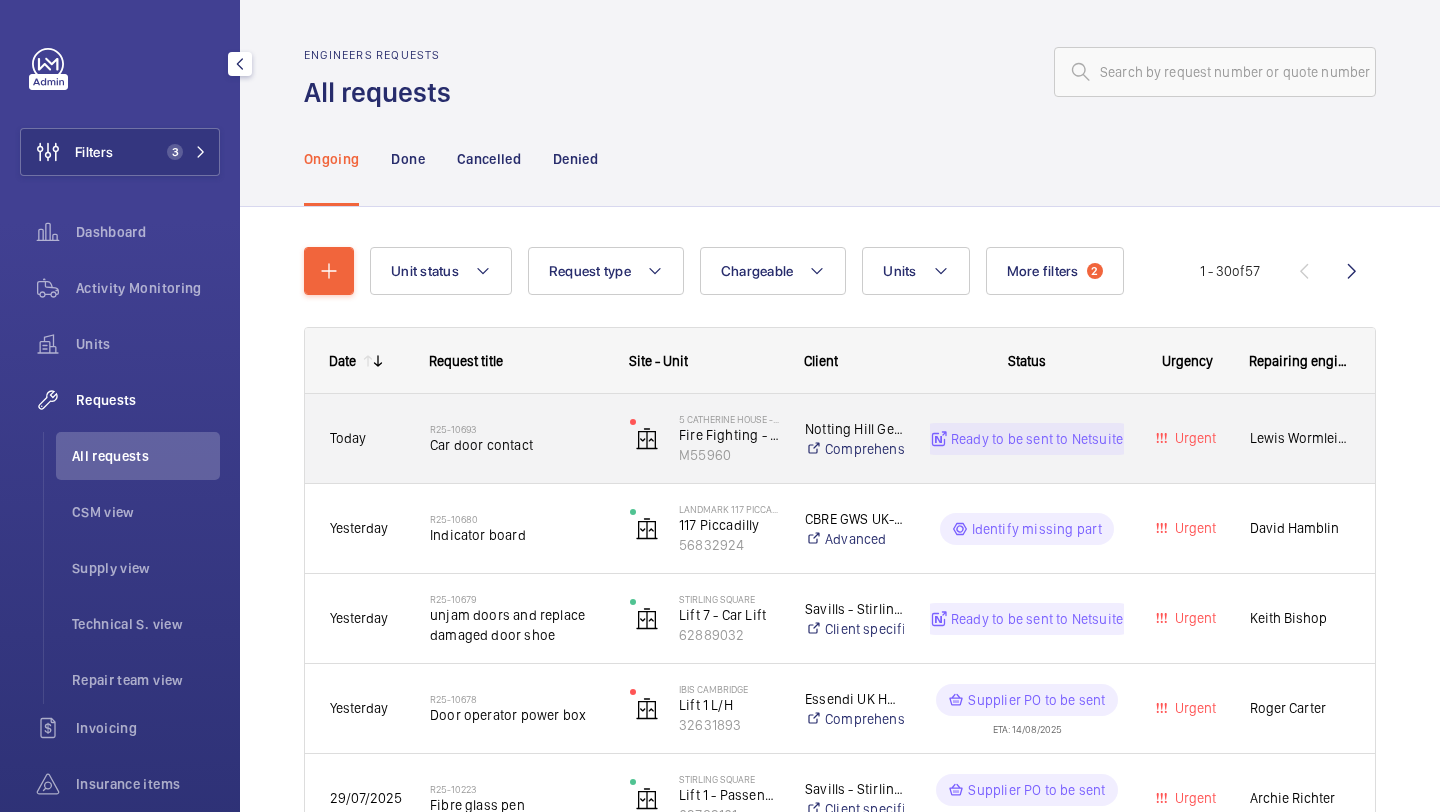 click on "Car door contact" 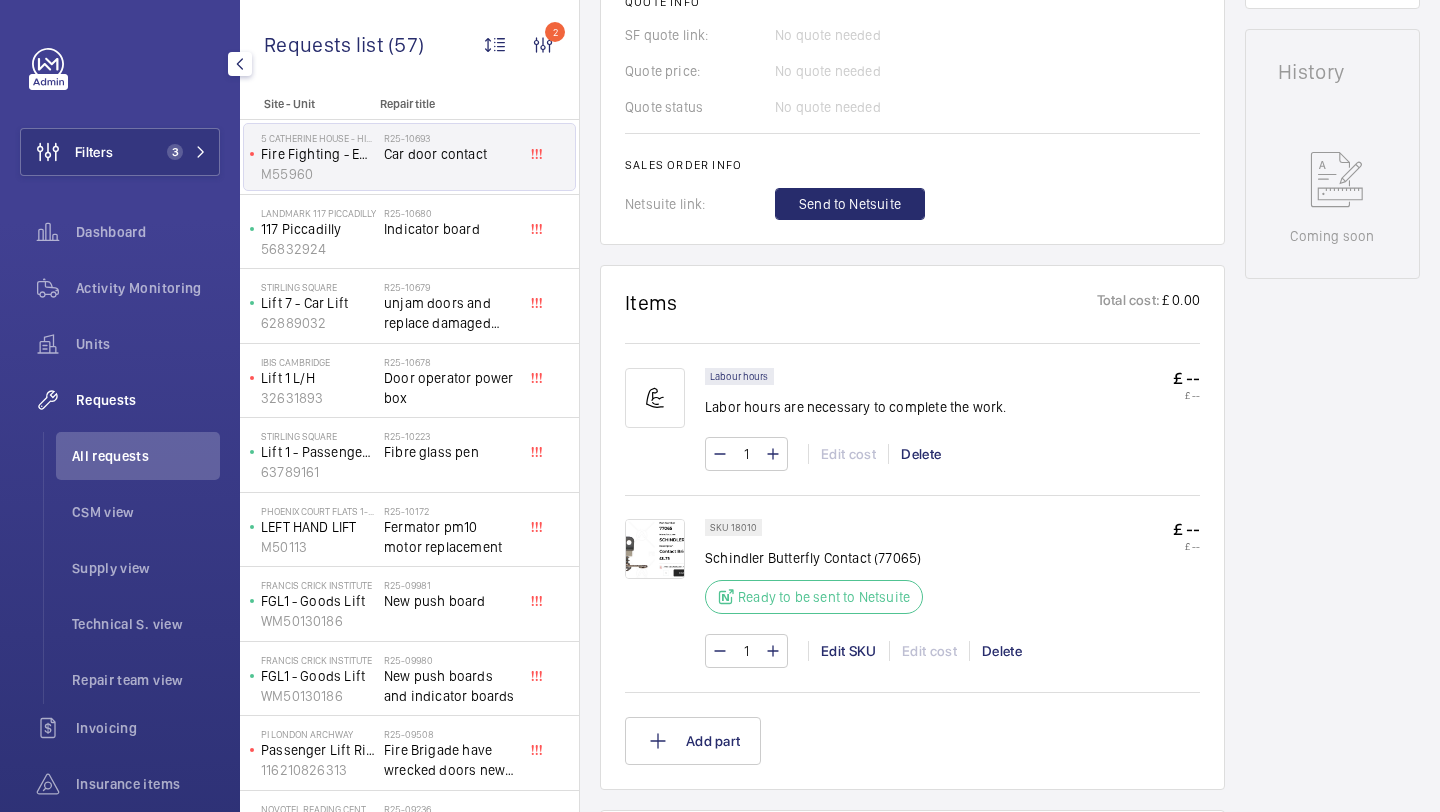 scroll, scrollTop: 882, scrollLeft: 0, axis: vertical 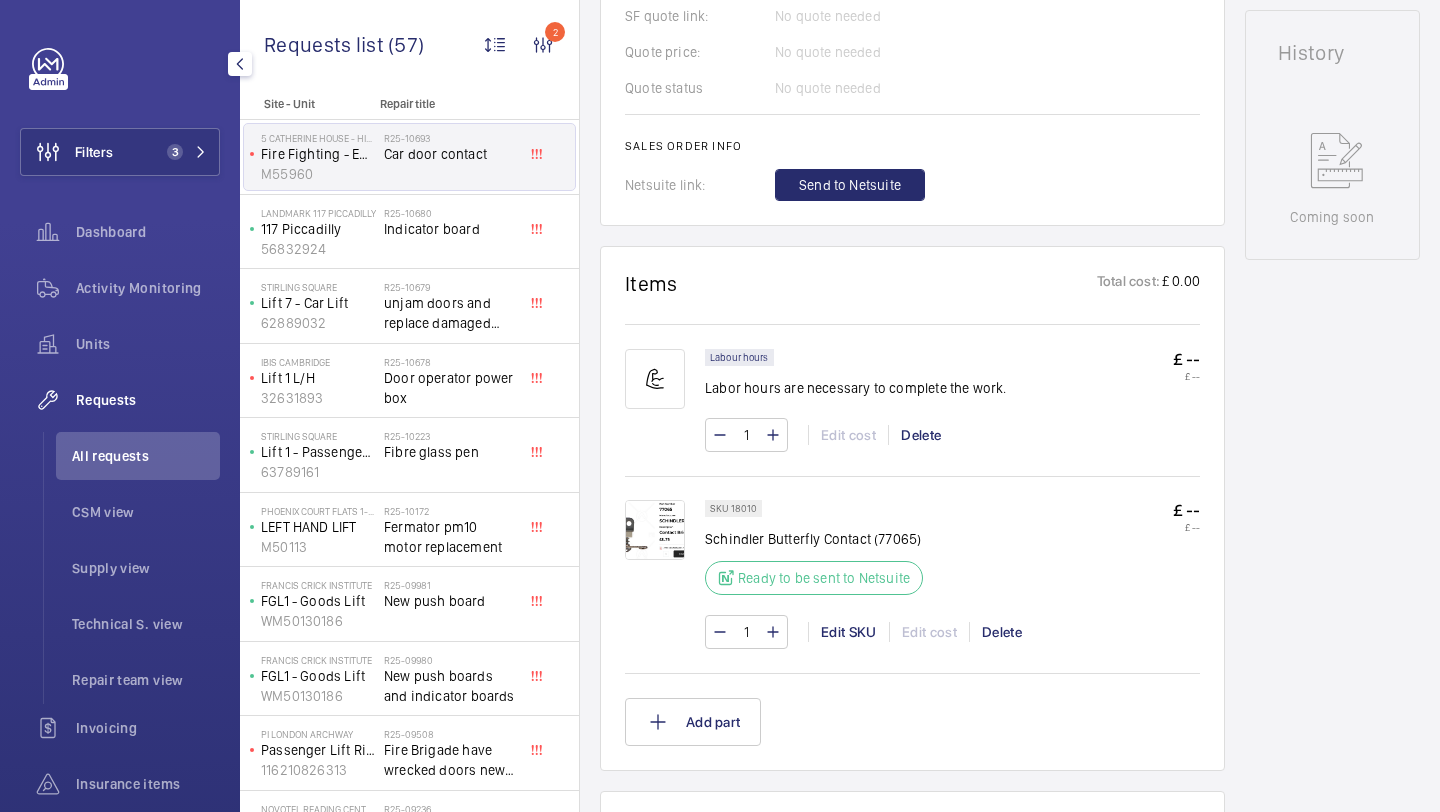 click 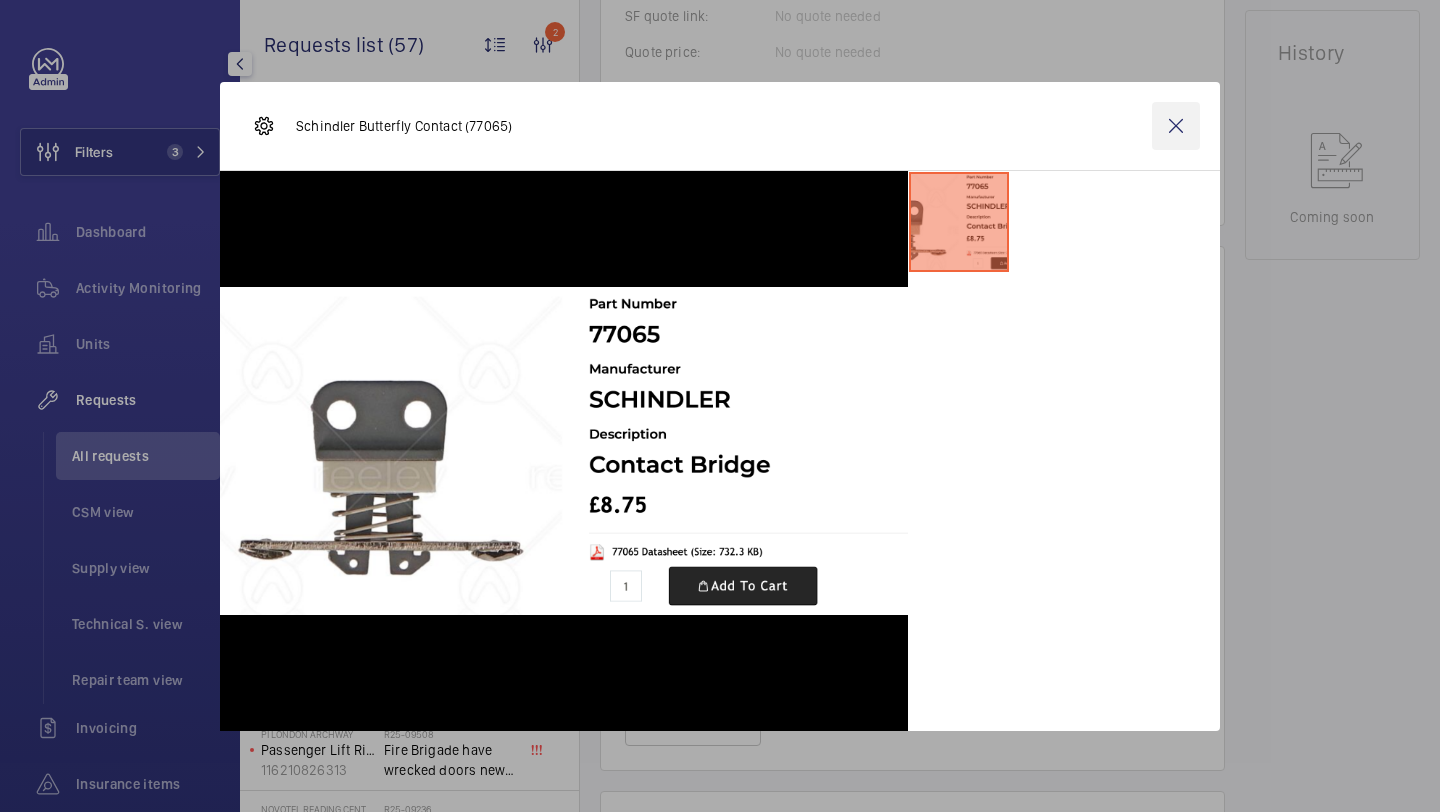 click at bounding box center [1176, 126] 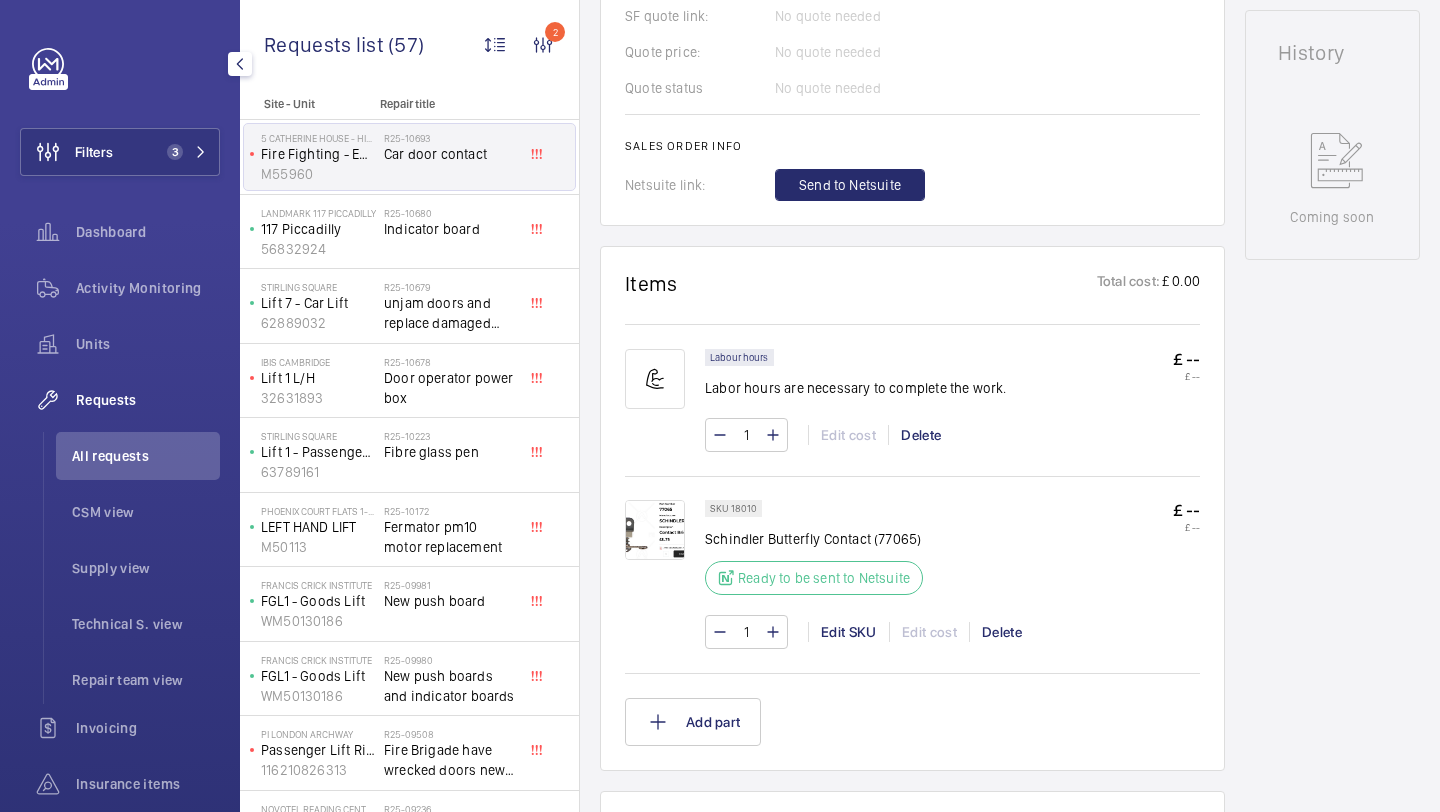 click on "Engineers requests  R25-10693   A repair request for a car door contact was created on 2025-08-08 by Piotr Kijo. The request was marked as urgent, and man-hours and parts were requested. The supply chain manager, Connor, was notified of the request.  AI Summary Created on:  08/08/2025  Urgency: Urgent Status: Ready to be sent to Netsuite Repairing engineer:  Lewis Wormleighton  Created by:  Piotr Kijo  Chargeable: Non chargeable request Delivery:  London office  Request details -- Internal com. Add comment Related insurance item(s)  No insurance items linked  Quote info SF quote link: No quote needed Quote price: No quote needed Quote status No quote needed Sales order info Netsuite link: Send to Netsuite" 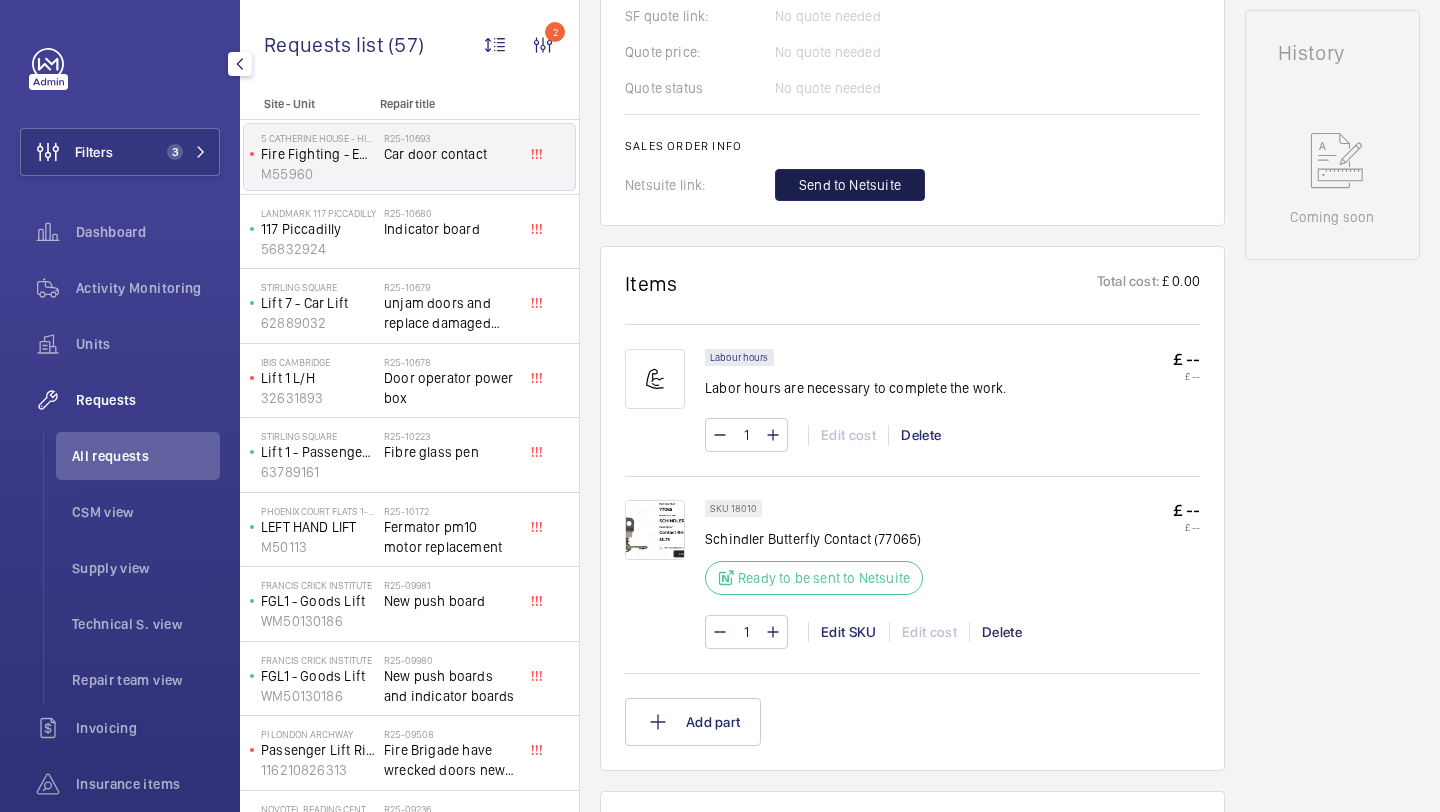 click on "Send to Netsuite" 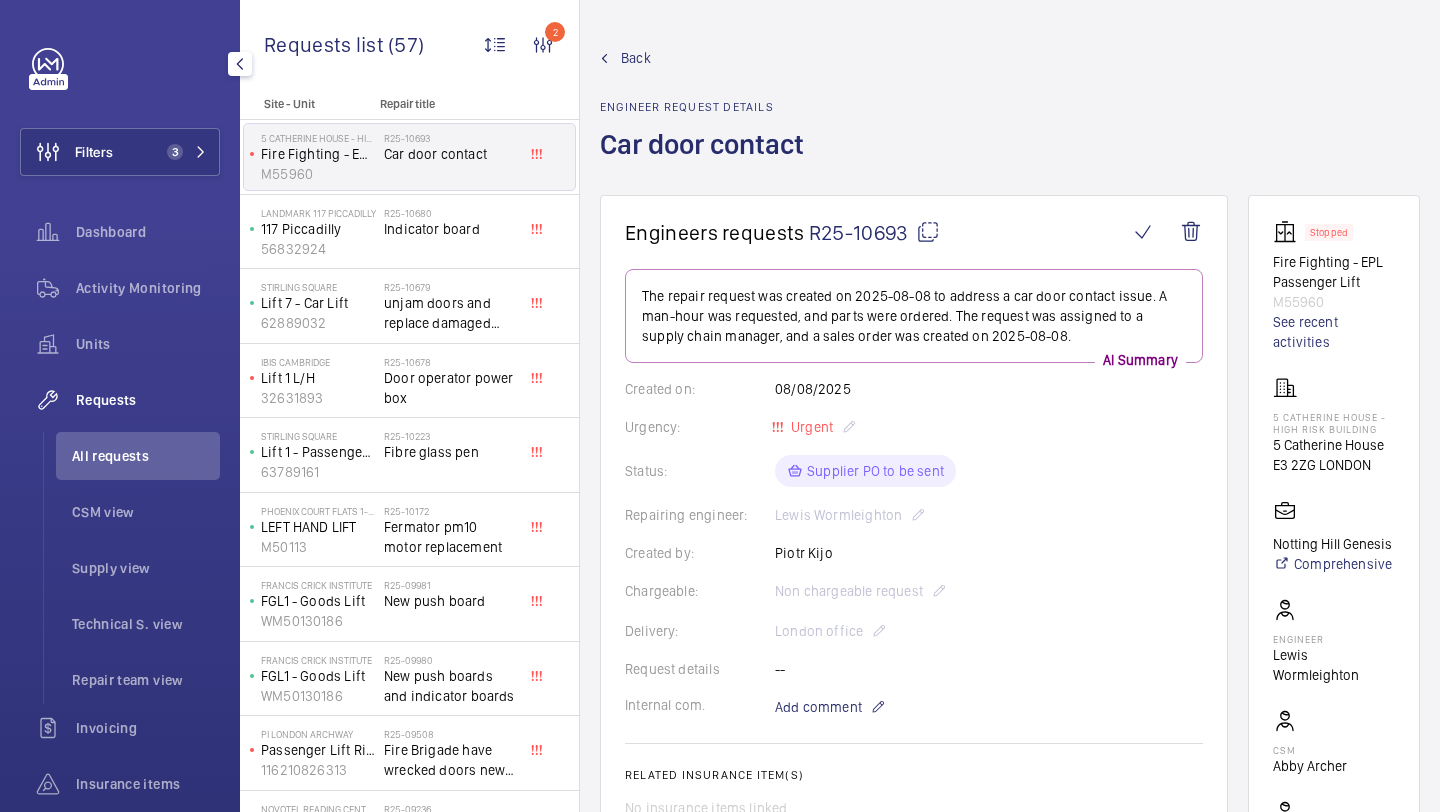 scroll, scrollTop: 922, scrollLeft: 0, axis: vertical 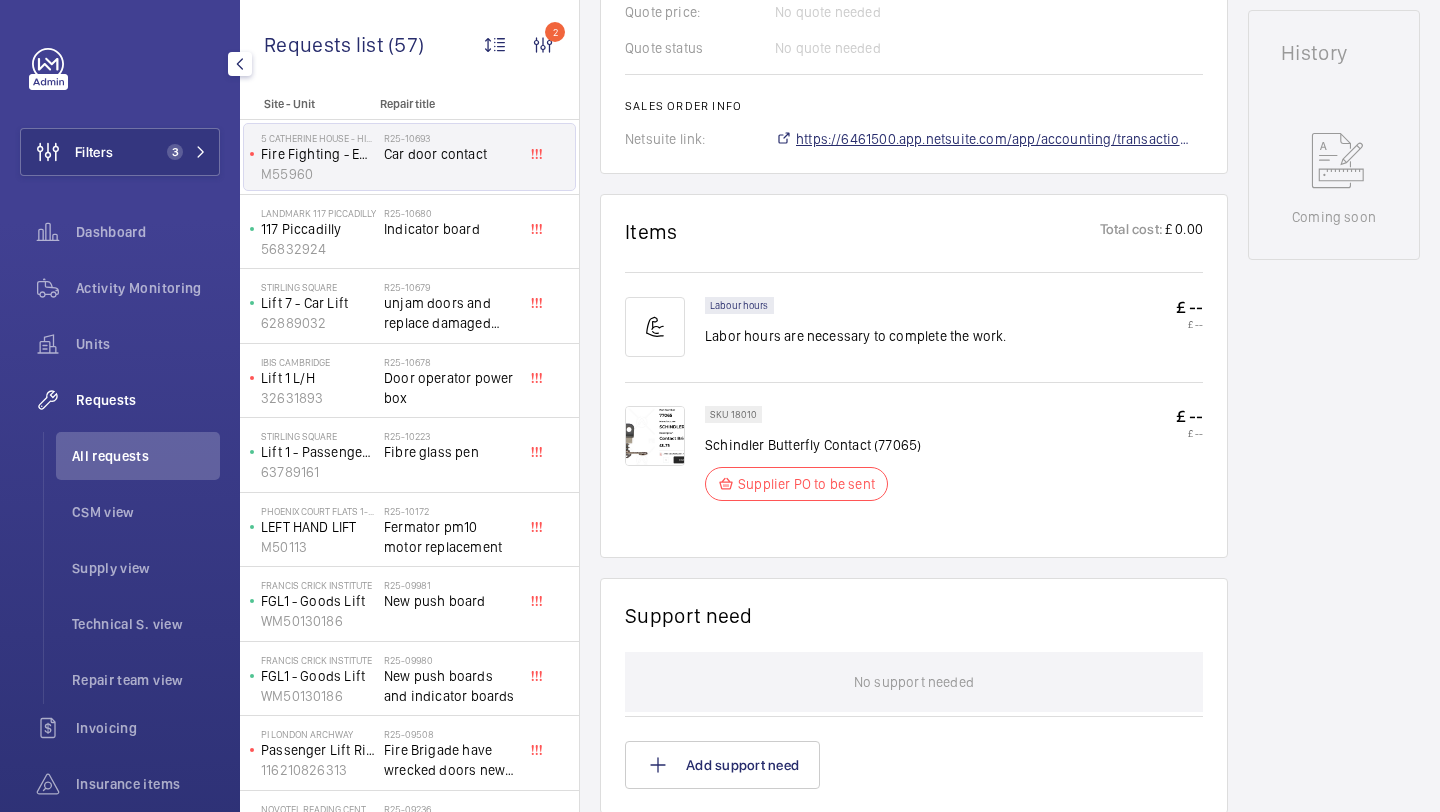 click on "https://6461500.app.netsuite.com/app/accounting/transactions/salesord.nl?id=2889044" 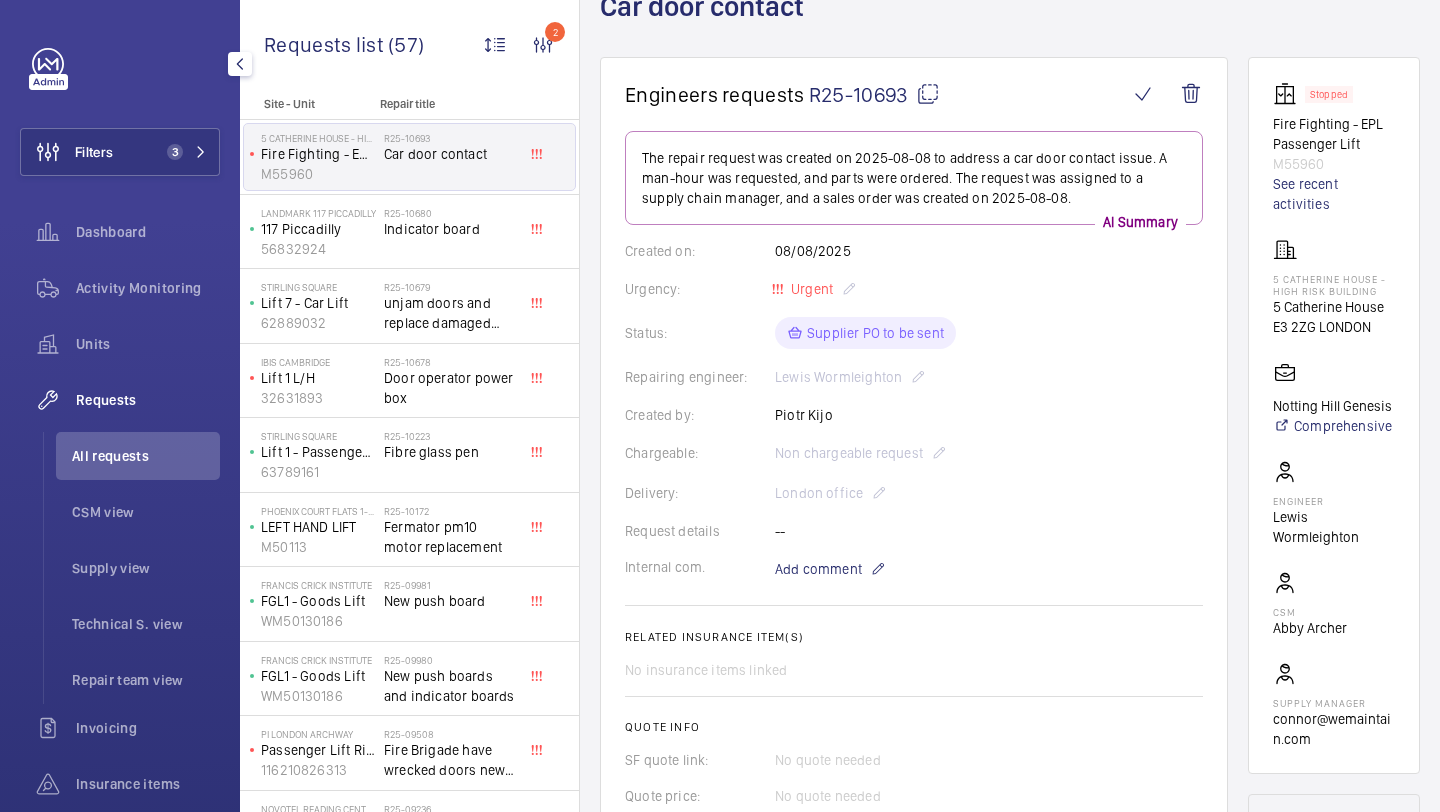 scroll, scrollTop: 132, scrollLeft: 0, axis: vertical 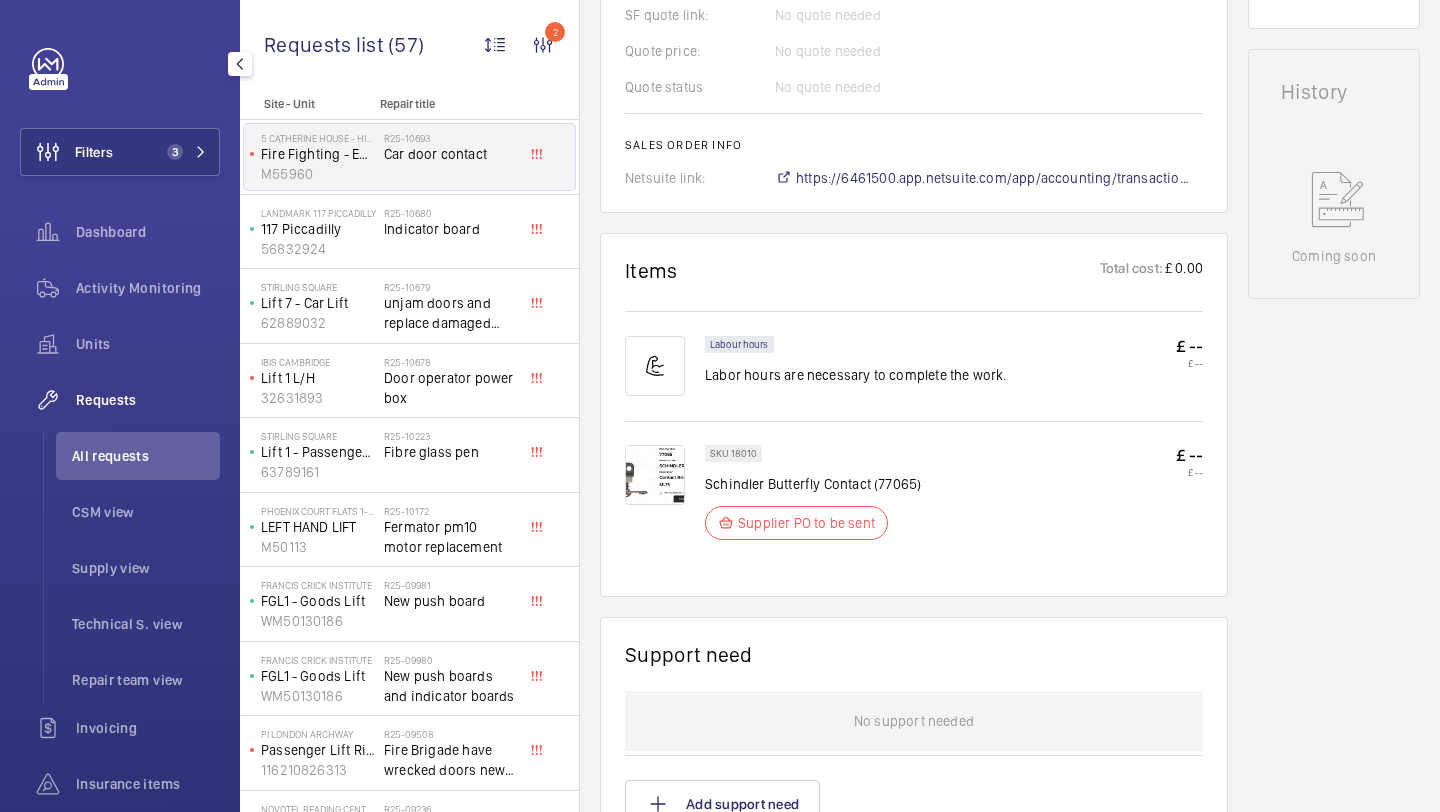 click 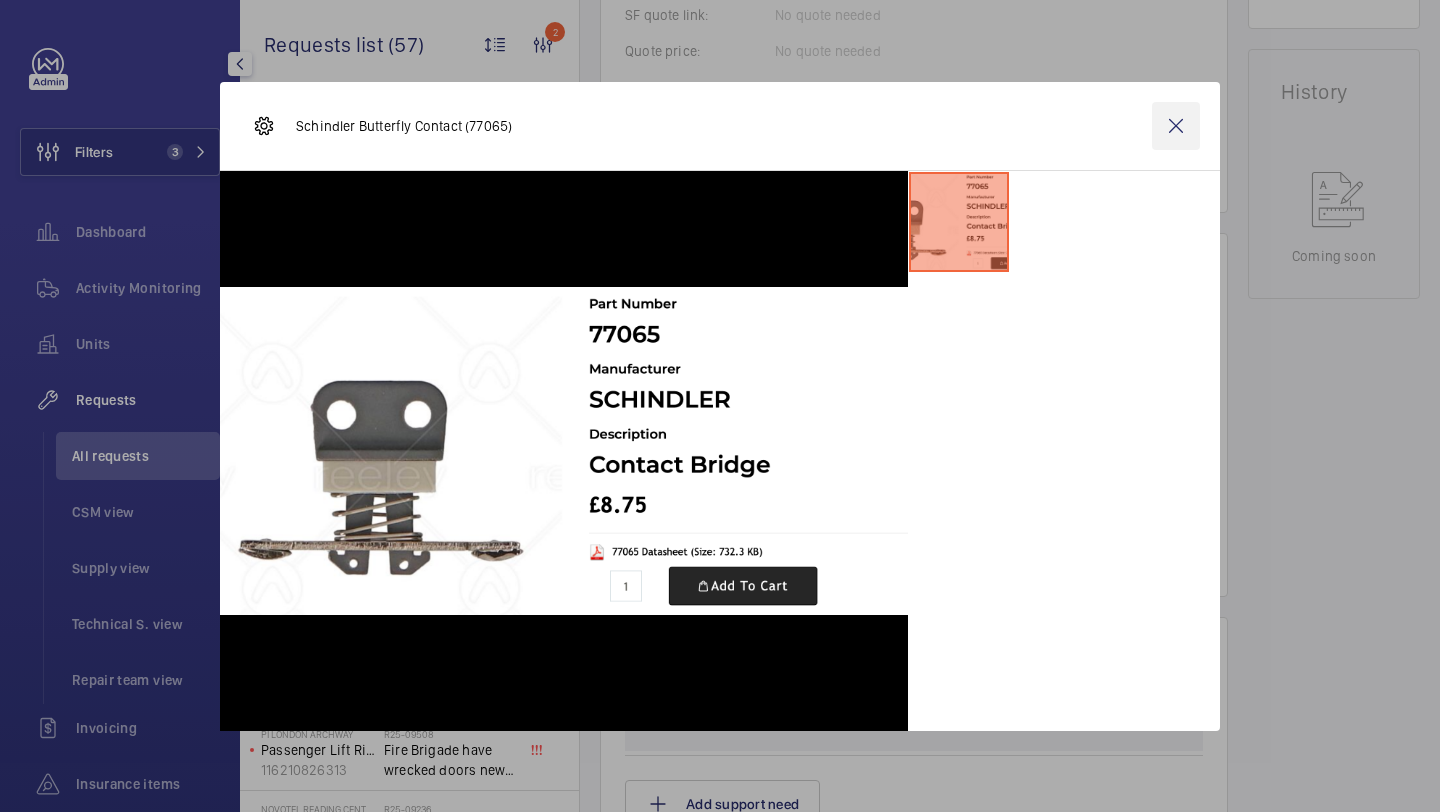 click at bounding box center (1176, 126) 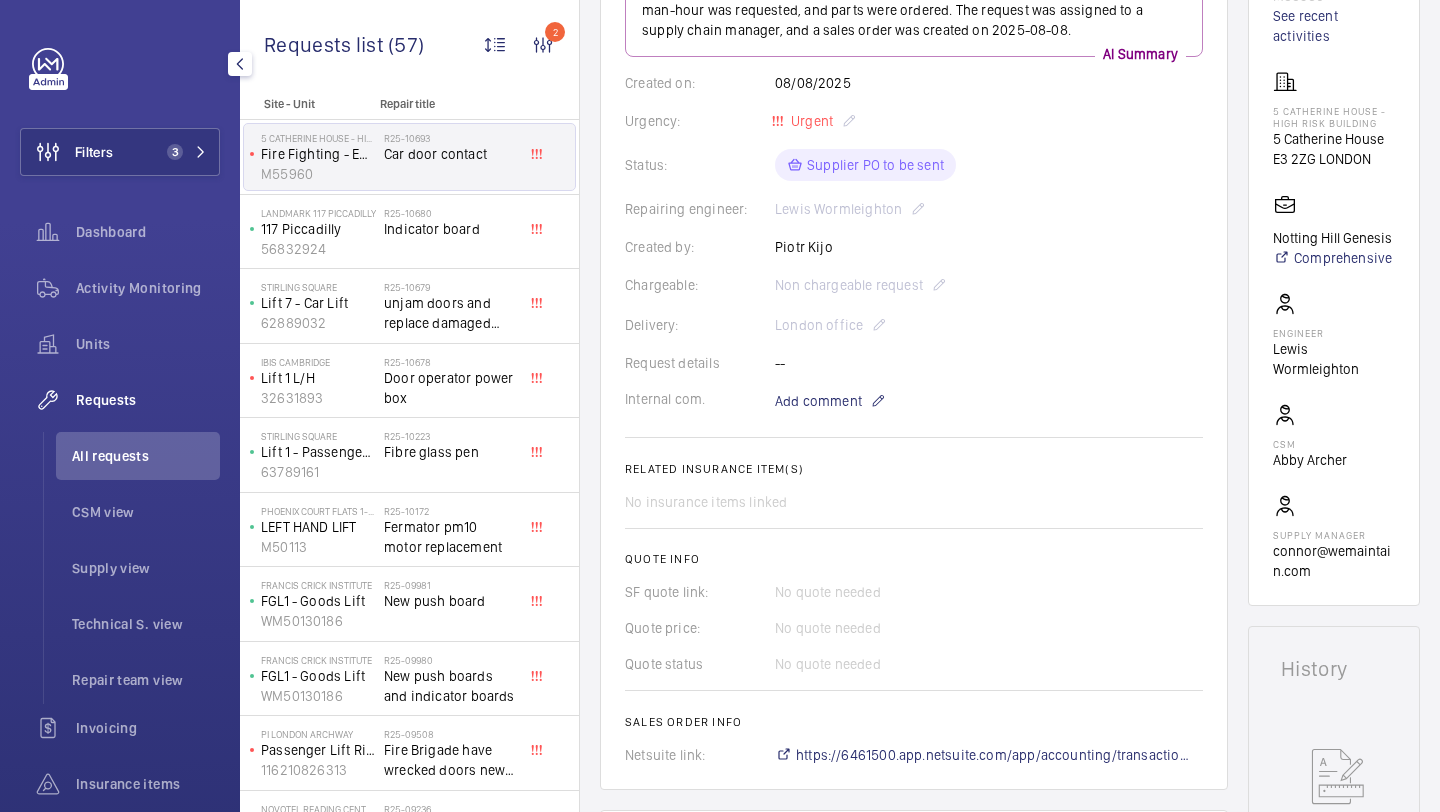 scroll, scrollTop: 0, scrollLeft: 0, axis: both 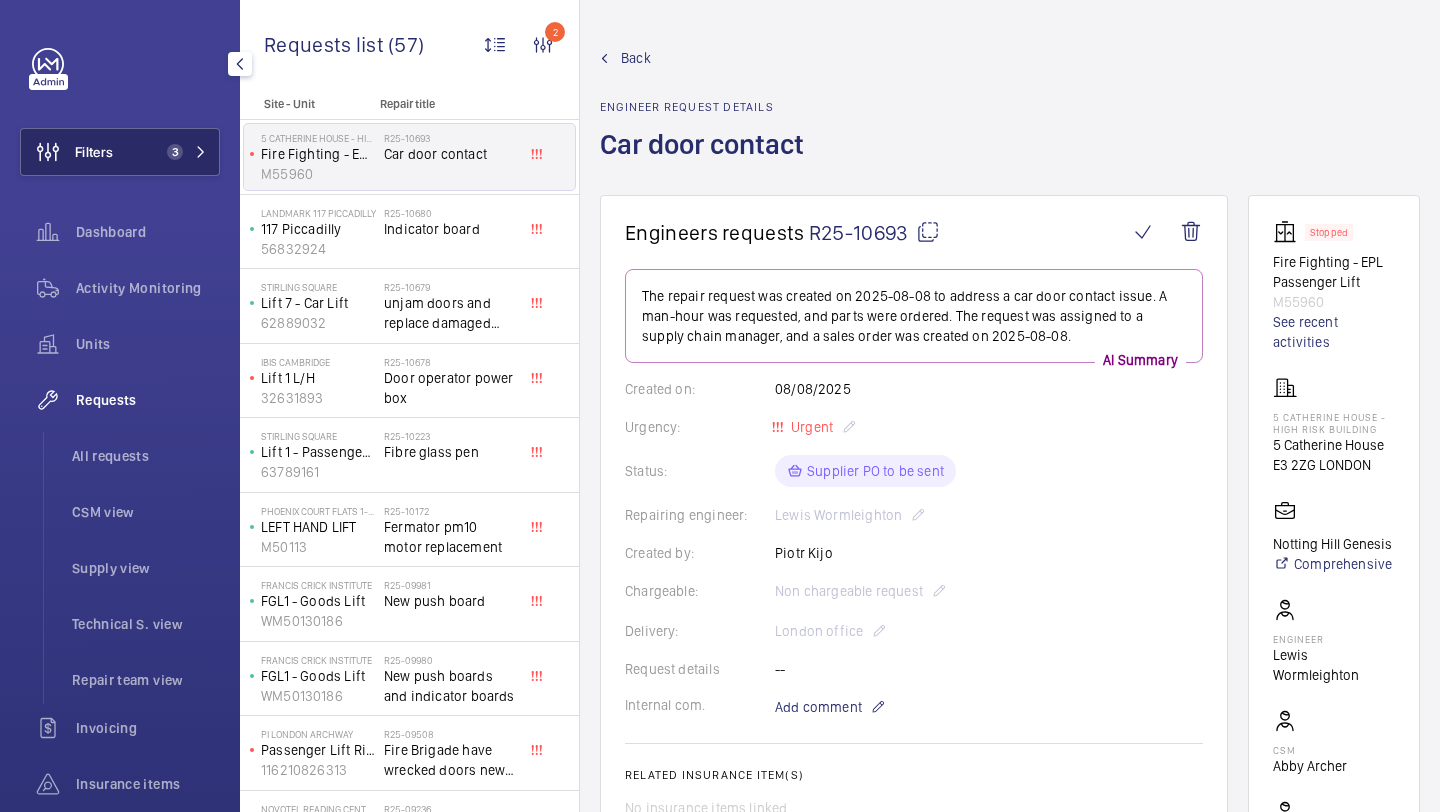drag, startPoint x: 168, startPoint y: 145, endPoint x: 216, endPoint y: 138, distance: 48.507732 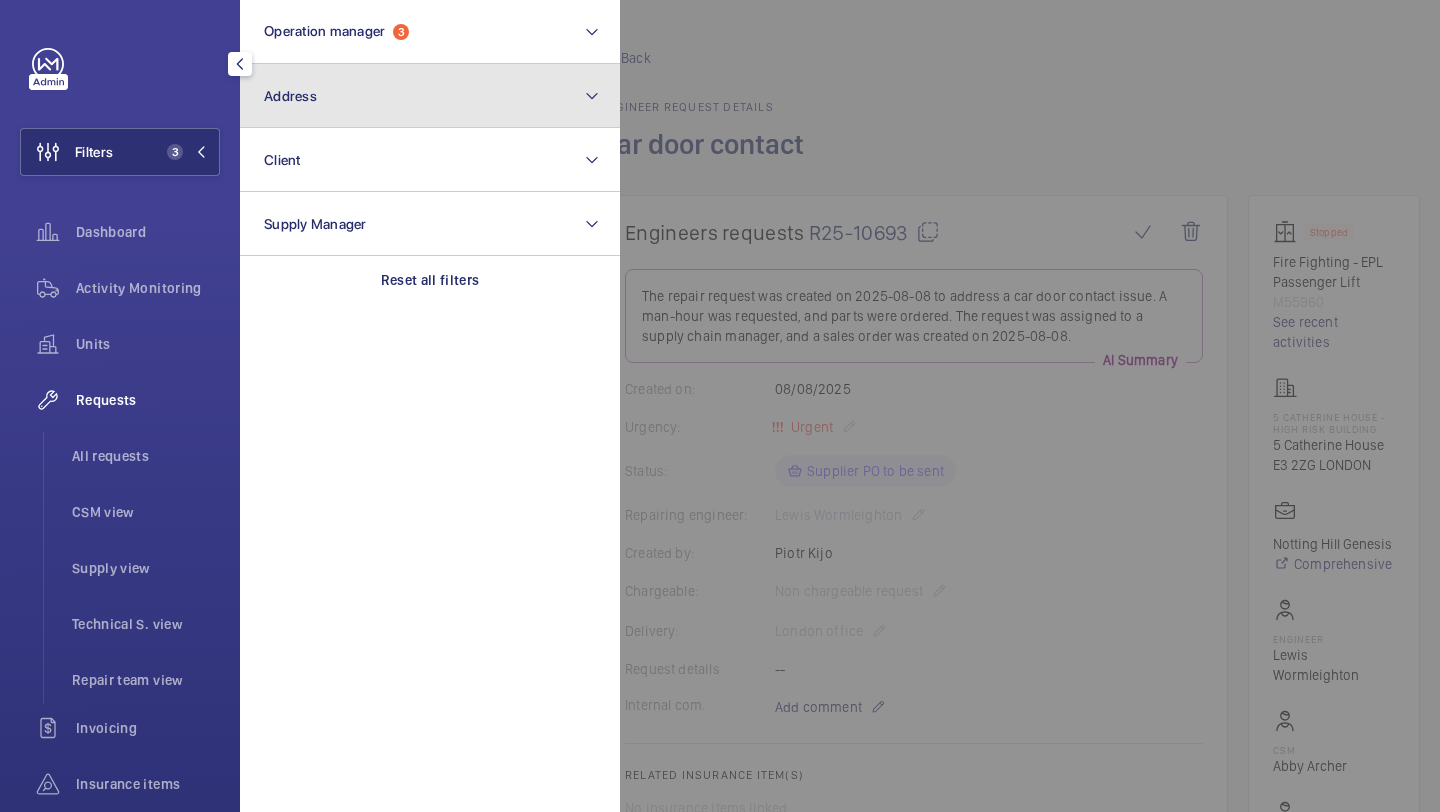 click on "Address" 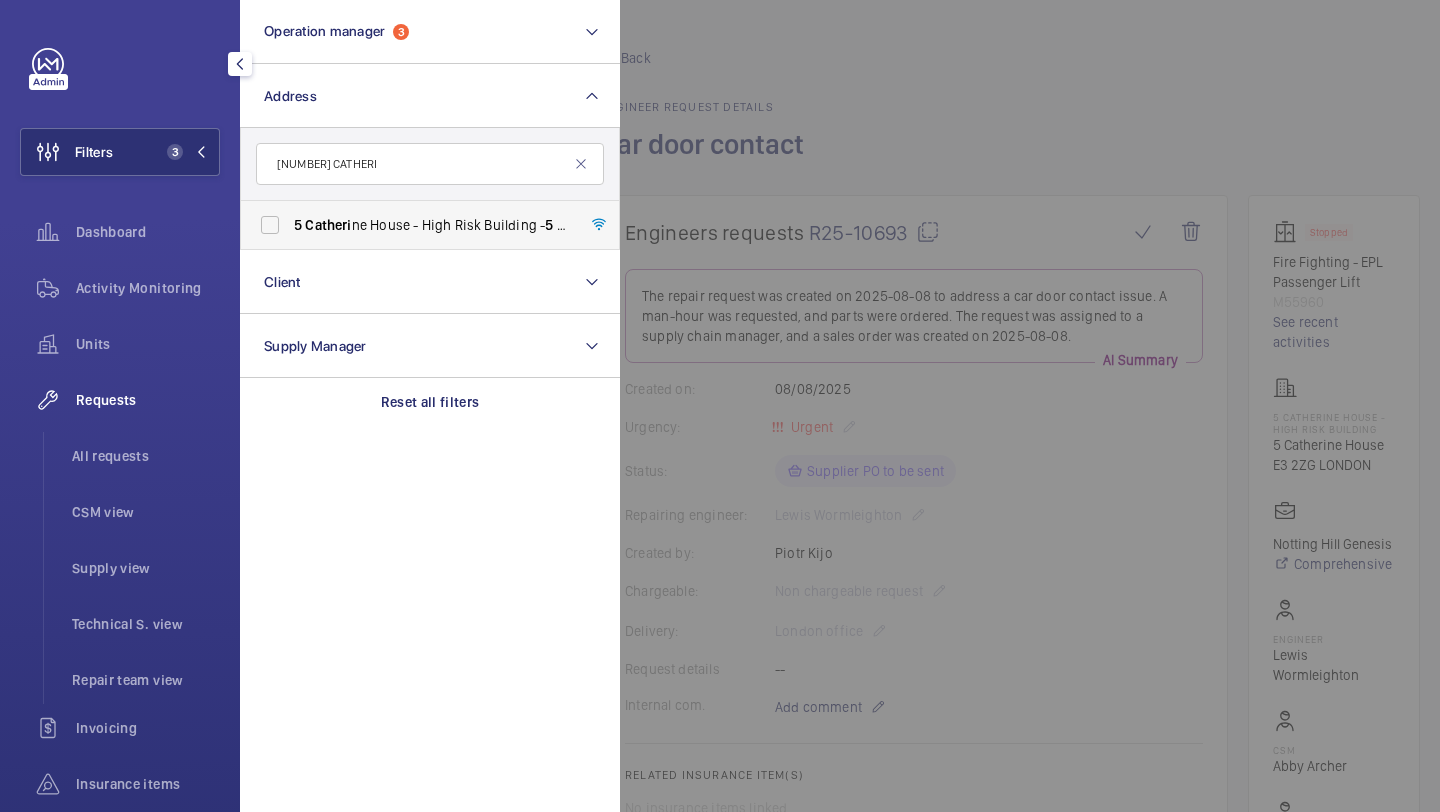 type on "5 CATHERI" 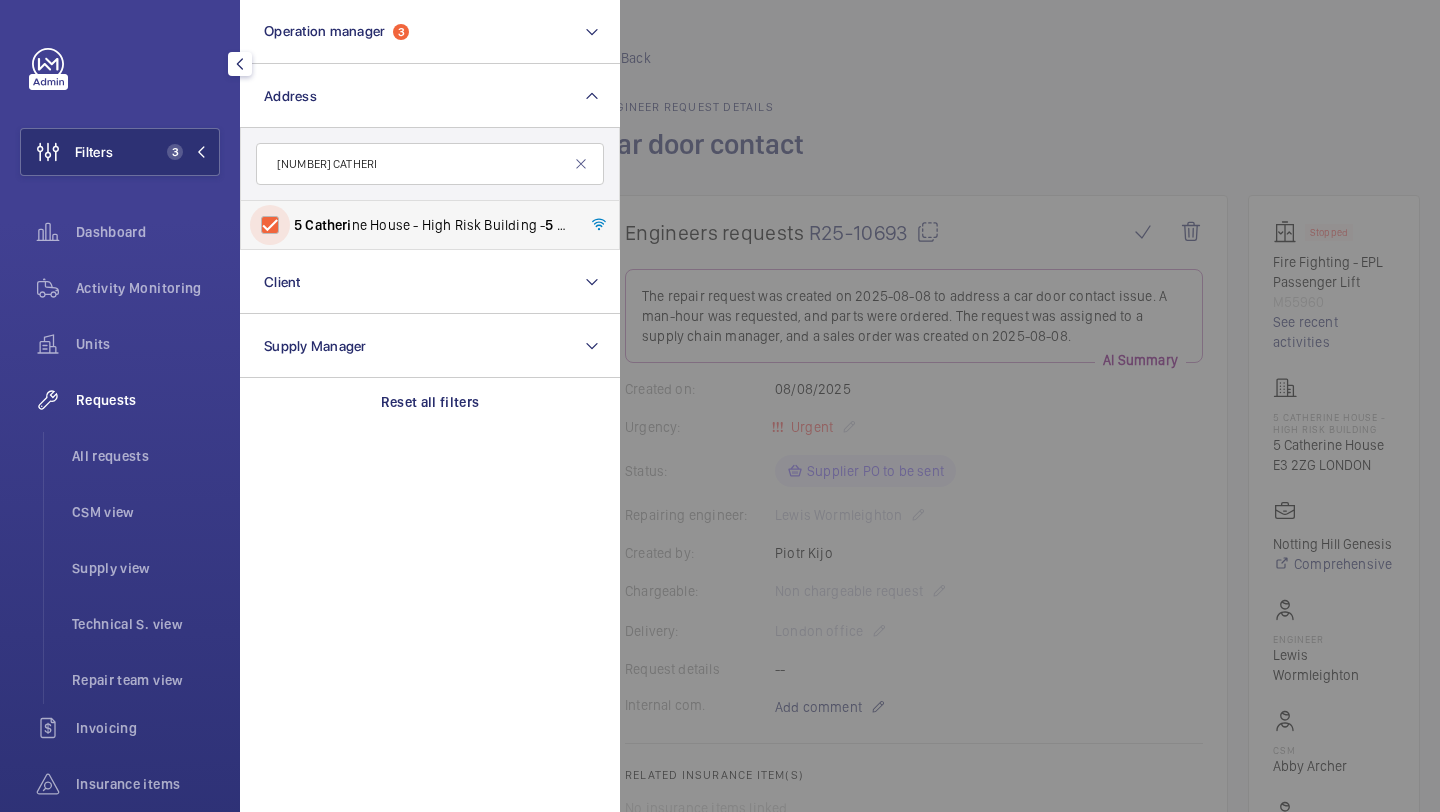 checkbox on "true" 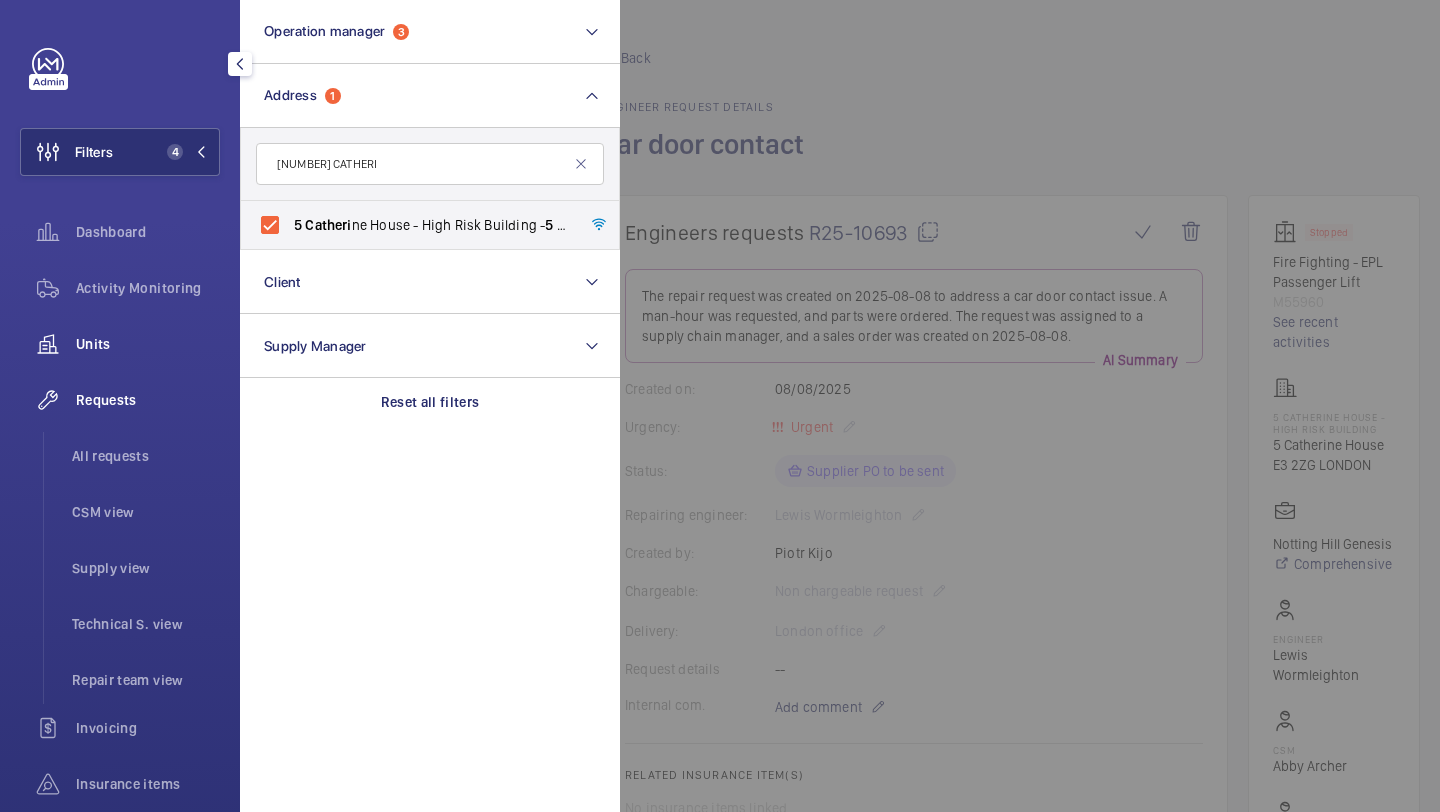 click on "Units" 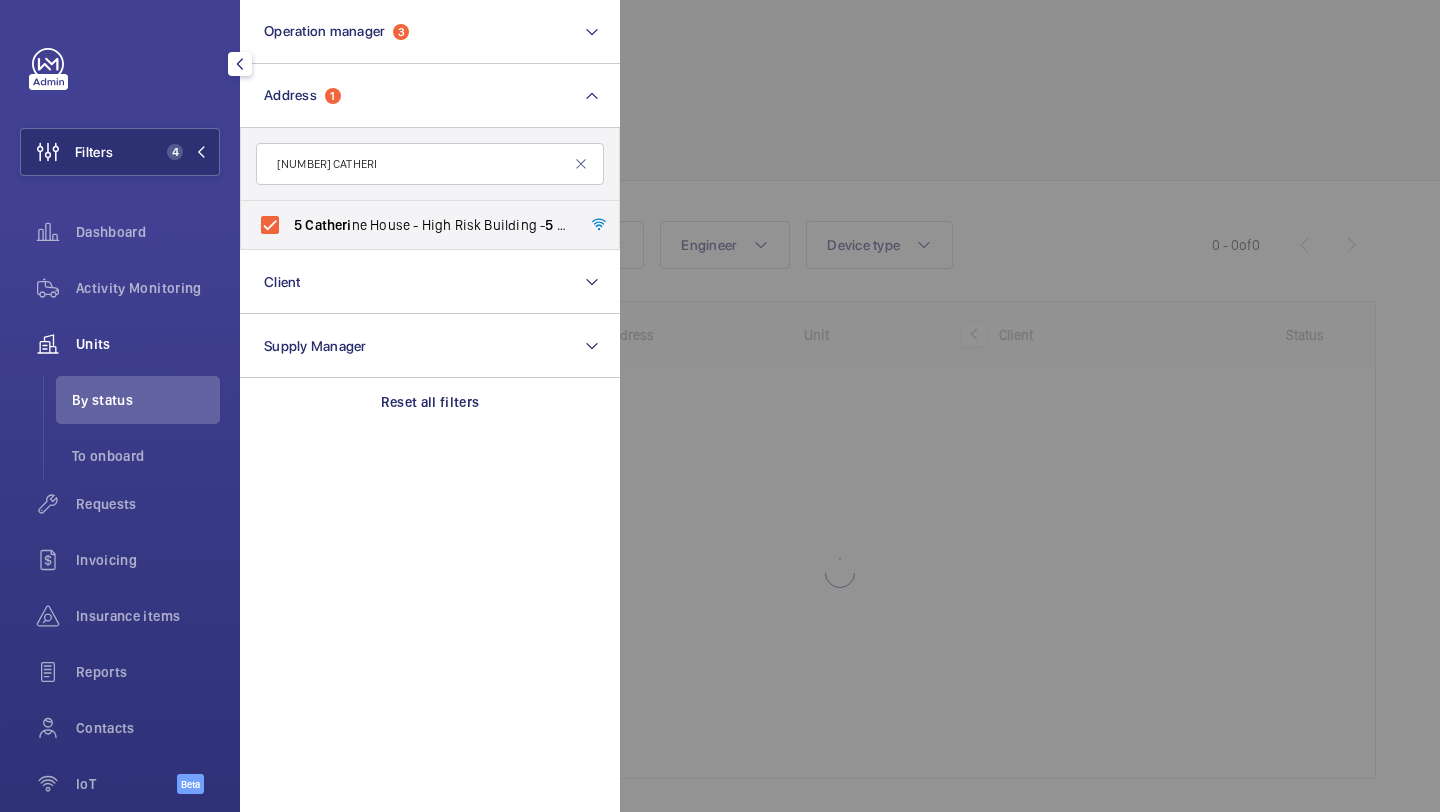 click 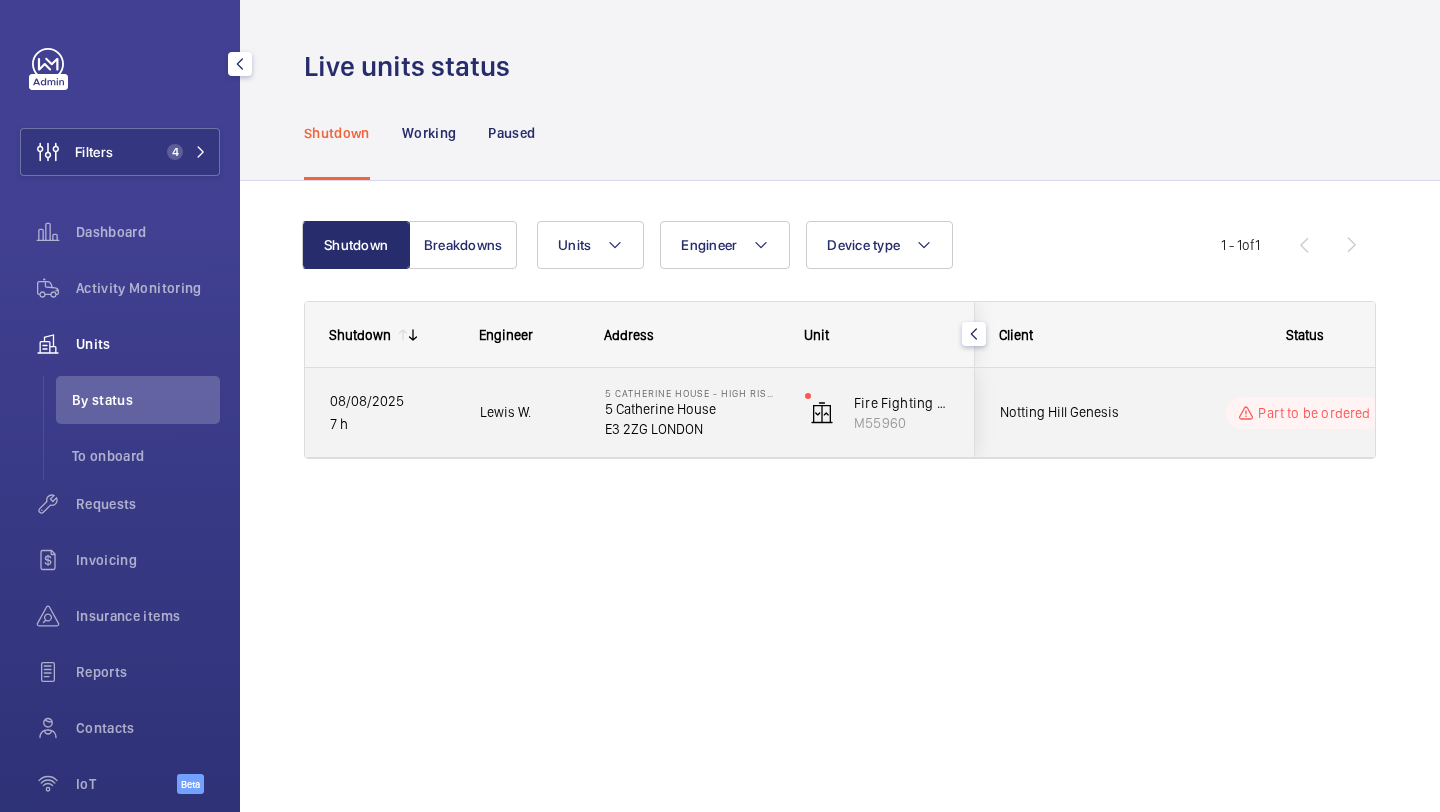 click on "Notting Hill Genesis" 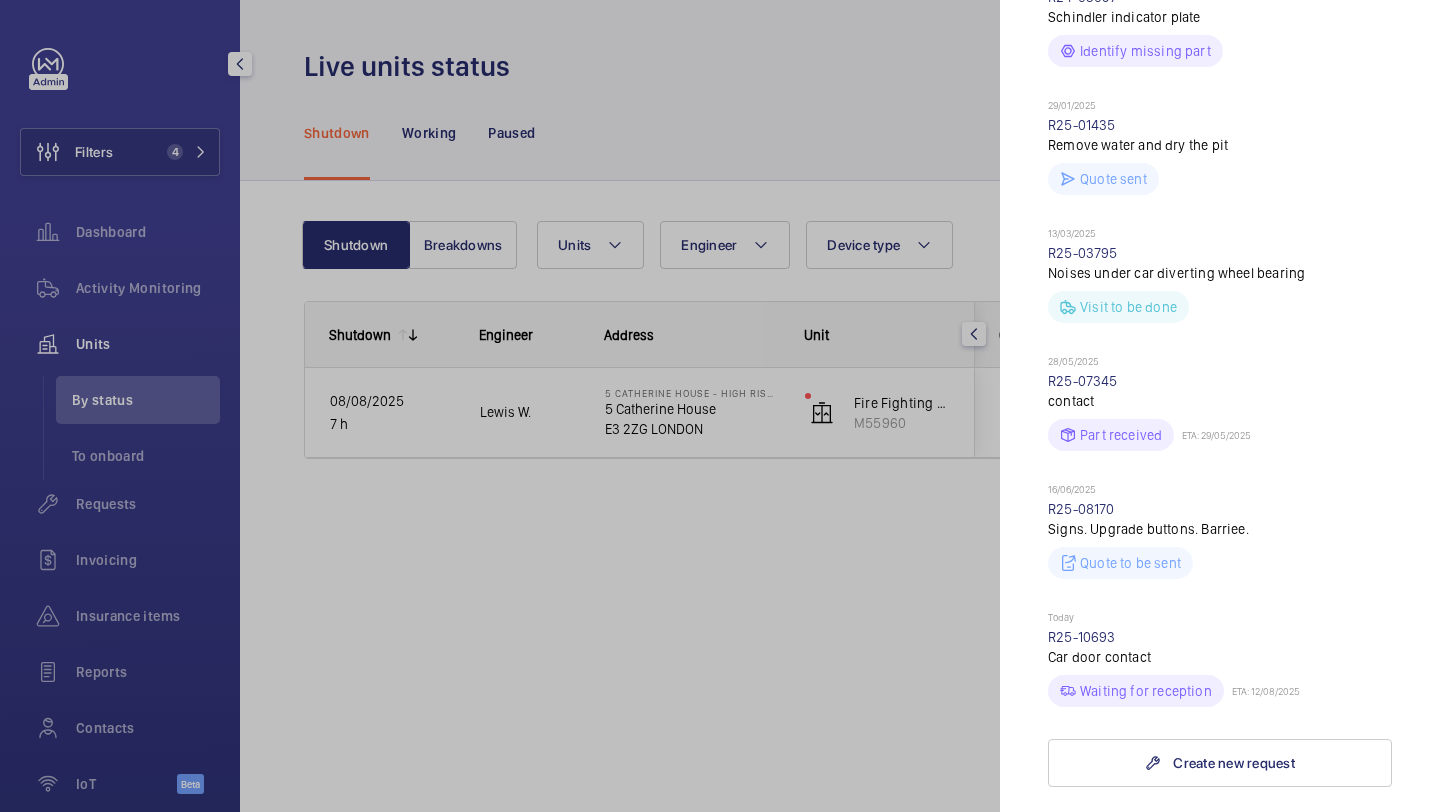 scroll, scrollTop: 1080, scrollLeft: 0, axis: vertical 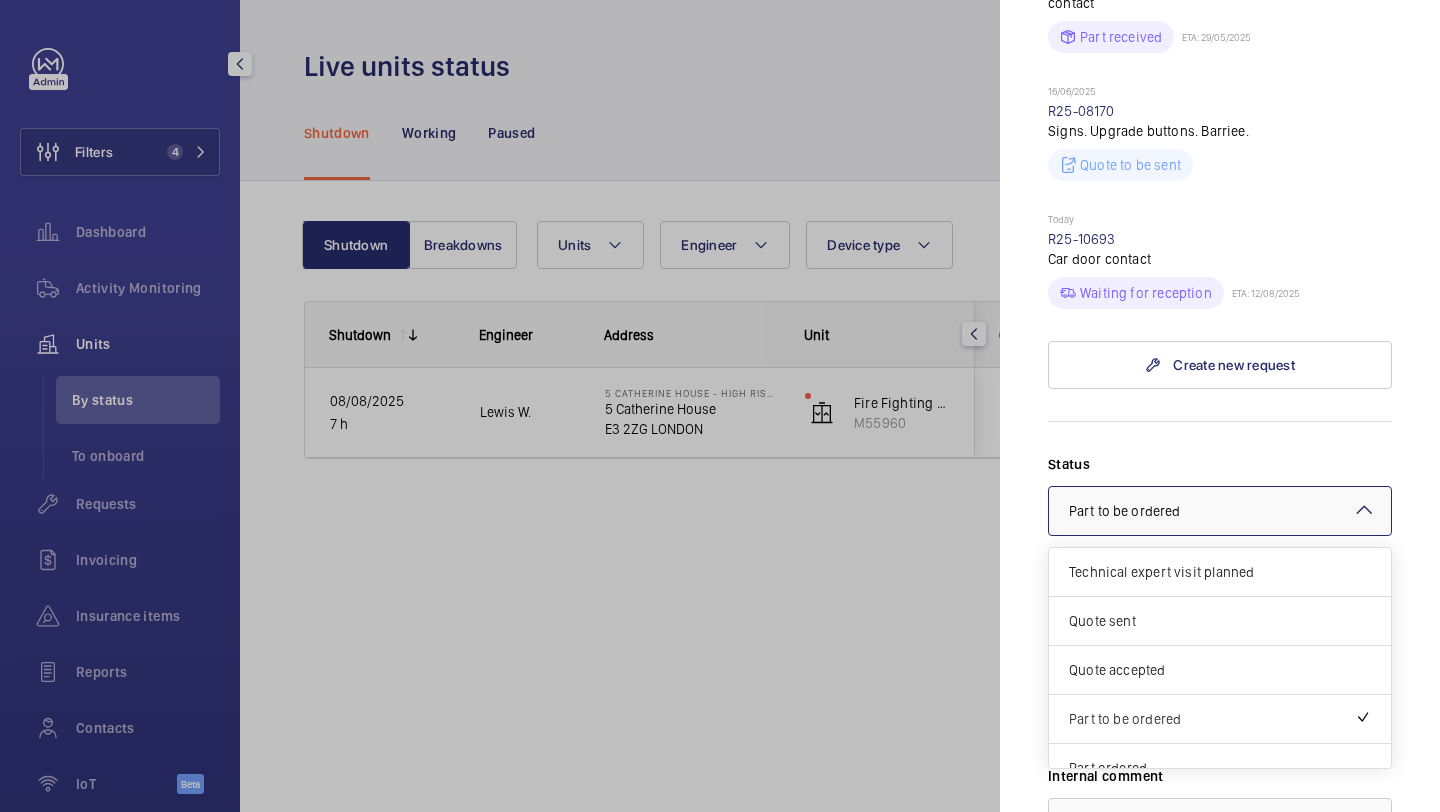 click on "Part to be ordered" 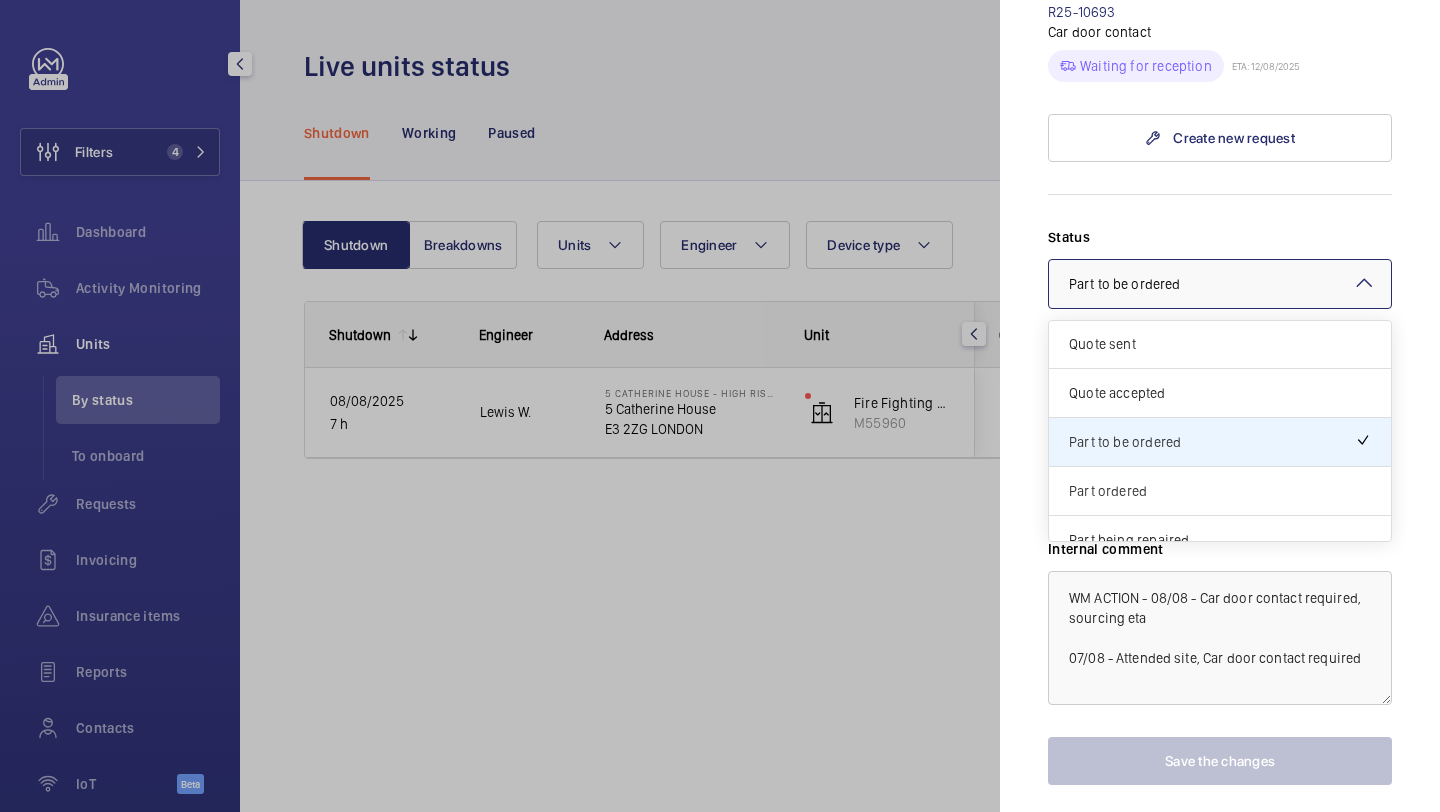 scroll, scrollTop: 75, scrollLeft: 0, axis: vertical 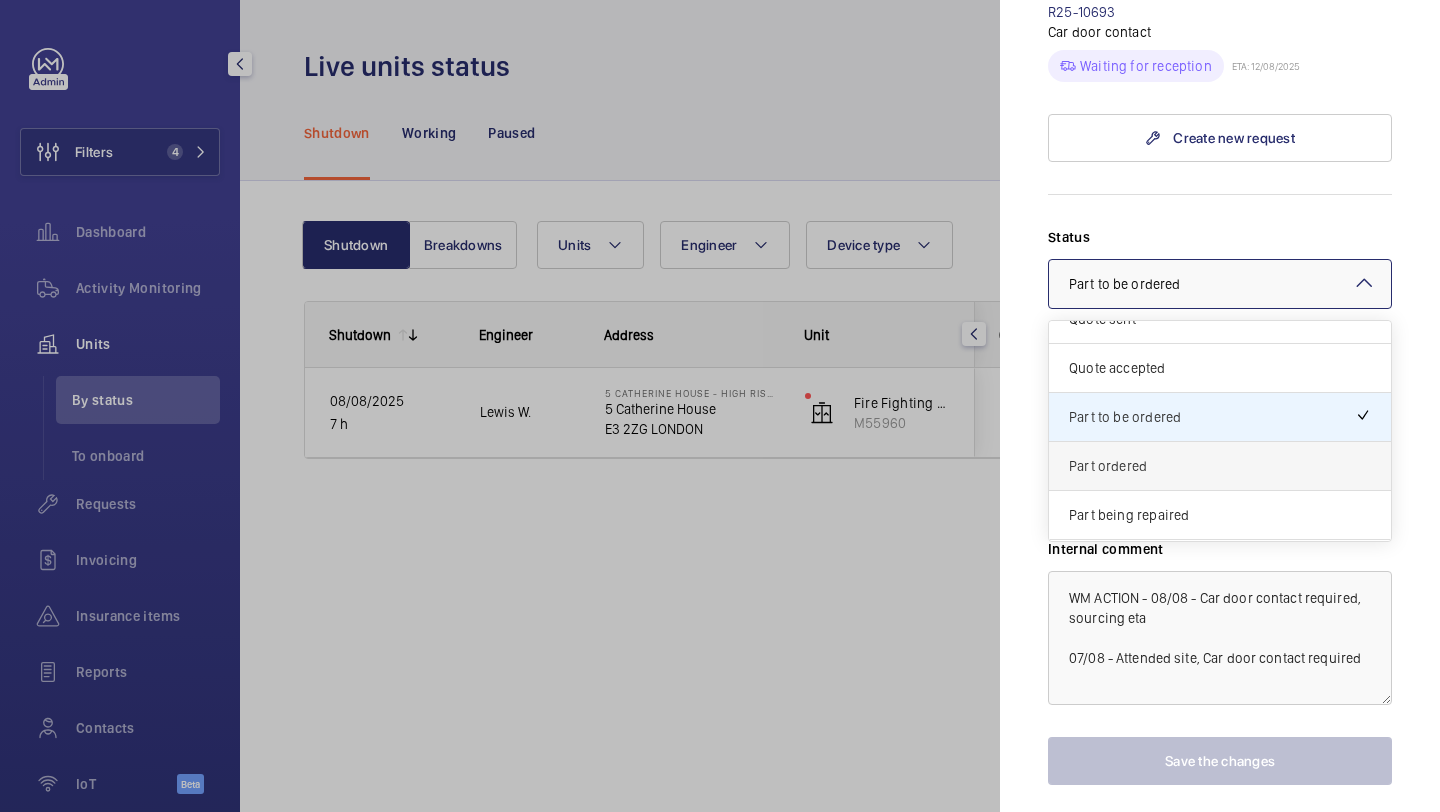 click on "Part ordered" at bounding box center [1220, 466] 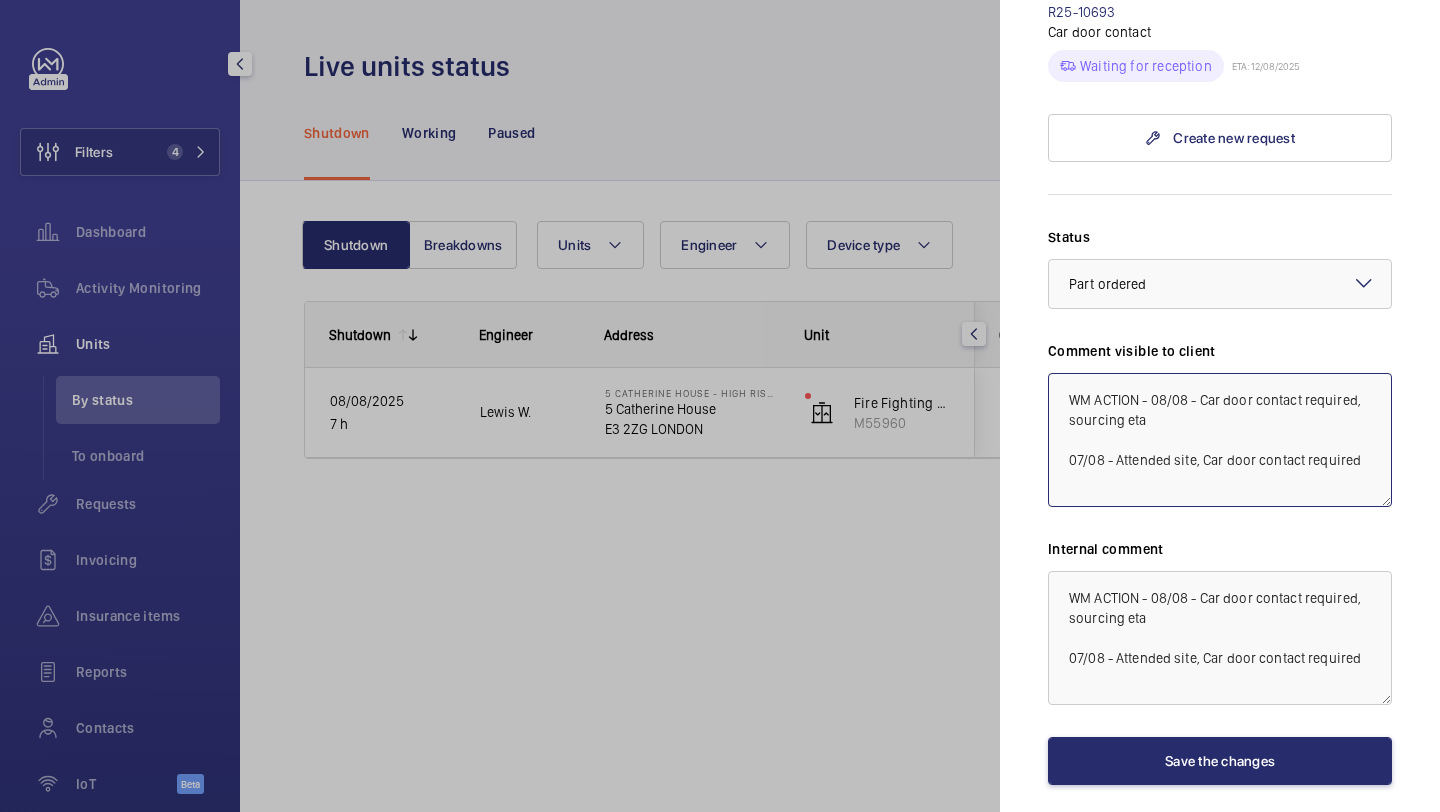click on "WM ACTION - 08/08 - Car door contact required, sourcing eta
07/08 - Attended site, Car door contact required" 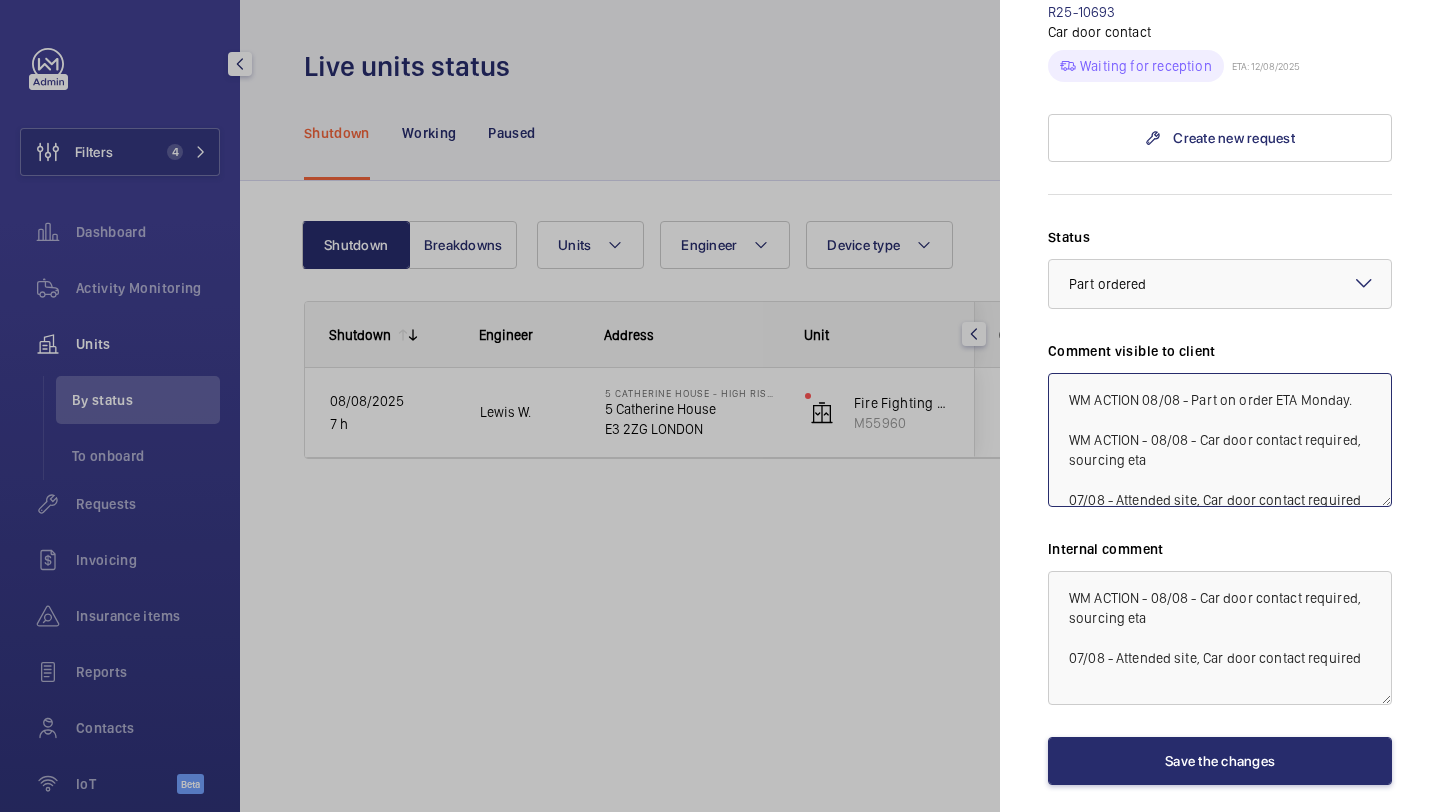 drag, startPoint x: 1364, startPoint y: 414, endPoint x: 1030, endPoint y: 400, distance: 334.29327 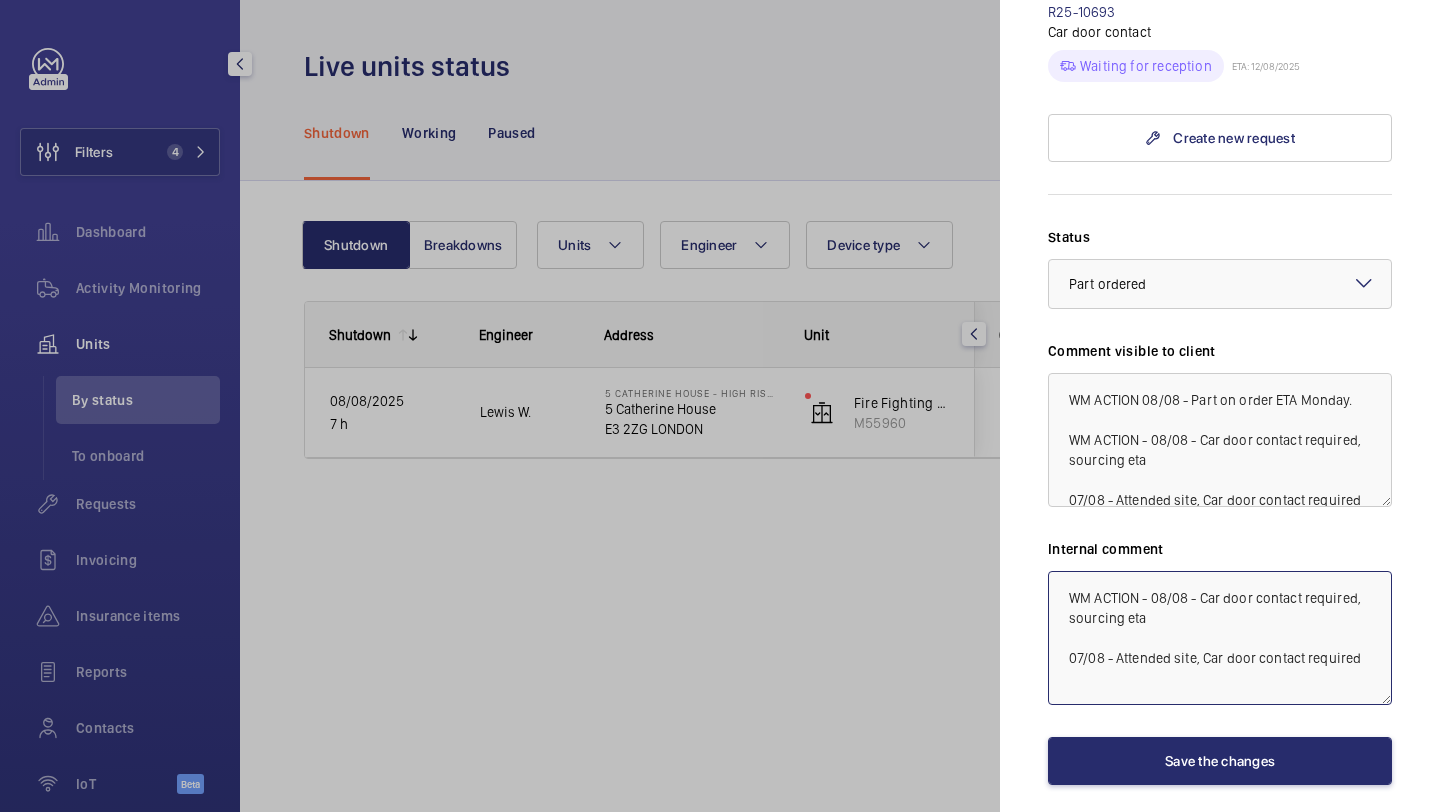 click on "WM ACTION - 08/08 - Car door contact required, sourcing eta
07/08 - Attended site, Car door contact required" 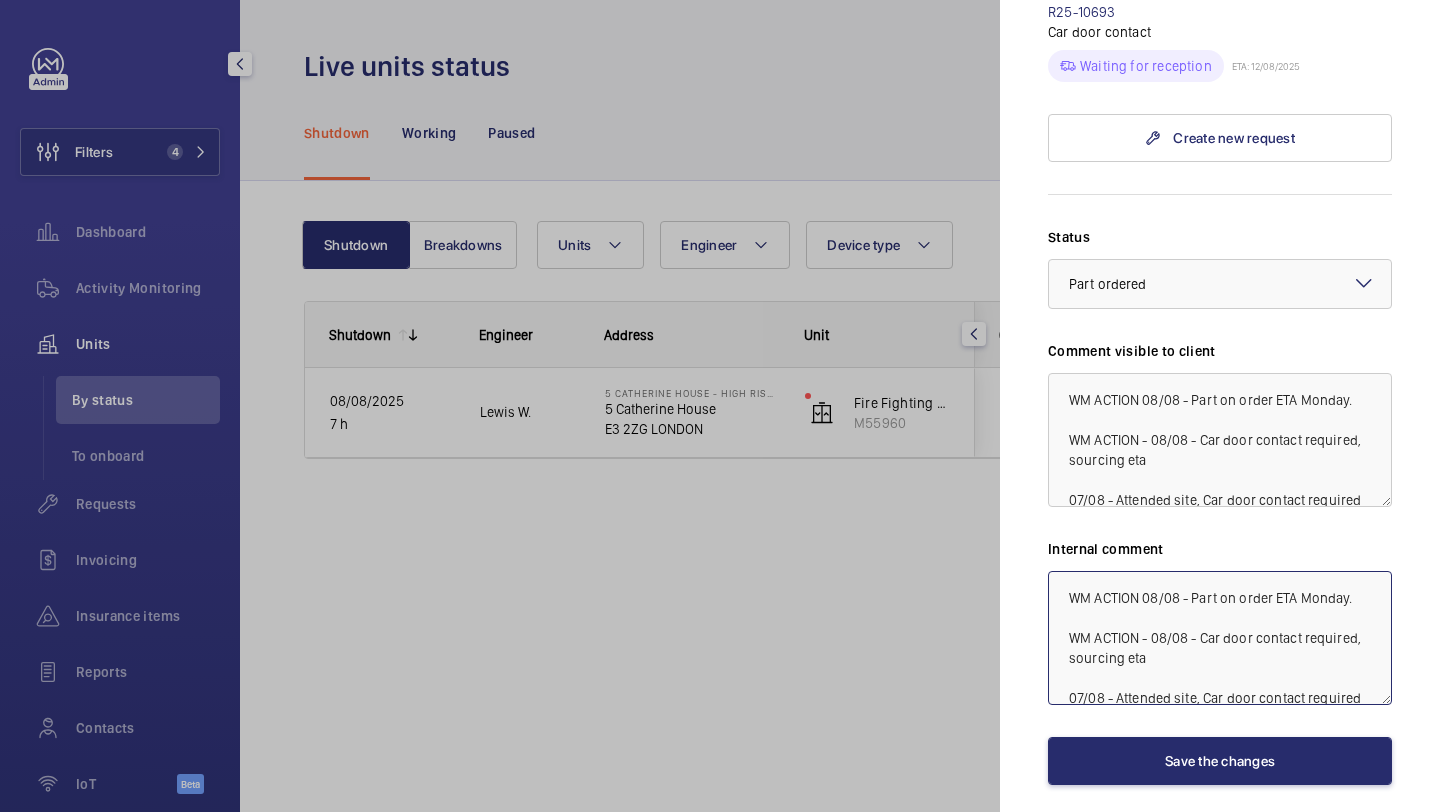 click on "WM ACTION 08/08 - Part on order ETA Monday.
WM ACTION - 08/08 - Car door contact required, sourcing eta
07/08 - Attended site, Car door contact required" 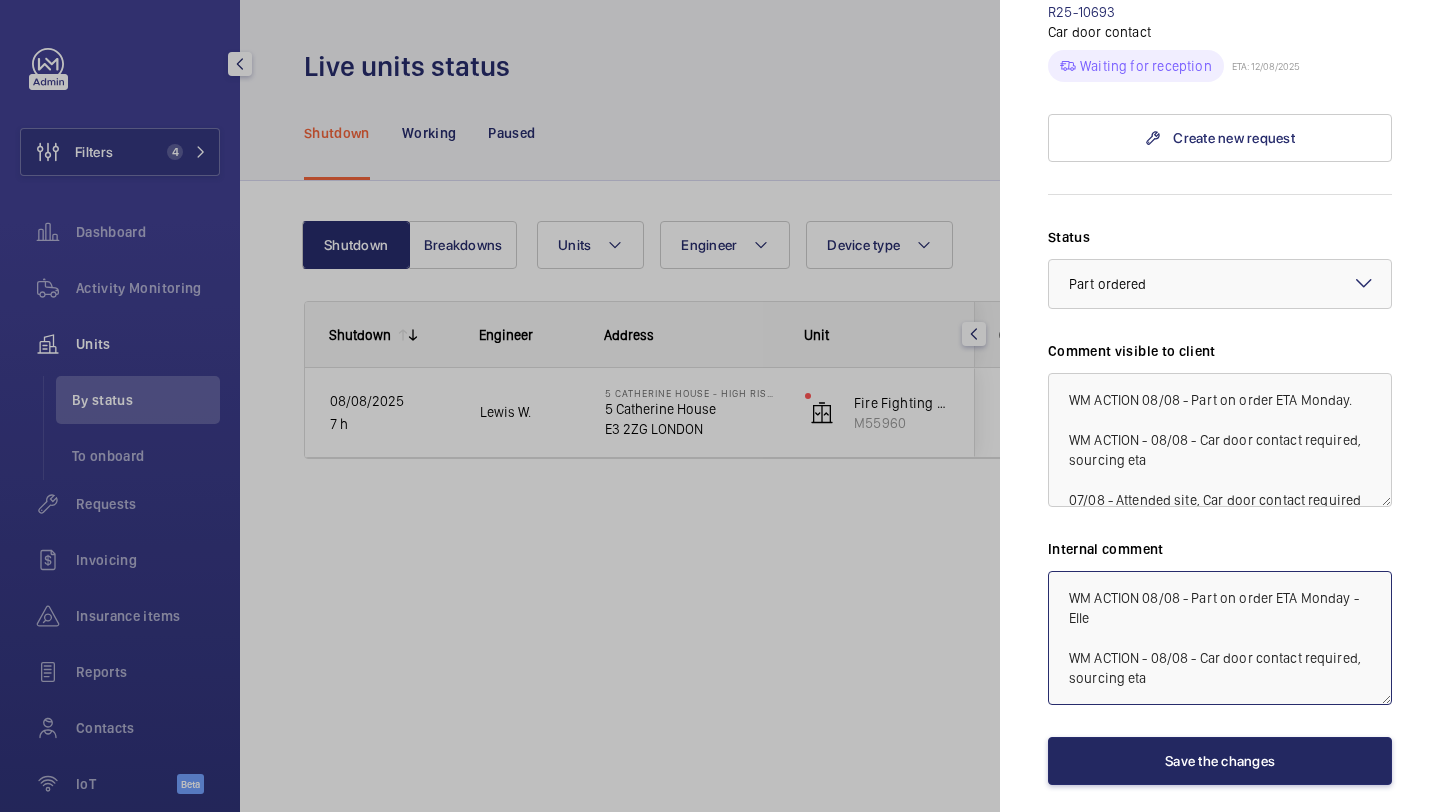 type on "WM ACTION 08/08 - Part on order ETA Monday - Elle
WM ACTION - 08/08 - Car door contact required, sourcing eta
07/08 - Attended site, Car door contact required" 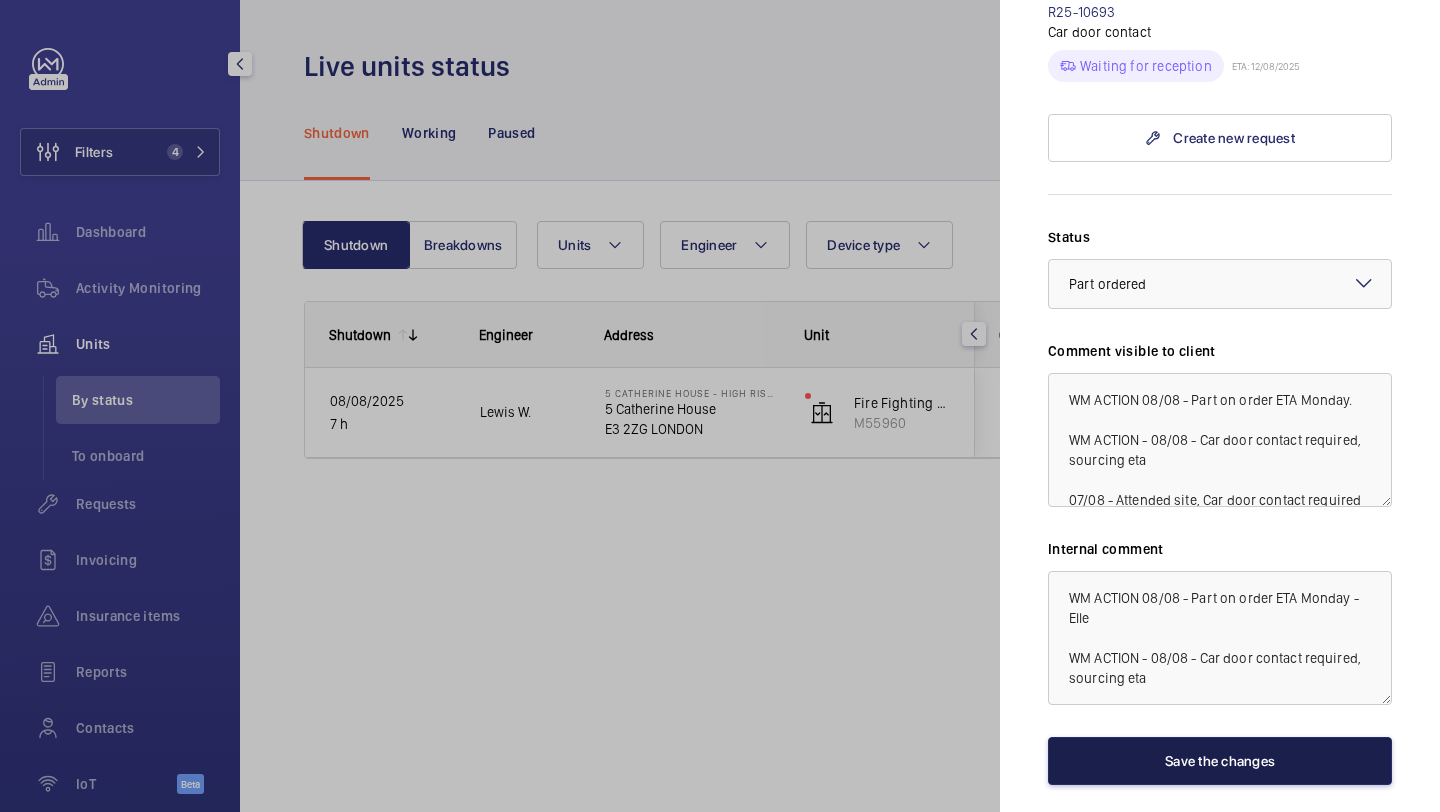 click on "Save the changes" 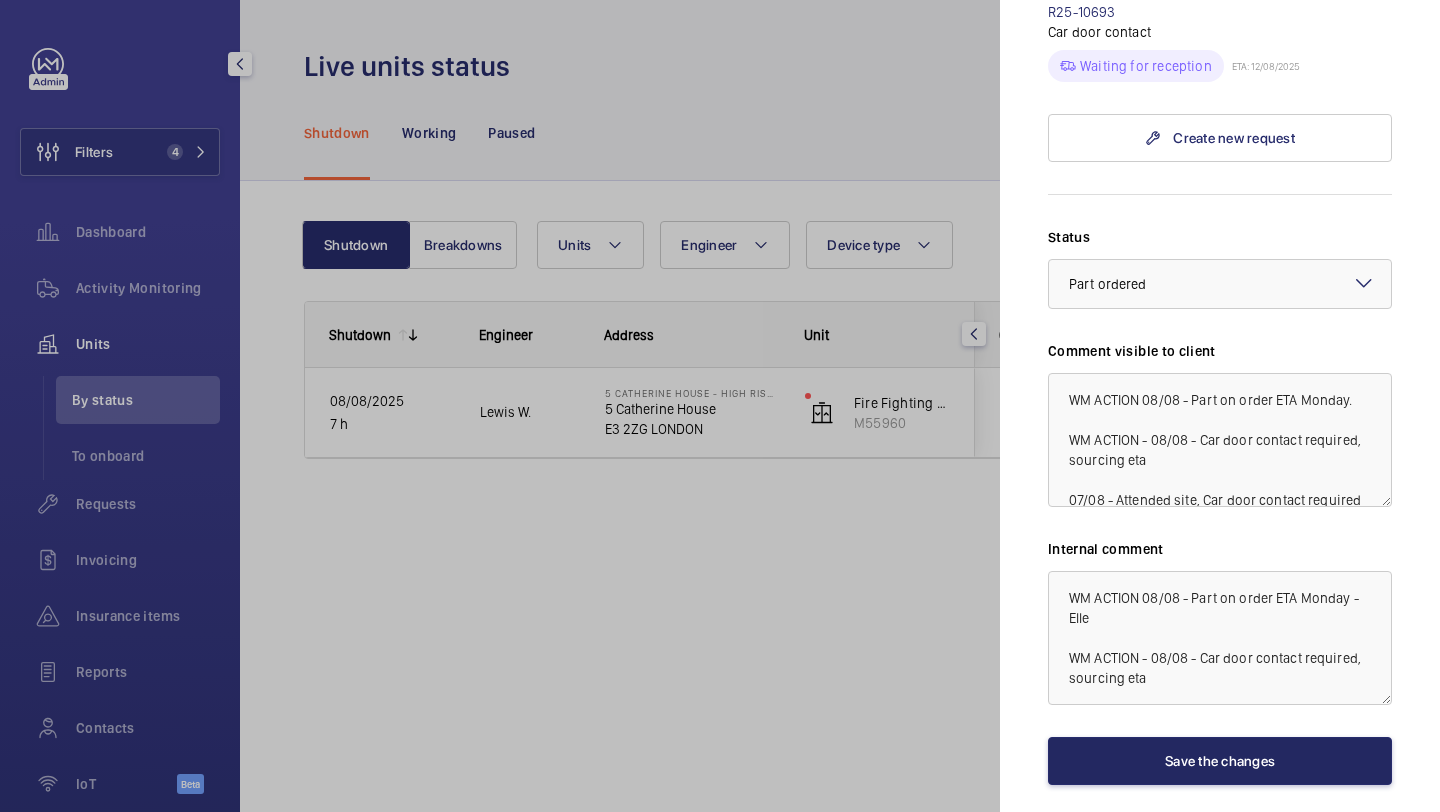 scroll, scrollTop: 0, scrollLeft: 0, axis: both 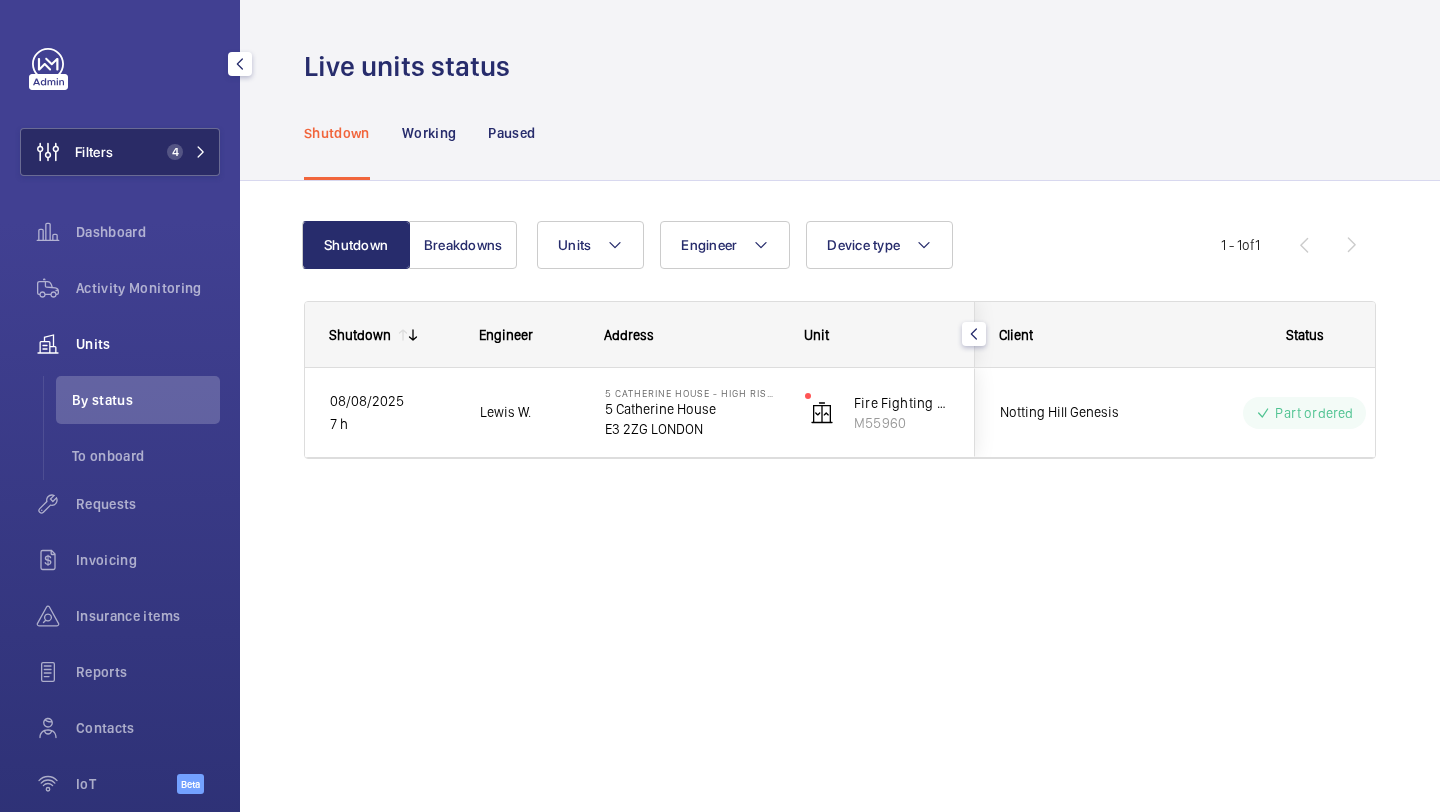 click on "Filters 4" 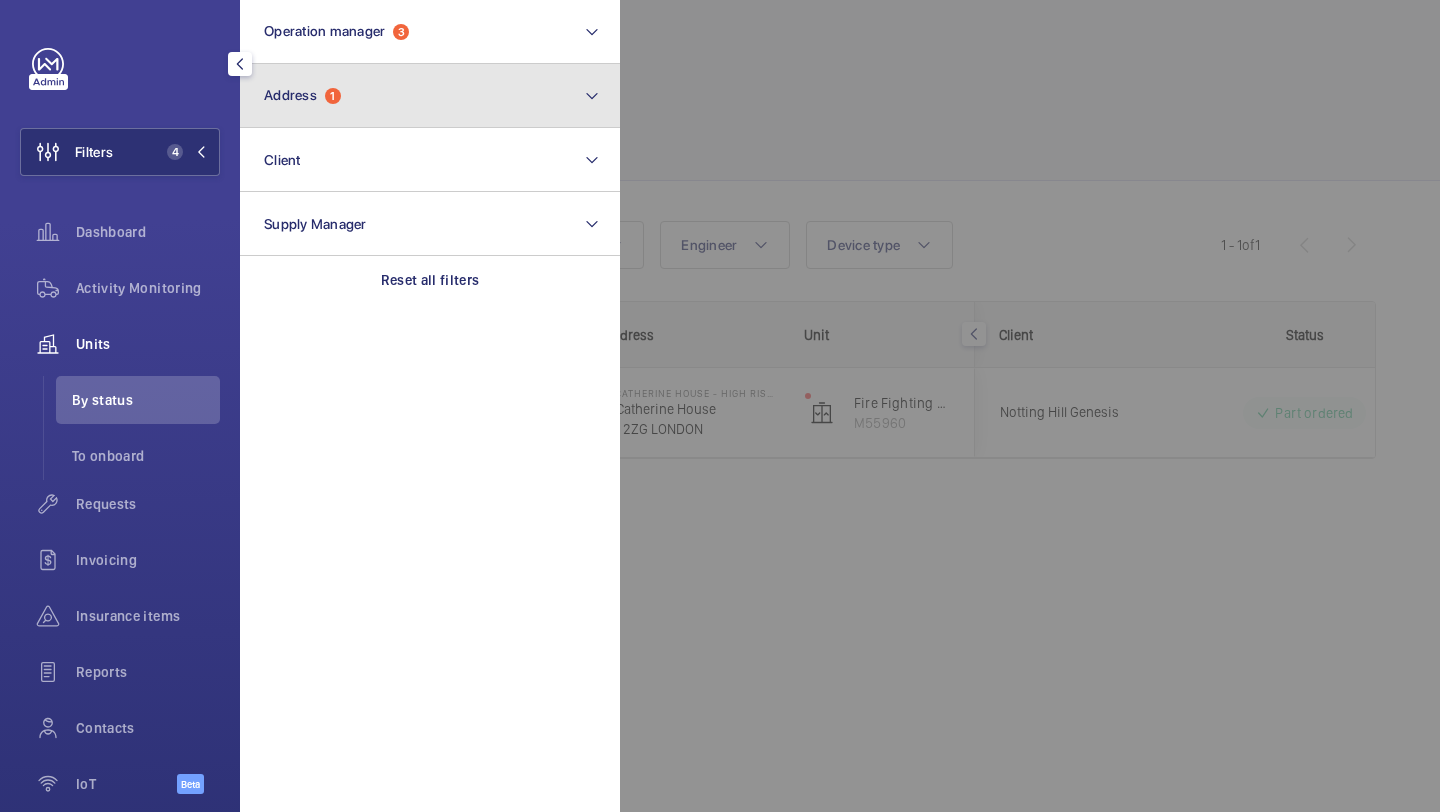 click on "Address  1" 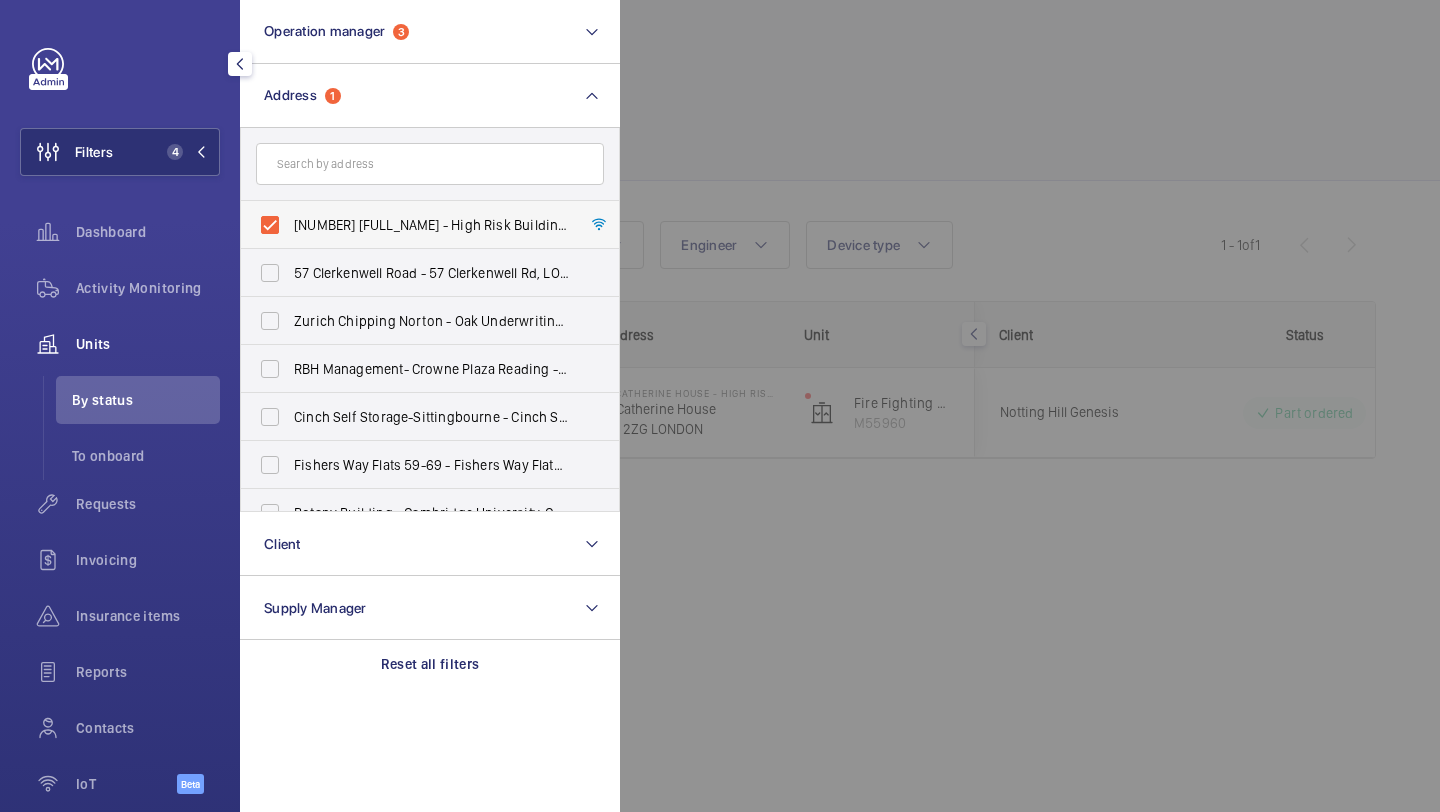click on "5 Catherine House - High Risk Building - 5 Catherine House, LONDON E3 2ZG" at bounding box center [431, 225] 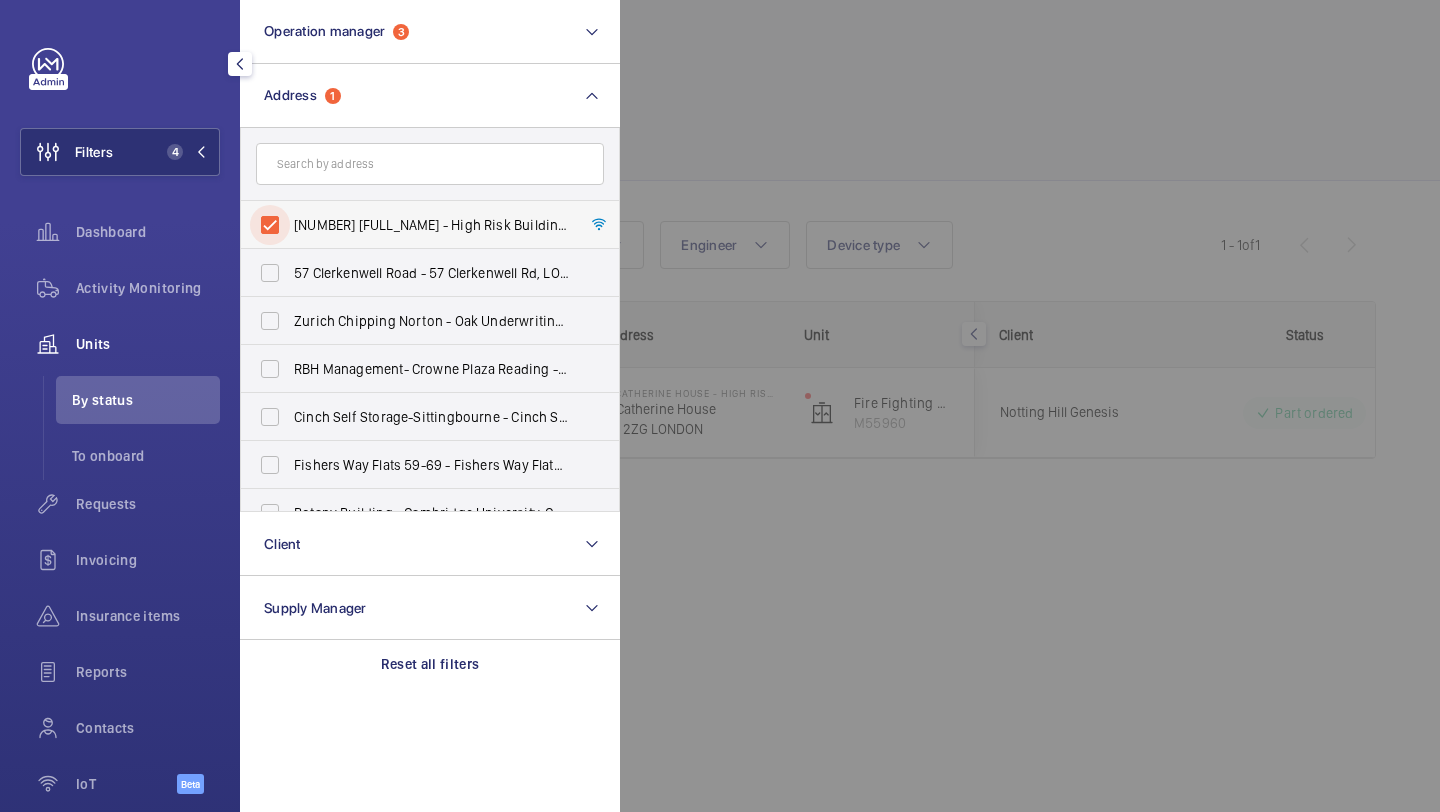 click on "5 Catherine House - High Risk Building - 5 Catherine House, LONDON E3 2ZG" at bounding box center [270, 225] 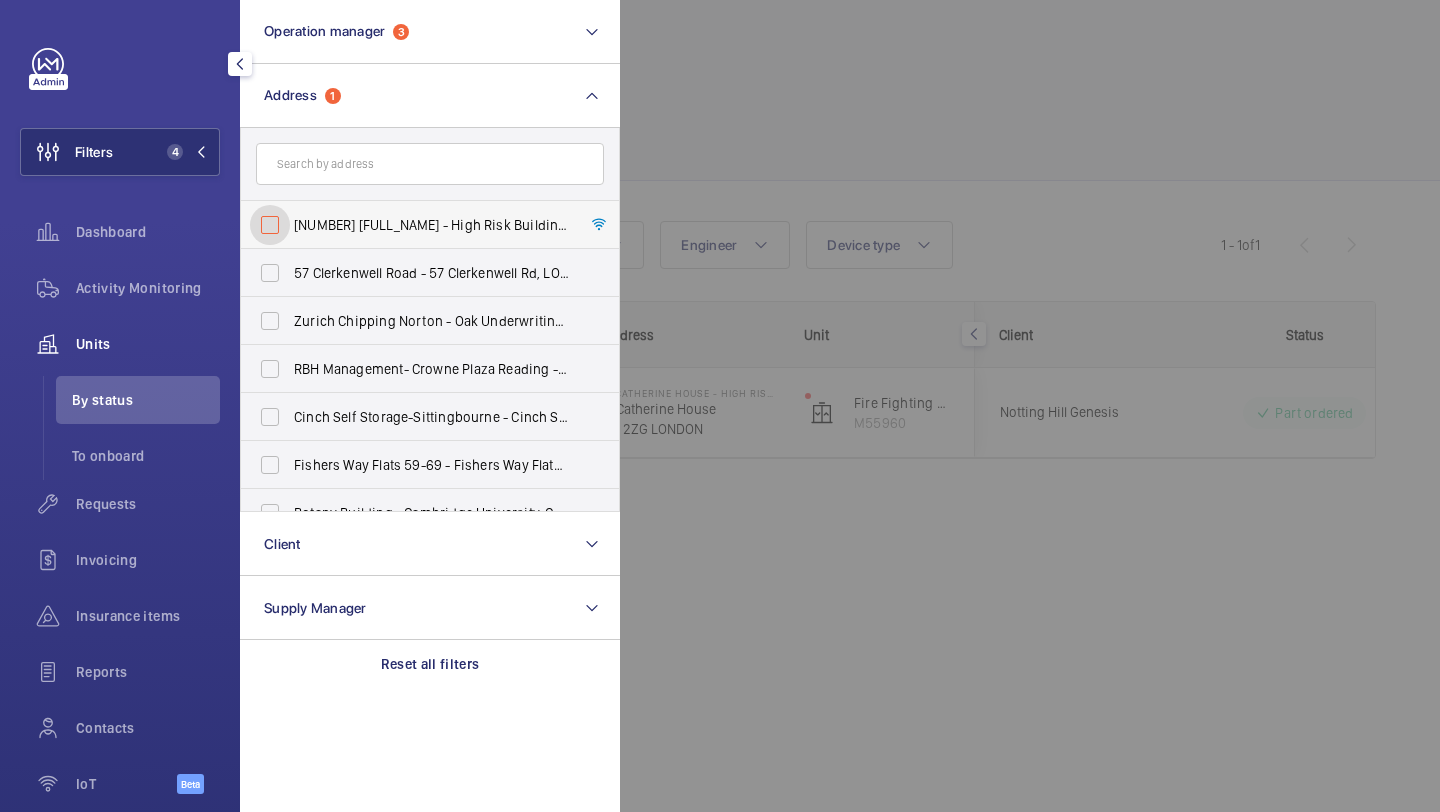 checkbox on "false" 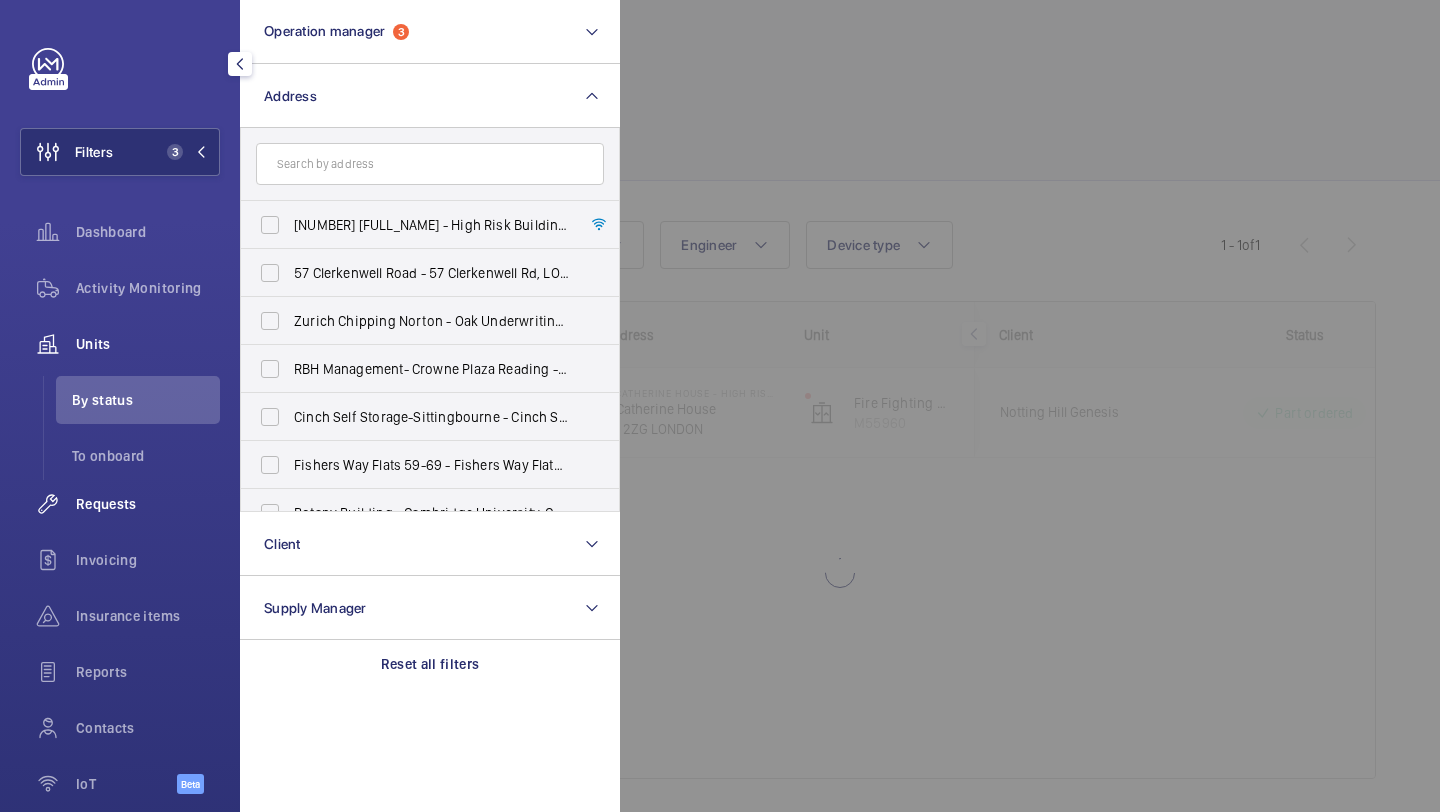 click on "Requests" 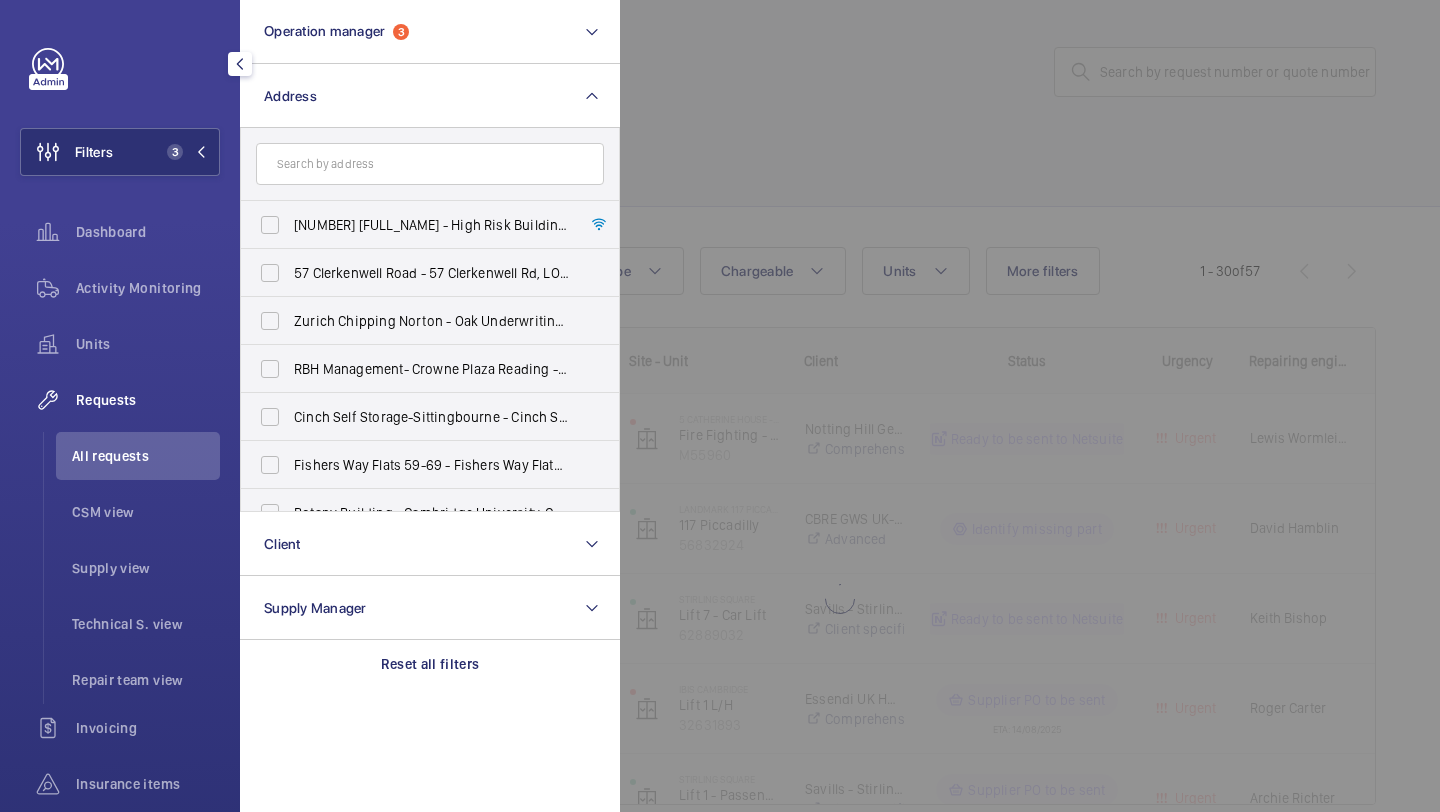 click 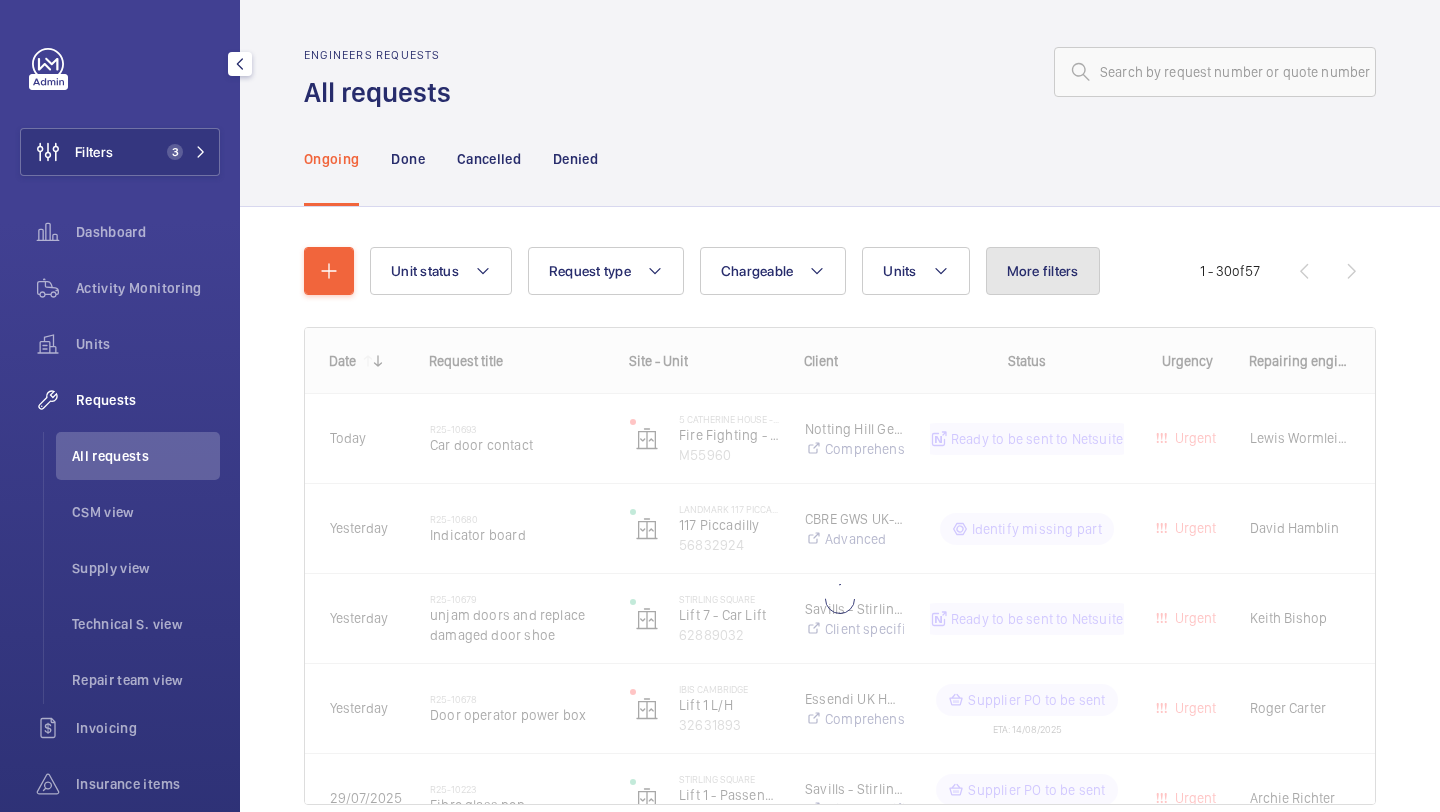 click on "More filters" 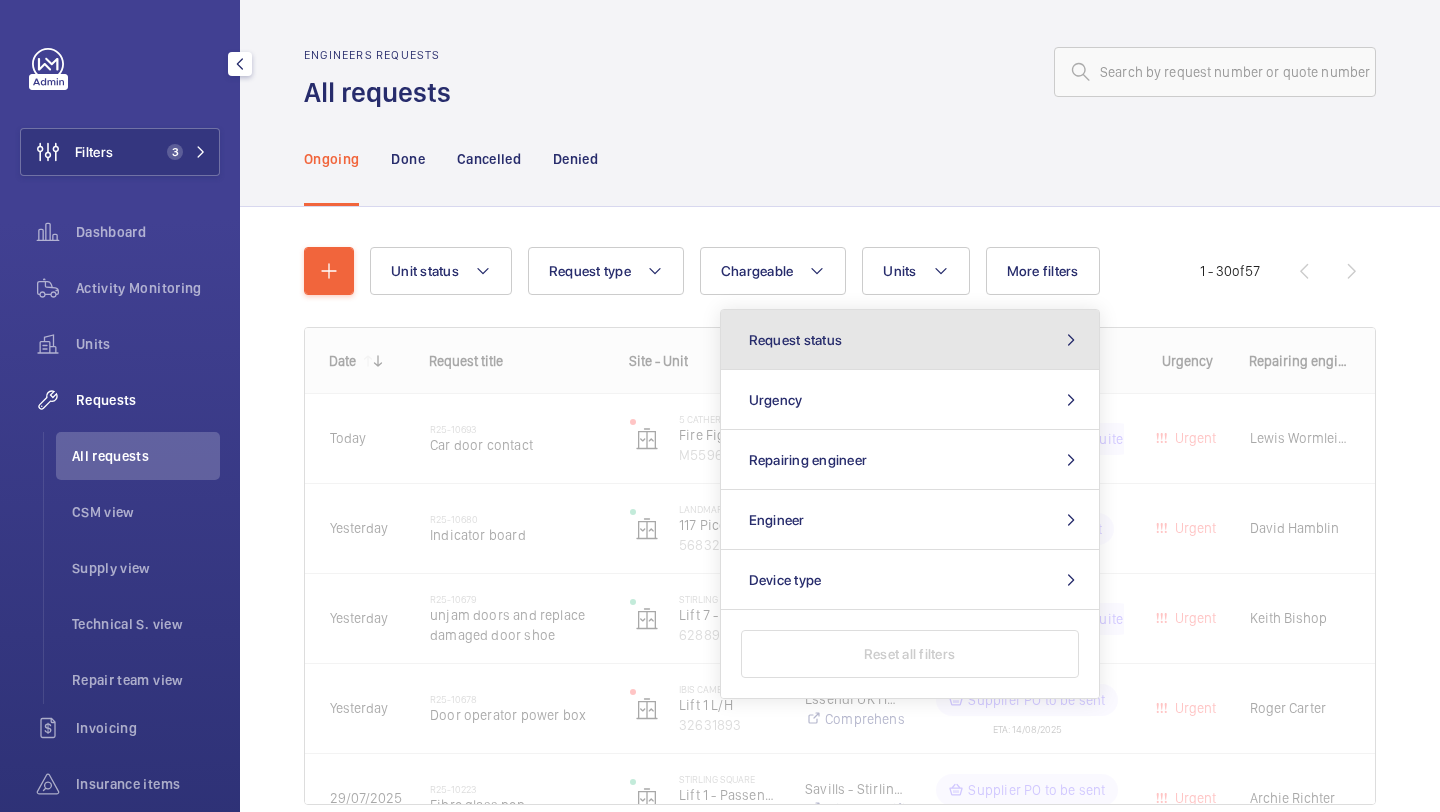click on "Request status" 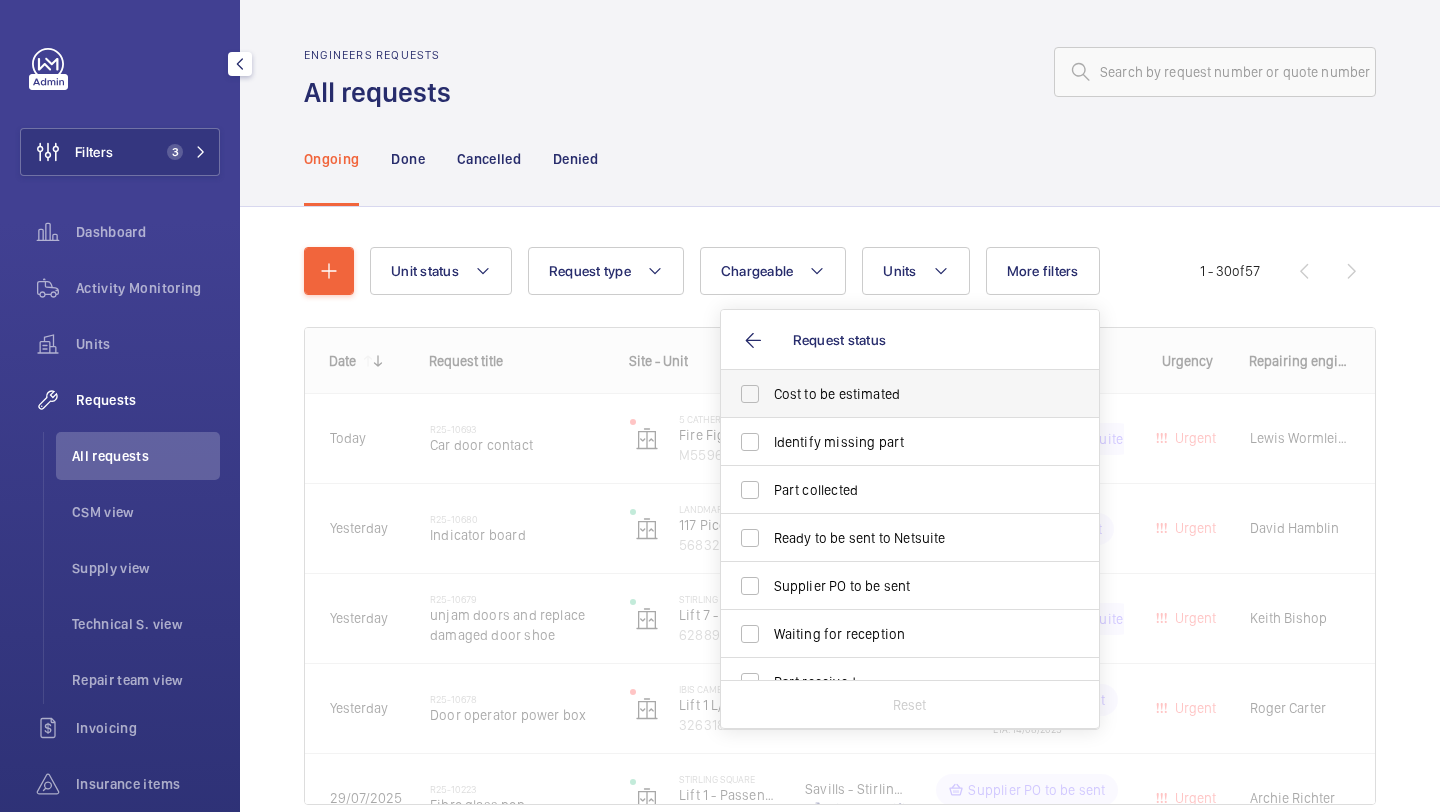click on "Cost to be estimated" at bounding box center [895, 394] 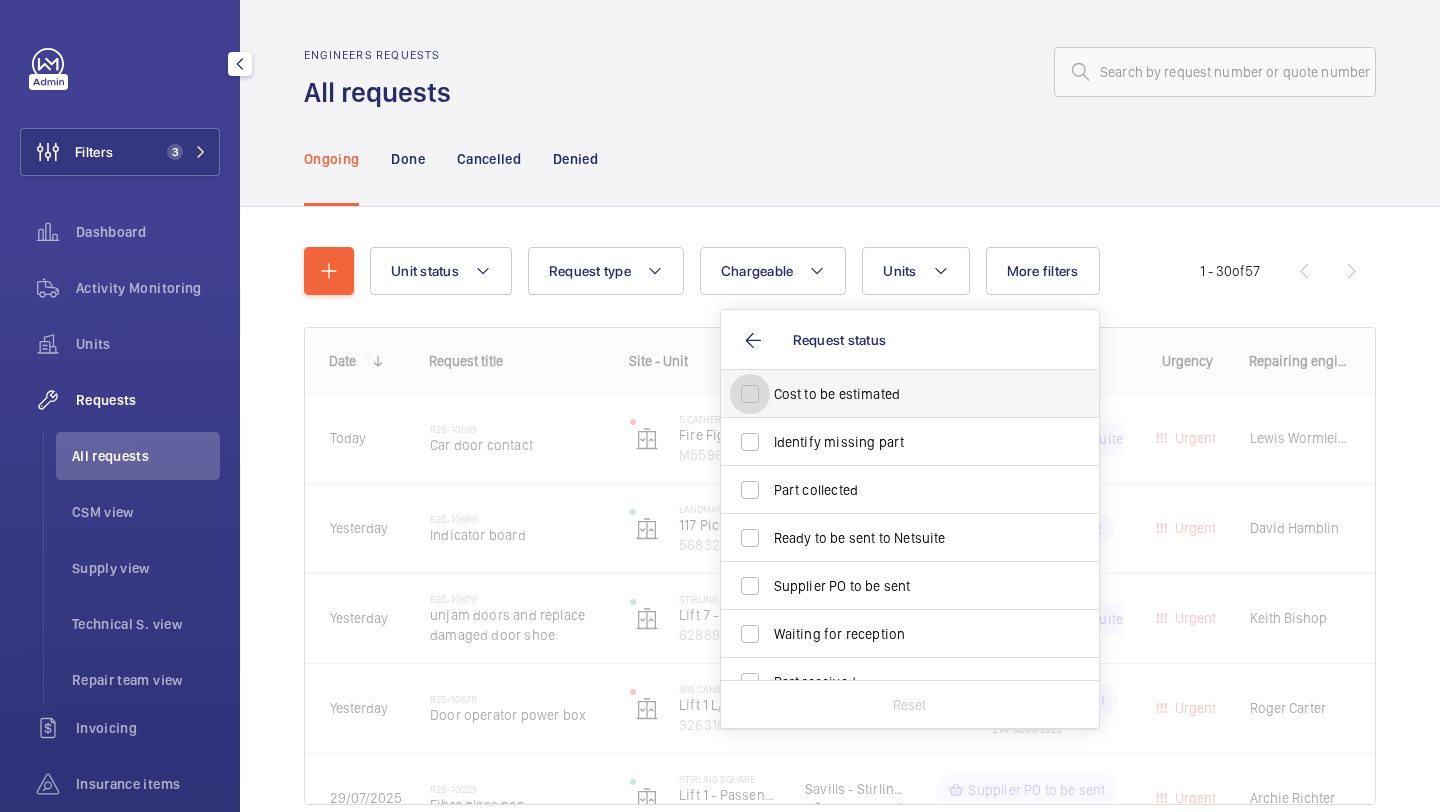 click on "Cost to be estimated" at bounding box center (750, 394) 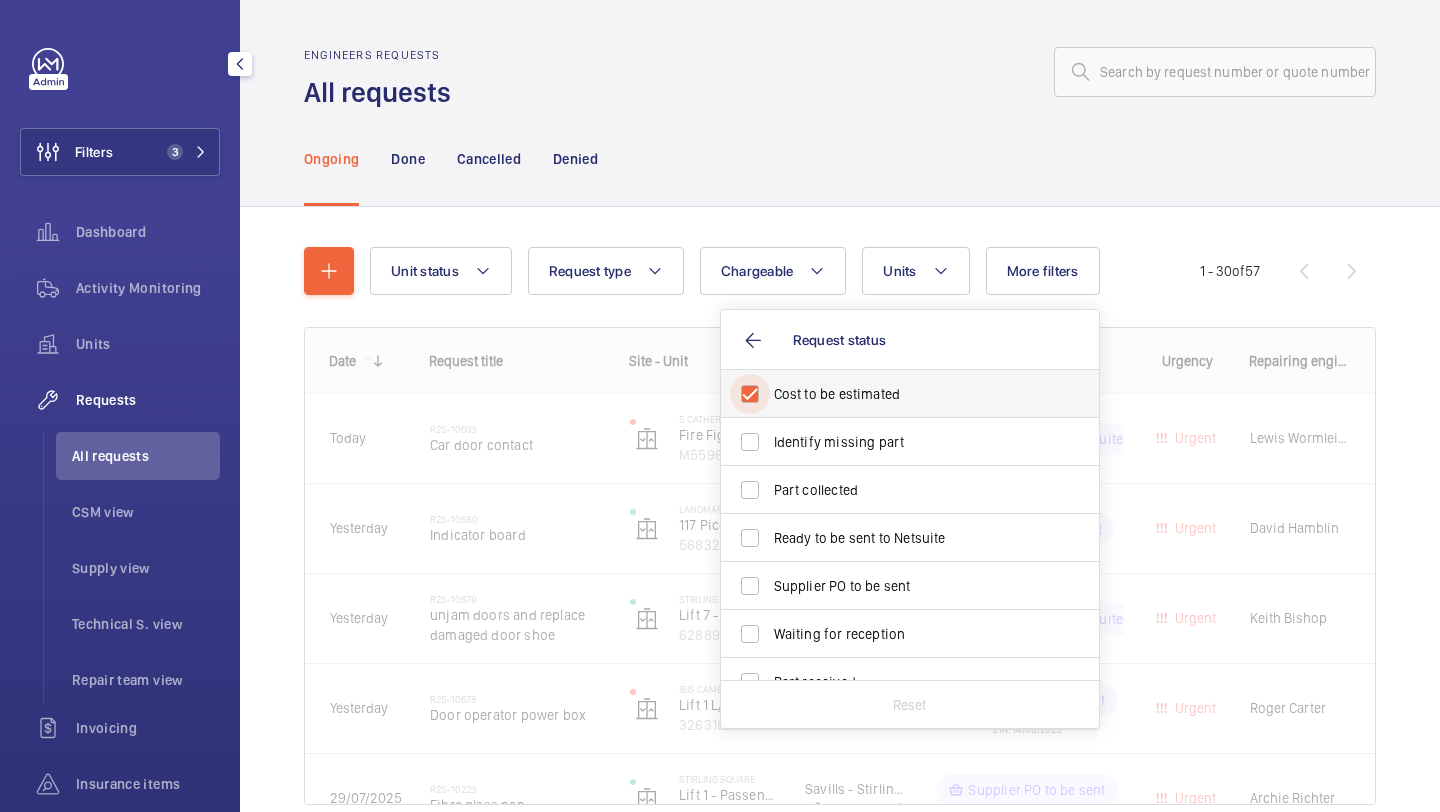 checkbox on "true" 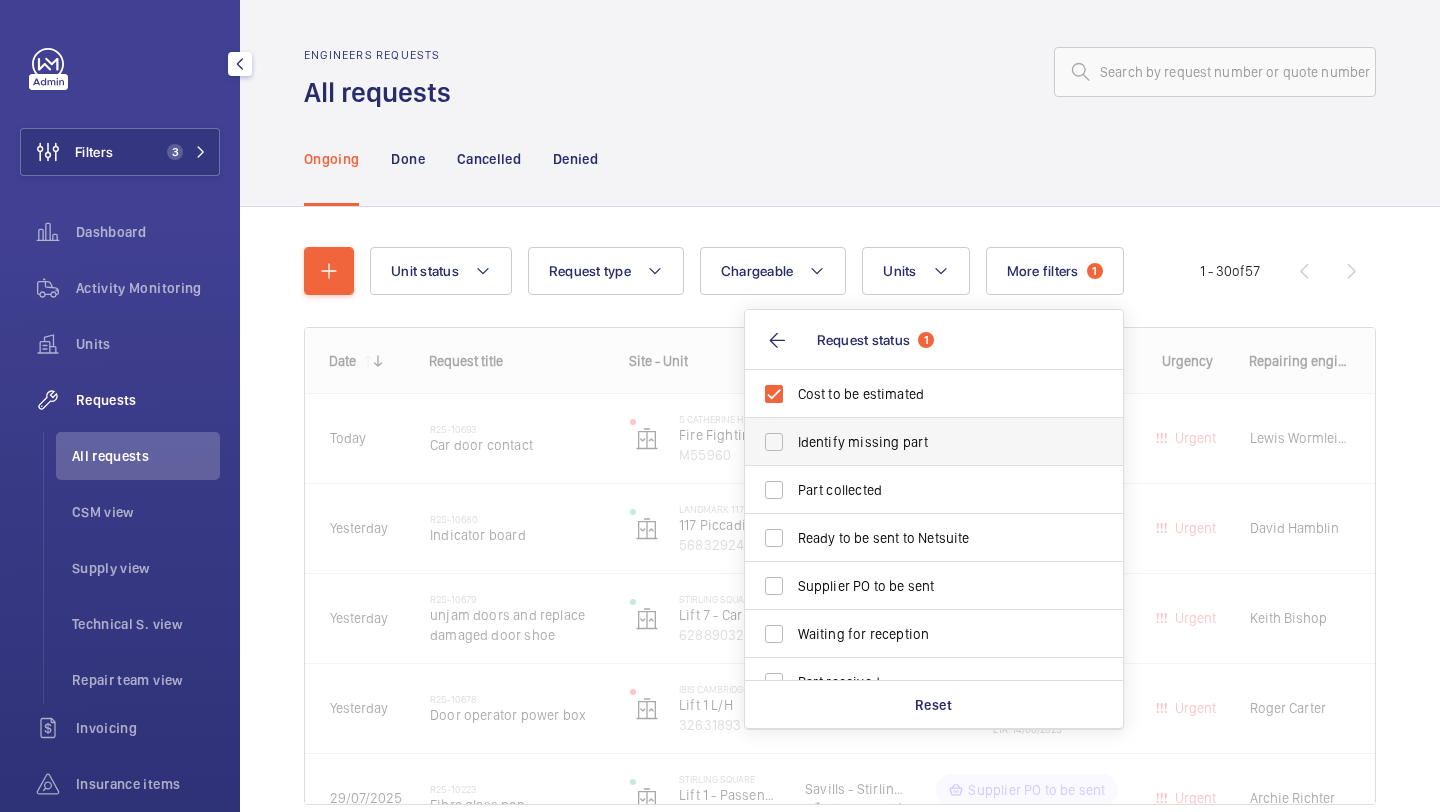 click on "Identify missing part" at bounding box center (919, 442) 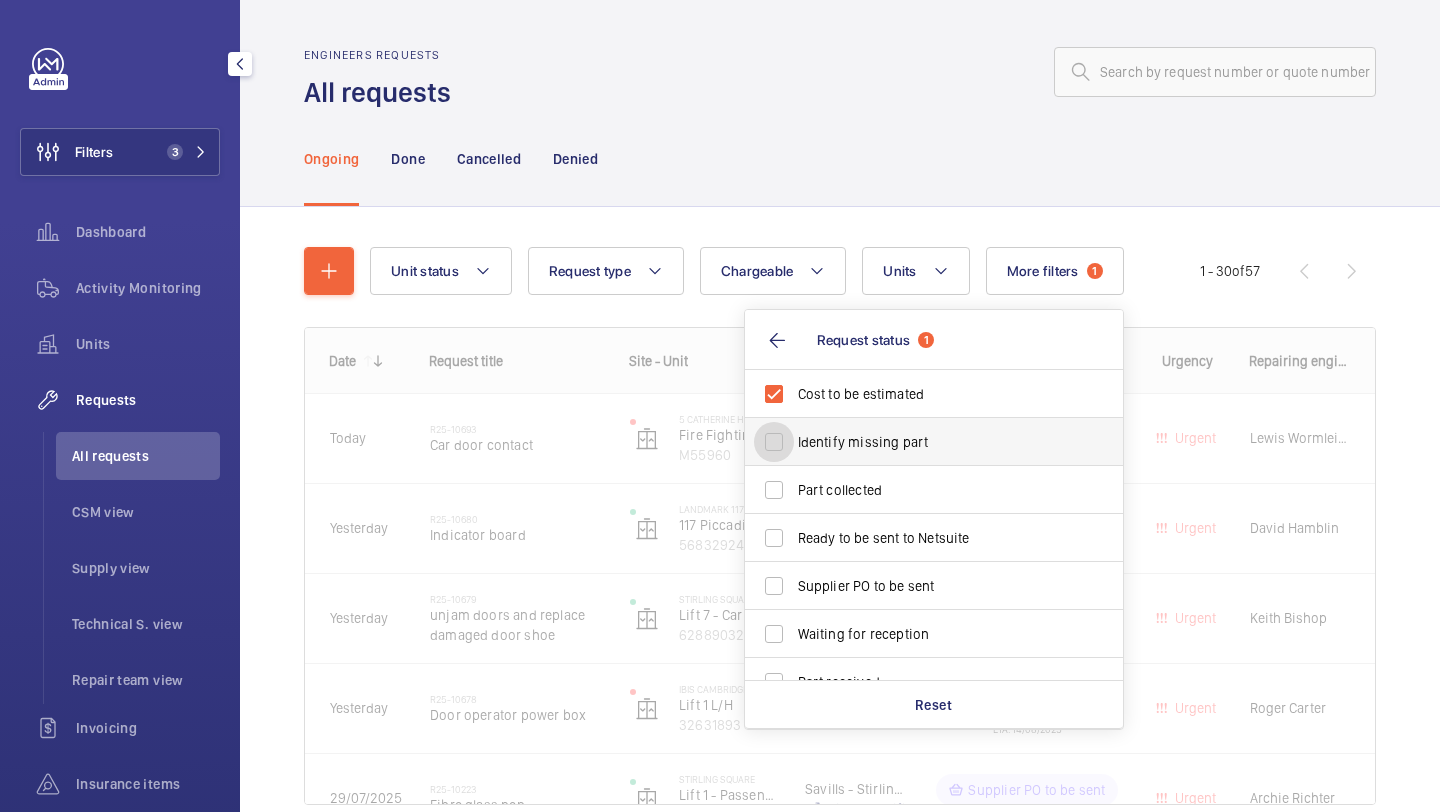 click on "Identify missing part" at bounding box center (774, 442) 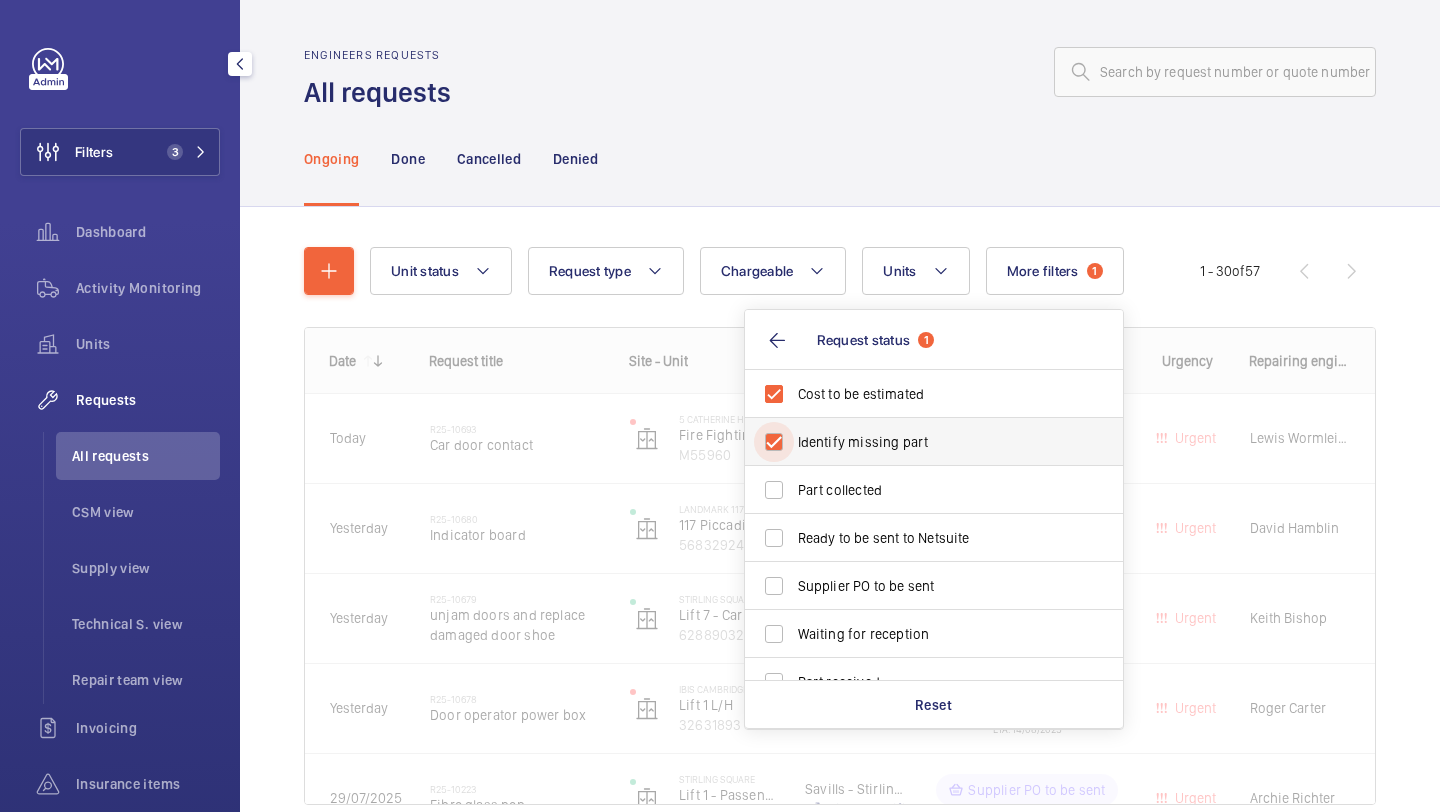 checkbox on "true" 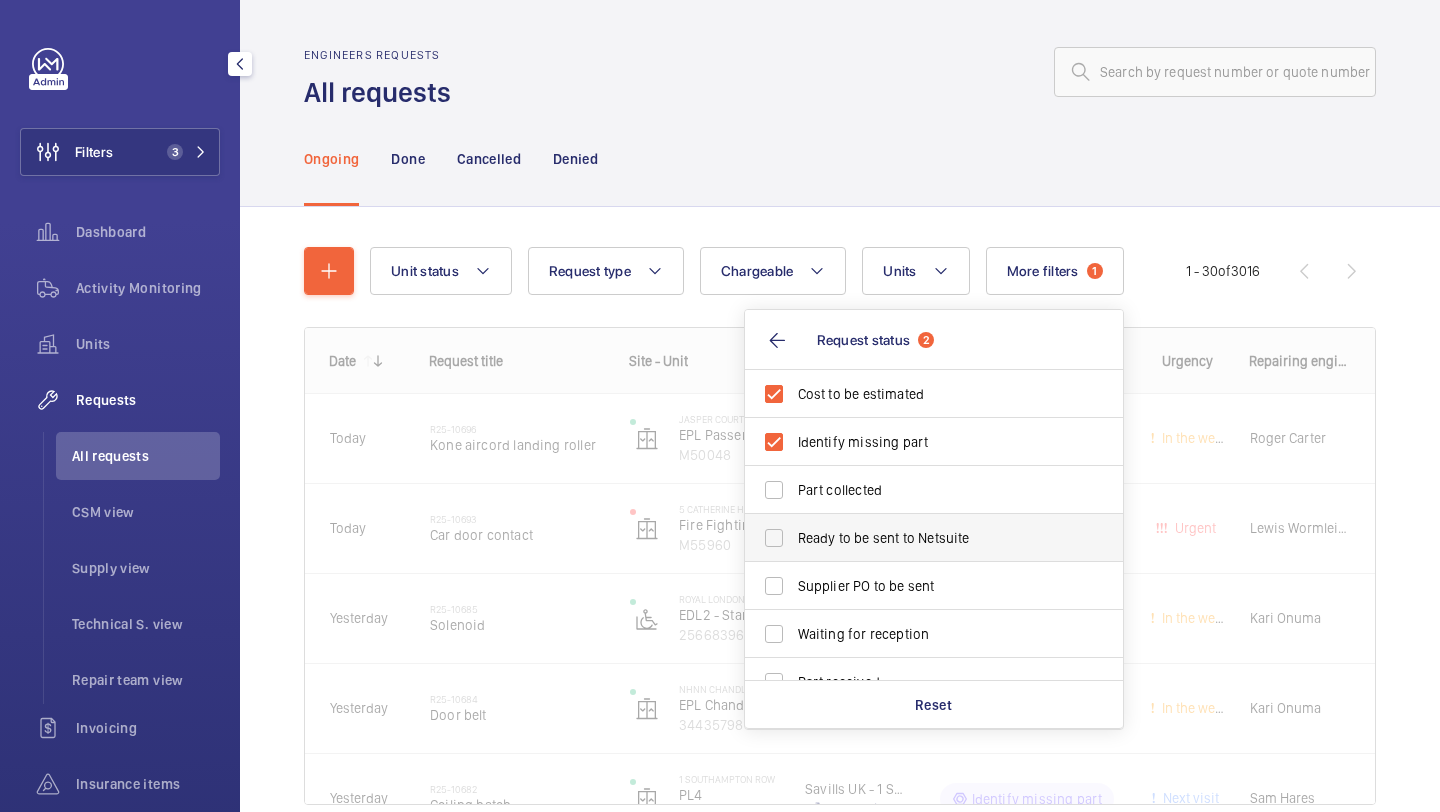 click on "Ready to be sent to Netsuite" at bounding box center [919, 538] 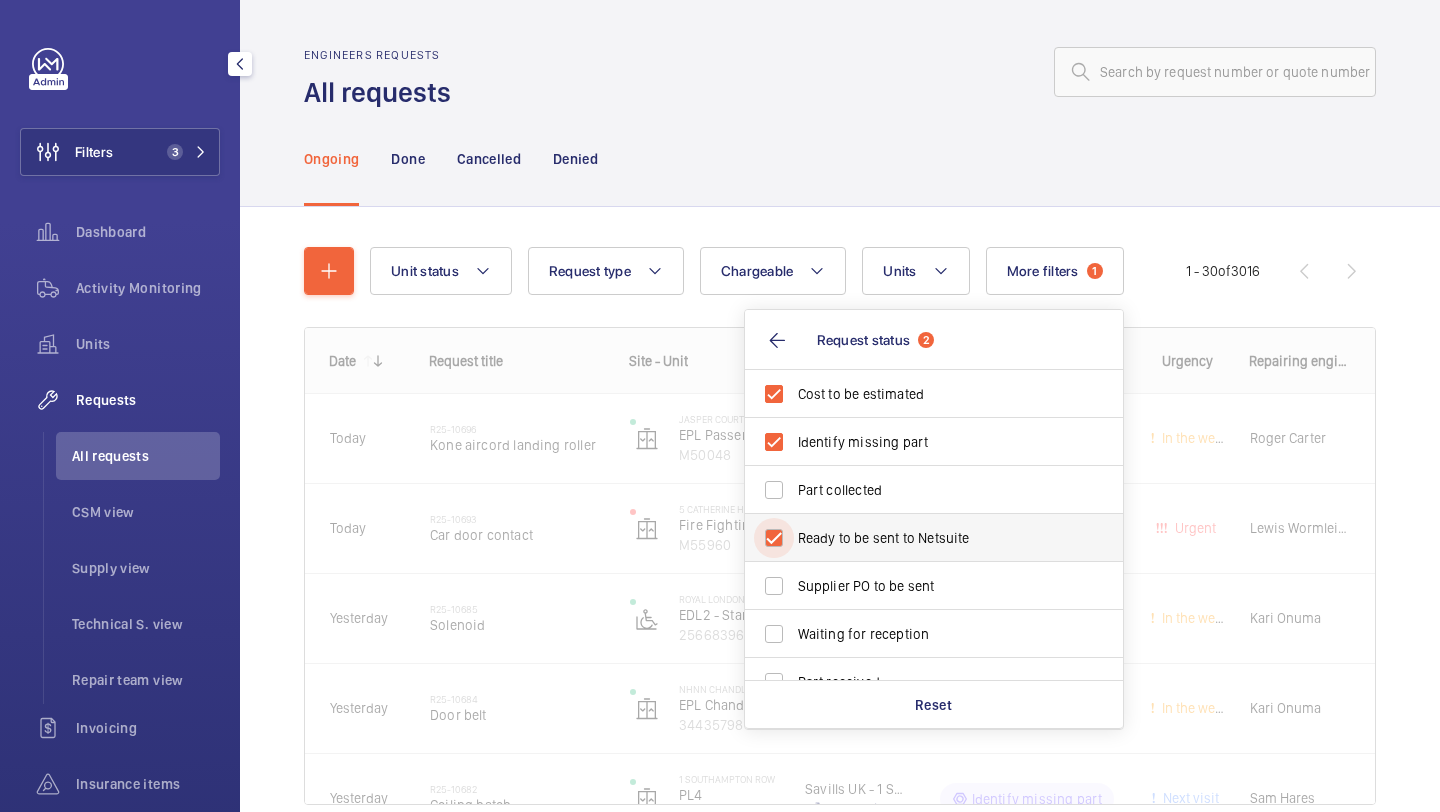 checkbox on "true" 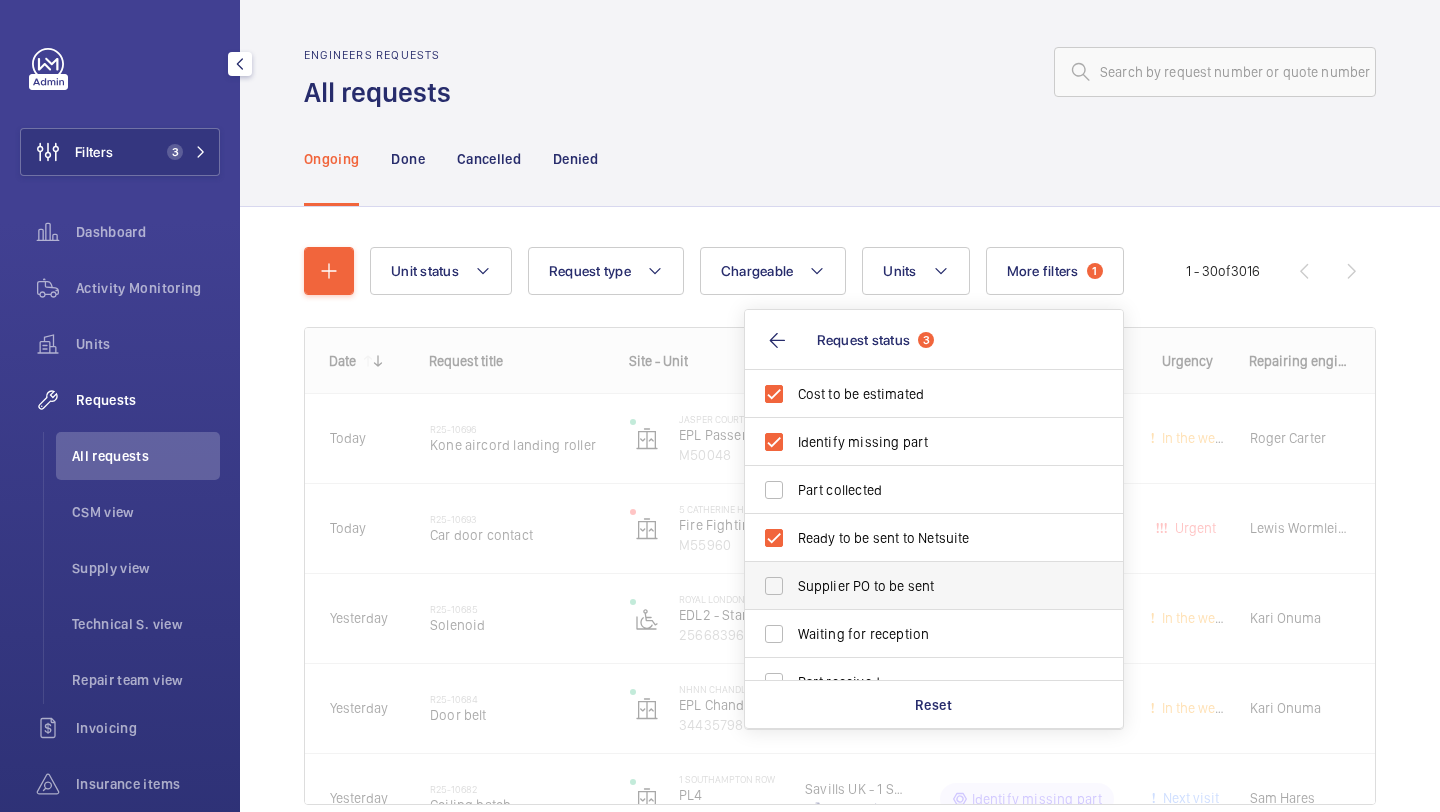 click on "Supplier PO to be sent" at bounding box center (935, 586) 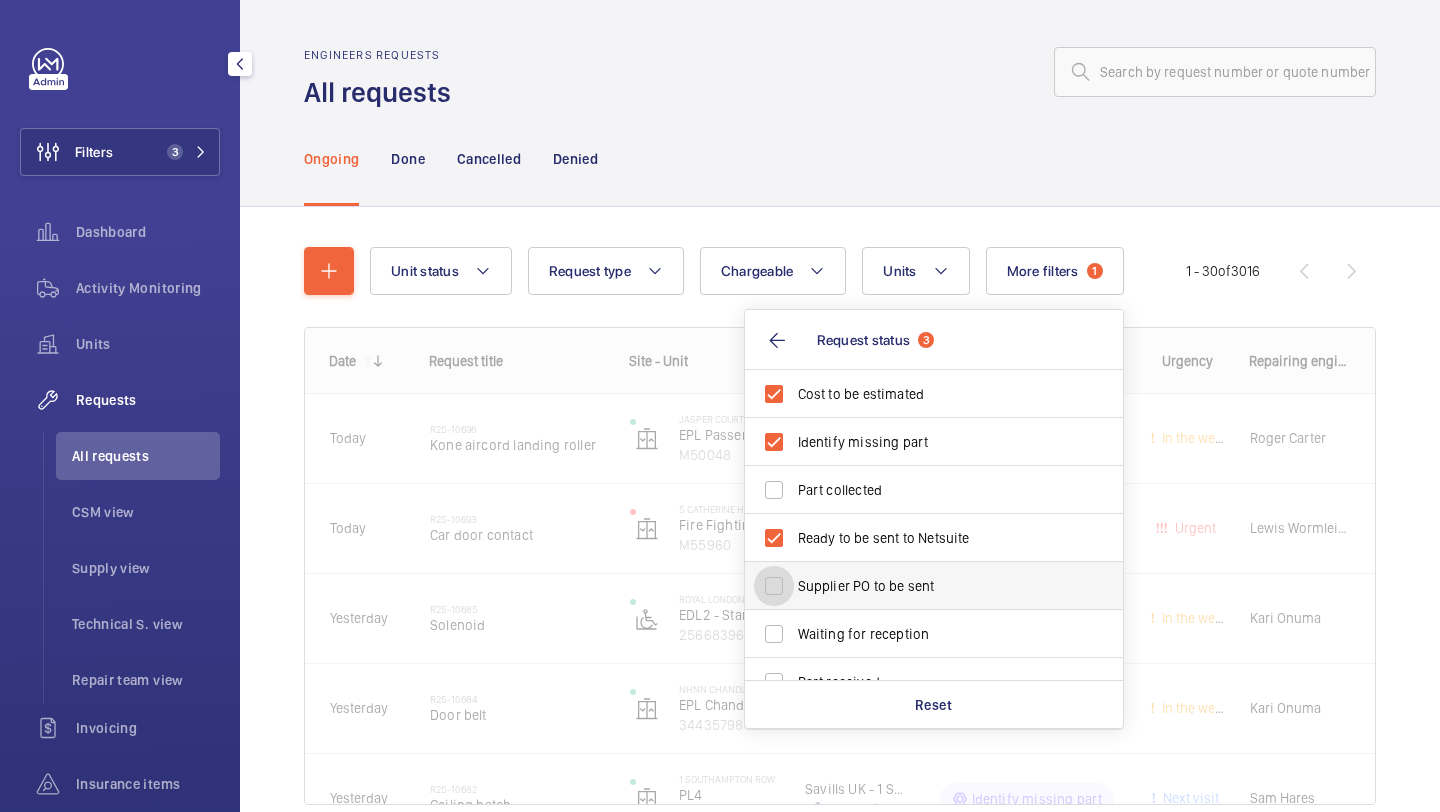 click on "Supplier PO to be sent" at bounding box center [774, 586] 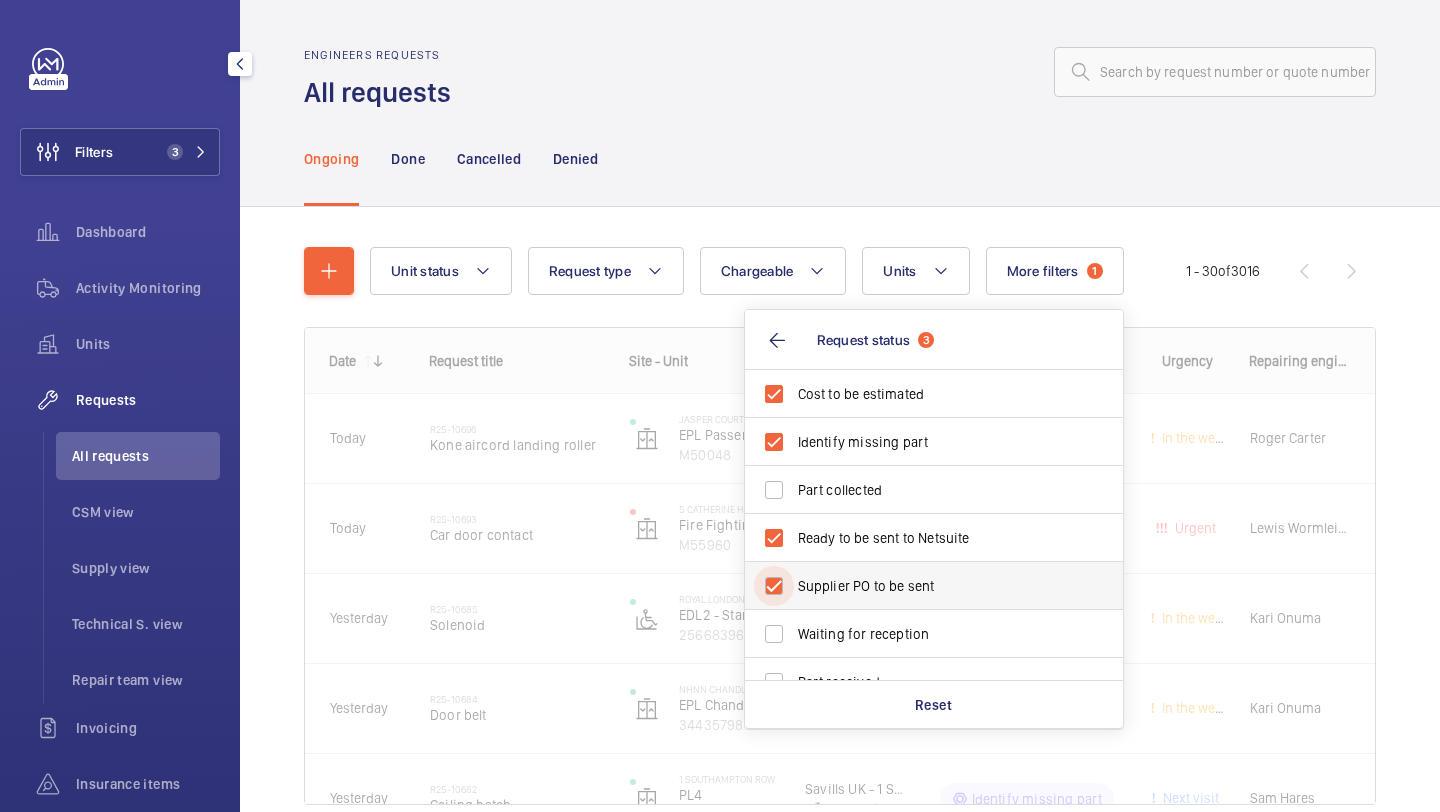 checkbox on "true" 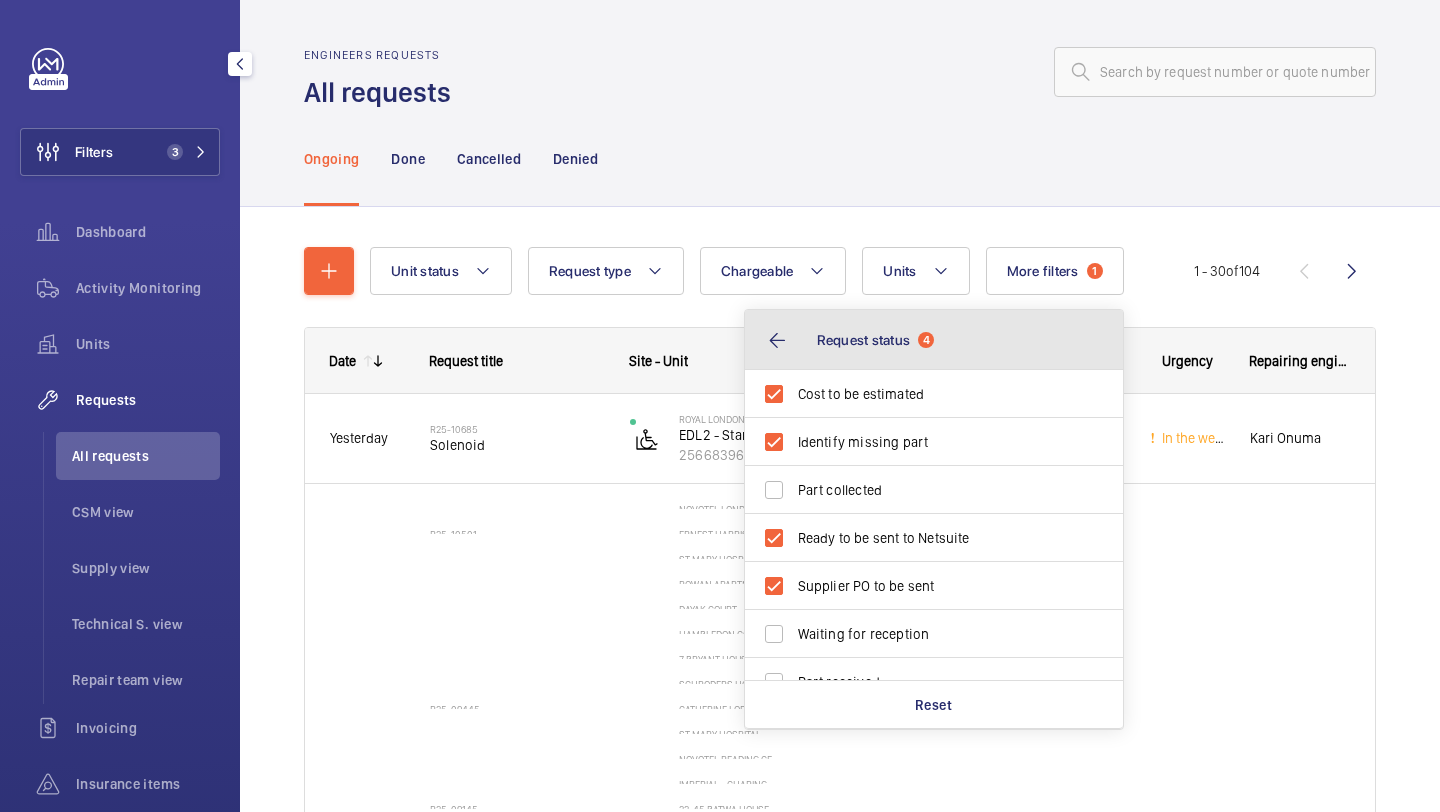 click on "Request status  4" 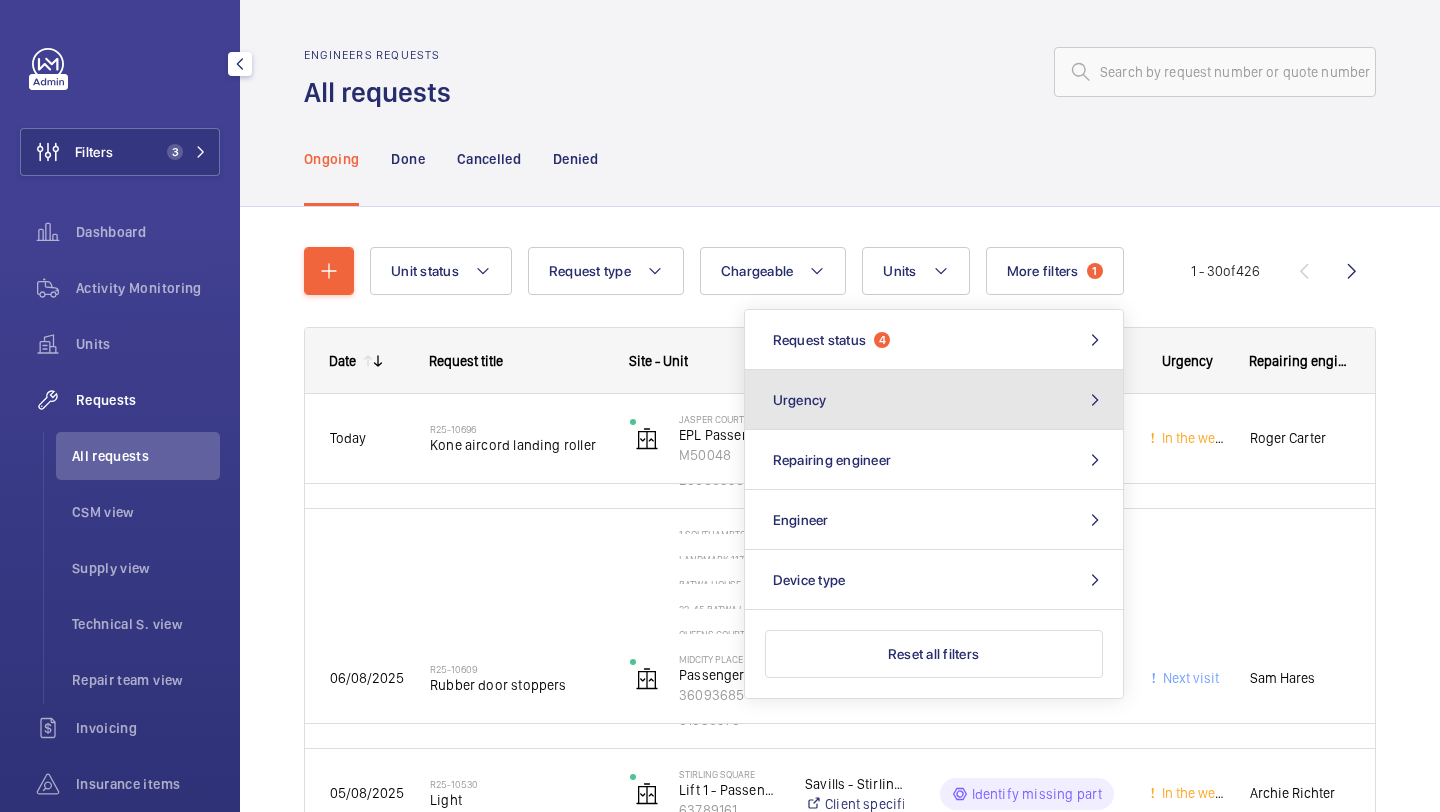 click on "Urgency" 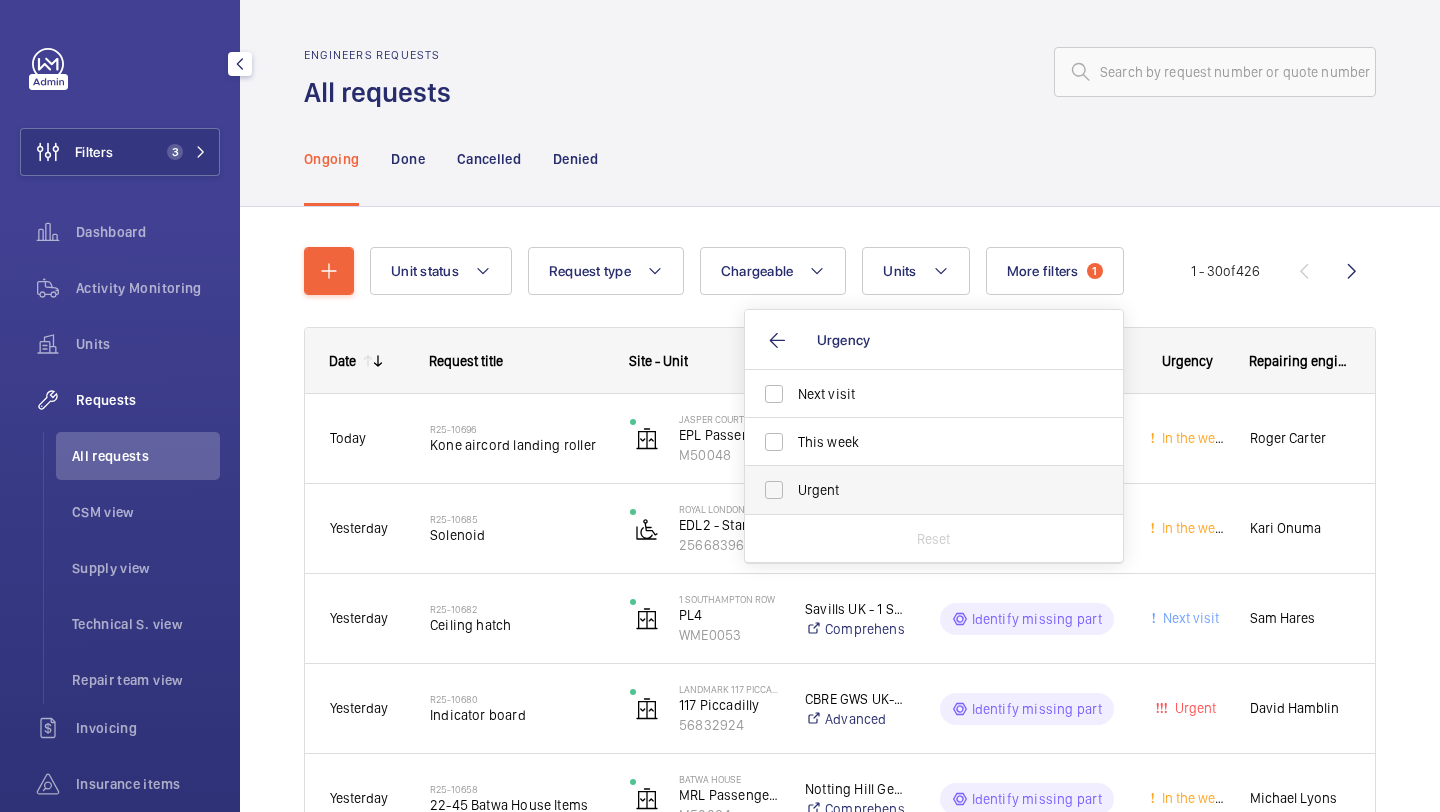 click on "Urgent" at bounding box center (919, 490) 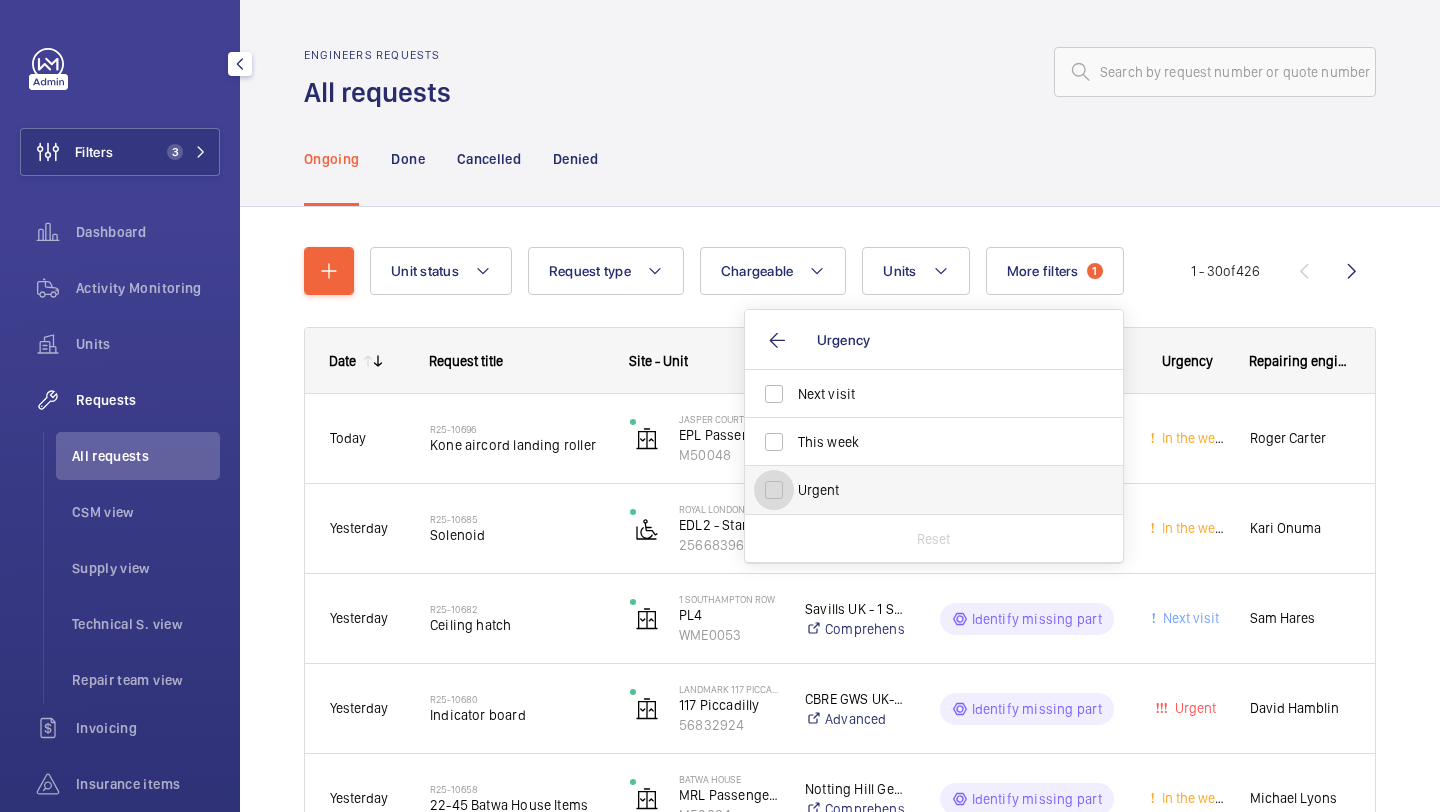 click on "Urgent" at bounding box center [774, 490] 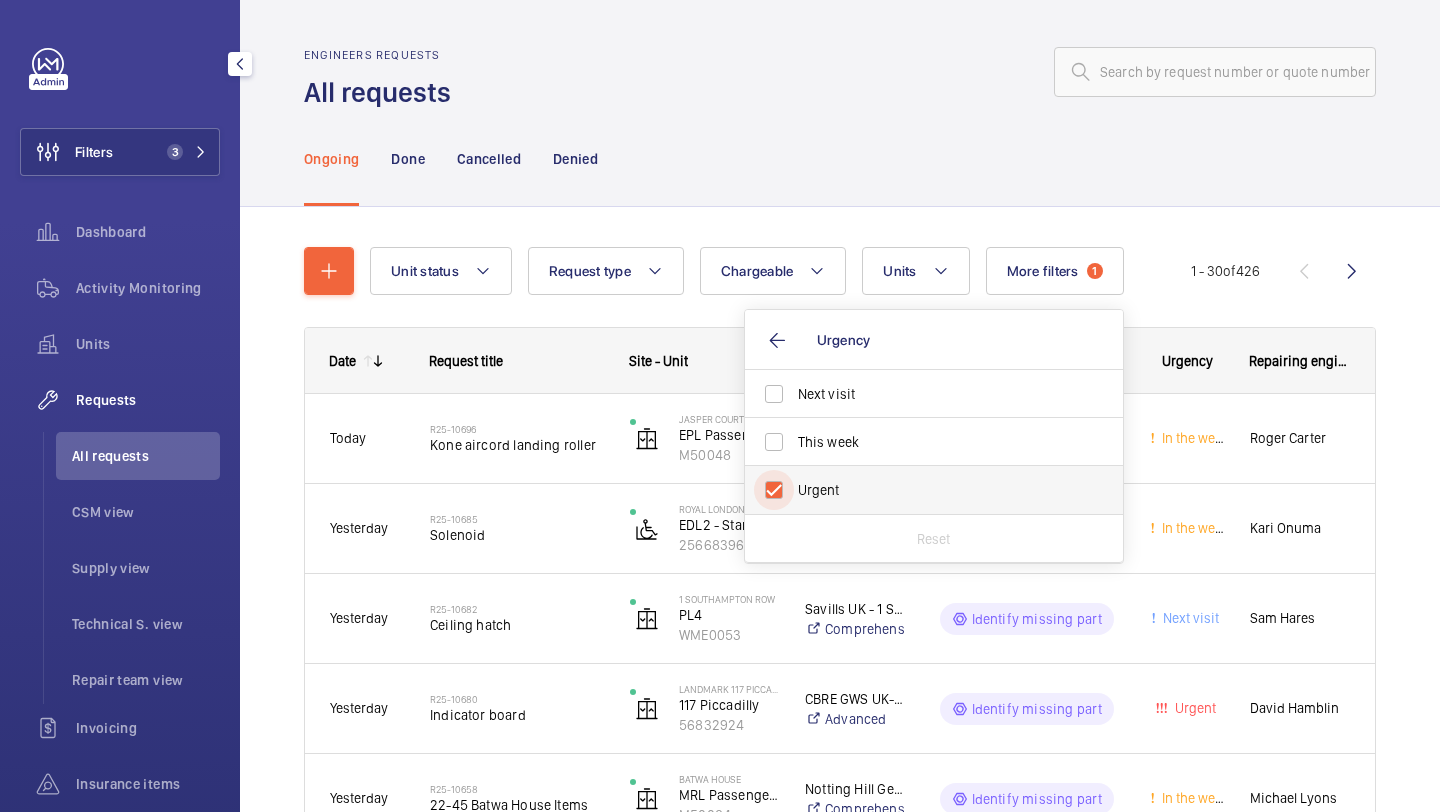 checkbox on "true" 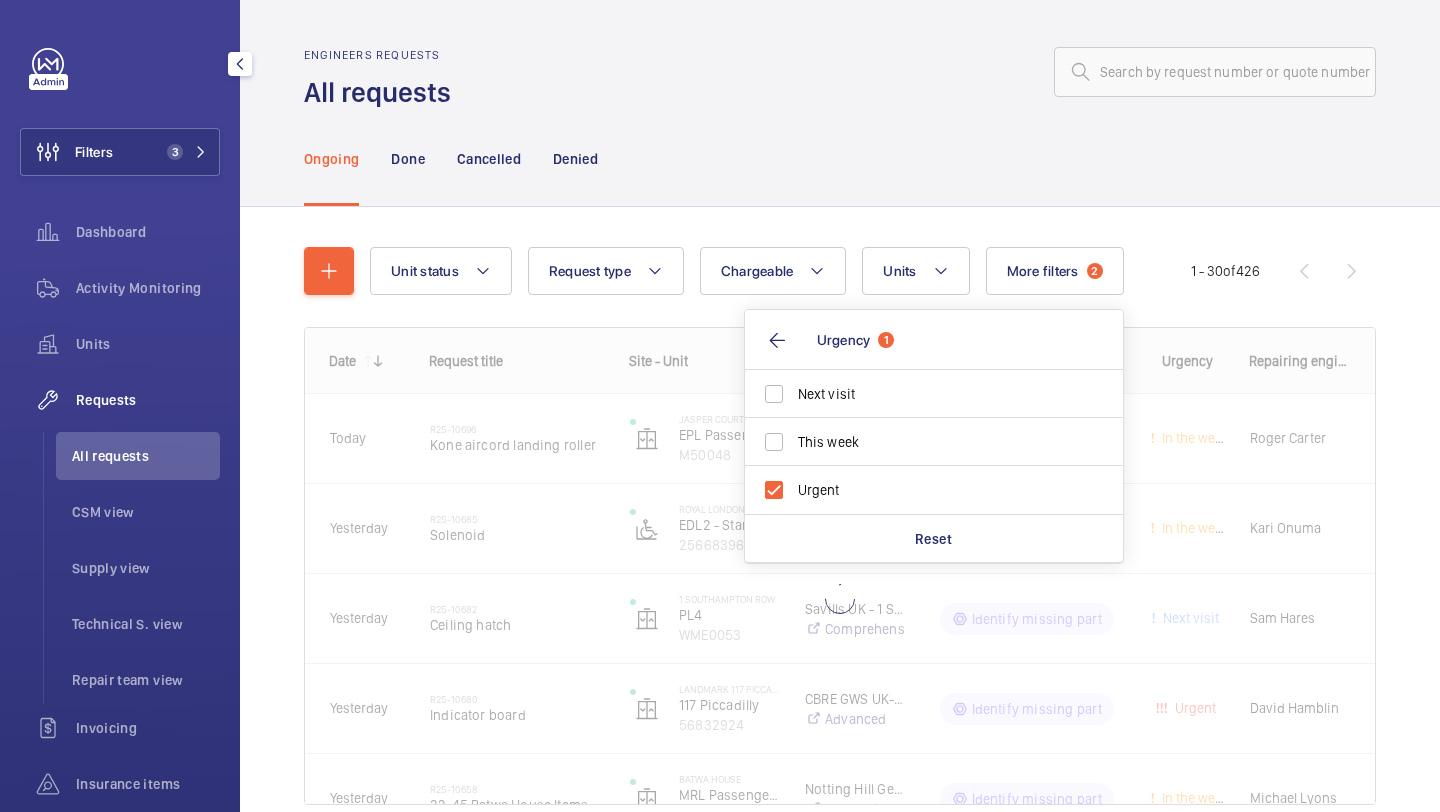click on "Ongoing Done Cancelled Denied" 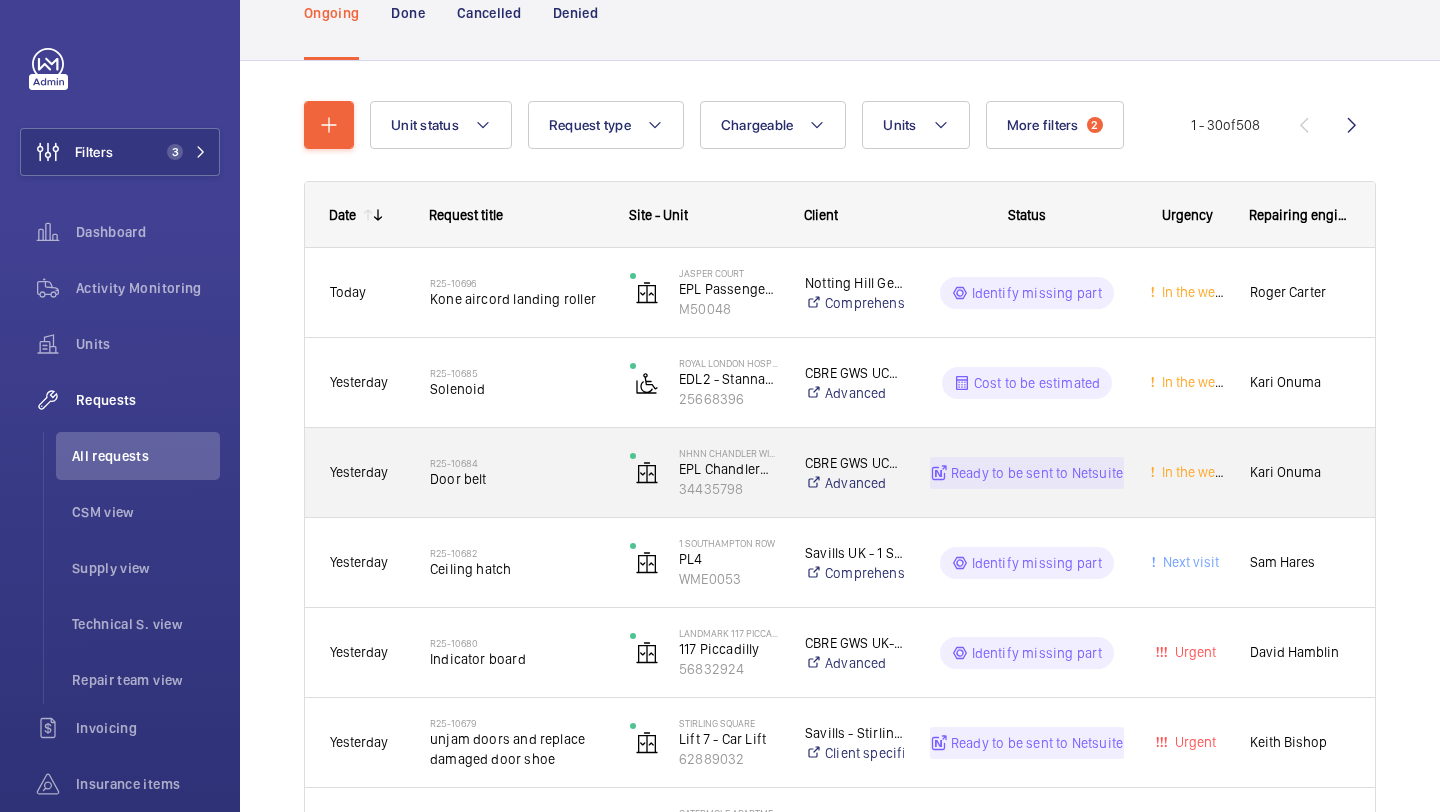 scroll, scrollTop: 154, scrollLeft: 0, axis: vertical 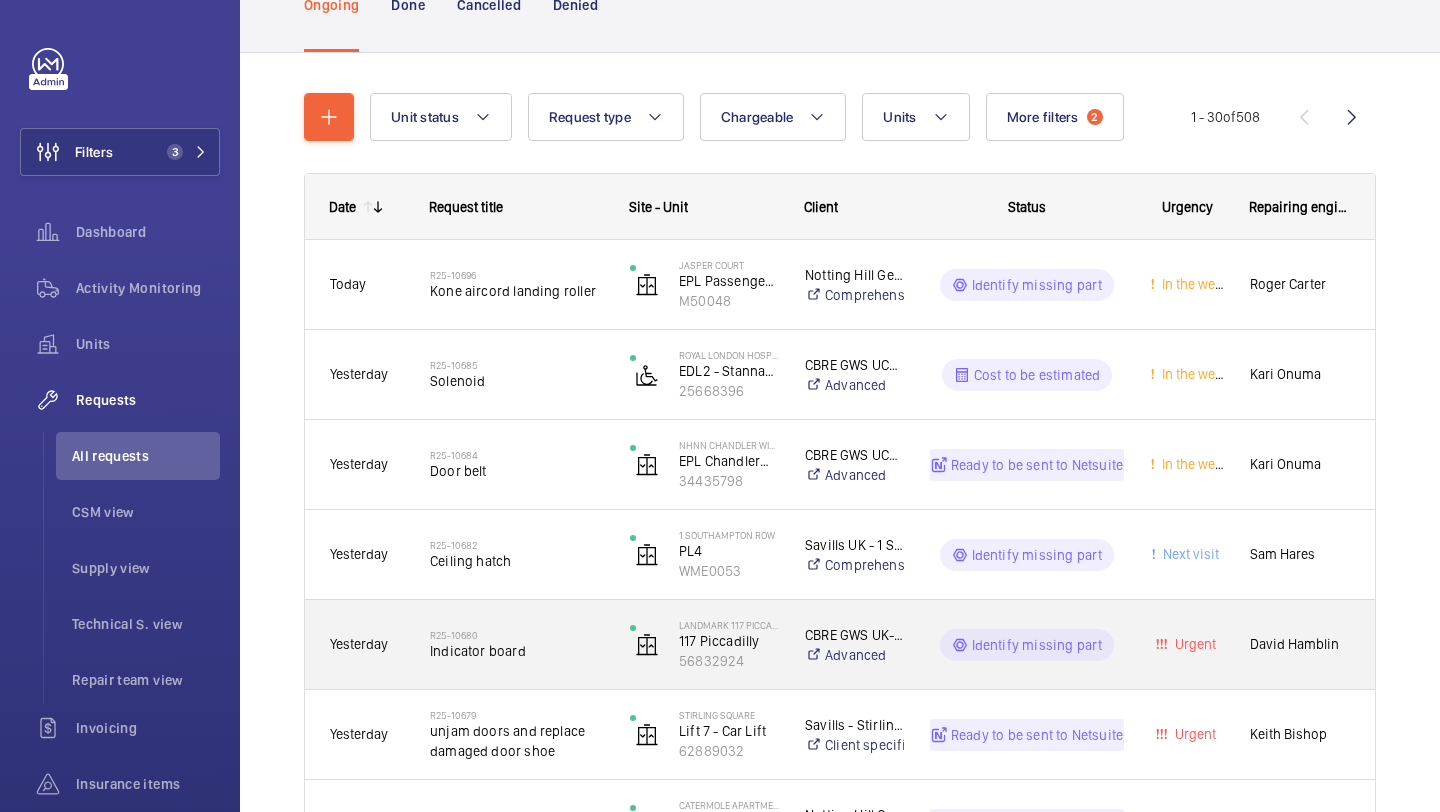click on "R25-10680   Indicator board" 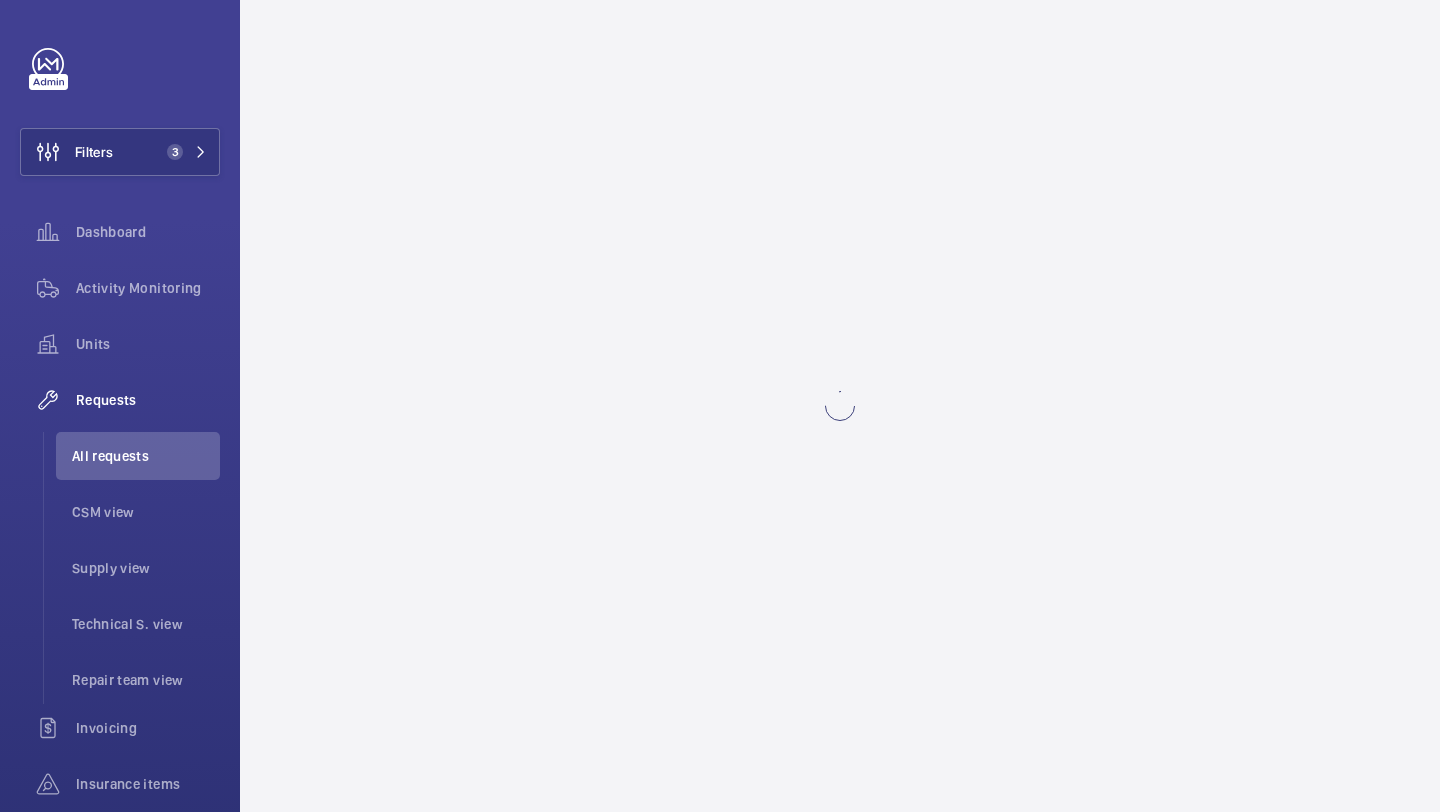 scroll, scrollTop: 0, scrollLeft: 0, axis: both 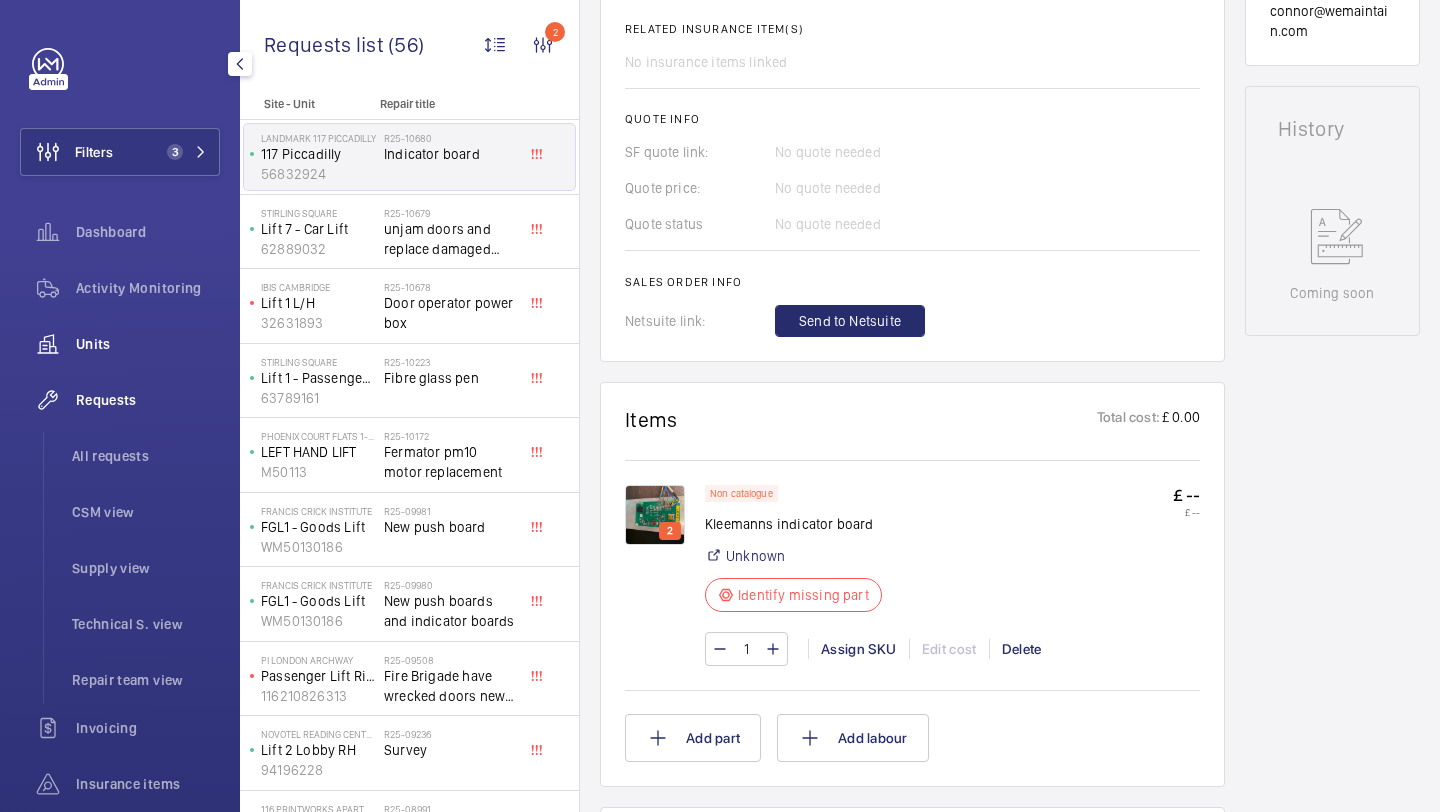 click on "Units" 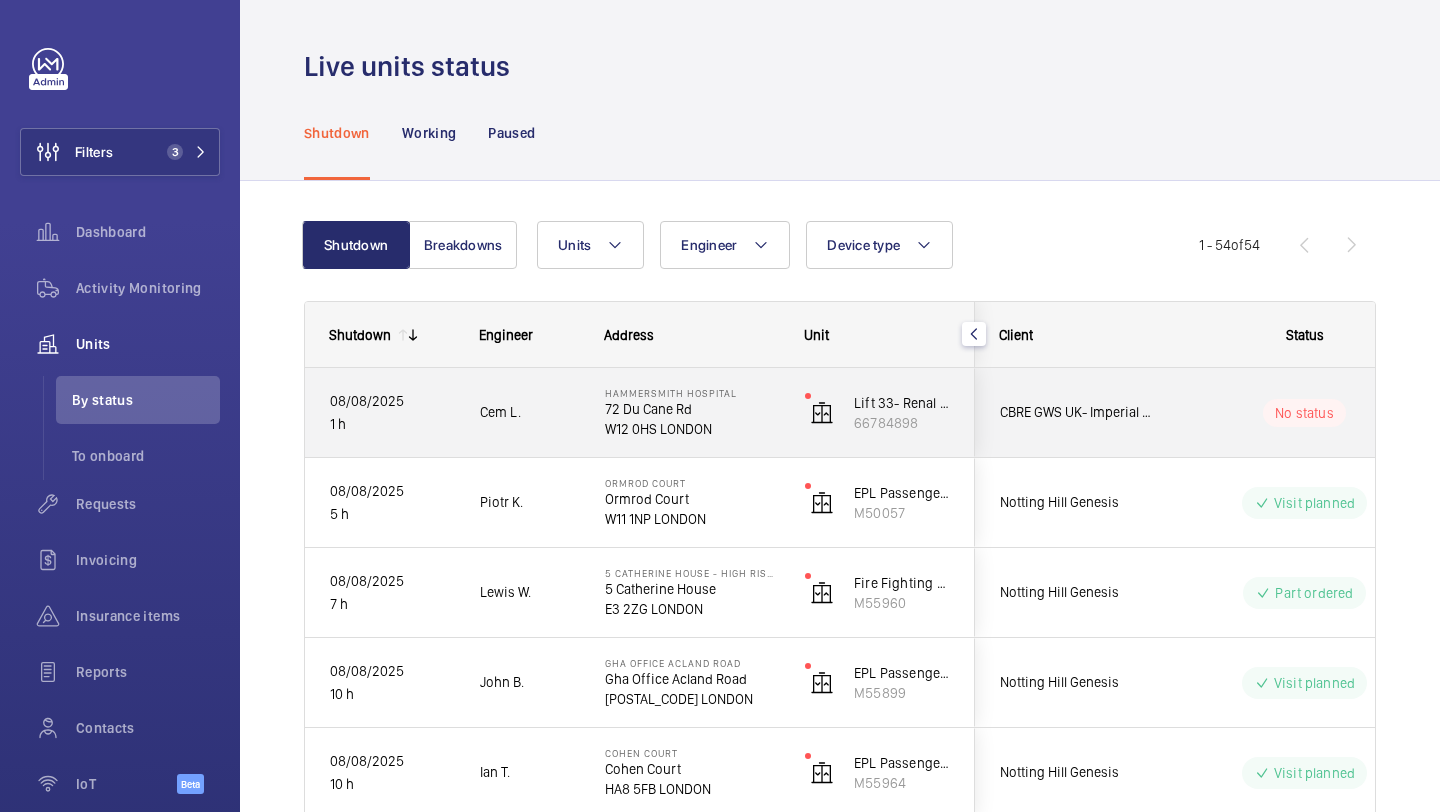 click on "CBRE GWS UK- Imperial Hospital (Hammersmith)" 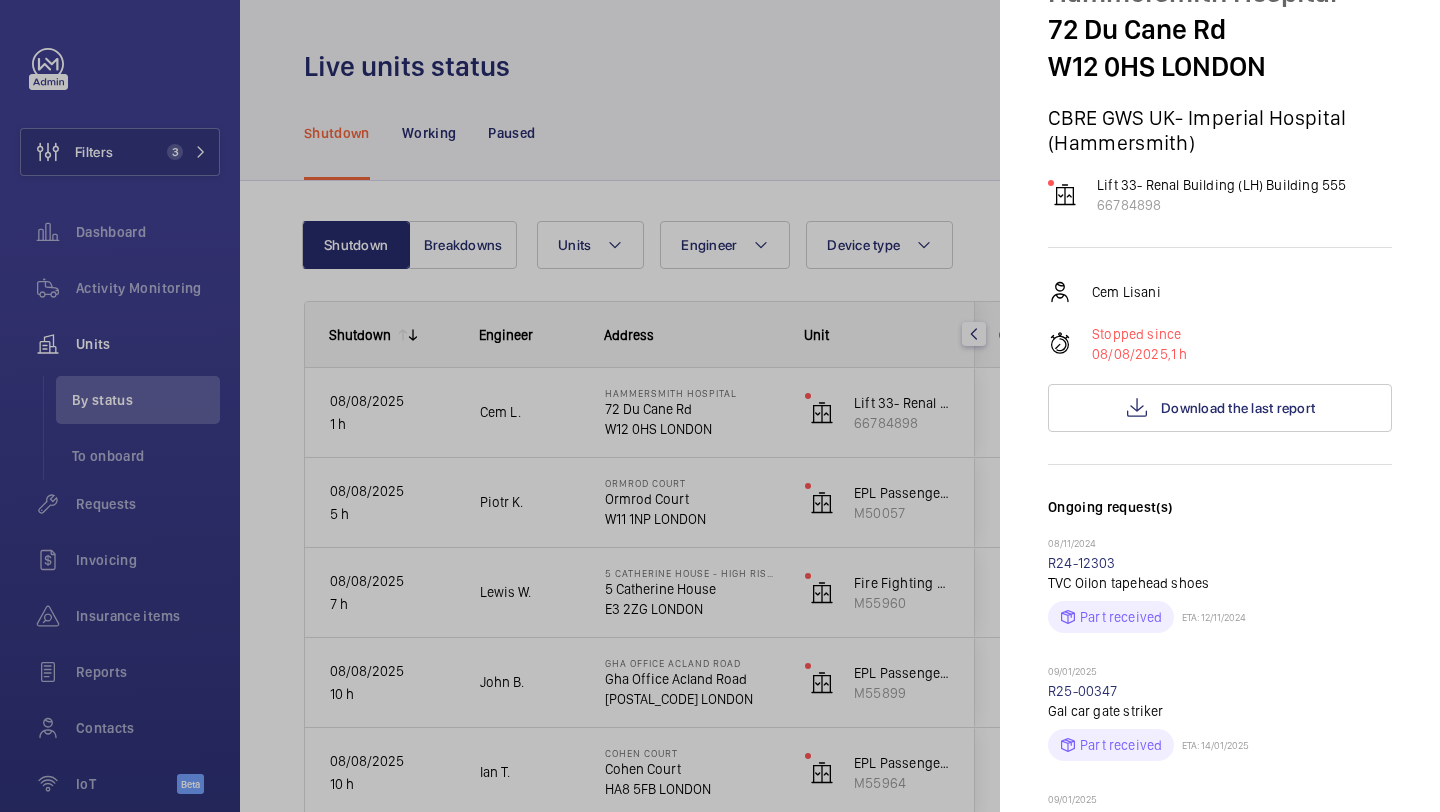 scroll, scrollTop: 11, scrollLeft: 0, axis: vertical 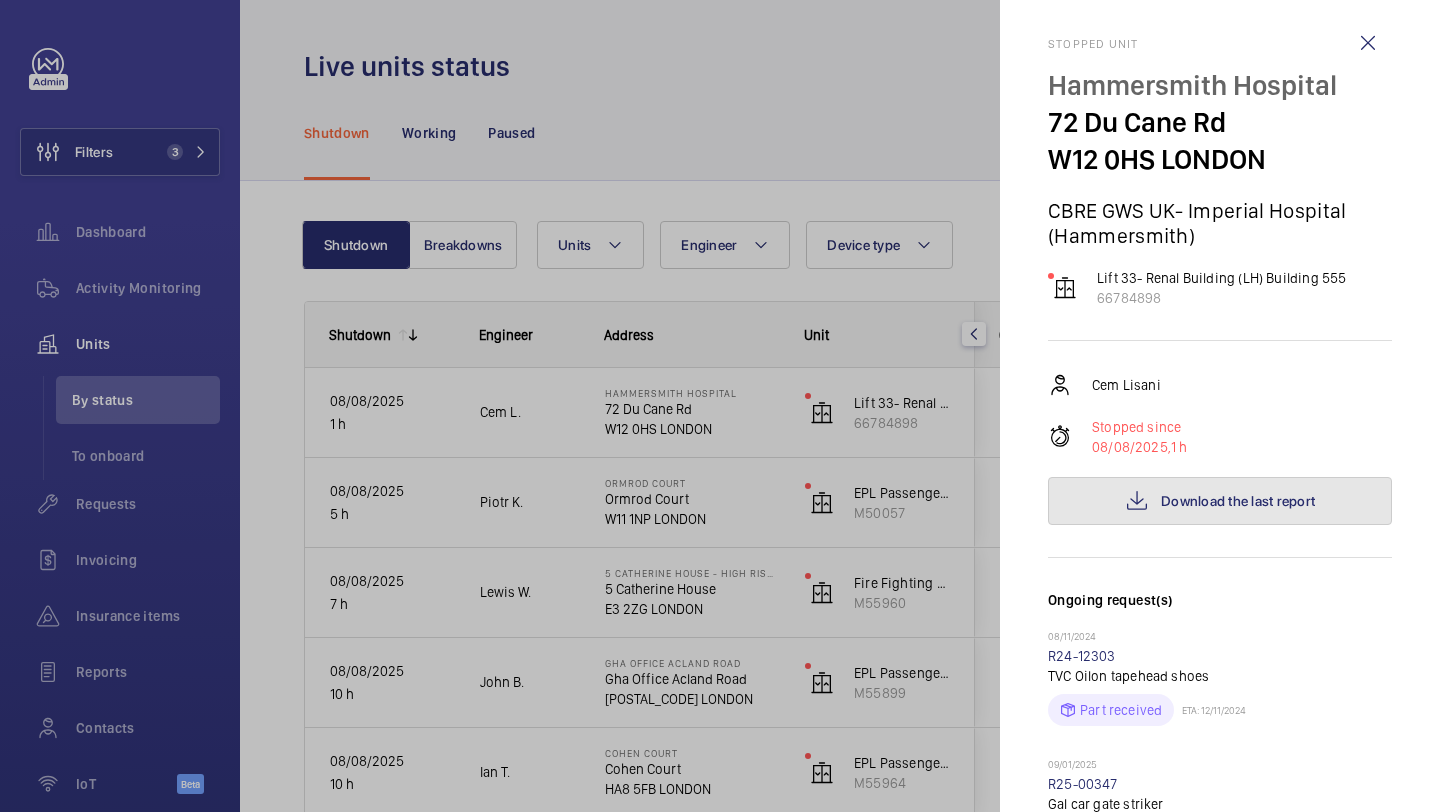 click on "Download the last report" 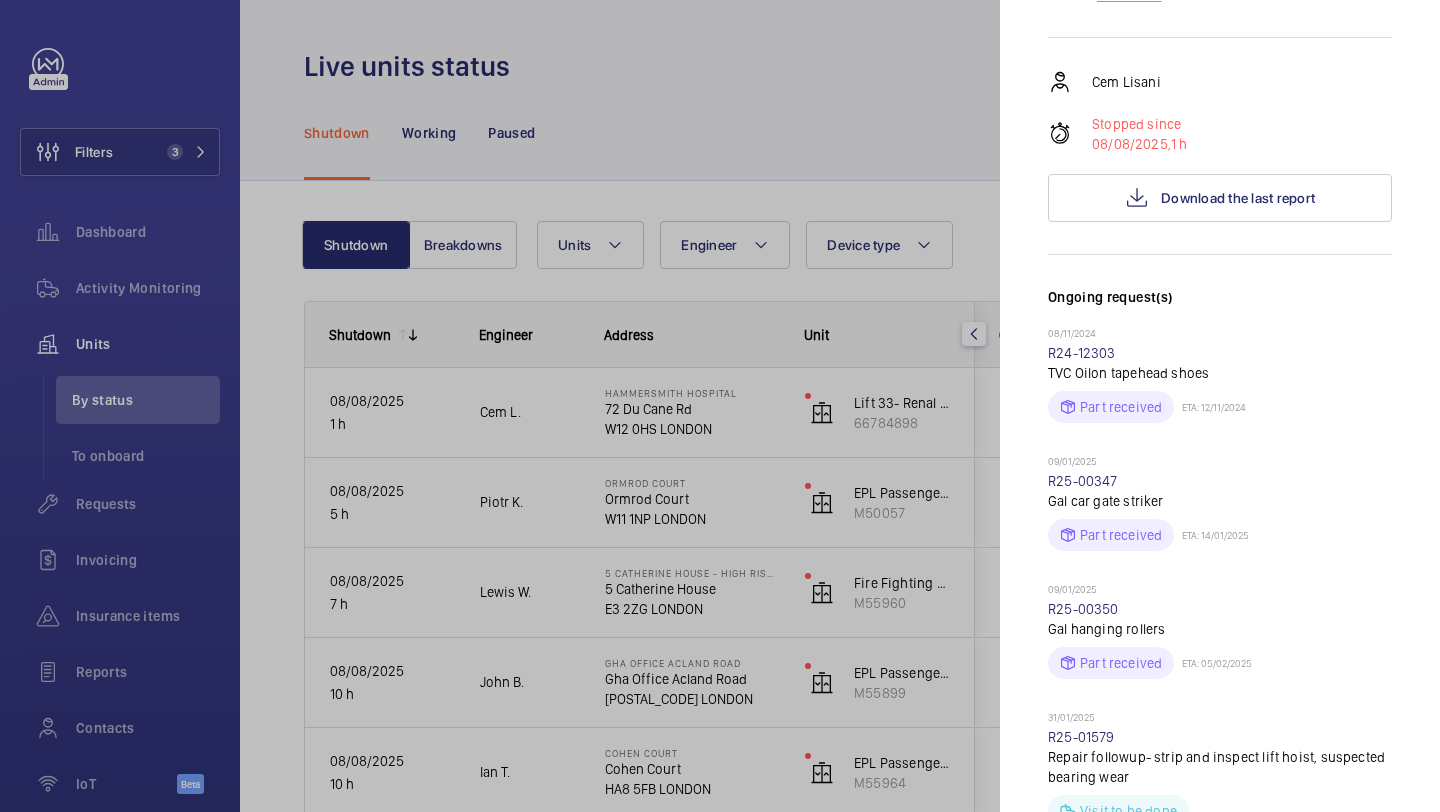 scroll, scrollTop: 770, scrollLeft: 0, axis: vertical 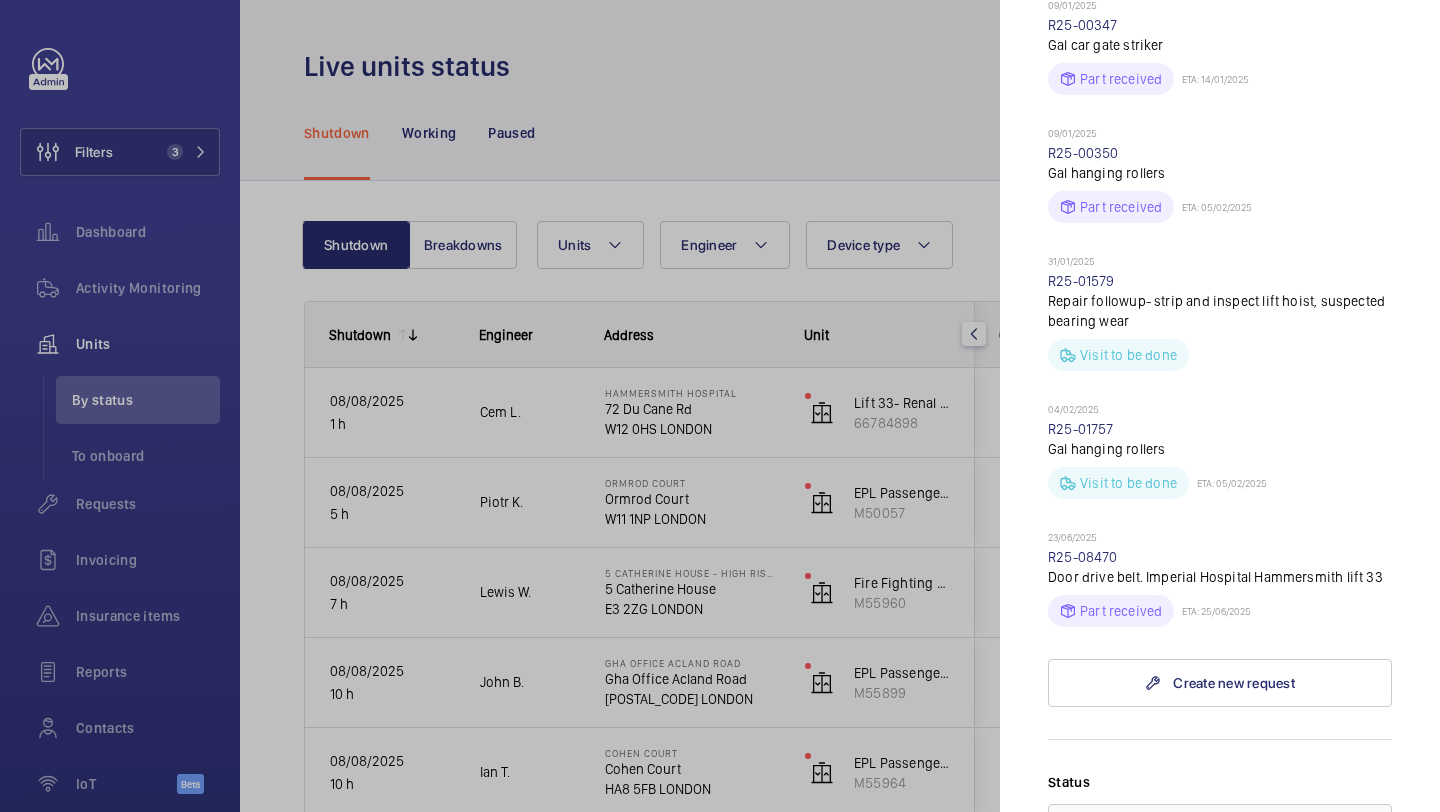 click 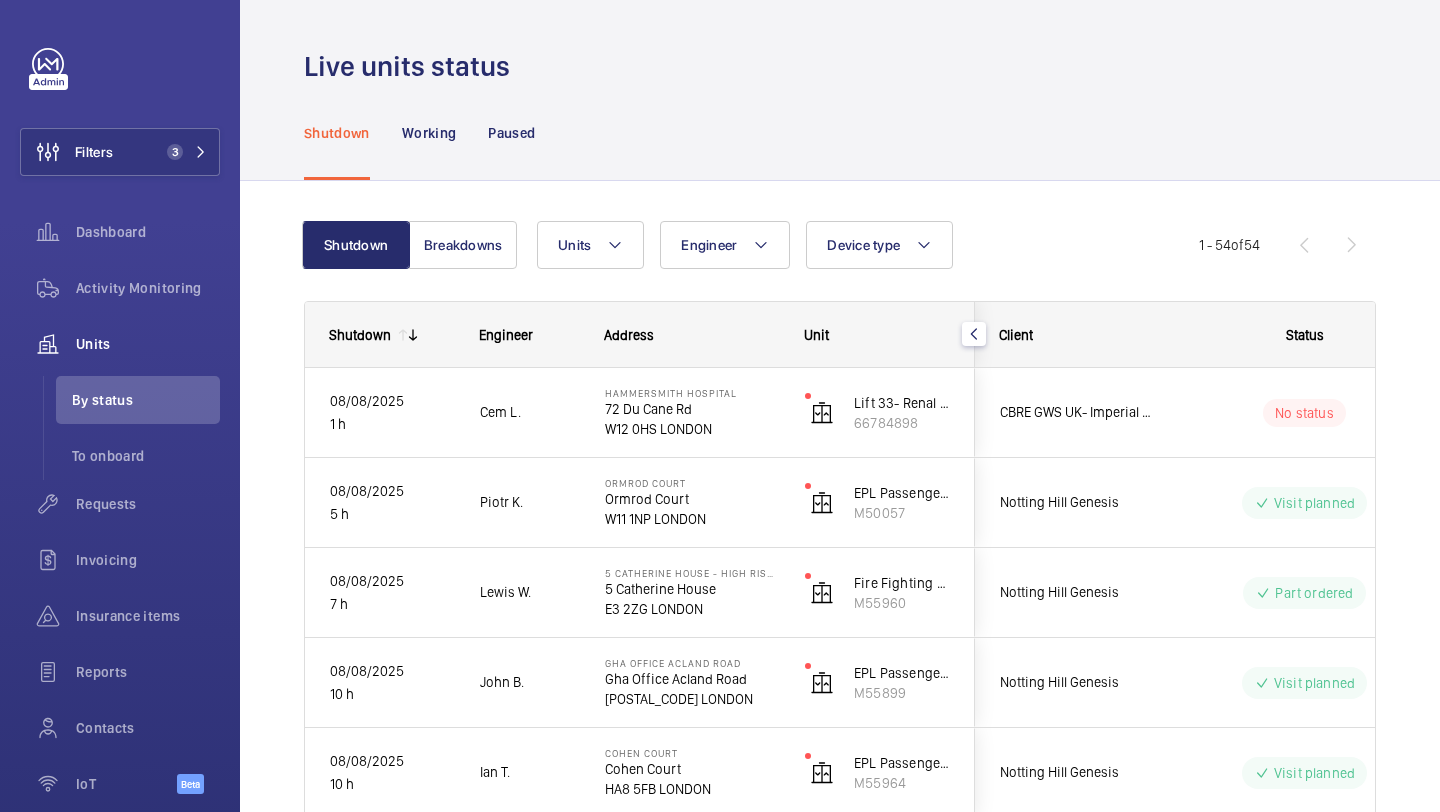 scroll, scrollTop: 0, scrollLeft: 0, axis: both 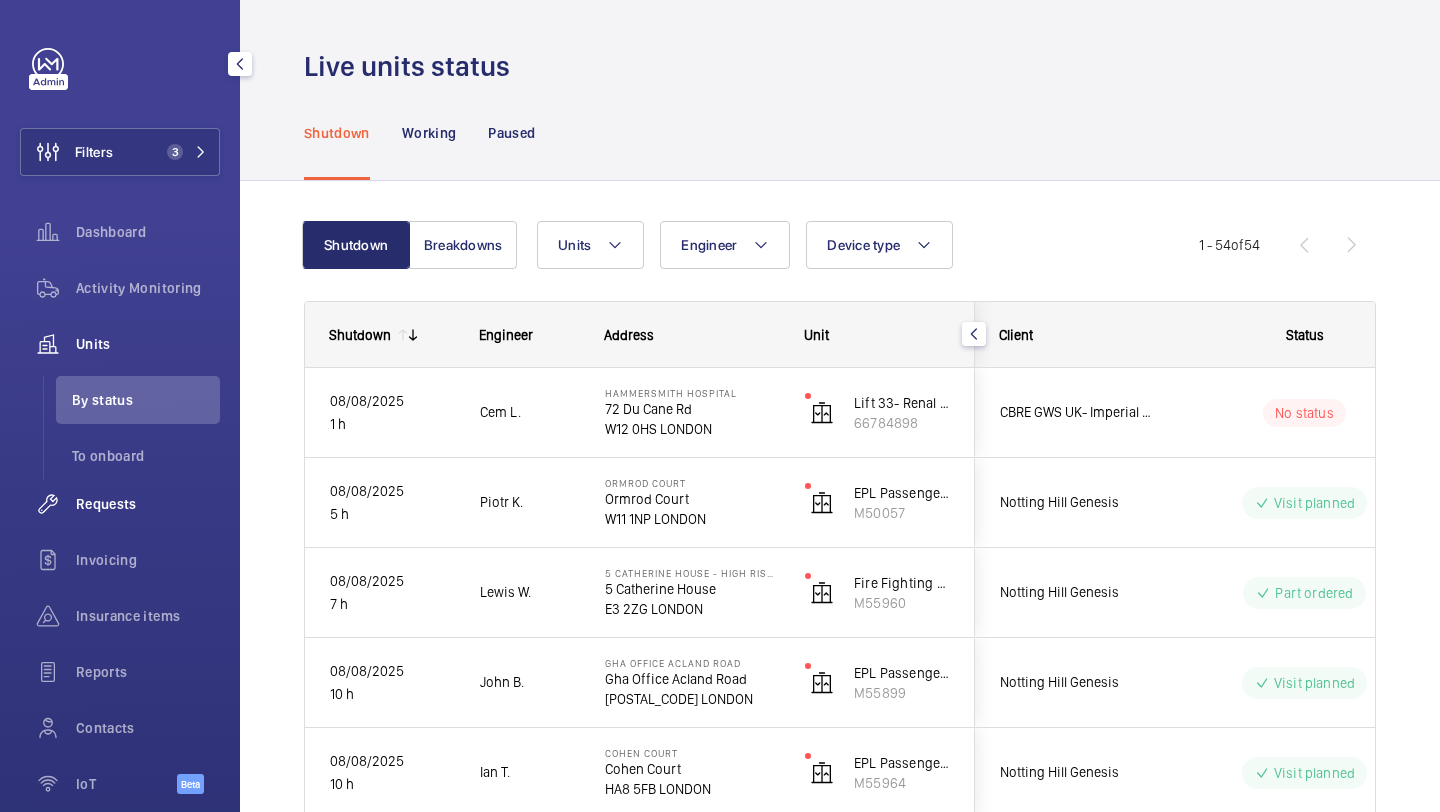 click on "Requests" 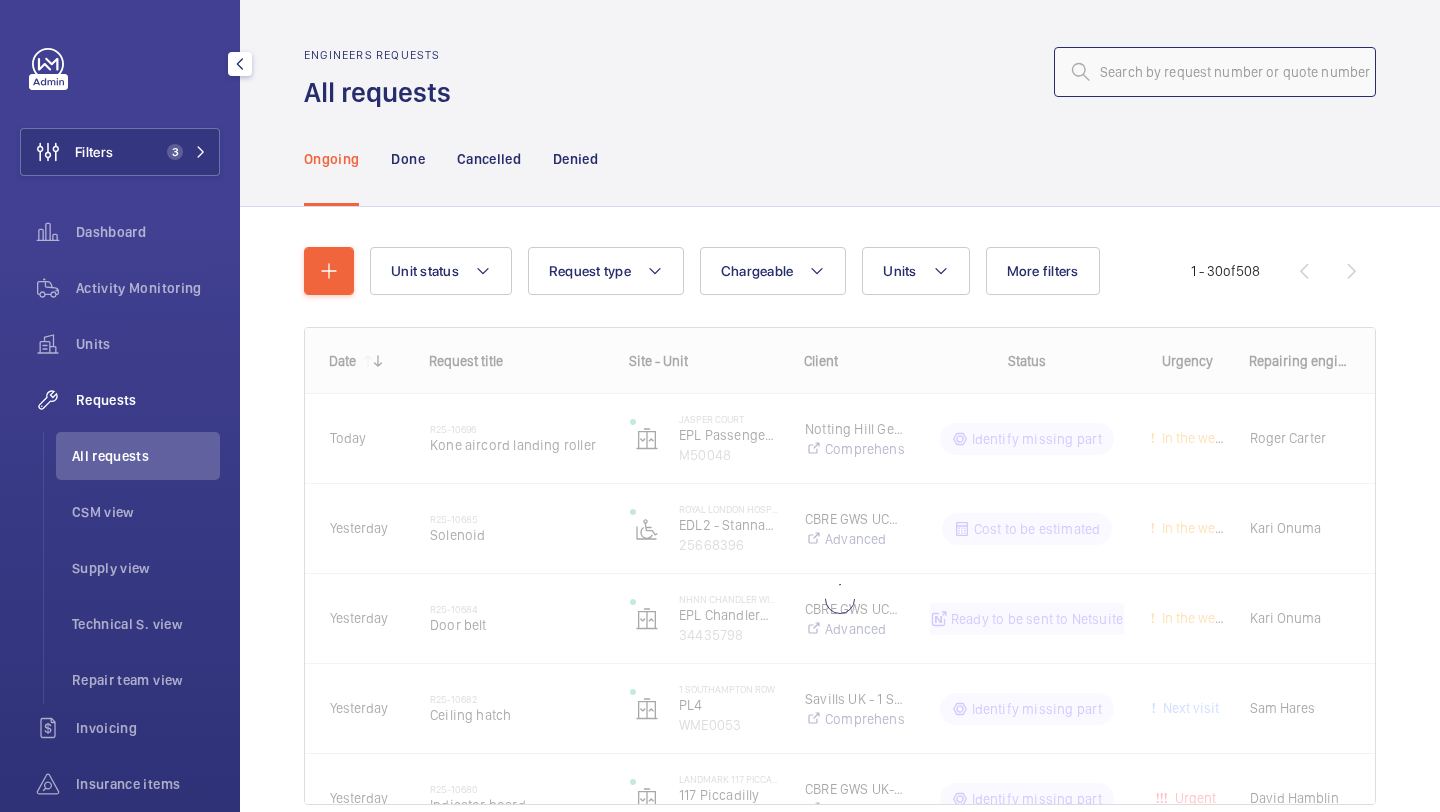 click 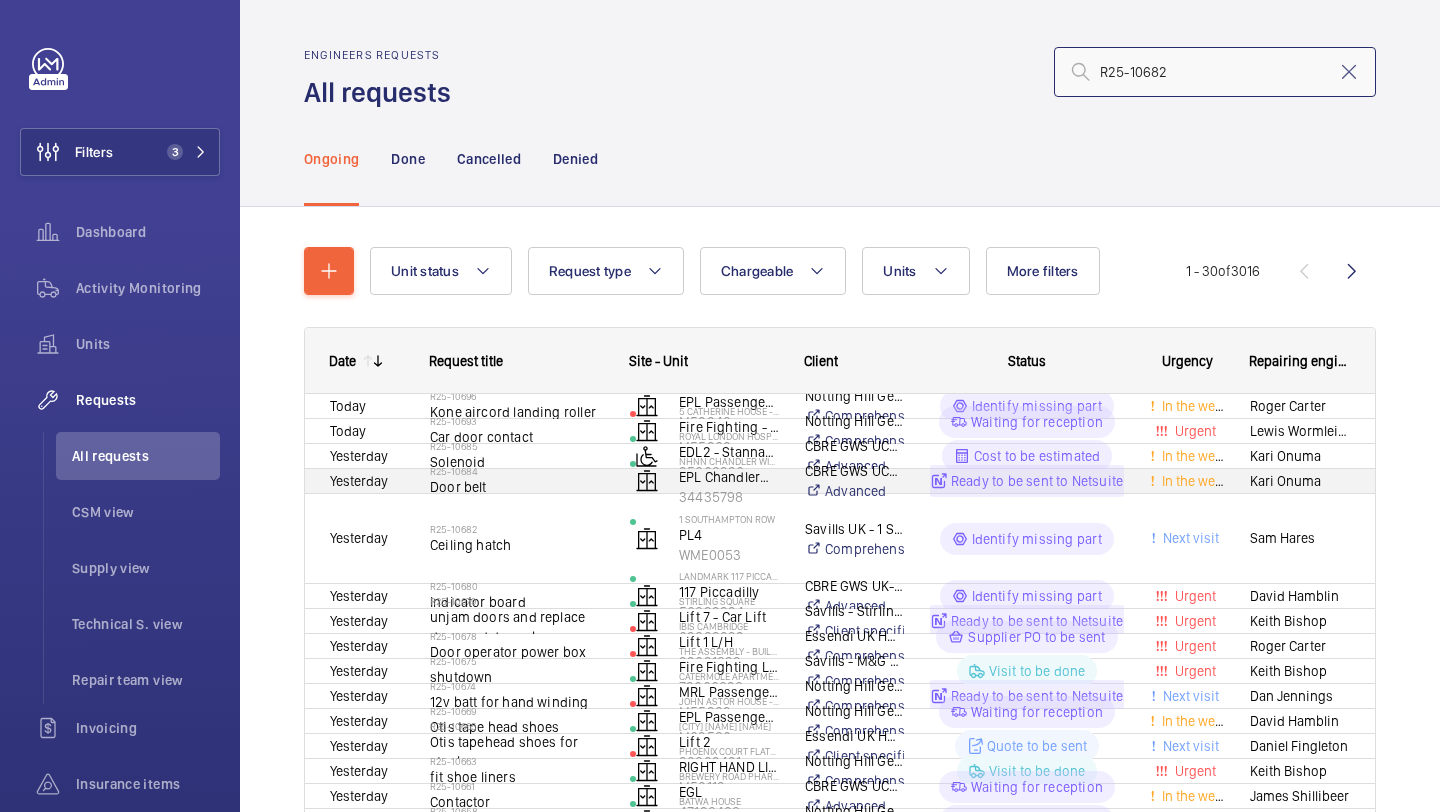 type on "R25-10682" 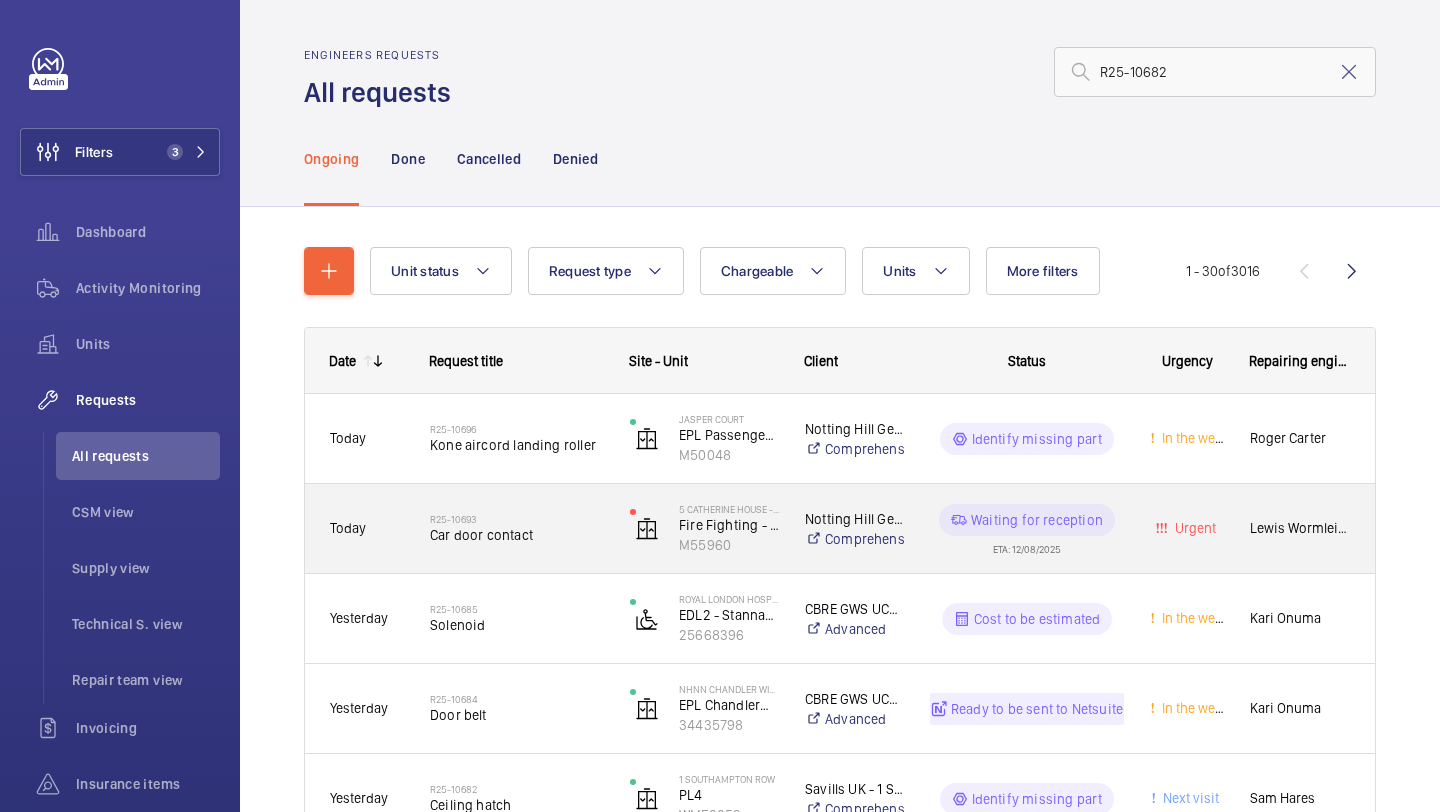 click on "Yesterday  R25-10682   Ceiling hatch    1 Southampton Row   PL4   WME0053   Savills UK - 1 Southampton Row   Comprehensive  Identify missing part Next visit Sam Hares Today  R25-10696   Kone aircord landing roller    Jasper Court   EPL Passenger Lift   M50048   Notting Hill Genesis   Comprehensive  Identify missing part In the week Roger Carter Today  R25-10693   Car door contact    5 Catherine House - High Risk Building   Fire Fighting - EPL Passenger Lift   M55960   Notting Hill Genesis   Comprehensive  Waiting for reception  ETA: 12/08/2025
Urgent Lewis Wormleighton Yesterday  R25-10685   Solenoid   Royal London Hospital for Integrated Medicine (UCLH)   EDL2 - Stannah Platform (By Café)   25668396   CBRE GWS UCLH   Advanced  Cost to be estimated In the week Kari Onuma Yesterday  R25-10684   Door belt    NHNN Chandler Wing   EPL ChandlerWing LH 20   34435798   CBRE GWS UCLH   Advanced  Ready to be sent to Netsuite In the week Kari Onuma Yesterday  R25-10680   Indicator board   Landmark 117 Piccadilly" 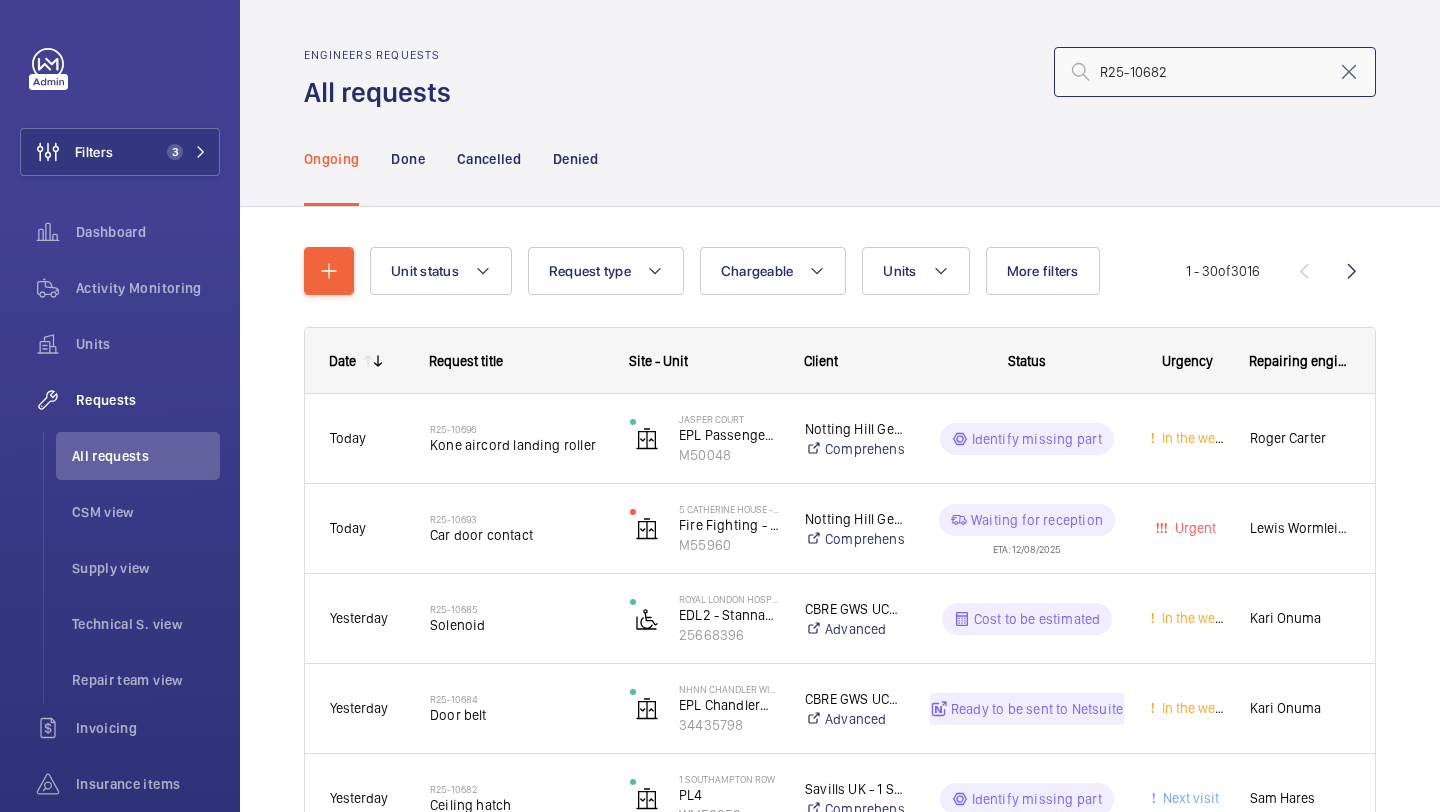 click on "R25-10682" 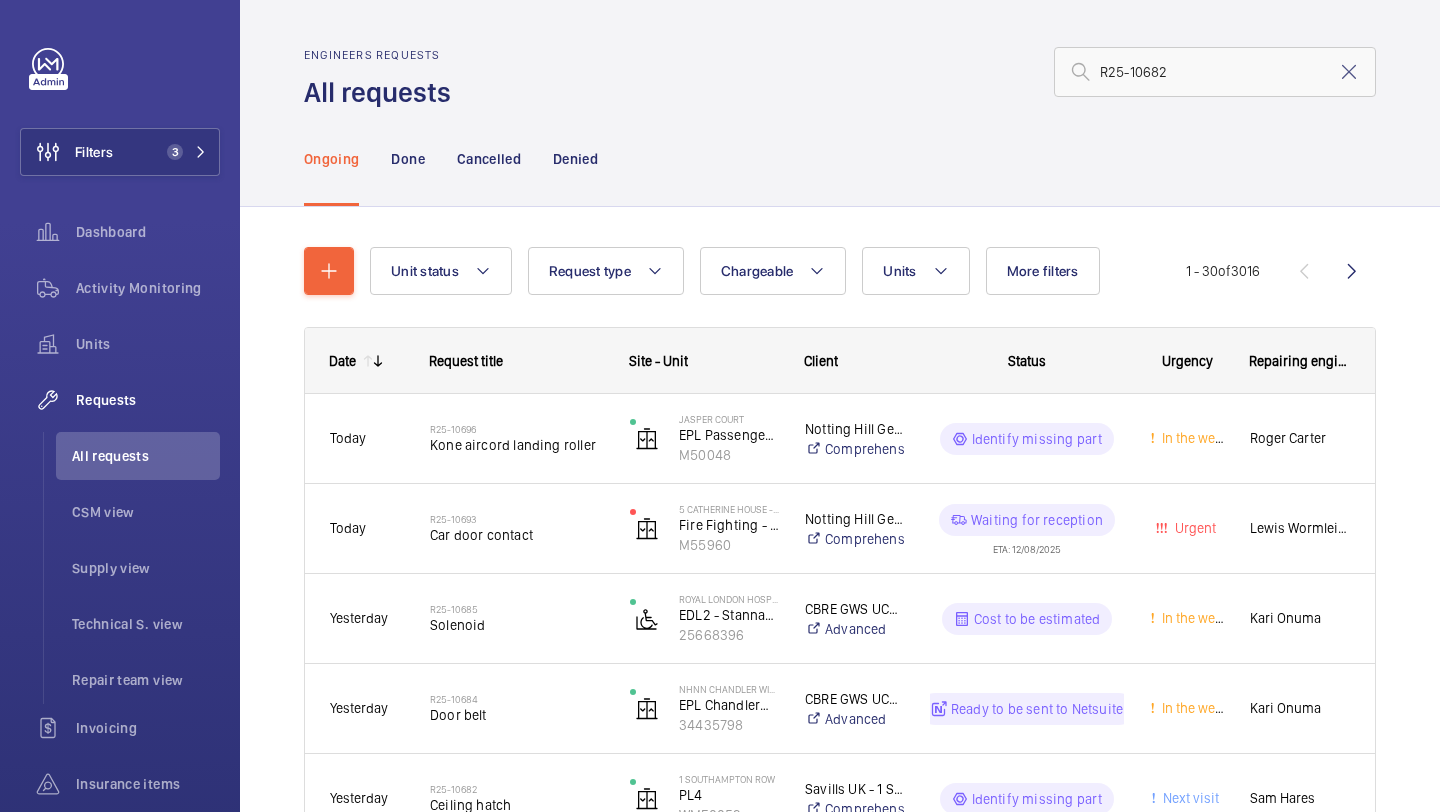 click on "Ongoing Done Cancelled Denied" 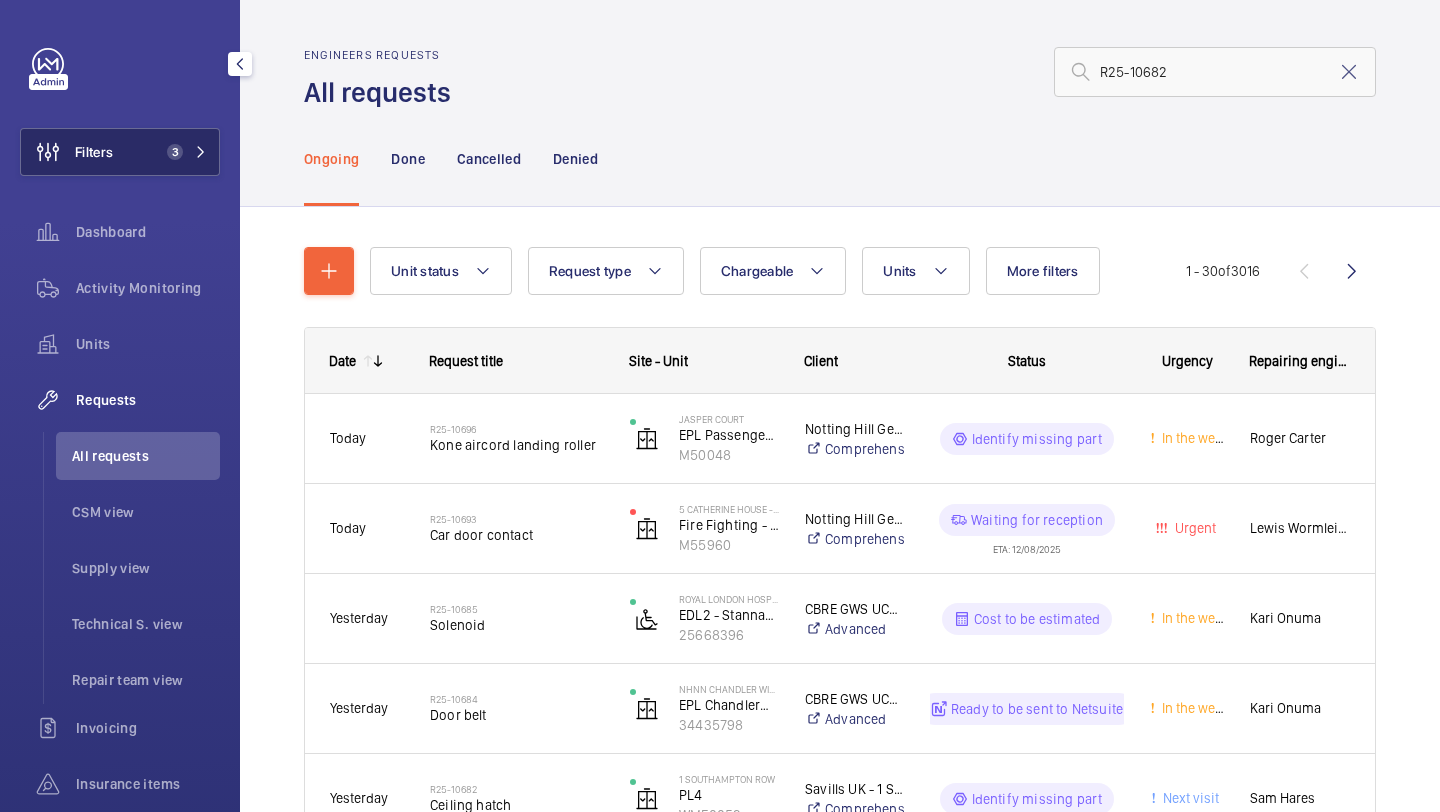 click on "Filters 3" 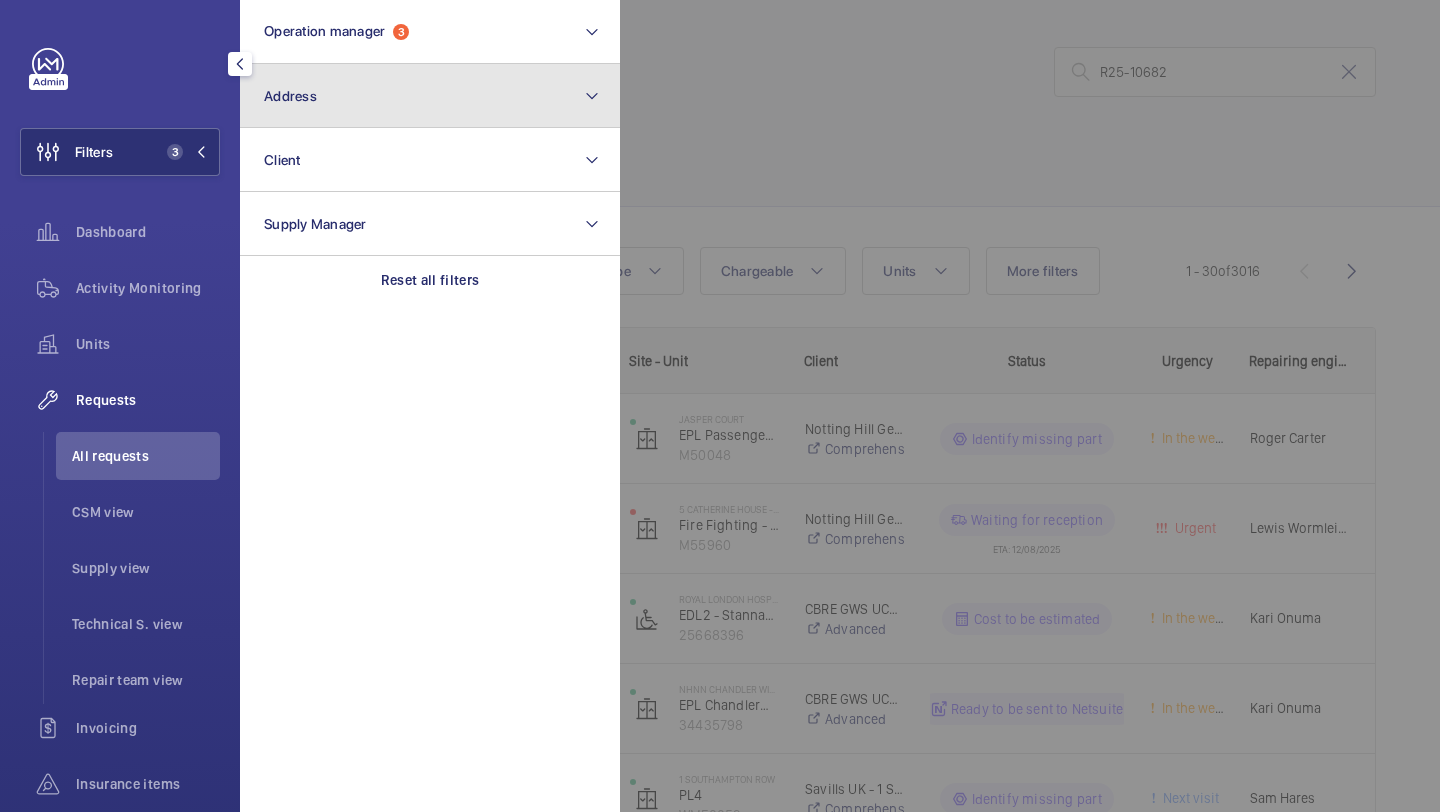 click on "Address" 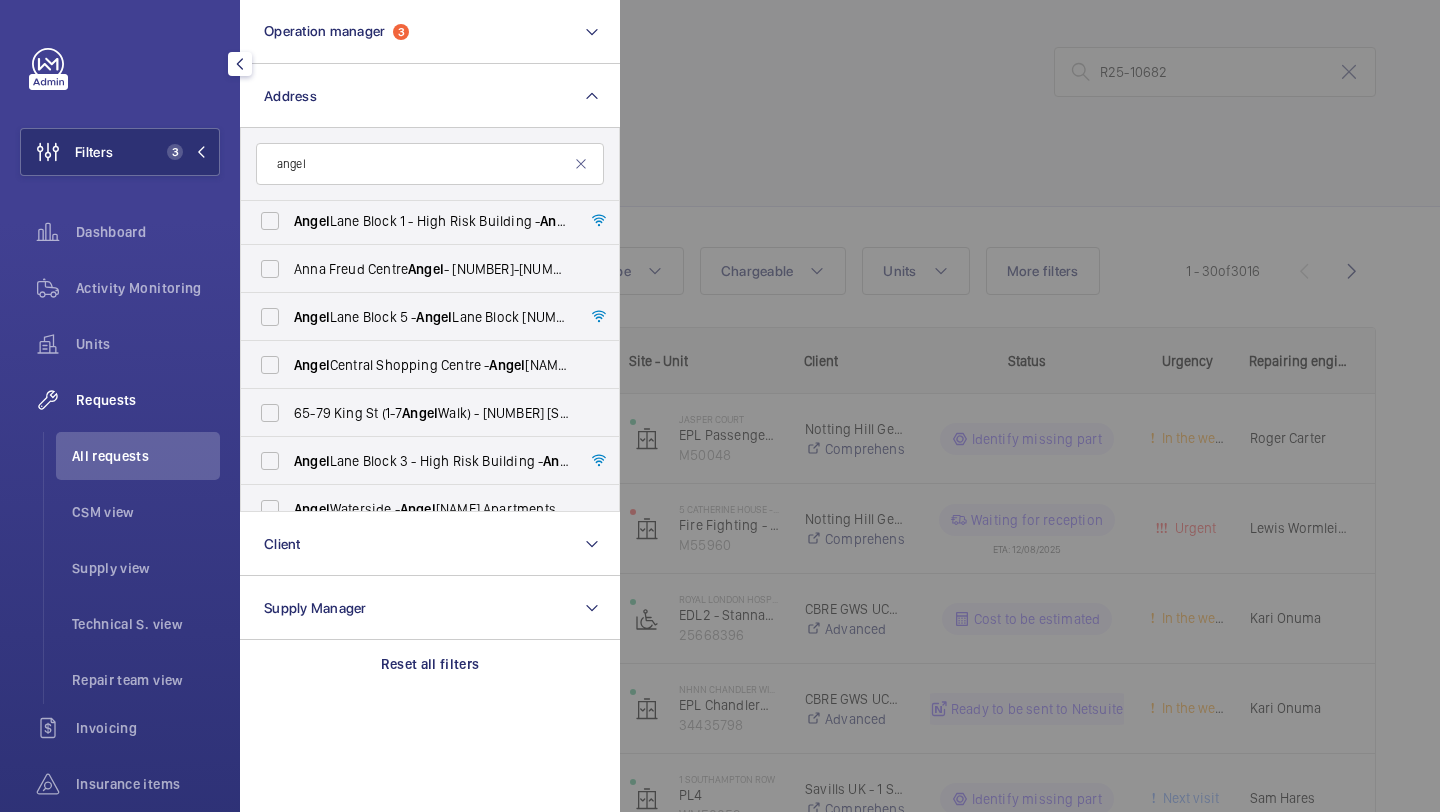 scroll, scrollTop: 243, scrollLeft: 0, axis: vertical 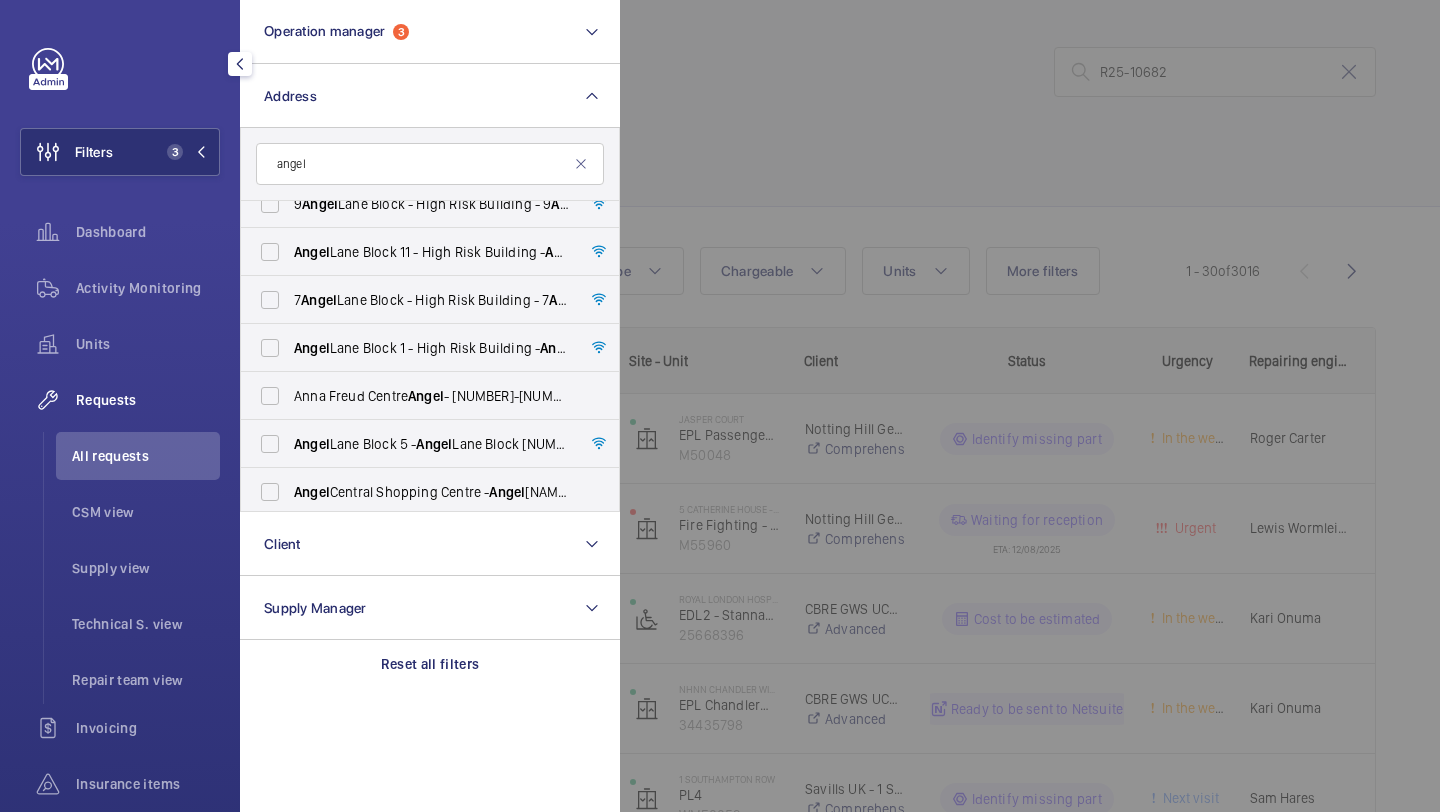 type on "angel" 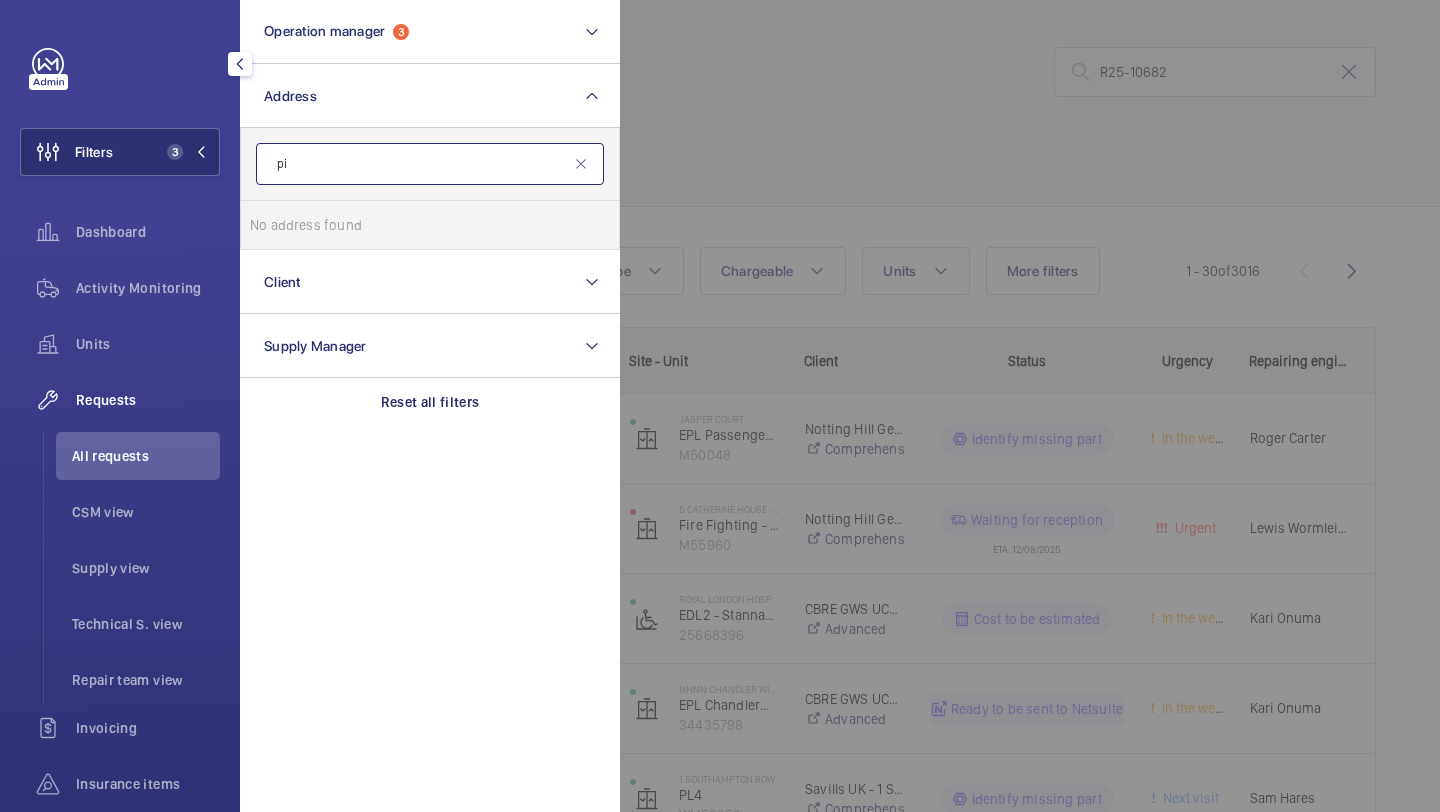 type on "p" 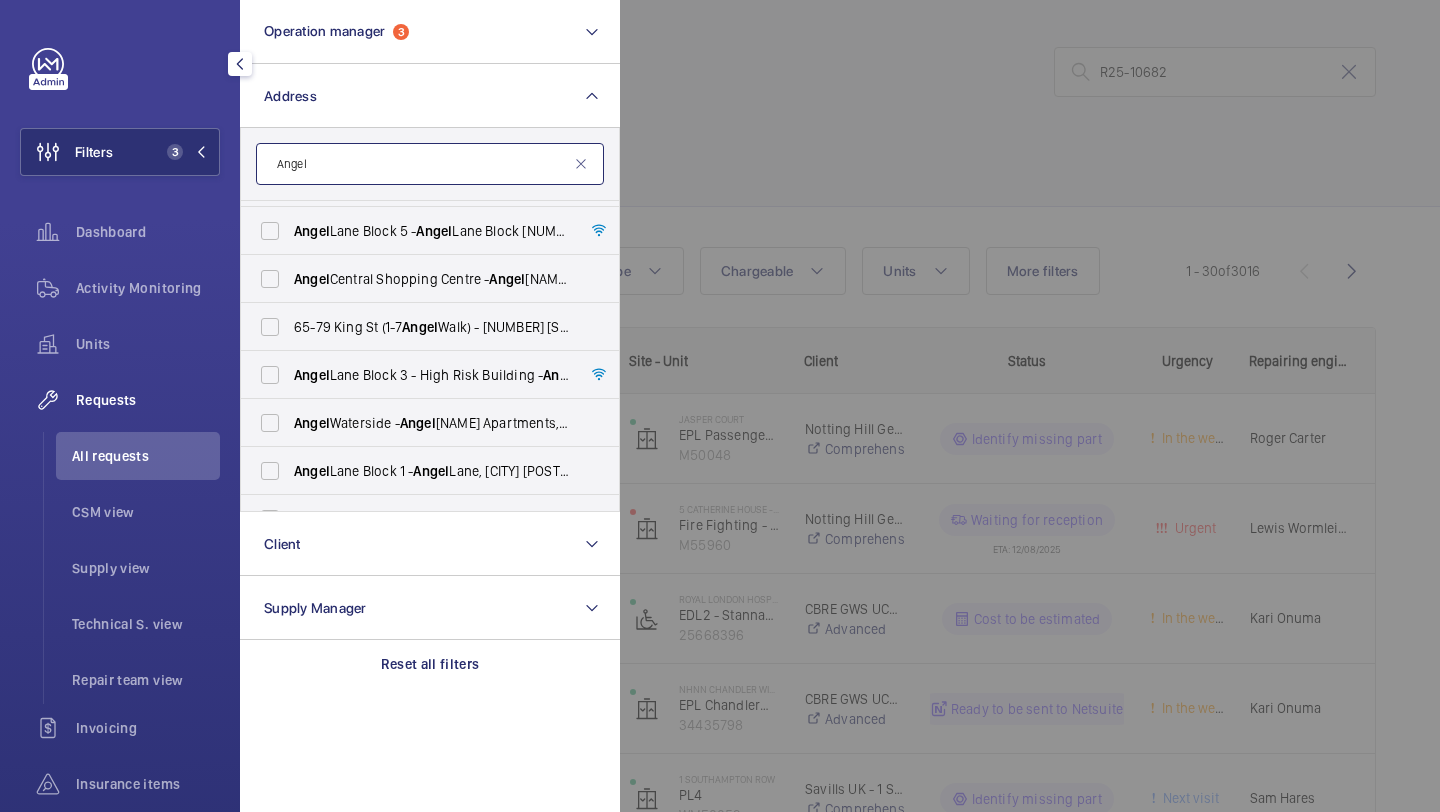 scroll, scrollTop: 362, scrollLeft: 0, axis: vertical 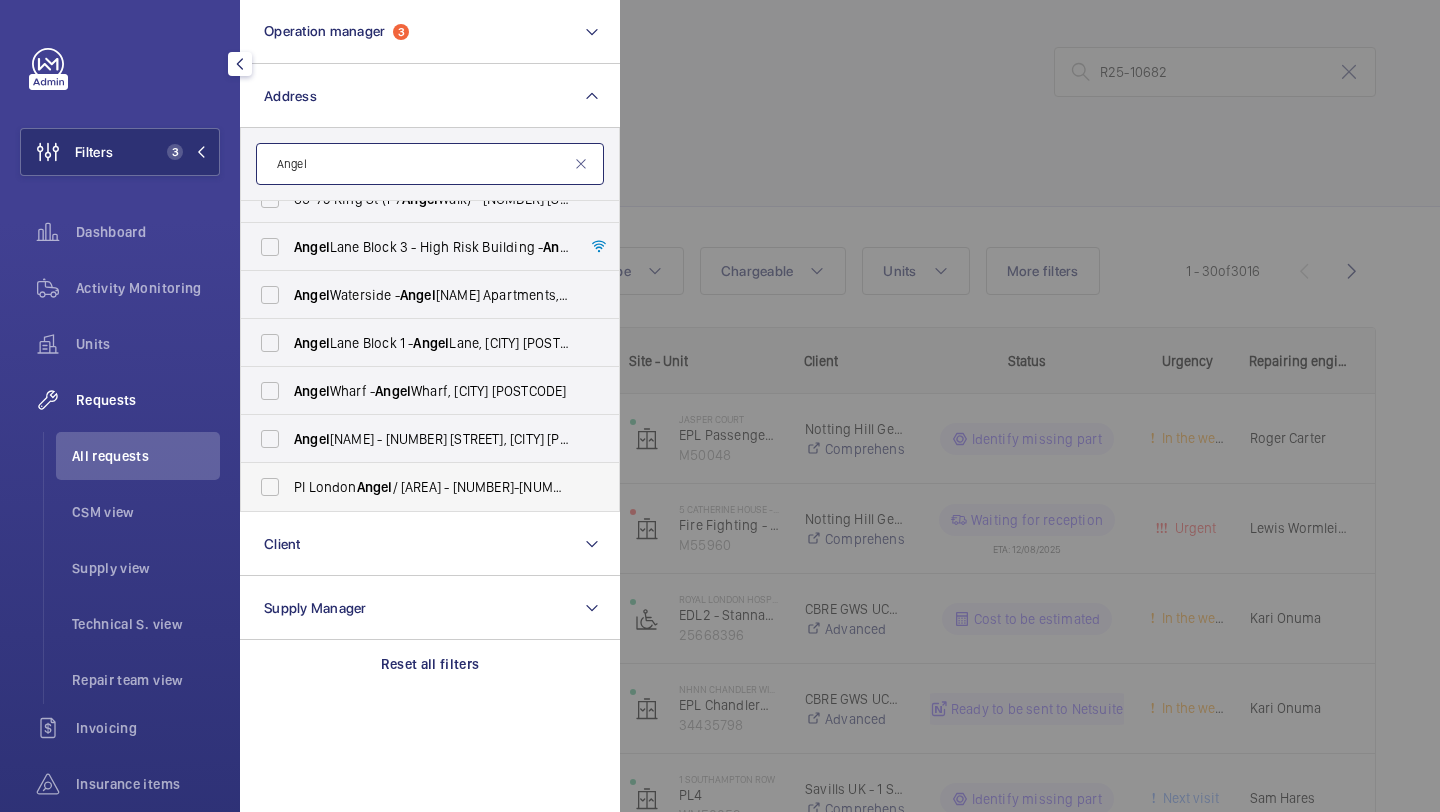type on "Angel" 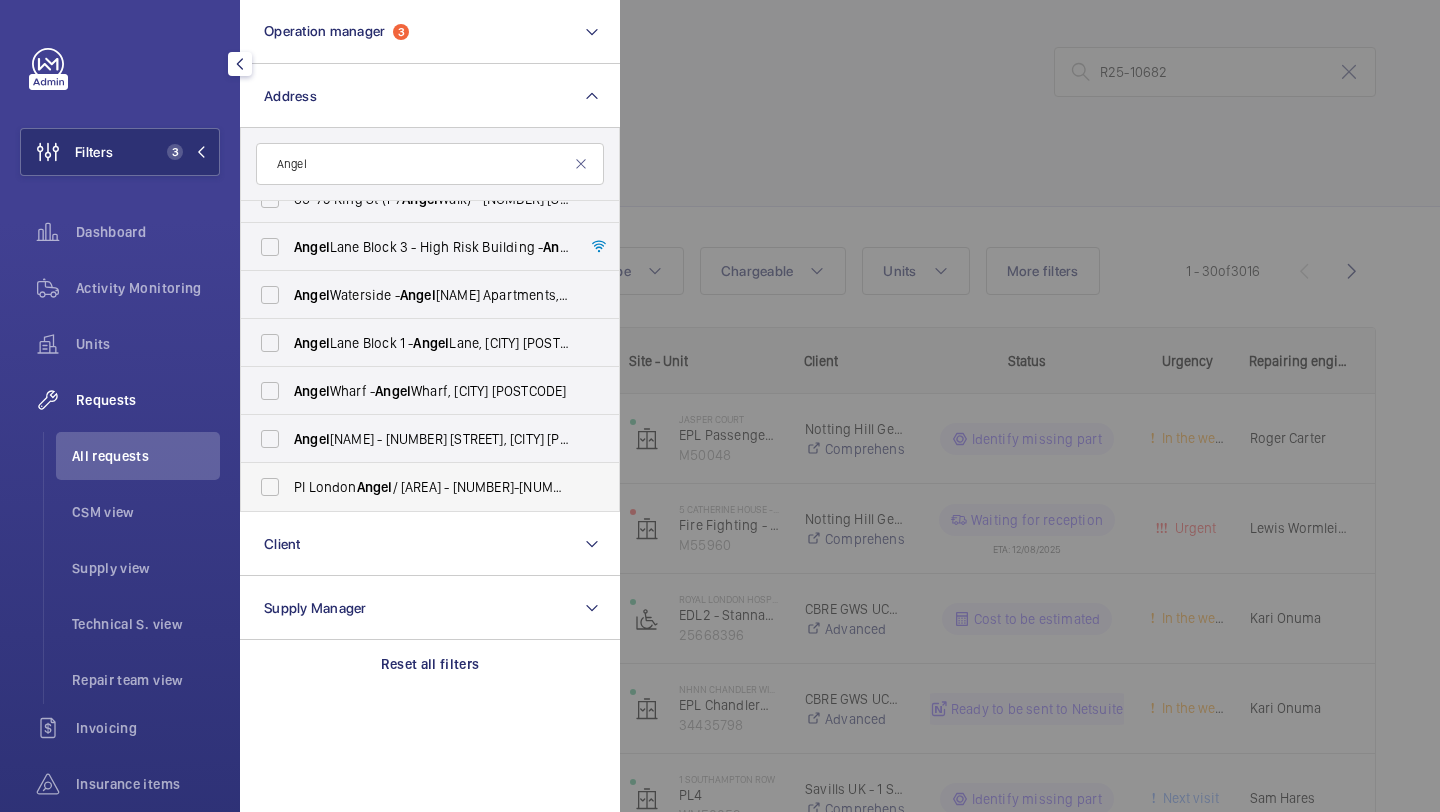 click on "PI London  Angel / Islington - 18-26 Parkfield St, ISLINGTON N1 0PS" at bounding box center [431, 487] 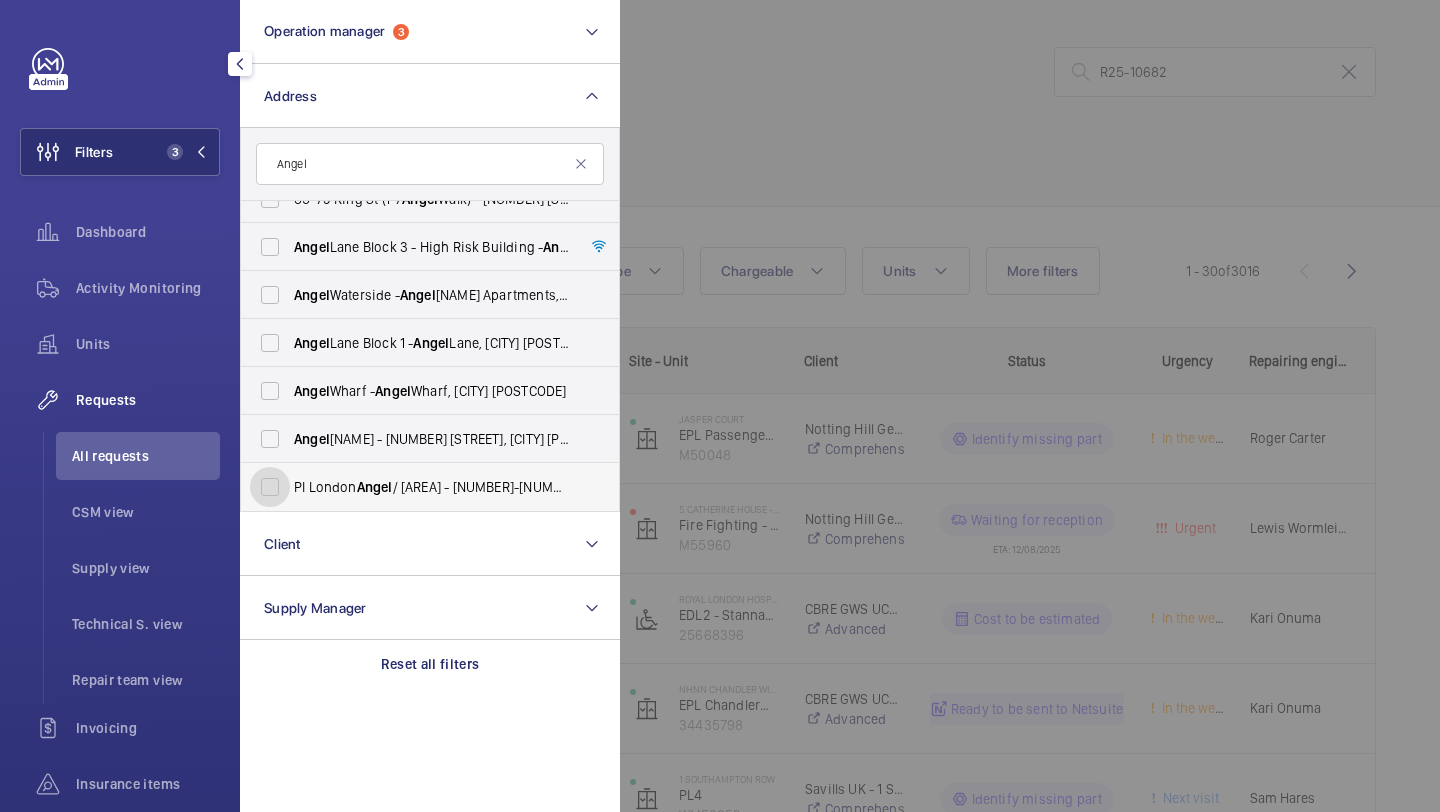 click on "PI London  Angel / Islington - 18-26 Parkfield St, ISLINGTON N1 0PS" at bounding box center (270, 487) 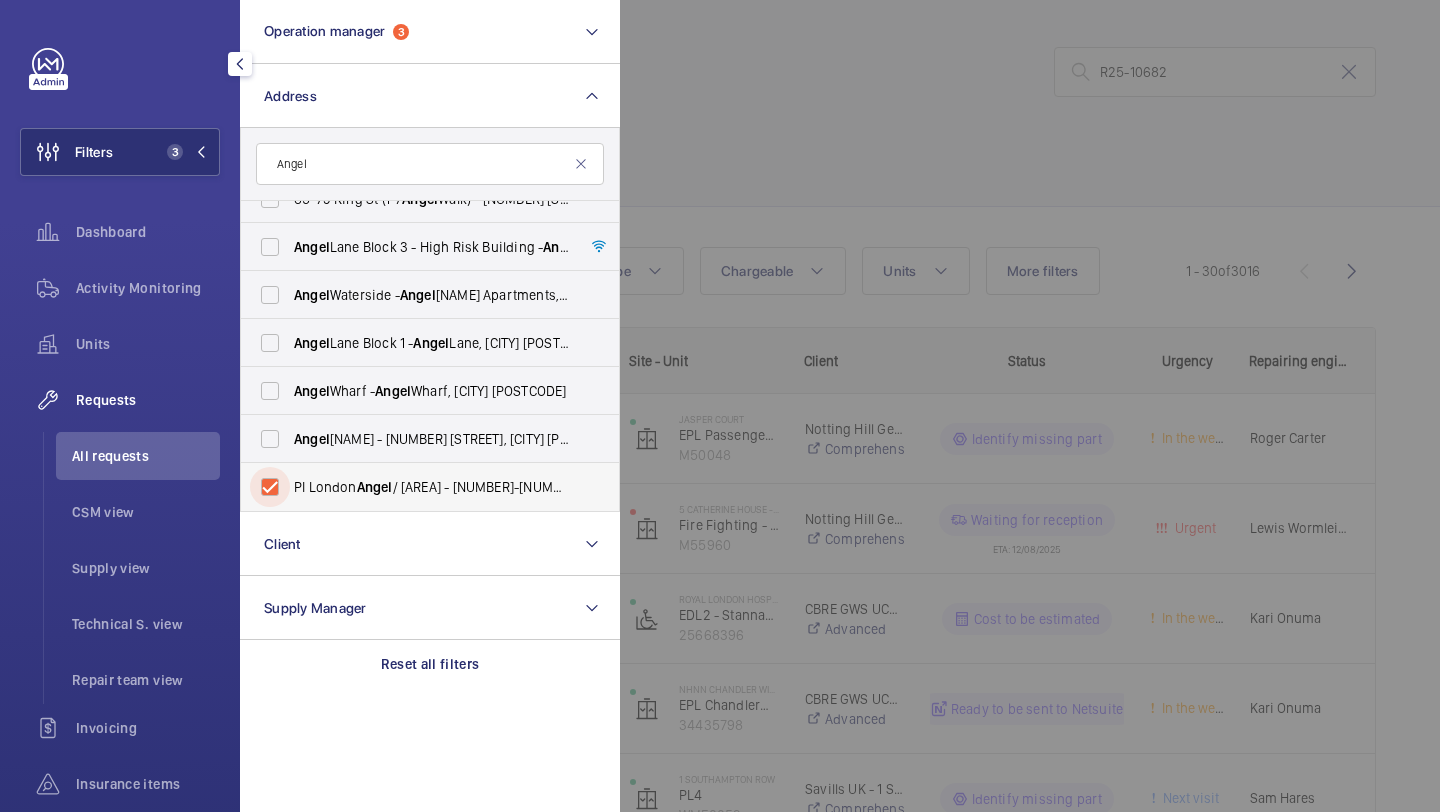 checkbox on "true" 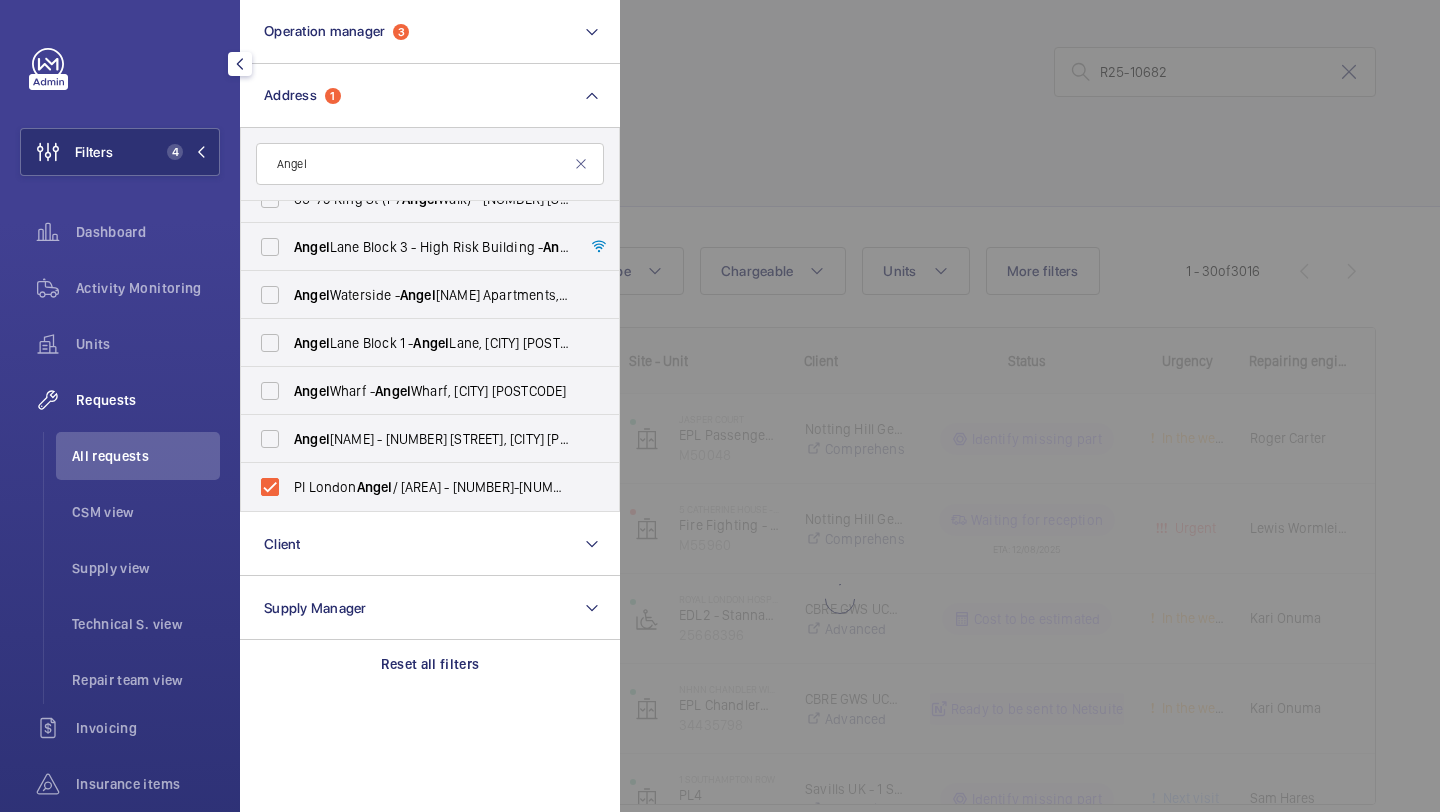 click 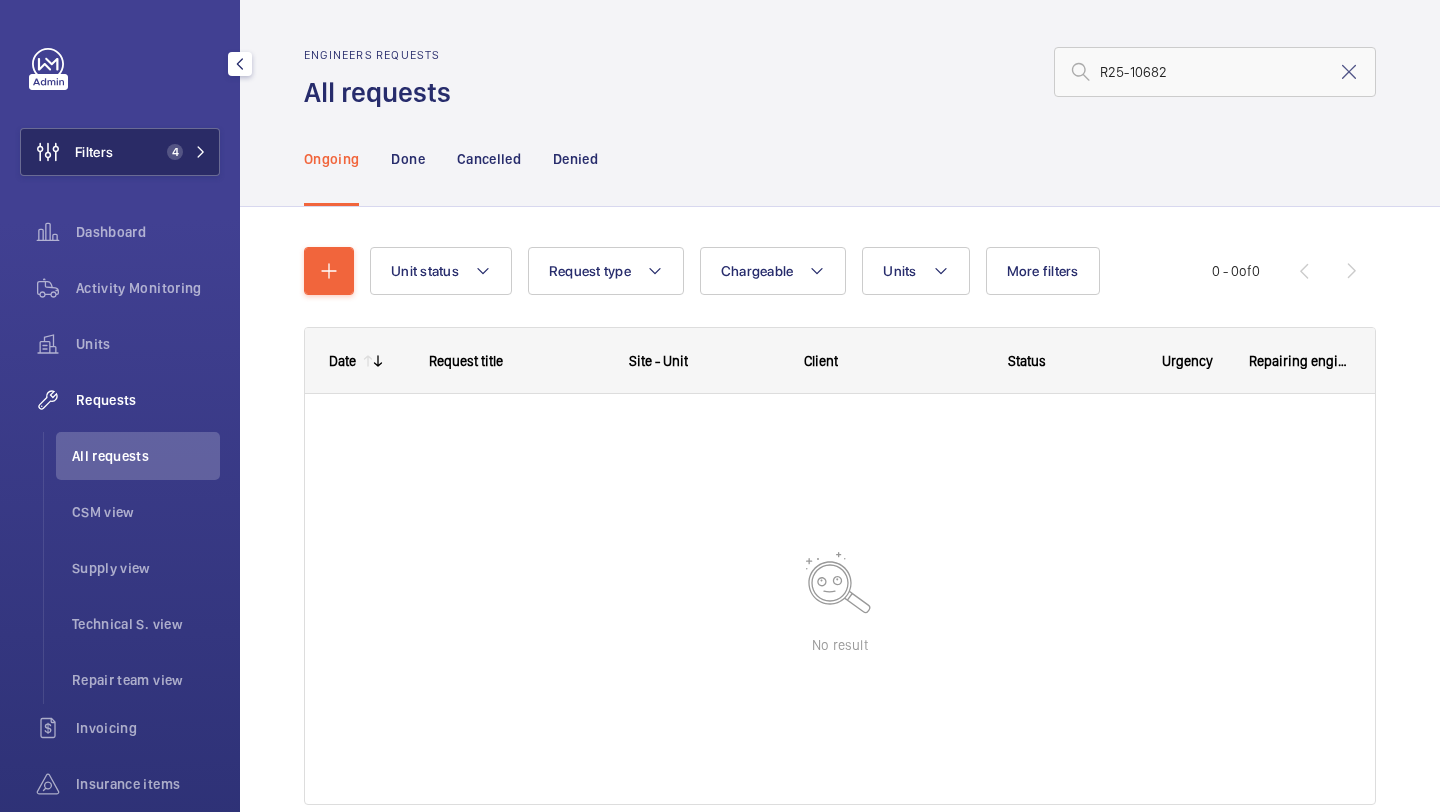 click on "Filters 4" 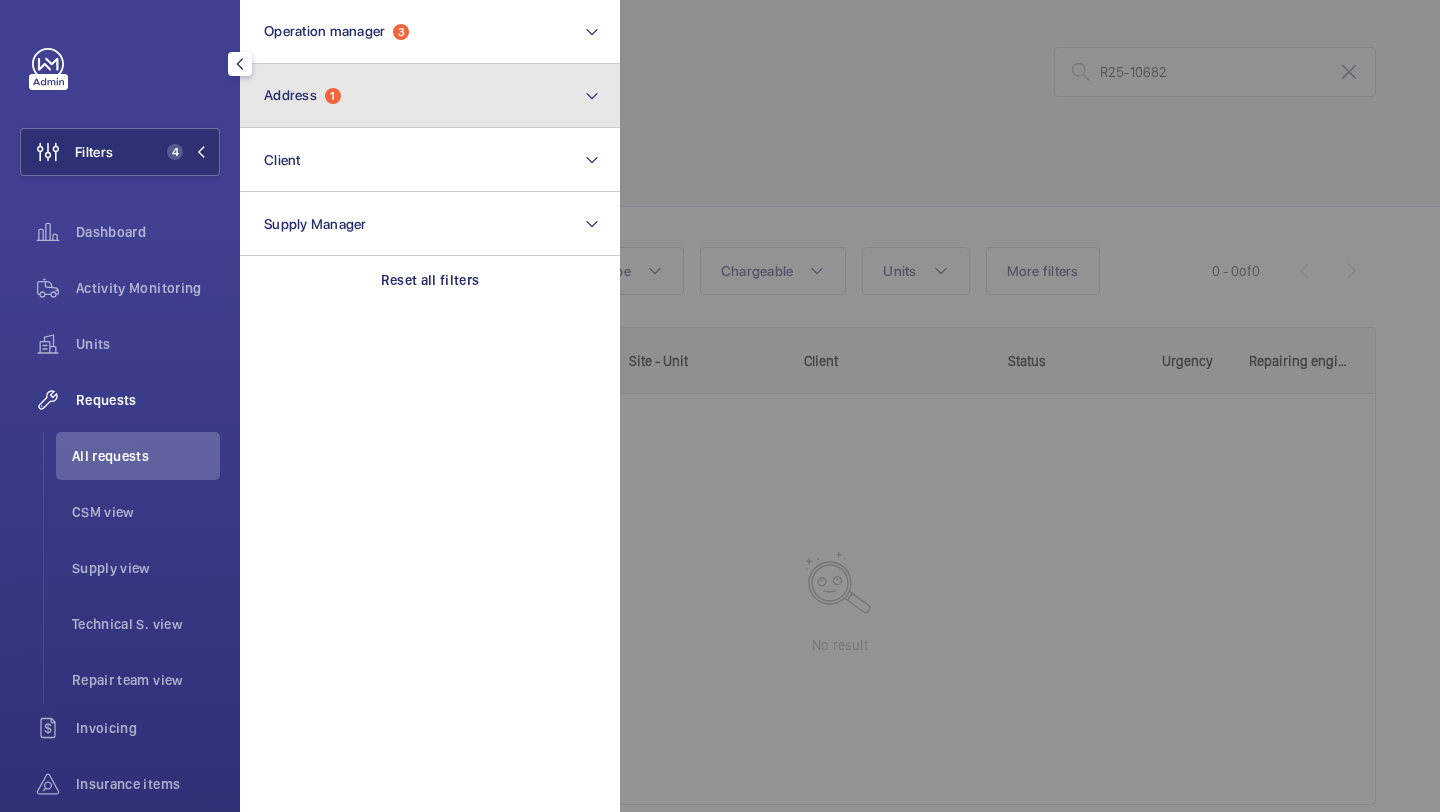 click on "Address  1" 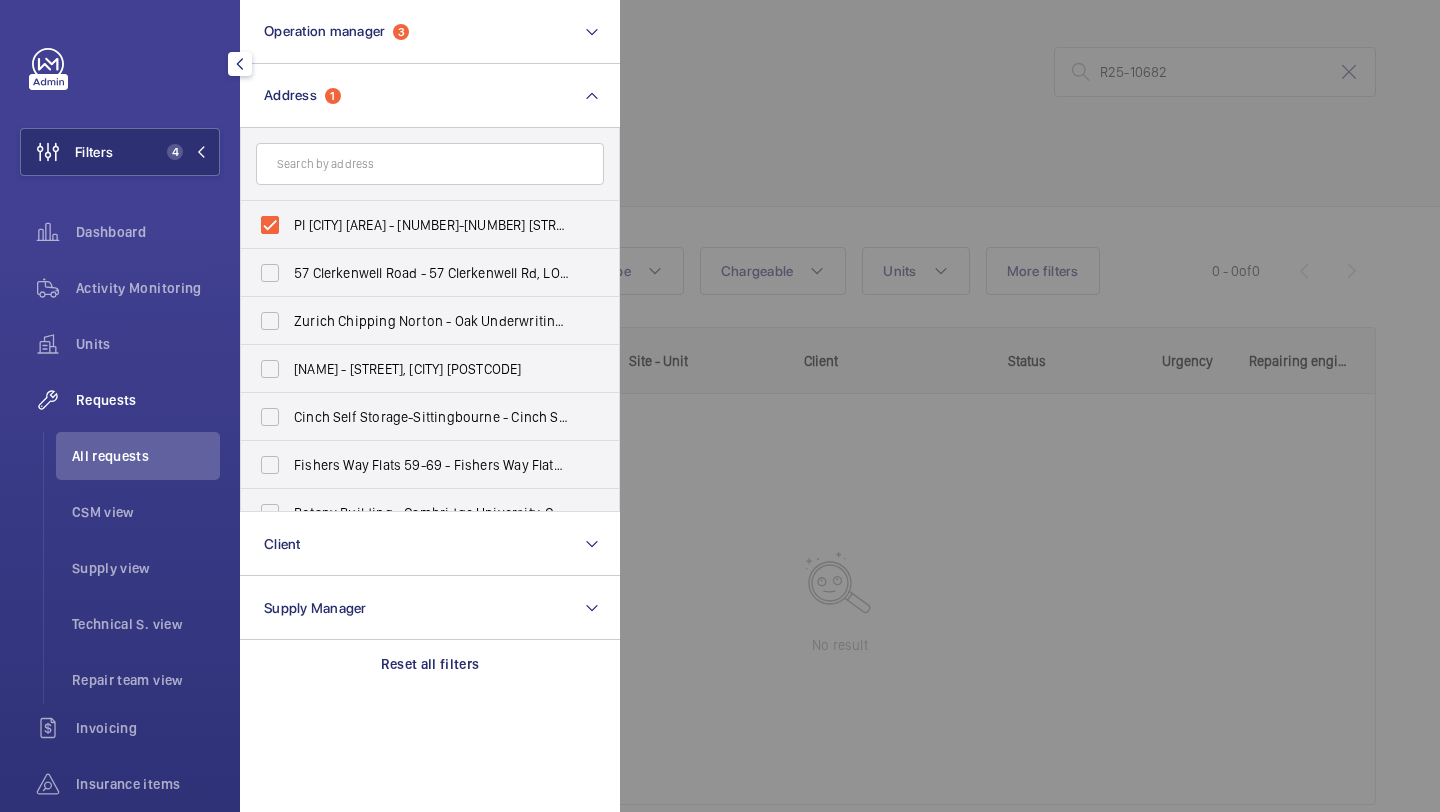 click 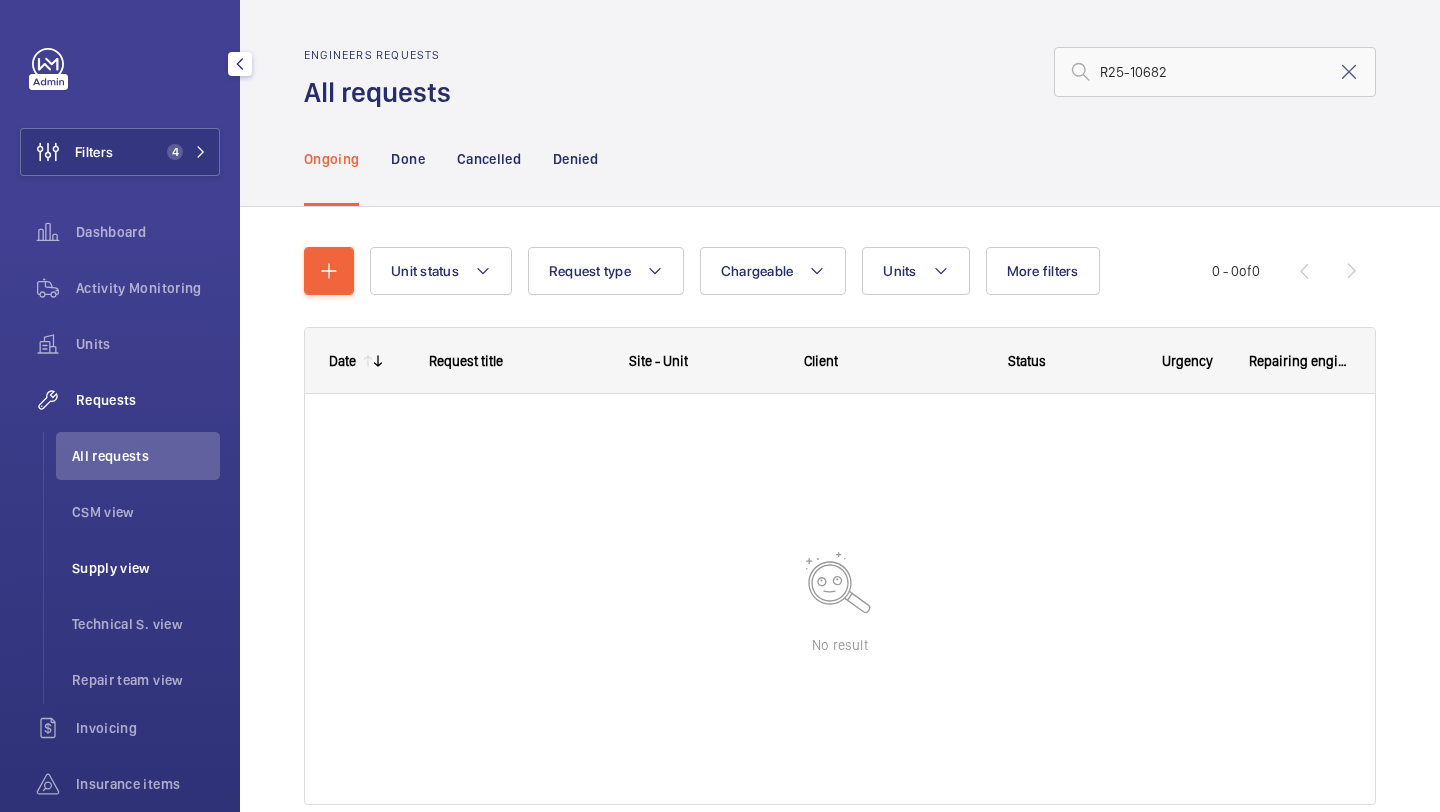 click on "Supply view" 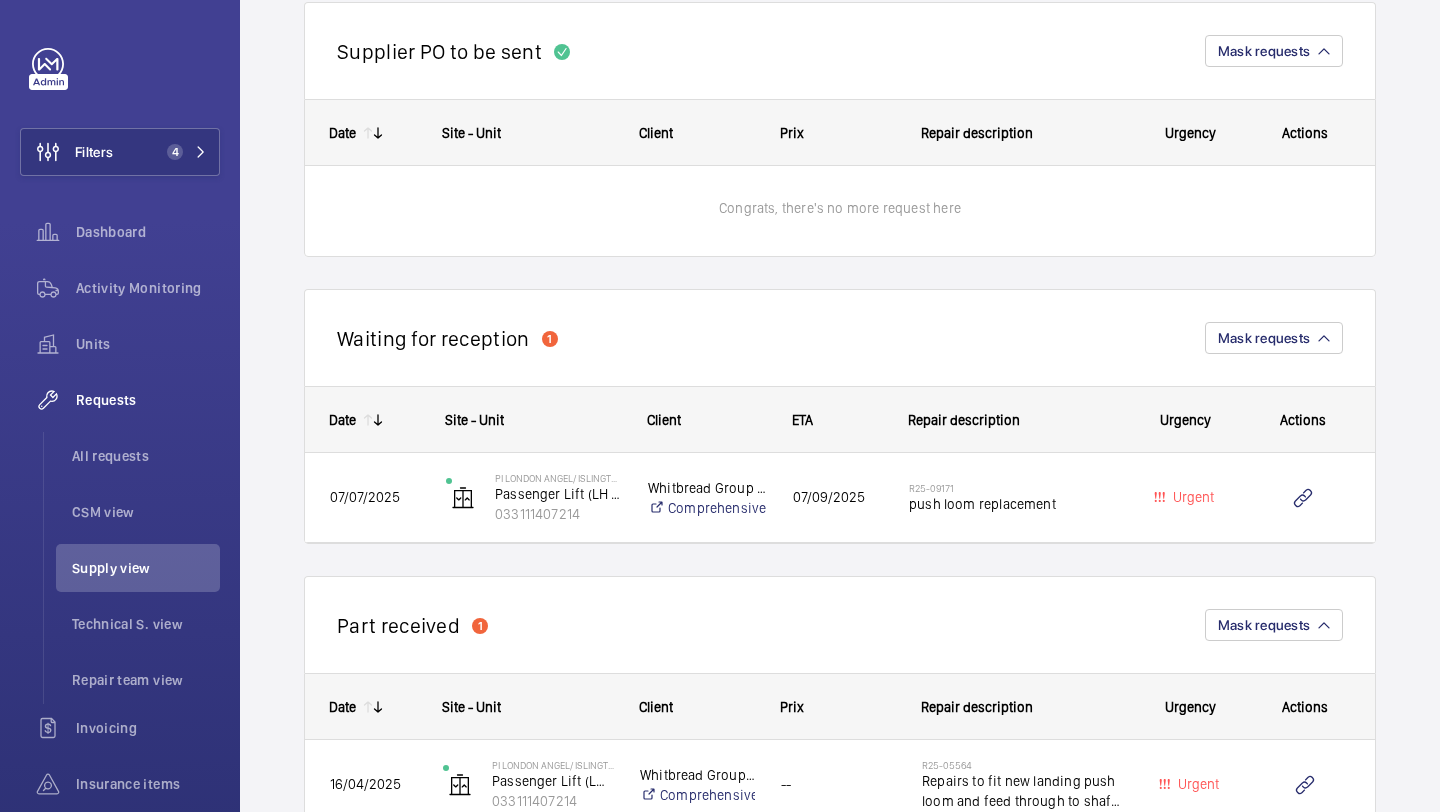 scroll, scrollTop: 1077, scrollLeft: 0, axis: vertical 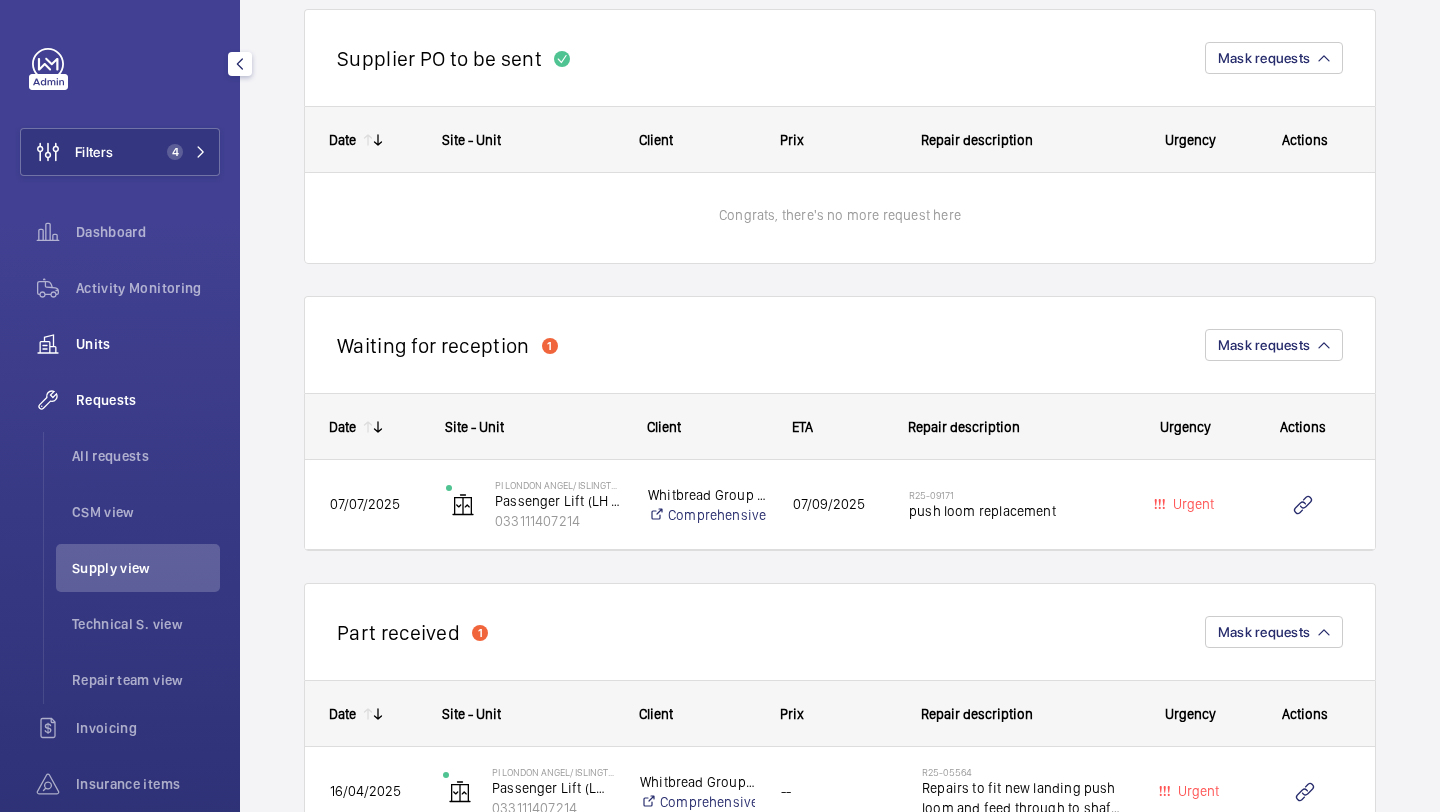 click on "Units" 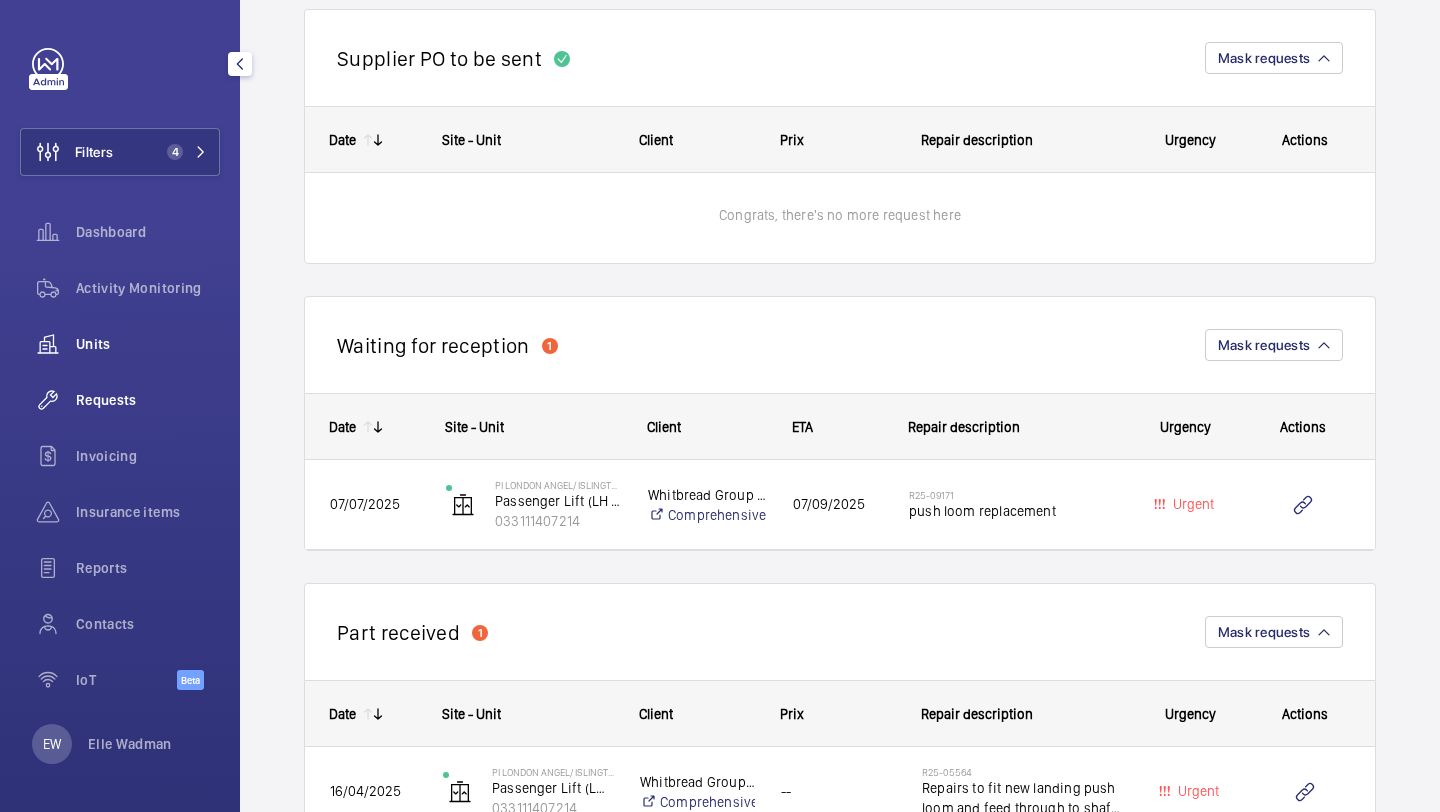 scroll, scrollTop: 0, scrollLeft: 0, axis: both 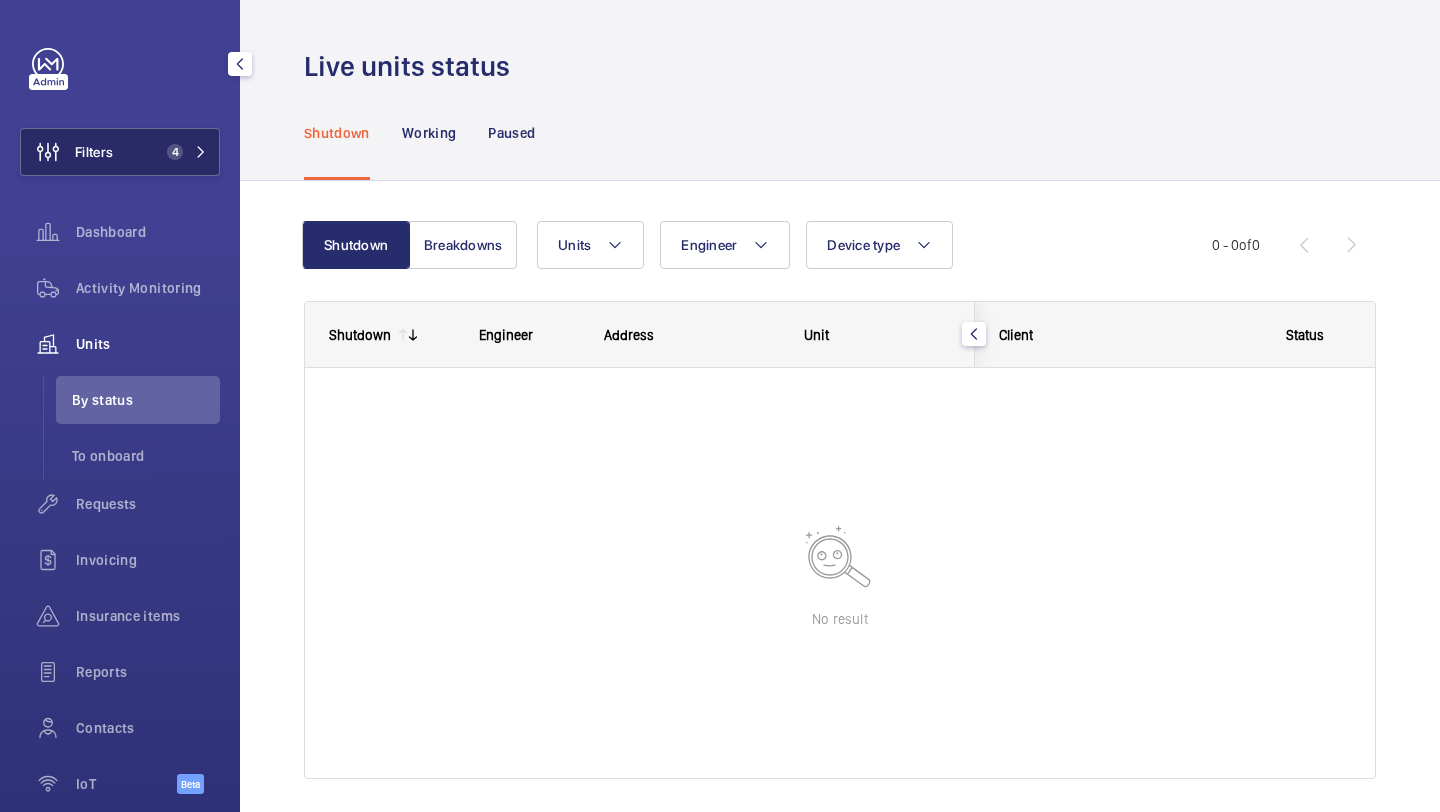 click on "Filters 4" 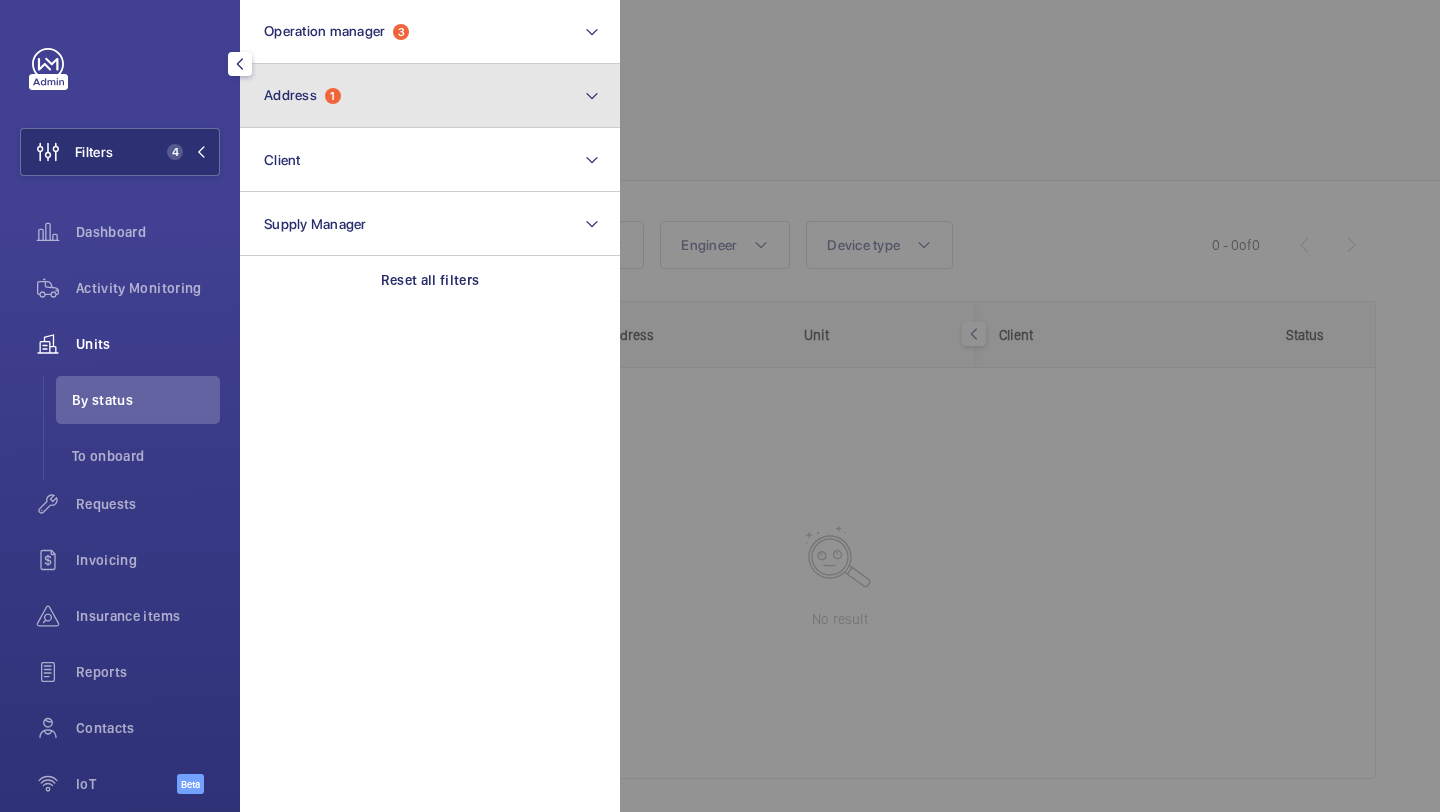 click on "Address  1" 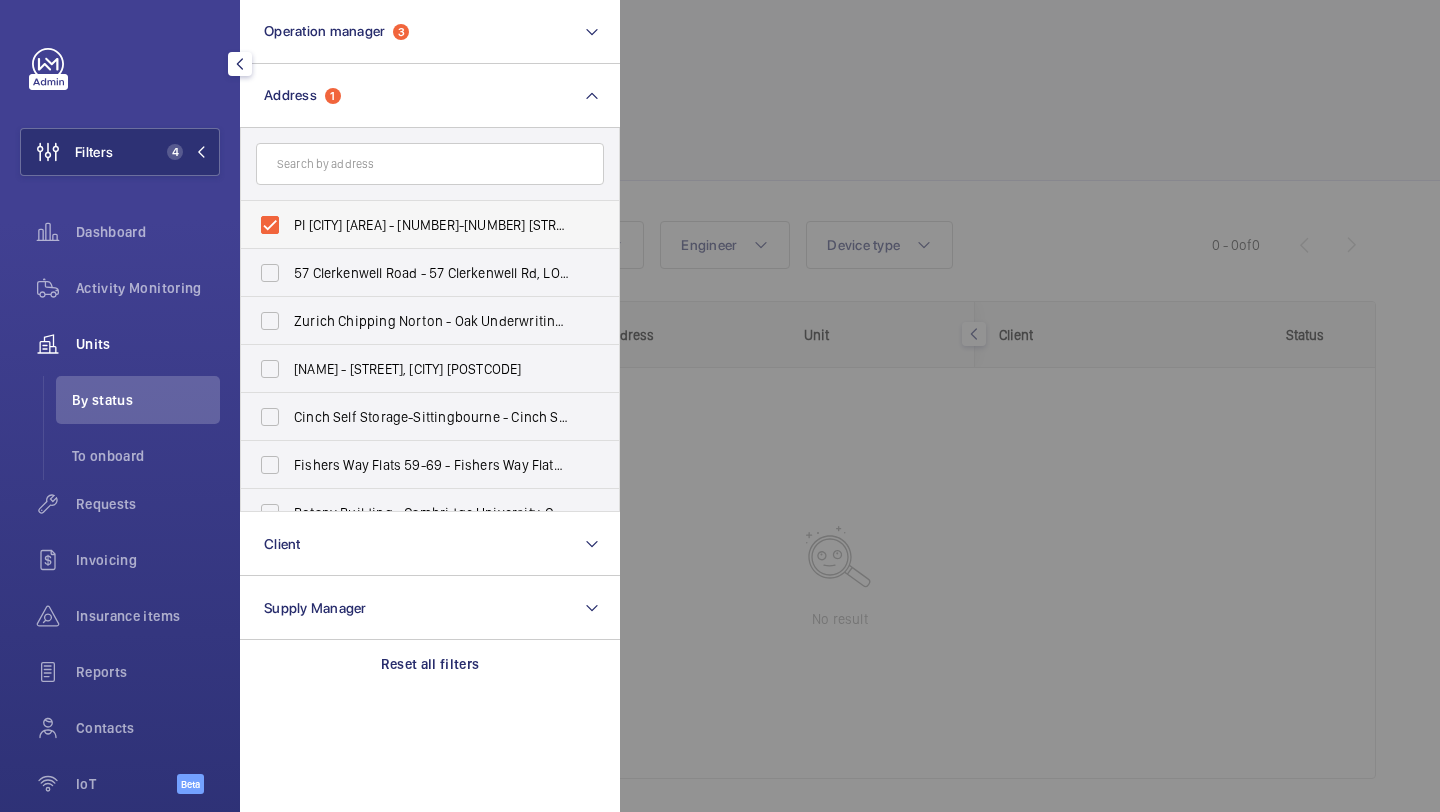 click on "PI London Angel/ Islington - 18-26 Parkfield St, ISLINGTON N1 0PS" at bounding box center [431, 225] 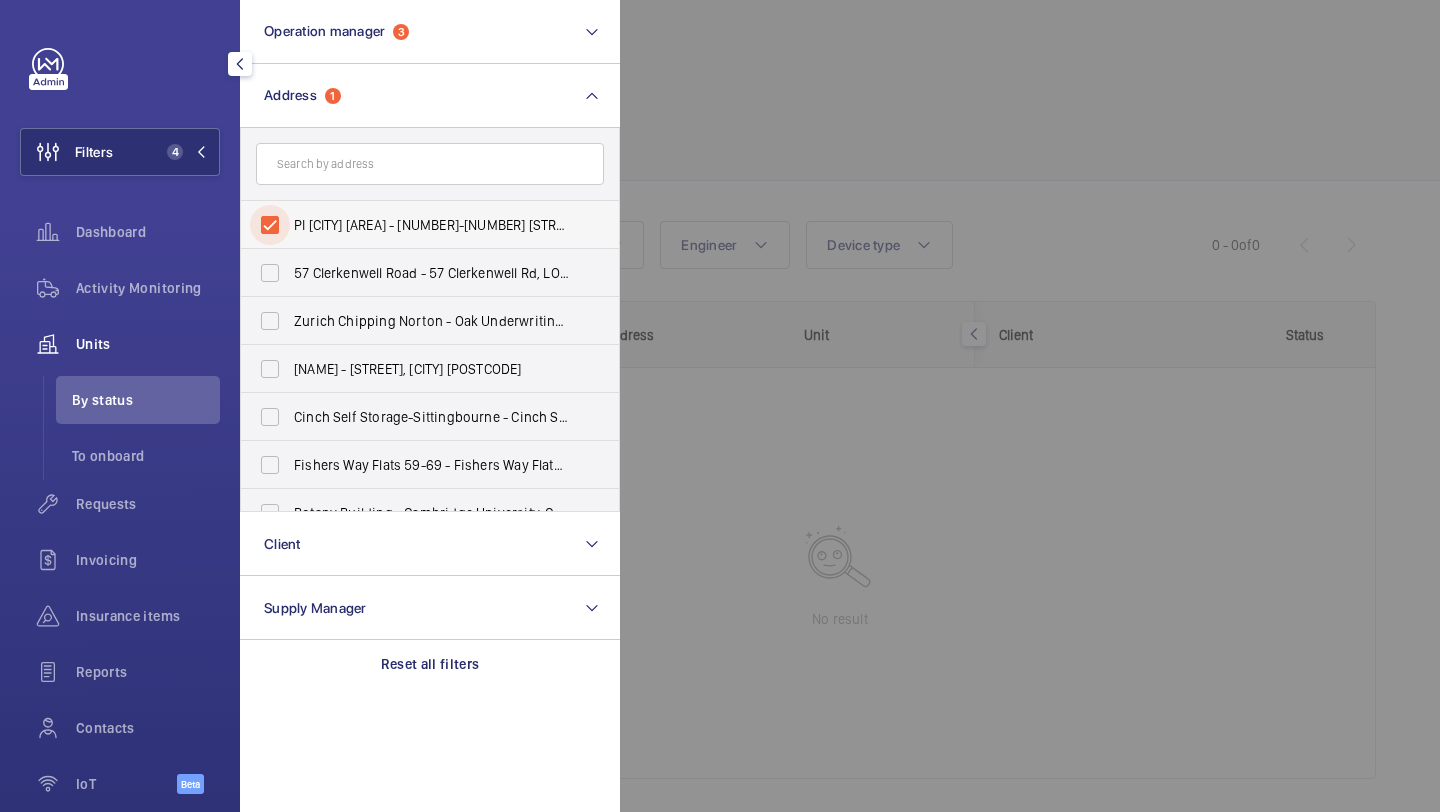 click on "PI London Angel/ Islington - 18-26 Parkfield St, ISLINGTON N1 0PS" at bounding box center (270, 225) 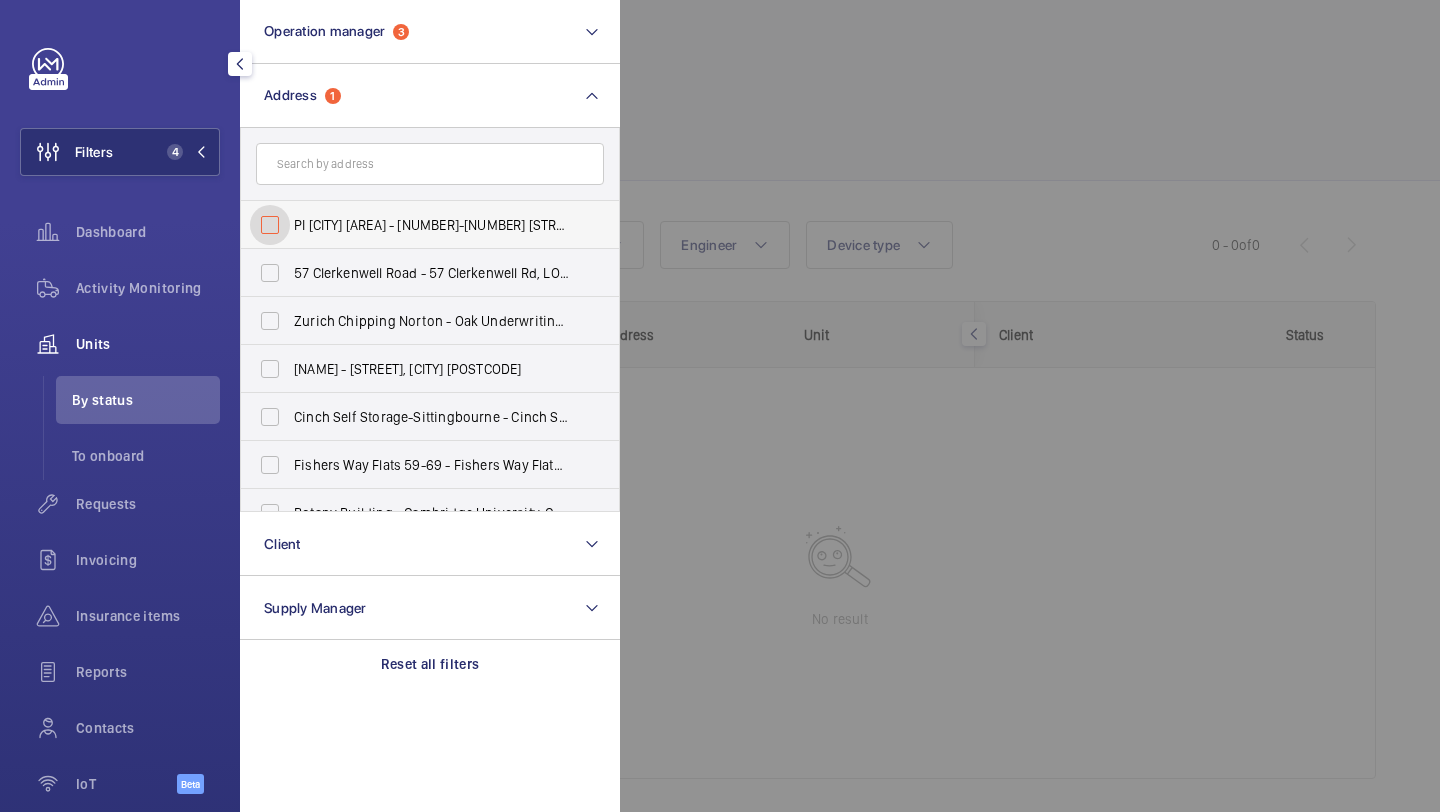checkbox on "false" 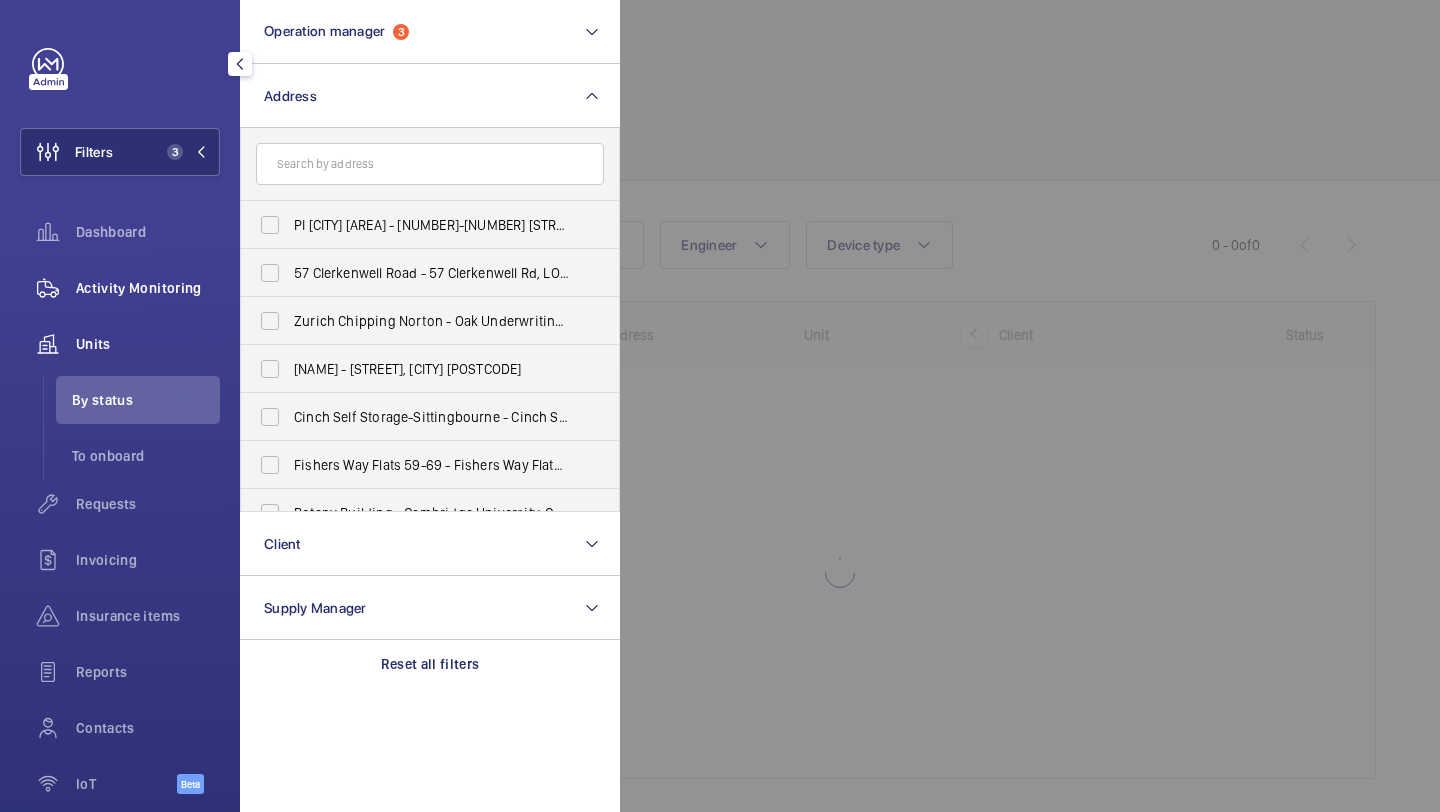 click on "Activity Monitoring" 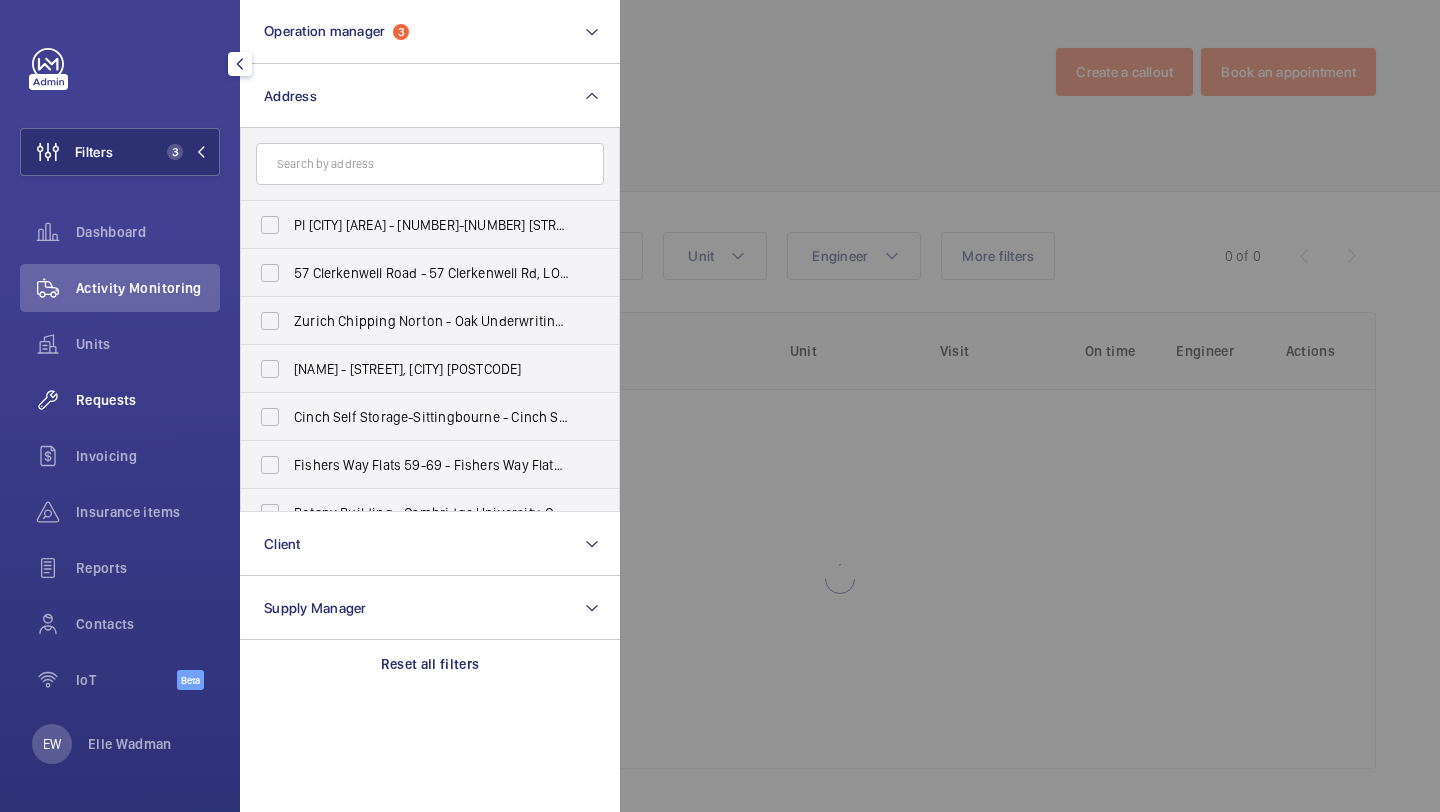 click on "Requests" 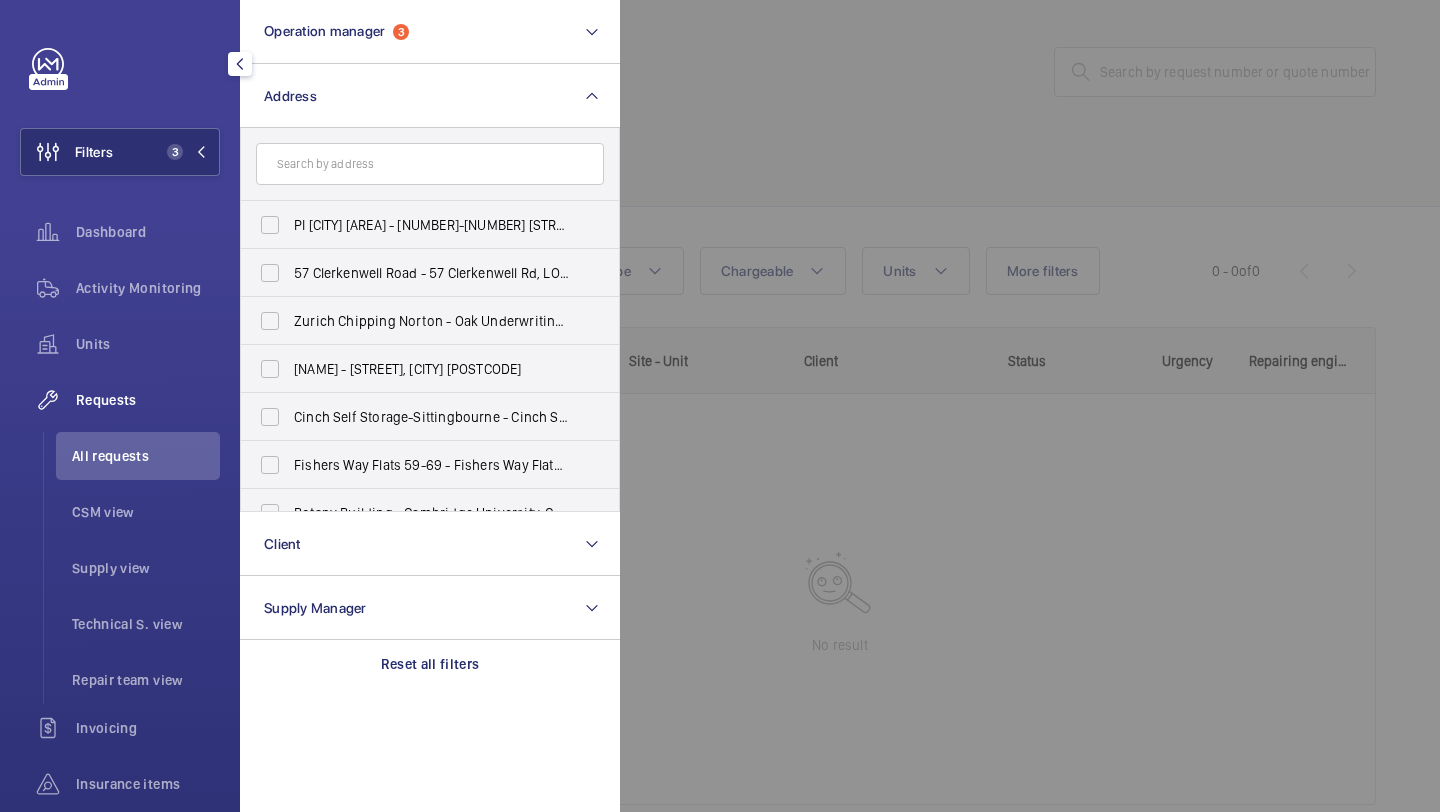 click 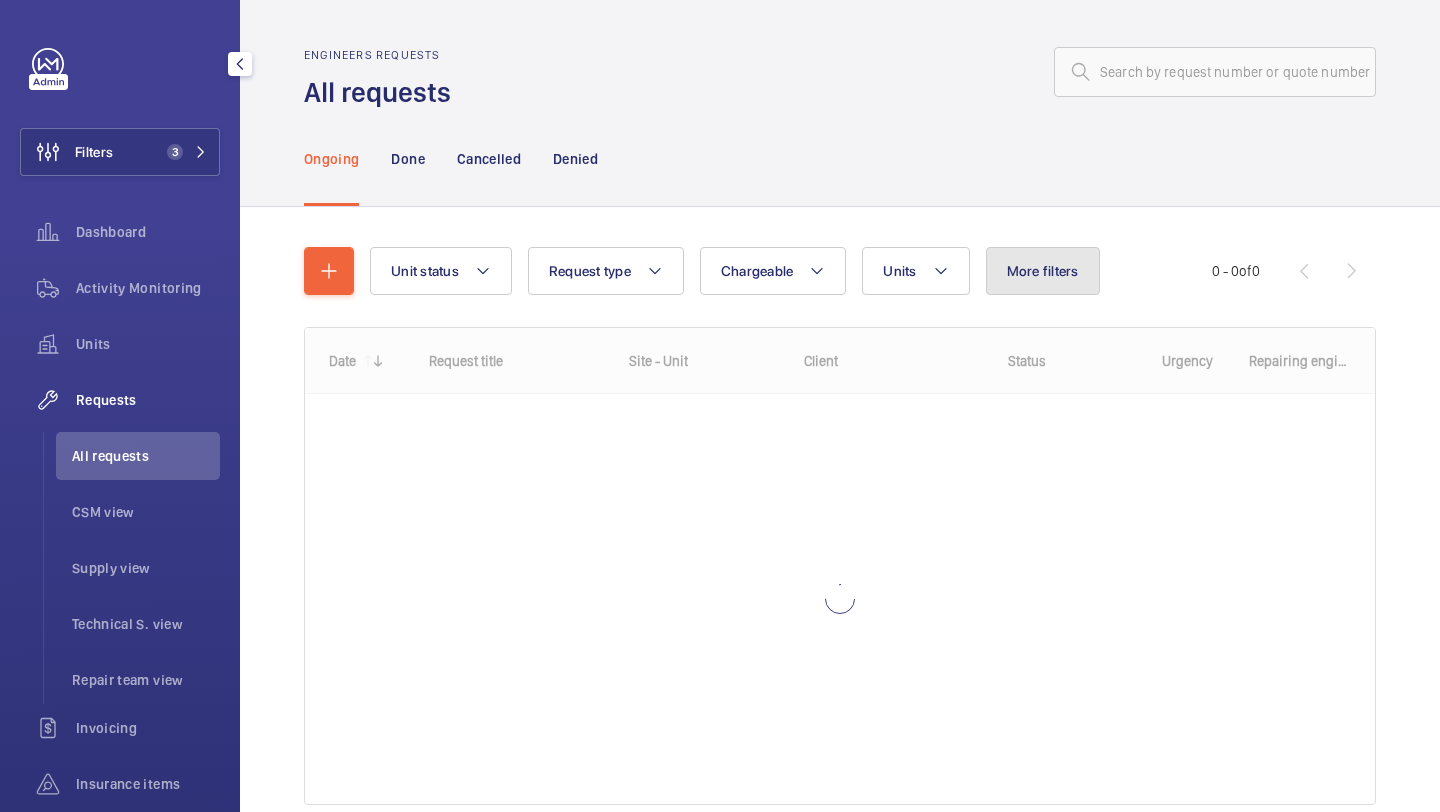 click on "More filters" 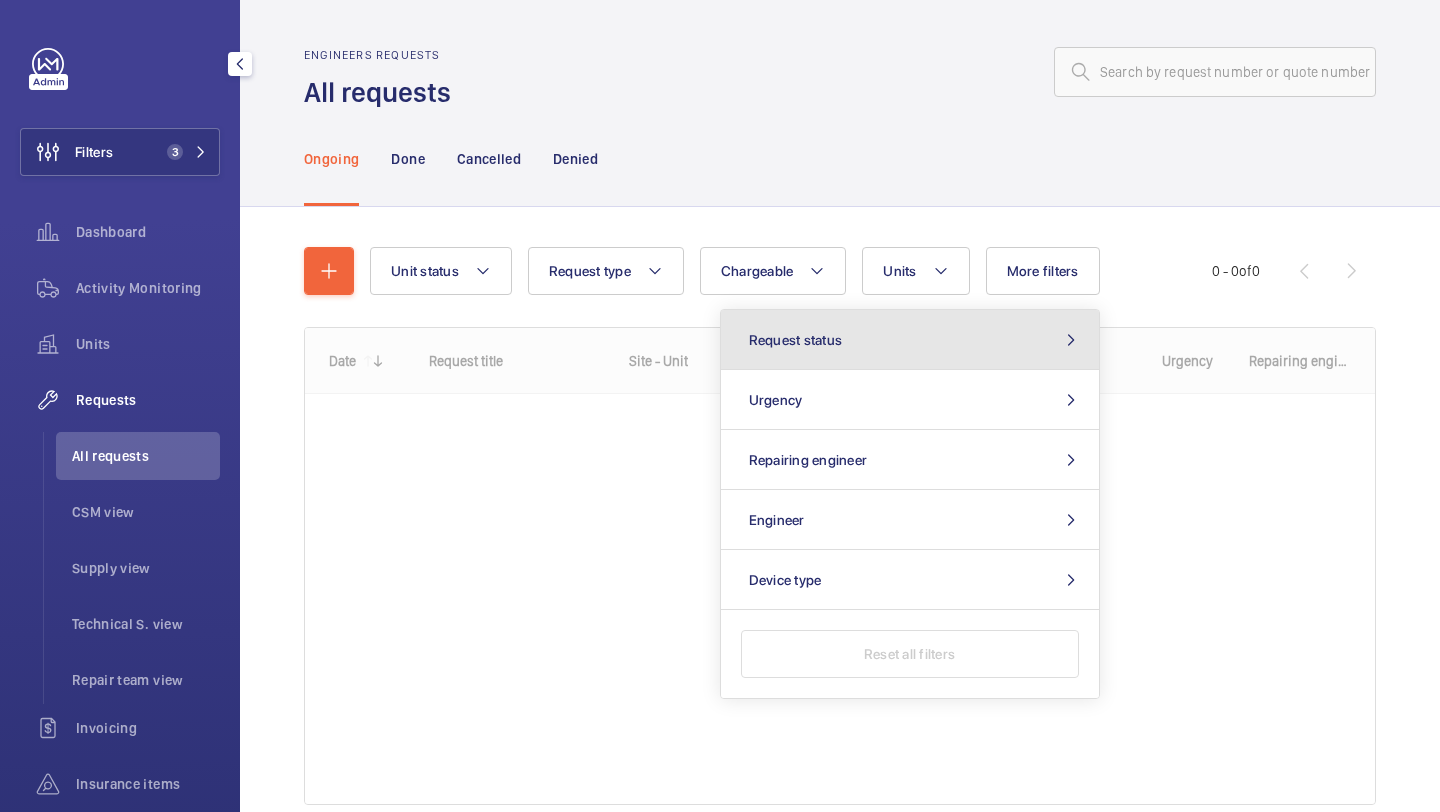 click on "Request status" 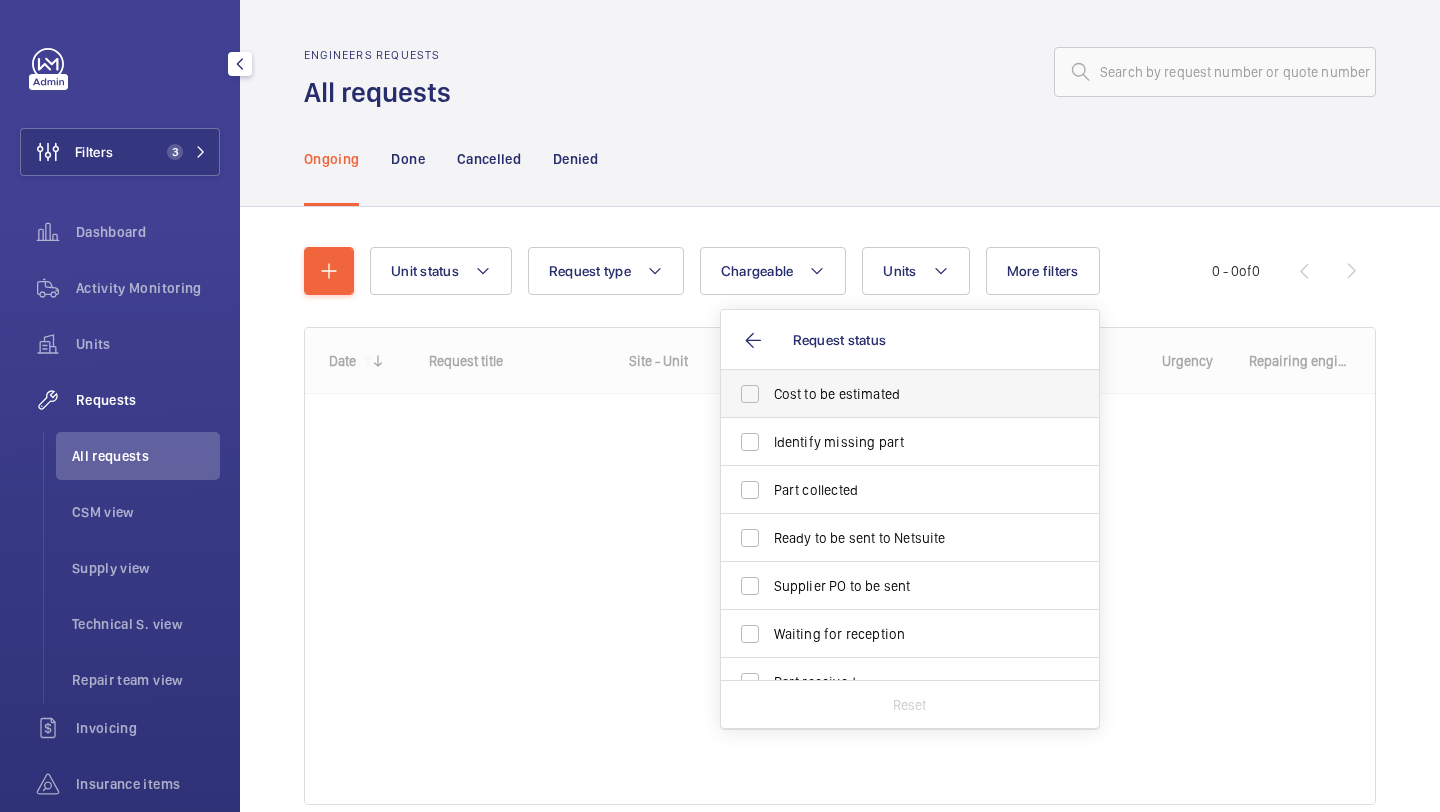 click on "Cost to be estimated" at bounding box center [895, 394] 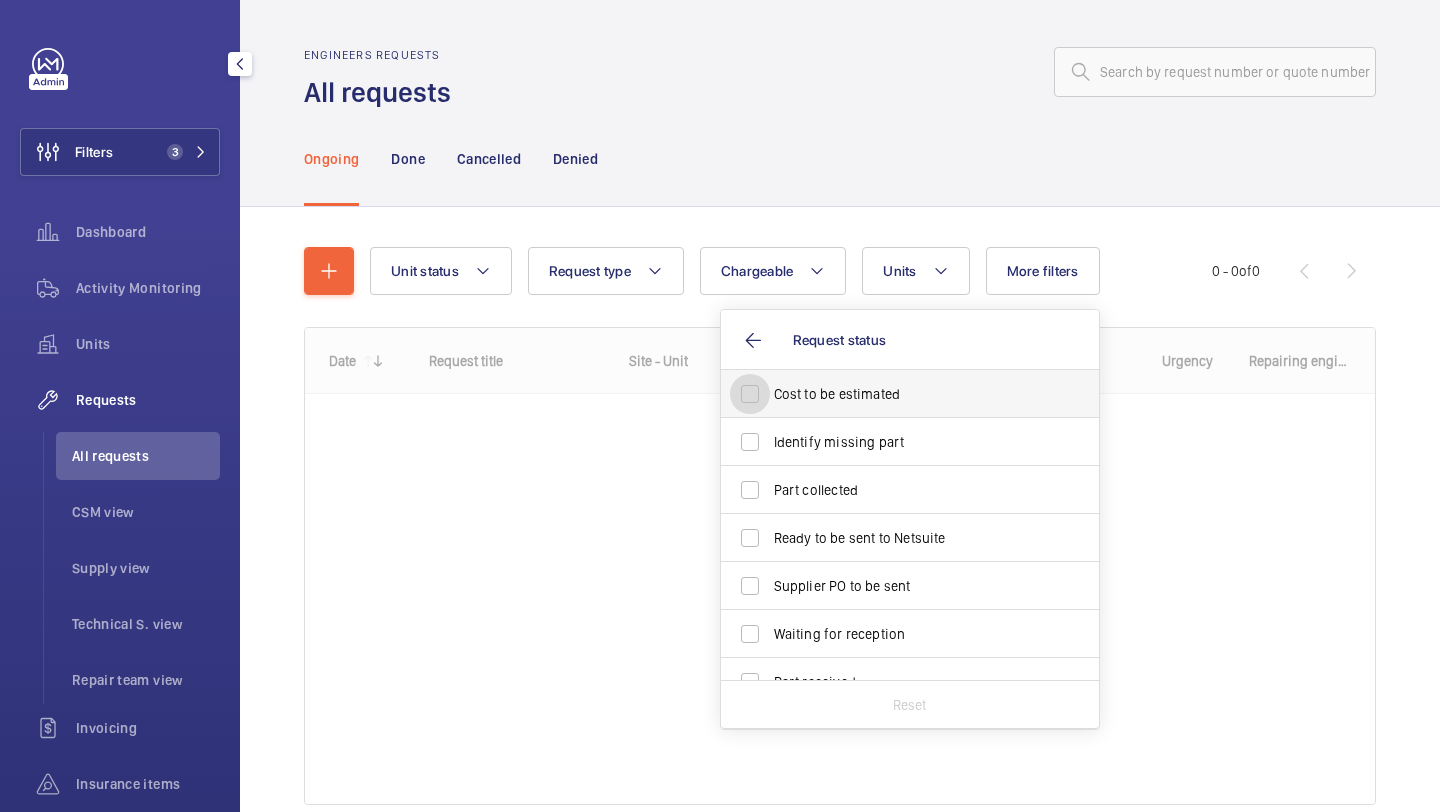 click on "Cost to be estimated" at bounding box center [750, 394] 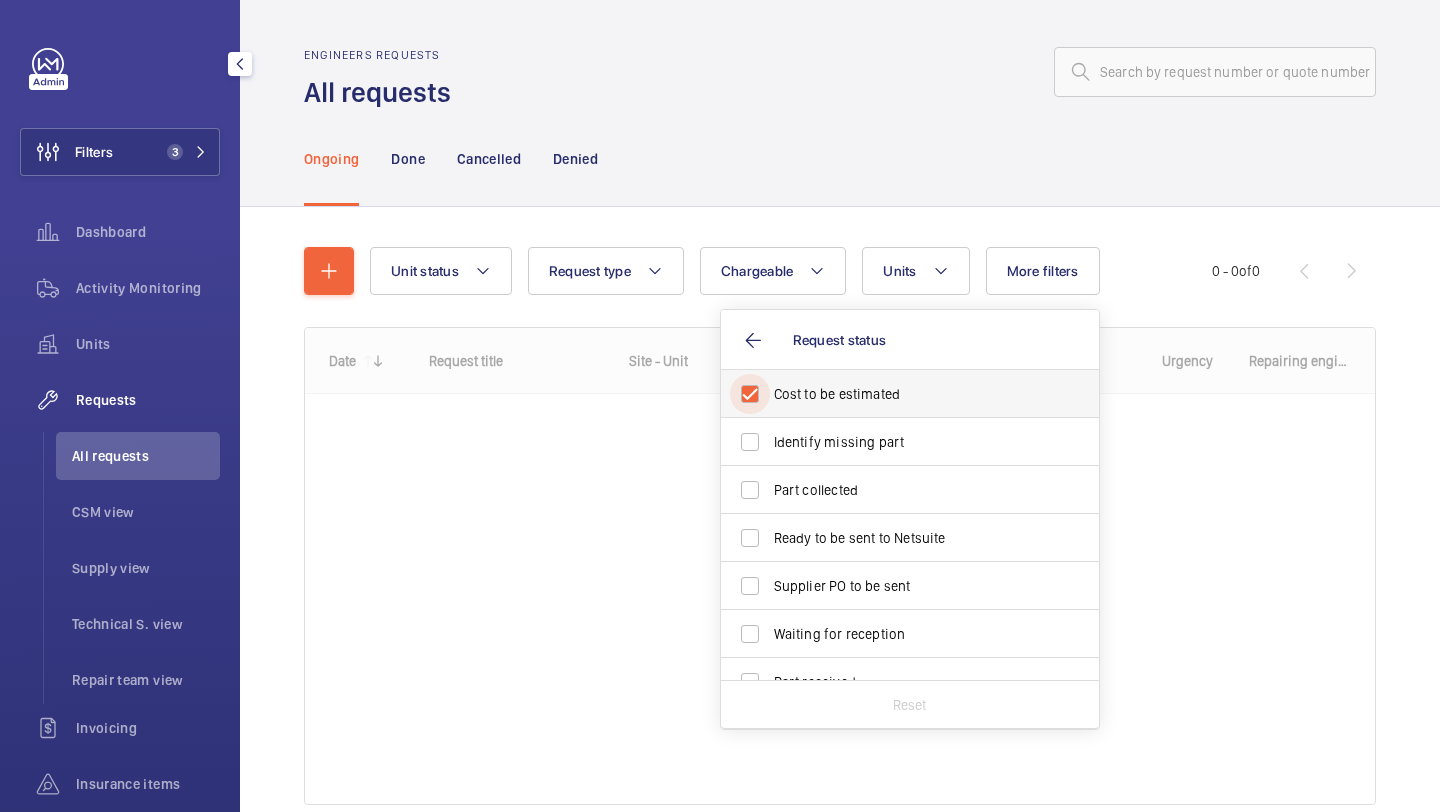 checkbox on "true" 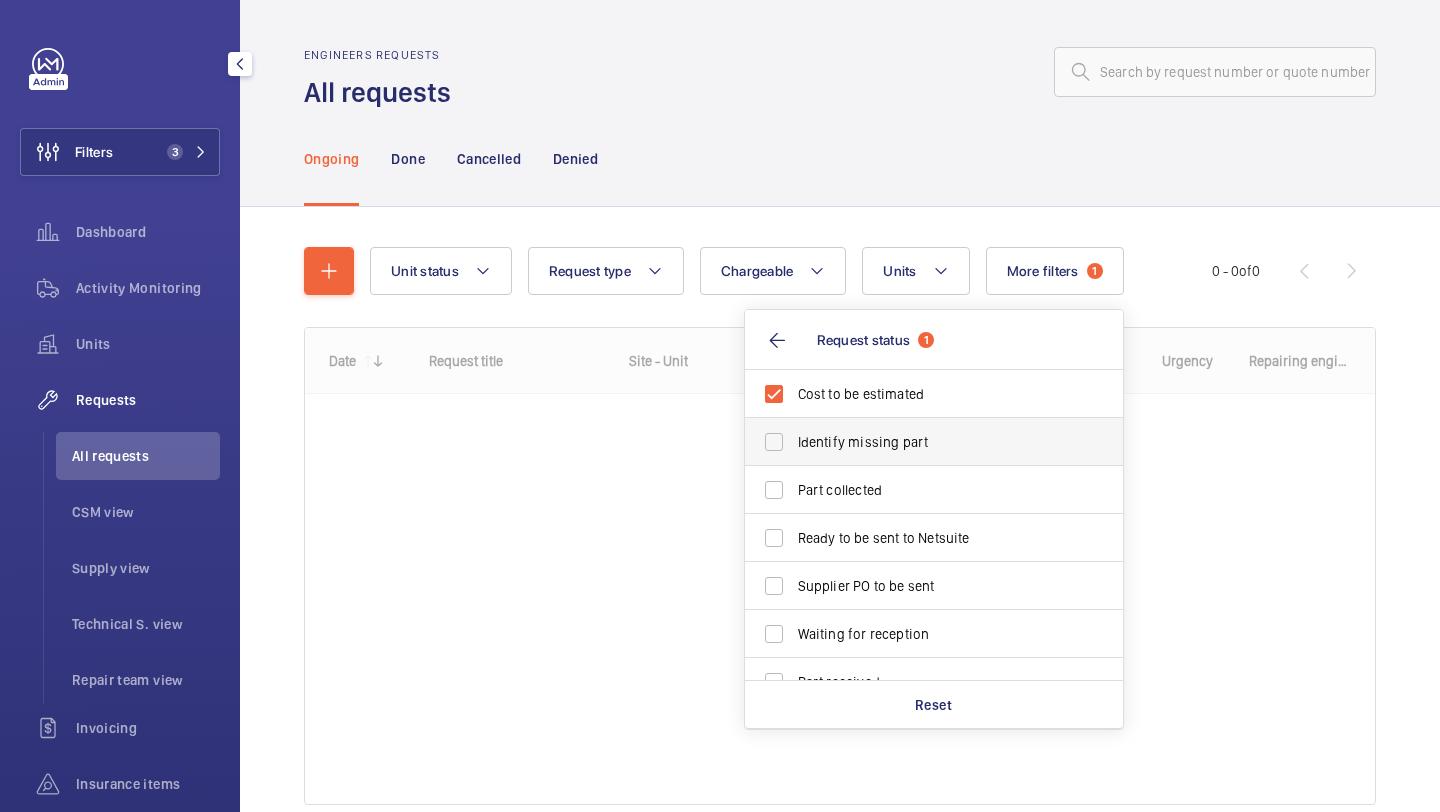 click on "Identify missing part" at bounding box center (935, 442) 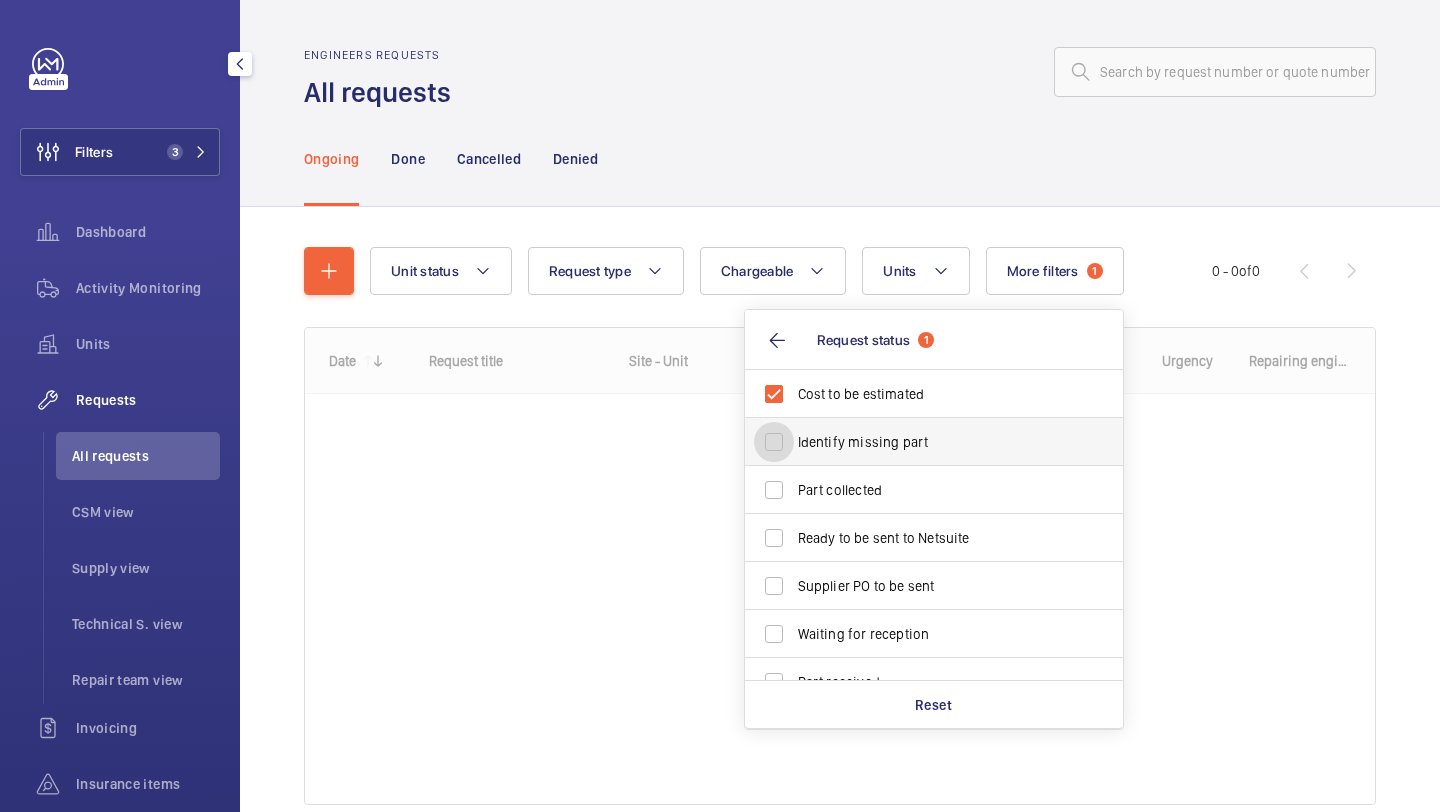 click on "Identify missing part" at bounding box center [774, 442] 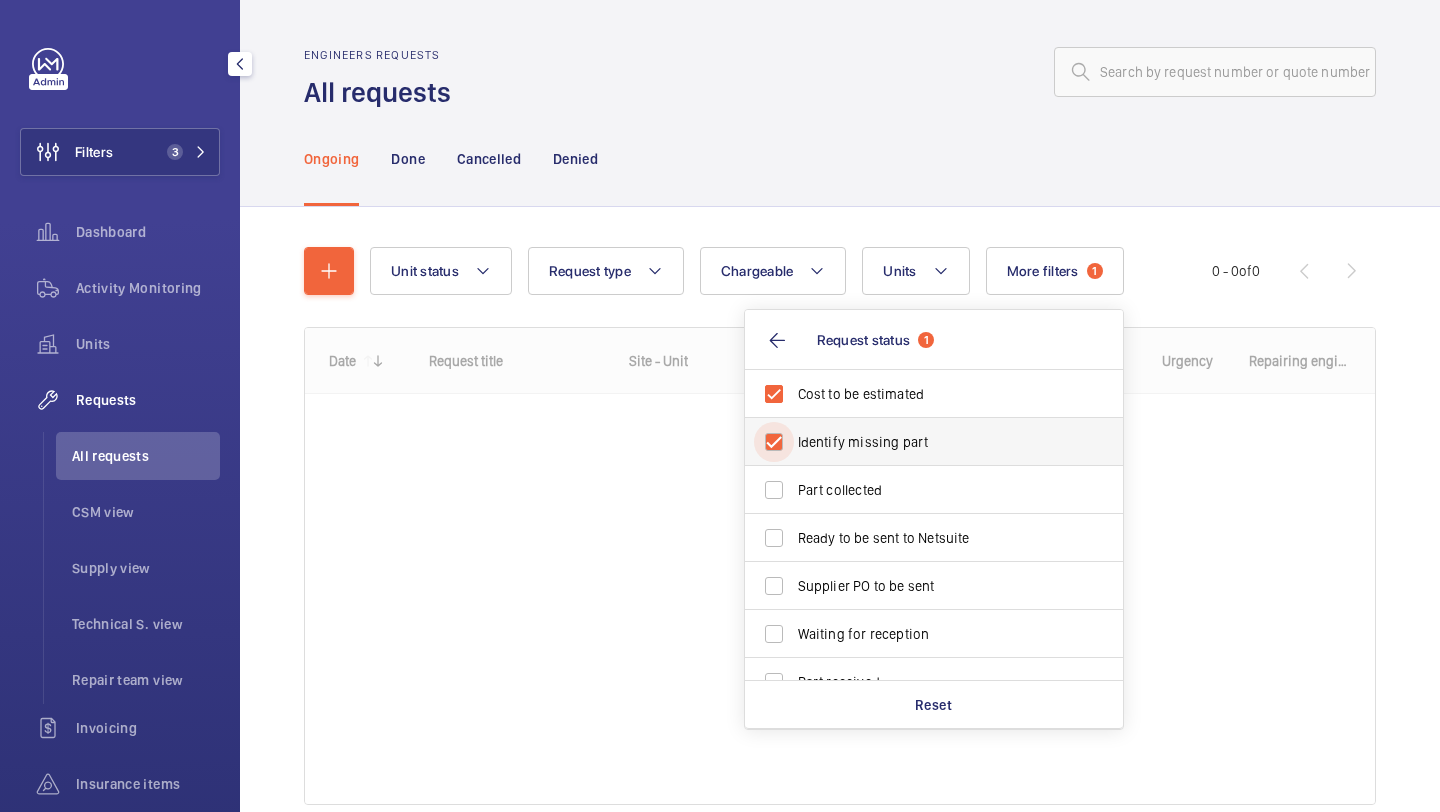 checkbox on "true" 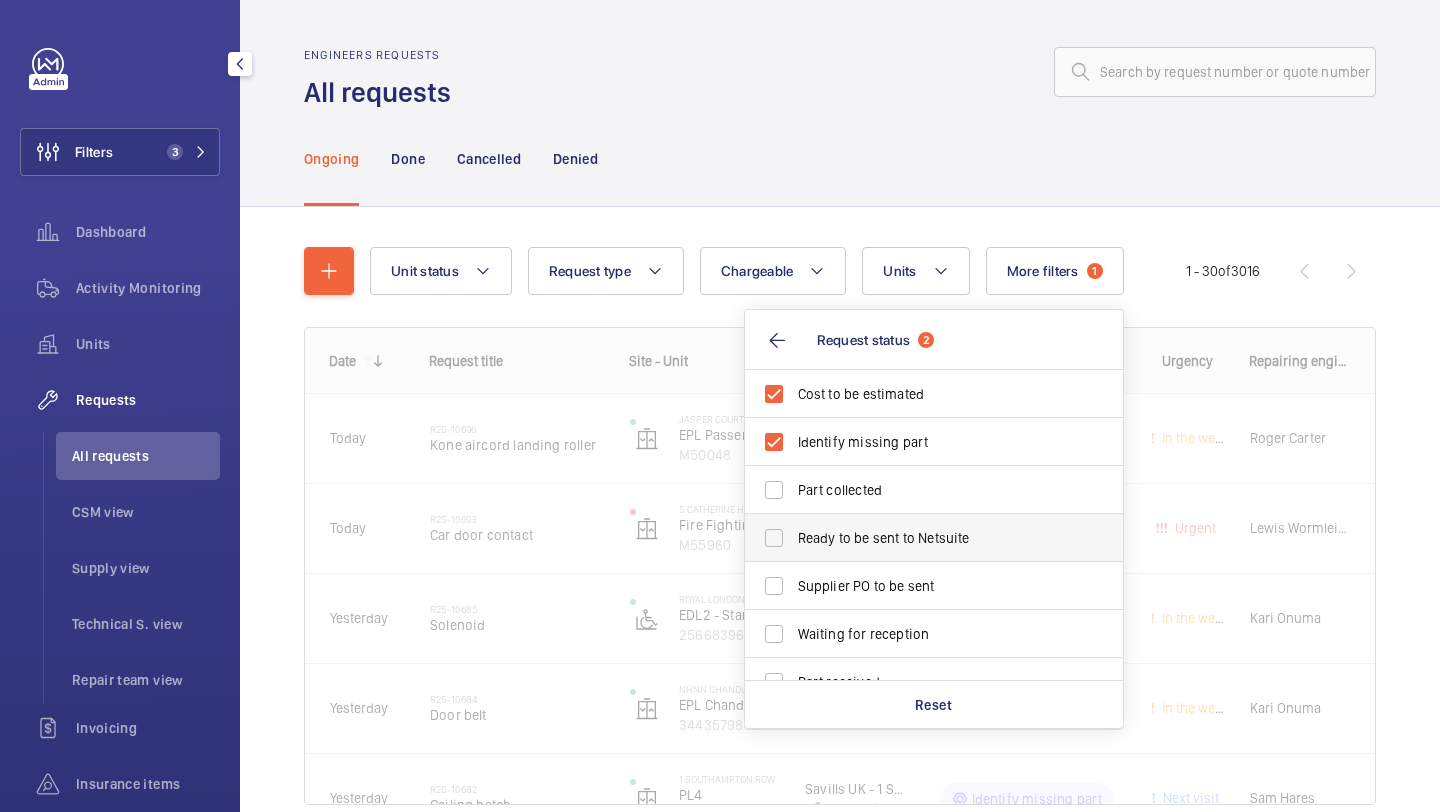 click on "Ready to be sent to Netsuite" at bounding box center (935, 538) 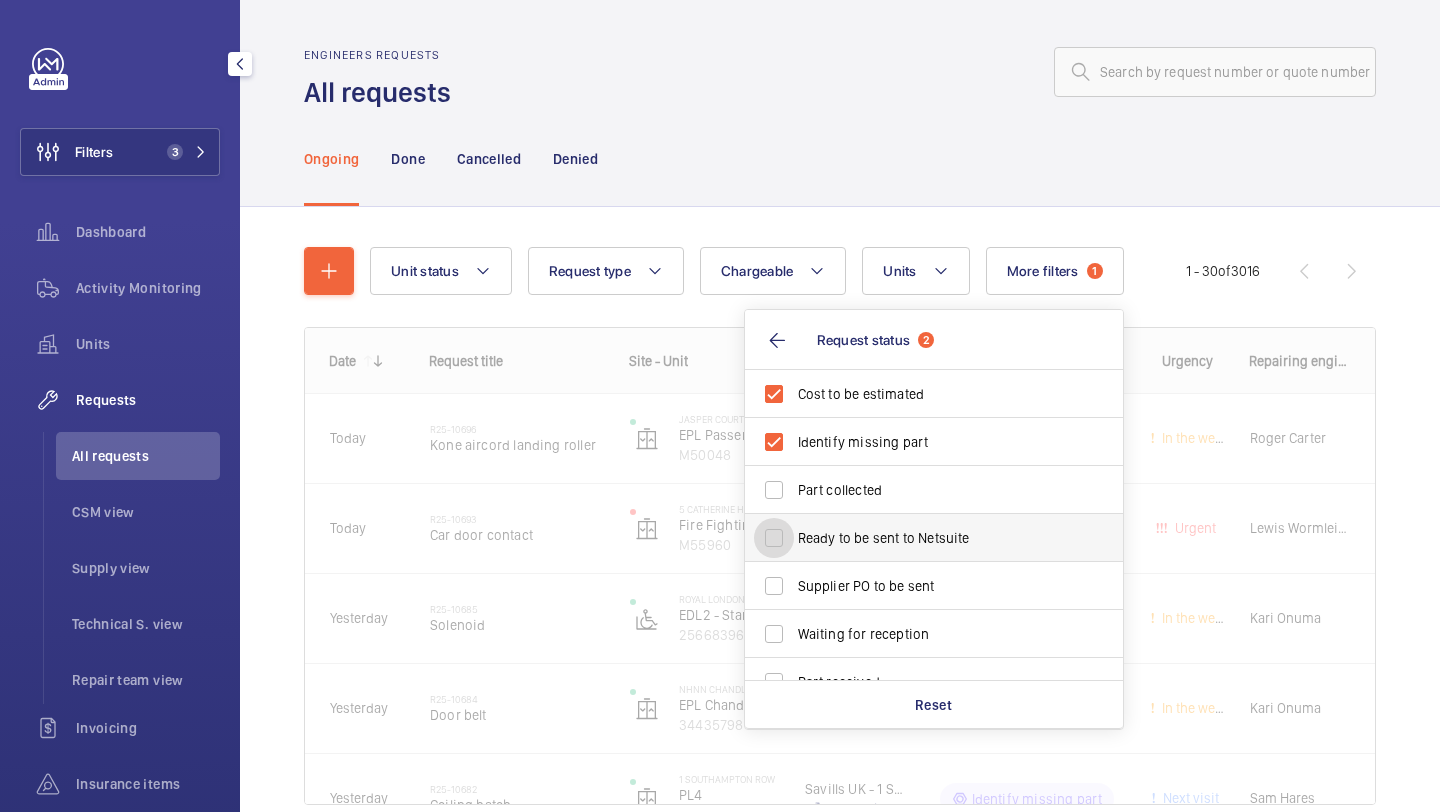 click on "Ready to be sent to Netsuite" at bounding box center (774, 538) 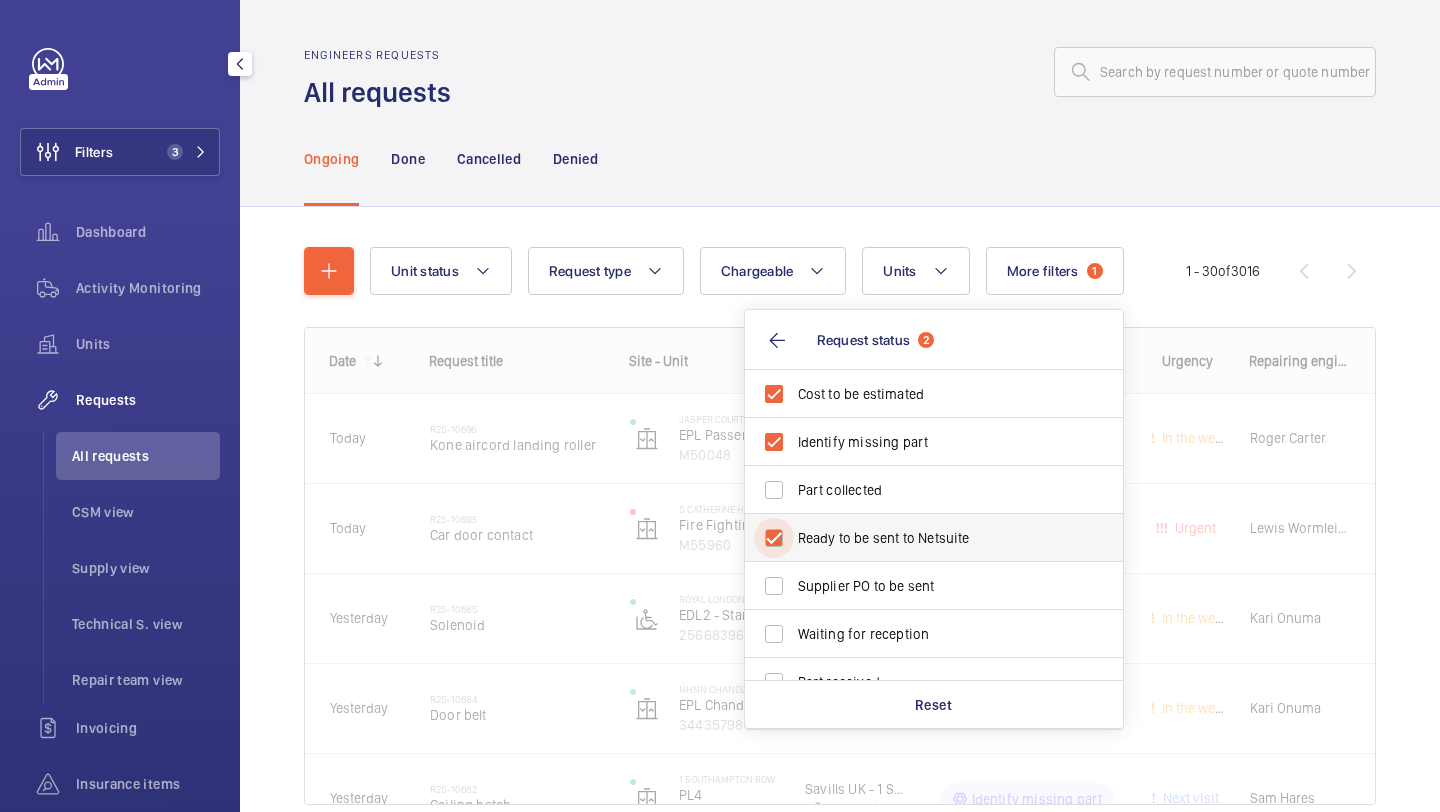 checkbox on "true" 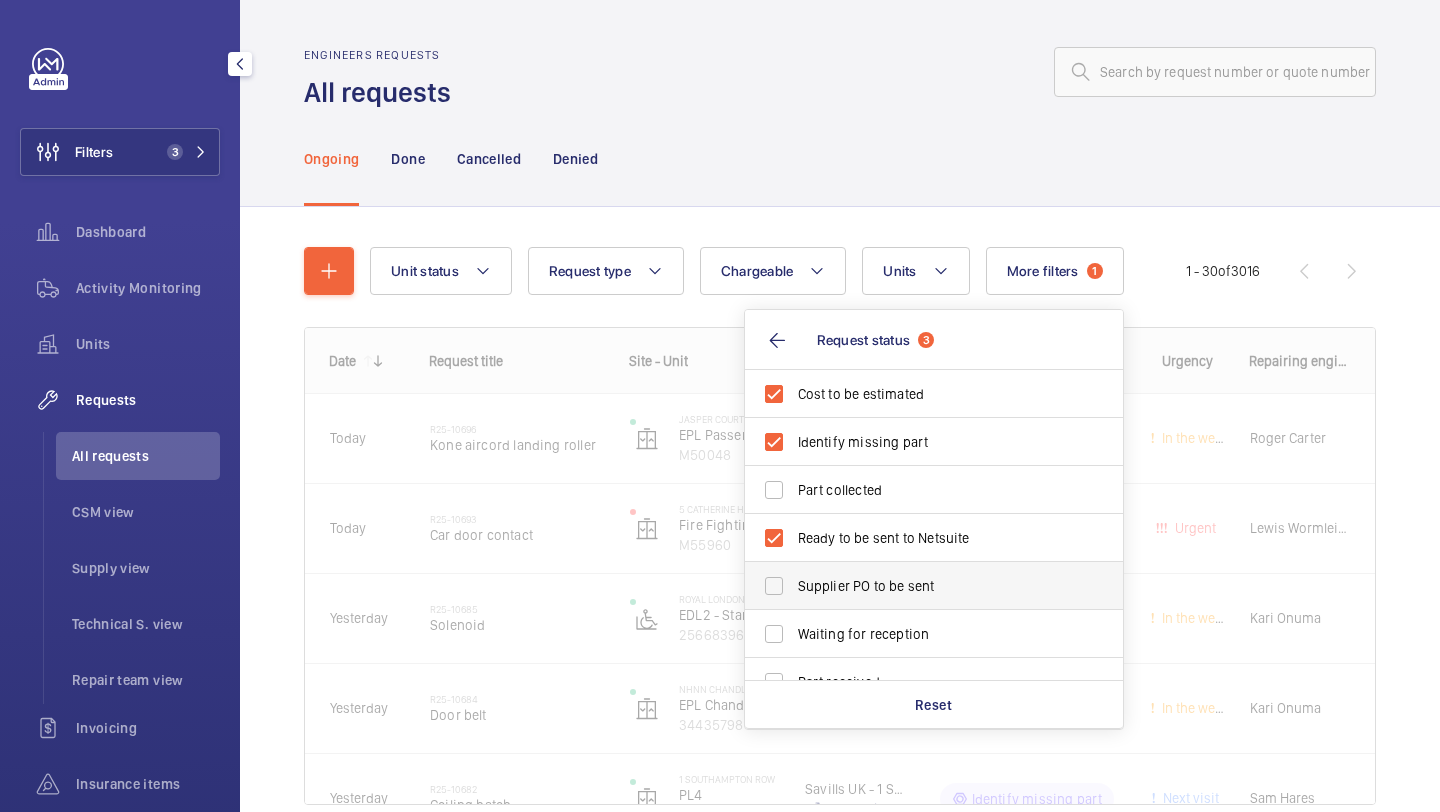 click on "Supplier PO to be sent" at bounding box center (935, 586) 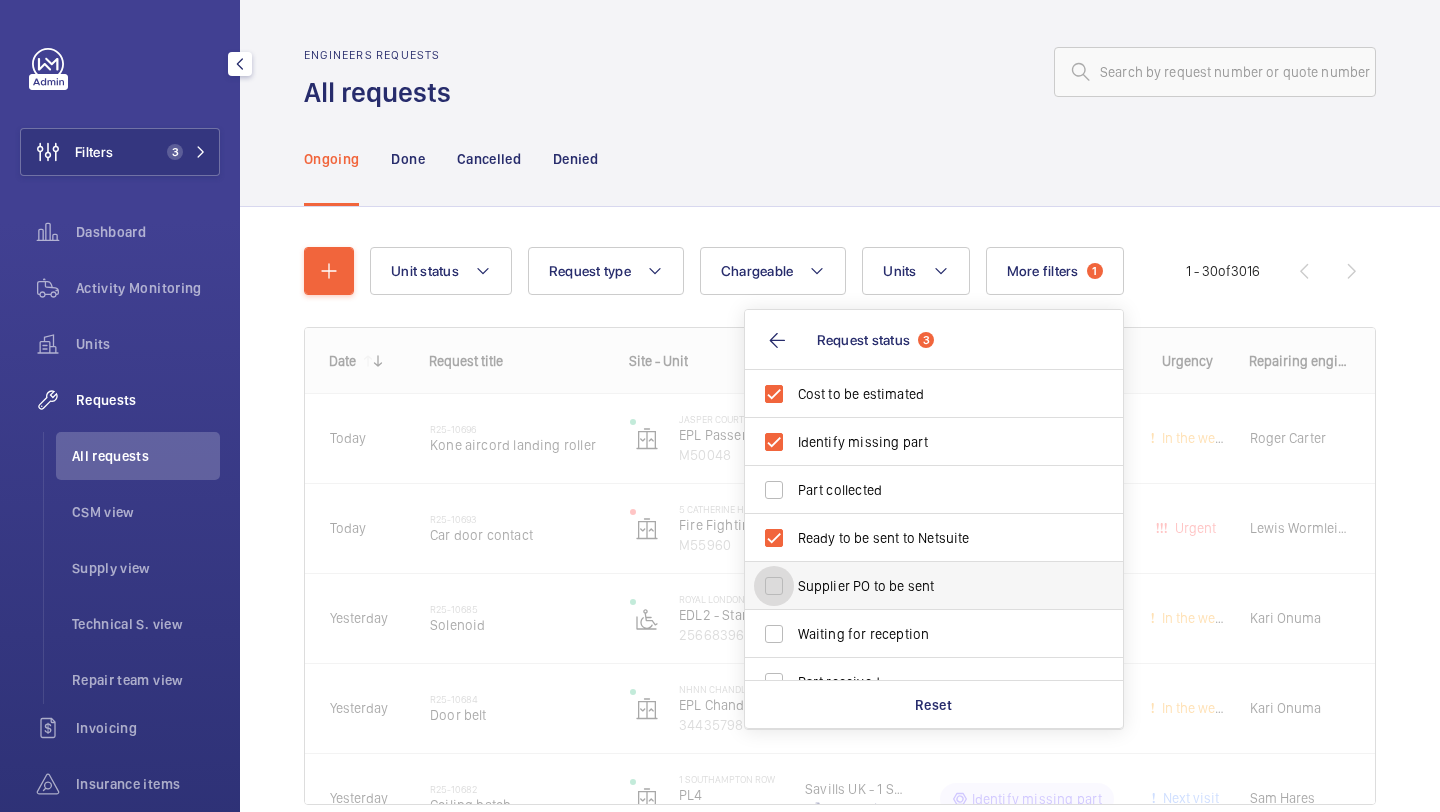 click on "Supplier PO to be sent" at bounding box center [774, 586] 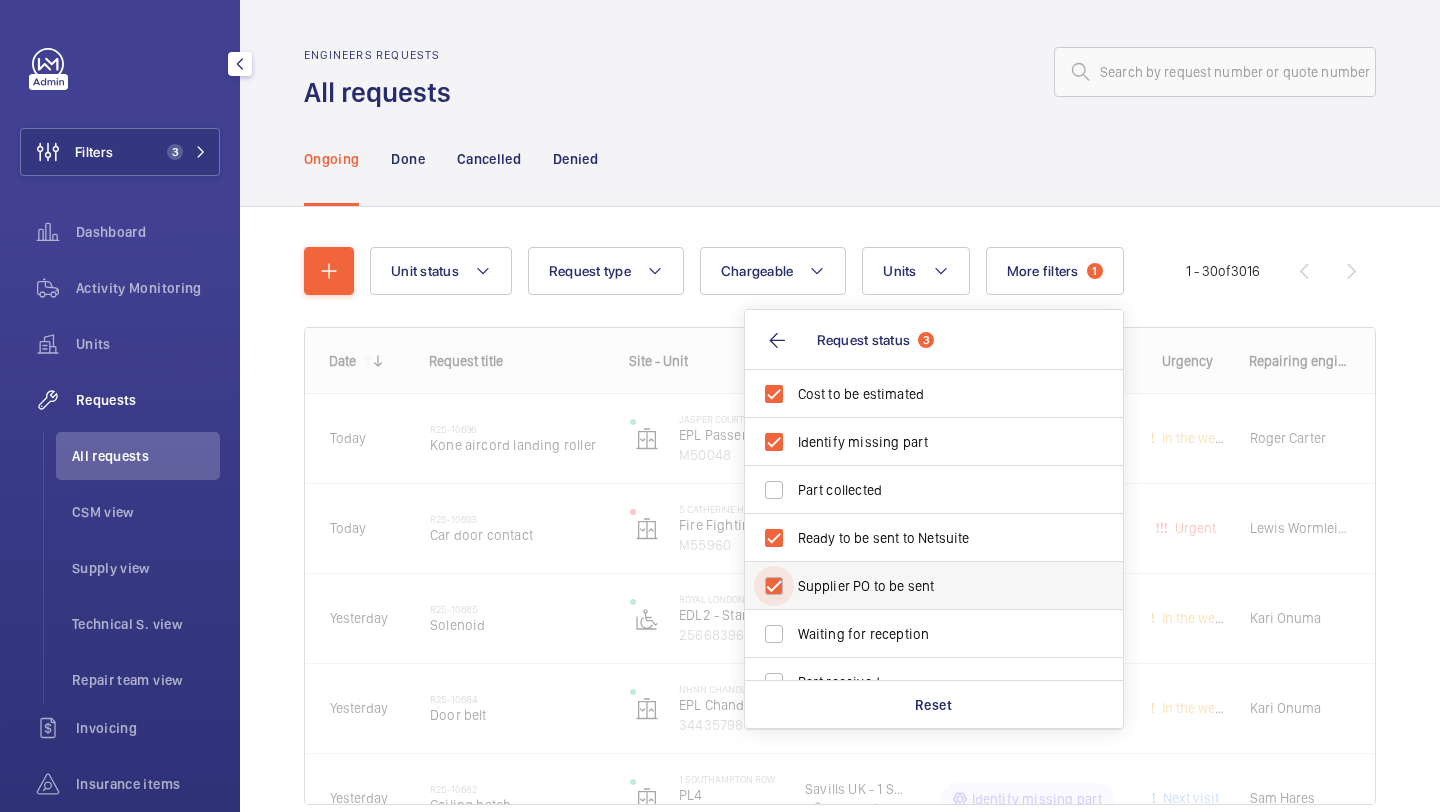 checkbox on "true" 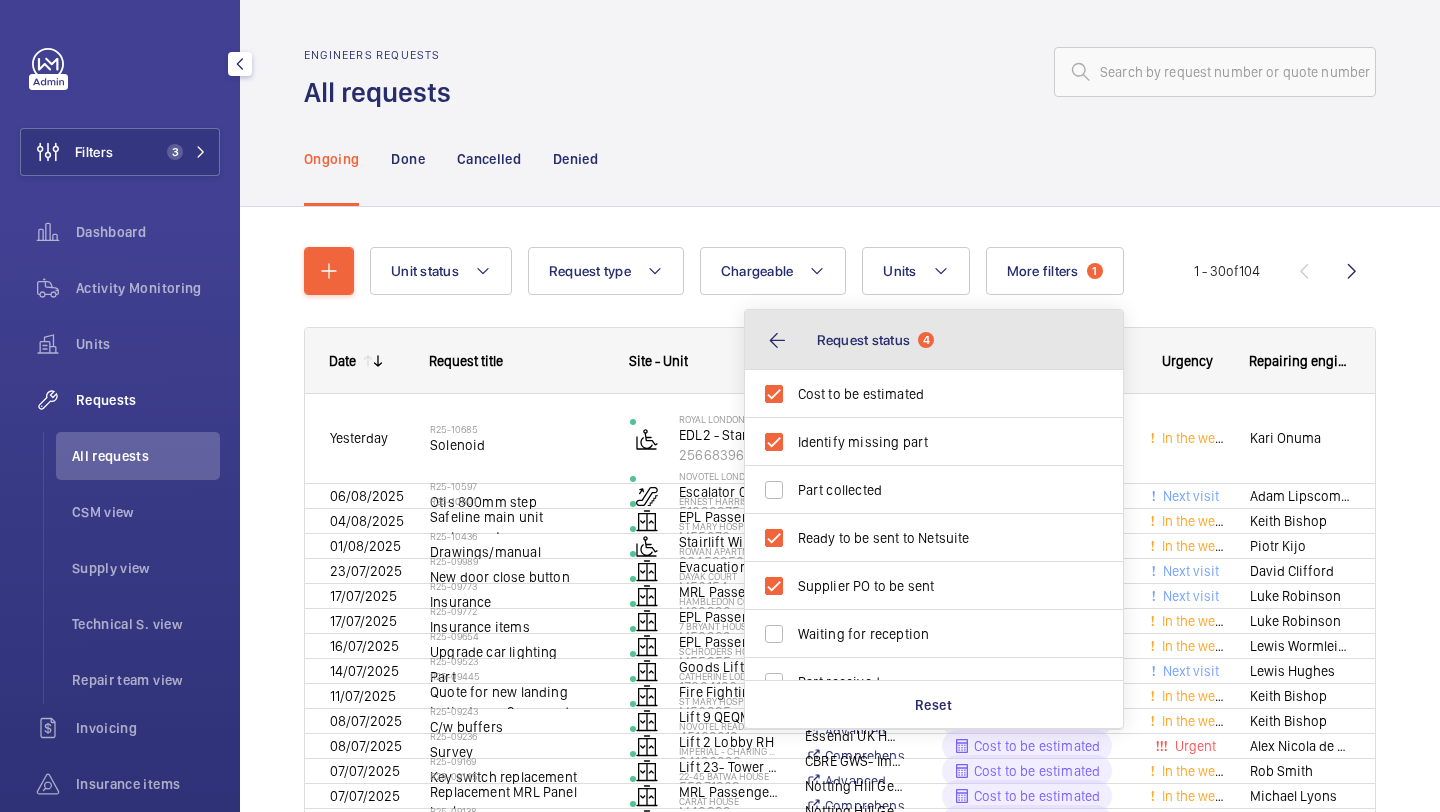 click on "Request status  4" 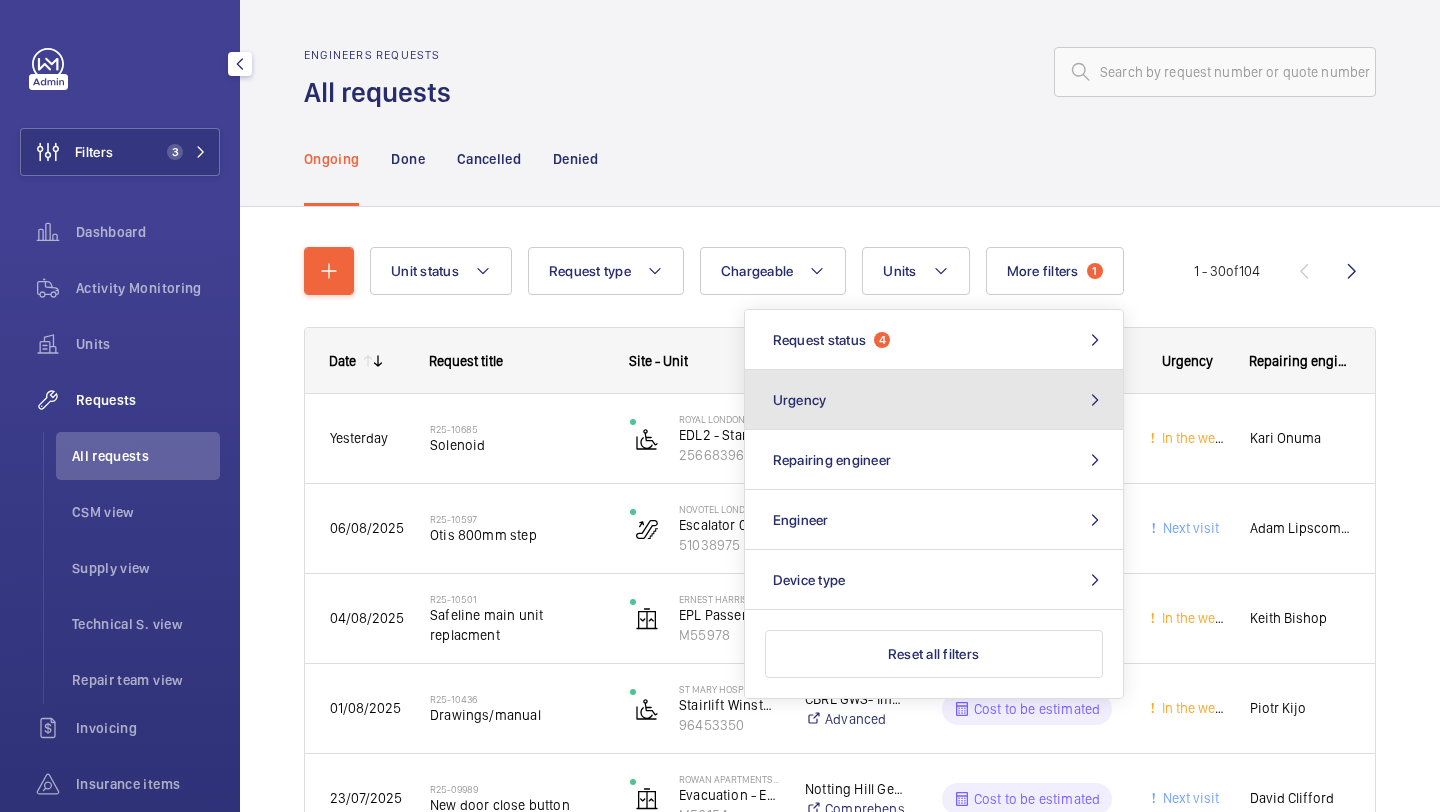 click on "Urgency" 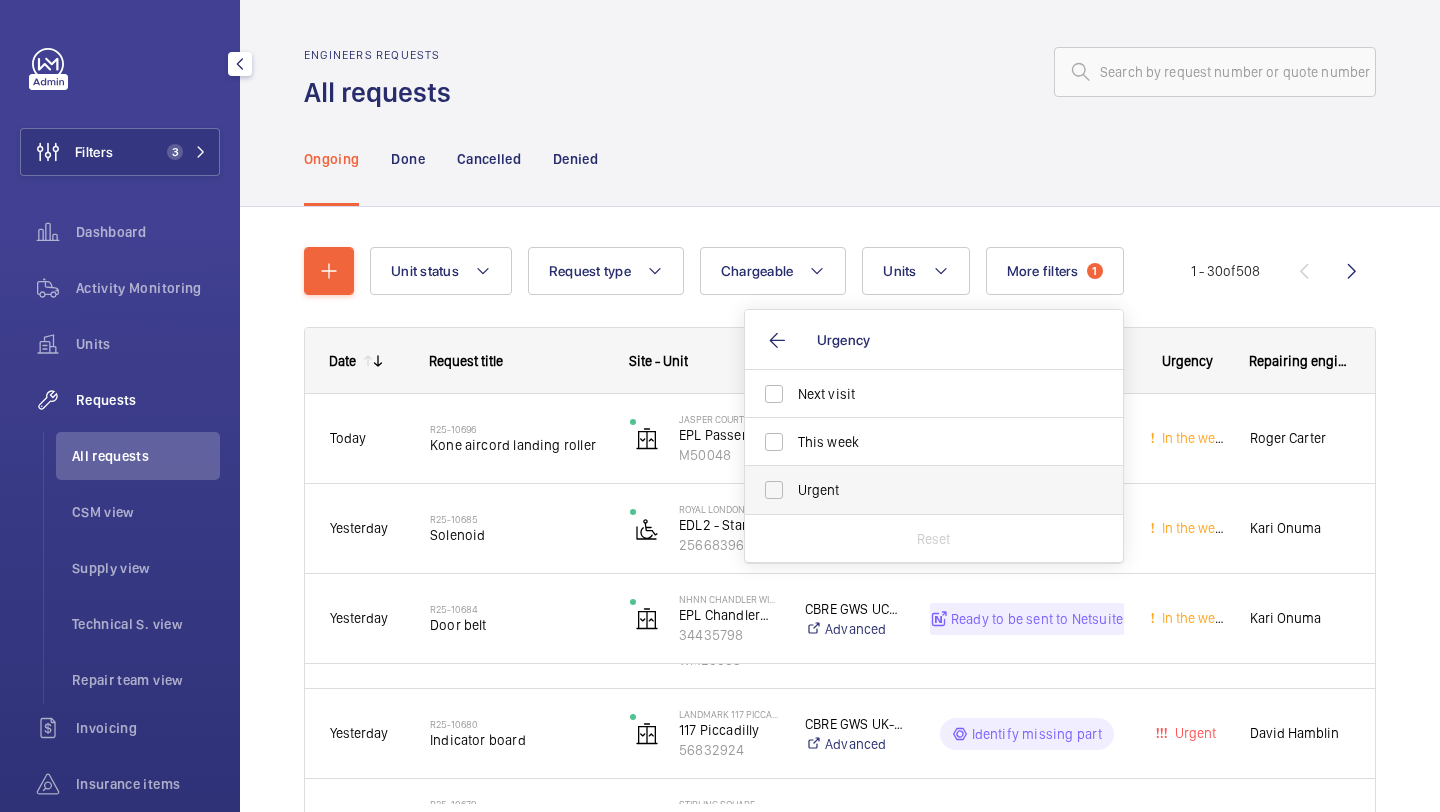 click on "Urgent" at bounding box center [935, 490] 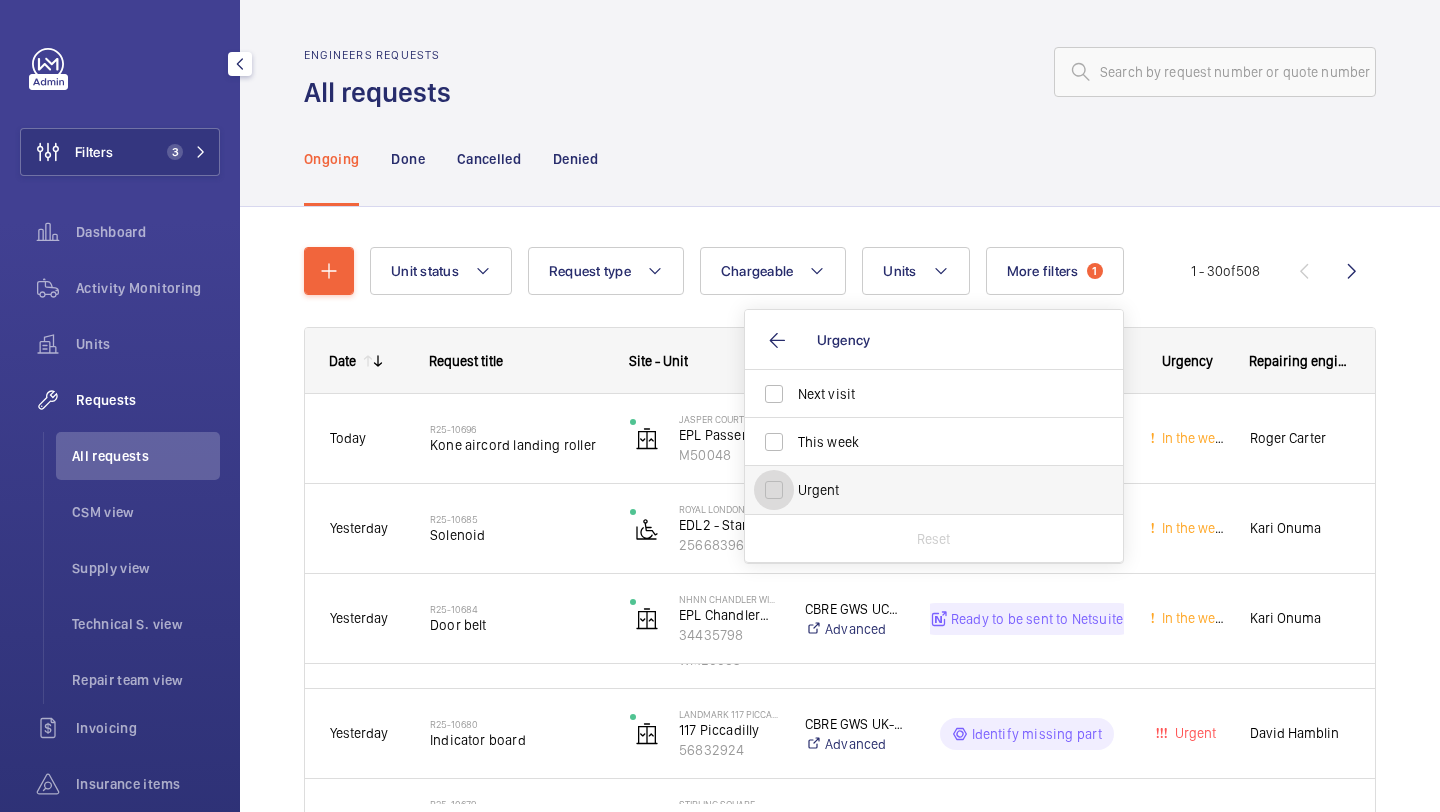 click on "Urgent" at bounding box center [774, 490] 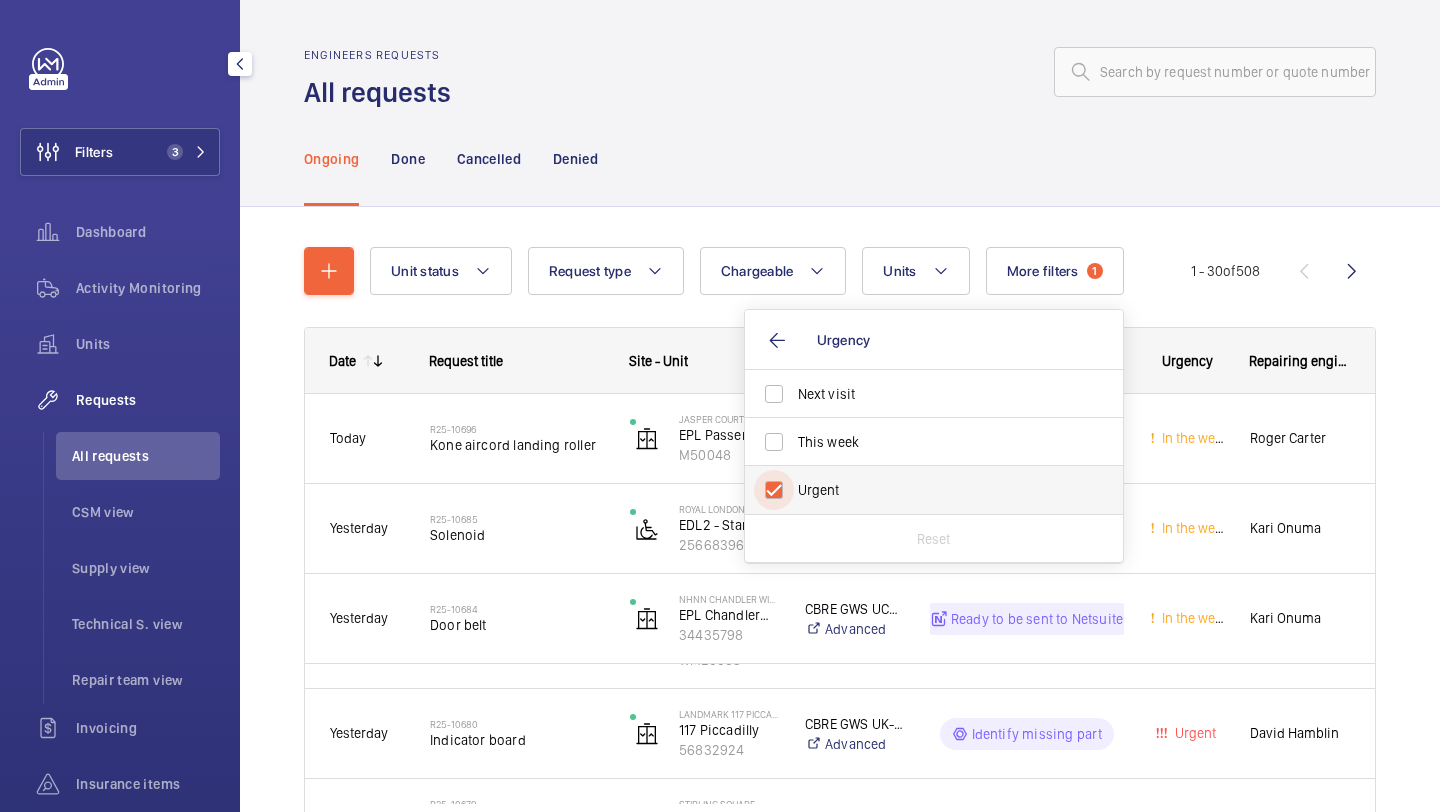 checkbox on "true" 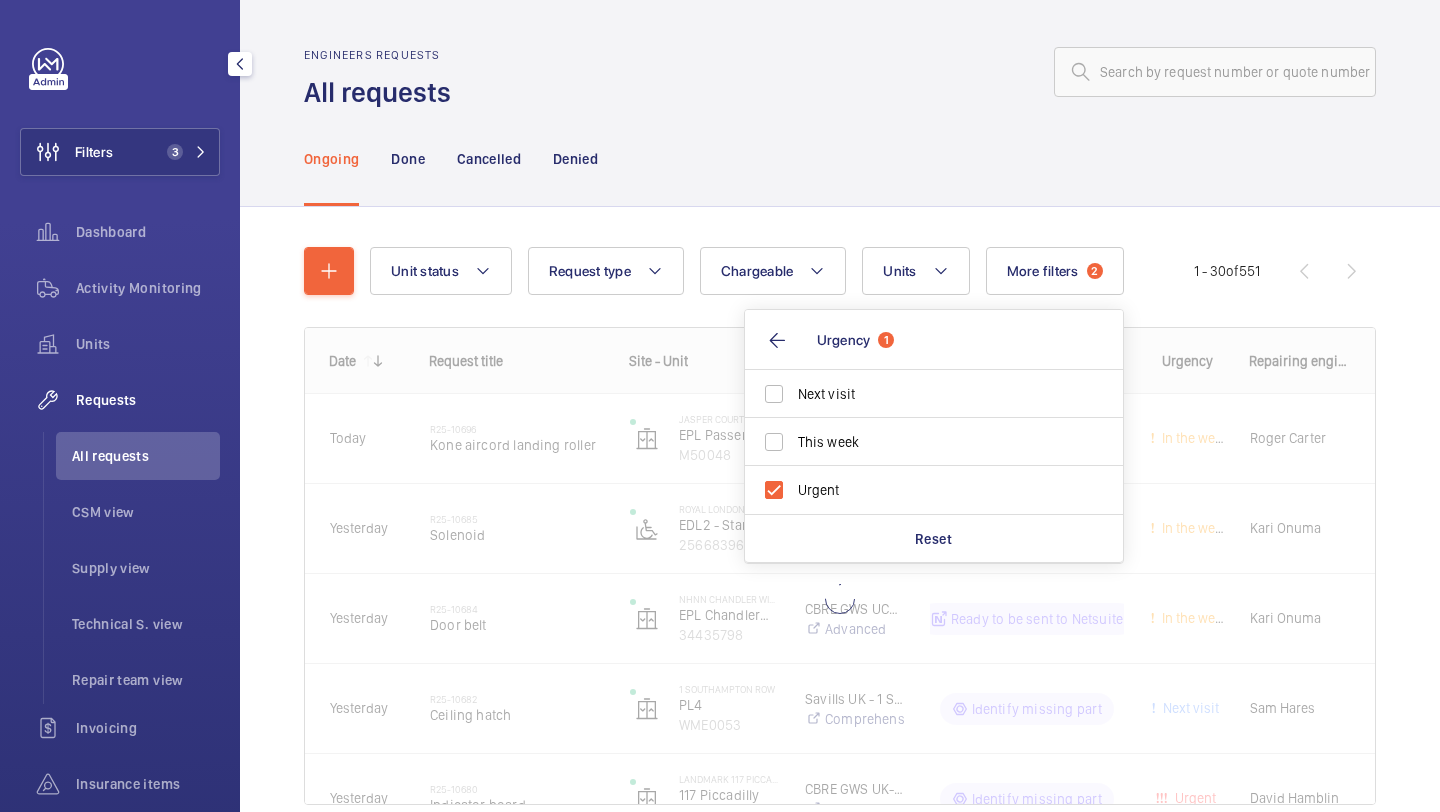 click on "Unit status Request type  Chargeable Units More filters  2  Request status  4 Urgency  1 Next visit This week Urgent Reset Repairing engineer Engineer Device type 1 - 30  of  551
Date
Request title
Site - Unit" 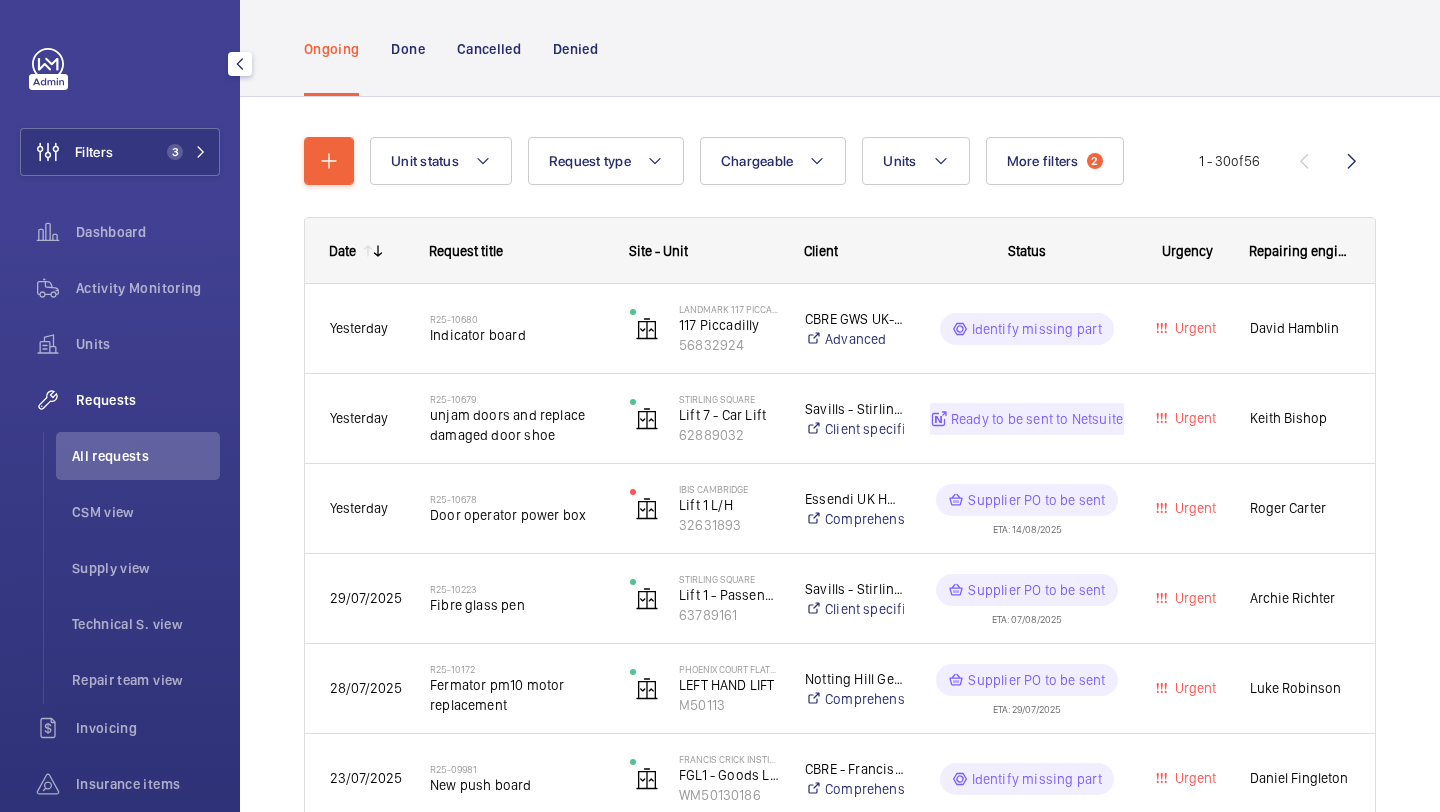 scroll, scrollTop: 120, scrollLeft: 0, axis: vertical 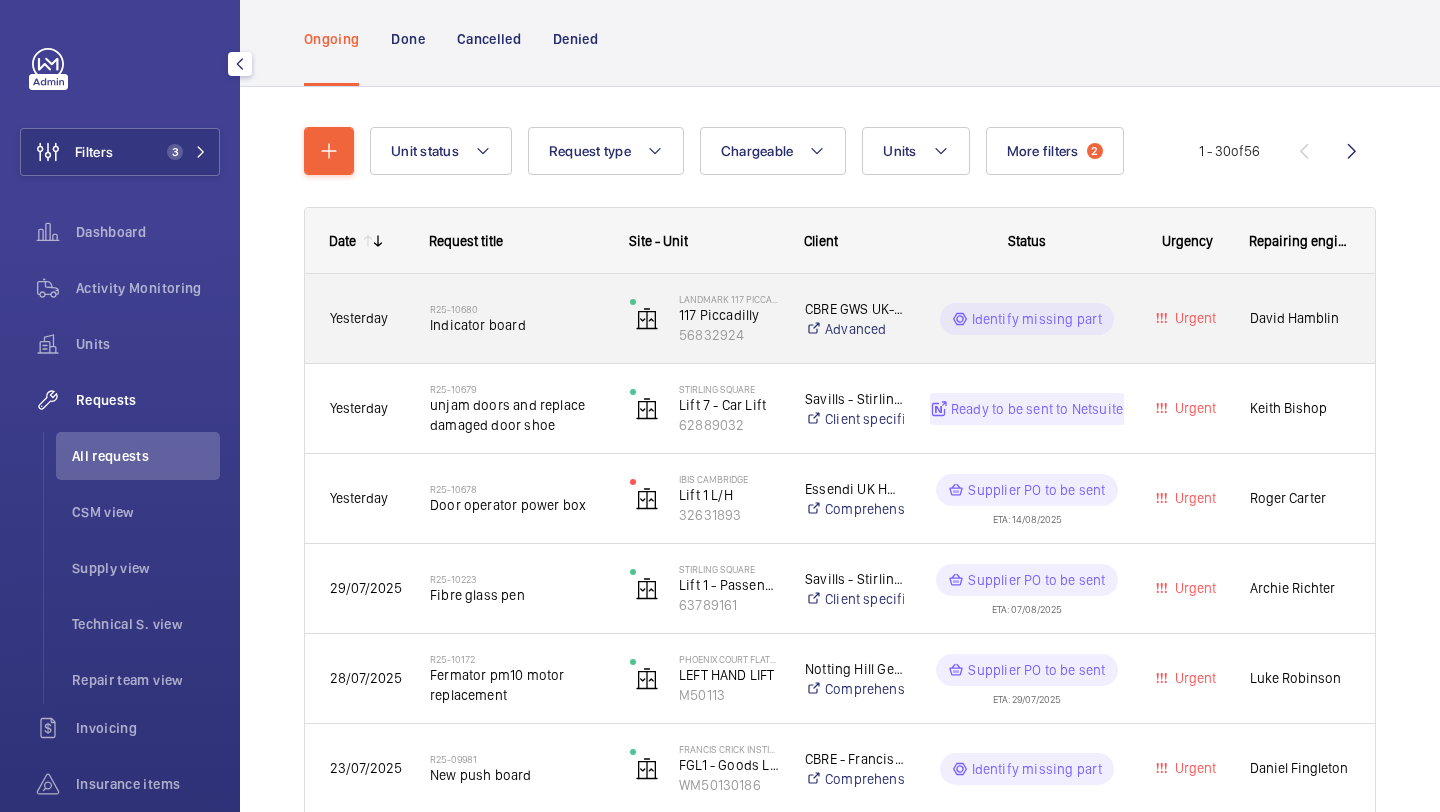 click on "R25-10680" 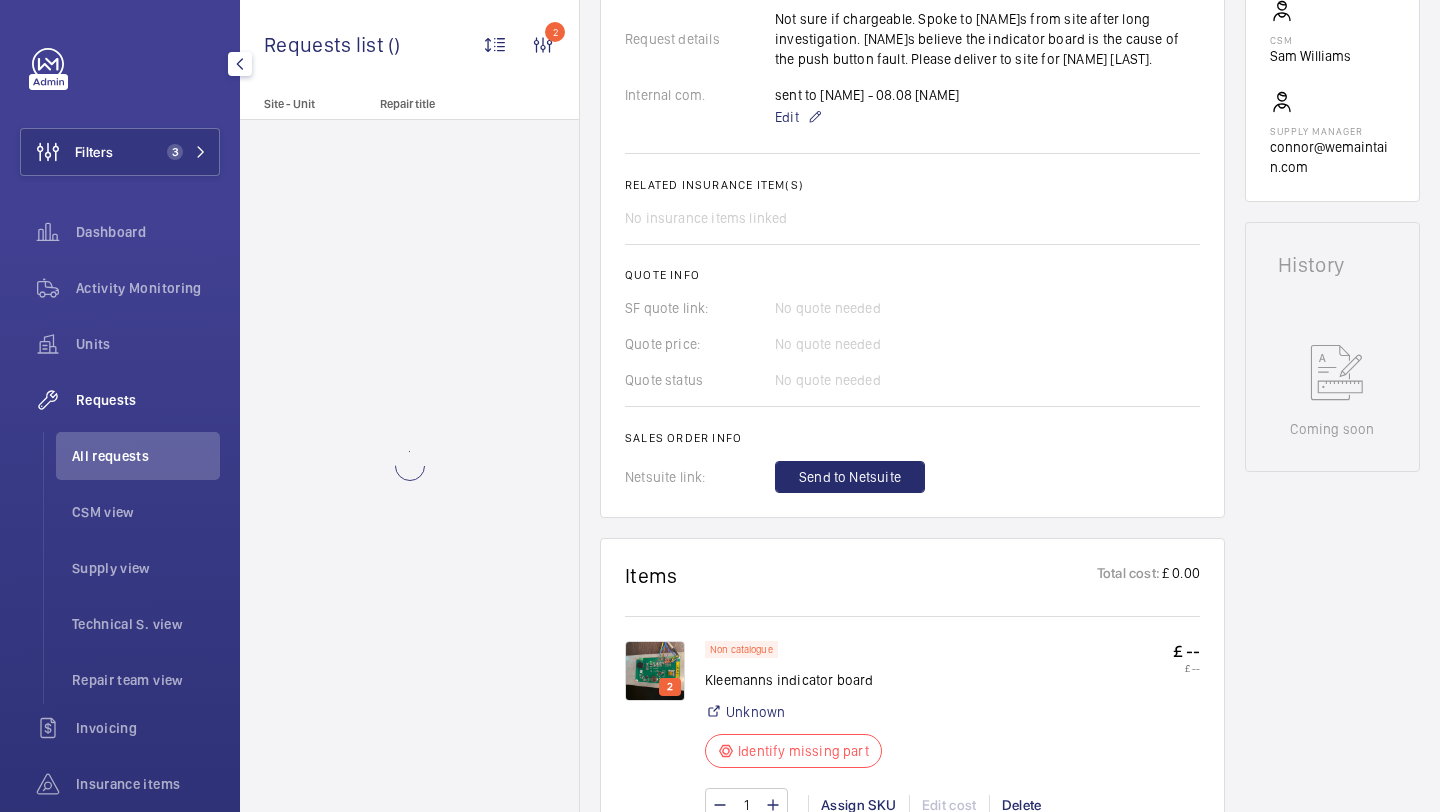scroll, scrollTop: 792, scrollLeft: 0, axis: vertical 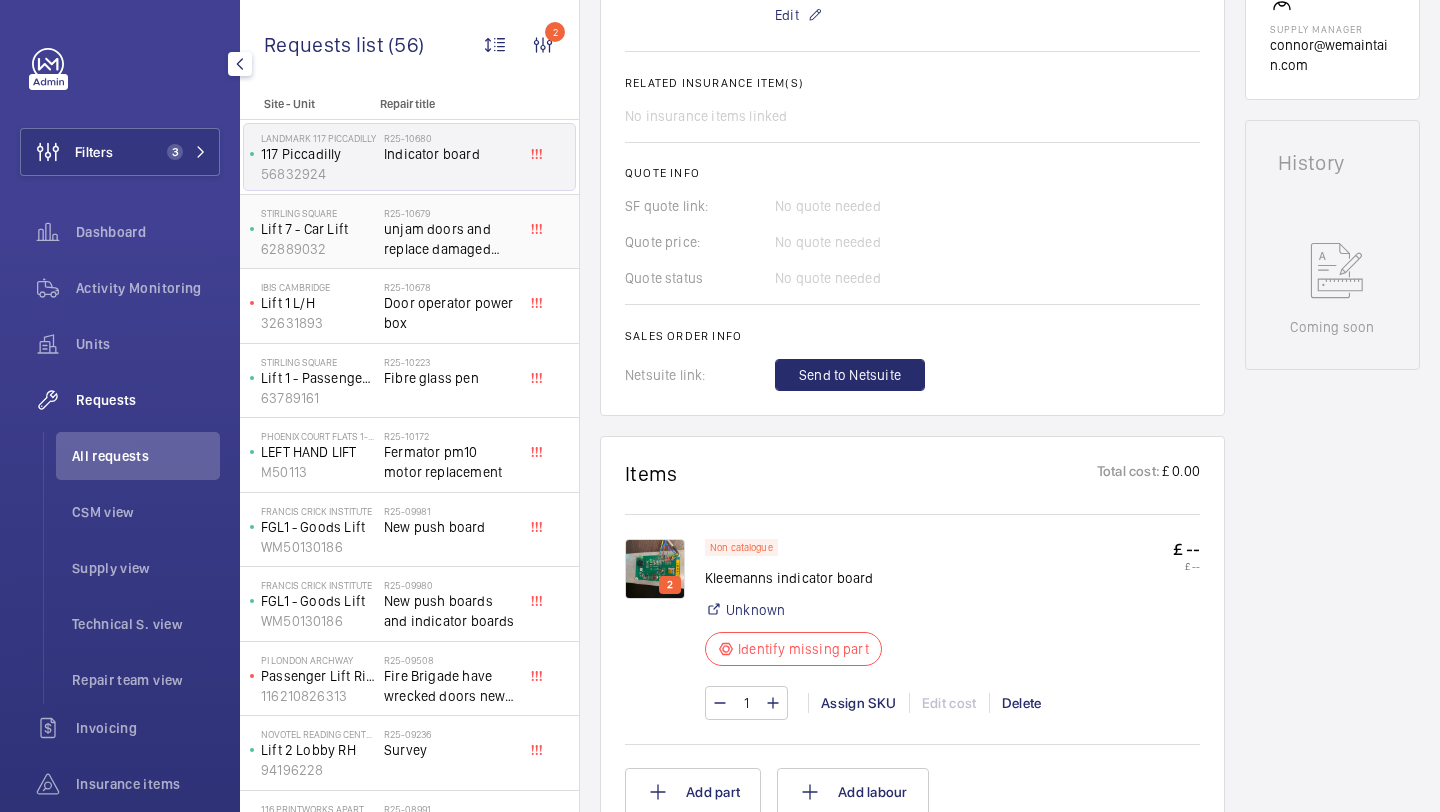 click on "R25-10679   unjam doors and replace damaged door shoe" 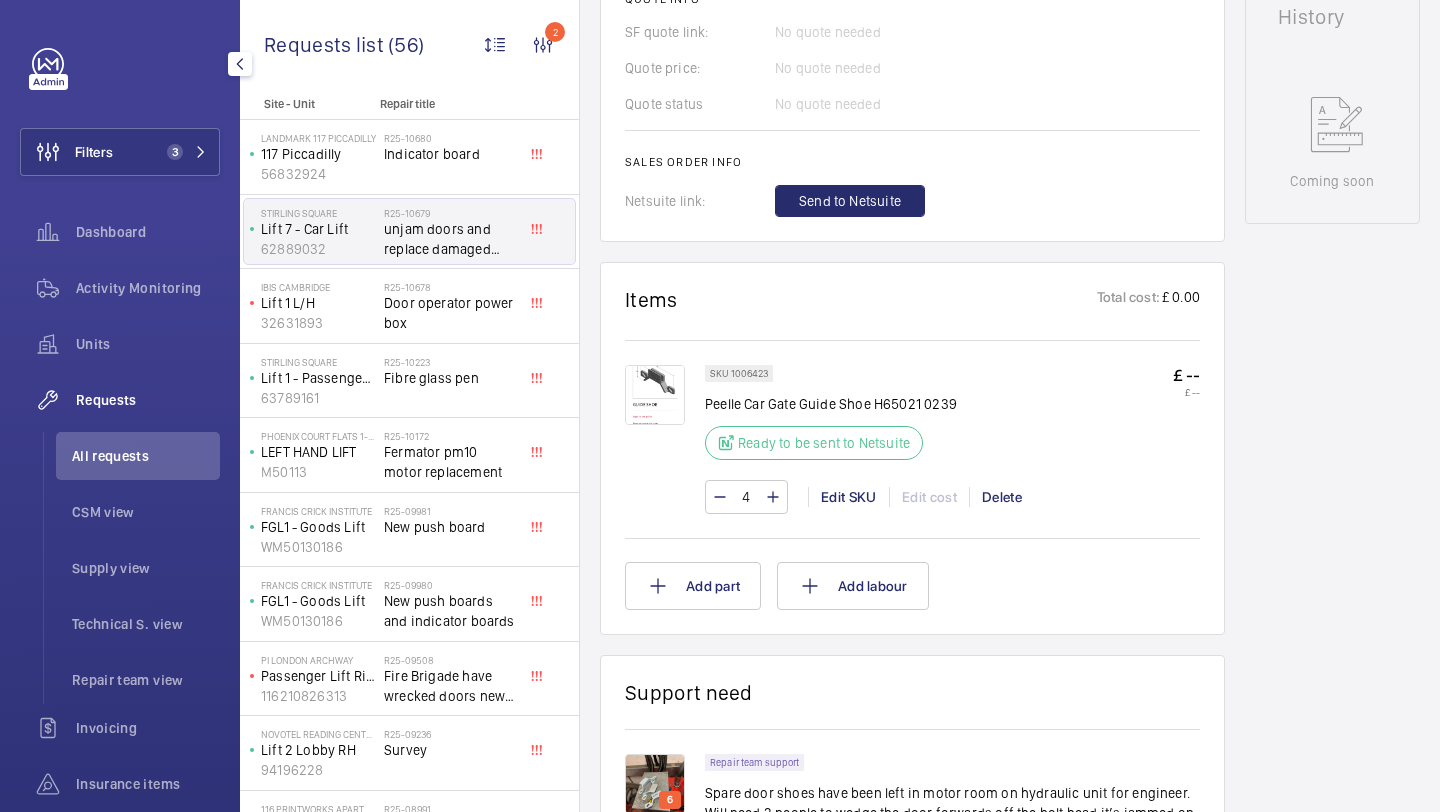 scroll, scrollTop: 1075, scrollLeft: 0, axis: vertical 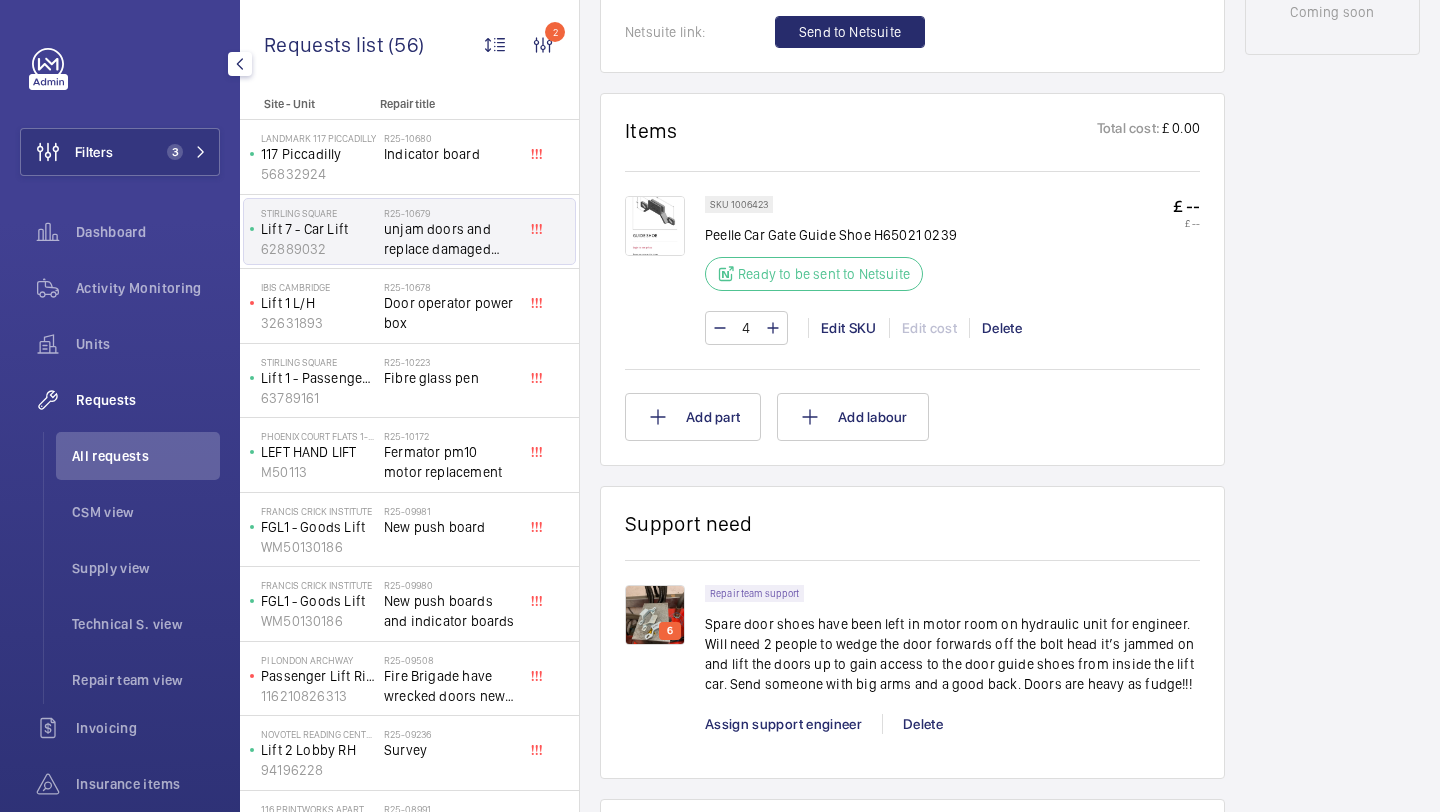click 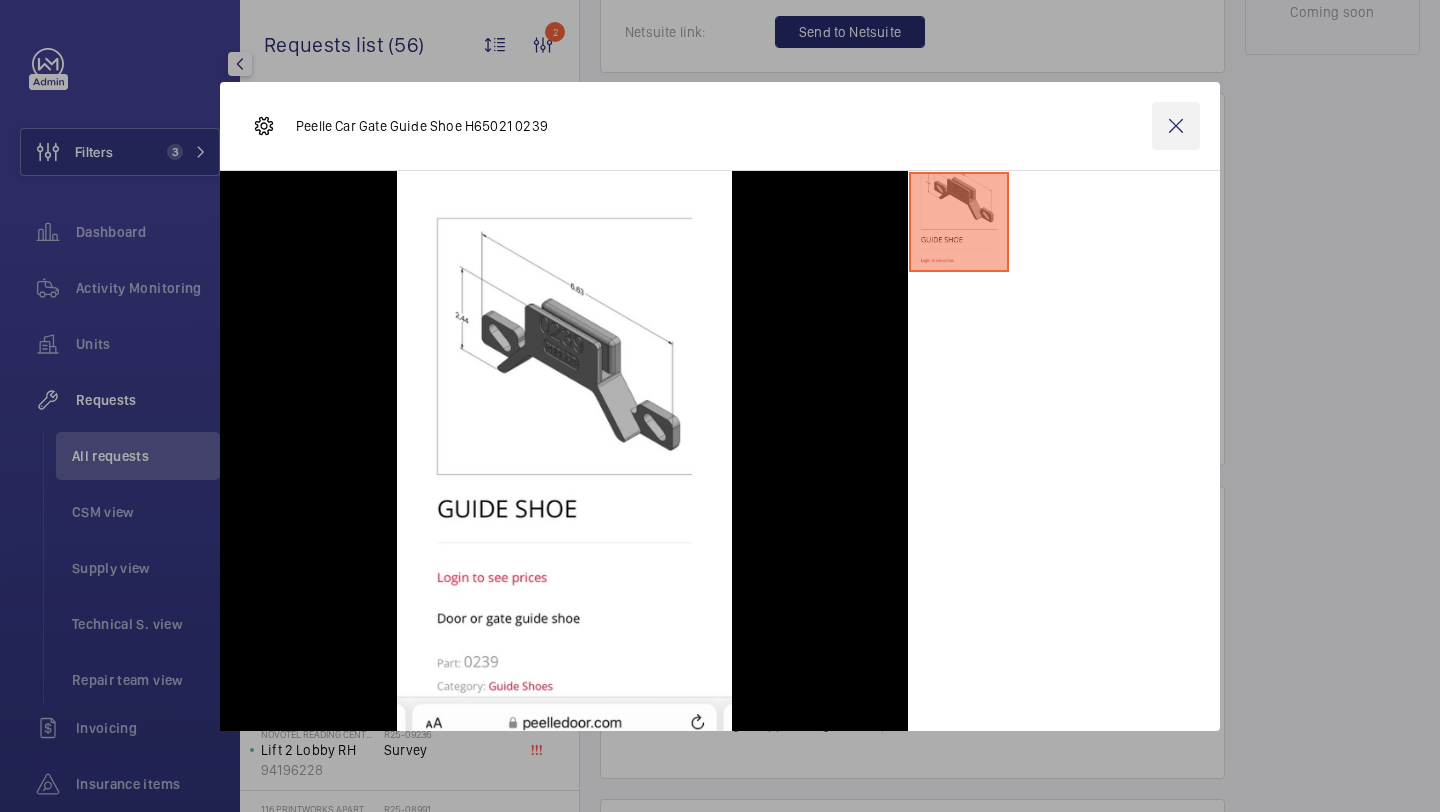 click at bounding box center (1176, 126) 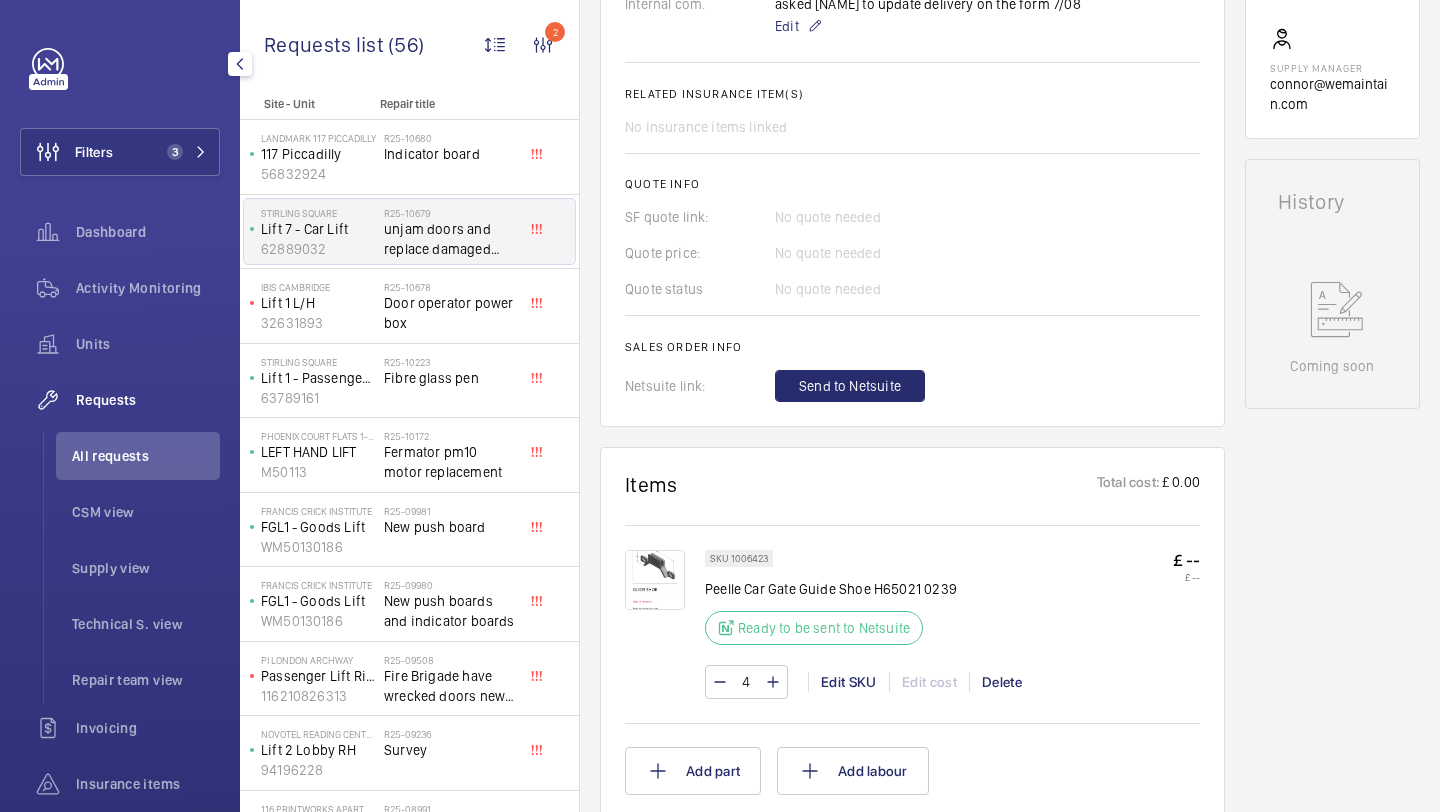 scroll, scrollTop: 1115, scrollLeft: 0, axis: vertical 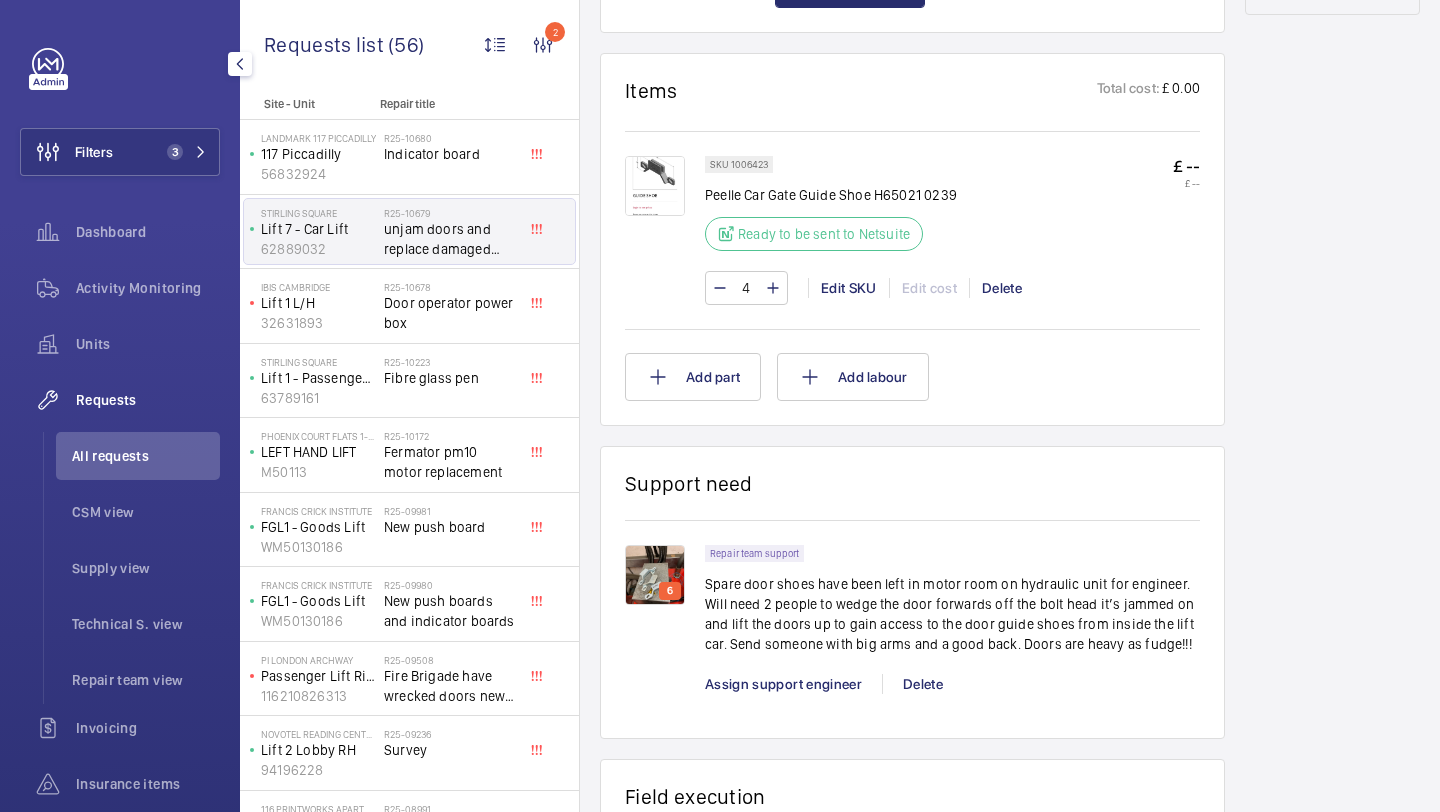 click 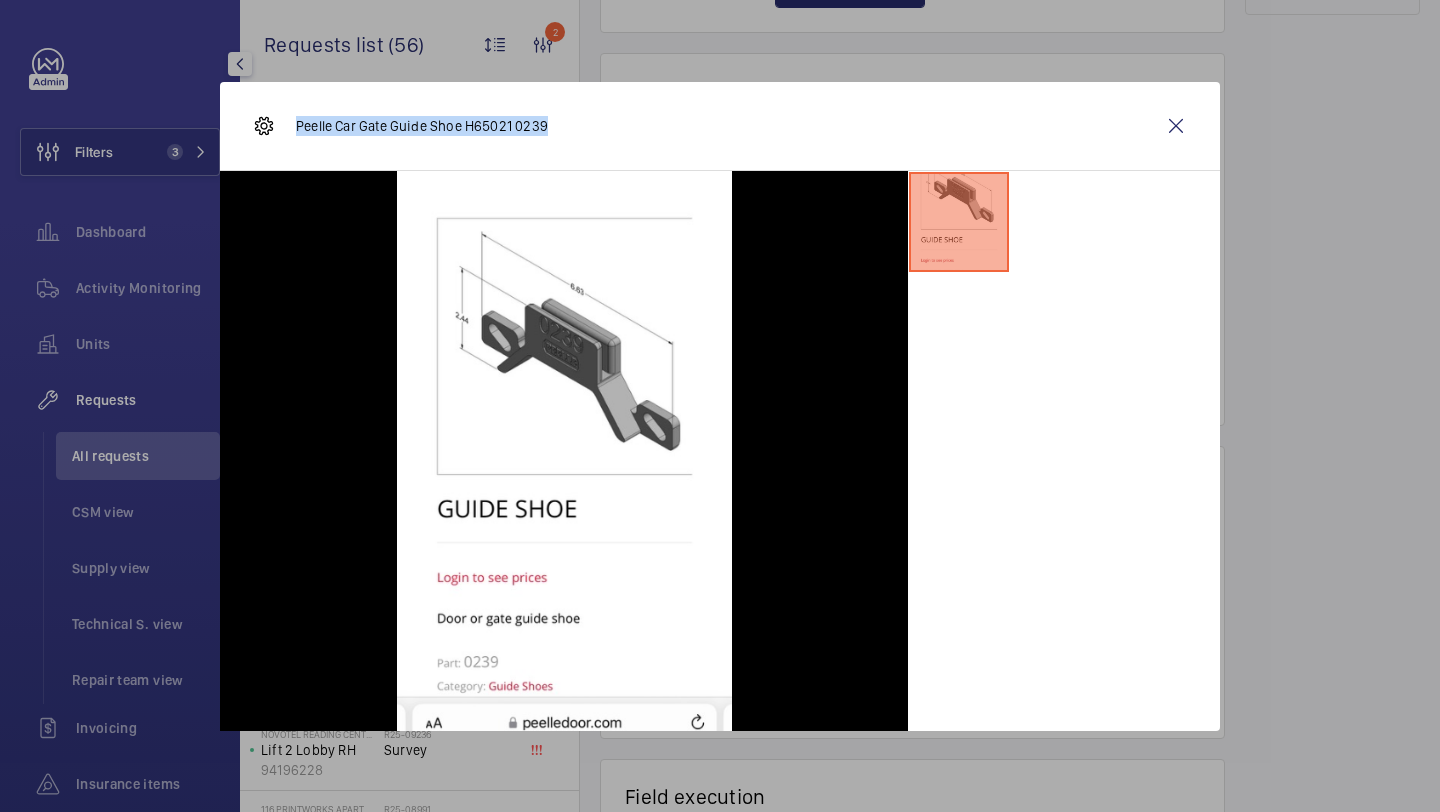 drag, startPoint x: 550, startPoint y: 122, endPoint x: 292, endPoint y: 122, distance: 258 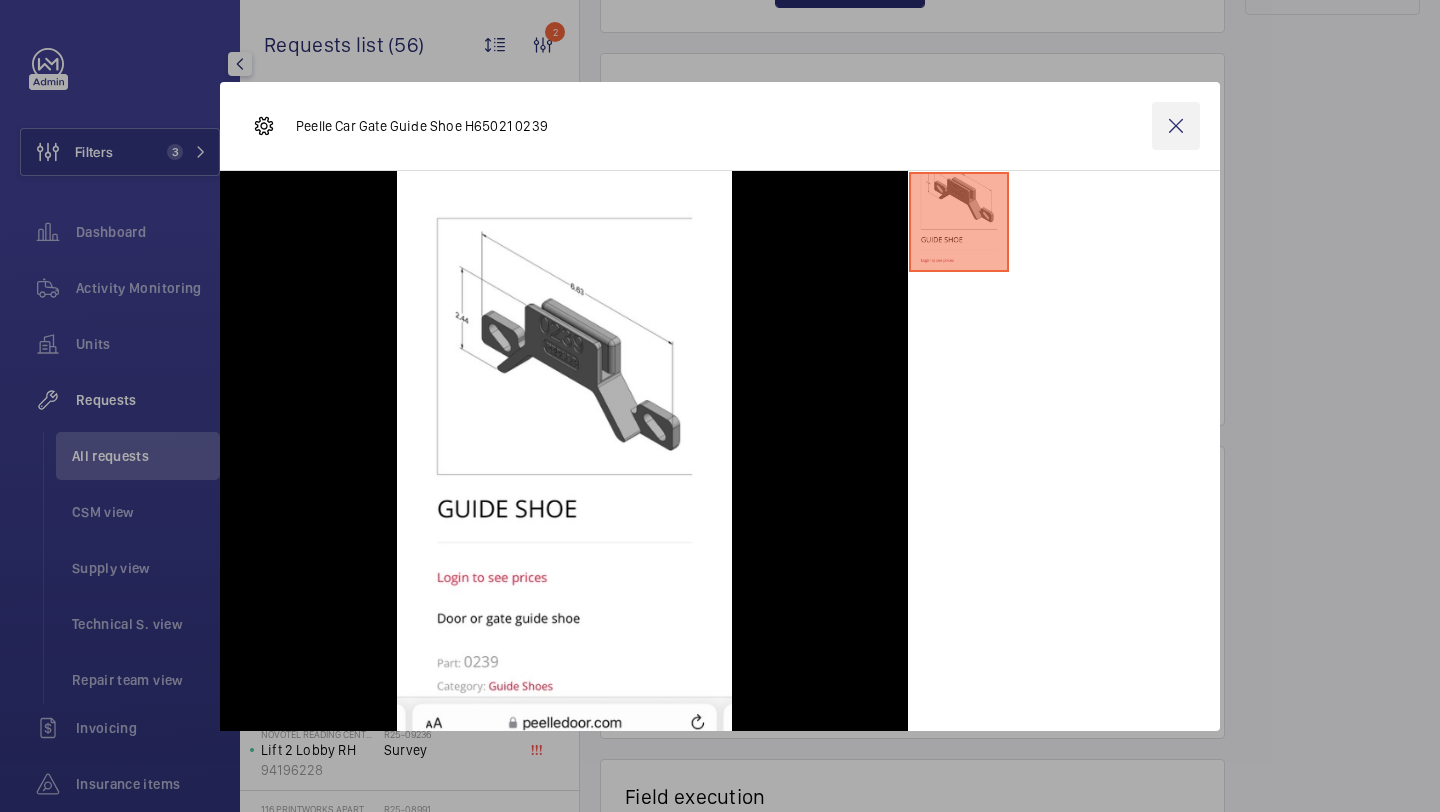 click at bounding box center [1176, 126] 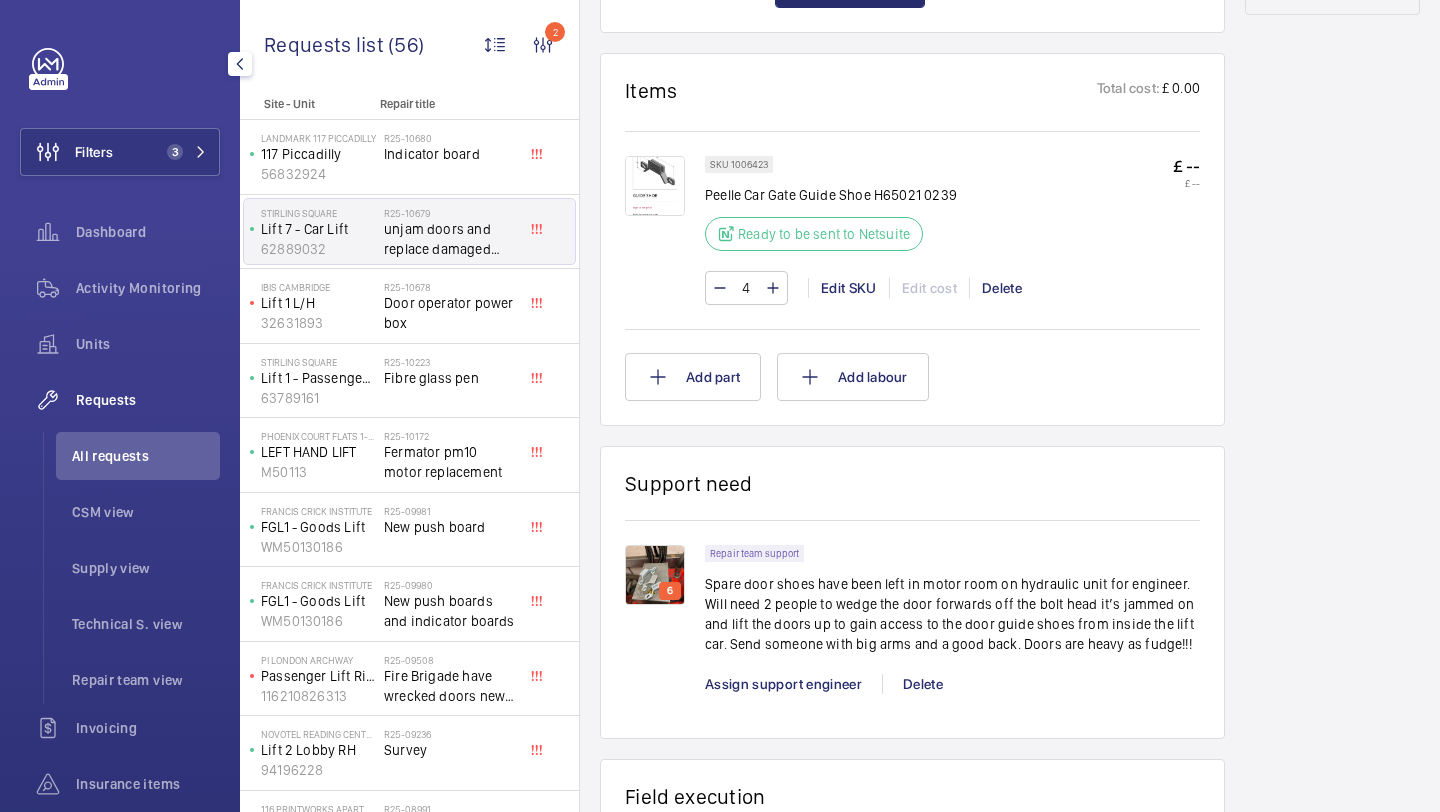 scroll, scrollTop: 210, scrollLeft: 0, axis: vertical 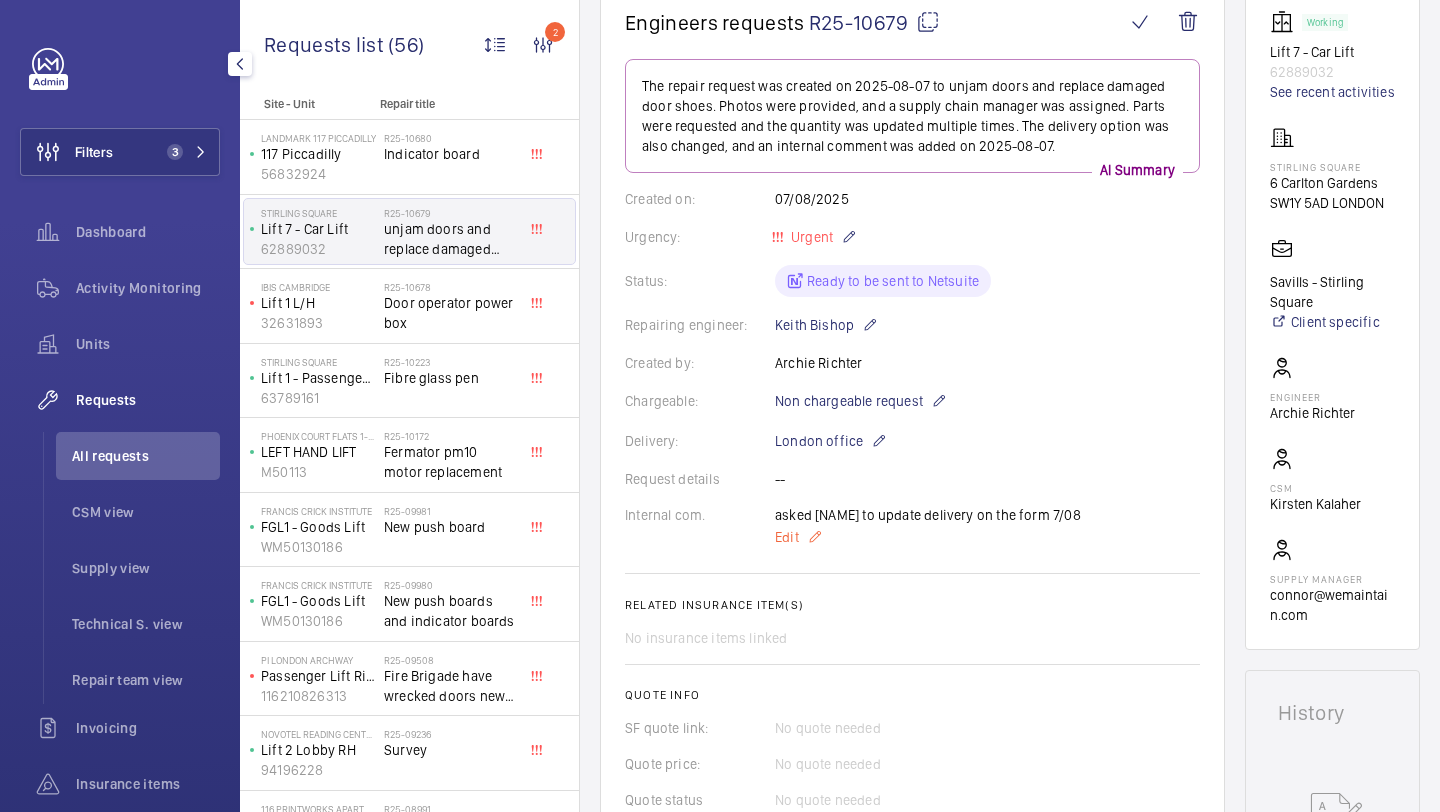 click on "Edit" 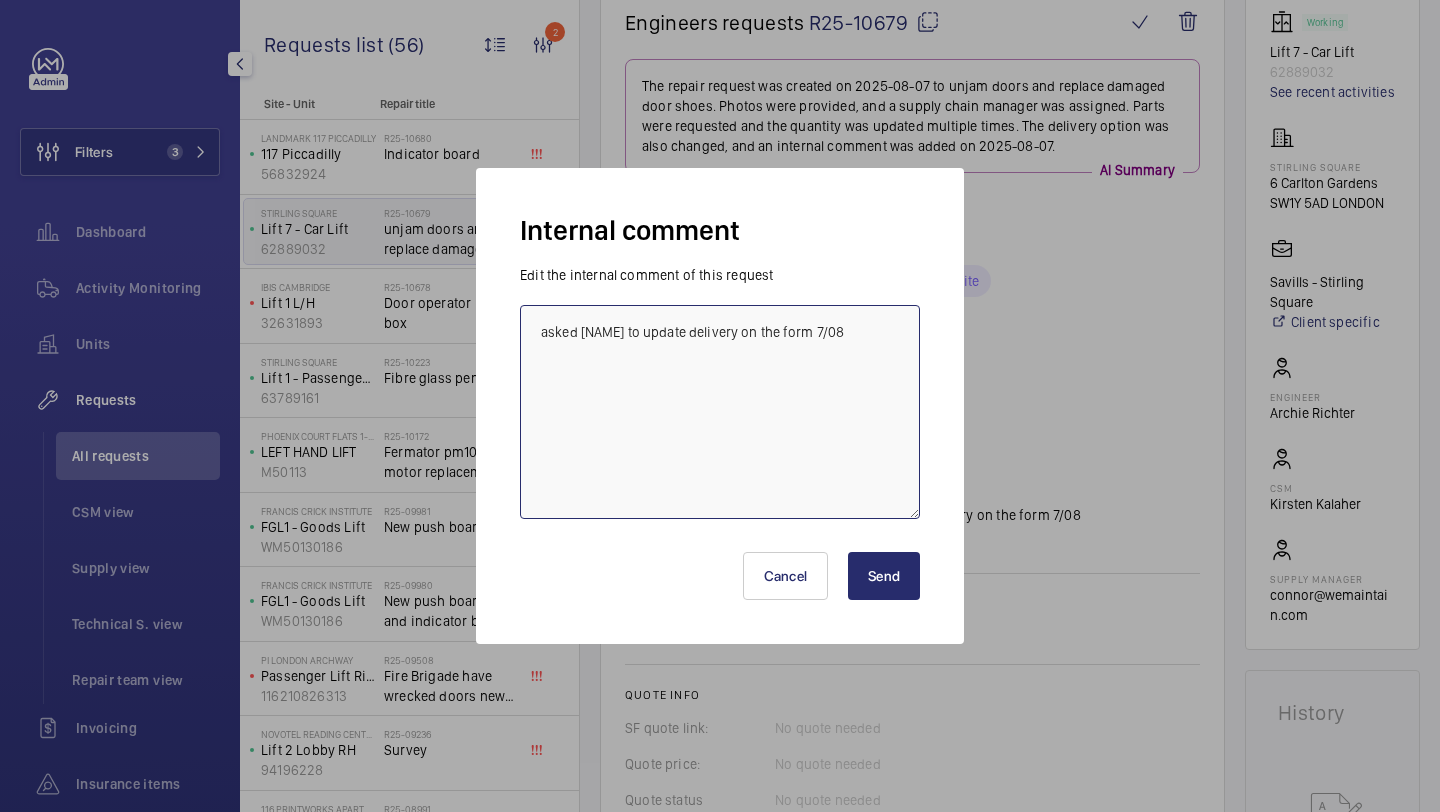 click on "asked Kirsten to update delivery on the form 7/08" at bounding box center [720, 412] 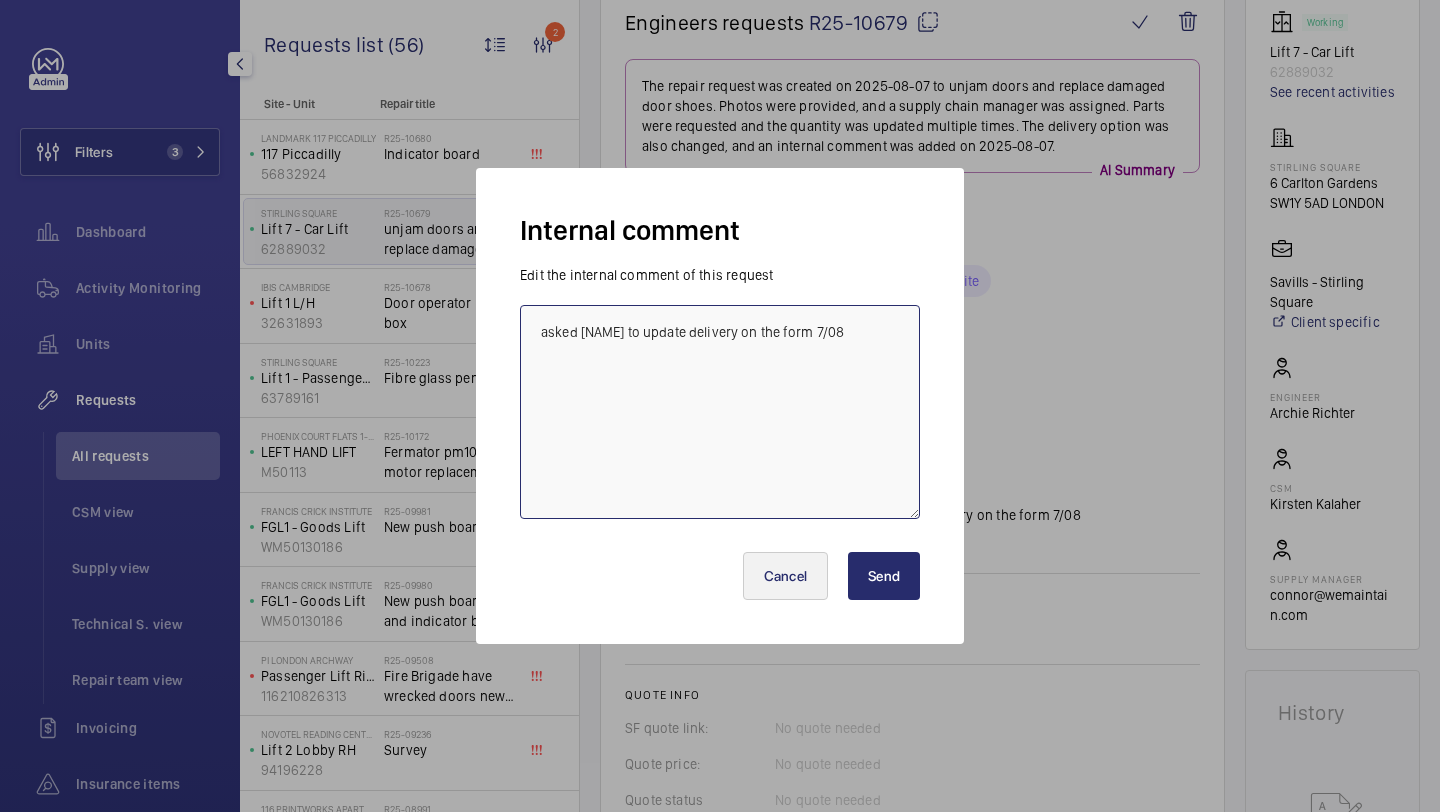 type on "asked Kirsten to update delivery on the form 7/08" 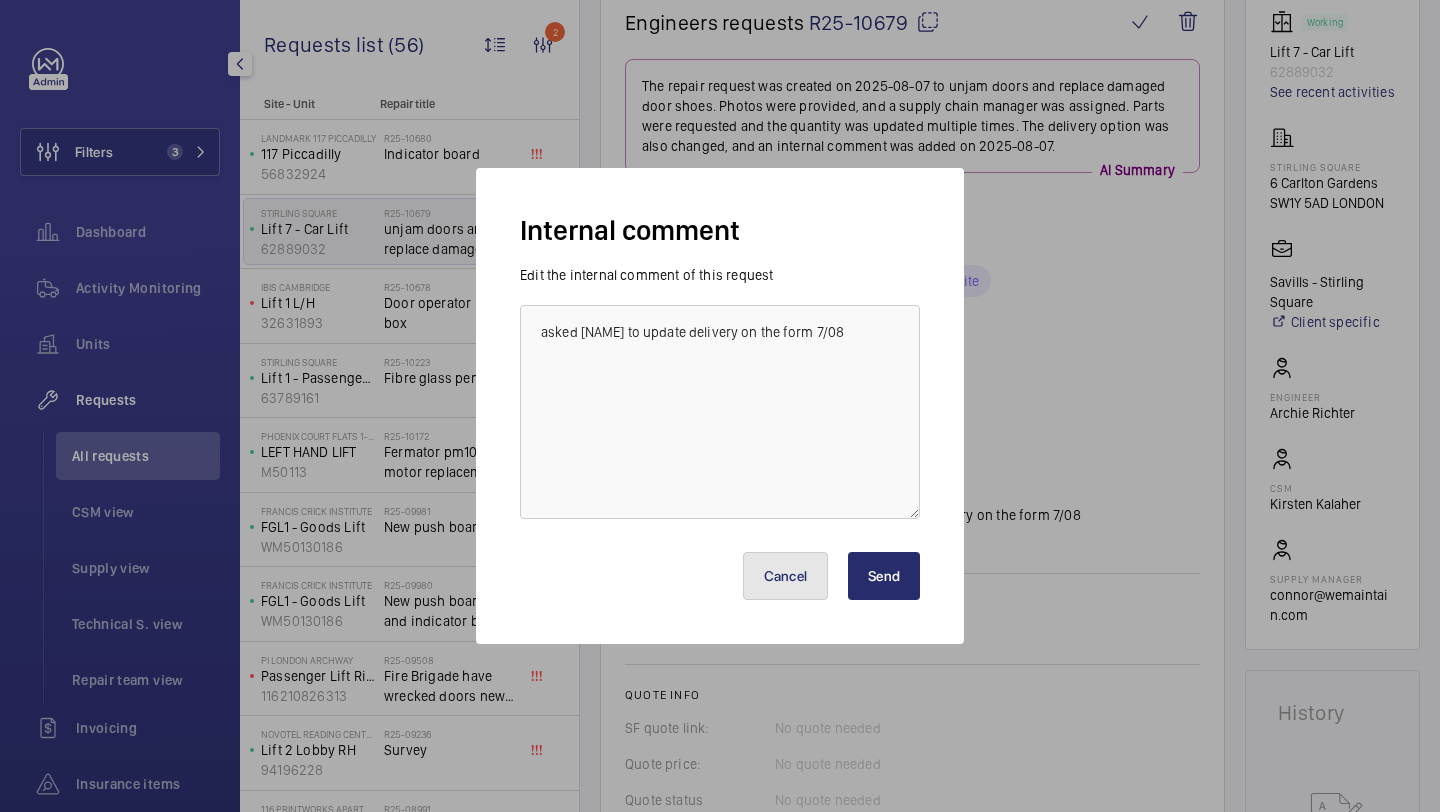 click on "Cancel" at bounding box center (786, 576) 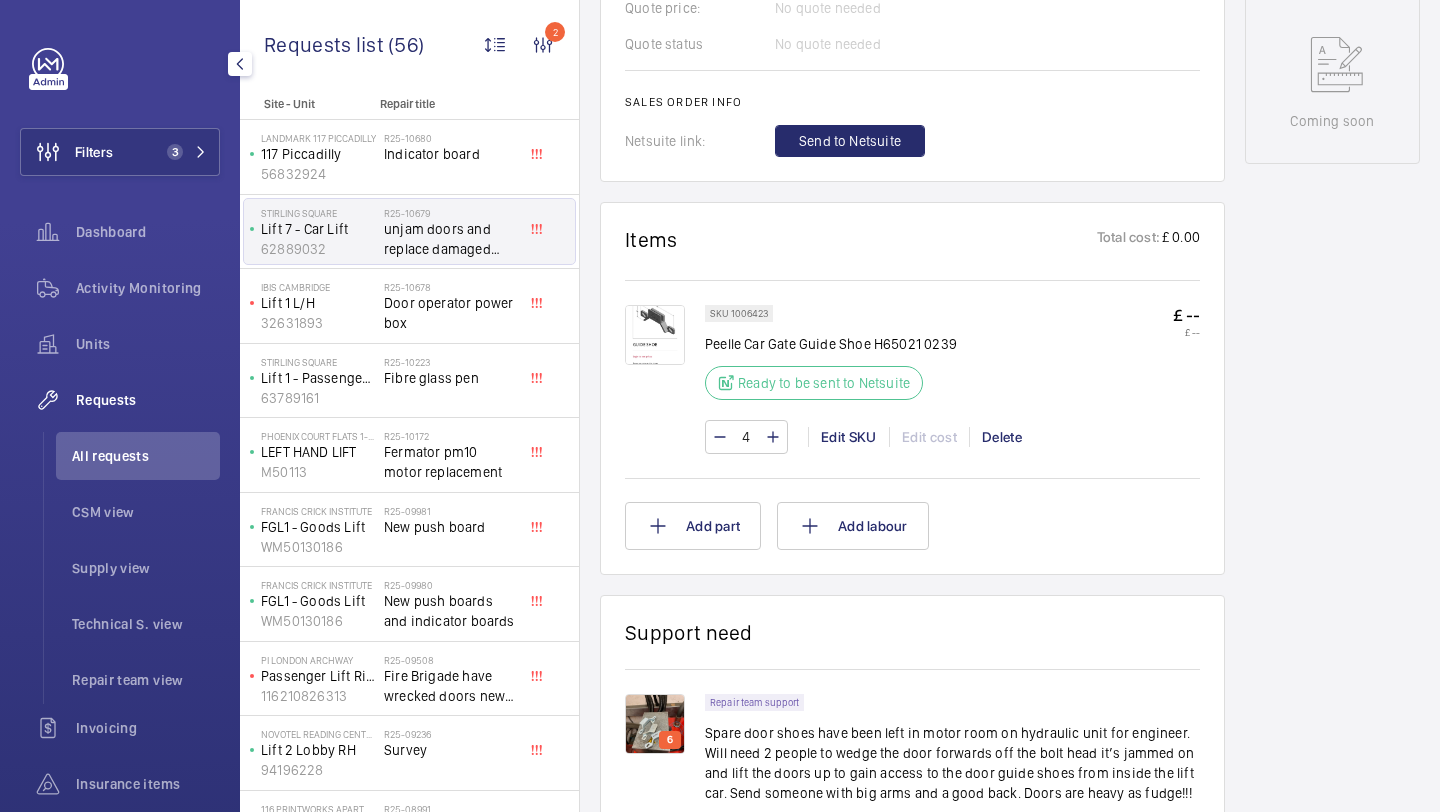 scroll, scrollTop: 0, scrollLeft: 0, axis: both 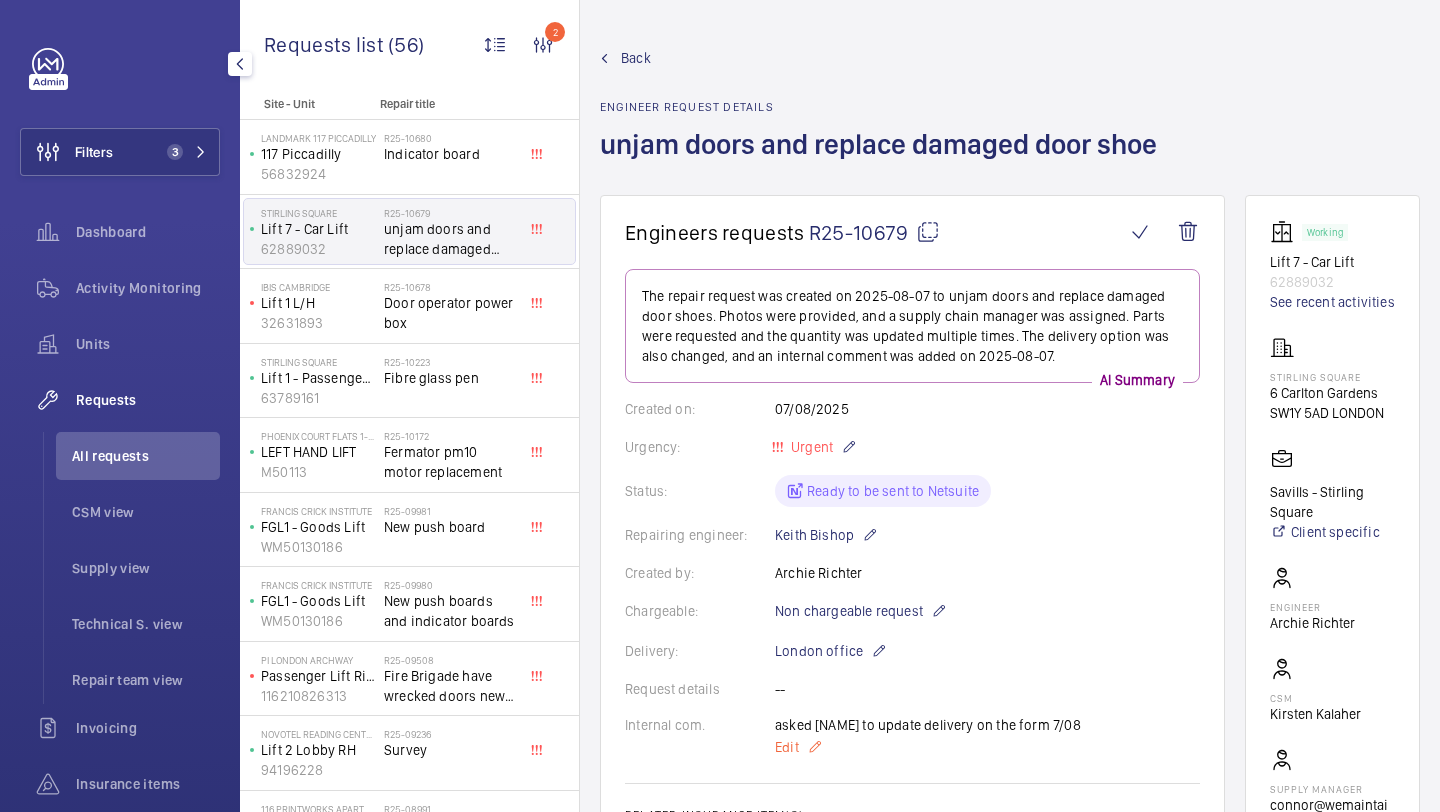 click on "Edit" 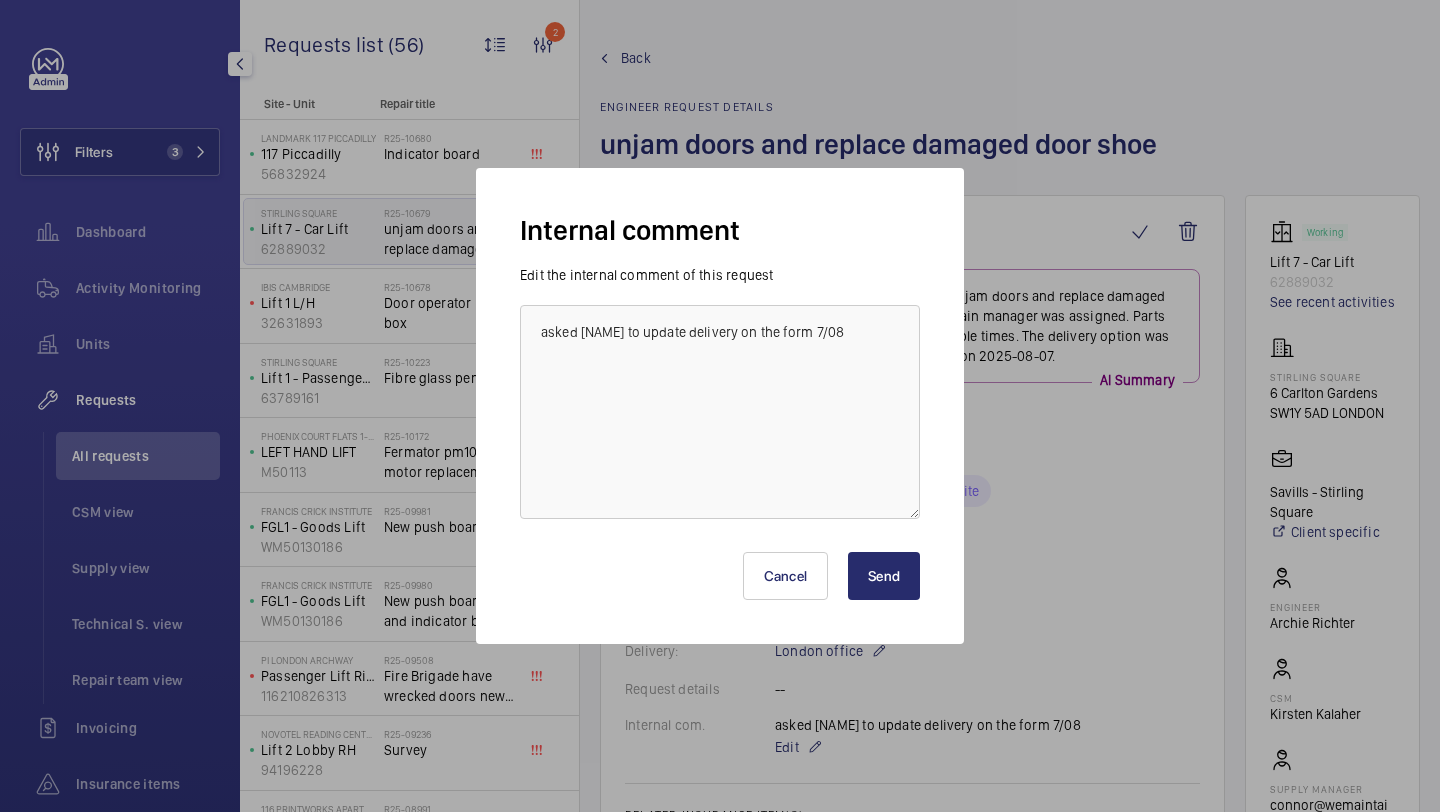 scroll, scrollTop: 61, scrollLeft: 0, axis: vertical 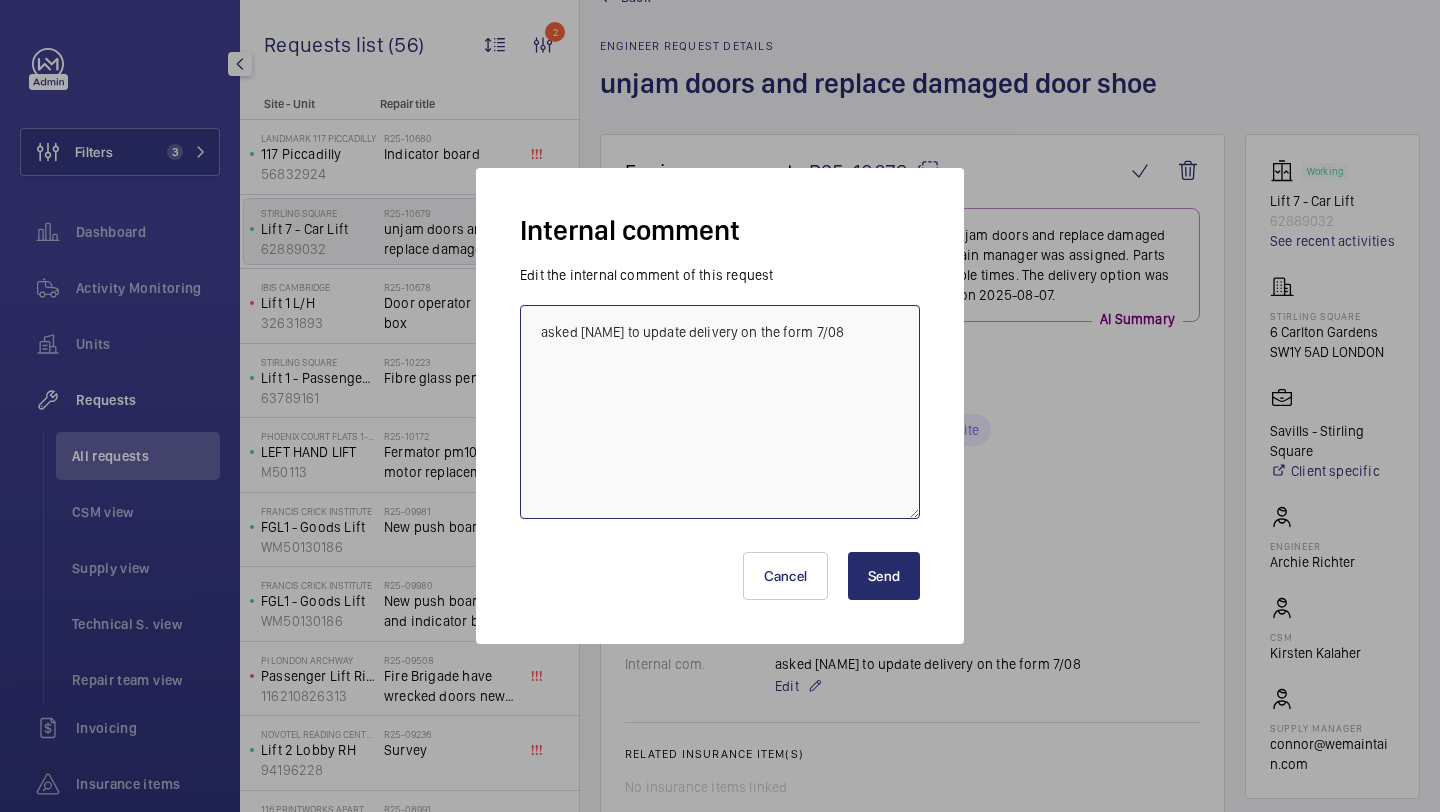 click on "asked Kirsten to update delivery on the form 7/08" at bounding box center (720, 412) 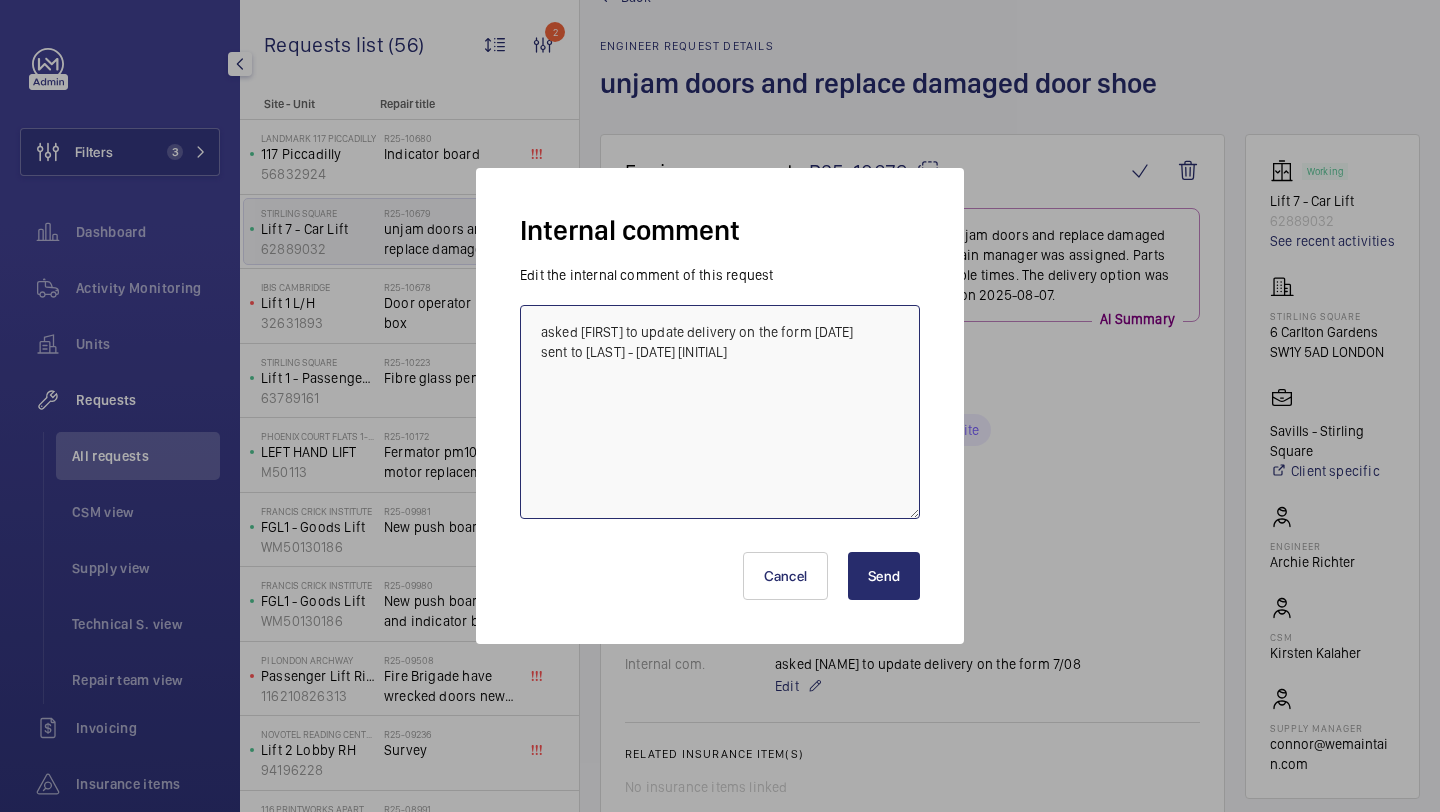 type on "asked Kirsten to update delivery on the form 7/08
sent to reeley - 08.08 elle" 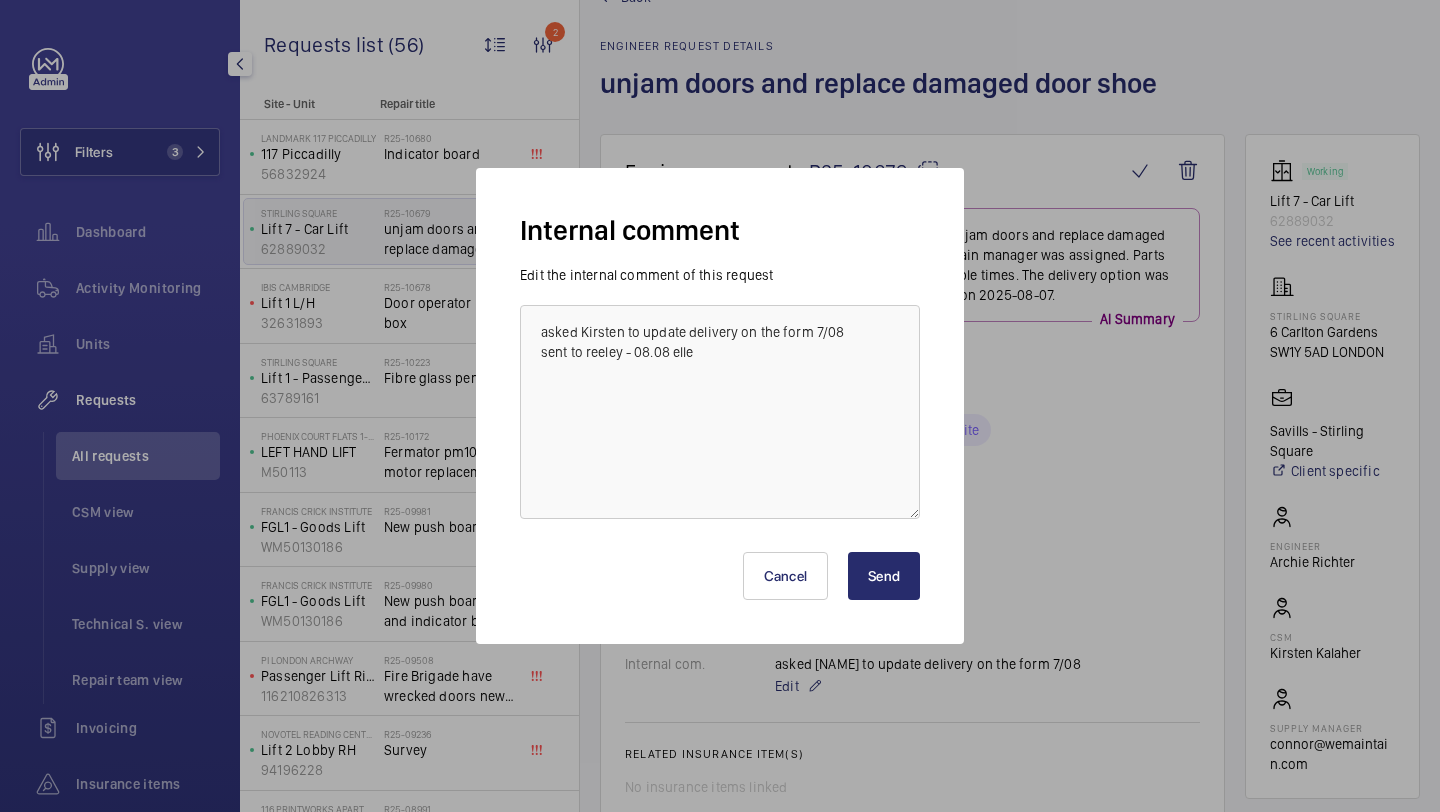 click on "Send" at bounding box center (884, 576) 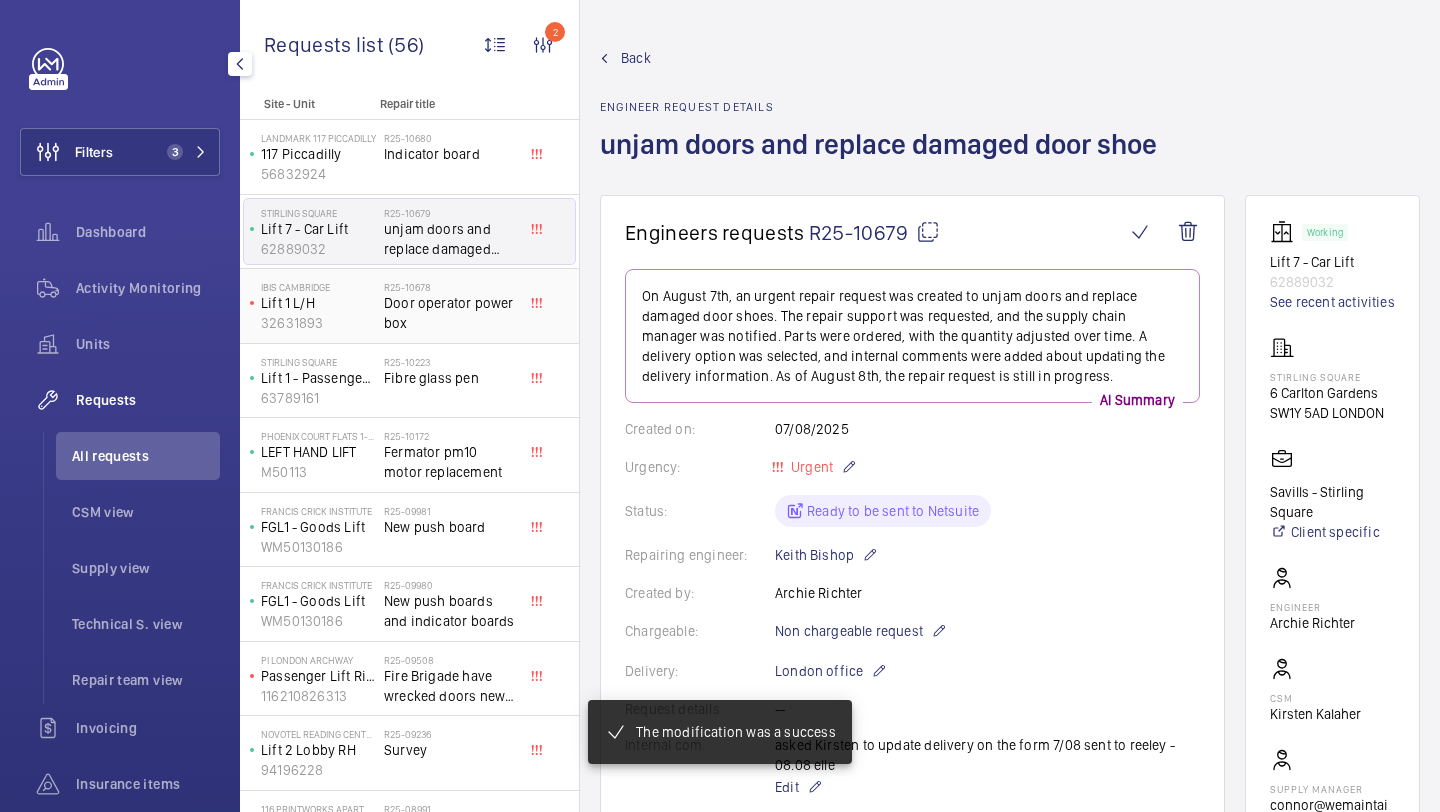 click on "Door operator power box" 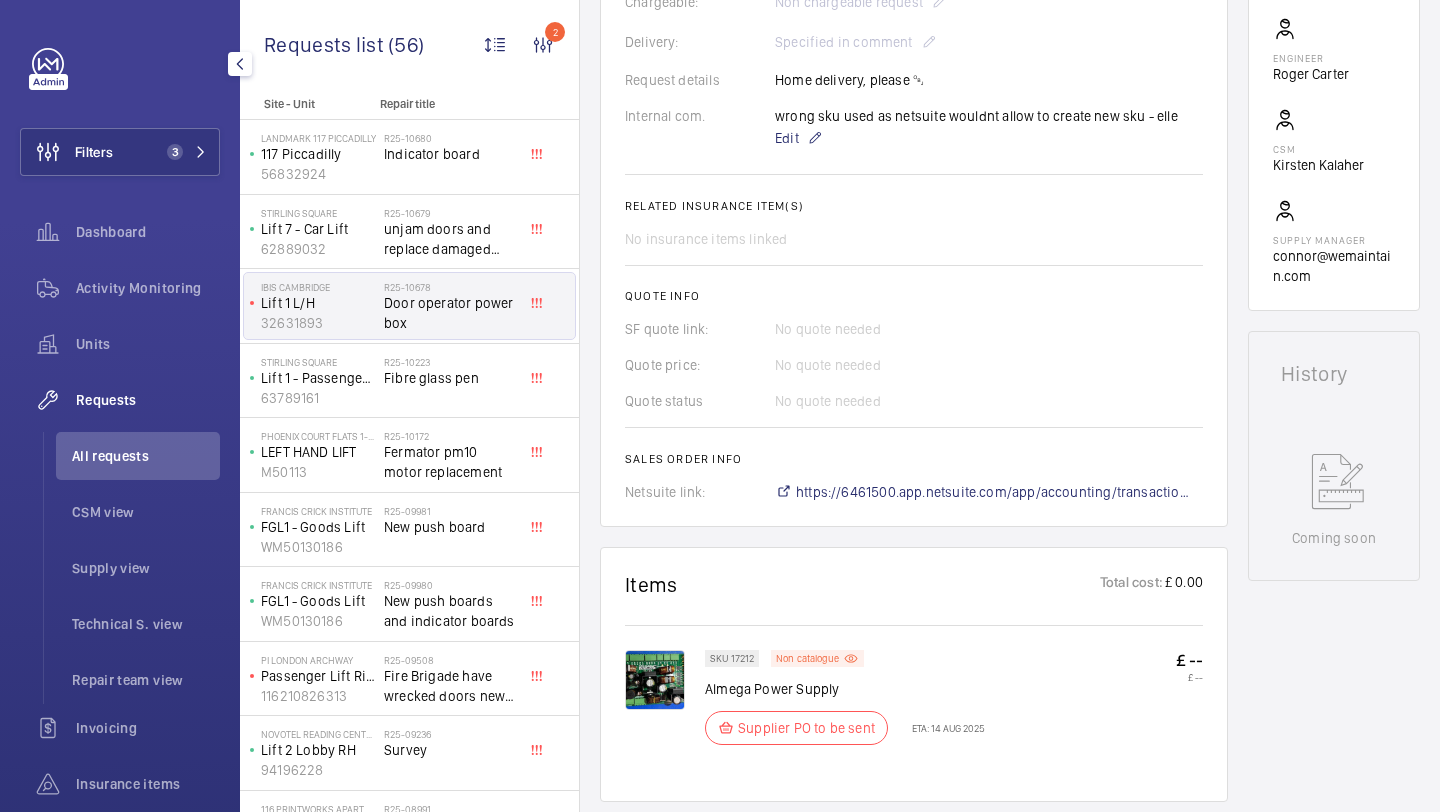 scroll, scrollTop: 606, scrollLeft: 0, axis: vertical 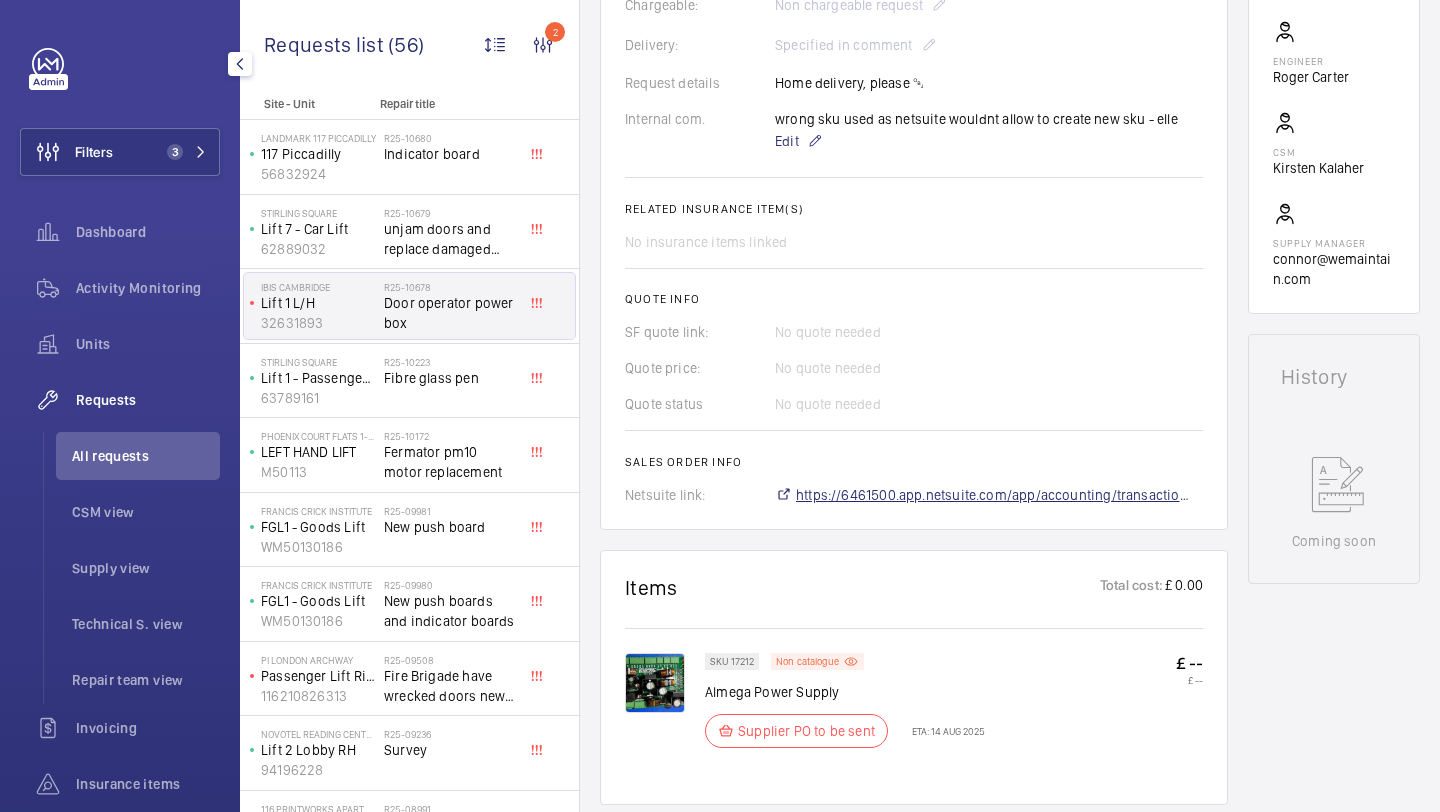 click on "https://6461500.app.netsuite.com/app/accounting/transactions/salesord.nl?id=2887182" 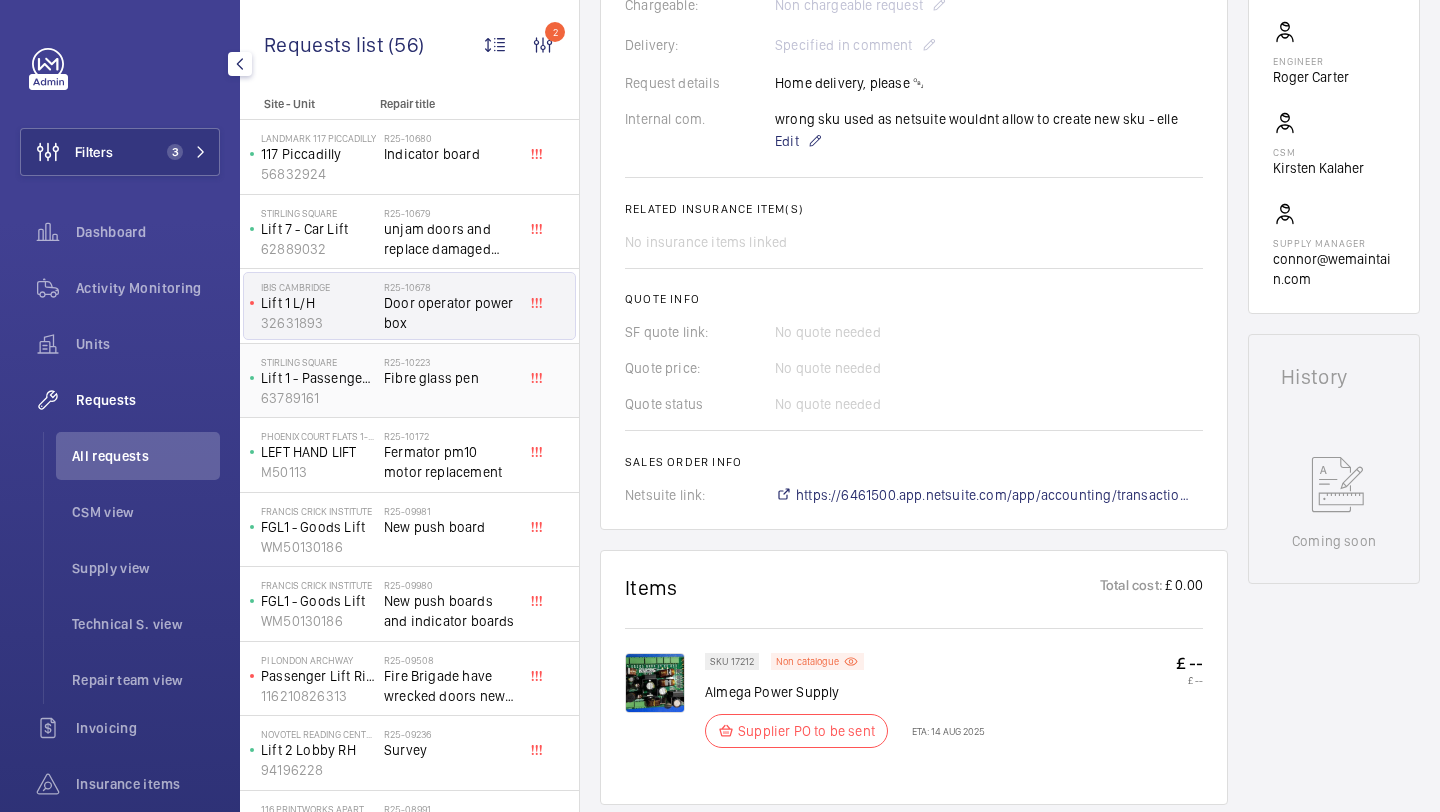 click on "R25-10223   Fibre glass pen" 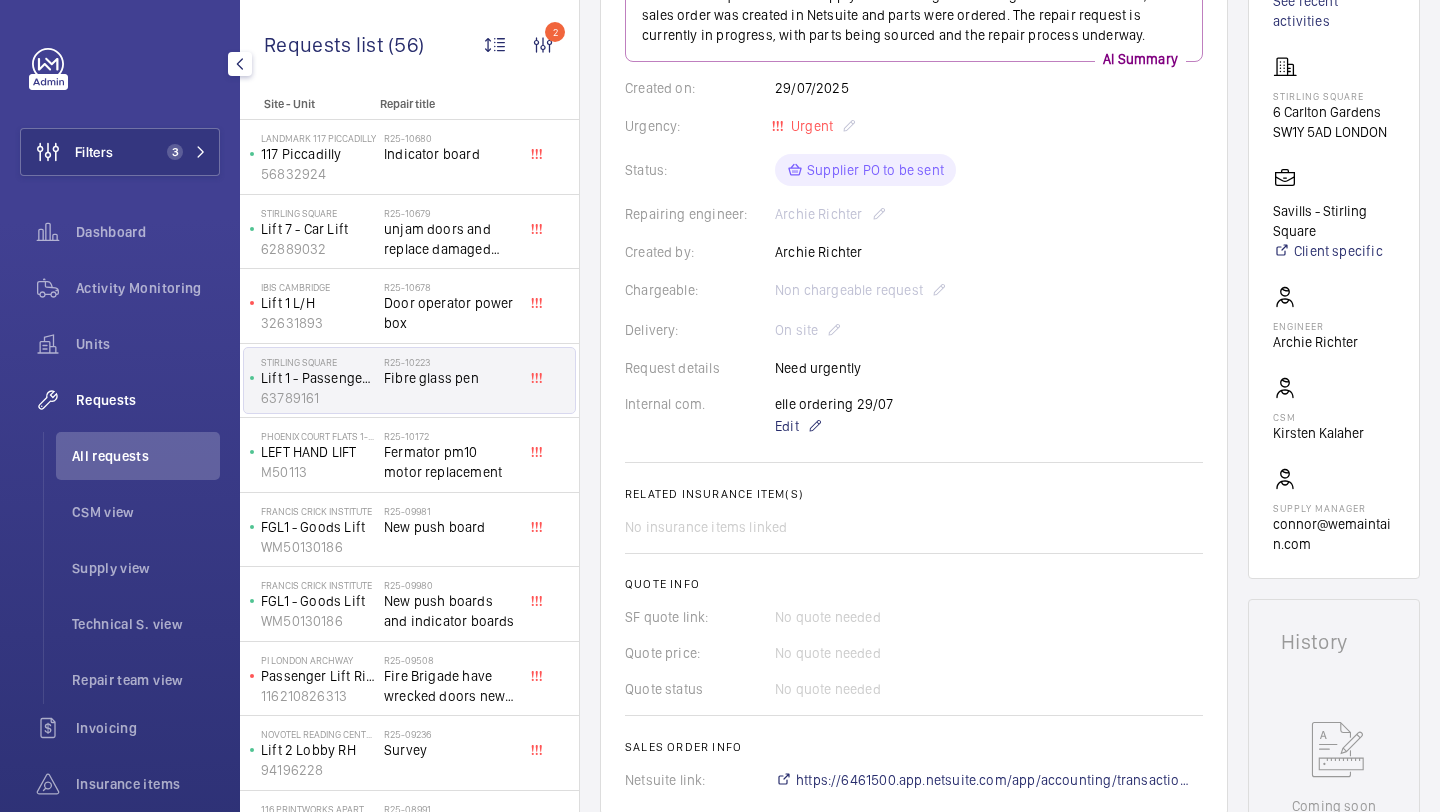 scroll, scrollTop: 585, scrollLeft: 0, axis: vertical 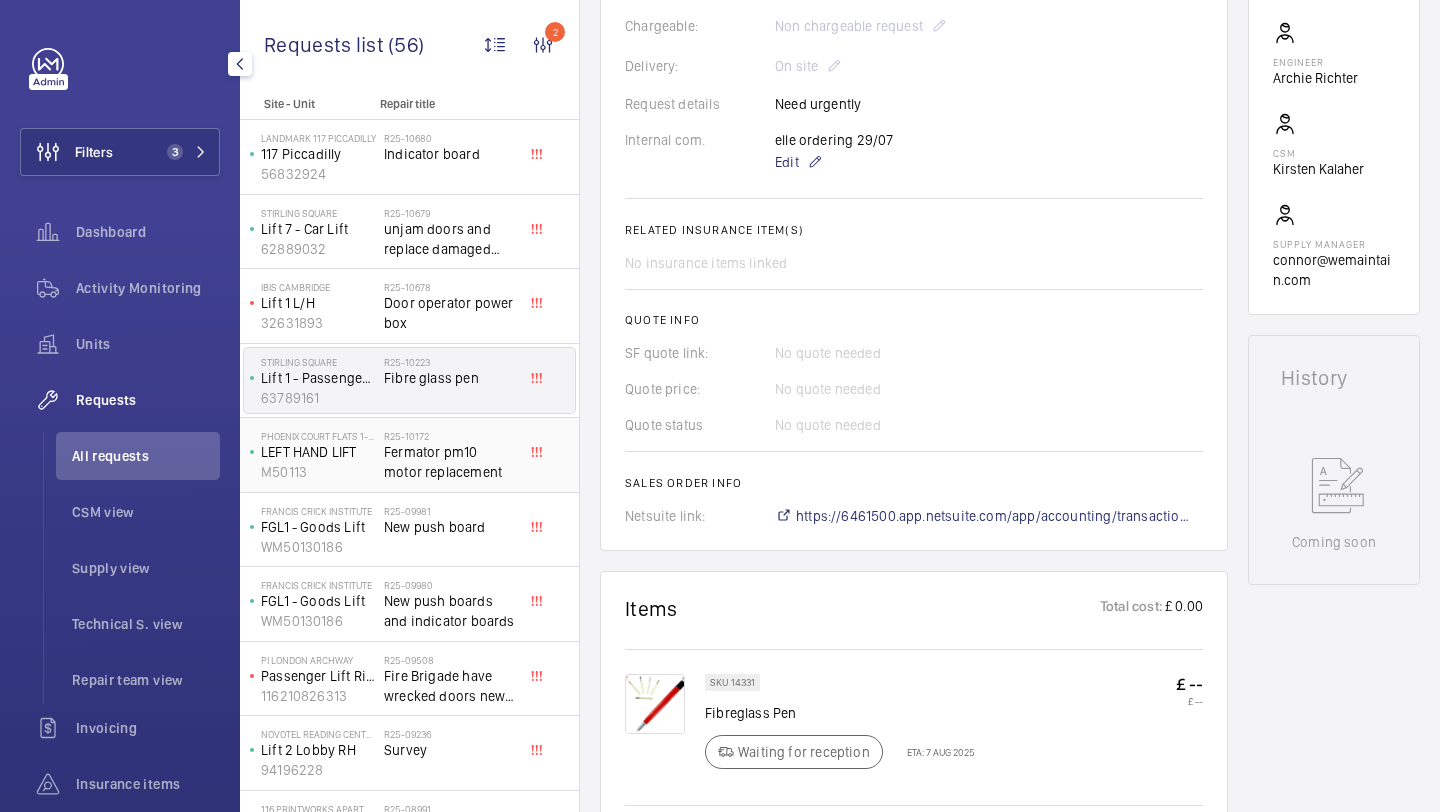 click on "Fermator pm10 motor replacement" 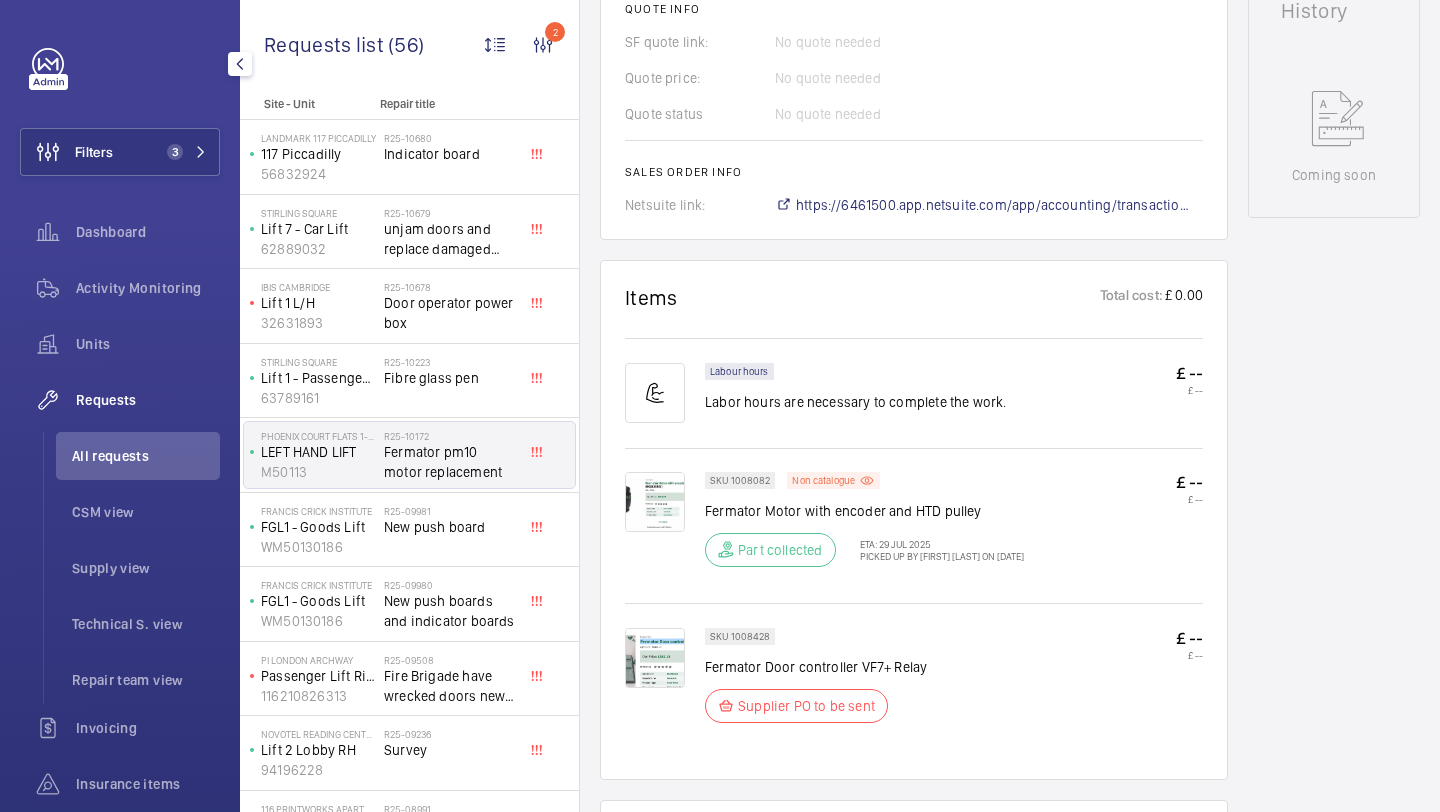 scroll, scrollTop: 986, scrollLeft: 0, axis: vertical 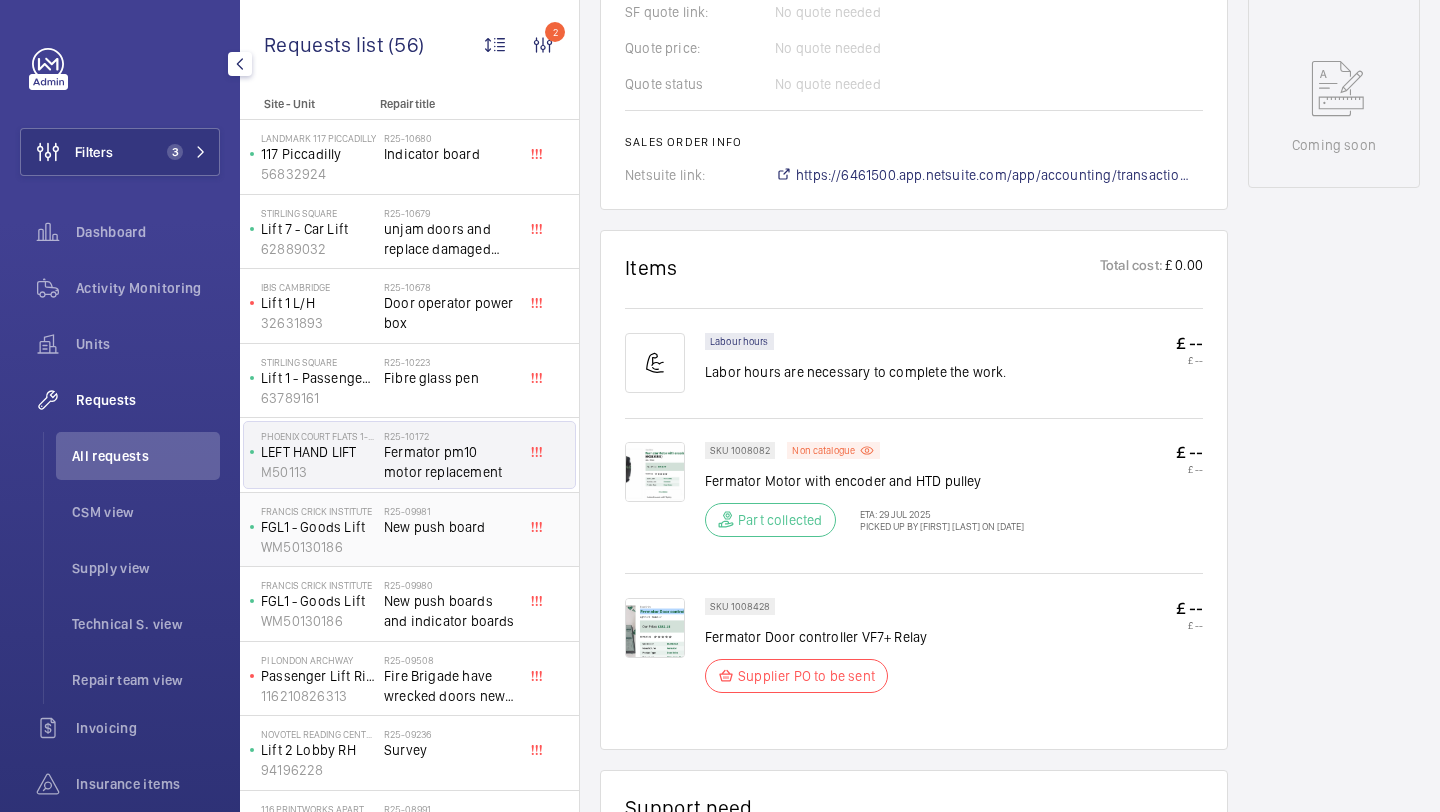 click on "R25-09981" 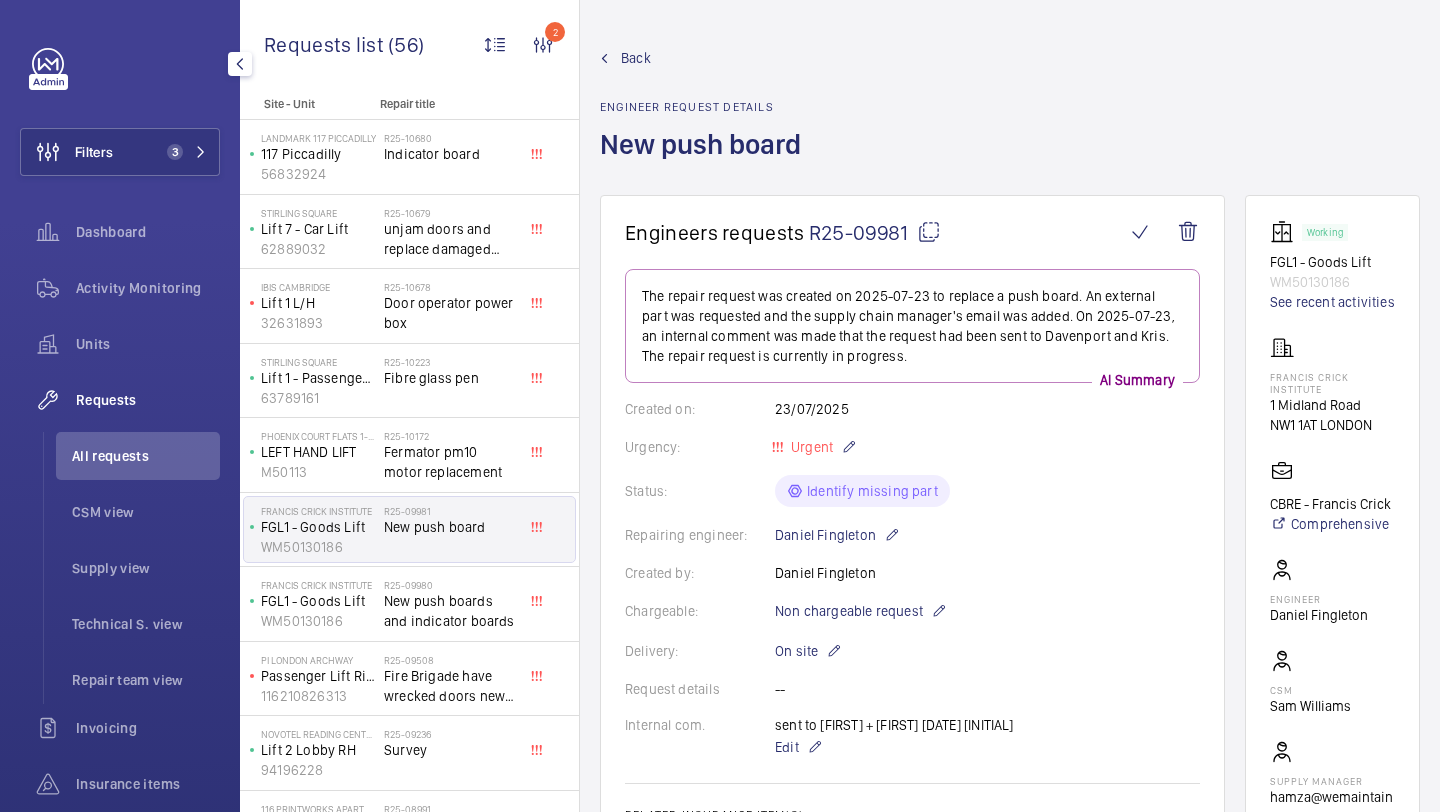 scroll, scrollTop: 888, scrollLeft: 0, axis: vertical 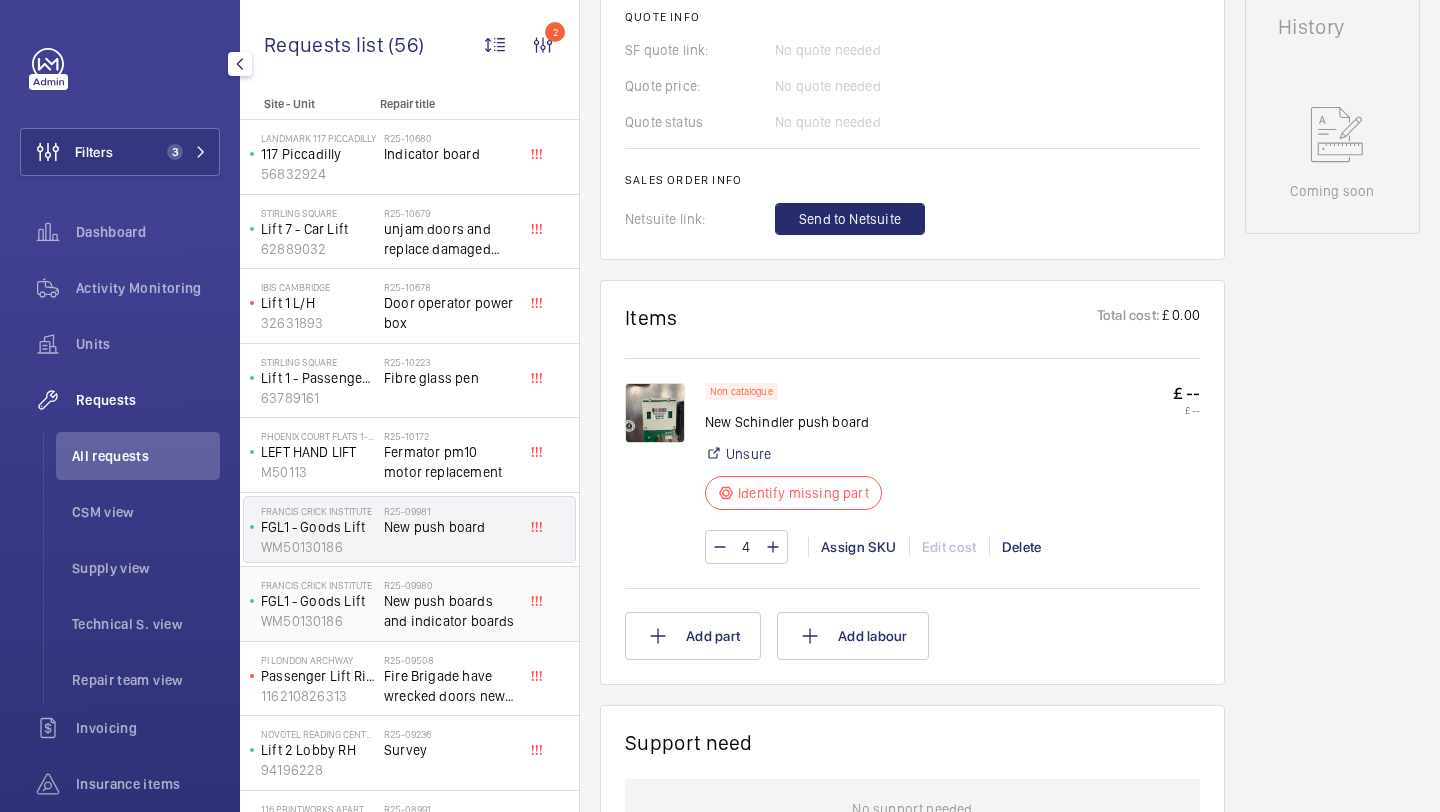 click on "New push boards and indicator boards" 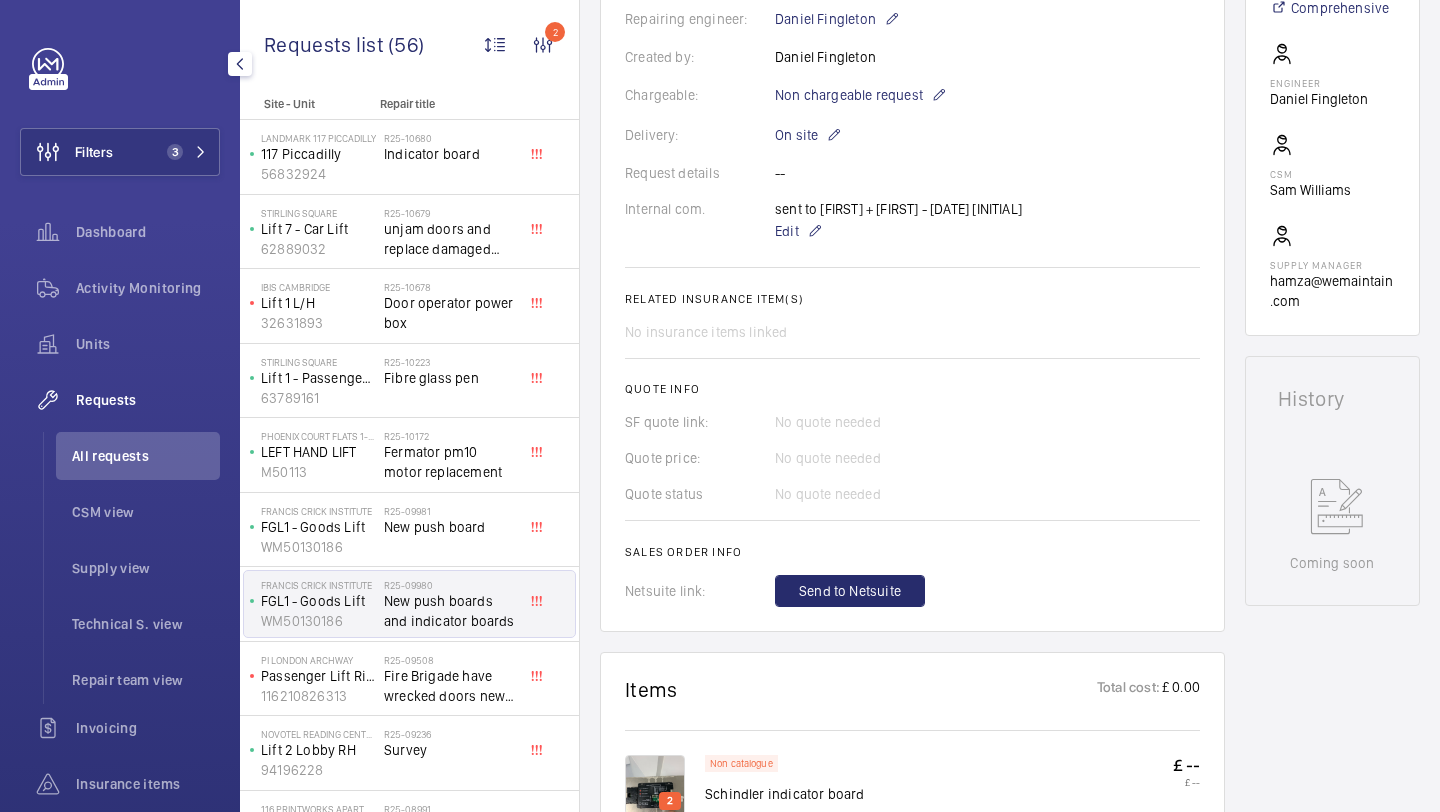 scroll, scrollTop: 707, scrollLeft: 0, axis: vertical 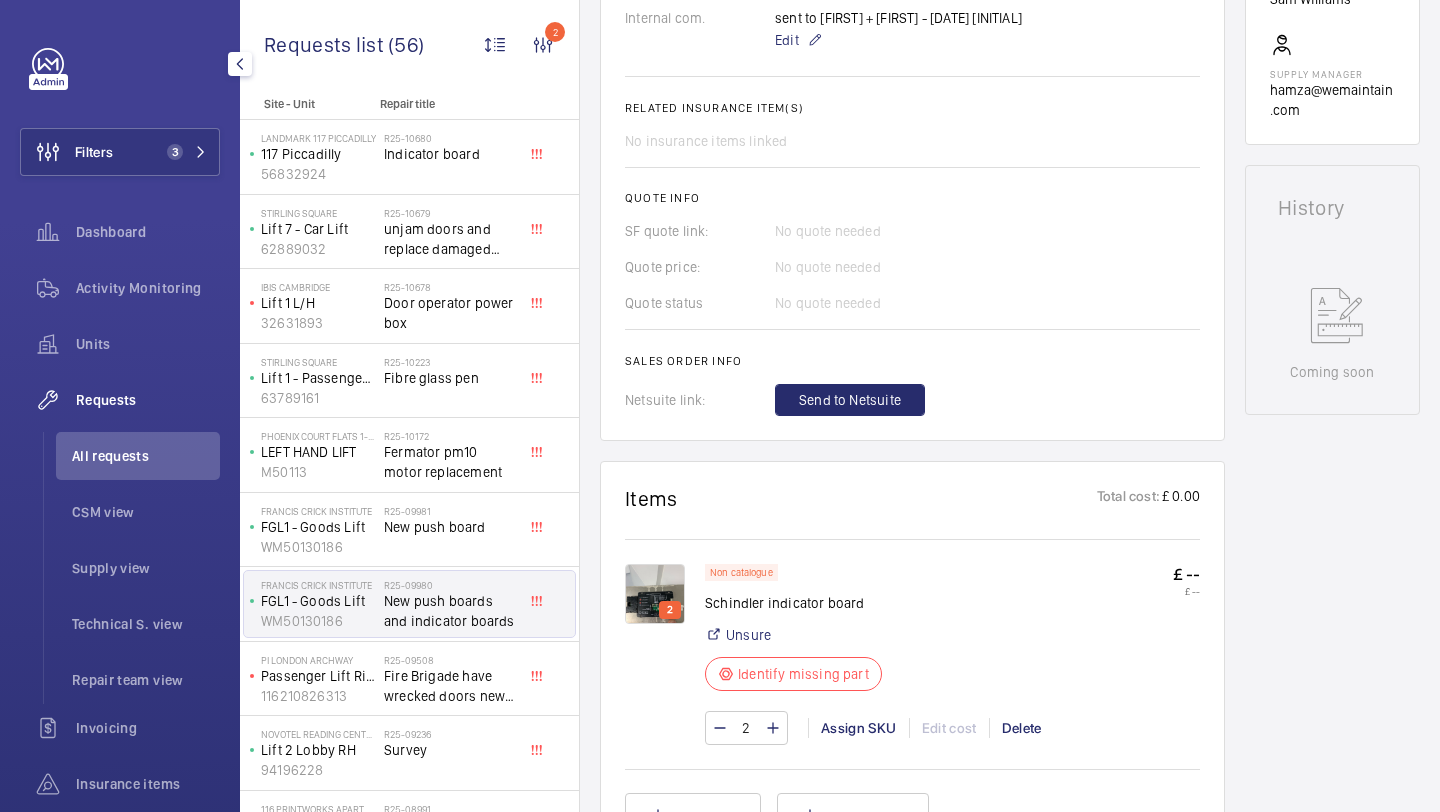 click 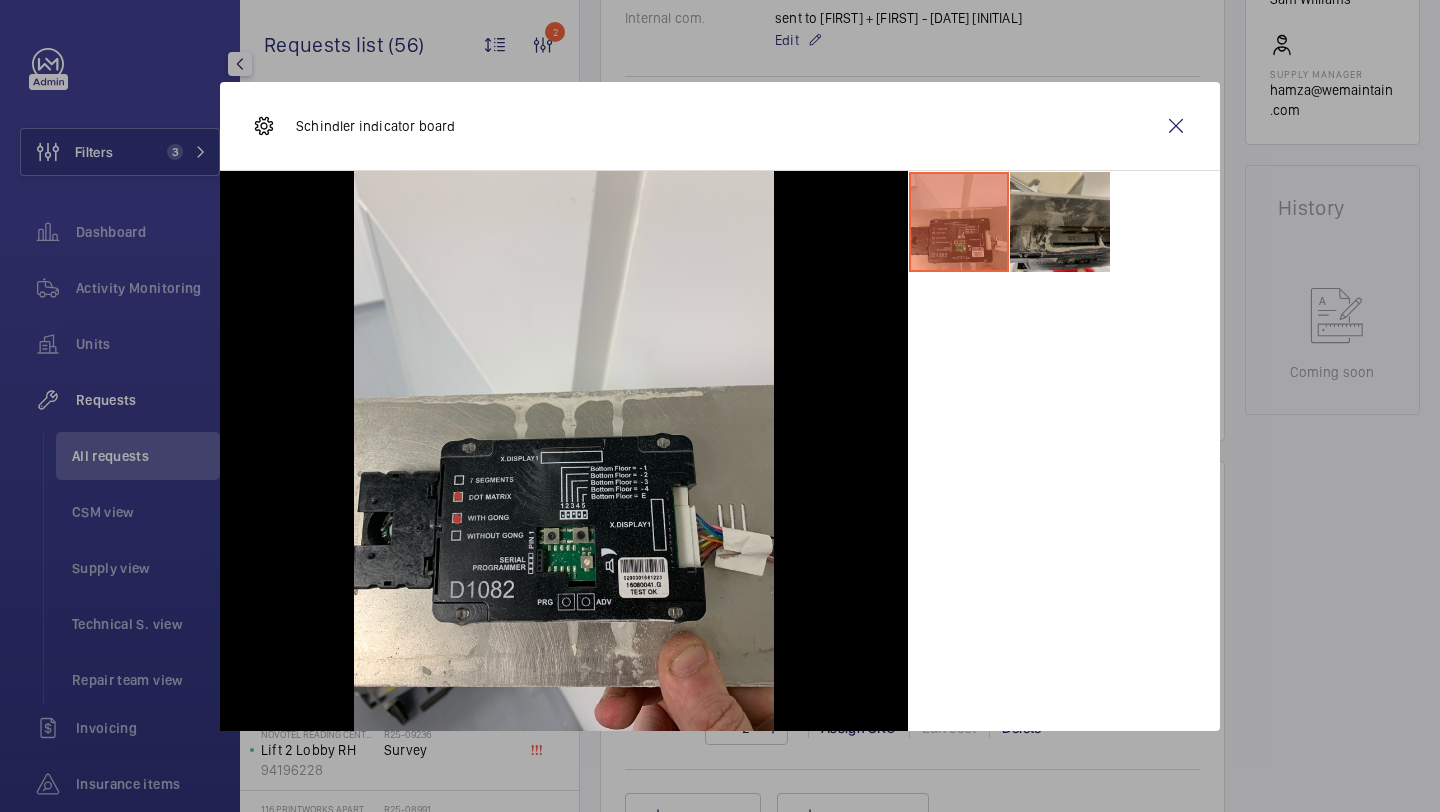 click at bounding box center (1060, 222) 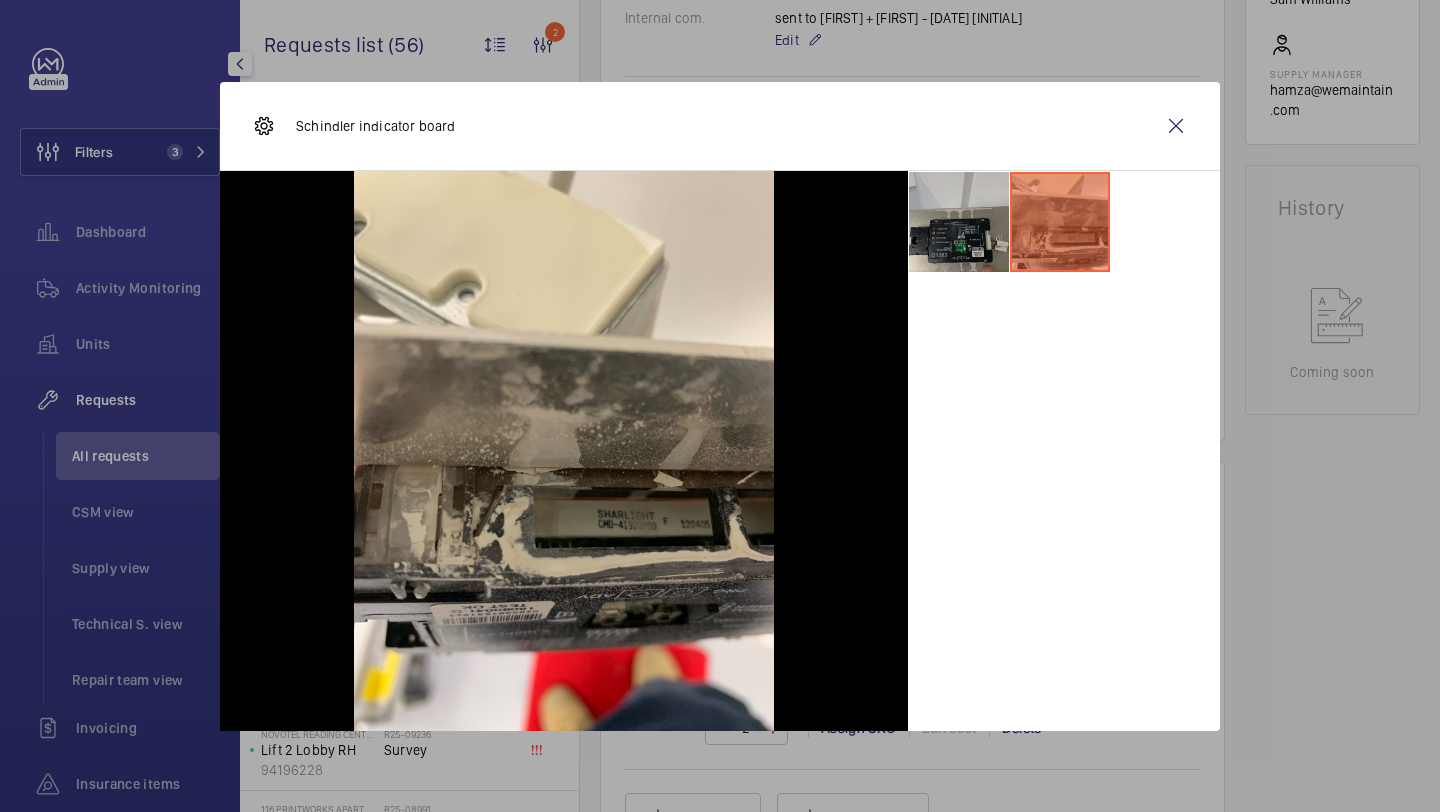 click at bounding box center [959, 222] 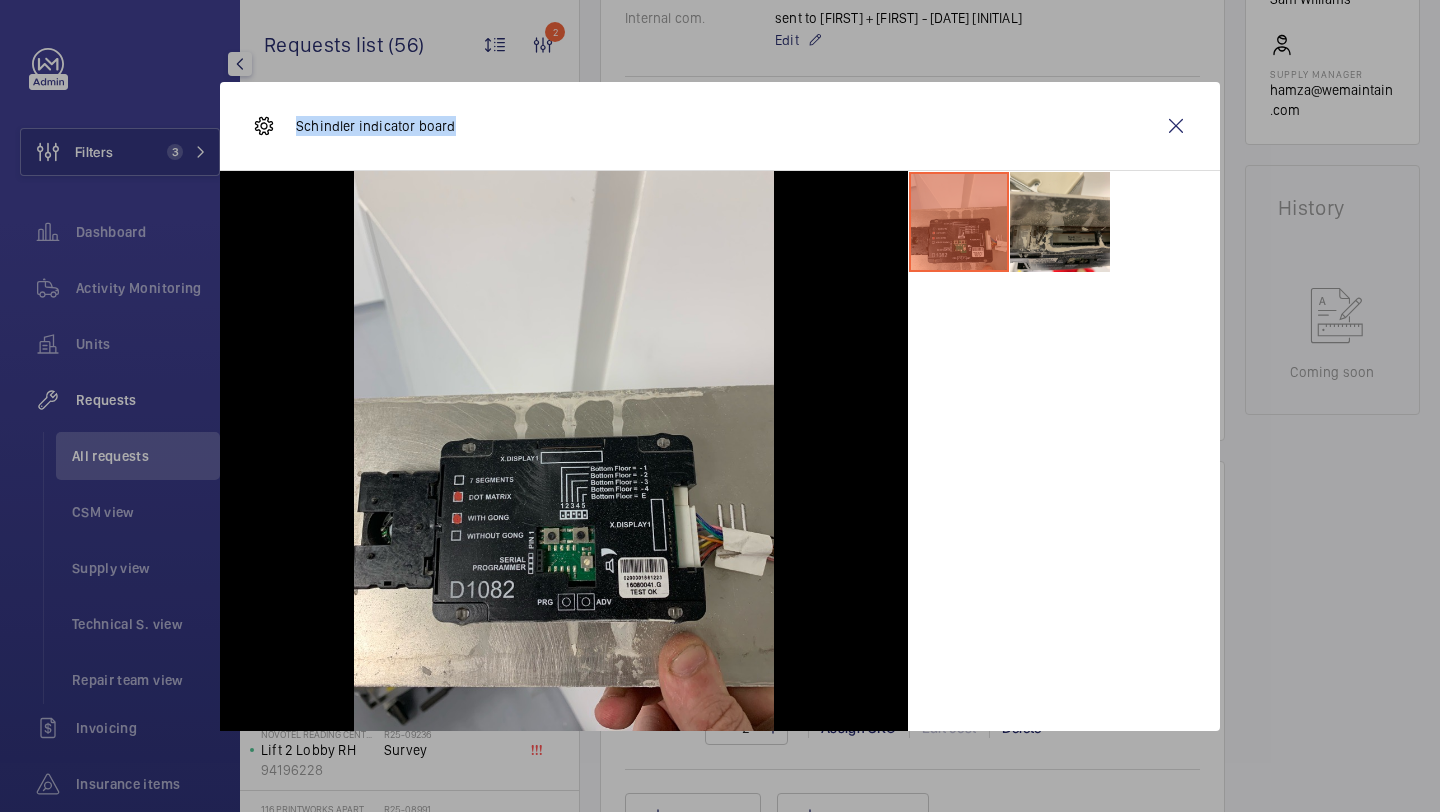 drag, startPoint x: 464, startPoint y: 133, endPoint x: 296, endPoint y: 133, distance: 168 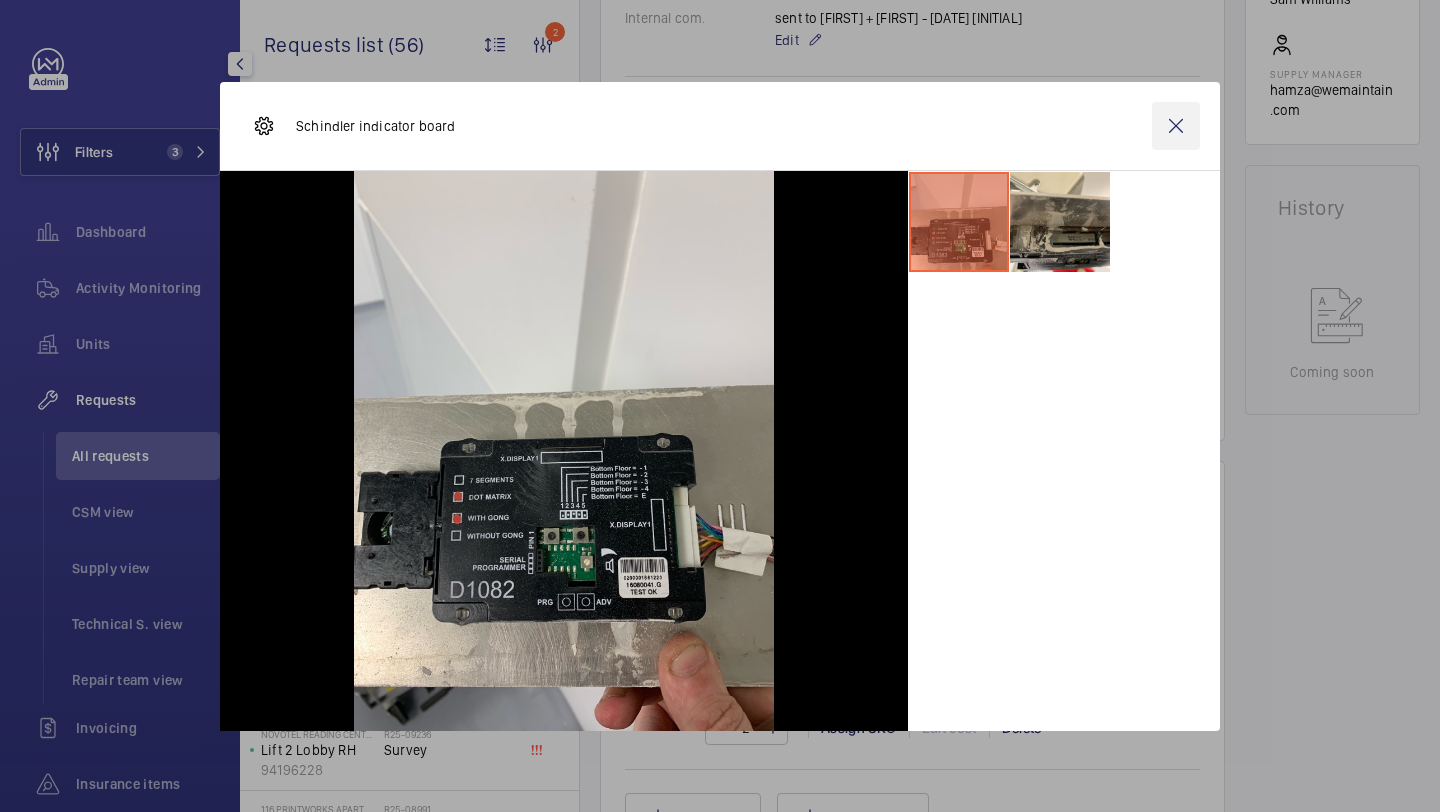click at bounding box center (1176, 126) 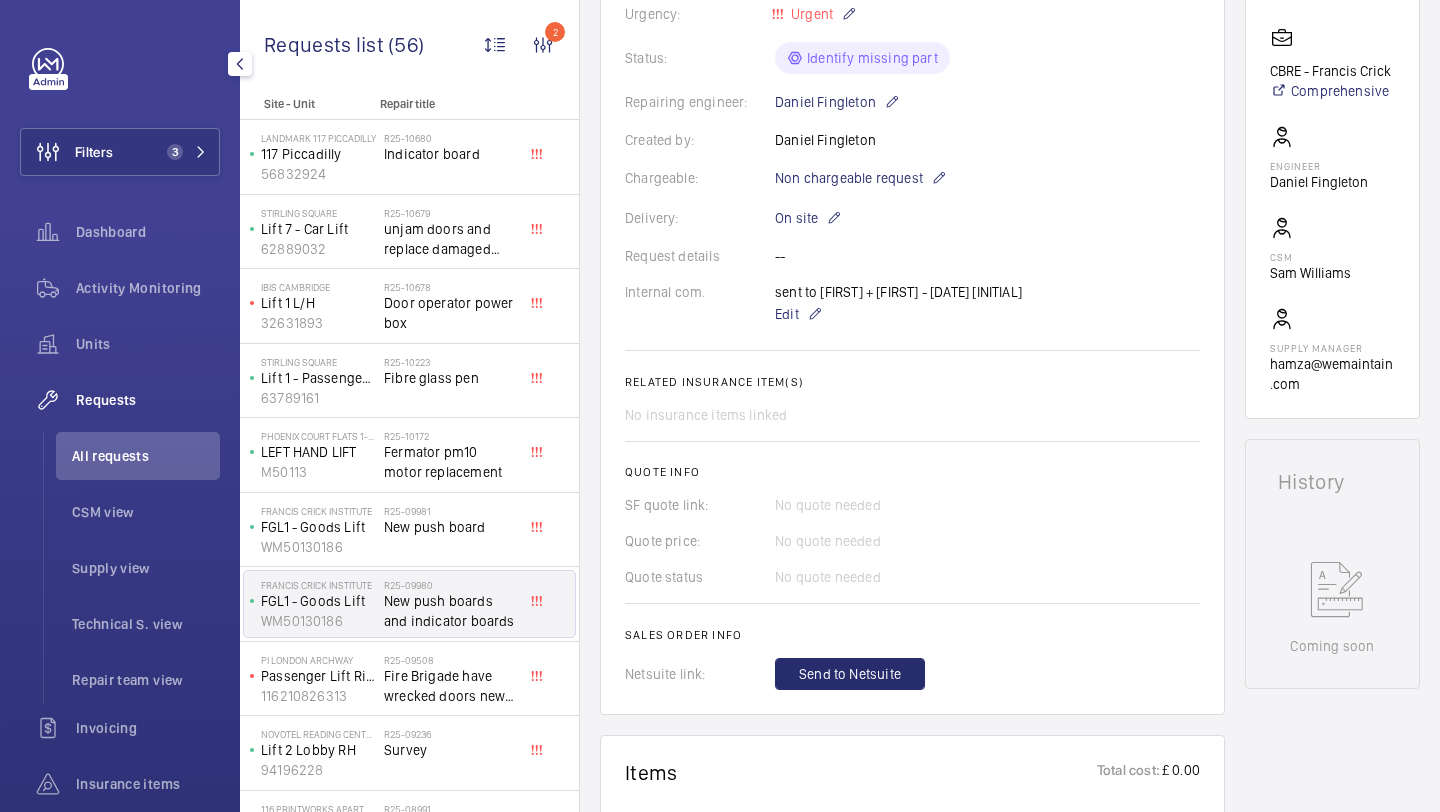 scroll, scrollTop: 416, scrollLeft: 0, axis: vertical 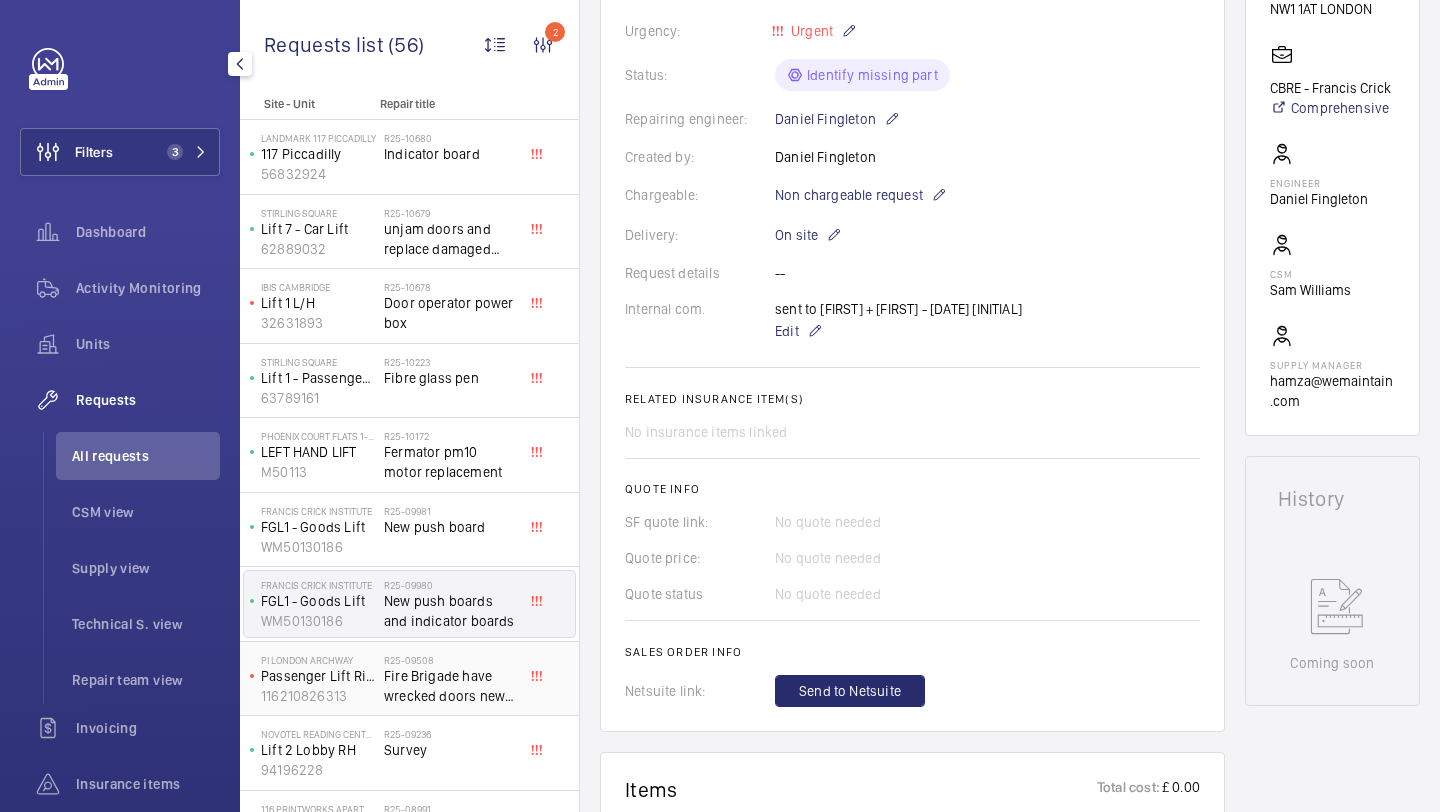 click on "Fire Brigade have wrecked doors new required" 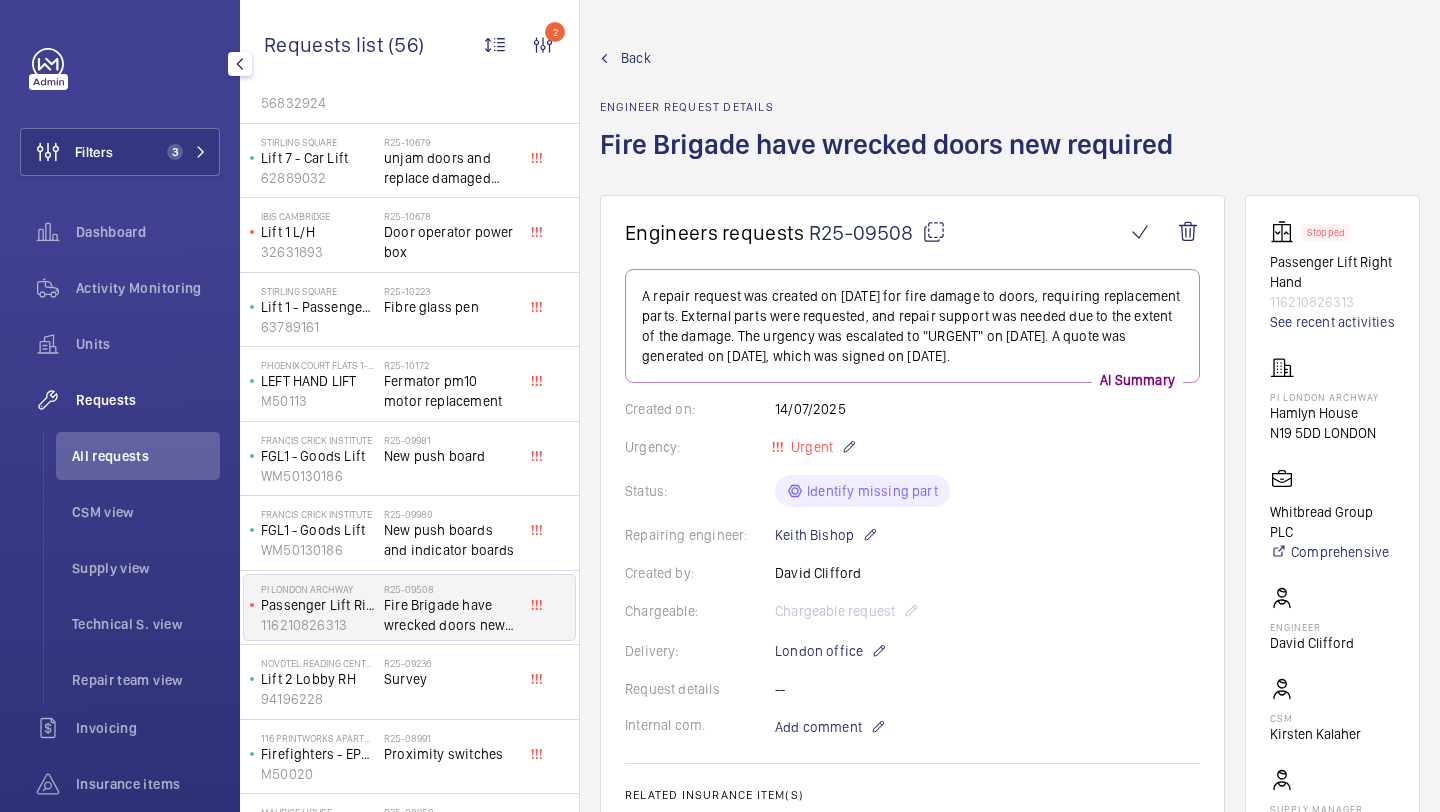 scroll, scrollTop: 73, scrollLeft: 0, axis: vertical 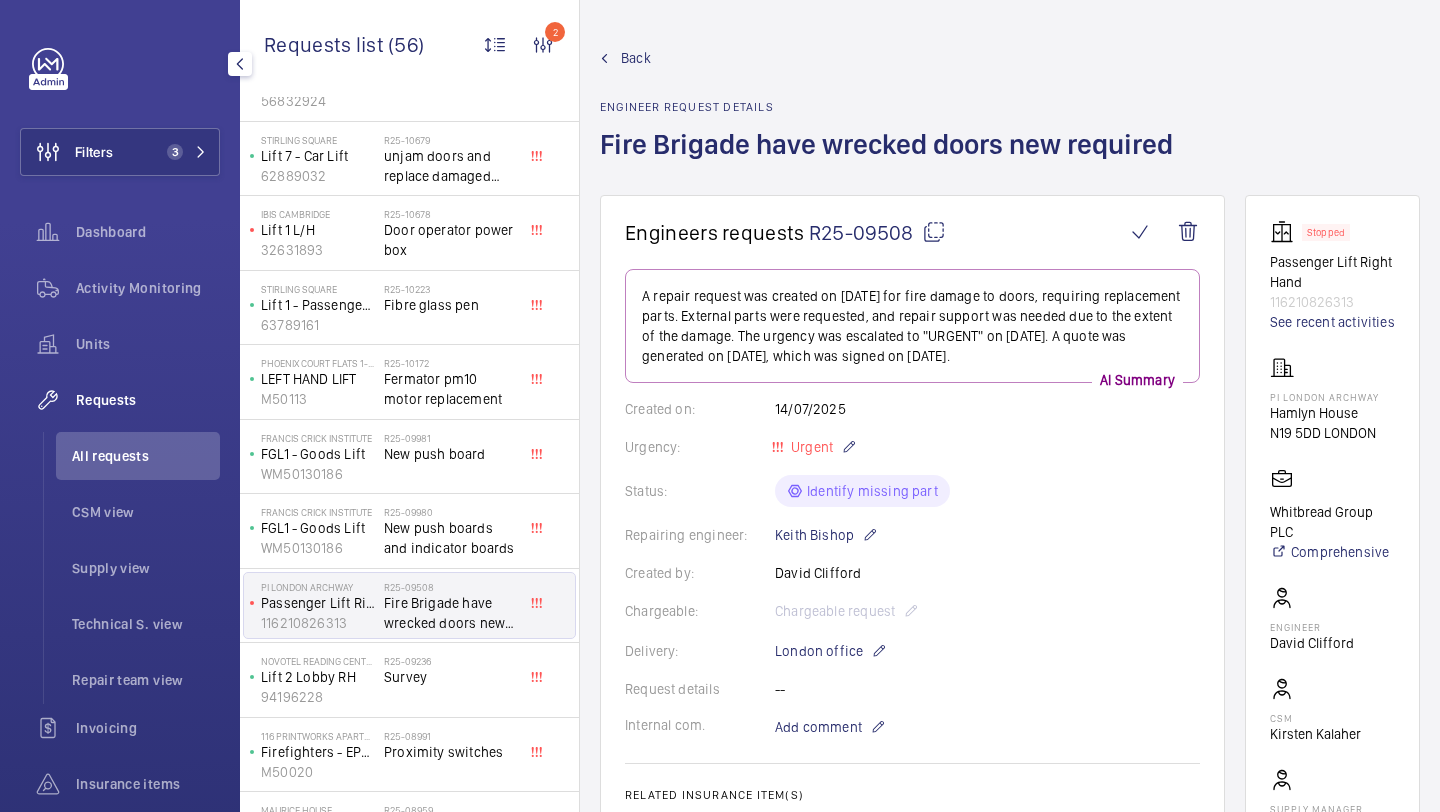 click on "Survey" 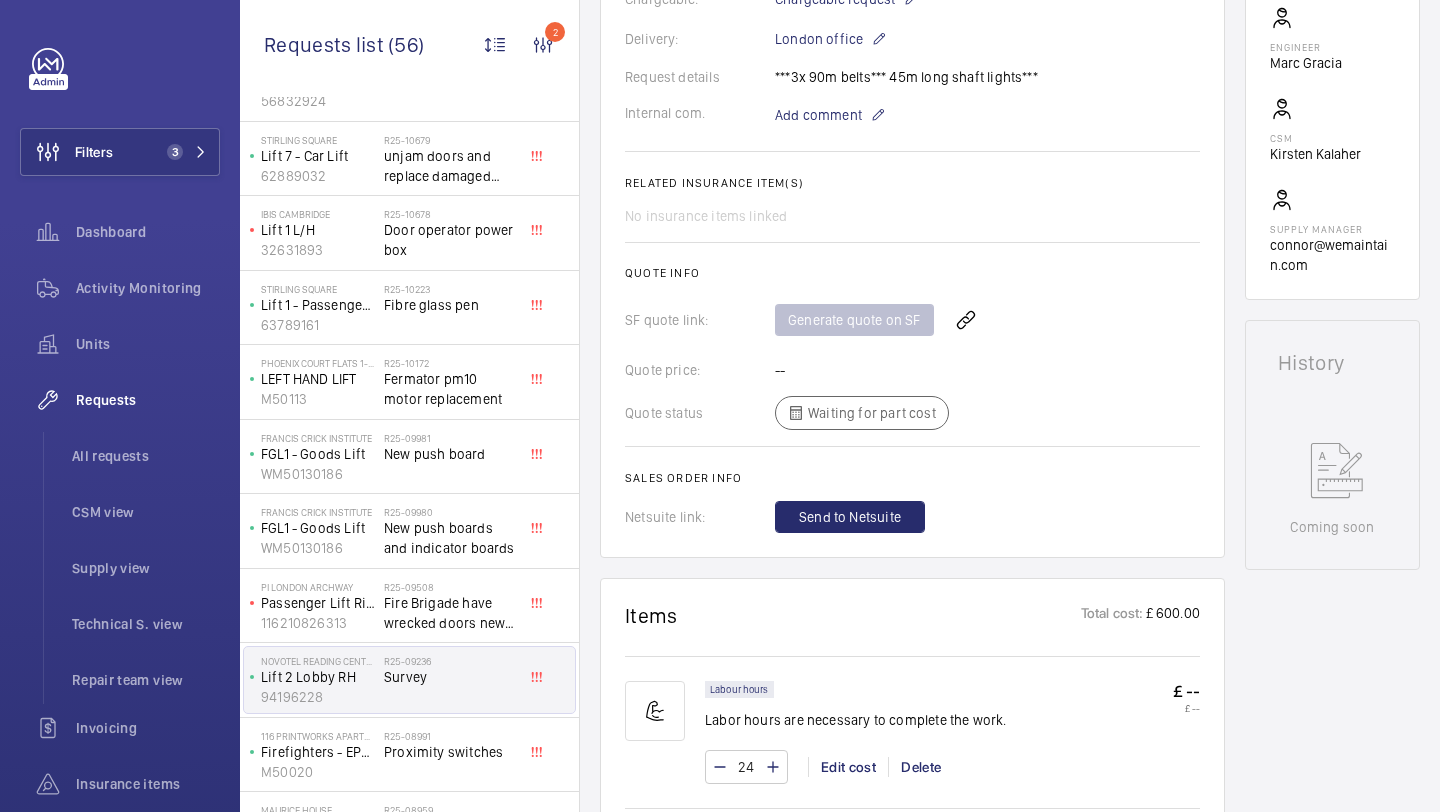 scroll, scrollTop: 1009, scrollLeft: 0, axis: vertical 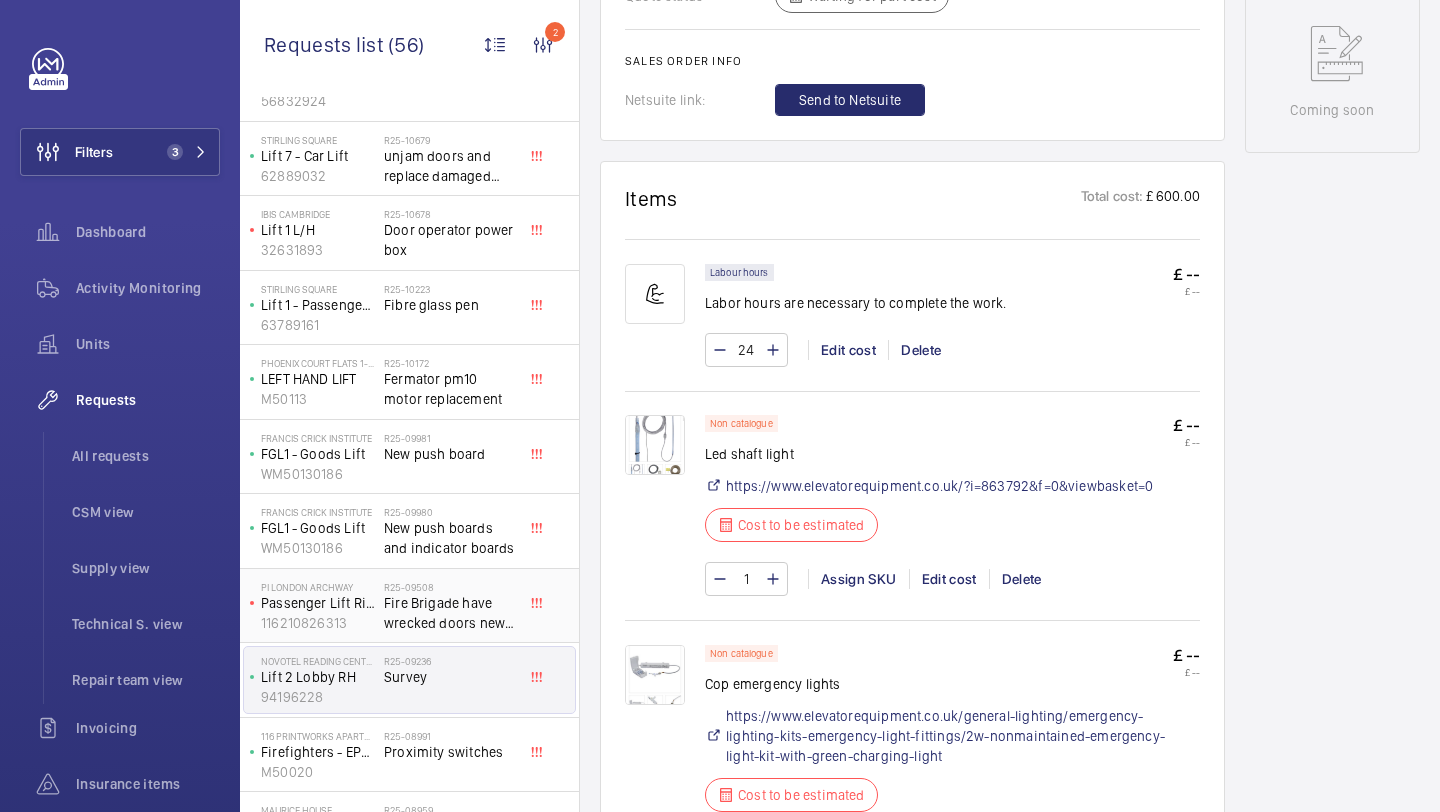 click on "R25-09508" 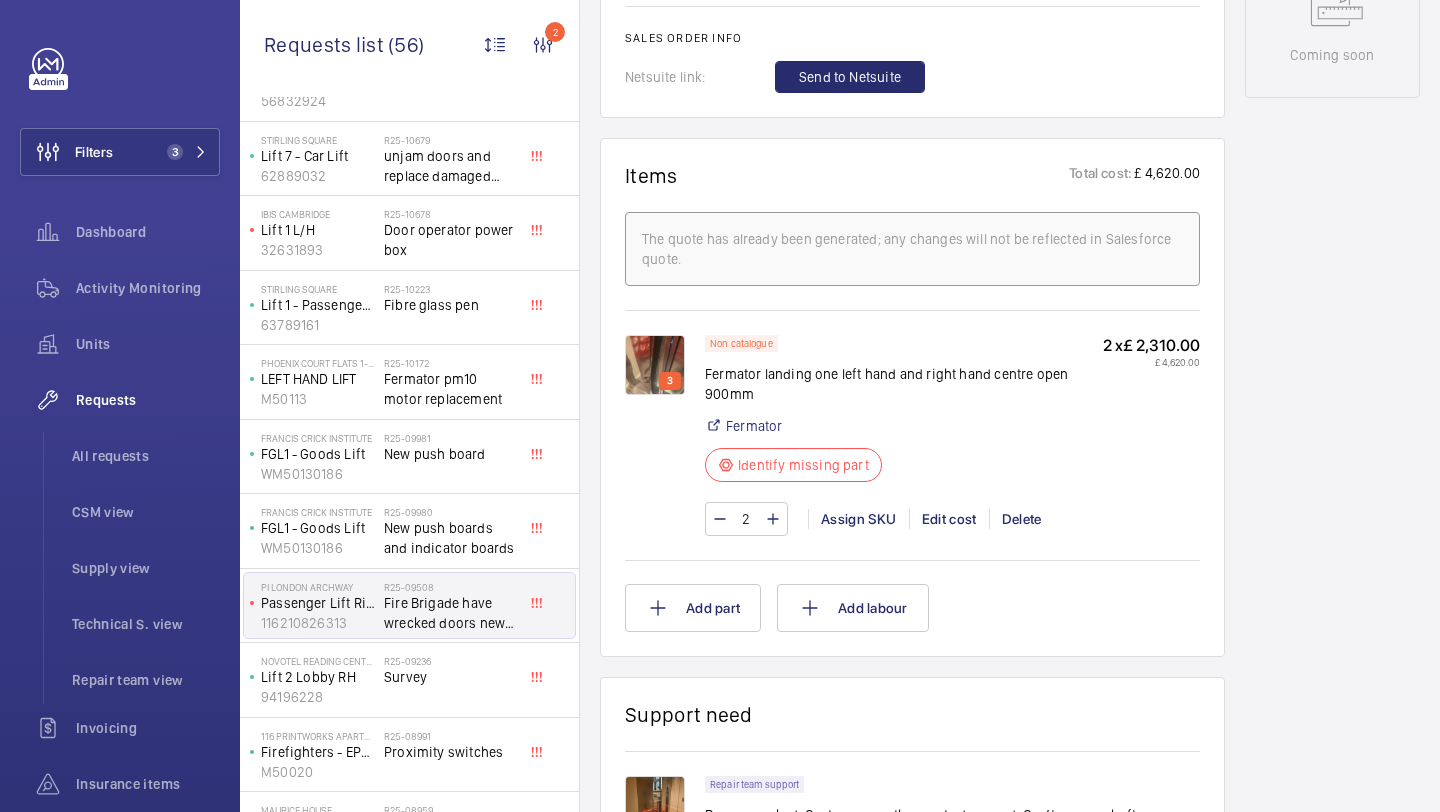 scroll, scrollTop: 1131, scrollLeft: 0, axis: vertical 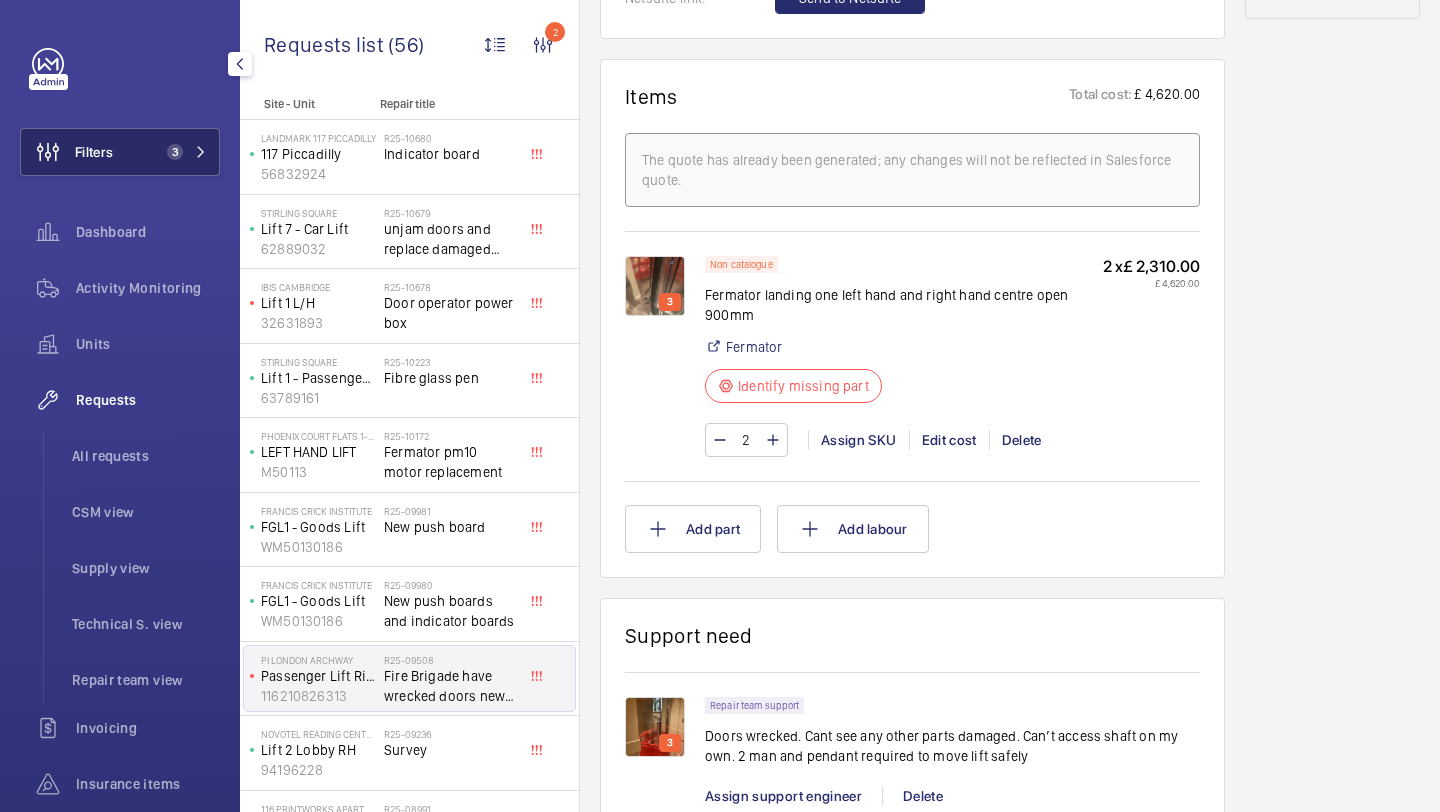 click on "Filters 3" 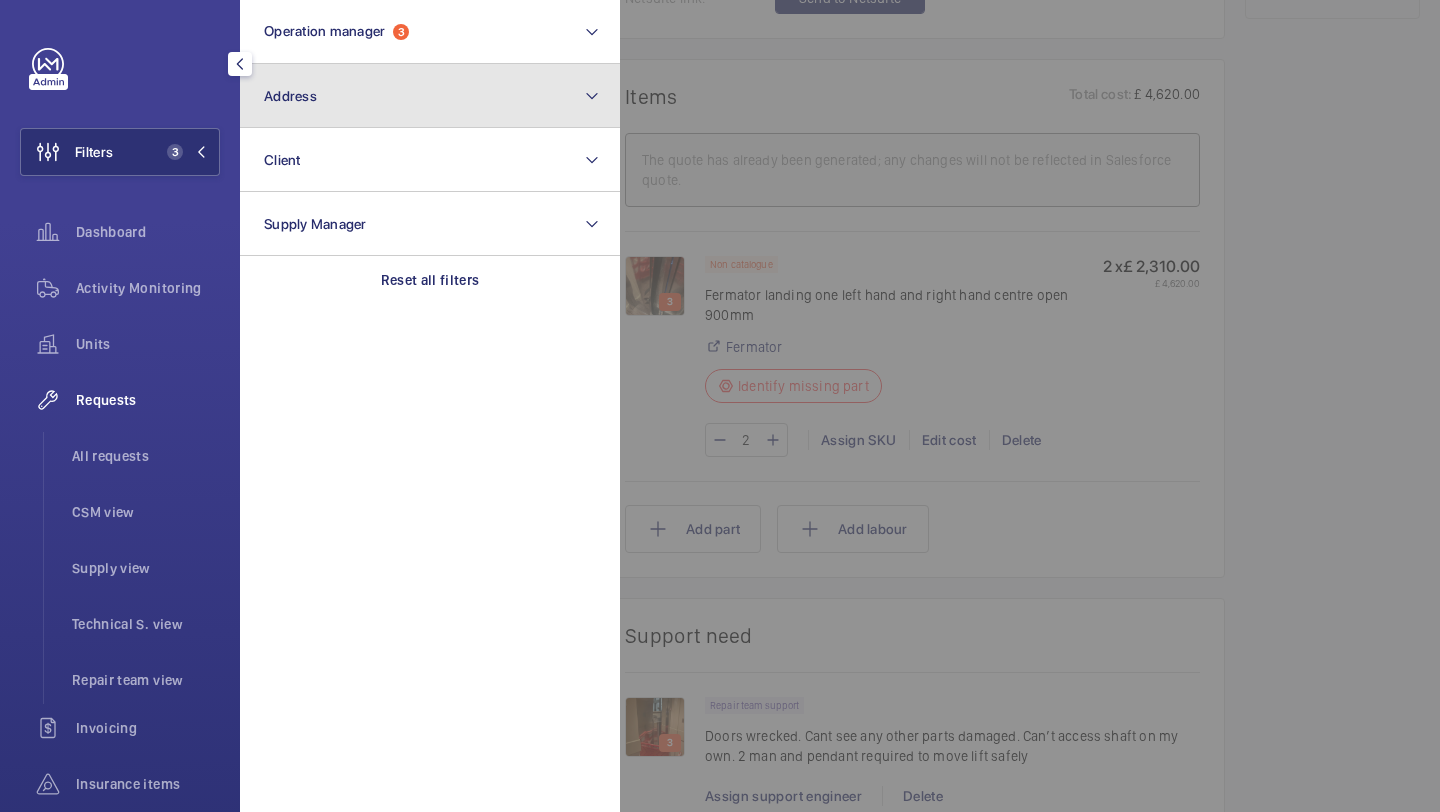 click on "Address" 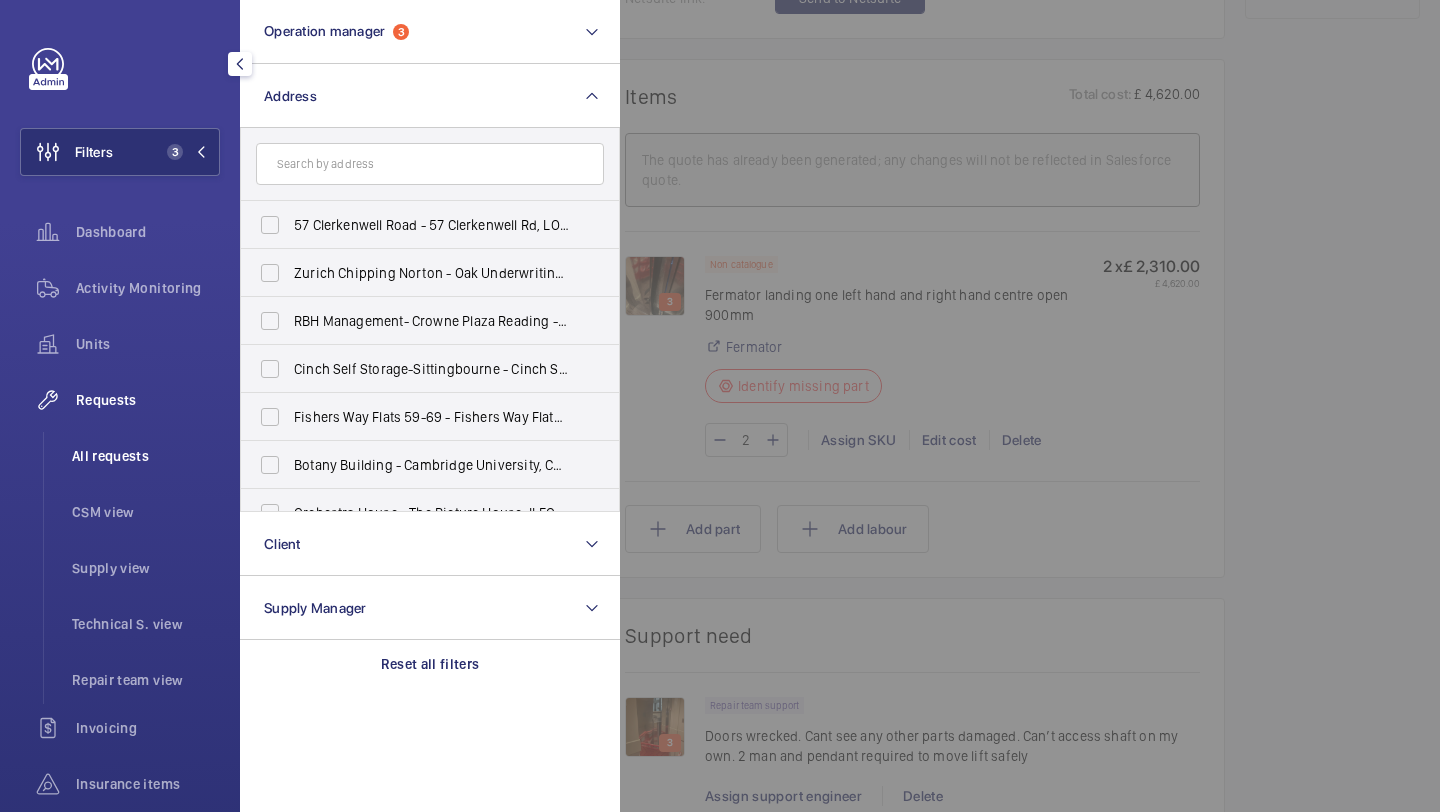 click on "All requests" 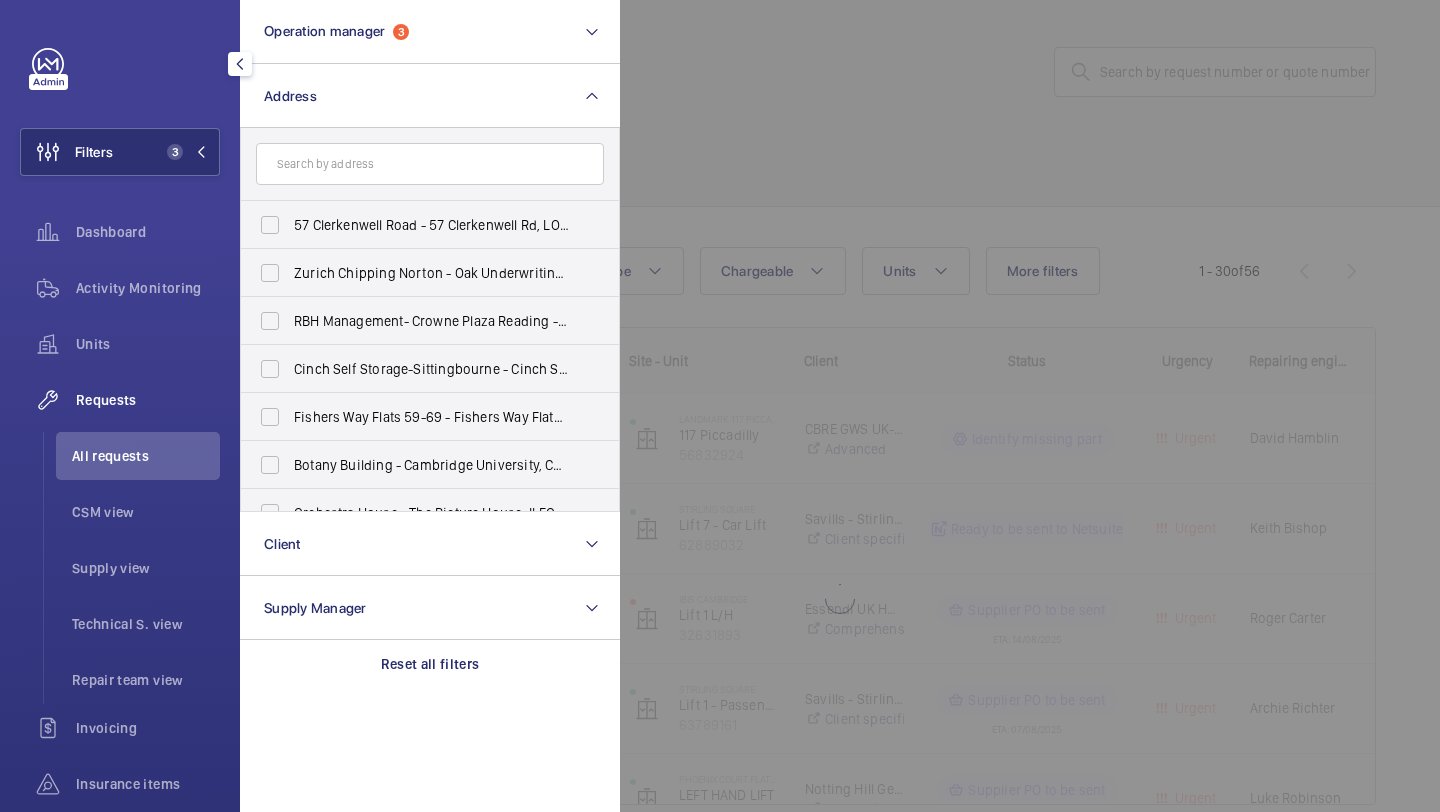 click 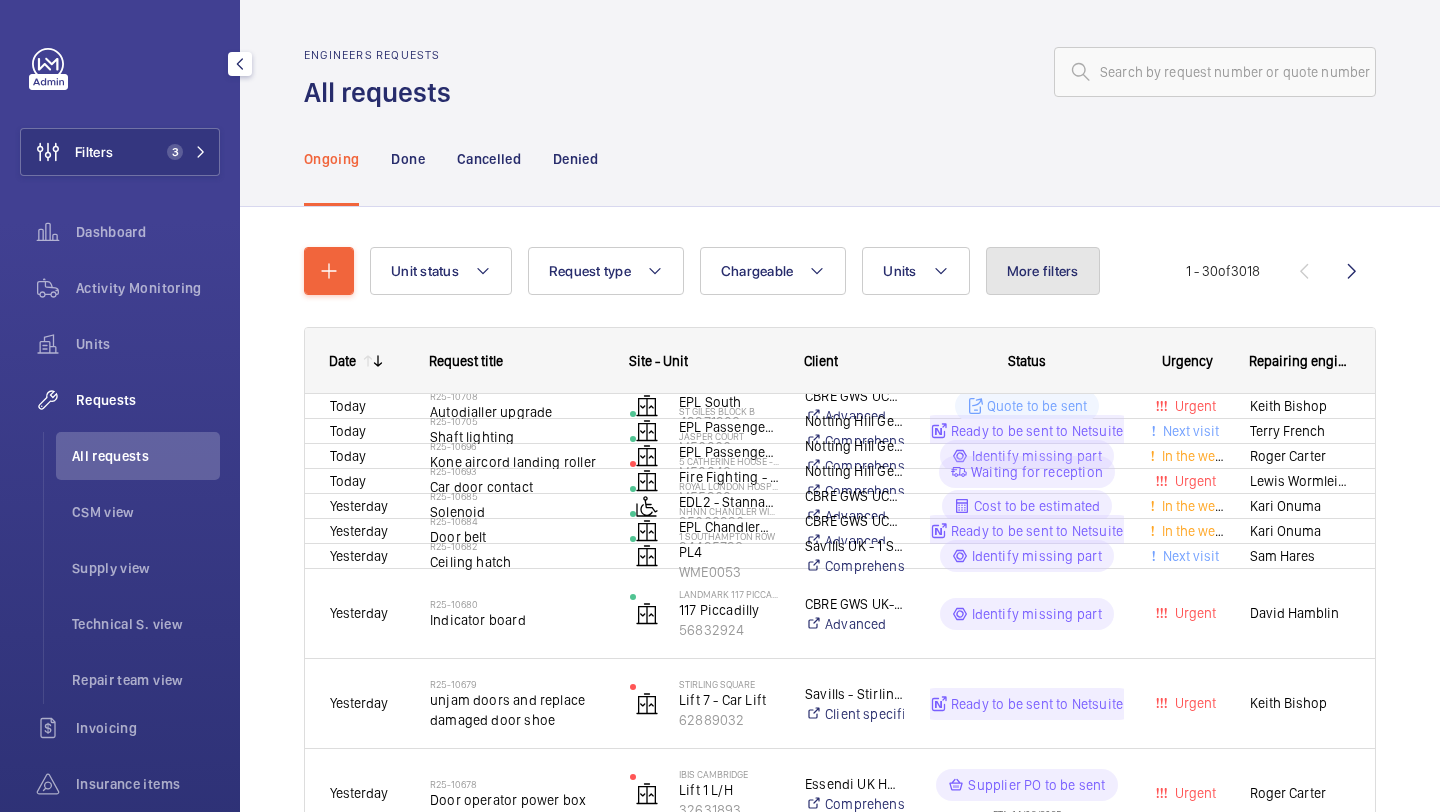 click on "More filters" 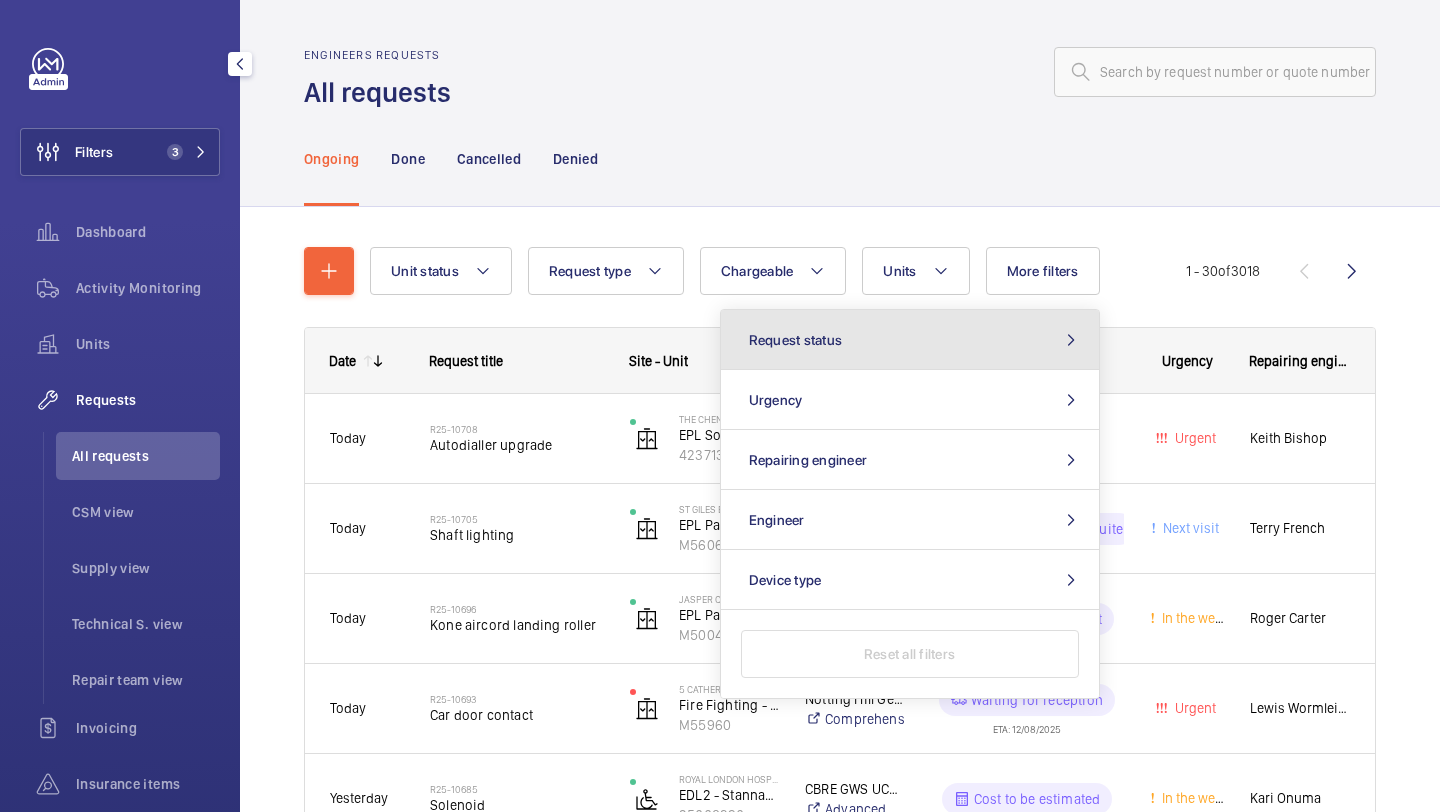 click on "Request status" 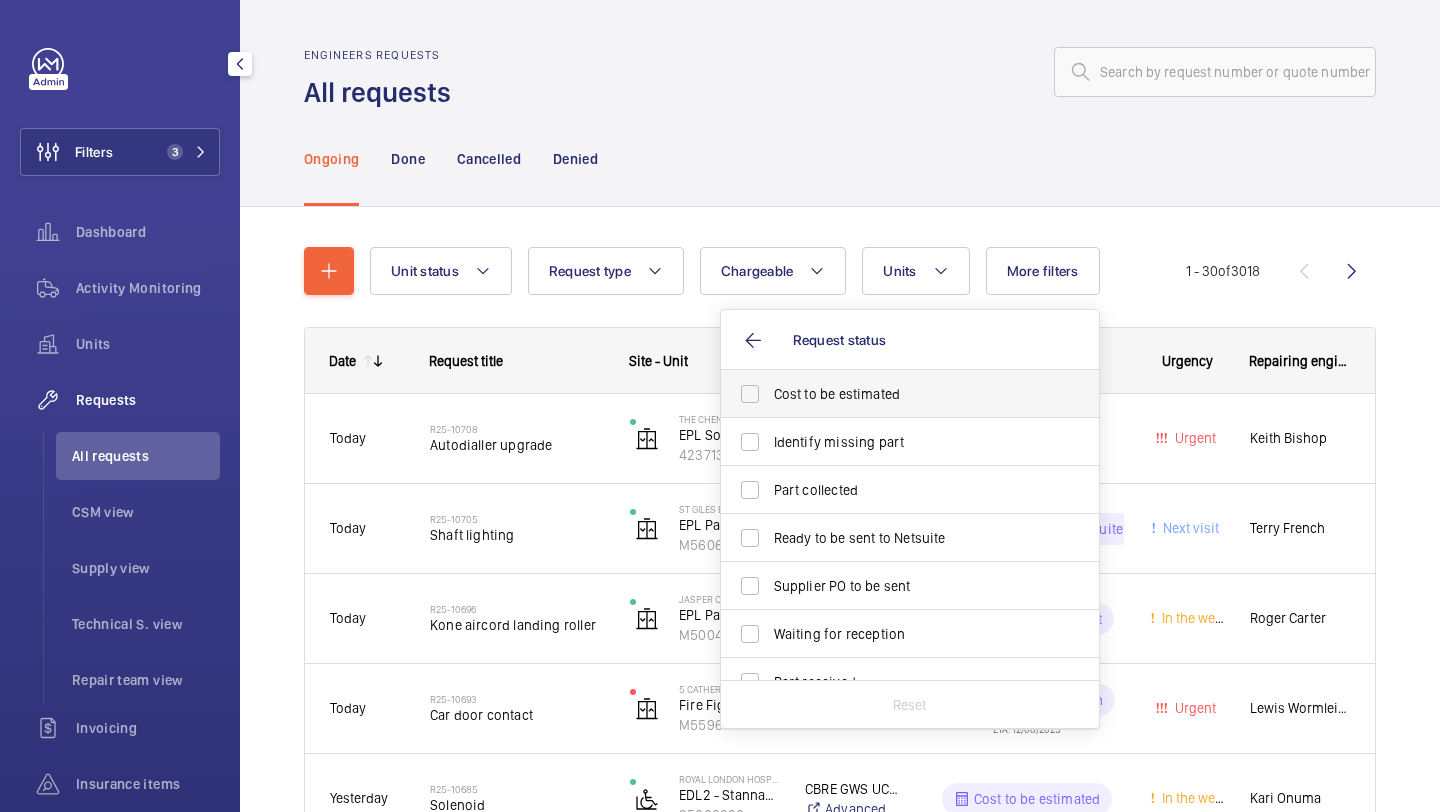 click on "Cost to be estimated" at bounding box center (895, 394) 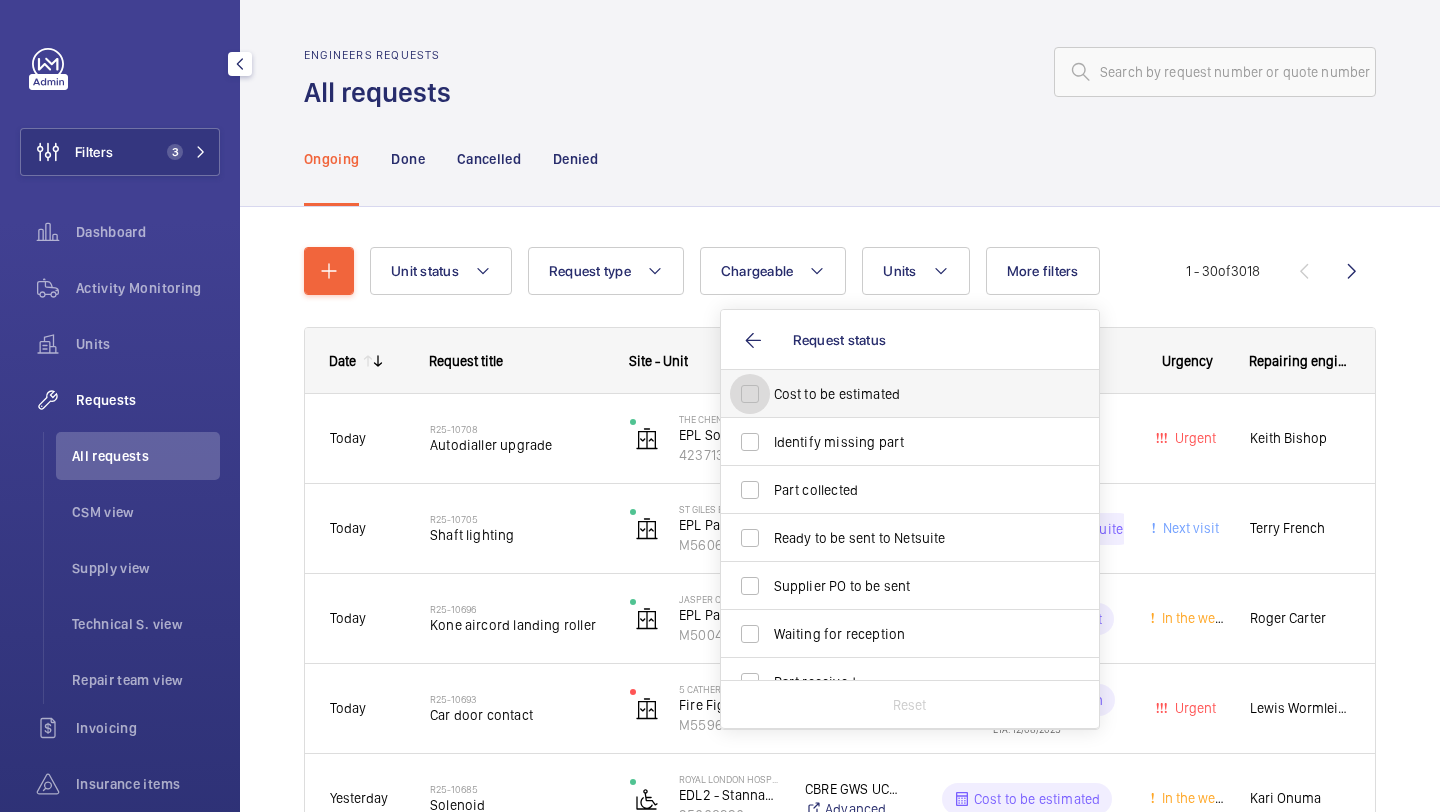 click on "Cost to be estimated" at bounding box center [750, 394] 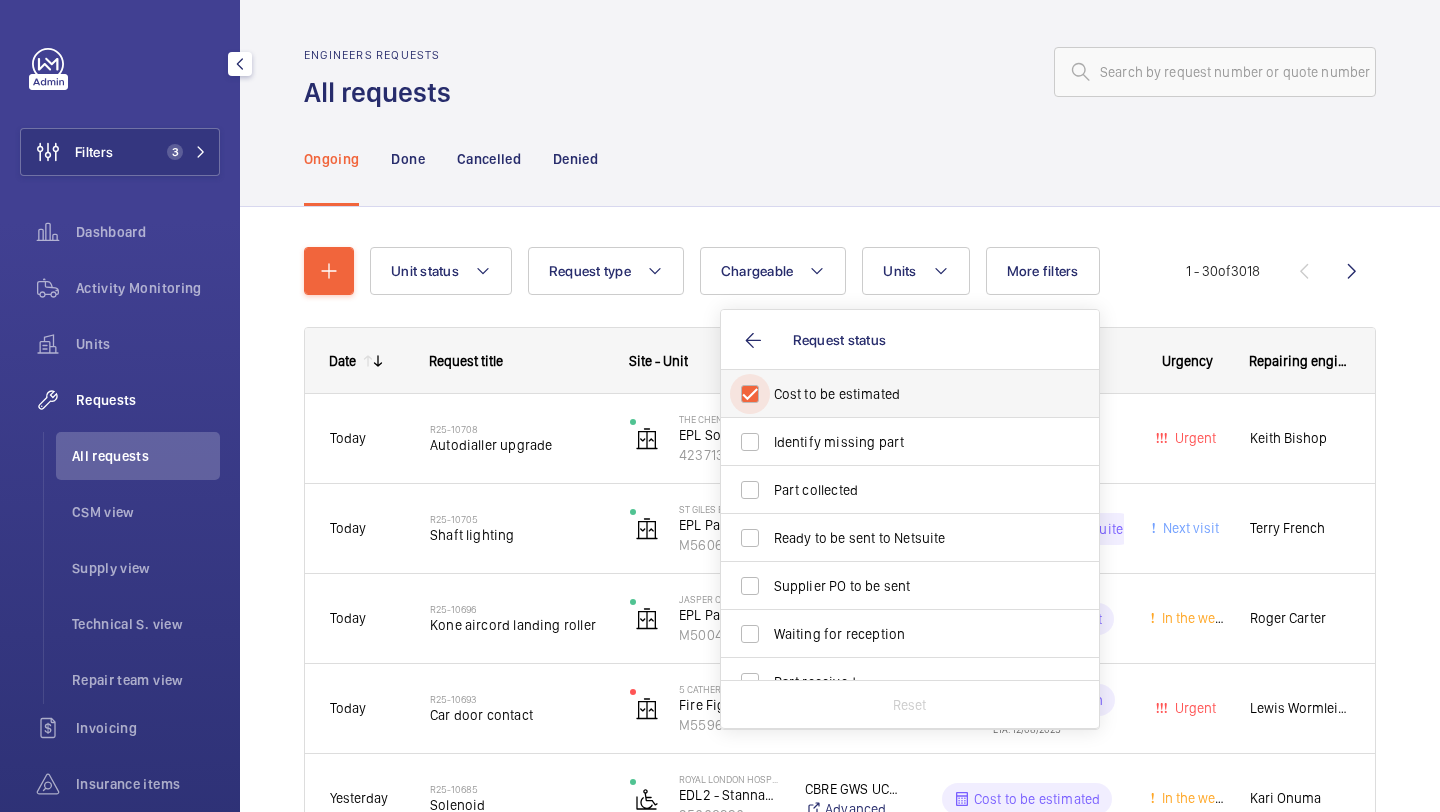 checkbox on "true" 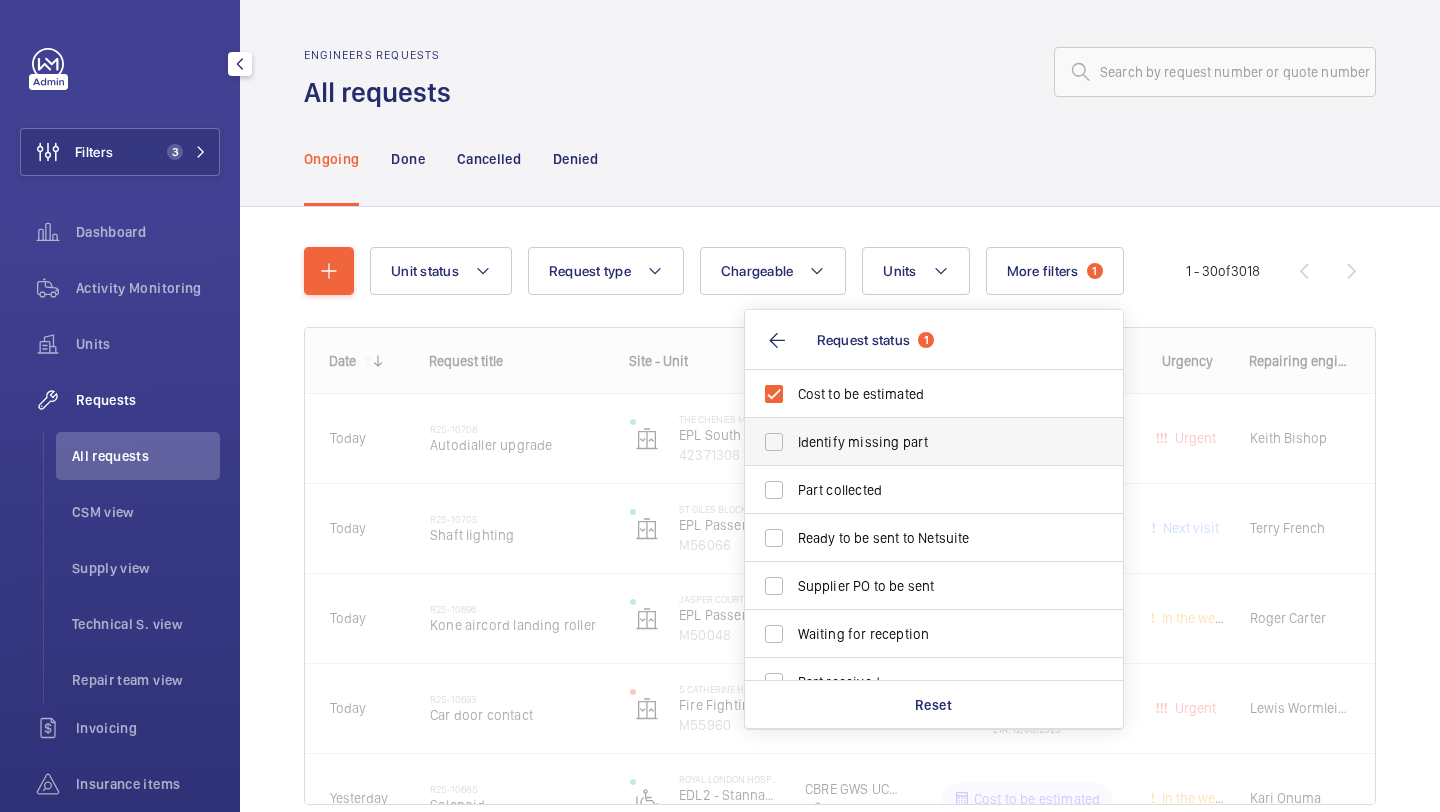 click on "Identify missing part" at bounding box center (935, 442) 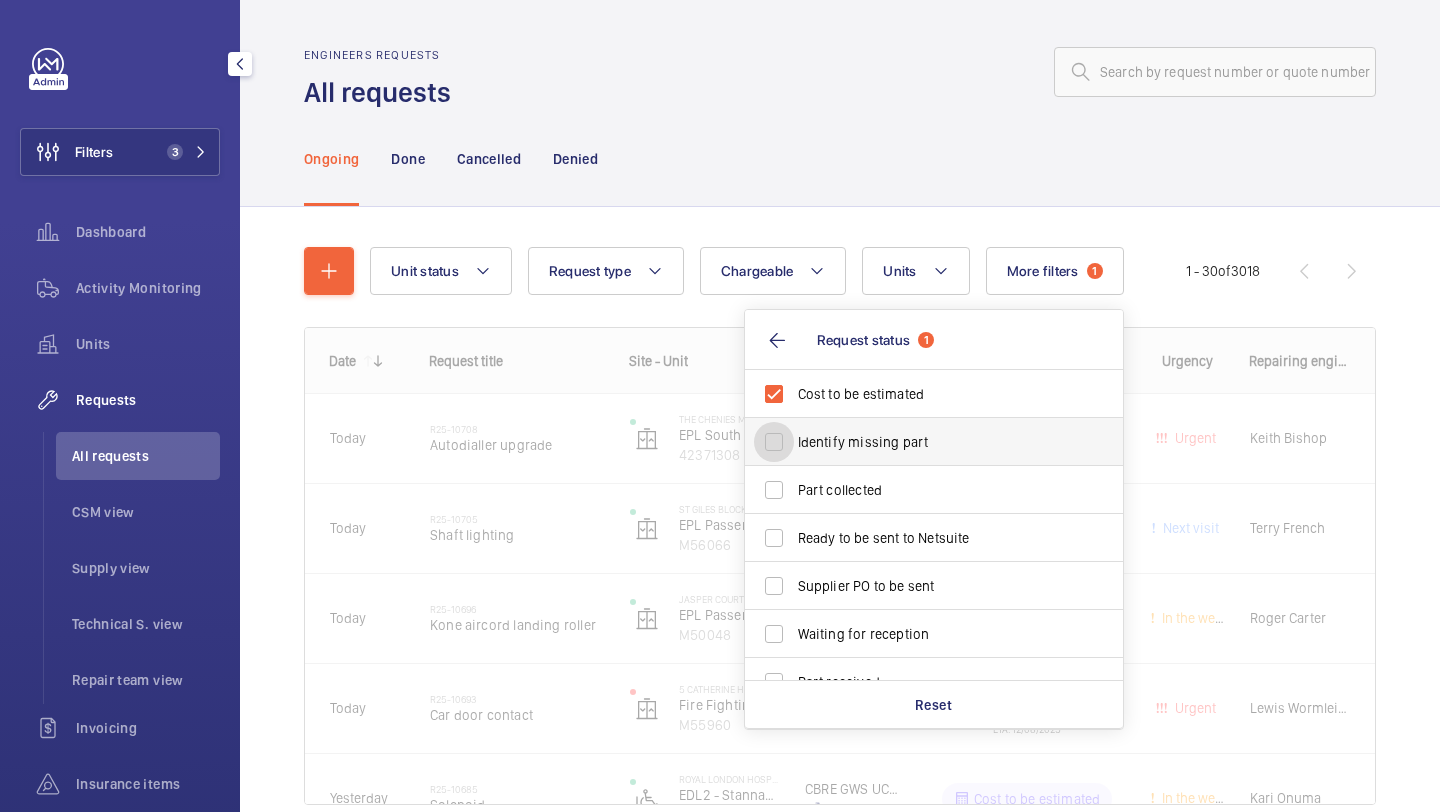 click on "Identify missing part" at bounding box center (774, 442) 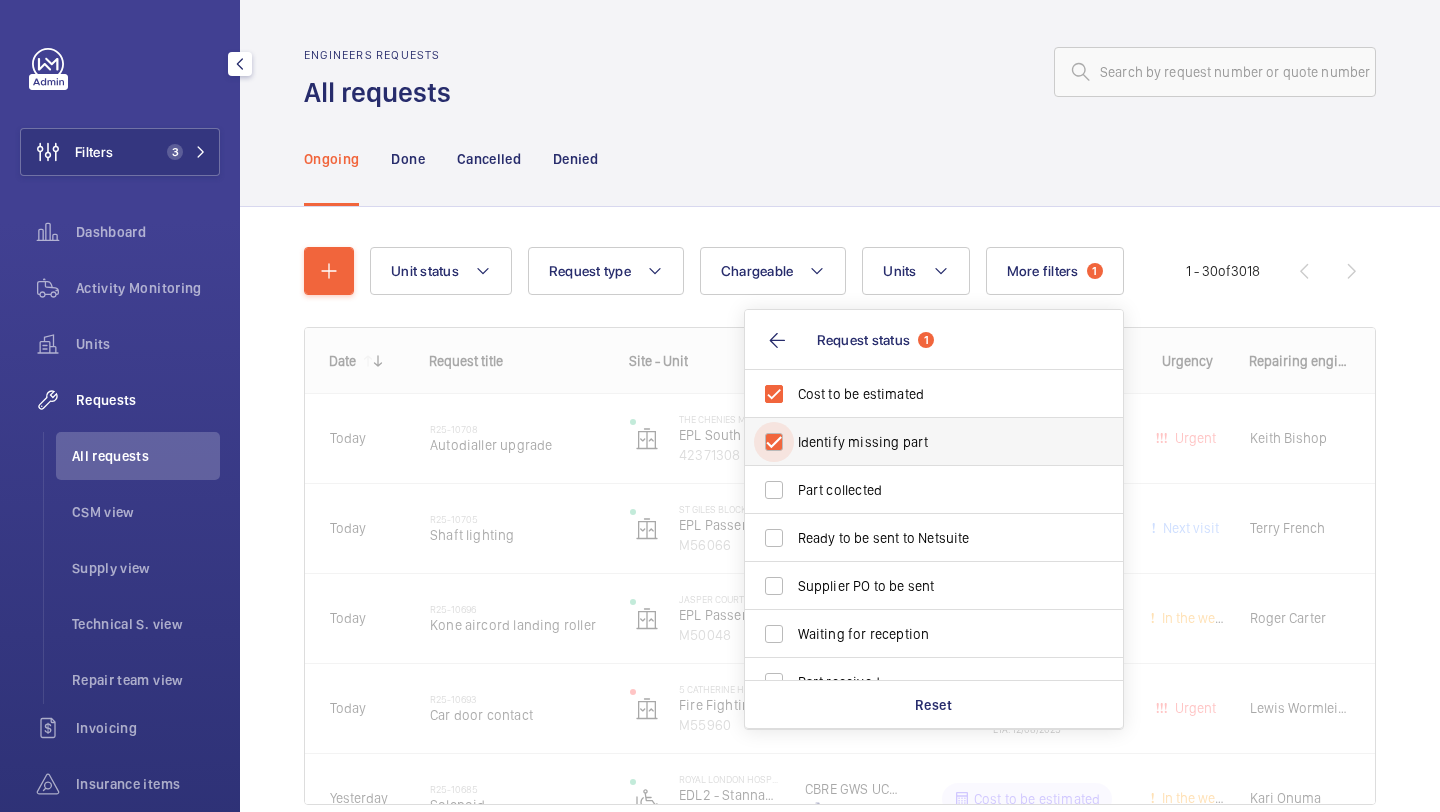 checkbox on "true" 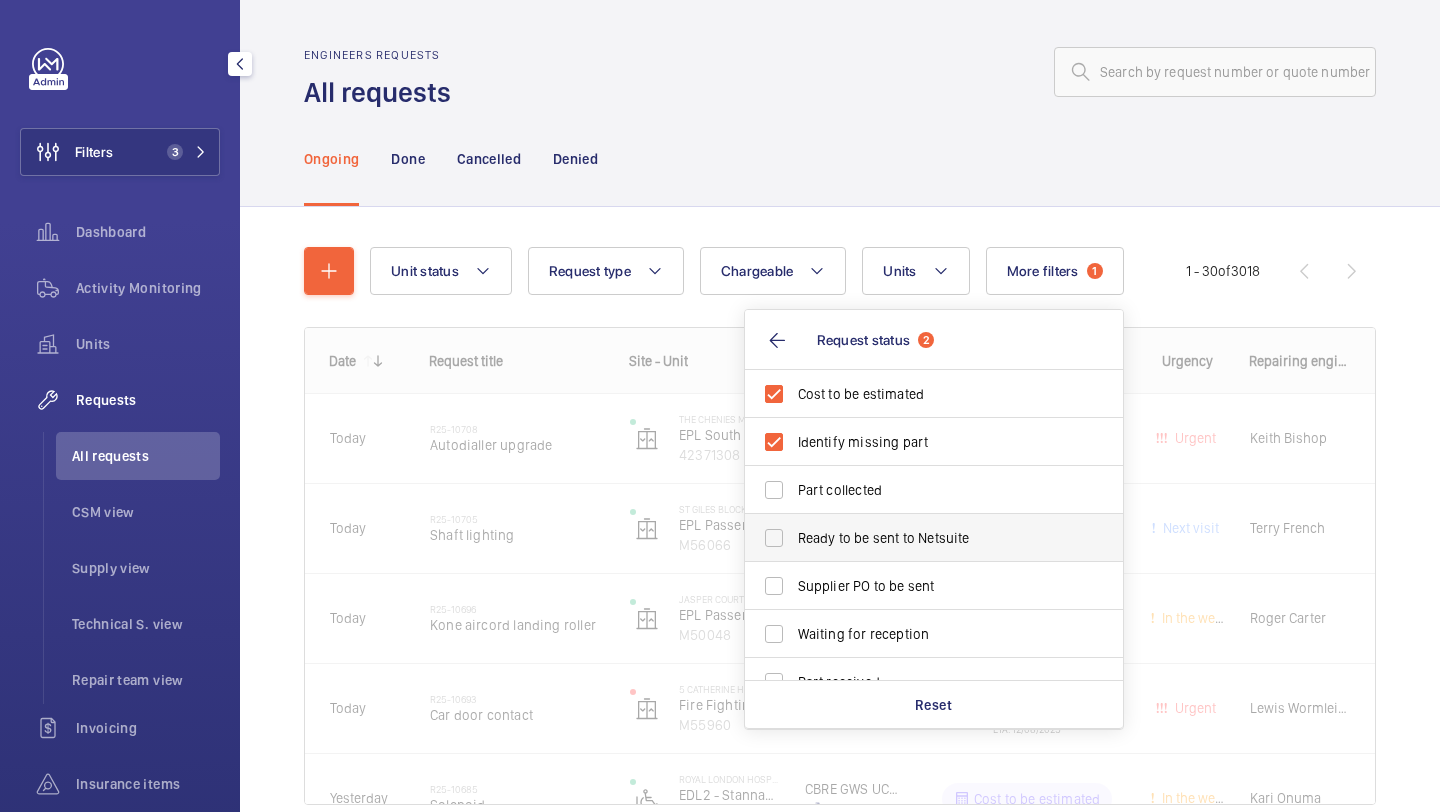 click on "Ready to be sent to Netsuite" at bounding box center (935, 538) 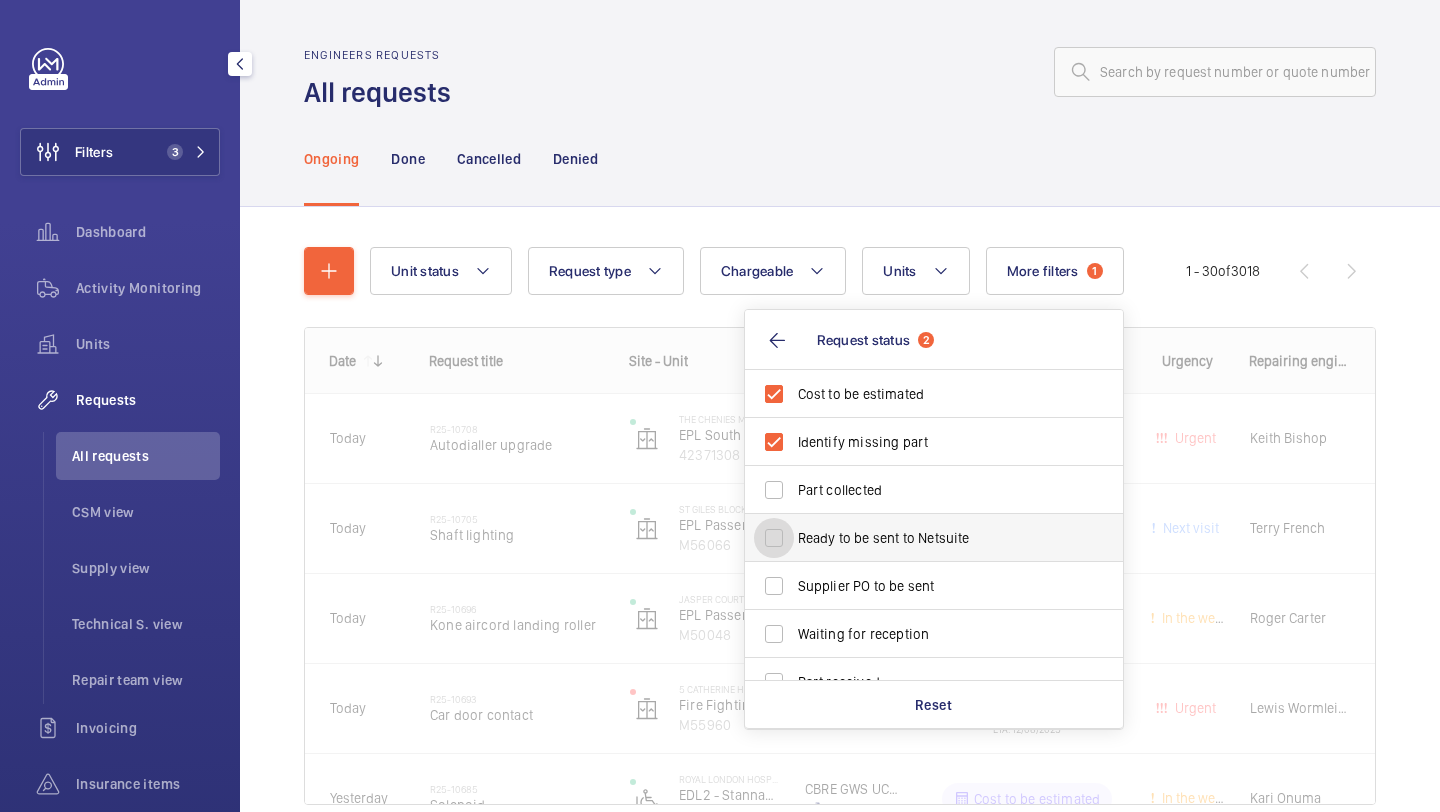 click on "Ready to be sent to Netsuite" at bounding box center (774, 538) 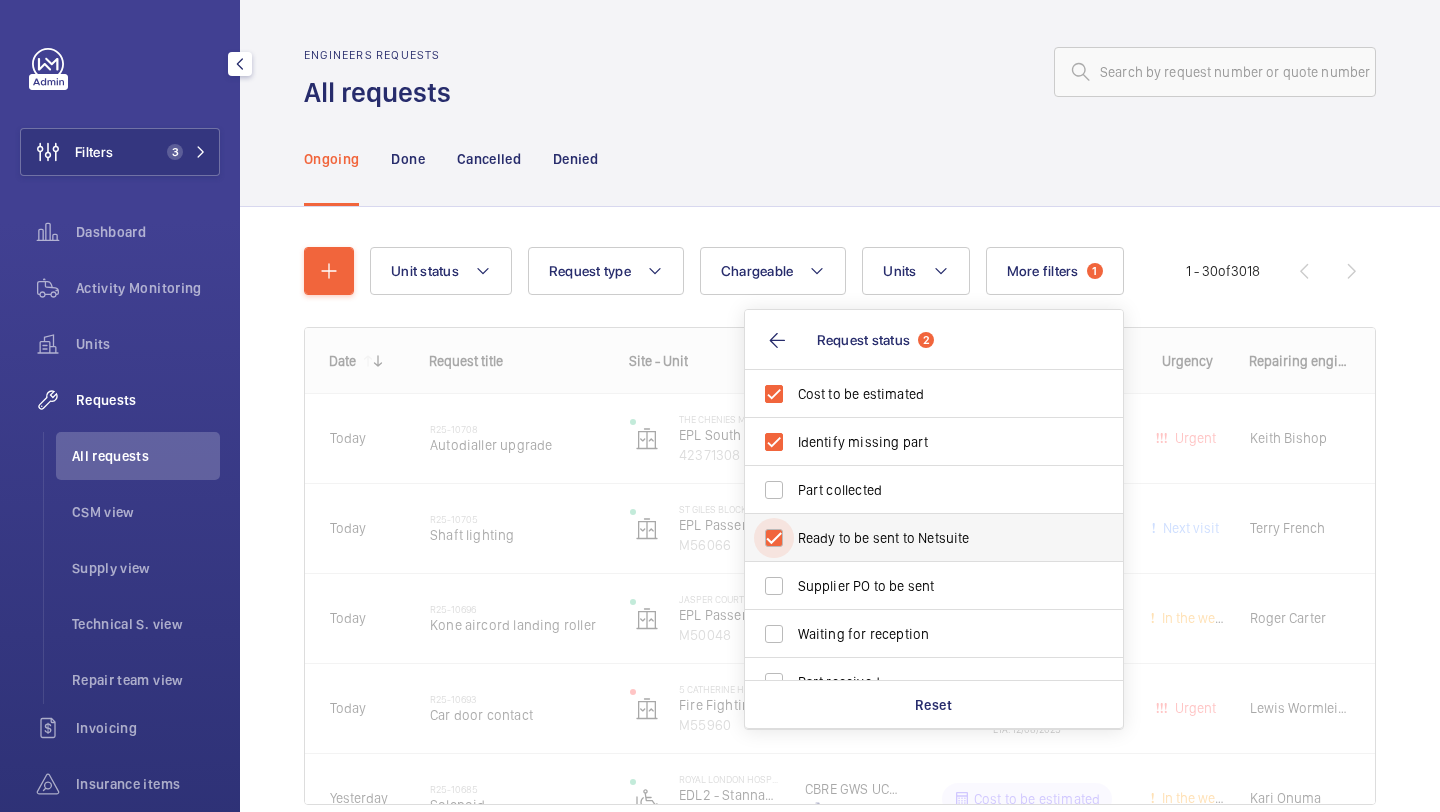 checkbox on "true" 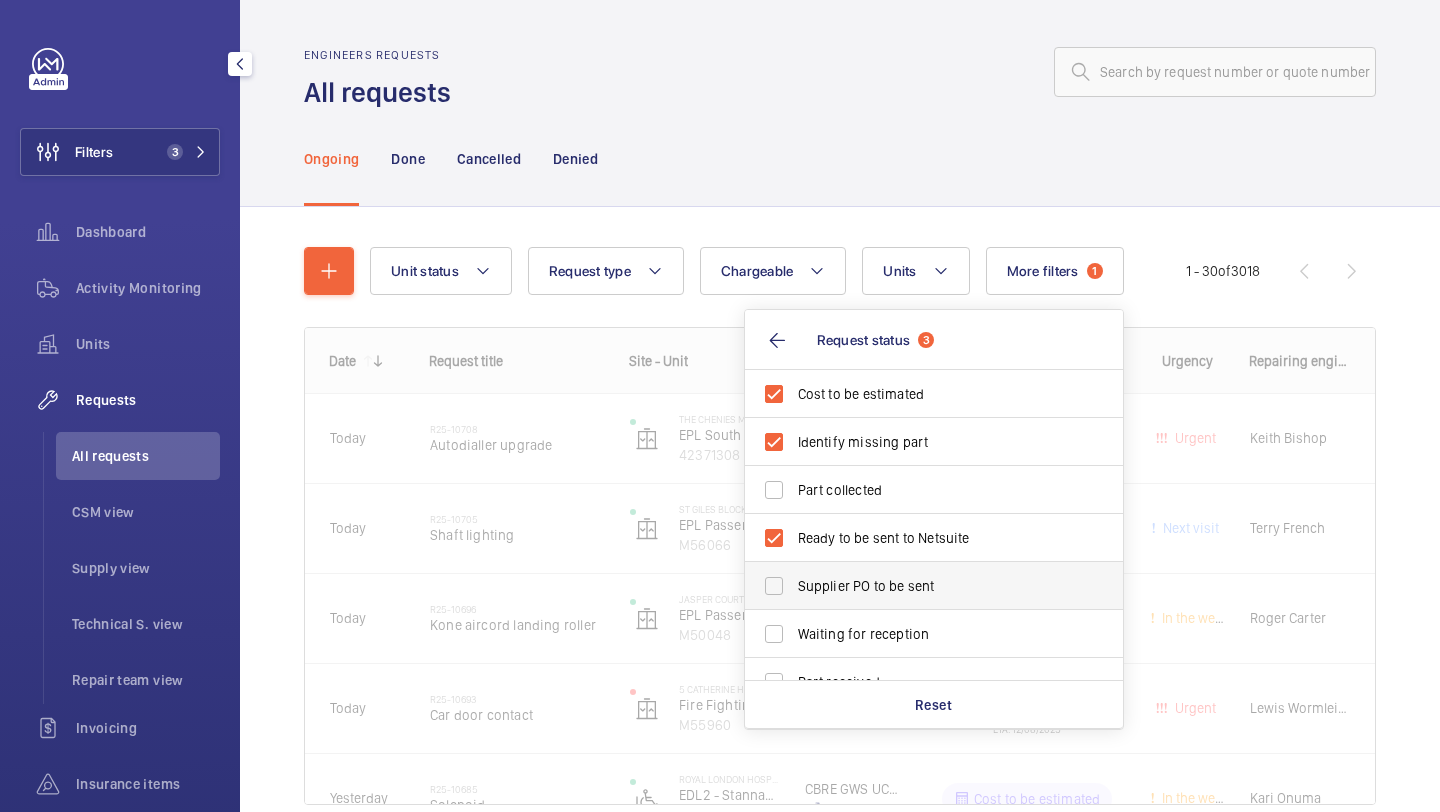 click on "Supplier PO to be sent" at bounding box center (935, 586) 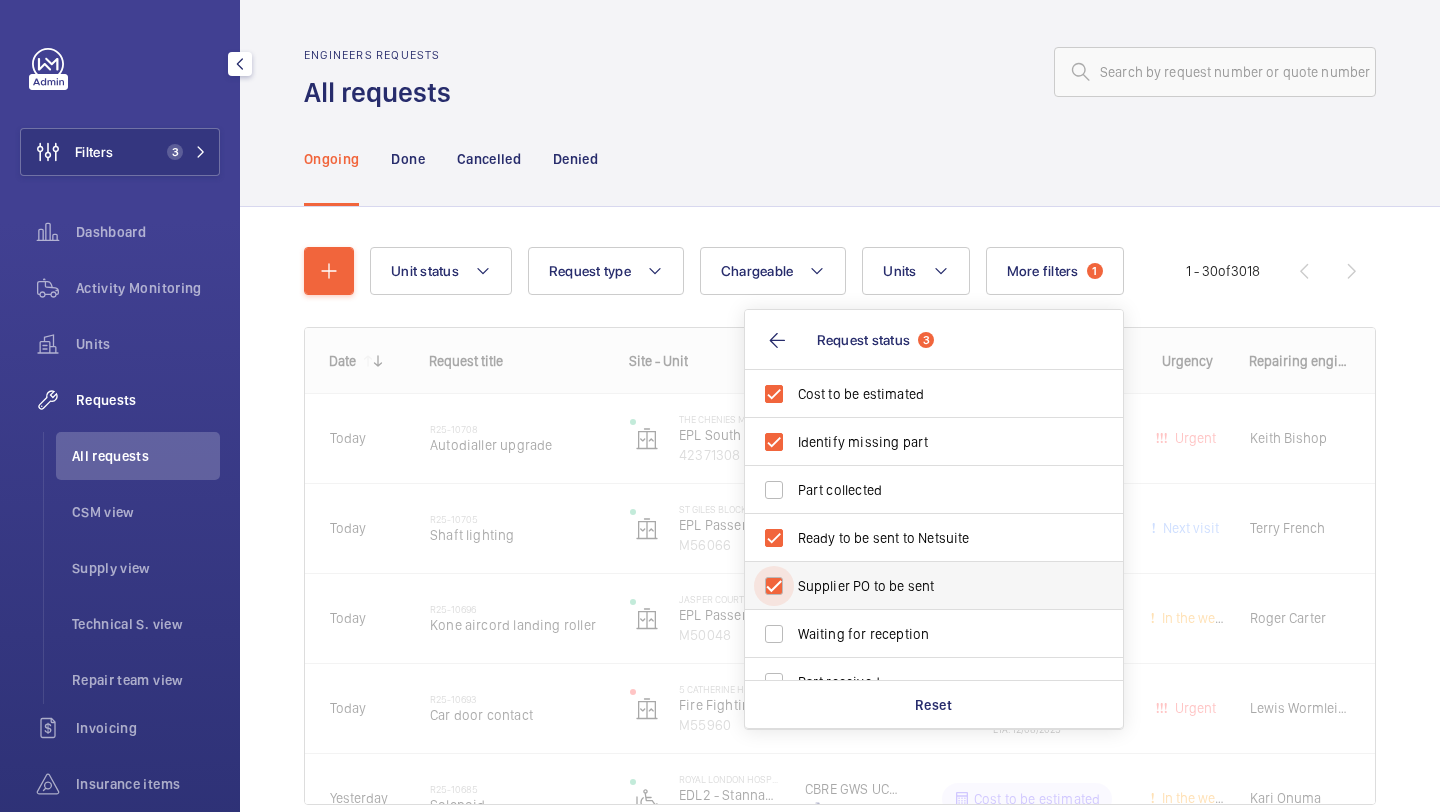 checkbox on "true" 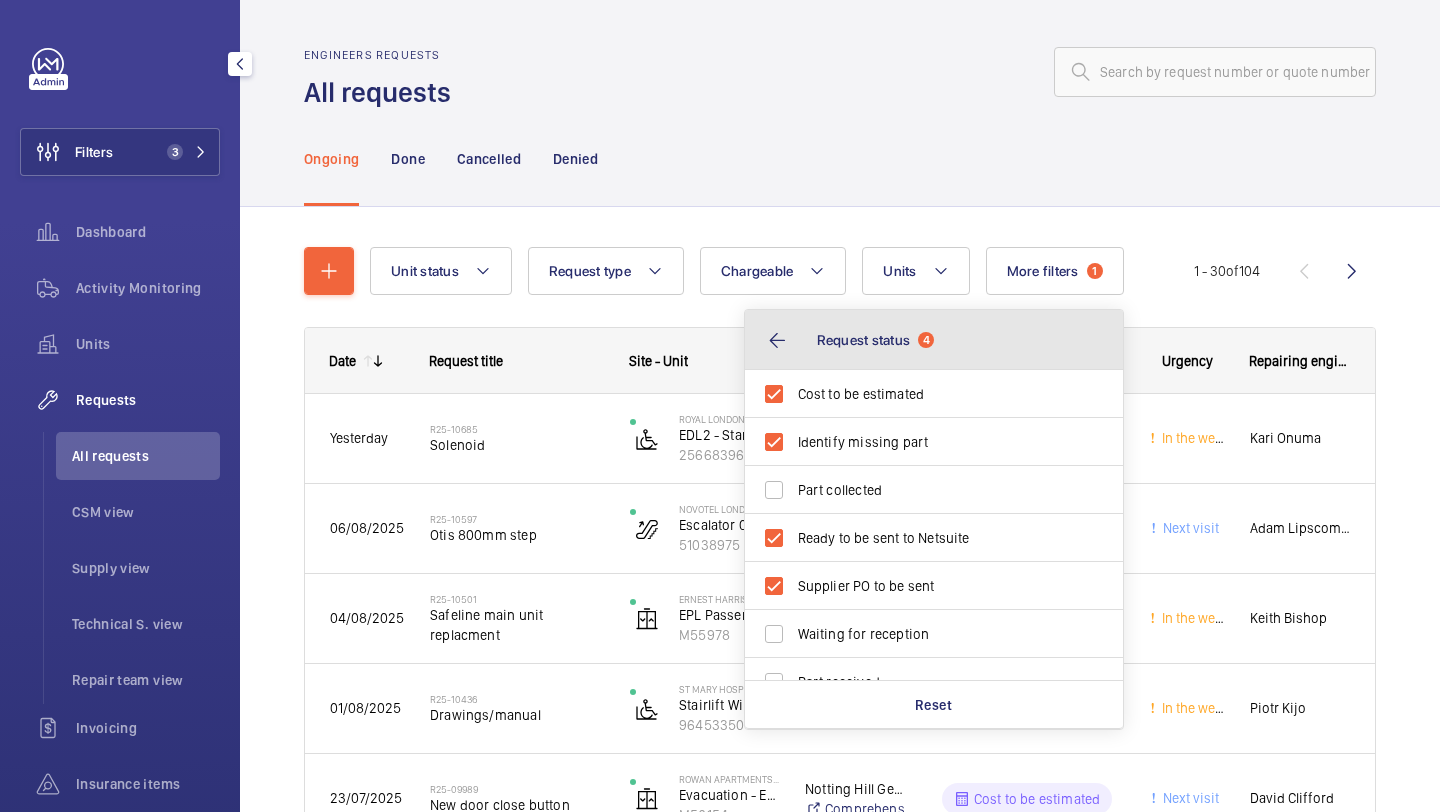 click on "Request status  4" 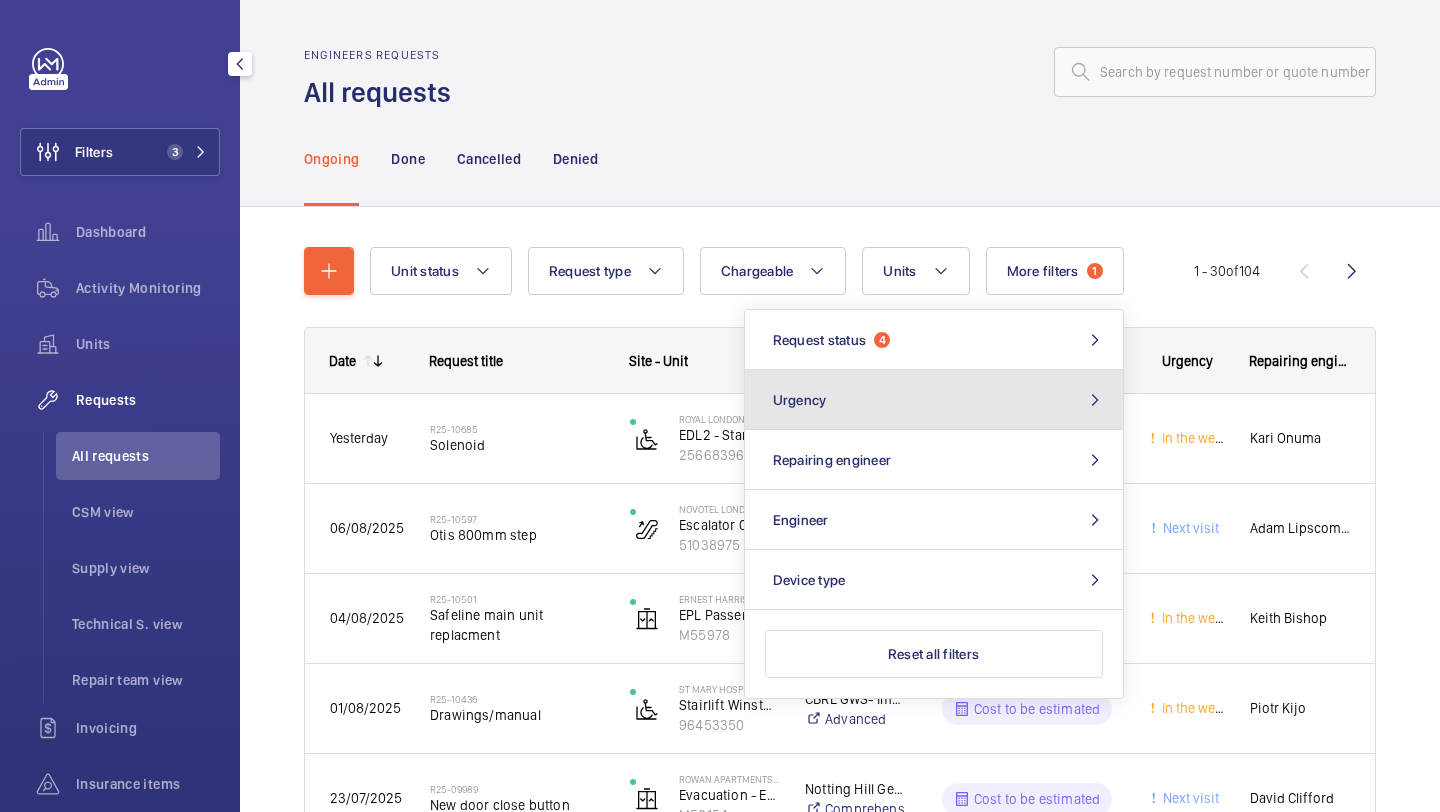 click on "Urgency" 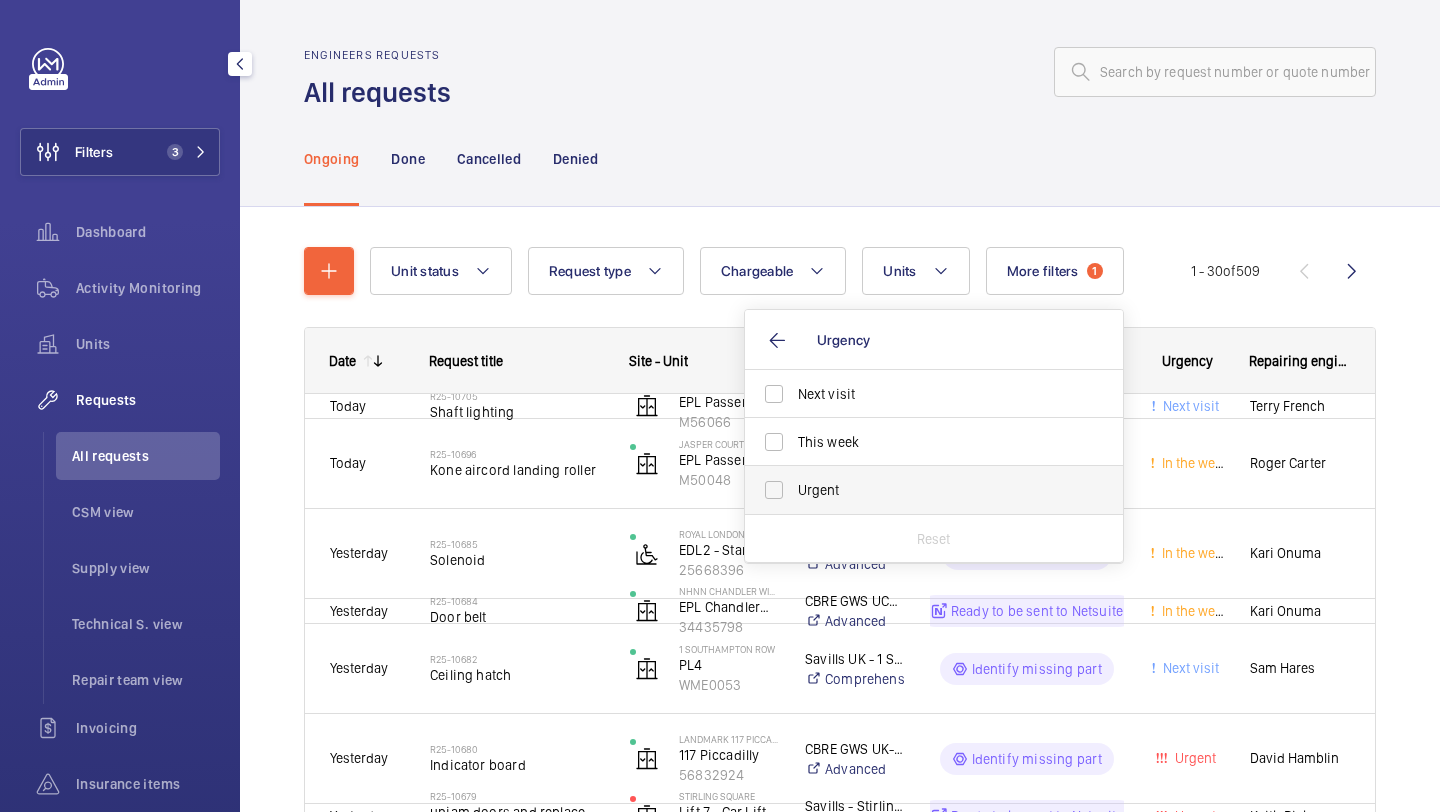 click on "Urgent" at bounding box center [935, 490] 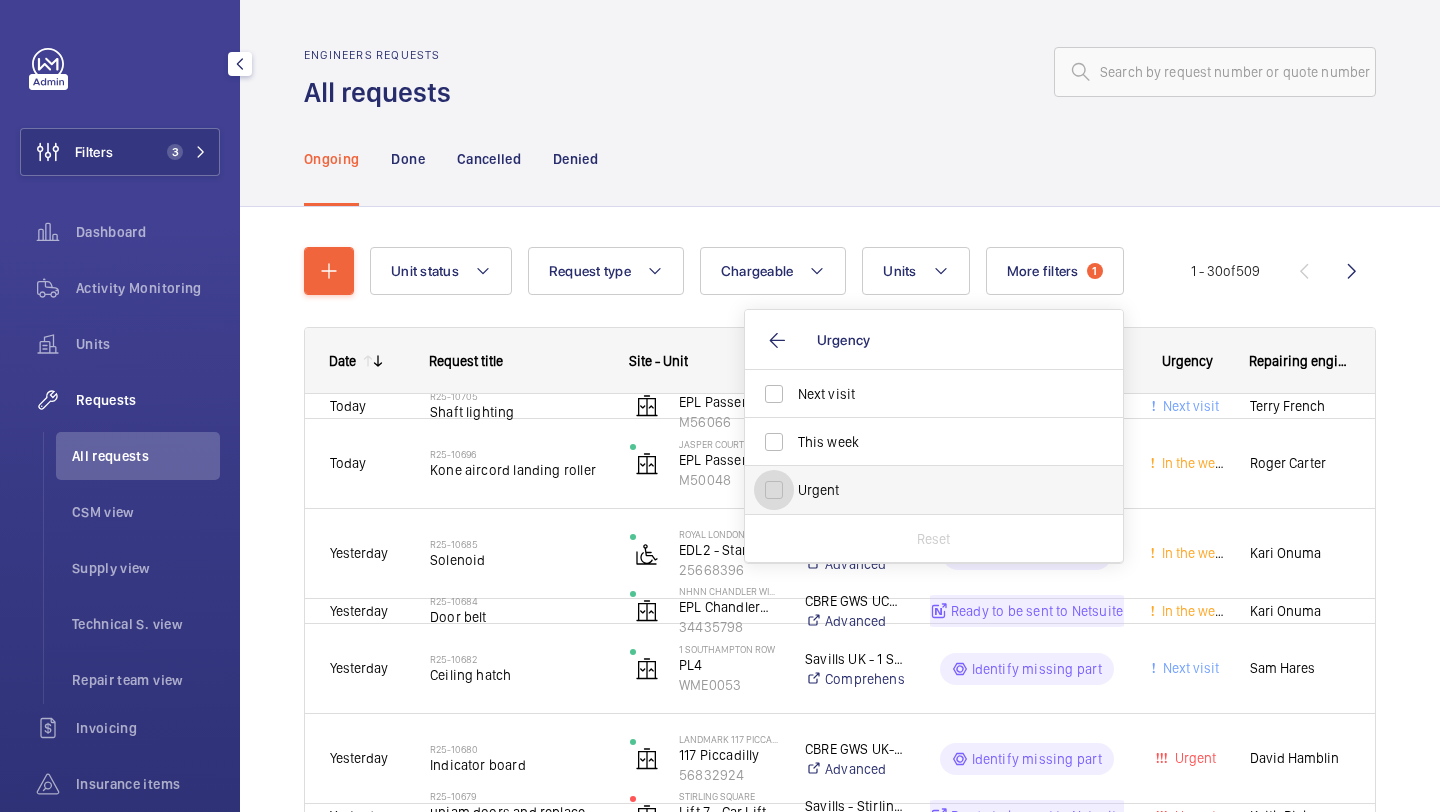 click on "Urgent" at bounding box center (774, 490) 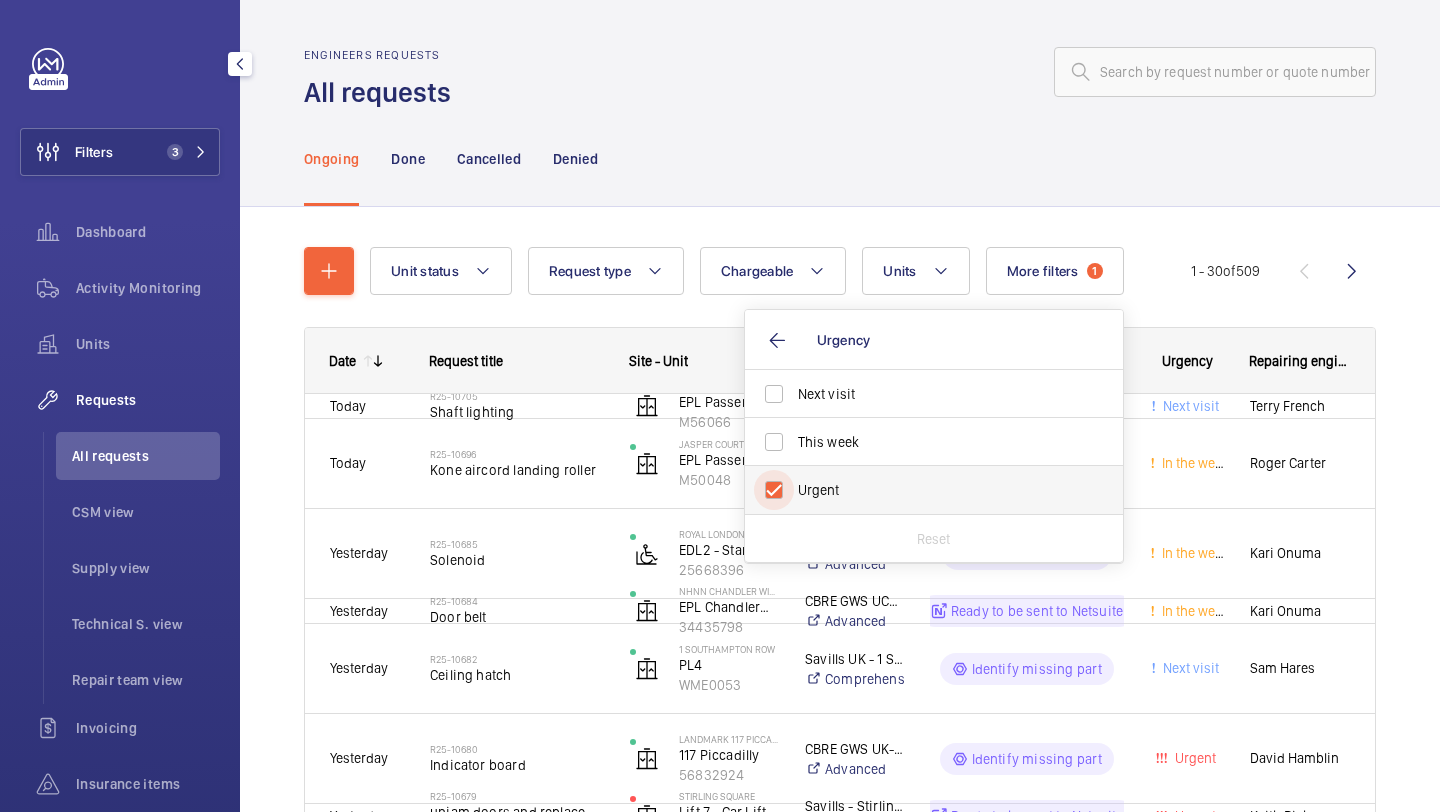 checkbox on "true" 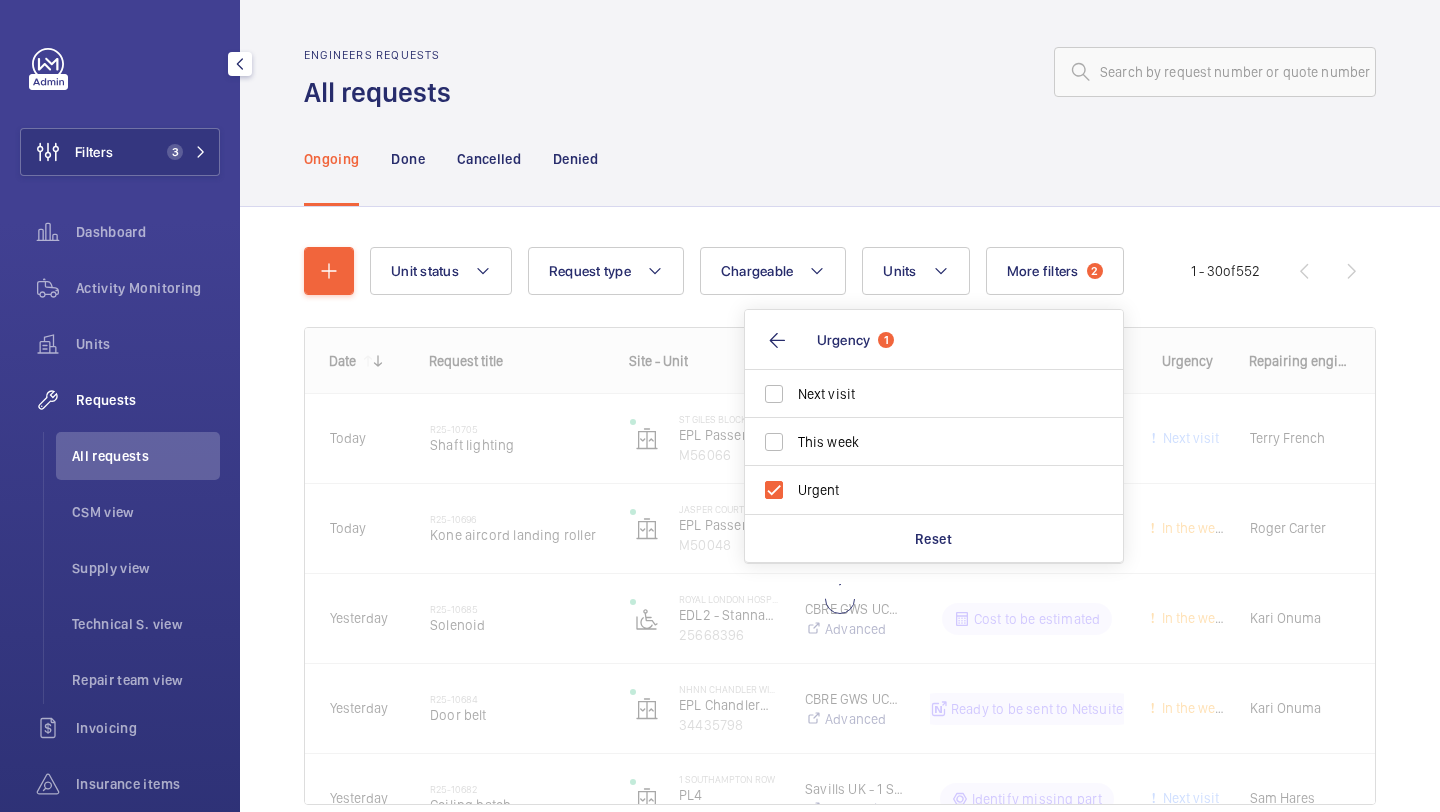 click on "Unit status Request type  Chargeable Units More filters  2  Request status  4 Urgency  1 Next visit This week Urgent Reset Repairing engineer Engineer Device type 1 - 30  of  552
Date
Request title
Site - Unit" 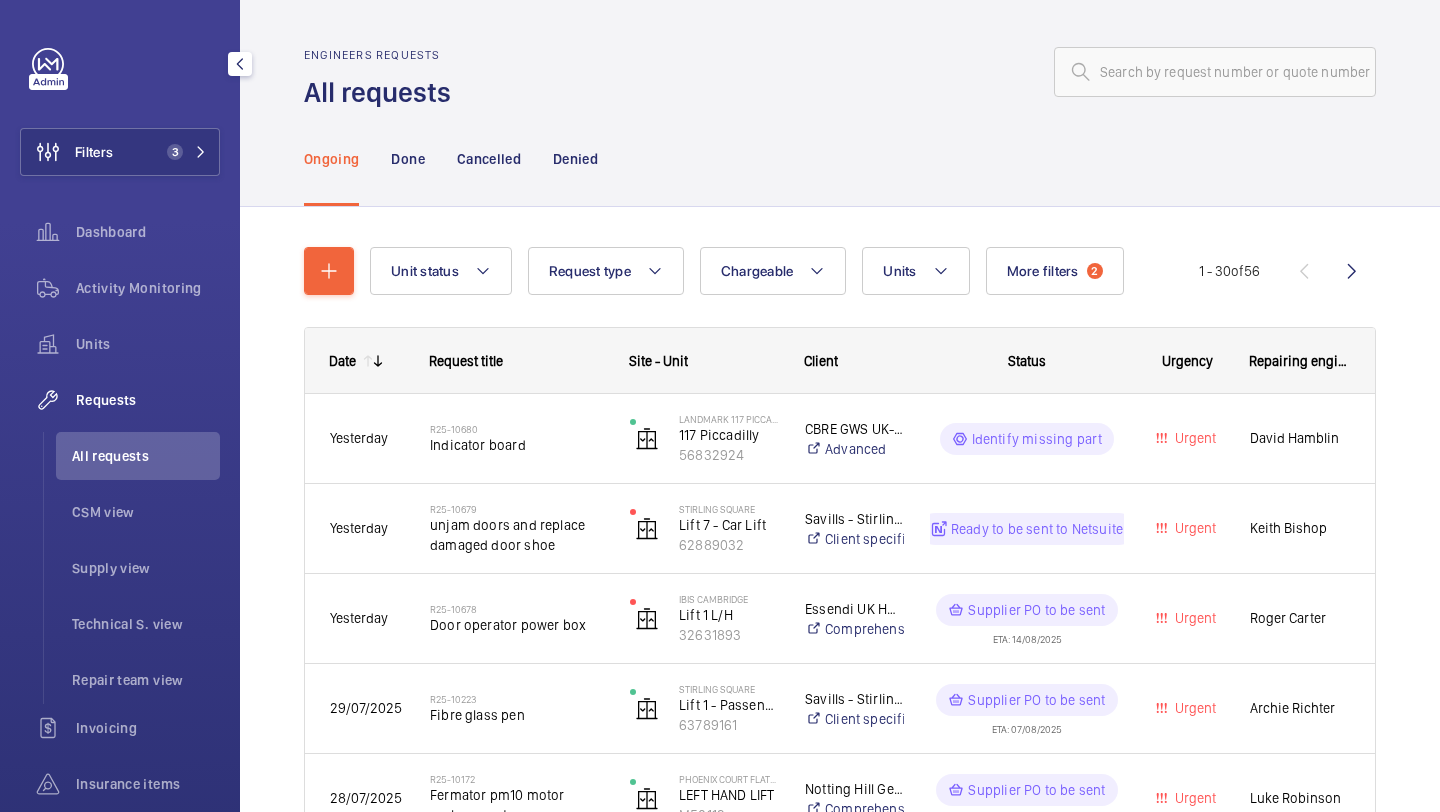 click on "Unit status Request type  Chargeable Units More filters  2  Request status  4 Urgency  1 Repairing engineer Engineer Device type Reset all filters 1 - 30  of  56
Date
Request title
Site - Unit
to" 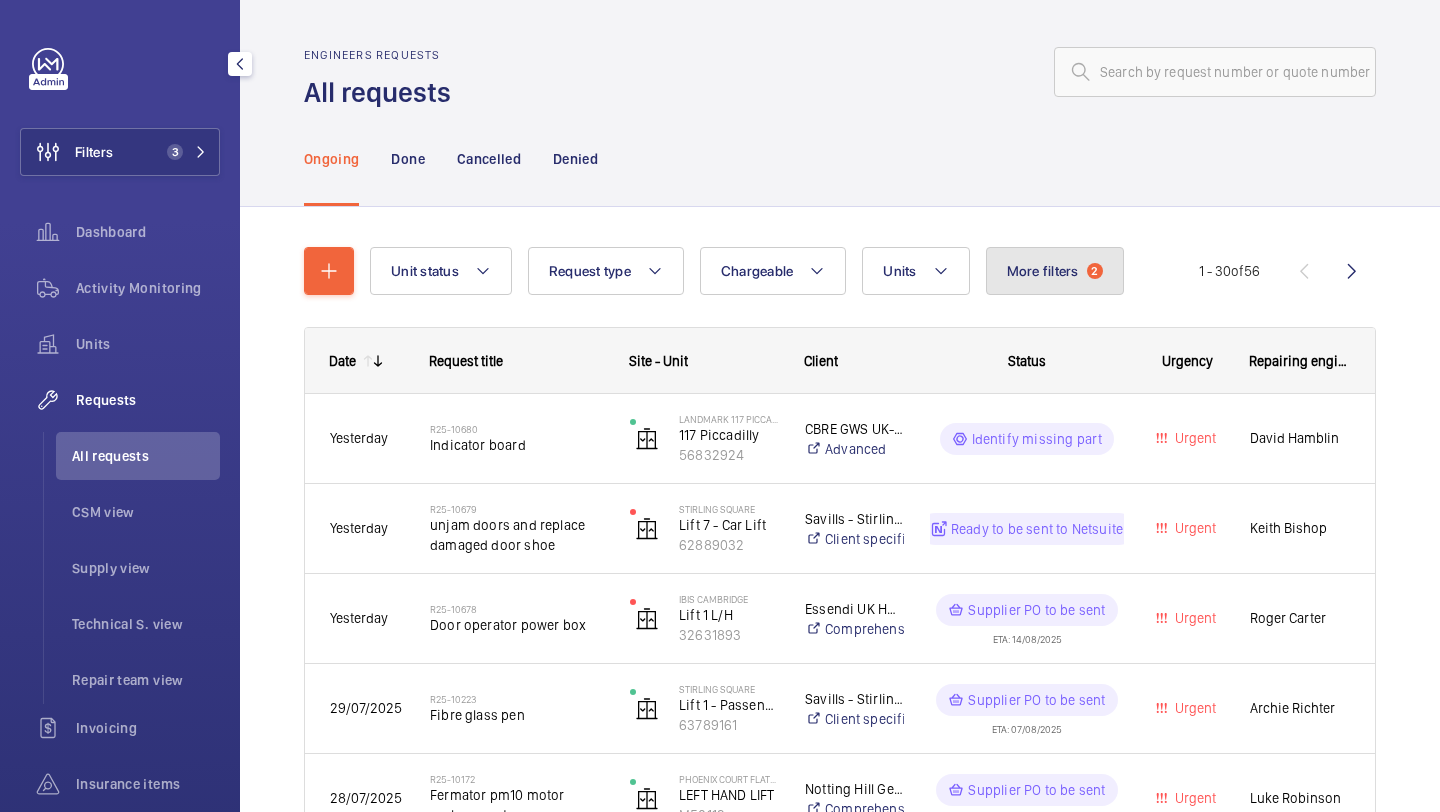 click on "More filters  2" 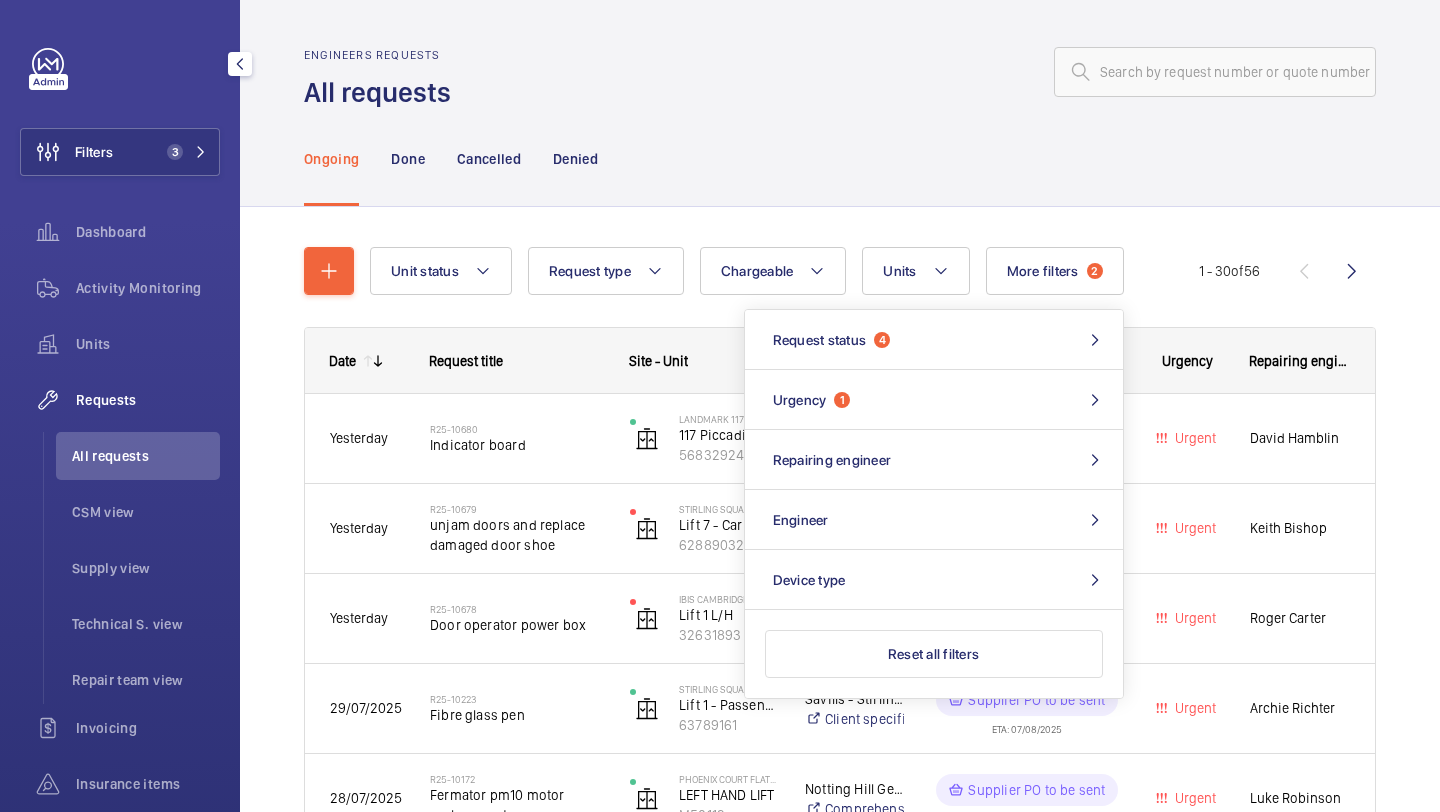 click on "Ongoing Done Cancelled Denied" 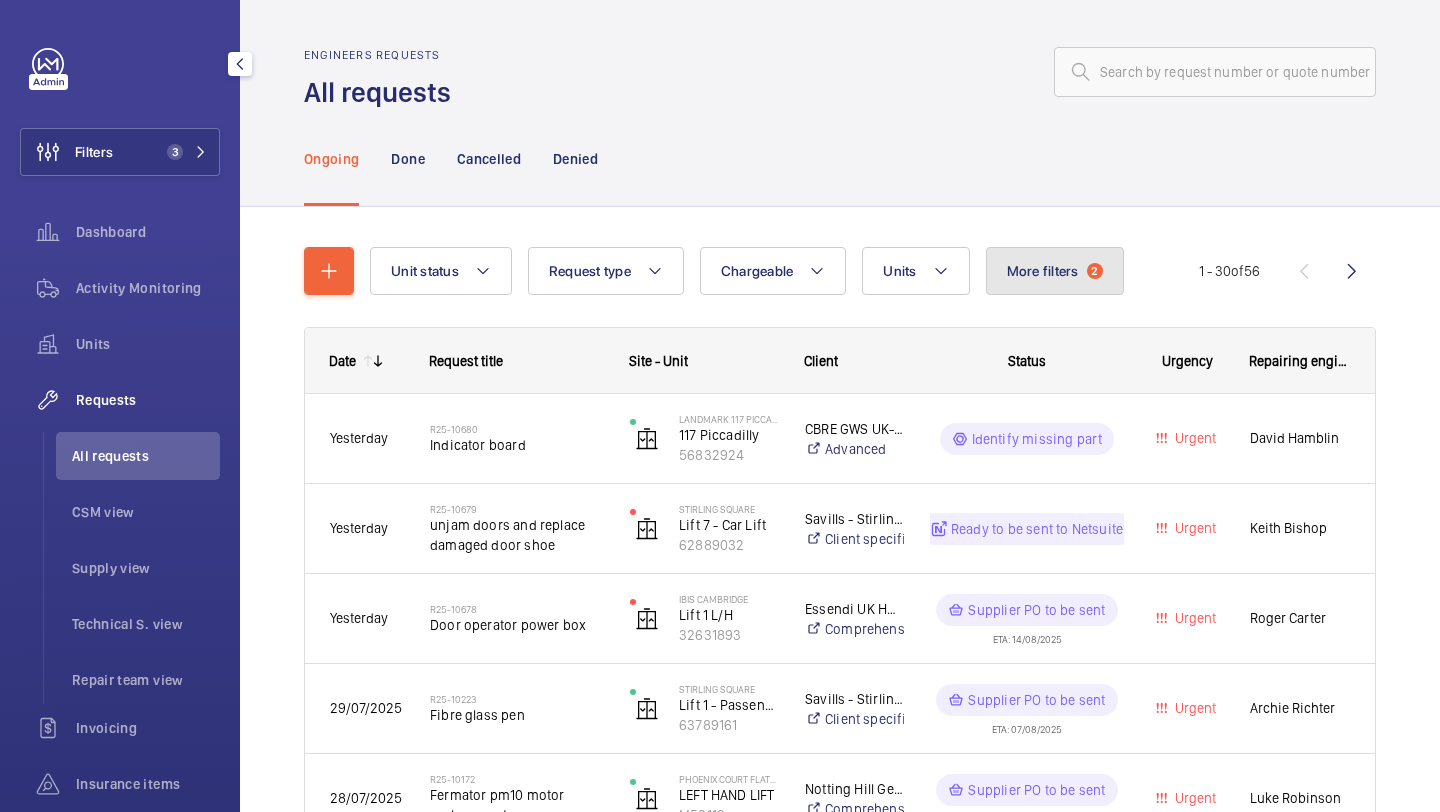 click on "More filters" 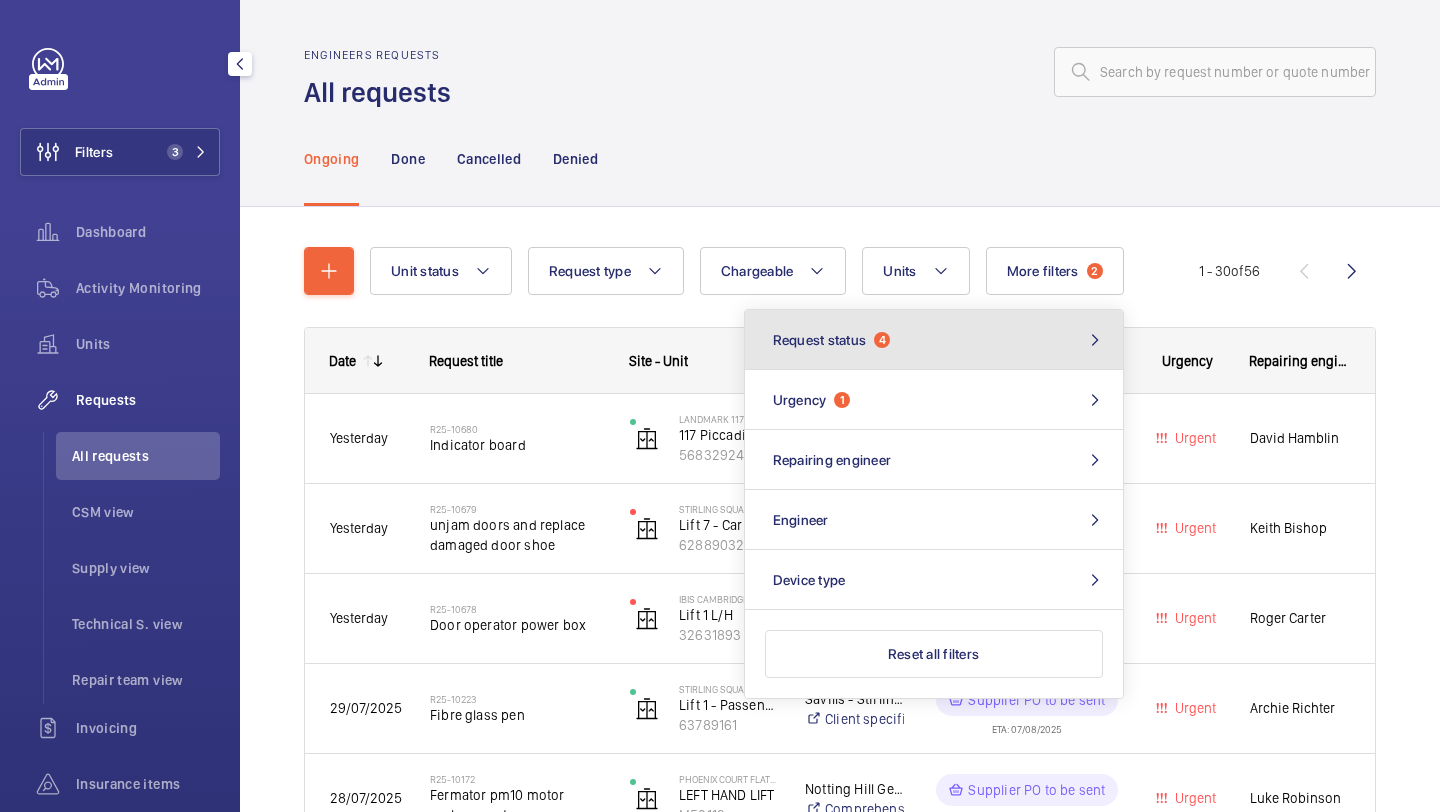 click on "Request status  4" 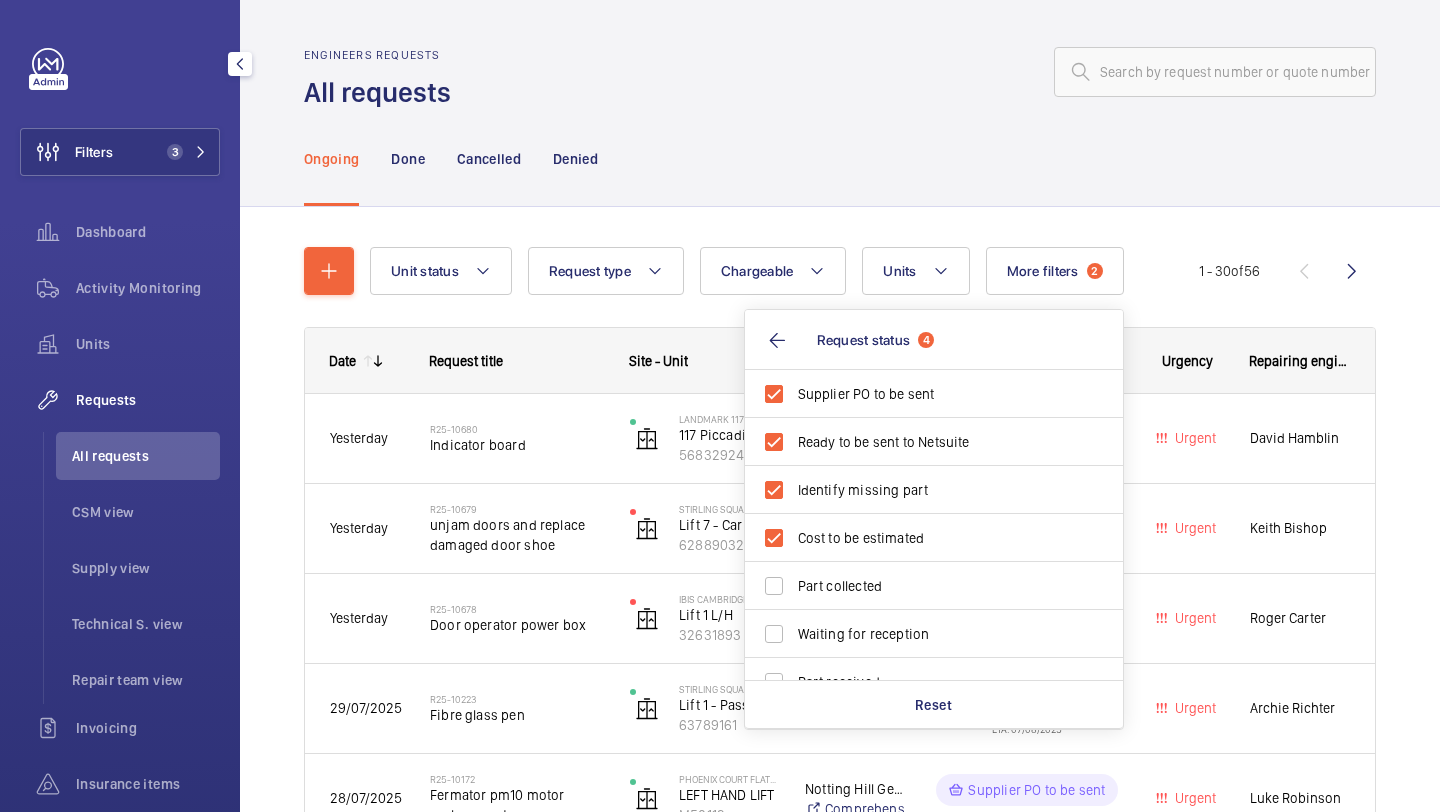 click on "Ongoing Done Cancelled Denied" 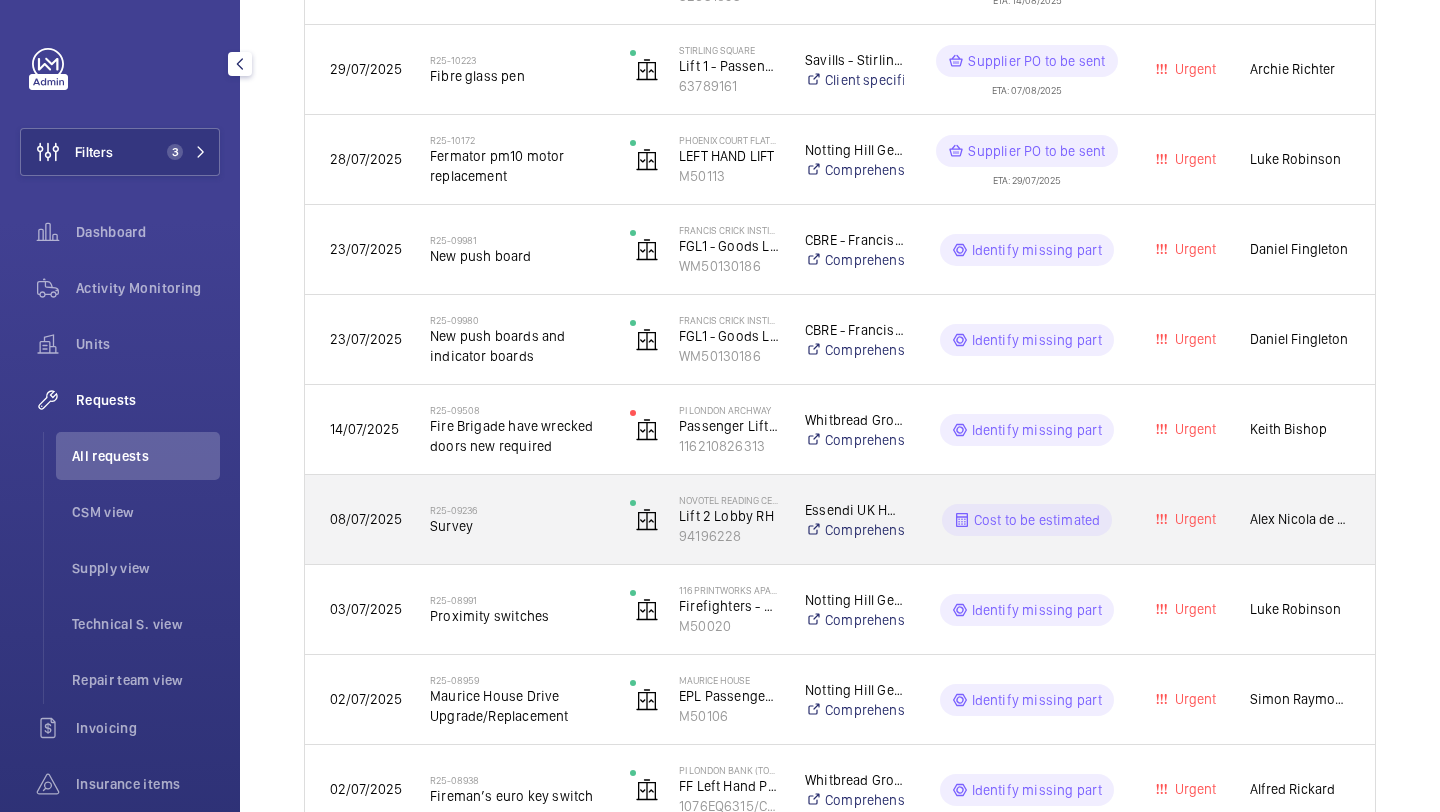 scroll, scrollTop: 0, scrollLeft: 0, axis: both 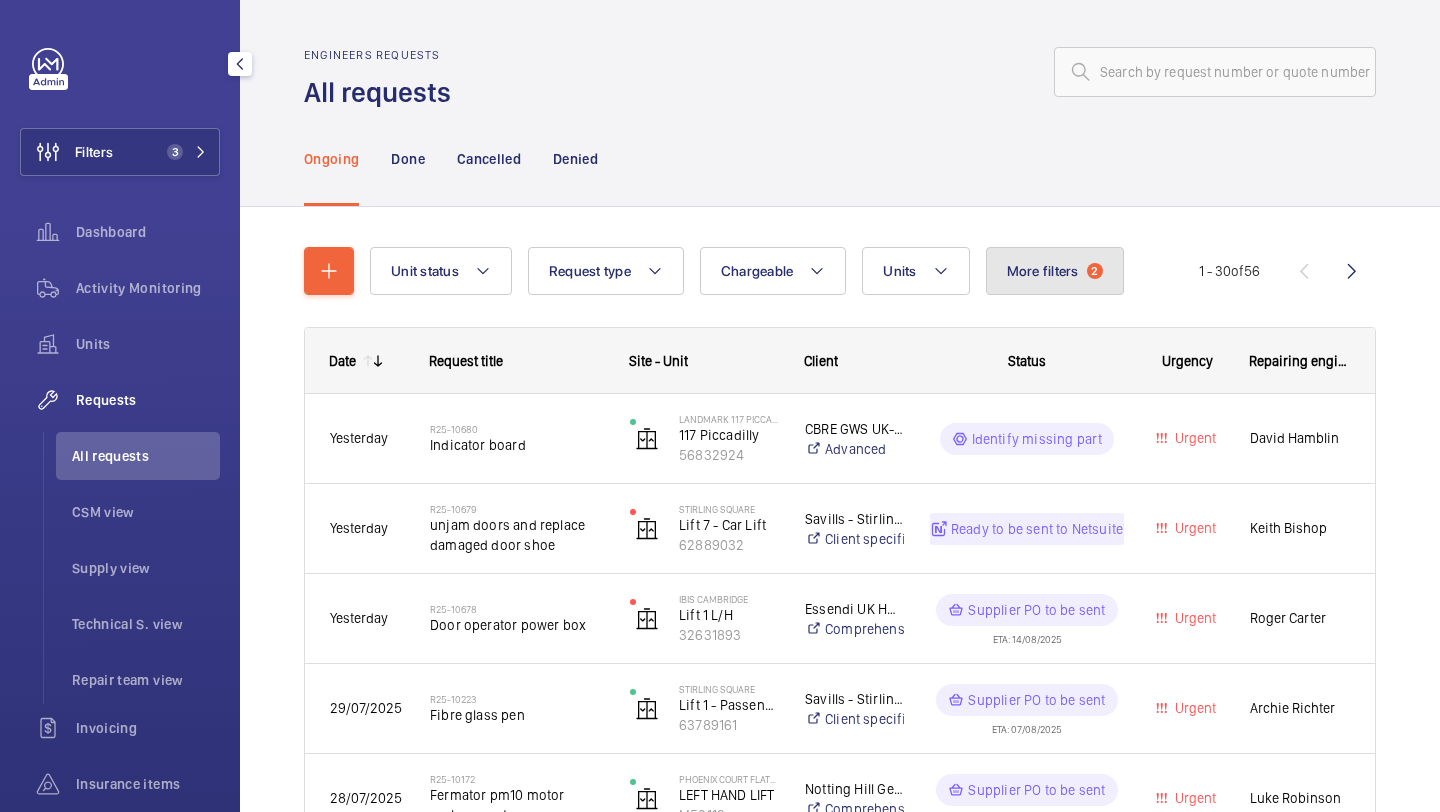 click on "More filters  2" 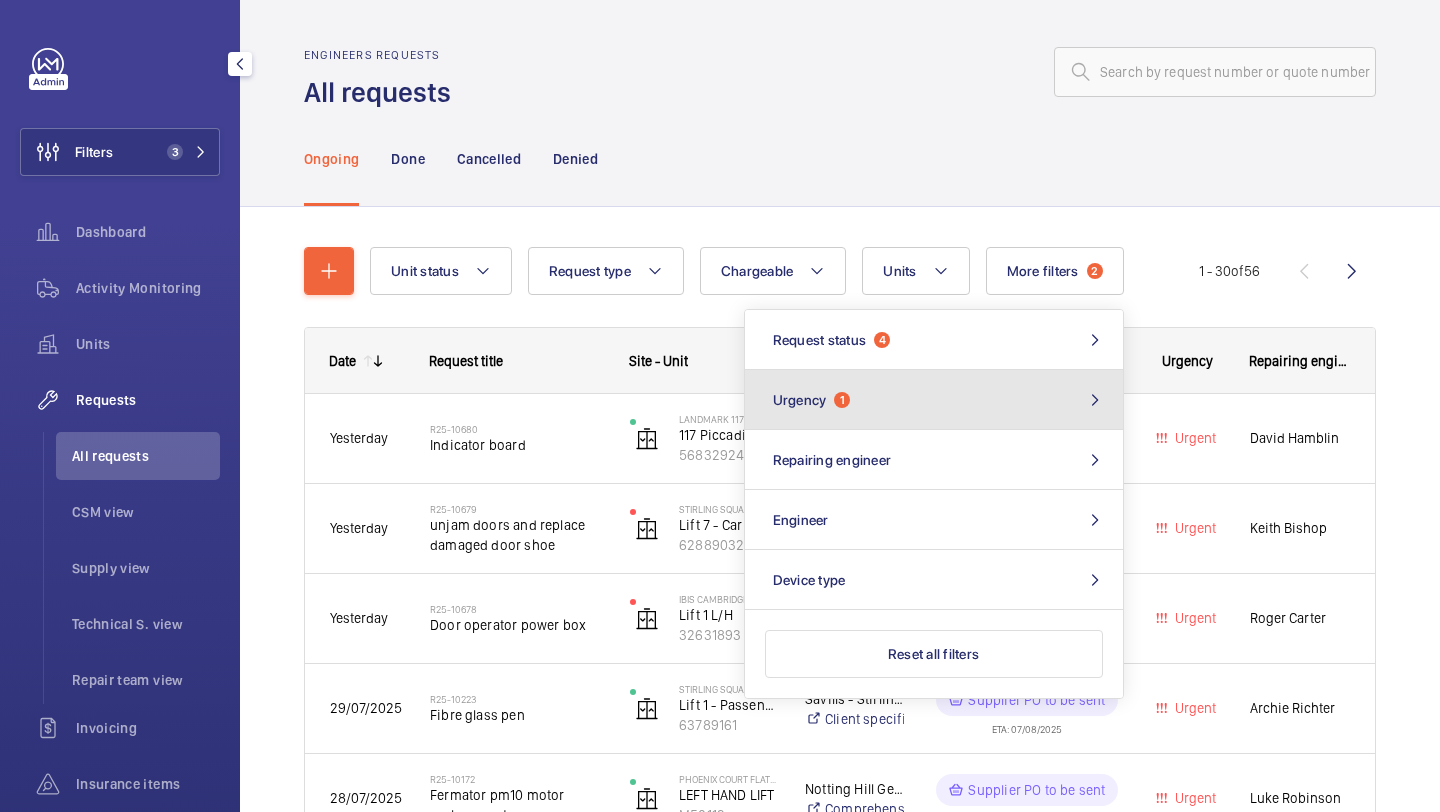 click on "Urgency  1" 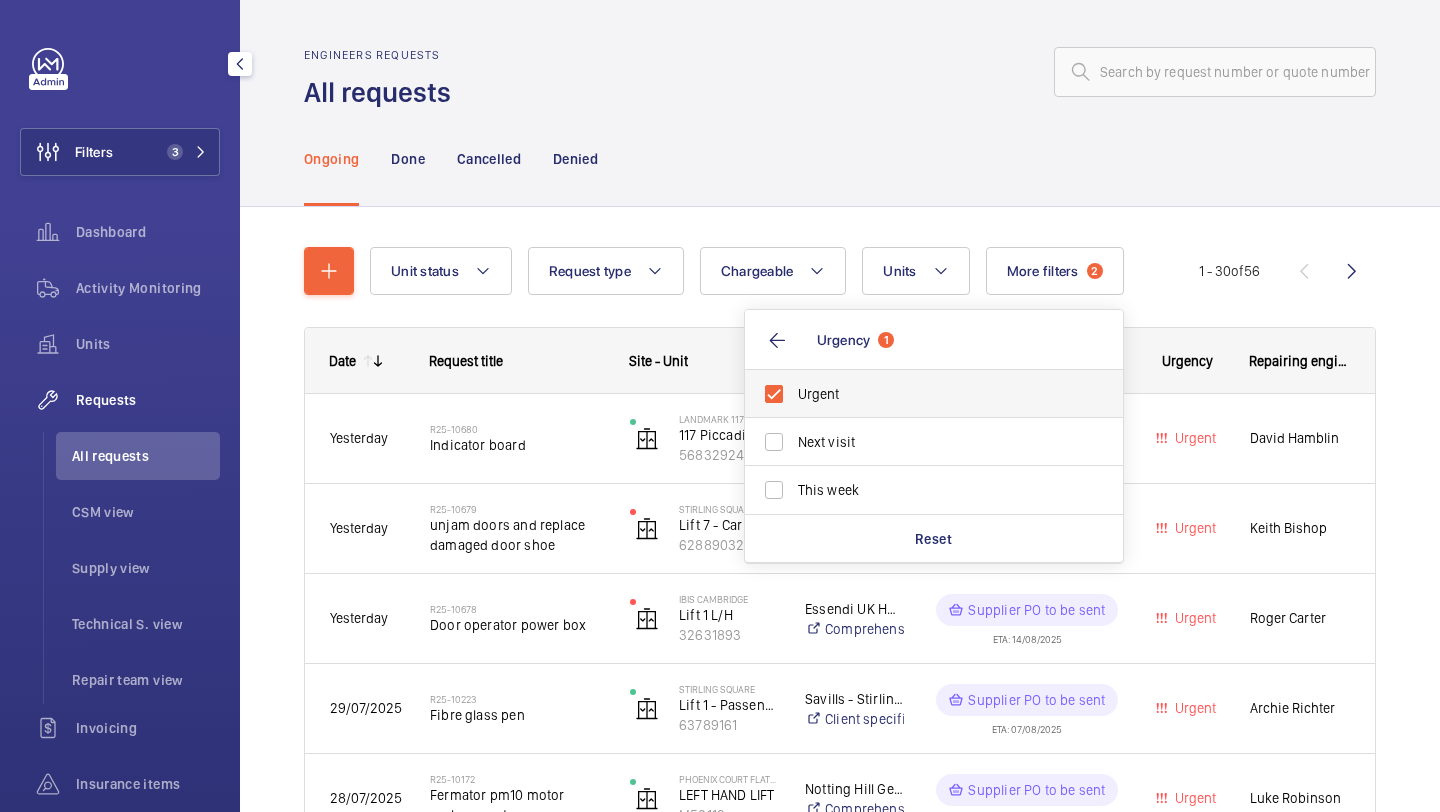 click on "Urgent" at bounding box center (935, 394) 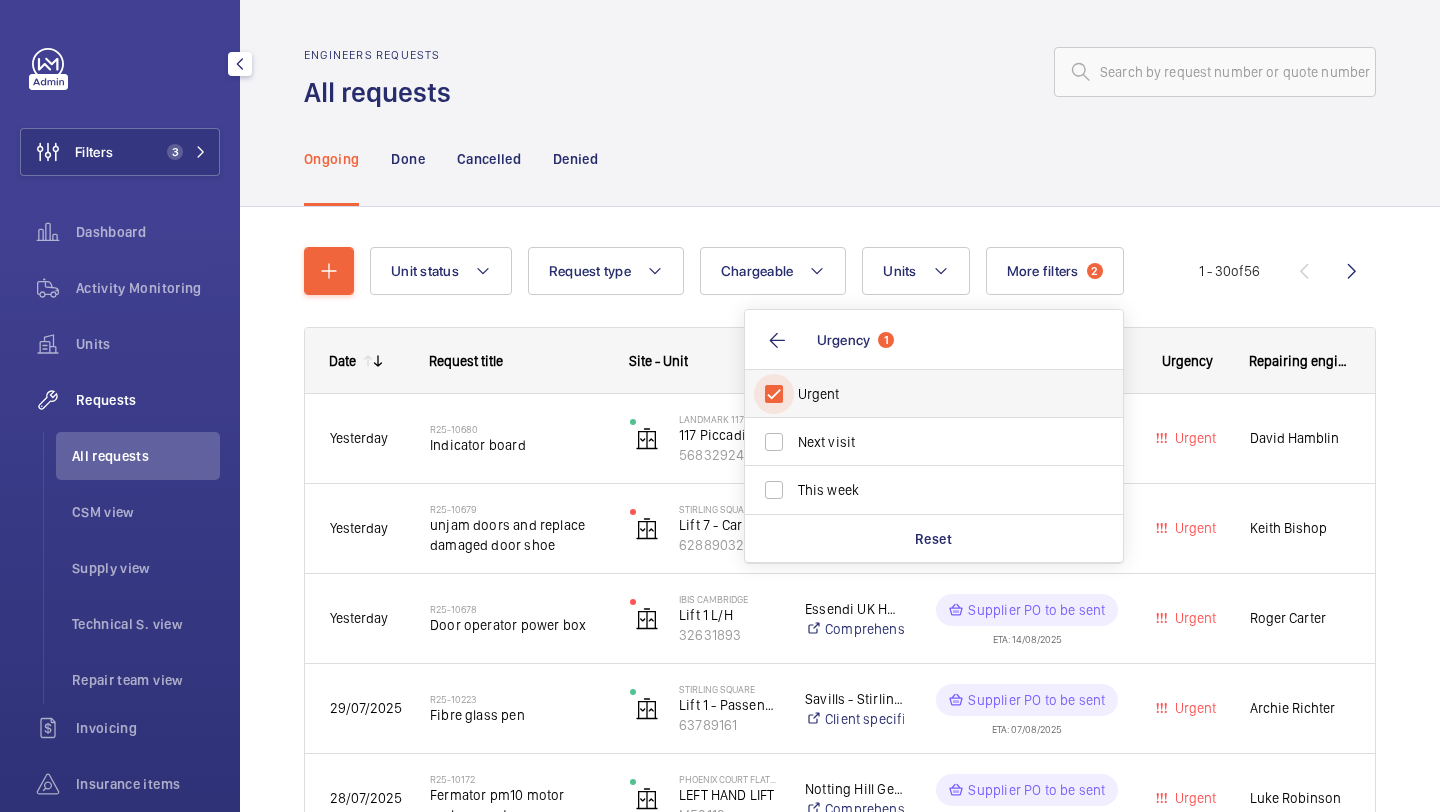 click on "Urgent" at bounding box center (774, 394) 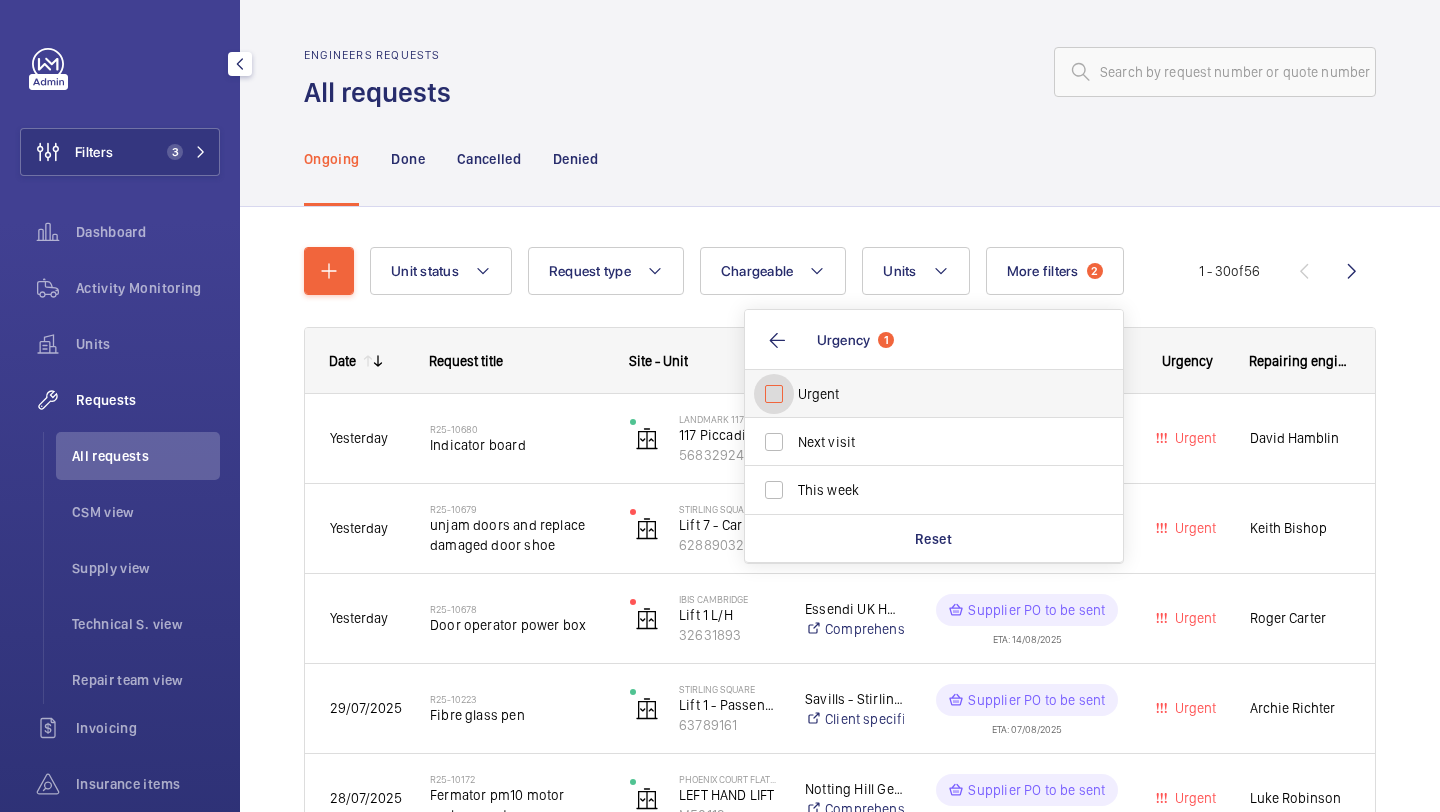 checkbox on "false" 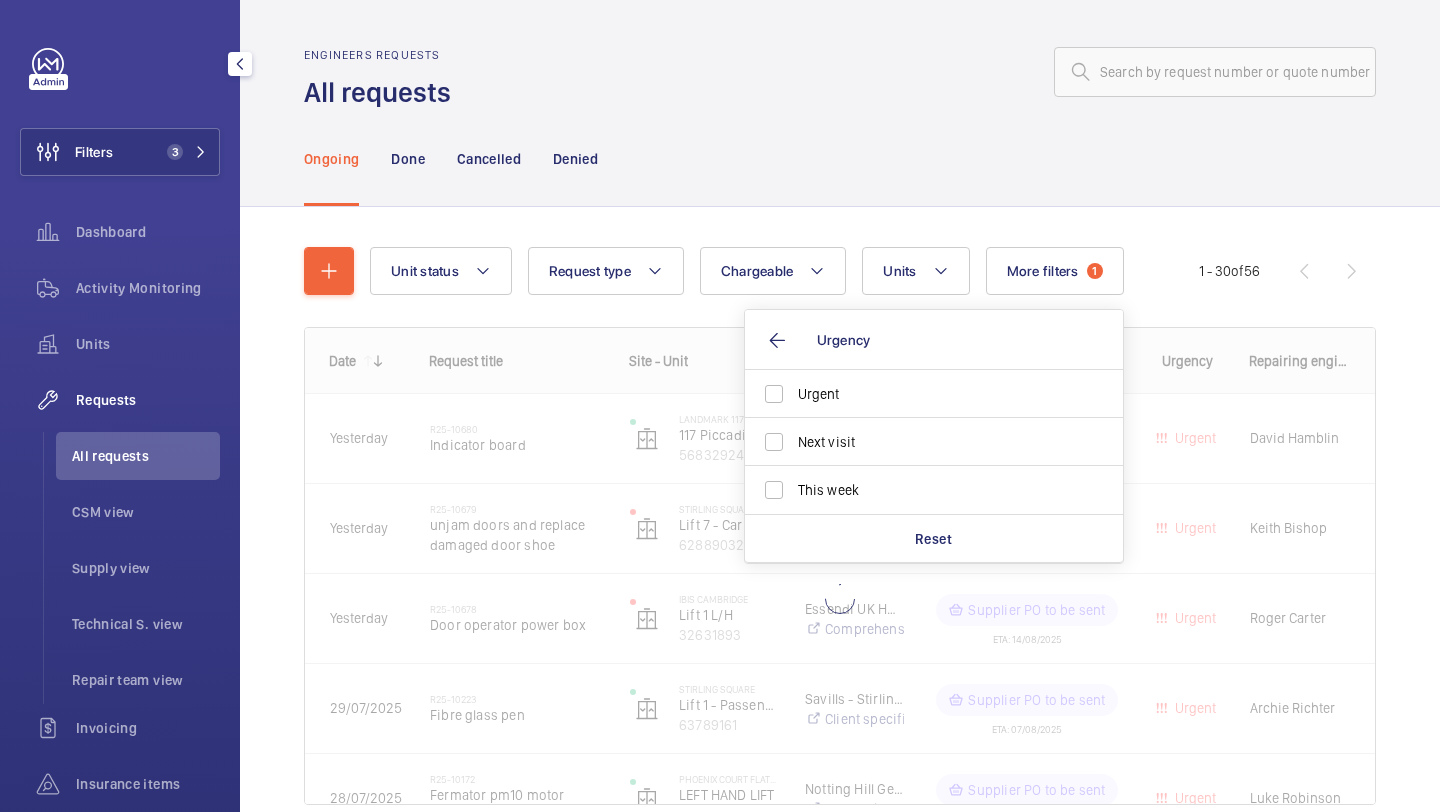 click on "Ongoing Done Cancelled Denied" 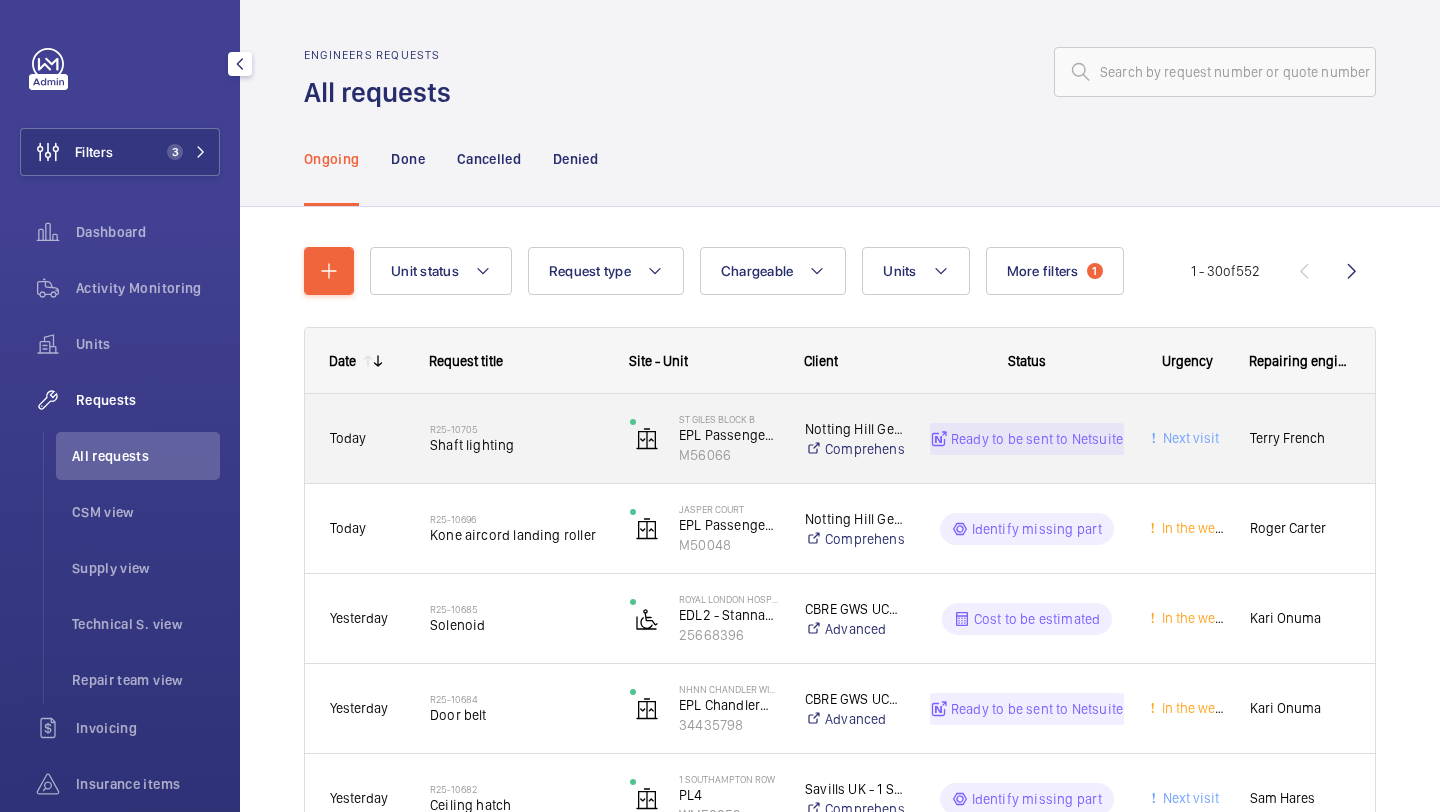 click on "R25-10705   Shaft lighting" 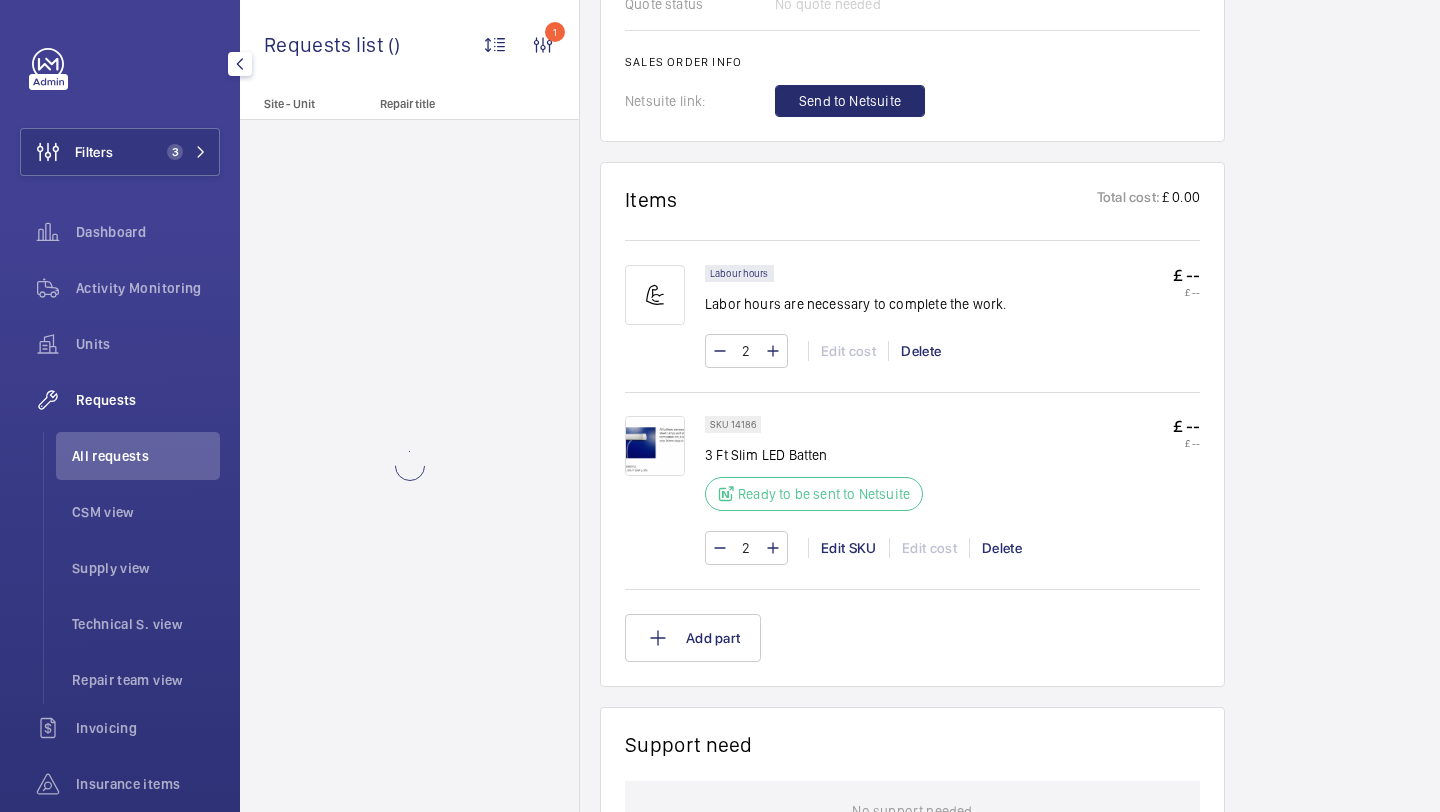 scroll, scrollTop: 1254, scrollLeft: 0, axis: vertical 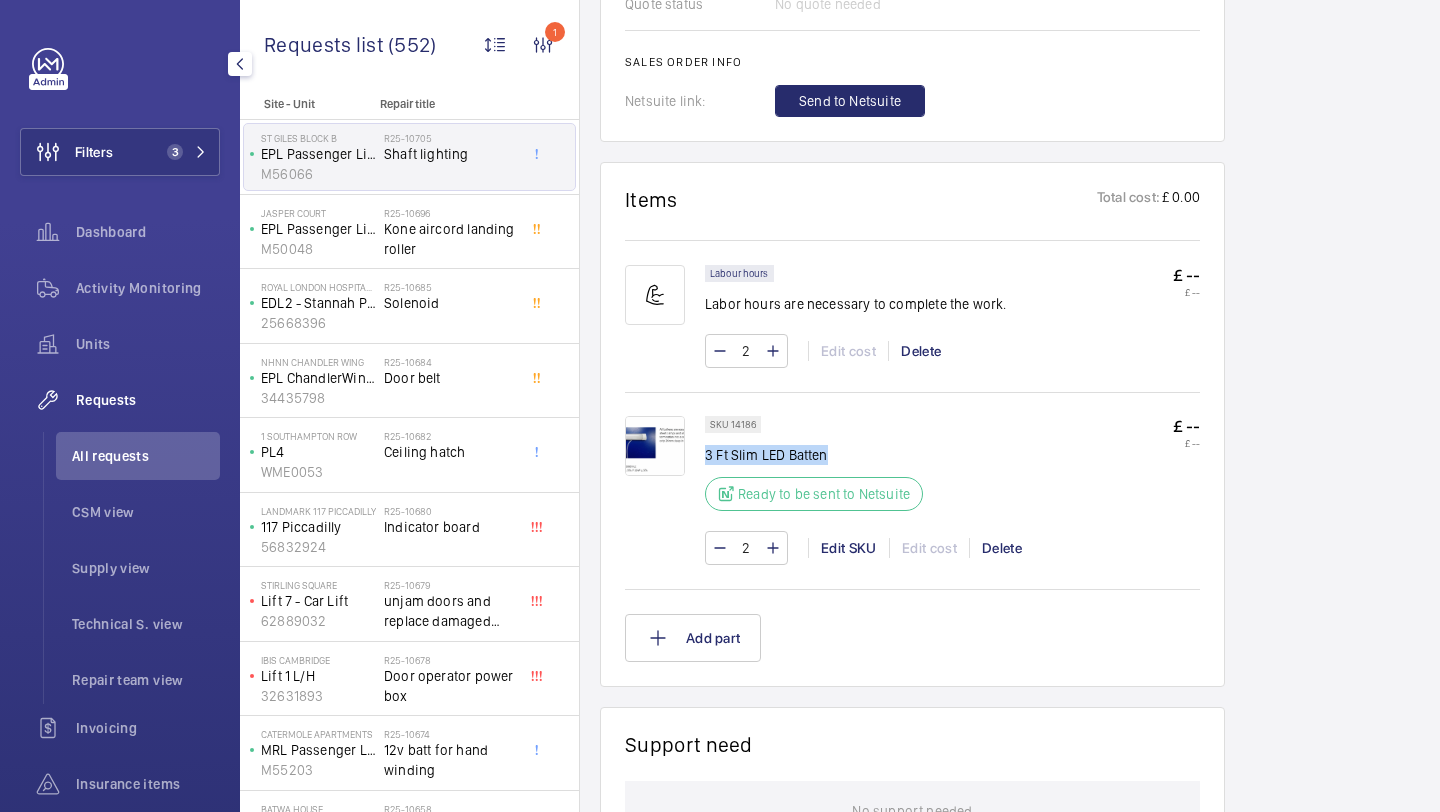 drag, startPoint x: 824, startPoint y: 460, endPoint x: 706, endPoint y: 456, distance: 118.06778 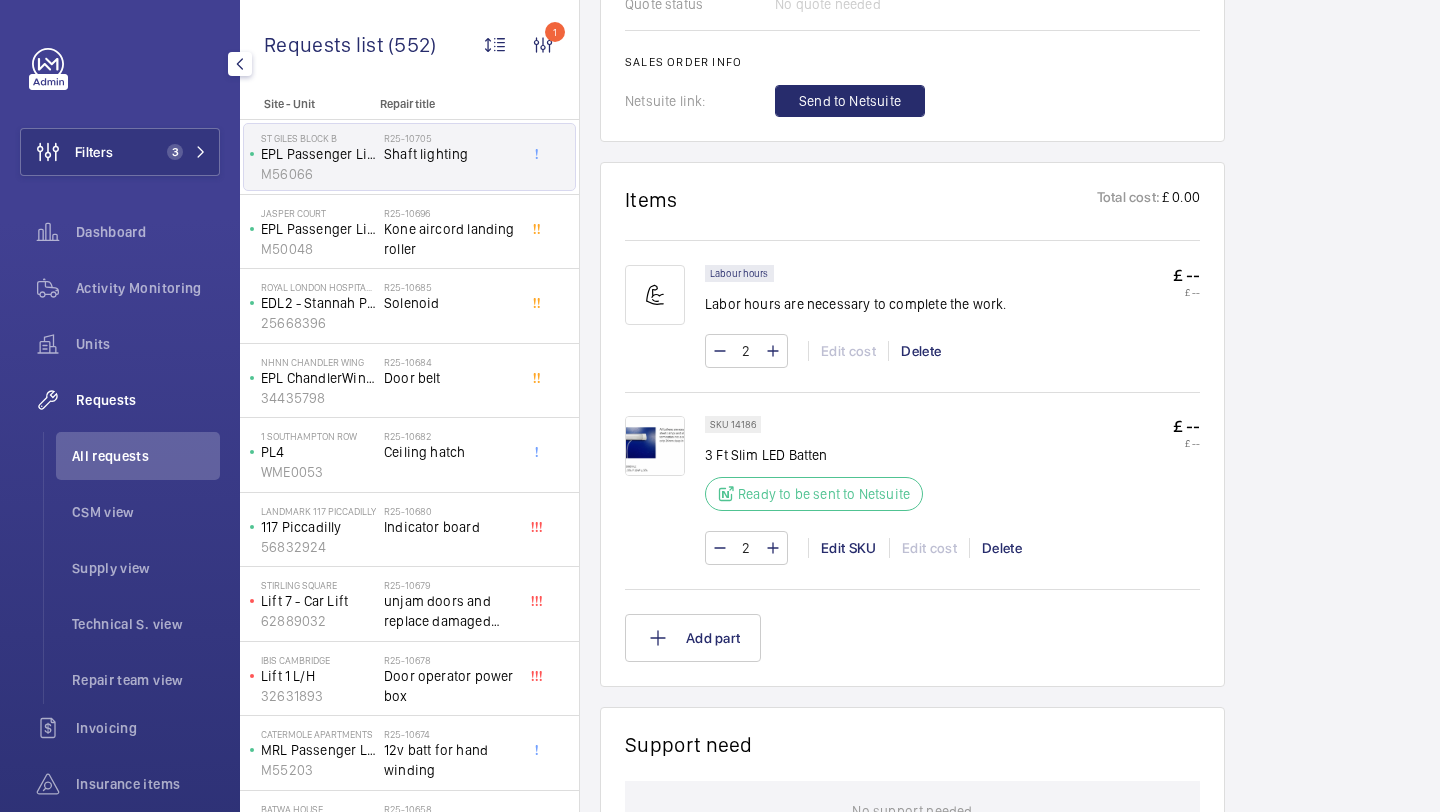 click on "The repair request was created on 2025-08-08 by Terry French for shaft lighting issues. A man-hour request and part request were submitted on the same day. The supply chain manager's email was set to connor@wemaintain.com. The request is currently in progress with a priority of "FOR_THE_NEXT_VISIT".  AI Summary Created on:  08/08/2025  Urgency: Next visit Status: Ready to be sent to Netsuite Repairing engineer:  Terry French  Created by:  Terry French  Chargeable: Non chargeable request Delivery:  London office  Request details -- Internal com. Add comment Related insurance item(s)  Overhead and pit shaft lights are not illuminating needs tk
be investigated and rectified.  Insurance item - Non chargeable request   Overhead and pit shaft
lights are not illuminating needs tk be investigated and
rectified.  Insurance item - Non chargeable request  The bottom shaft light
is inoperative and needs to be reinstated.  Insurance item - Non chargeable request Insurance item - Non chargeable request Quote info" 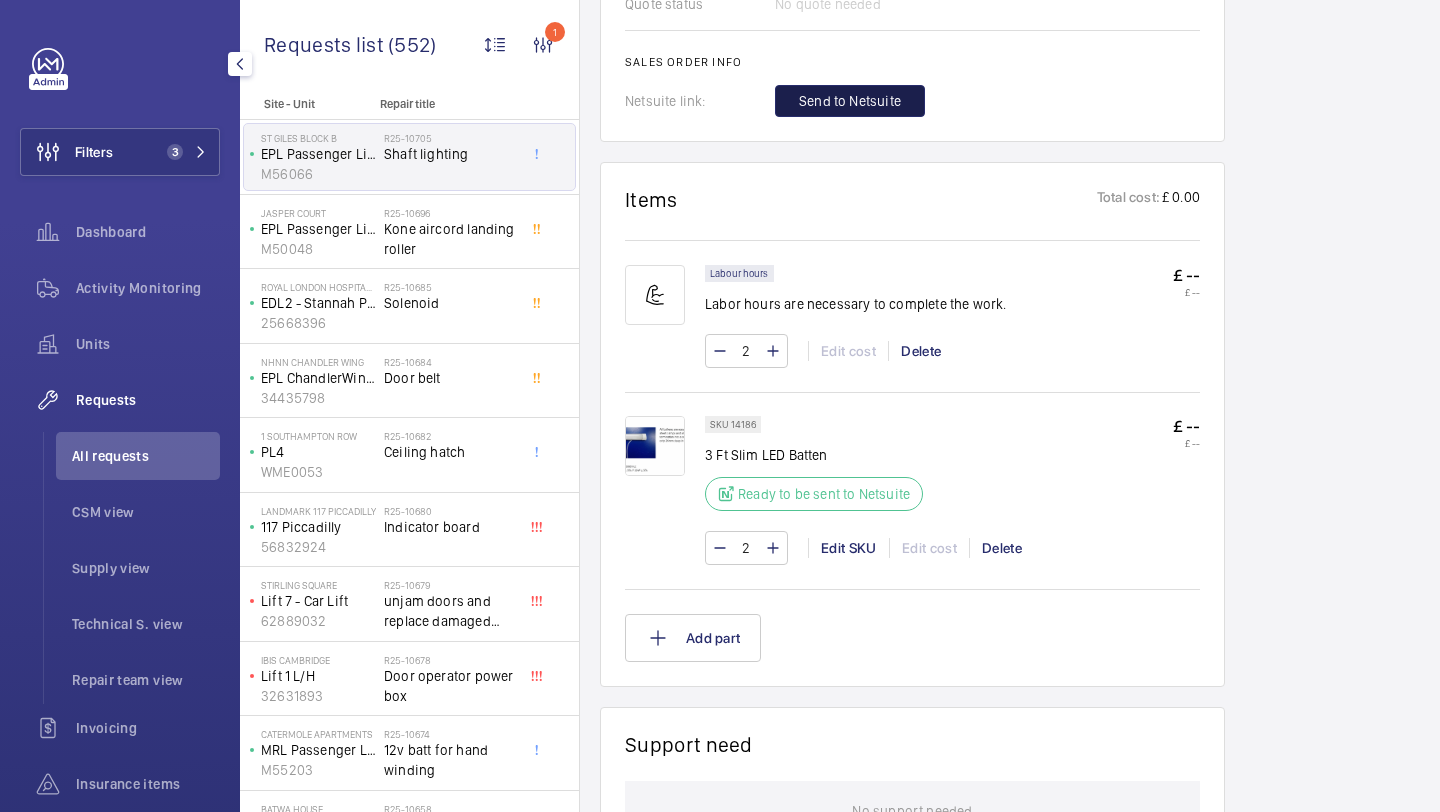 click on "Send to Netsuite" 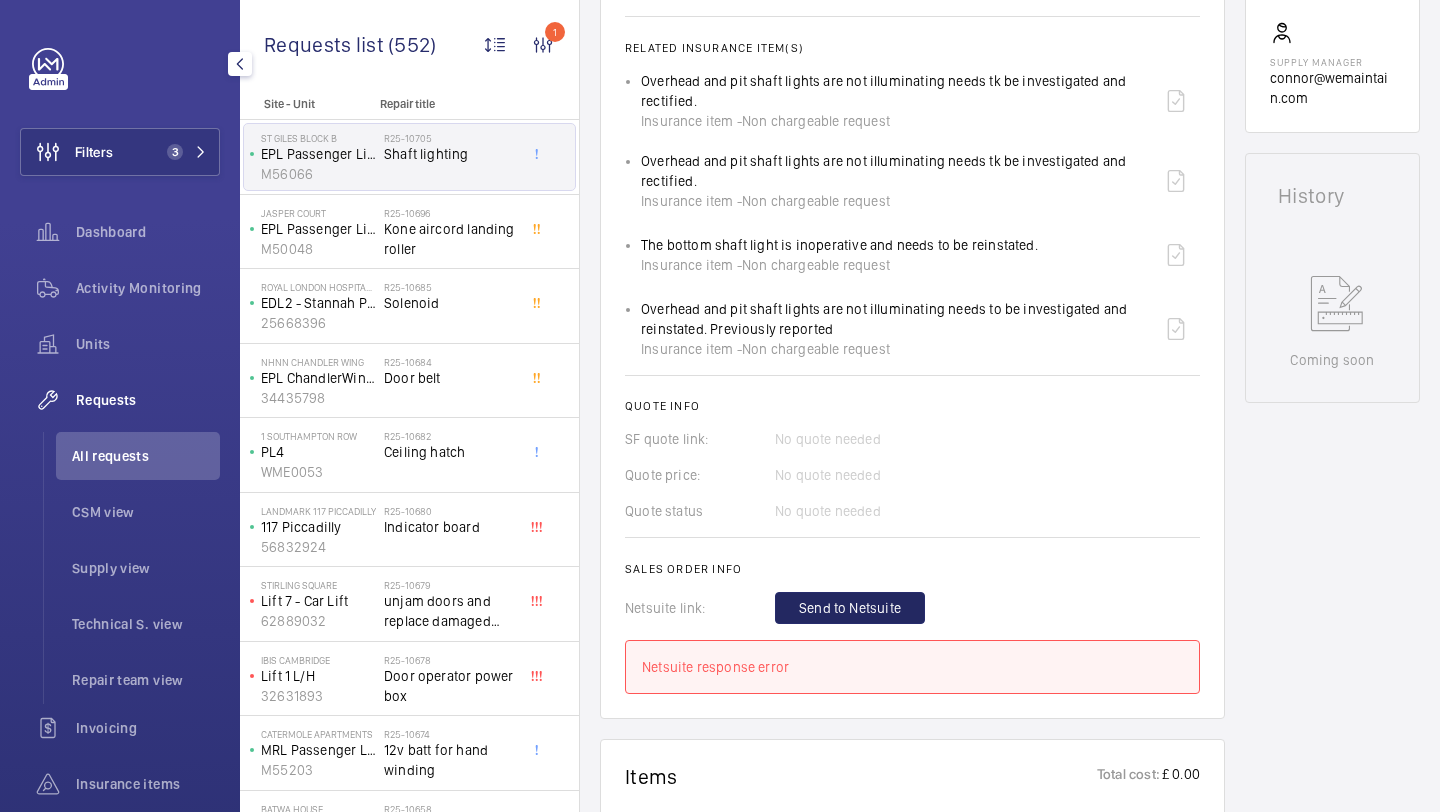 scroll, scrollTop: 765, scrollLeft: 0, axis: vertical 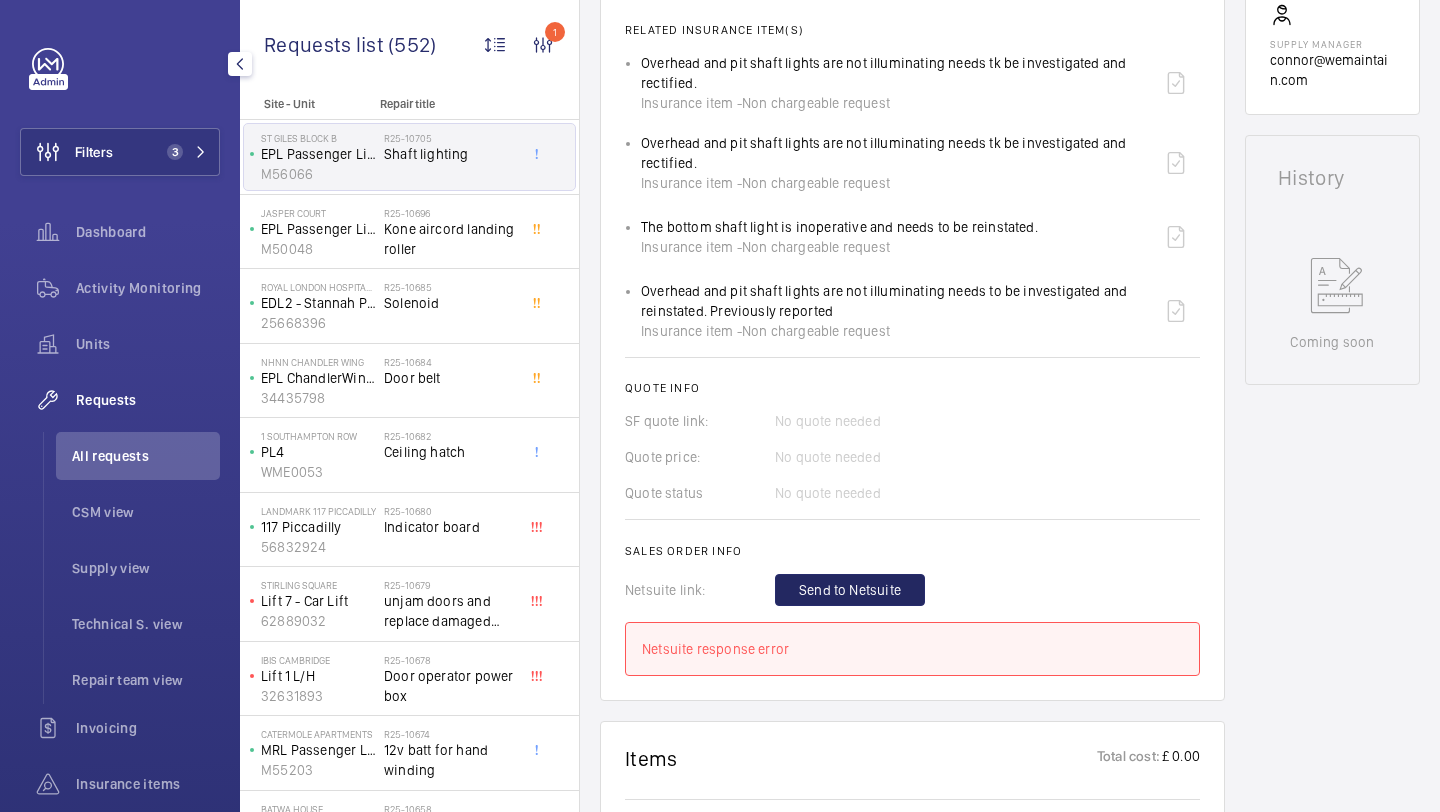 click on "Sales order info" 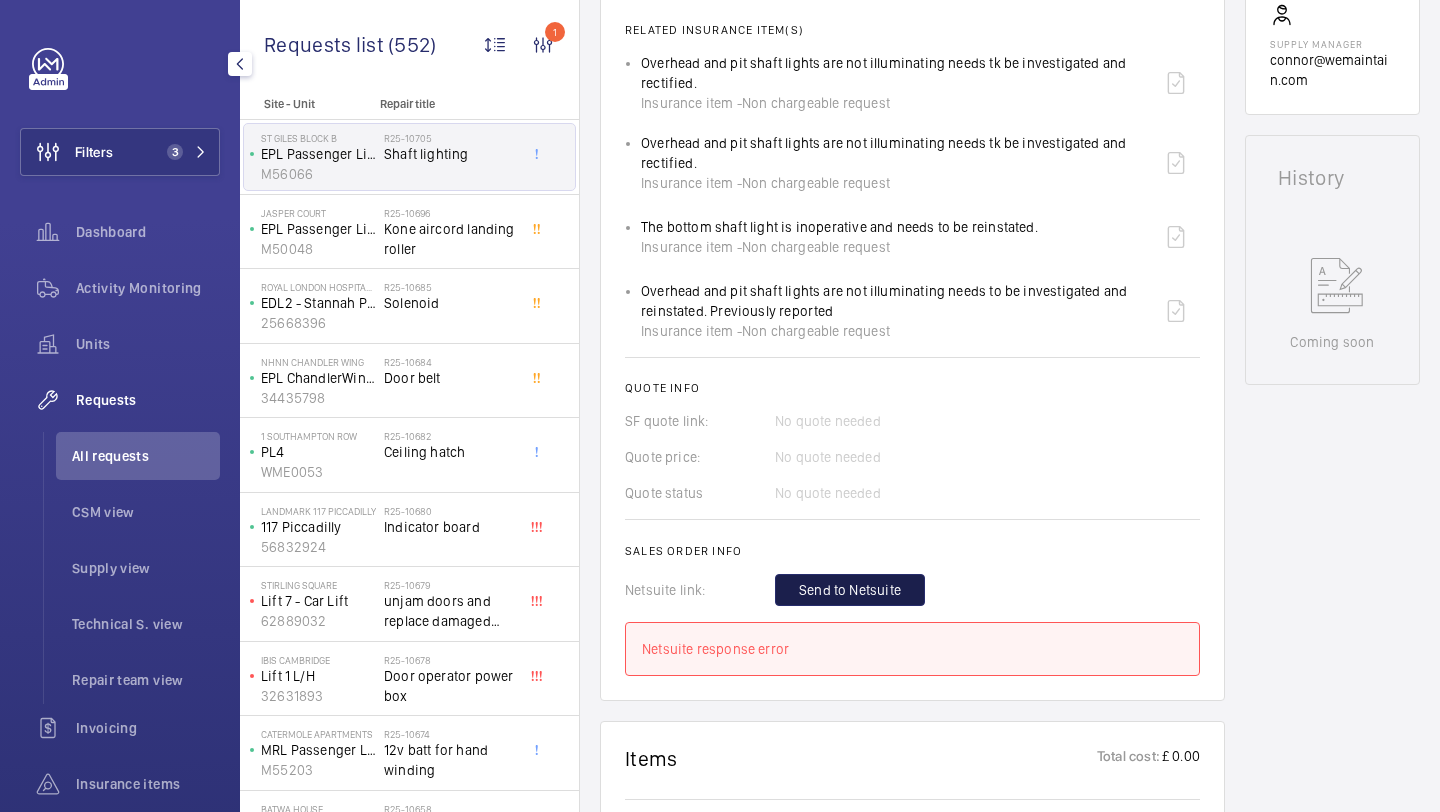 click on "Send to Netsuite" 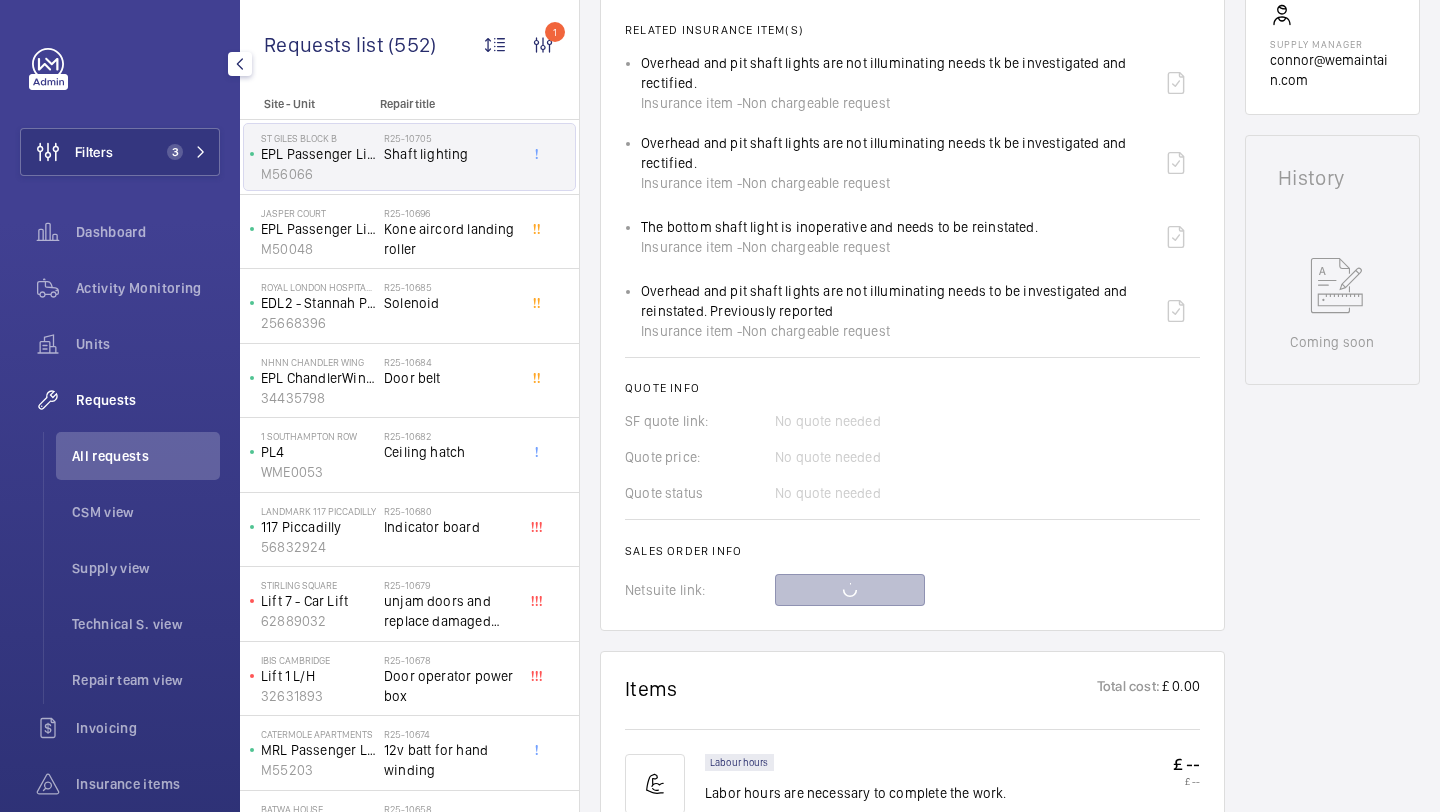 scroll, scrollTop: 46, scrollLeft: 0, axis: vertical 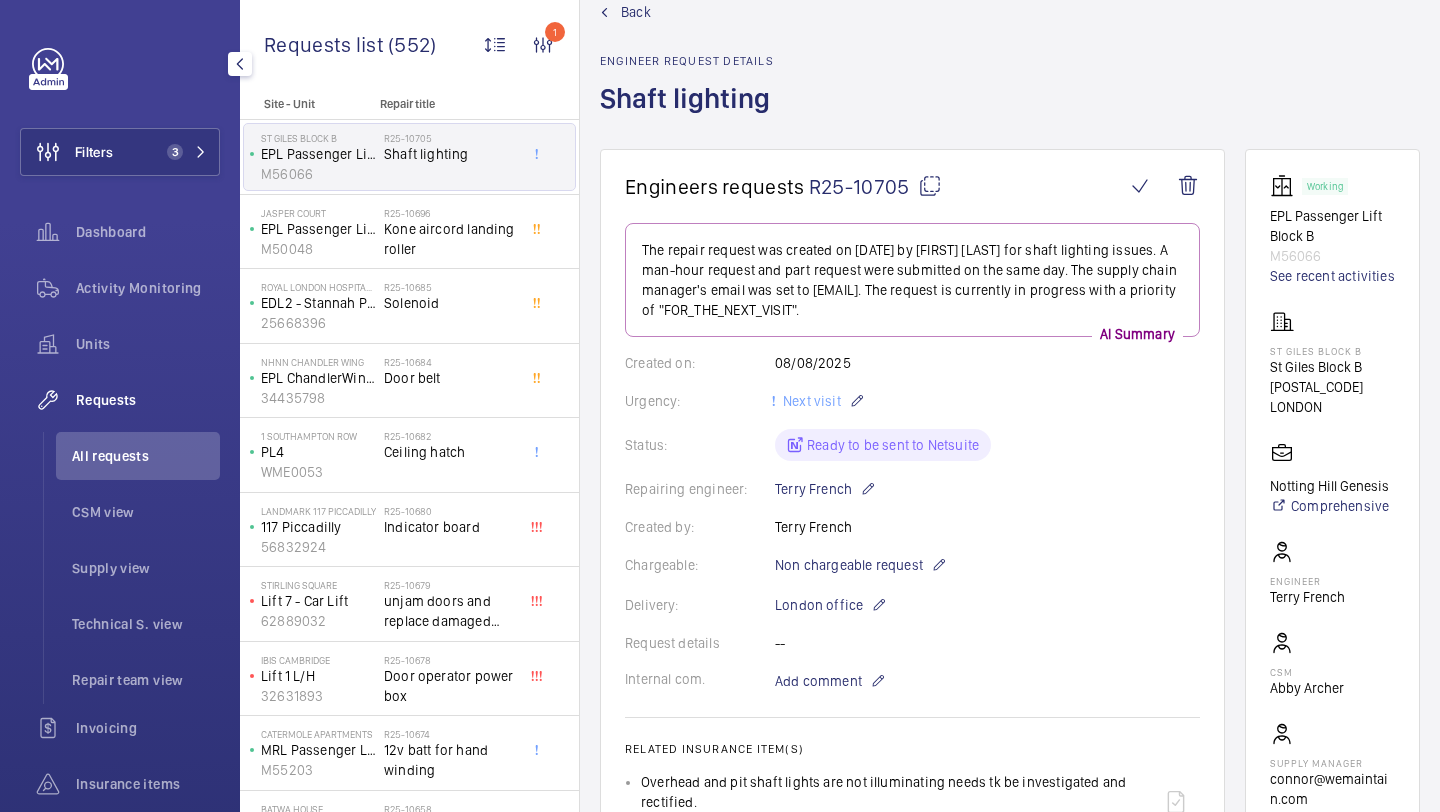 drag, startPoint x: 908, startPoint y: 193, endPoint x: 812, endPoint y: 193, distance: 96 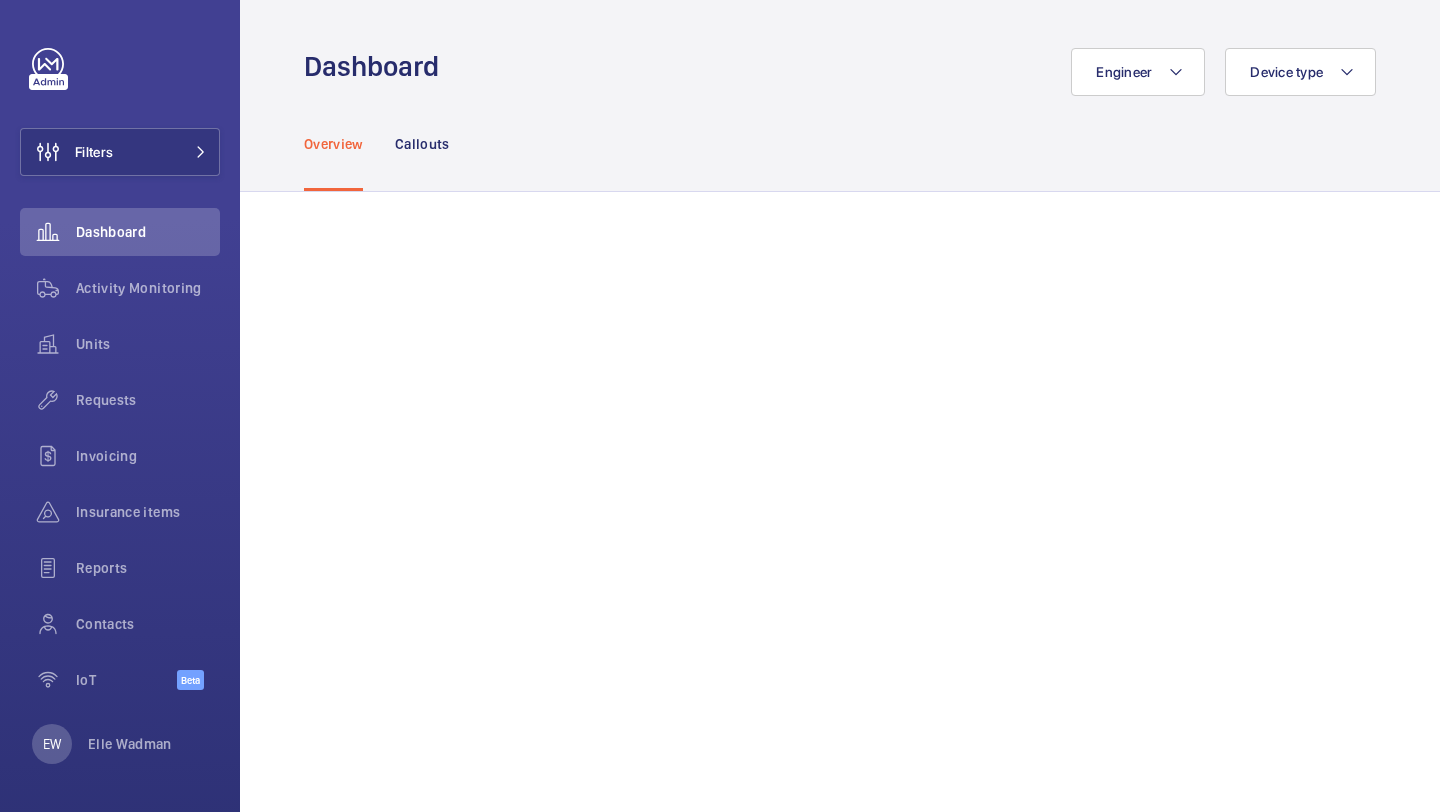 scroll, scrollTop: 0, scrollLeft: 0, axis: both 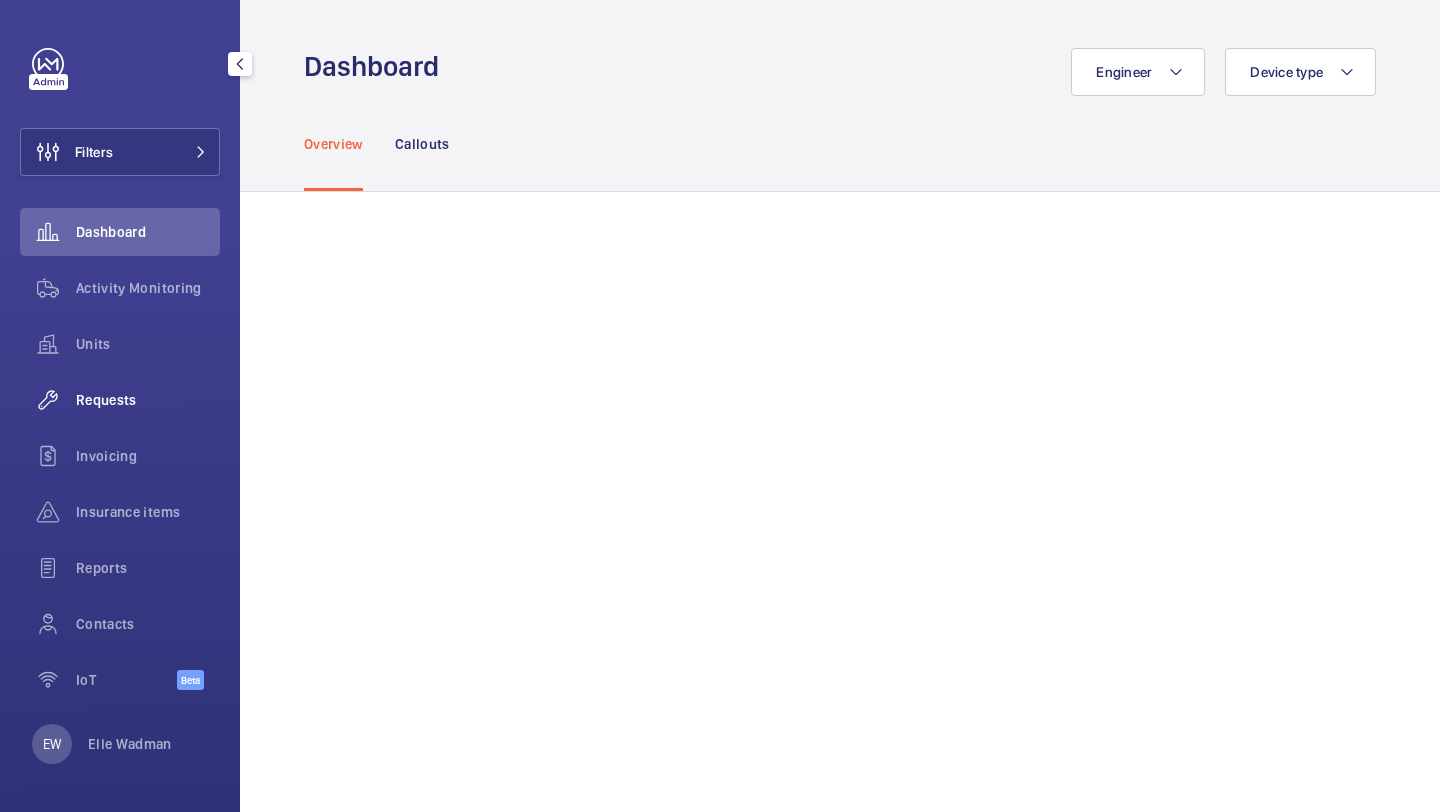 click on "Requests" 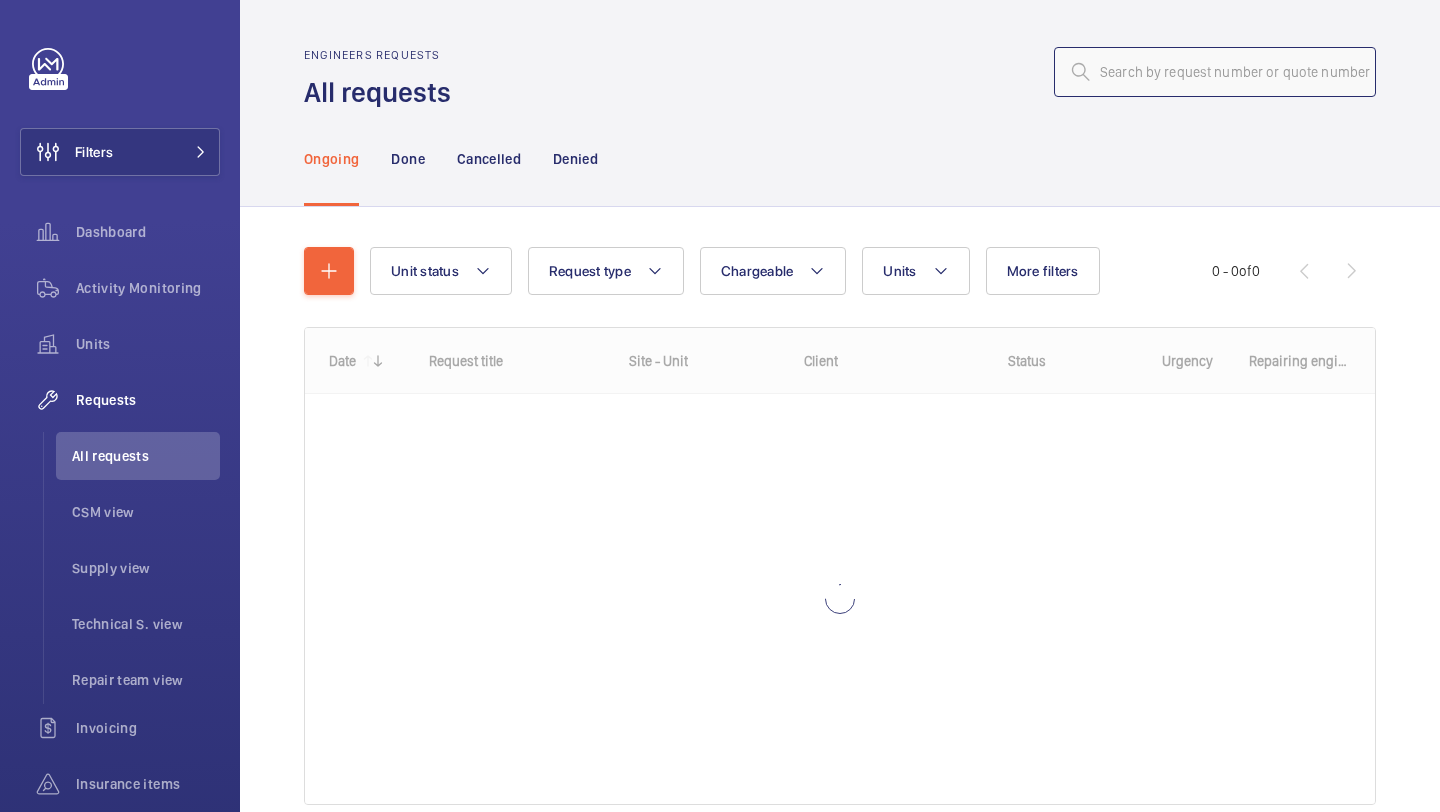 click 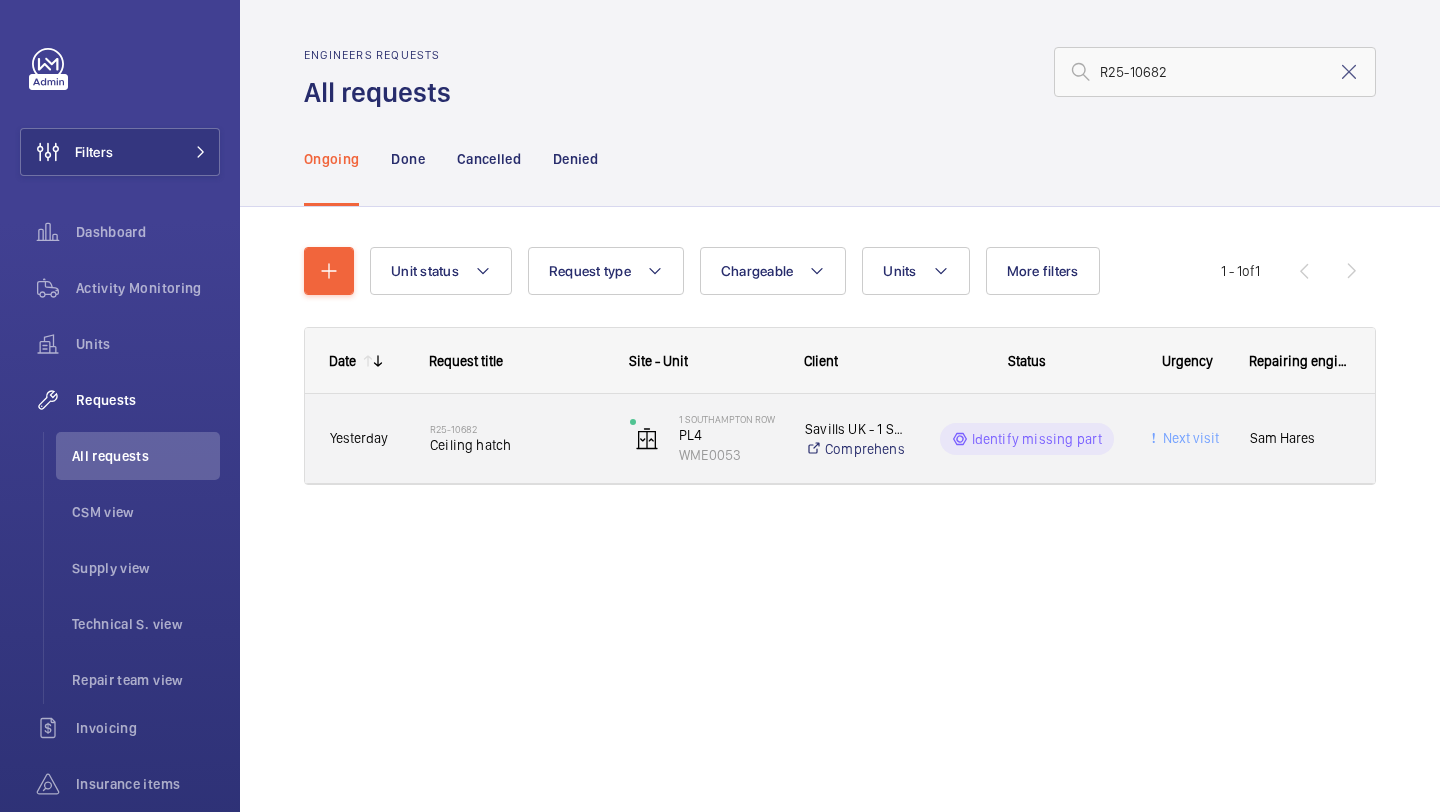 click on "R25-10682   Ceiling hatch" 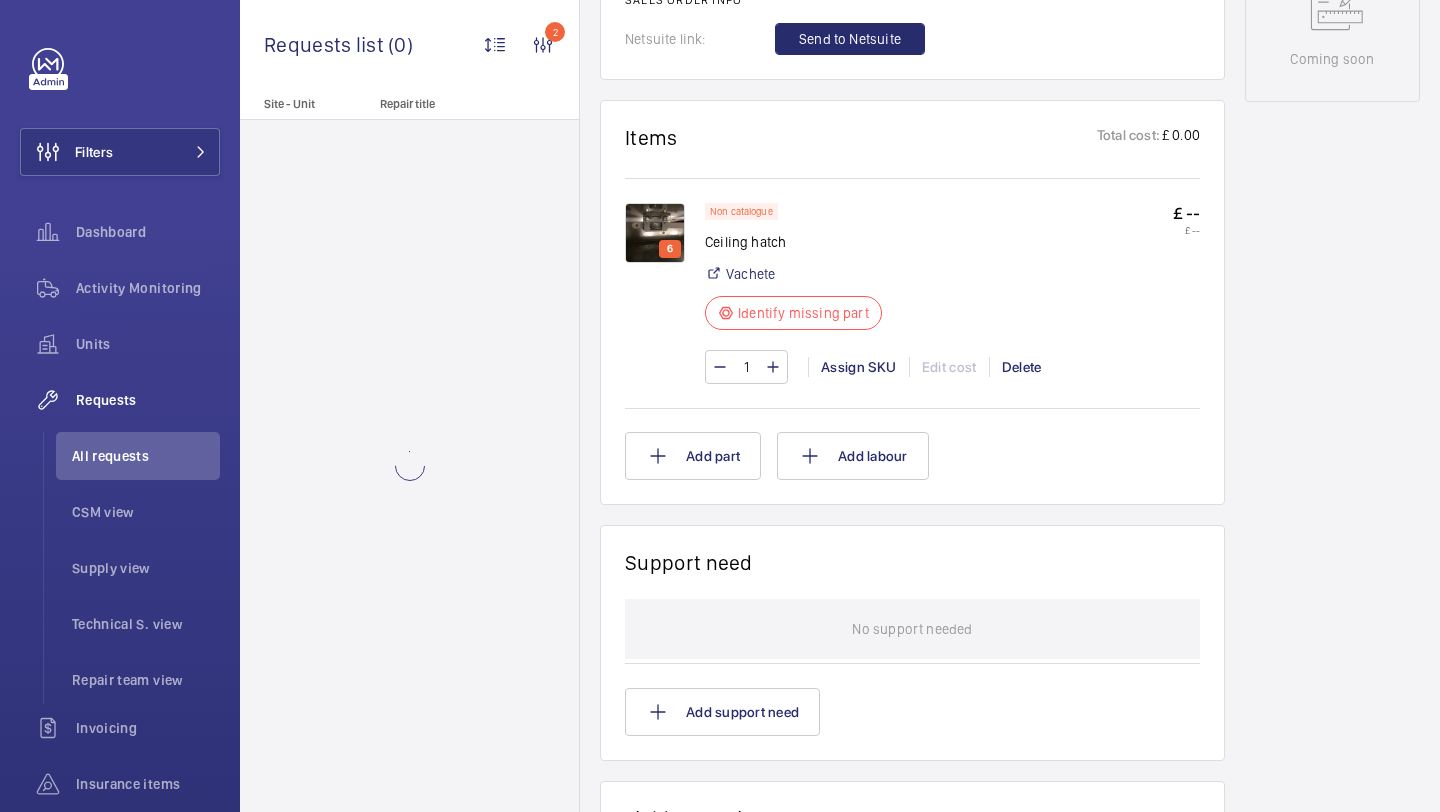 scroll, scrollTop: 1026, scrollLeft: 0, axis: vertical 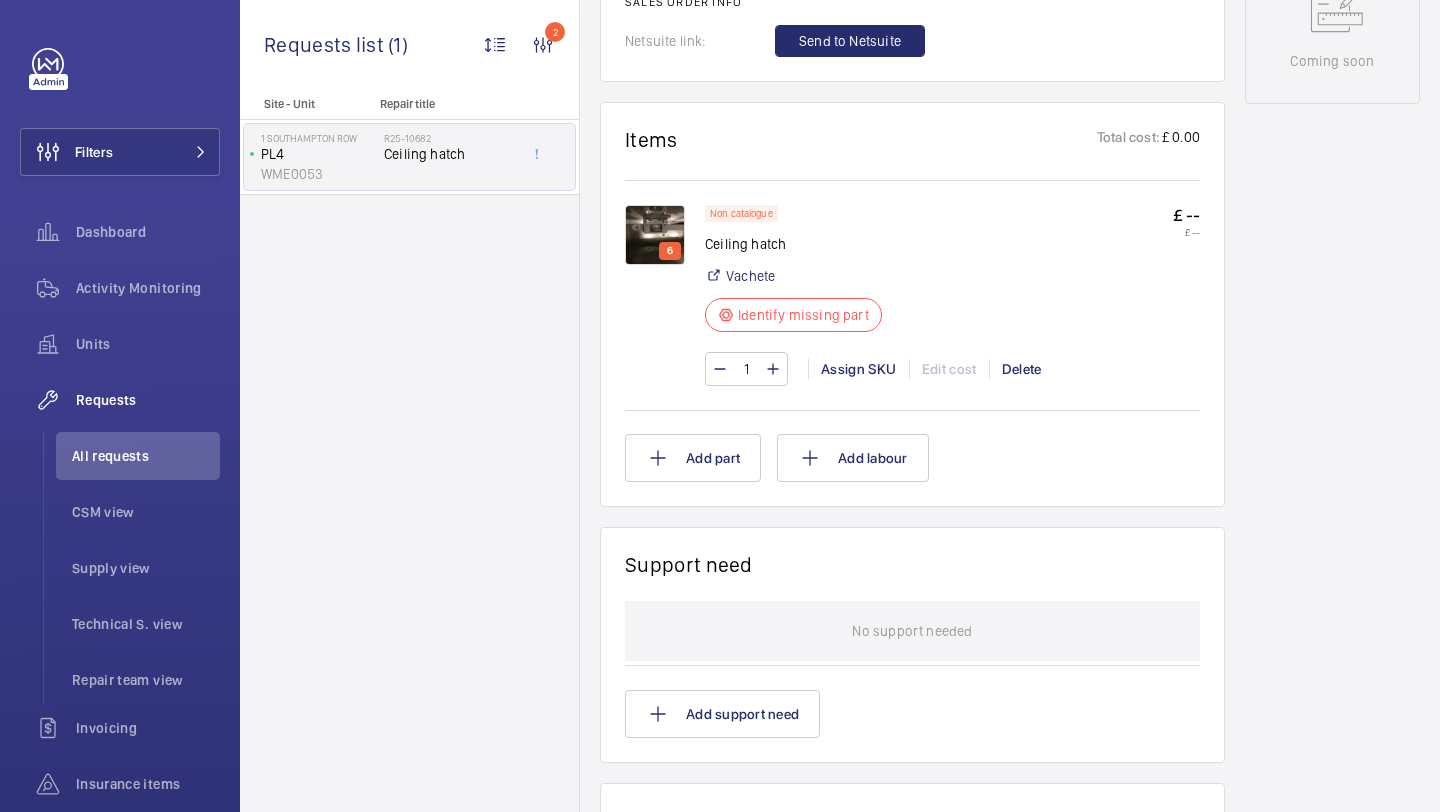 click 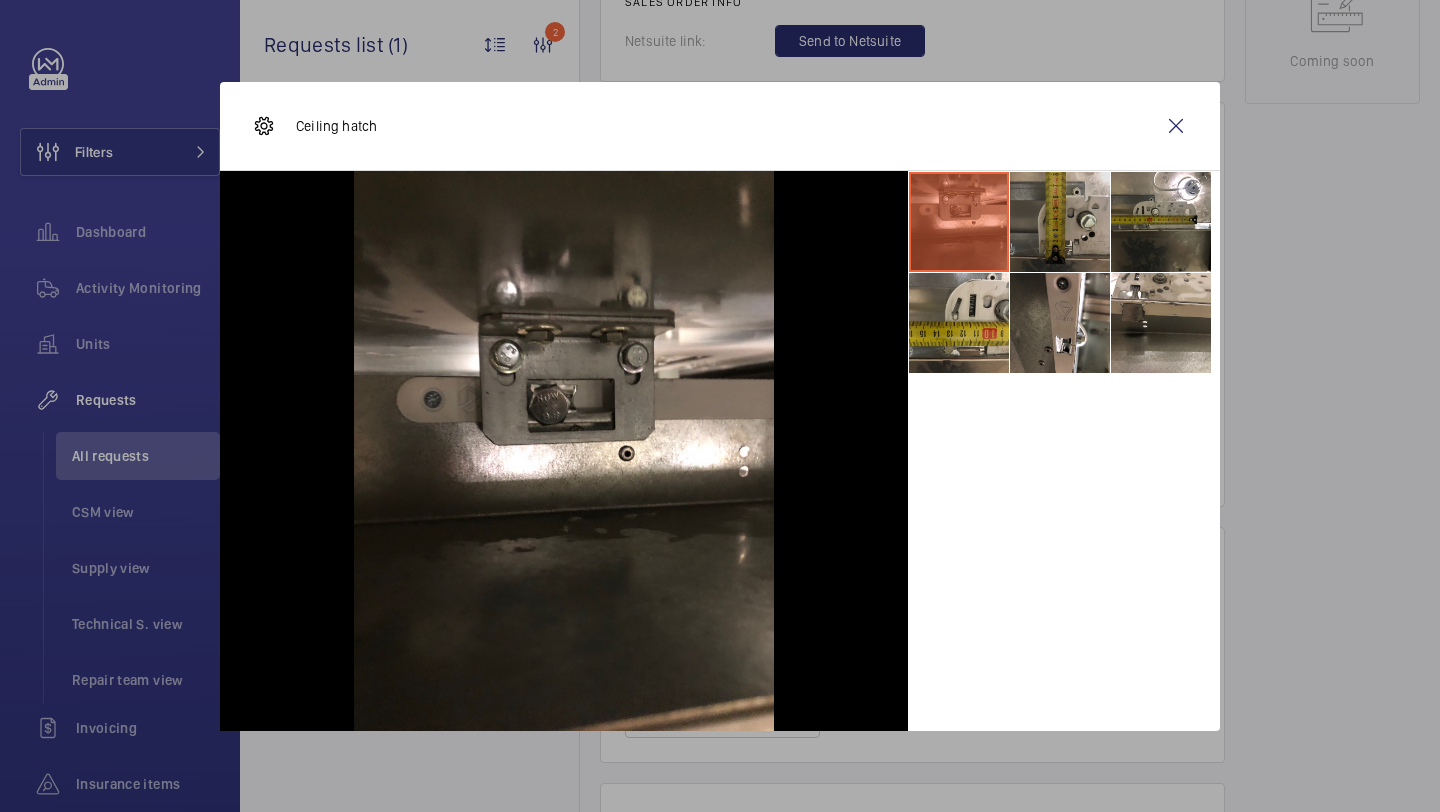click at bounding box center [1060, 222] 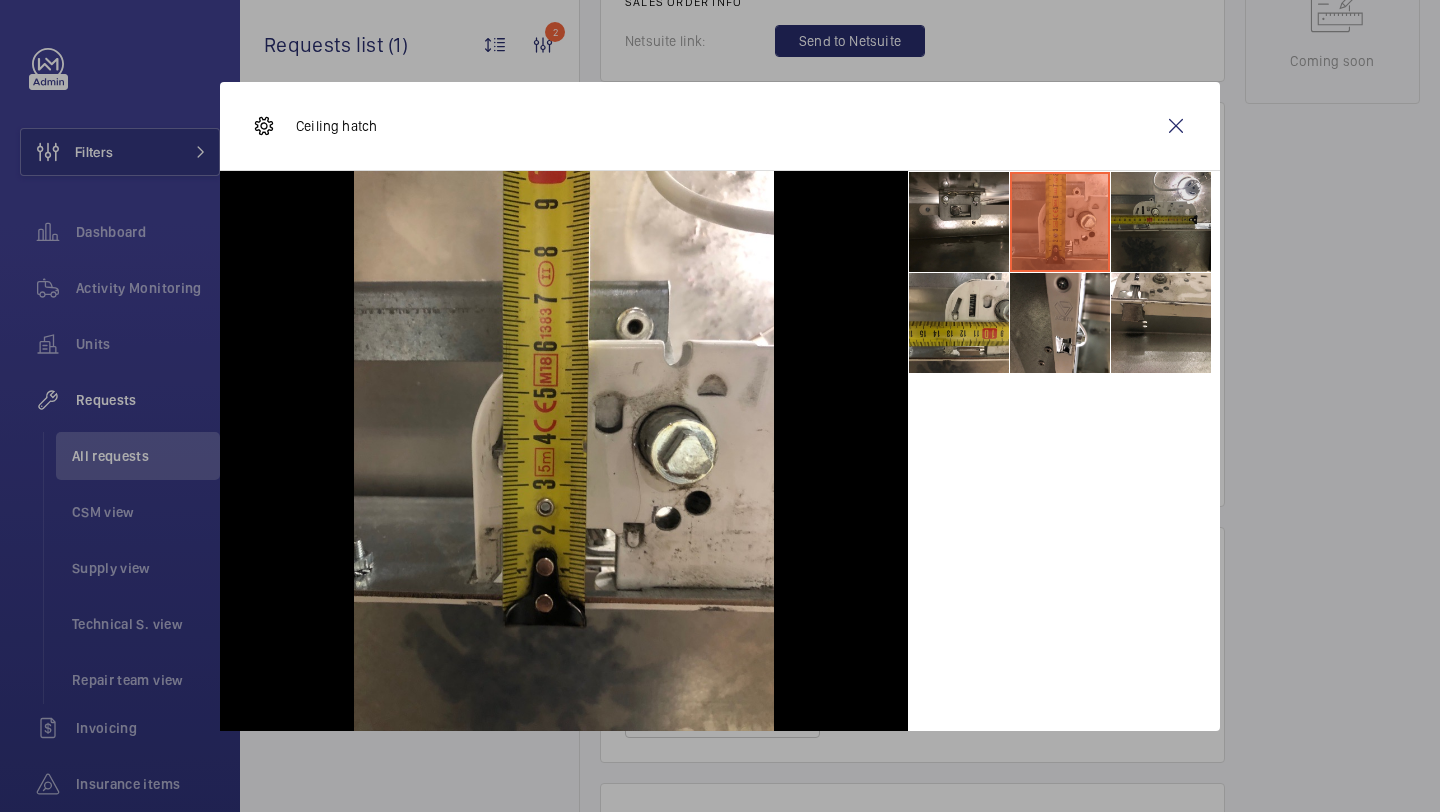 click at bounding box center (1161, 222) 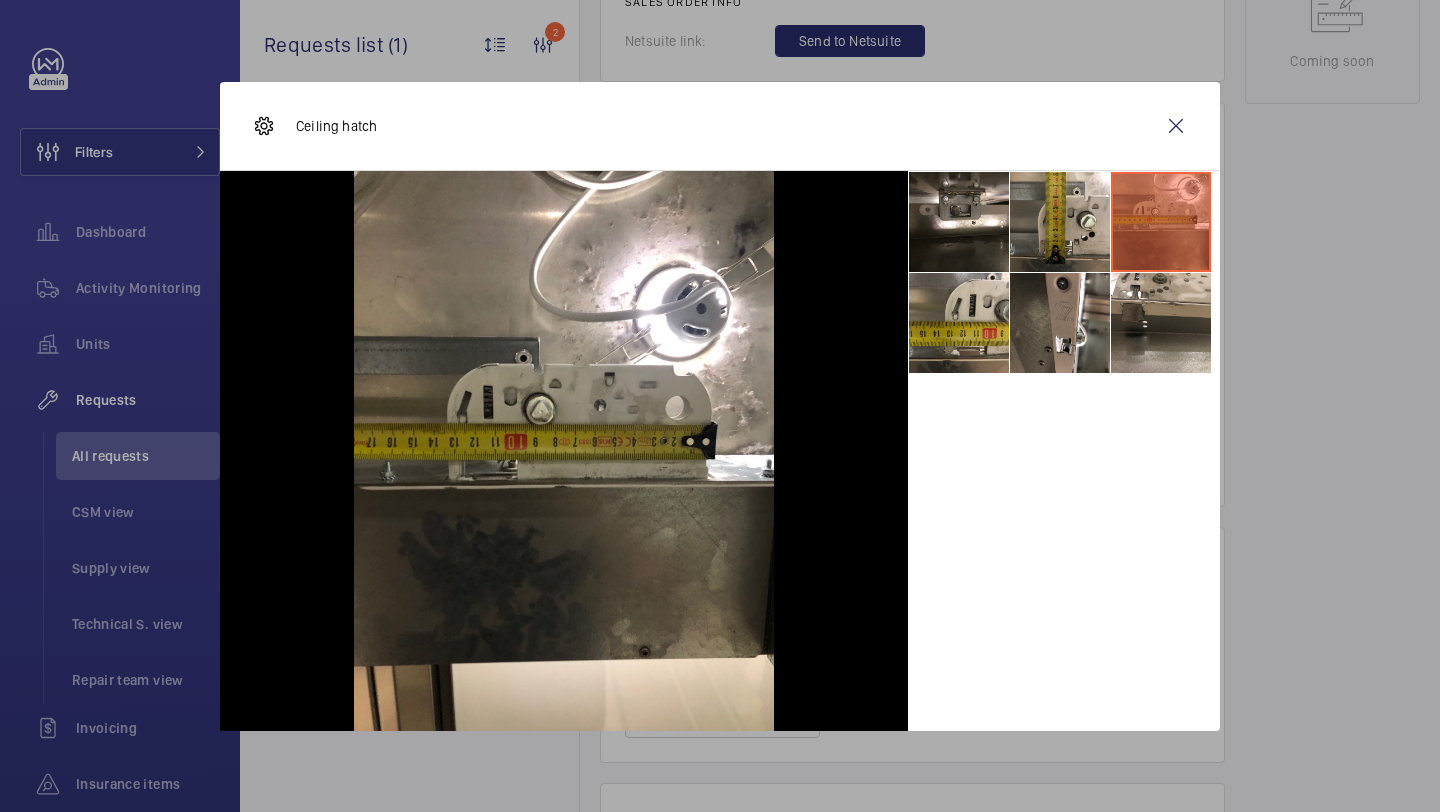 click at bounding box center [720, 406] 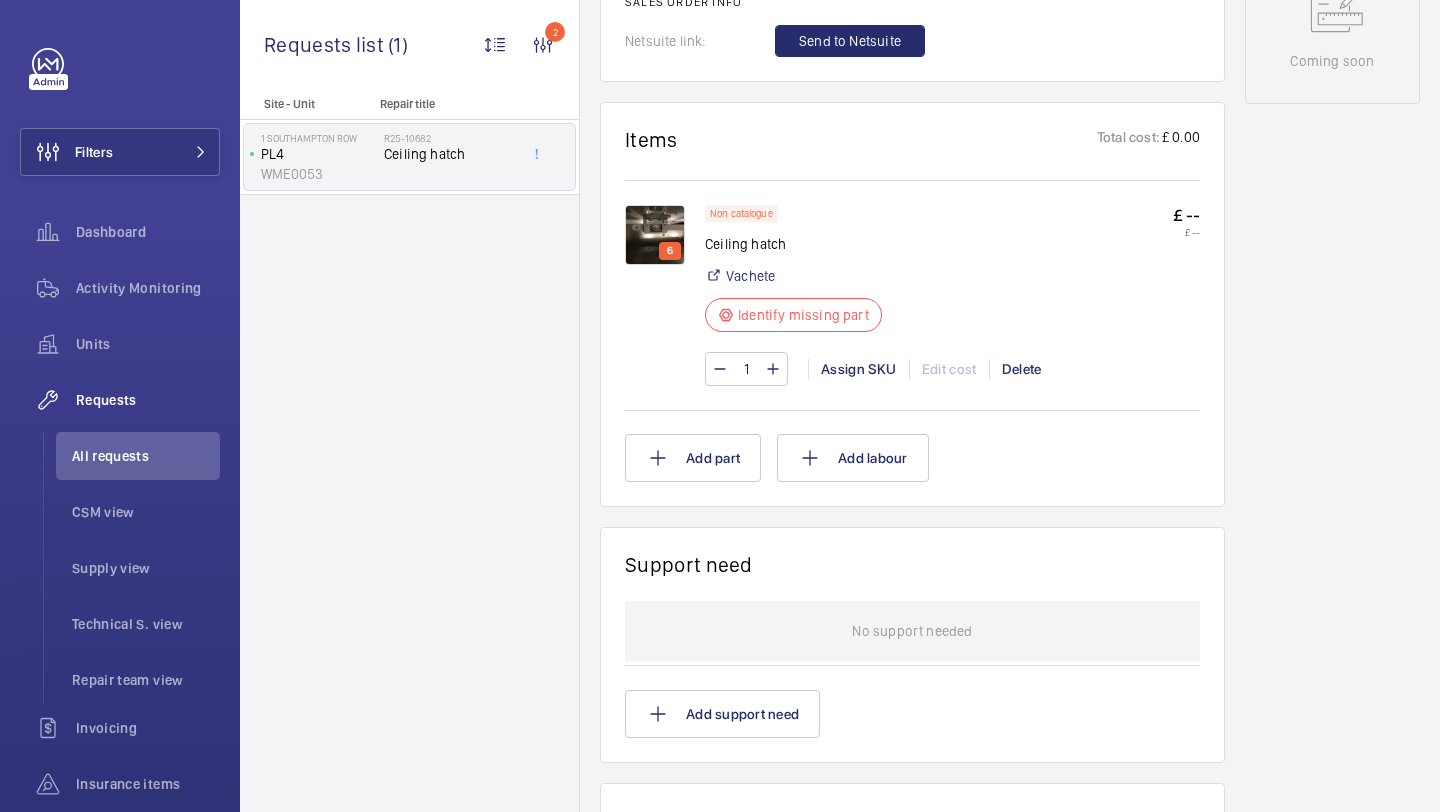 click 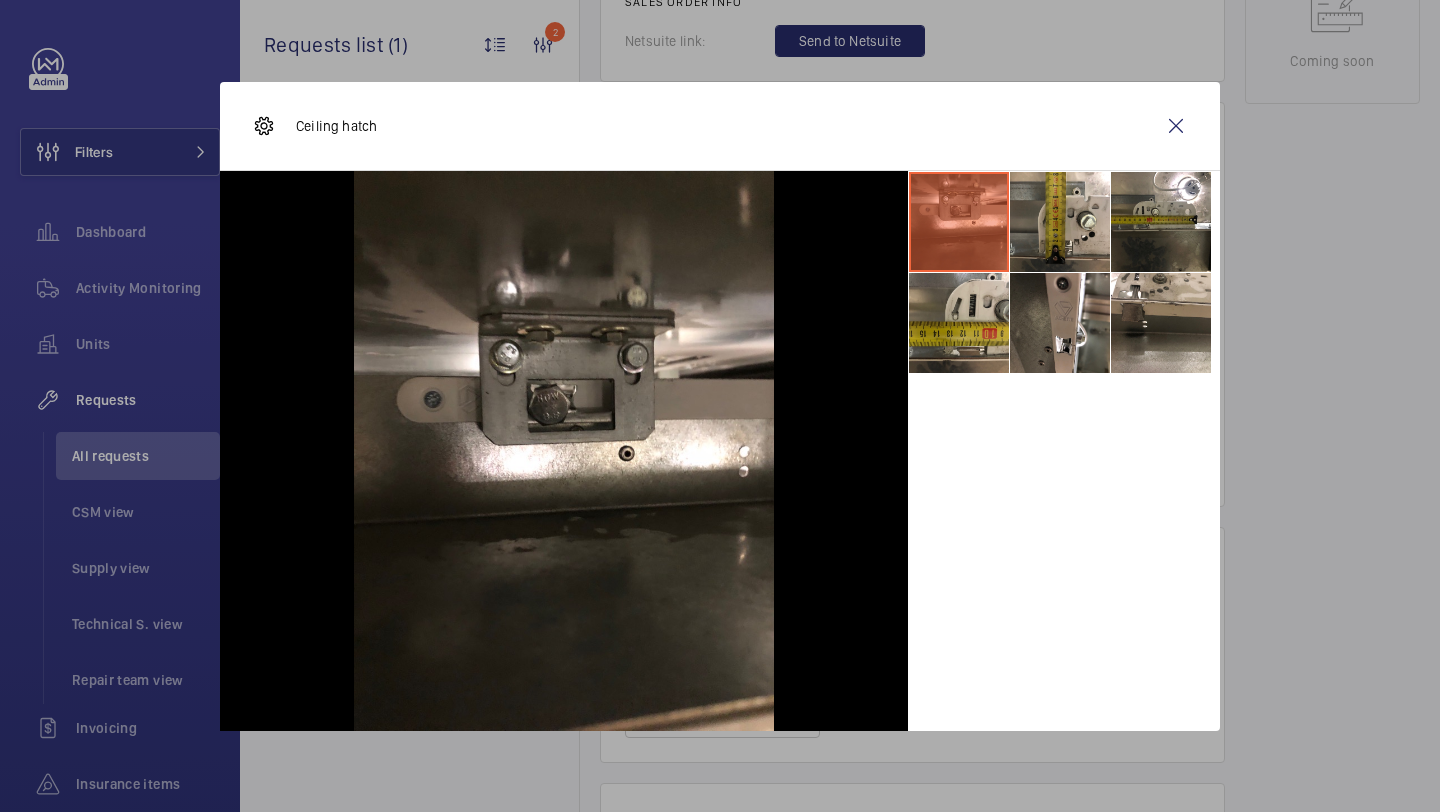 click at bounding box center [959, 222] 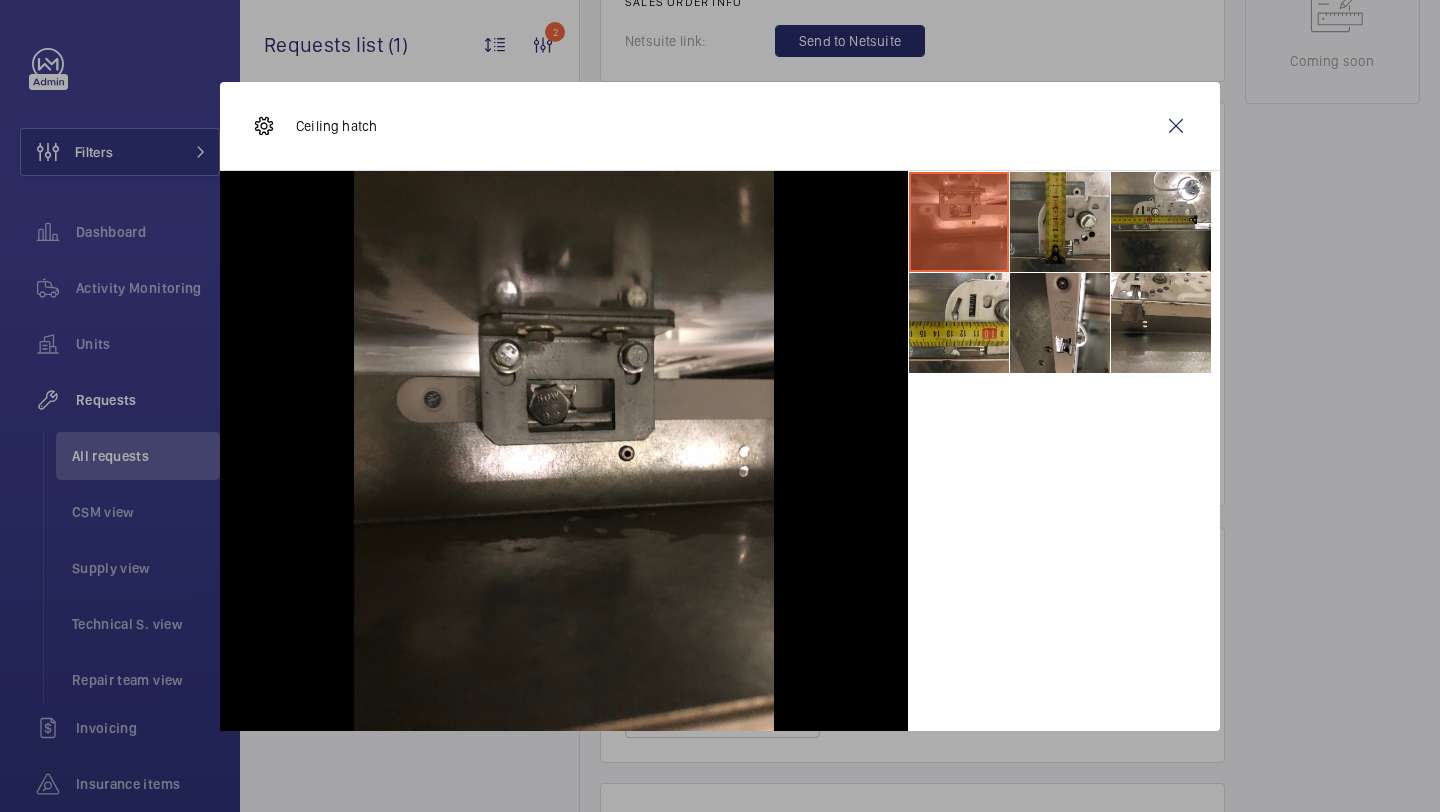 click at bounding box center [1060, 222] 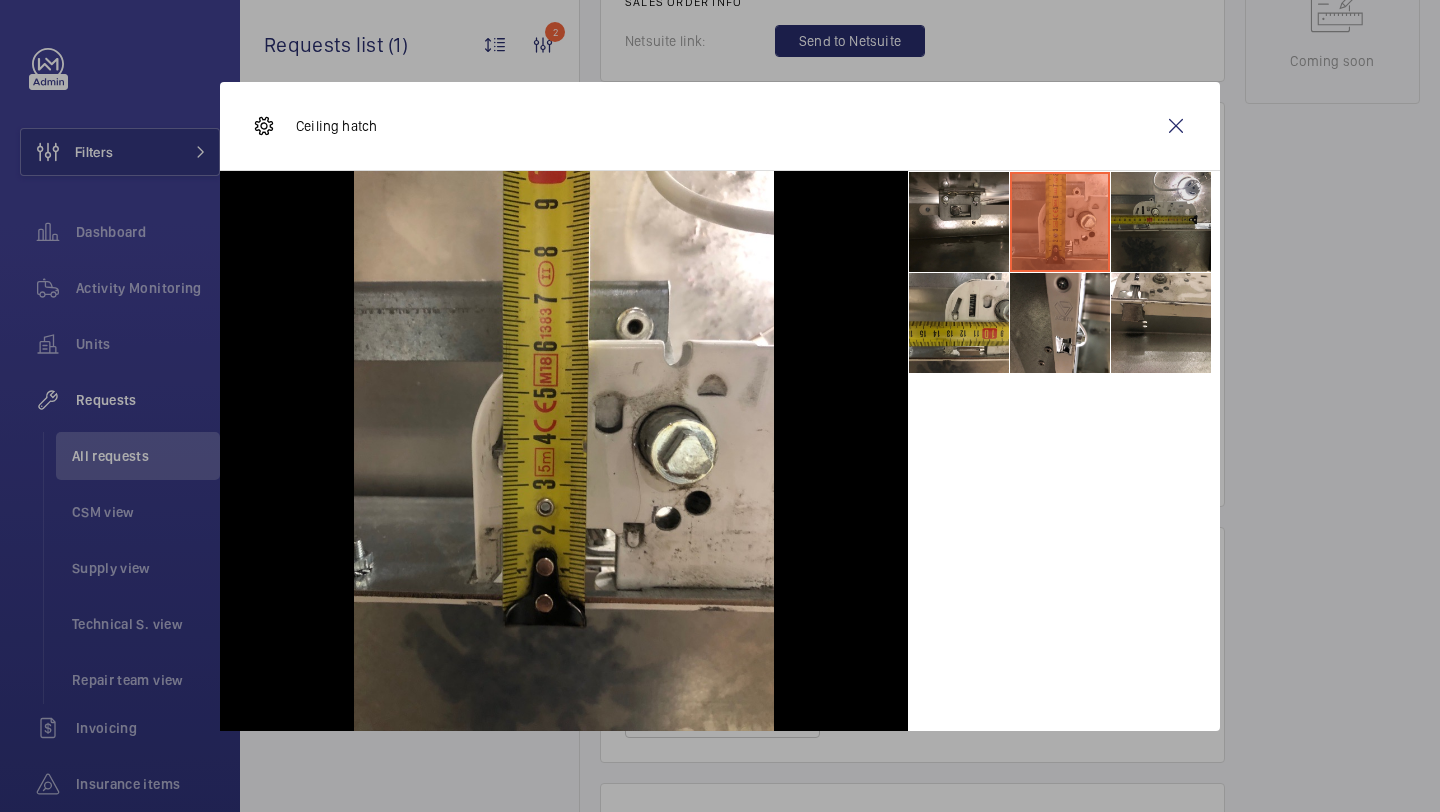 click at bounding box center [1161, 222] 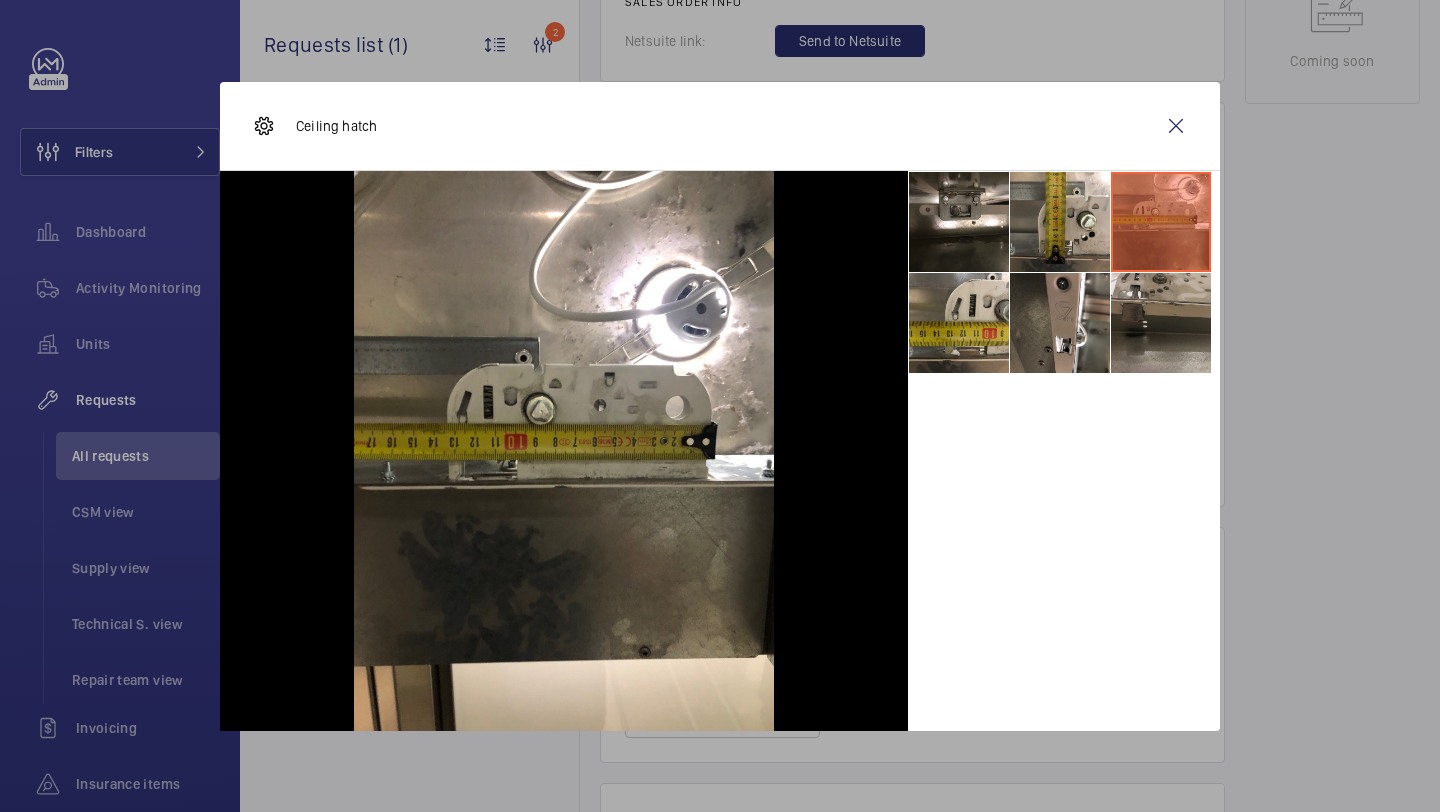 click at bounding box center (1161, 323) 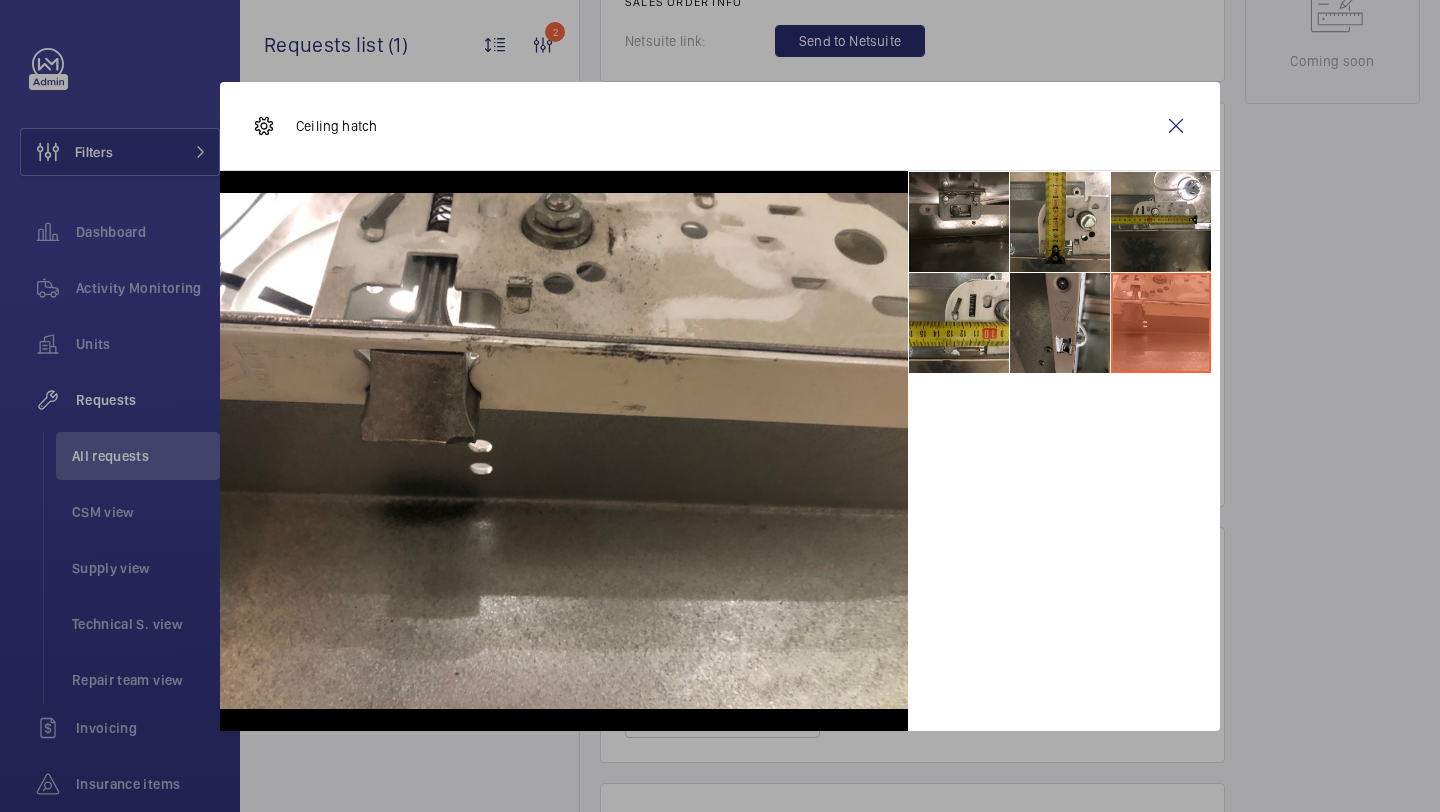 click at bounding box center [1060, 323] 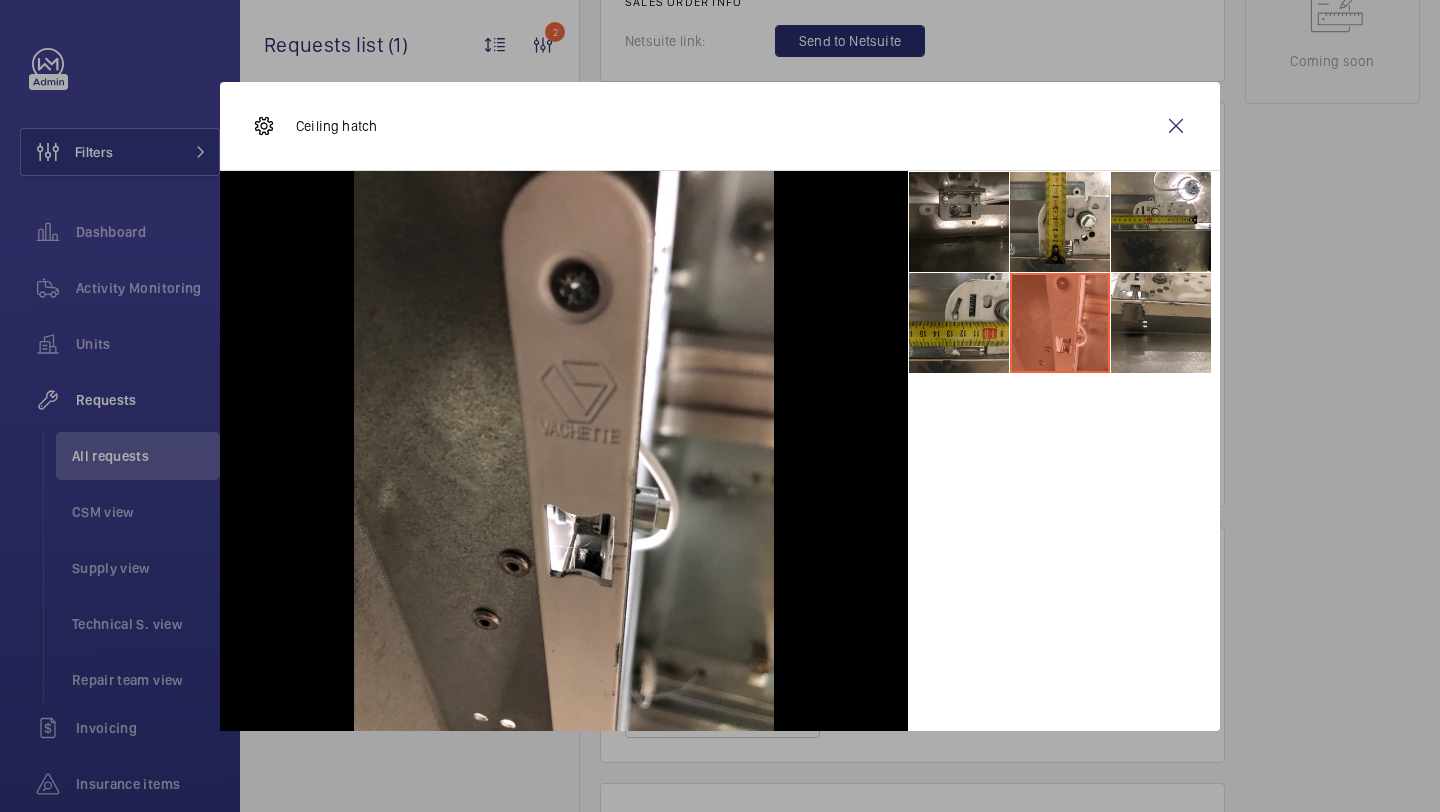click at bounding box center (959, 323) 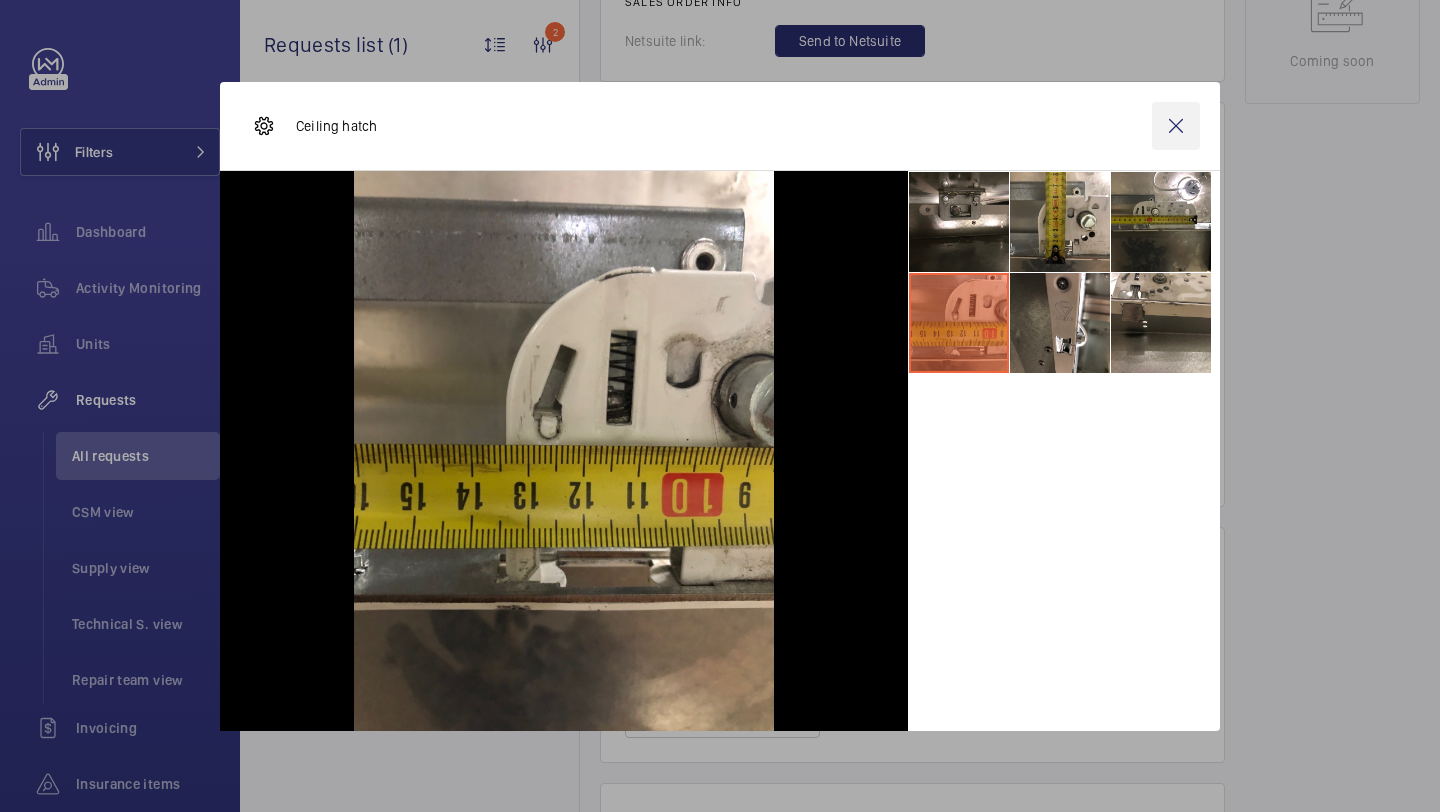 click at bounding box center (1176, 126) 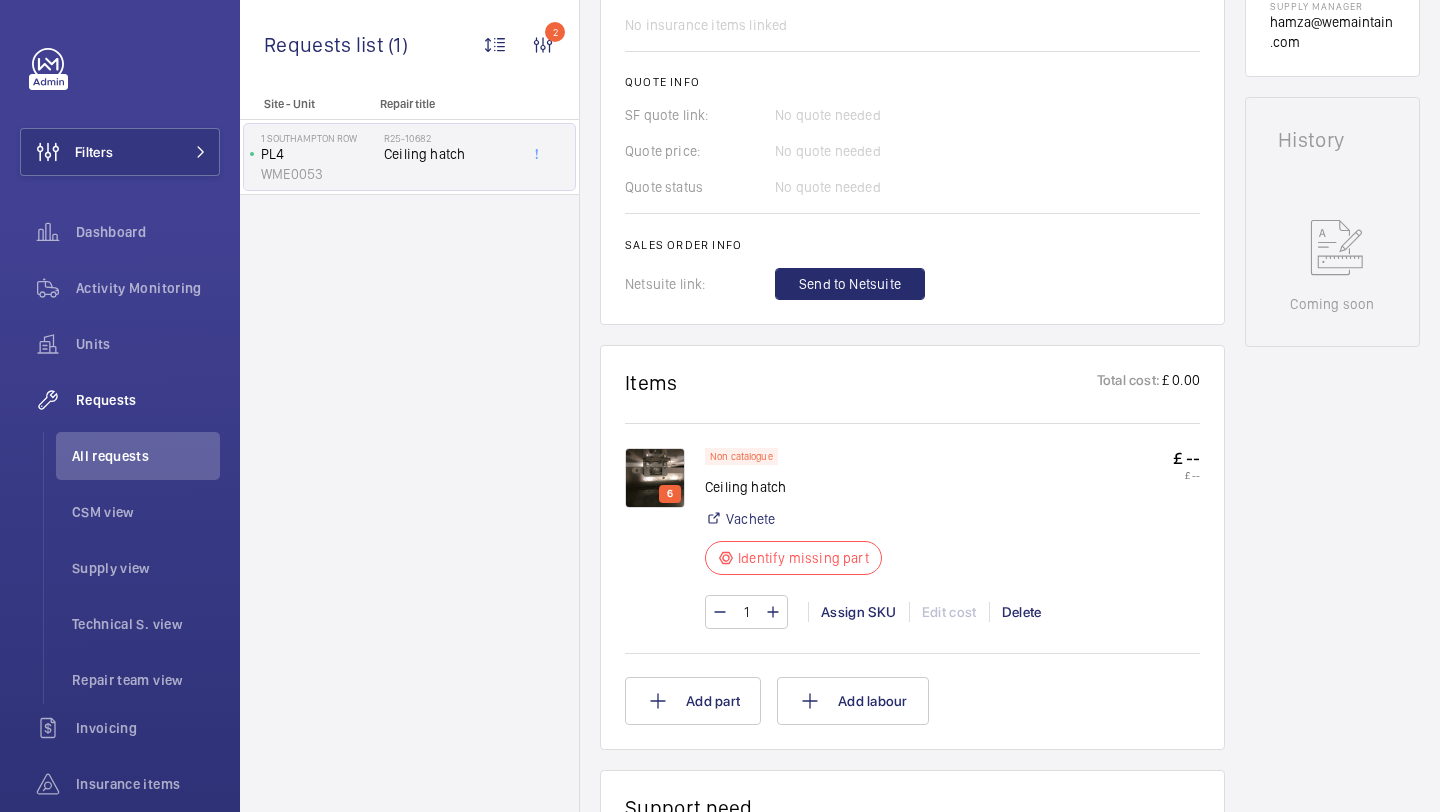 scroll, scrollTop: 797, scrollLeft: 0, axis: vertical 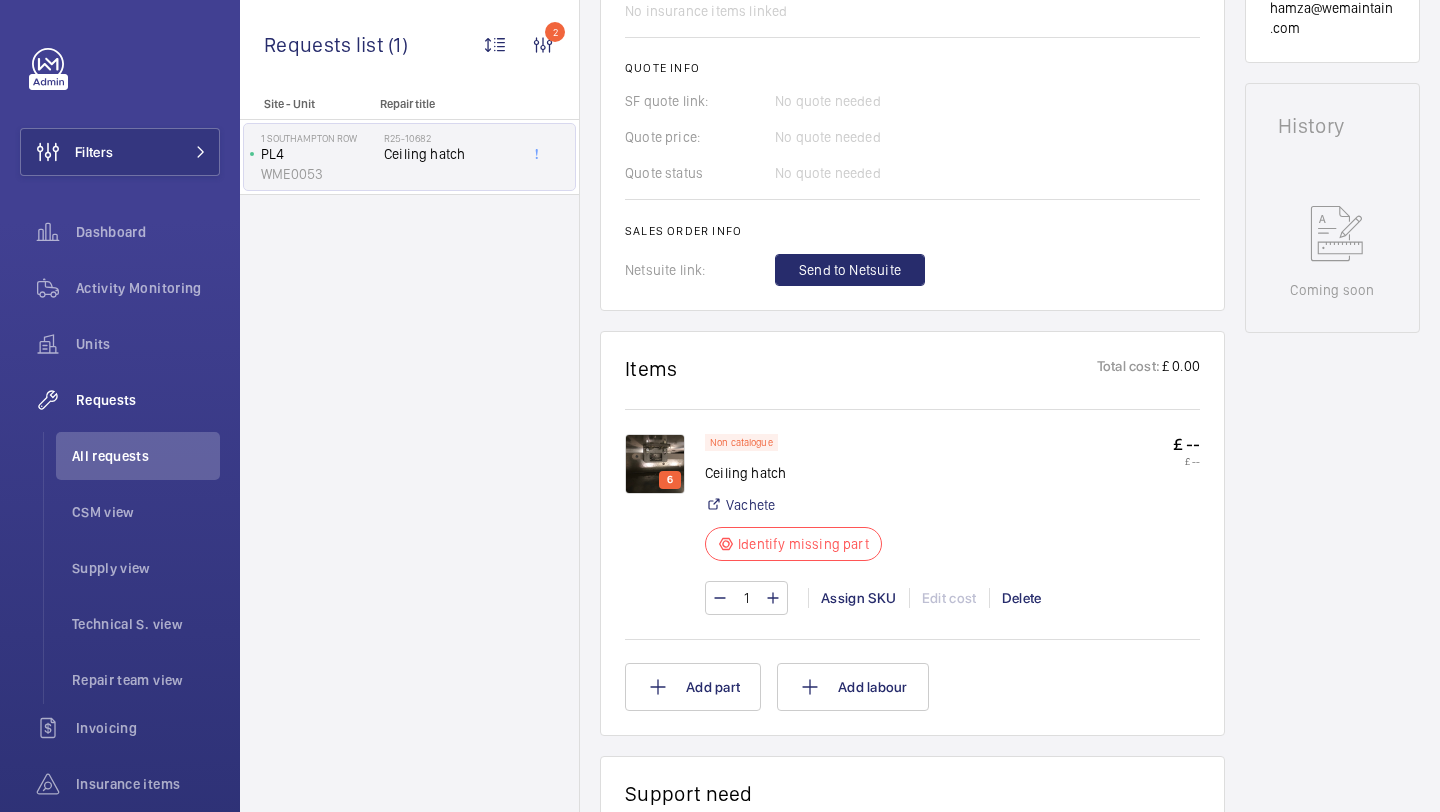 click 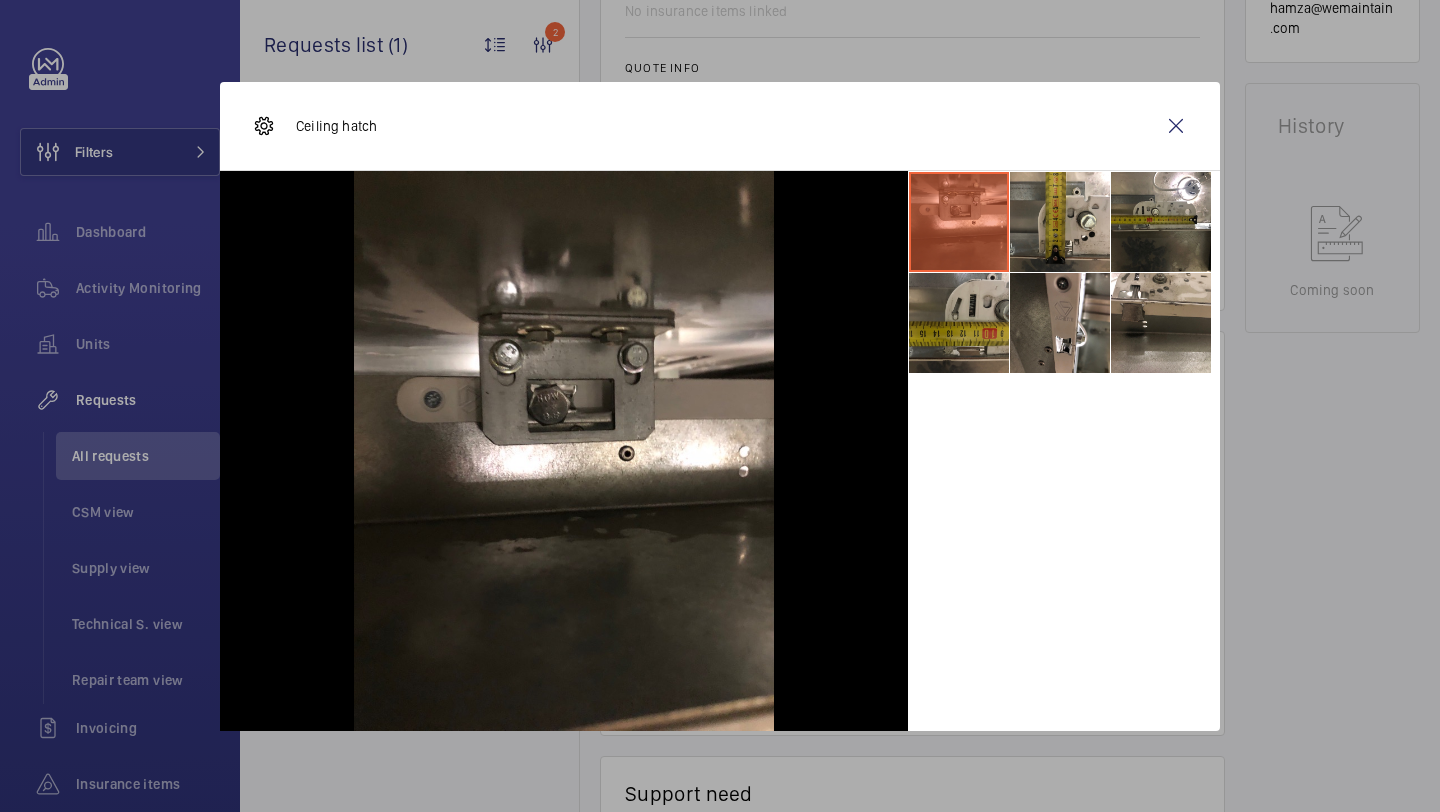 click at bounding box center [959, 323] 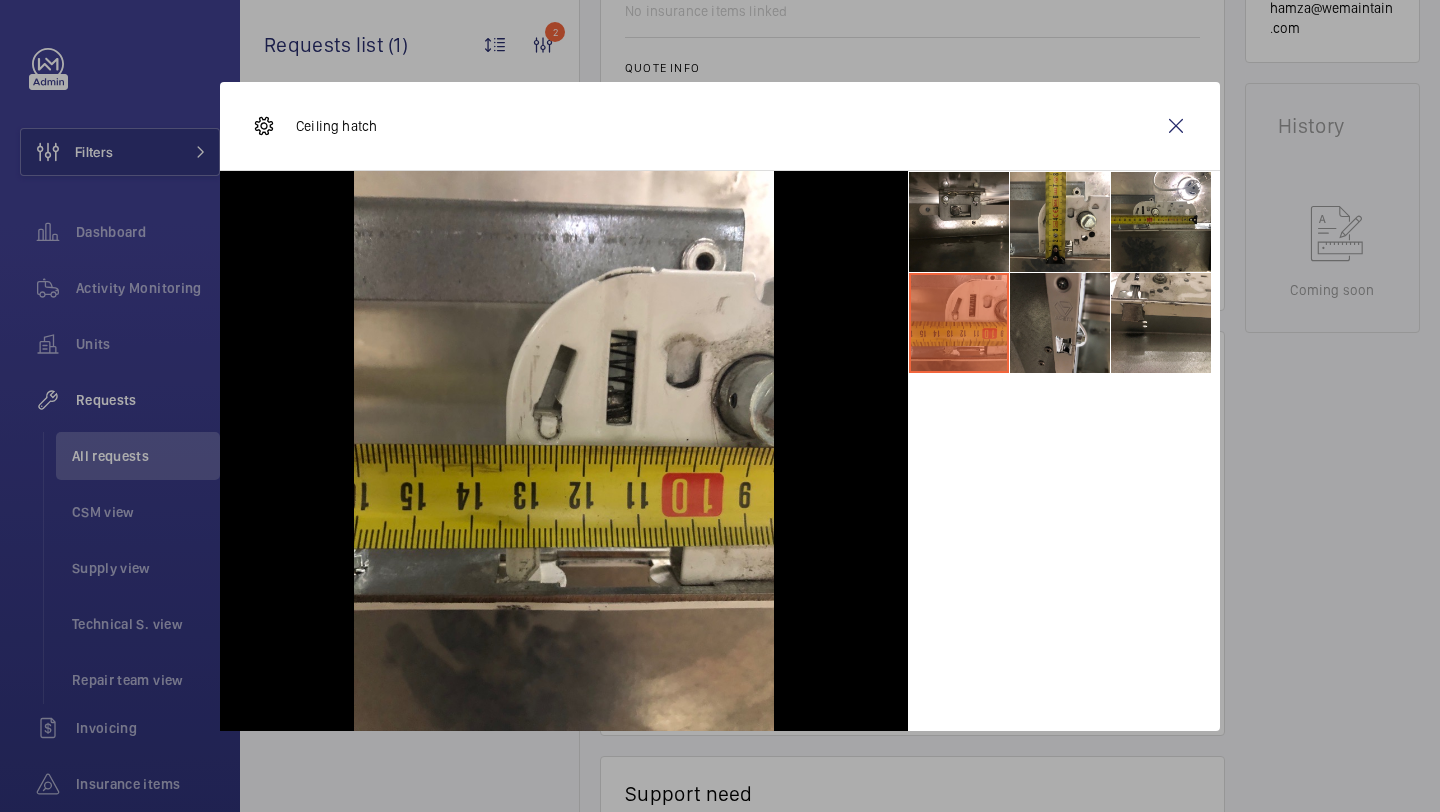 click at bounding box center [1060, 323] 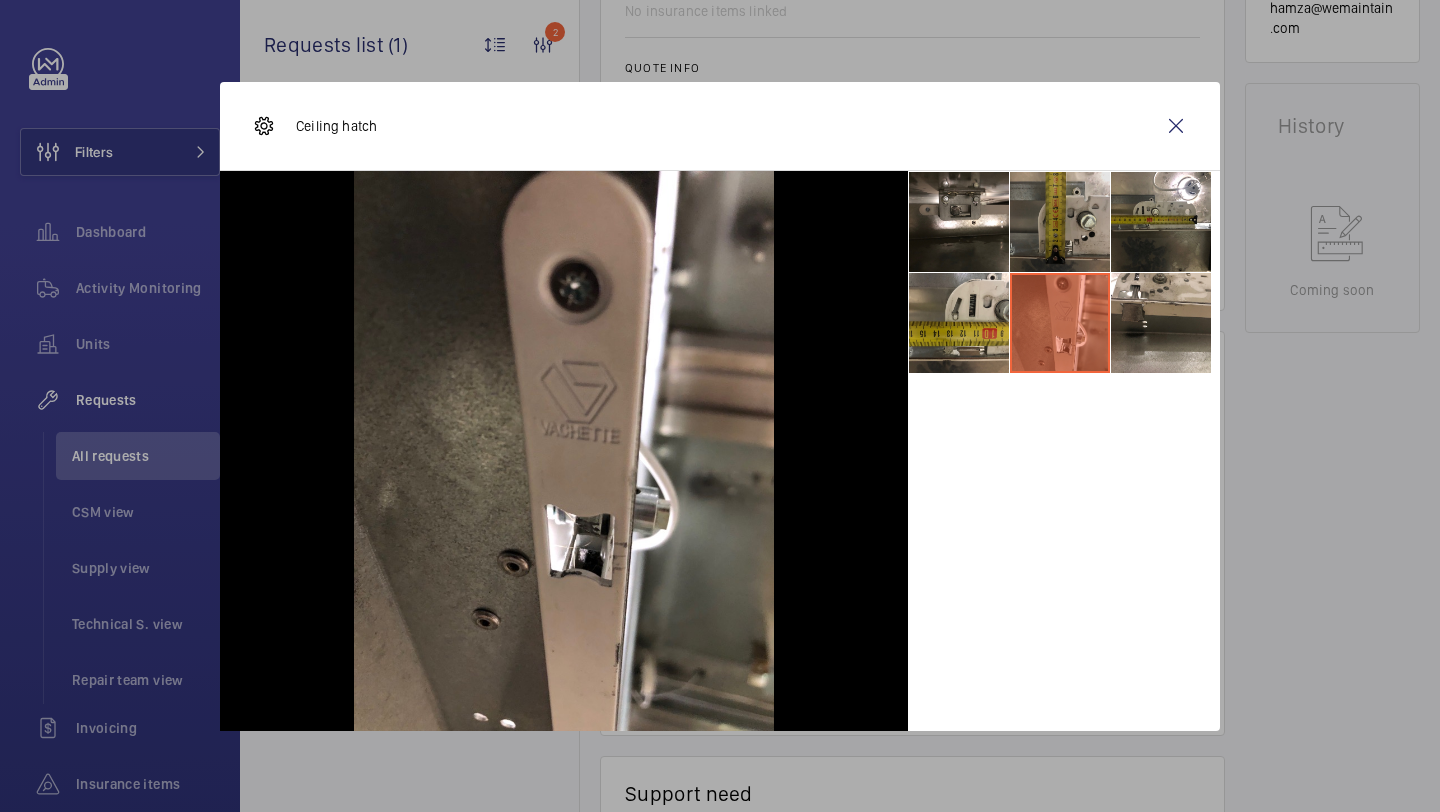 click at bounding box center (1060, 222) 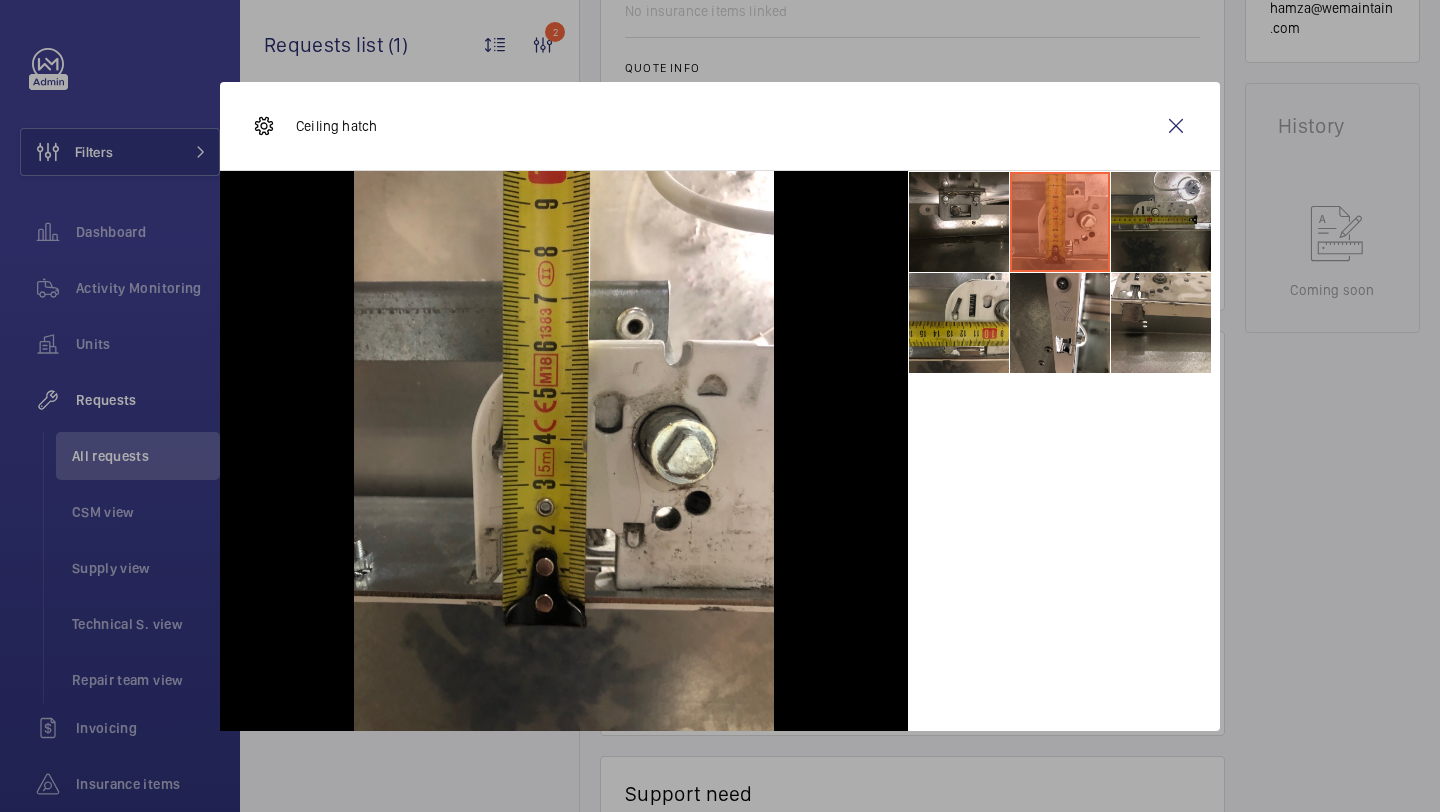 click at bounding box center (1161, 222) 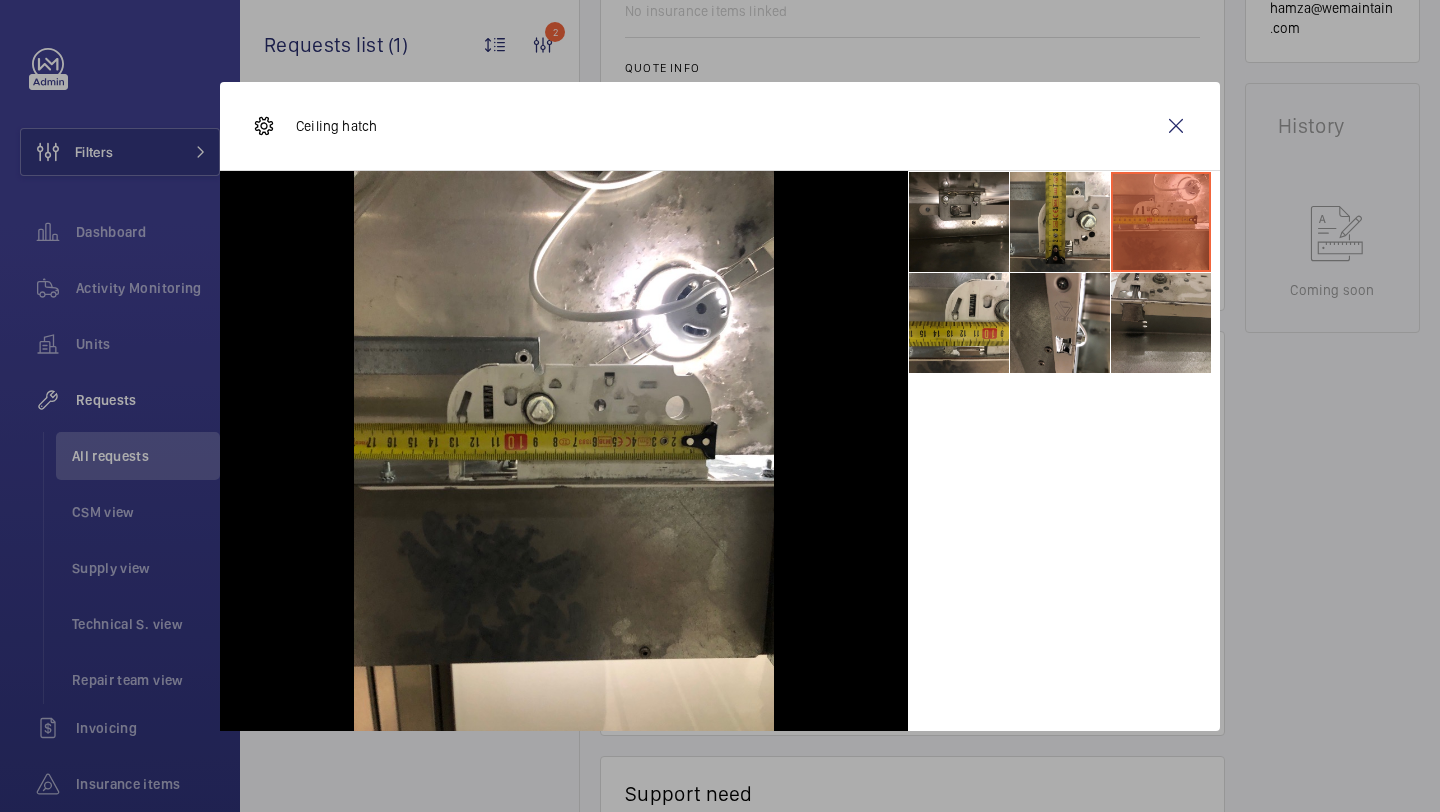 click at bounding box center (1161, 323) 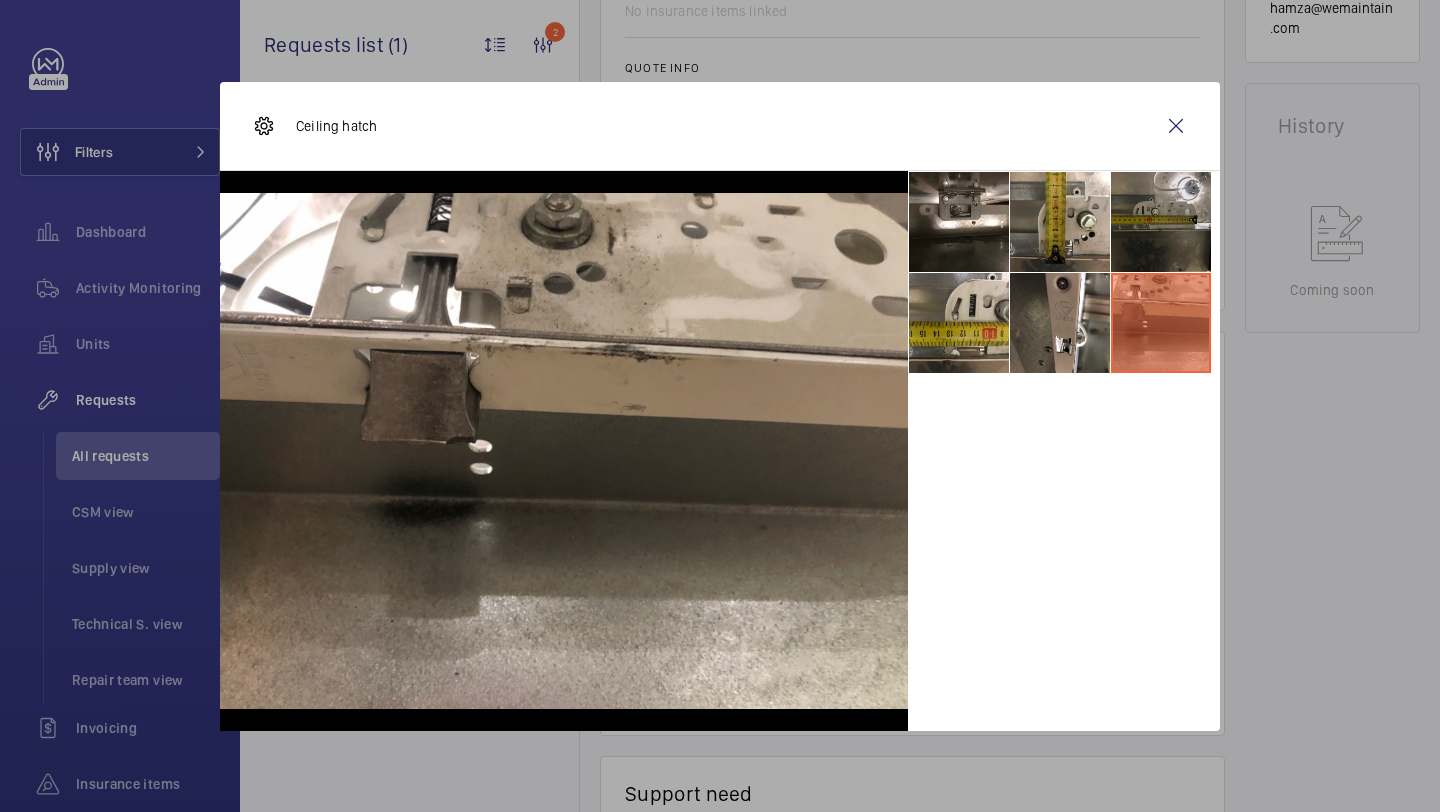 click at bounding box center (1161, 222) 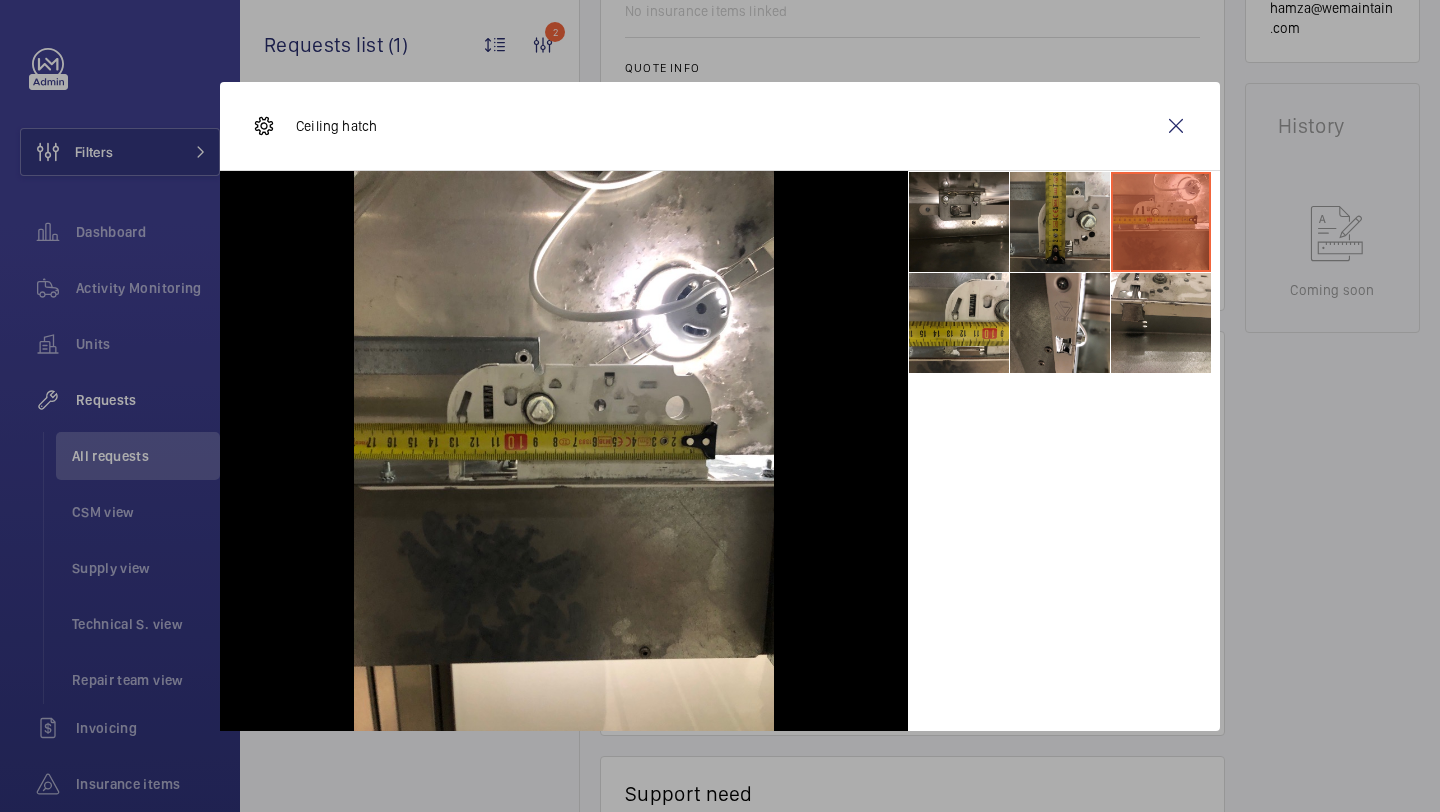 click at bounding box center [1060, 222] 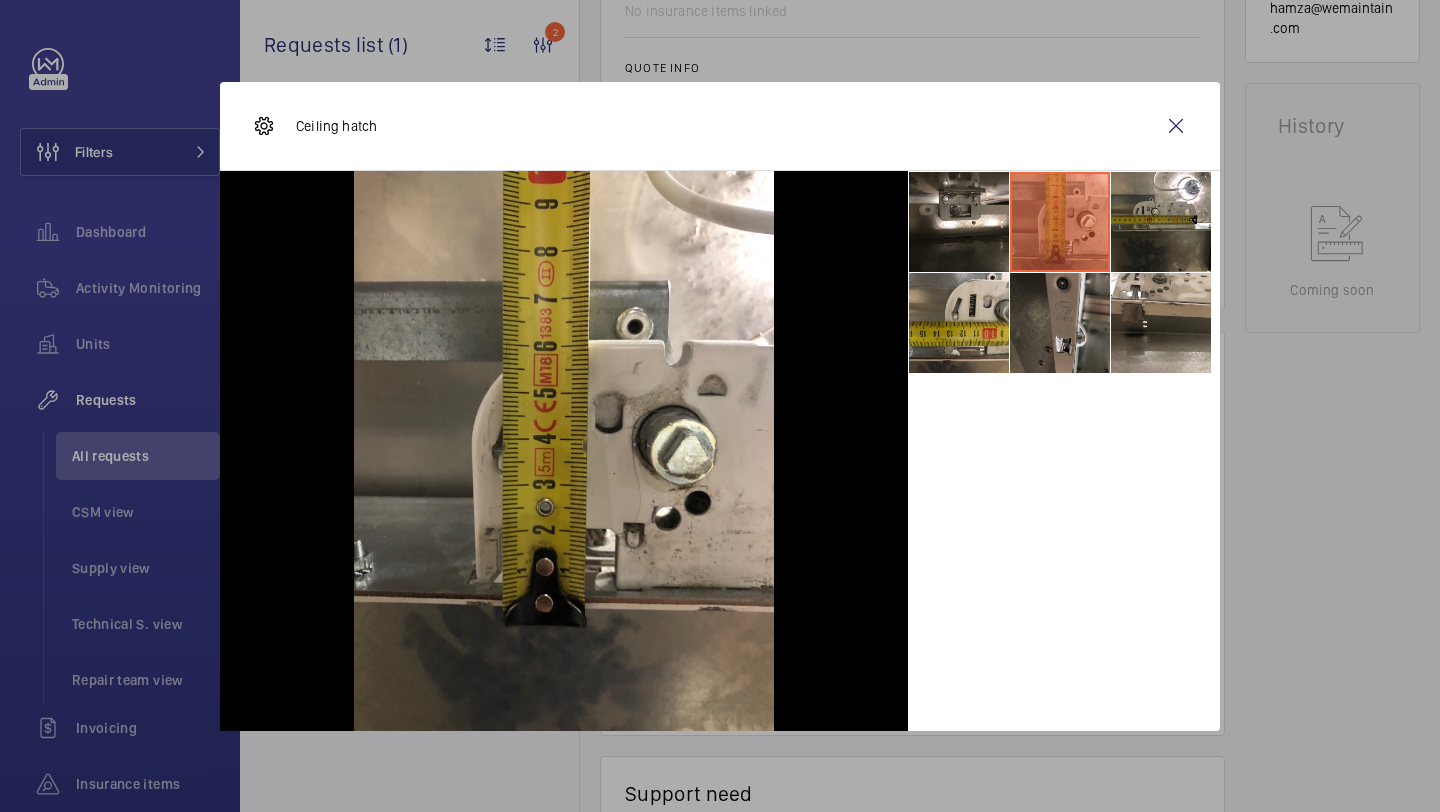click at bounding box center (1060, 323) 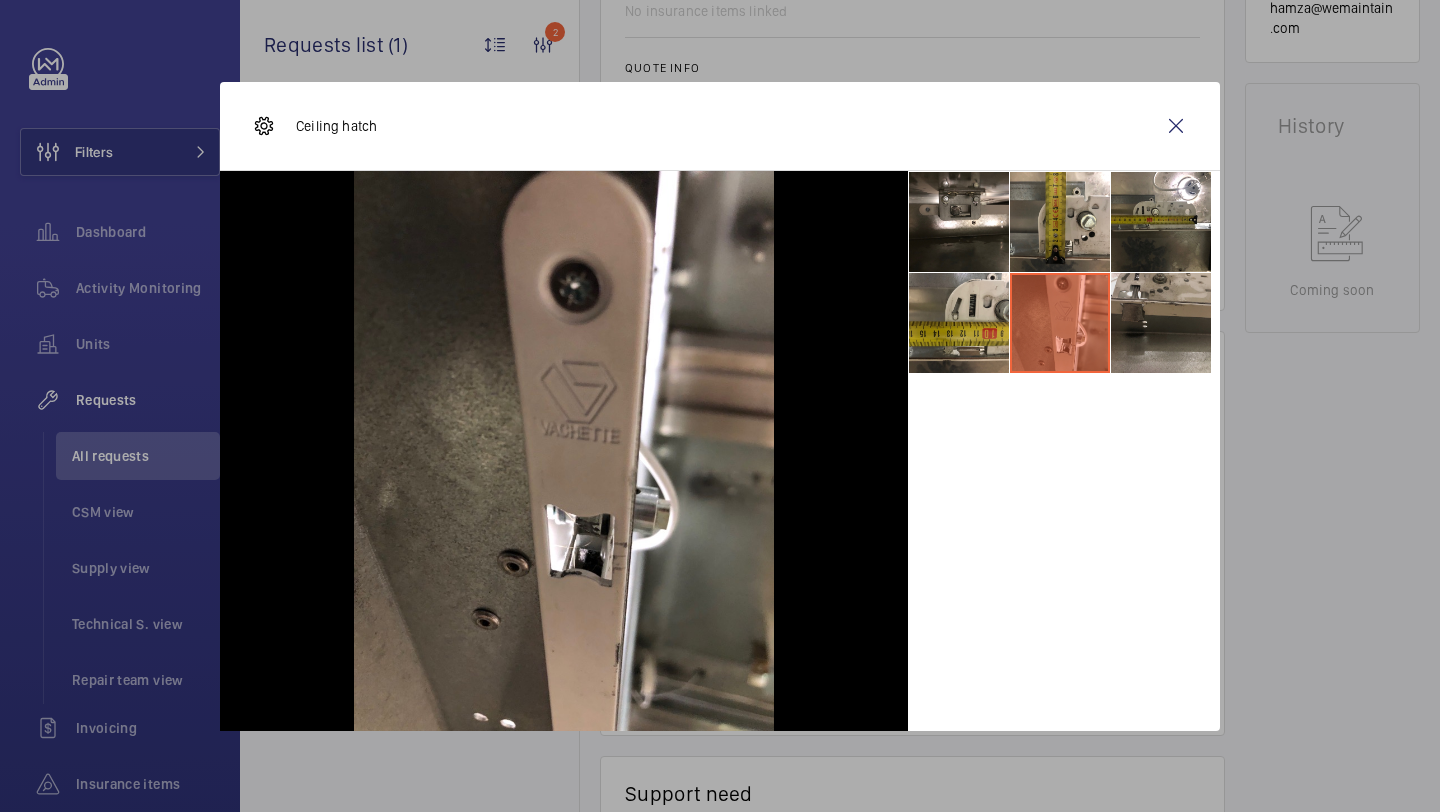 click at bounding box center (1161, 323) 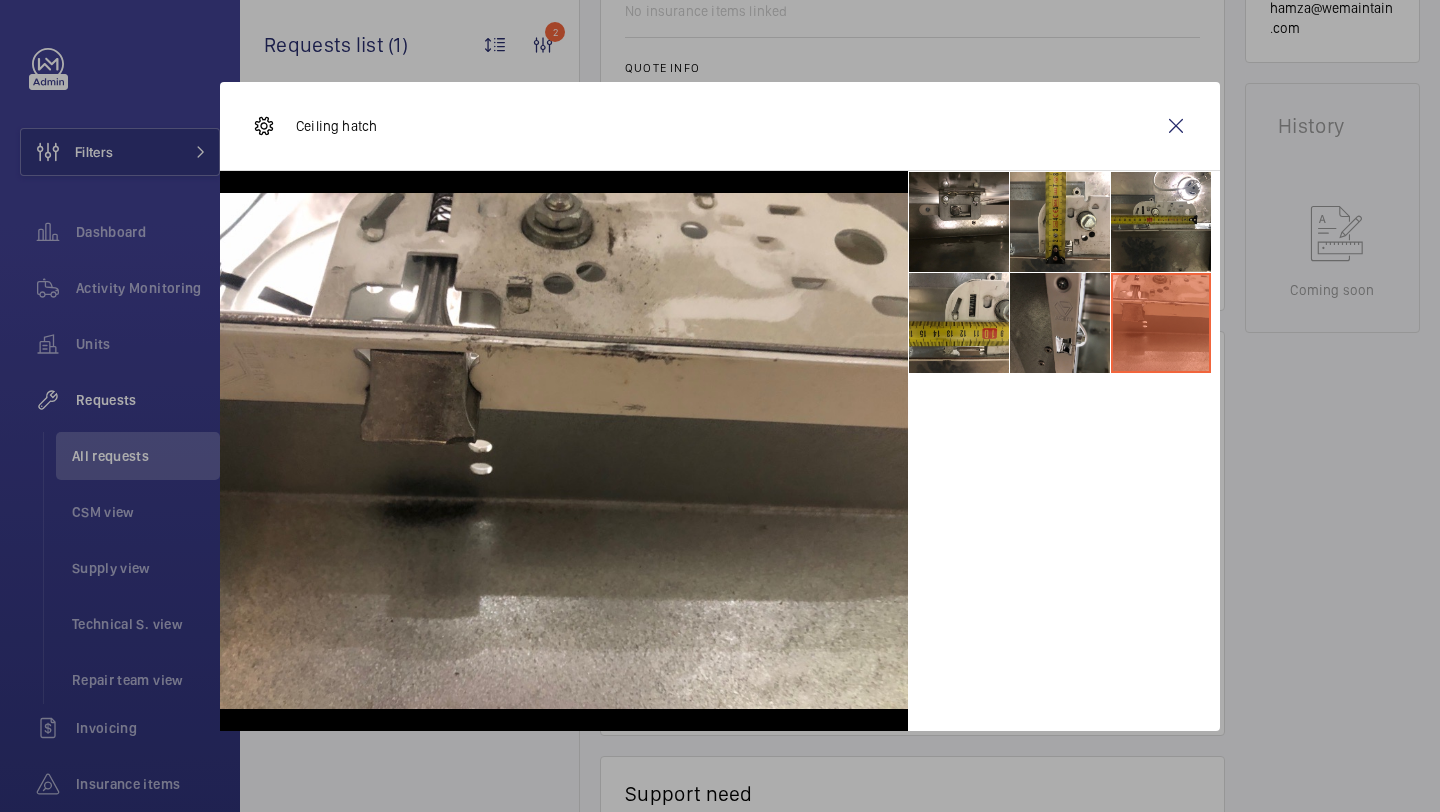 click at bounding box center [1060, 323] 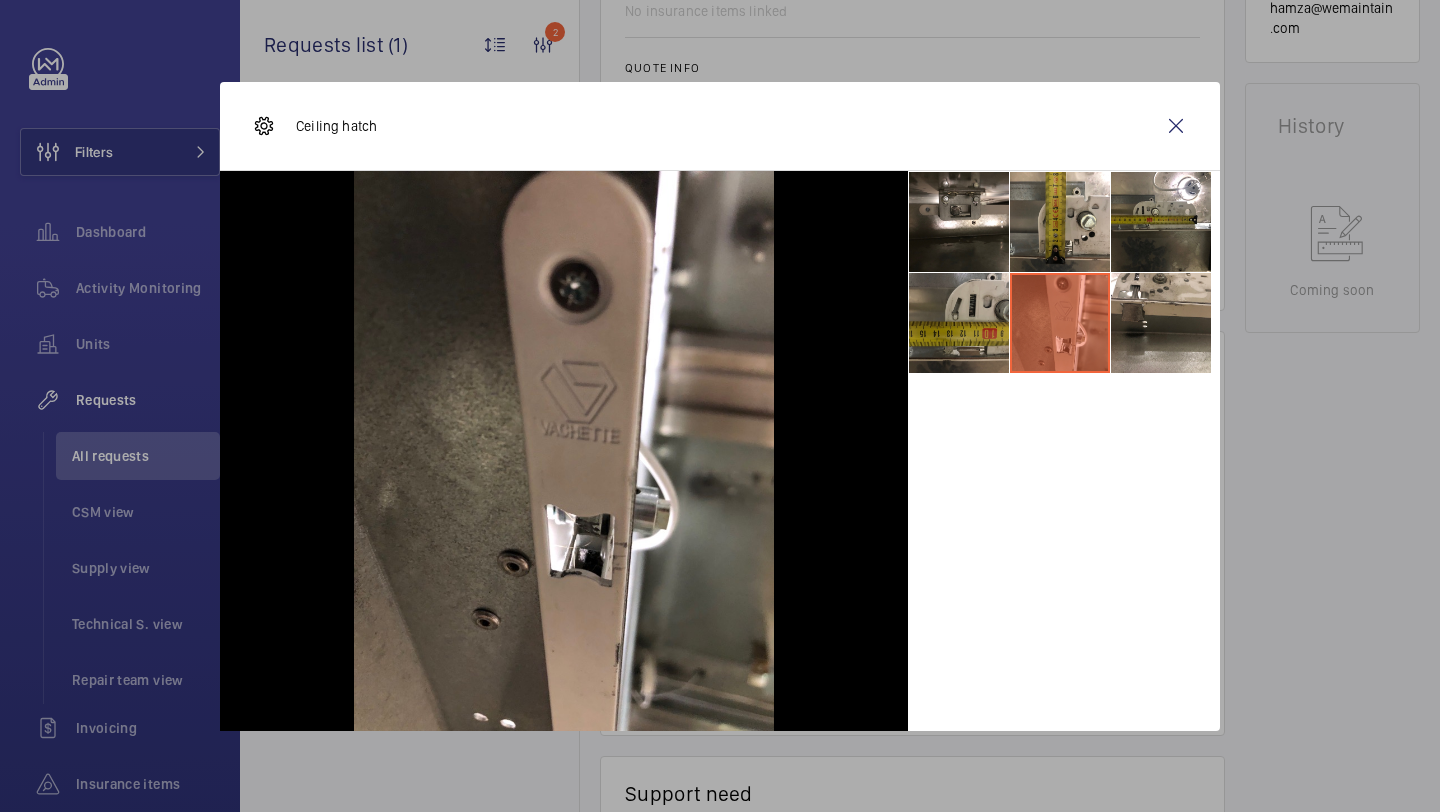 click at bounding box center [959, 323] 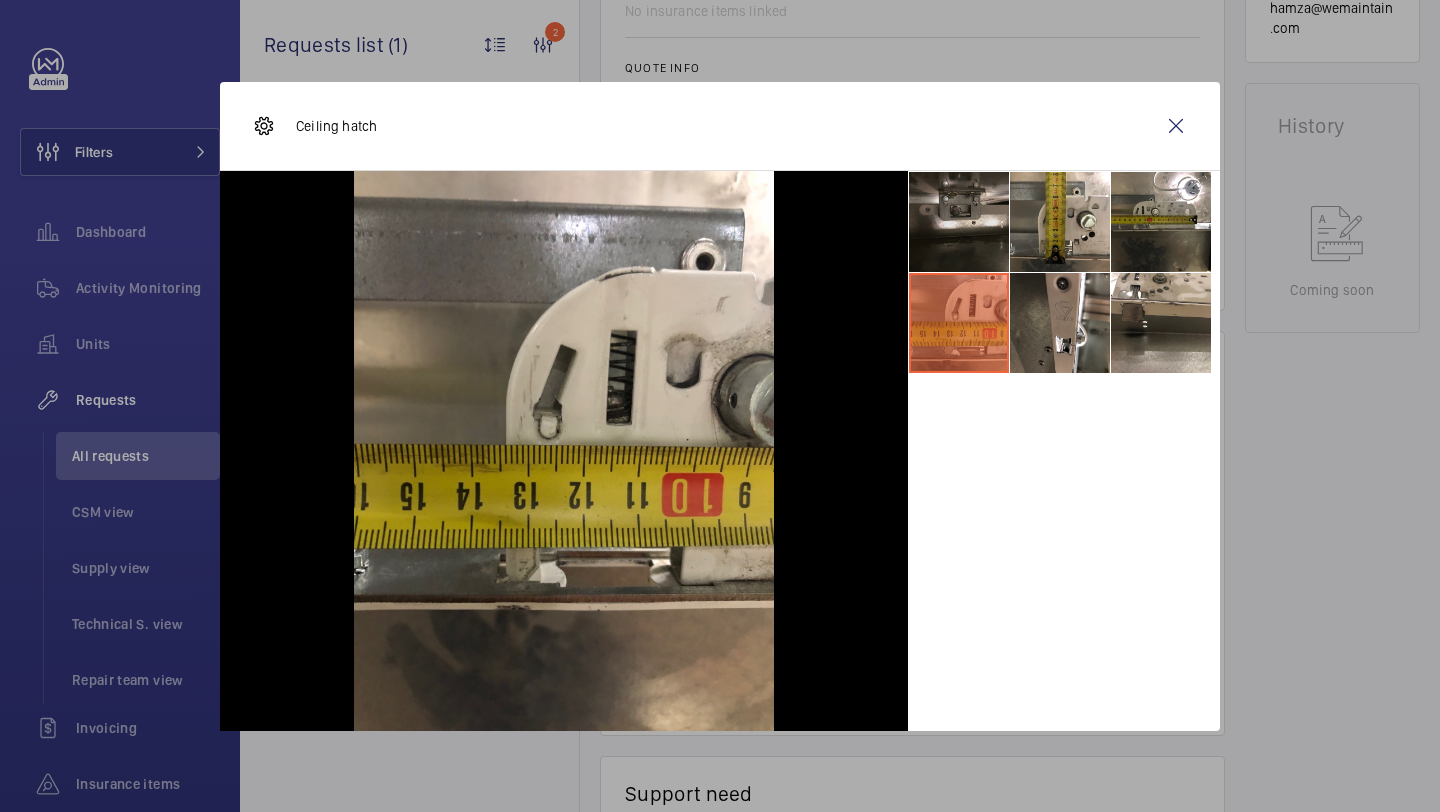 click at bounding box center (959, 222) 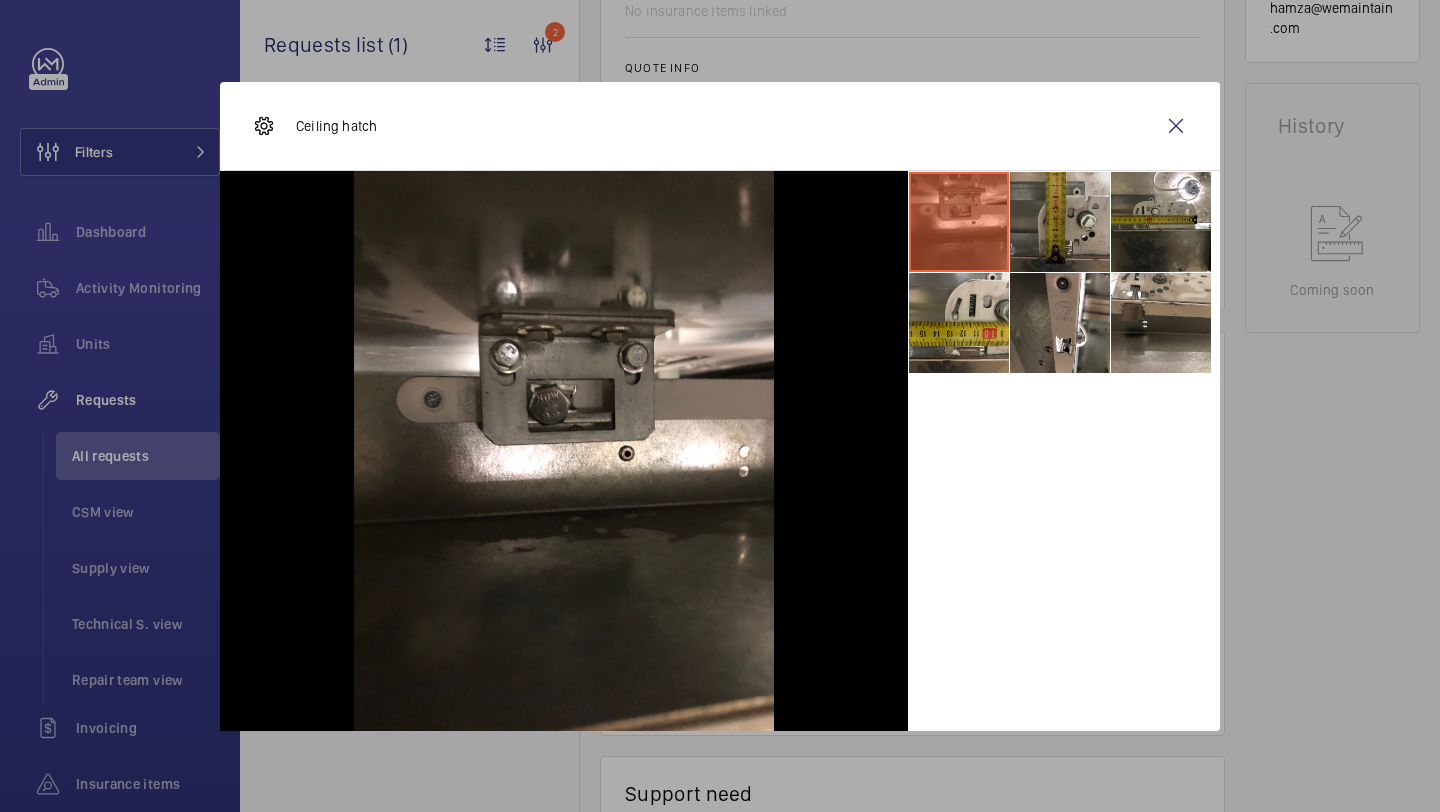click at bounding box center [1060, 222] 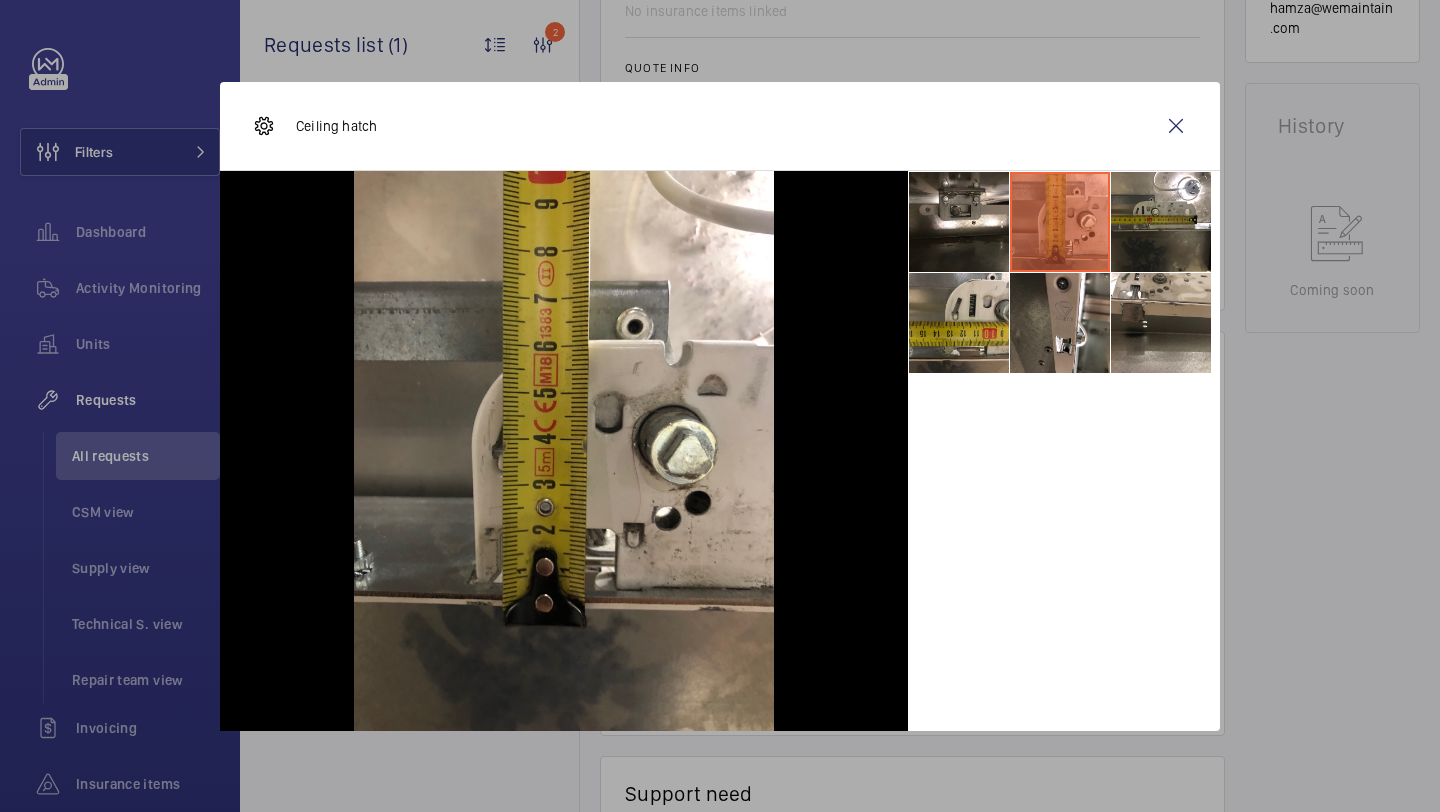 click at bounding box center (1060, 222) 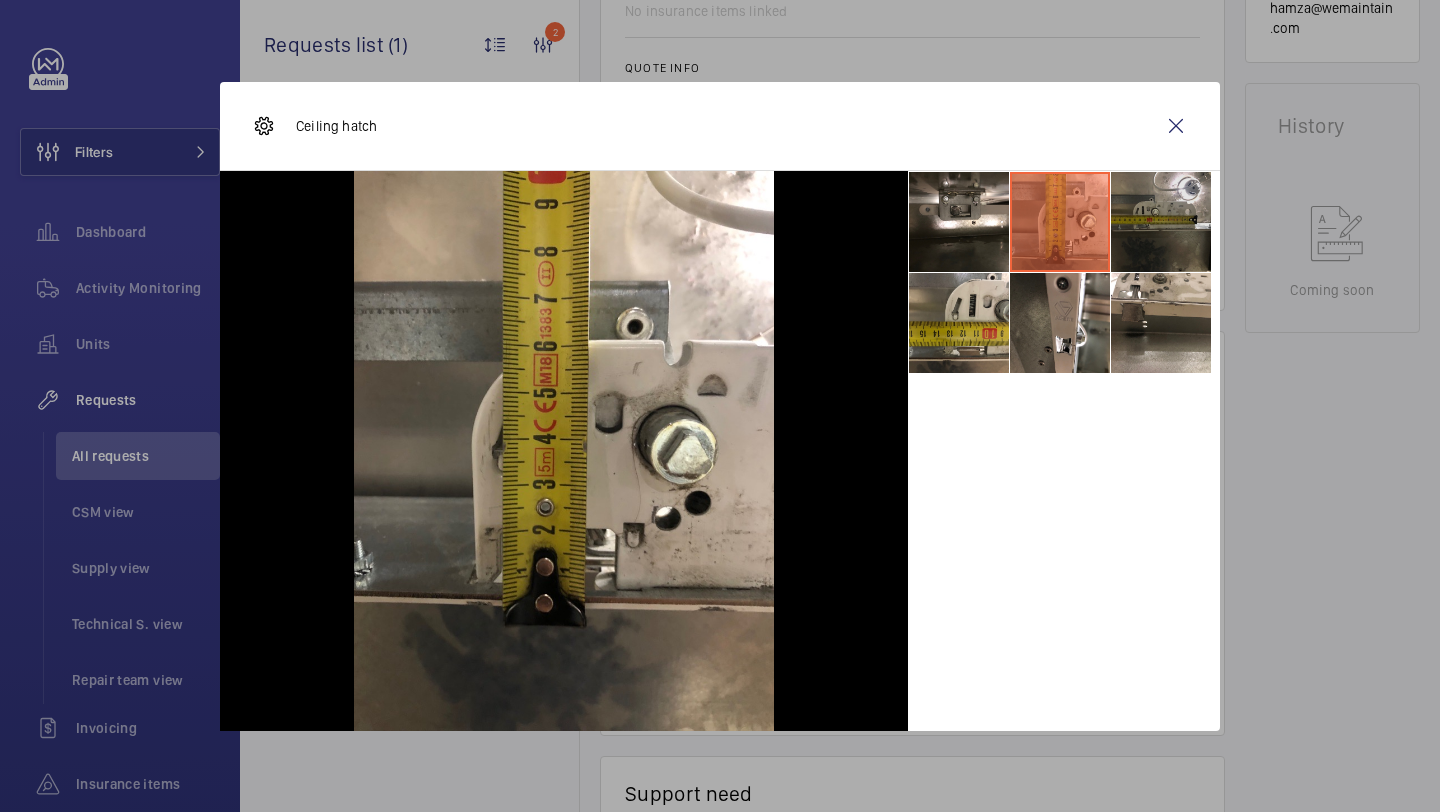 click at bounding box center [1161, 222] 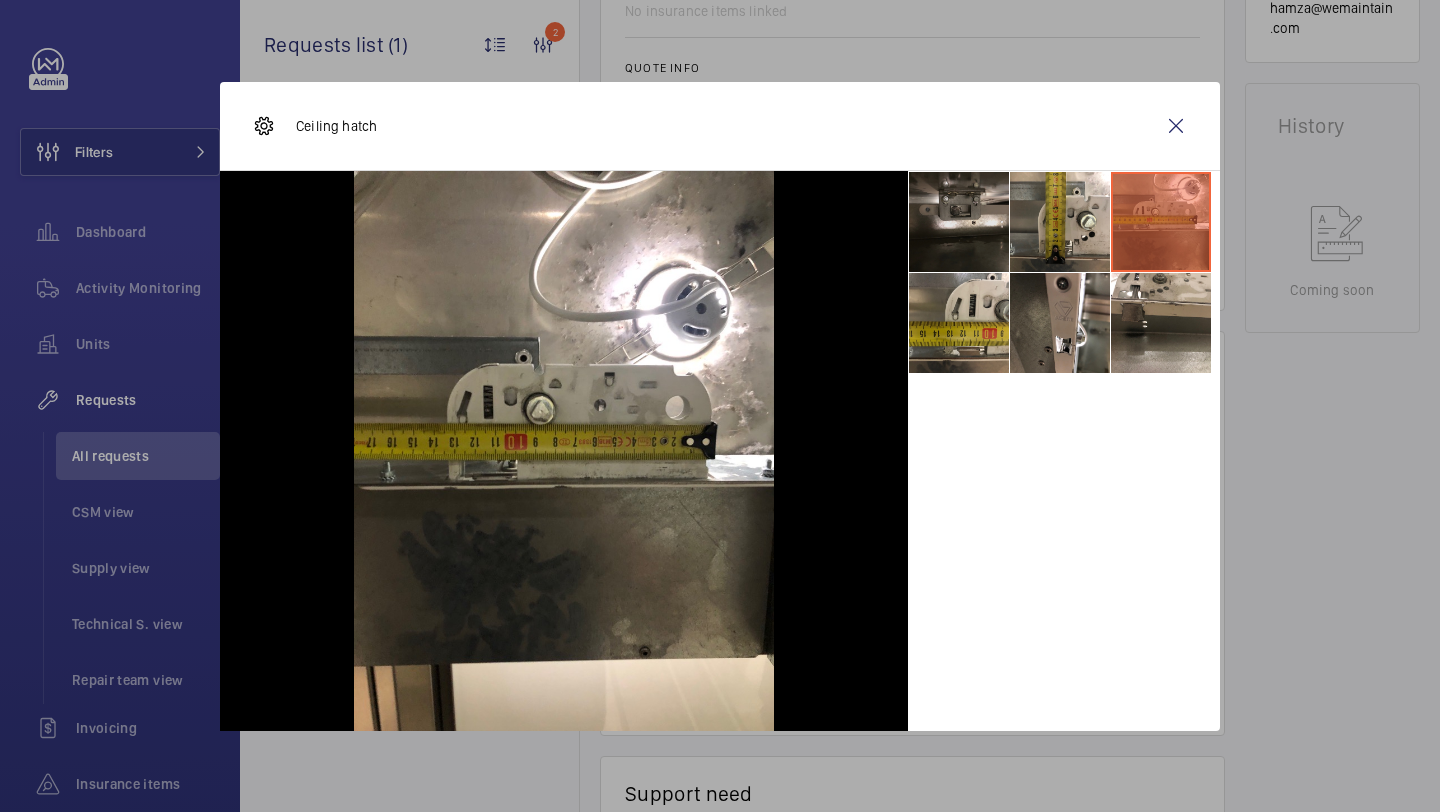 click at bounding box center [959, 222] 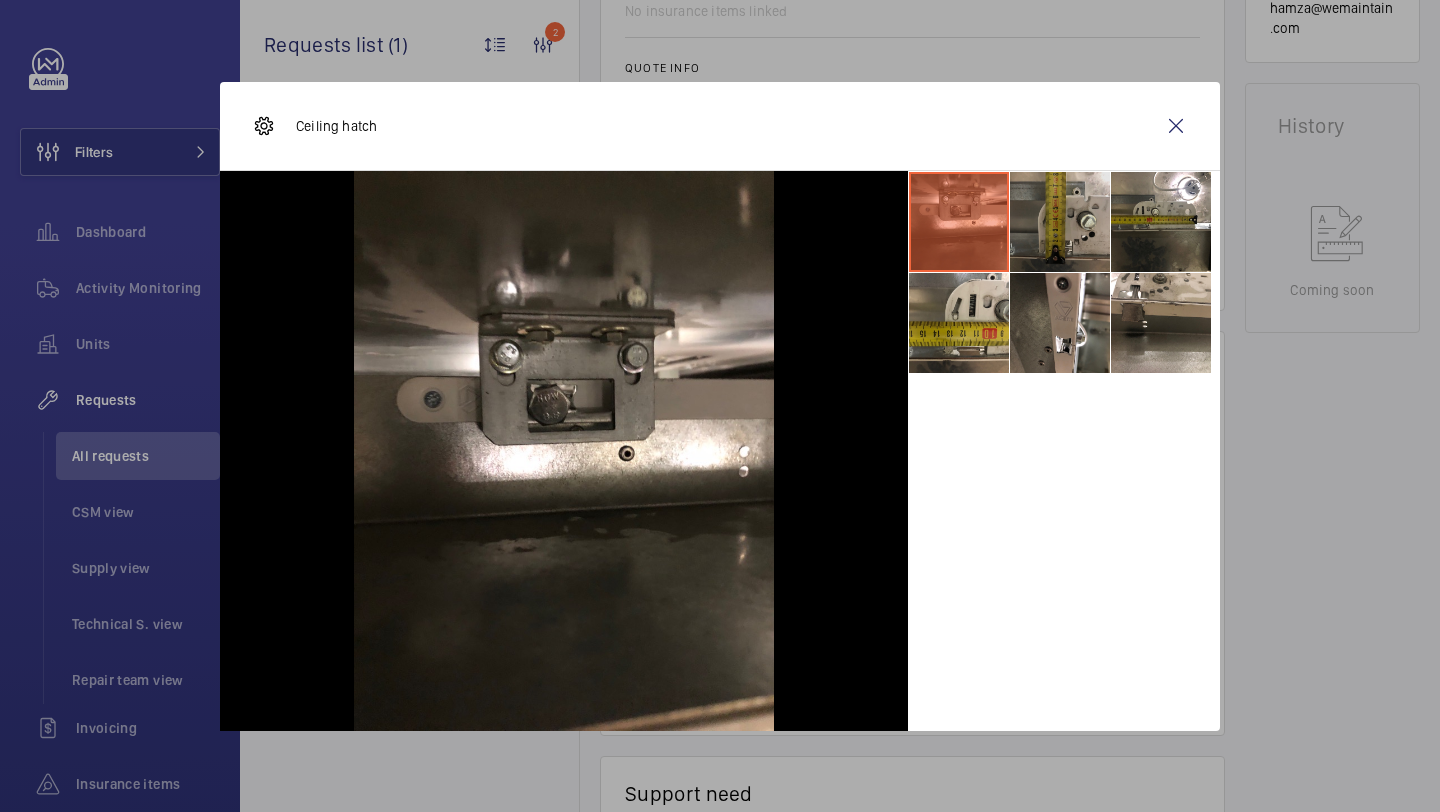 click at bounding box center (1060, 222) 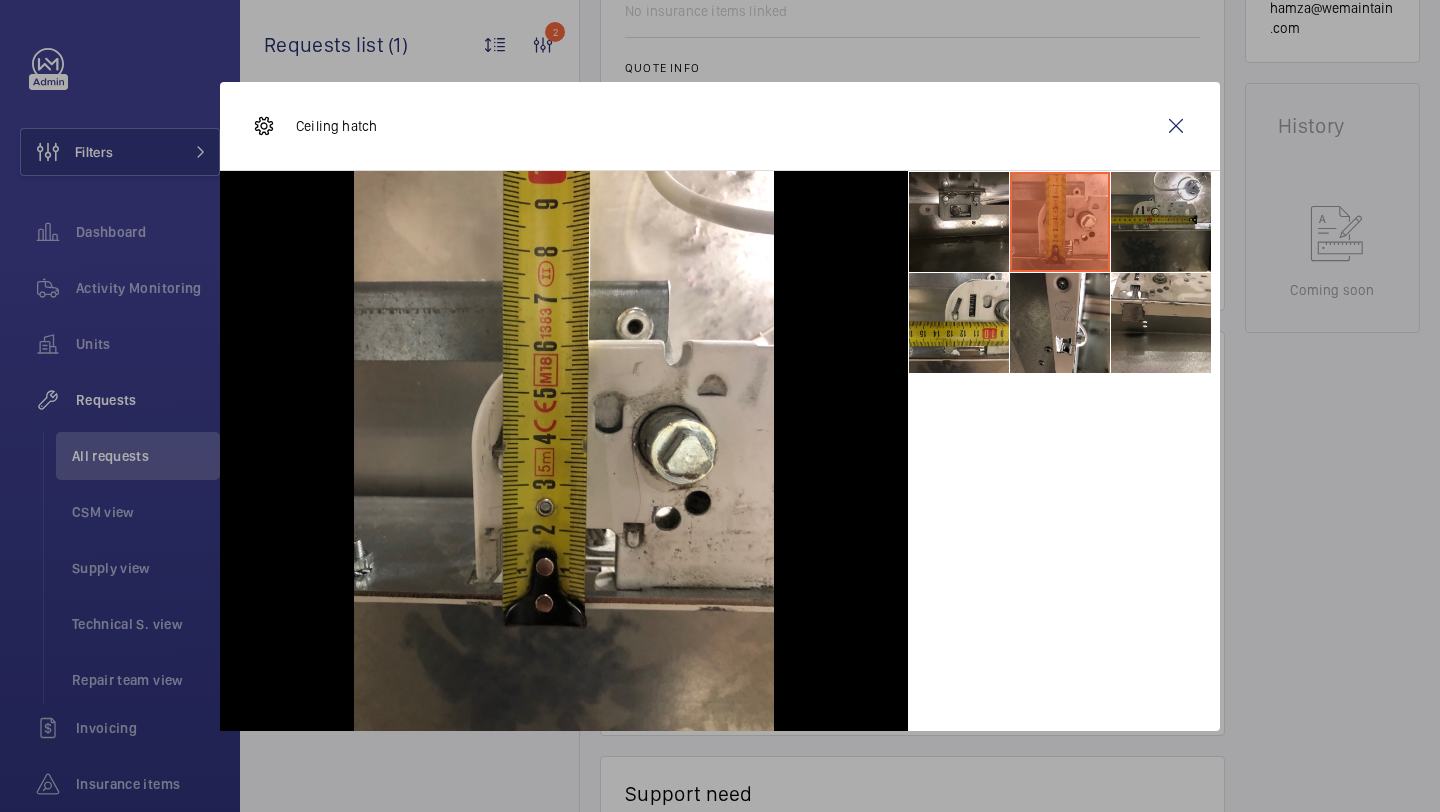 click at bounding box center (1161, 222) 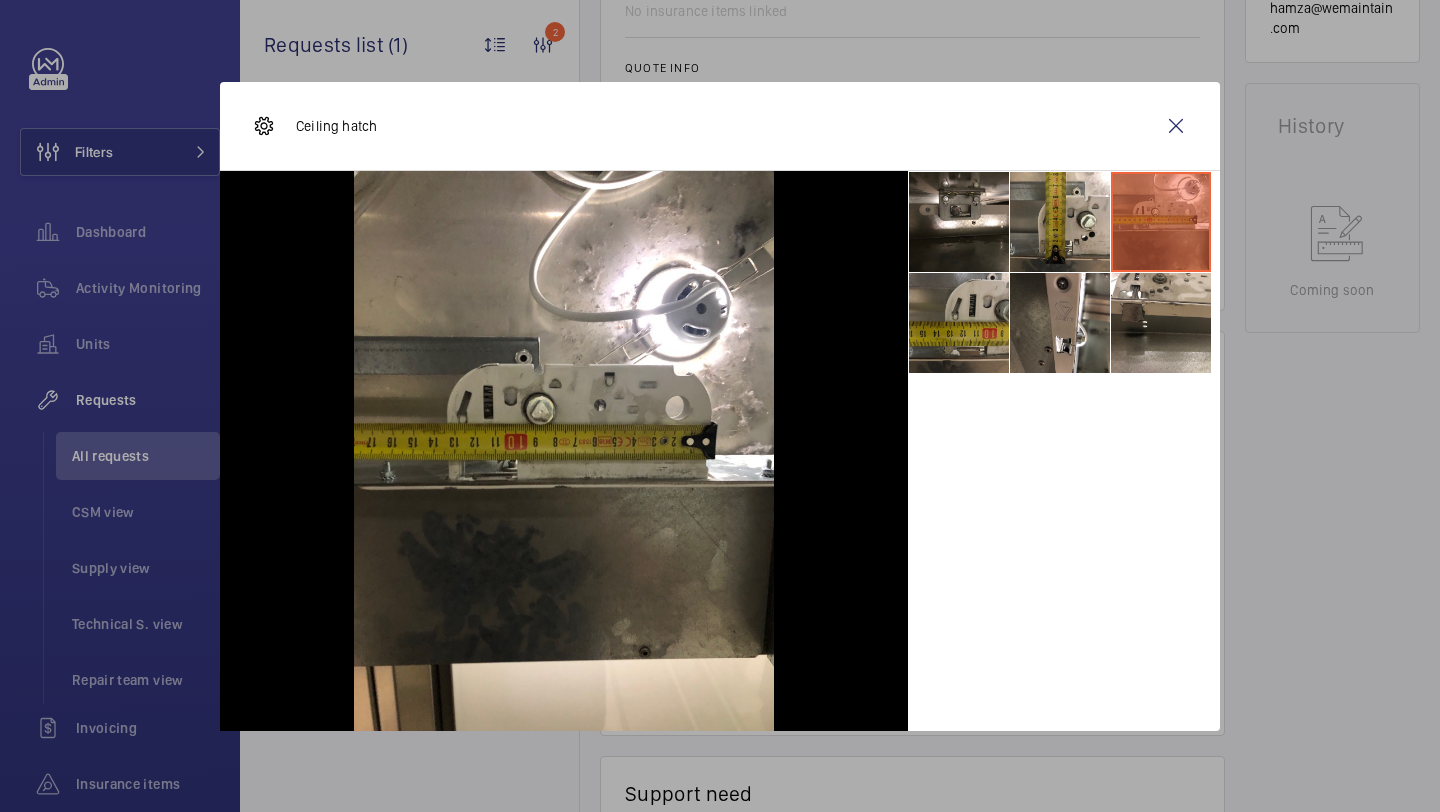 click at bounding box center [959, 323] 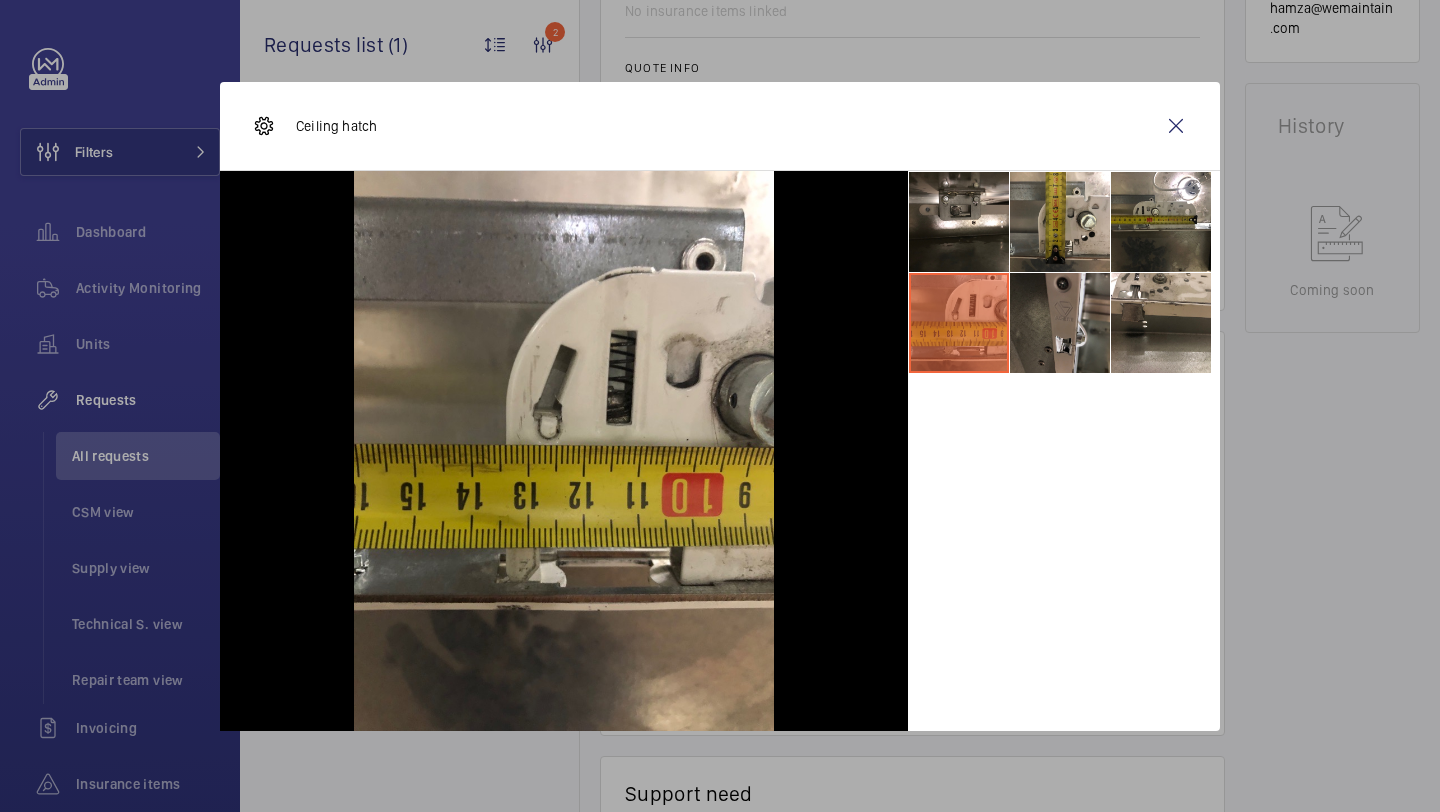 click at bounding box center (1060, 323) 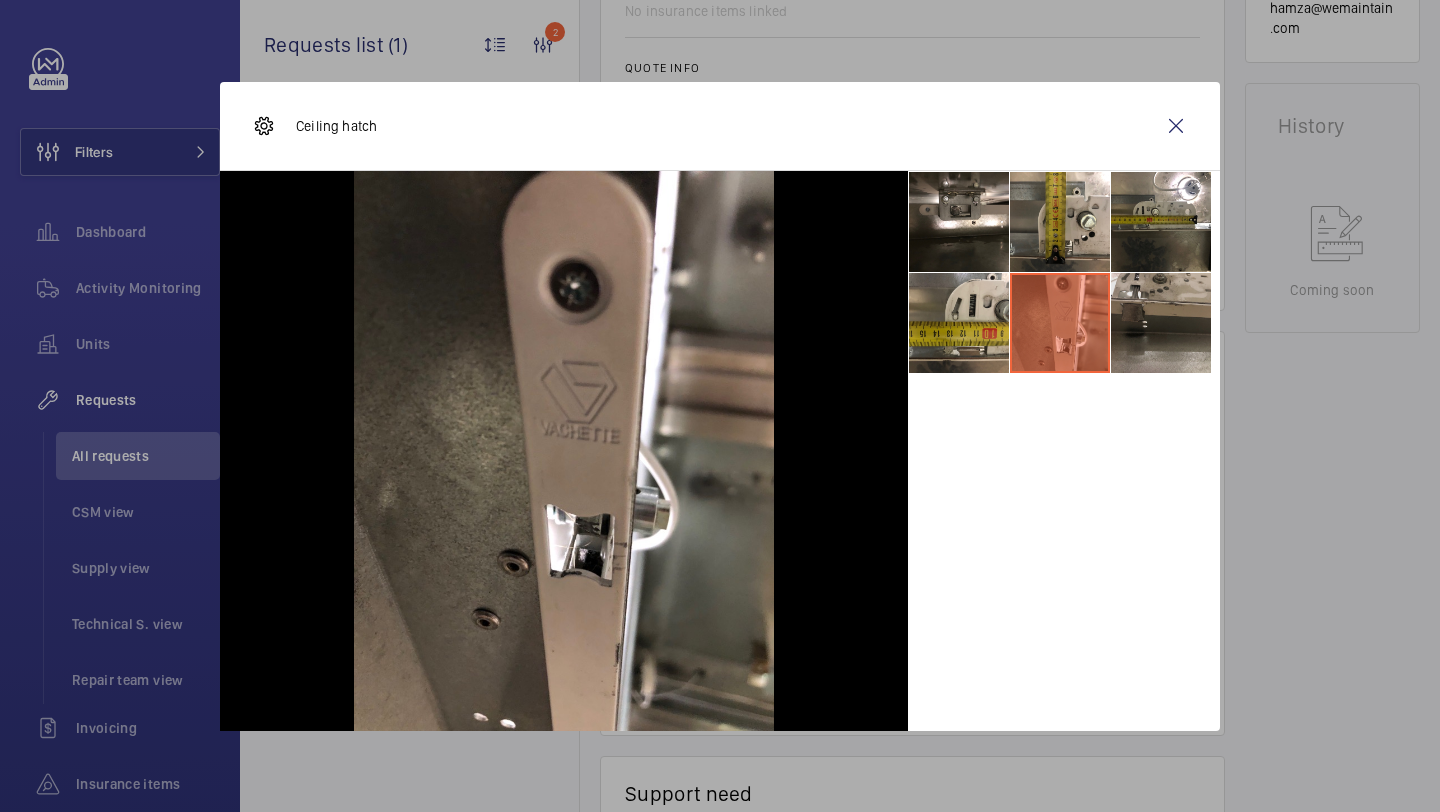 click at bounding box center [1161, 323] 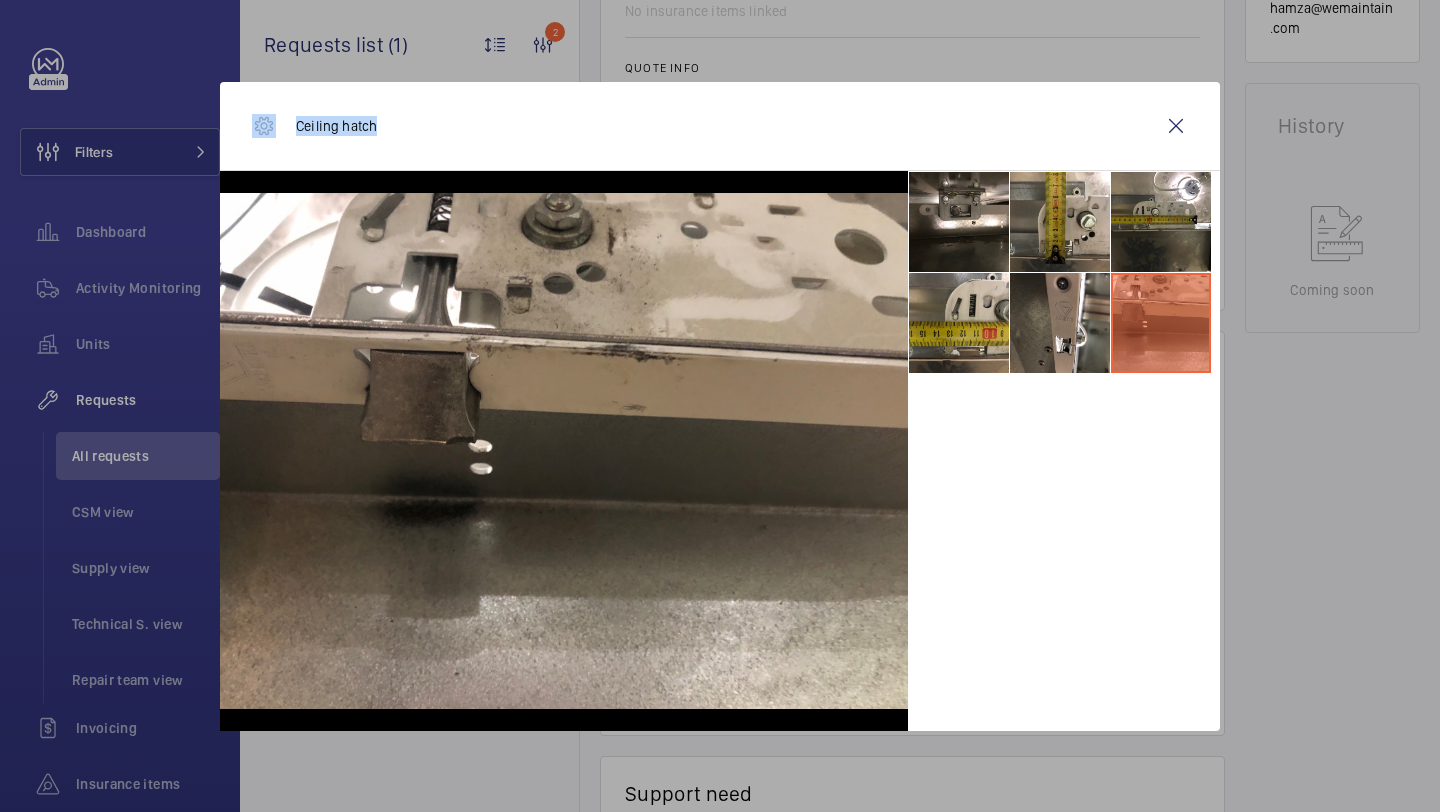 drag, startPoint x: 401, startPoint y: 132, endPoint x: 284, endPoint y: 132, distance: 117 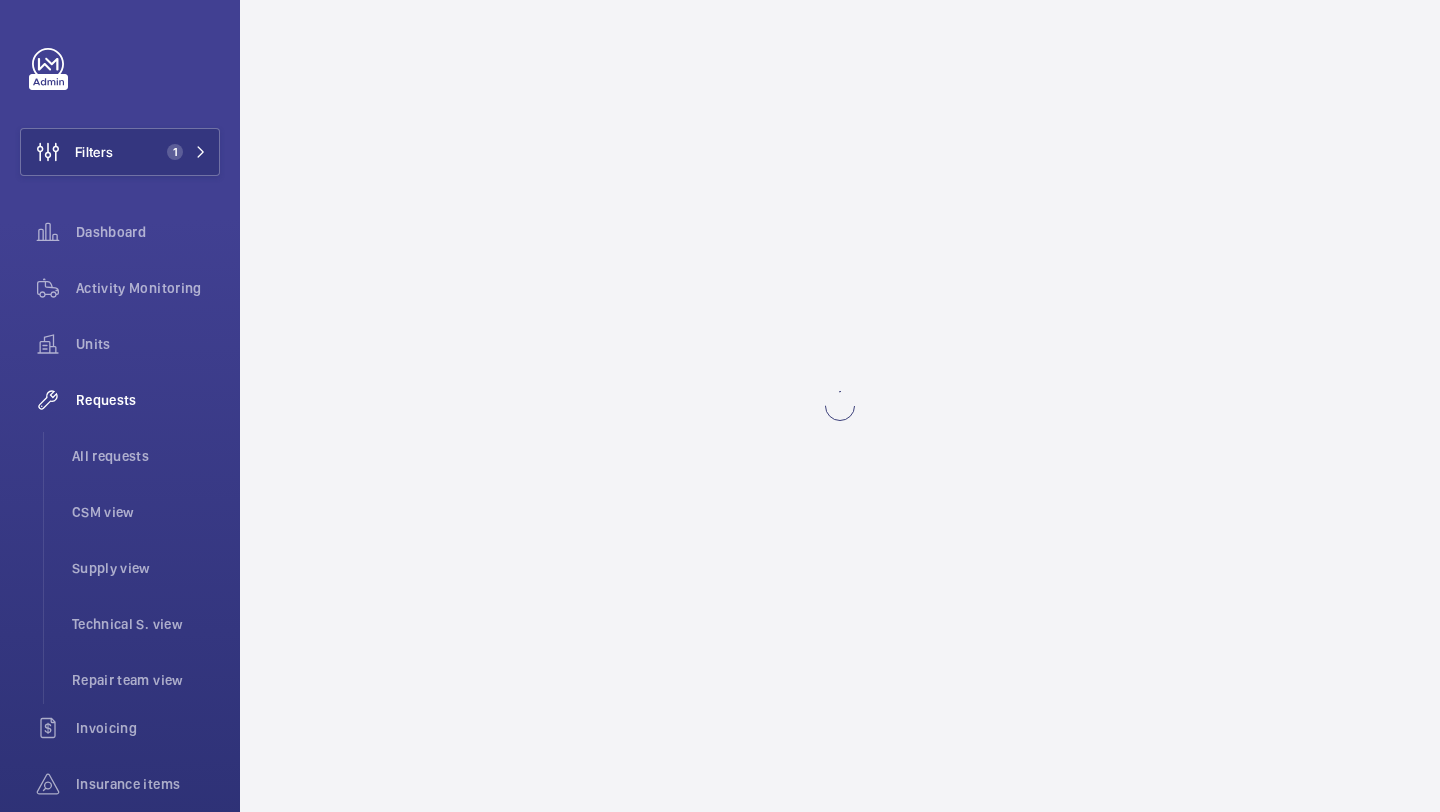 scroll, scrollTop: 0, scrollLeft: 0, axis: both 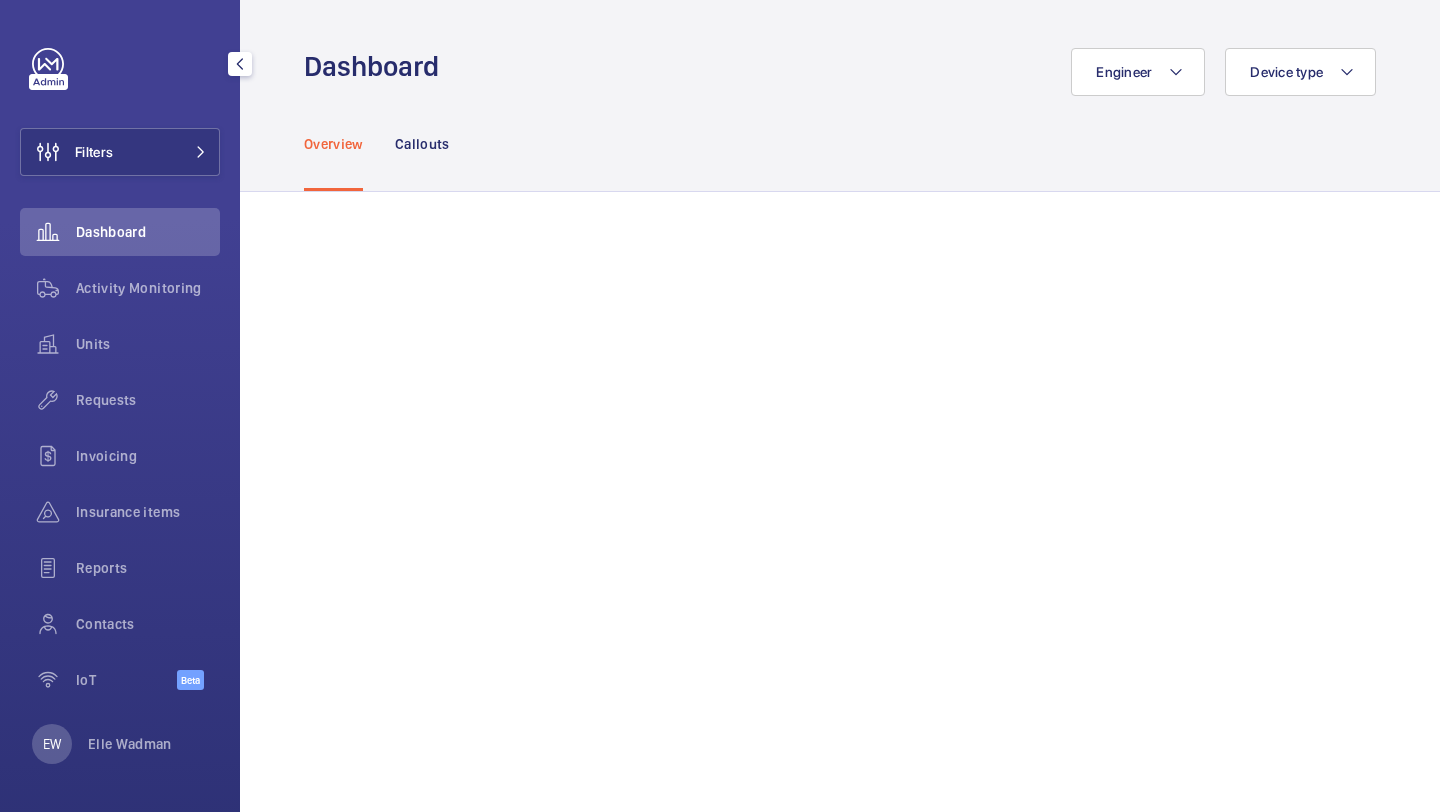 click on "Requests" 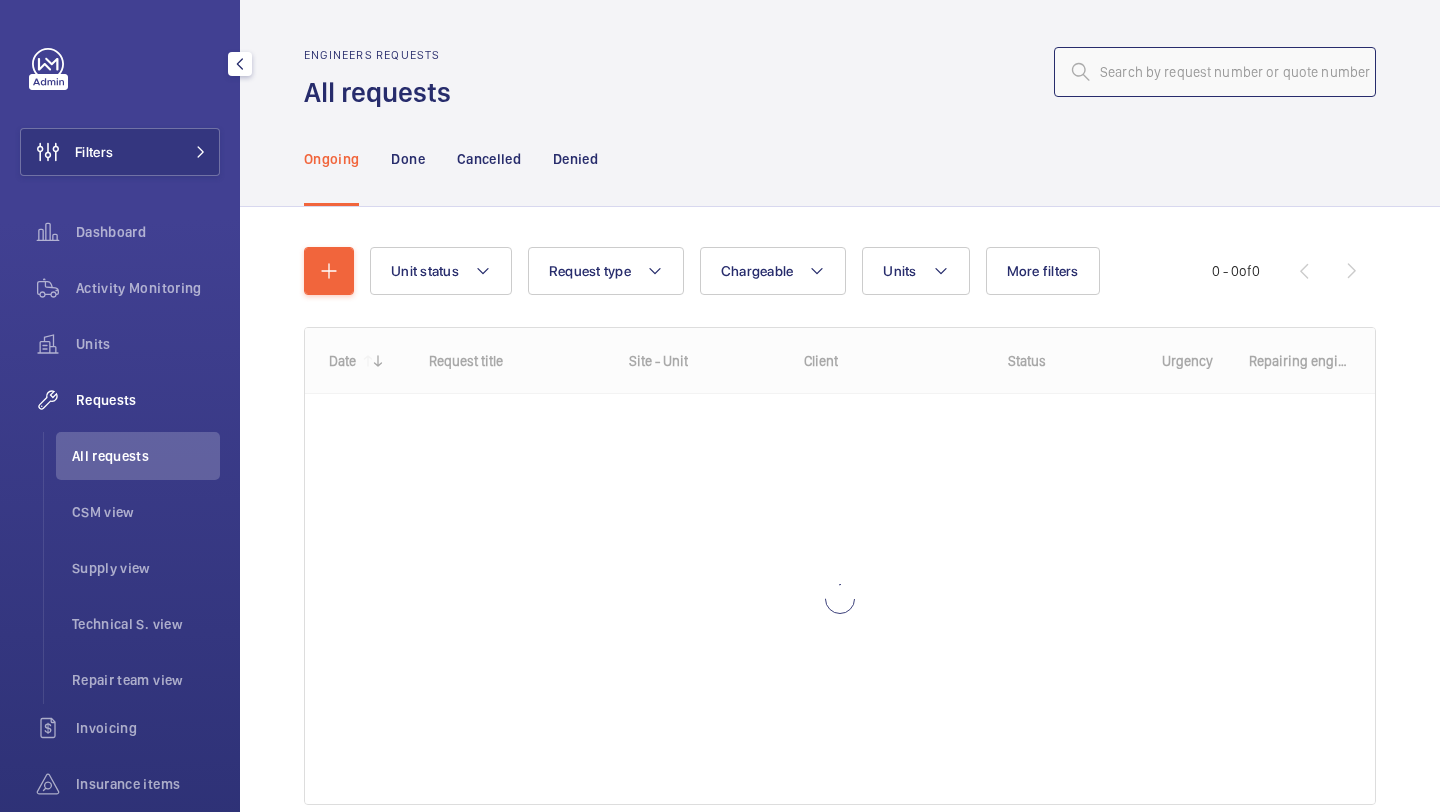 click 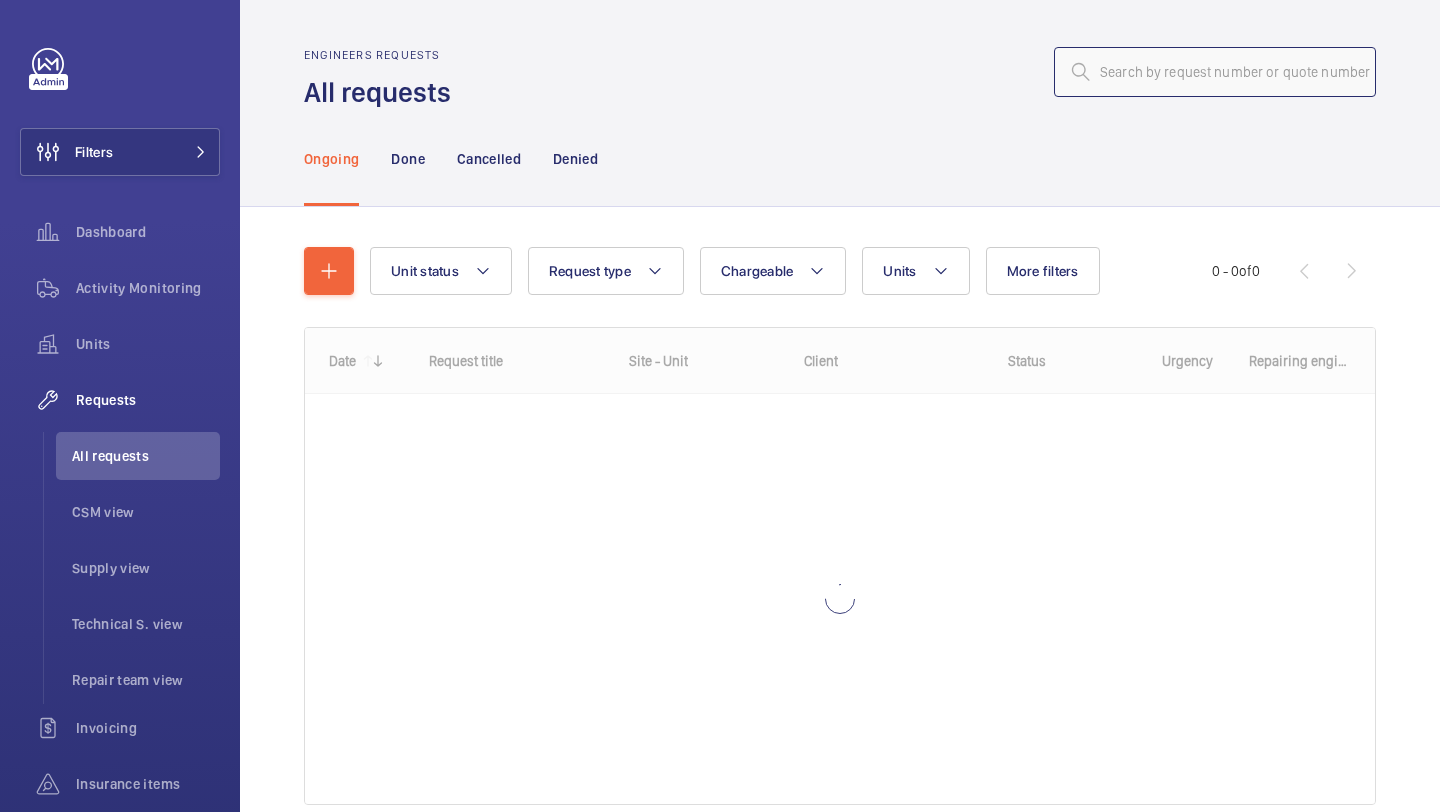 paste on "R25-10705" 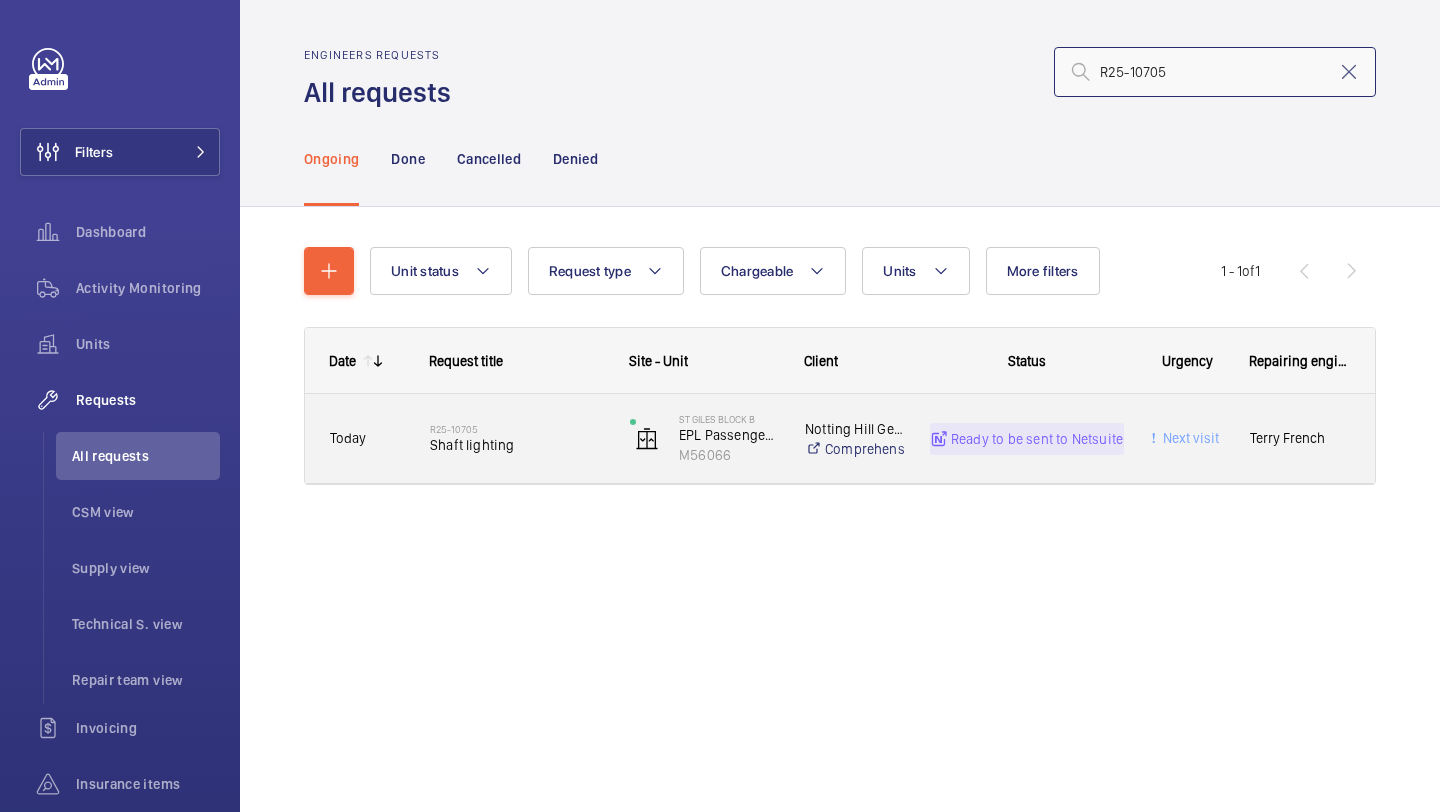 type on "R25-10705" 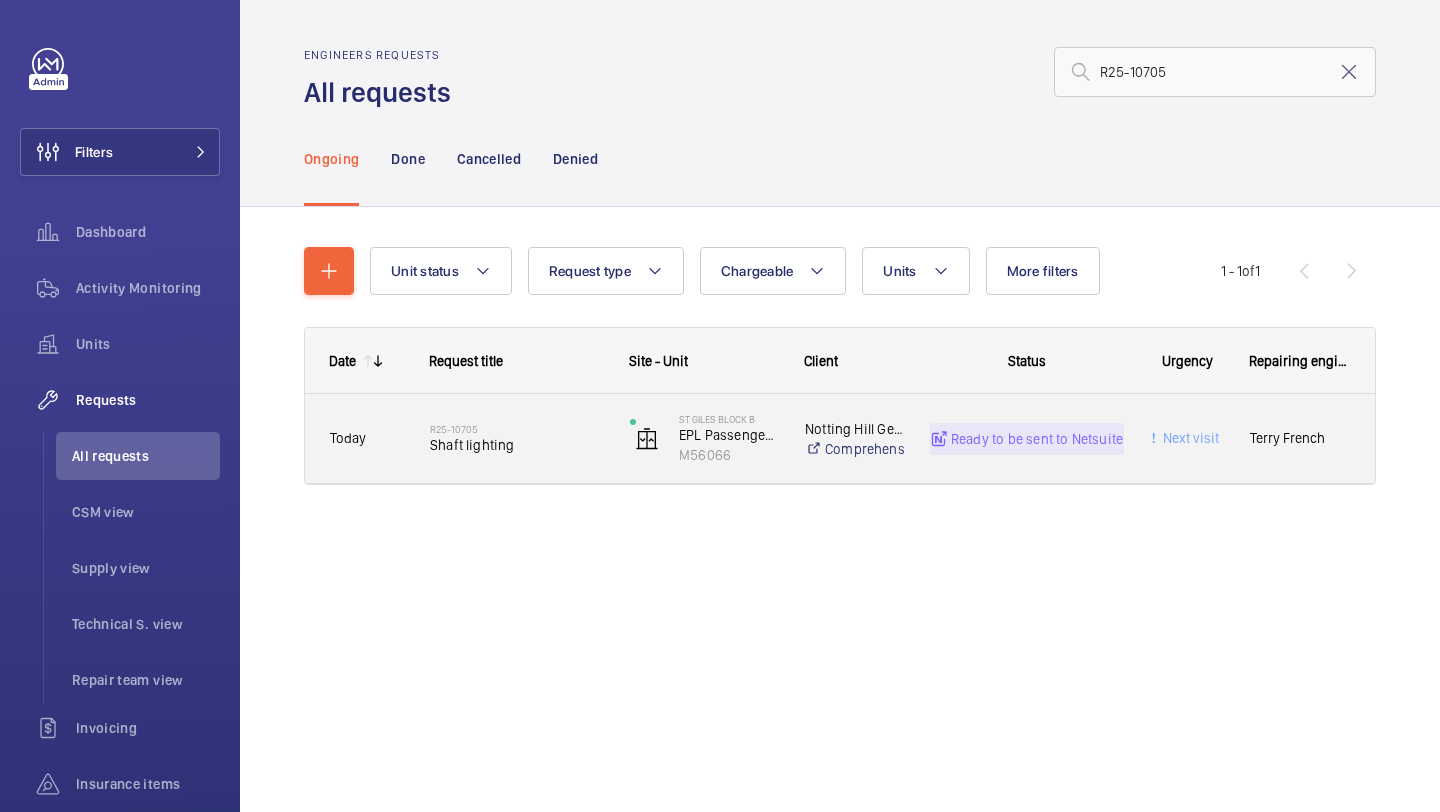click on "Shaft lighting" 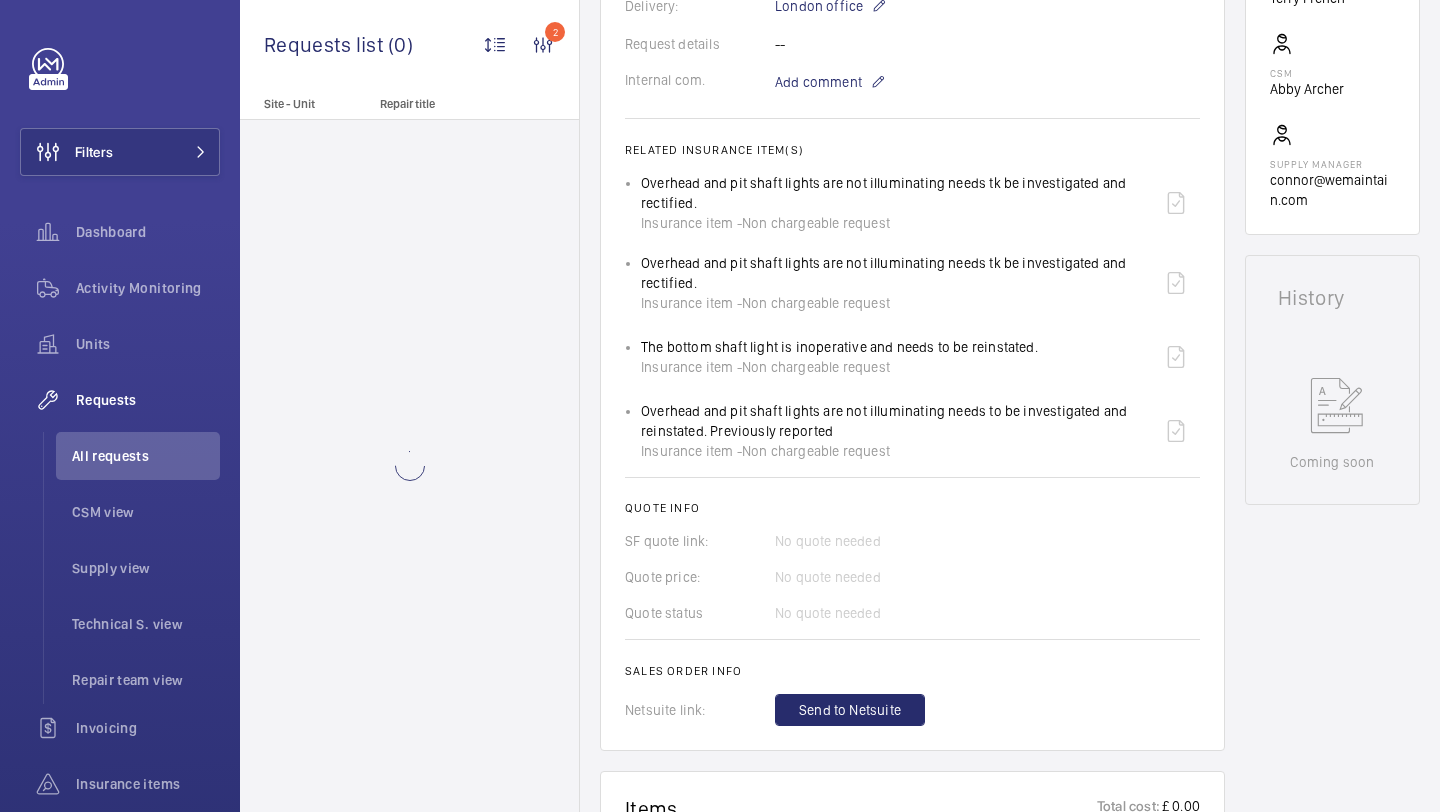 scroll, scrollTop: 773, scrollLeft: 0, axis: vertical 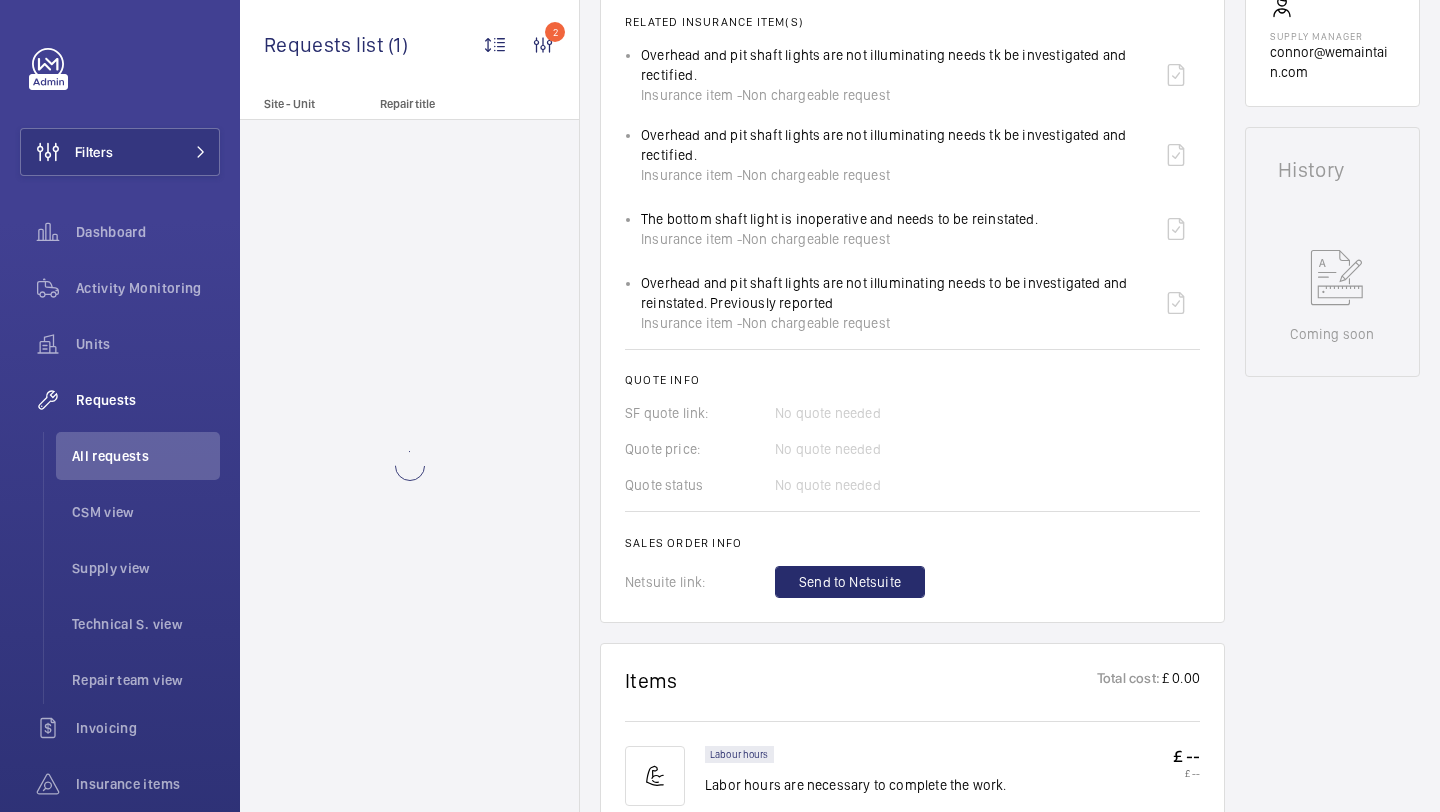 click on "Engineers requests  R25-10705   The repair request was created on 2025-08-08 by Terry French for shaft lighting issues. A man-hour request and part request were submitted on the same day. The supply chain manager's email was set to connor@wemaintain.com. The request is currently in progress with a priority of "FOR_THE_NEXT_VISIT".  AI Summary Created on:  08/08/2025  Urgency: Next visit Status: Ready to be sent to Netsuite Repairing engineer:  Terry French  Created by:  Terry French  Chargeable: Non chargeable request Delivery:  London office  Request details -- Internal com. Add comment Related insurance item(s)  Overhead and pit shaft lights are not illuminating needs tk
be investigated and rectified.  Insurance item - Non chargeable request   Overhead and pit shaft
lights are not illuminating needs tk be investigated and
rectified.  Insurance item - Non chargeable request  The bottom shaft light
is inoperative and needs to be reinstated.  Insurance item - Non chargeable request Insurance item - Quote info" 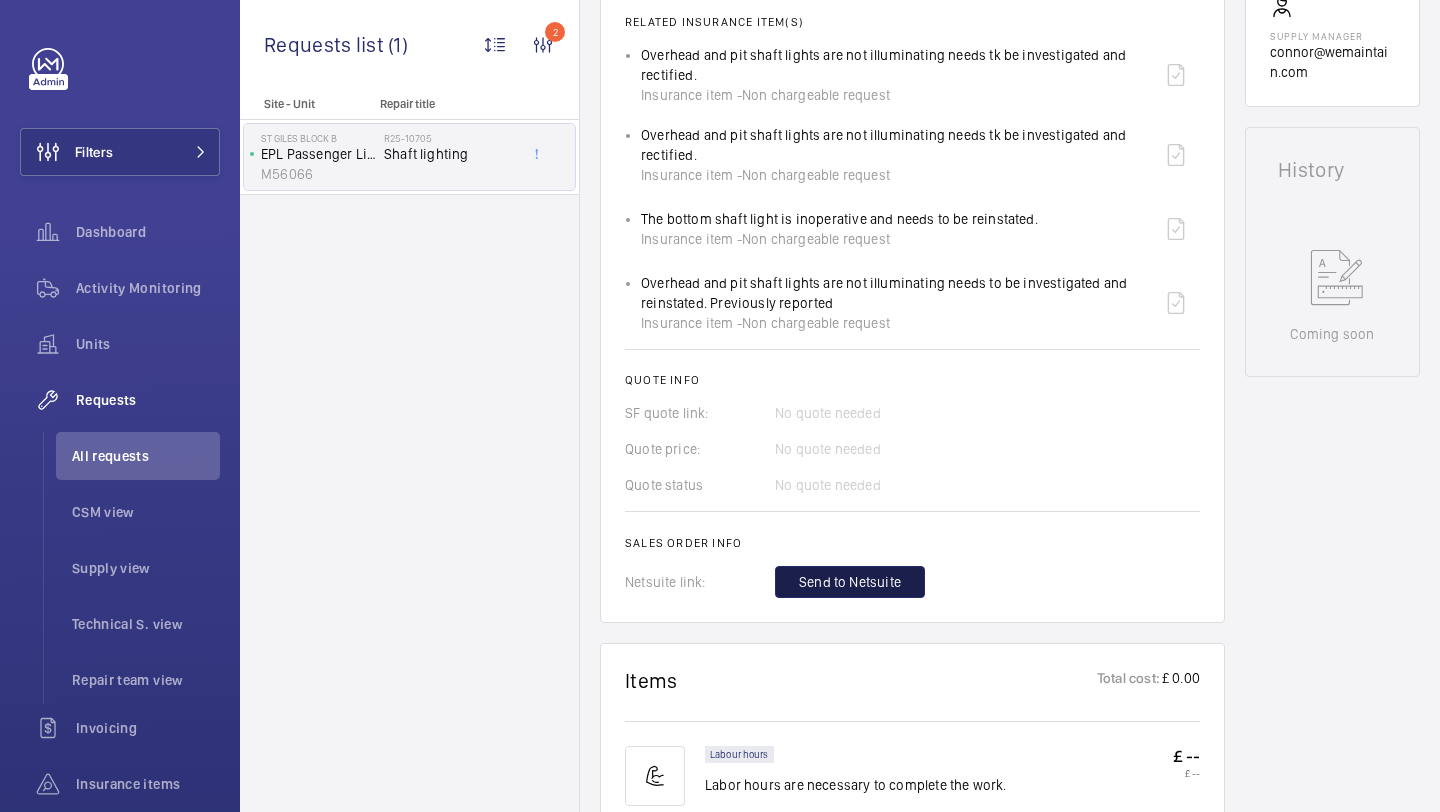 click on "Send to Netsuite" 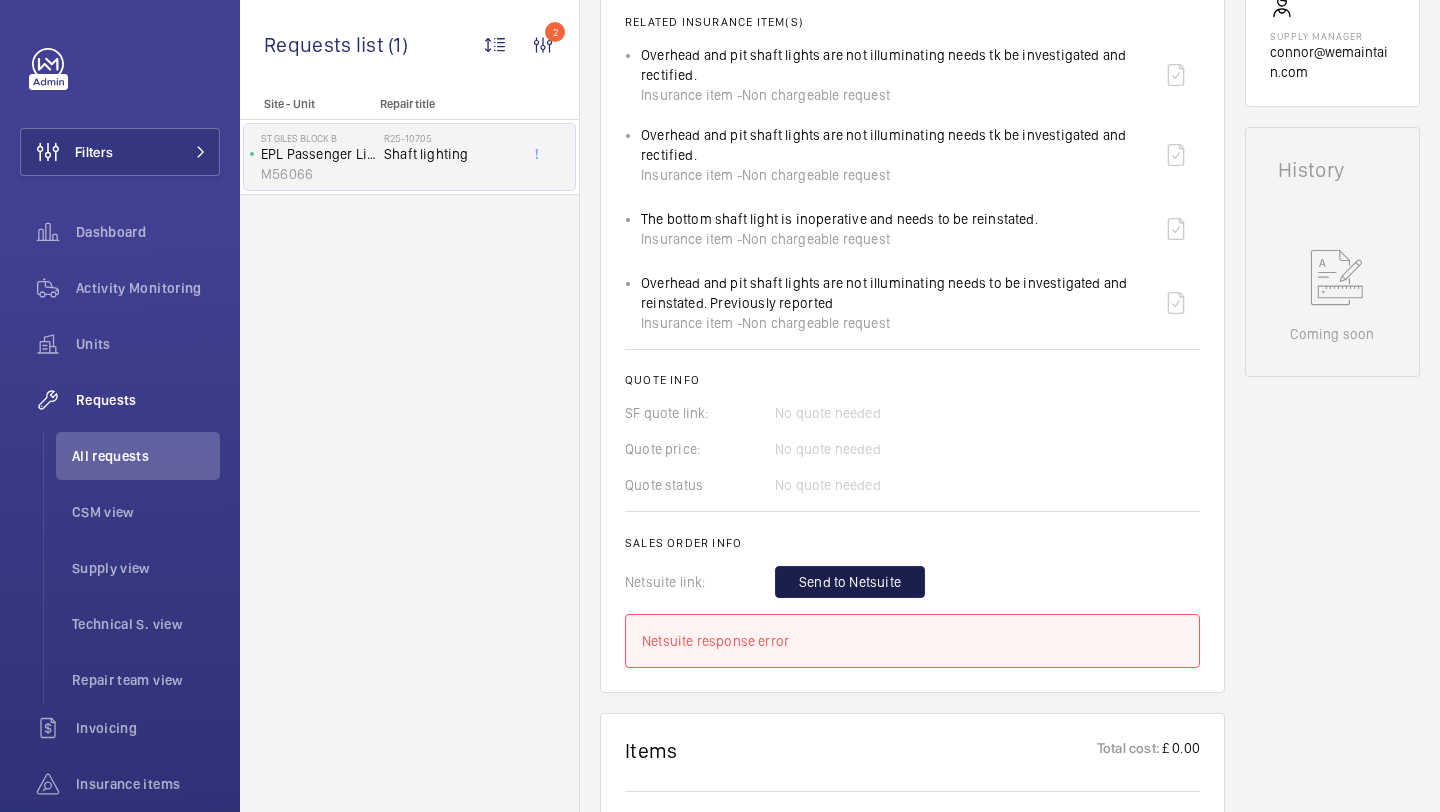 click on "Send to Netsuite" 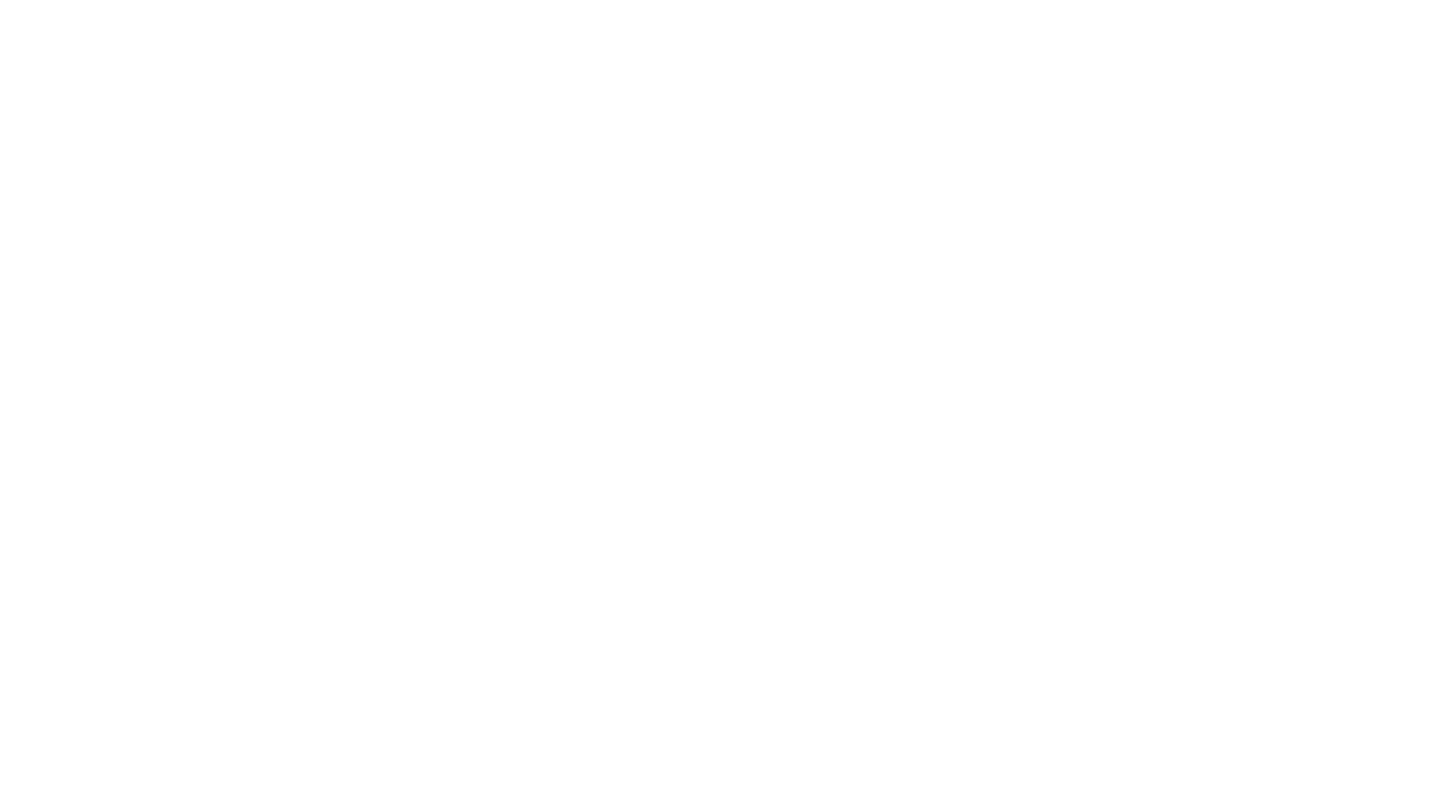 scroll, scrollTop: 0, scrollLeft: 0, axis: both 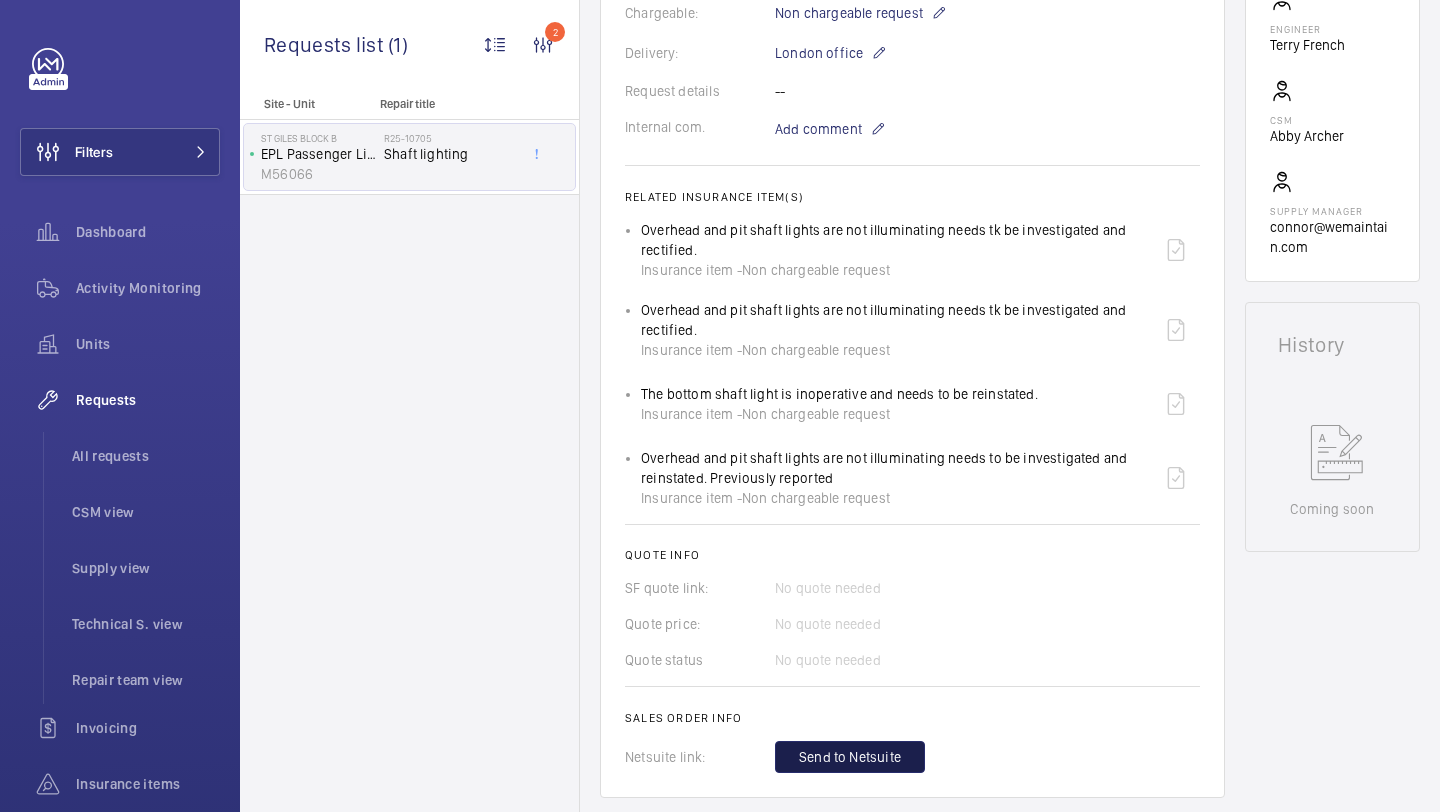 click on "Send to Netsuite" 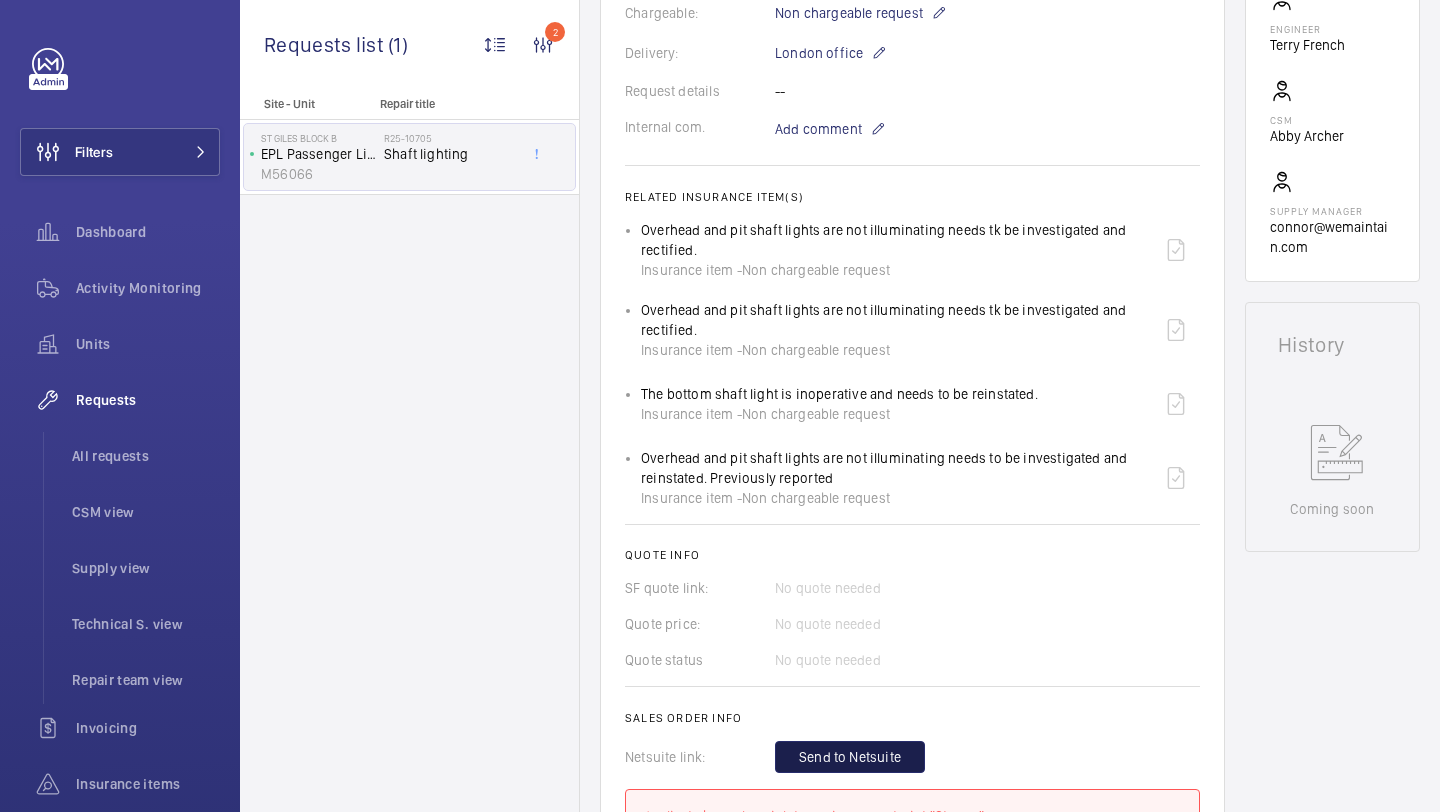 click on "Send to Netsuite" 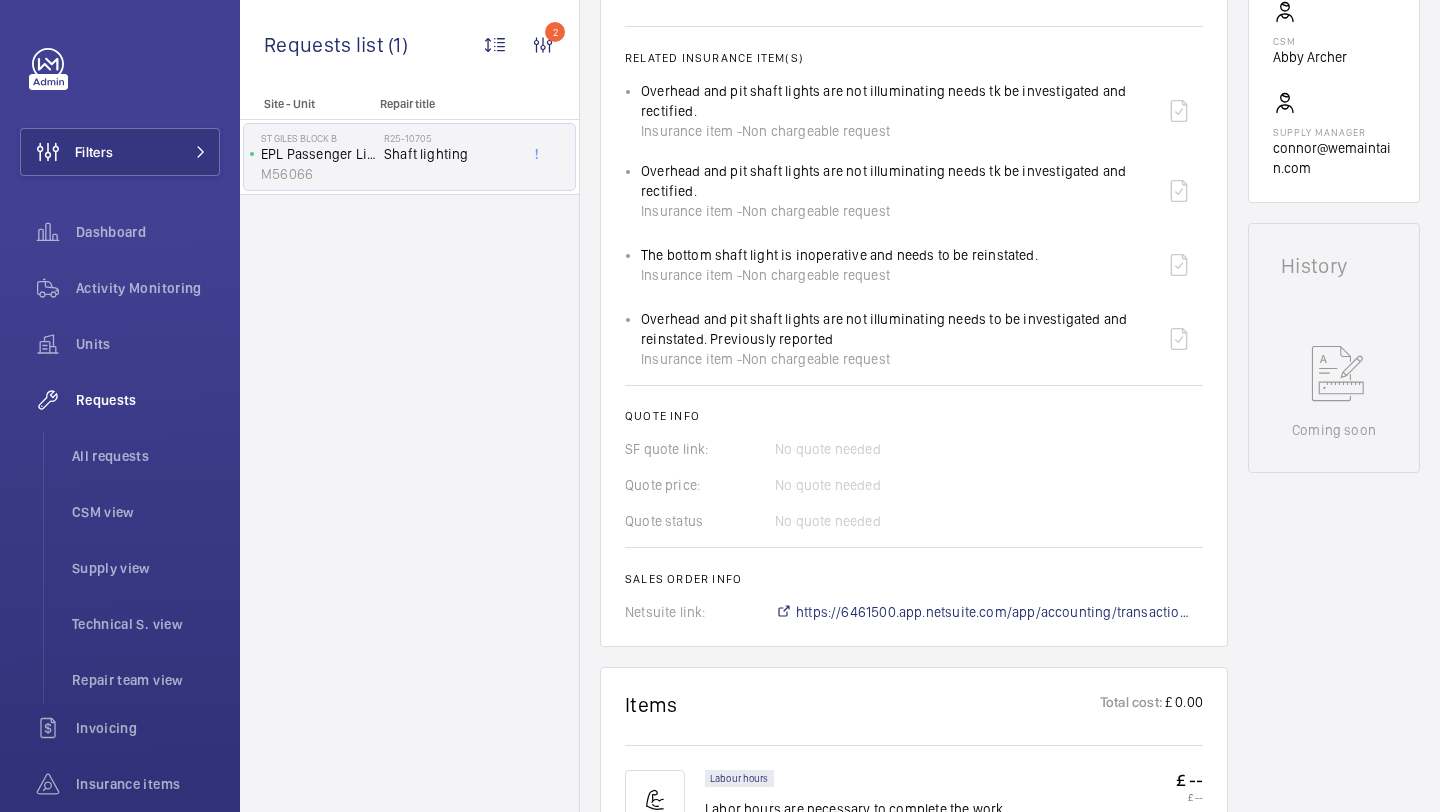 scroll, scrollTop: 729, scrollLeft: 0, axis: vertical 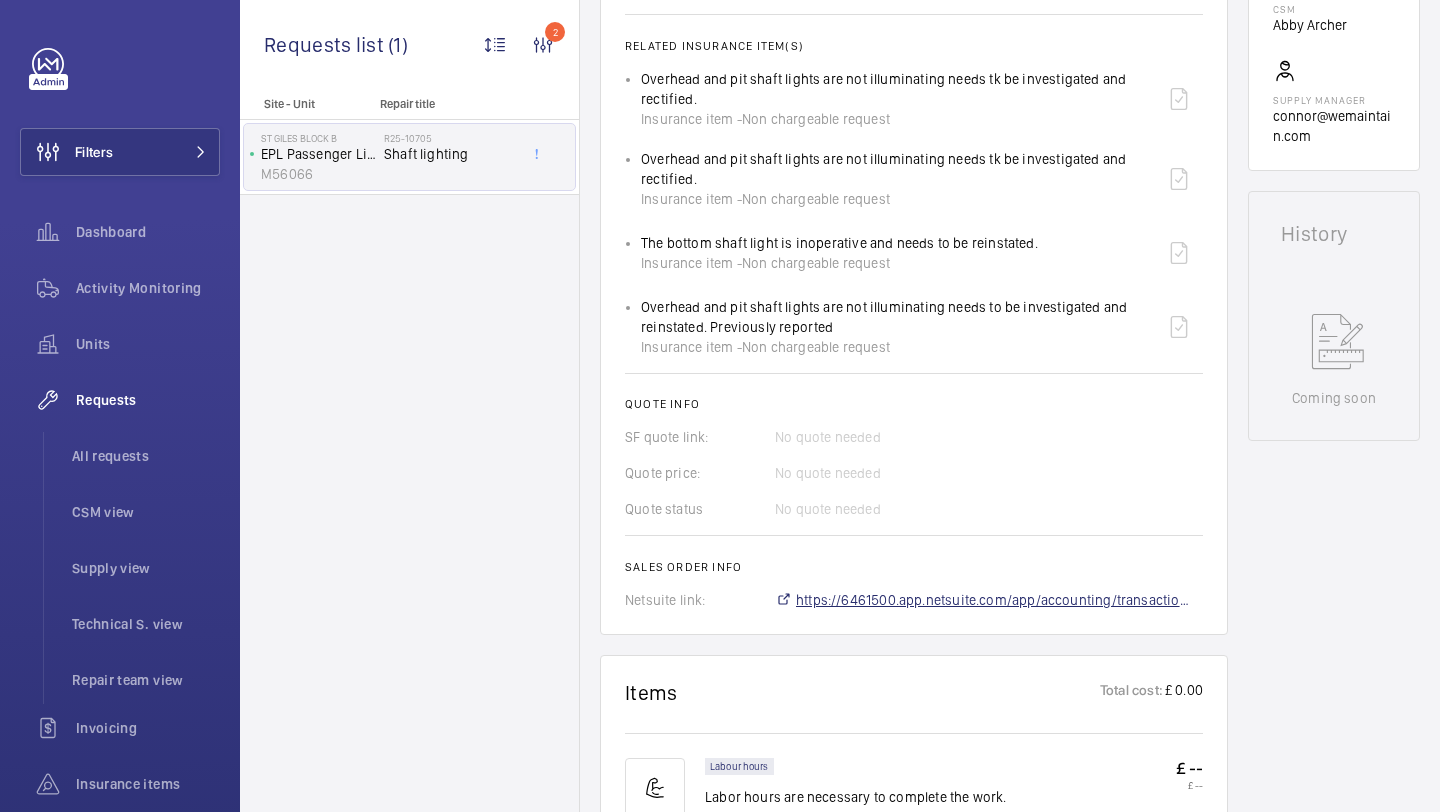 click on "https://6461500.app.netsuite.com/app/accounting/transactions/salesord.nl?id=2889471" 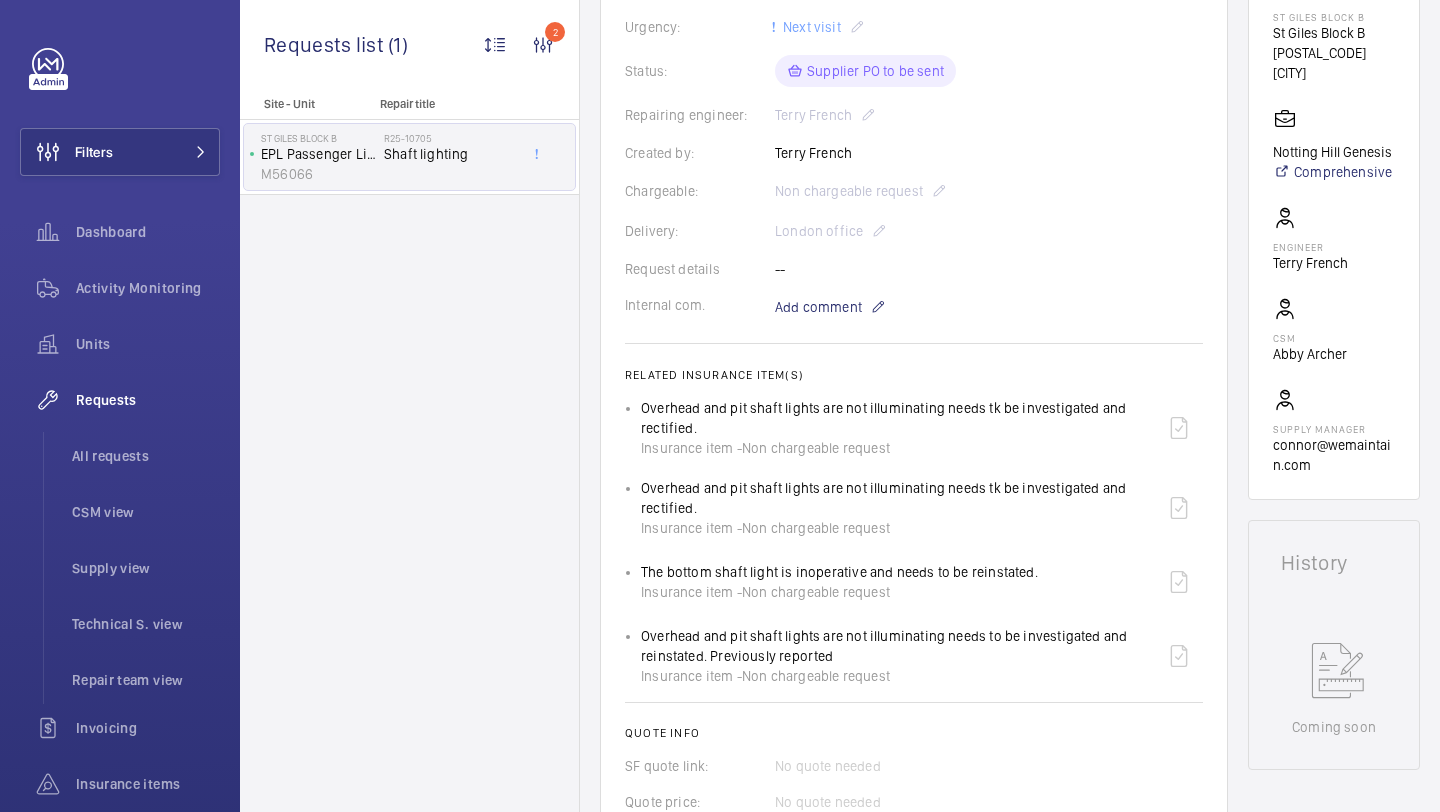 scroll, scrollTop: 0, scrollLeft: 0, axis: both 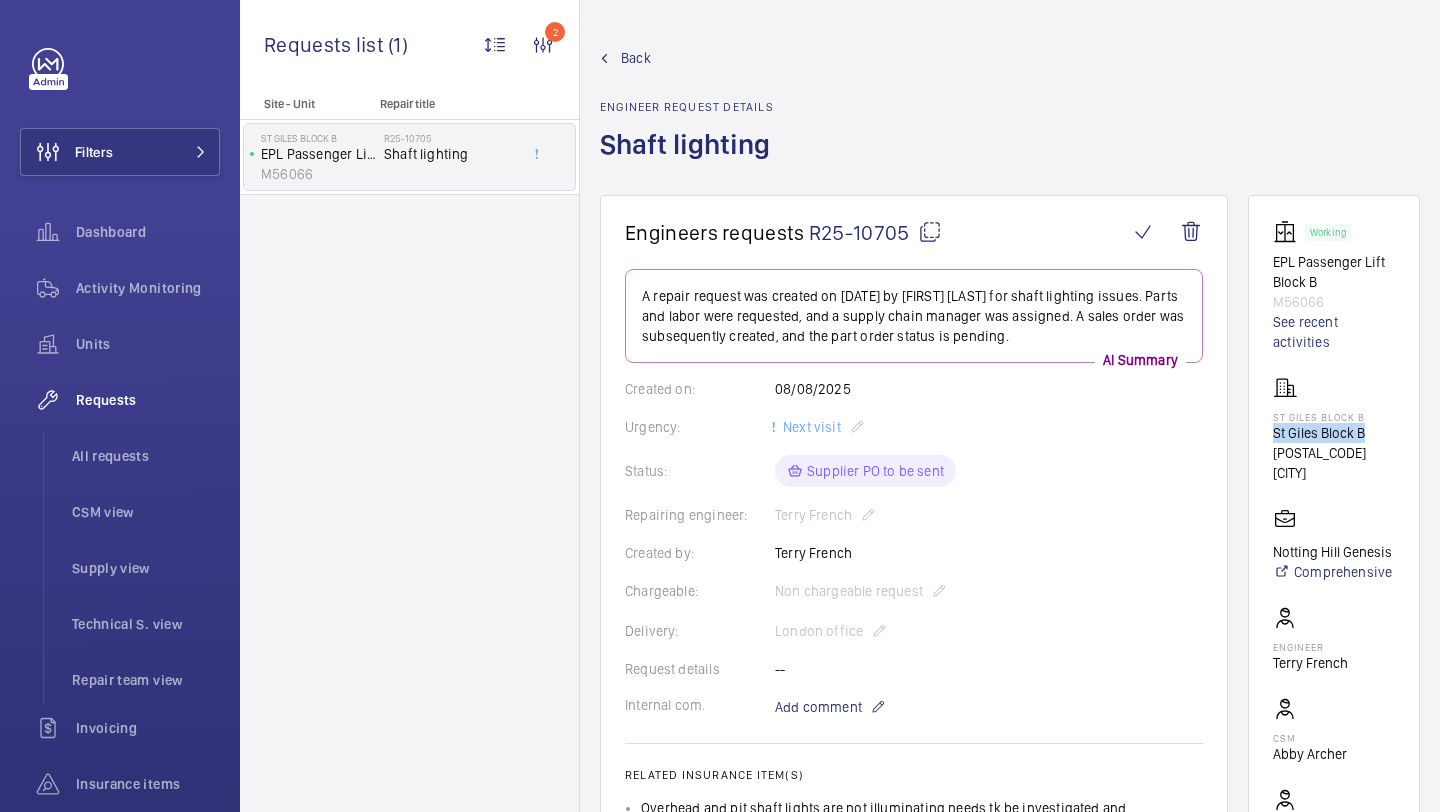 drag, startPoint x: 1364, startPoint y: 433, endPoint x: 1257, endPoint y: 433, distance: 107 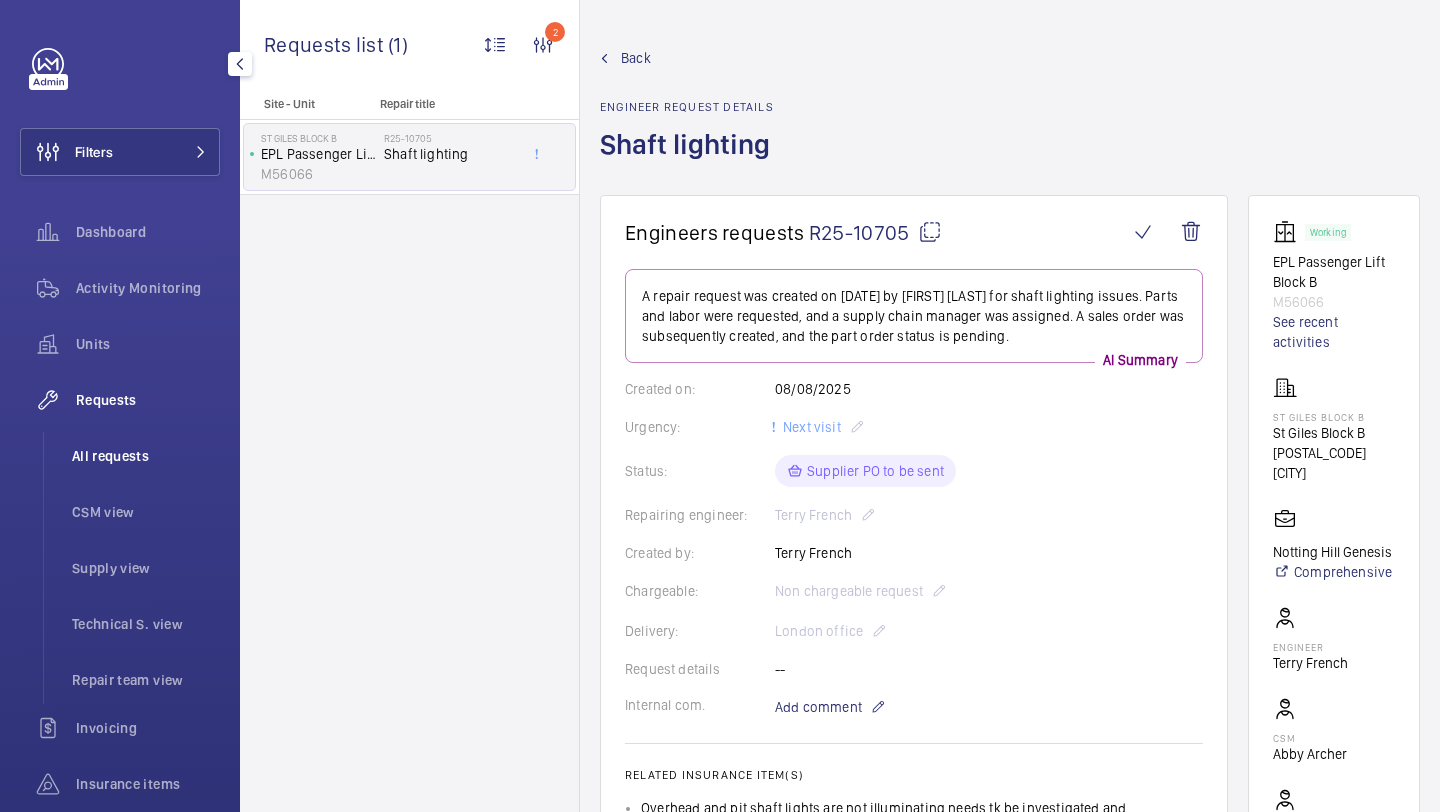 click on "All requests" 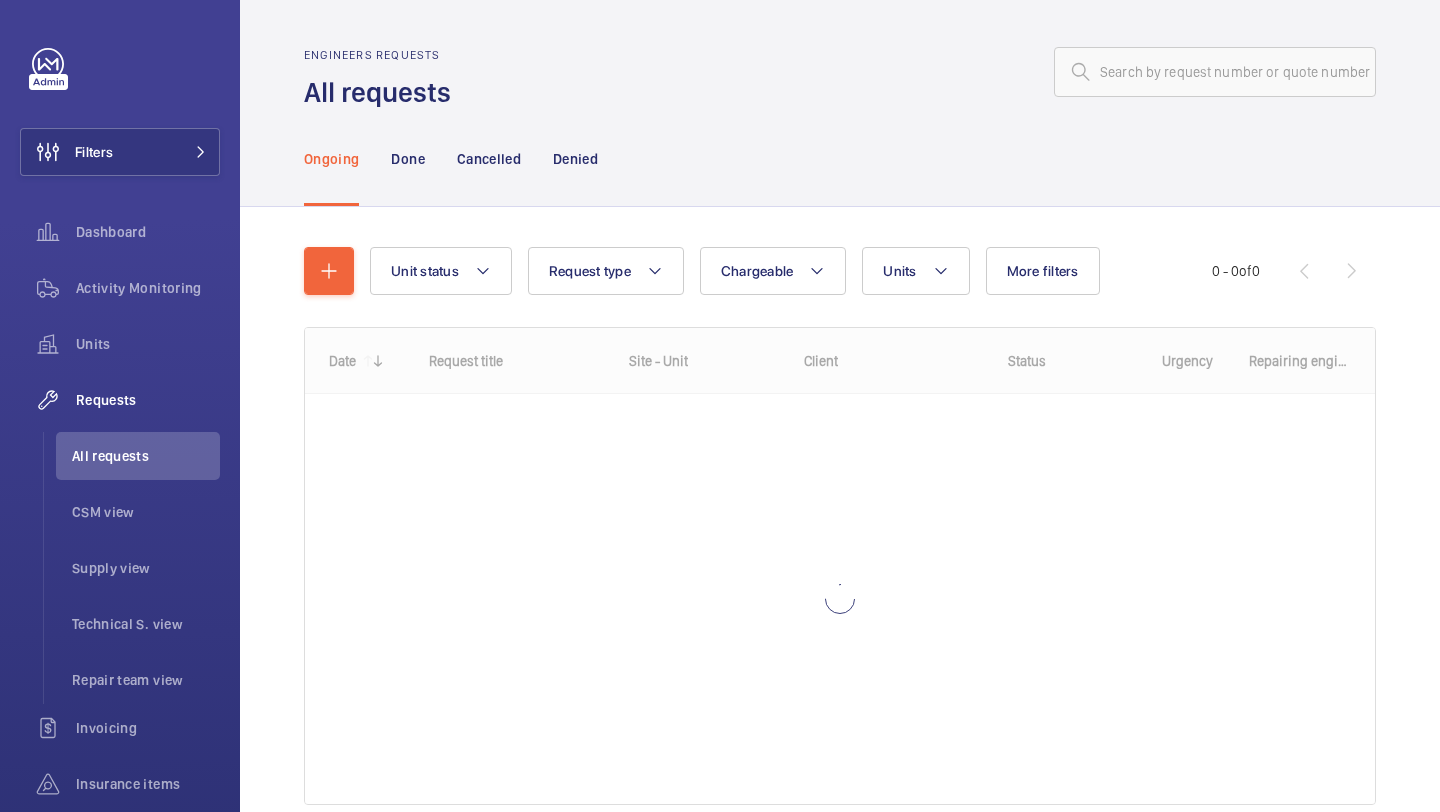 click on "Unit status Request type  Chargeable Units More filters Request status Urgency Repairing engineer Engineer Device type Reset all filters 0 - 0  of  0
Date
Request title
Site - Unit
to" 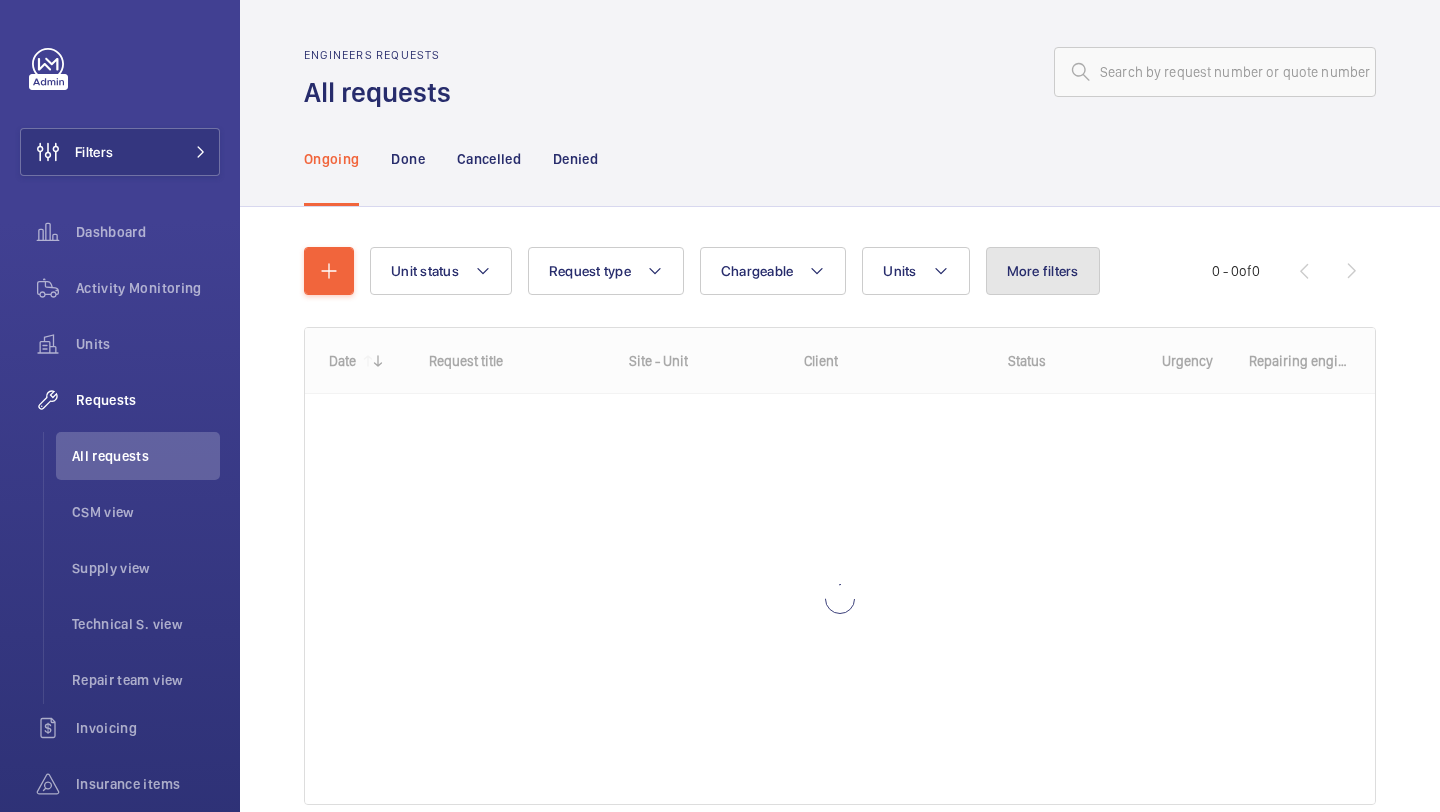 click on "More filters" 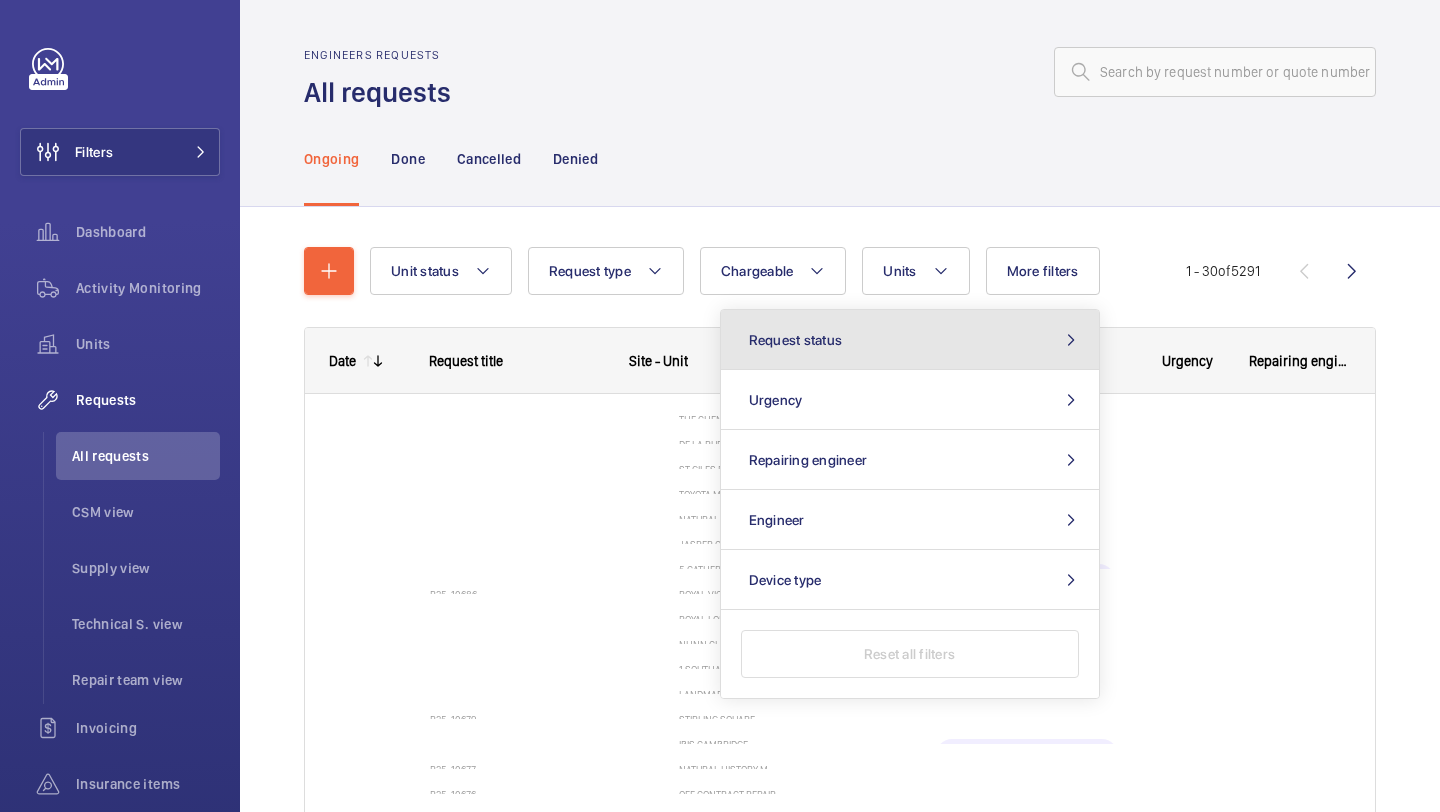 click on "Request status" 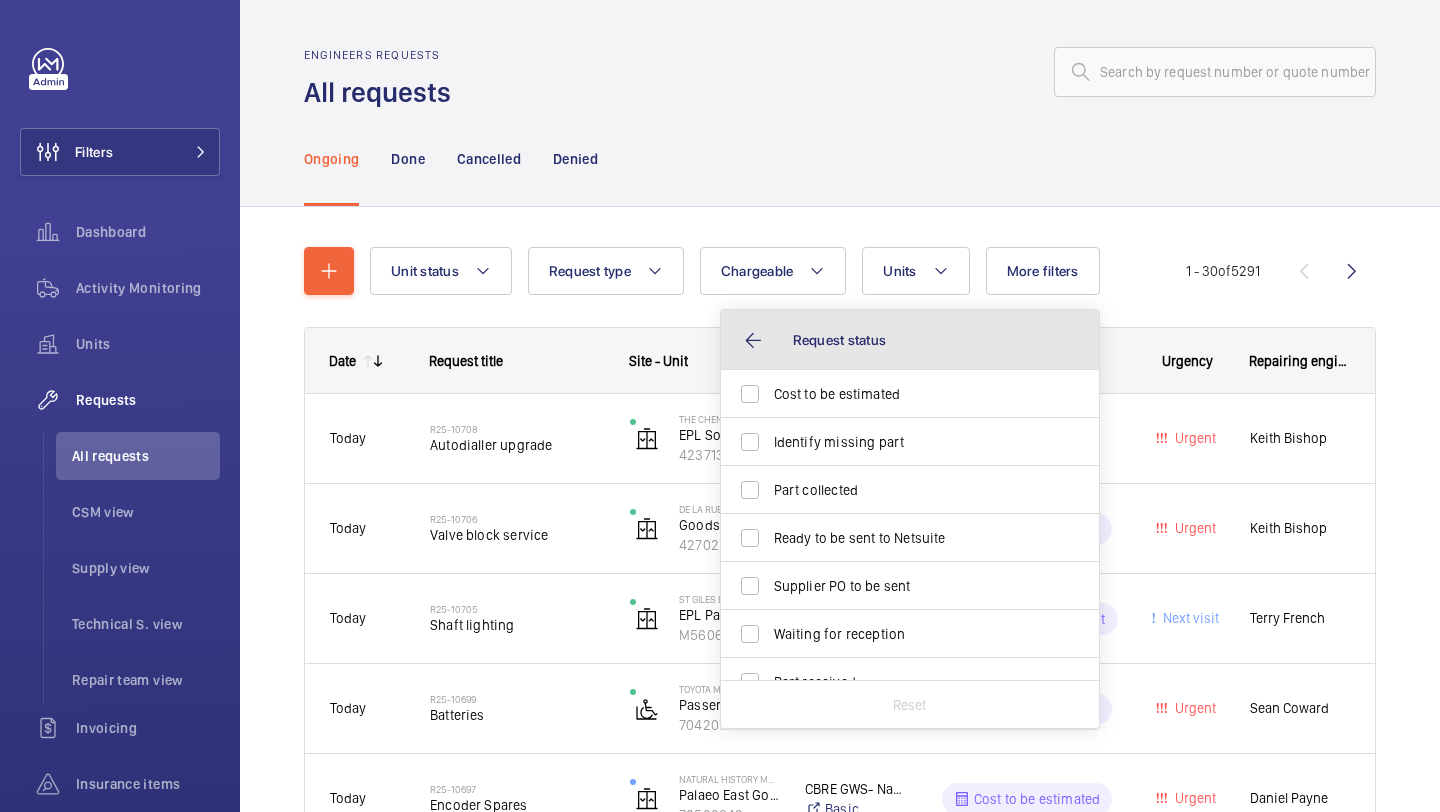 click on "Request status" 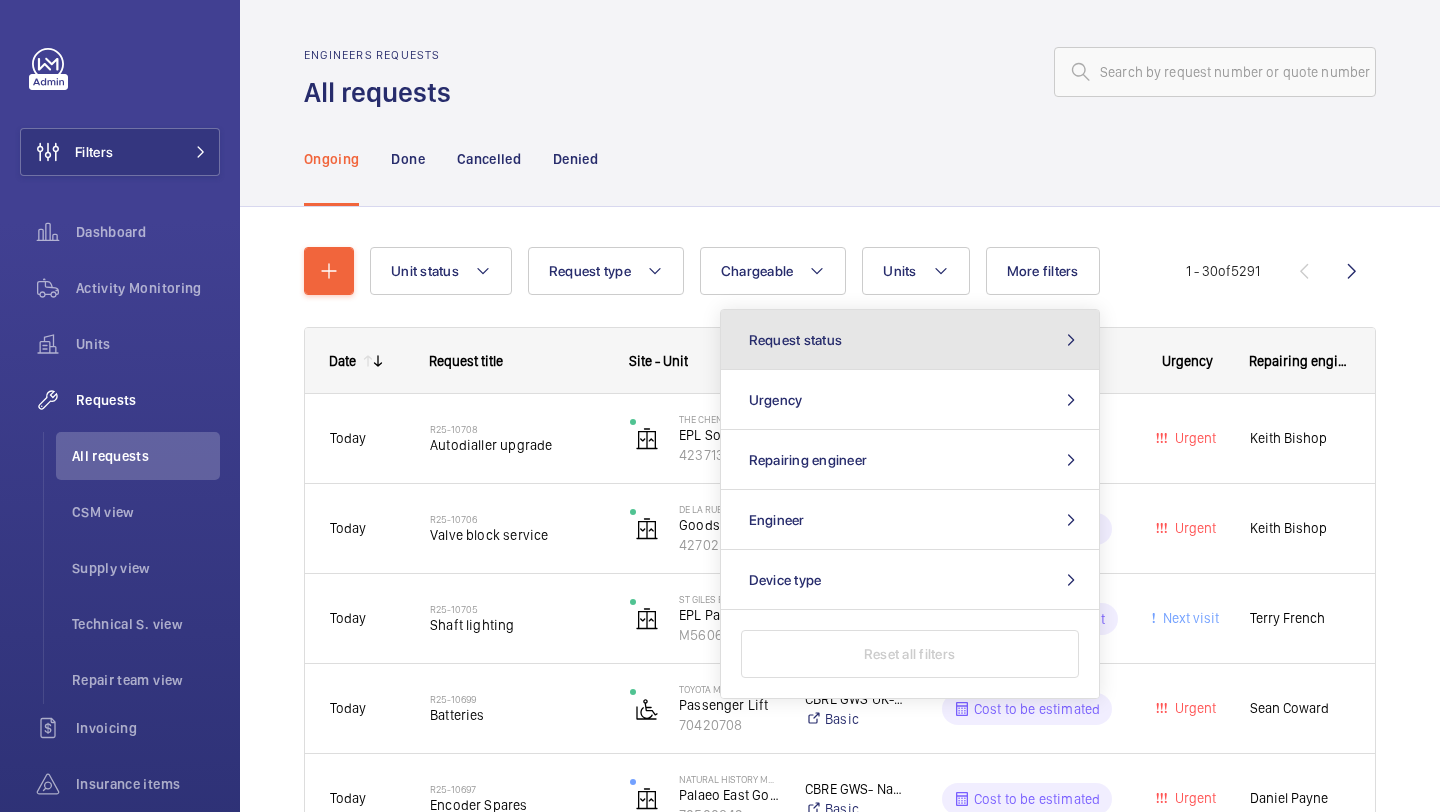 click on "Request status" 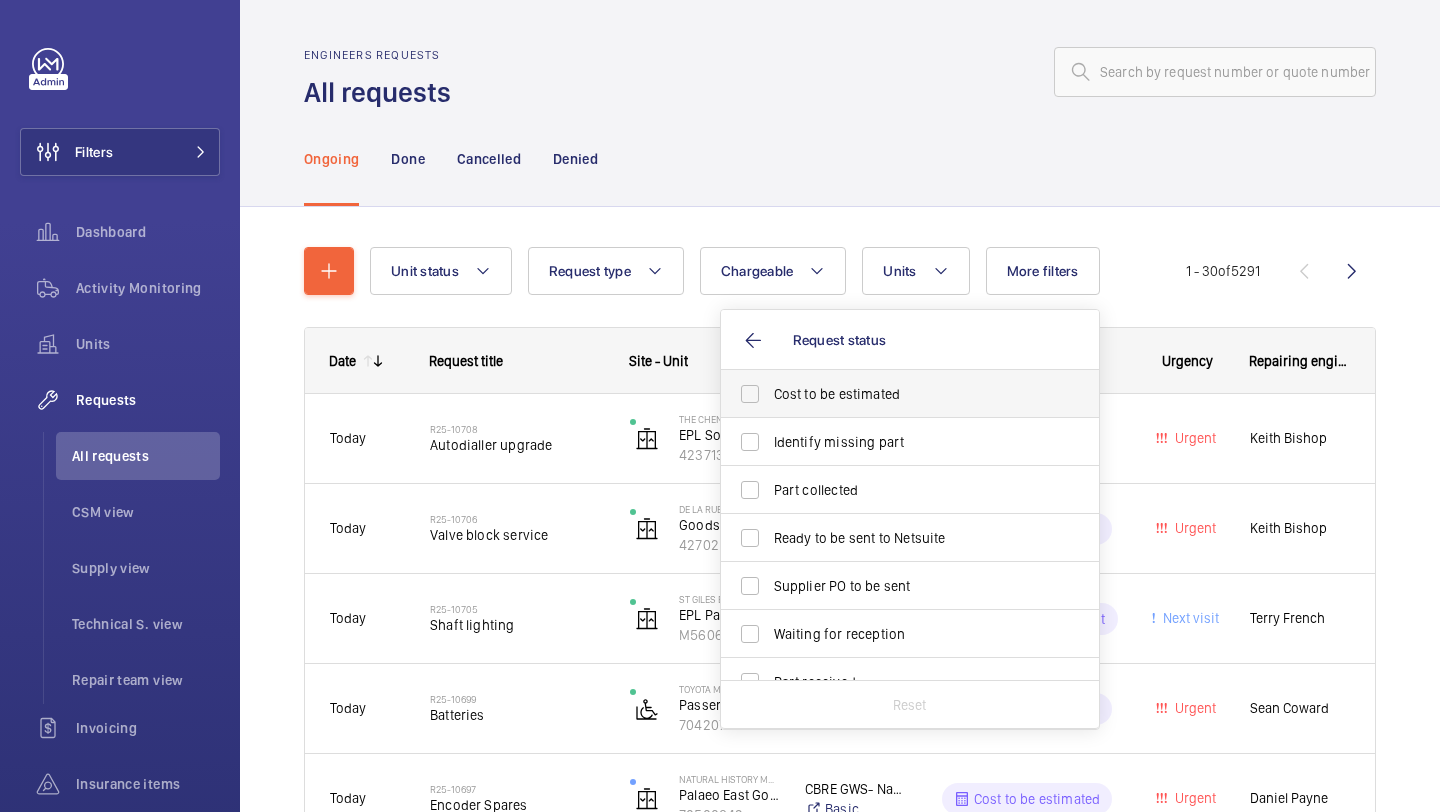 click on "Cost to be estimated" at bounding box center [895, 394] 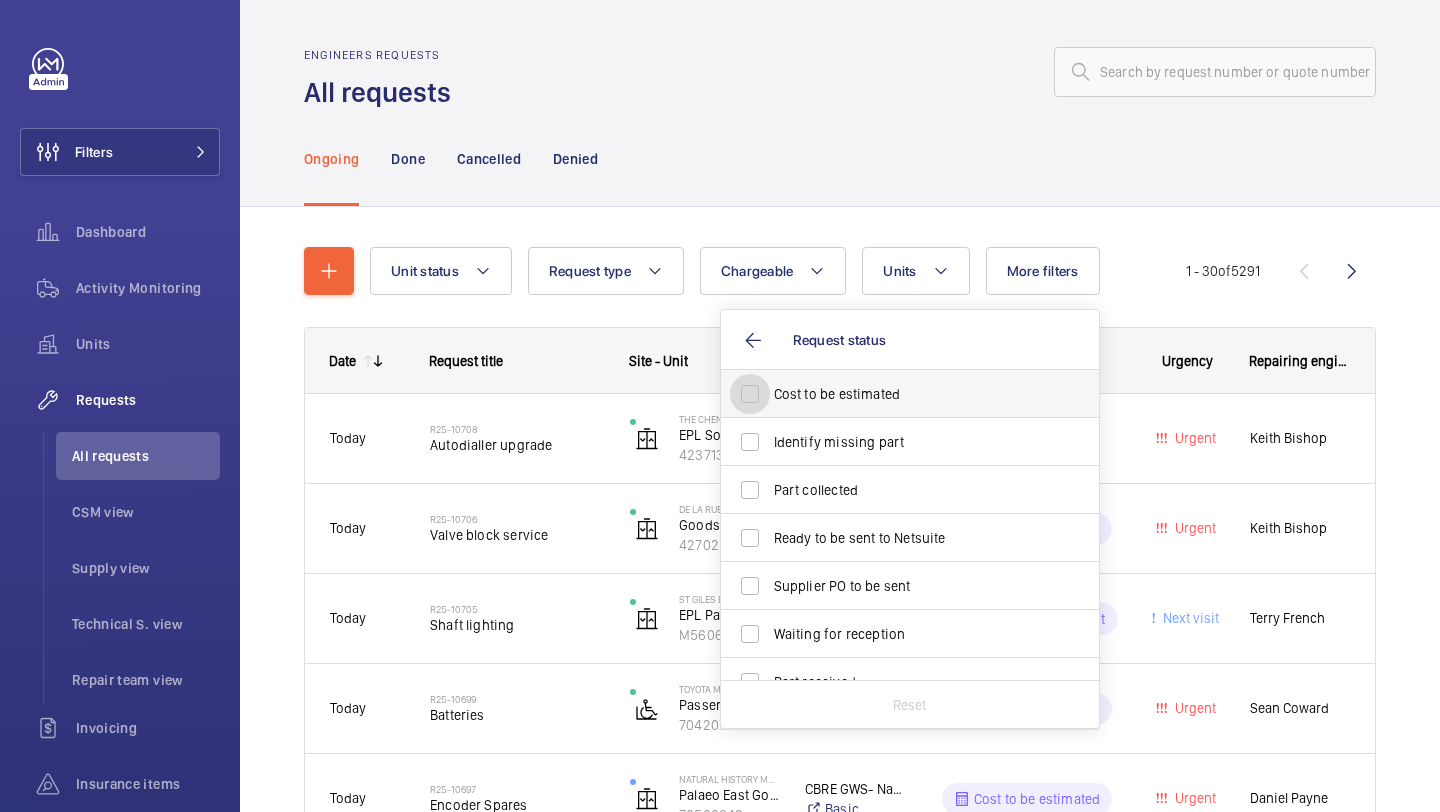 click on "Cost to be estimated" at bounding box center (750, 394) 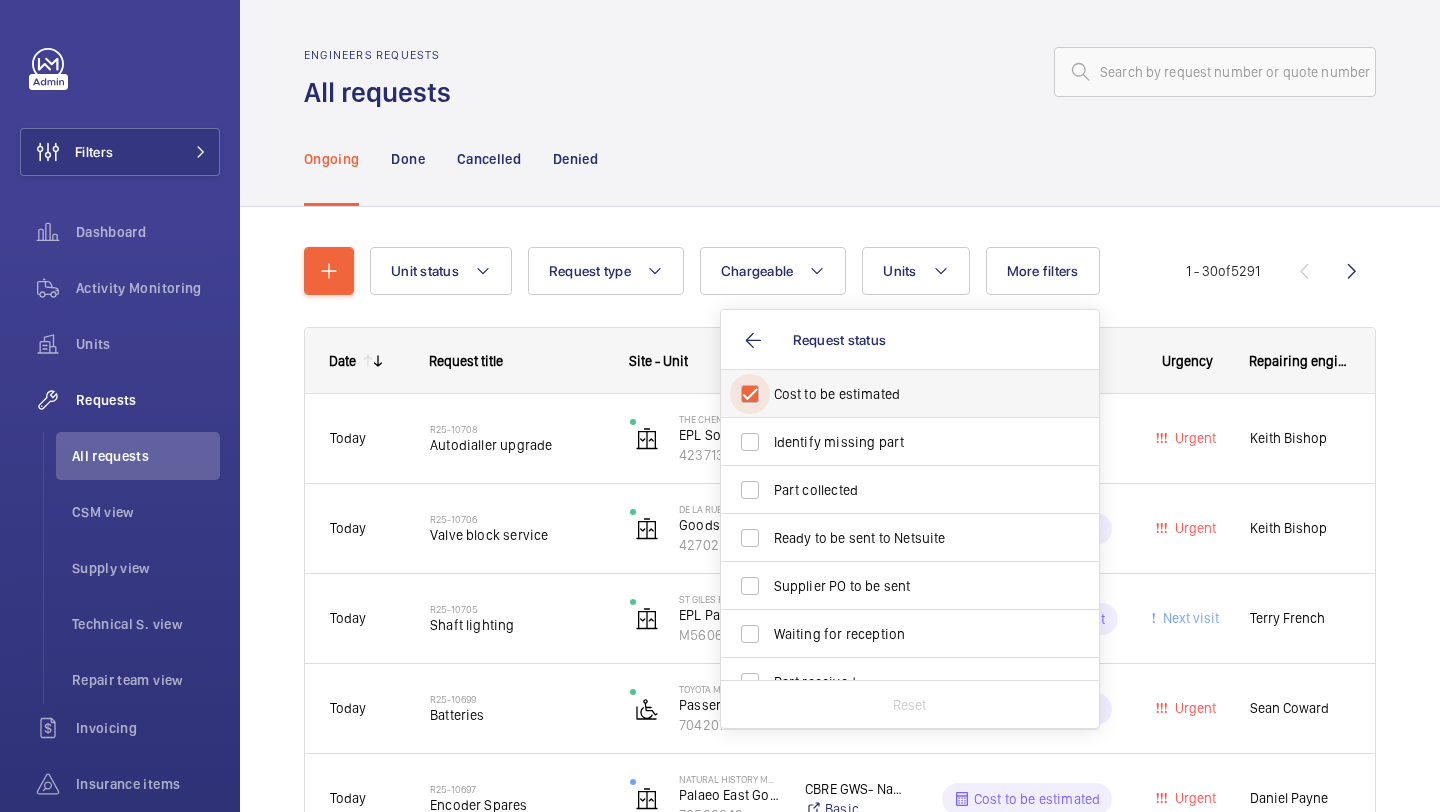 checkbox on "true" 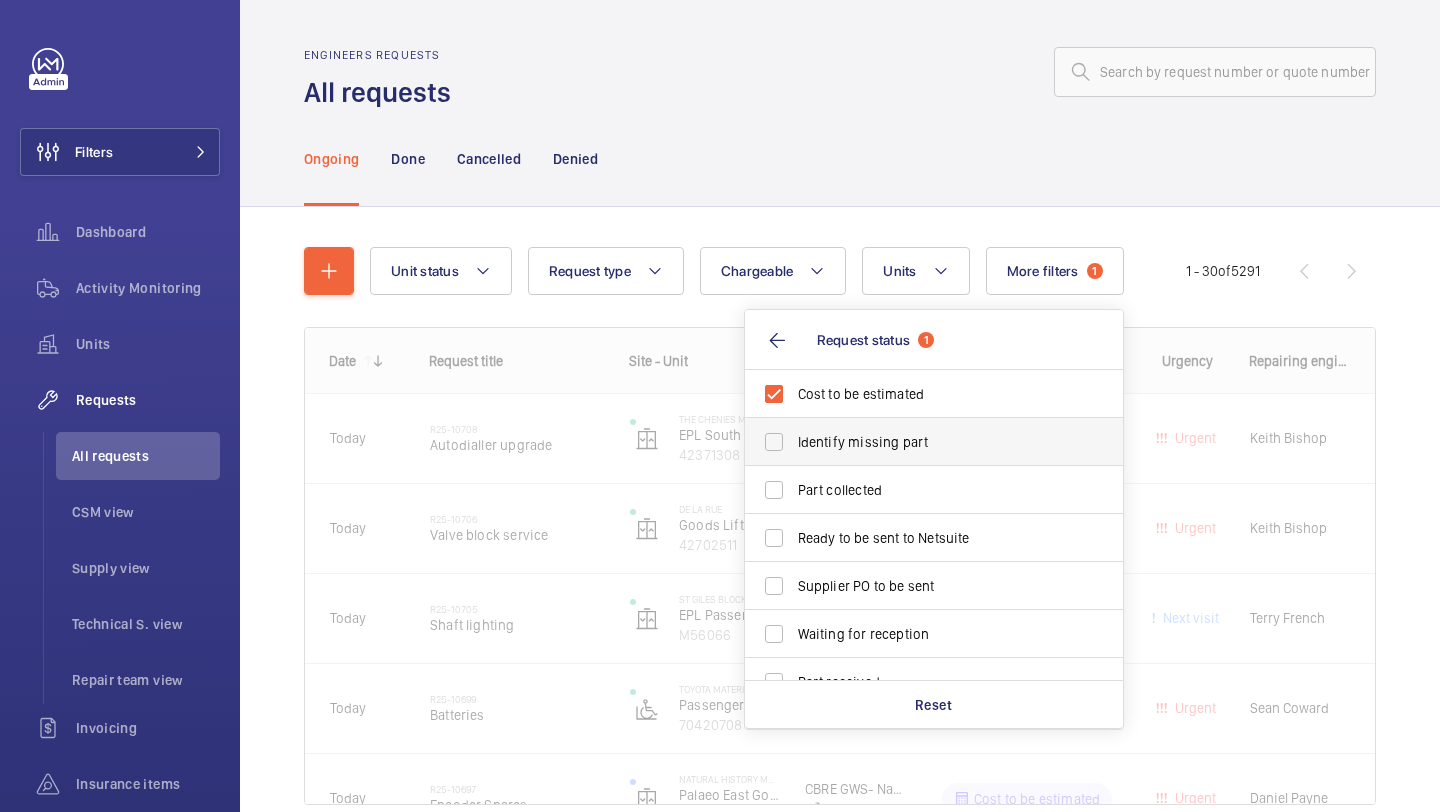 click on "Identify missing part" at bounding box center [919, 442] 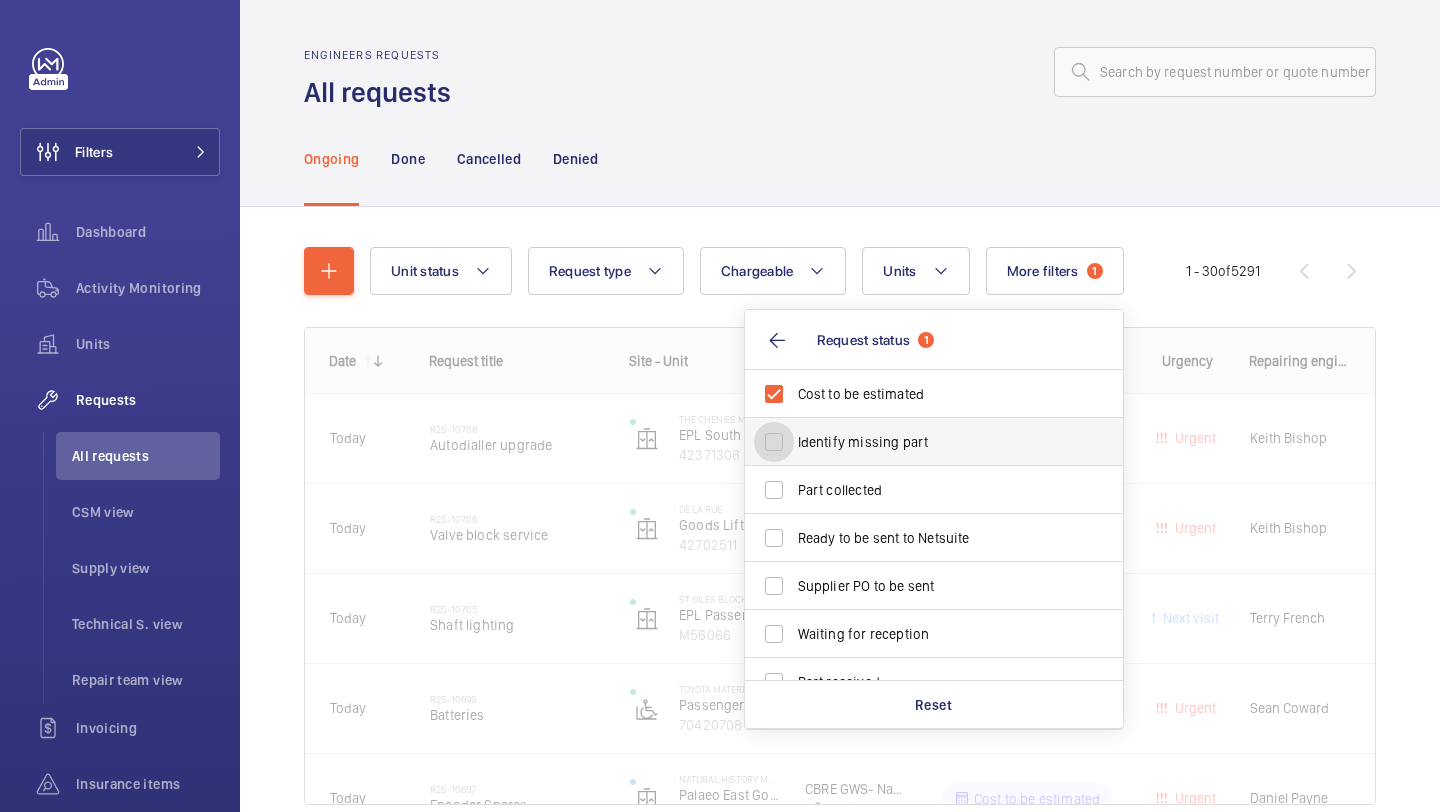 click on "Identify missing part" at bounding box center (774, 442) 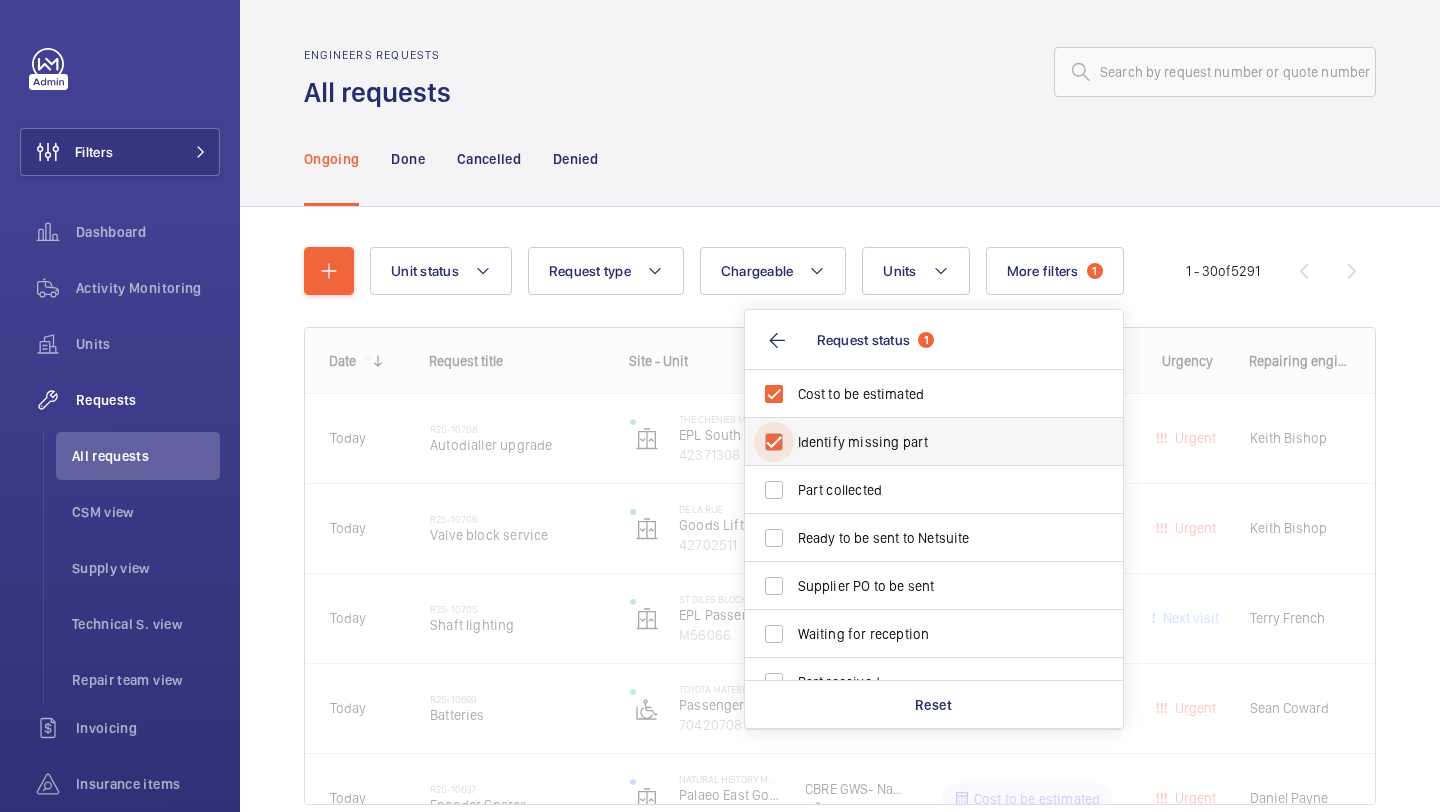 checkbox on "true" 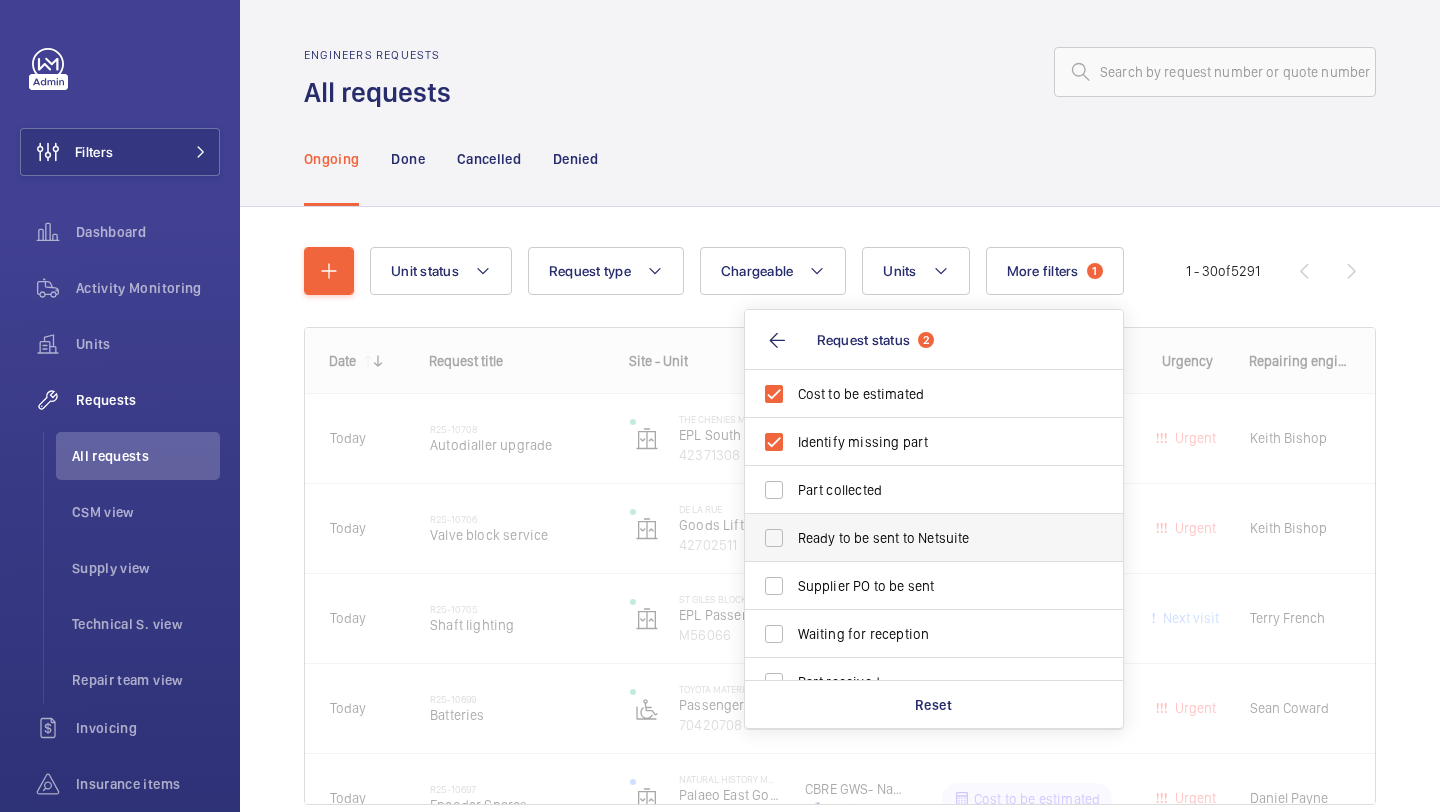 click on "Ready to be sent to Netsuite" at bounding box center [935, 538] 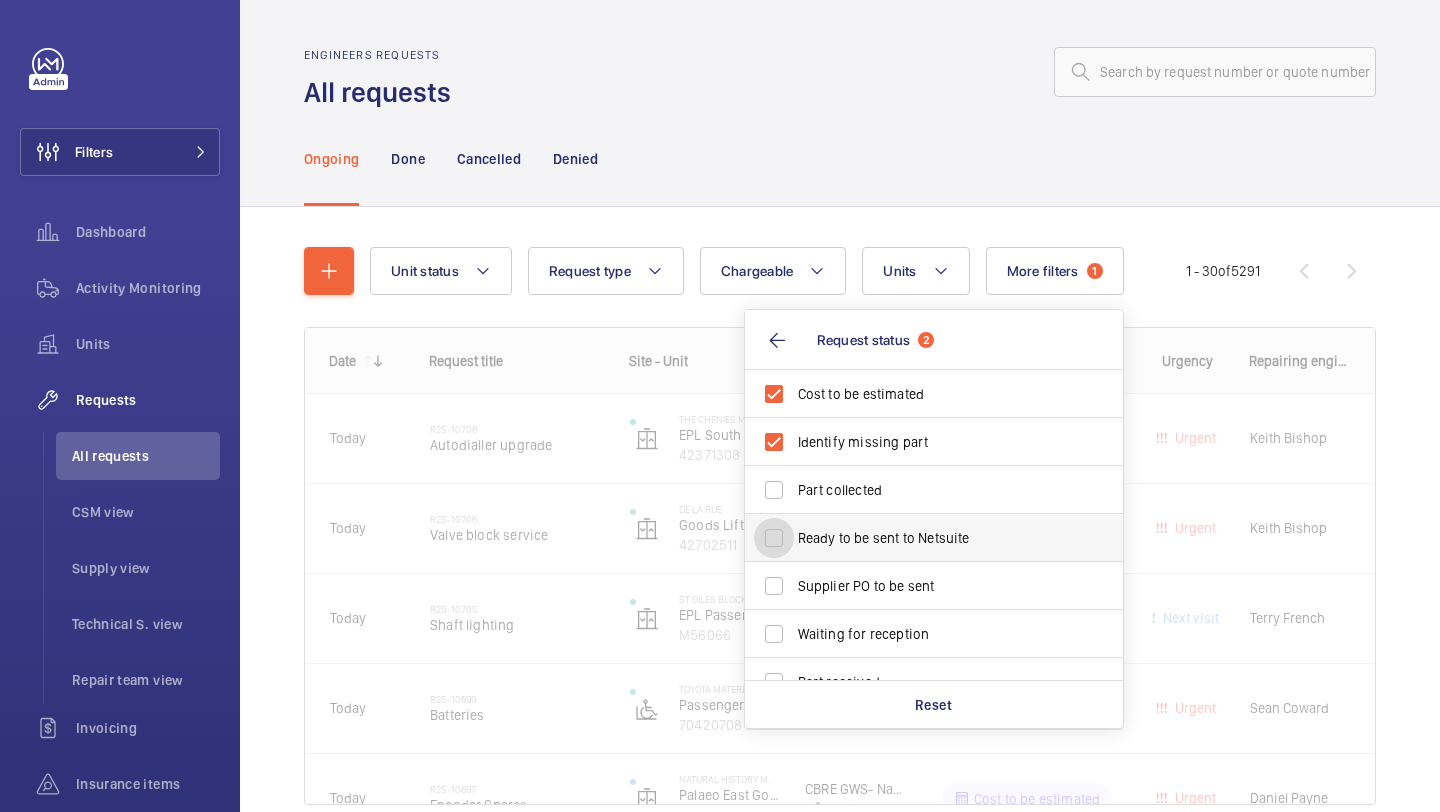 click on "Ready to be sent to Netsuite" at bounding box center [774, 538] 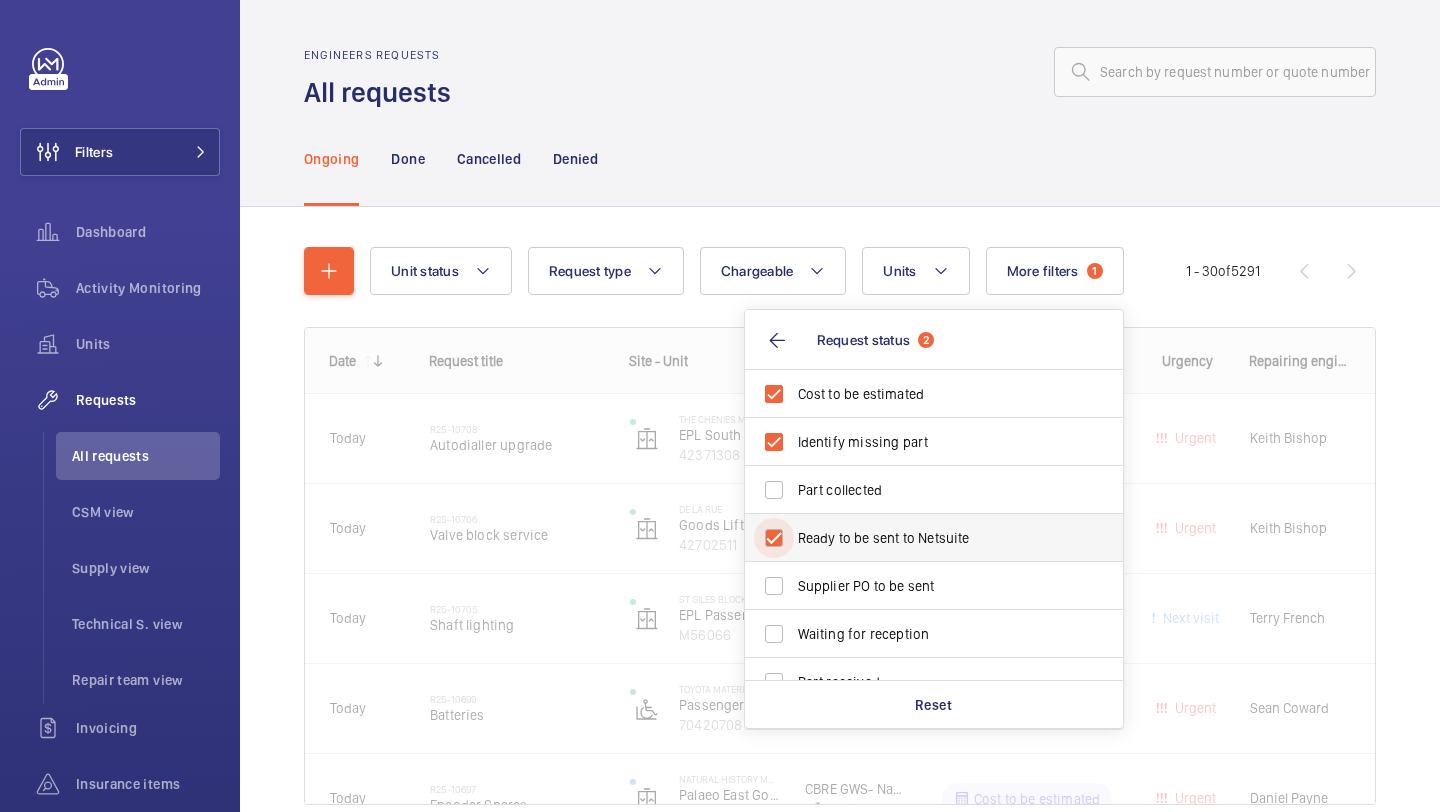 checkbox on "true" 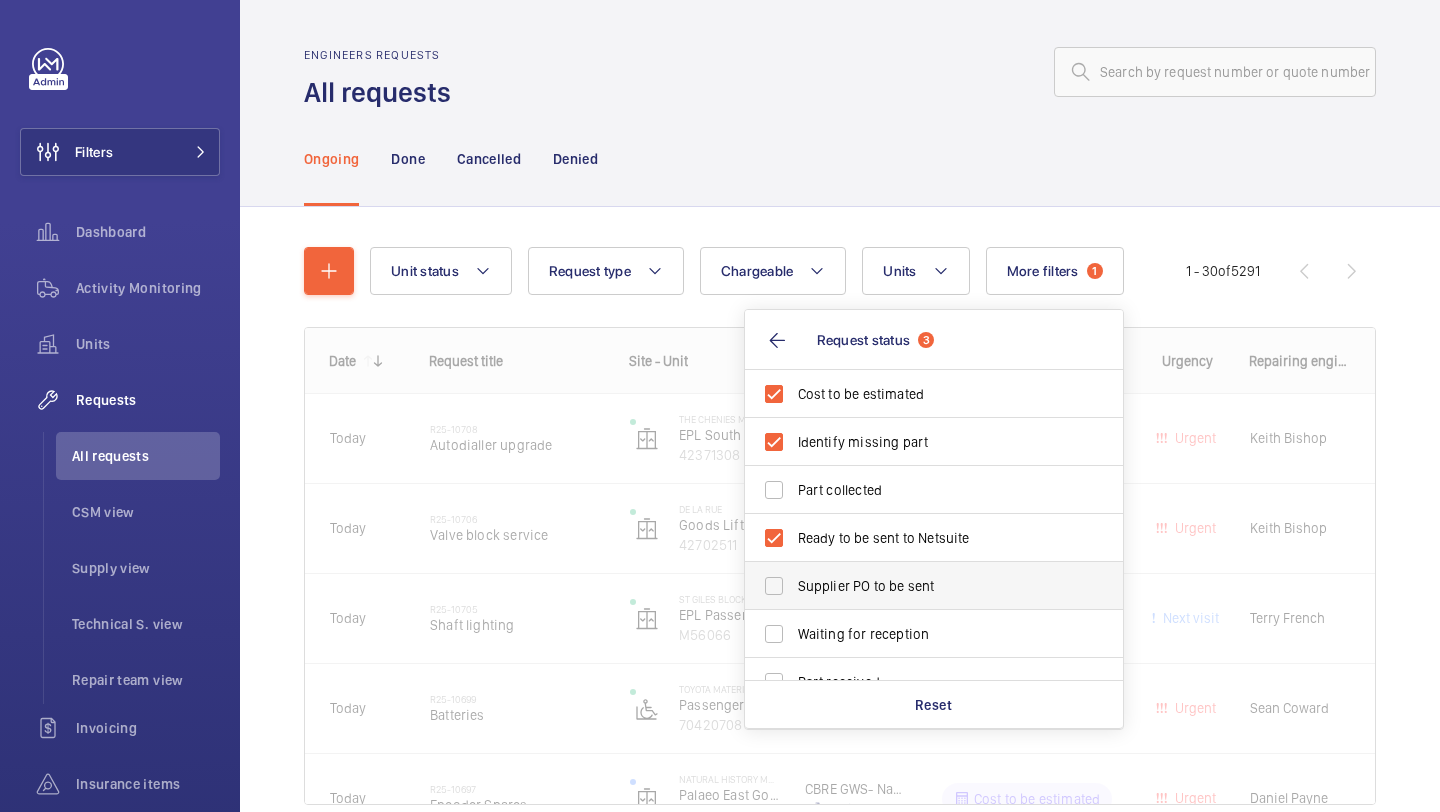 click on "Supplier PO to be sent" at bounding box center (919, 586) 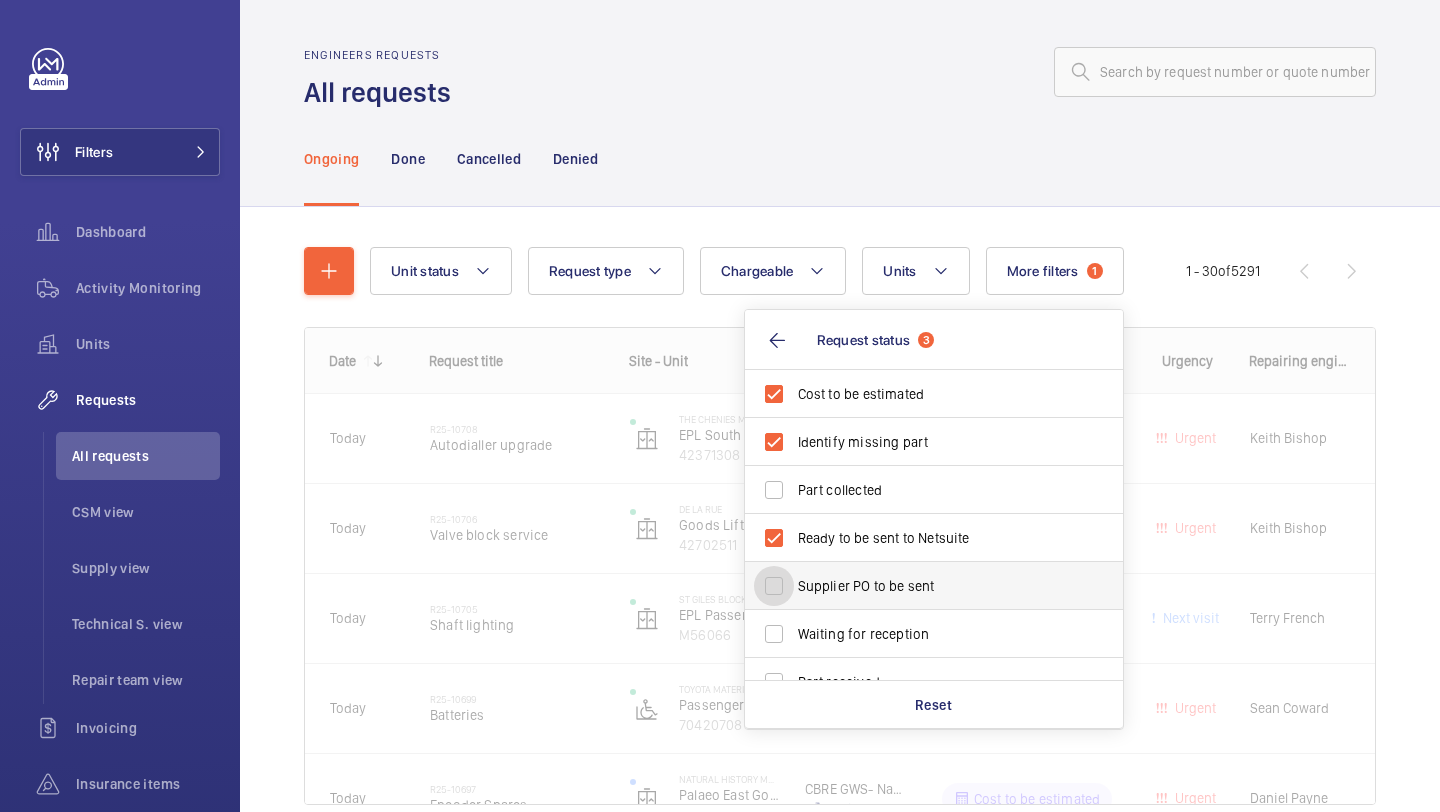 click on "Supplier PO to be sent" at bounding box center [774, 586] 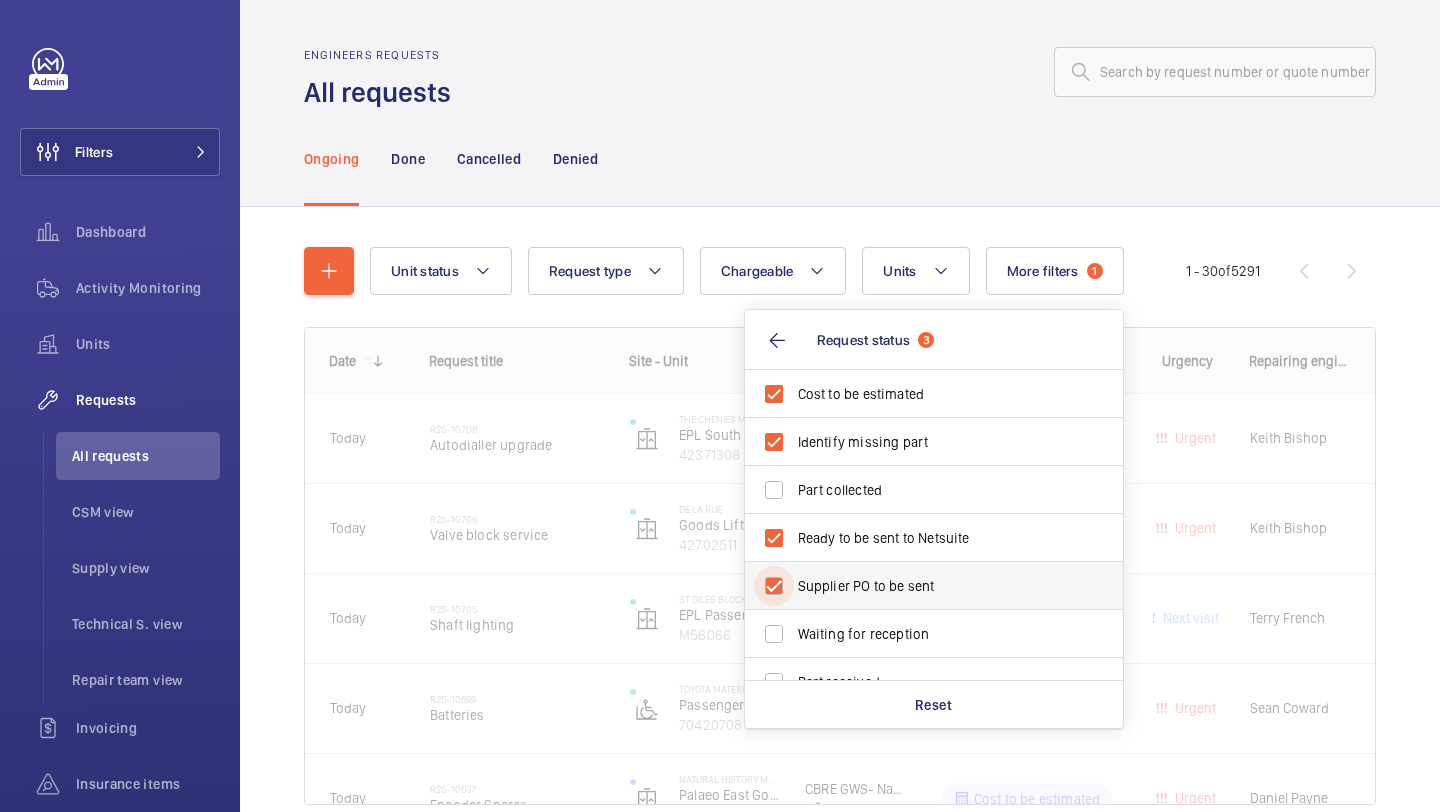 checkbox on "true" 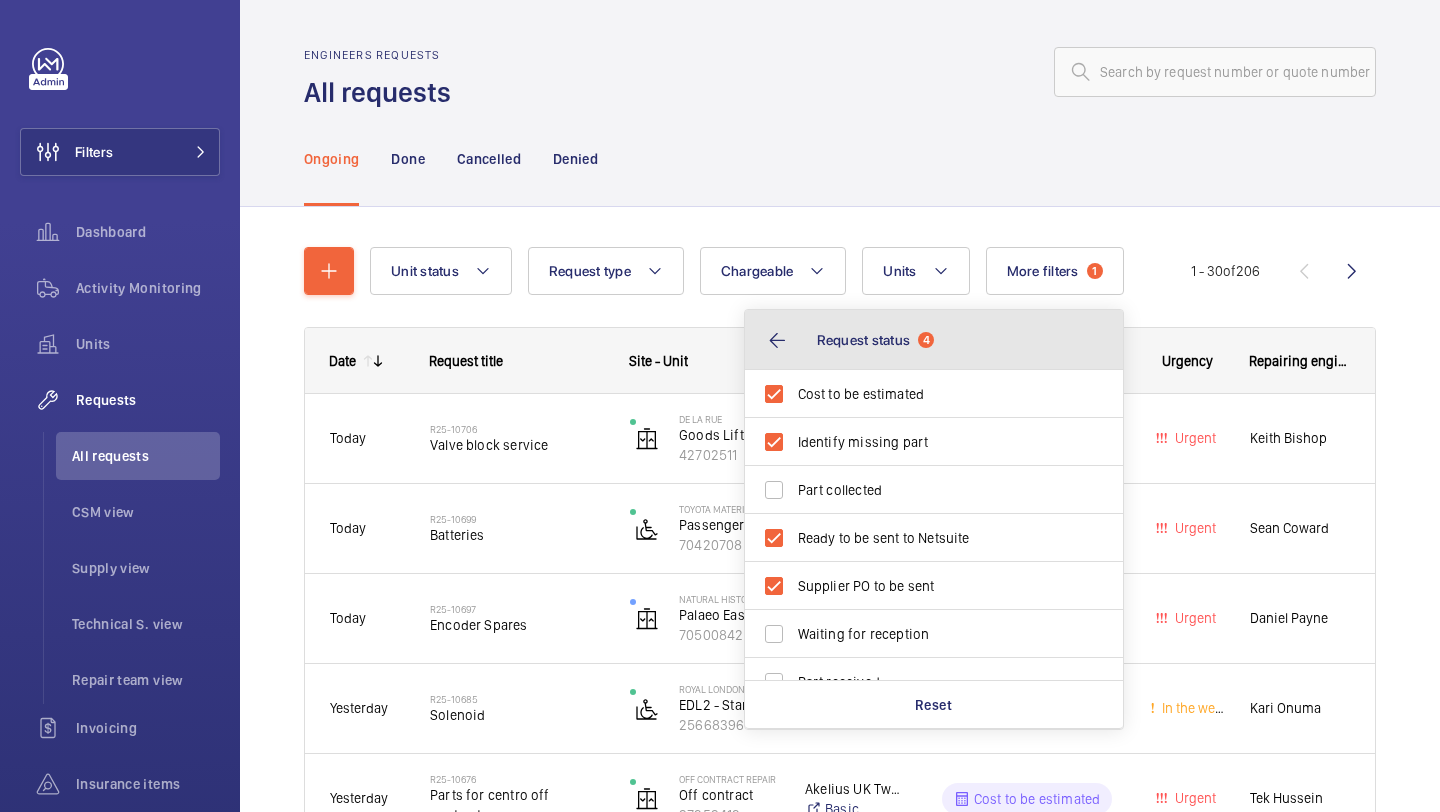 click on "Request status  4" 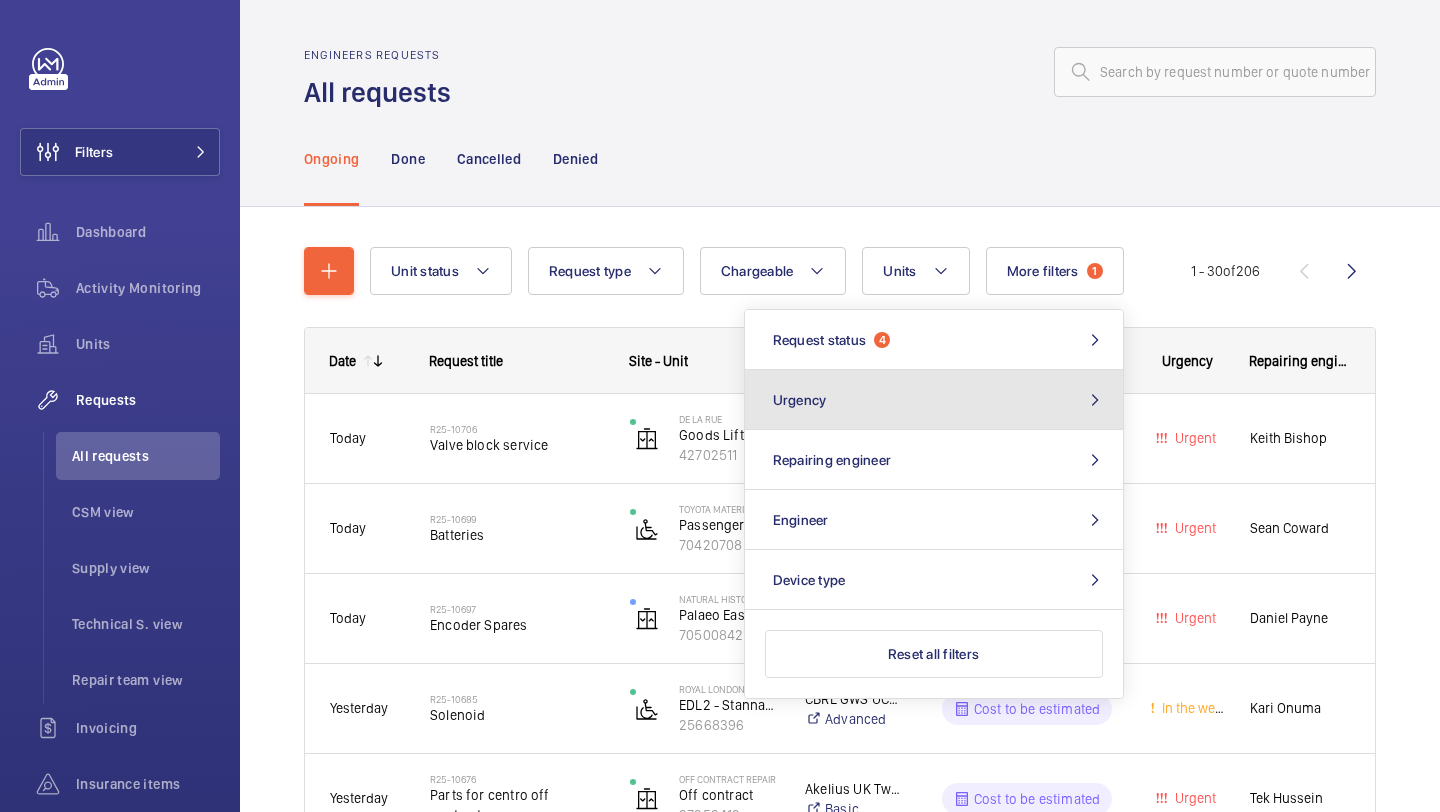 click on "Urgency" 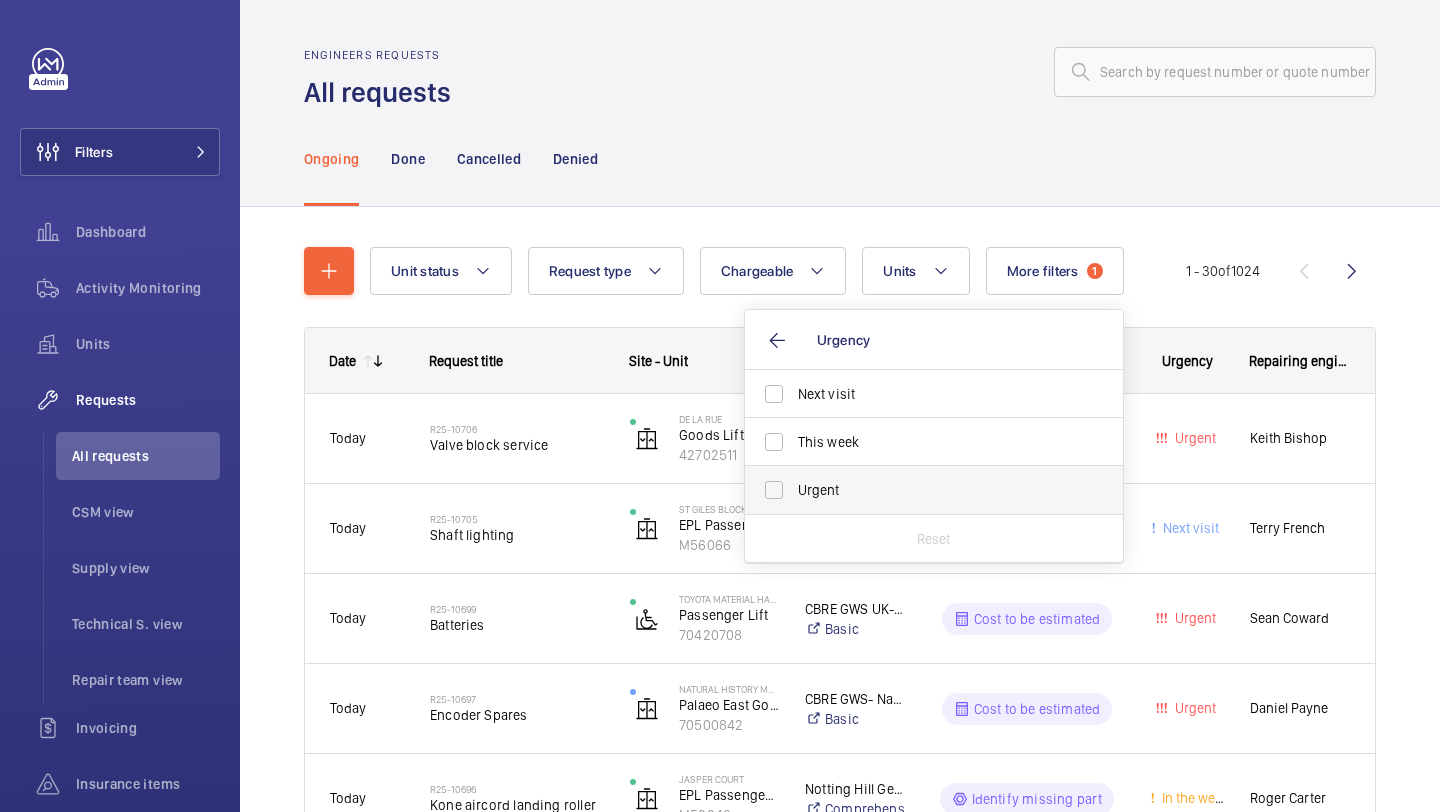 click on "Urgent" at bounding box center [919, 490] 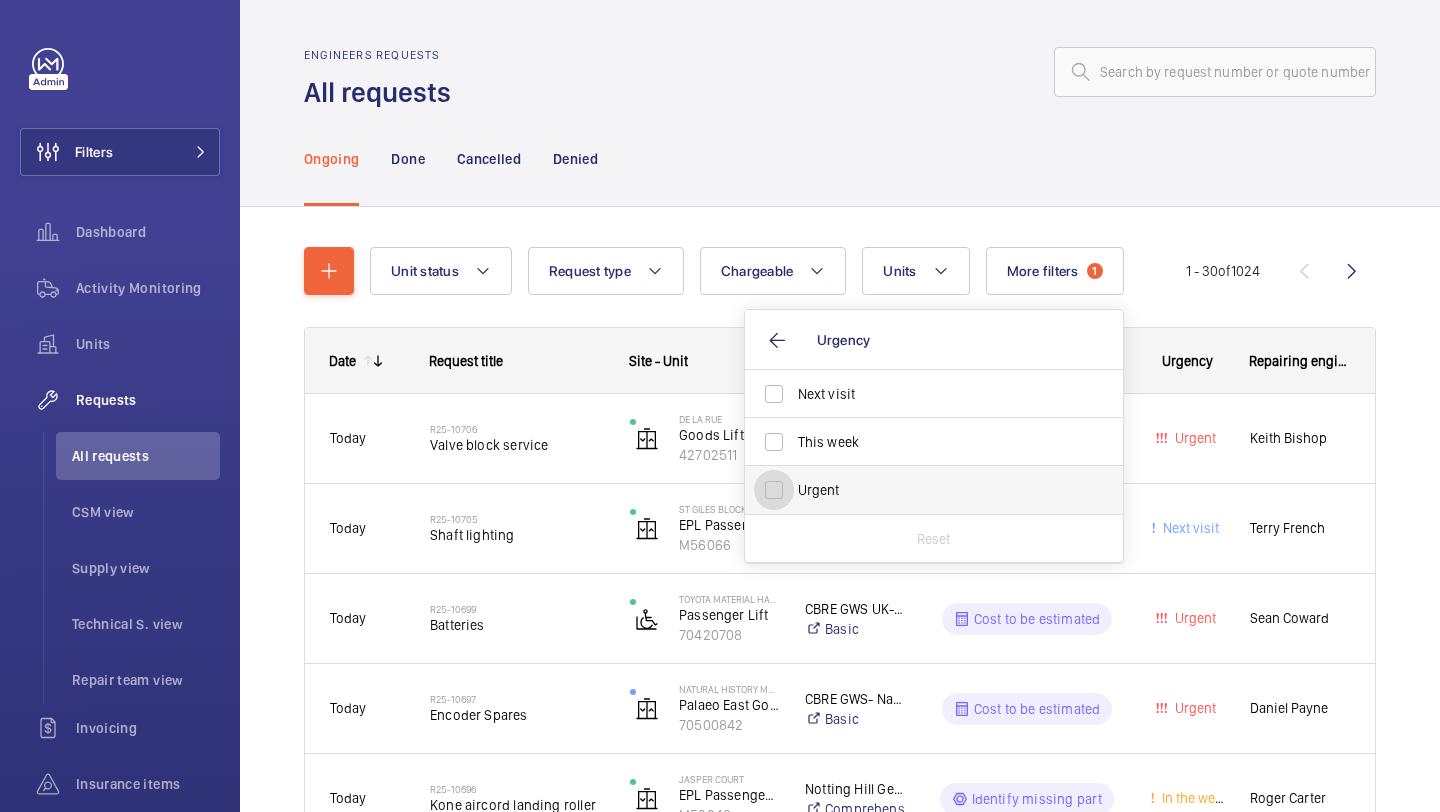 click on "Urgent" at bounding box center [774, 490] 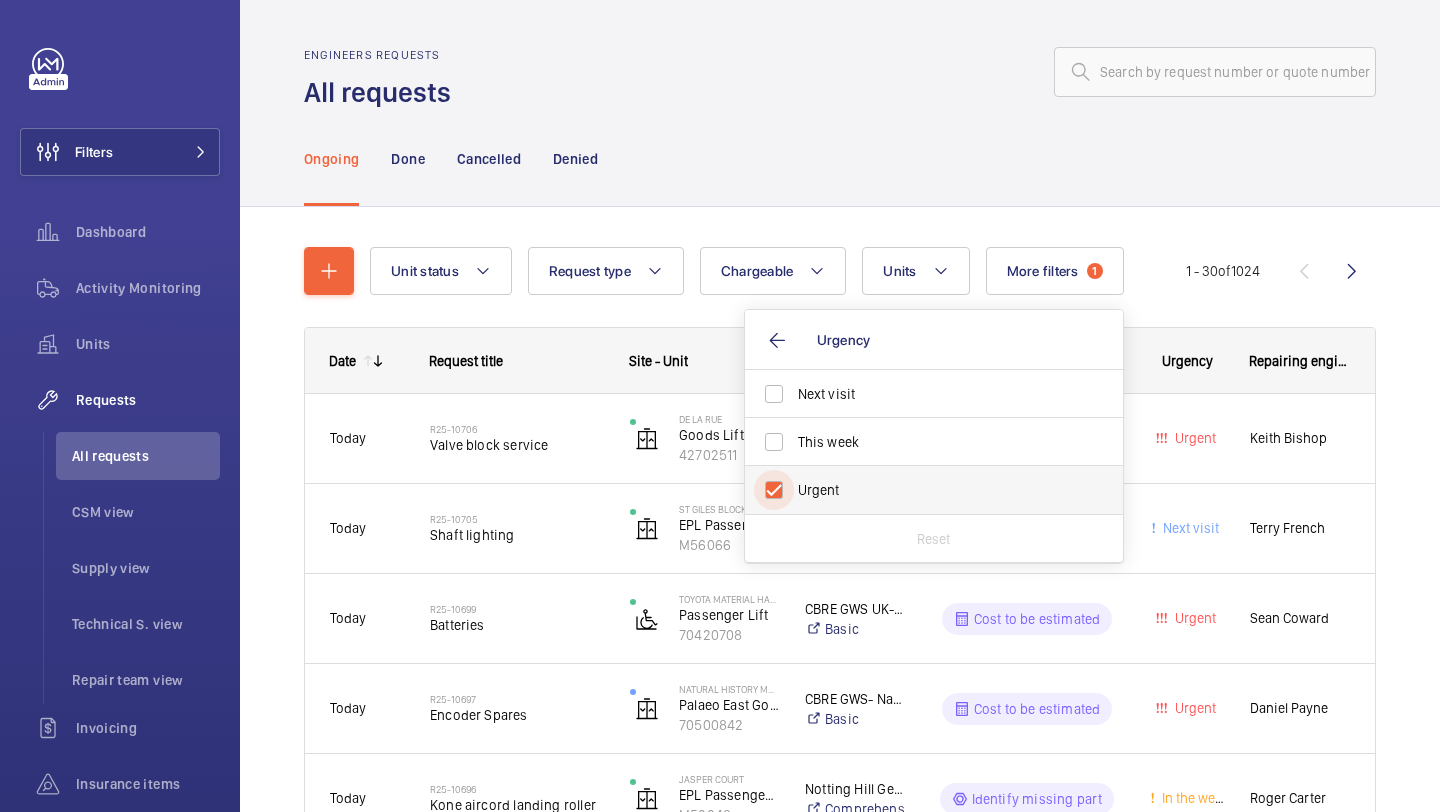 checkbox on "true" 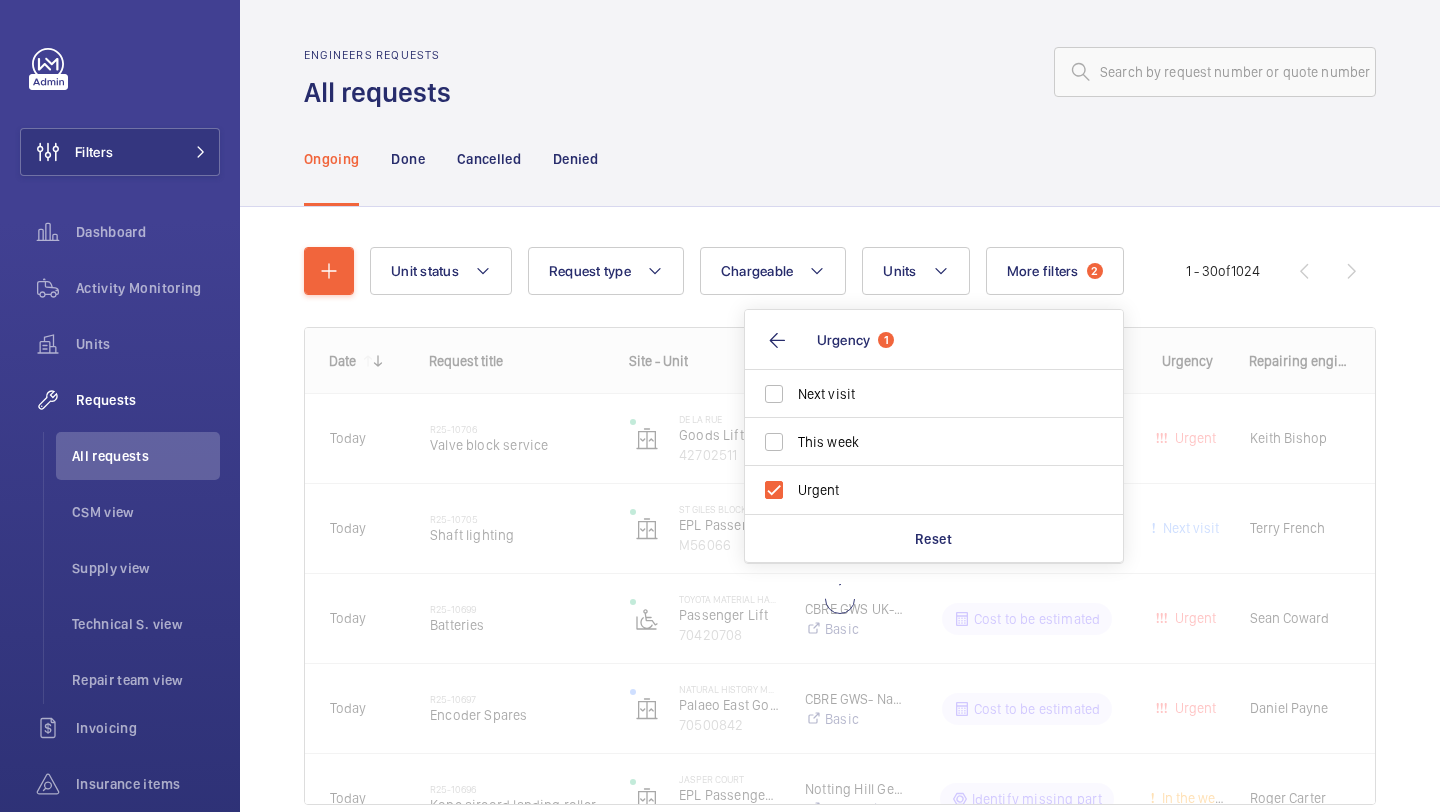 click on "Ongoing Done Cancelled Denied" 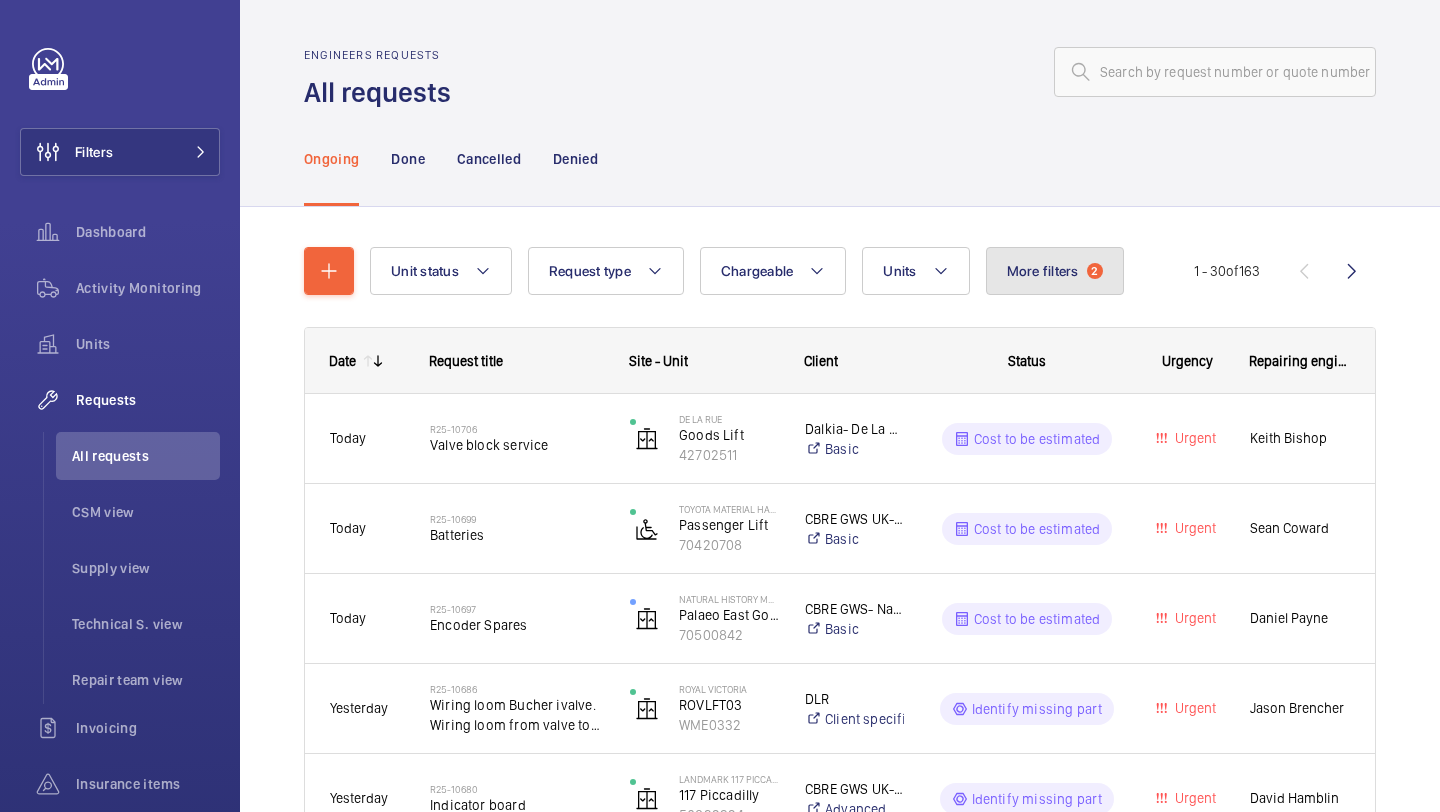 click on "More filters  2" 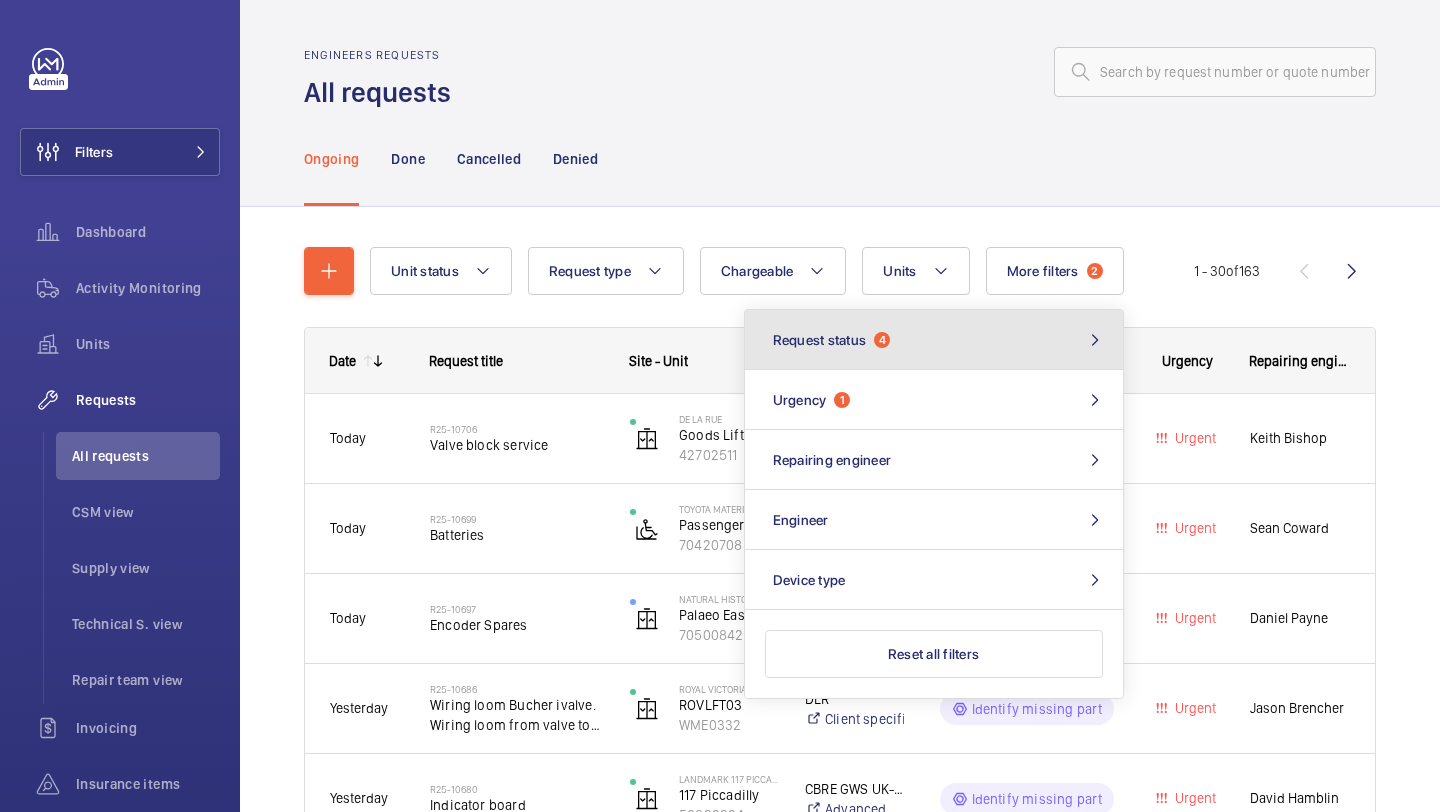 click on "Request status  4" 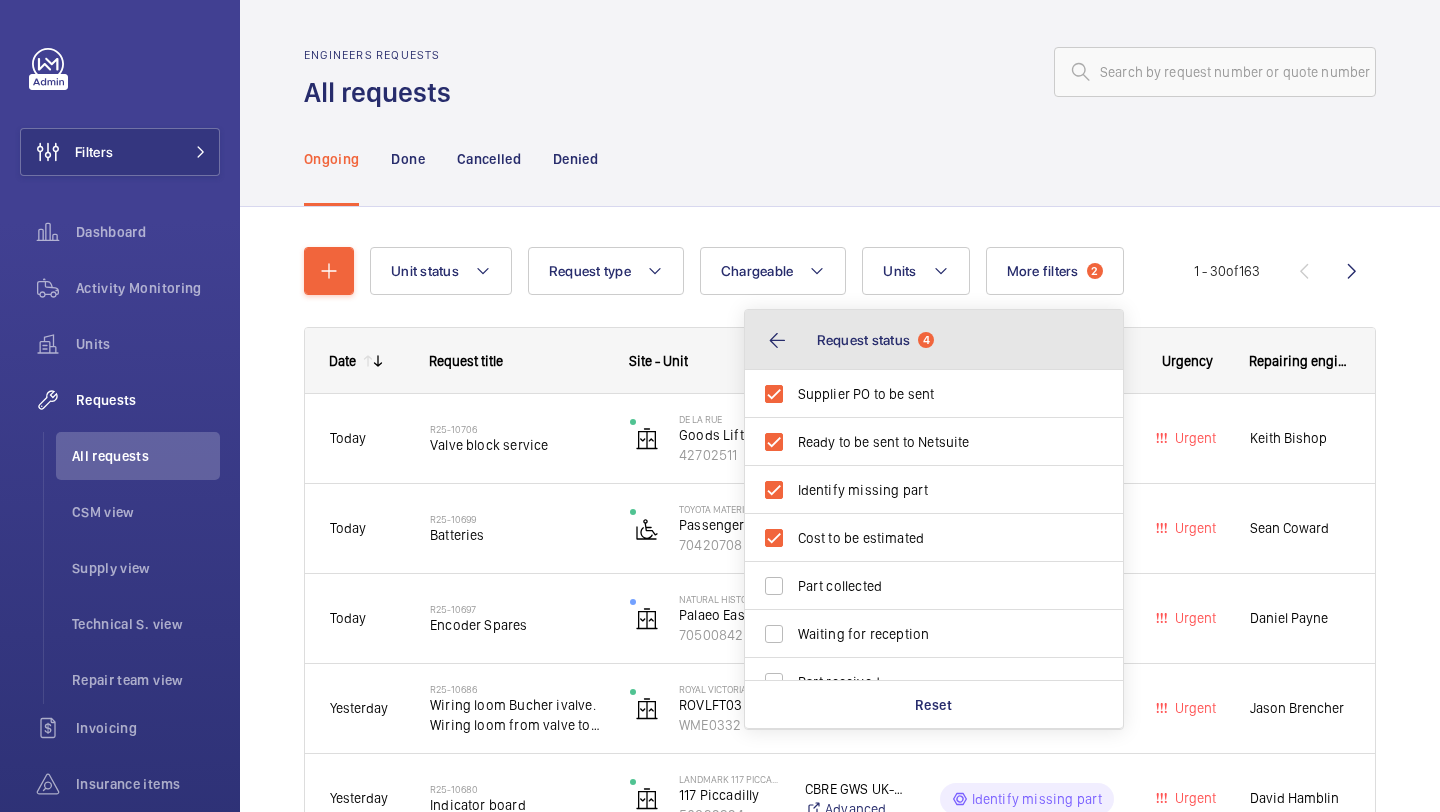 click on "Request status  4" 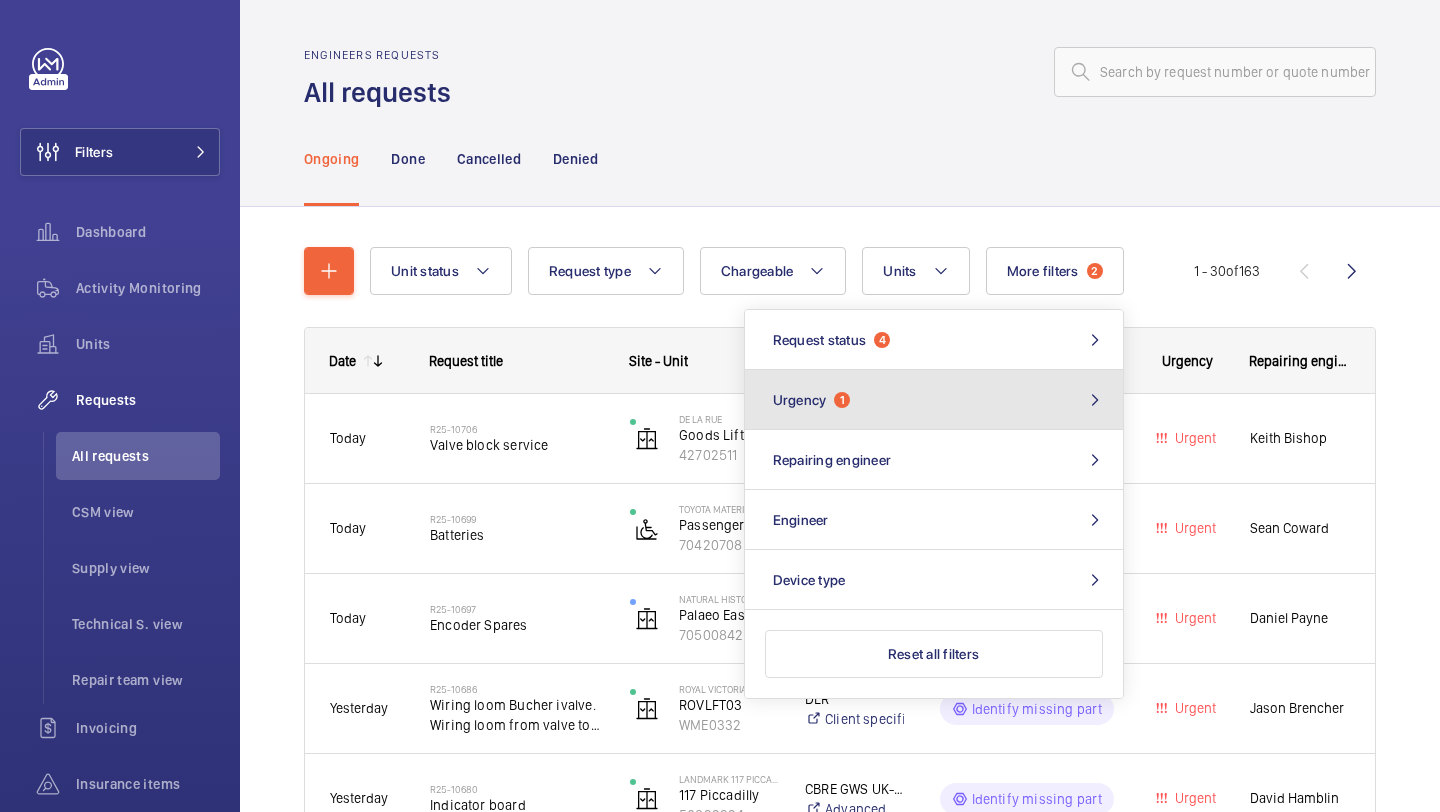 click on "1" 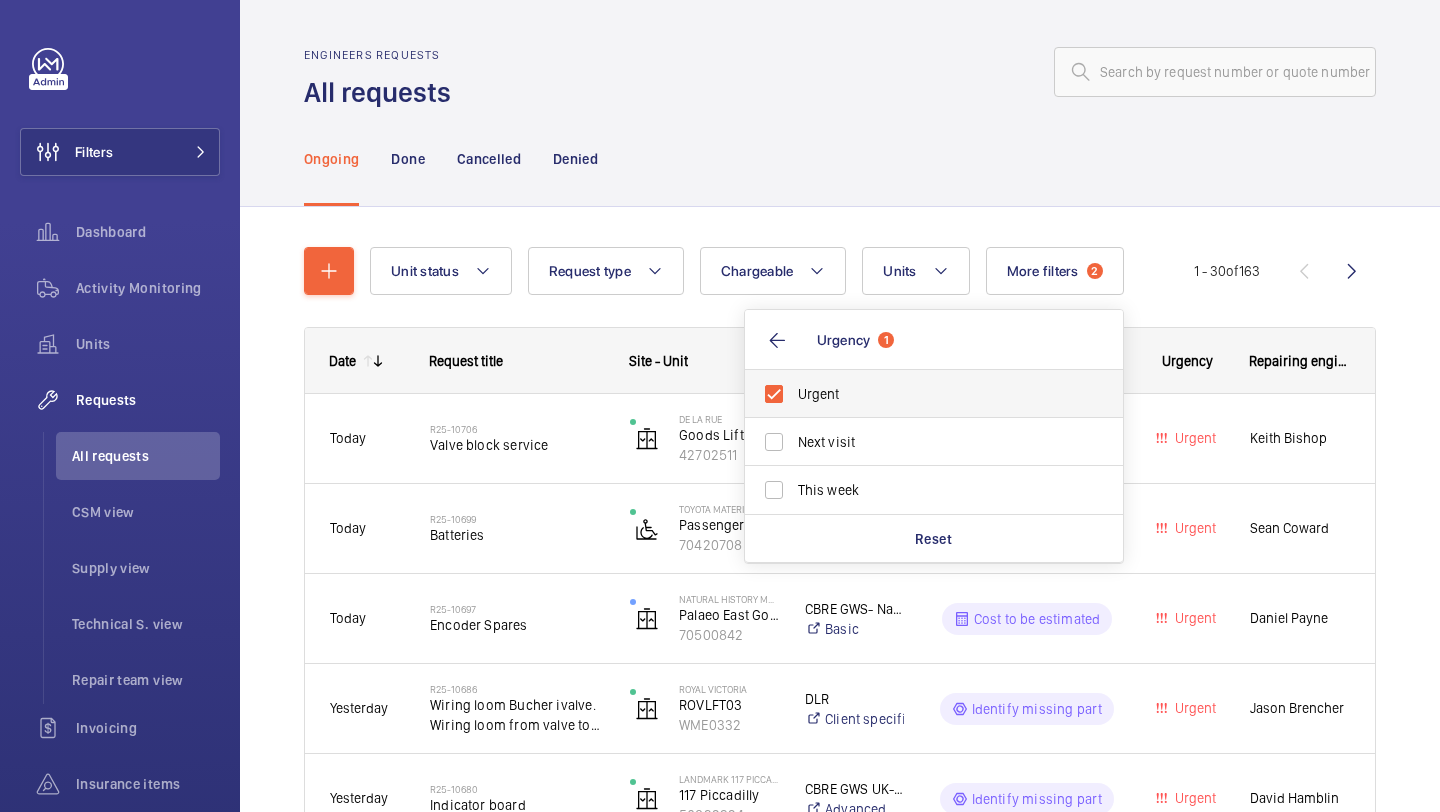 click on "Urgent" at bounding box center [919, 394] 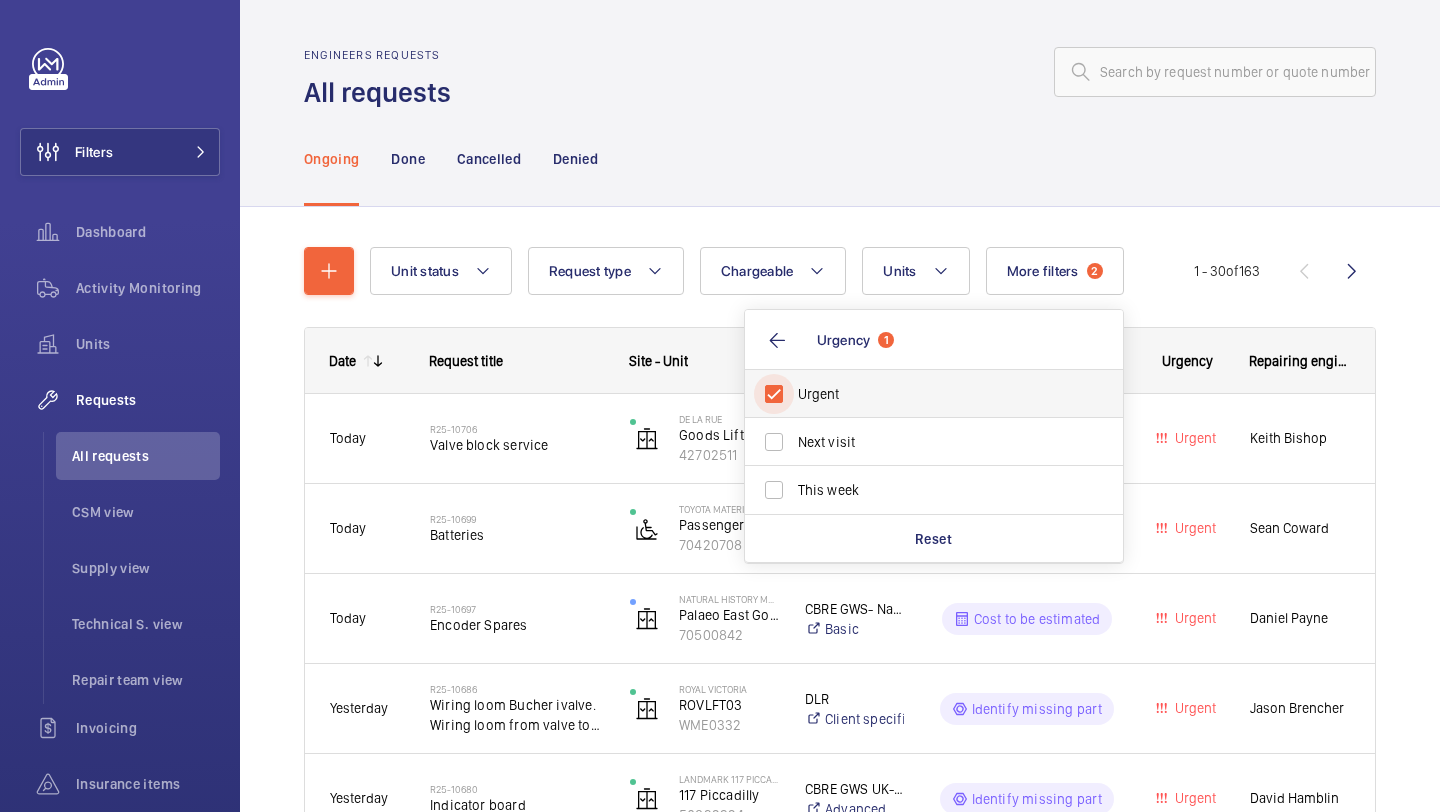 click on "Urgent" at bounding box center (774, 394) 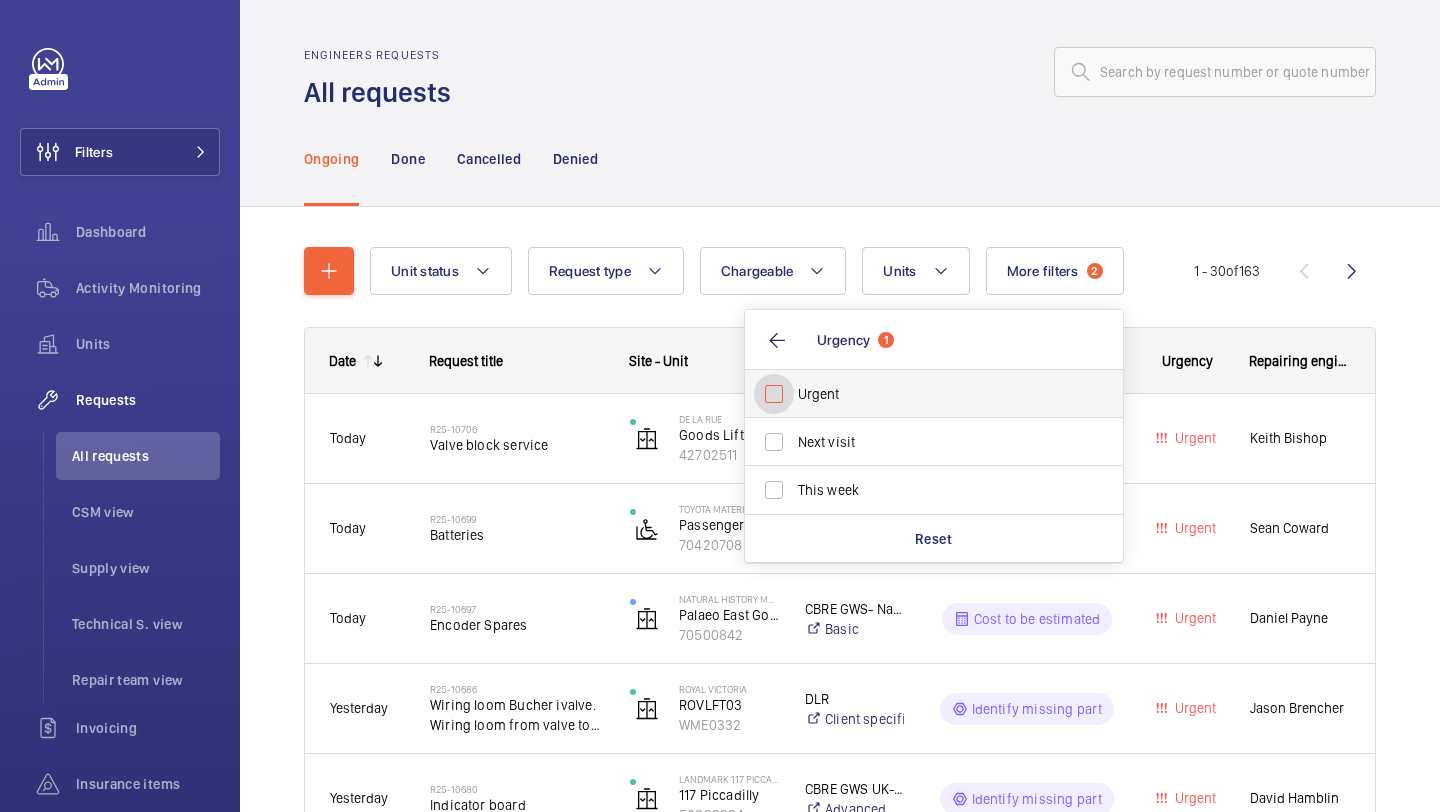 checkbox on "false" 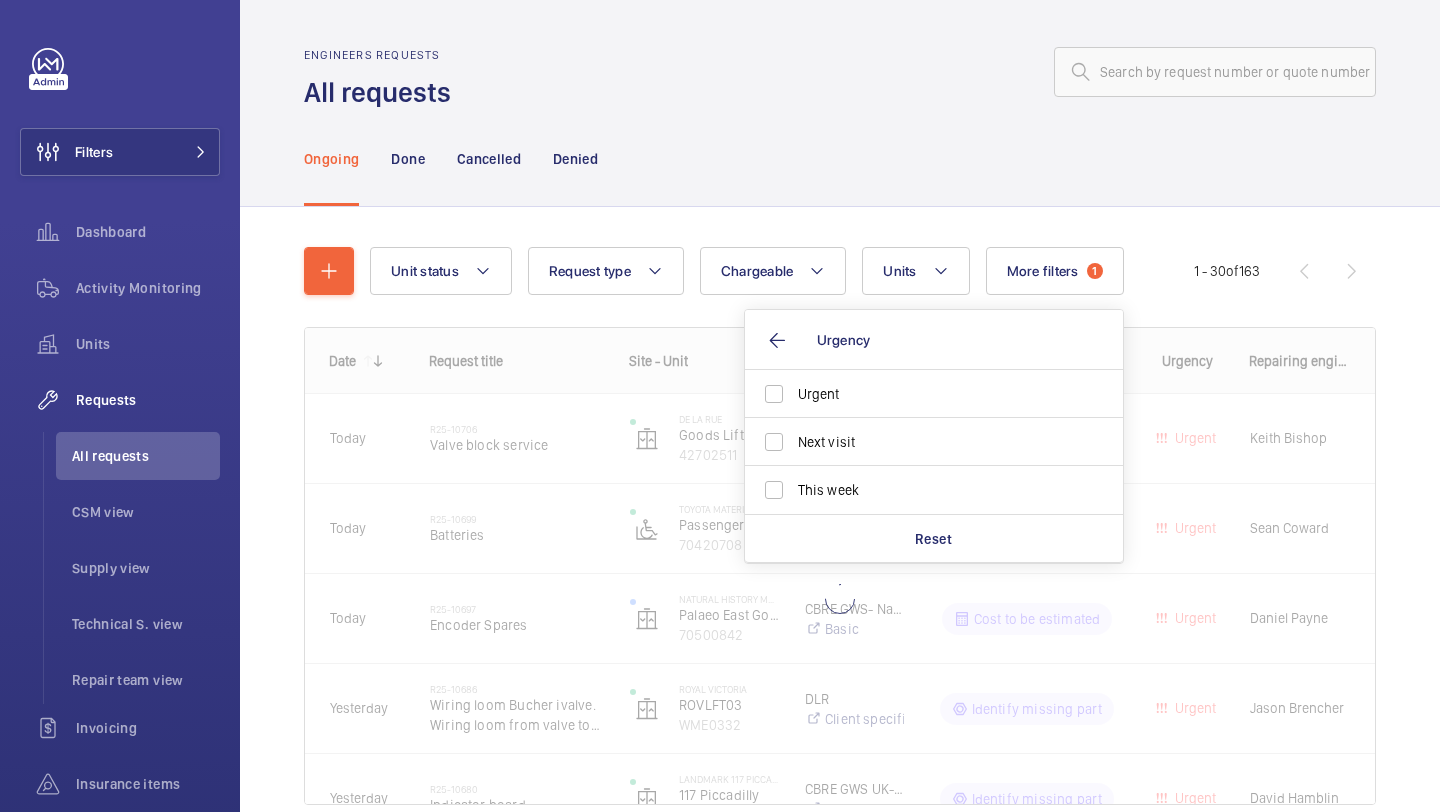 click on "Ongoing Done Cancelled Denied" 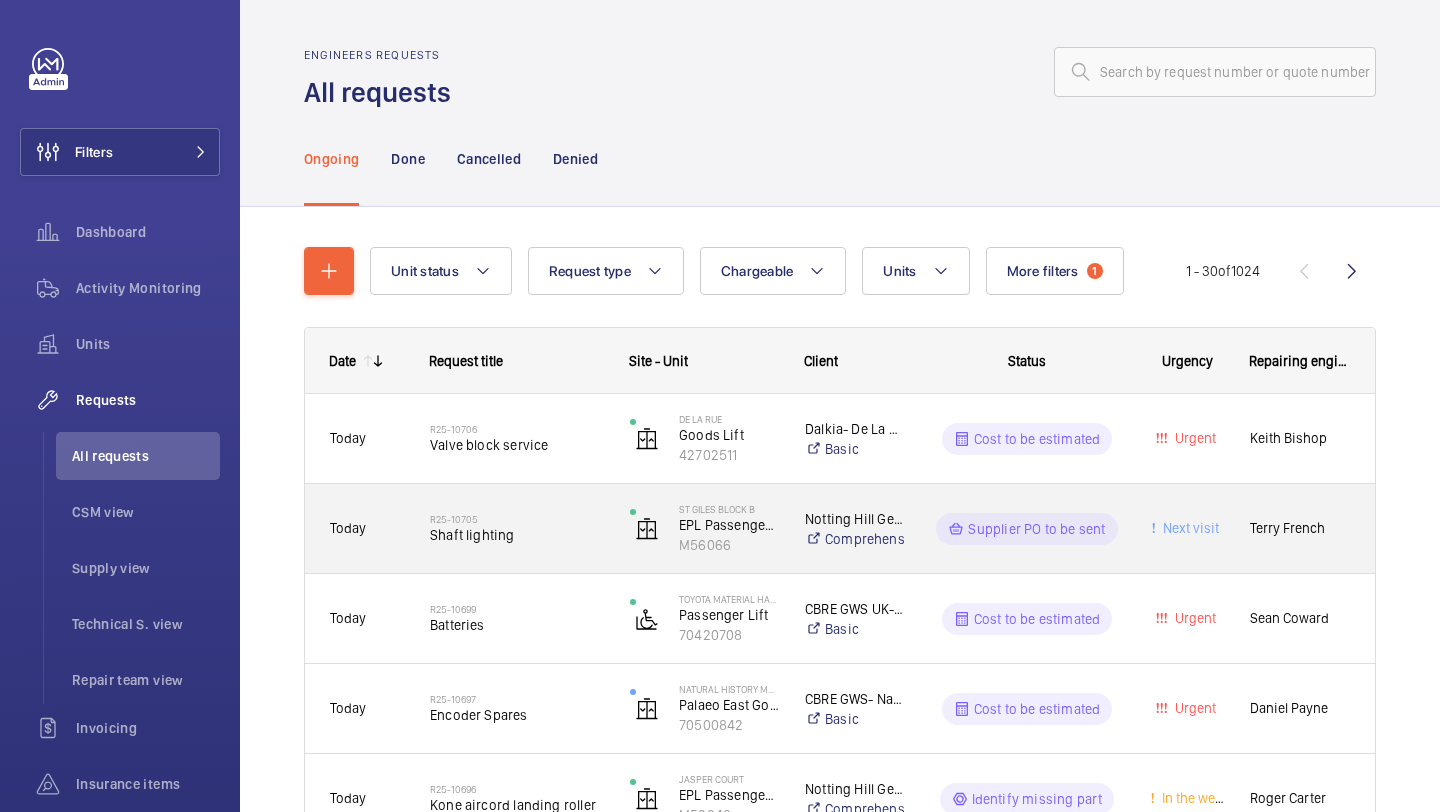 click on "R25-10705   Shaft lighting" 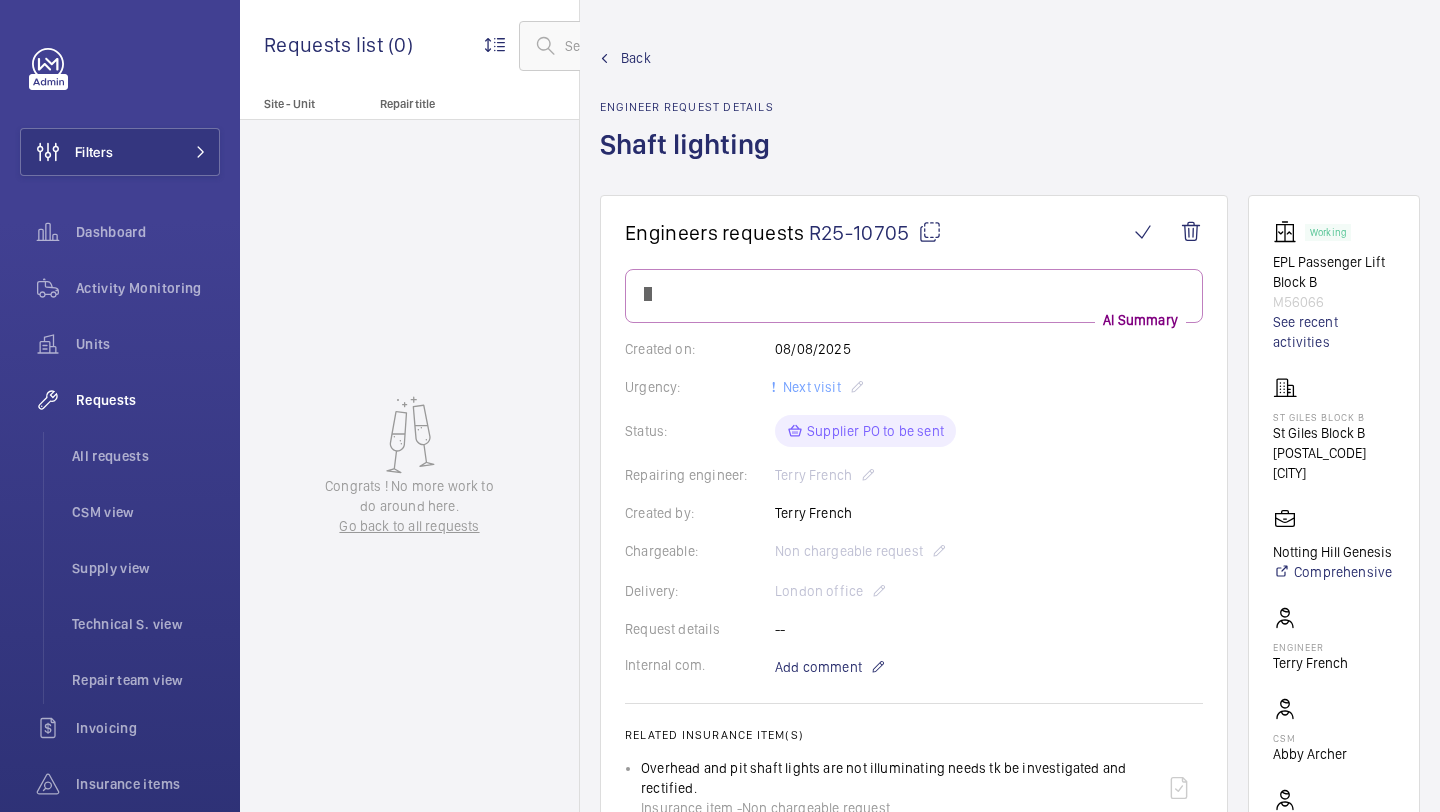 scroll, scrollTop: 0, scrollLeft: 0, axis: both 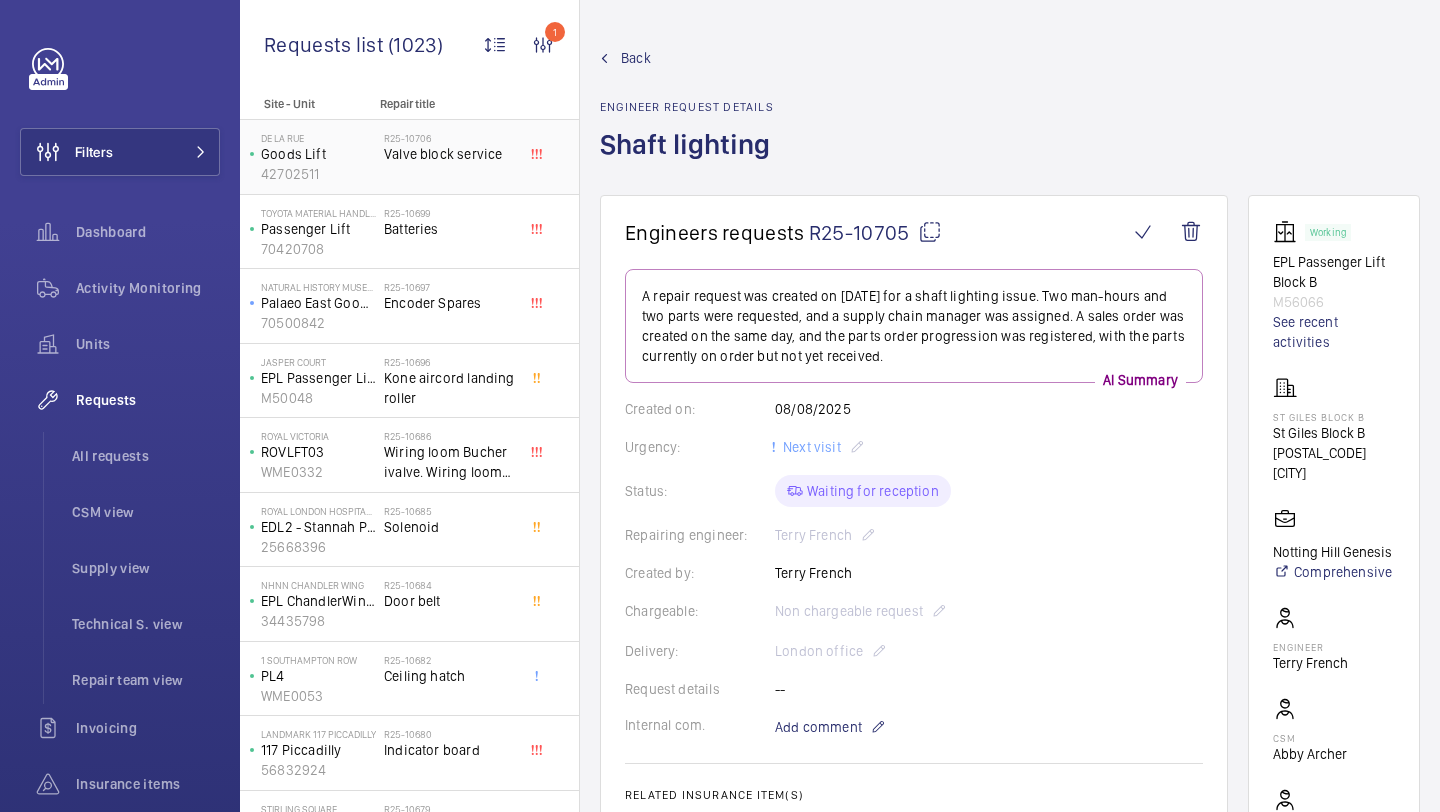click on "Valve block service" 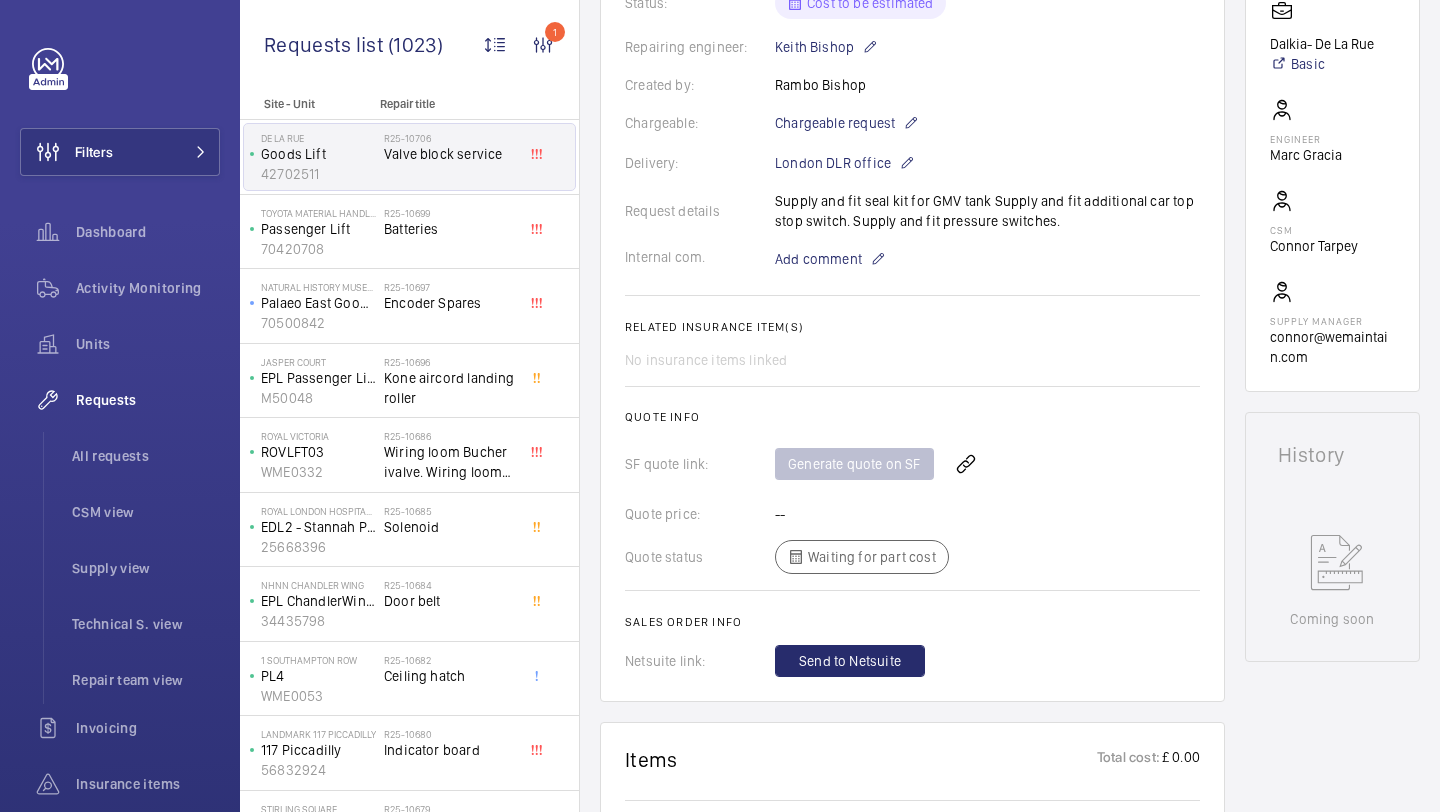 scroll, scrollTop: 871, scrollLeft: 0, axis: vertical 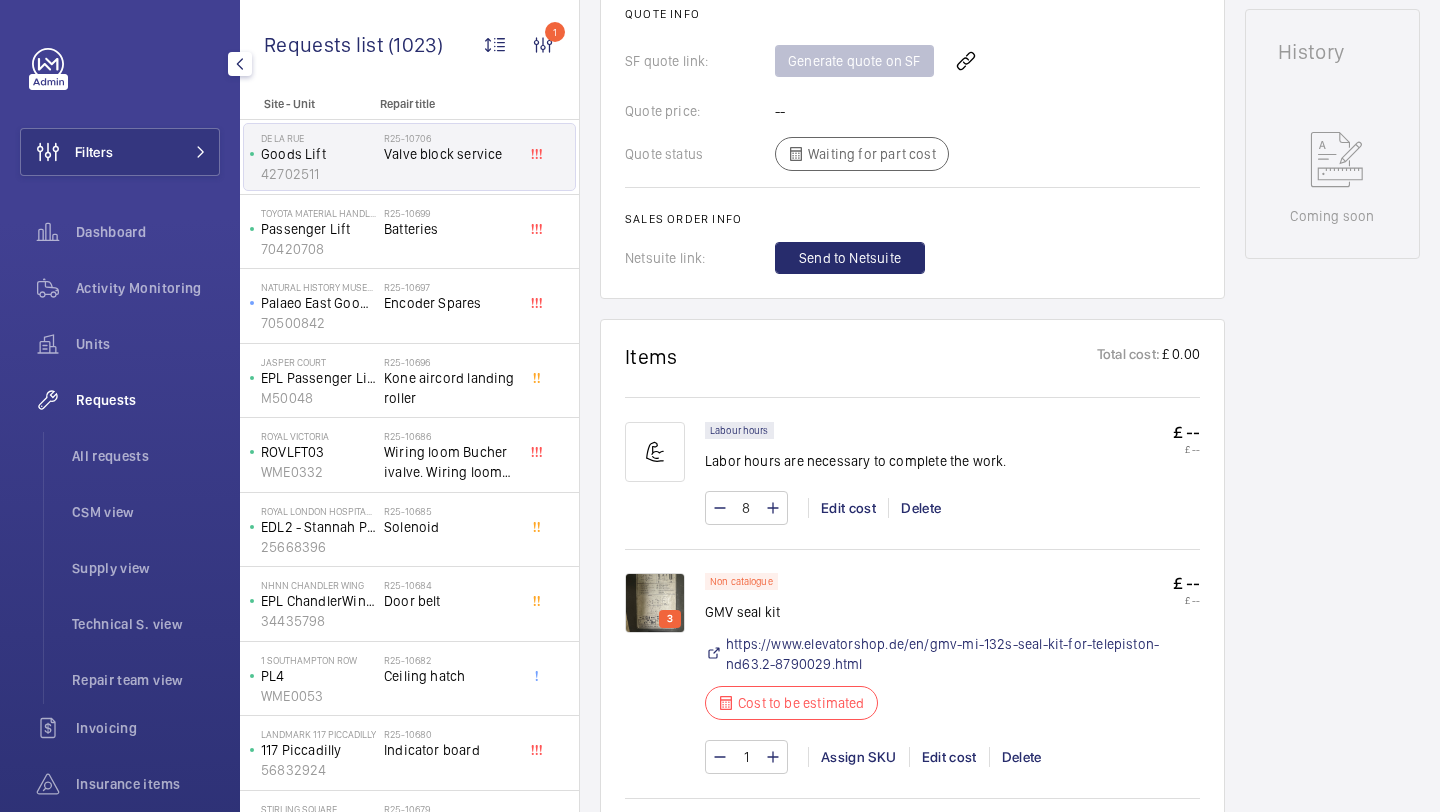 click on "All requests   CSM view   Supply view   Technical S. view   Repair team view" 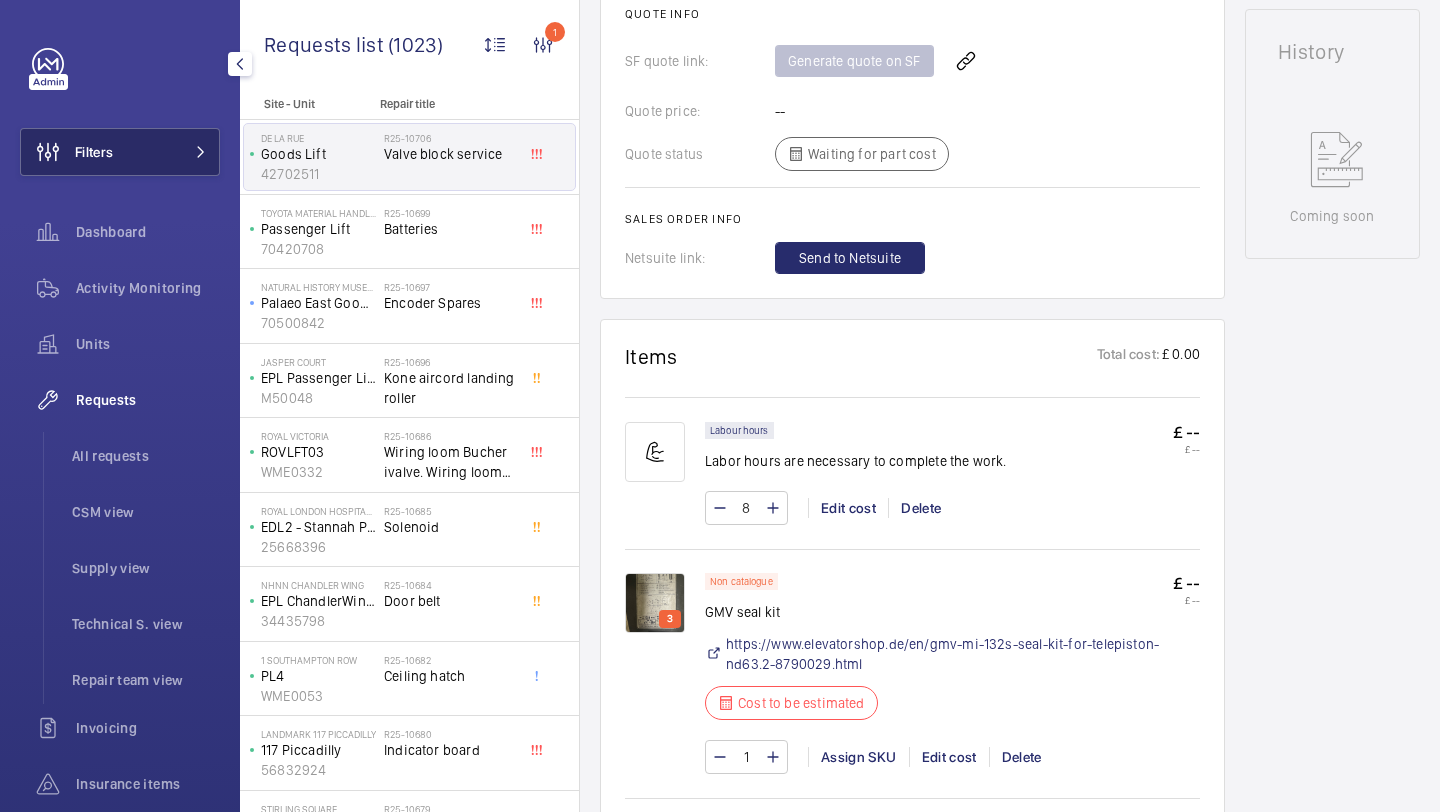 click on "Filters" 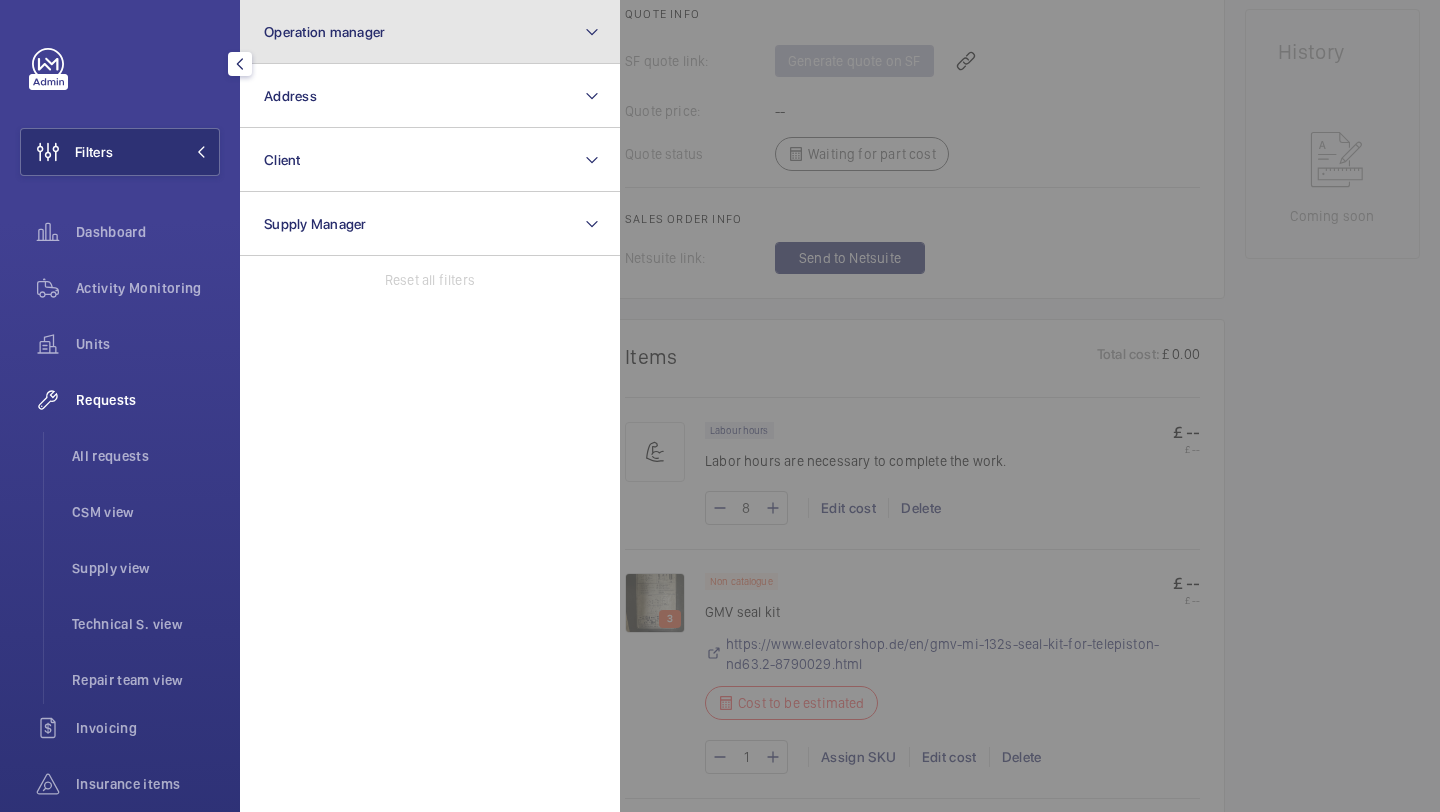 click on "Operation manager" 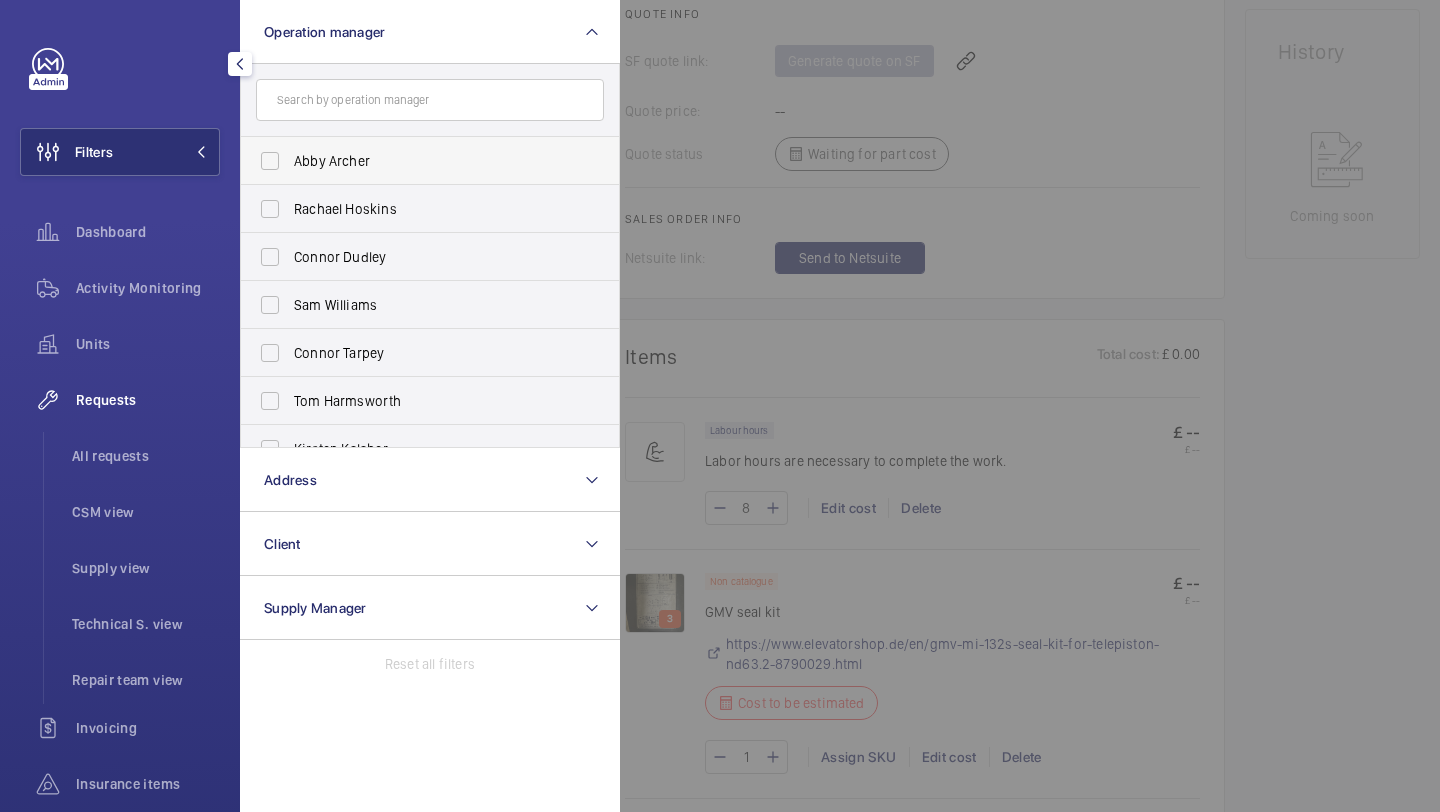 click on "Abby Archer" at bounding box center [415, 161] 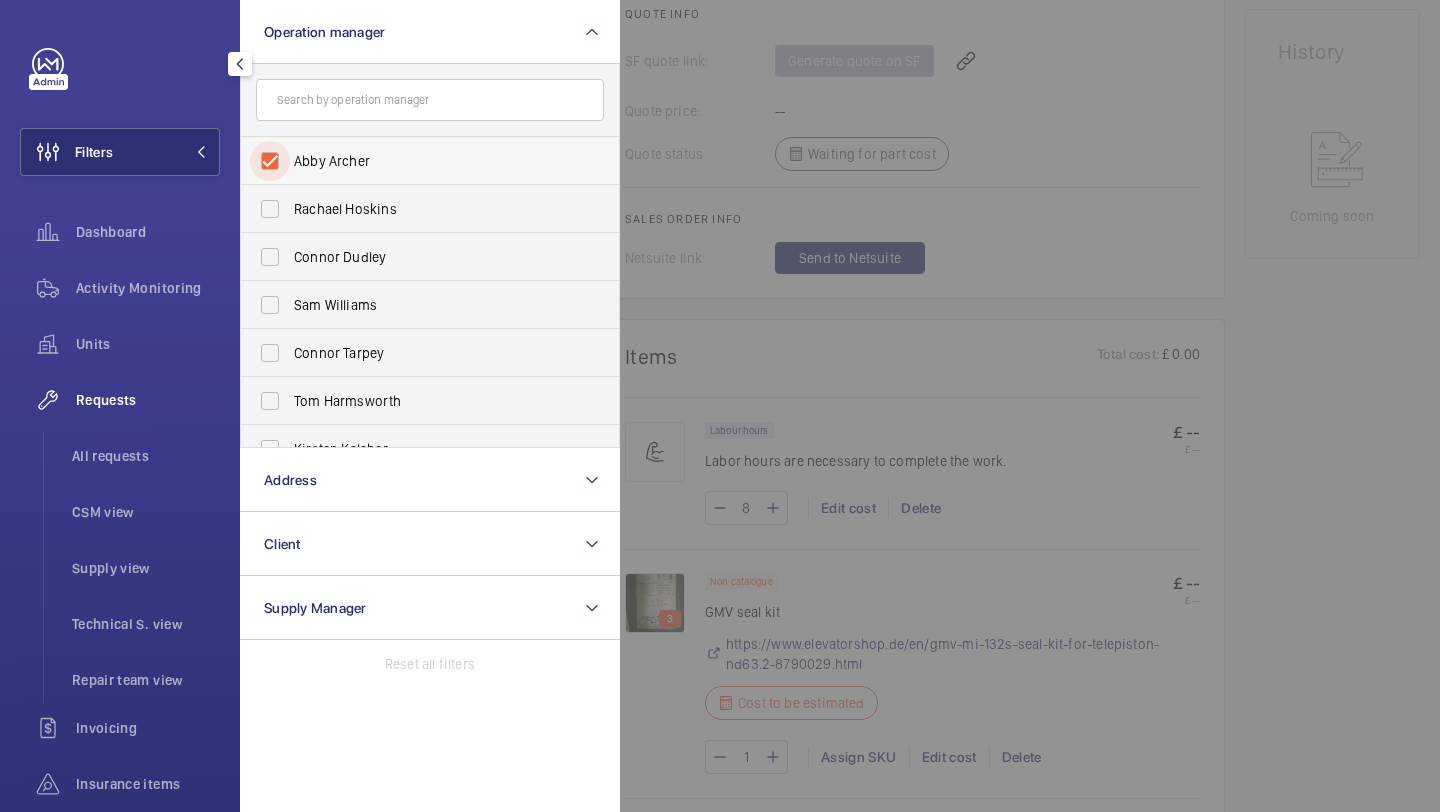 checkbox on "true" 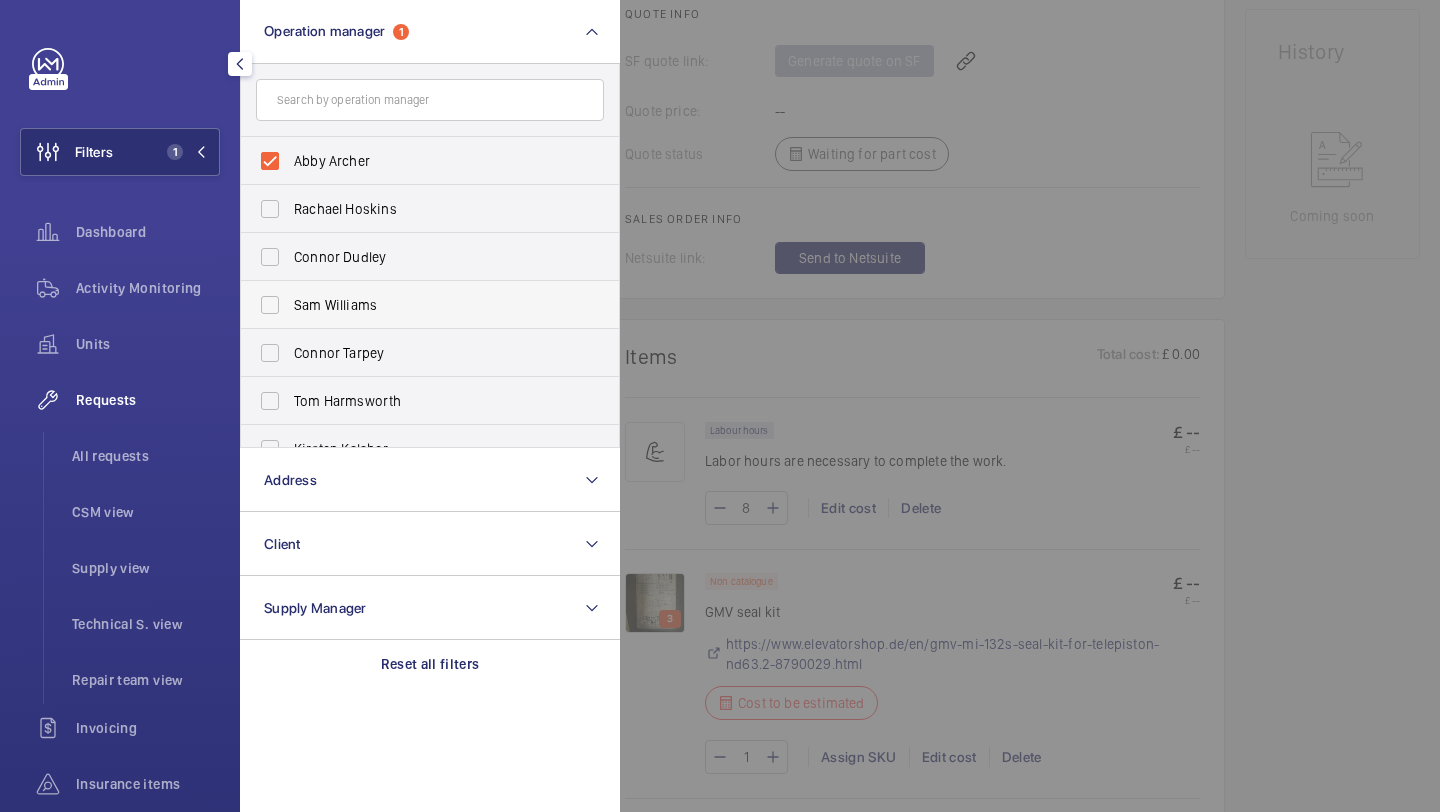 click on "Sam Williams" at bounding box center [415, 305] 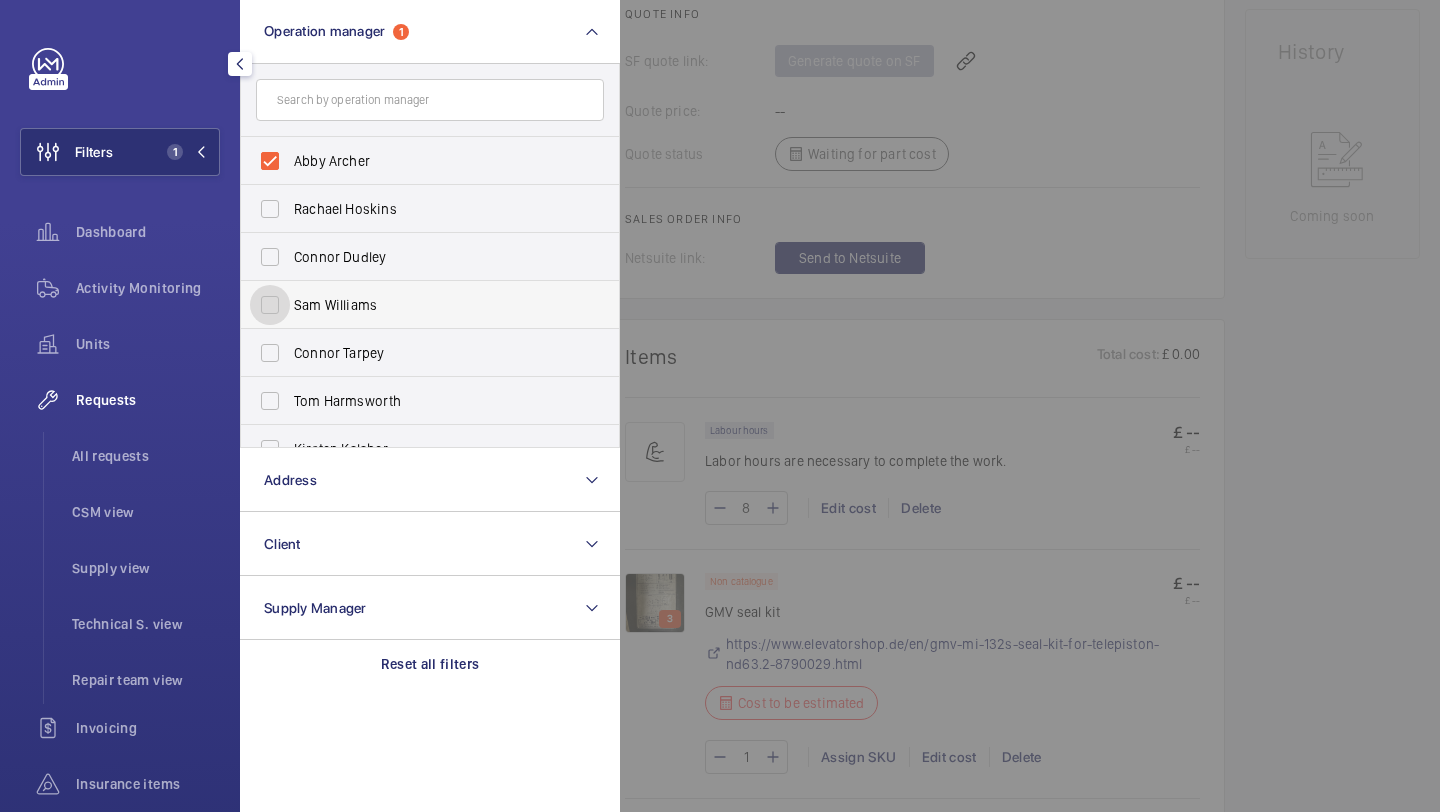 click on "Sam Williams" at bounding box center (270, 305) 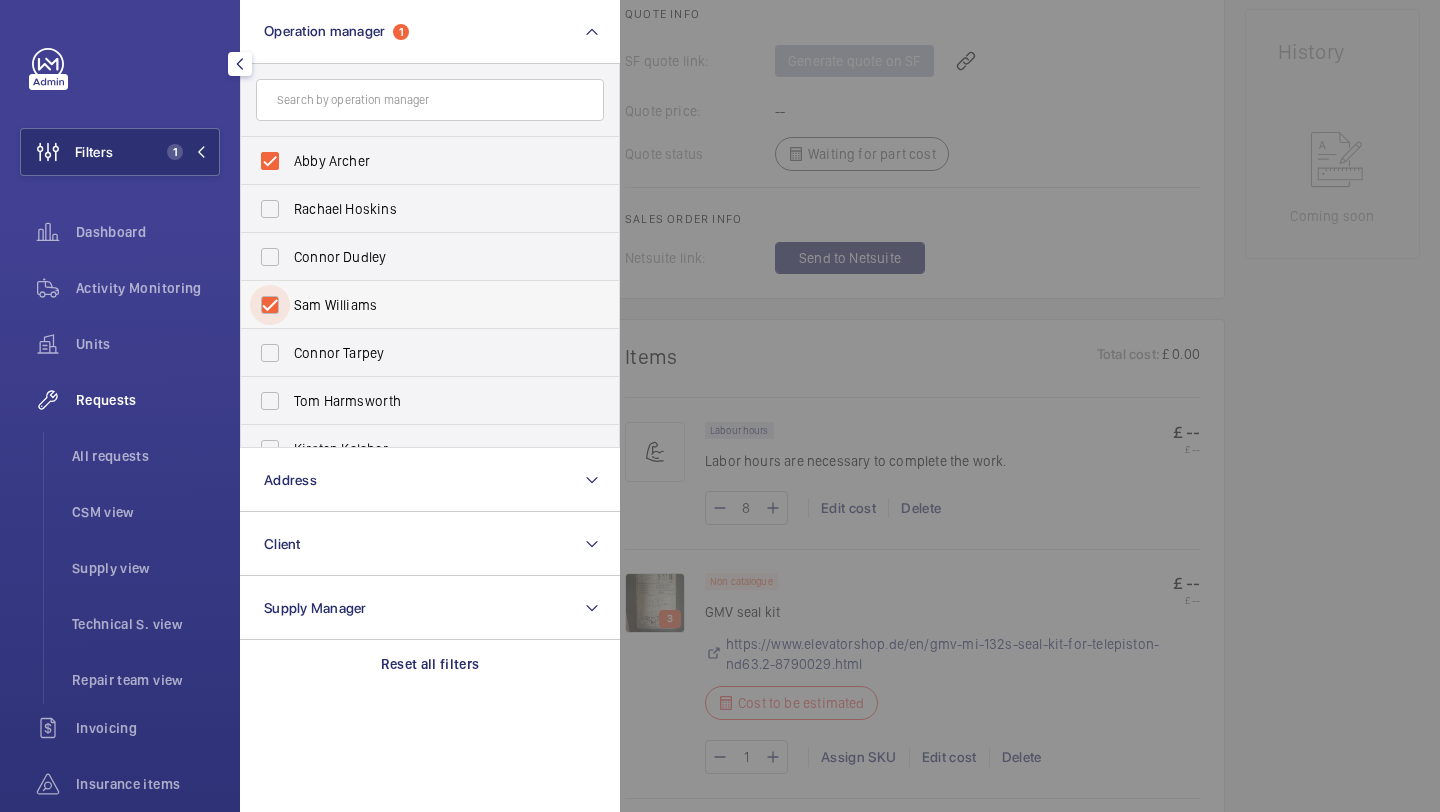 checkbox on "true" 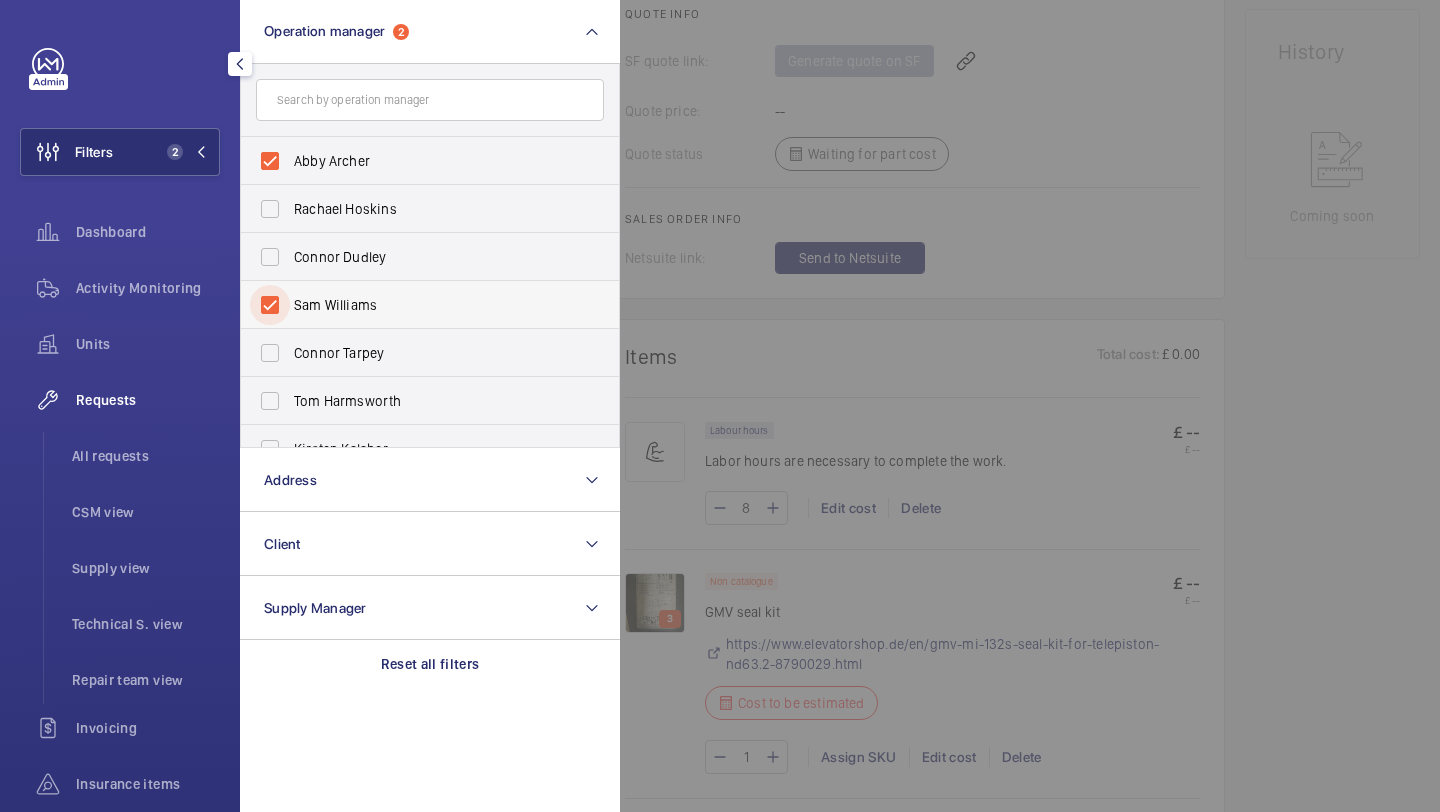scroll, scrollTop: 74, scrollLeft: 0, axis: vertical 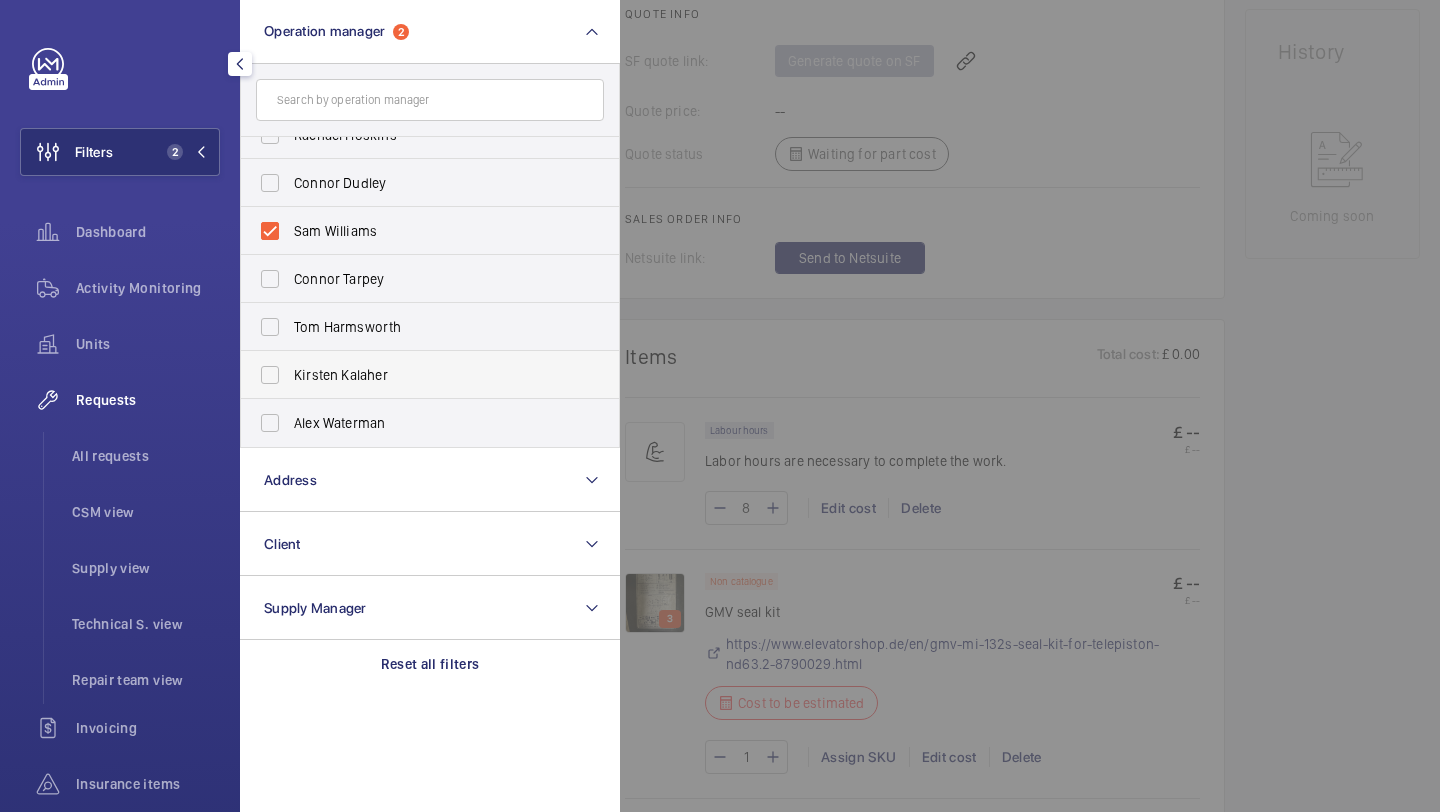 click on "Kirsten Kalaher" at bounding box center (415, 375) 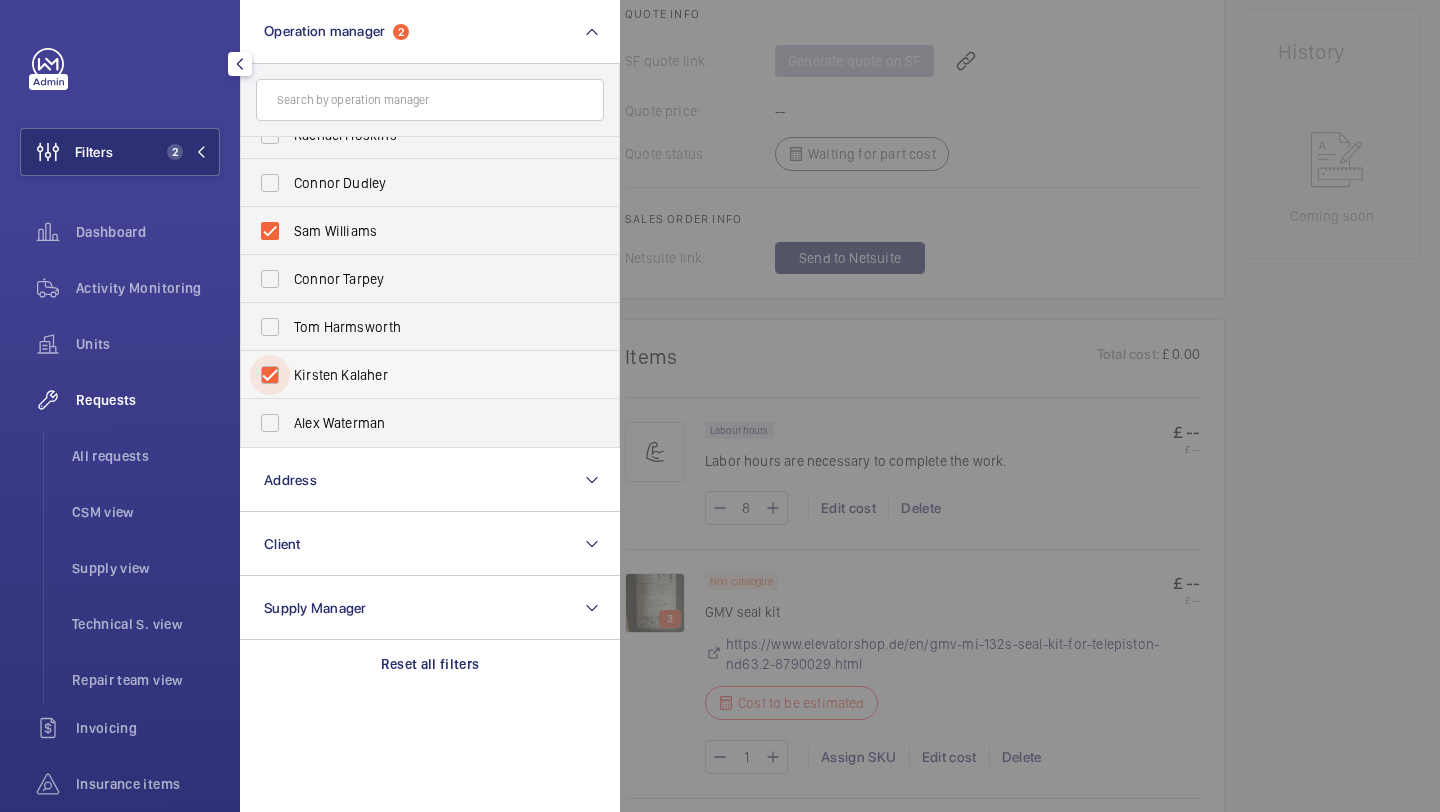 checkbox on "true" 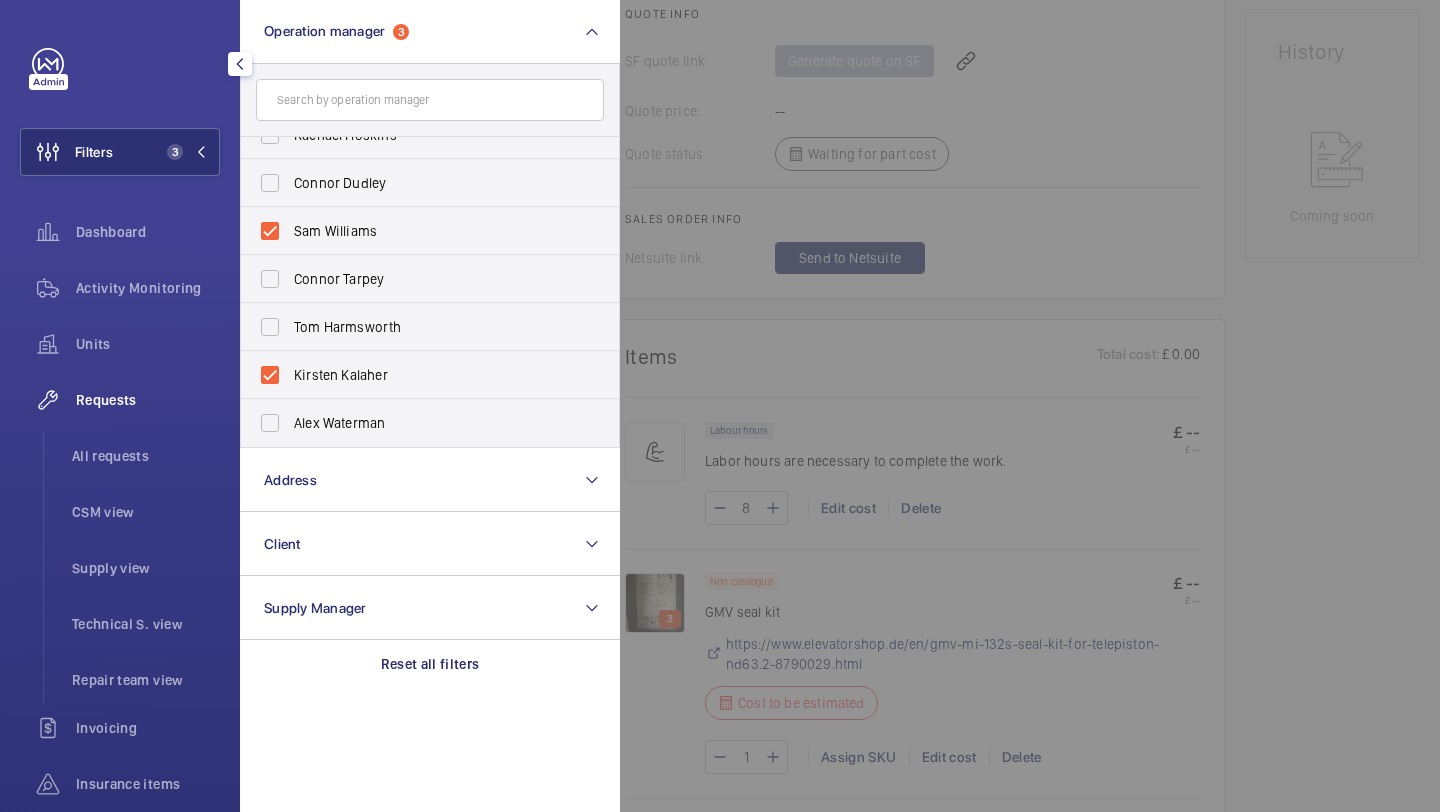 click 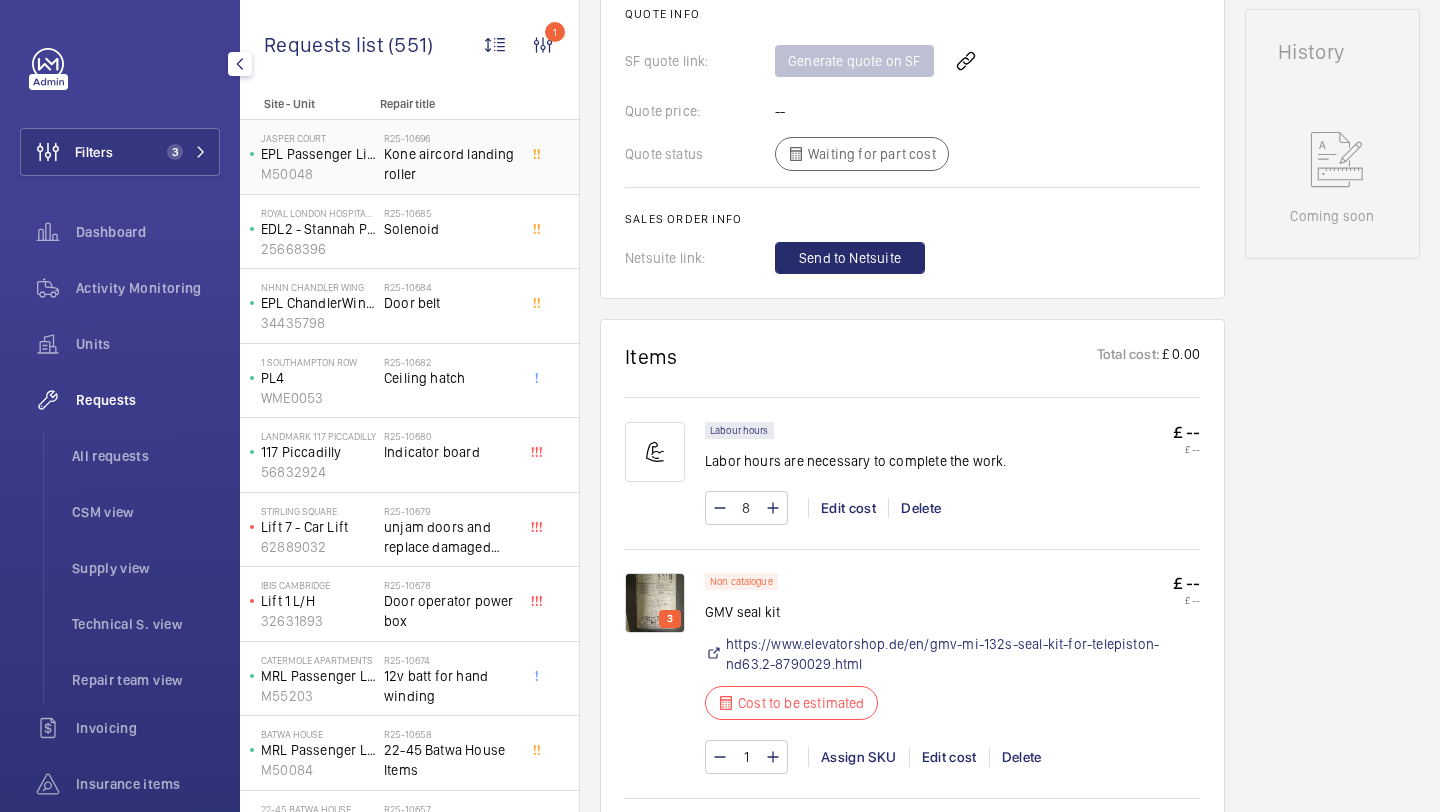 click on "Kone aircord landing roller" 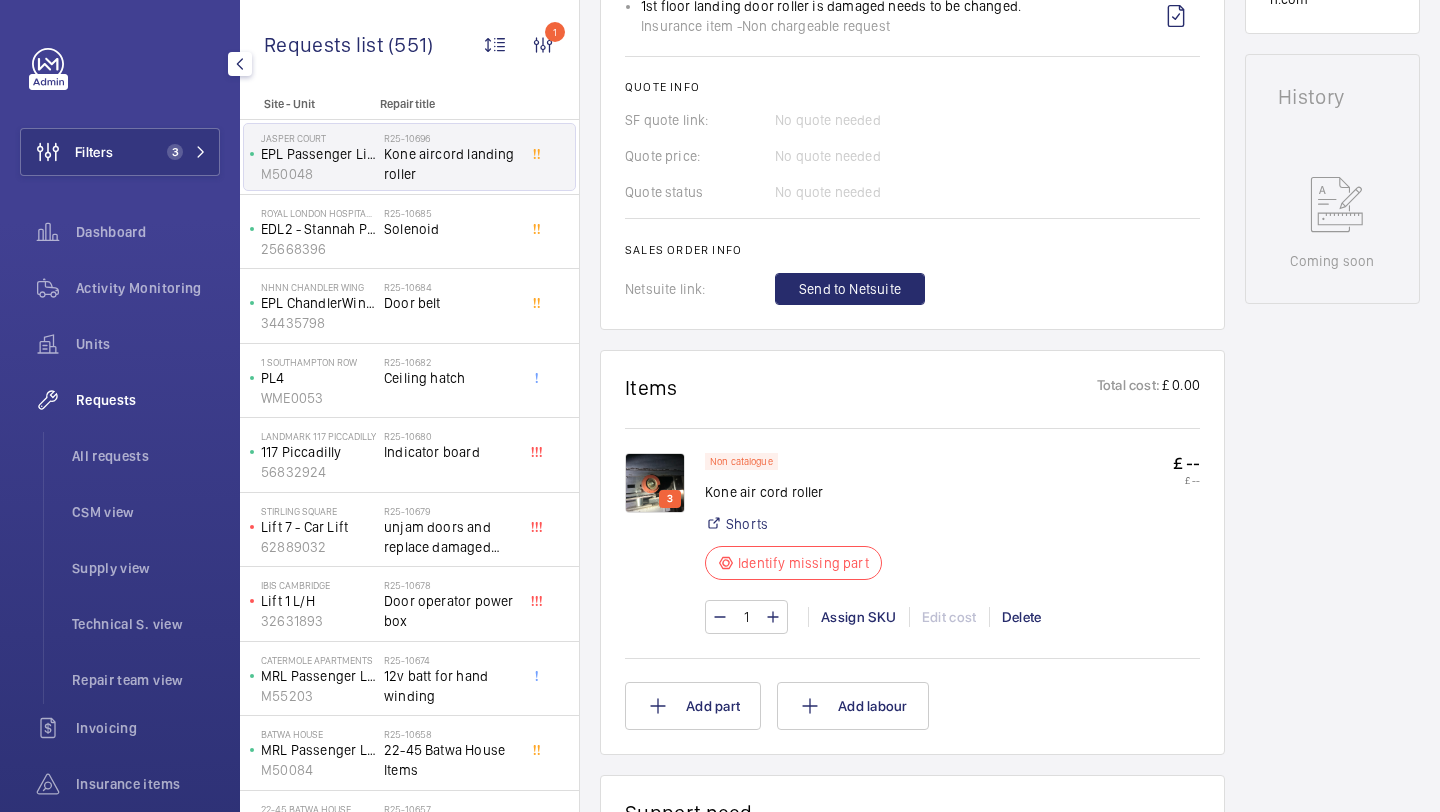 scroll, scrollTop: 826, scrollLeft: 0, axis: vertical 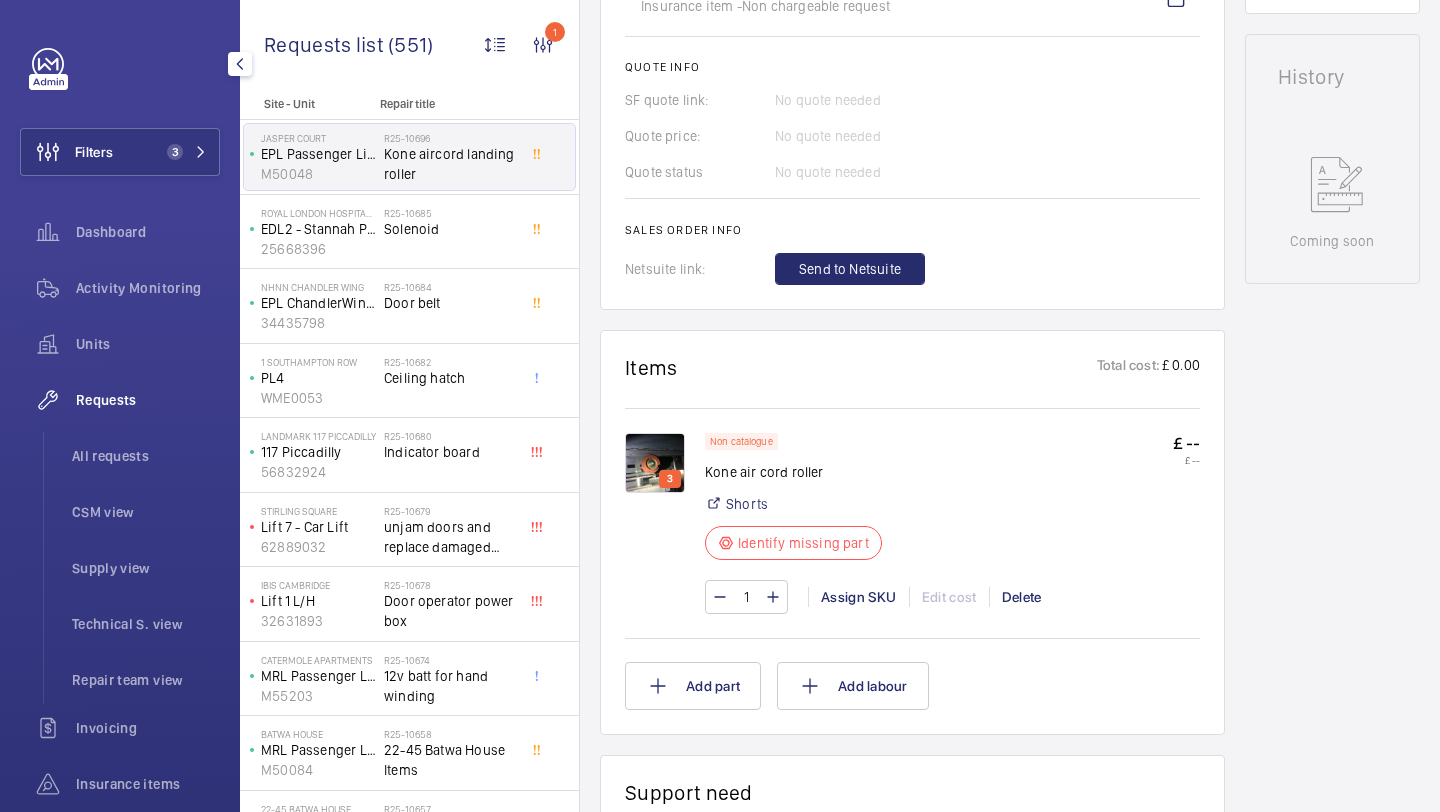 click 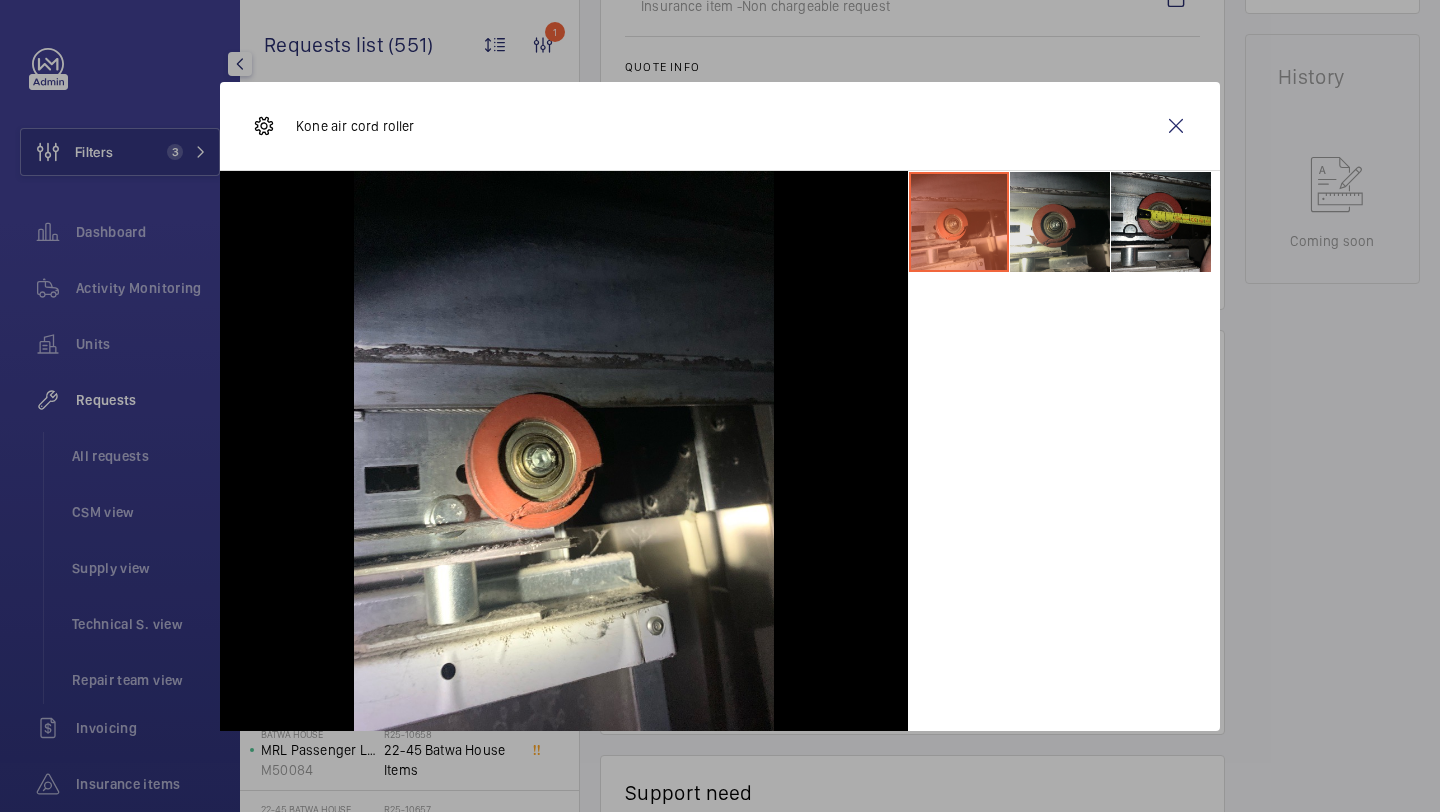 click at bounding box center (1060, 222) 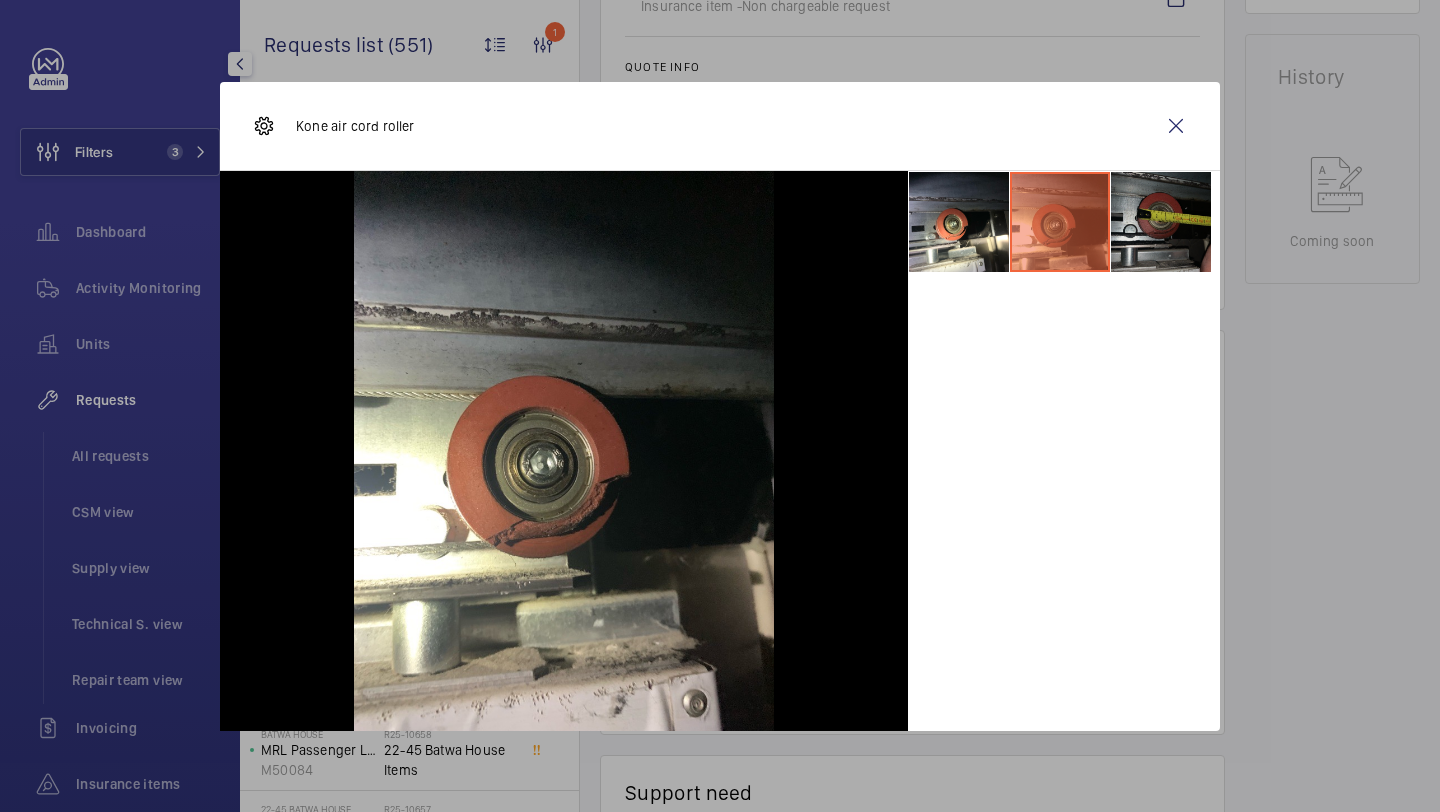 click at bounding box center (1161, 222) 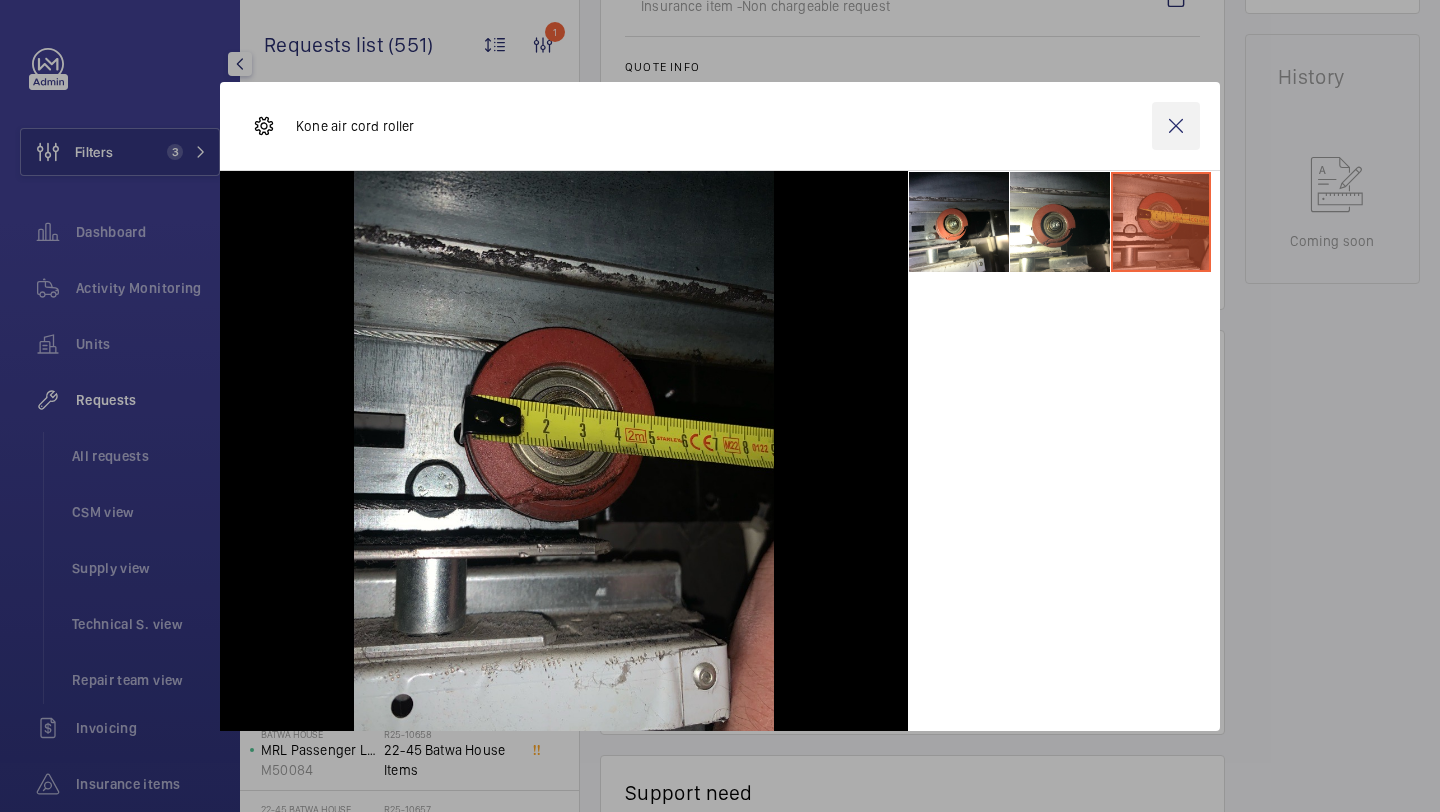 click at bounding box center (1176, 126) 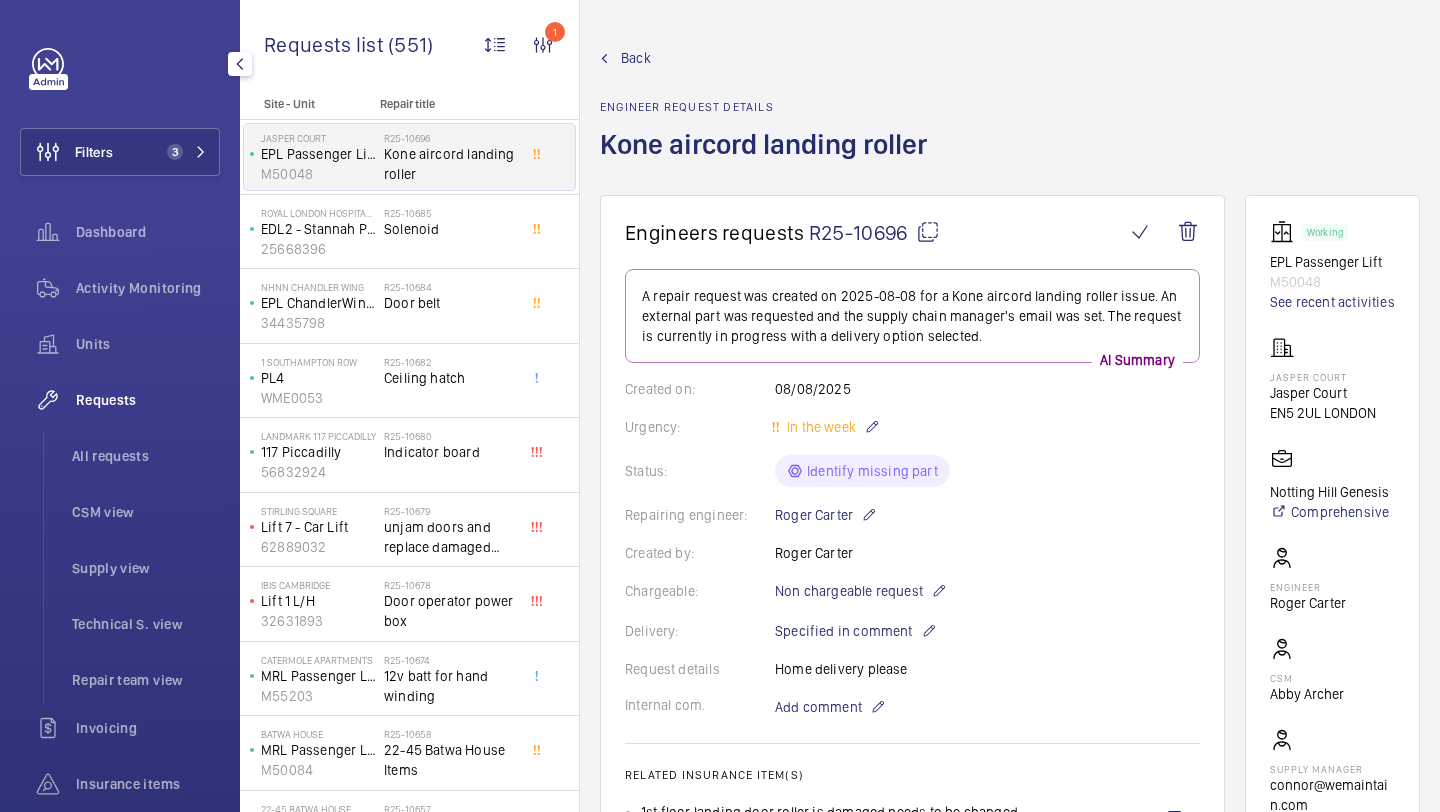 scroll, scrollTop: 446, scrollLeft: 0, axis: vertical 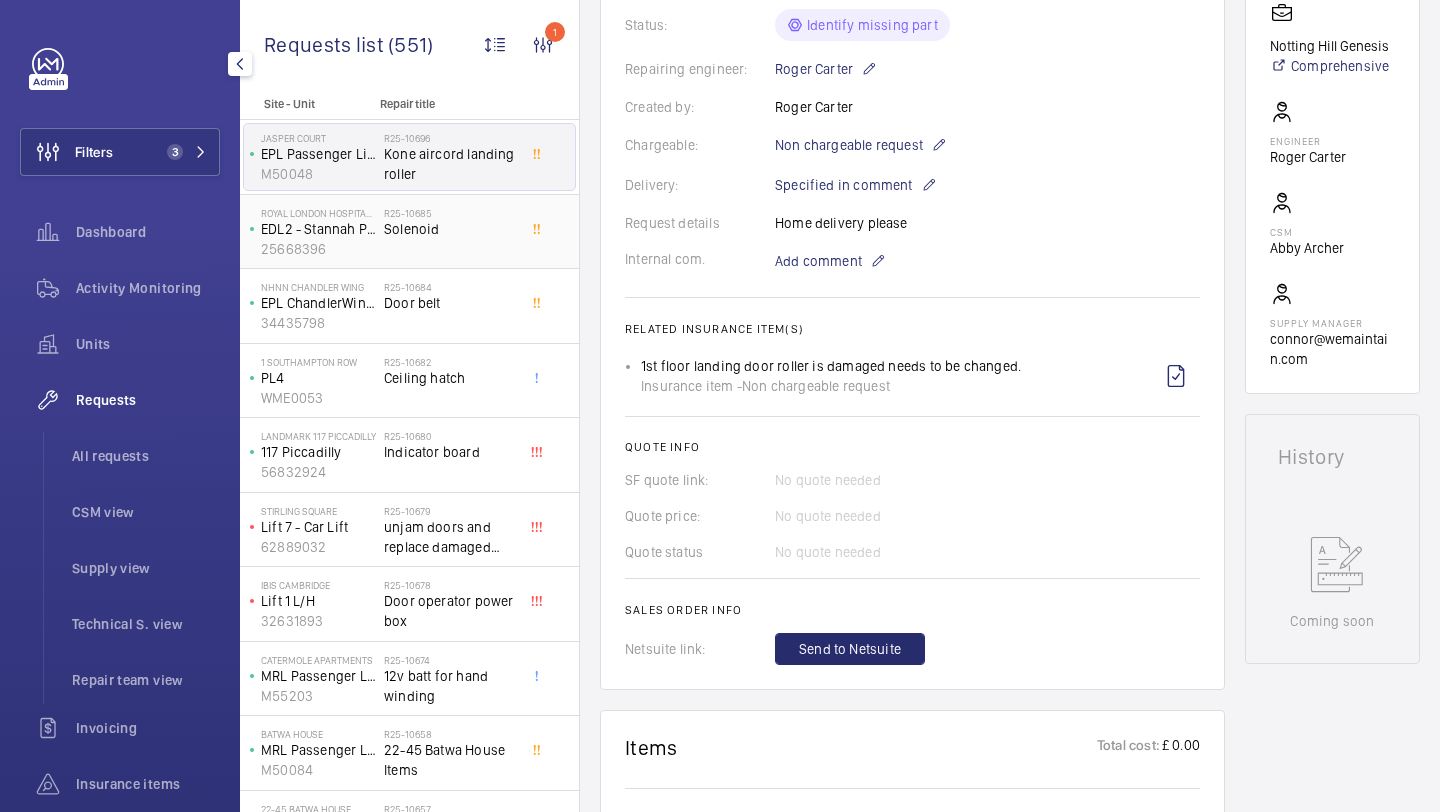 click on "Solenoid" 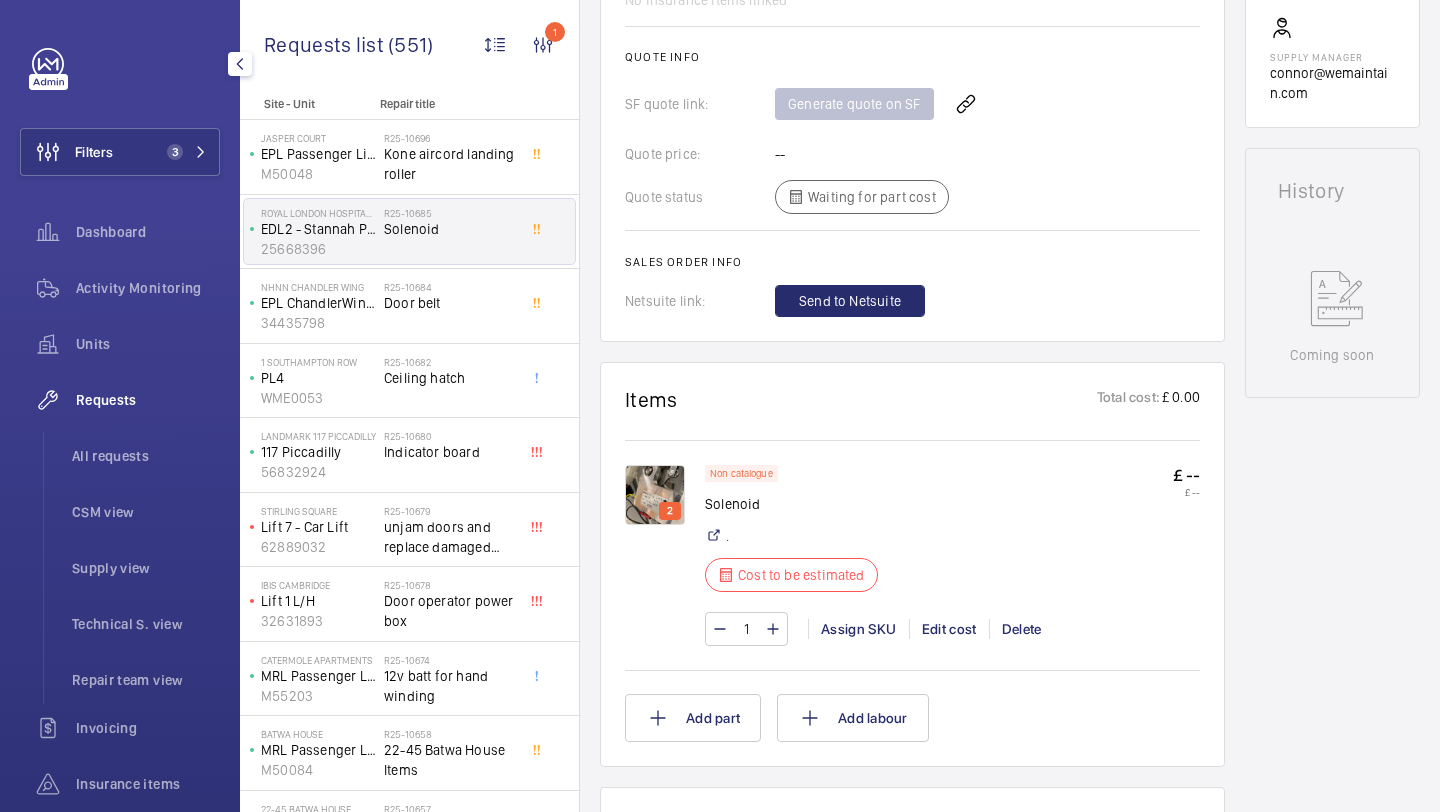 scroll, scrollTop: 952, scrollLeft: 0, axis: vertical 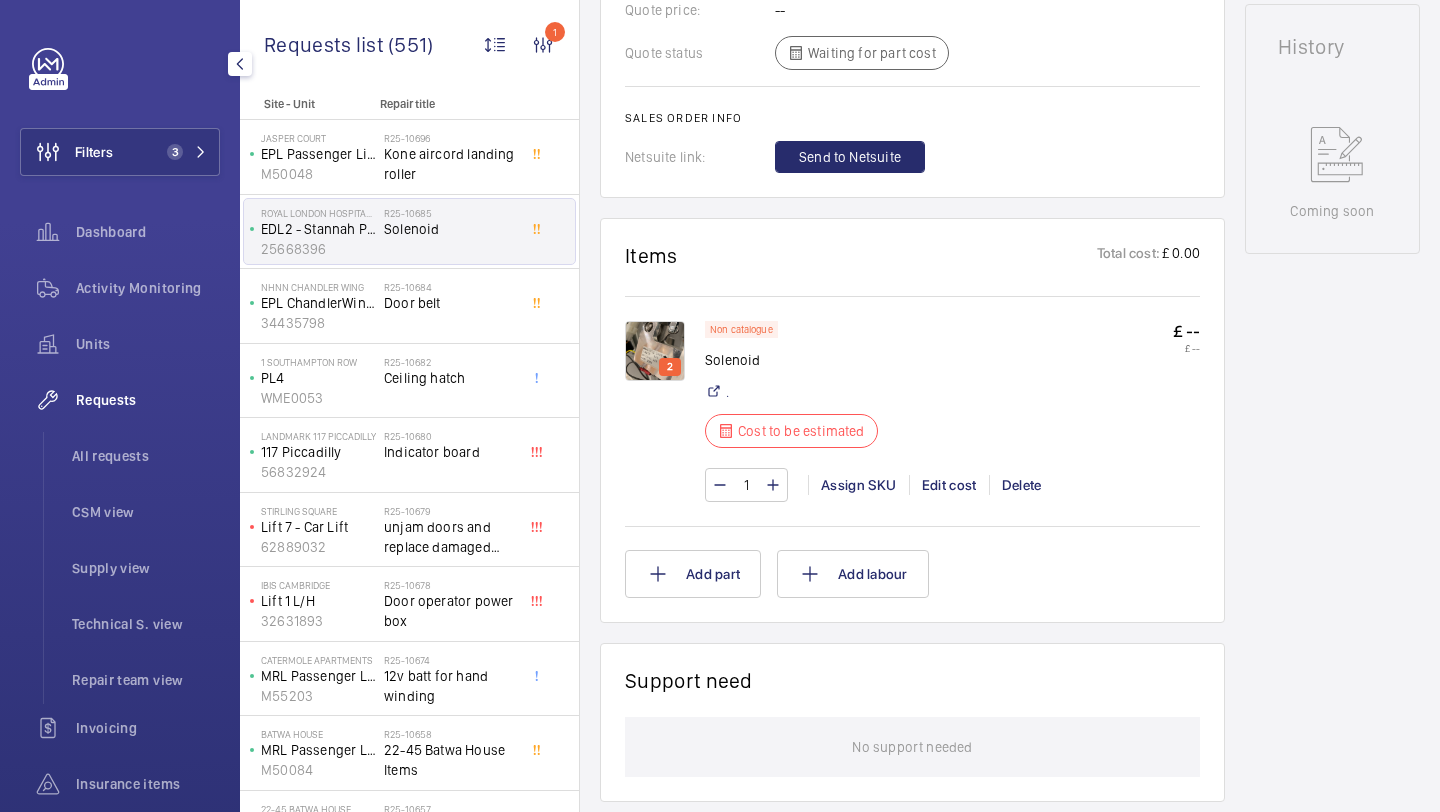click 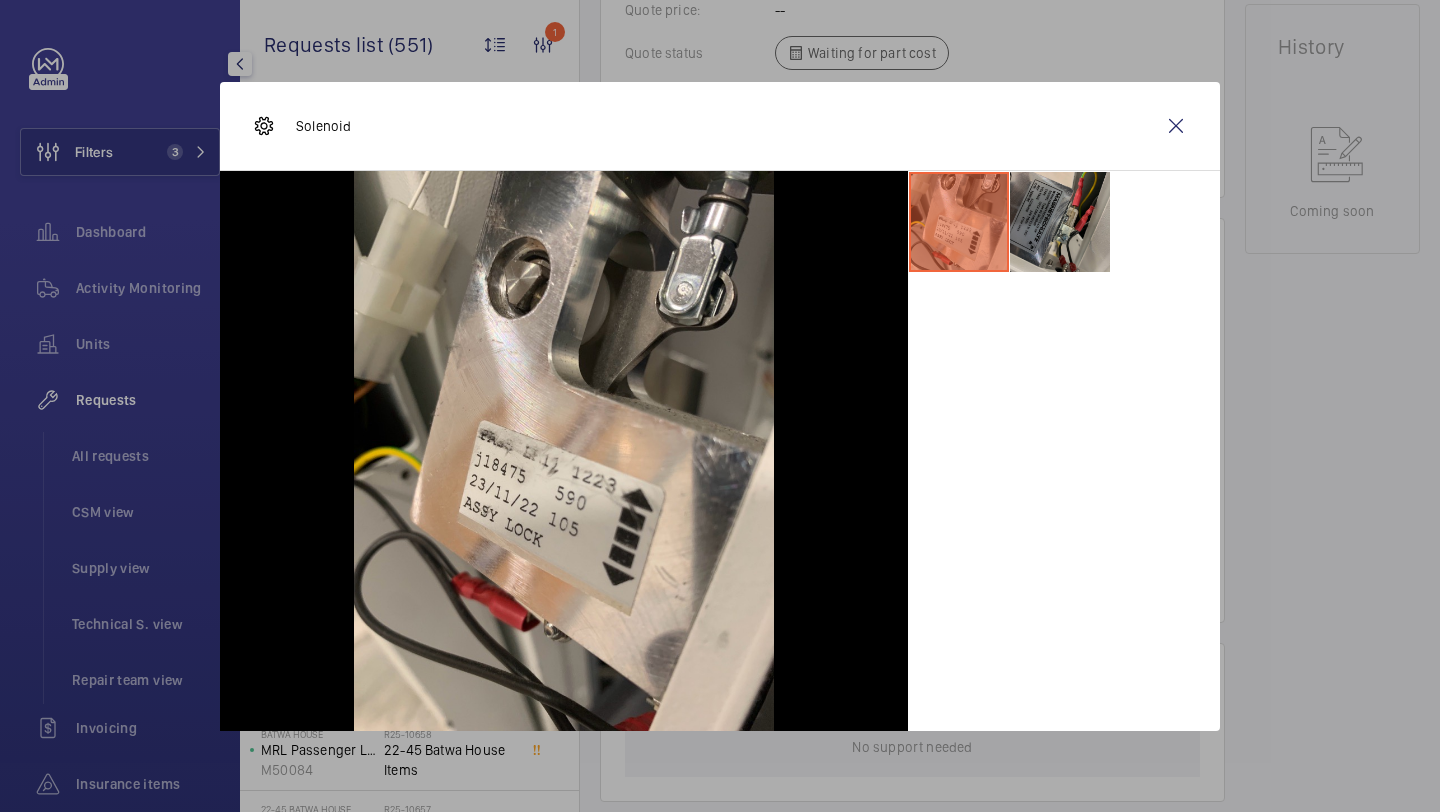 click at bounding box center (1060, 222) 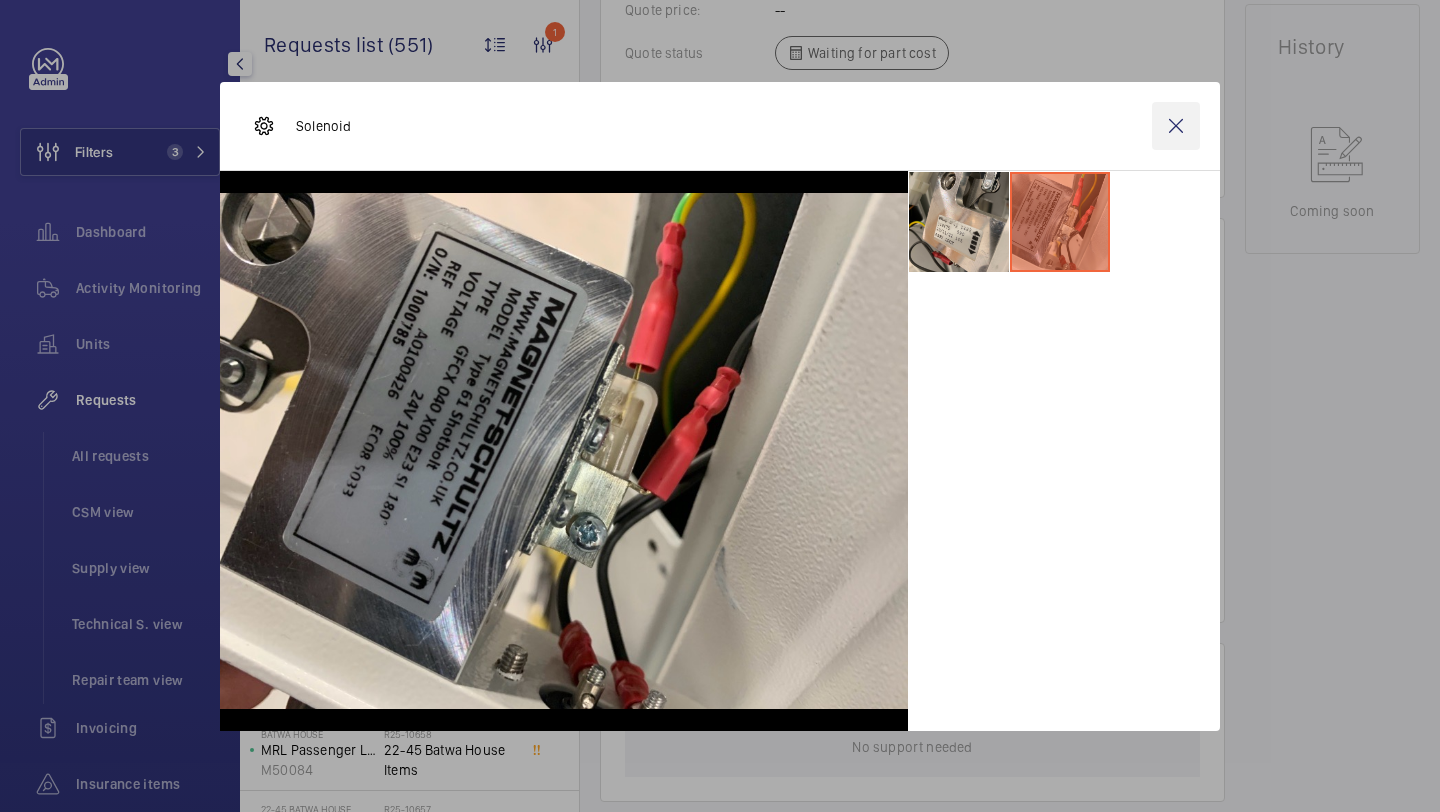 click at bounding box center [1176, 126] 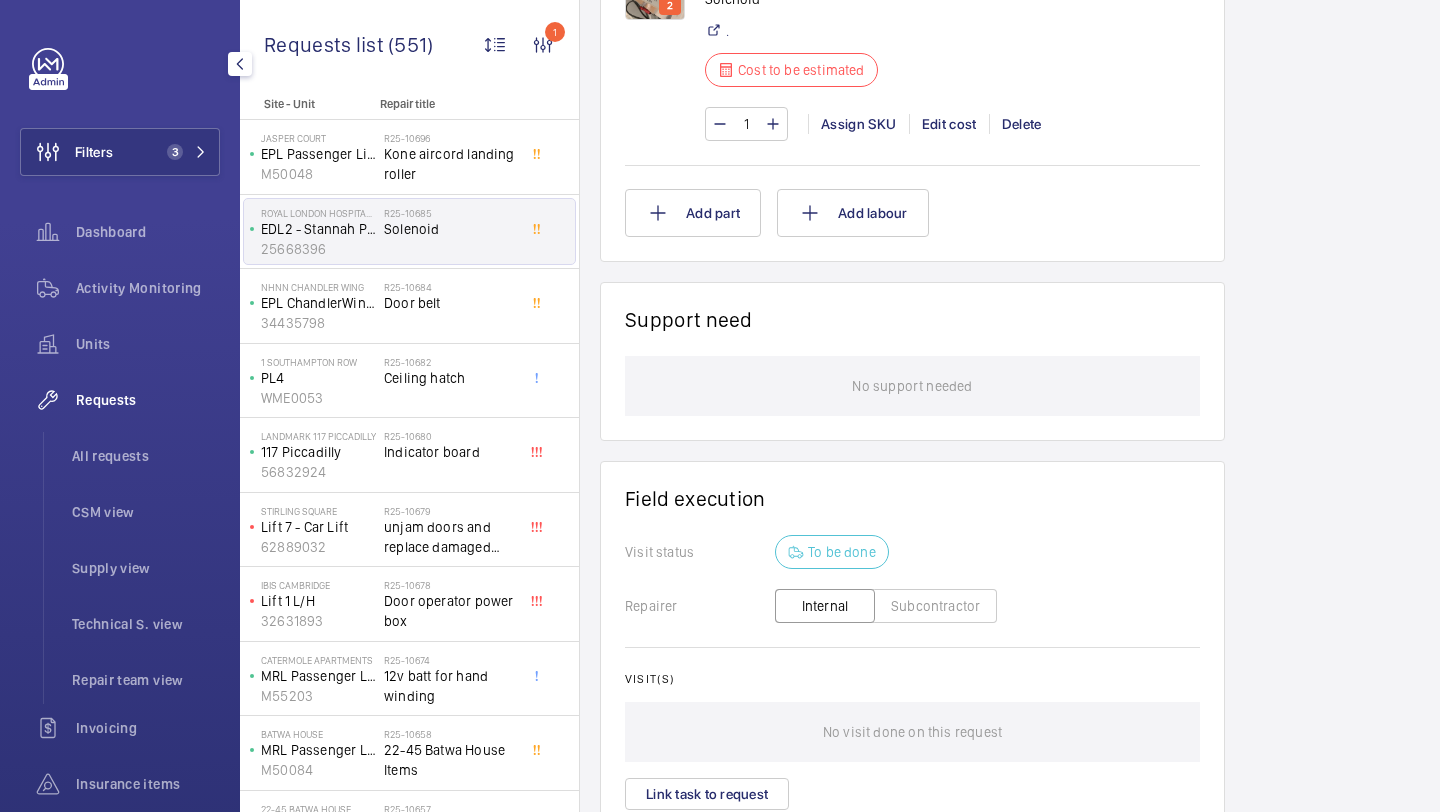 scroll, scrollTop: 1078, scrollLeft: 0, axis: vertical 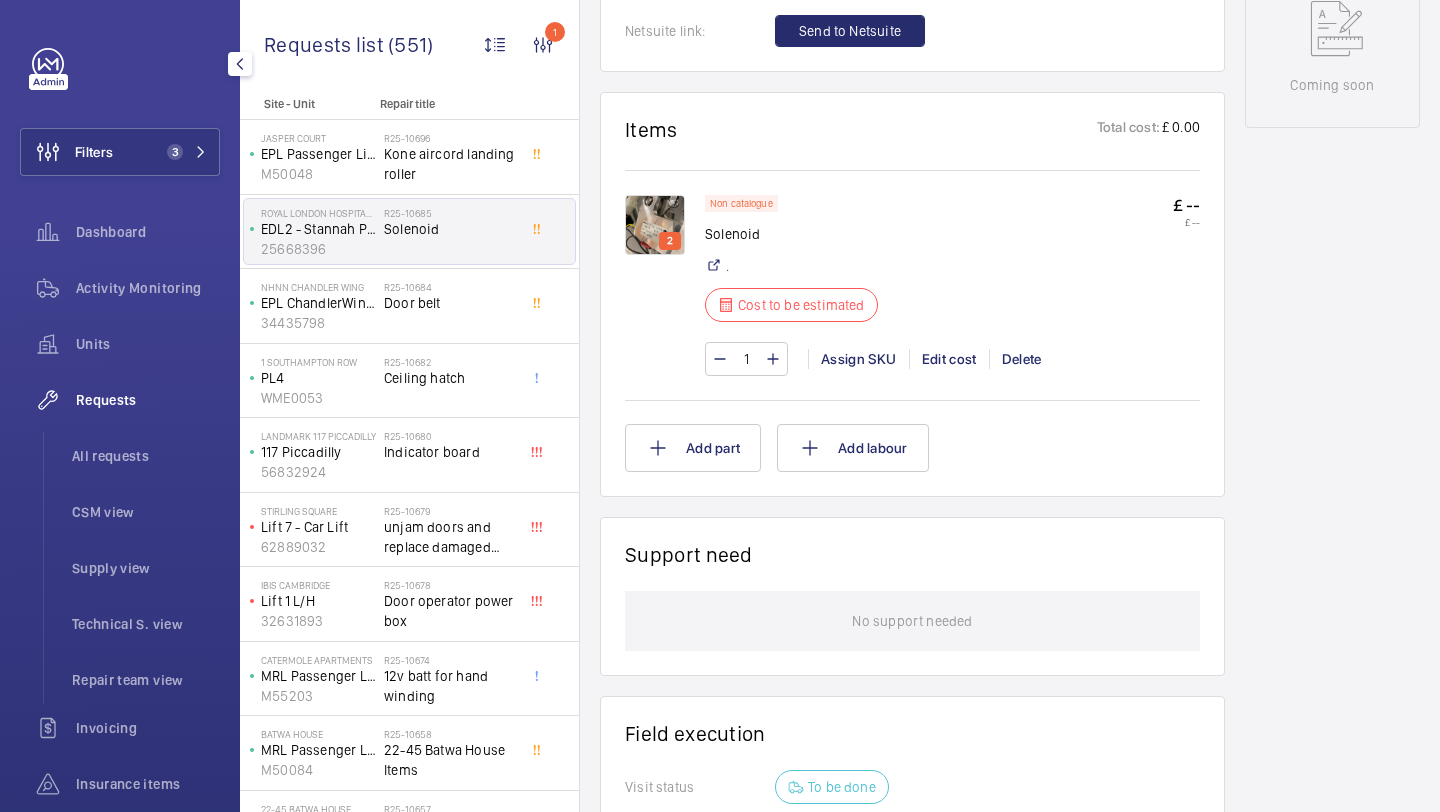 click 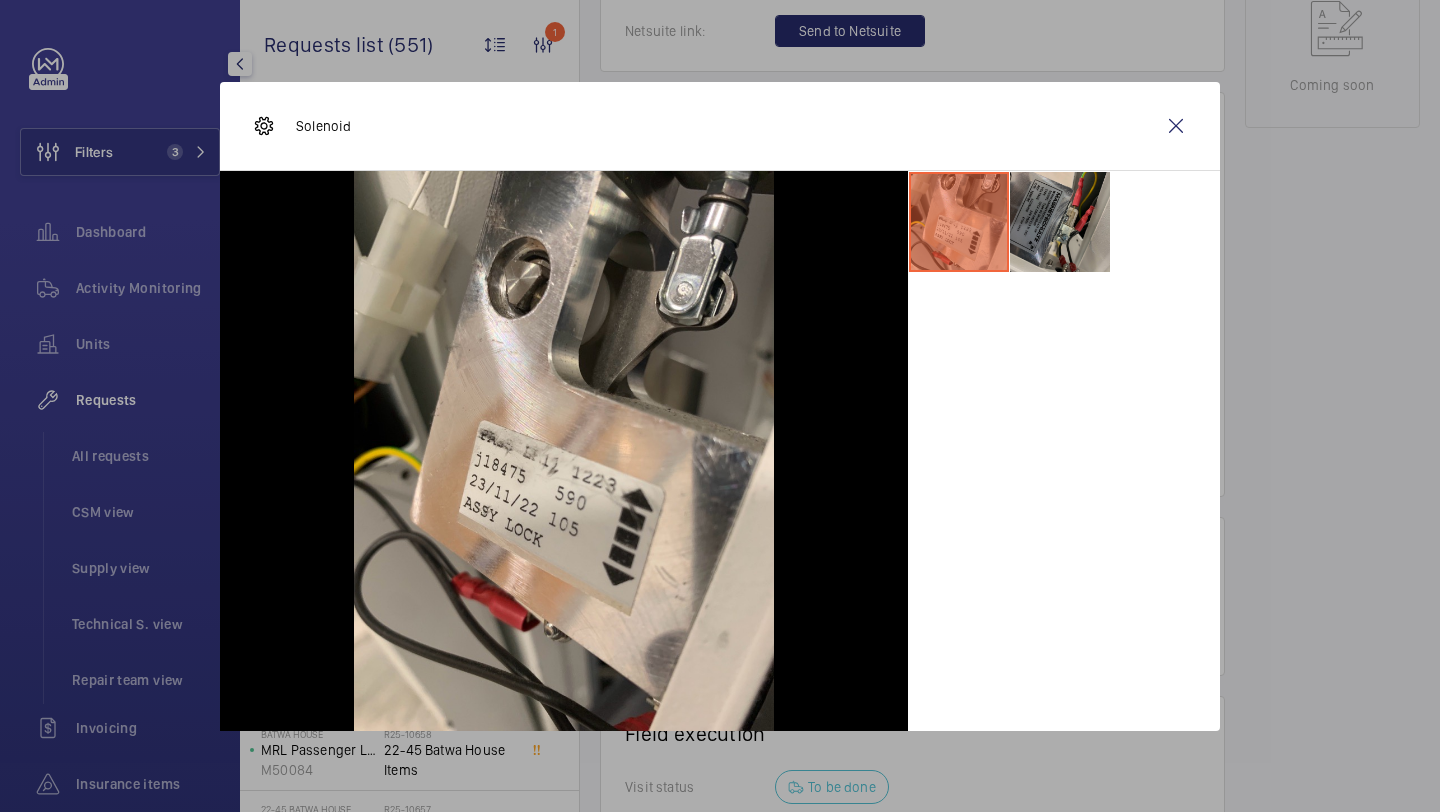 click at bounding box center [1060, 222] 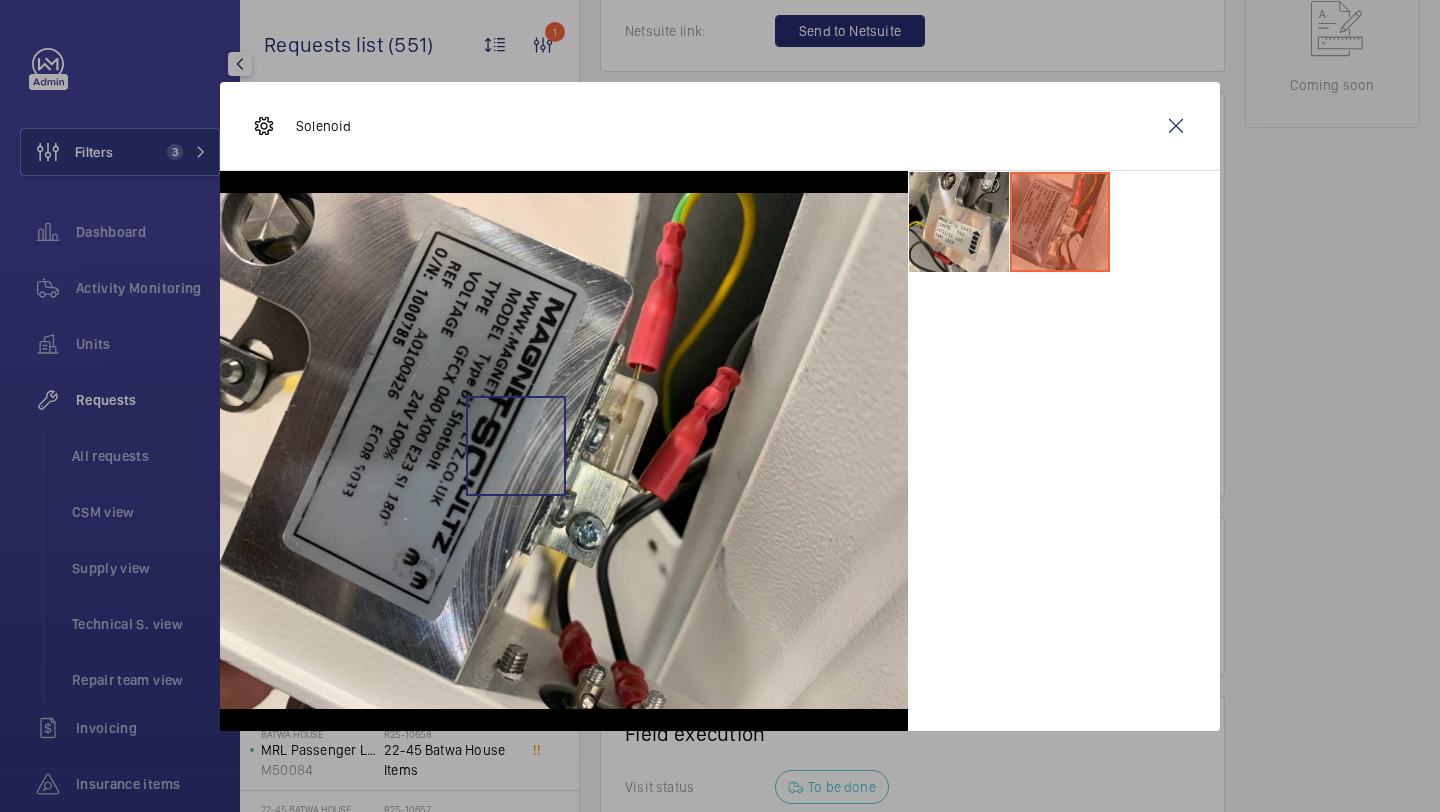 click at bounding box center (564, 451) 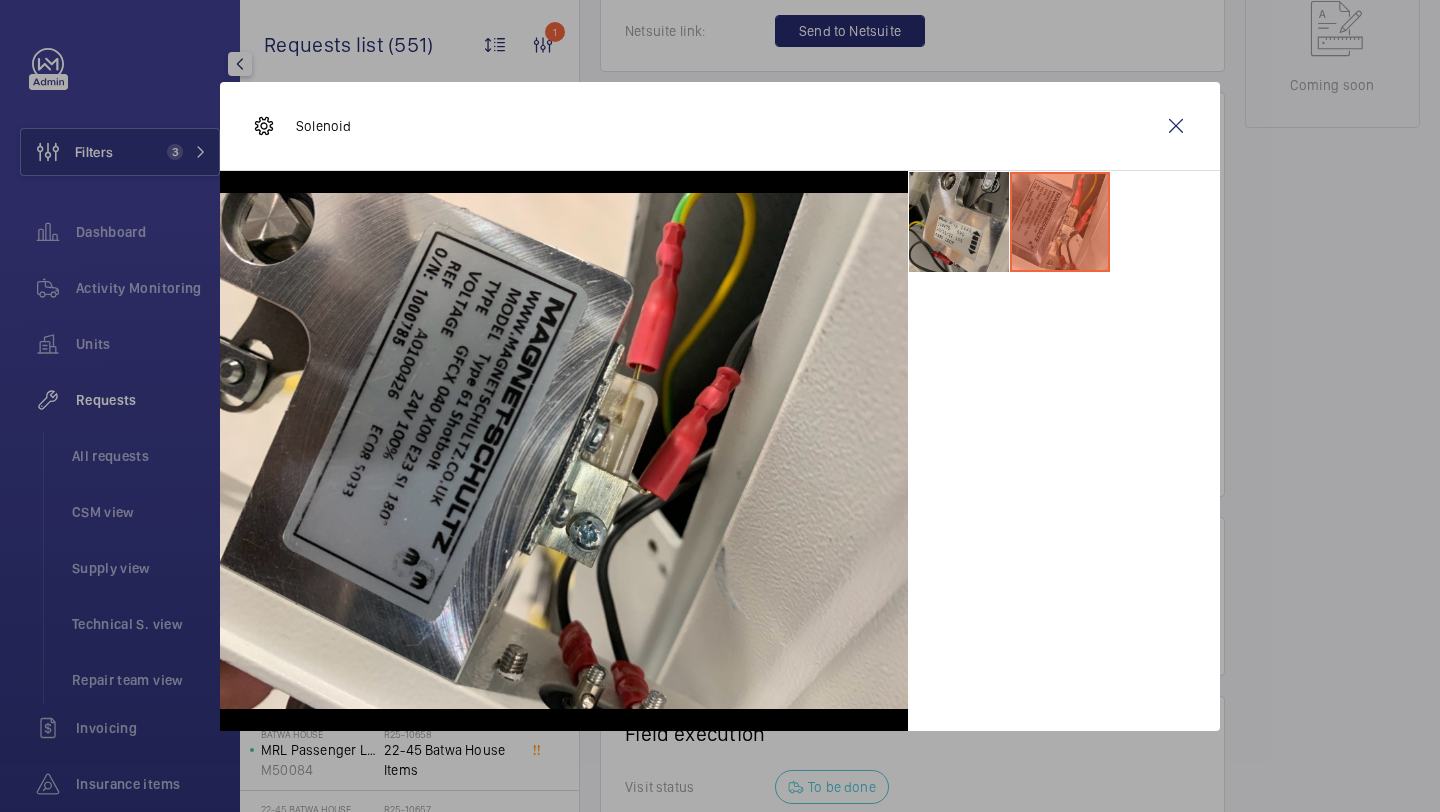 click at bounding box center (959, 222) 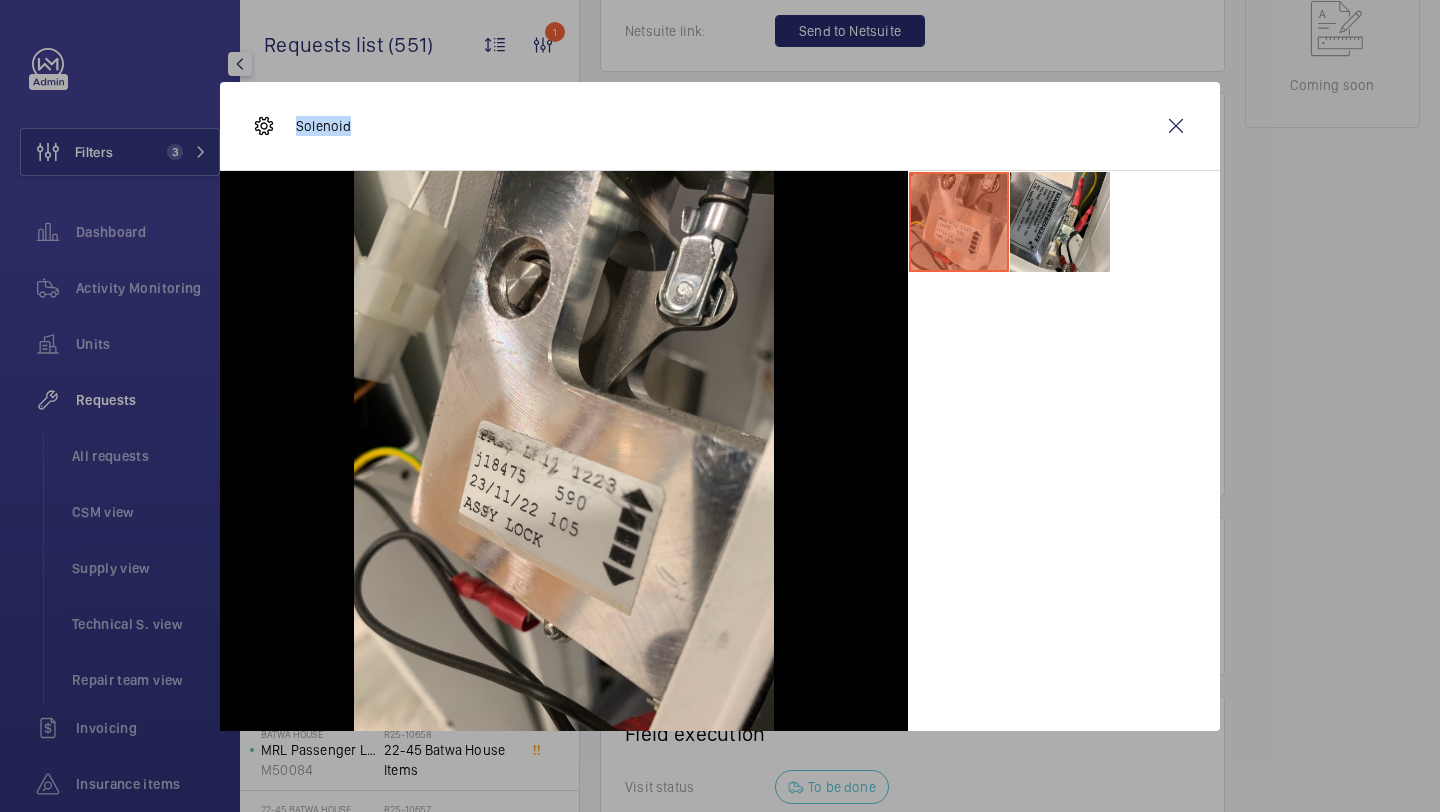 drag, startPoint x: 380, startPoint y: 150, endPoint x: 287, endPoint y: 131, distance: 94.92102 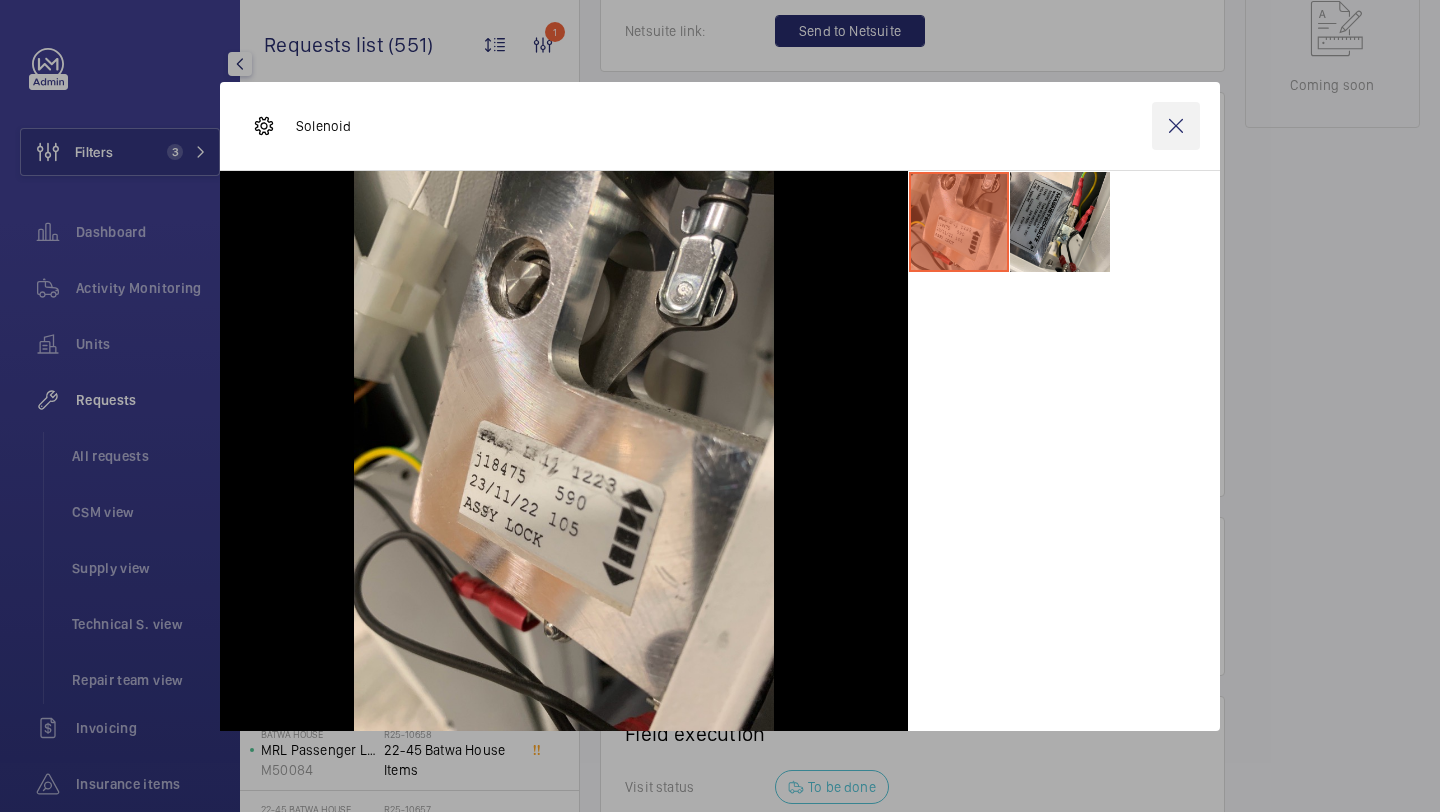 click at bounding box center [1176, 126] 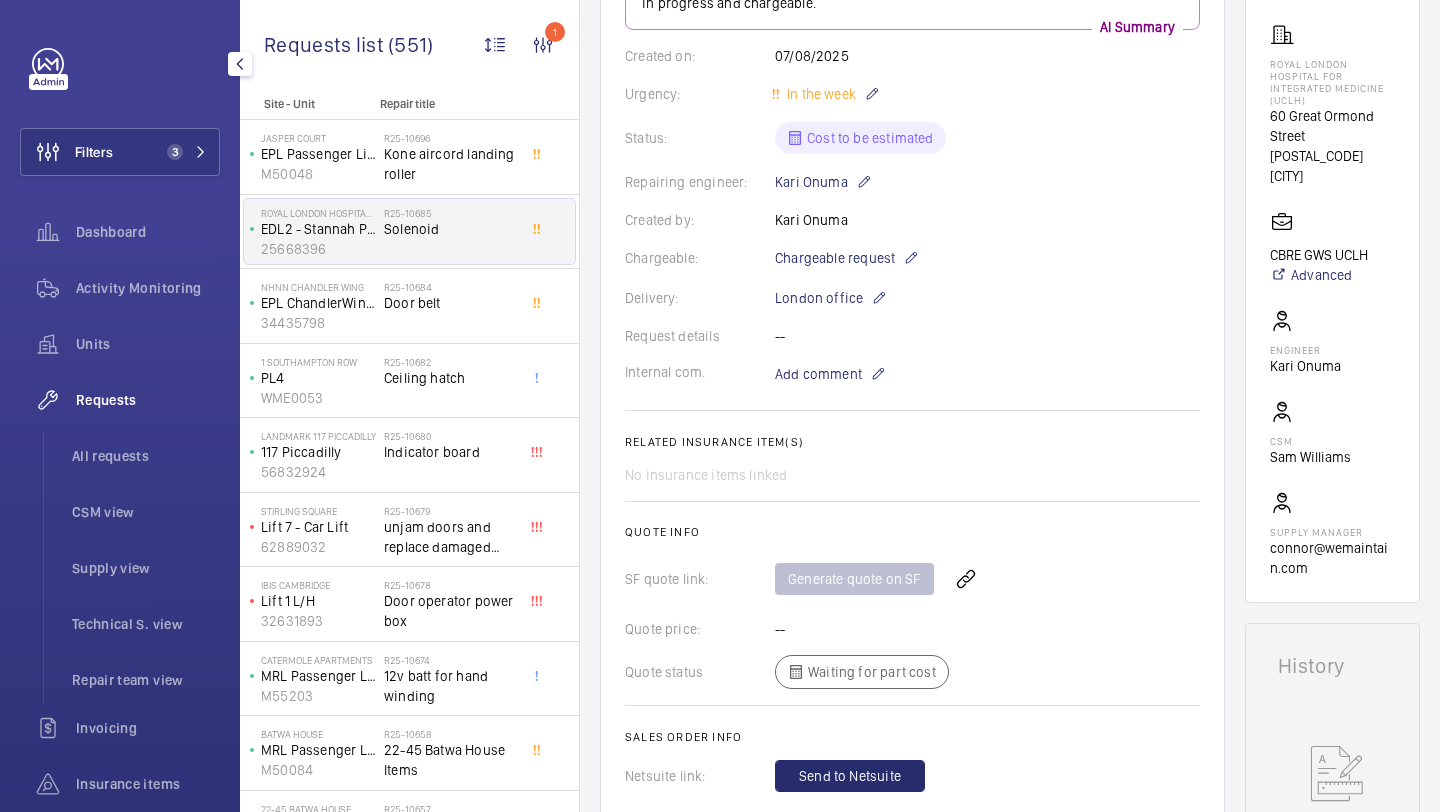 scroll, scrollTop: 315, scrollLeft: 0, axis: vertical 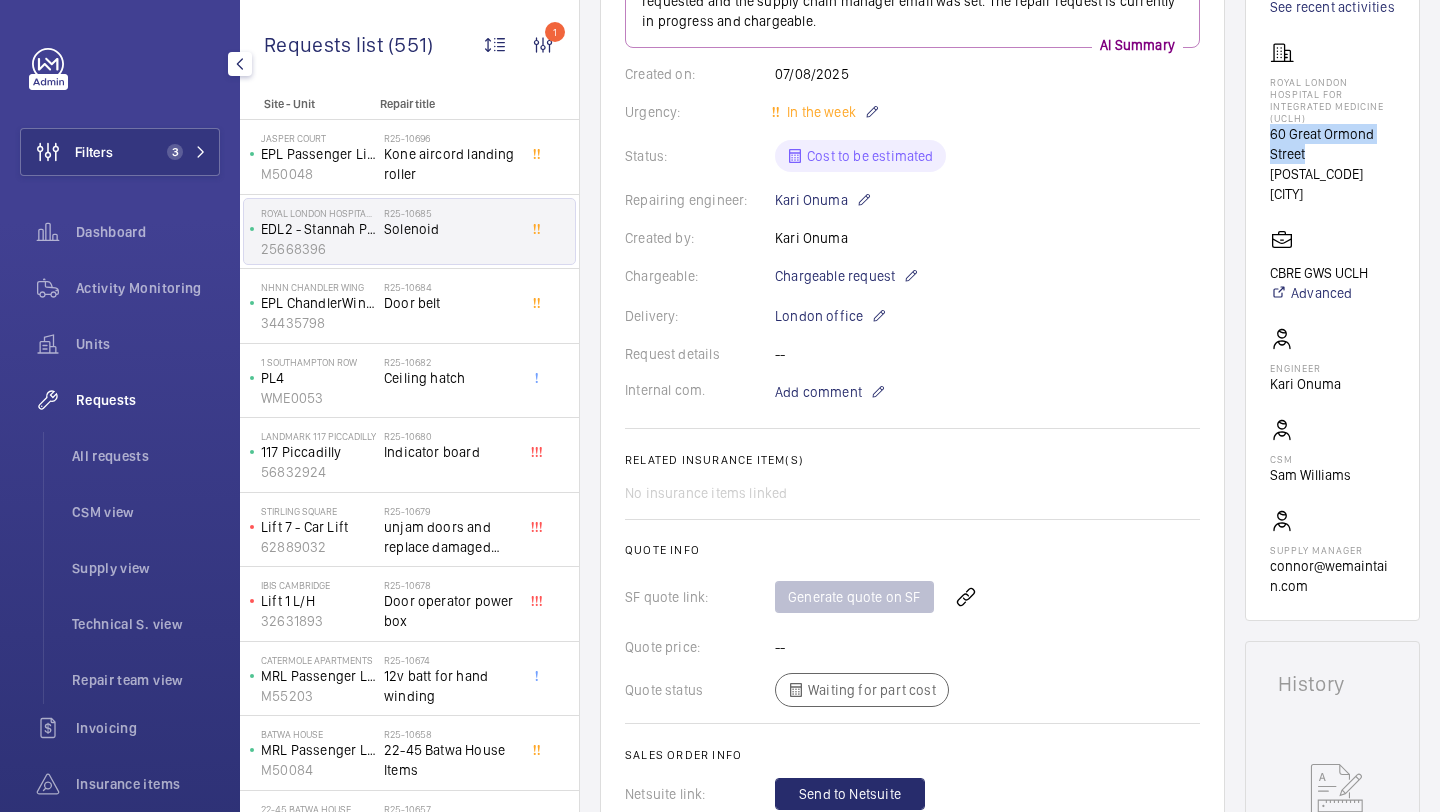 drag, startPoint x: 1313, startPoint y: 152, endPoint x: 1260, endPoint y: 130, distance: 57.384666 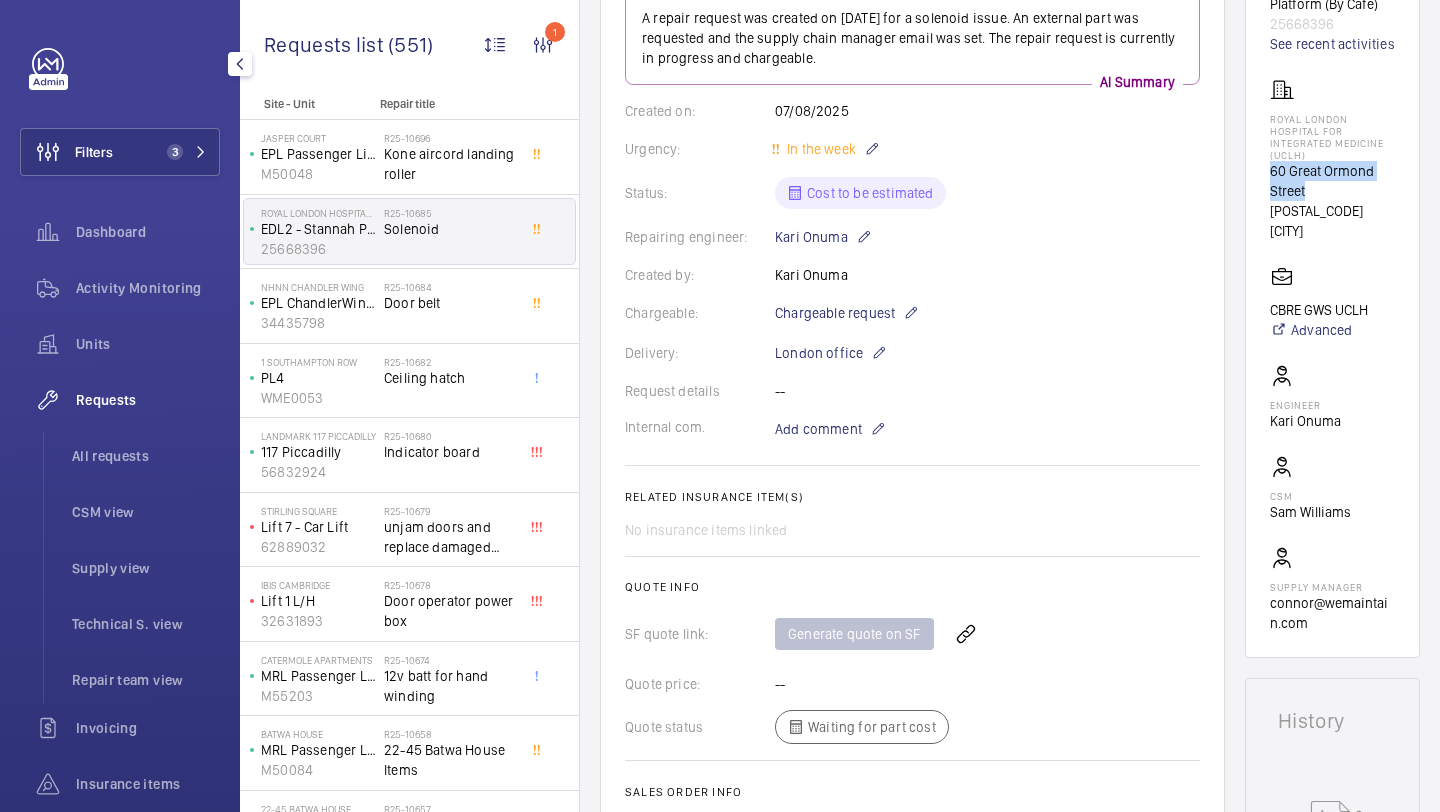 scroll, scrollTop: 276, scrollLeft: 0, axis: vertical 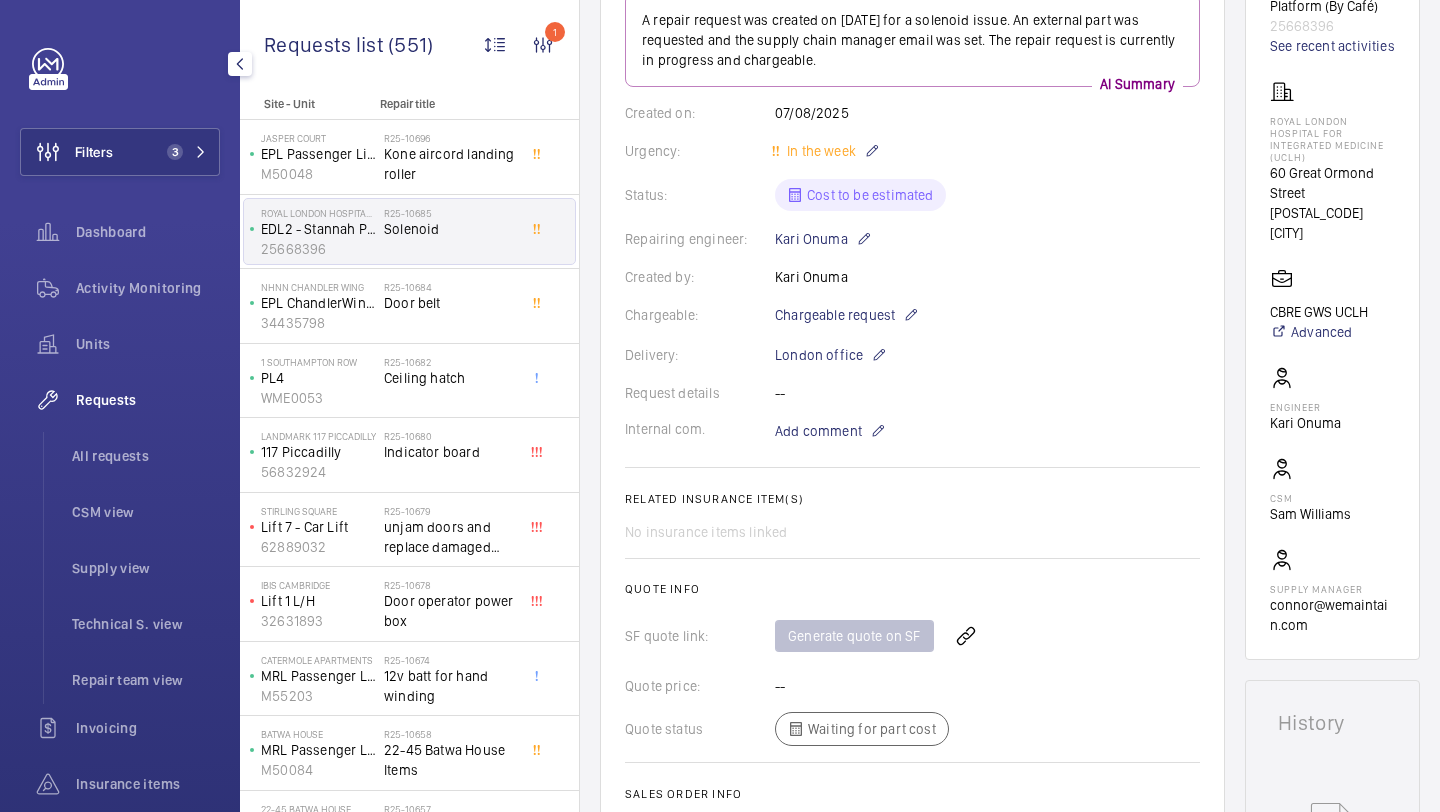 click on "A repair request was created on 2025-08-07 for a solenoid issue. An external part was requested and the supply chain manager email was set. The repair request is currently in progress and chargeable.  AI Summary Created on:  07/08/2025  Urgency: In the week Status: Cost to be estimated Repairing engineer:  Kari Onuma  Created by:  Kari Onuma  Chargeable: Chargeable request Delivery:  London office  Request details -- Internal com. Add comment Related insurance item(s)  No insurance items linked  Quote info SF quote link: Generate quote on SF Quote price: -- Quote status Waiting for part cost Sales order info Netsuite link: Send to Netsuite" 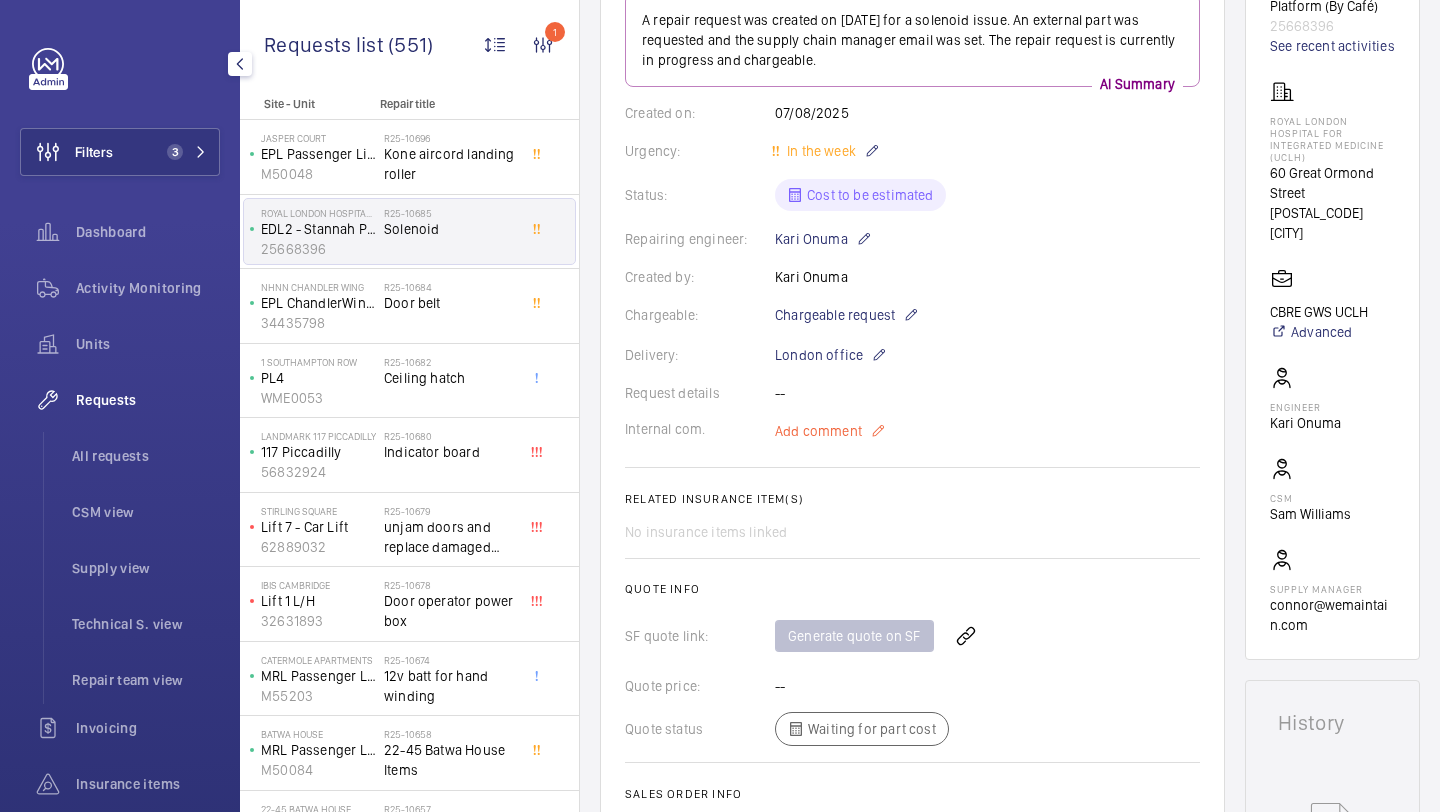 click on "Add comment" 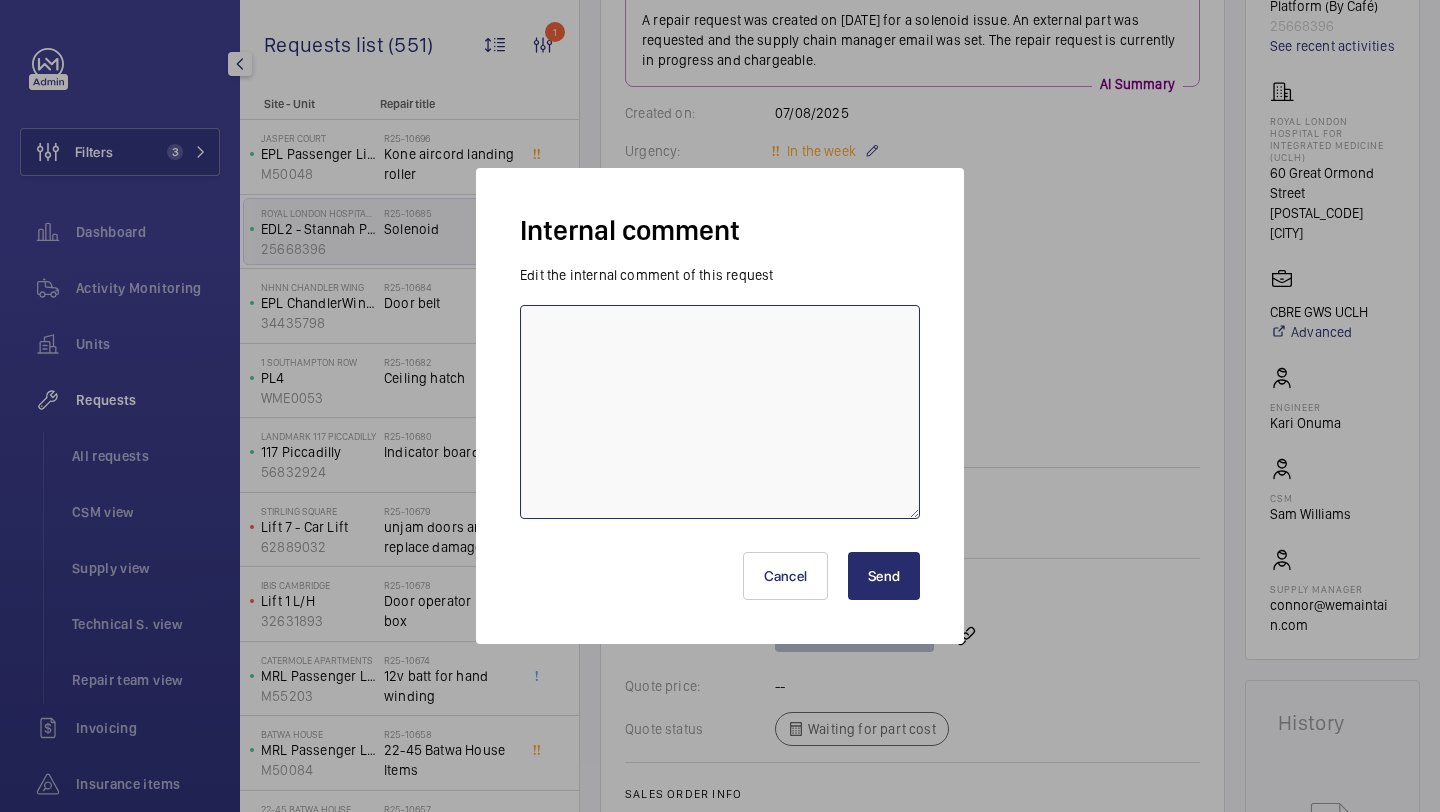 click at bounding box center (720, 412) 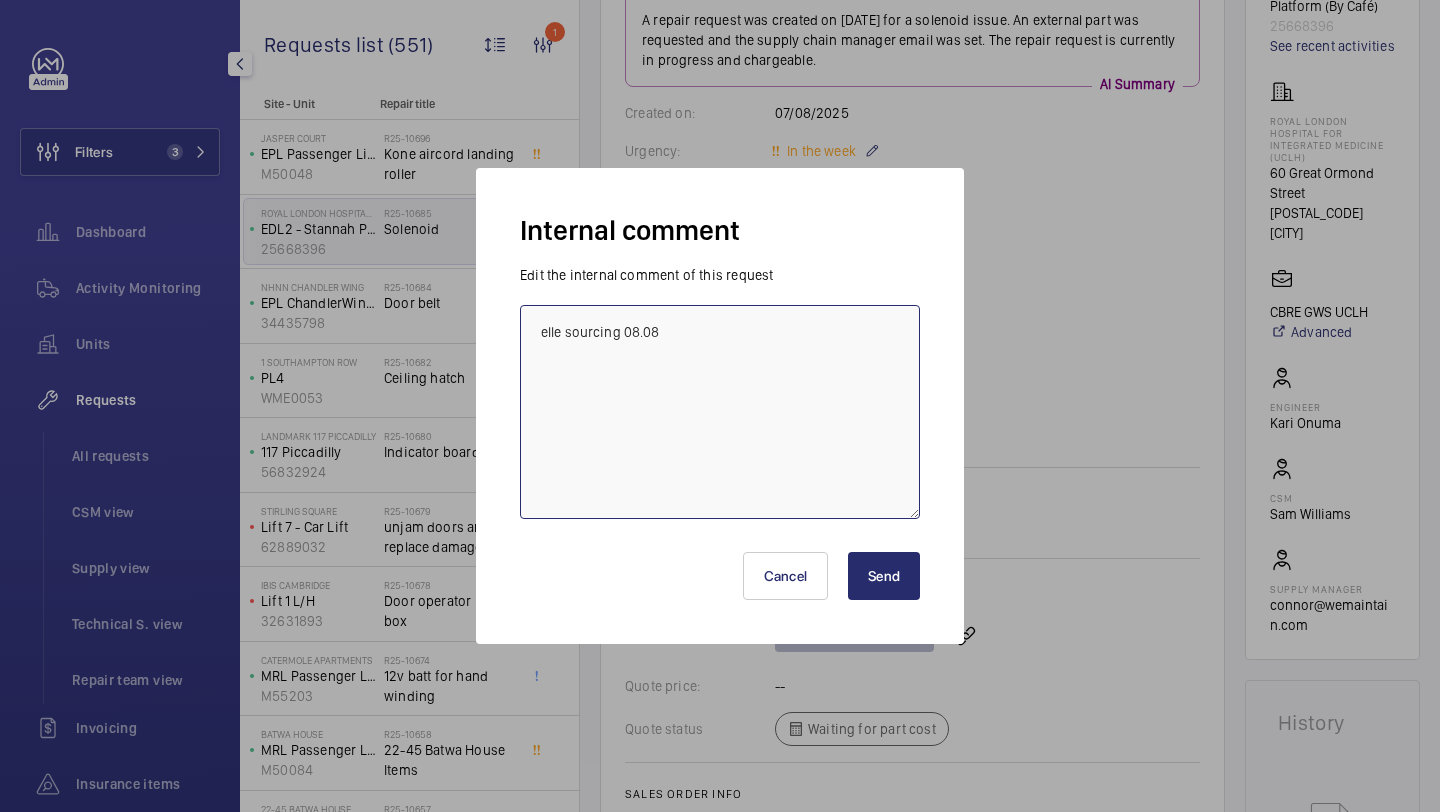 type on "elle sourcing 08.08" 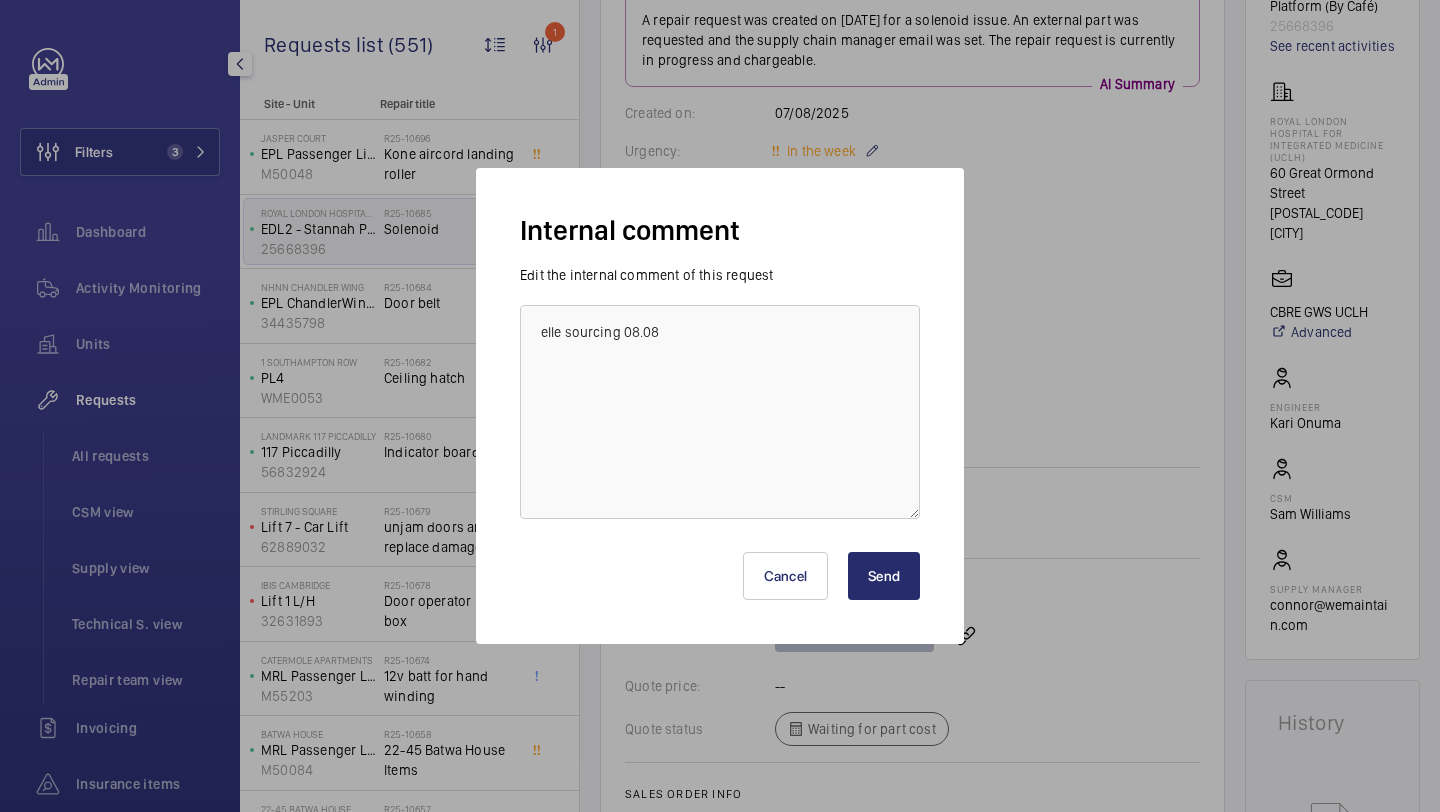 click on "Send" at bounding box center [884, 576] 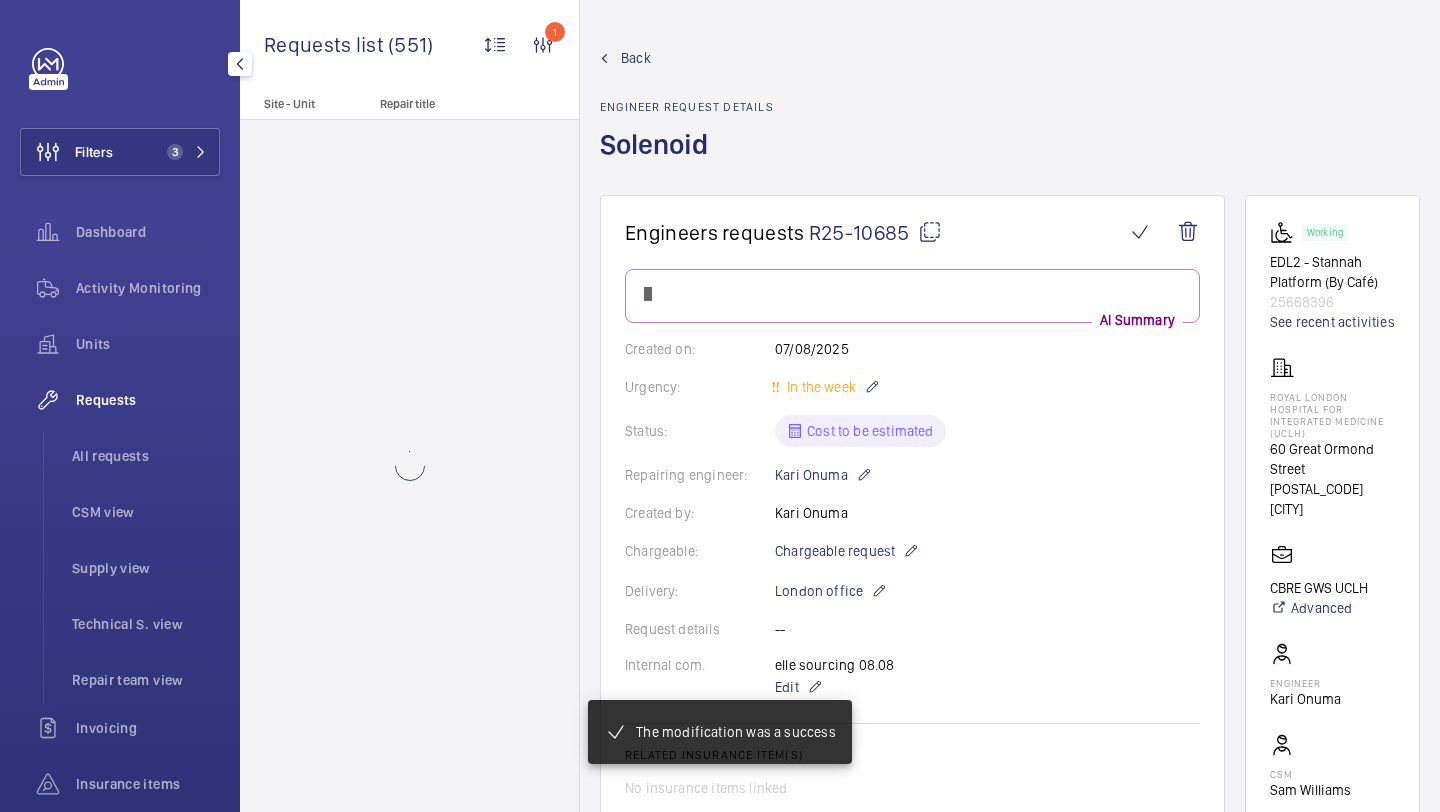 scroll, scrollTop: 276, scrollLeft: 0, axis: vertical 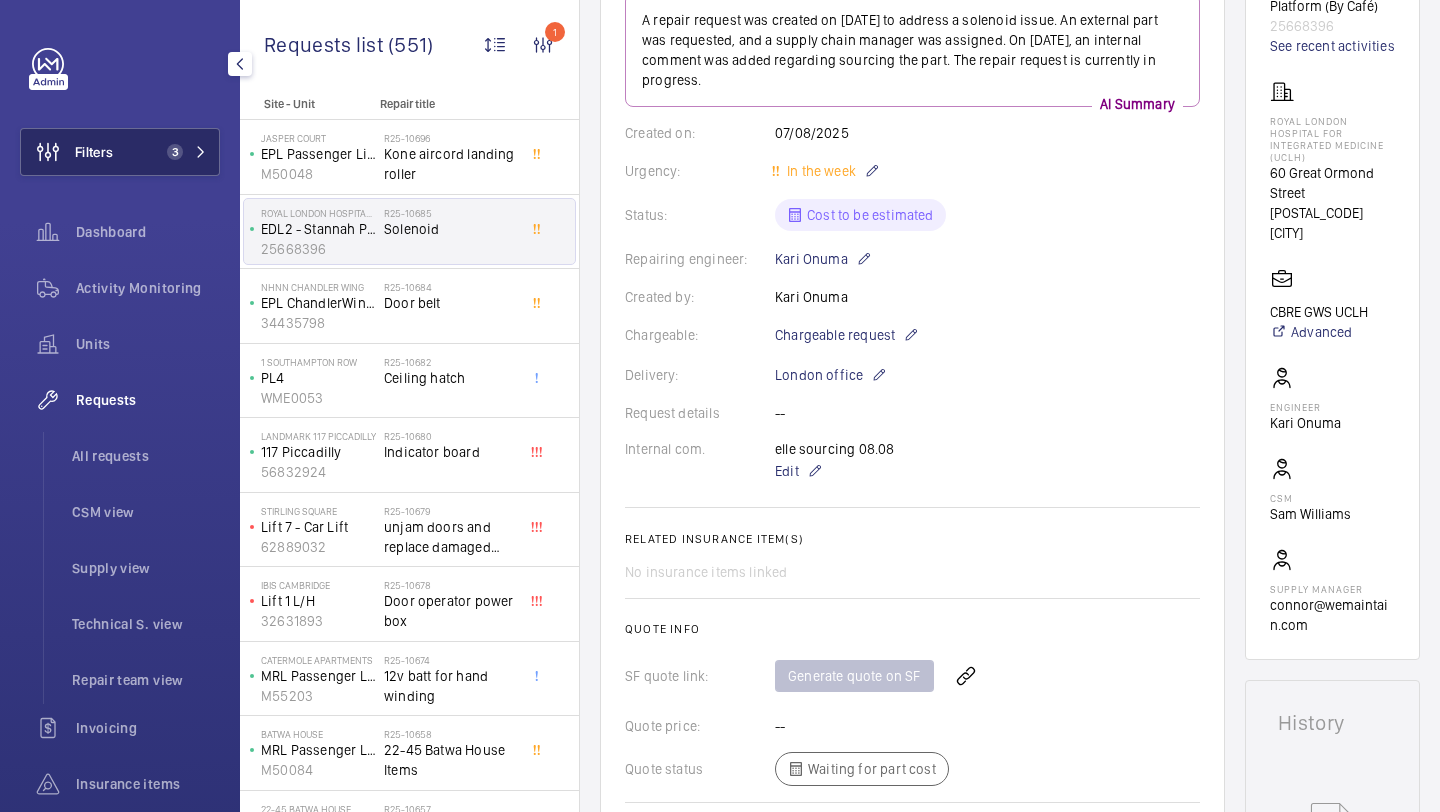 click on "3" 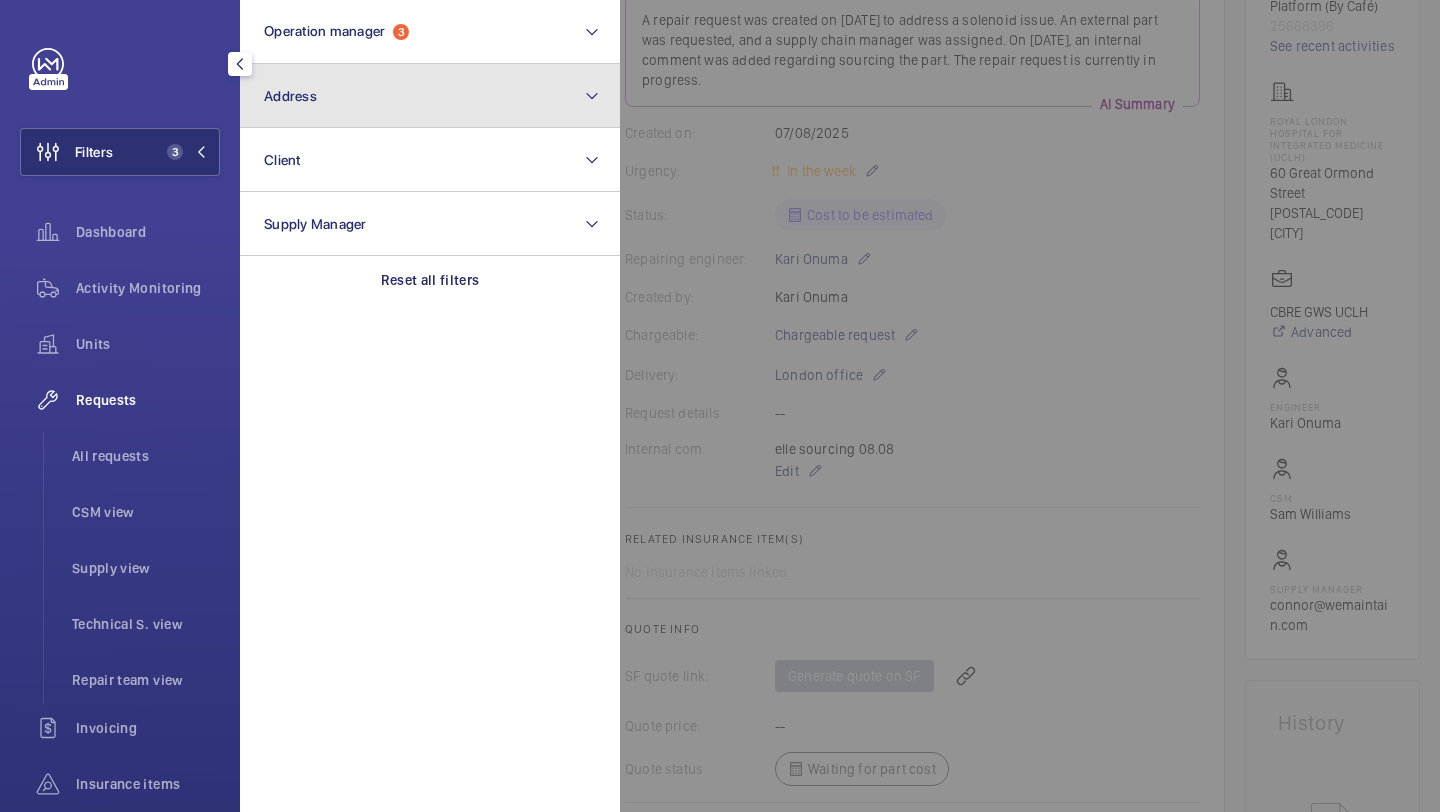 click on "Address" 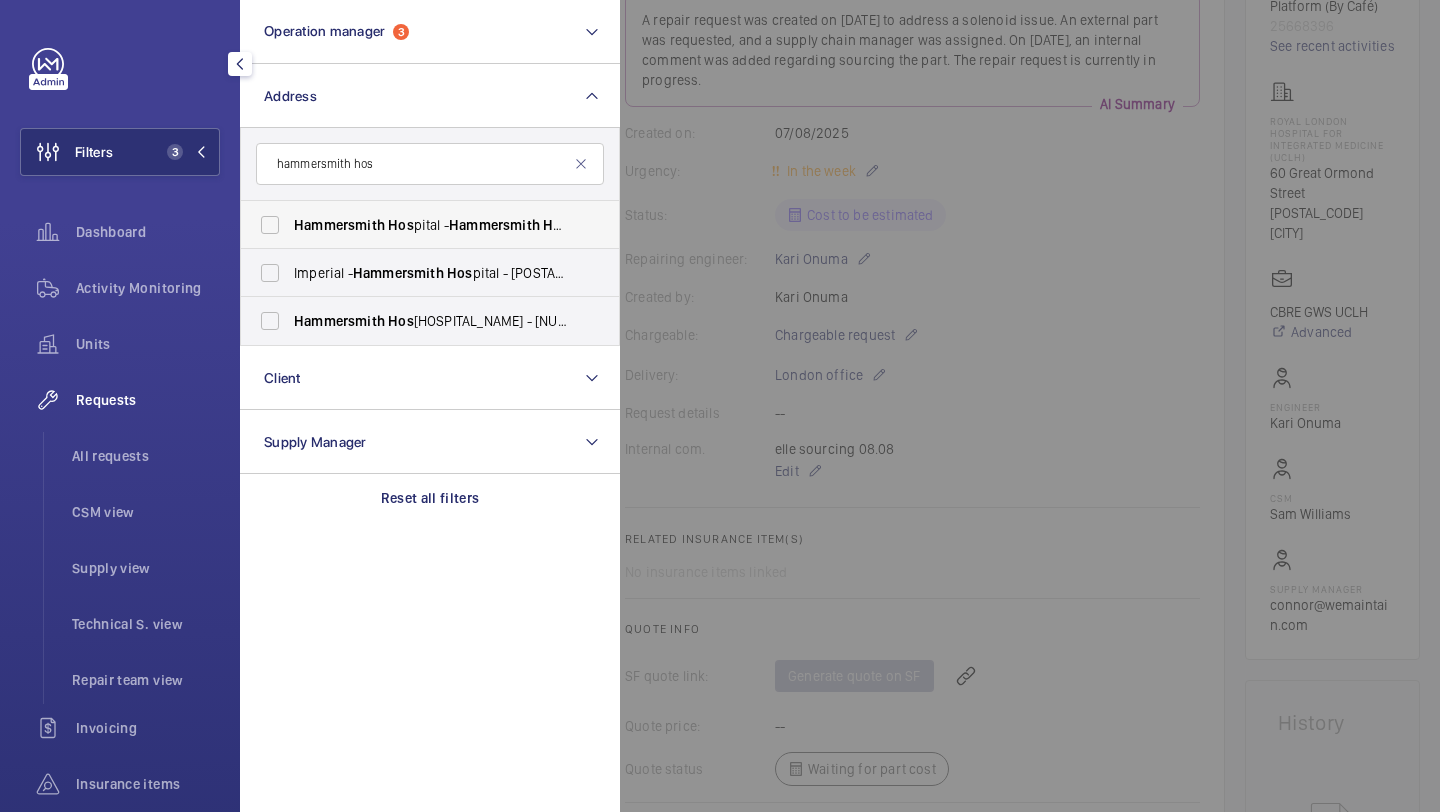 type on "hammersmith hos" 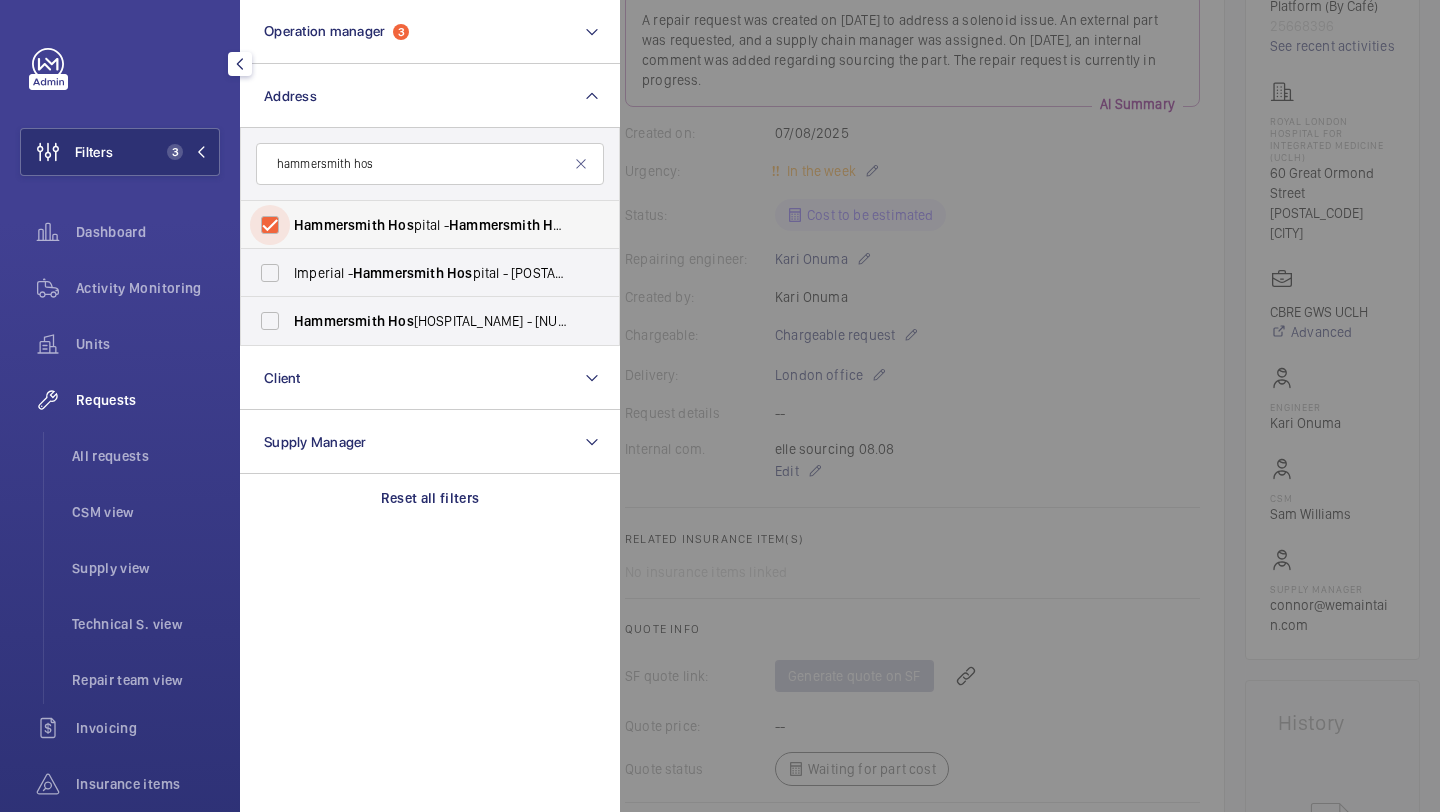 checkbox on "true" 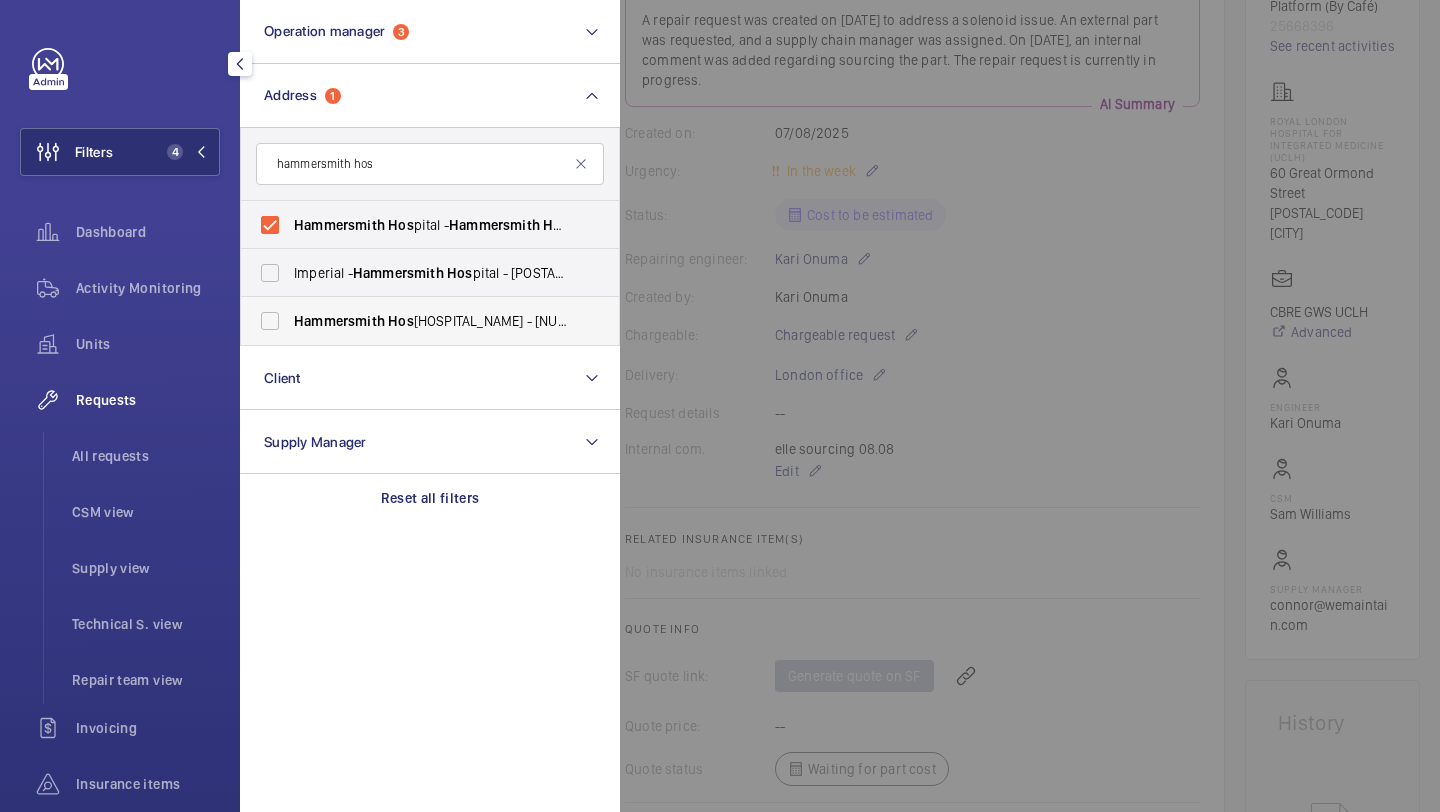 click on "Hammersmith" at bounding box center [339, 321] 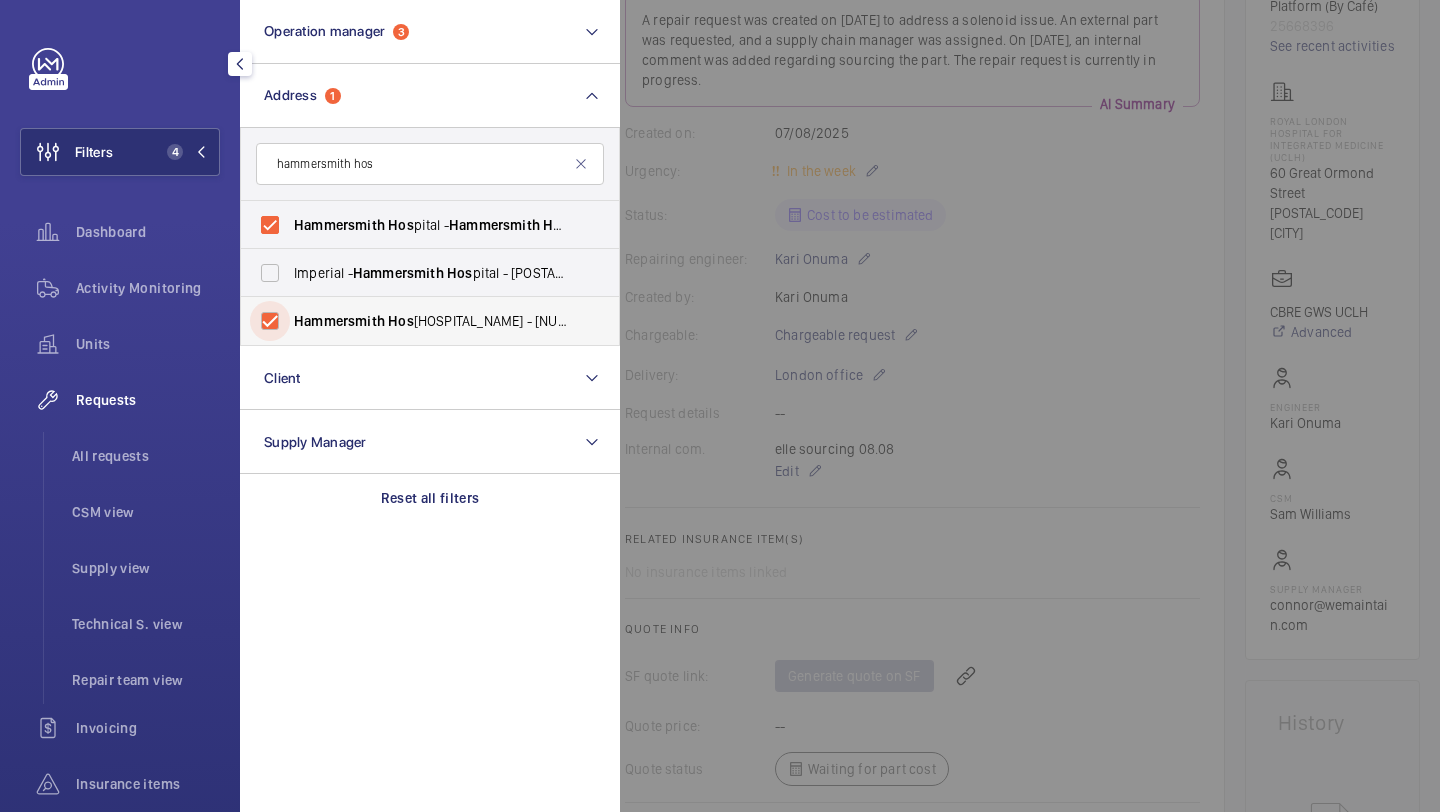 checkbox on "true" 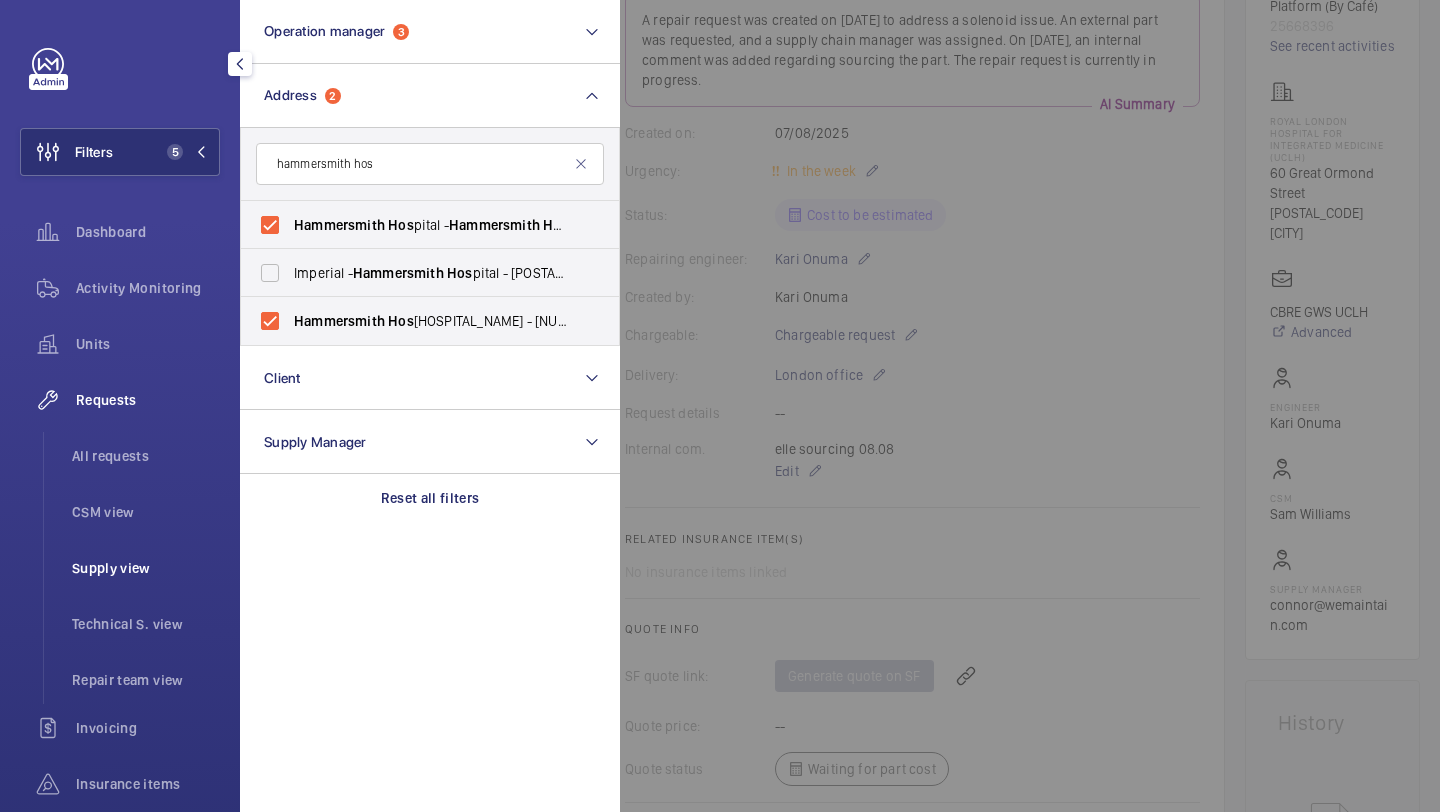 click on "Supply view" 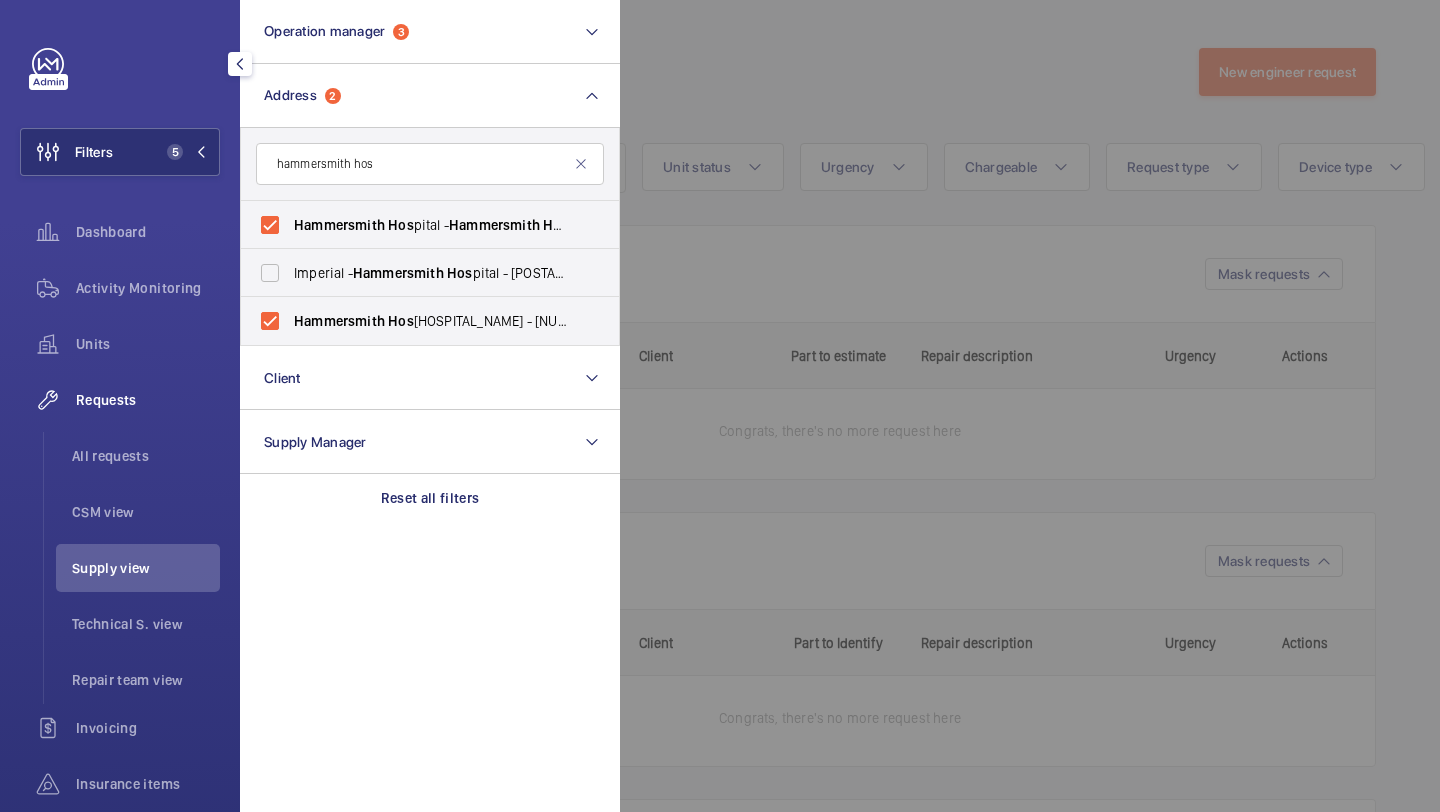 click 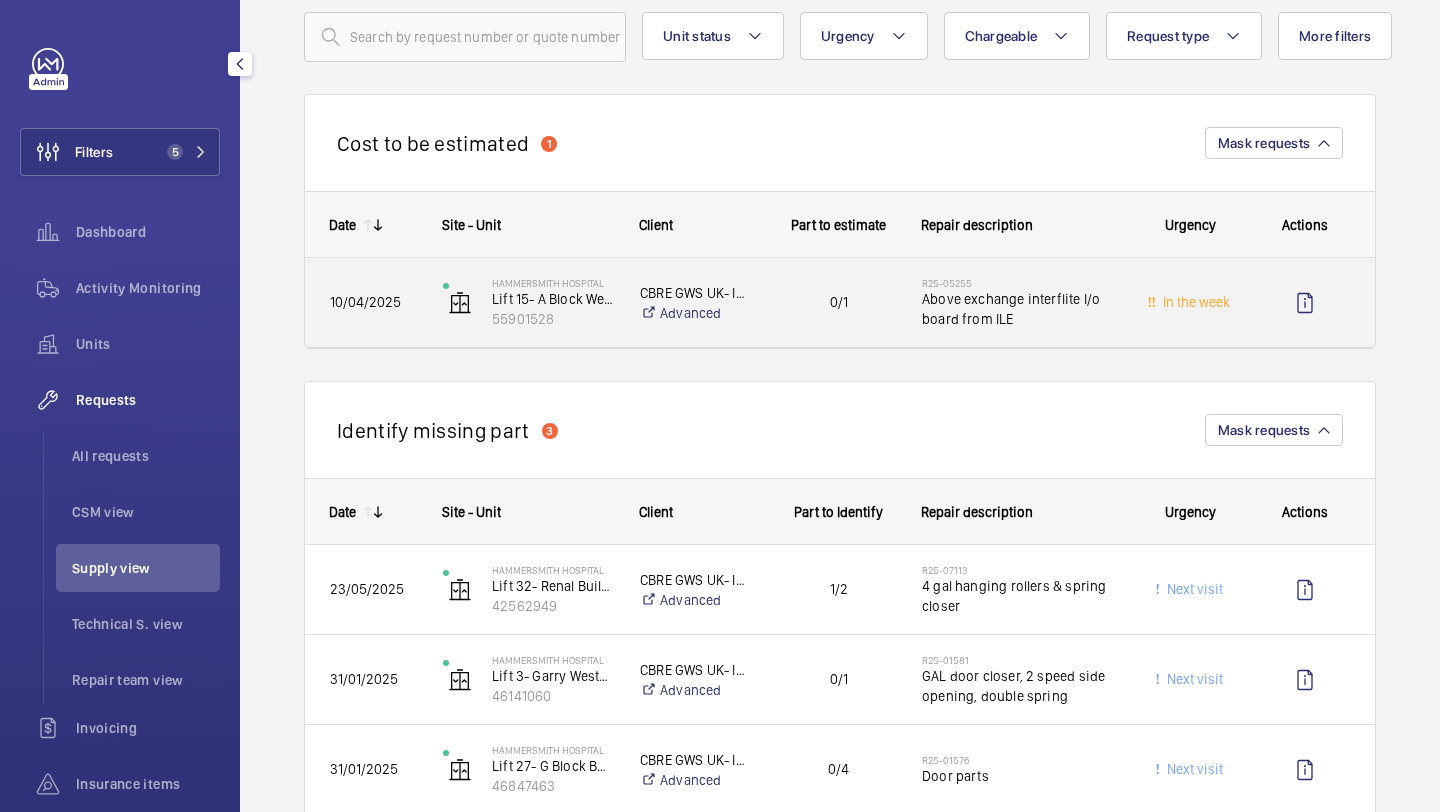 scroll, scrollTop: 132, scrollLeft: 0, axis: vertical 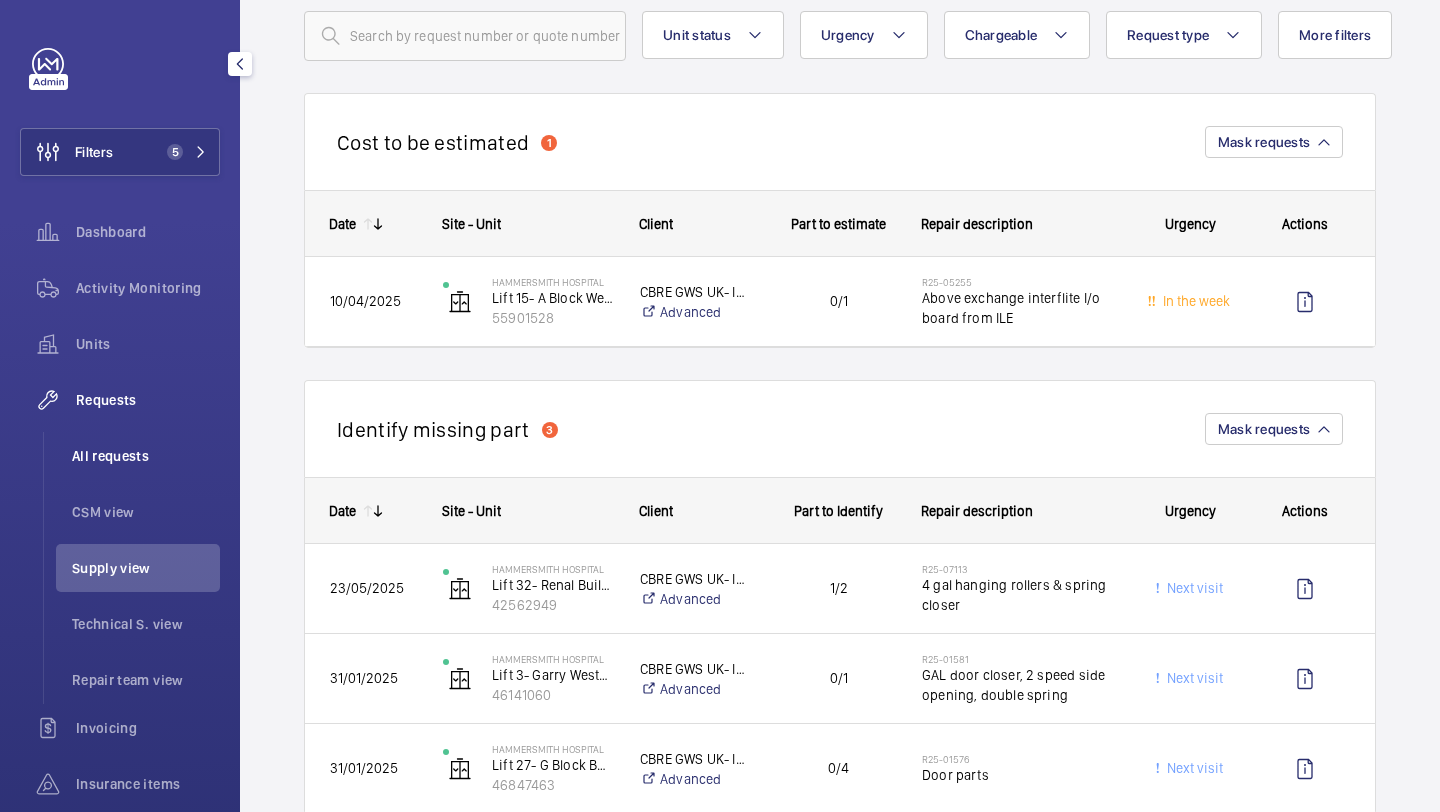 click on "All requests" 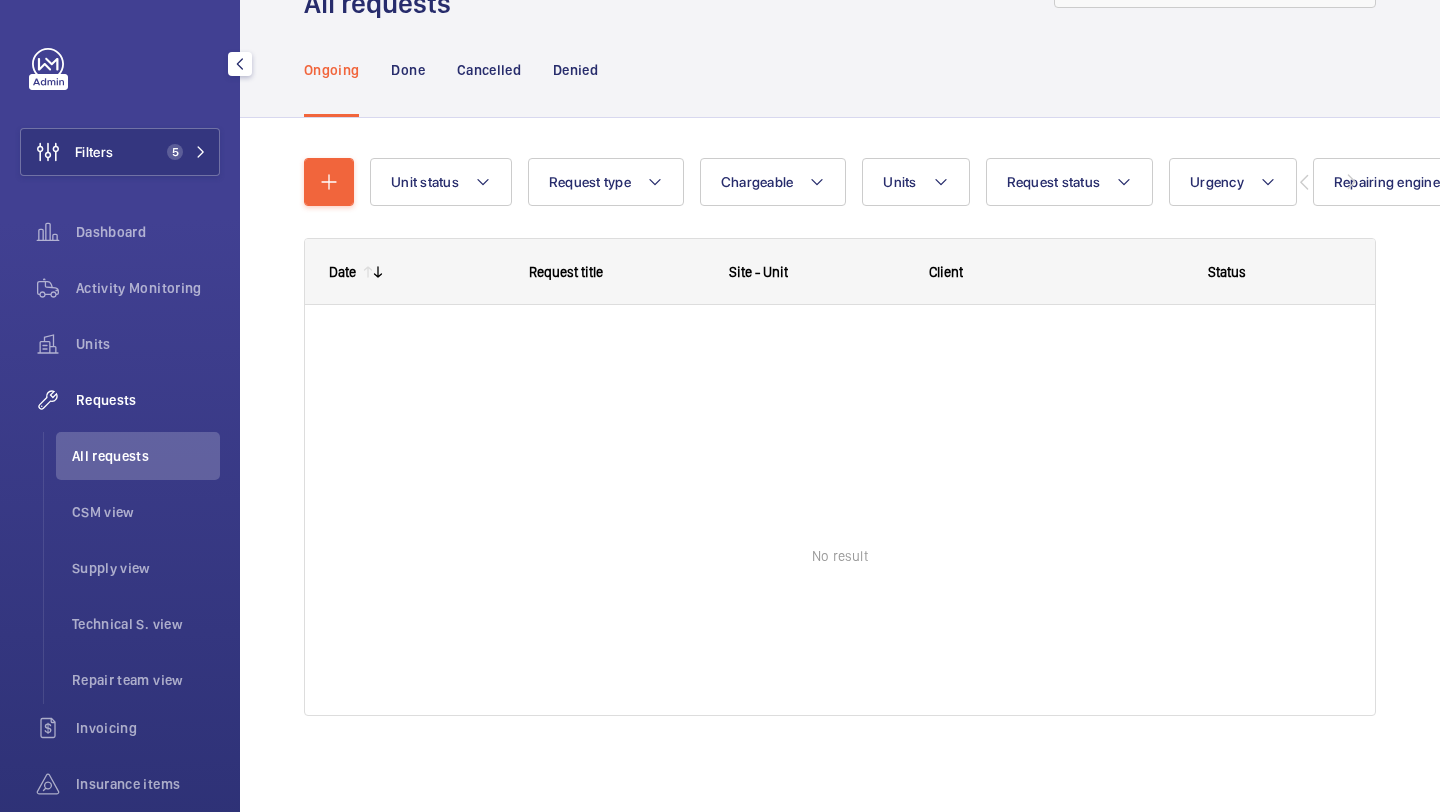 scroll, scrollTop: 89, scrollLeft: 0, axis: vertical 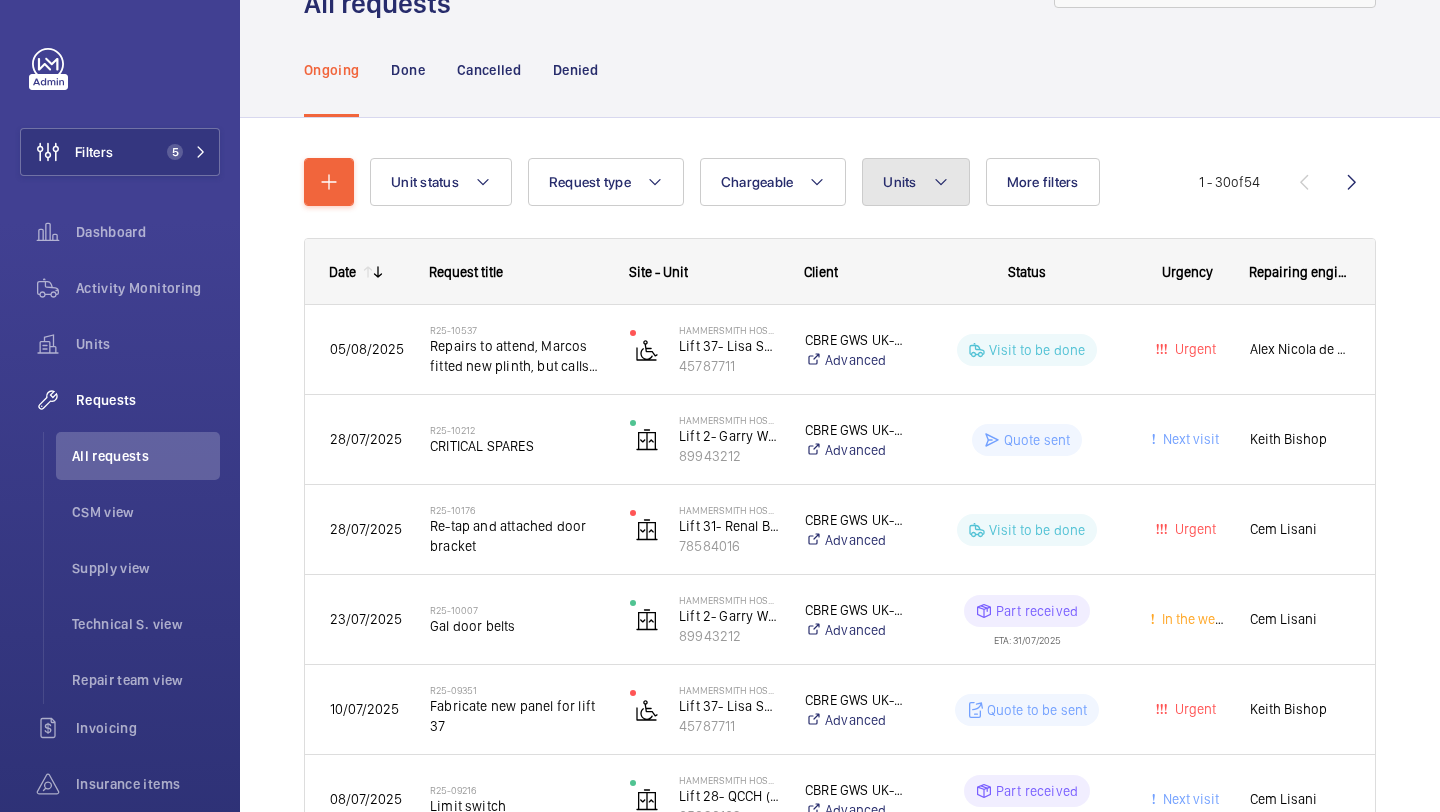 click on "Units" 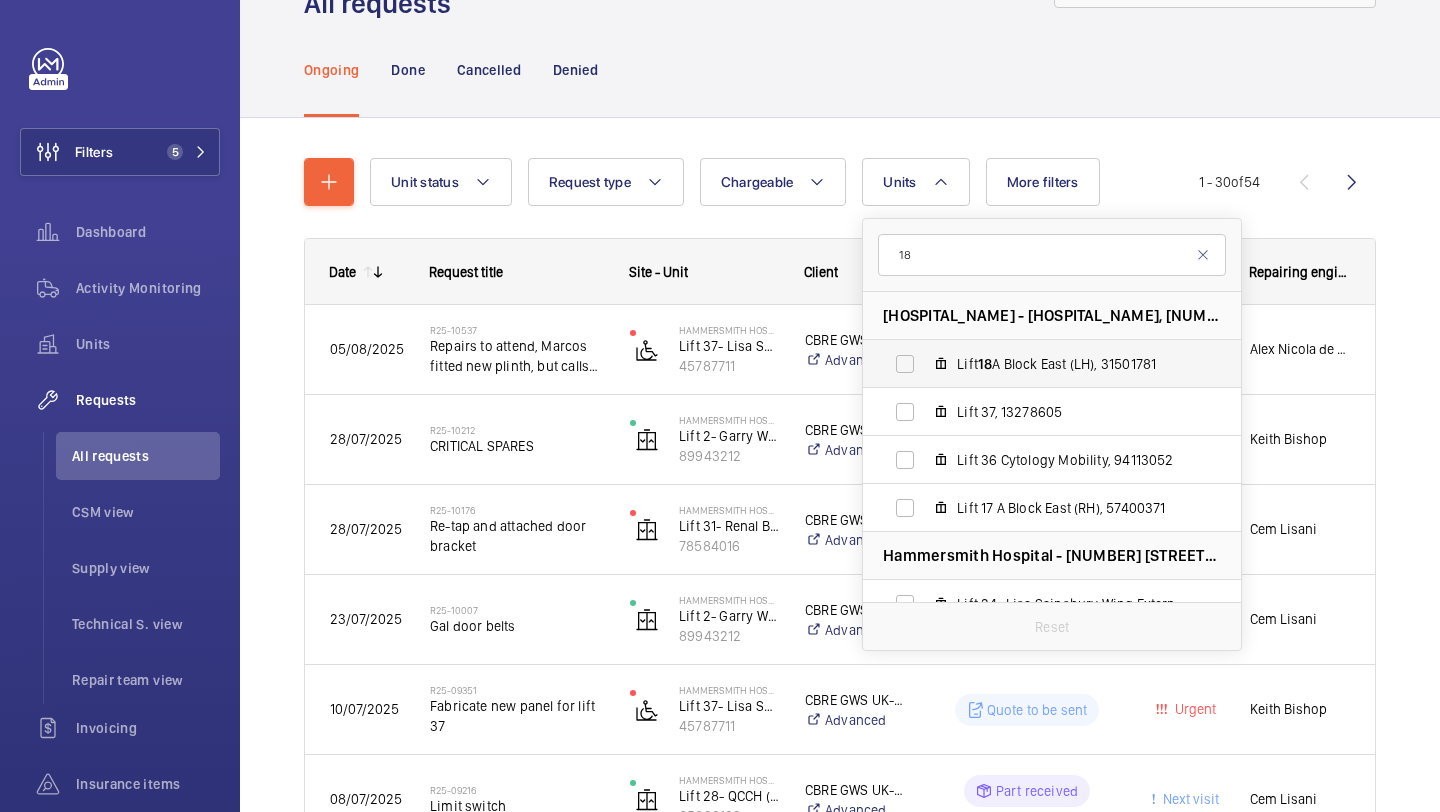 type on "18" 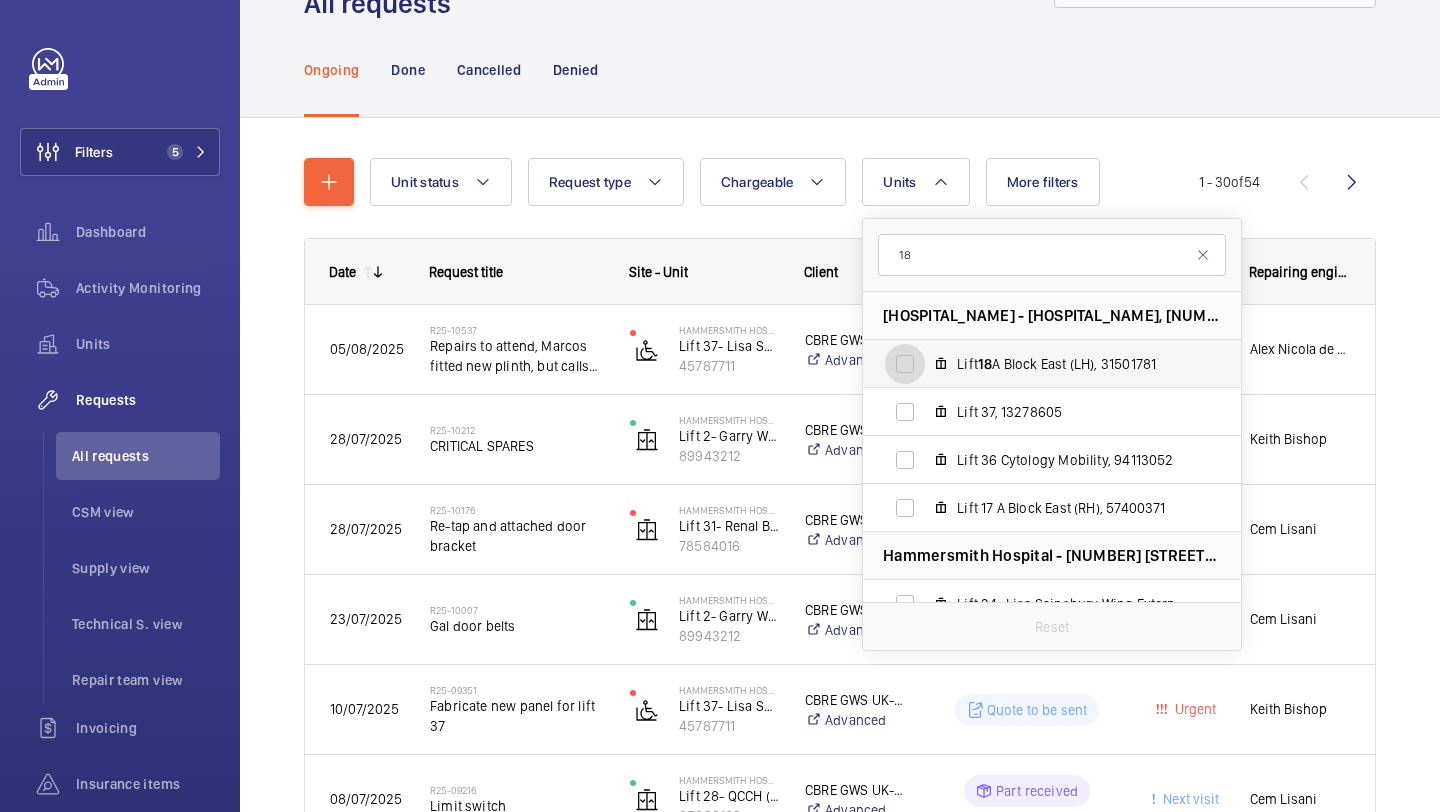 click on "Lift  18  A Block East (LH), 31501781" at bounding box center [905, 364] 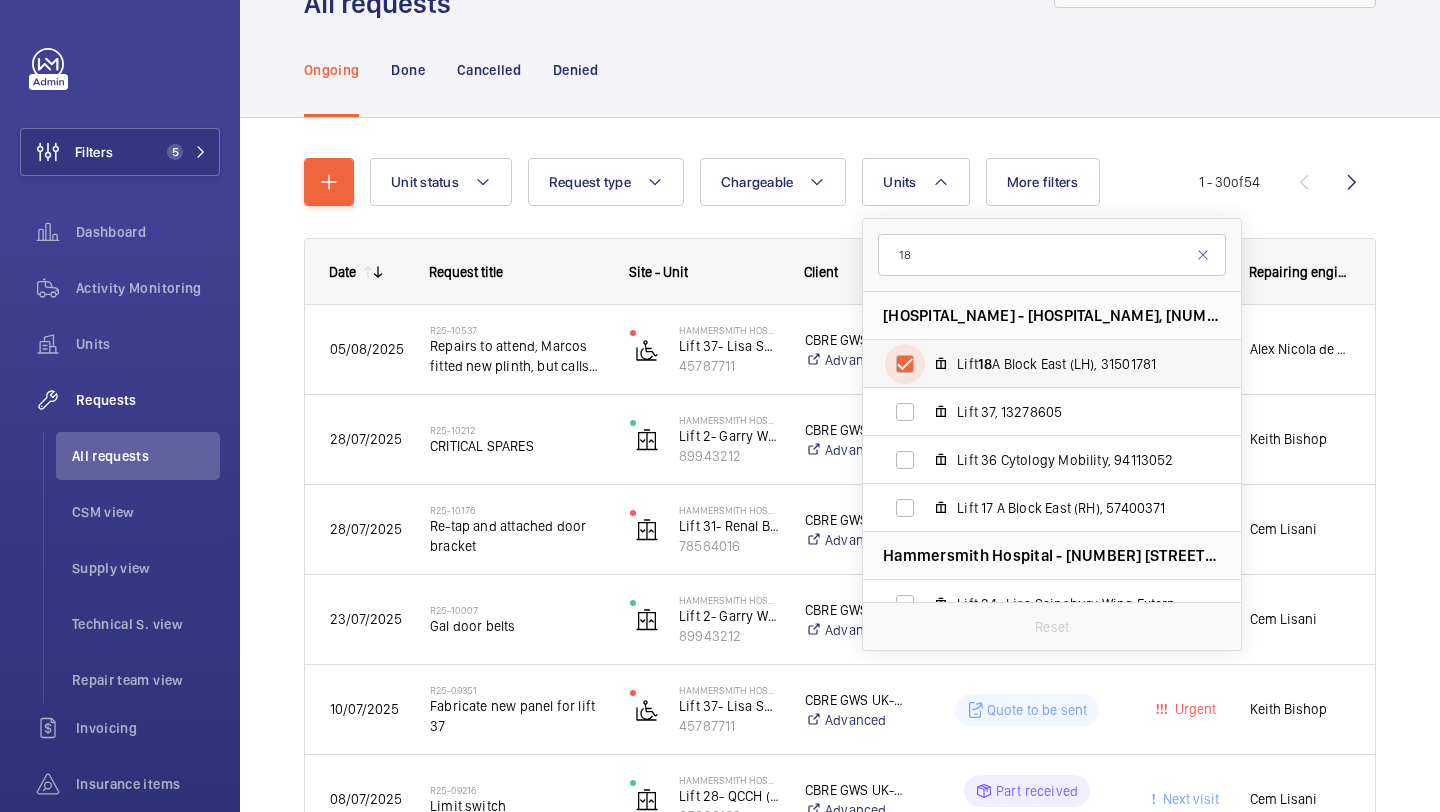 checkbox on "true" 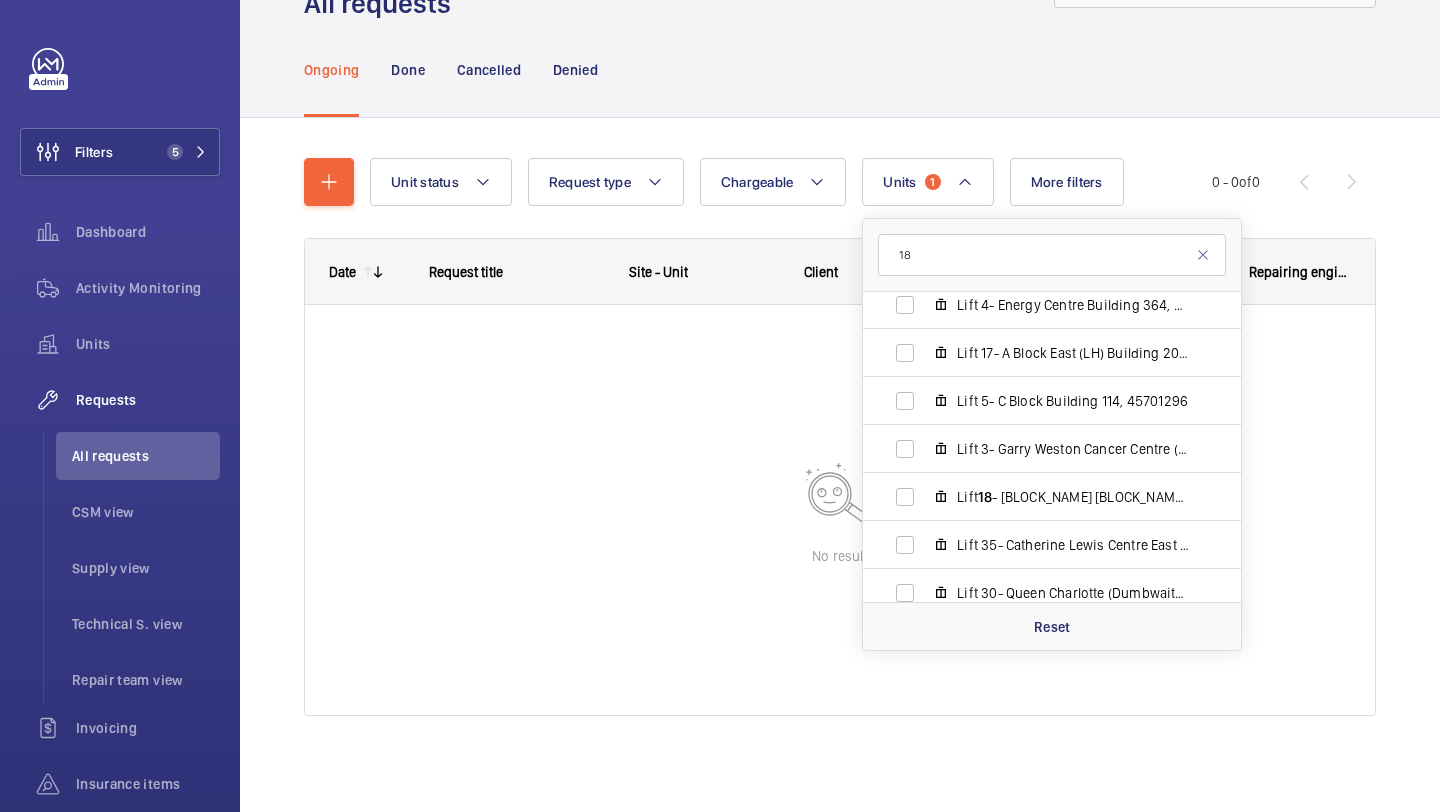 scroll, scrollTop: 541, scrollLeft: 0, axis: vertical 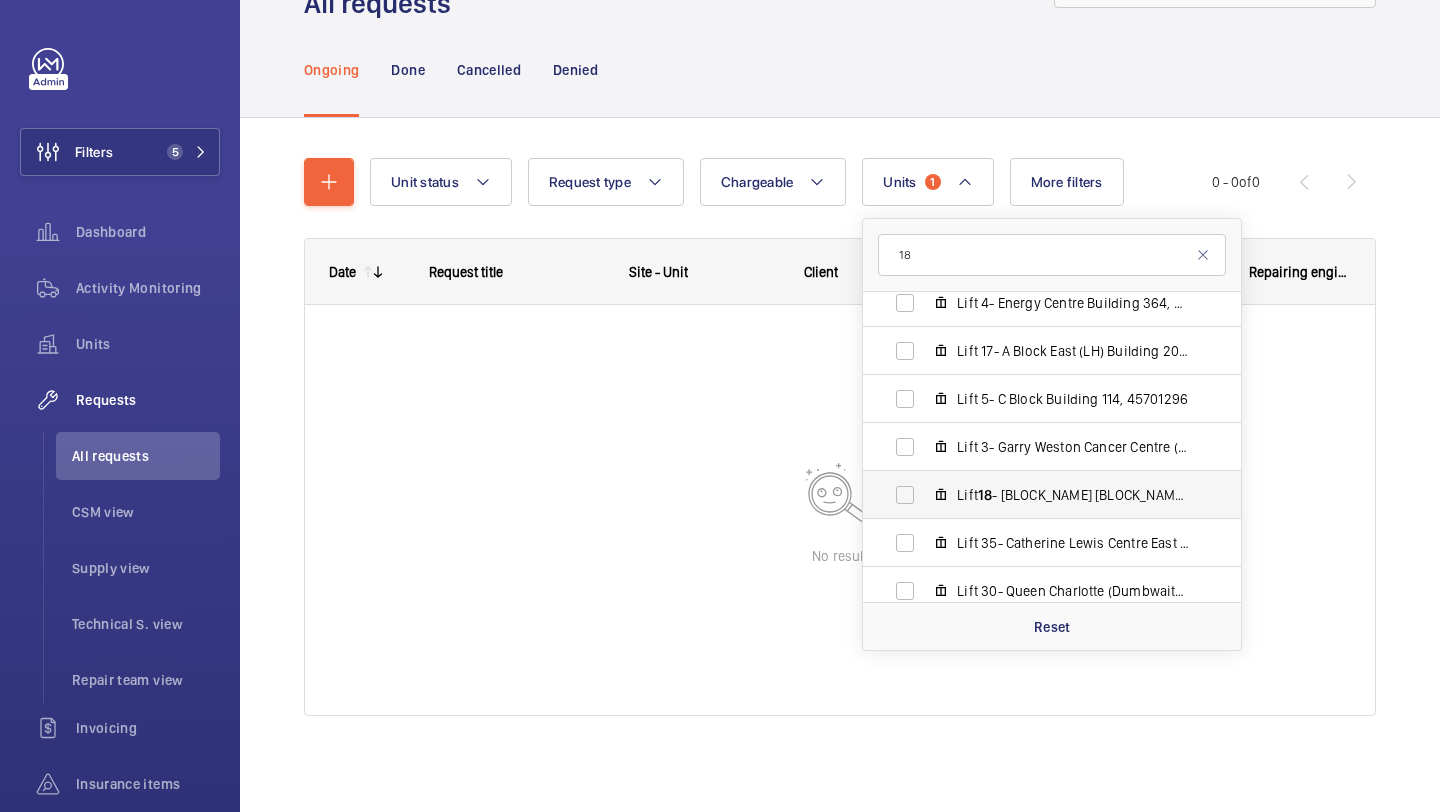 click on "Lift  18 - A Block East (RH) Building 201, 31955338" at bounding box center (1073, 495) 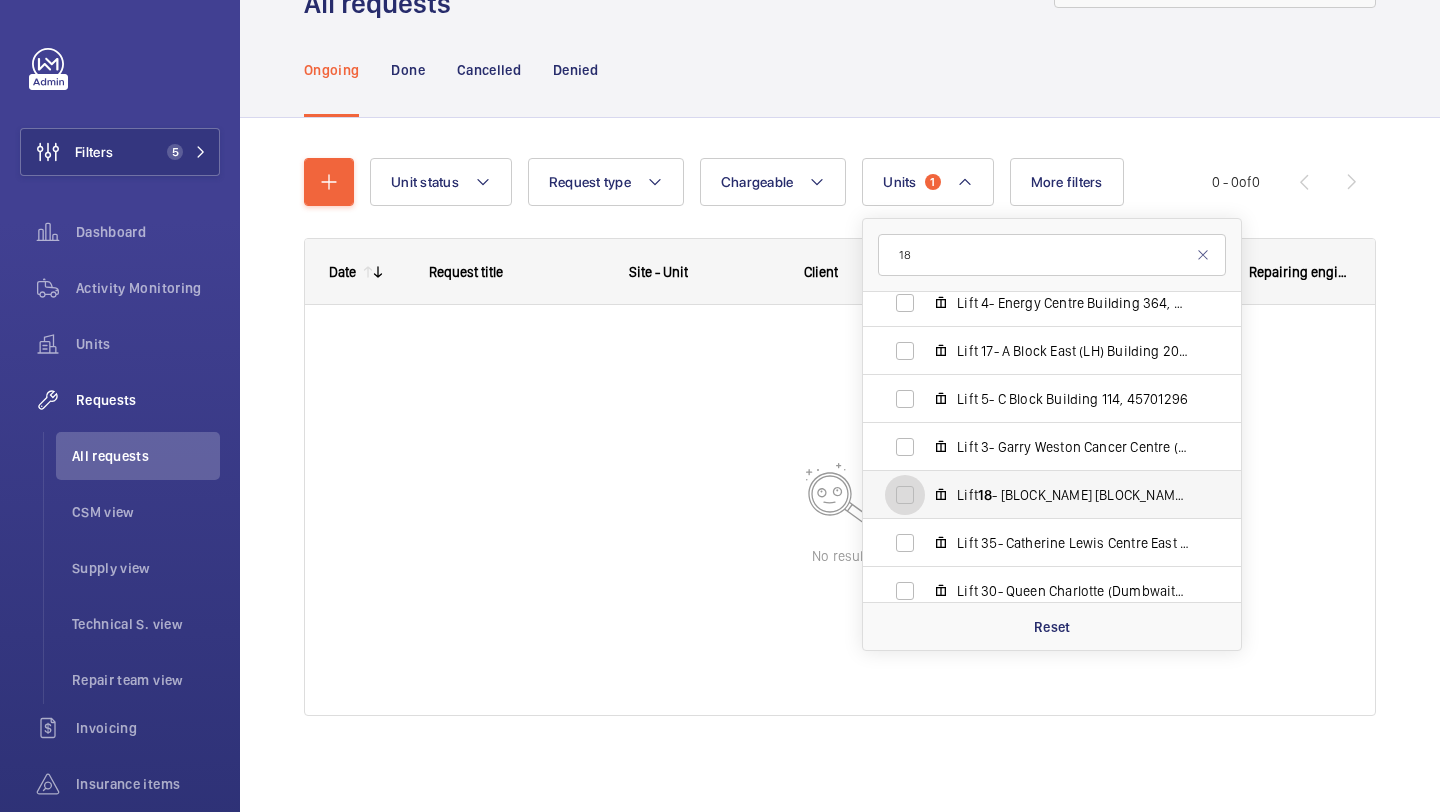 click on "Lift  18 - A Block East (RH) Building 201, 31955338" at bounding box center [905, 495] 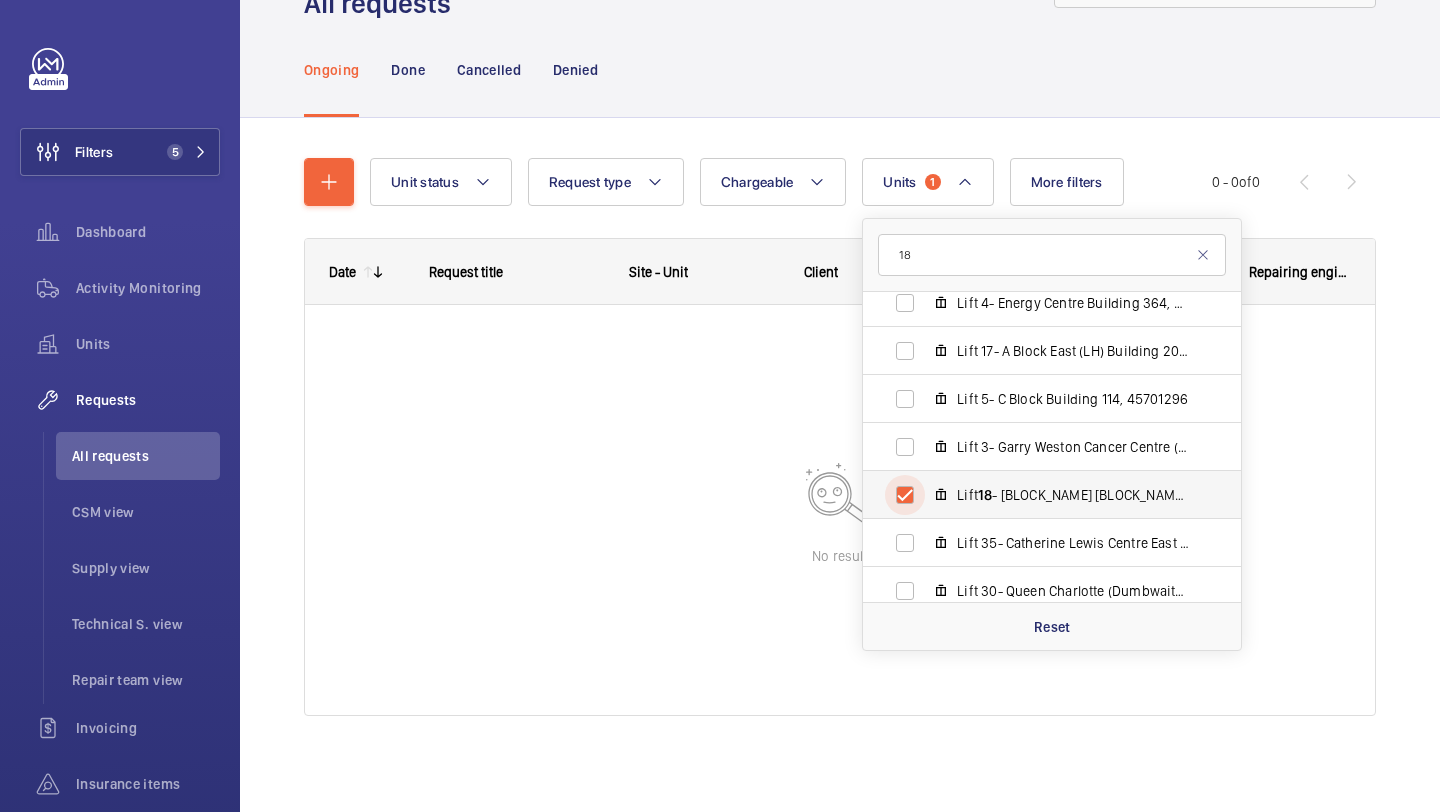 checkbox on "true" 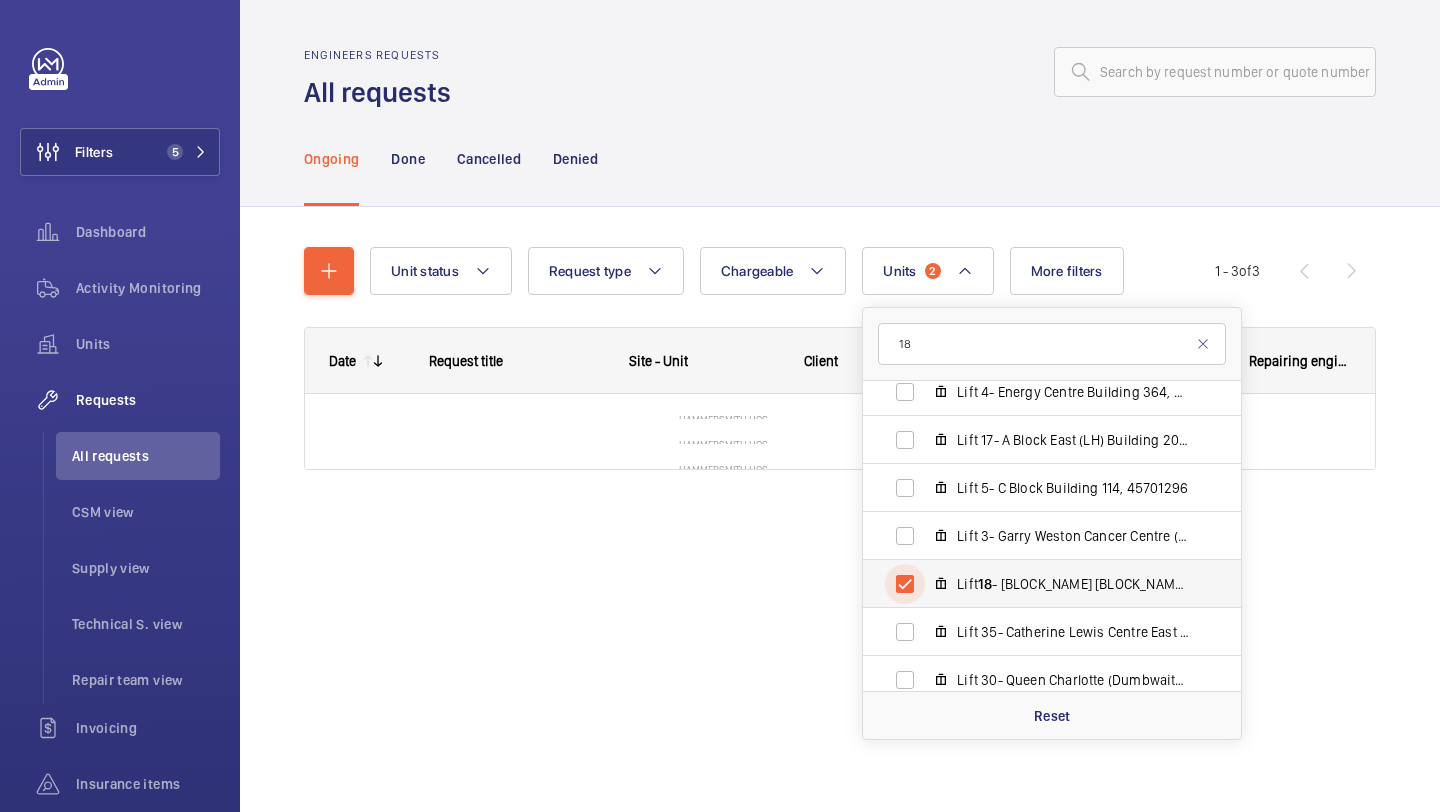 scroll, scrollTop: 0, scrollLeft: 0, axis: both 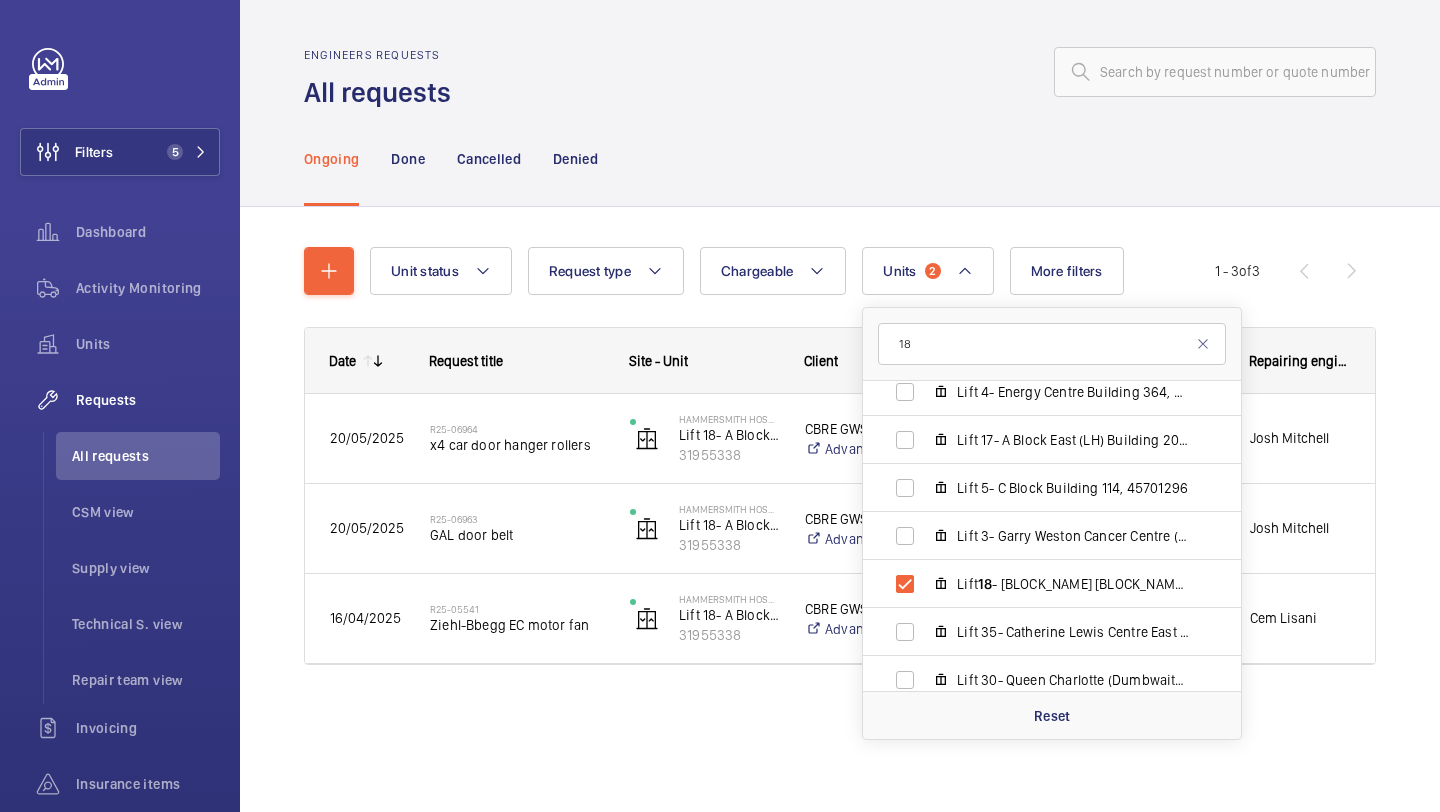 click on "Engineers requests All requests" 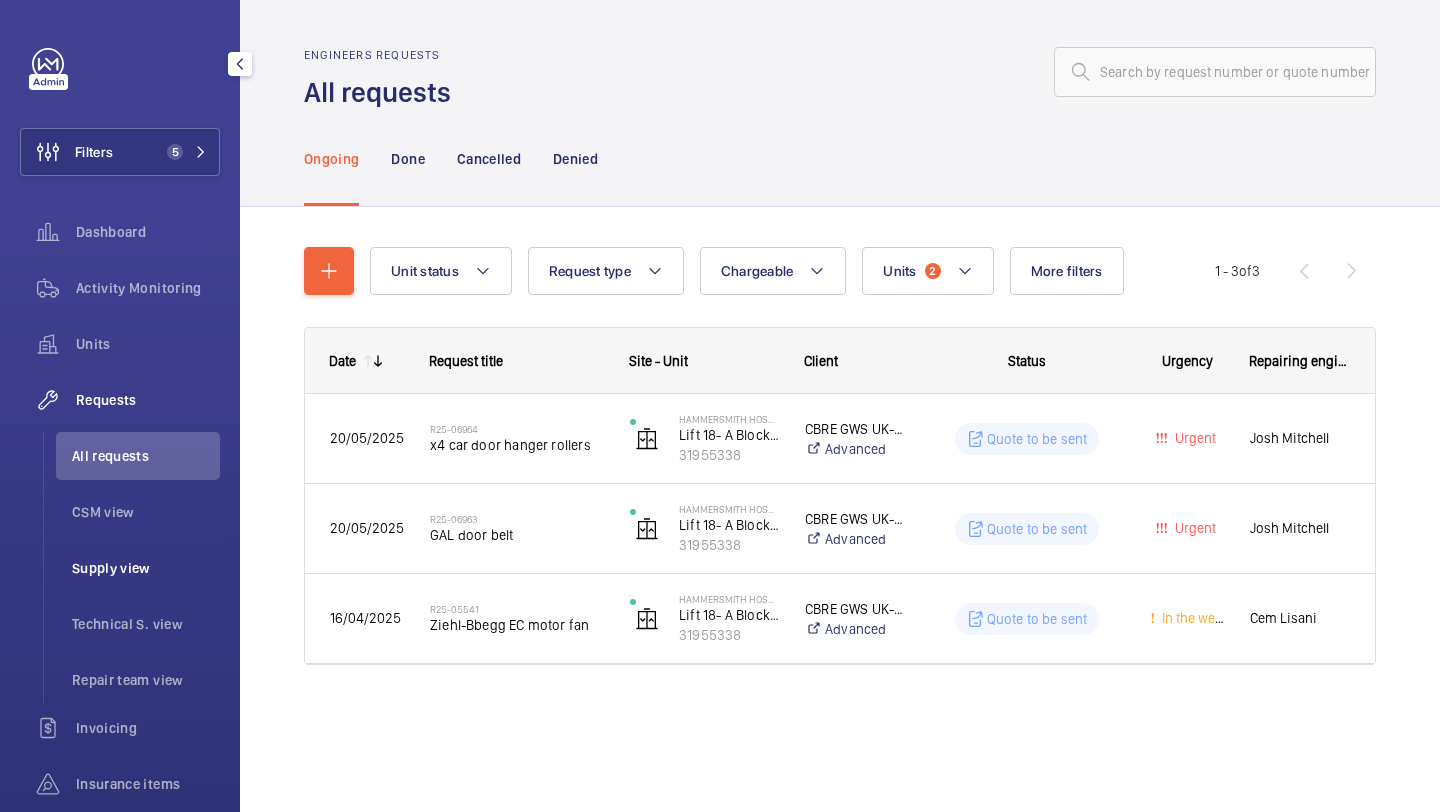 click on "Supply view" 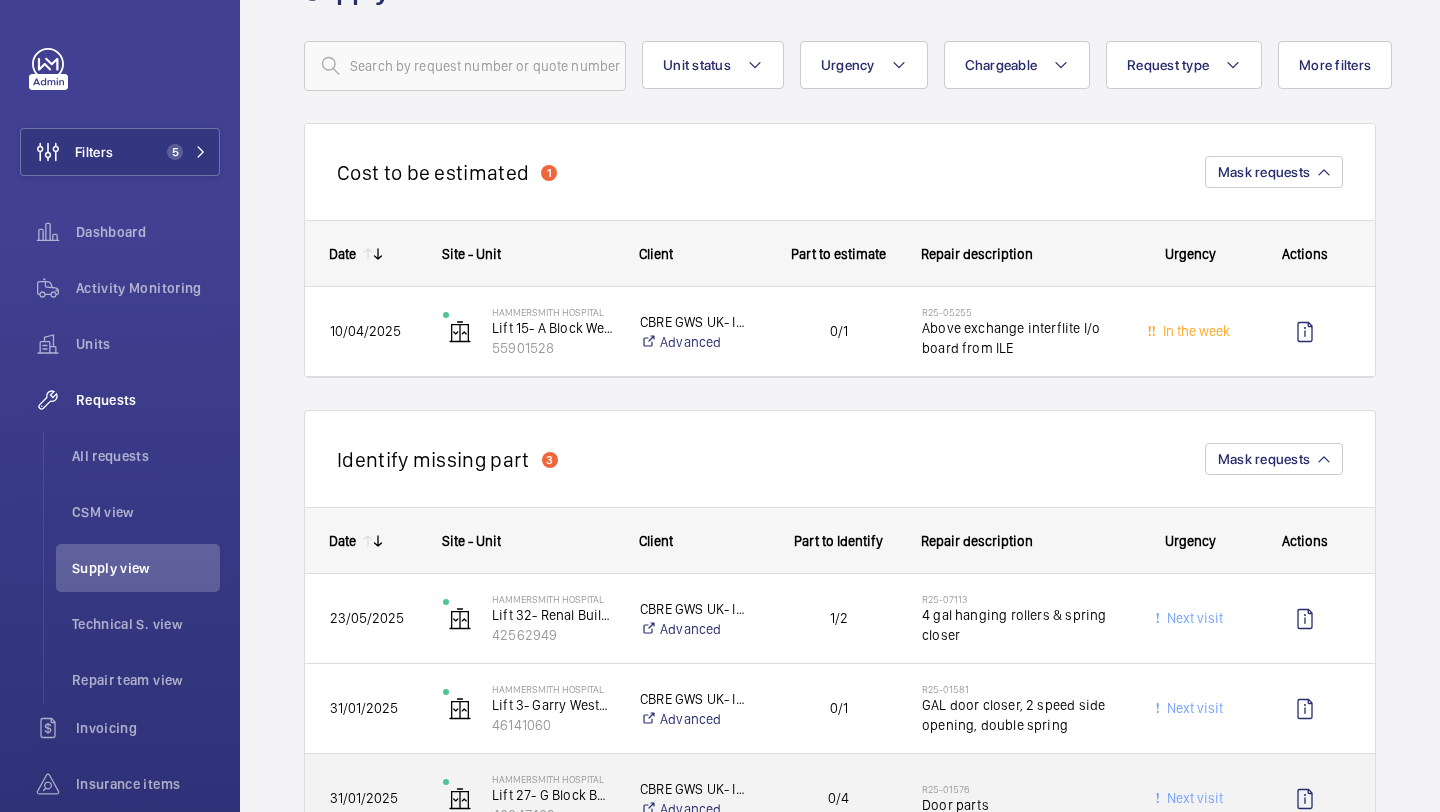 scroll, scrollTop: 0, scrollLeft: 0, axis: both 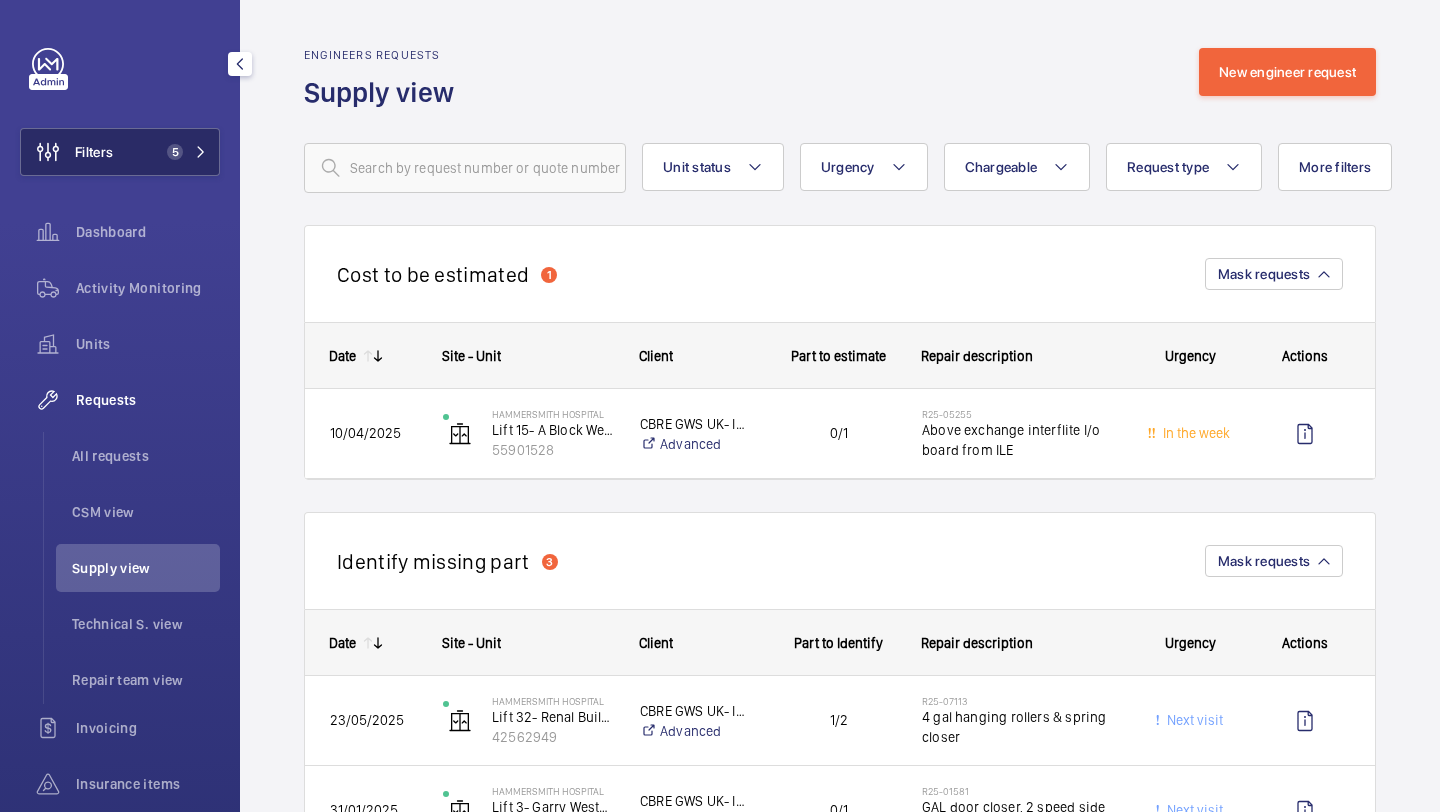 click on "5" 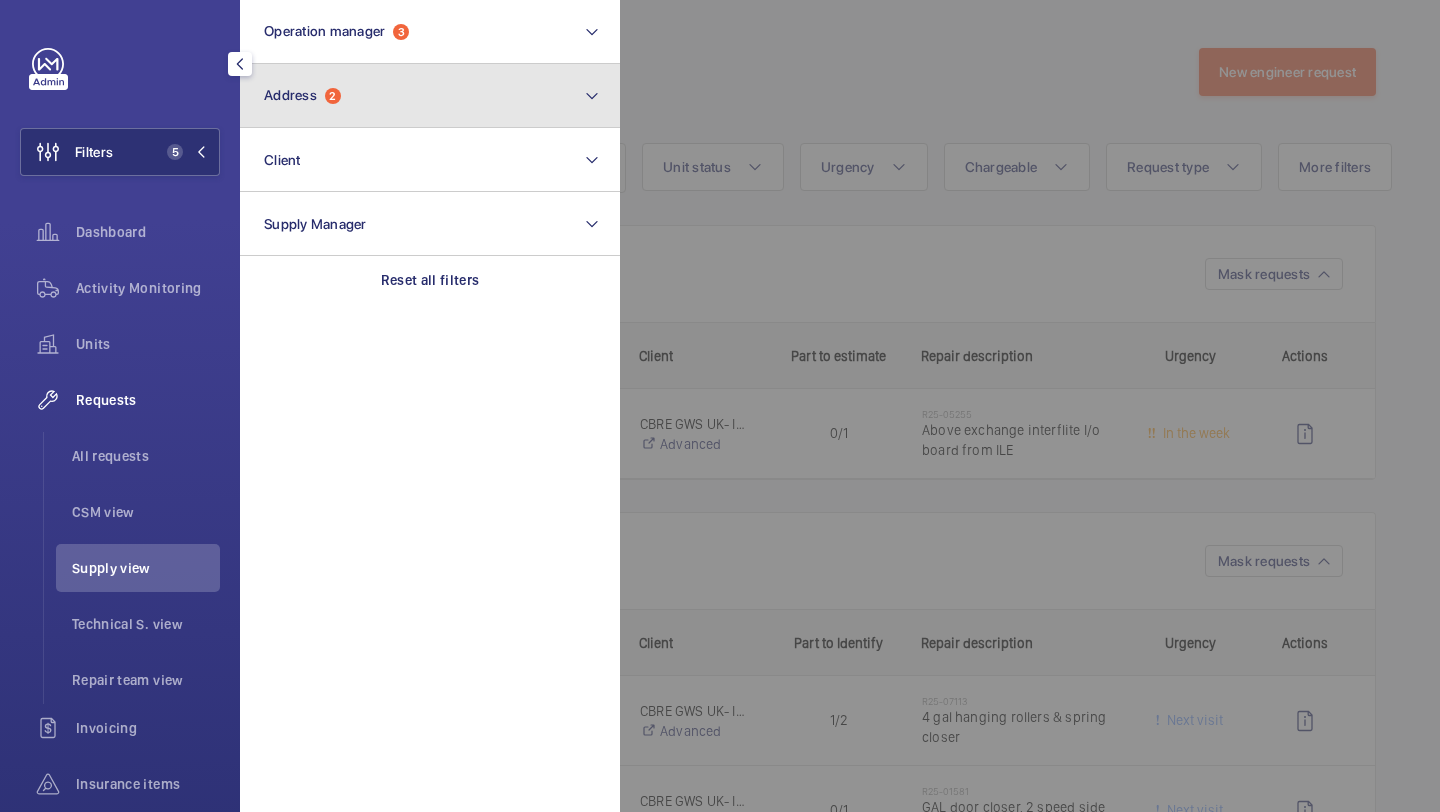 click on "Address" 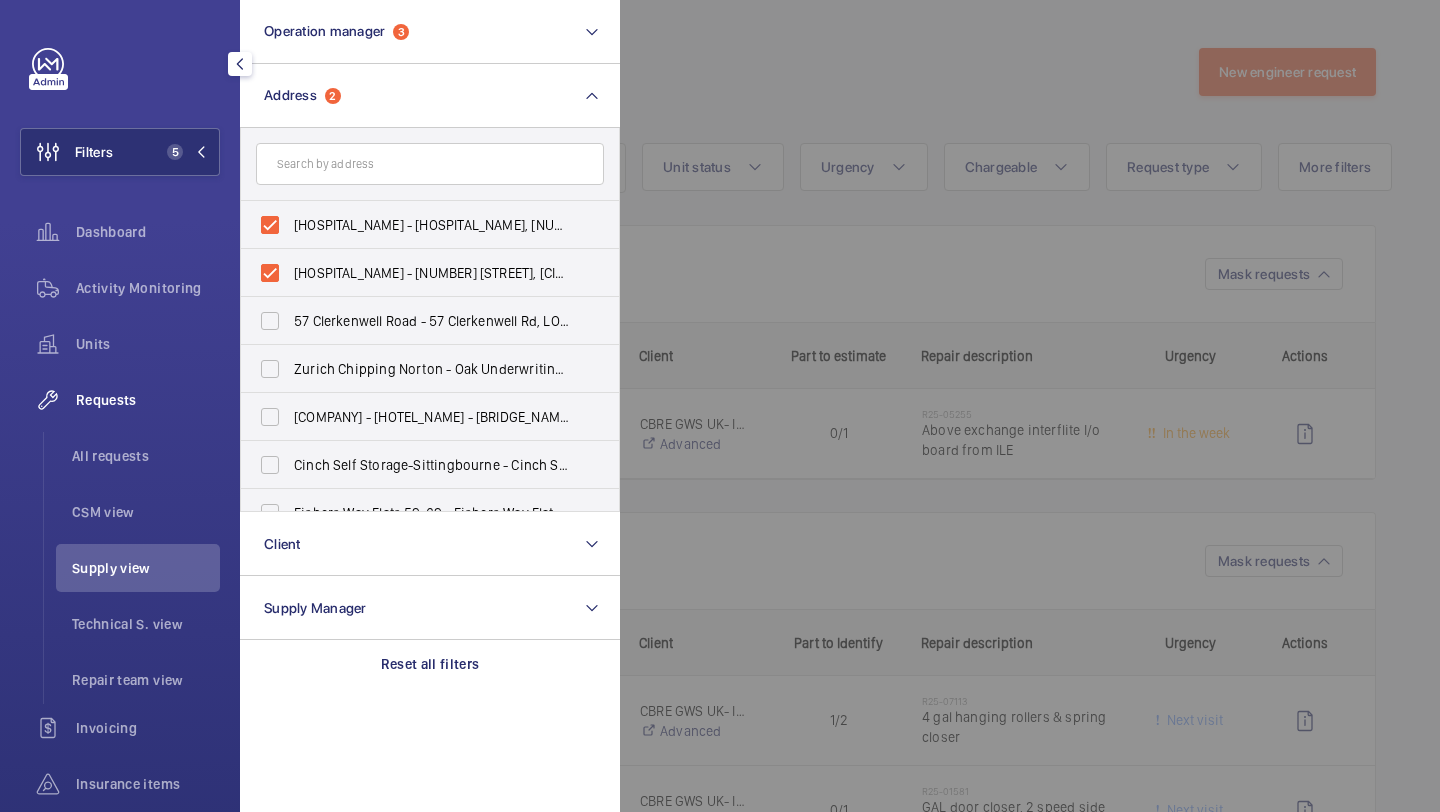 click 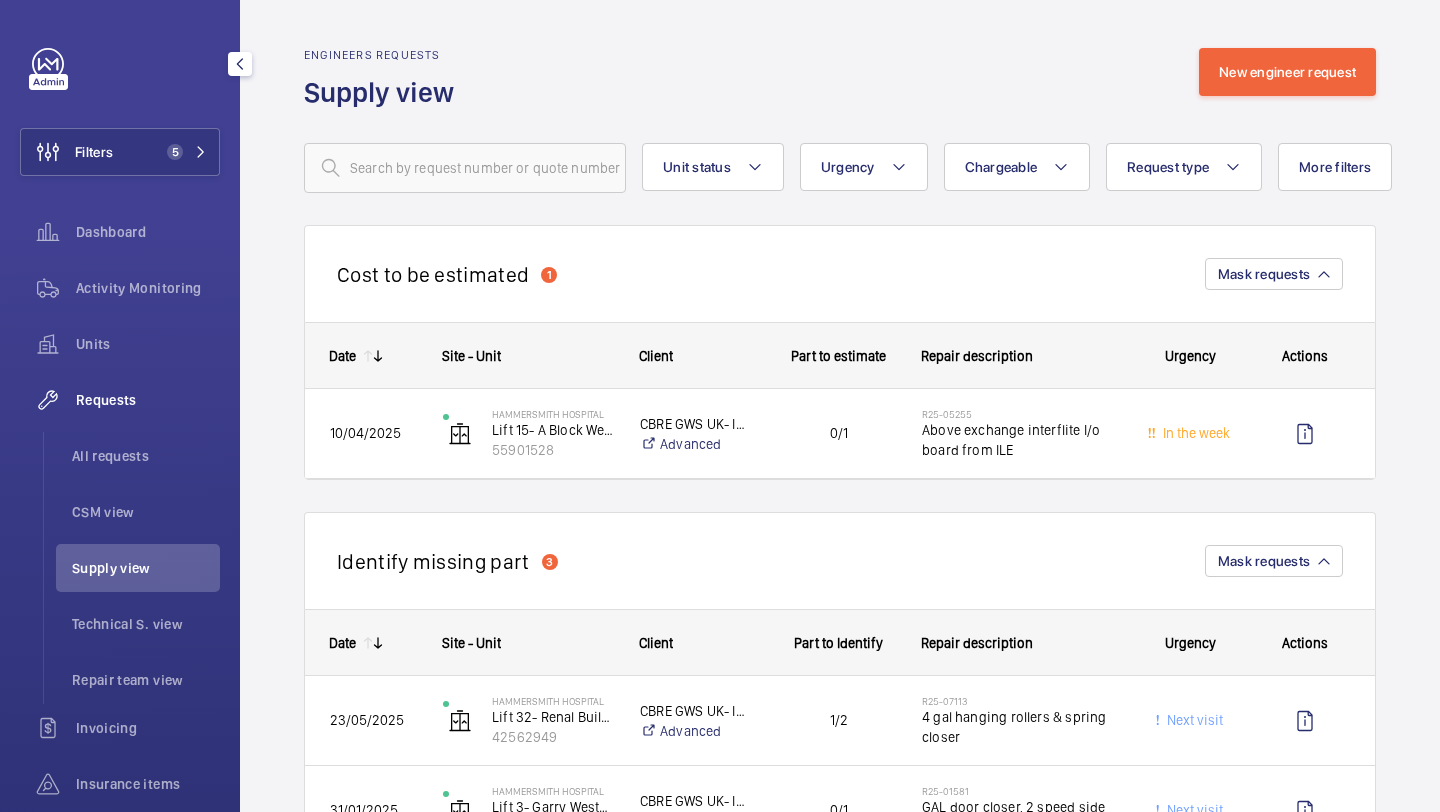 click on "All requests   CSM view   Supply view   Technical S. view   Repair team view" 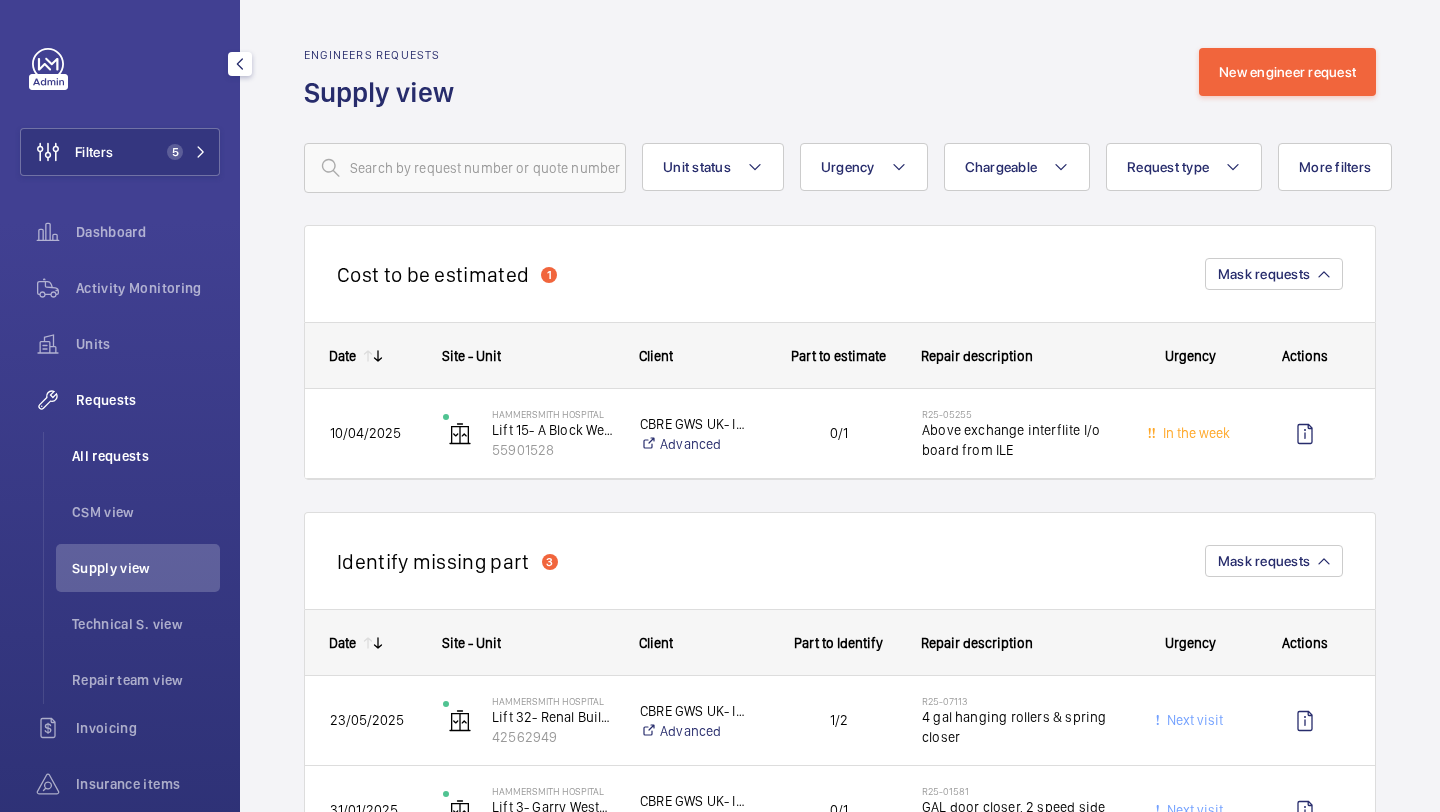 click on "All requests" 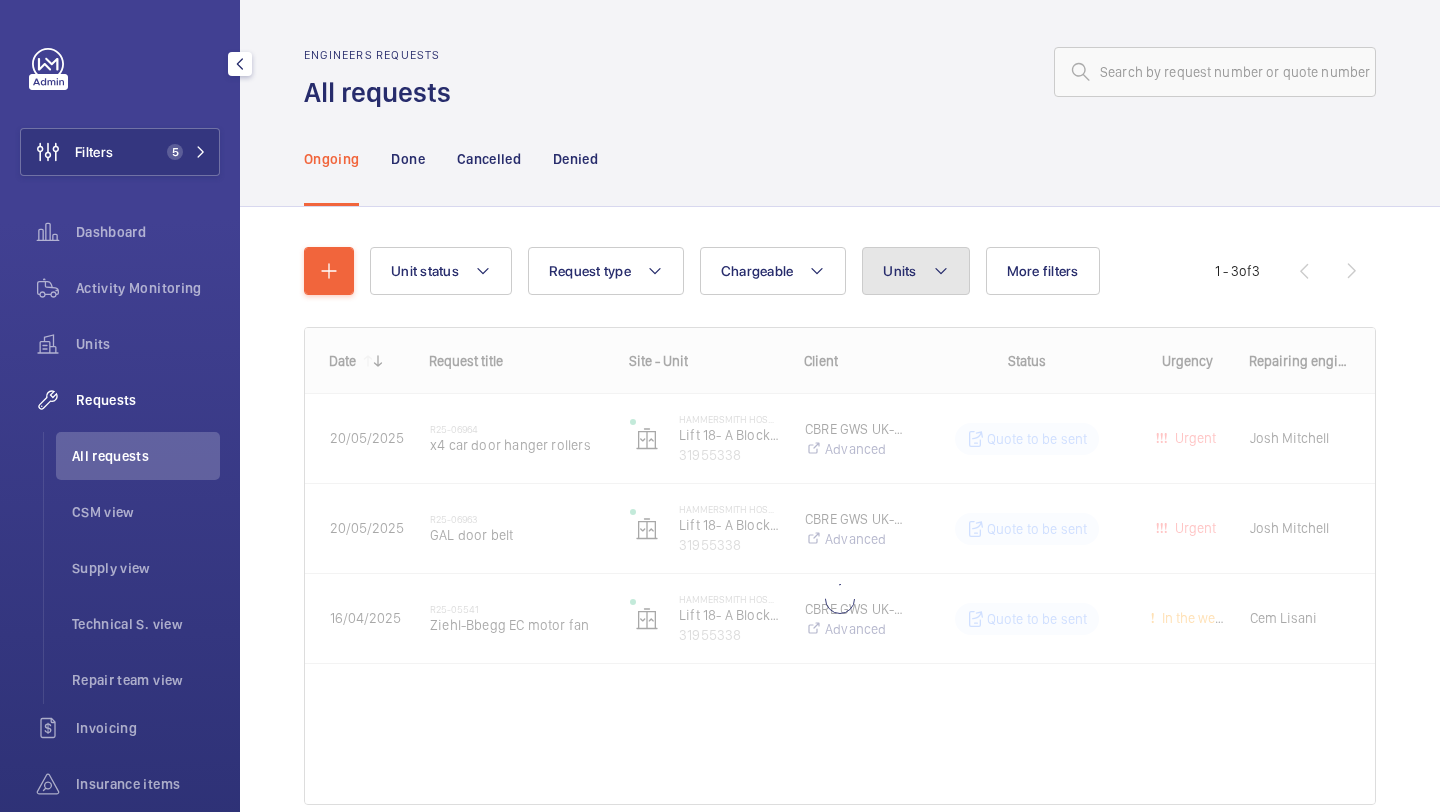 click on "Units" 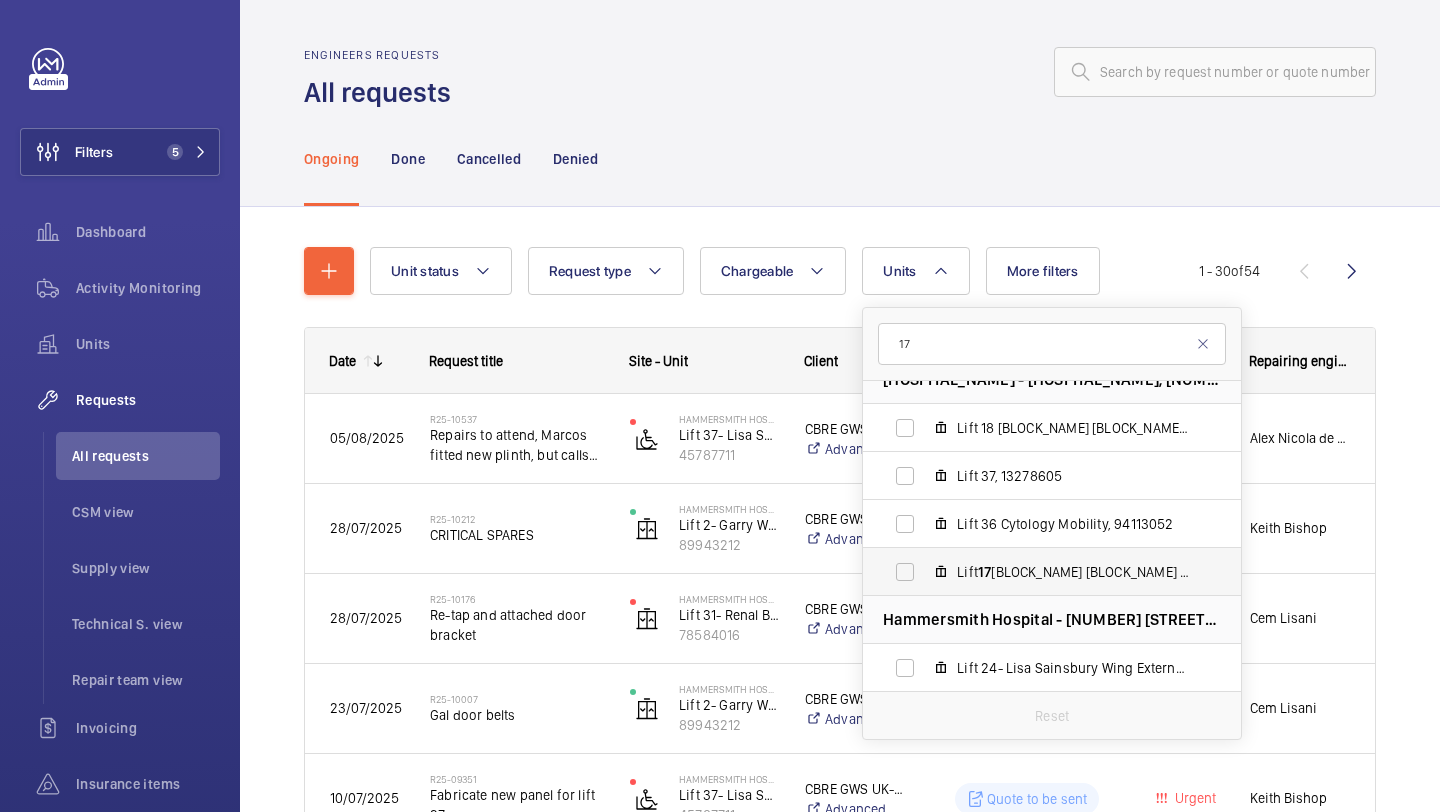 type on "17" 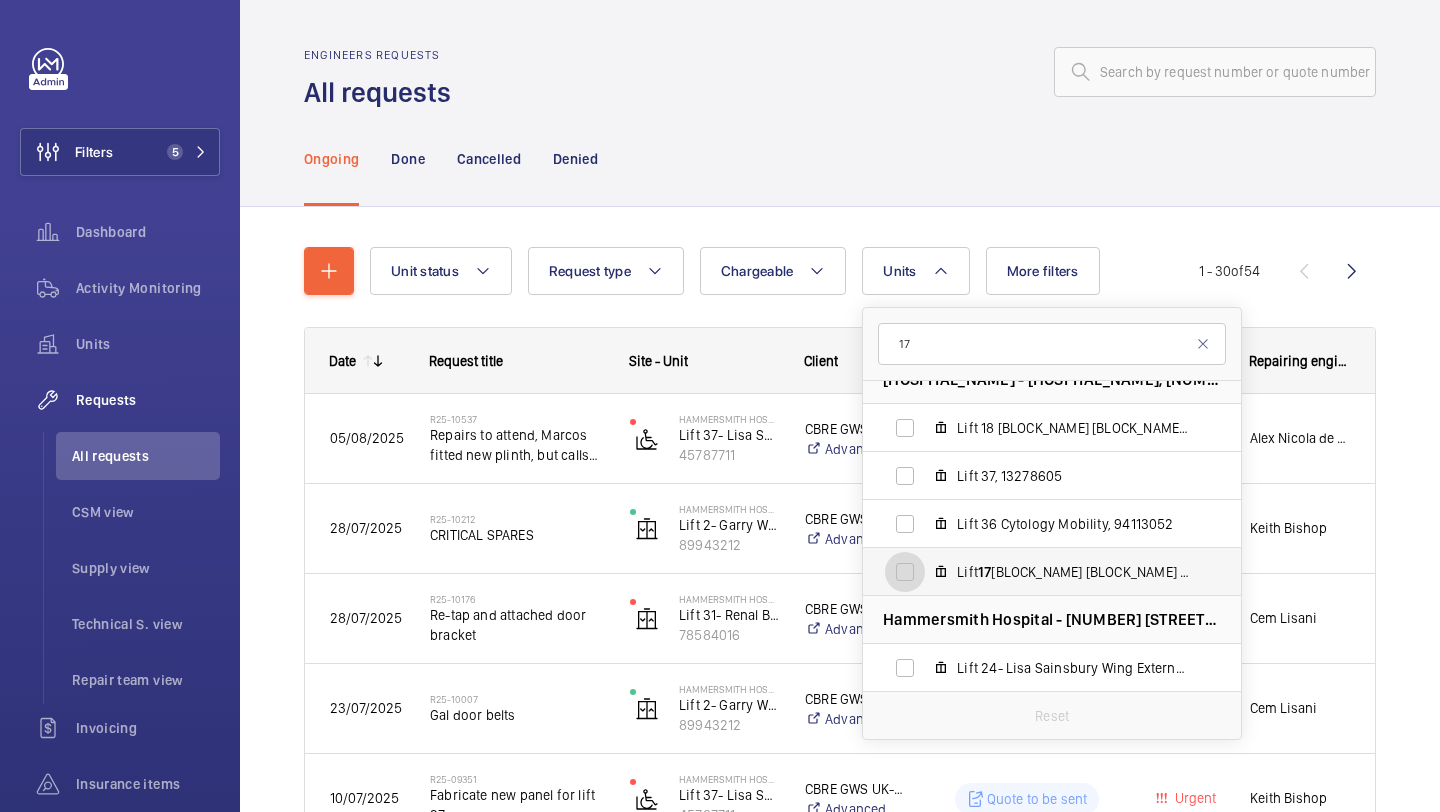 click on "Lift  17  A Block East (RH), 57400371" at bounding box center (905, 572) 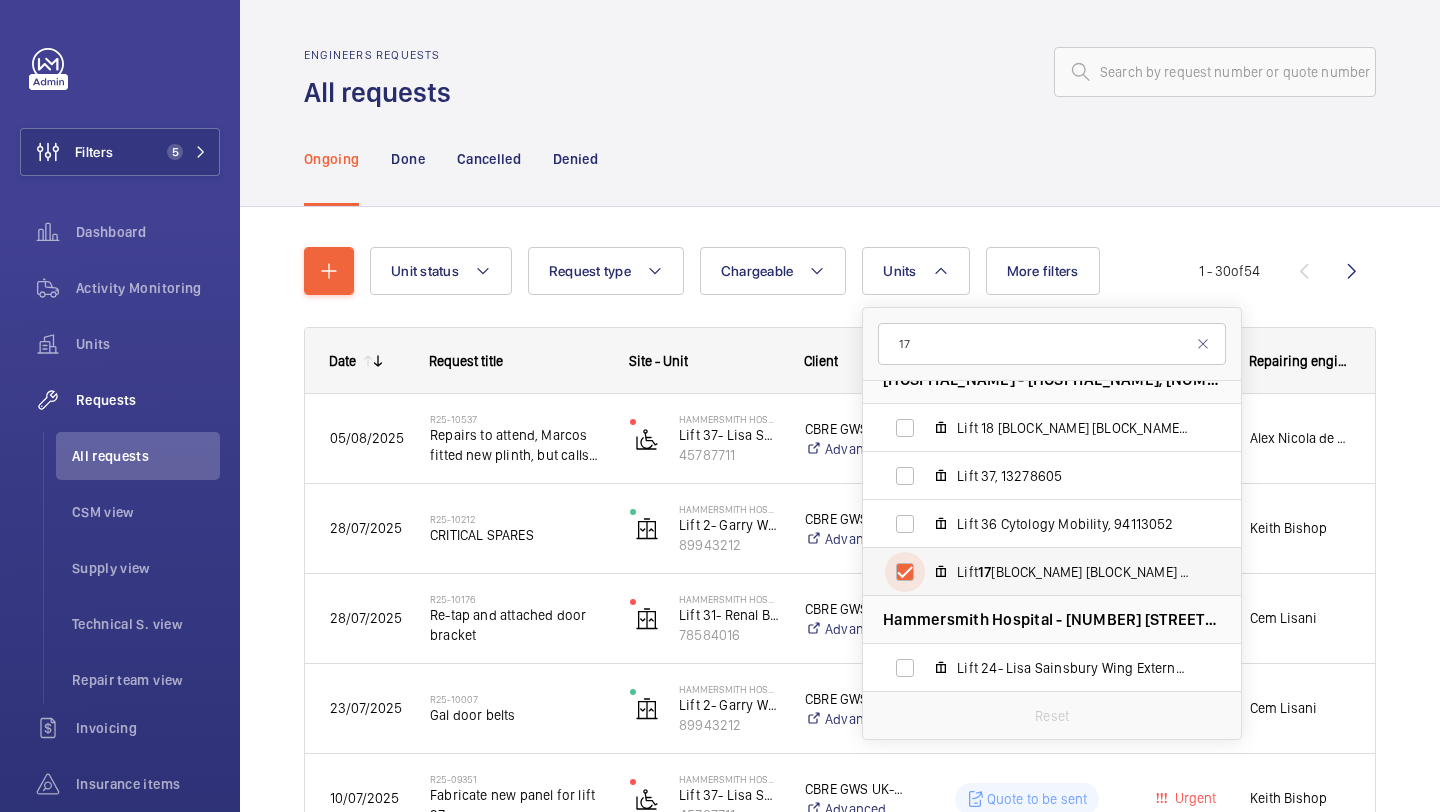 checkbox on "true" 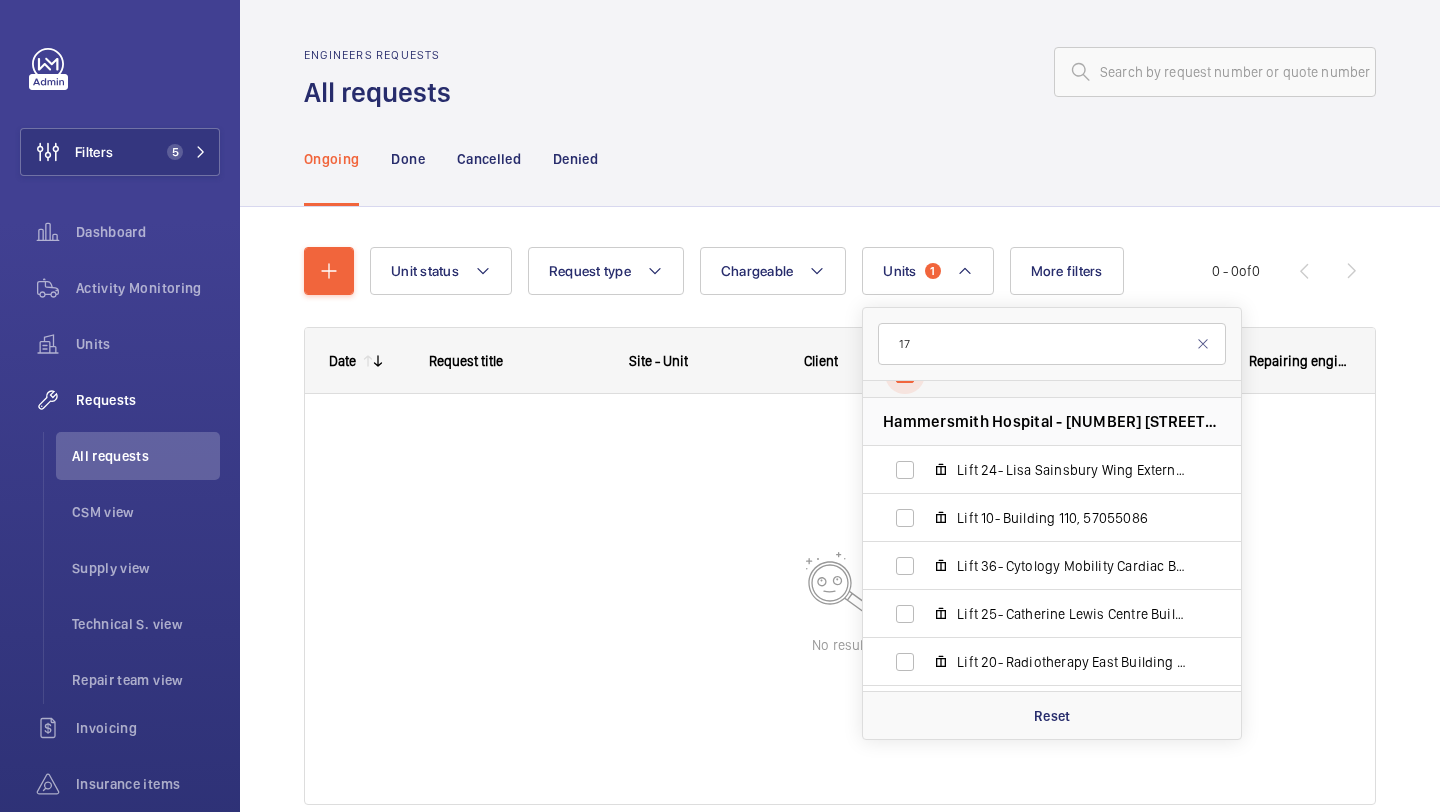 scroll, scrollTop: 266, scrollLeft: 0, axis: vertical 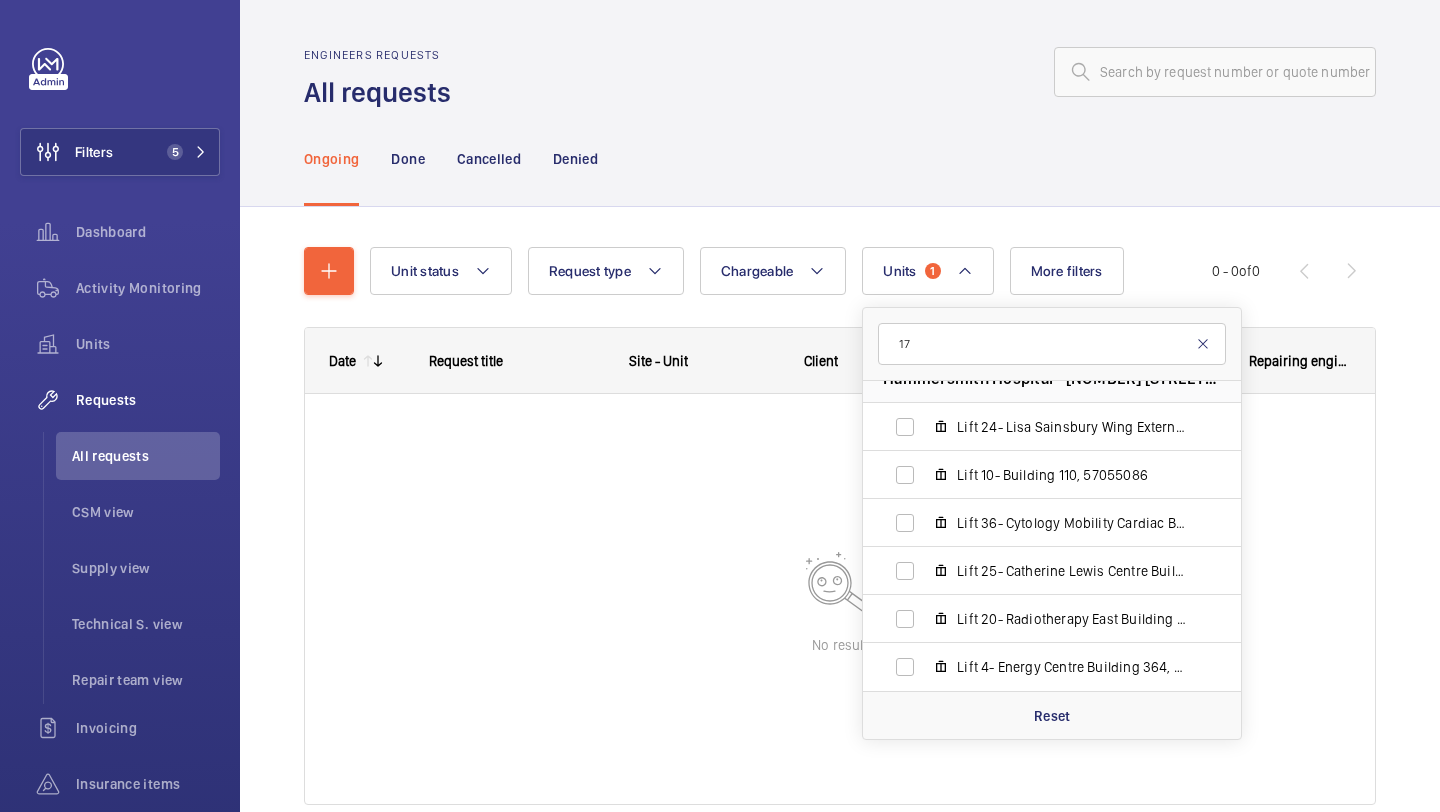 click 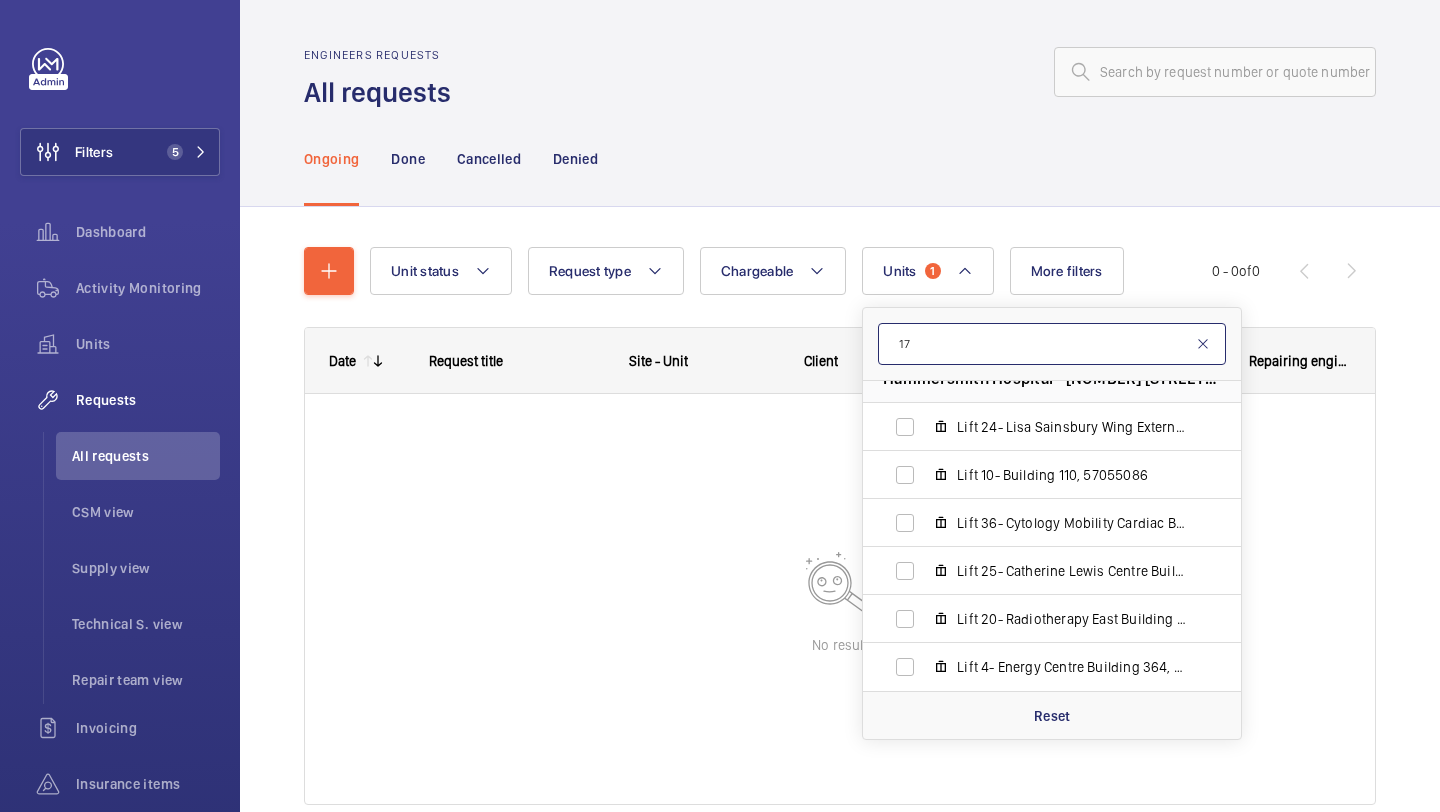 type 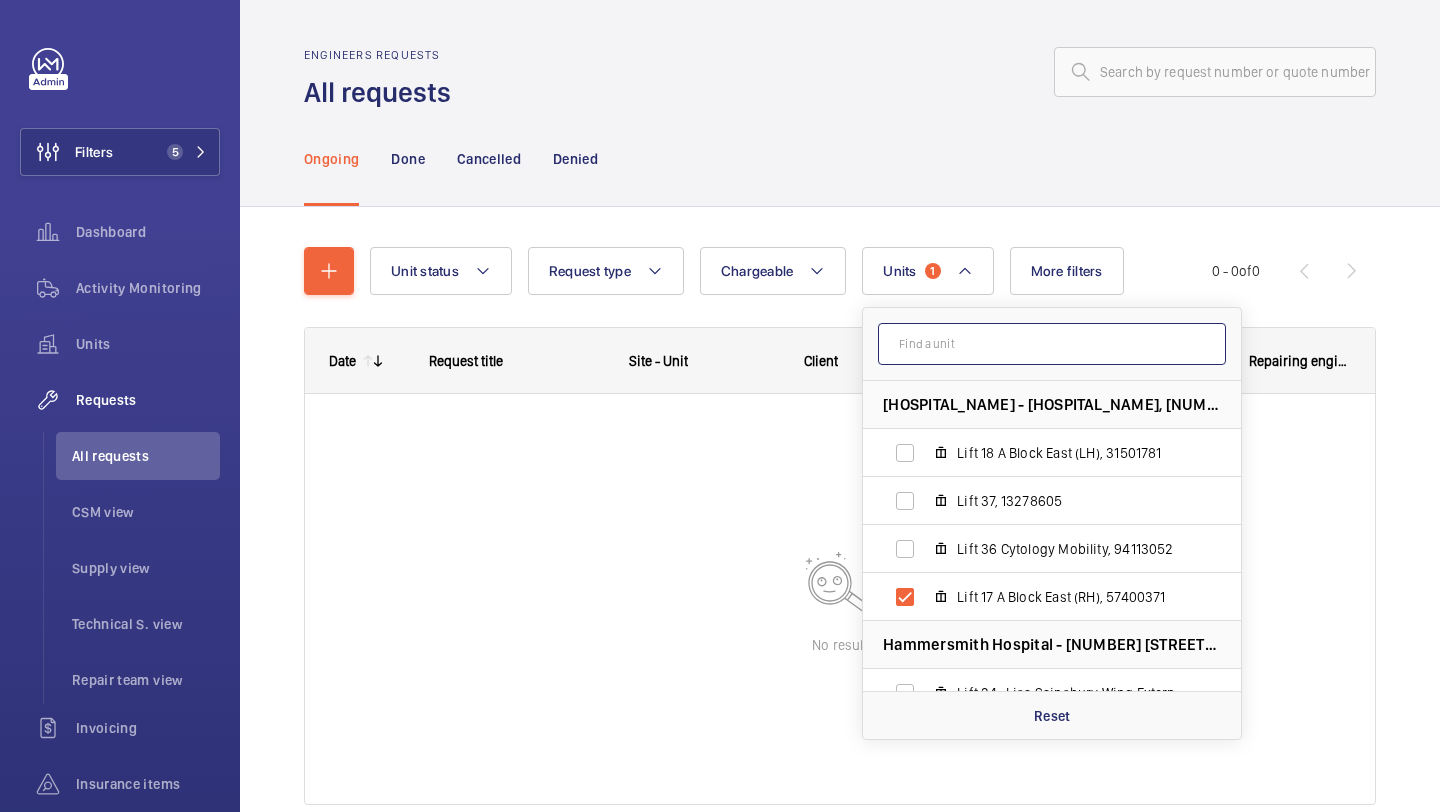 scroll, scrollTop: 266, scrollLeft: 0, axis: vertical 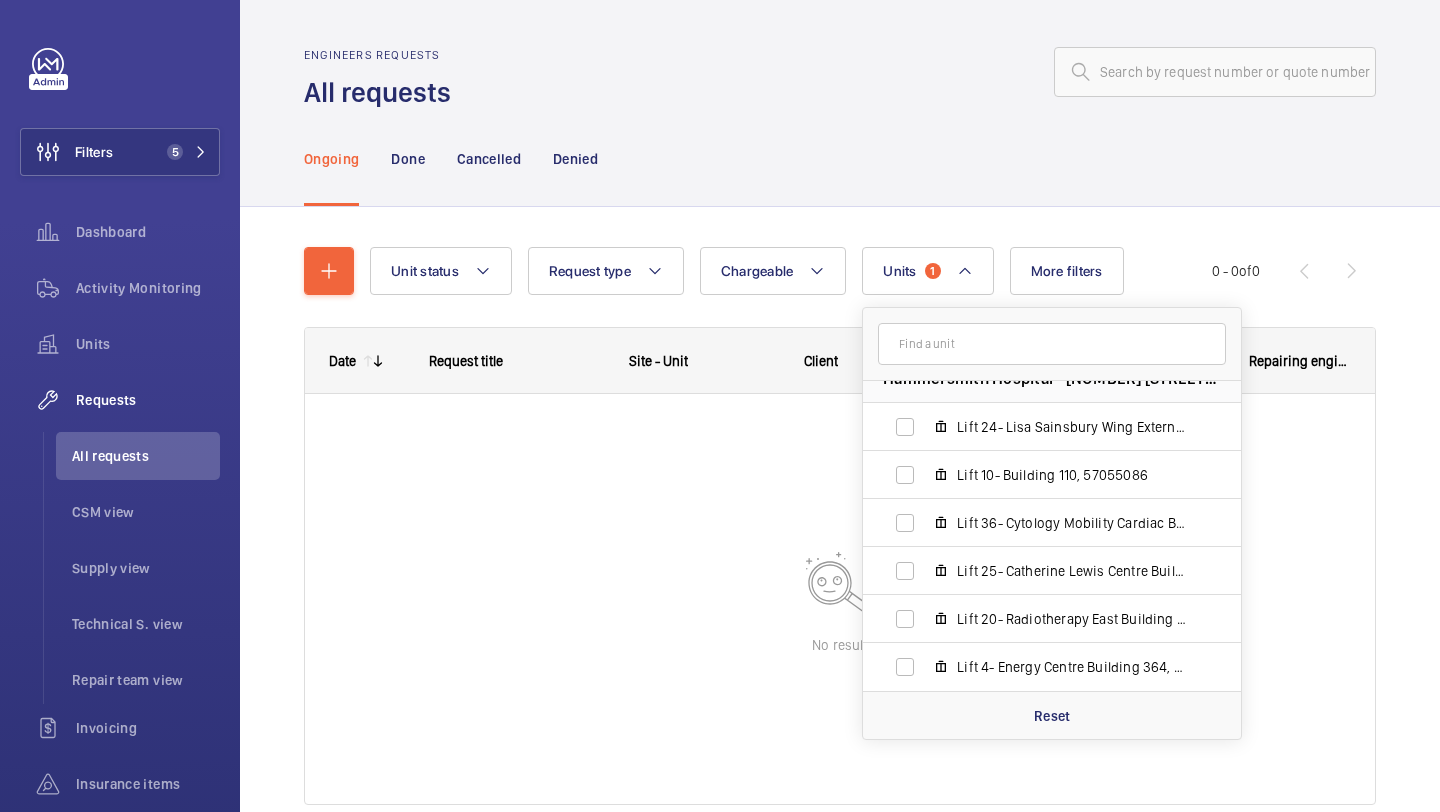 click on "Ongoing Done Cancelled Denied" 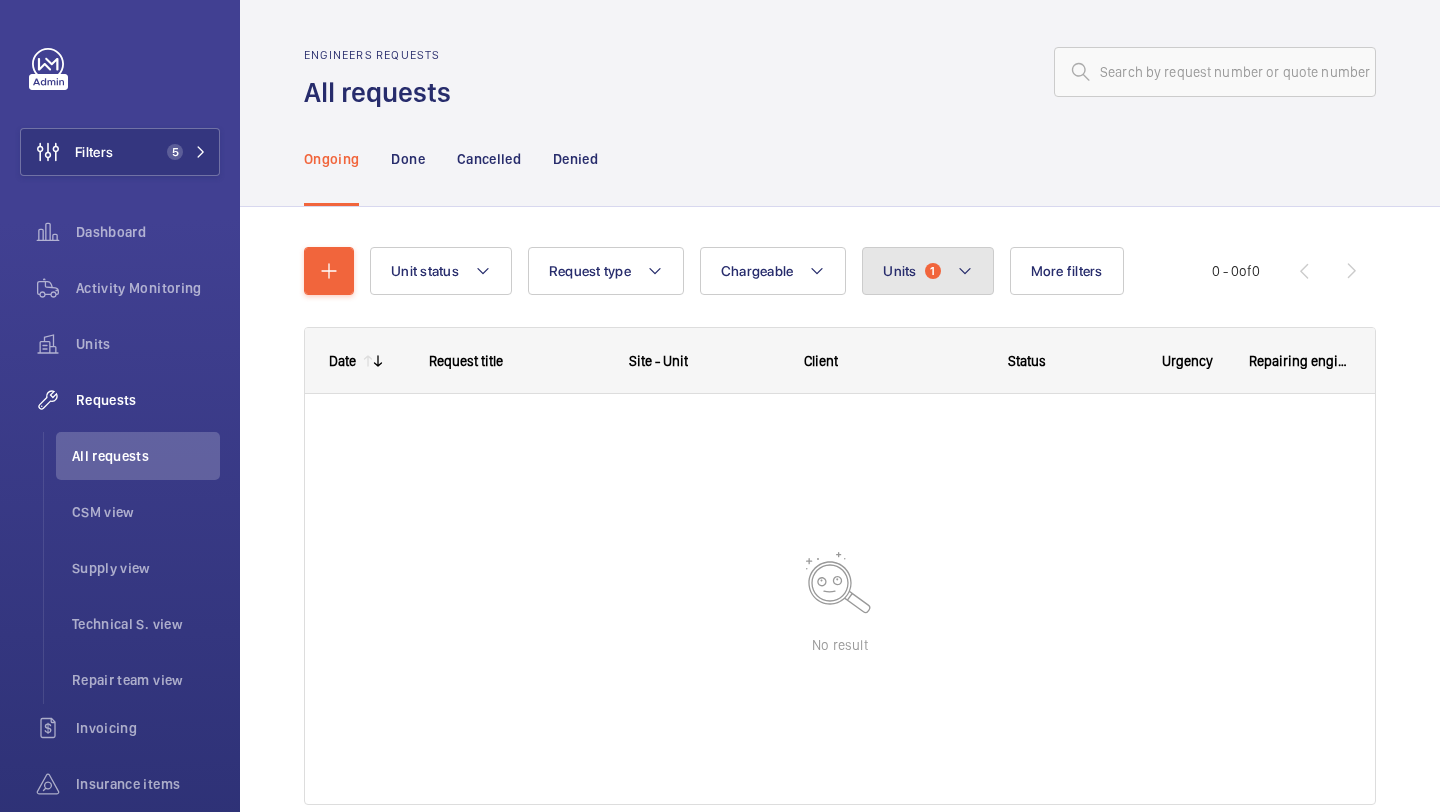click on "Units  1" 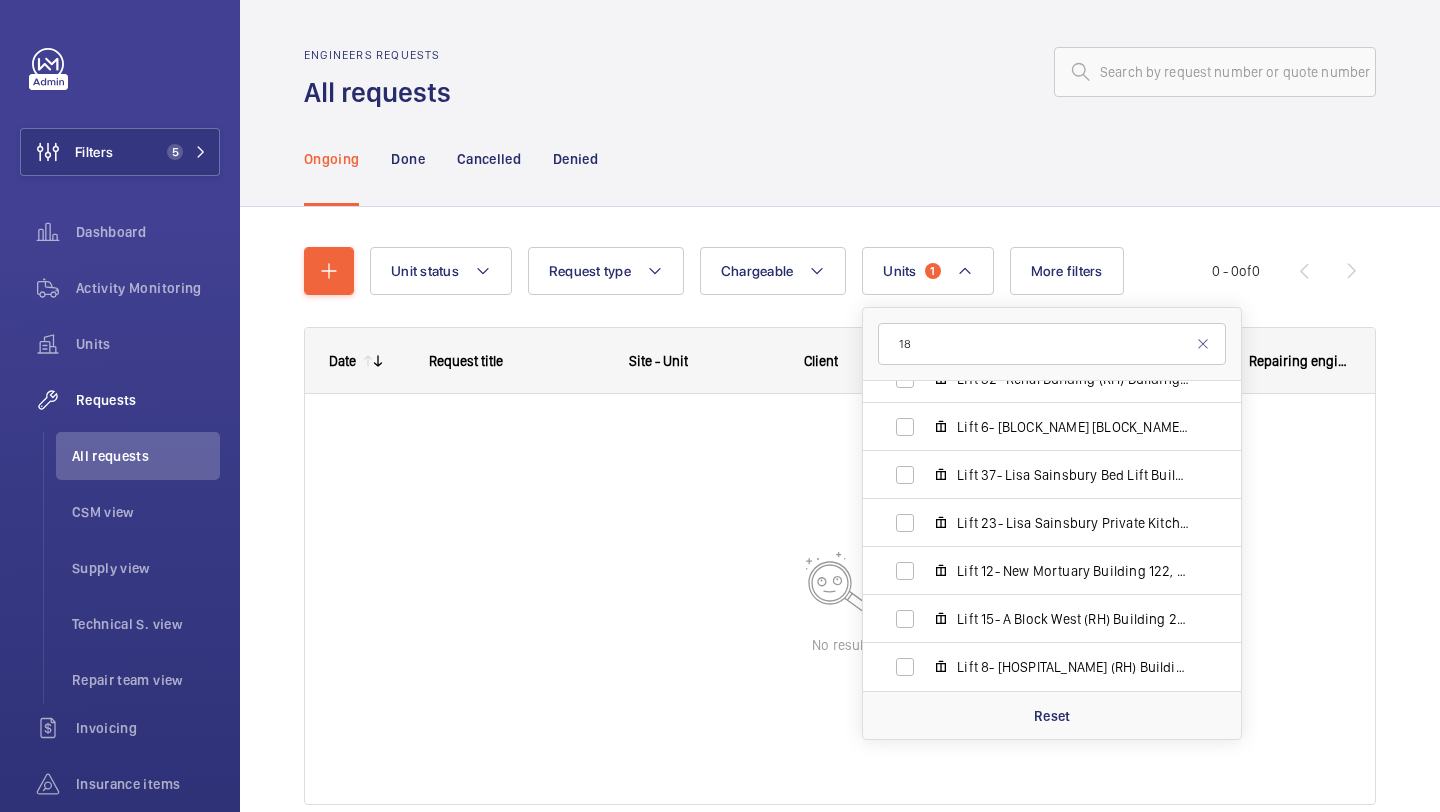 scroll, scrollTop: 0, scrollLeft: 0, axis: both 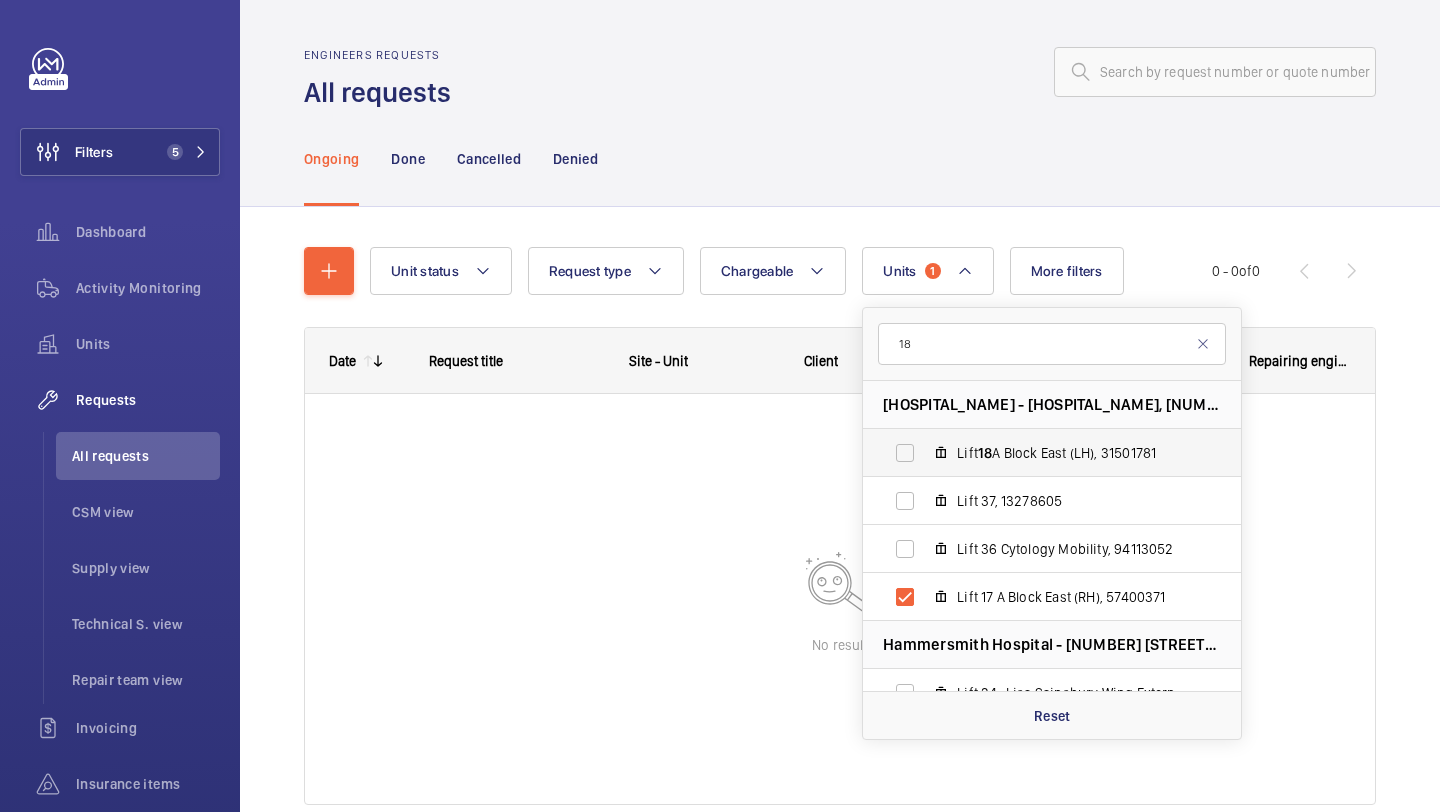type on "18" 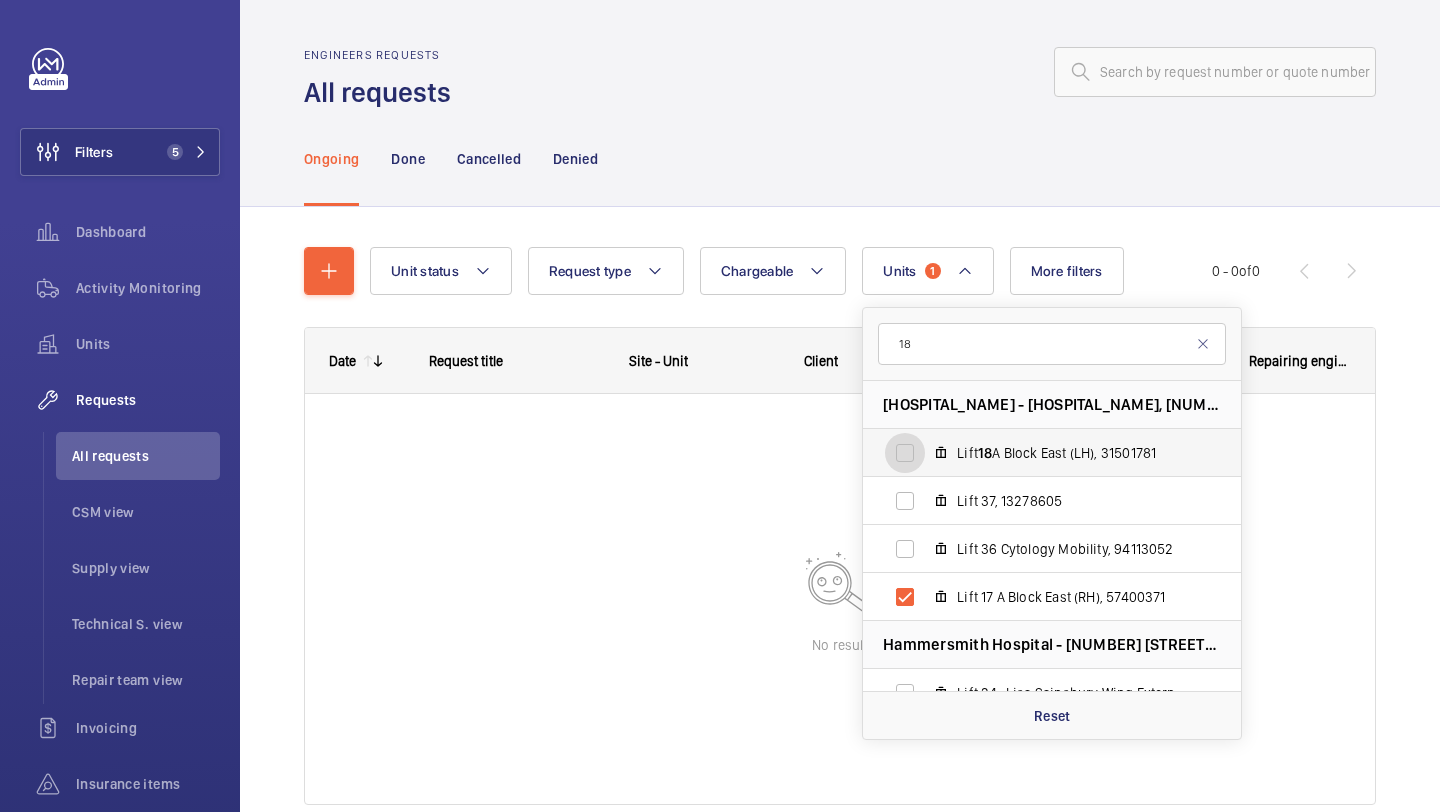 click on "Lift  18  A Block East (LH), 31501781" at bounding box center (905, 453) 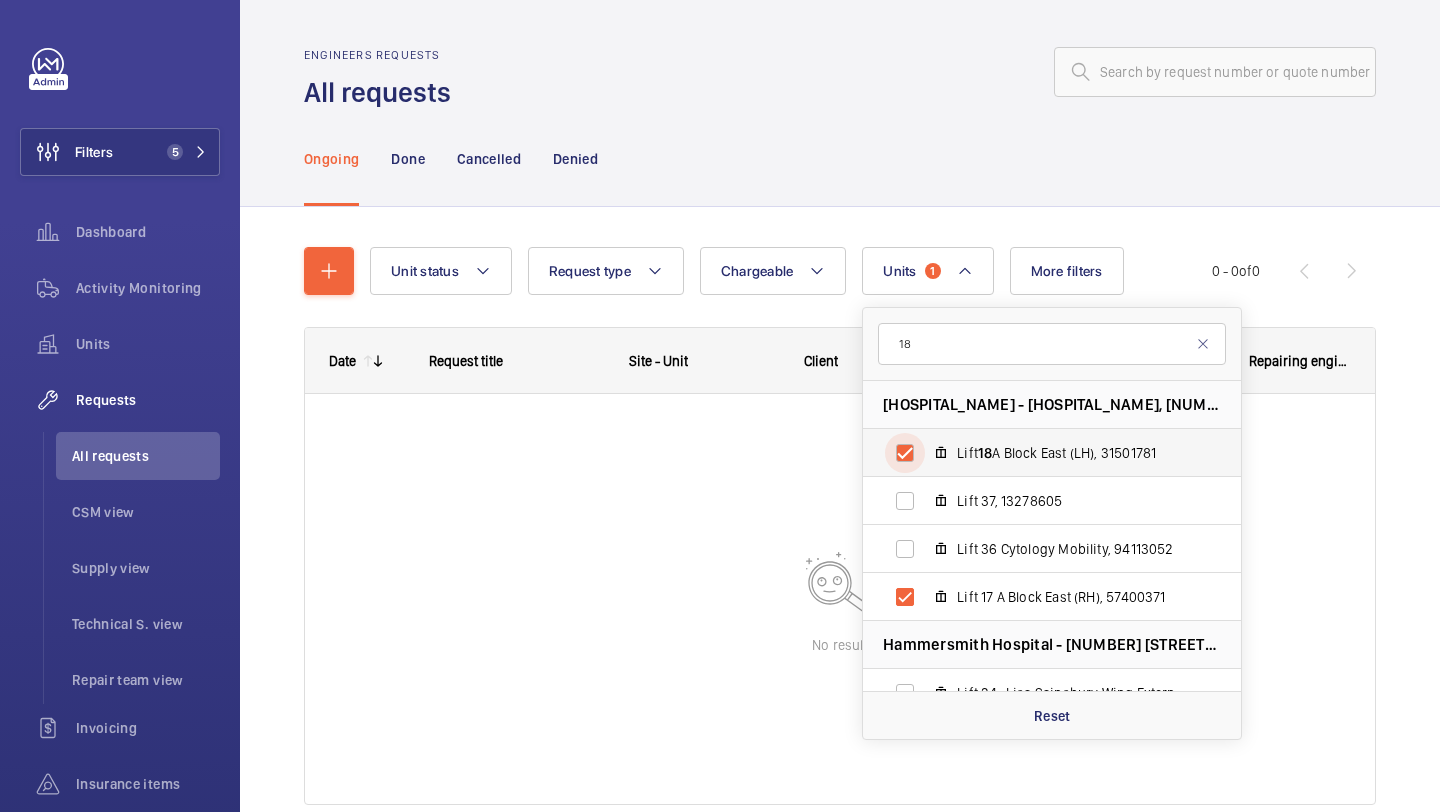 checkbox on "true" 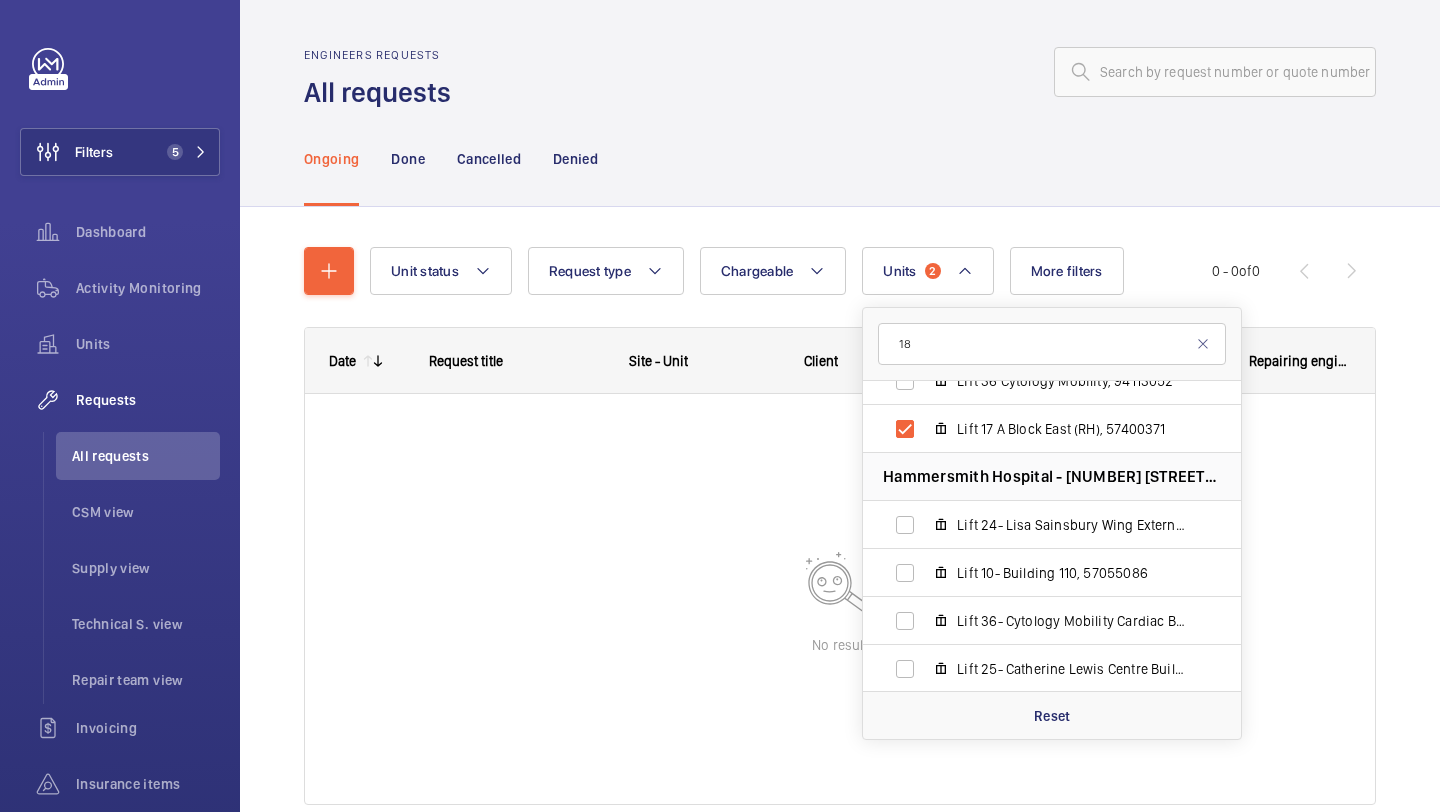 scroll, scrollTop: 246, scrollLeft: 0, axis: vertical 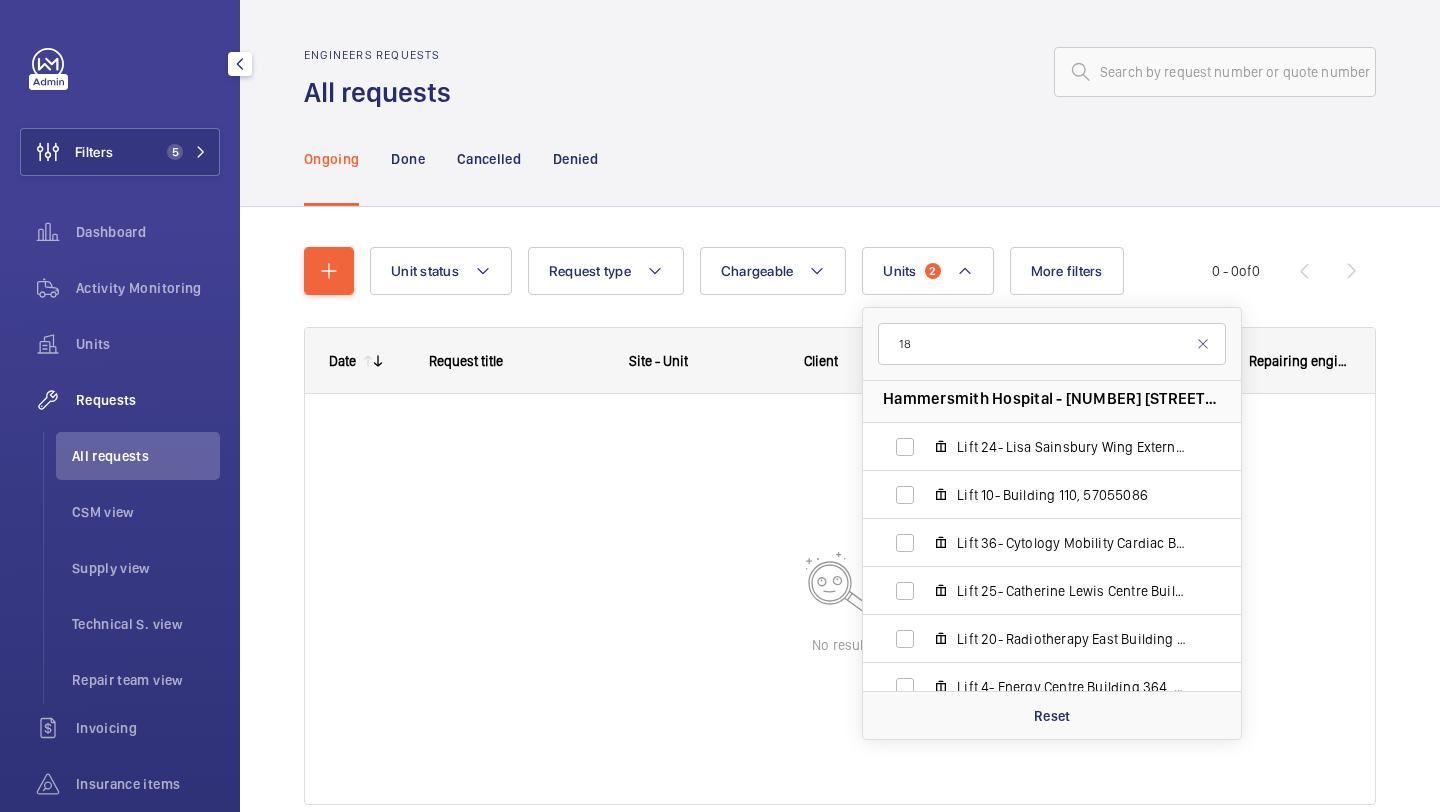 click on "Filters 5  Dashboard   Activity Monitoring   Units   Requests   All requests   CSM view   Supply view   Technical S. view   Repair team view   Invoicing   Insurance items   Reports   Contacts   IoT  Beta" 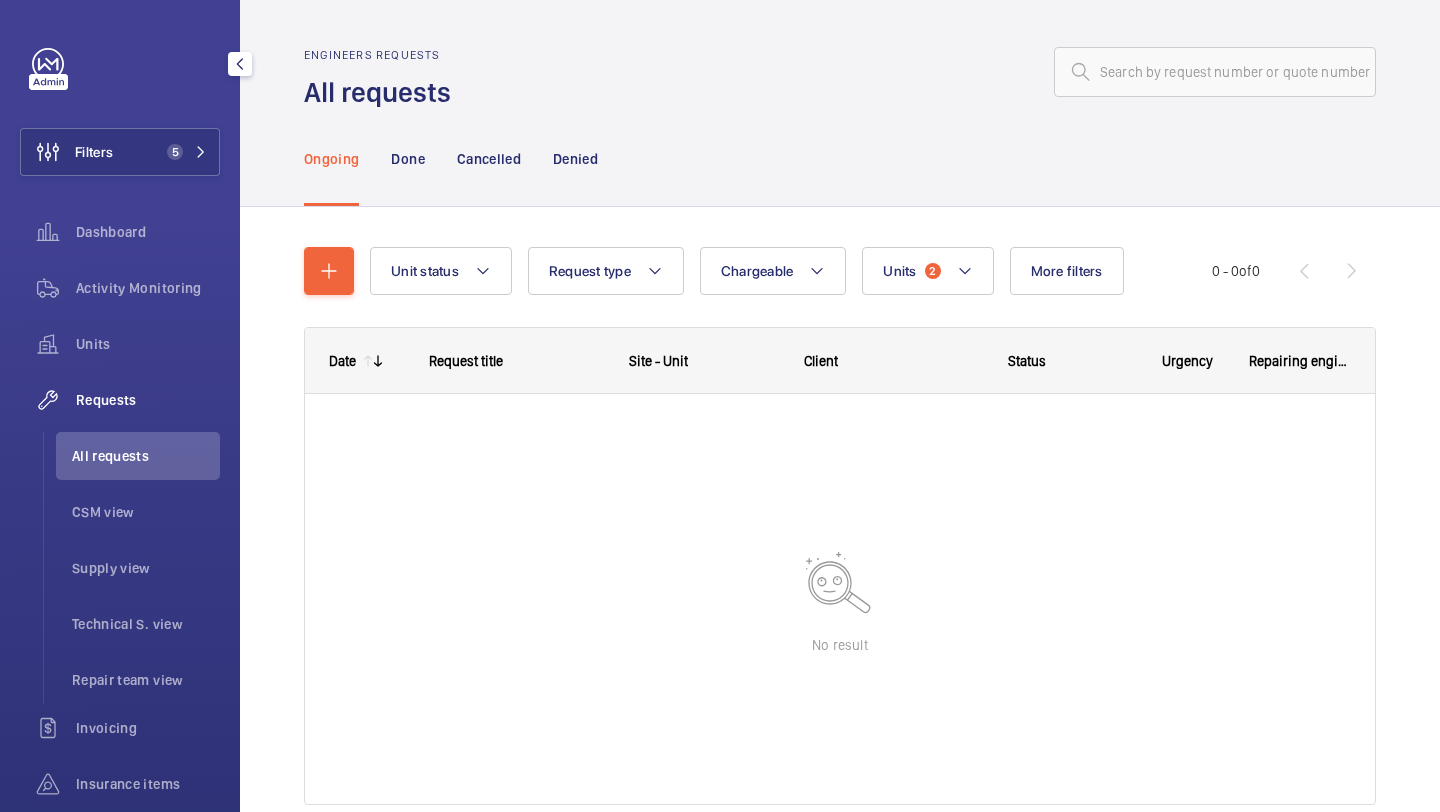 click on "Filters 5  Dashboard   Activity Monitoring   Units   Requests   All requests   CSM view   Supply view   Technical S. view   Repair team view   Invoicing   Insurance items   Reports   Contacts   IoT  Beta" 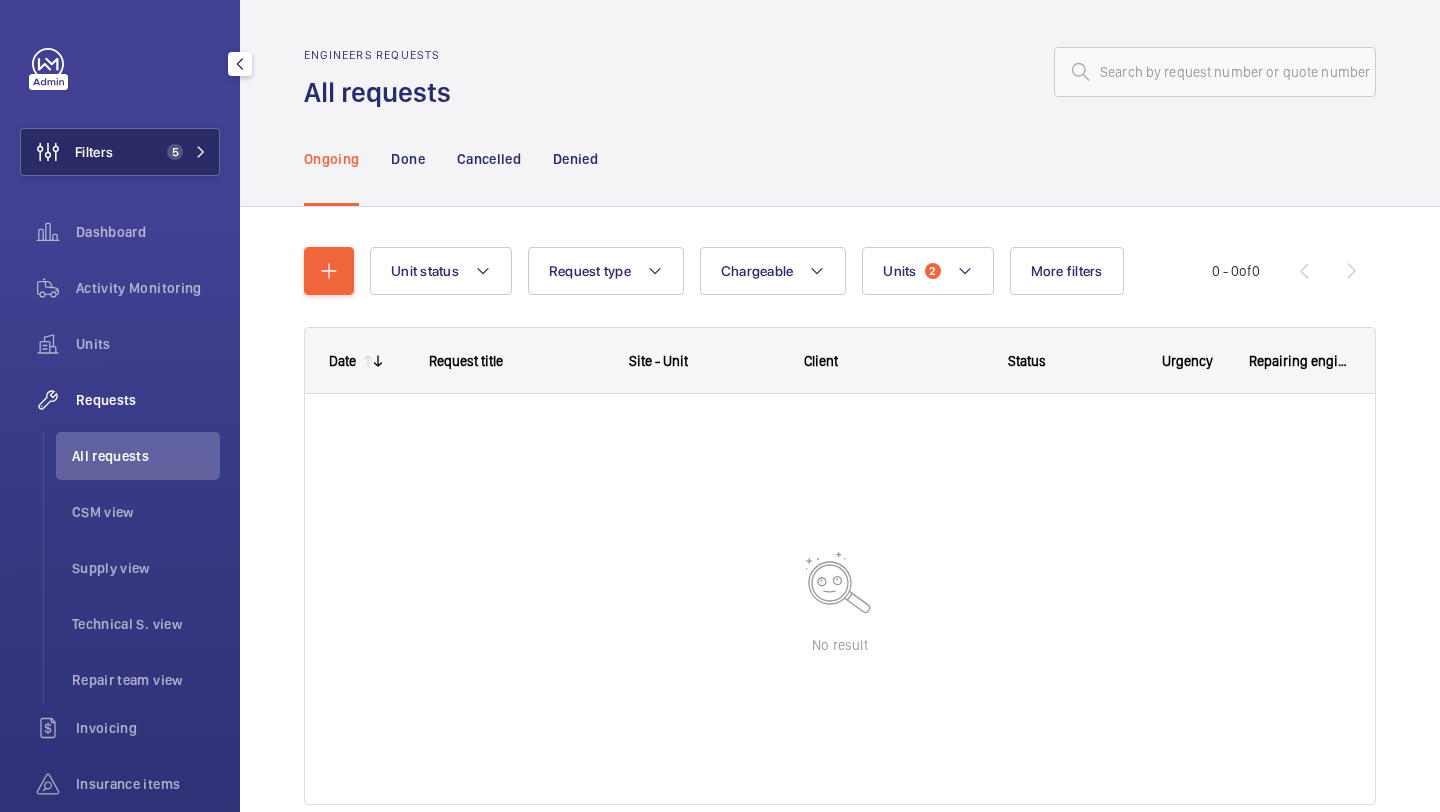 click on "5" 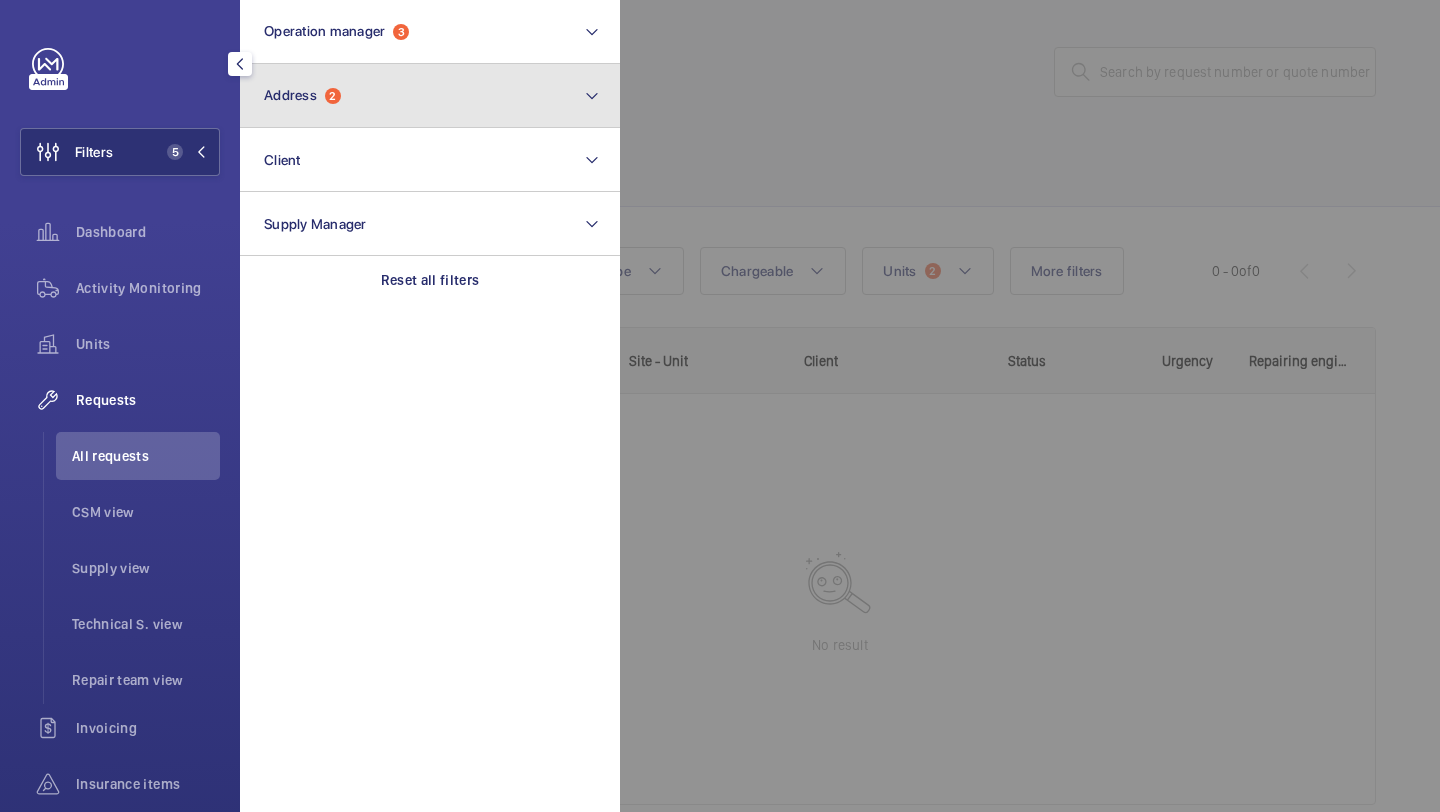 click on "Address  2" 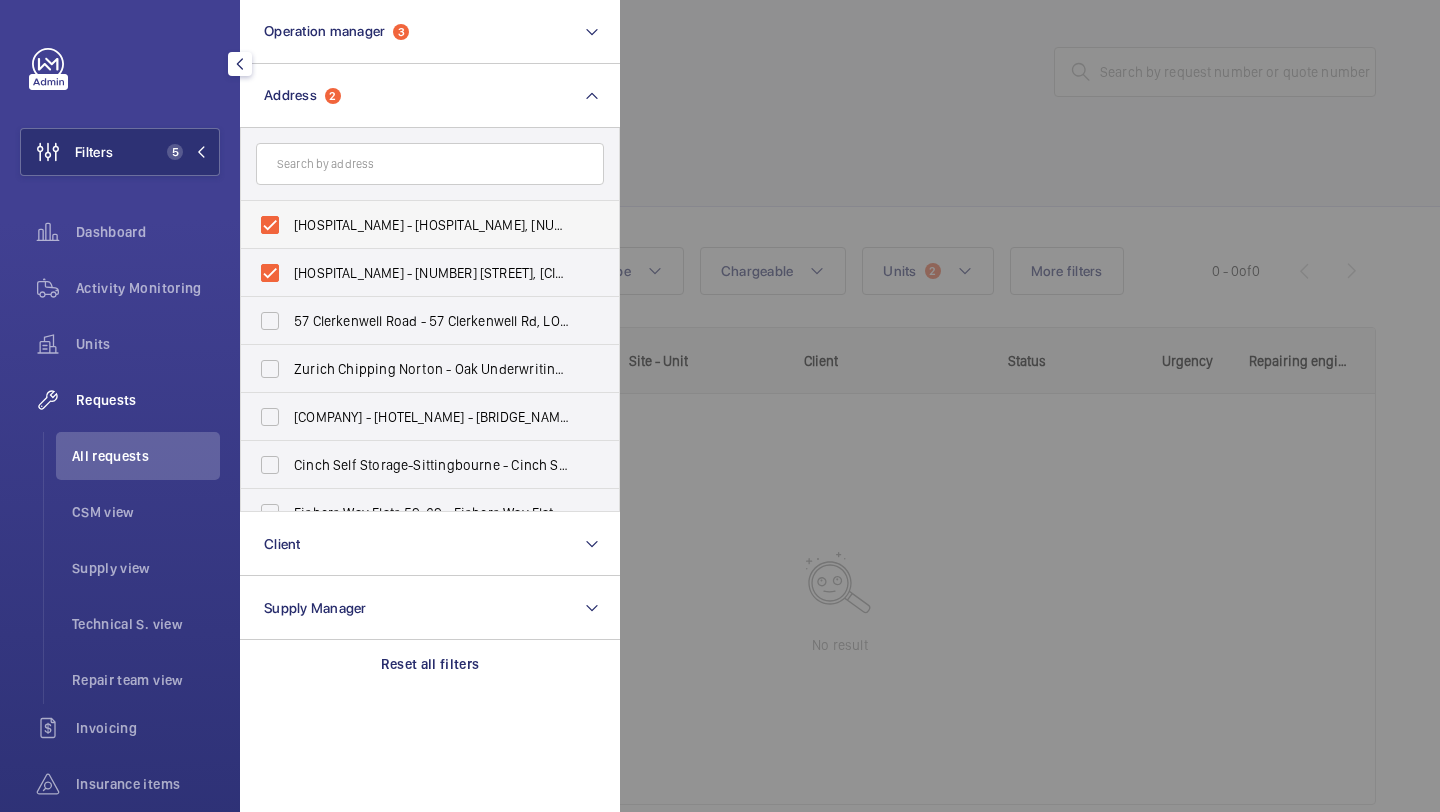 click on "Hammersmith Hospital - Hammersmith Hospital, 72 Du Cane Road, LONDON W12 0HS" at bounding box center (431, 225) 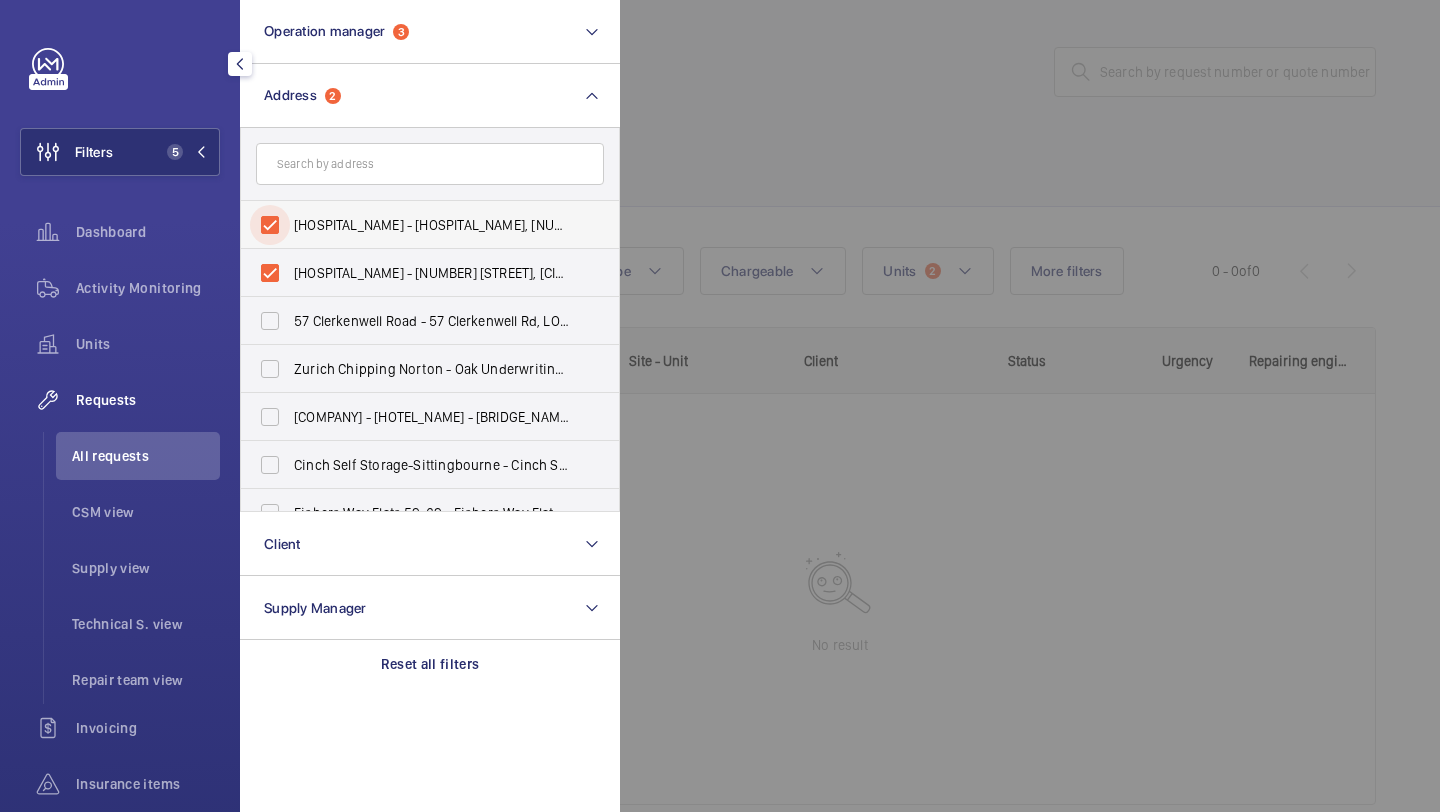 click on "Hammersmith Hospital - Hammersmith Hospital, 72 Du Cane Road, LONDON W12 0HS" at bounding box center (270, 225) 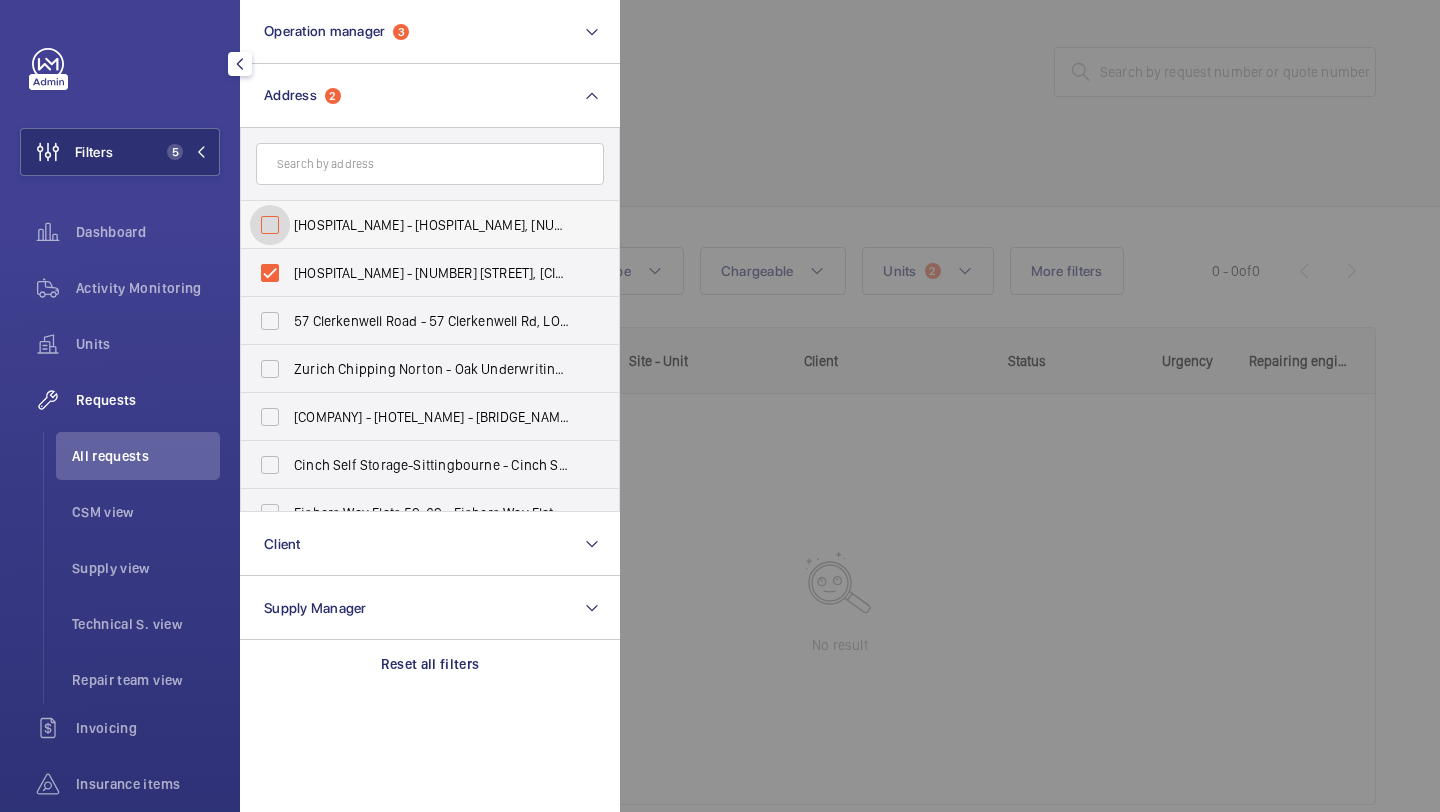 checkbox on "false" 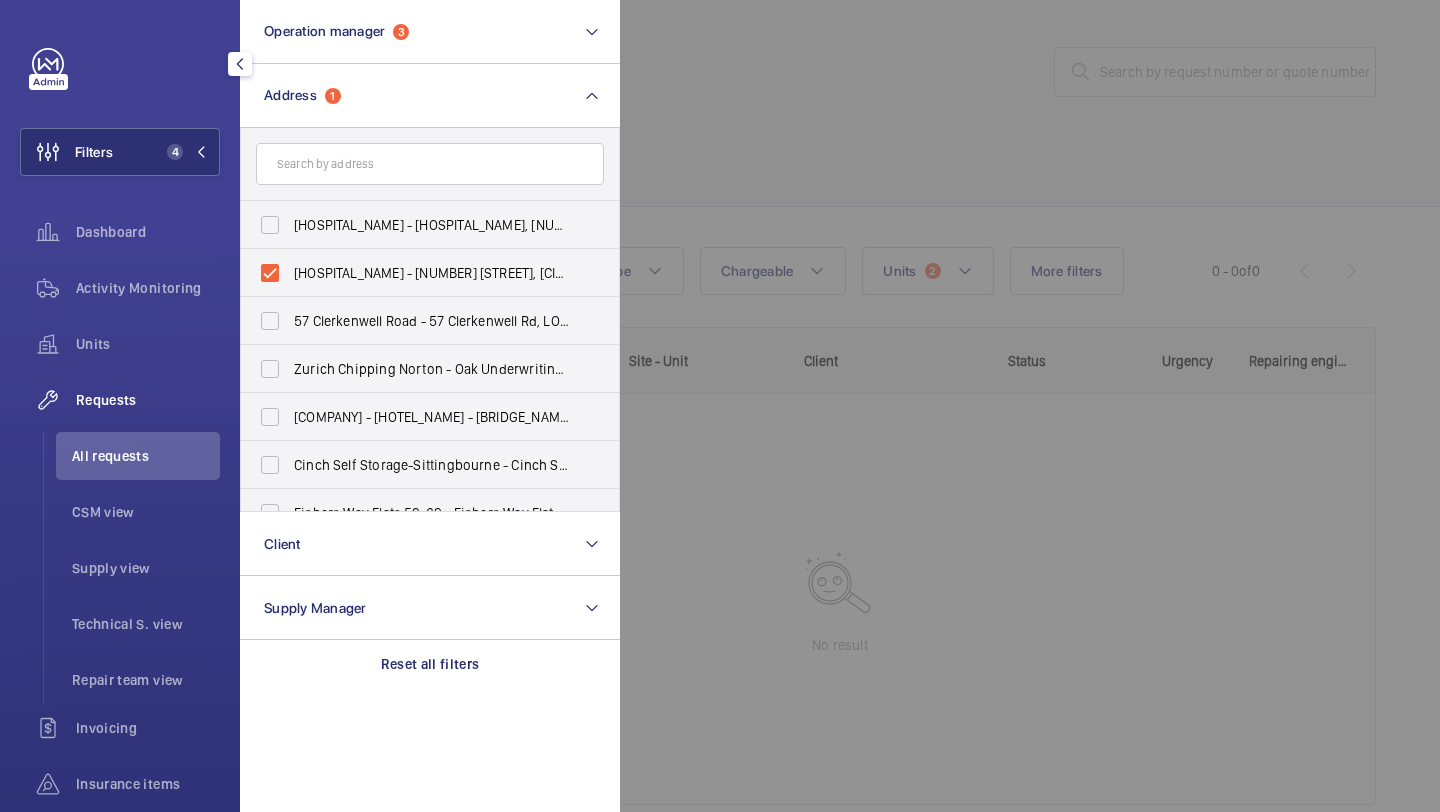 click 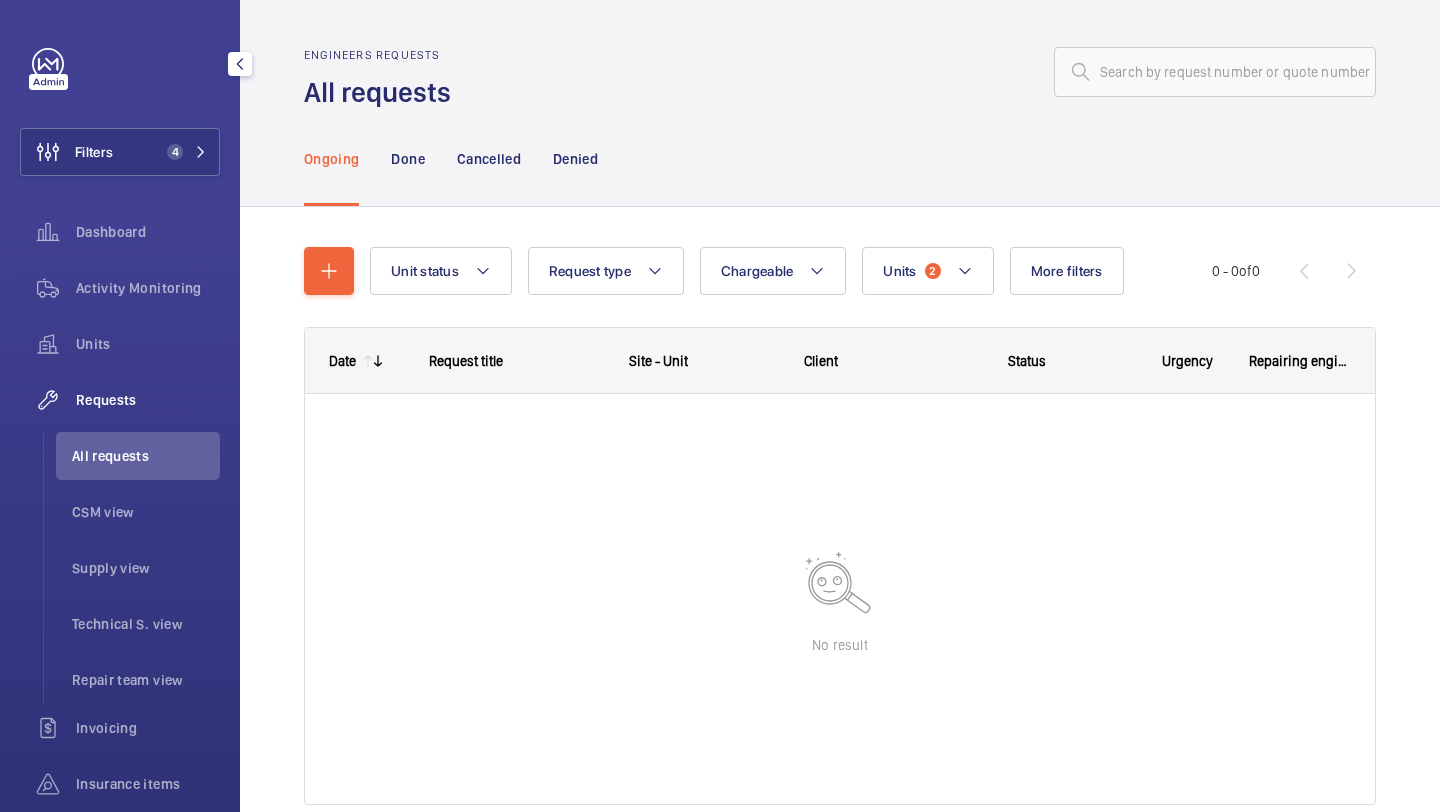 click on "All requests" 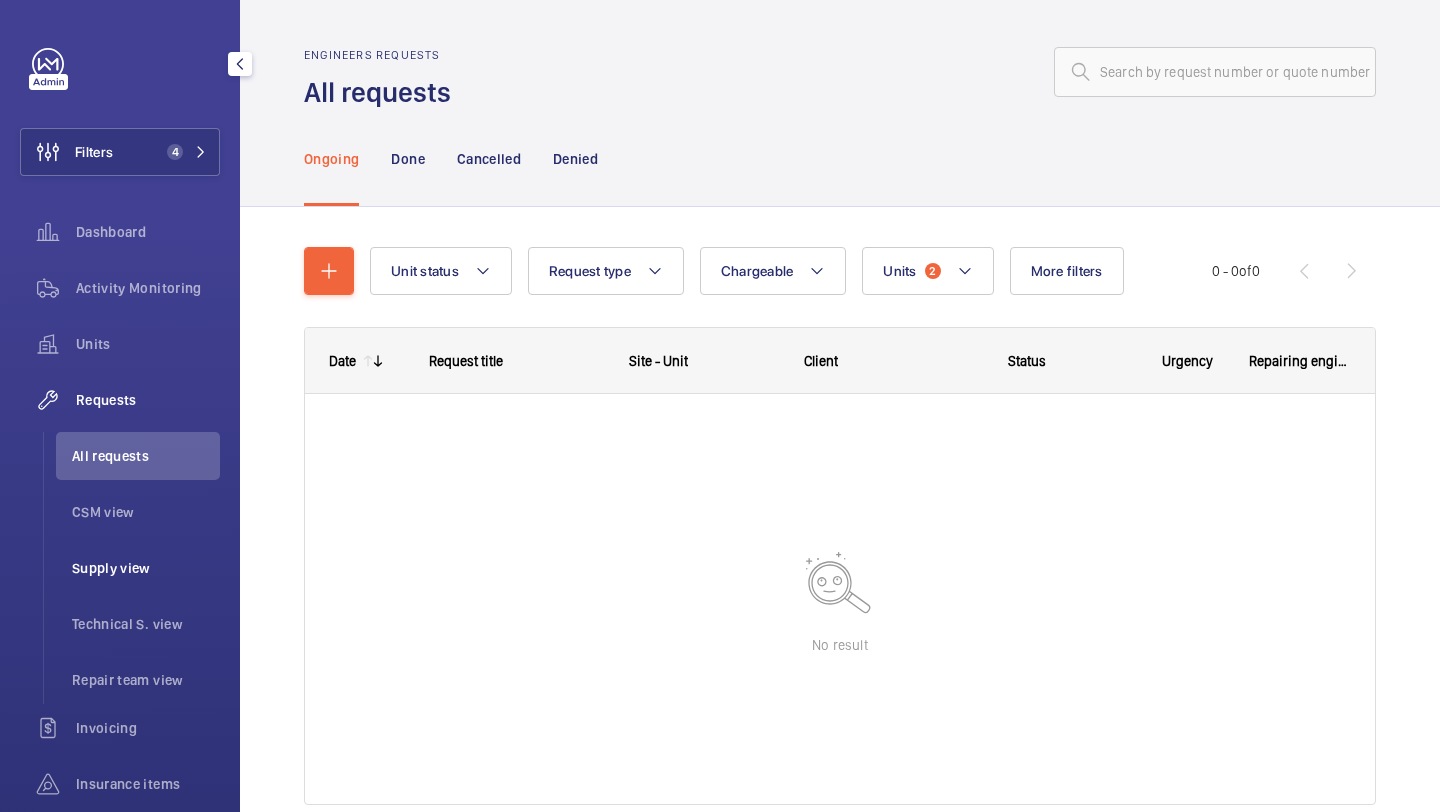 click on "Supply view" 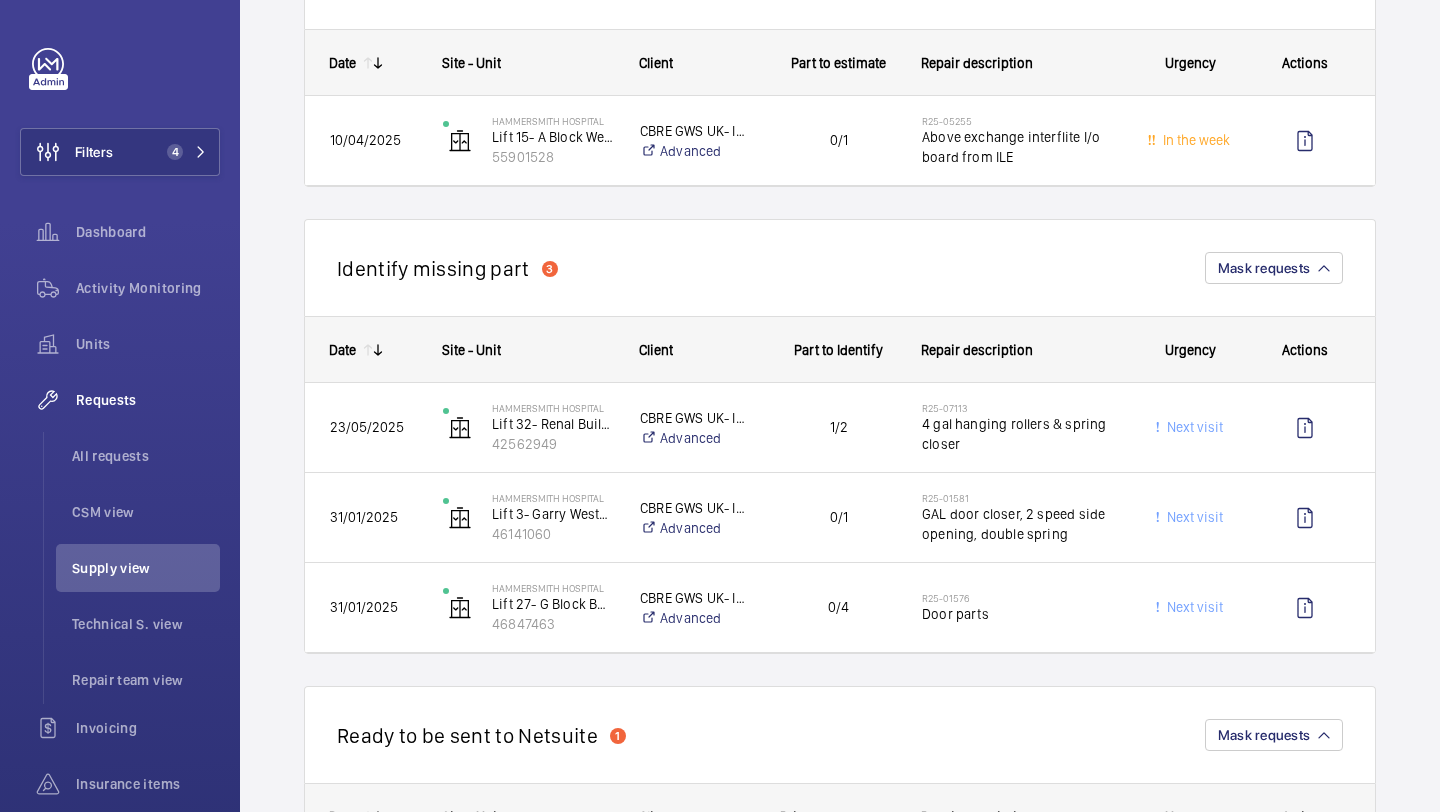 scroll, scrollTop: 295, scrollLeft: 0, axis: vertical 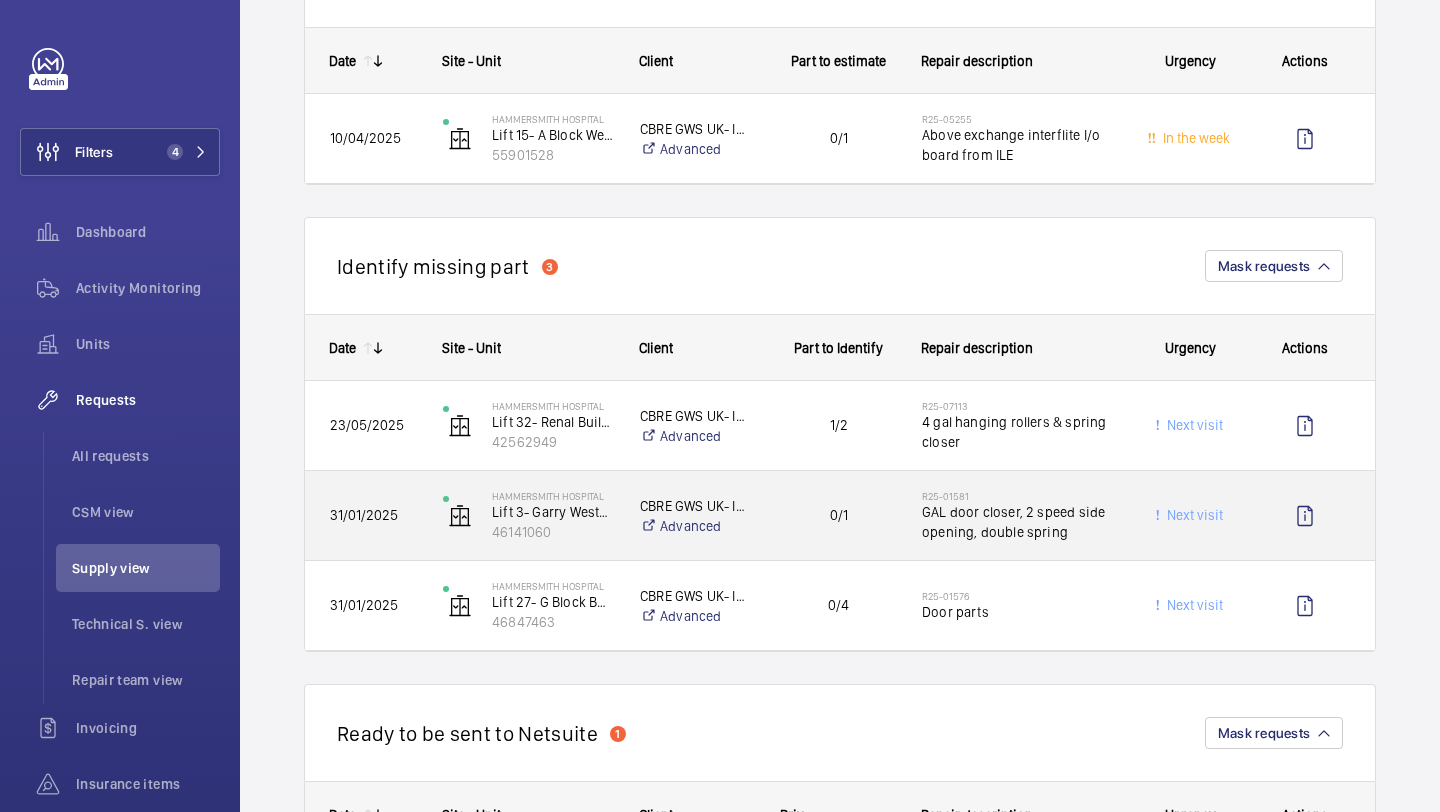 click on "GAL door closer, 2 speed side opening, double spring" 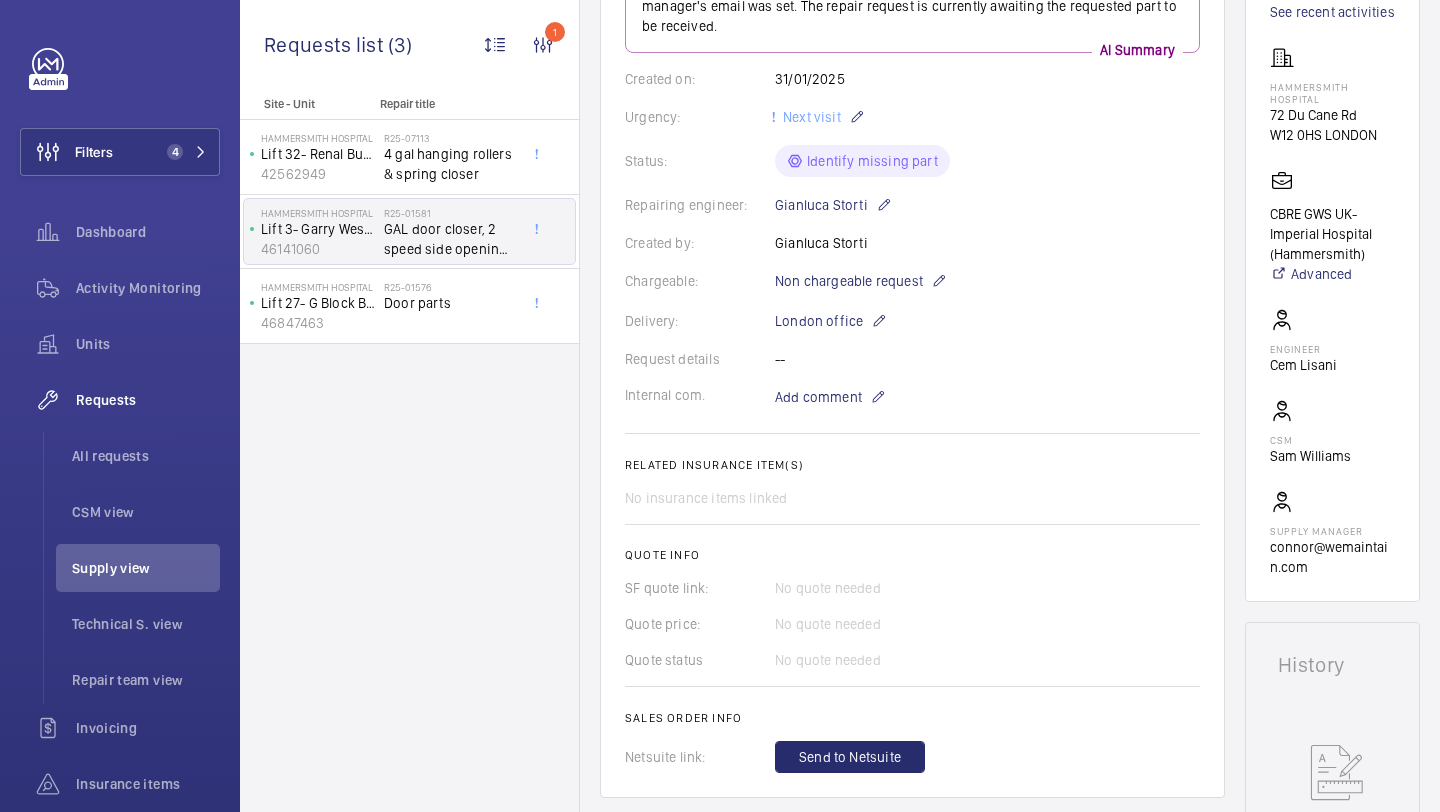 scroll, scrollTop: 224, scrollLeft: 0, axis: vertical 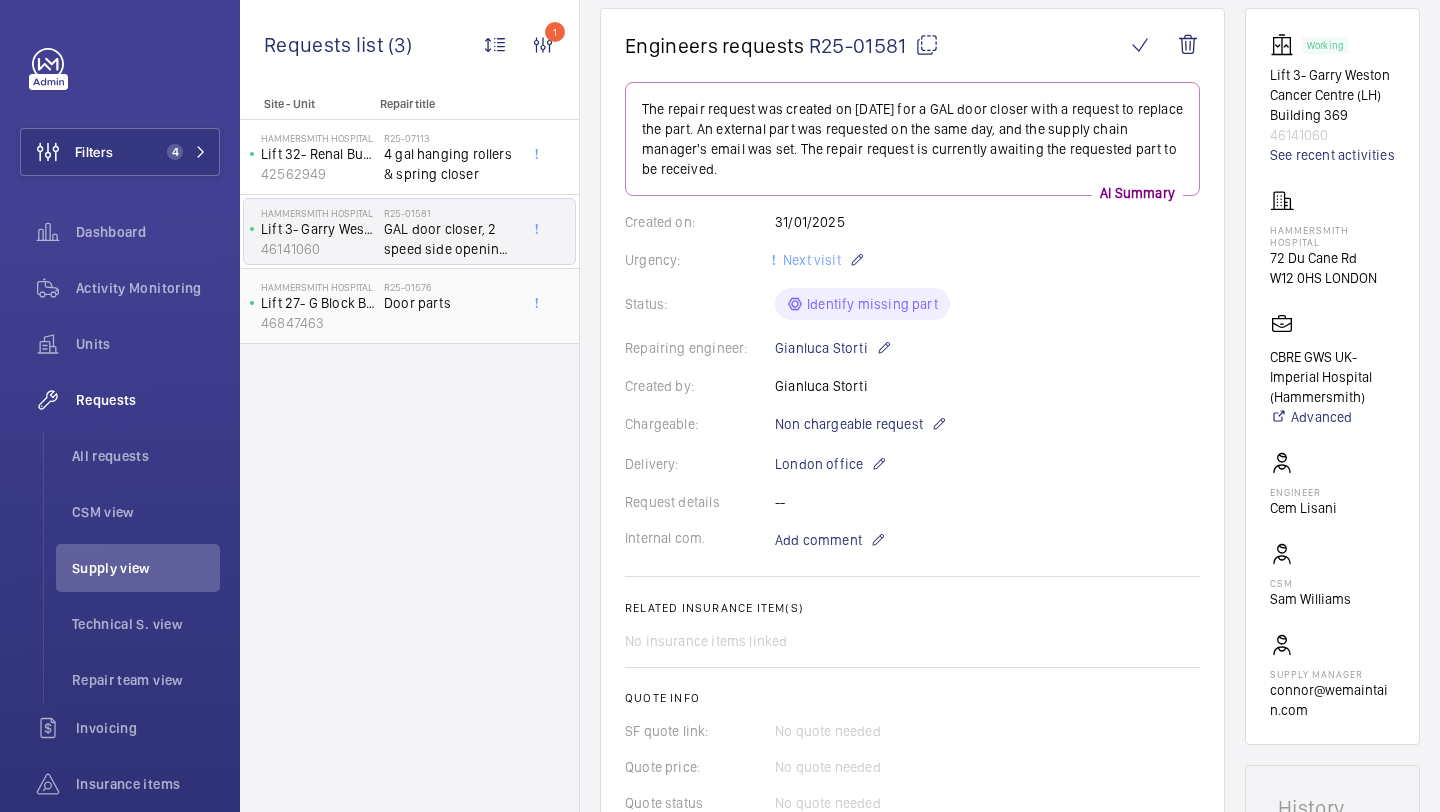 click on "R25-01576" 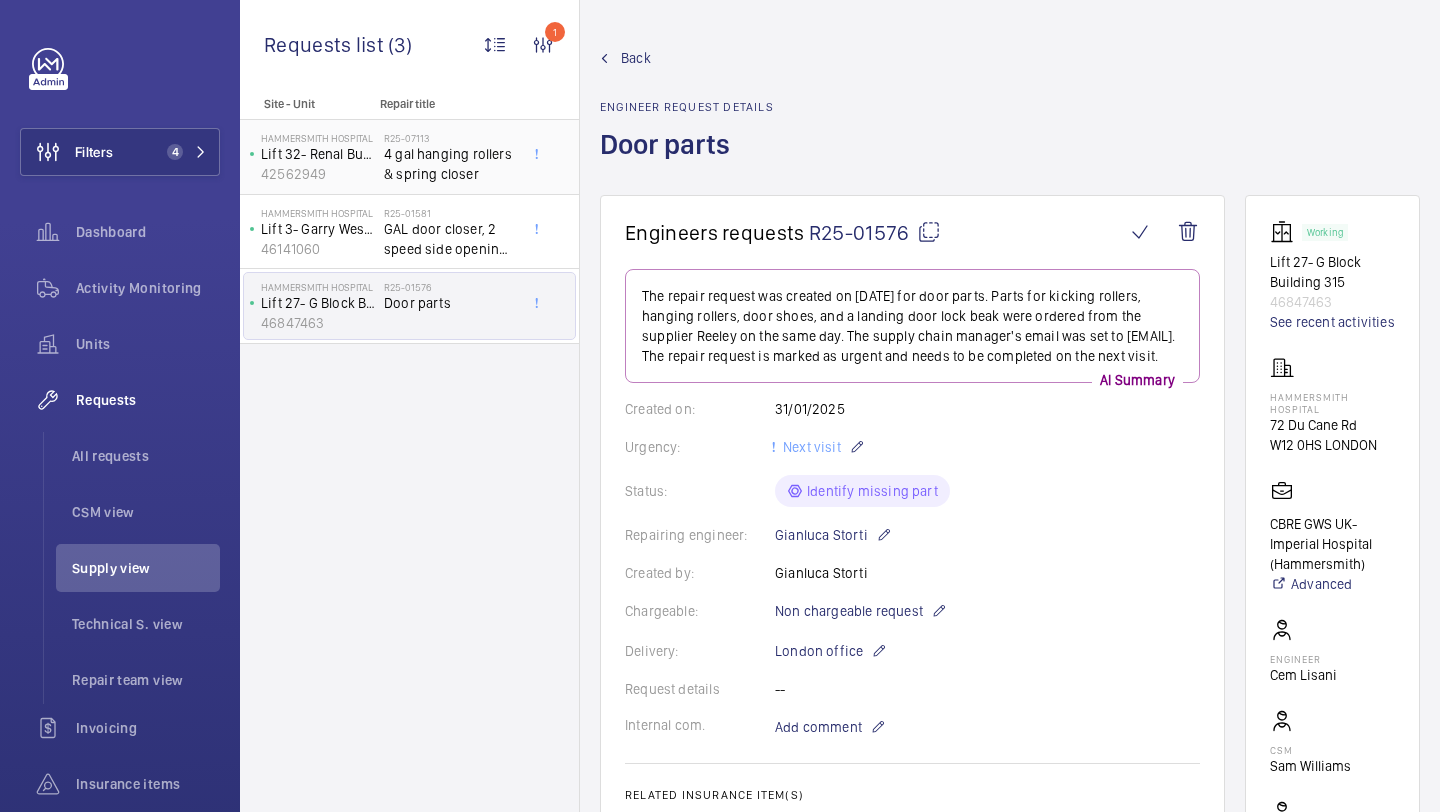 click on "4 gal hanging rollers & spring closer" 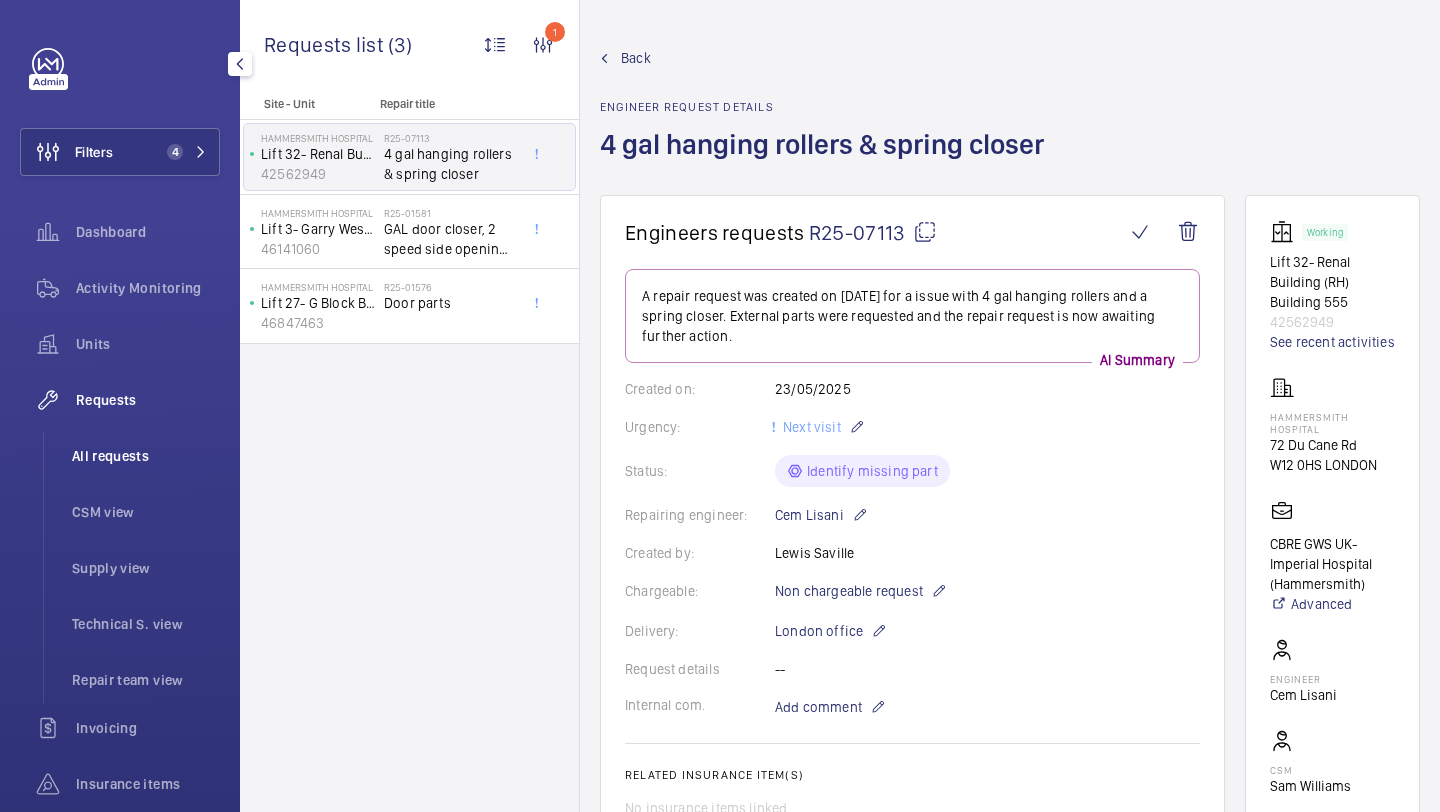 click on "All requests" 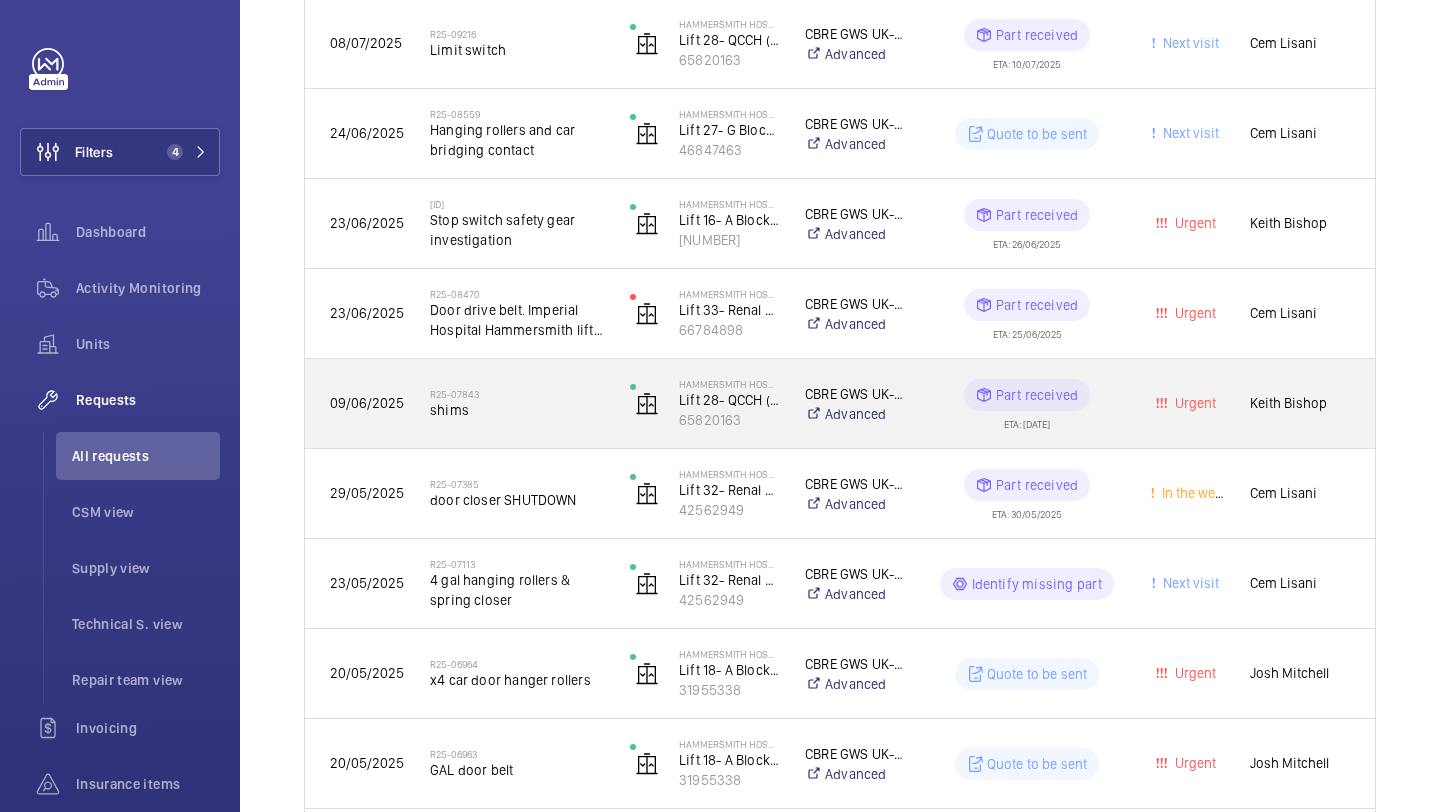 scroll, scrollTop: 853, scrollLeft: 0, axis: vertical 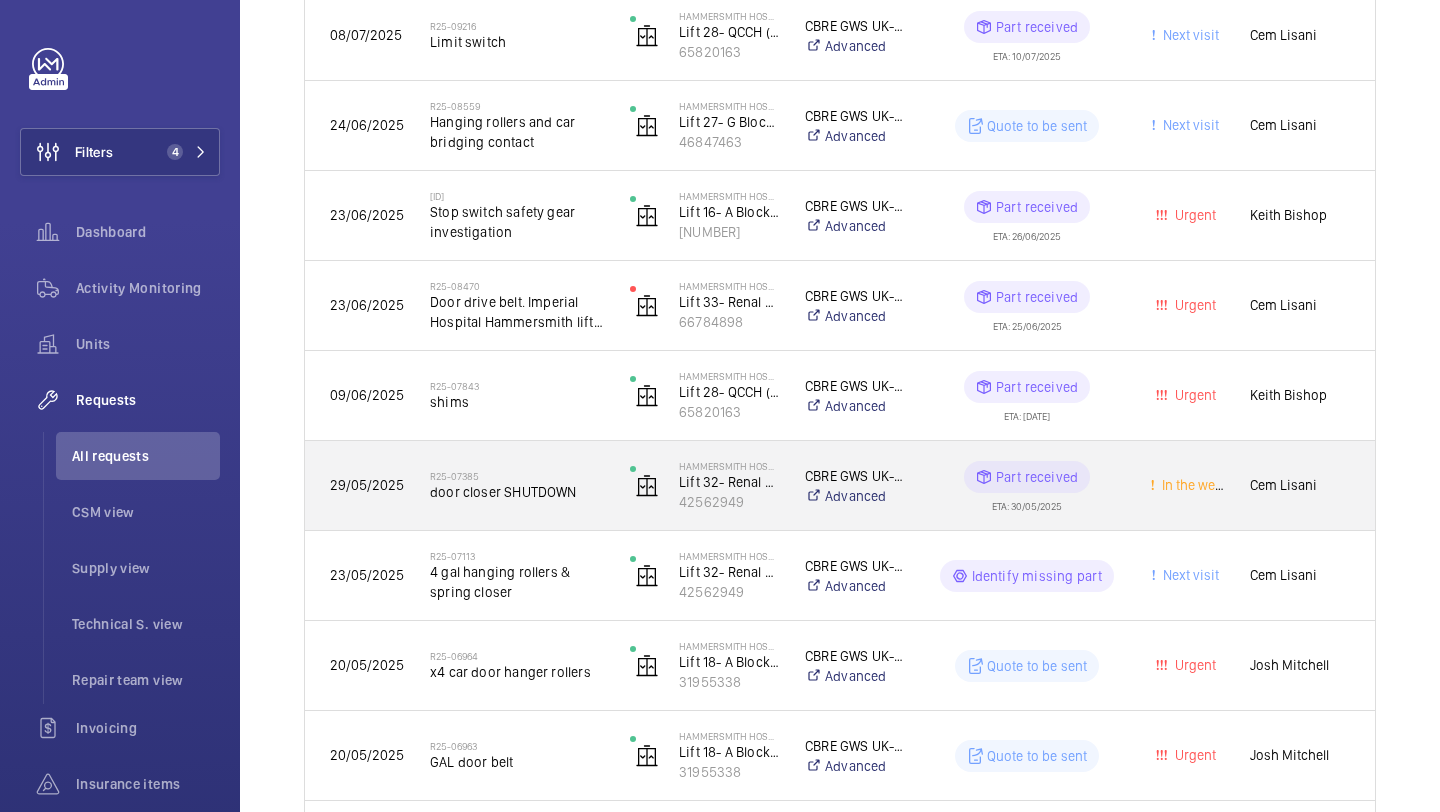 click on "R25-07385   door closer SHUTDOWN" 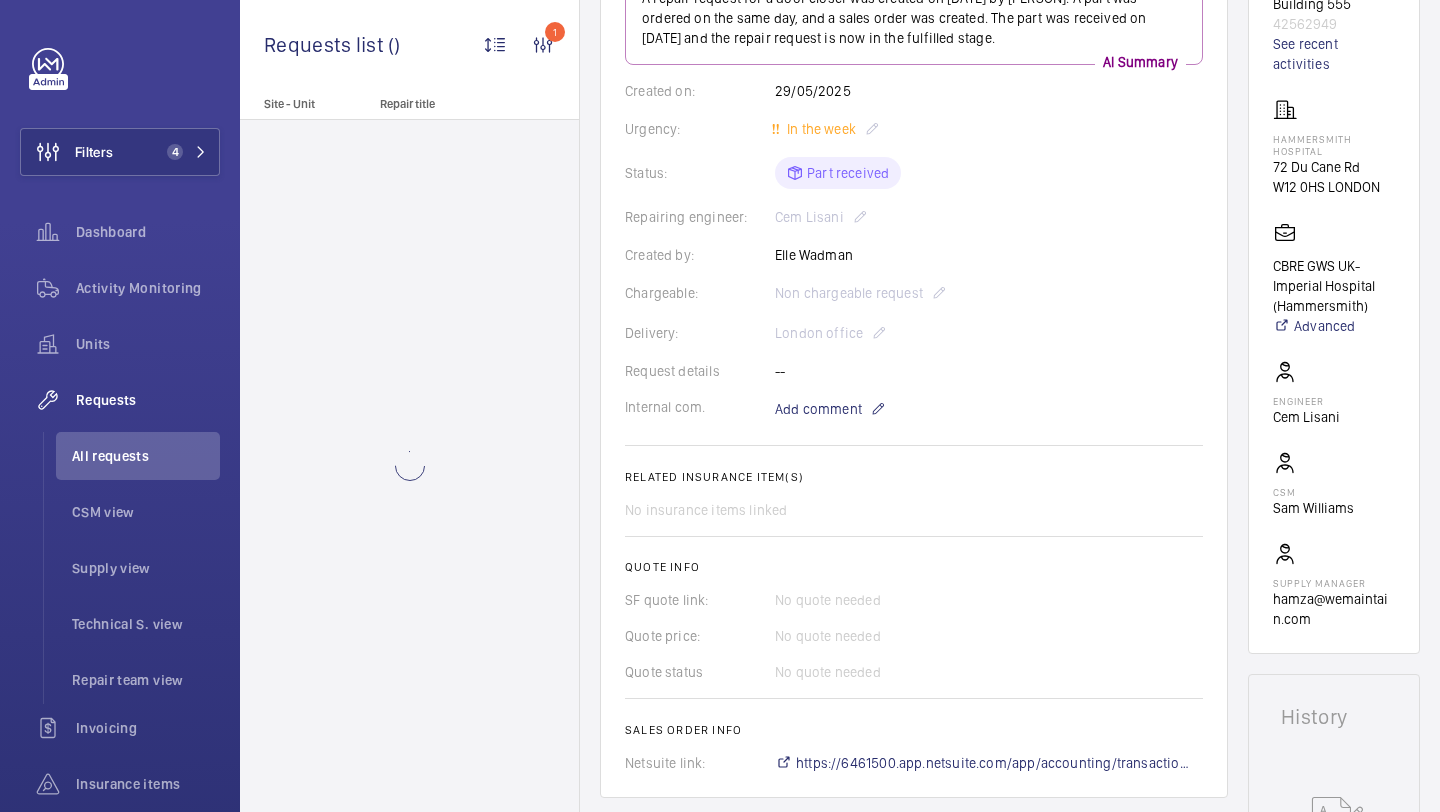 scroll, scrollTop: 698, scrollLeft: 0, axis: vertical 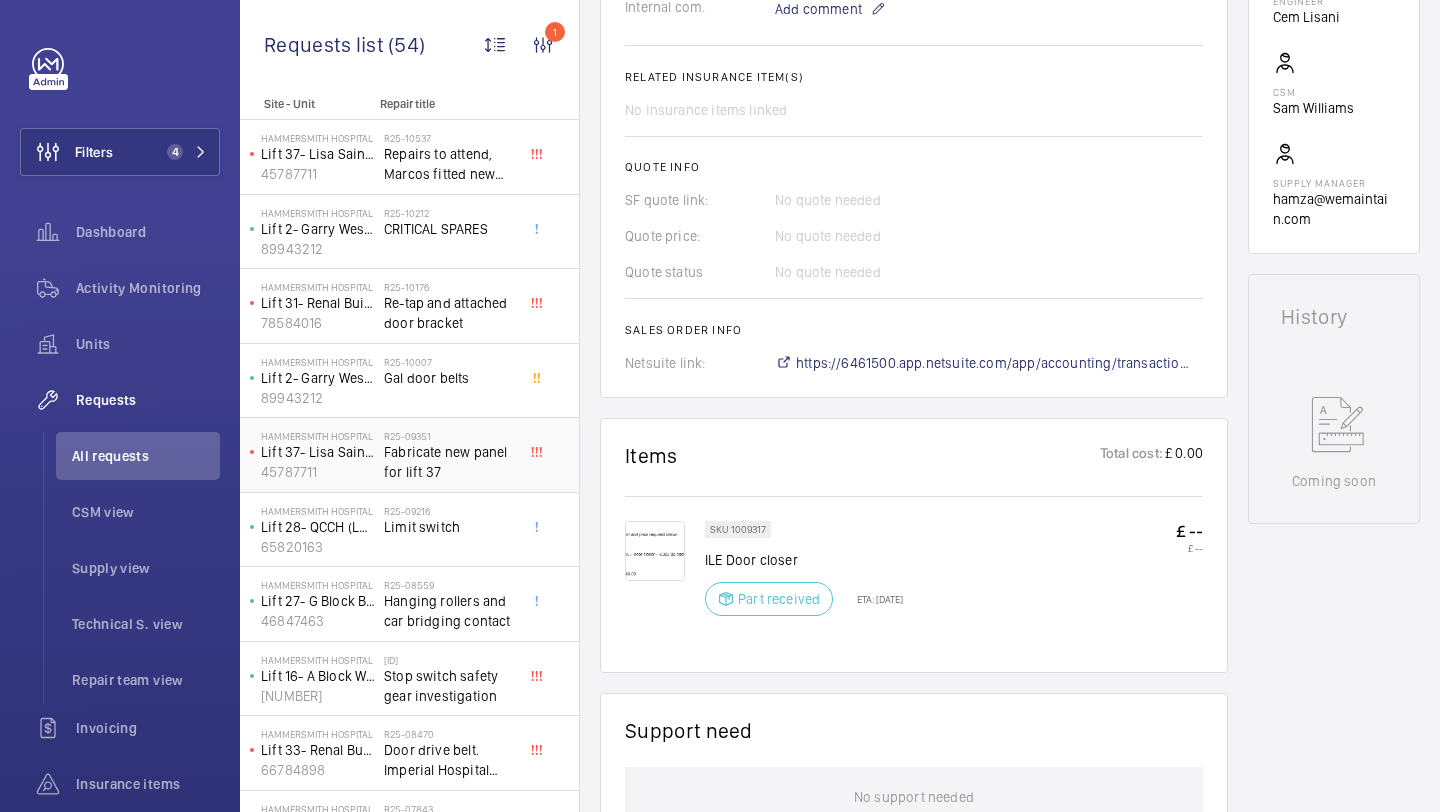 click on "R25-09351" 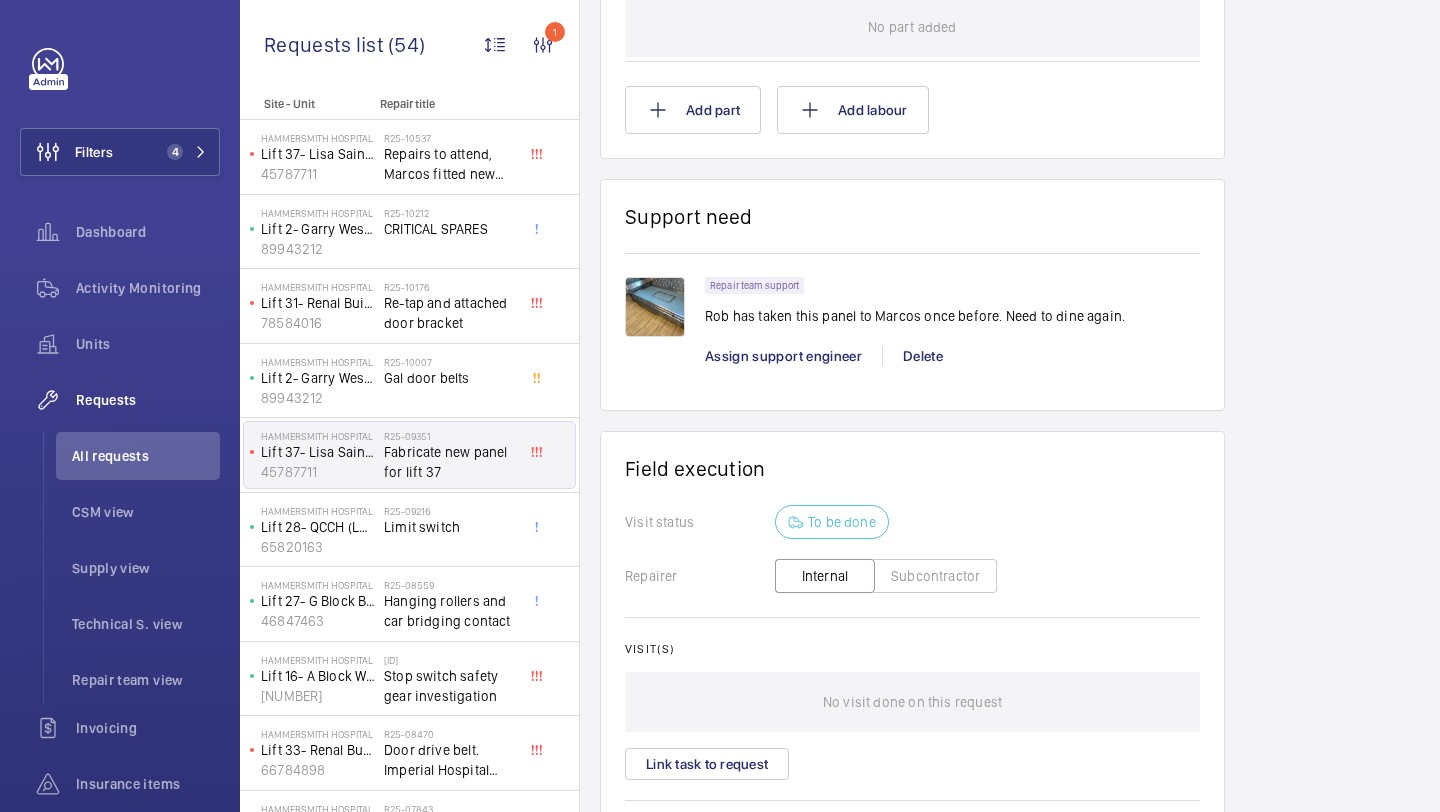 scroll, scrollTop: 1237, scrollLeft: 0, axis: vertical 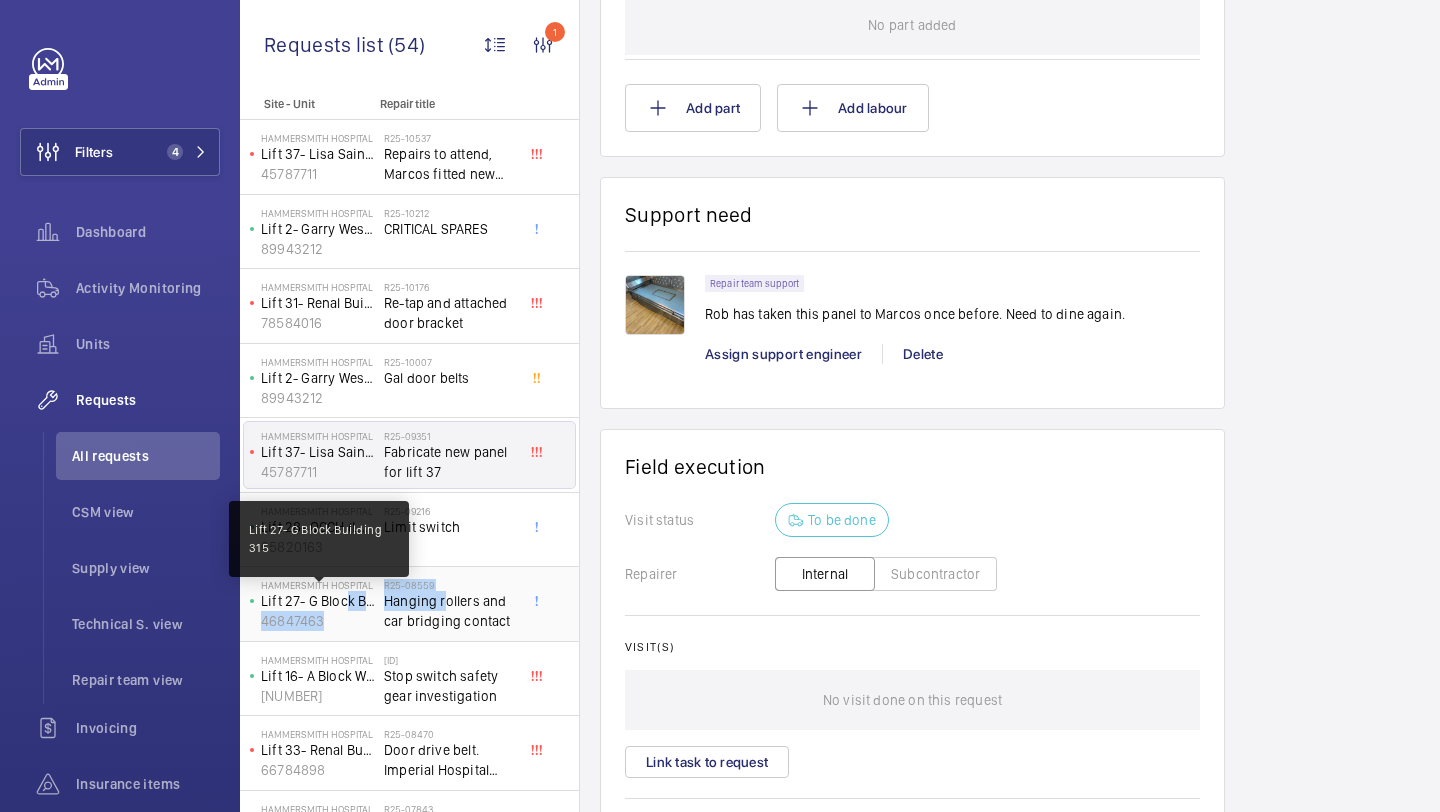 drag, startPoint x: 441, startPoint y: 597, endPoint x: 320, endPoint y: 597, distance: 121 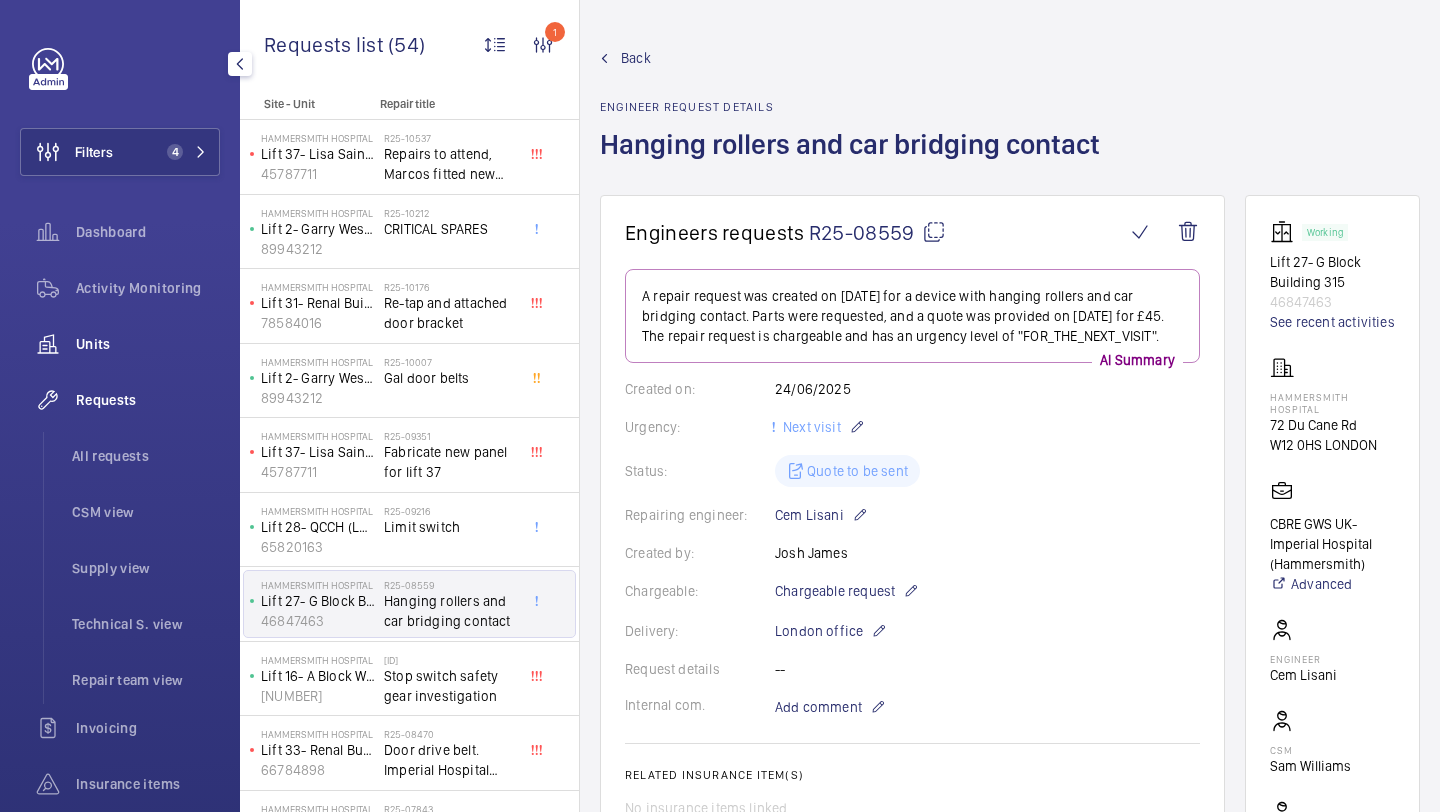 click on "Units" 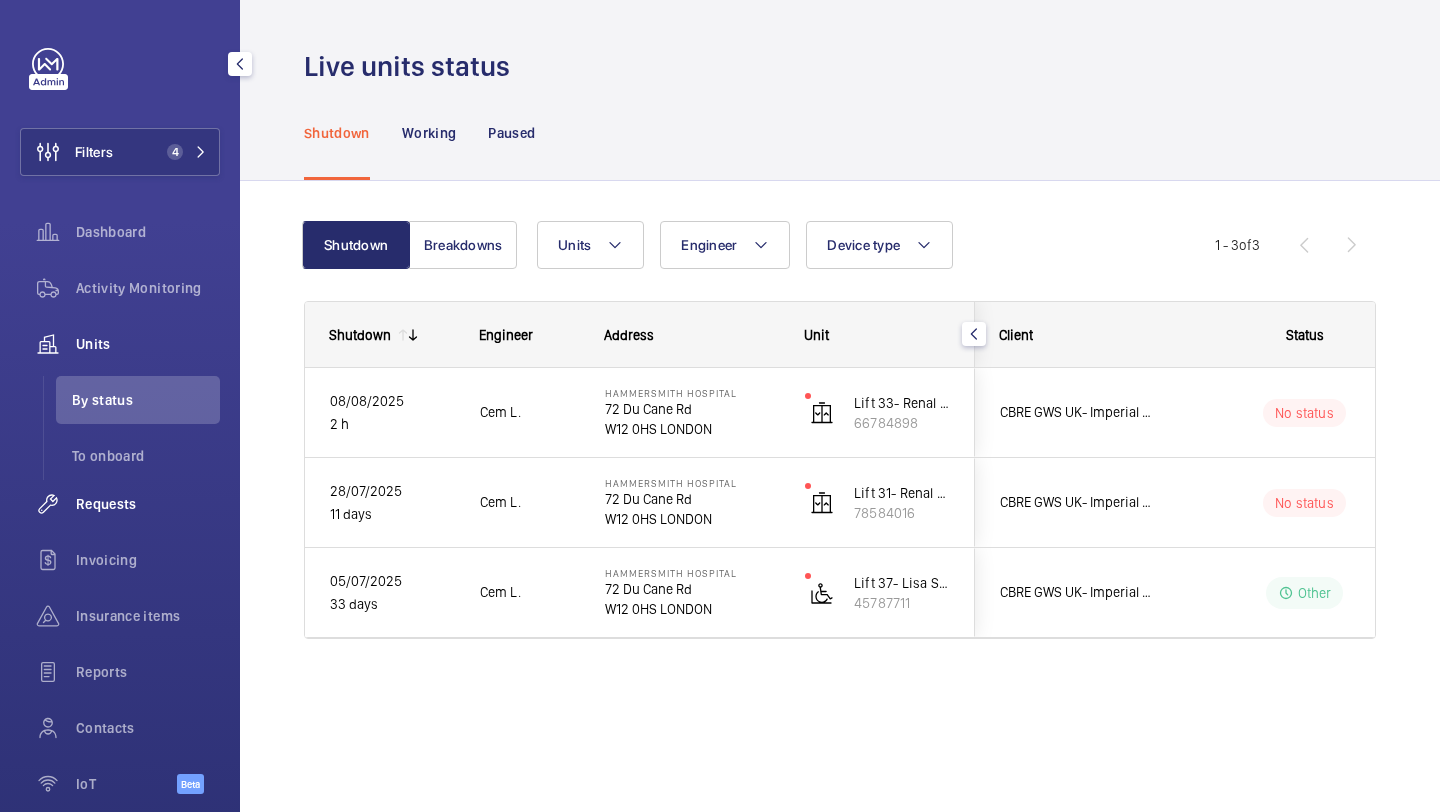 click on "Requests" 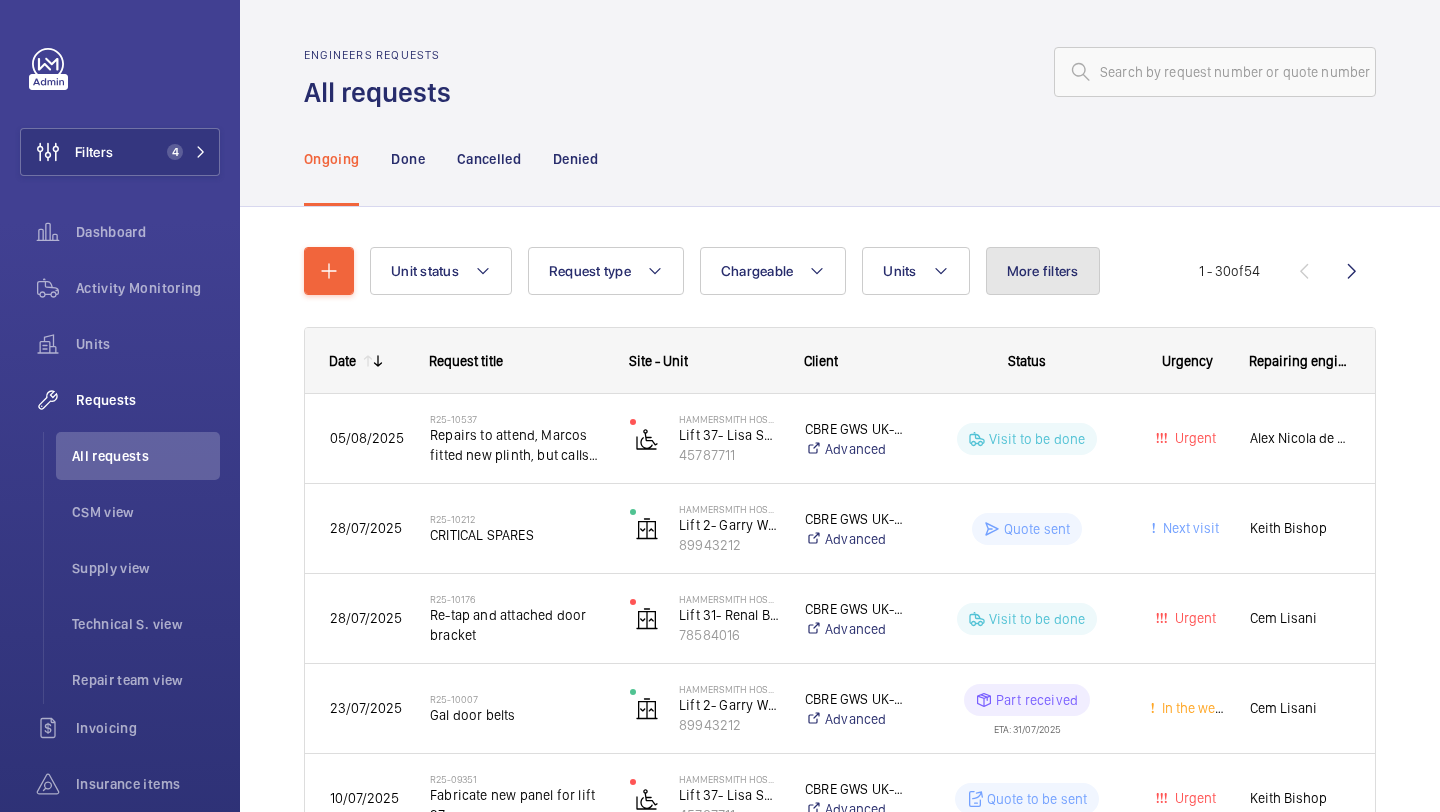 click on "More filters" 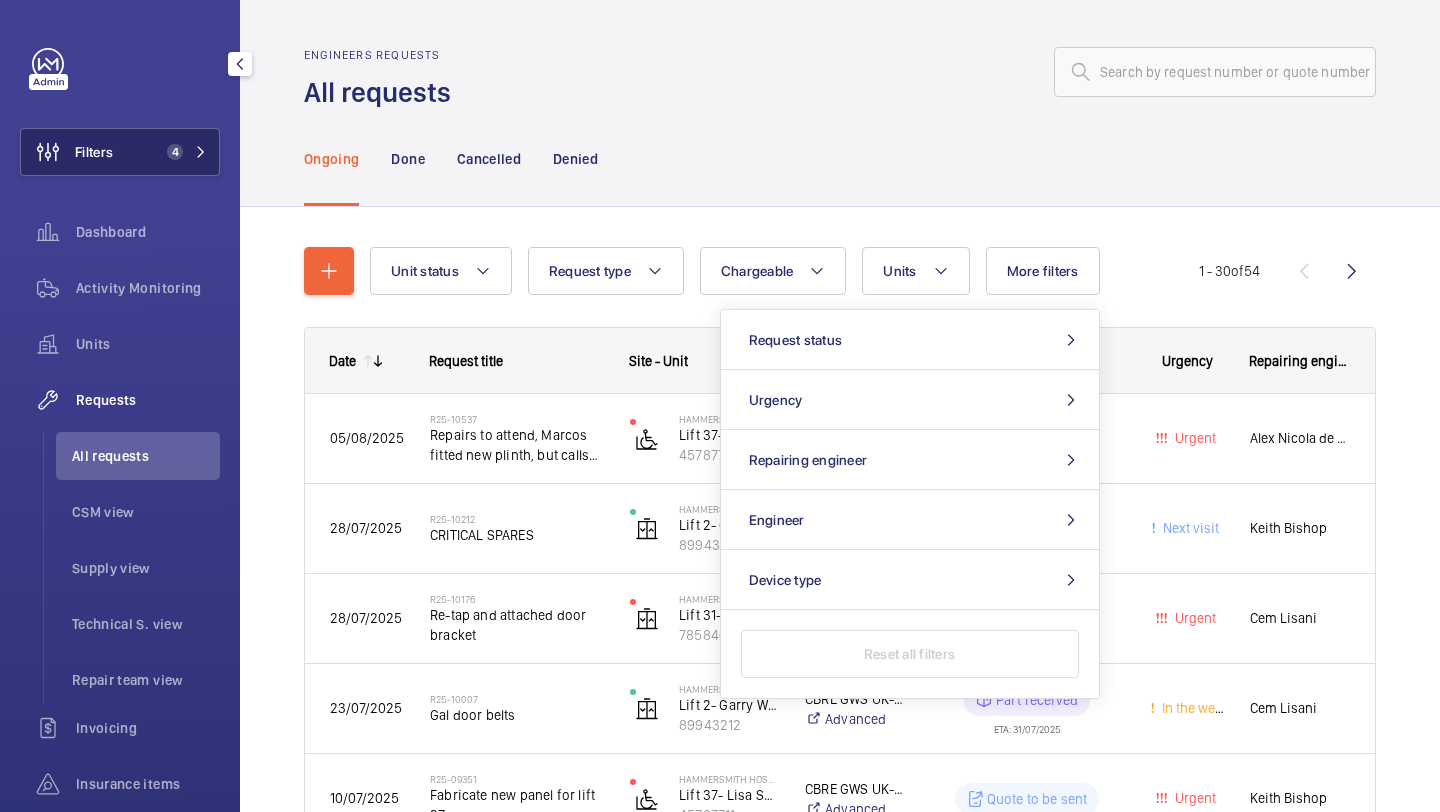 click on "Filters" 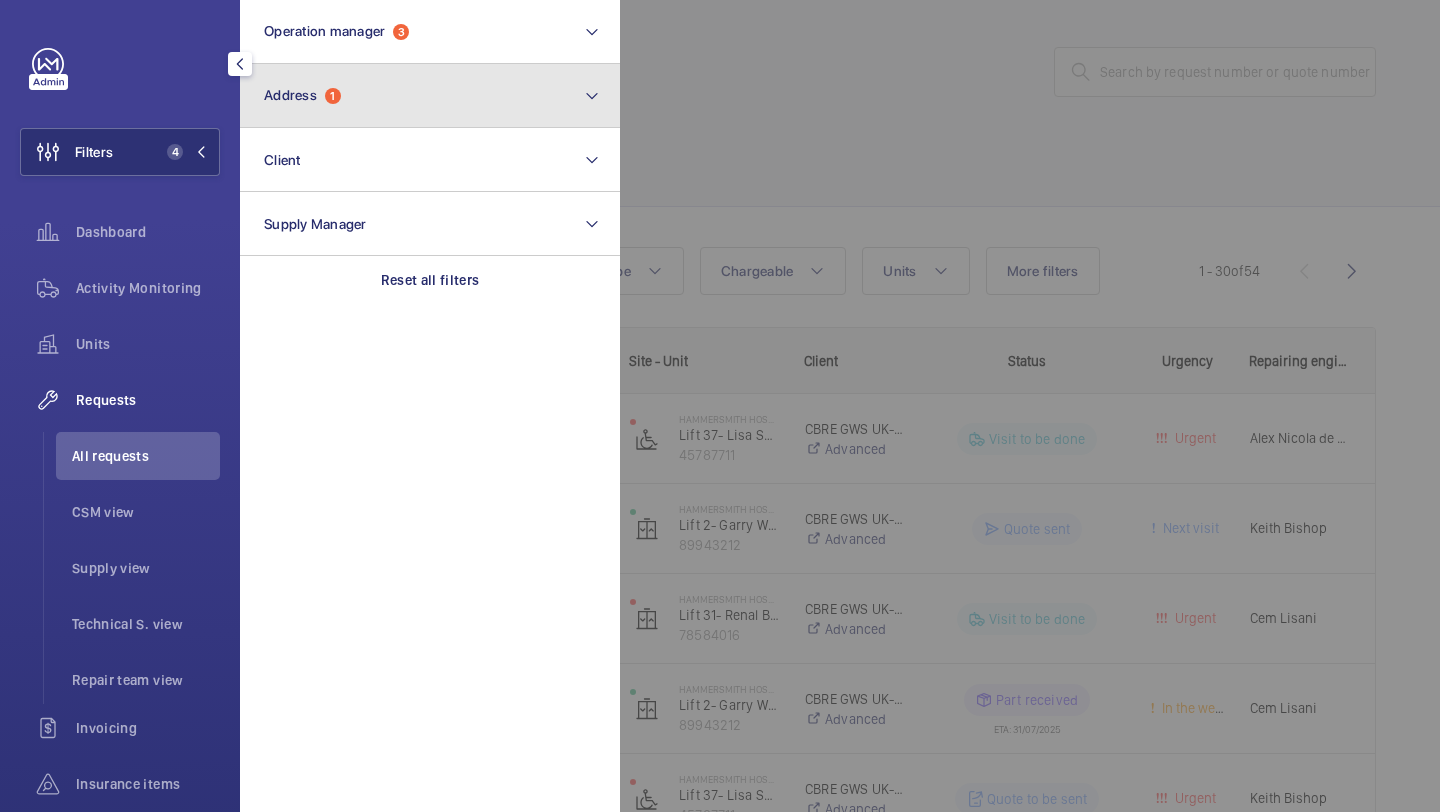 click on "Address  1" 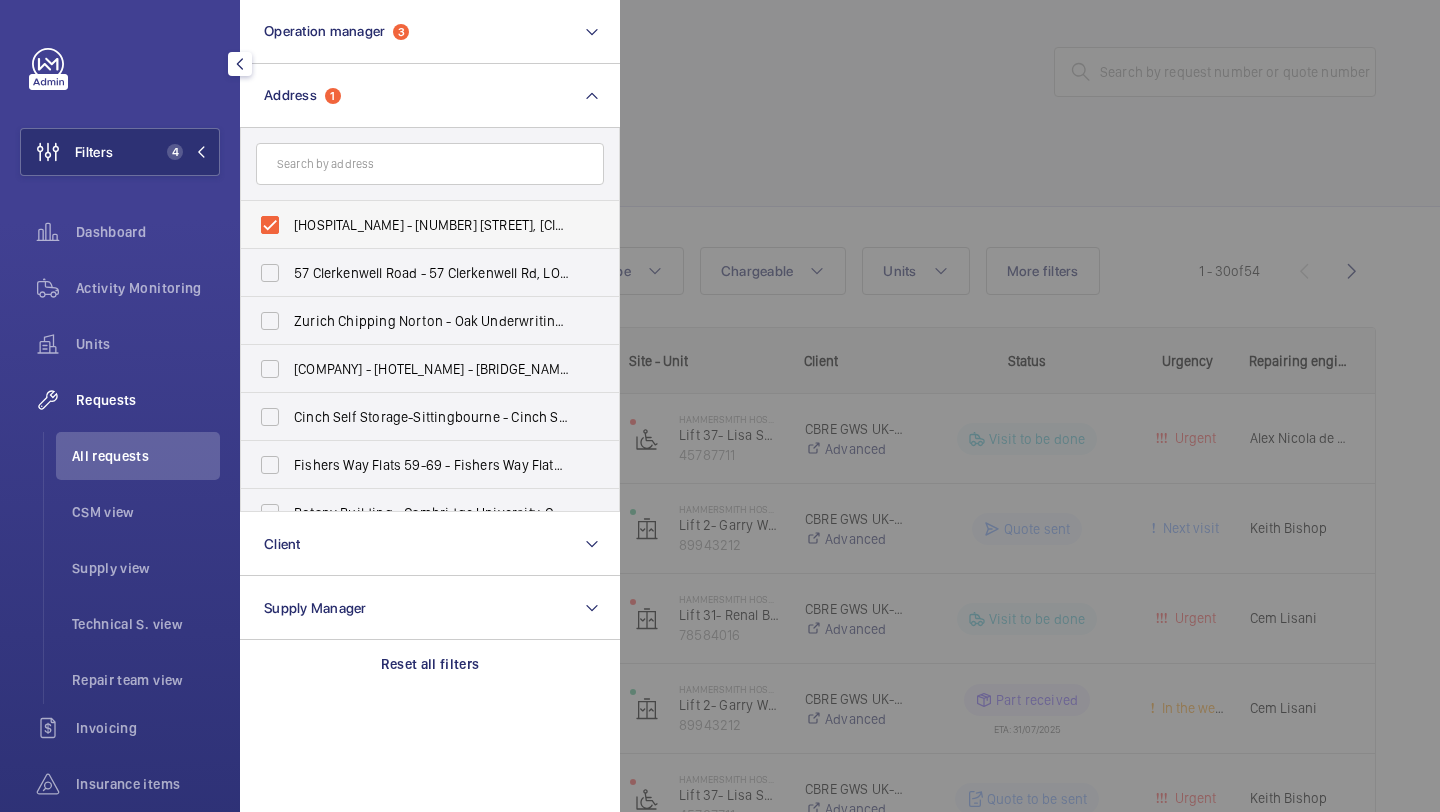 click on "Hammersmith Hospital - 72 Du Cane Rd, LONDON W12 0HS" at bounding box center (431, 225) 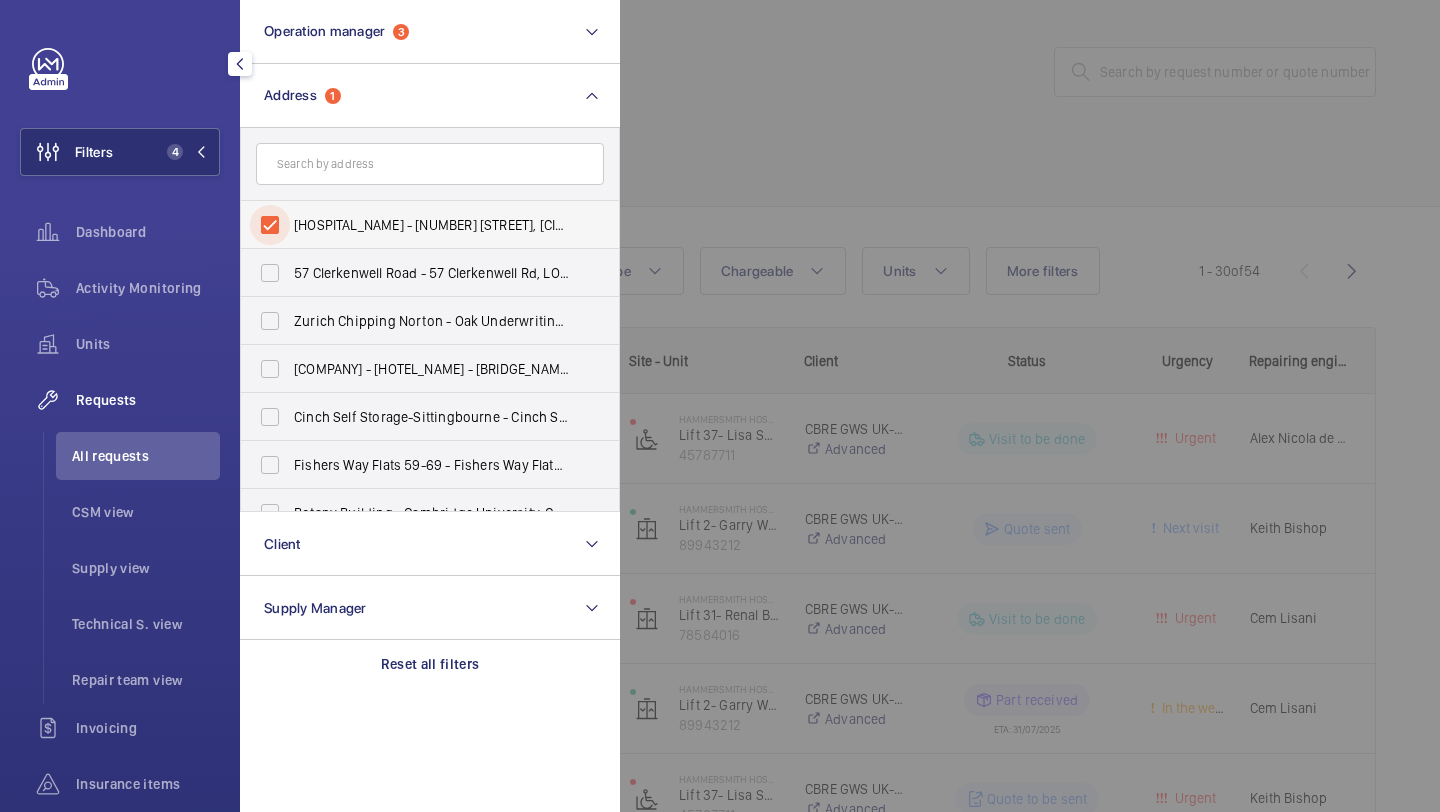 click on "Hammersmith Hospital - 72 Du Cane Rd, LONDON W12 0HS" at bounding box center (270, 225) 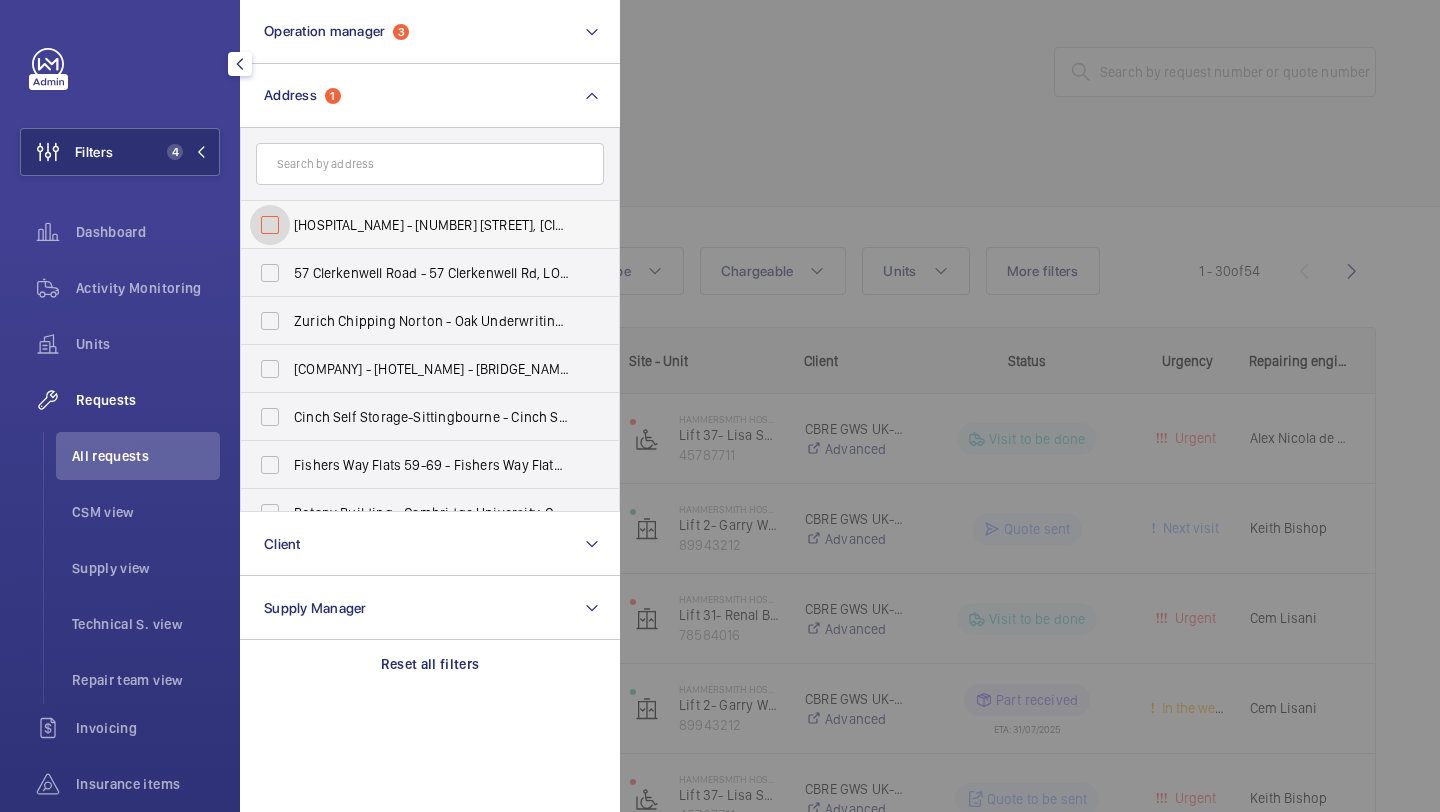 checkbox on "false" 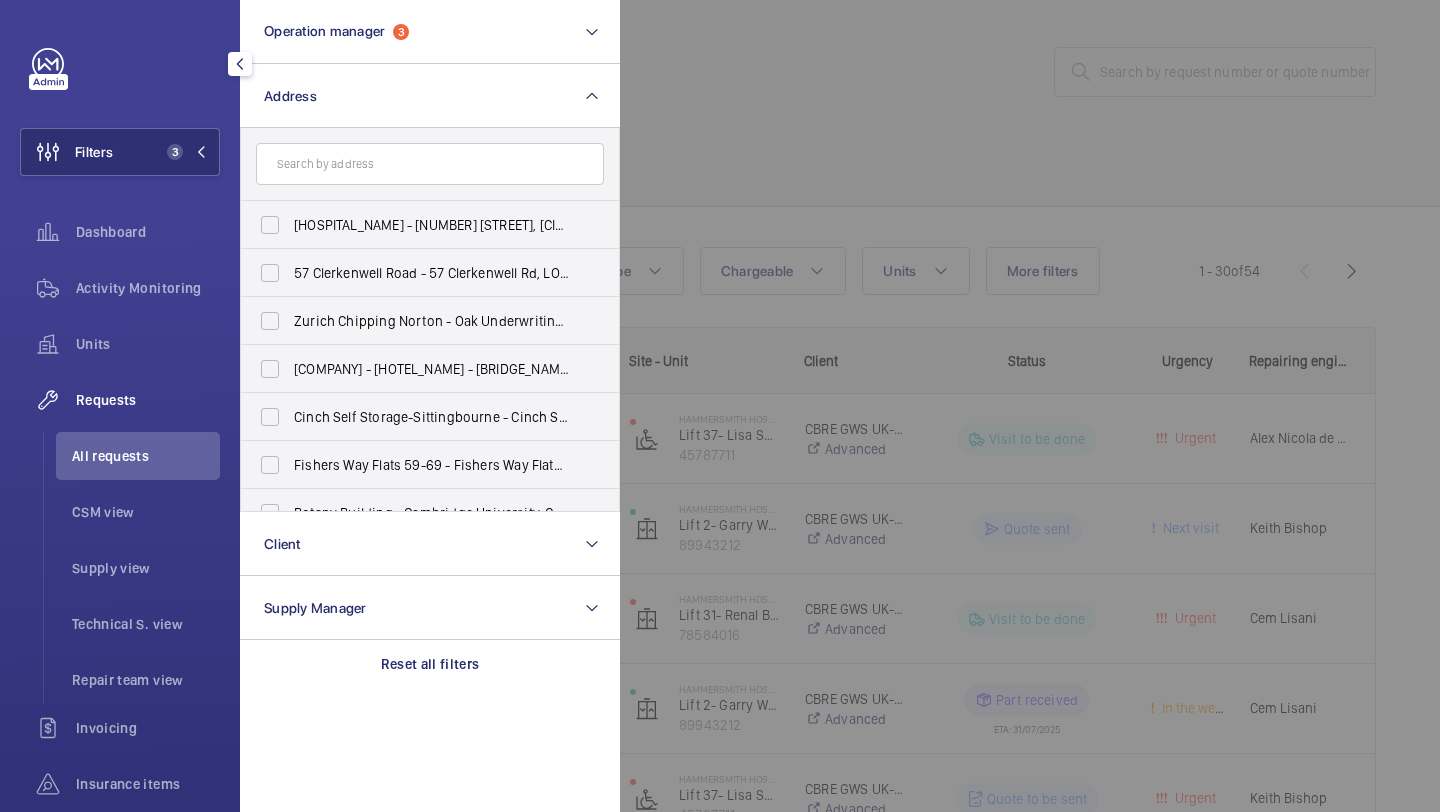 click 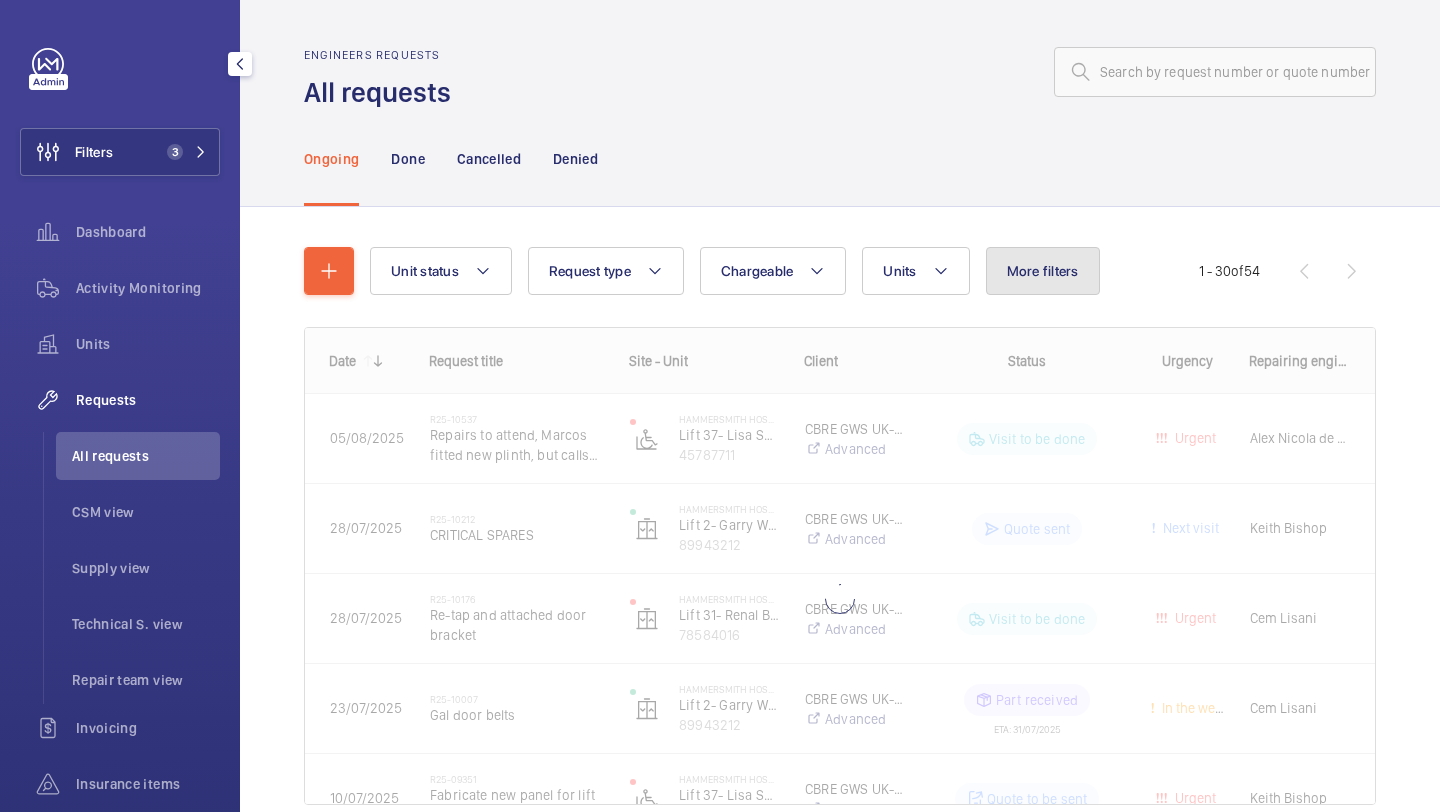 click on "More filters" 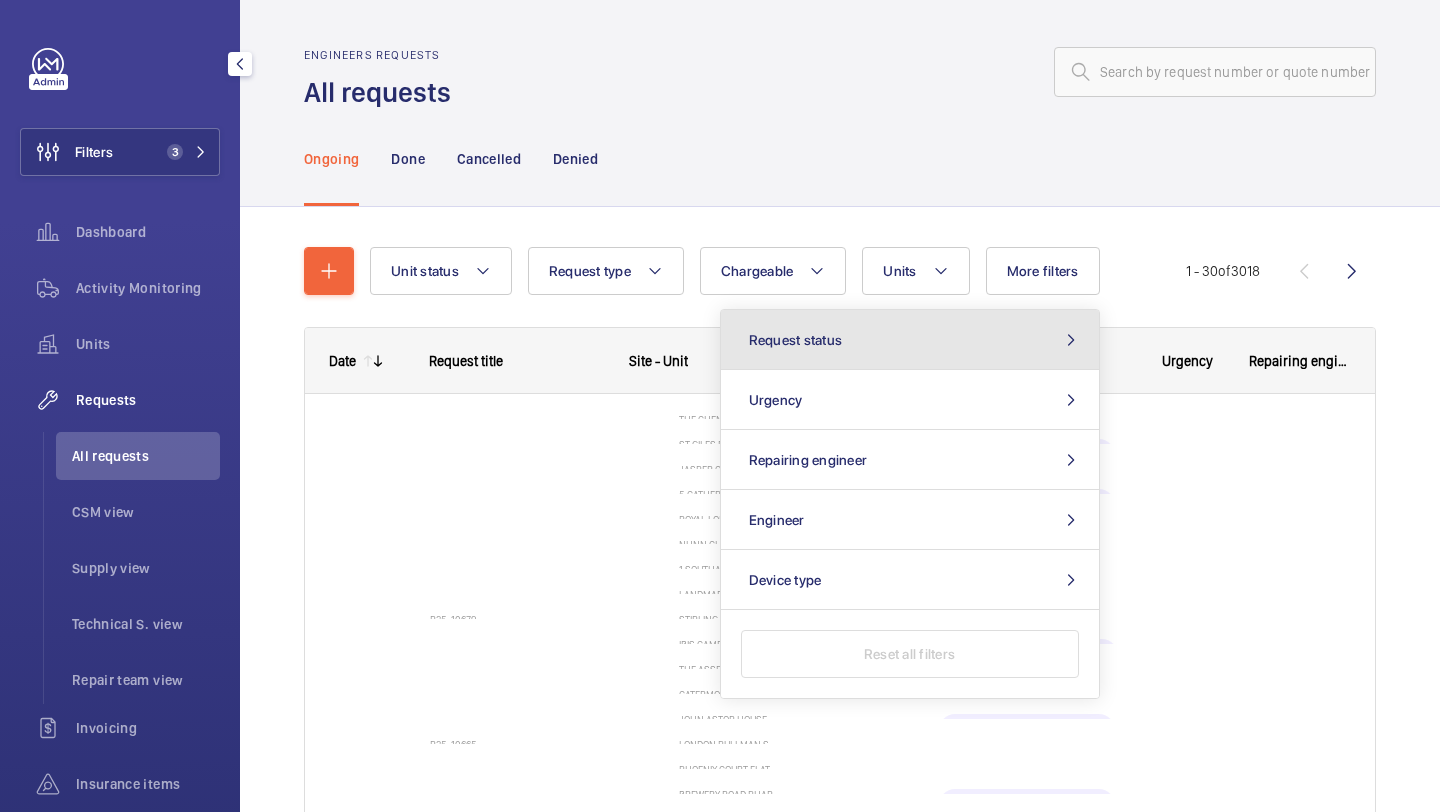 click on "Request status" 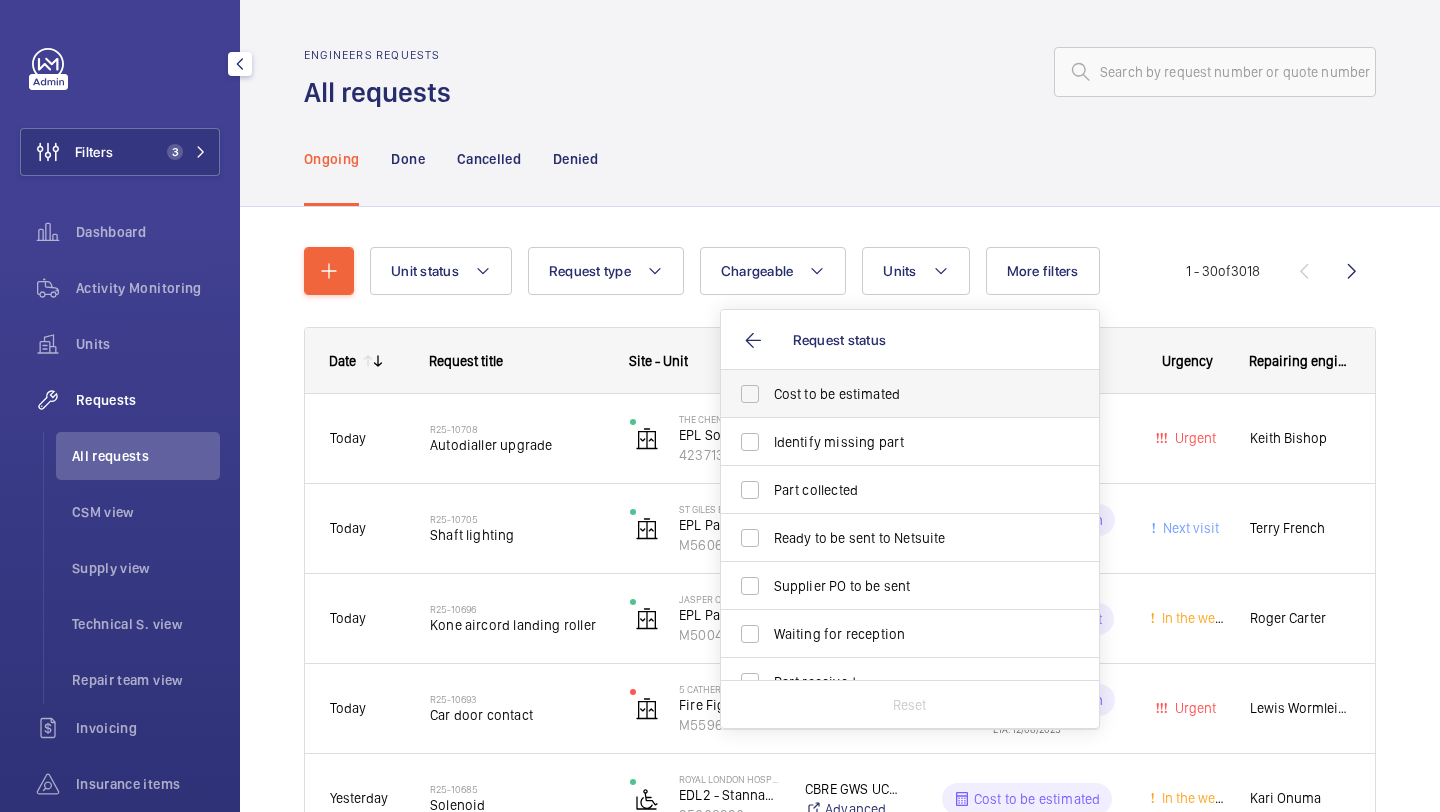 click on "Cost to be estimated" at bounding box center (911, 394) 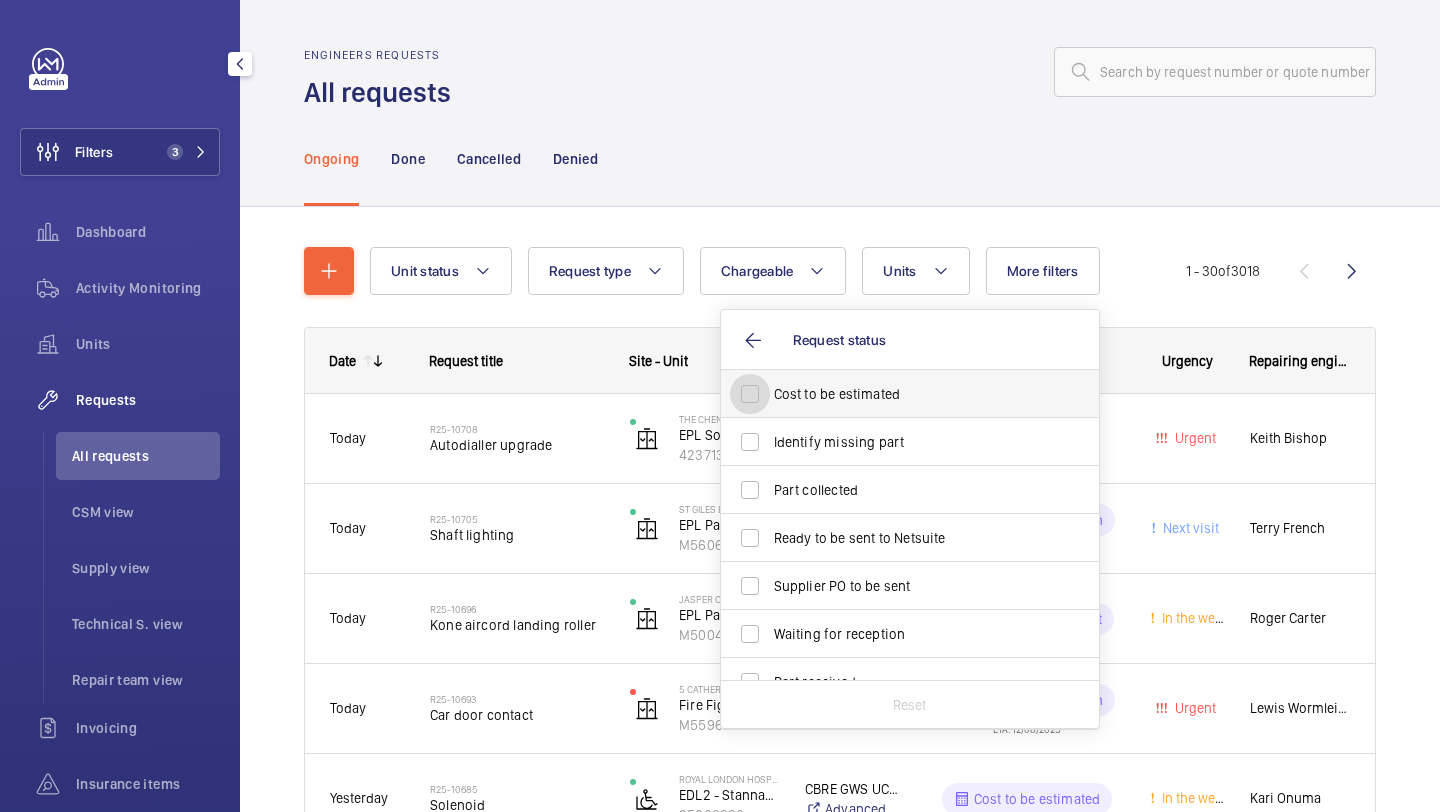 click on "Cost to be estimated" at bounding box center [750, 394] 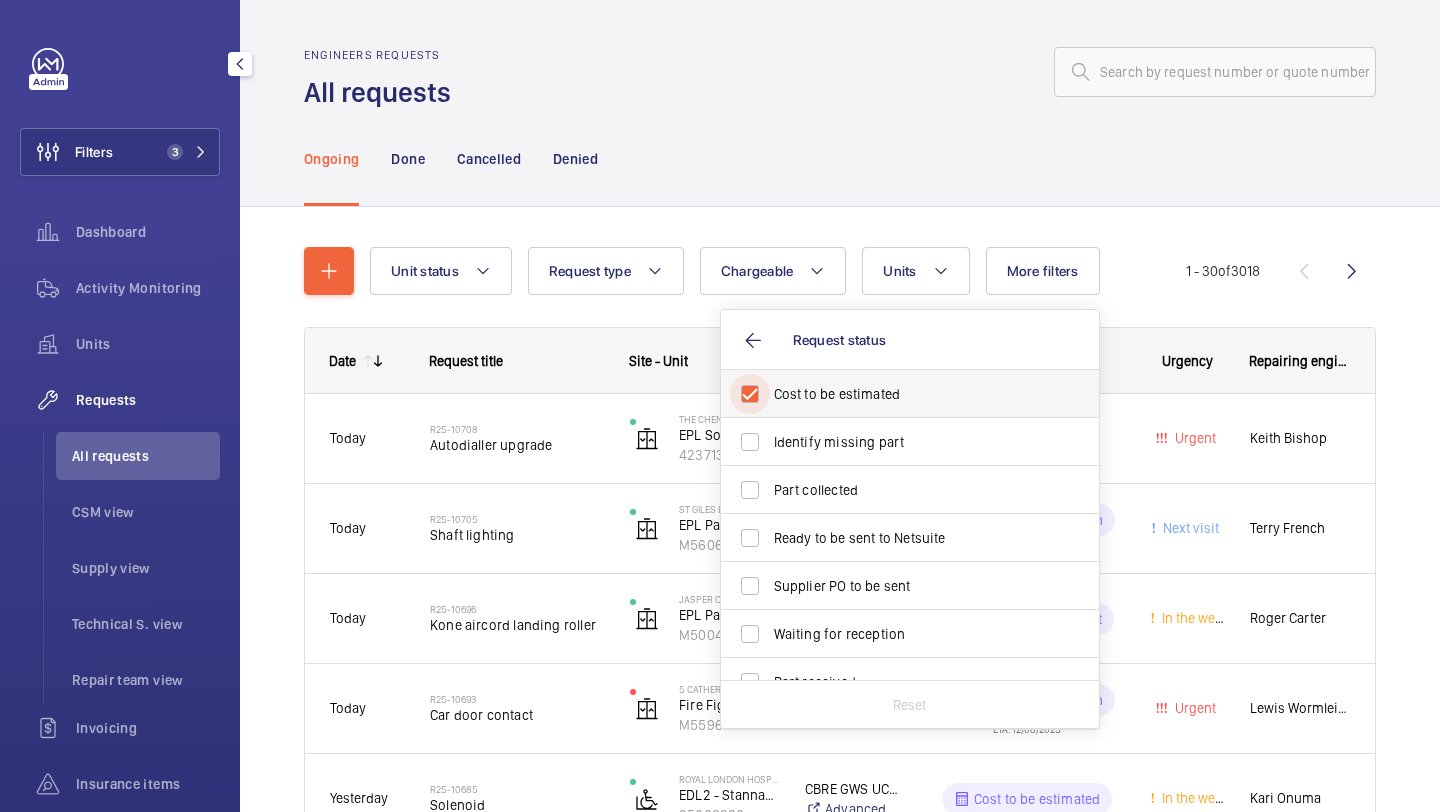 checkbox on "true" 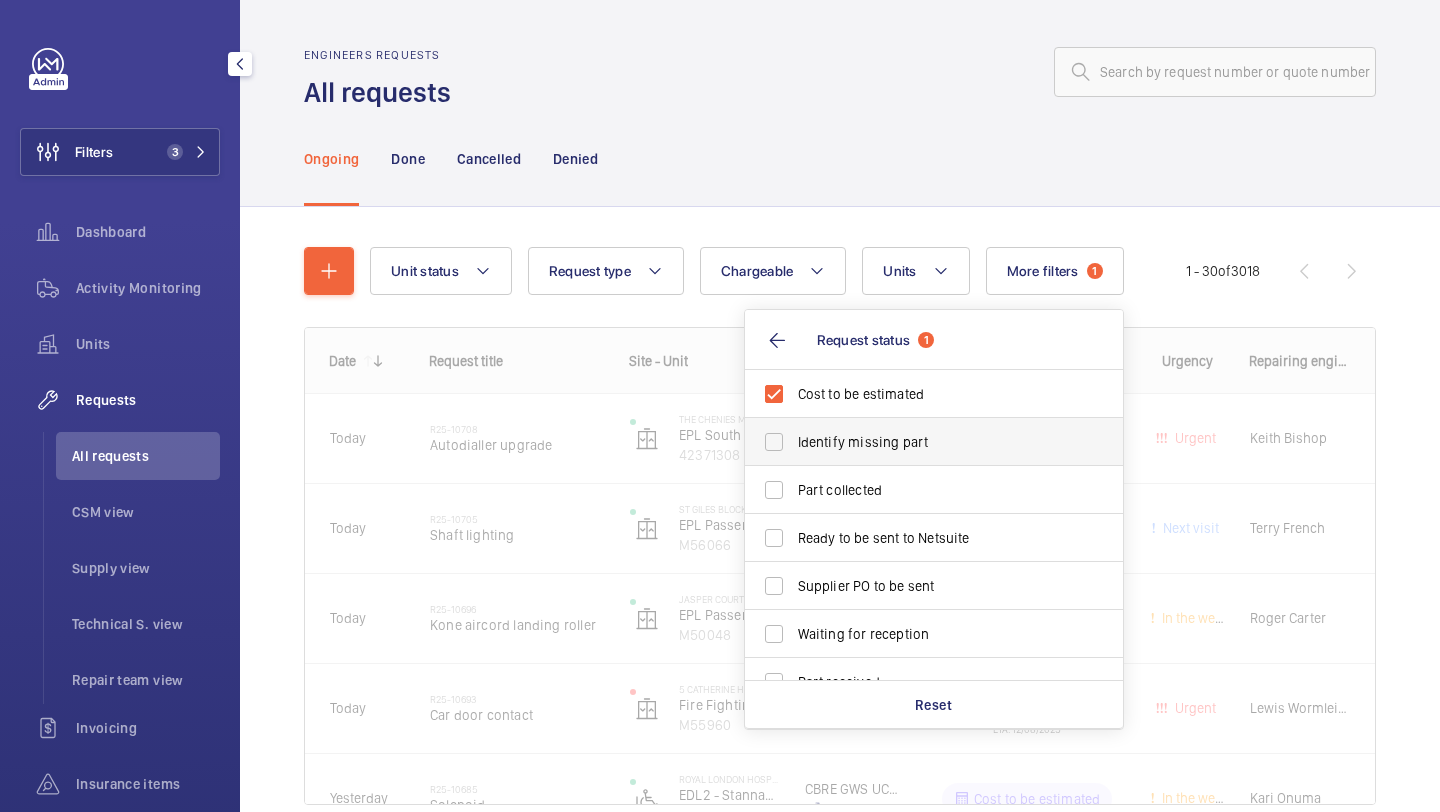 click on "Identify missing part" at bounding box center (935, 442) 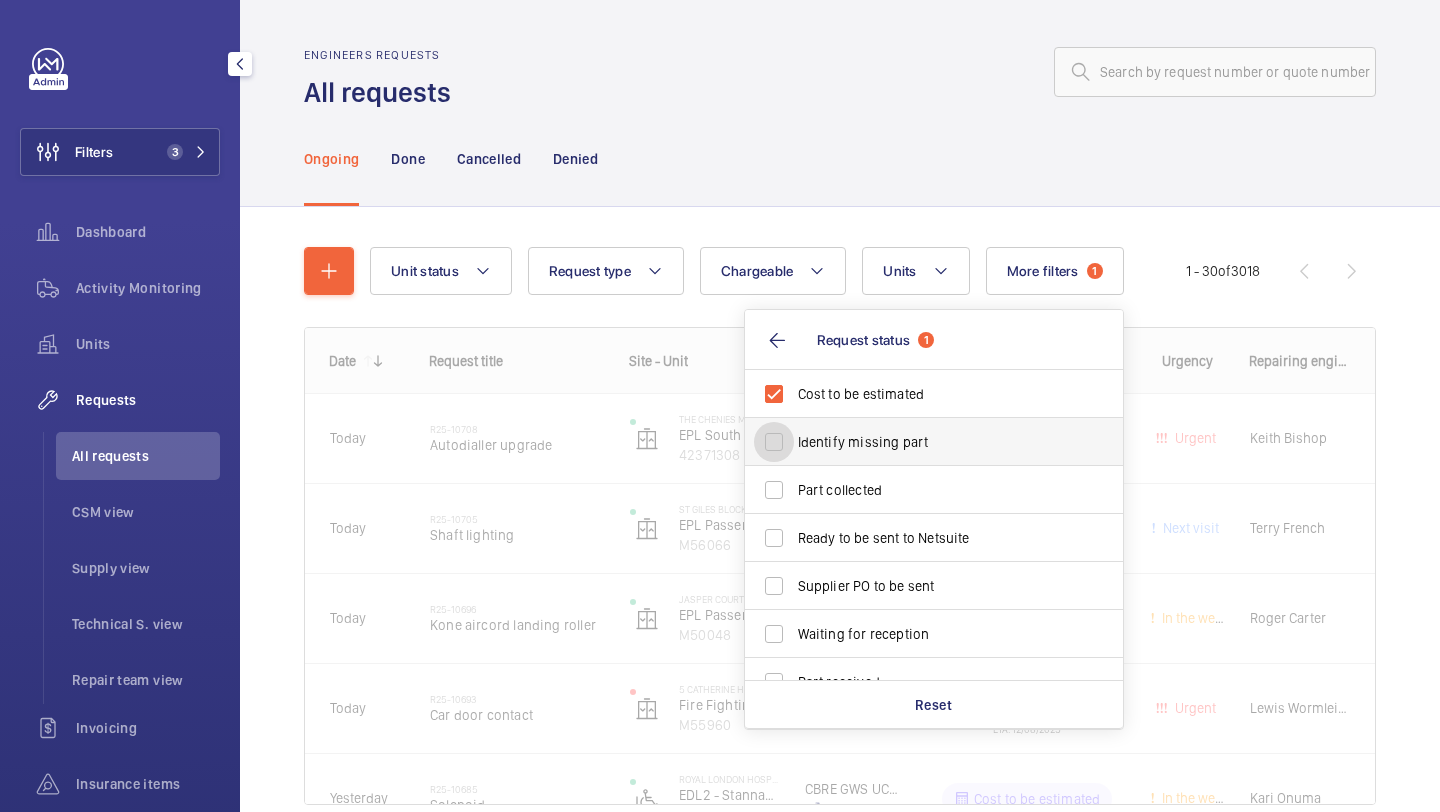 click on "Identify missing part" at bounding box center [774, 442] 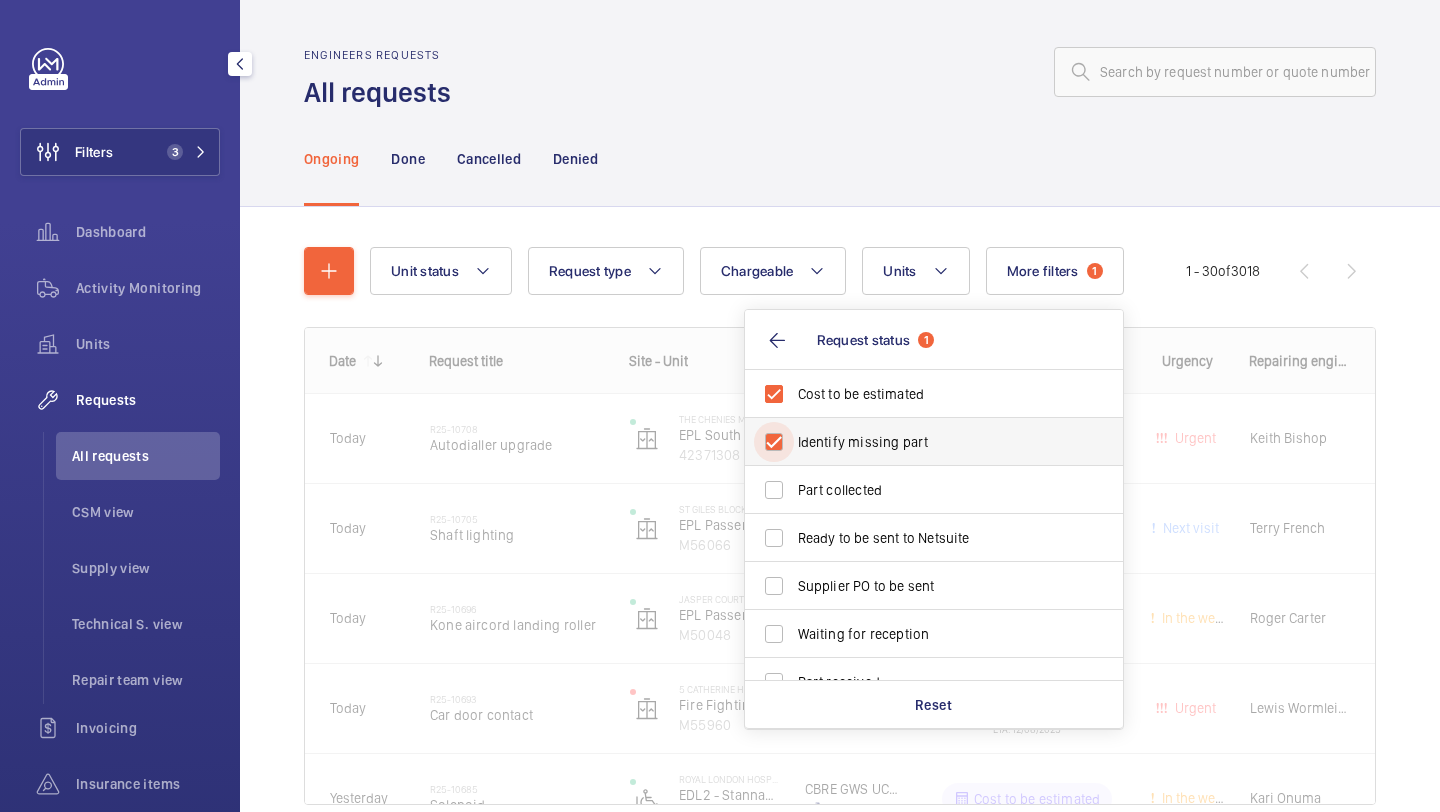 checkbox on "true" 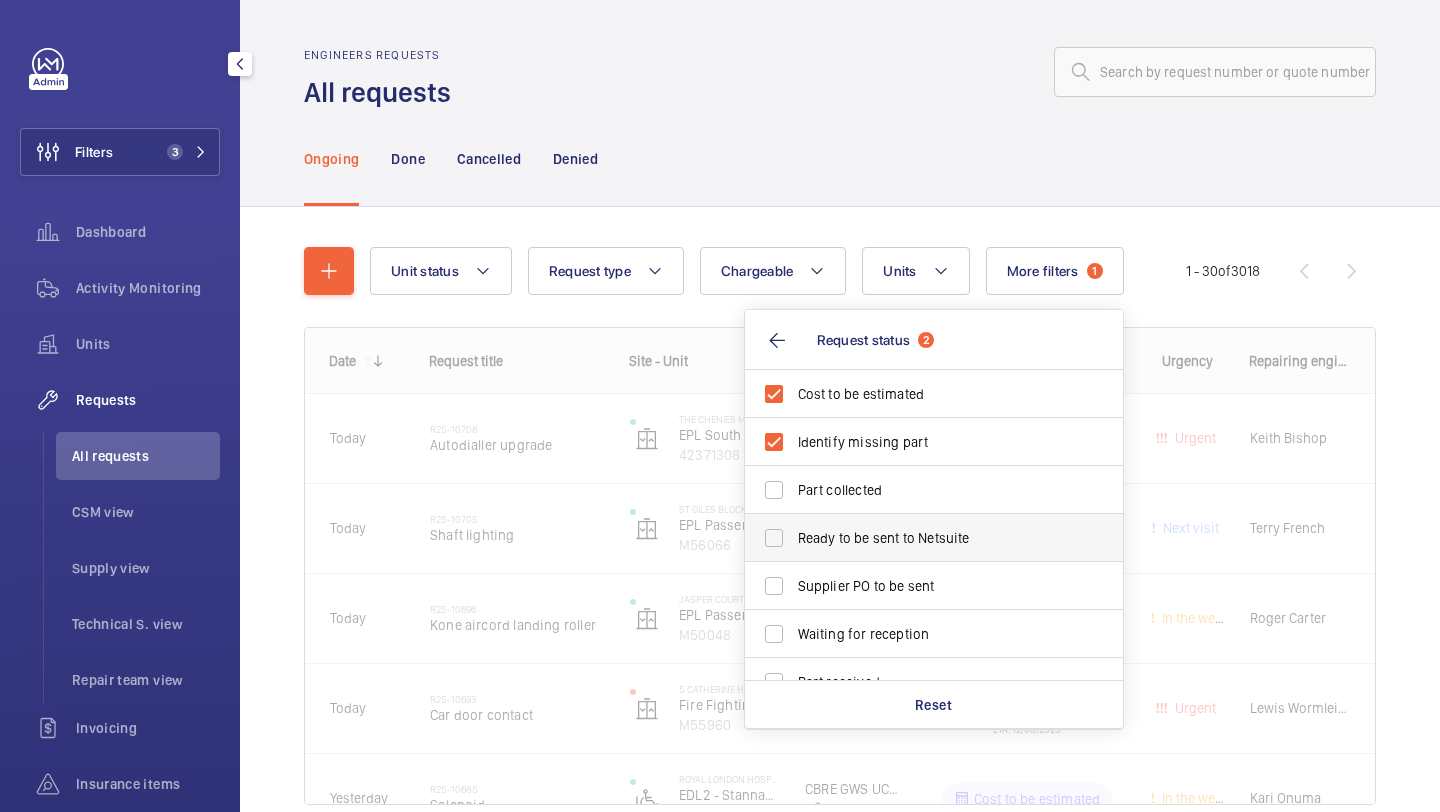 click on "Ready to be sent to Netsuite" at bounding box center [919, 538] 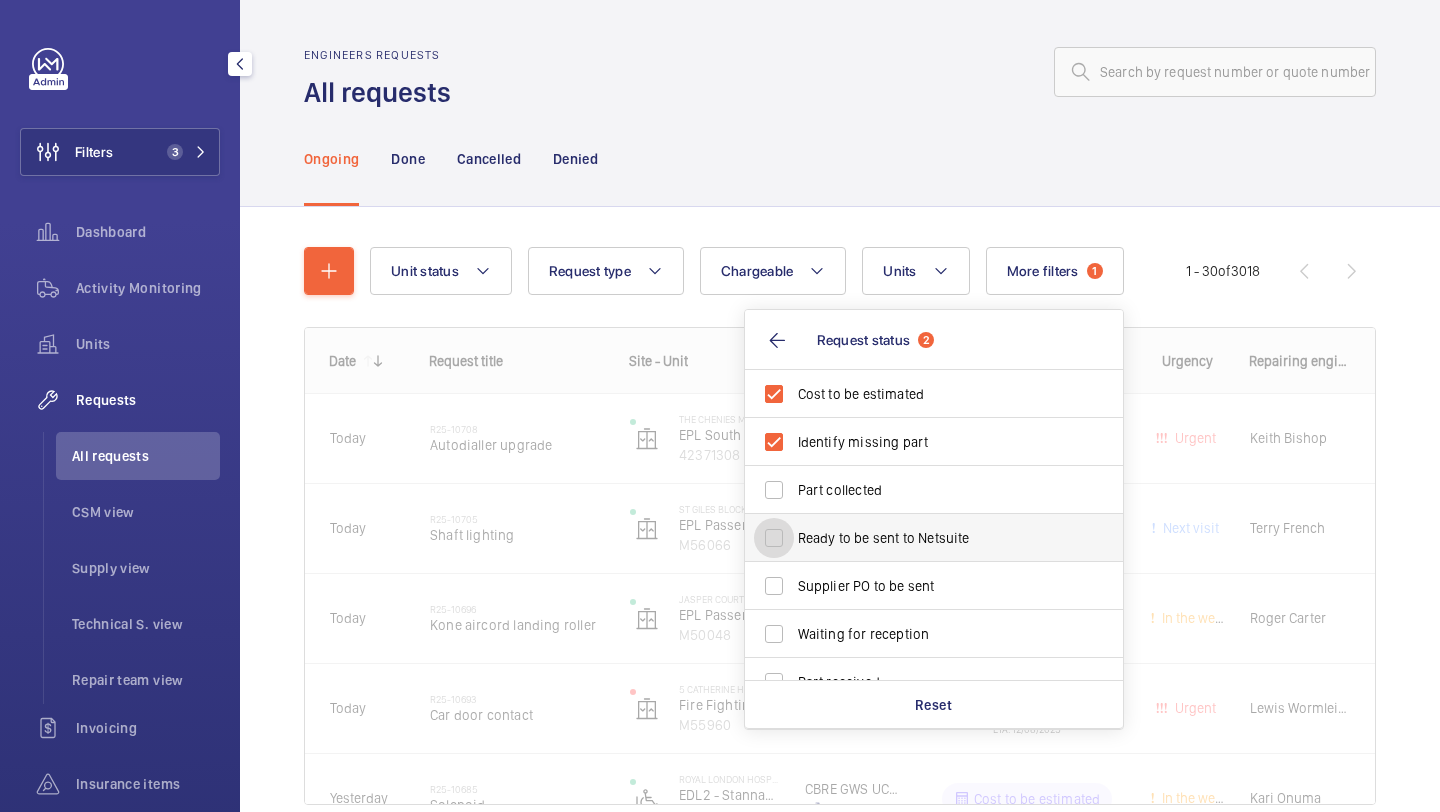 click on "Ready to be sent to Netsuite" at bounding box center [774, 538] 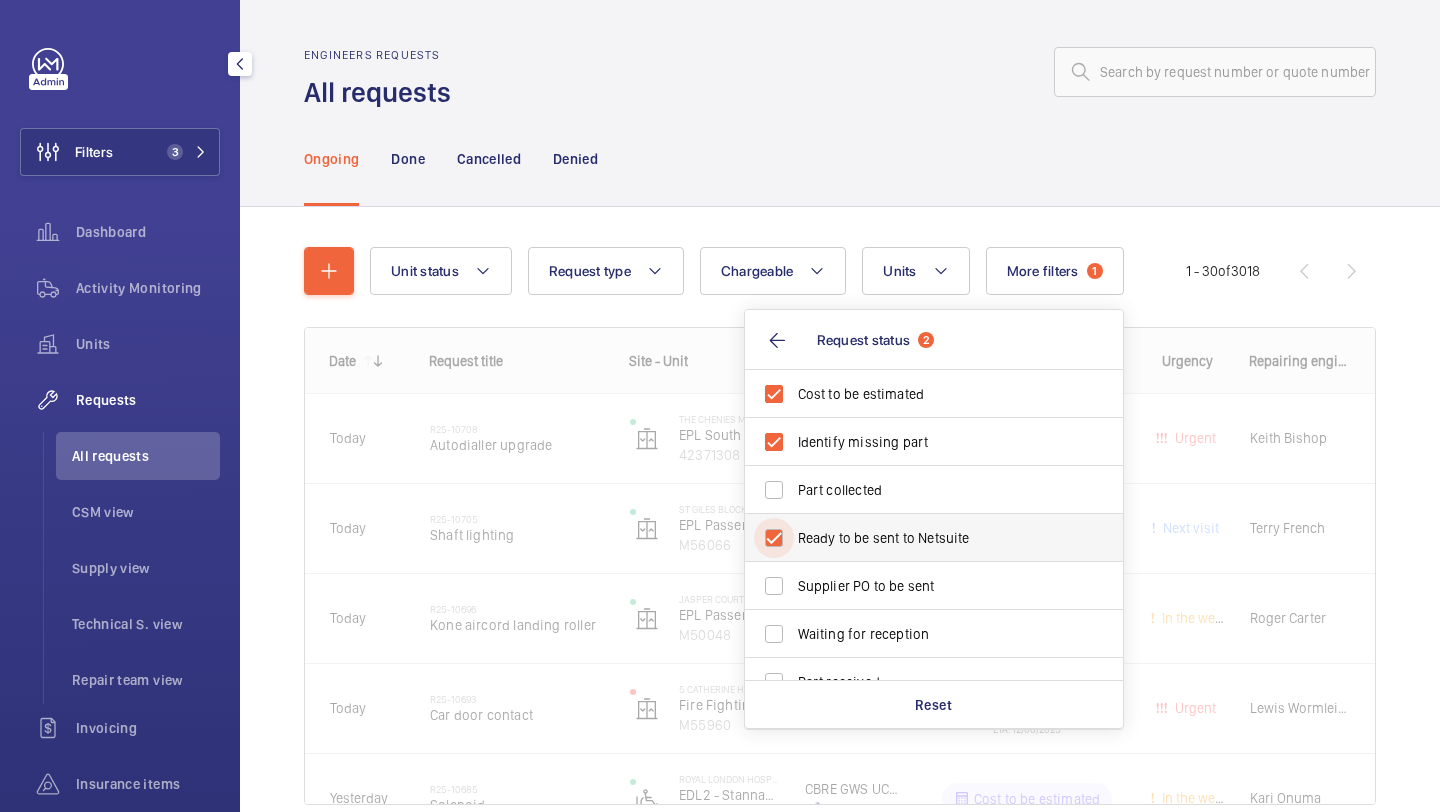 checkbox on "true" 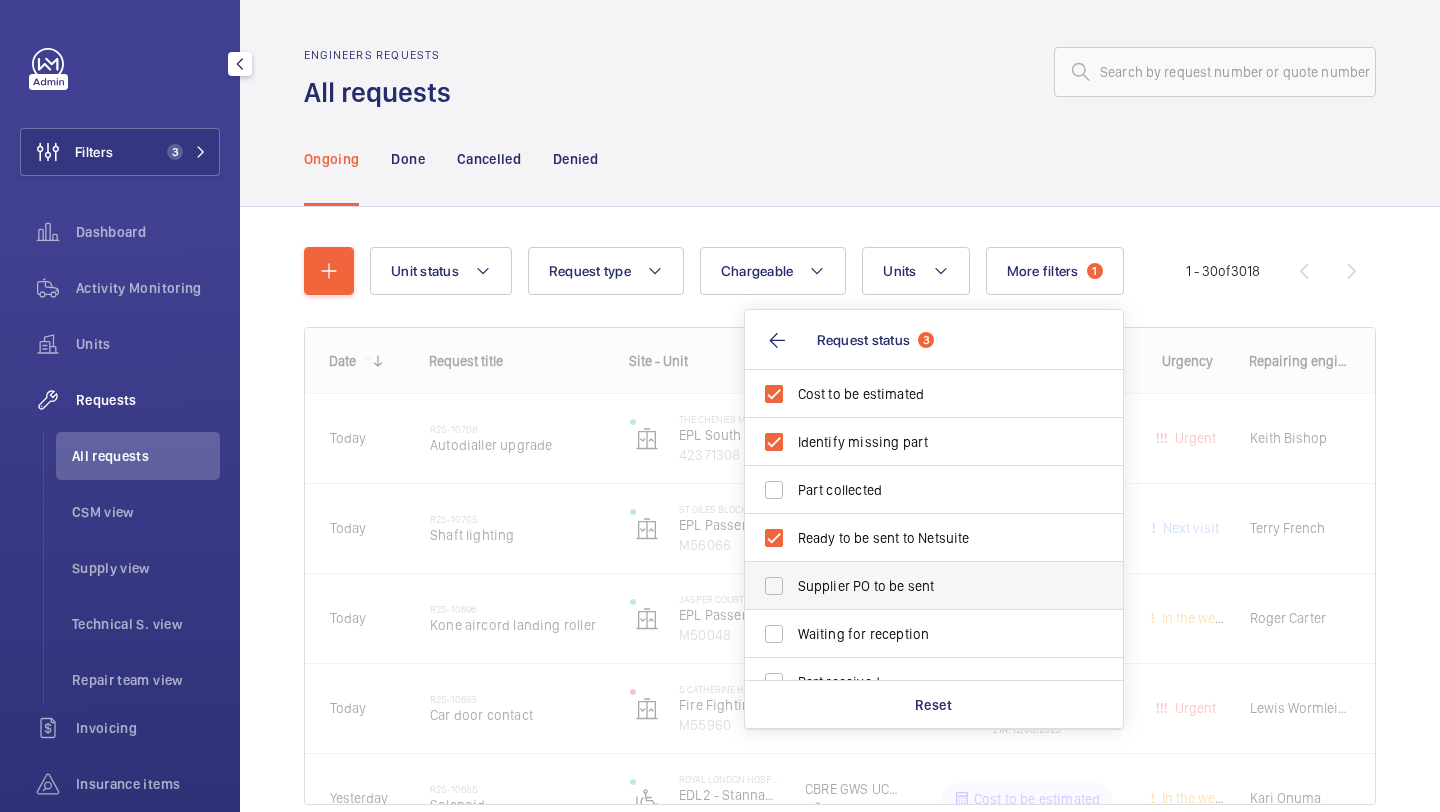 click on "Supplier PO to be sent" at bounding box center [935, 586] 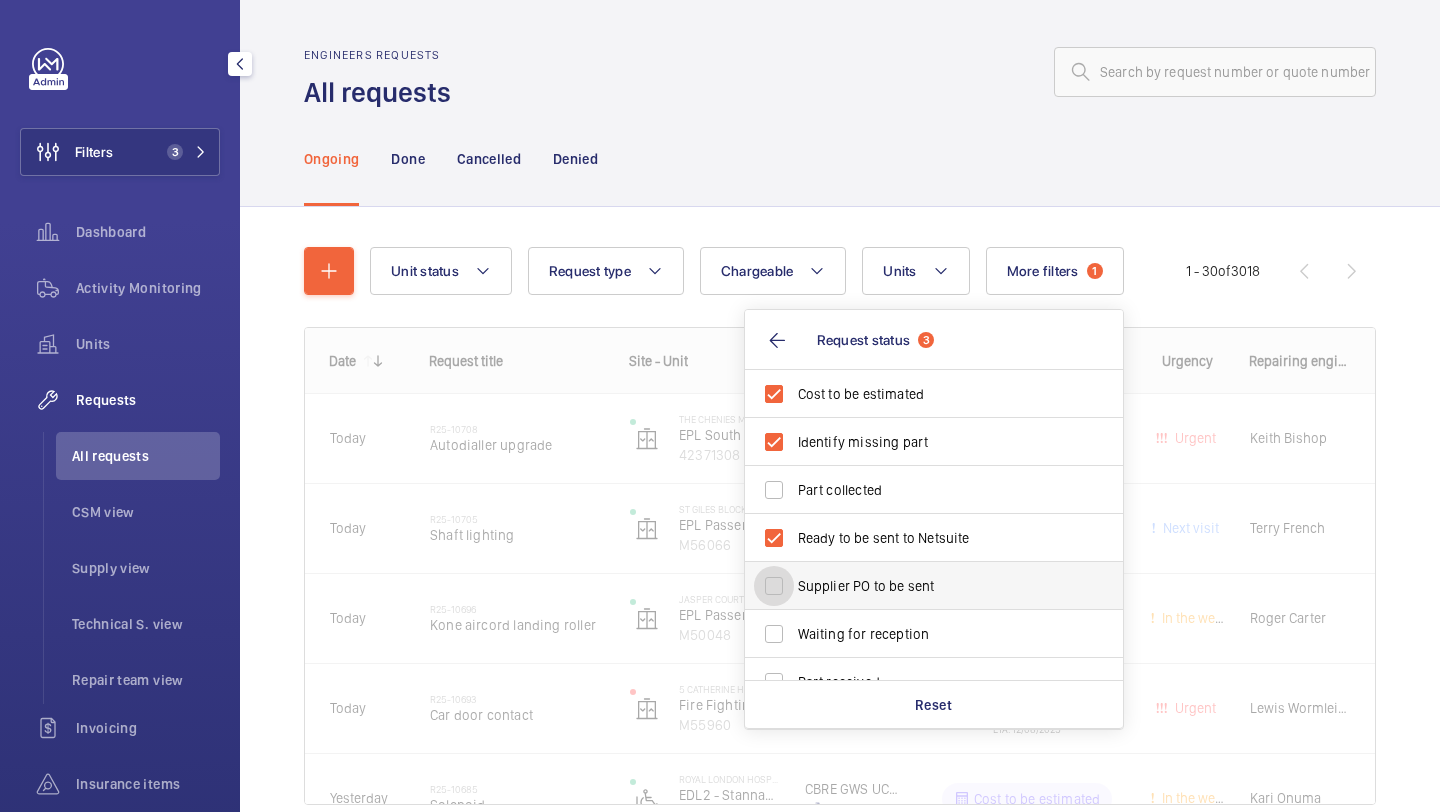 click on "Supplier PO to be sent" at bounding box center [774, 586] 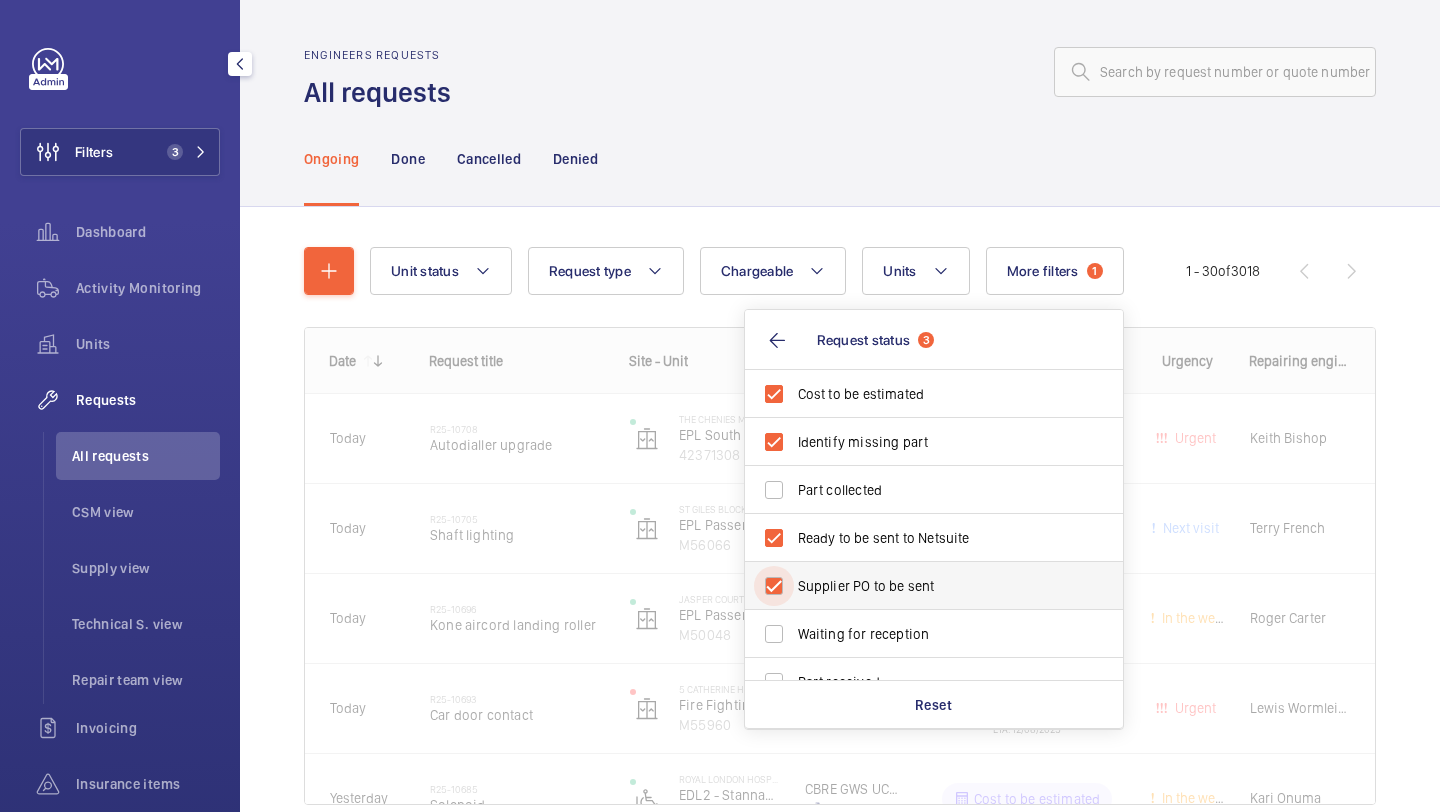 checkbox on "true" 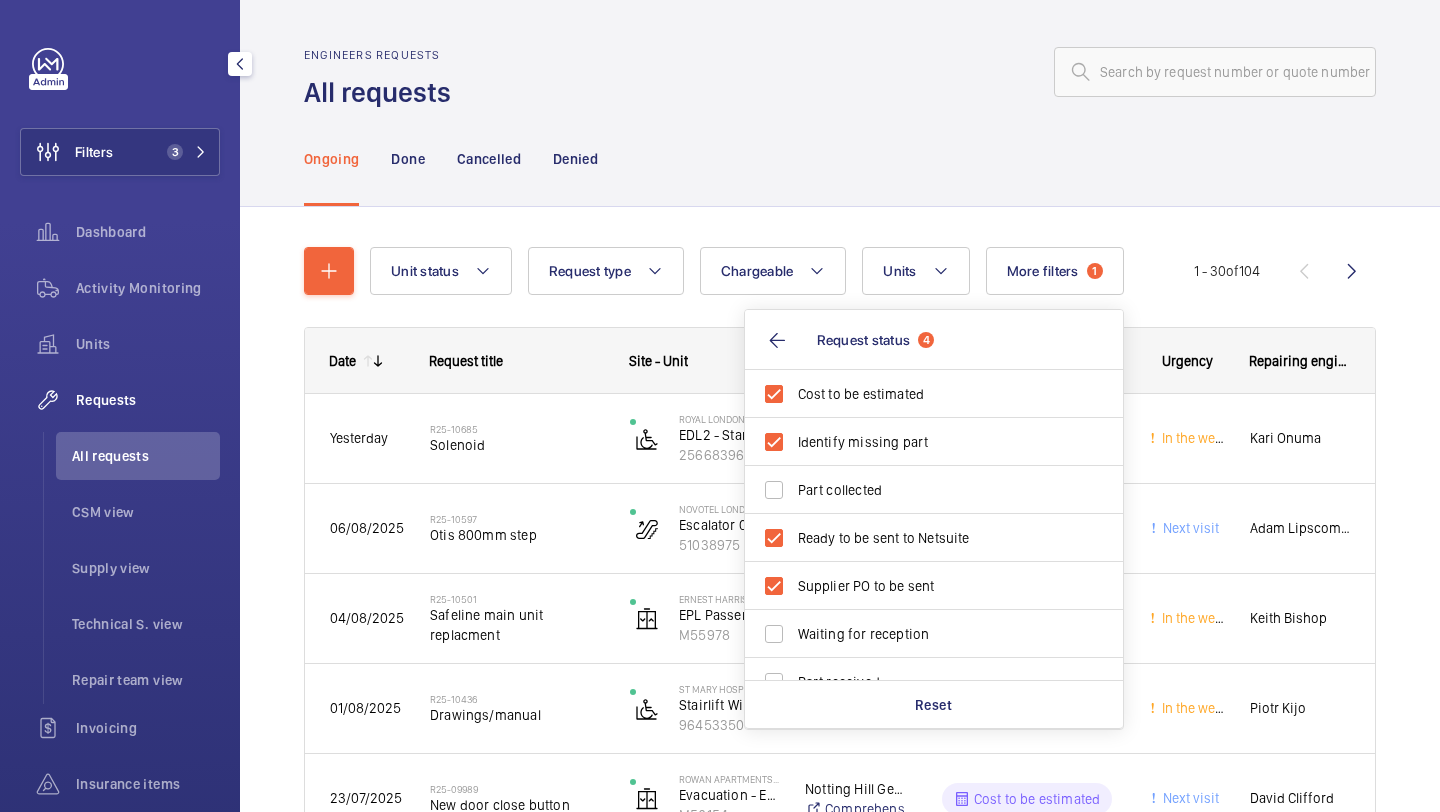 click on "Ongoing Done Cancelled Denied" 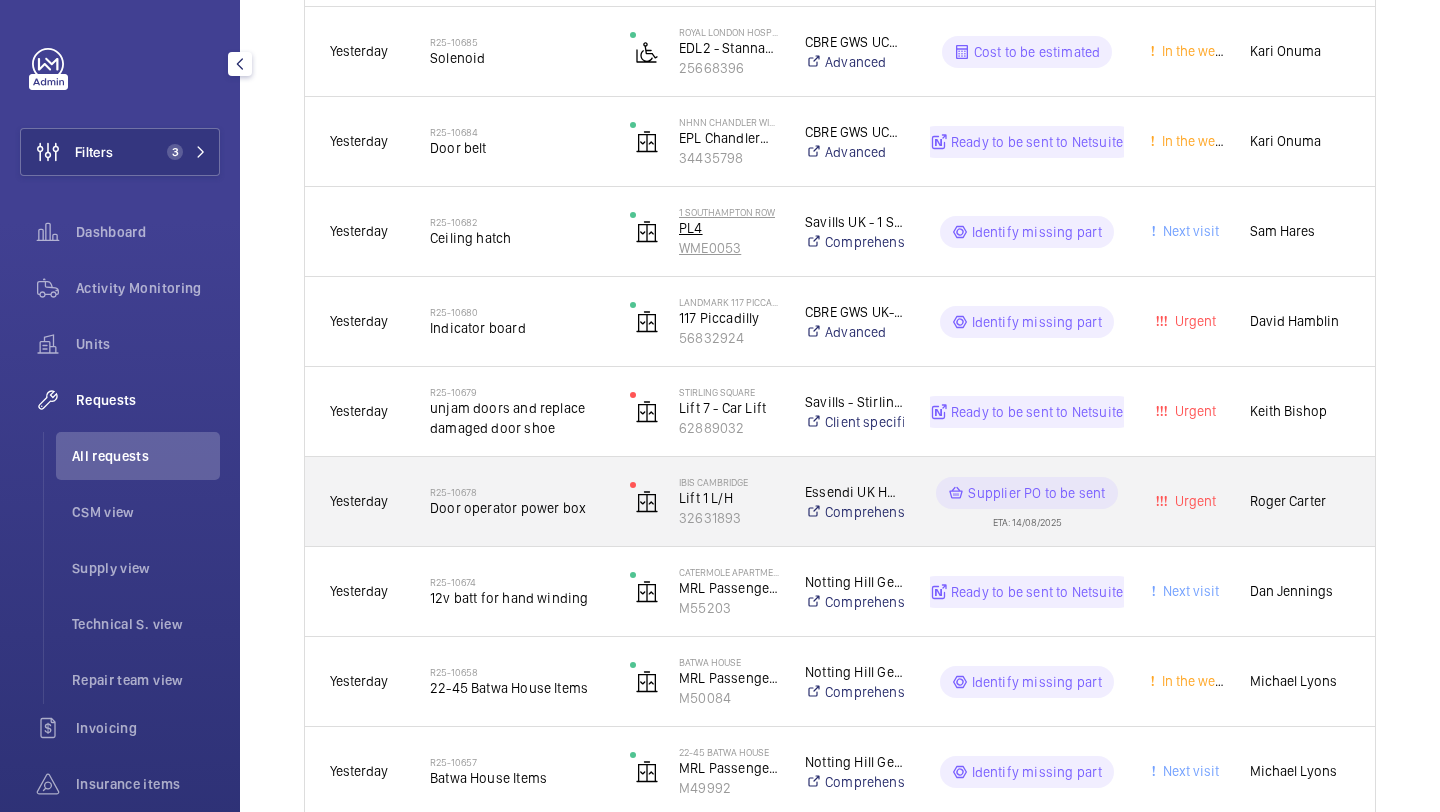 scroll, scrollTop: 473, scrollLeft: 0, axis: vertical 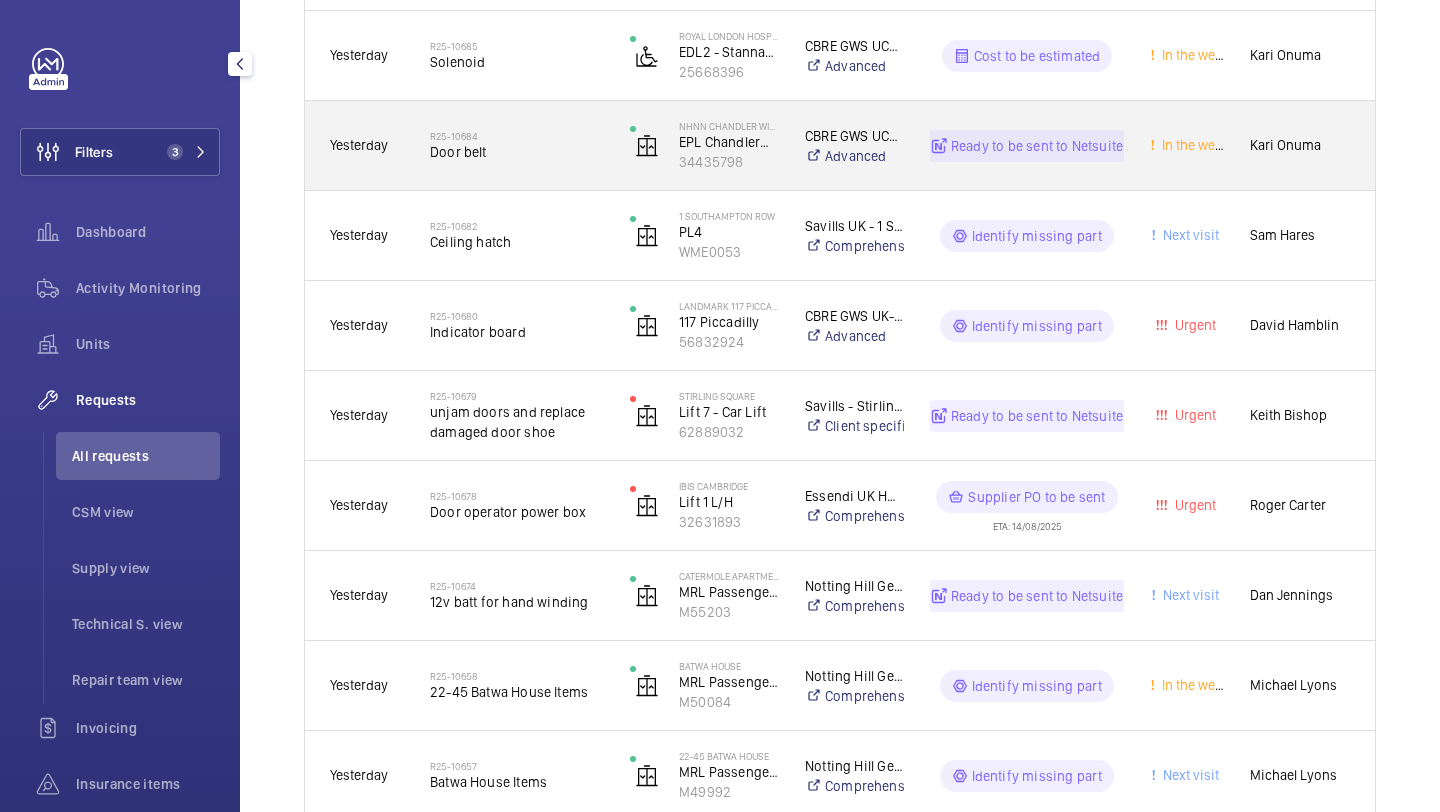 click on "R25-10684   Door belt" 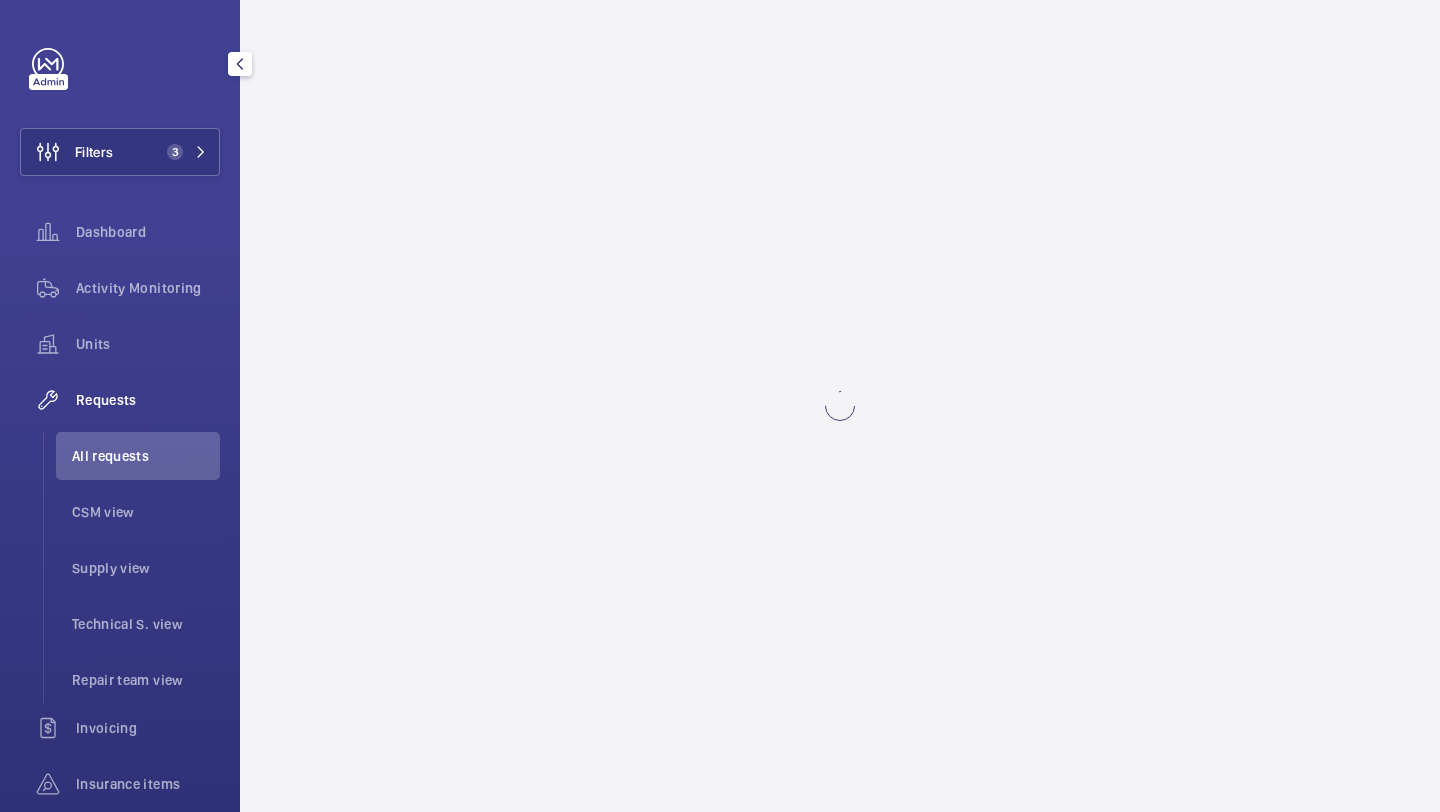 scroll, scrollTop: 0, scrollLeft: 0, axis: both 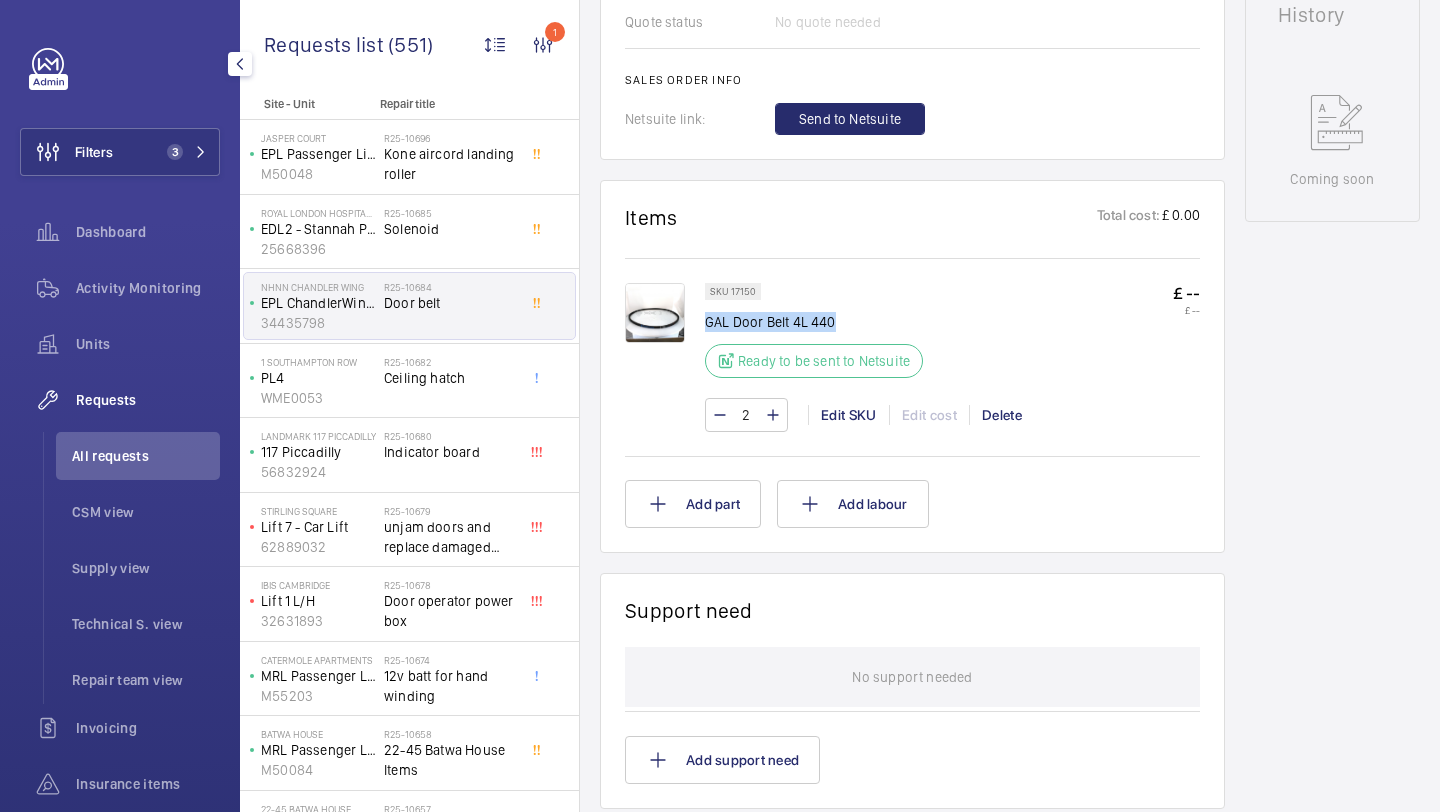 drag, startPoint x: 833, startPoint y: 318, endPoint x: 708, endPoint y: 324, distance: 125.14392 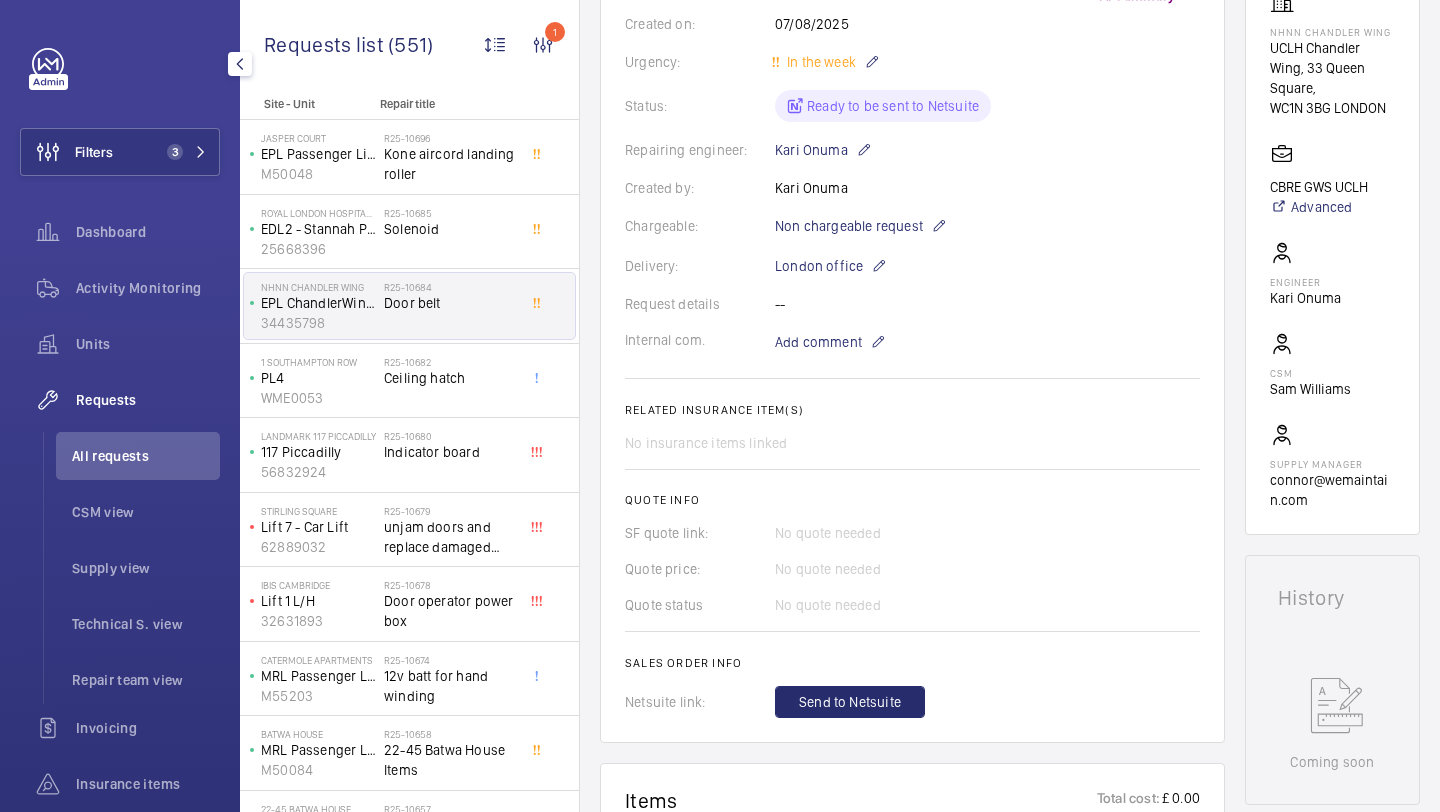 scroll, scrollTop: 694, scrollLeft: 0, axis: vertical 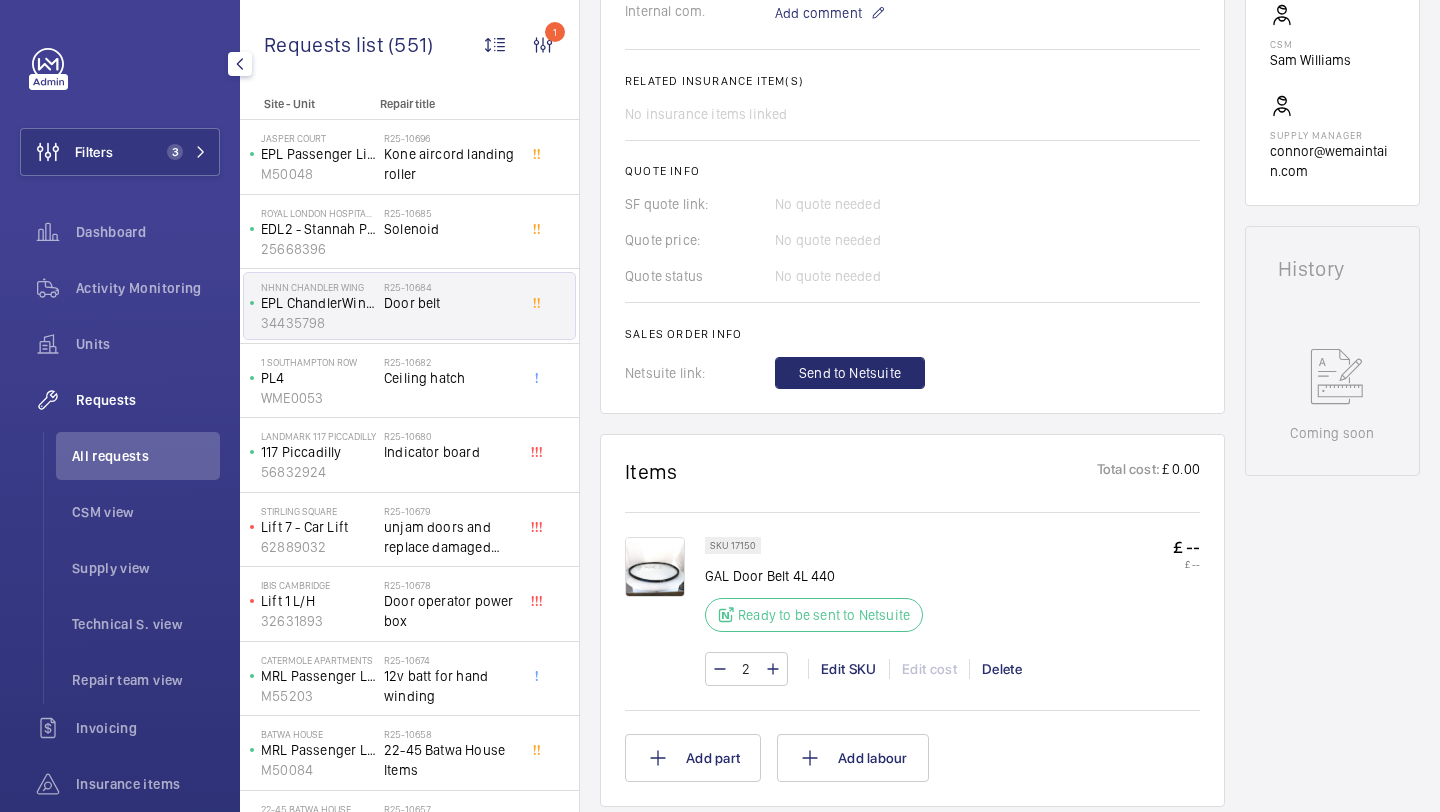 click on "A repair request was created on 2025-08-07 for a door belt issue. Parts were requested and a supply chain manager was assigned. The repair request is currently in progress and is expected to be completed within the week.  AI Summary Created on:  07/08/2025  Urgency: In the week Status: Ready to be sent to Netsuite Repairing engineer:  Kari Onuma  Created by:  Kari Onuma  Chargeable: Non chargeable request Delivery:  London office  Request details -- Internal com. Add comment Related insurance item(s)  No insurance items linked  Quote info SF quote link: No quote needed Quote price: No quote needed Quote status No quote needed Sales order info Netsuite link: Send to Netsuite" 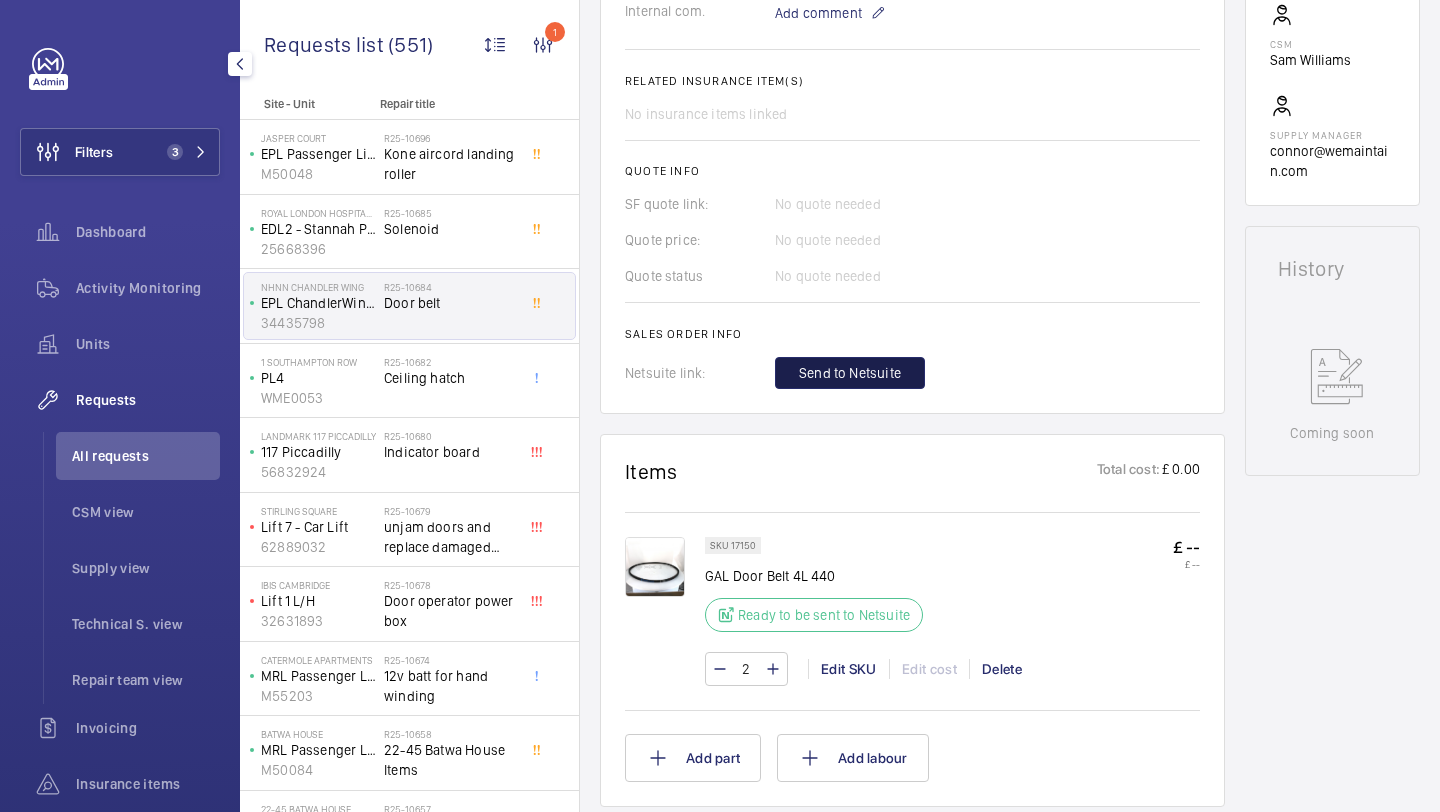 click on "Send to Netsuite" 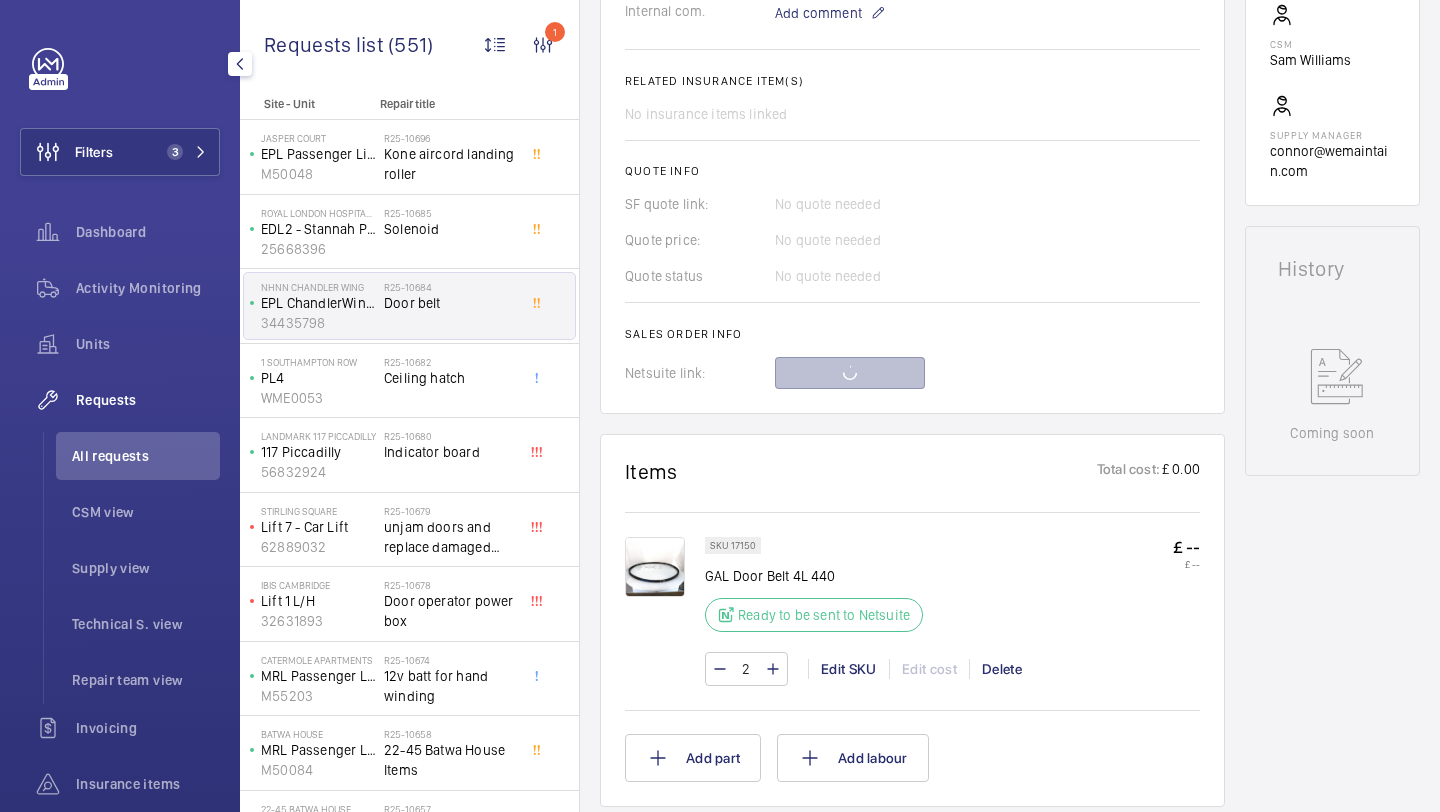 scroll, scrollTop: 0, scrollLeft: 0, axis: both 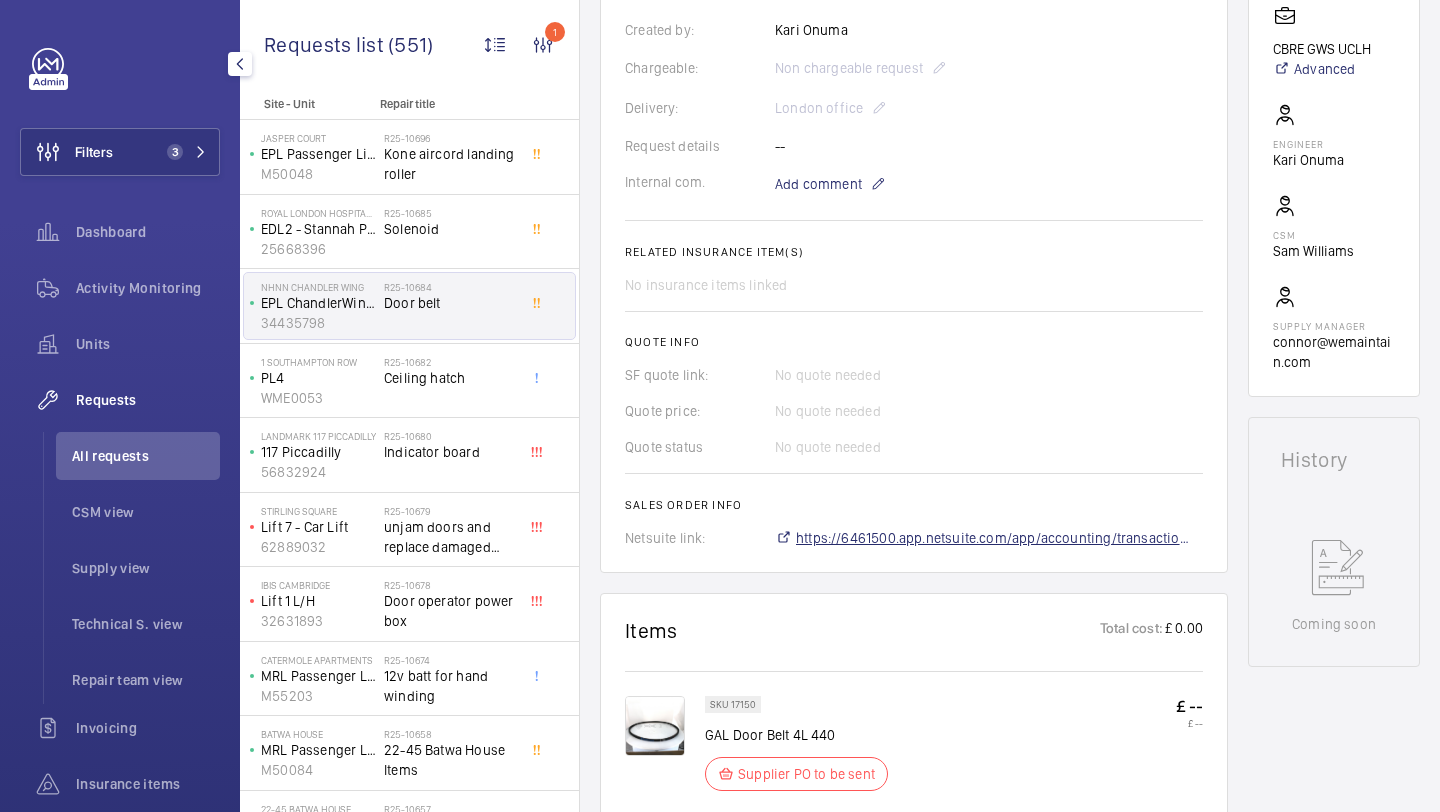 click on "https://6461500.app.netsuite.com/app/accounting/transactions/salesord.nl?id=2889577" 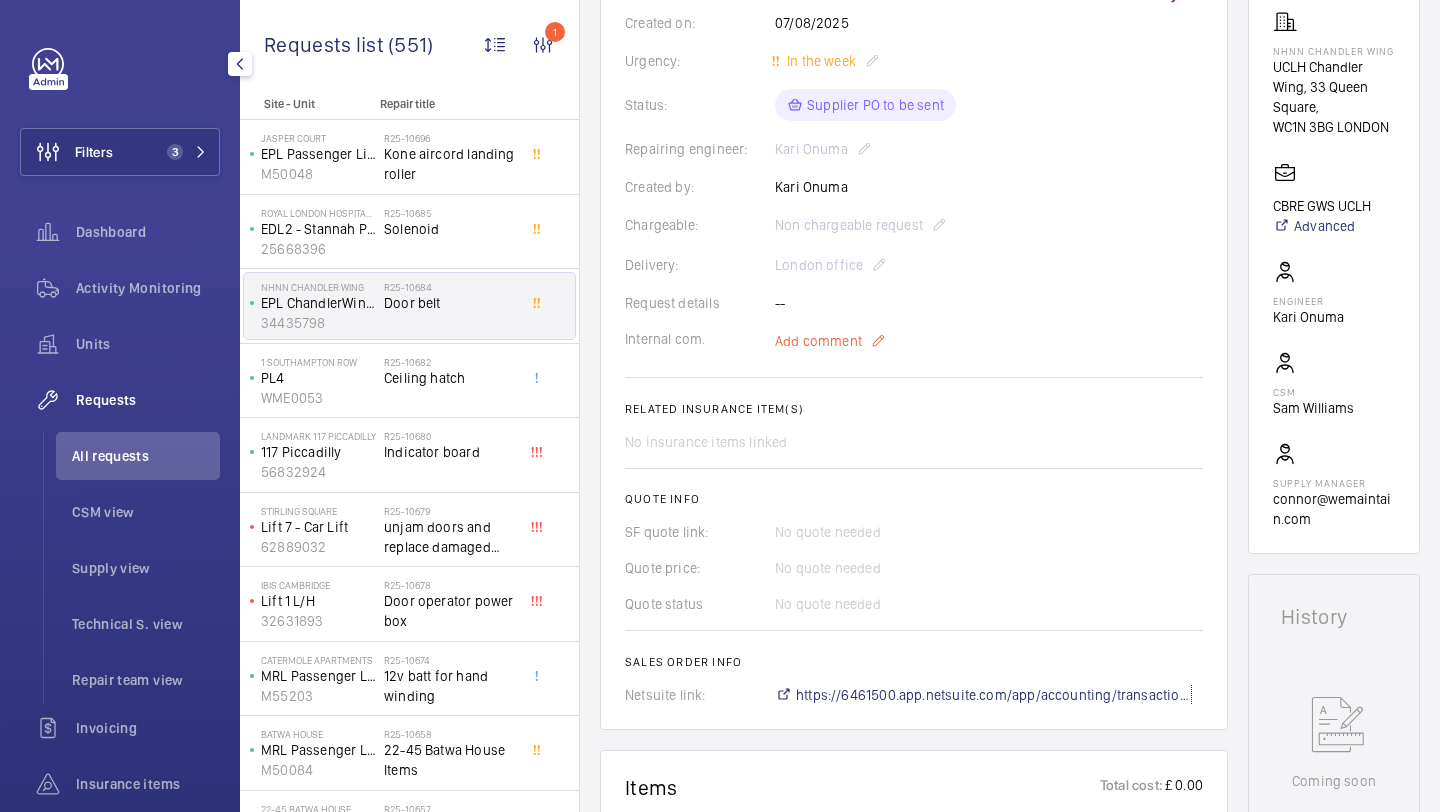 scroll, scrollTop: 119, scrollLeft: 0, axis: vertical 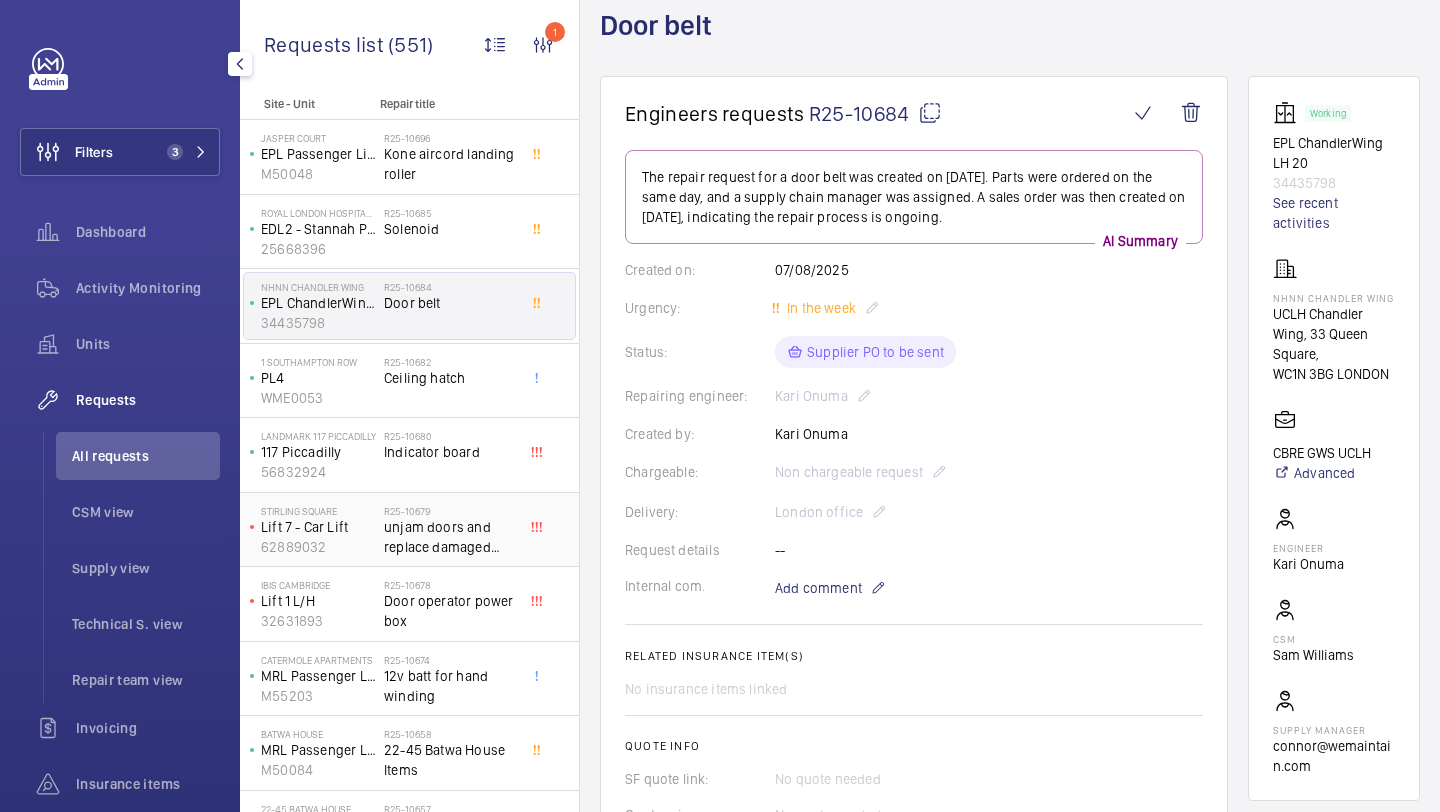 click on "R25-10679   unjam doors and replace damaged door shoe" 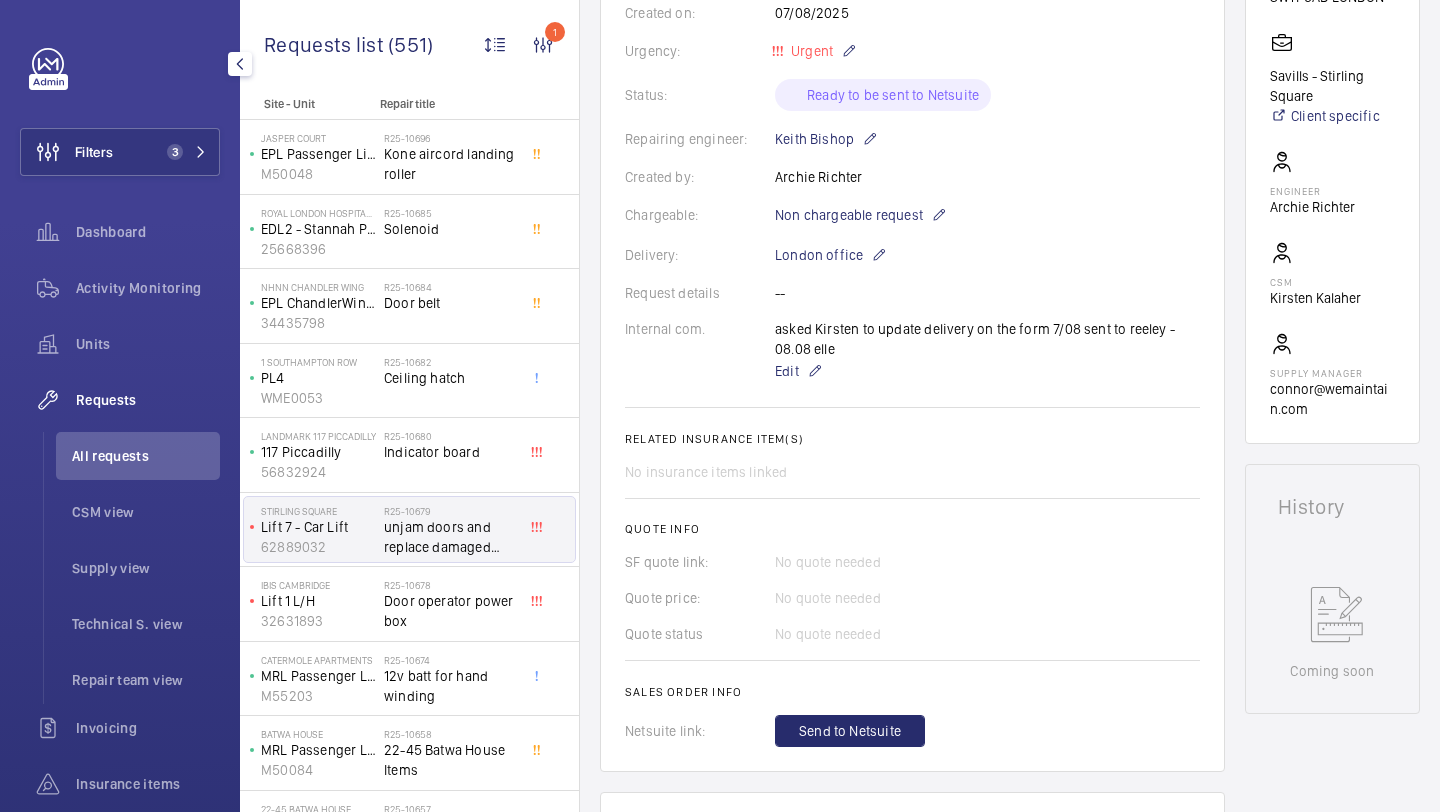 scroll, scrollTop: 115, scrollLeft: 0, axis: vertical 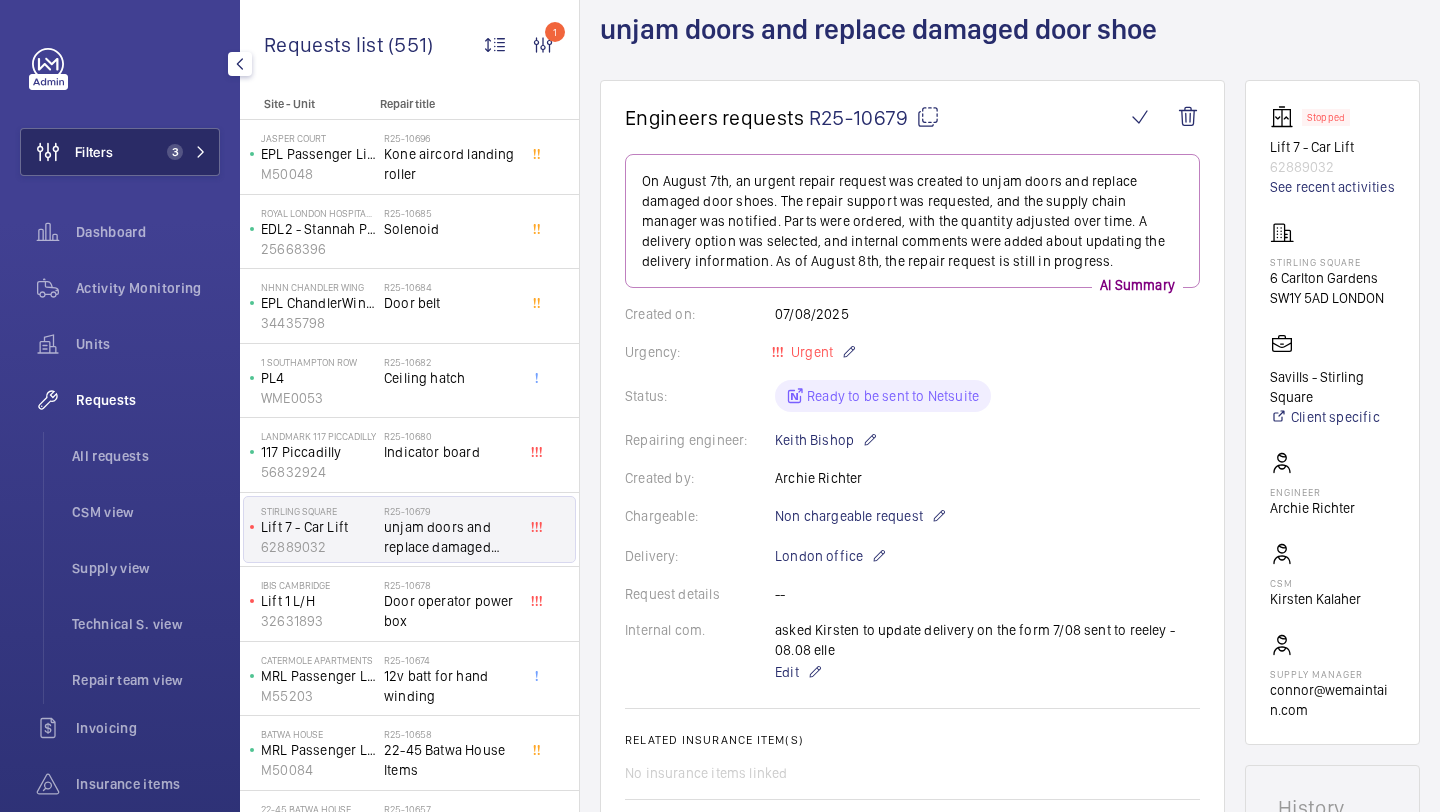 click on "3" 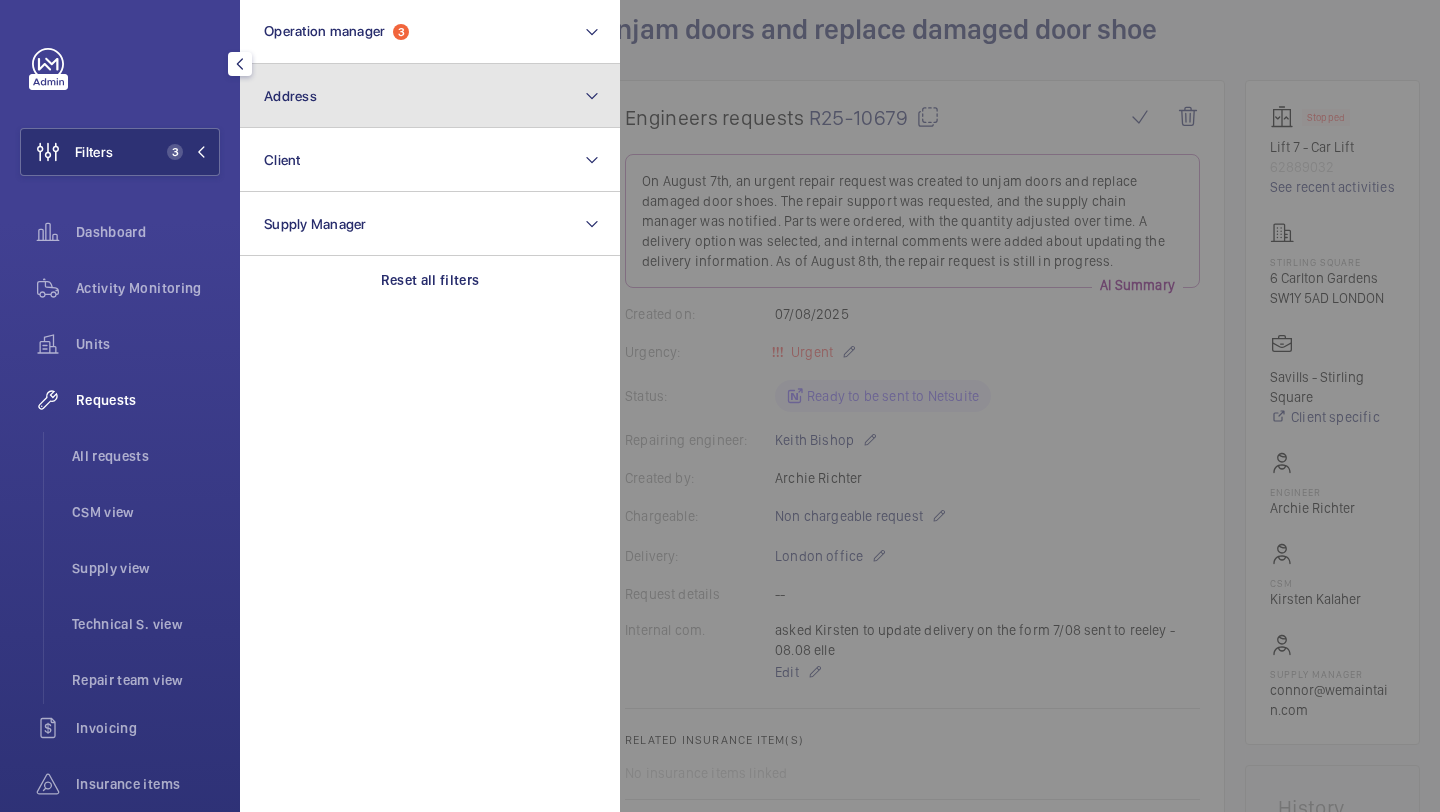 click on "Address" 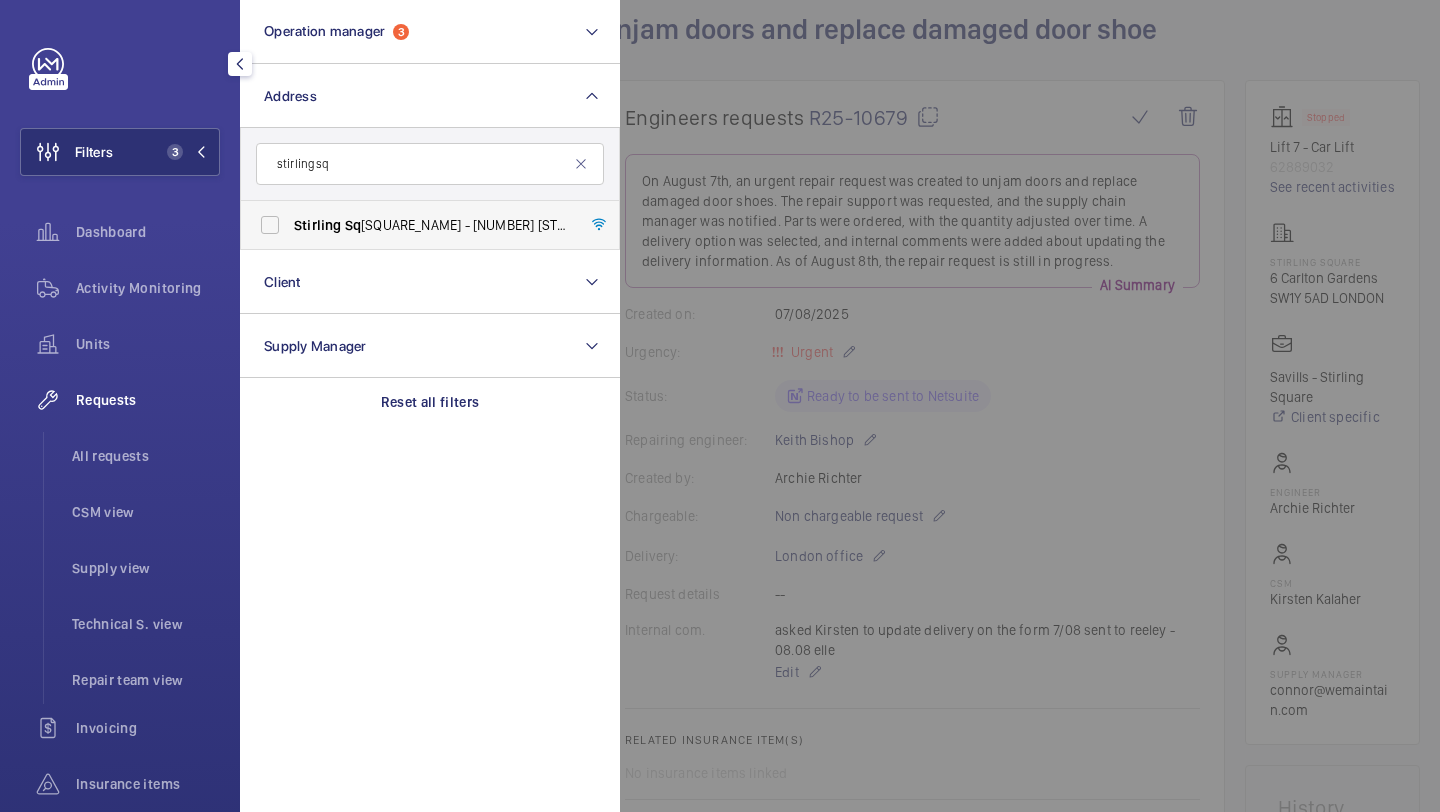 type on "stirling sq" 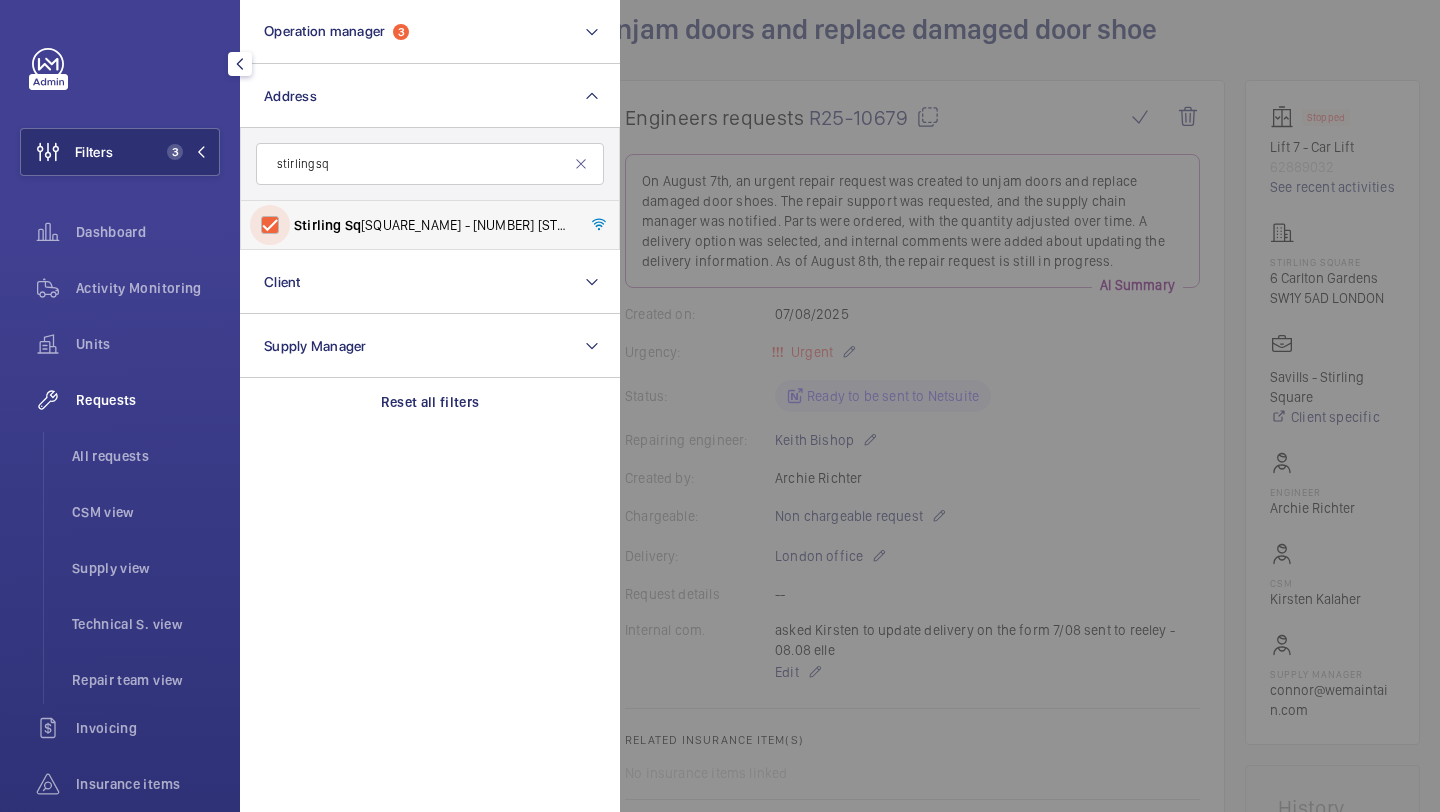 checkbox on "true" 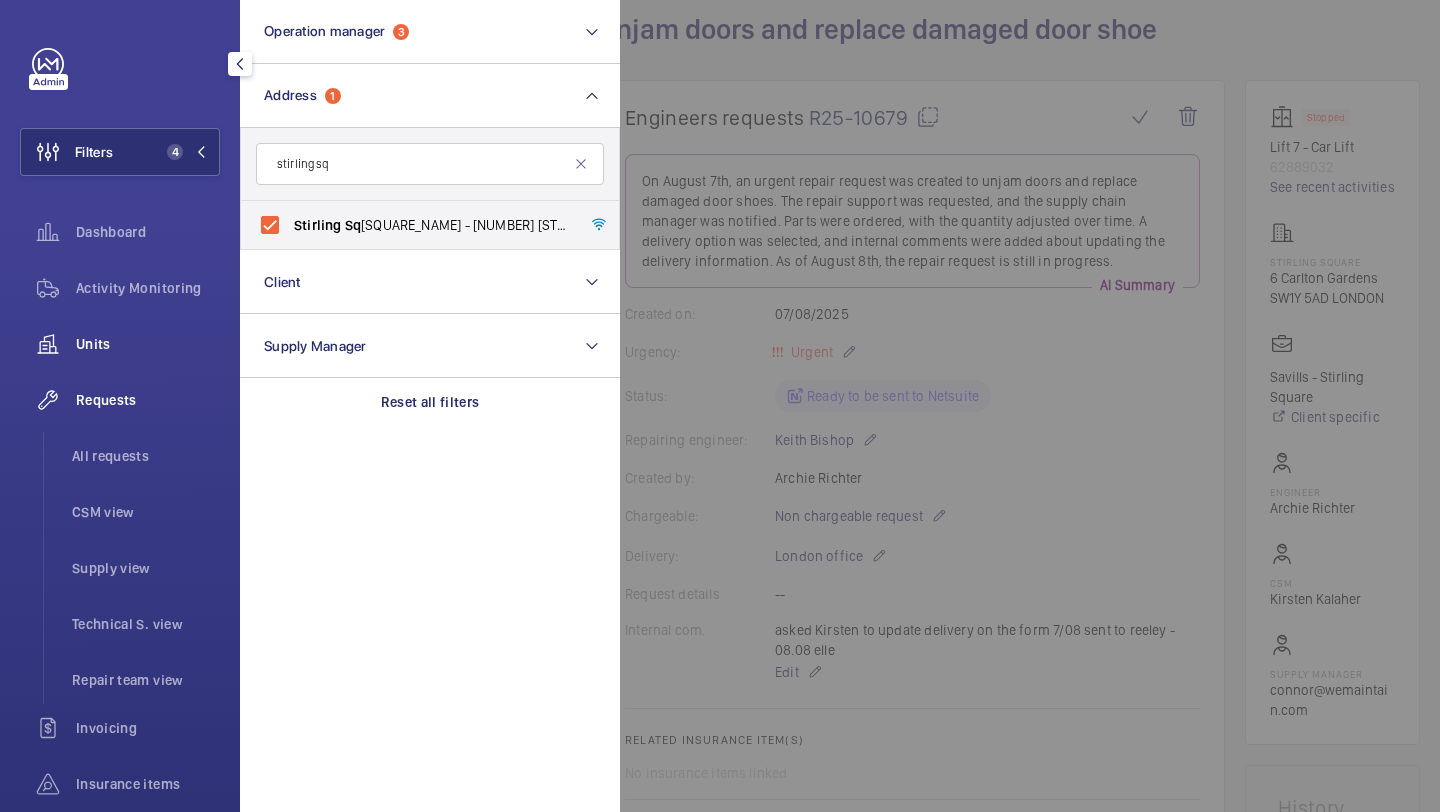 click on "Units" 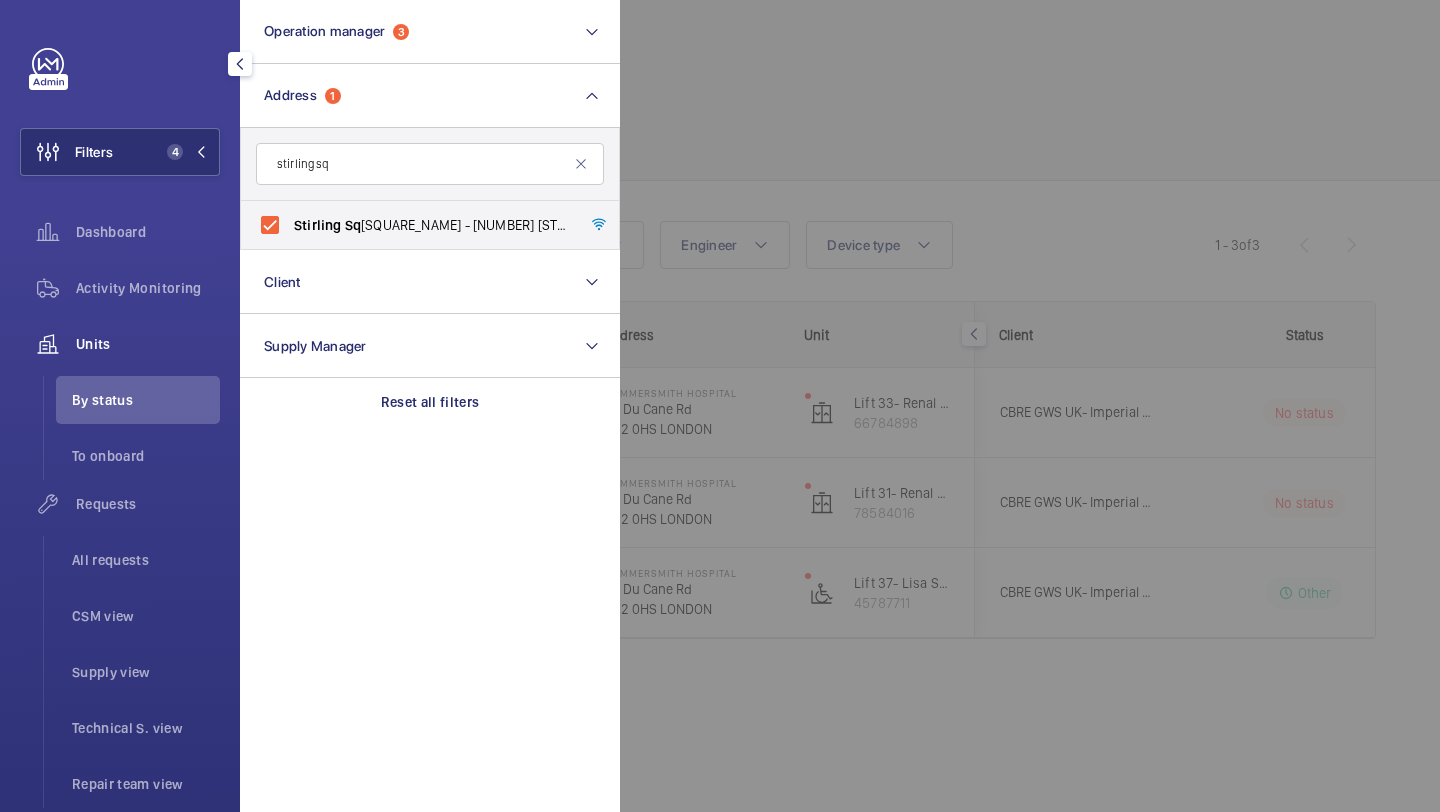 click 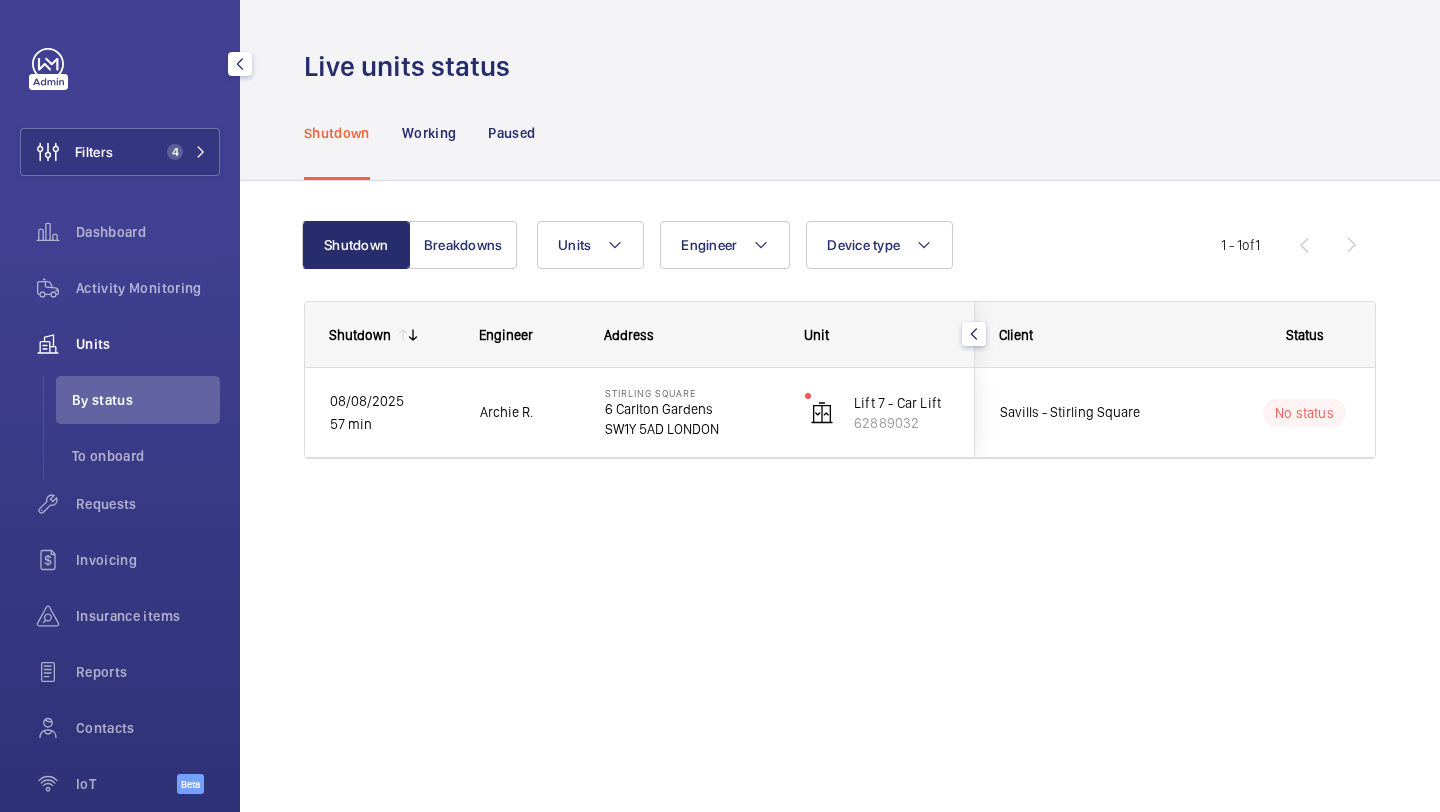 click on "Client" 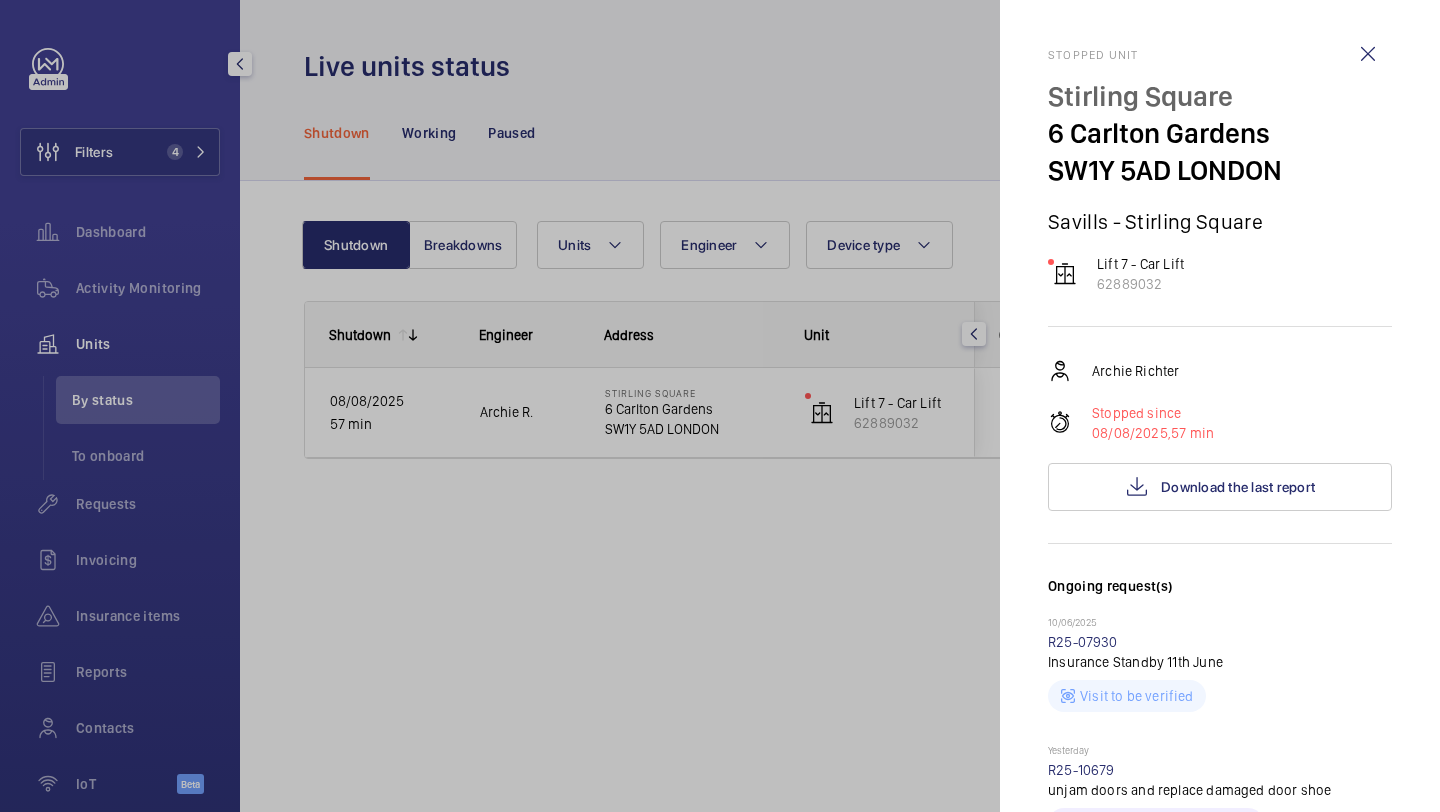 scroll, scrollTop: 642, scrollLeft: 0, axis: vertical 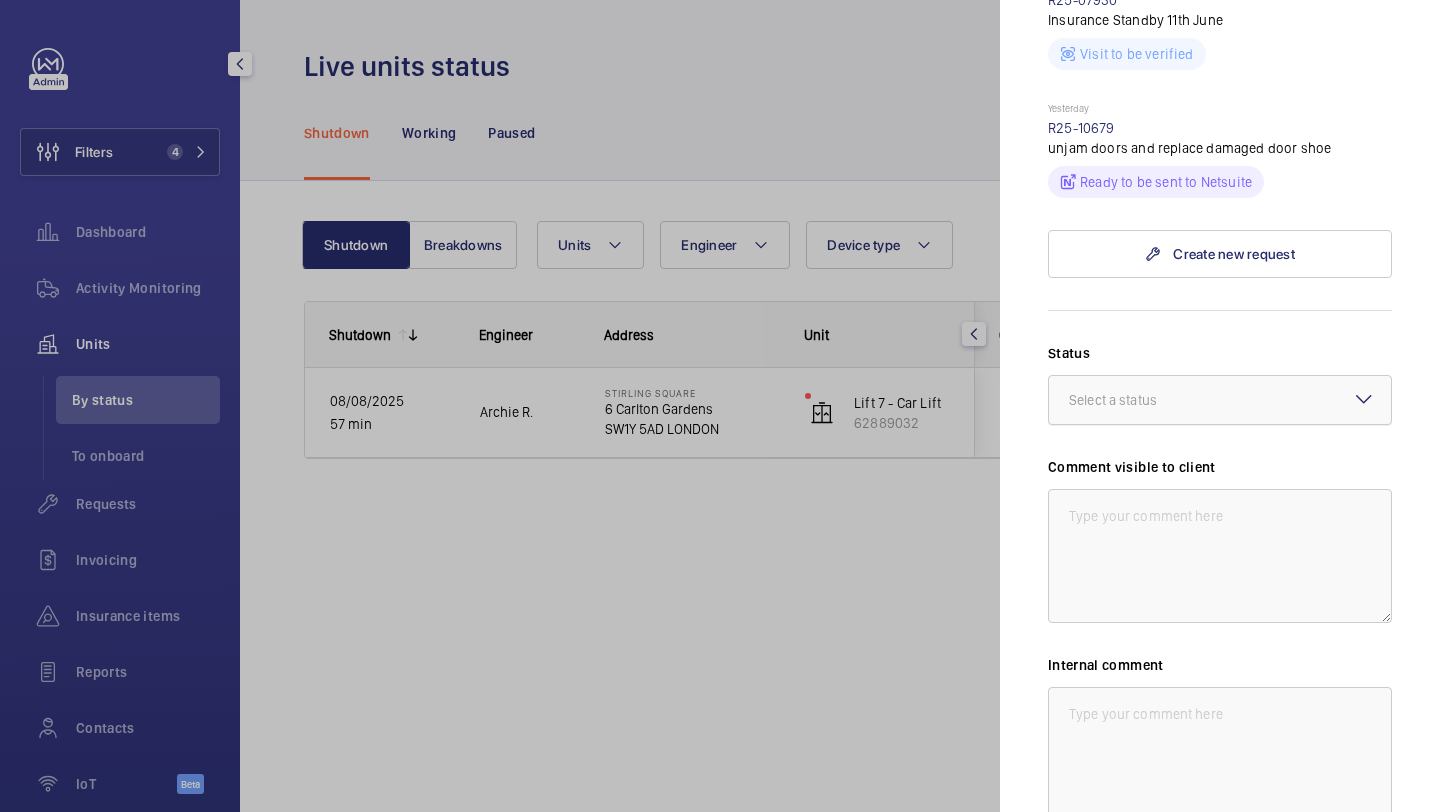 click on "Select a status" 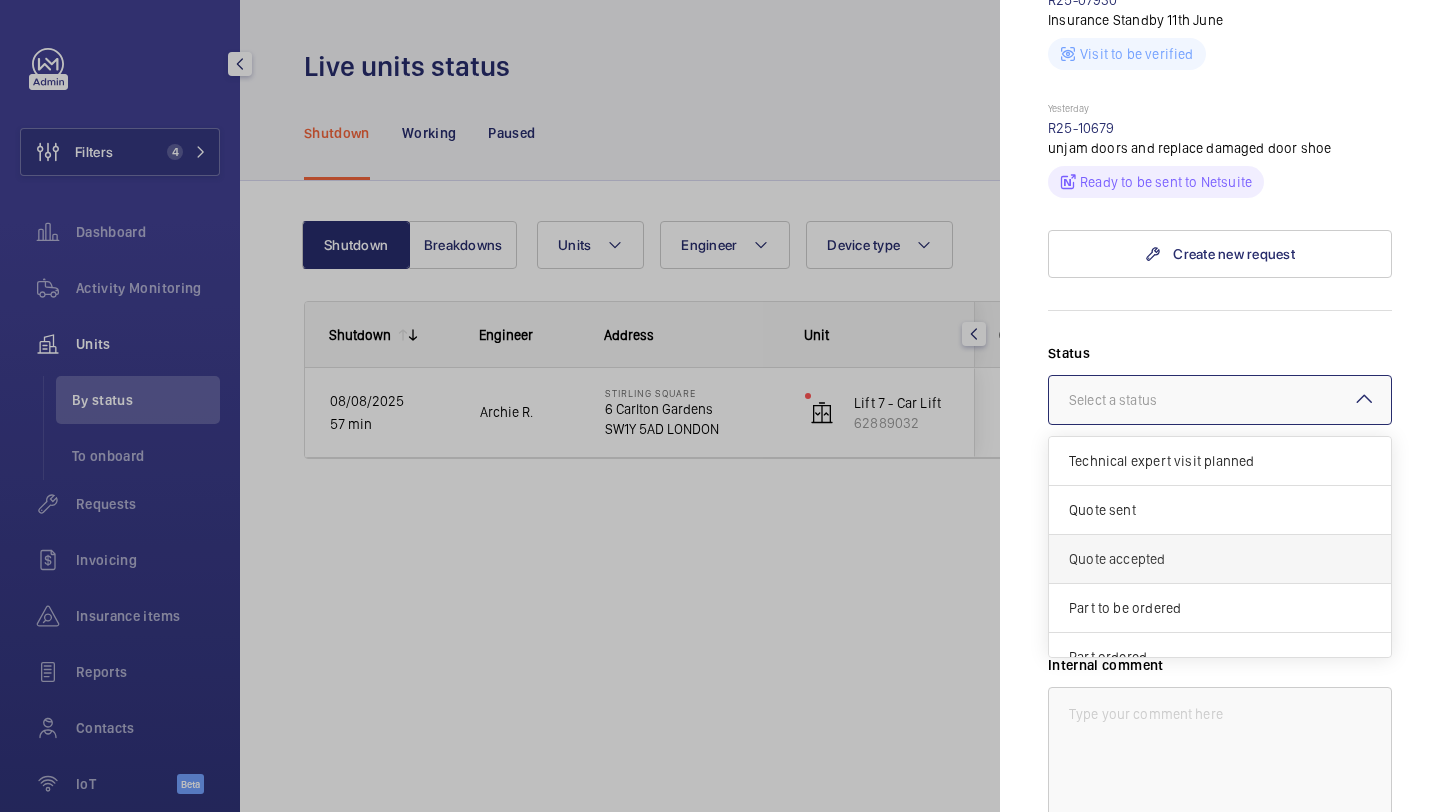 scroll, scrollTop: 7, scrollLeft: 0, axis: vertical 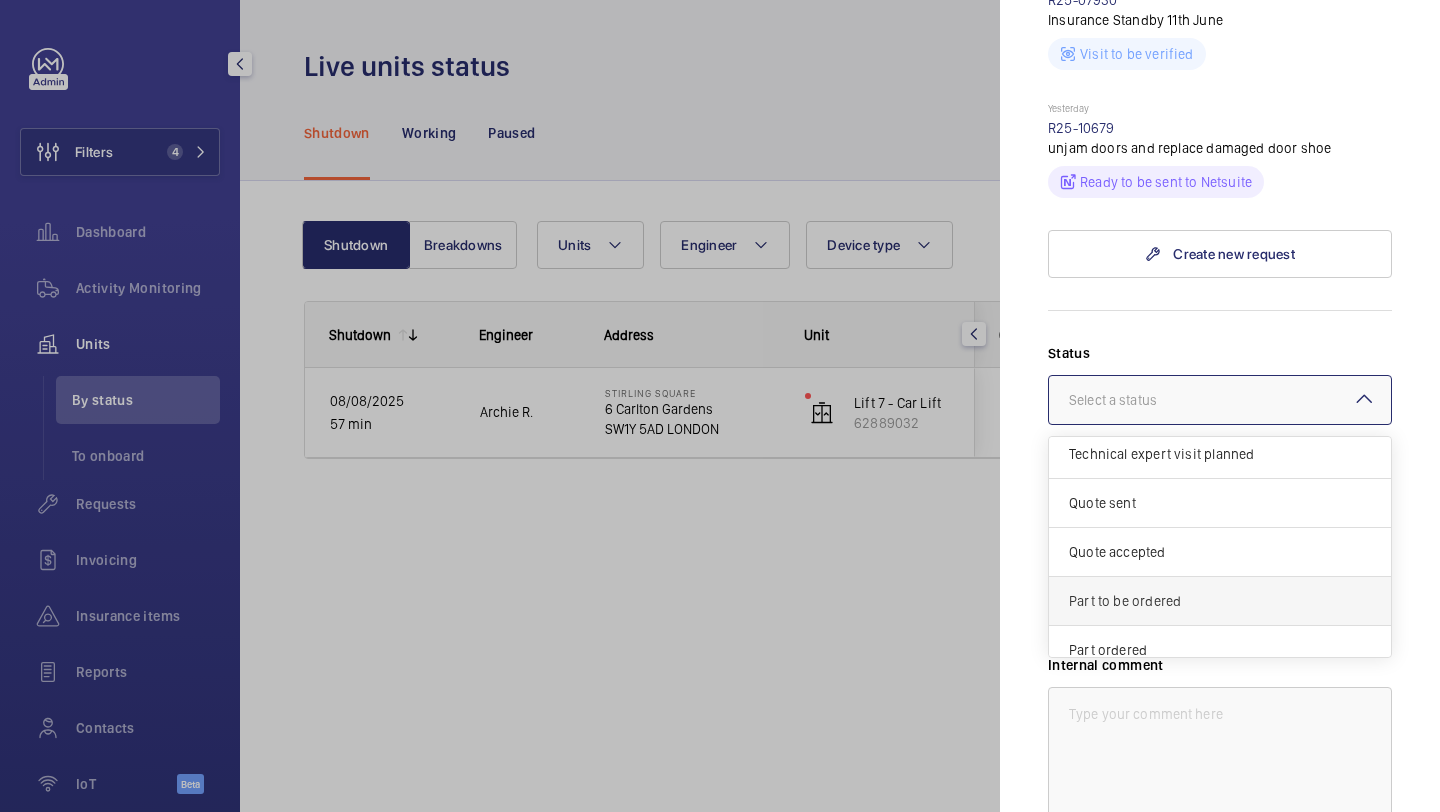 click on "Part to be ordered" at bounding box center [1220, 601] 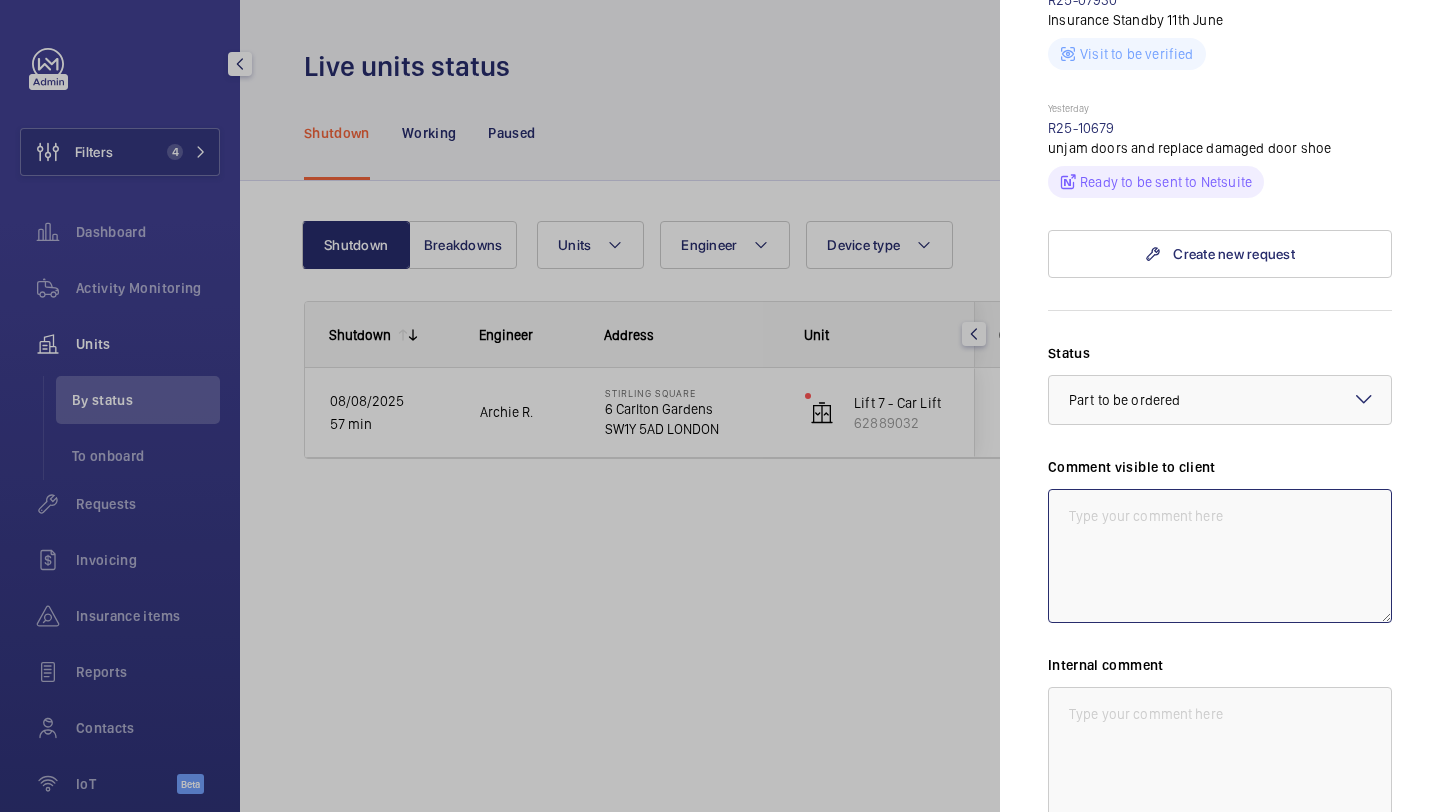click 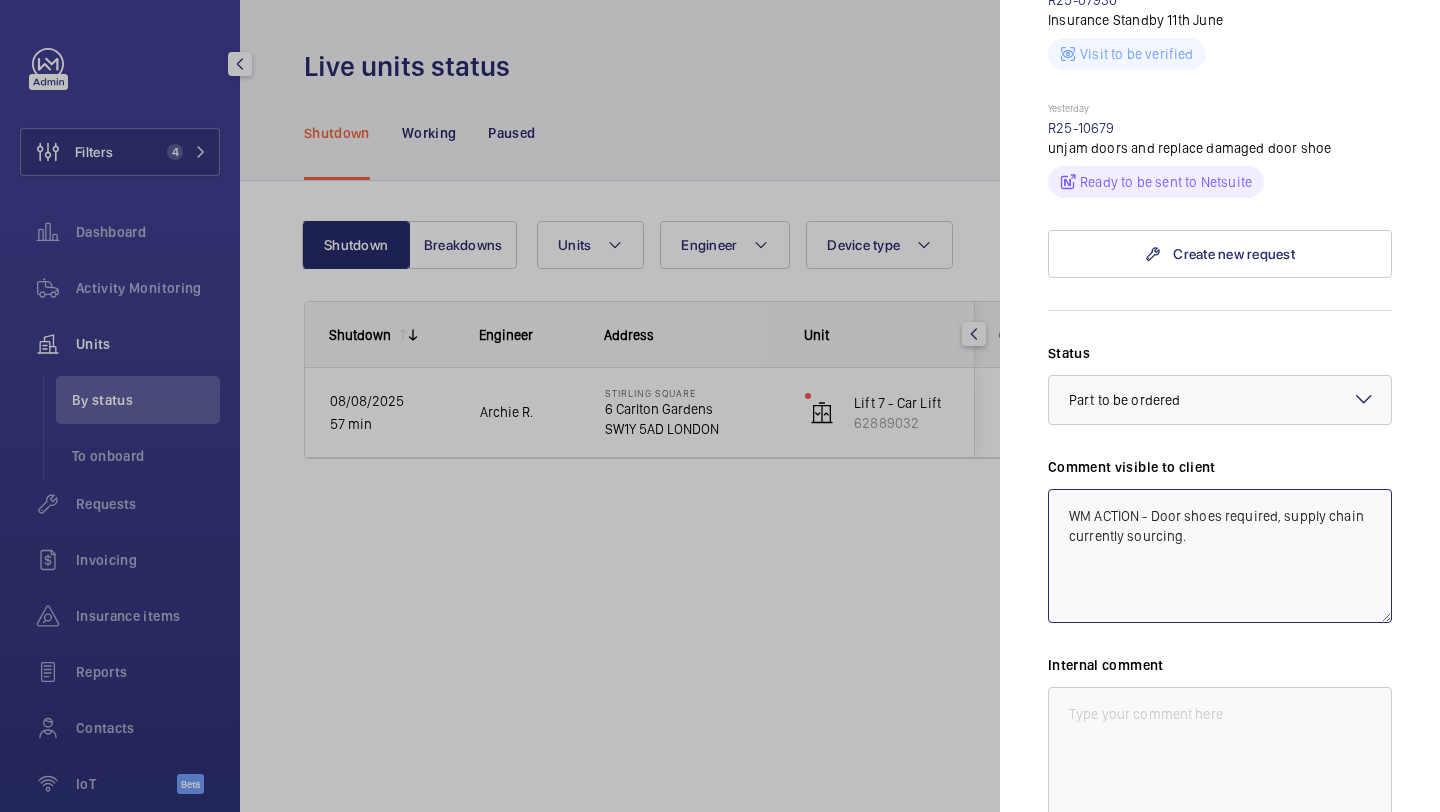 drag, startPoint x: 1196, startPoint y: 546, endPoint x: 1053, endPoint y: 483, distance: 156.2626 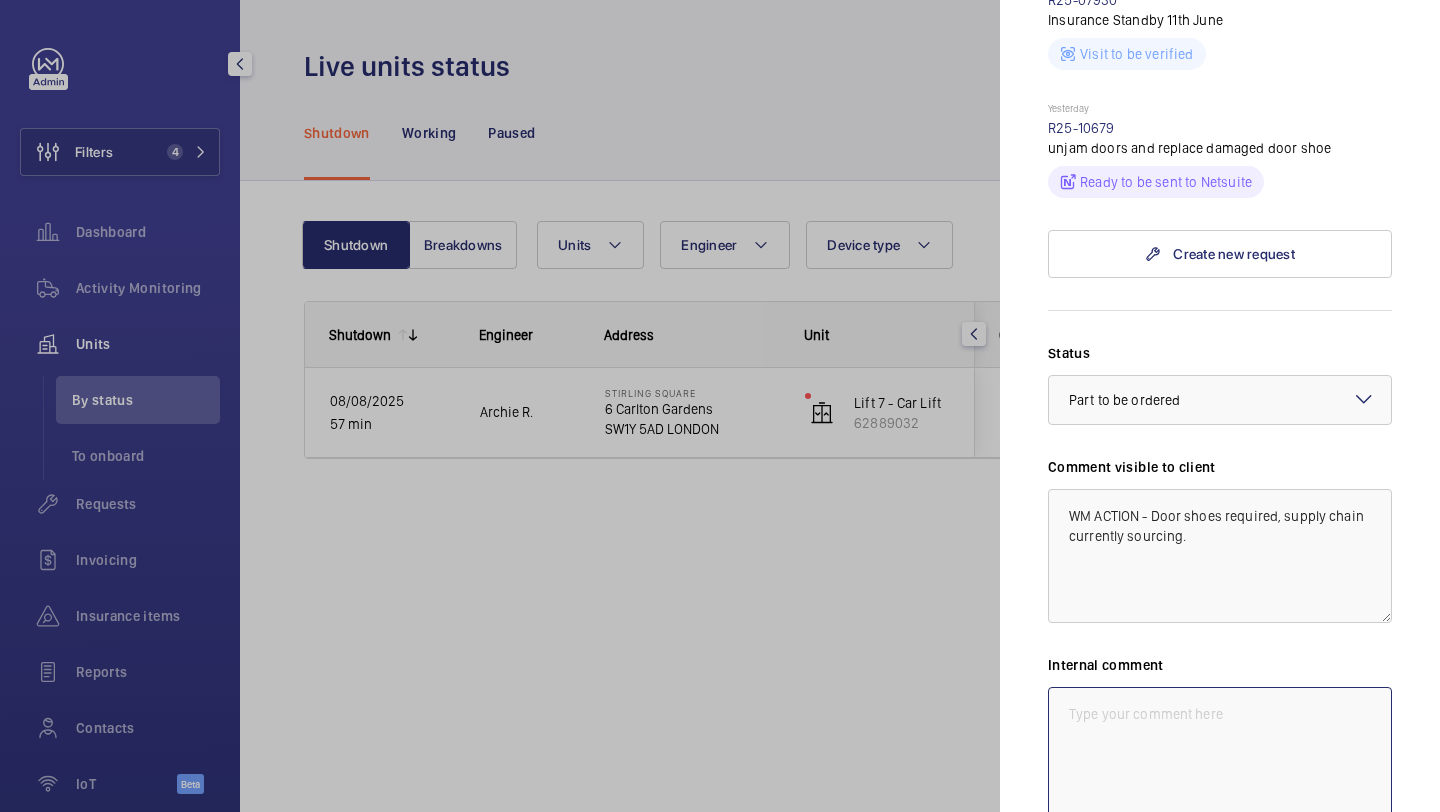 click 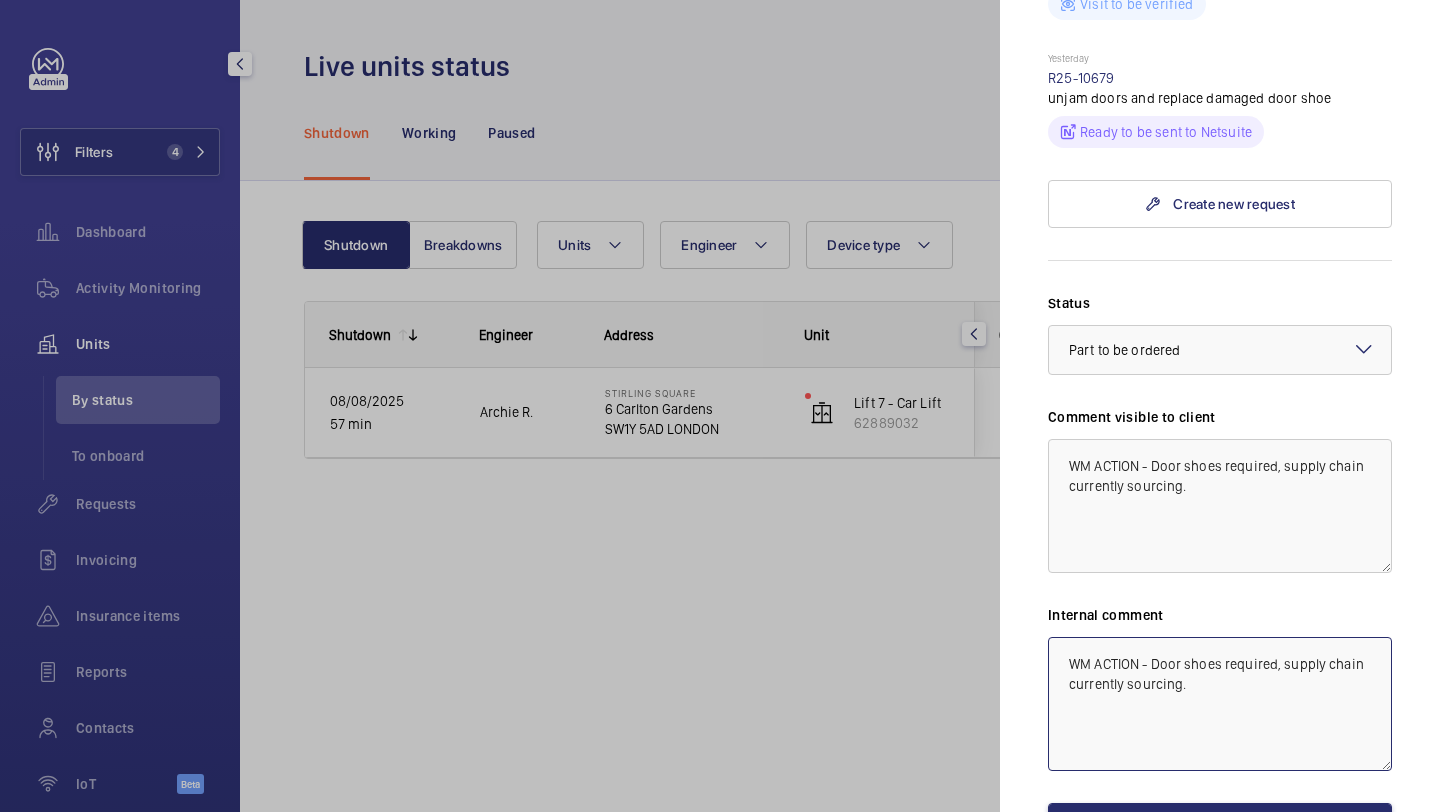 scroll, scrollTop: 693, scrollLeft: 0, axis: vertical 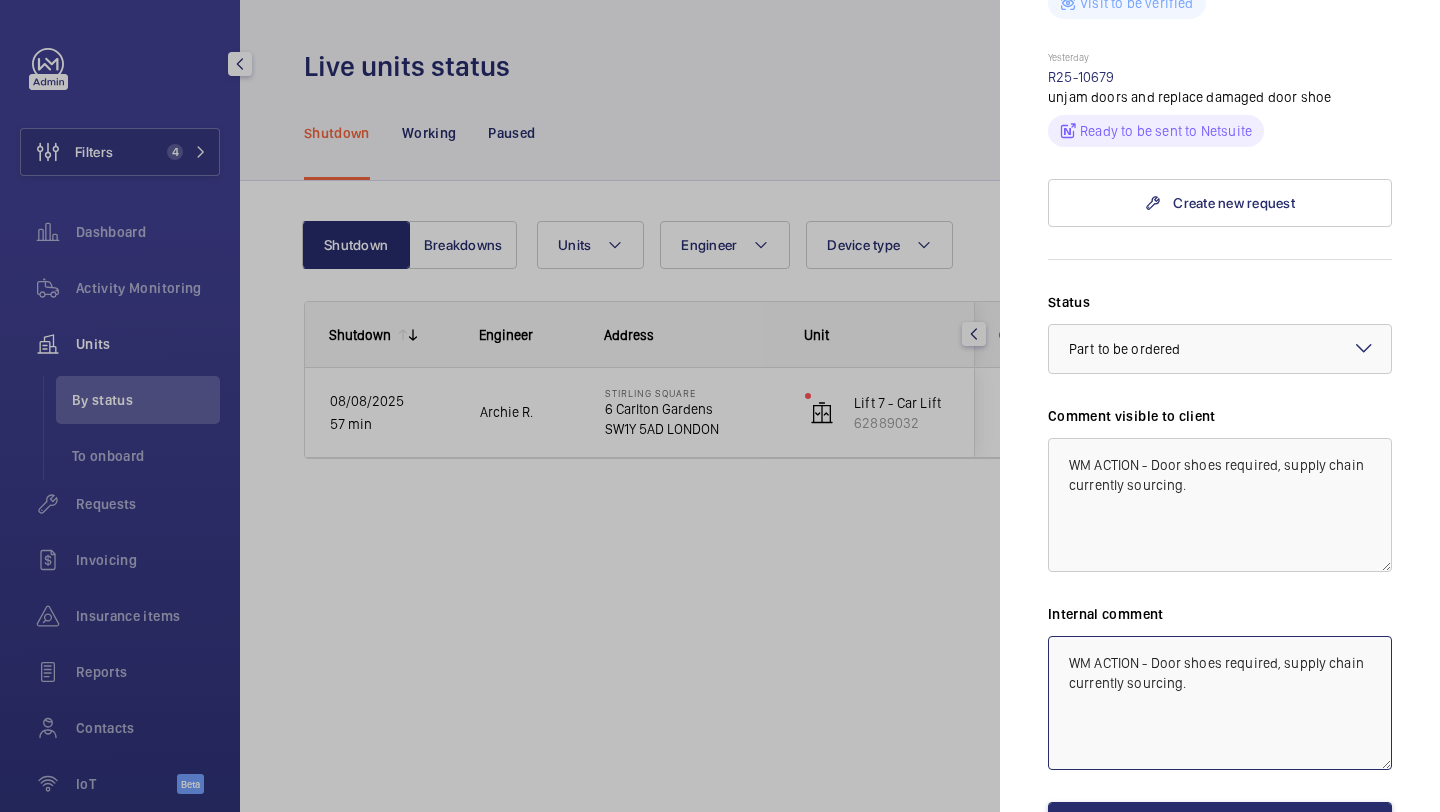 click on "WM ACTION - Door shoes required, supply chain currently sourcing." 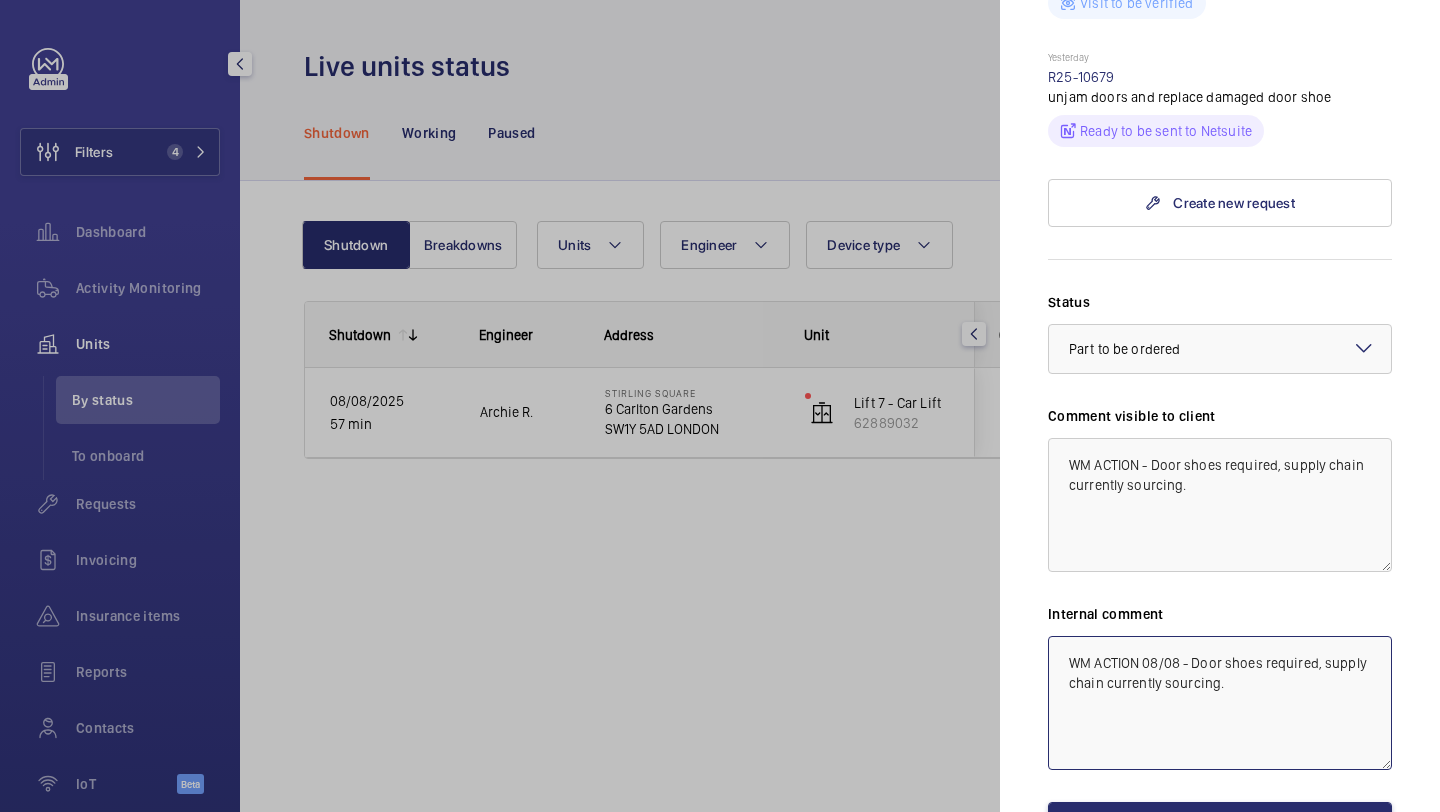 click on "WM ACTION 08/08 - Door shoes required, supply chain currently sourcing." 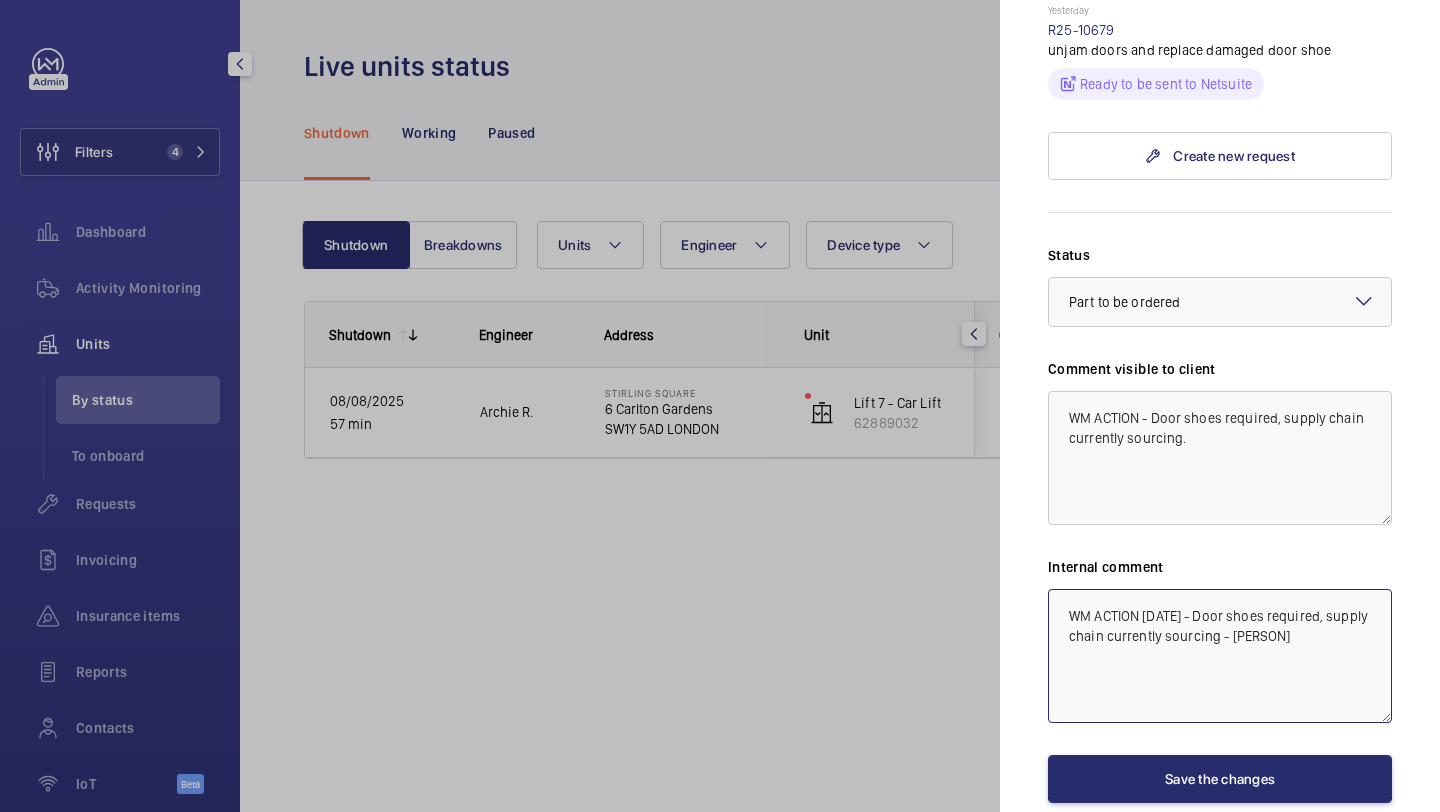 scroll, scrollTop: 844, scrollLeft: 0, axis: vertical 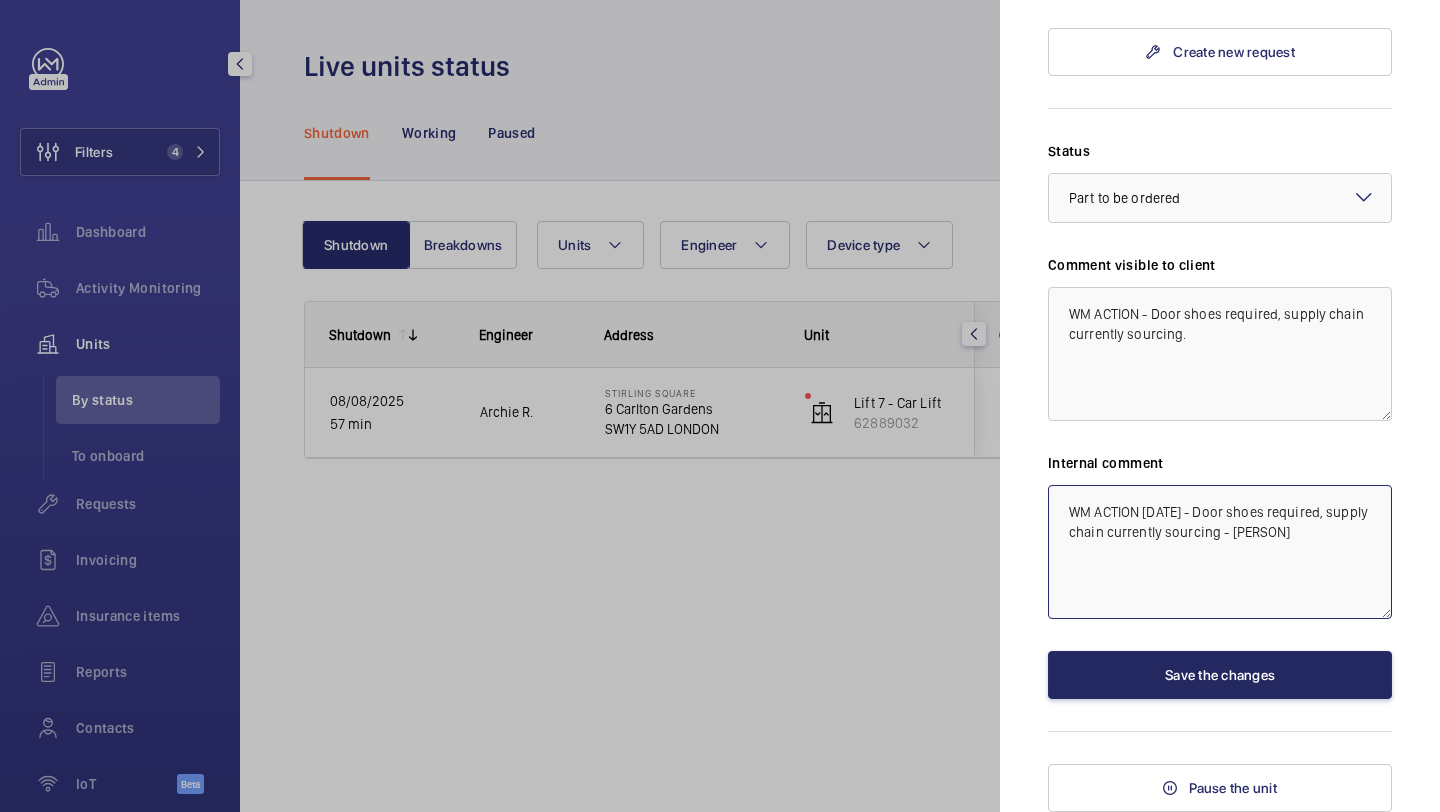 type on "WM ACTION 08/08 - Door shoes required, supply chain currently sourcing - Elle" 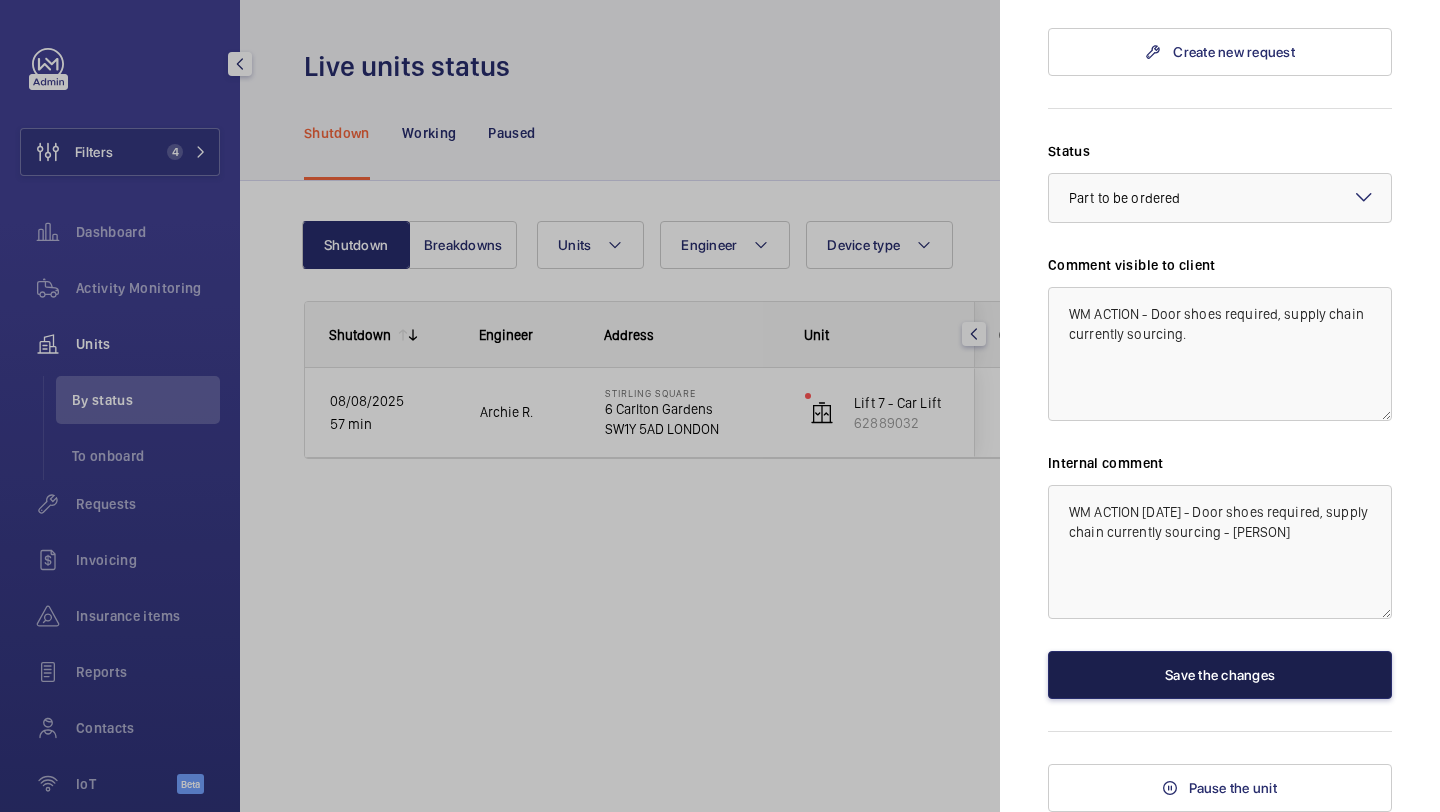 click on "Save the changes" 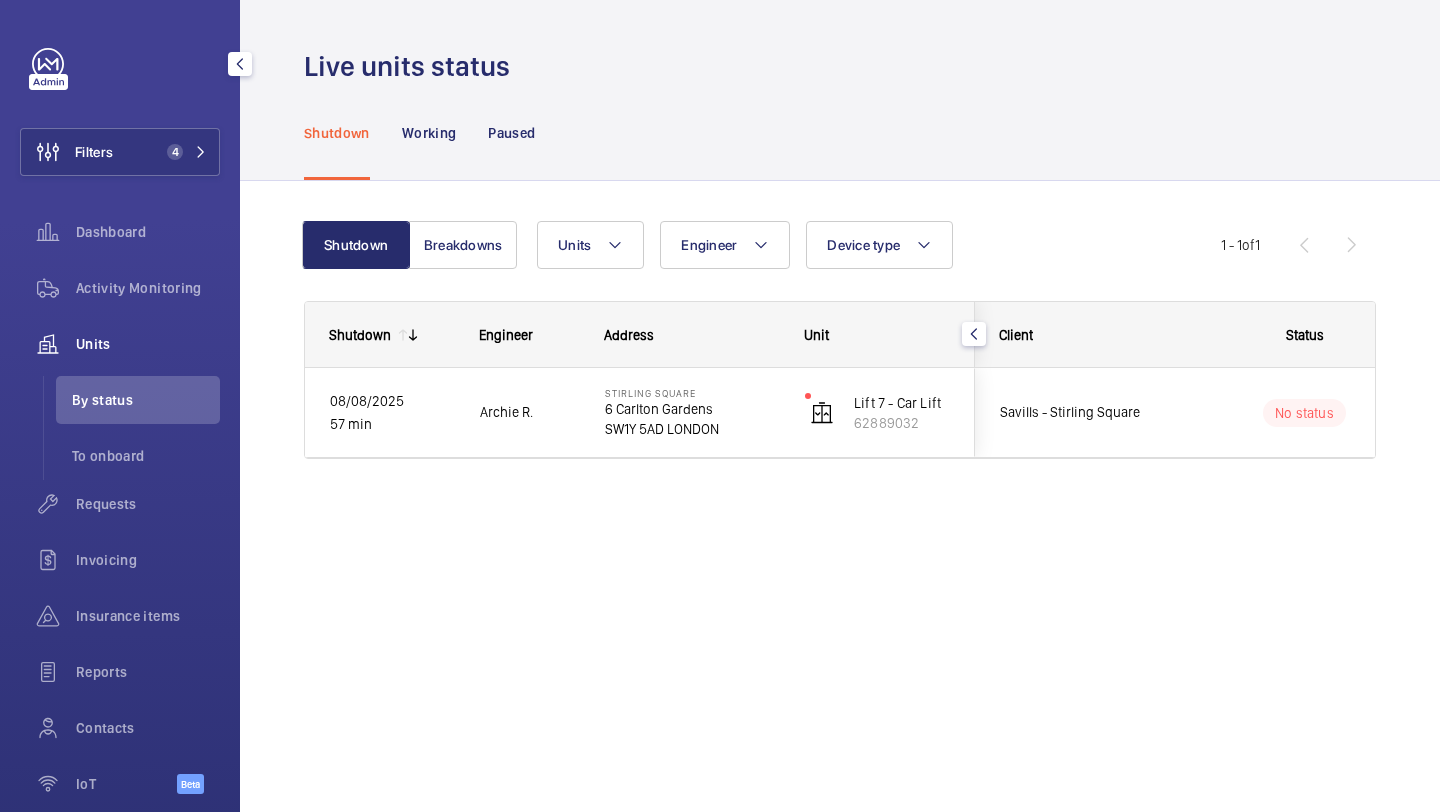 scroll, scrollTop: 0, scrollLeft: 0, axis: both 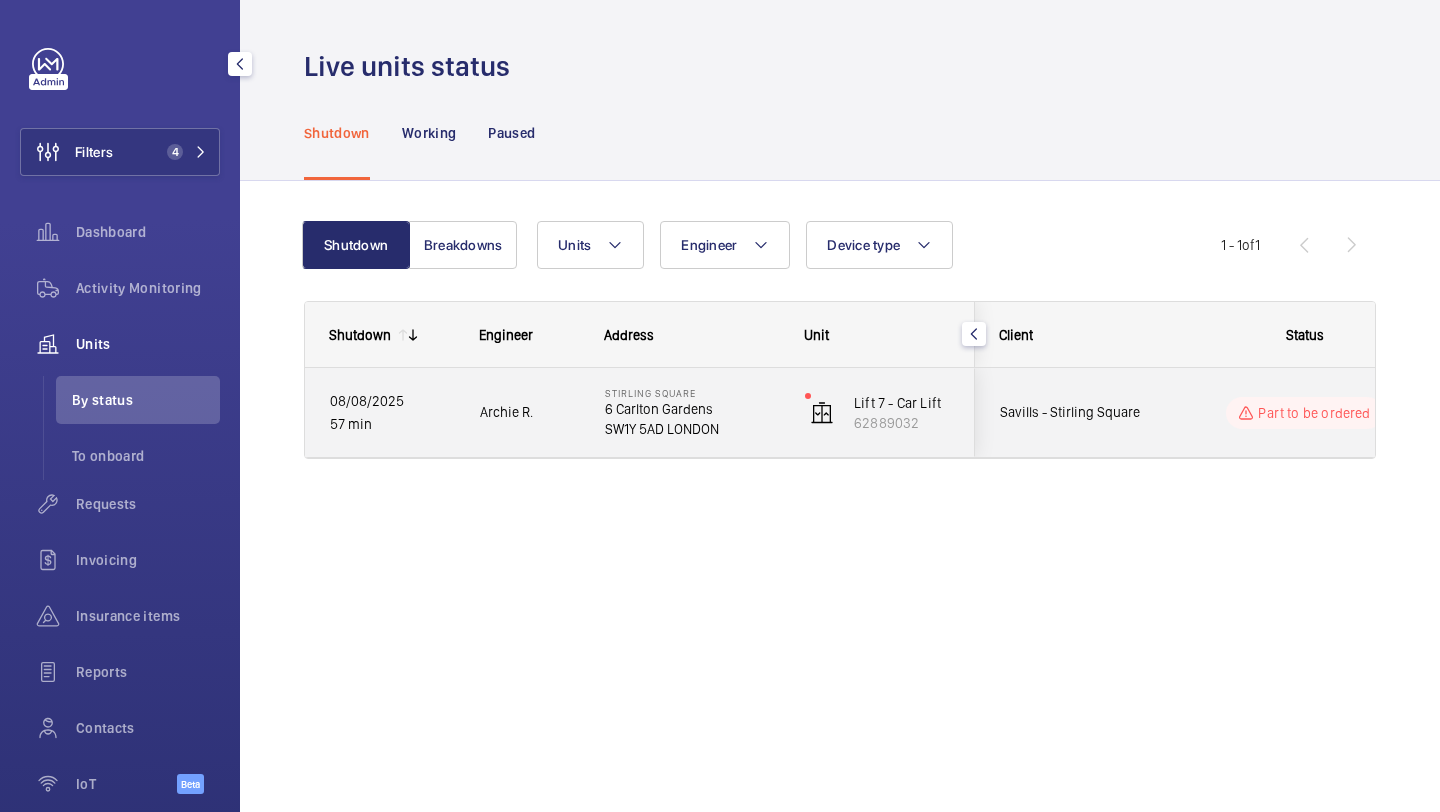 click on "Savills - Stirling Square" 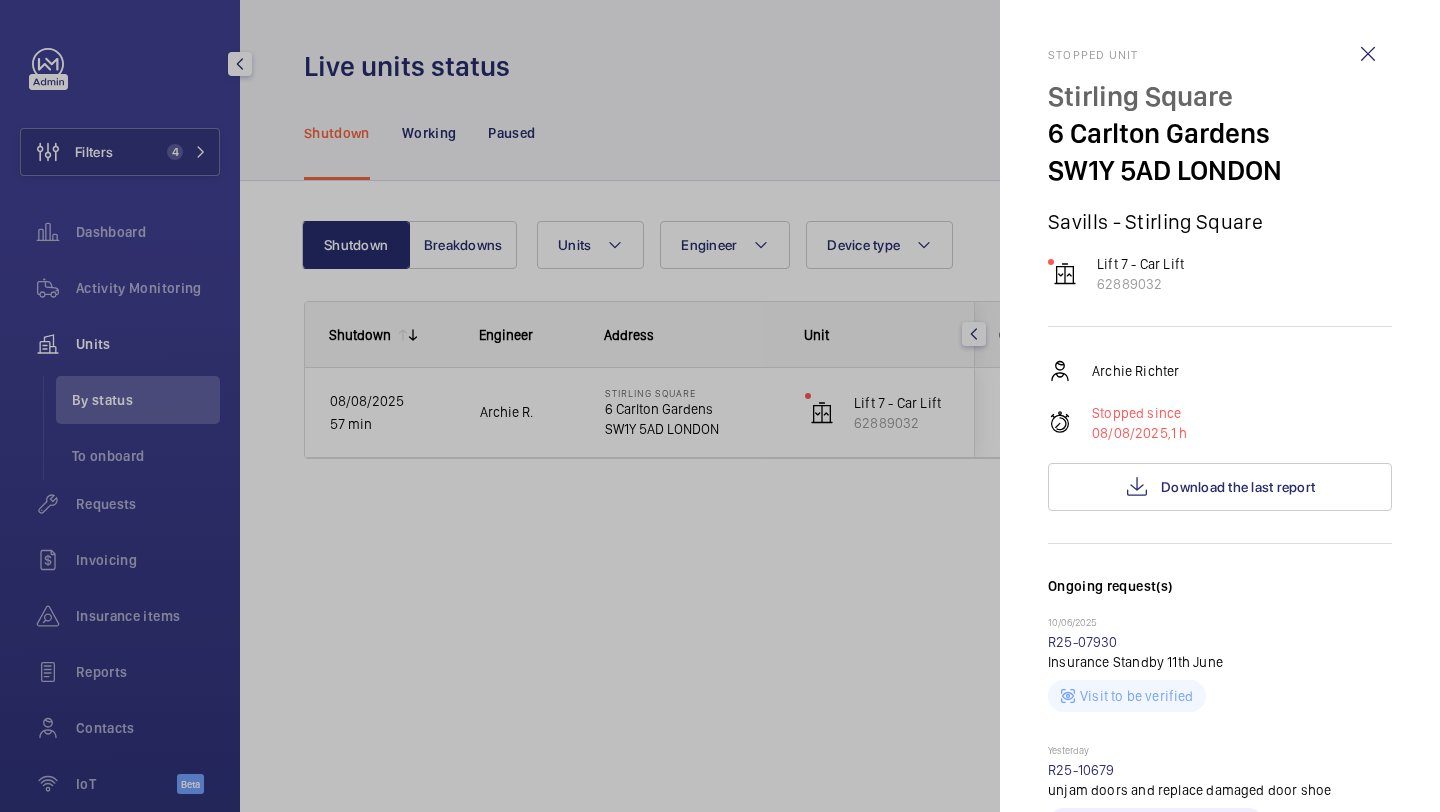click 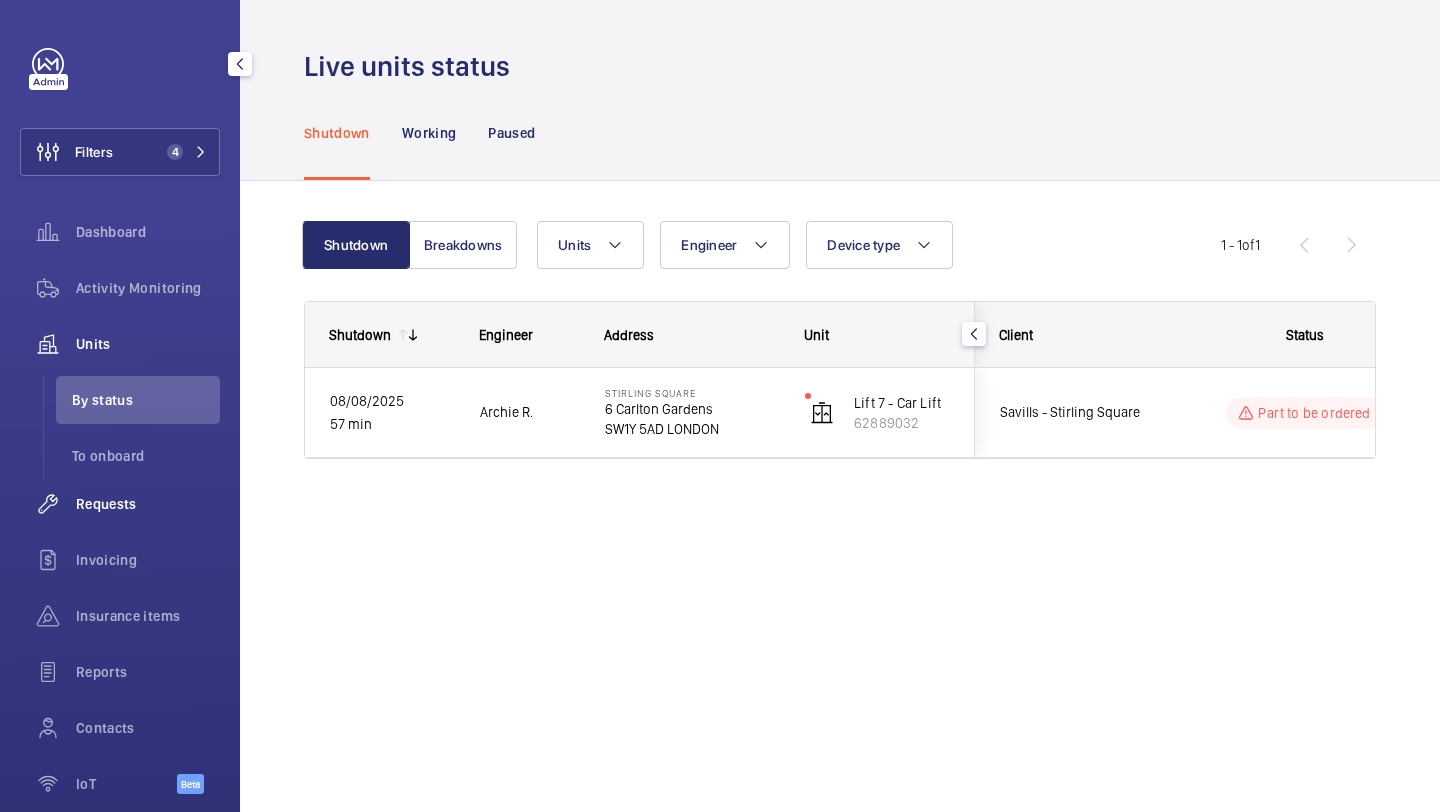 click on "Requests" 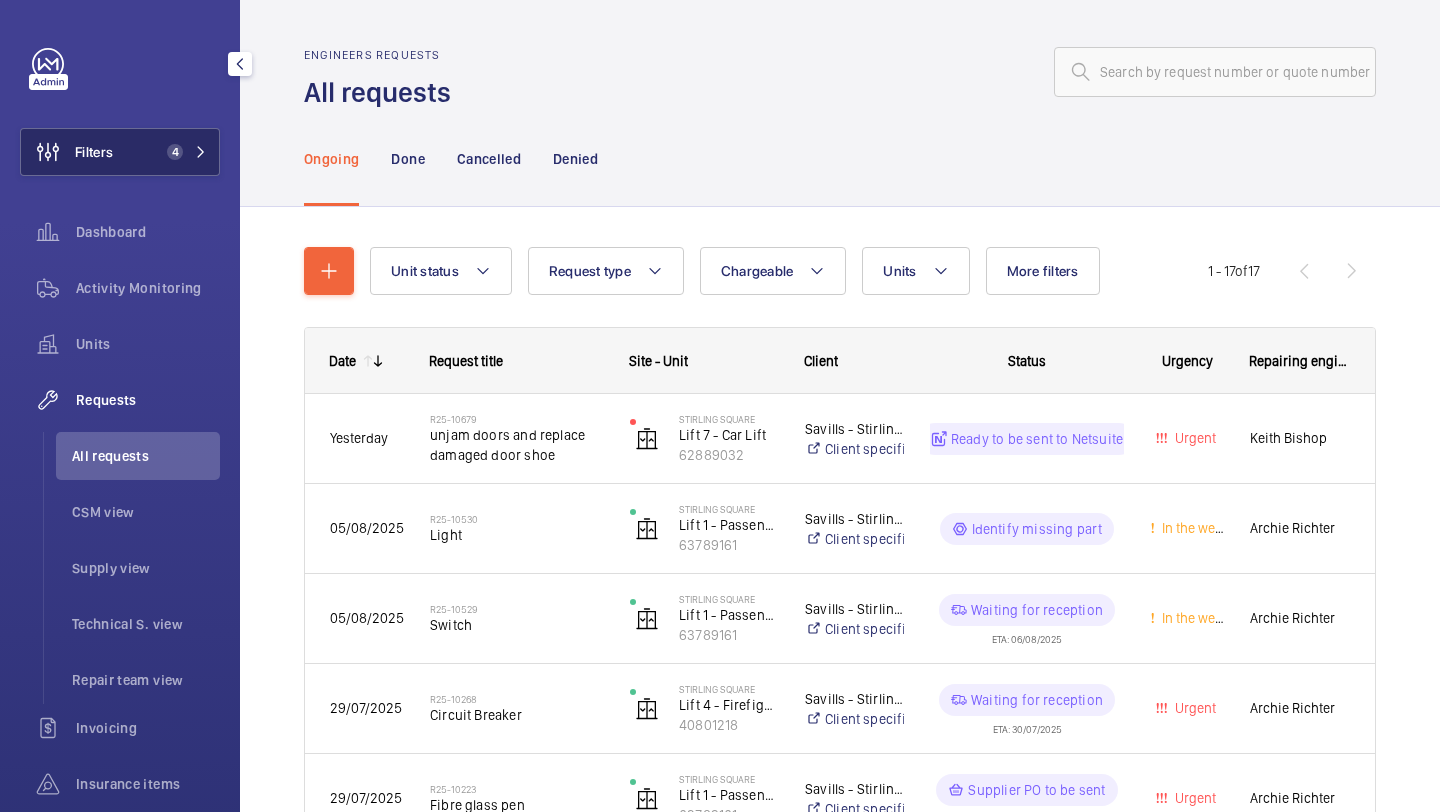 click on "Filters 4" 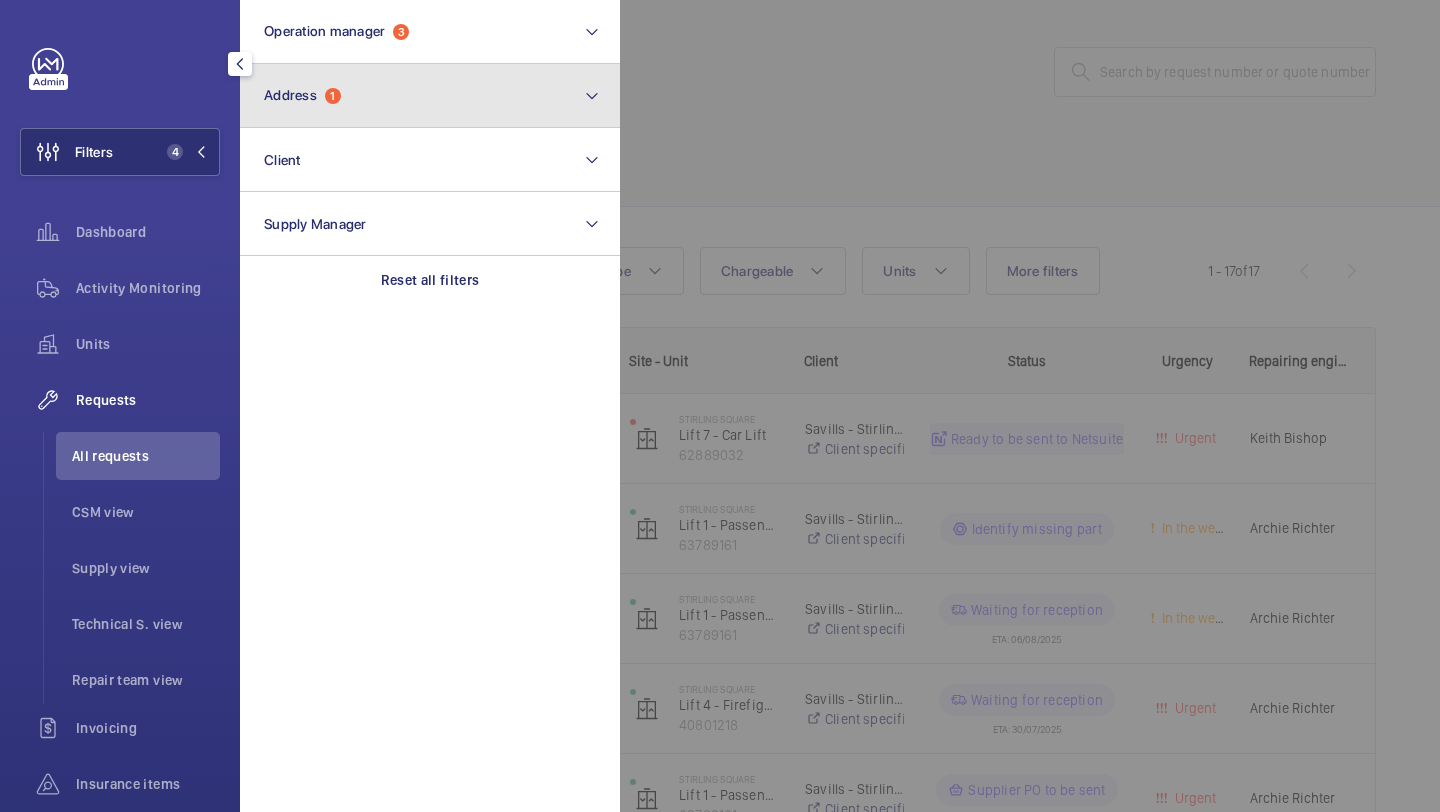 click on "1" 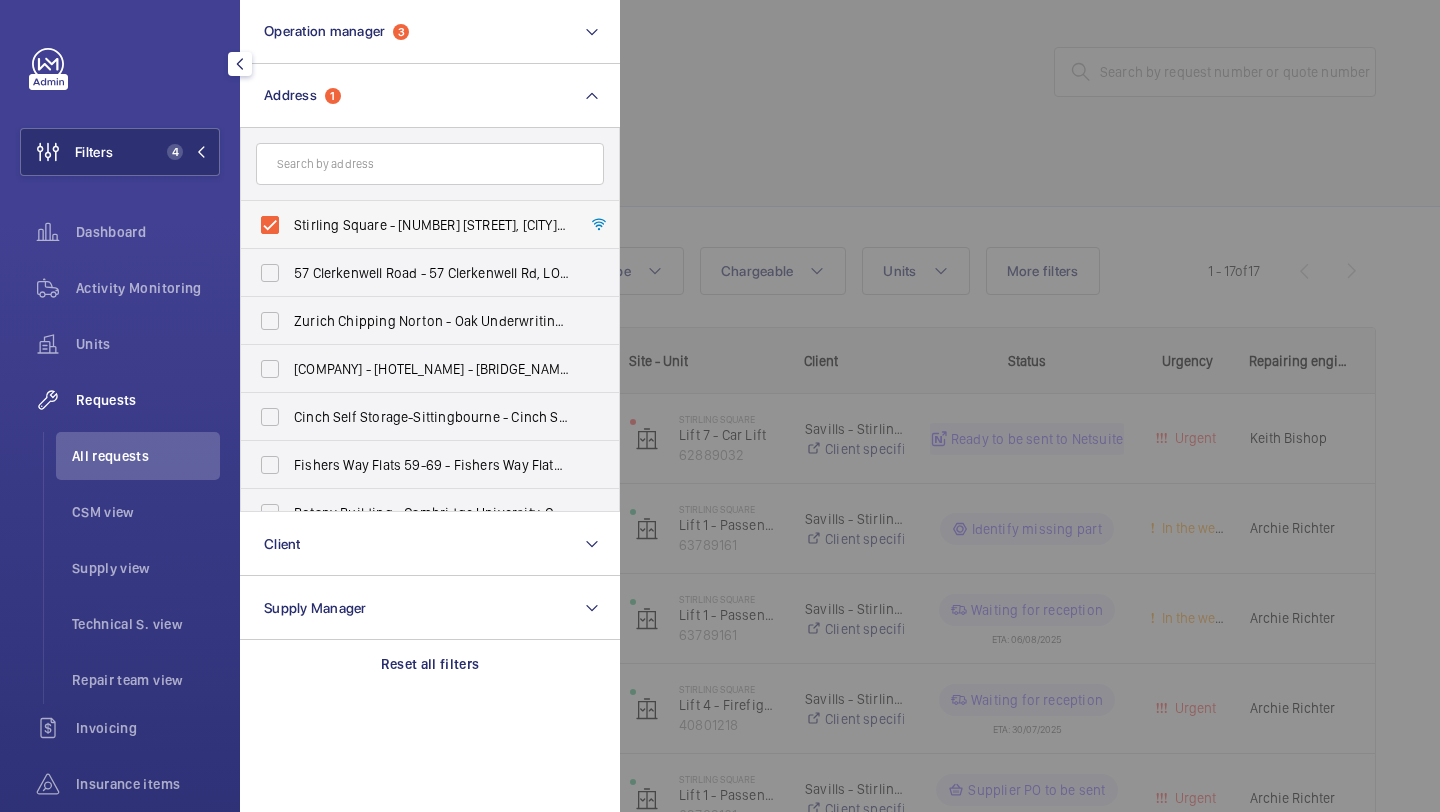 click on "Stirling Square - 6 Carlton Gardens, LONDON SW1Y 5AD" at bounding box center (431, 225) 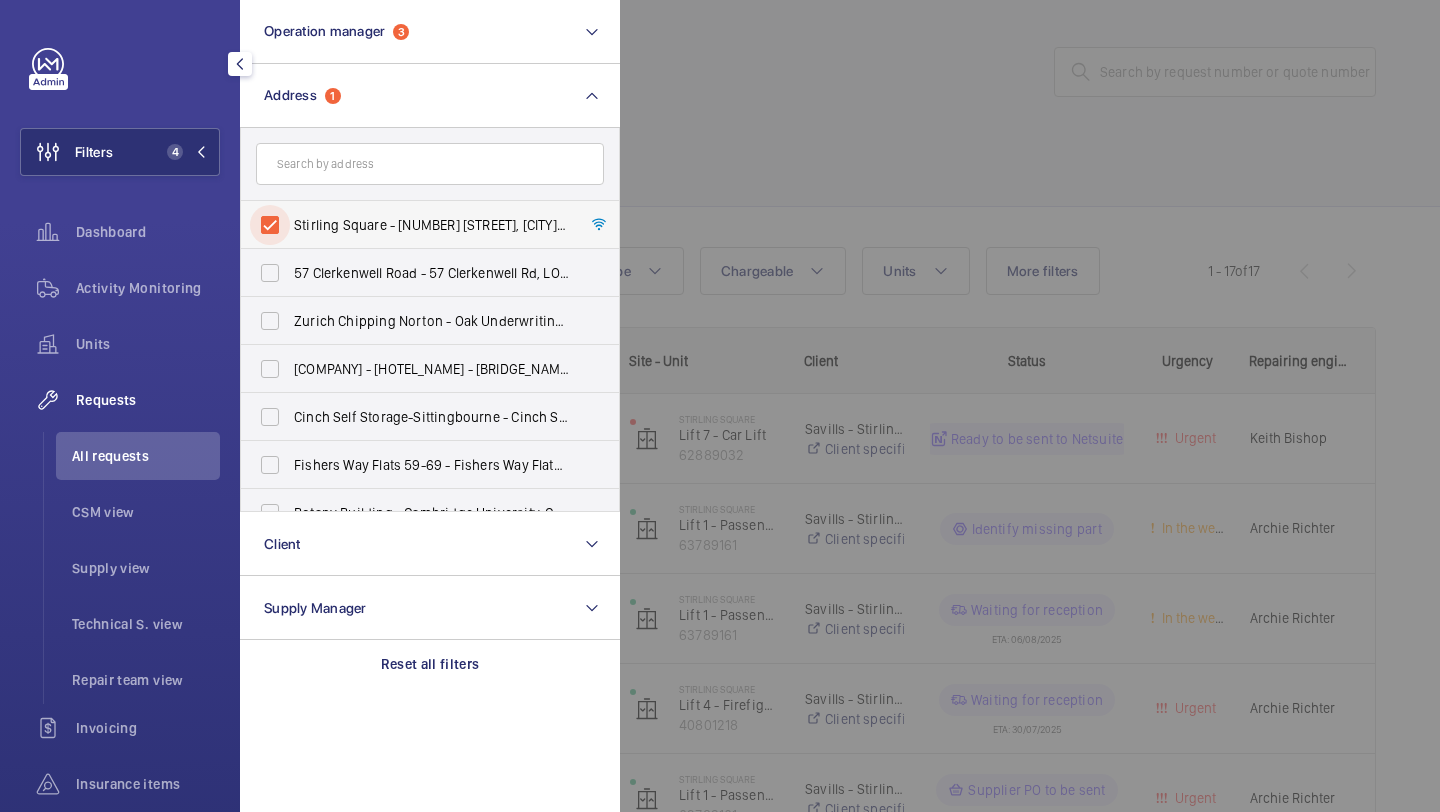 click on "Stirling Square - 6 Carlton Gardens, LONDON SW1Y 5AD" at bounding box center [270, 225] 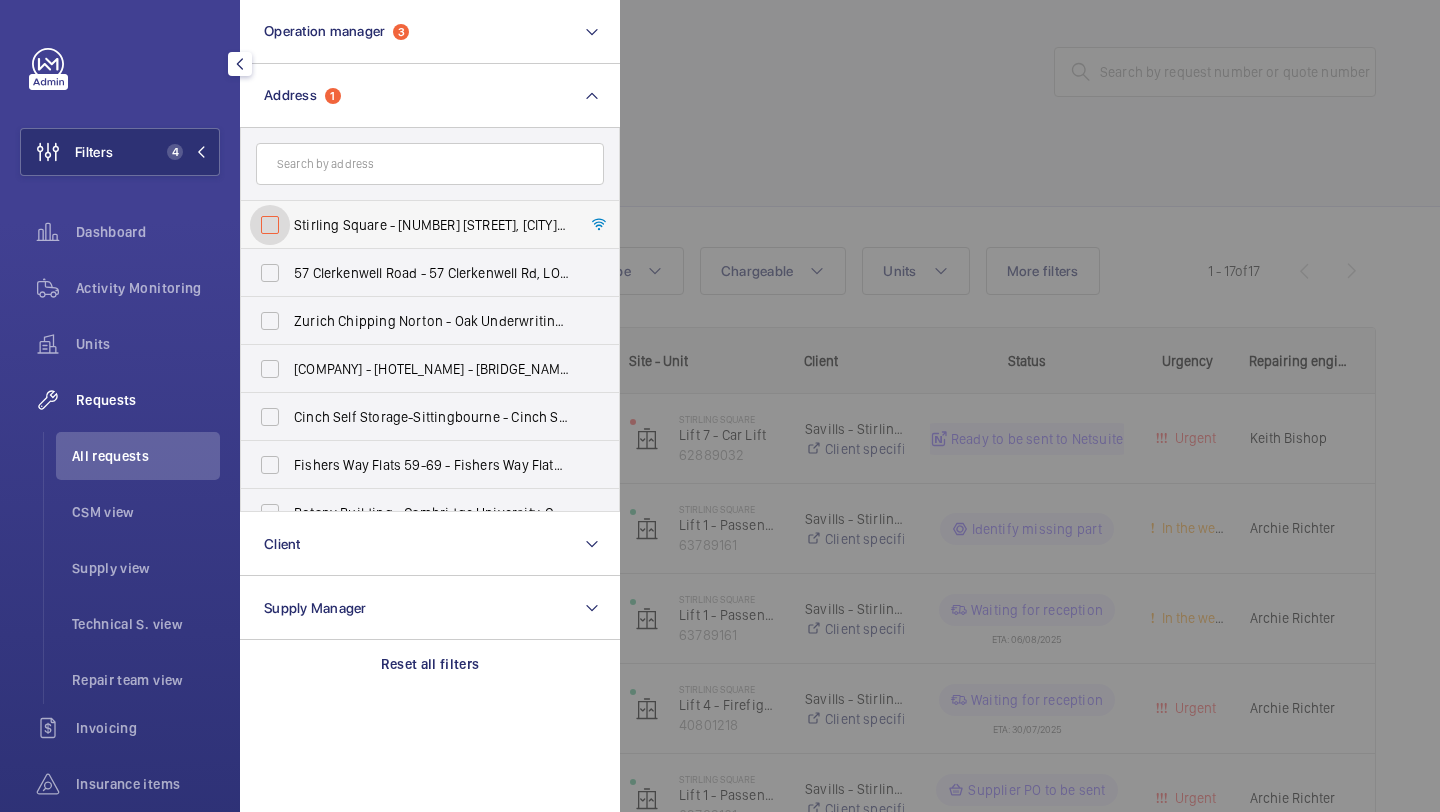 checkbox on "false" 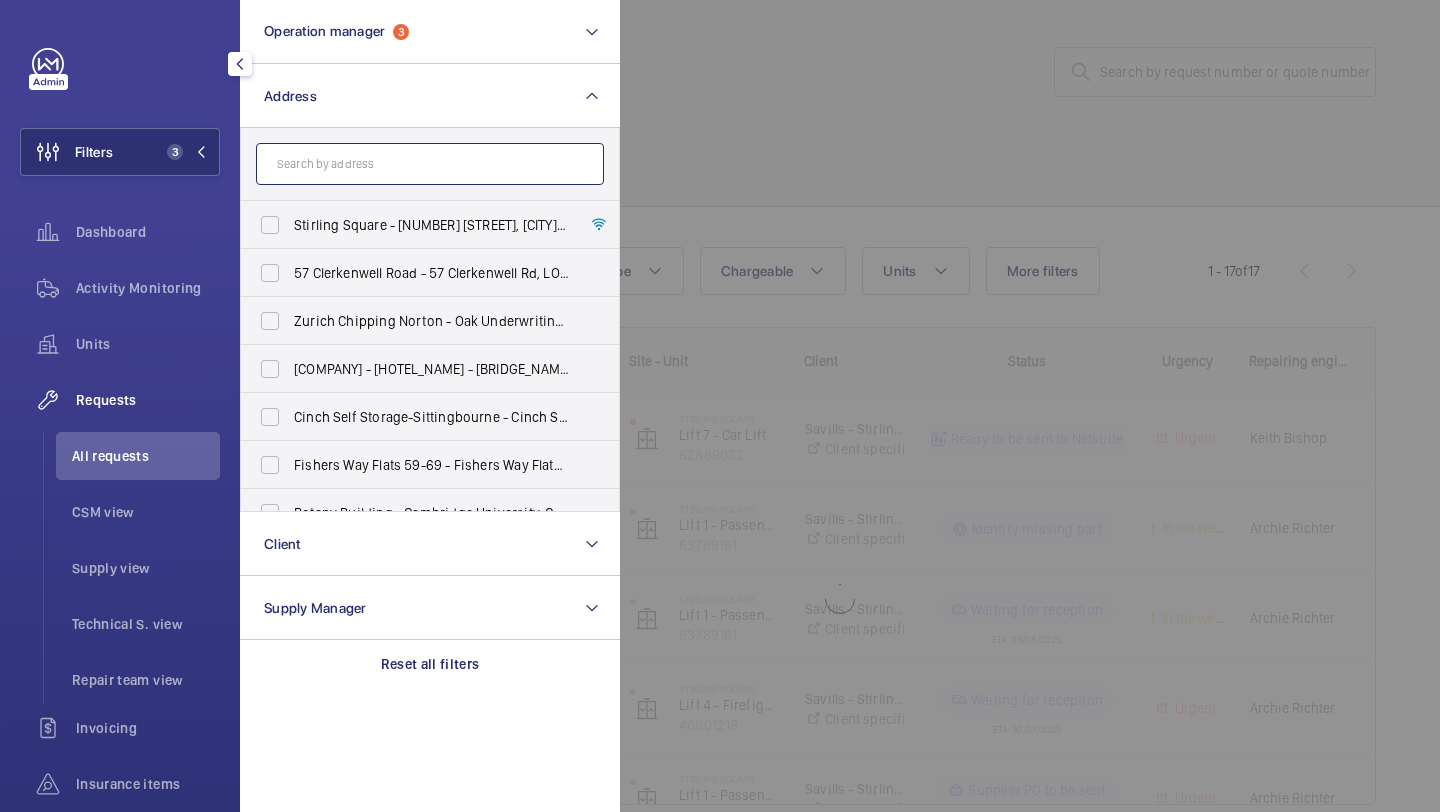 click 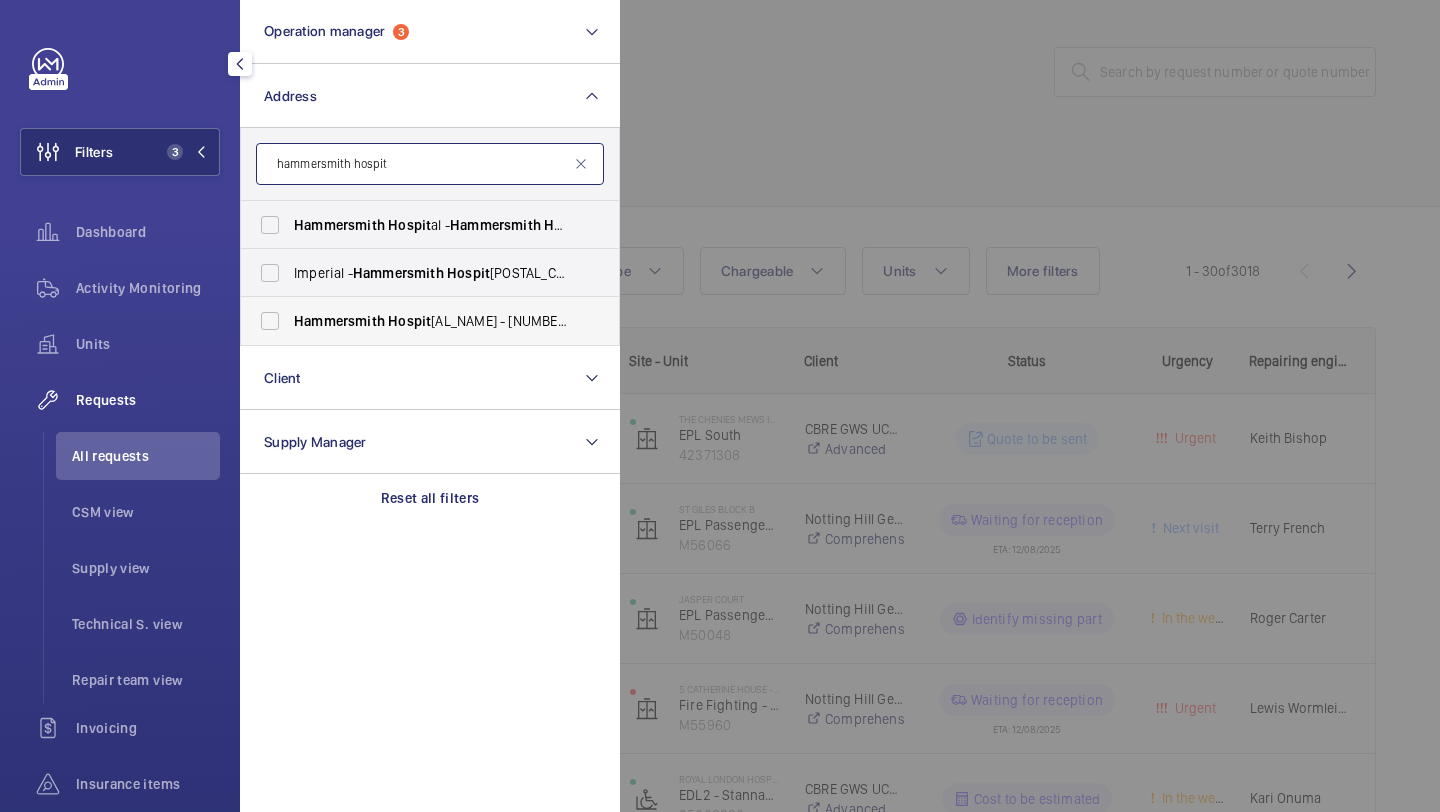 type on "hammersmith hospit" 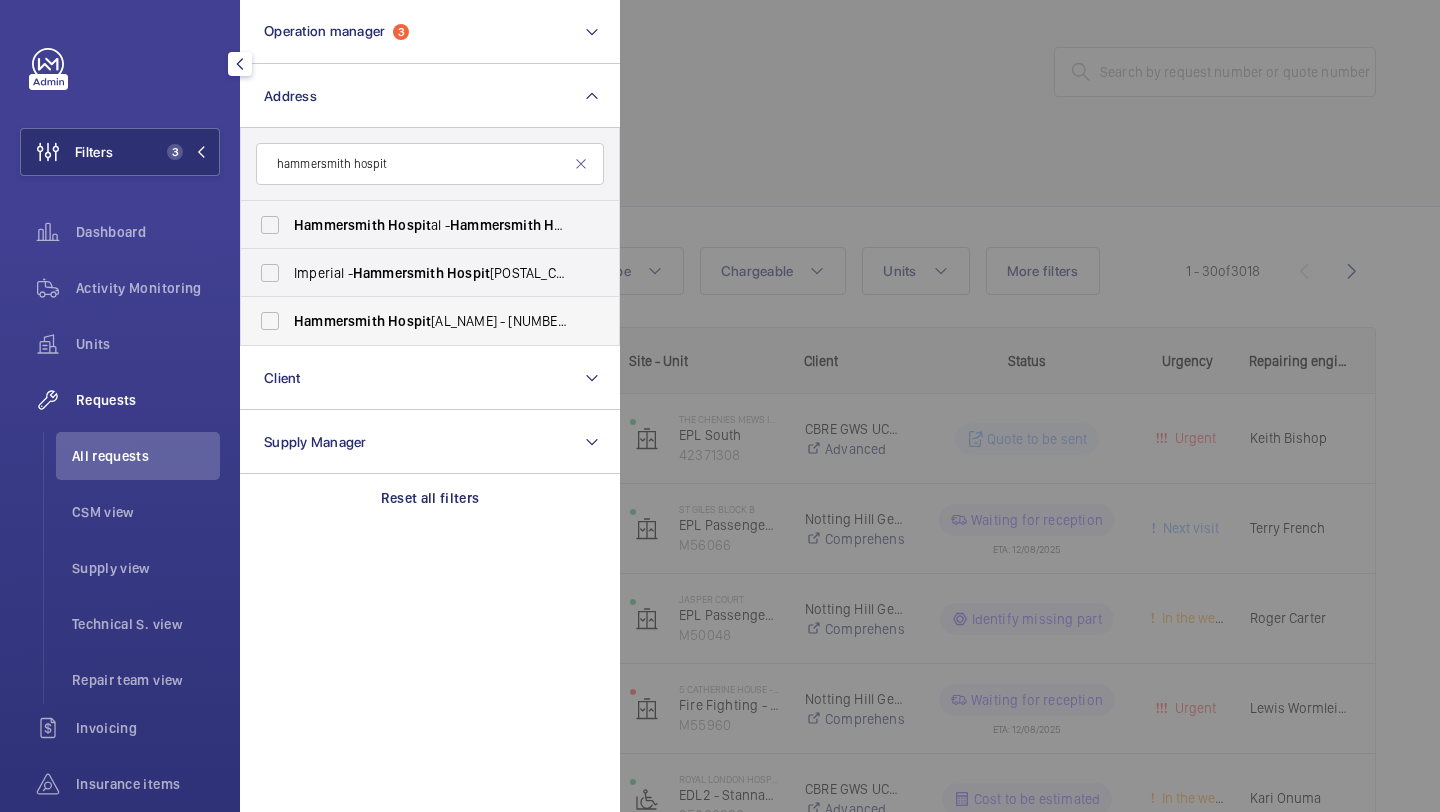 click on "Hammersmith   Hospit al - 72 Du Cane Rd, LONDON W12 0HS" at bounding box center [431, 321] 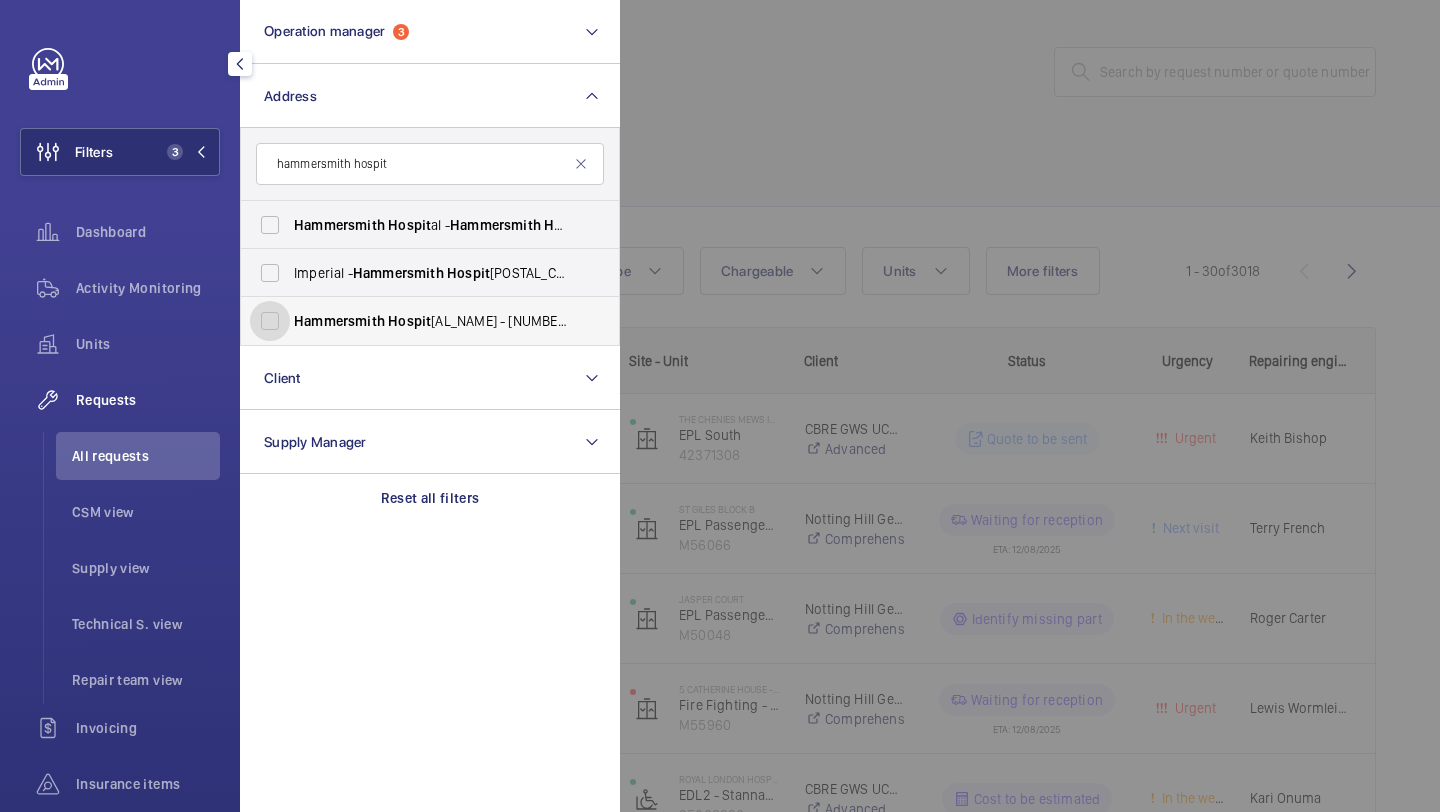 click on "Hammersmith   Hospit al - 72 Du Cane Rd, LONDON W12 0HS" at bounding box center (270, 321) 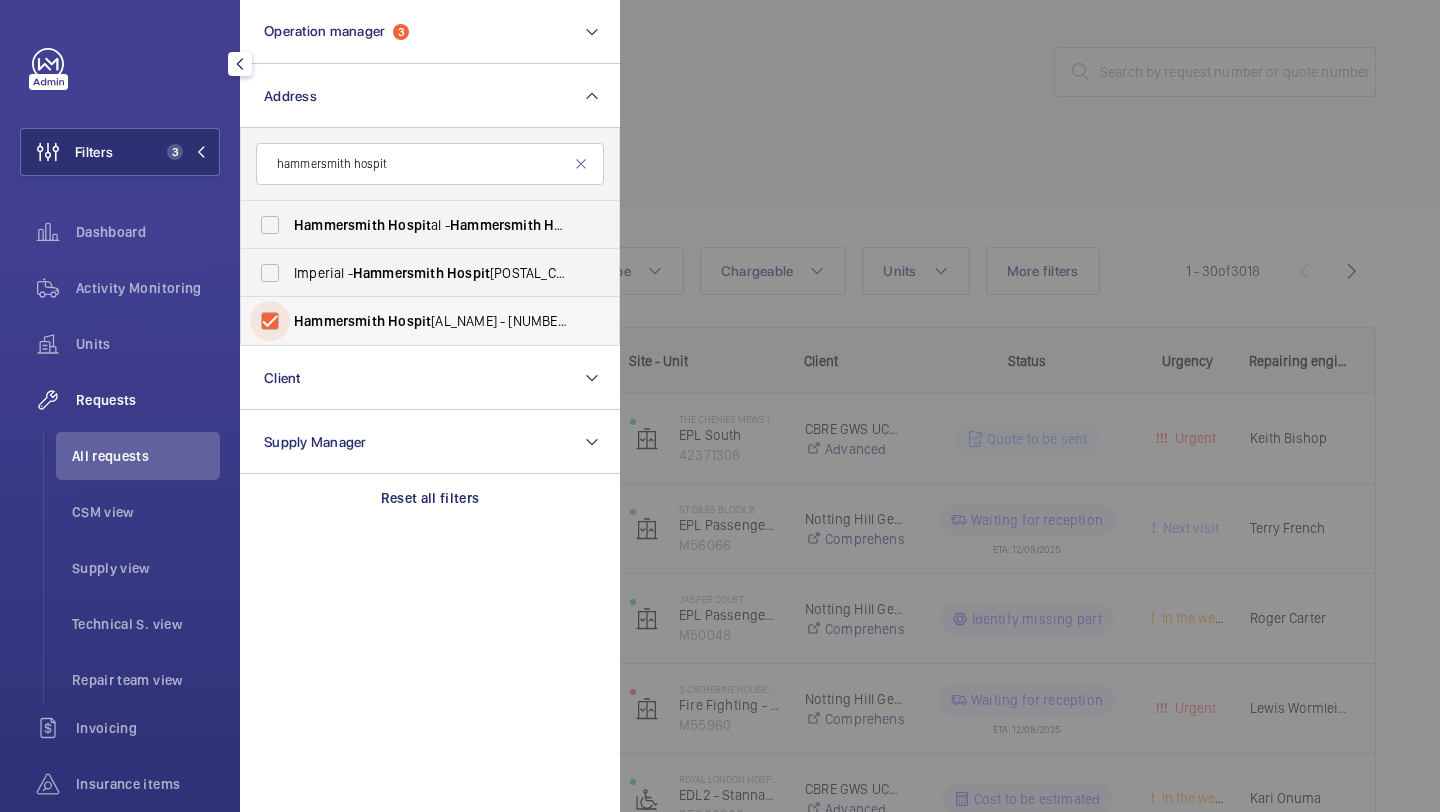 checkbox on "true" 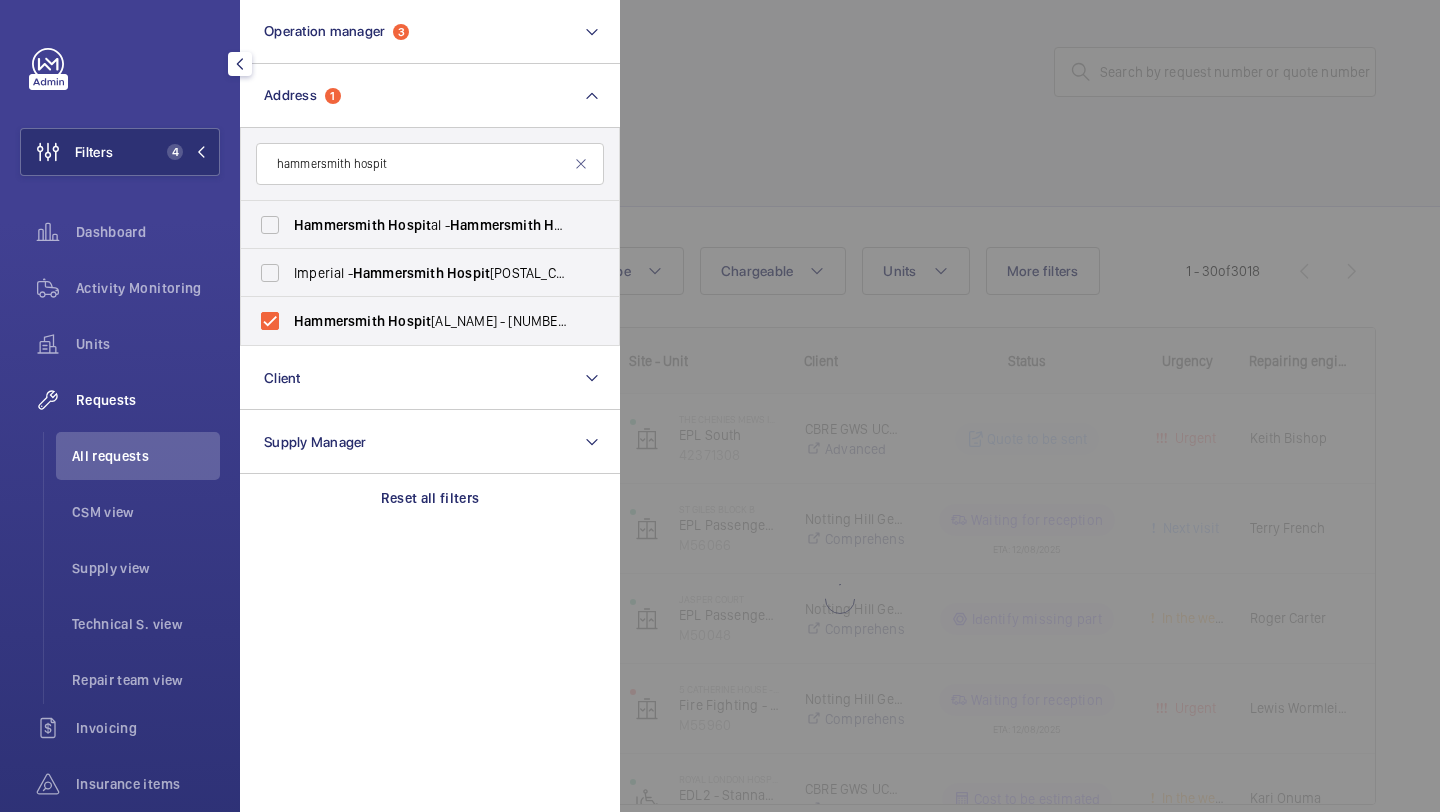 click 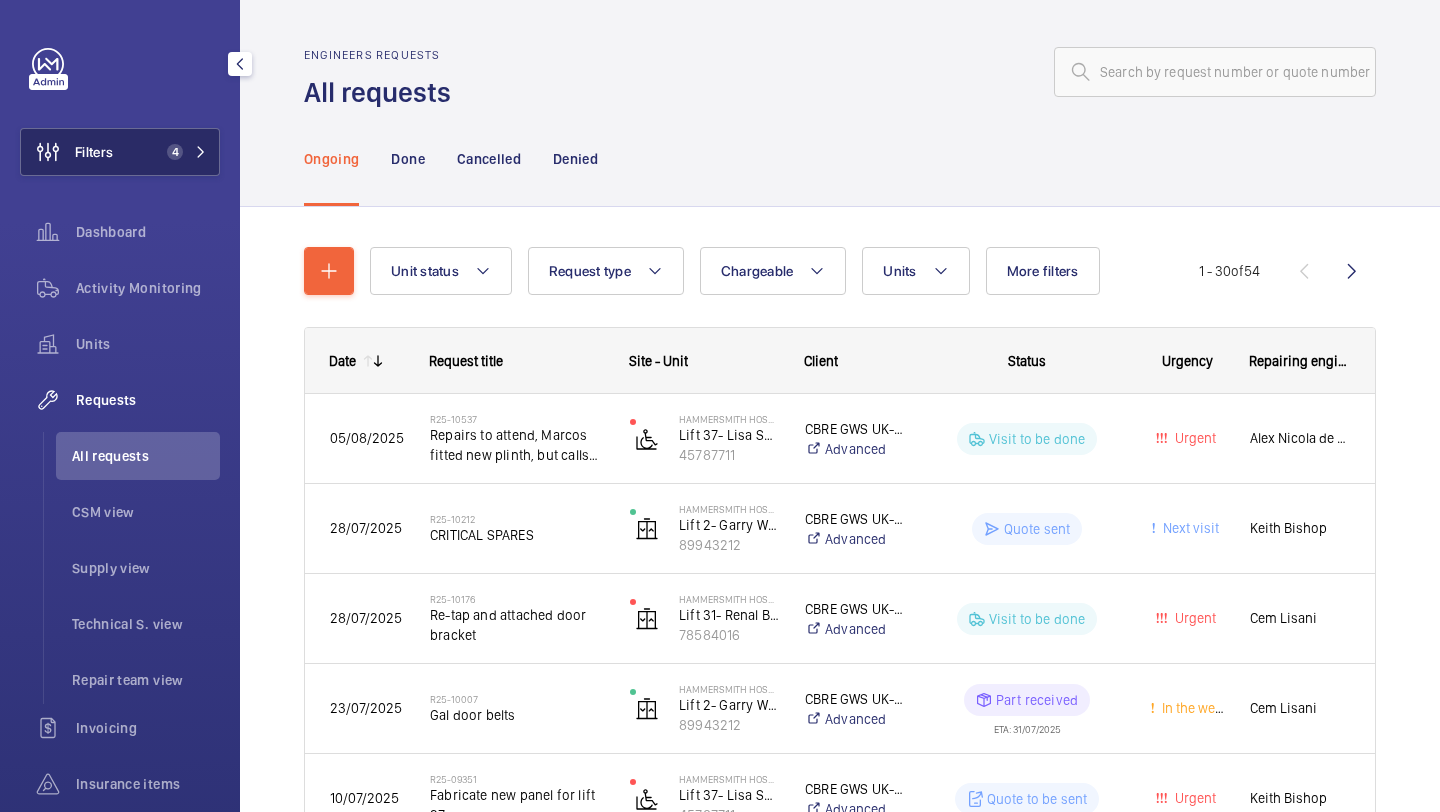 click on "Filters 4" 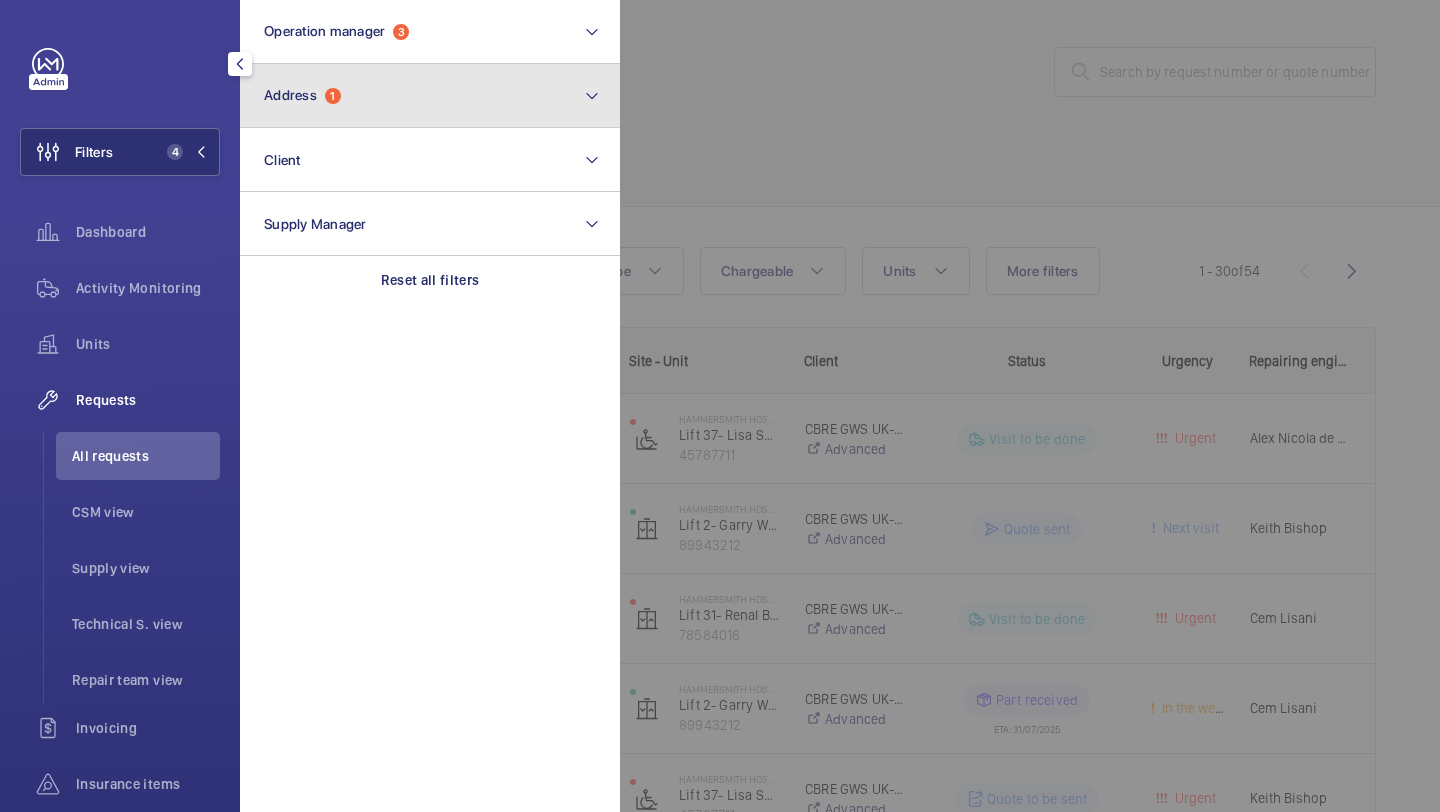 click on "Address  1" 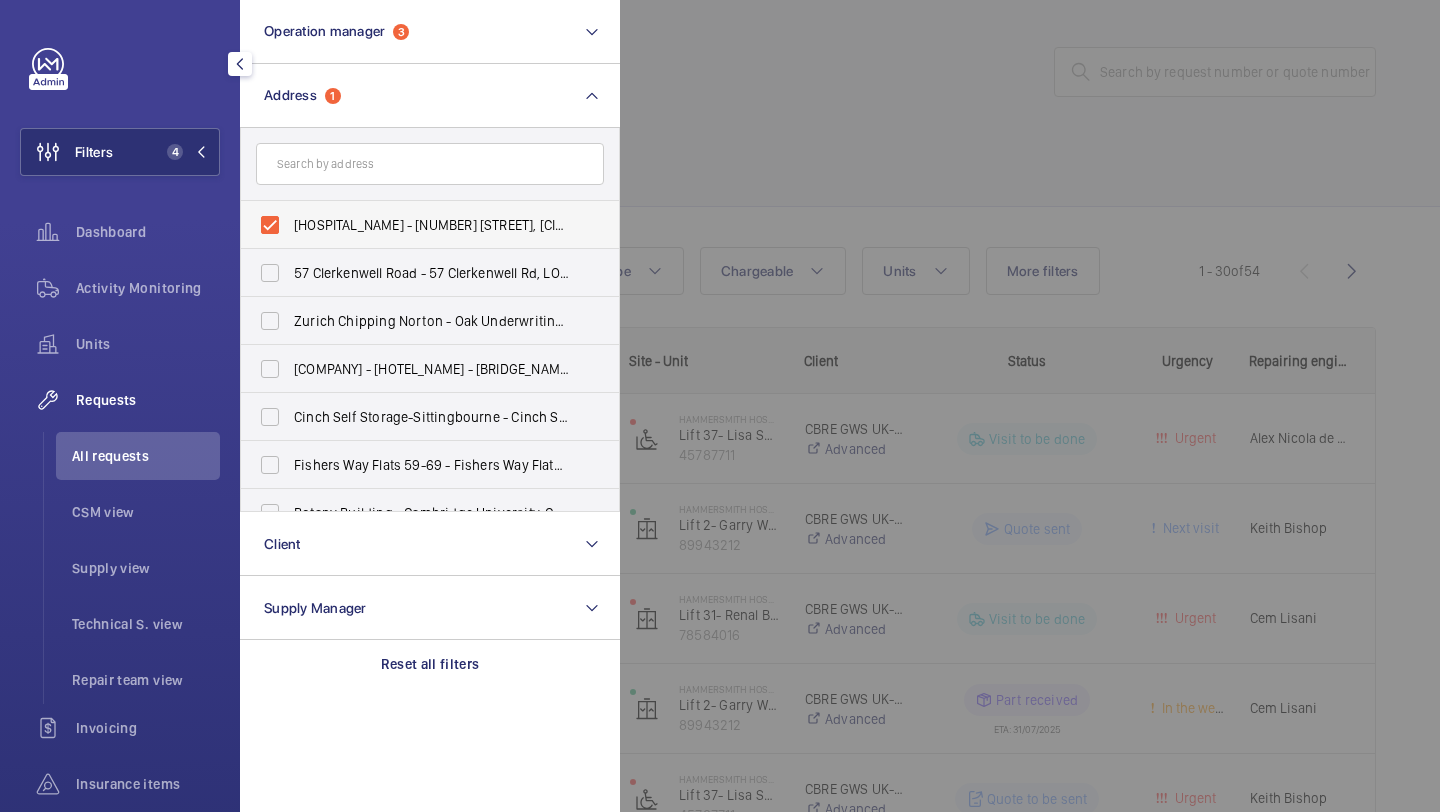 click on "Hammersmith Hospital - 72 Du Cane Rd, LONDON W12 0HS" at bounding box center [431, 225] 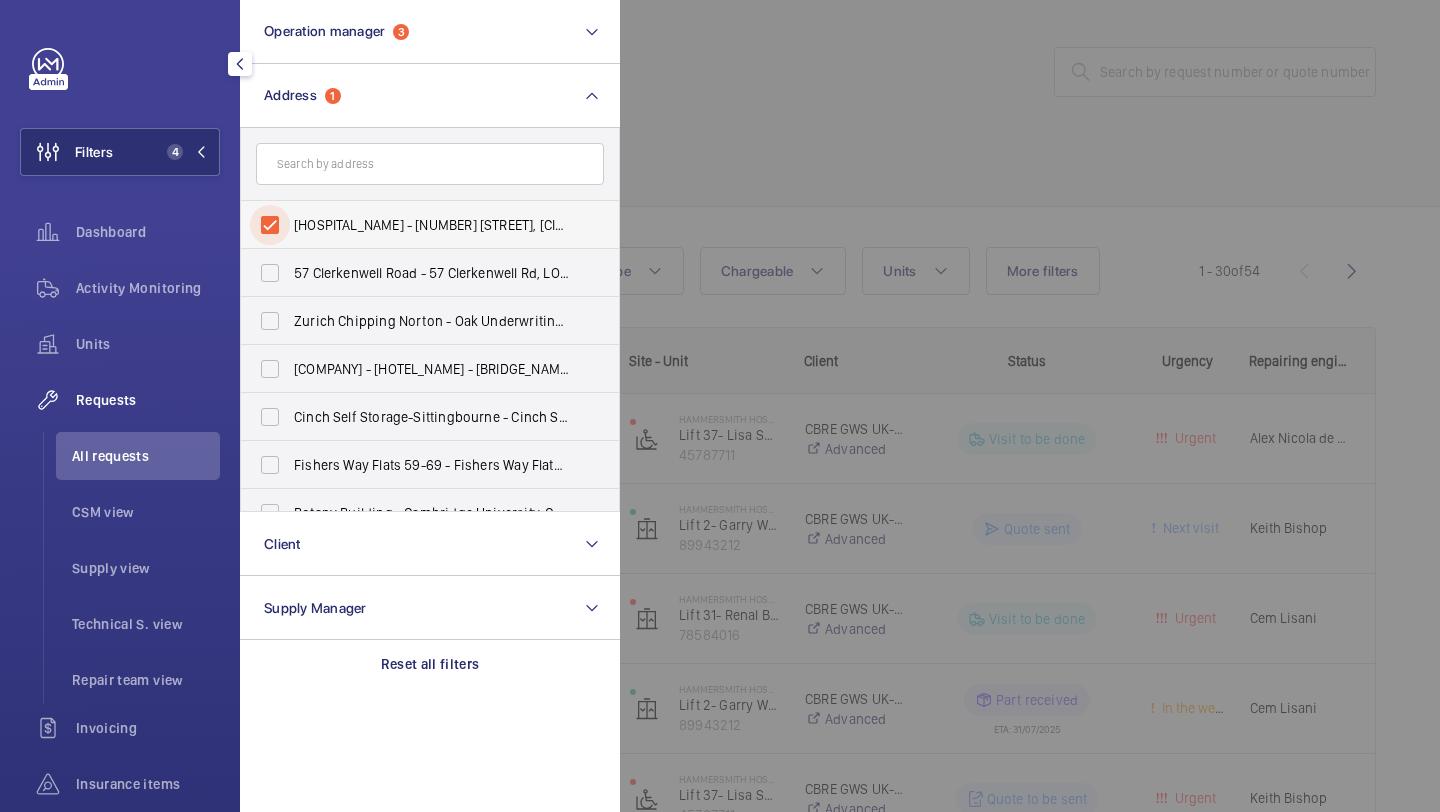 click on "Hammersmith Hospital - 72 Du Cane Rd, LONDON W12 0HS" at bounding box center [270, 225] 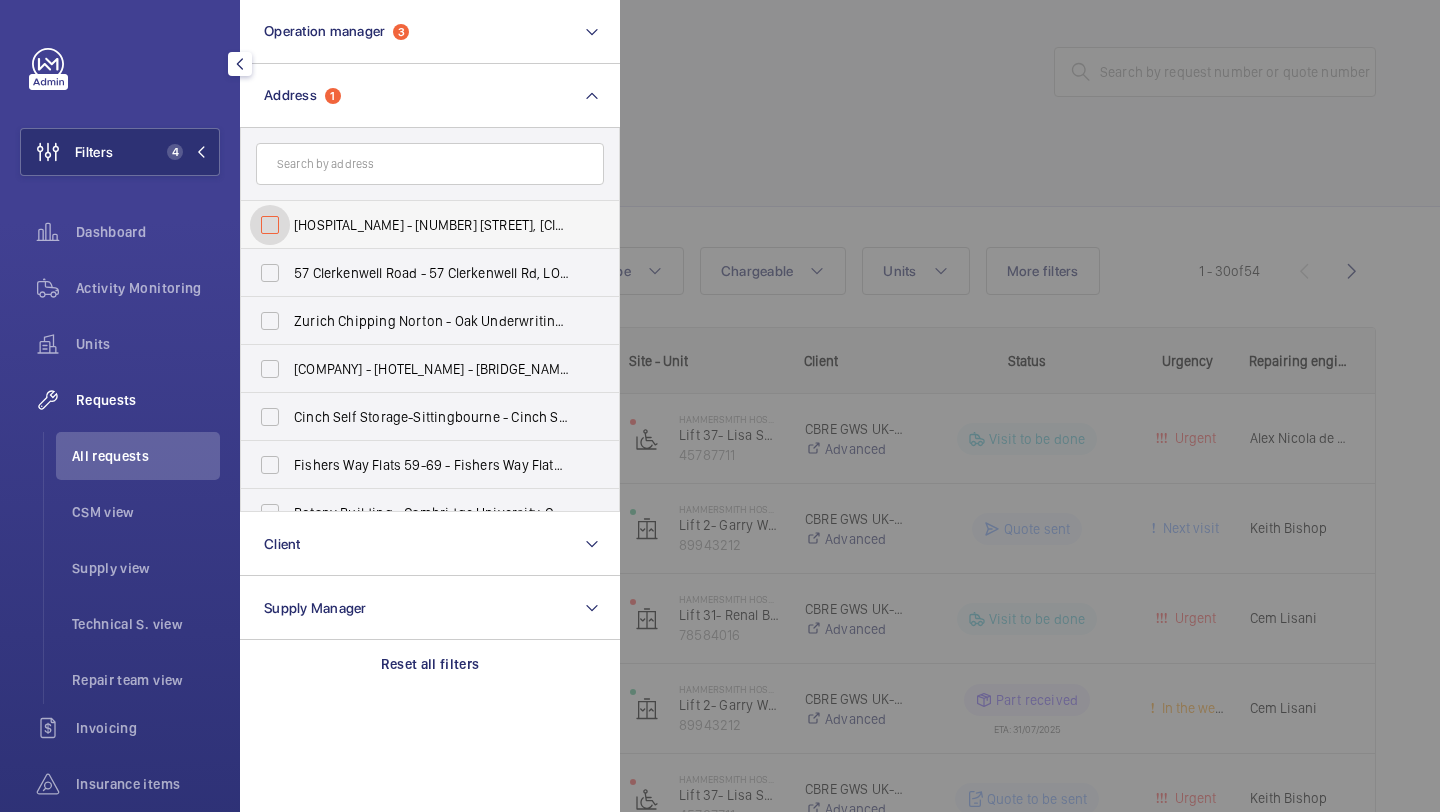 checkbox on "false" 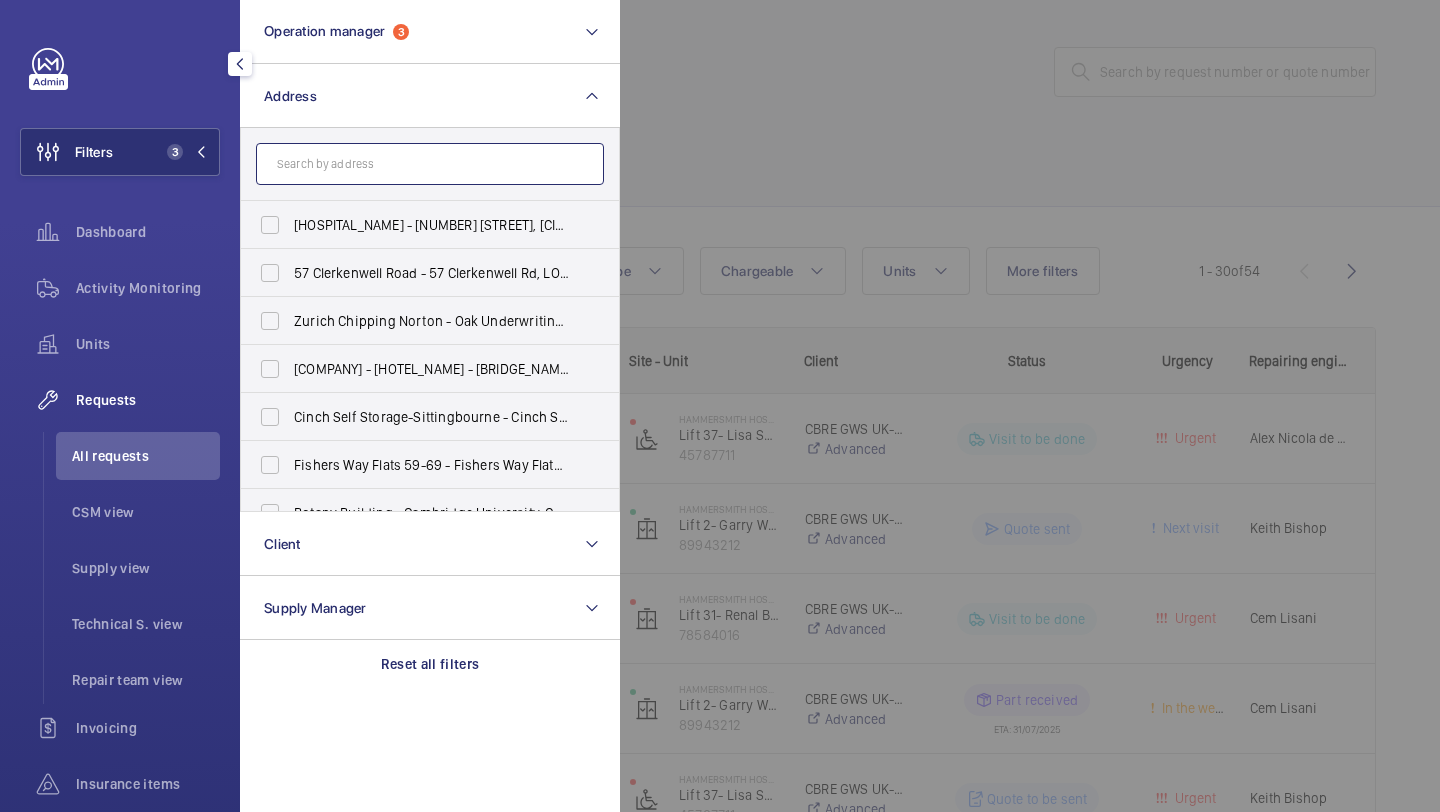 click 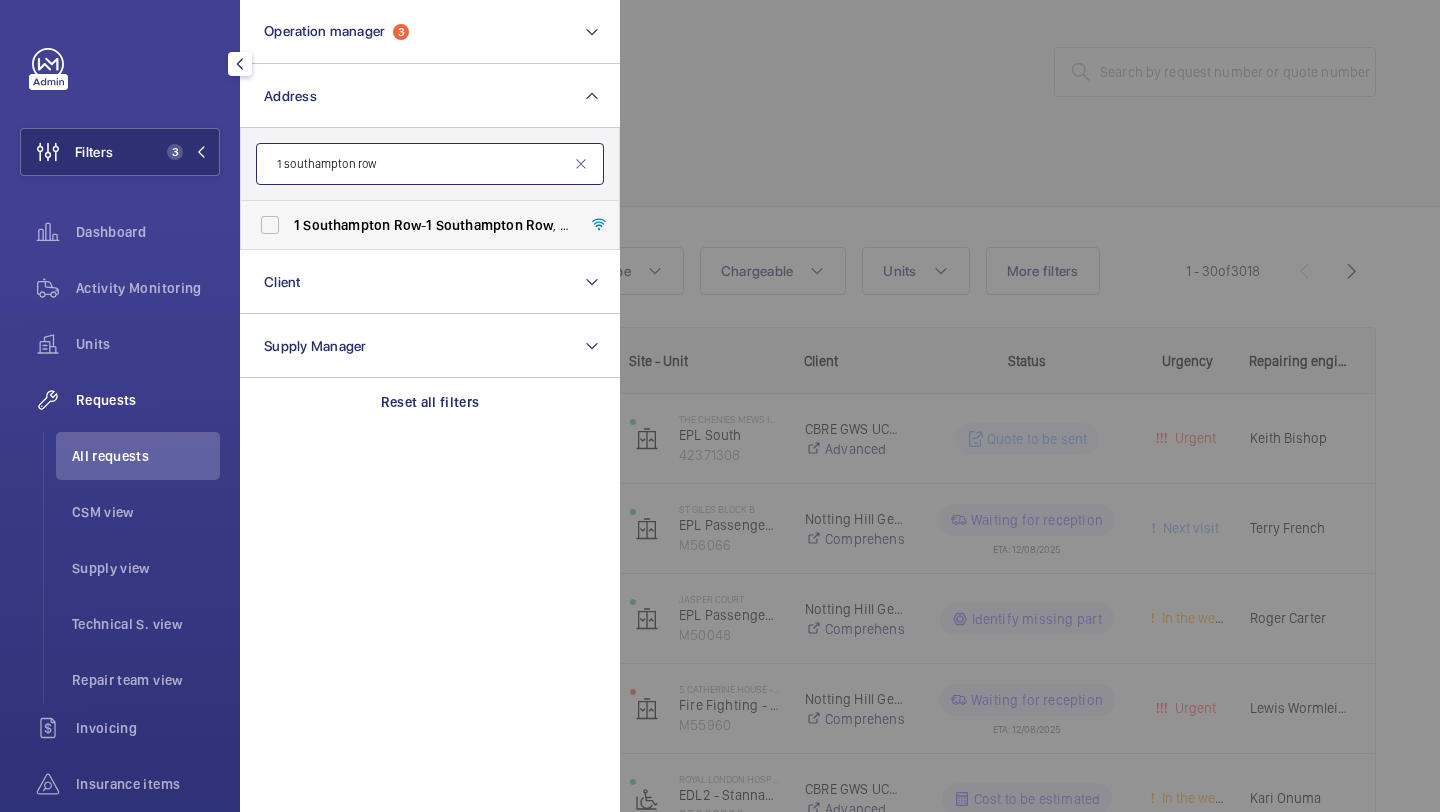 type on "1 southampton row" 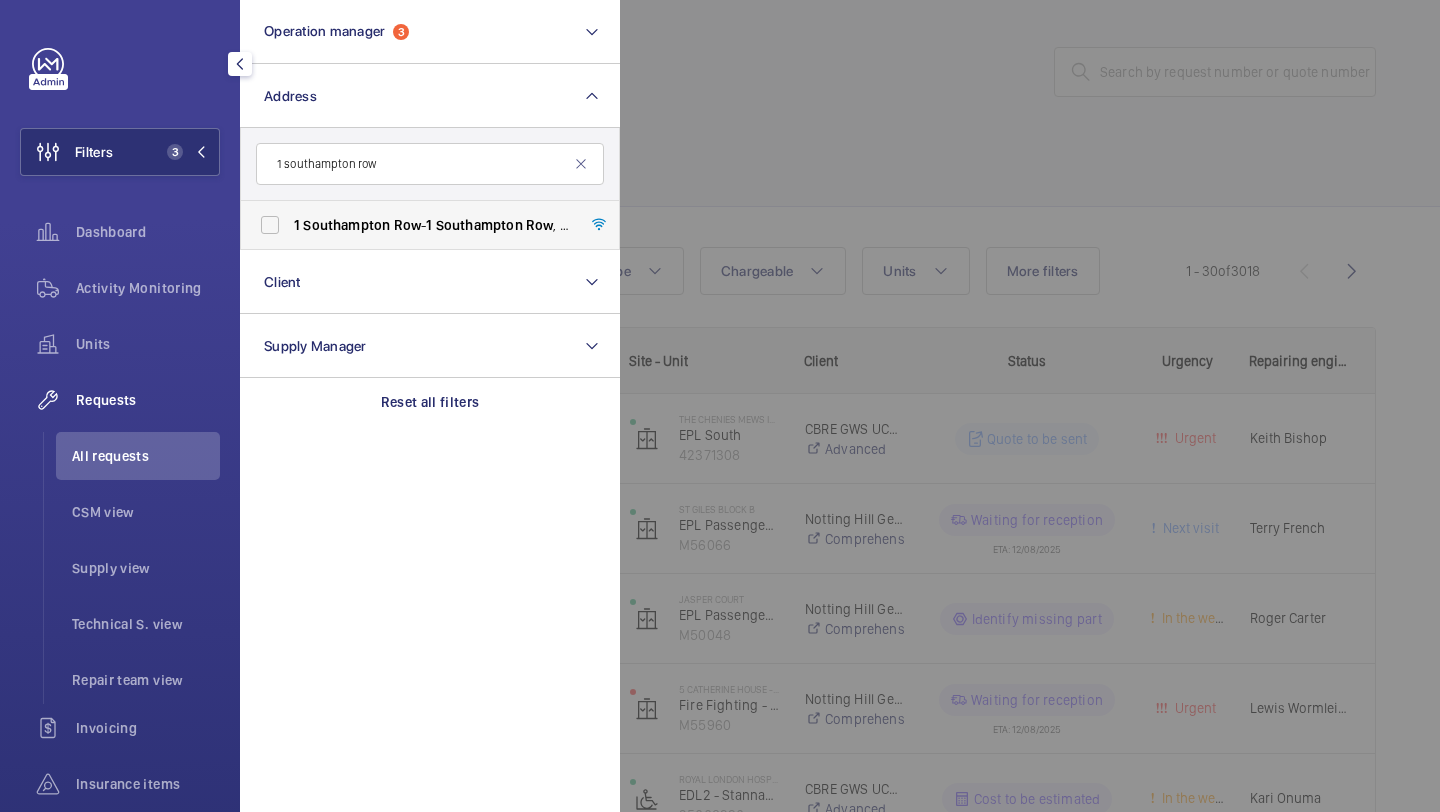 click on "Southampton" at bounding box center (346, 225) 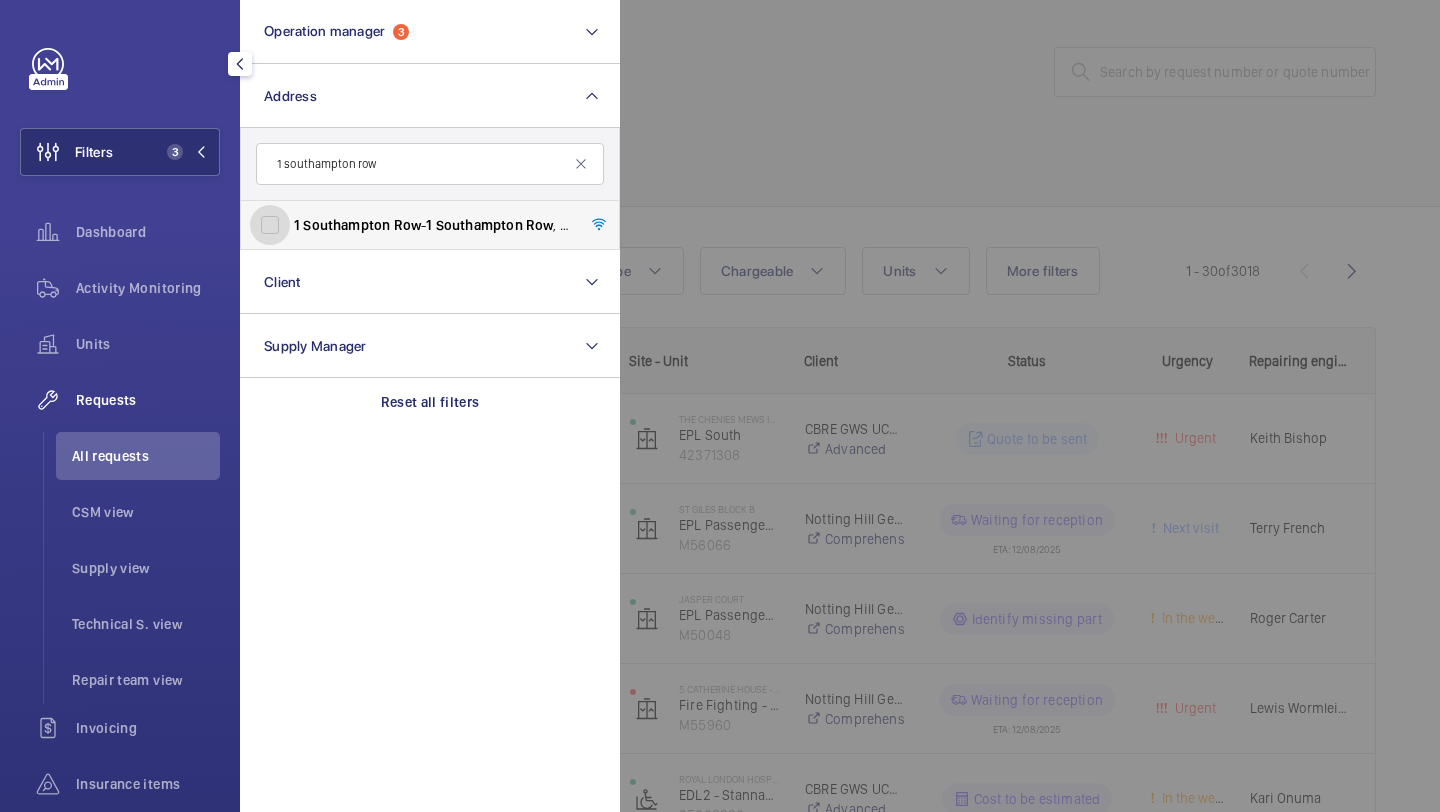 click on "1   Southampton   Row  -  1   Southampton   Row , LONDON WC 1 B 5HA" at bounding box center (270, 225) 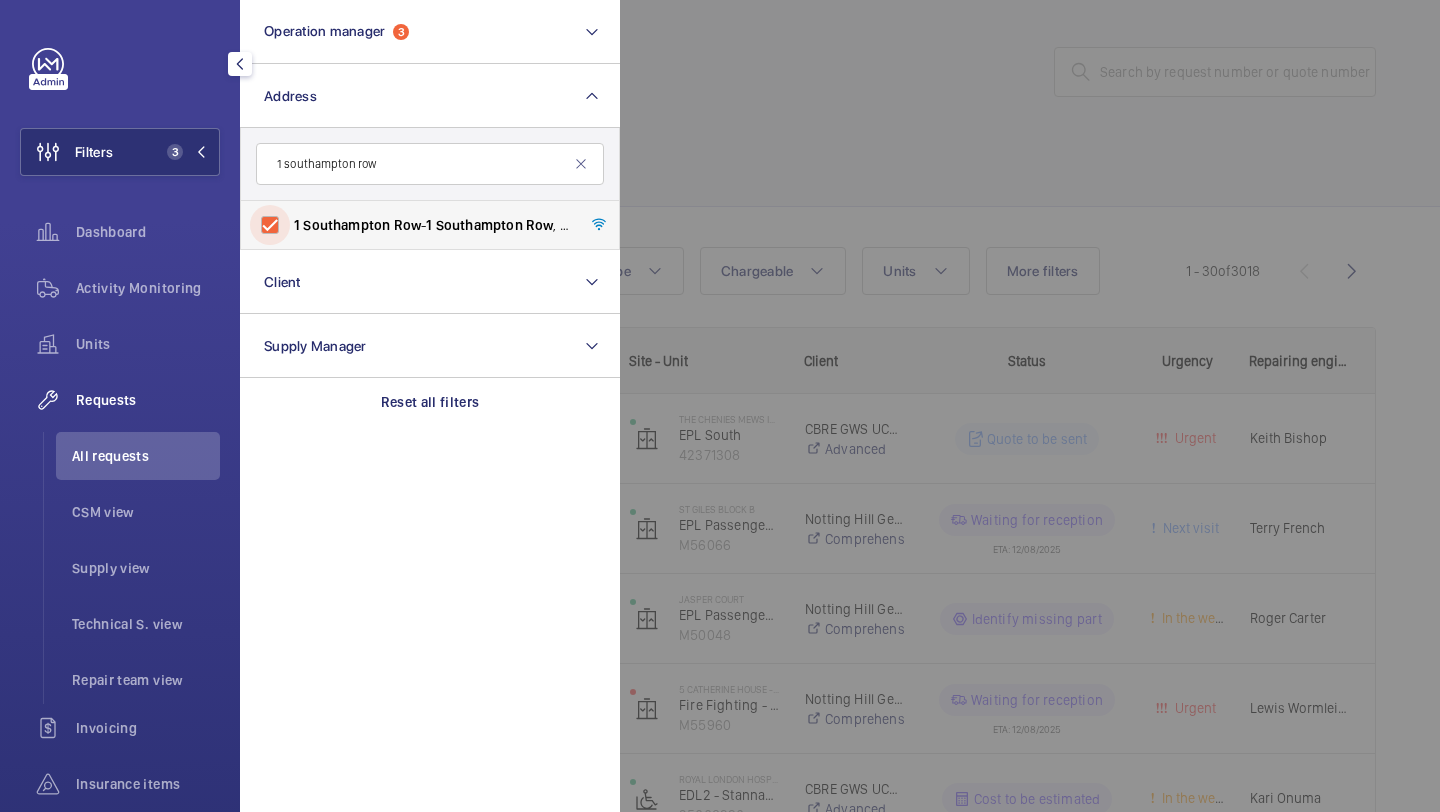 checkbox on "true" 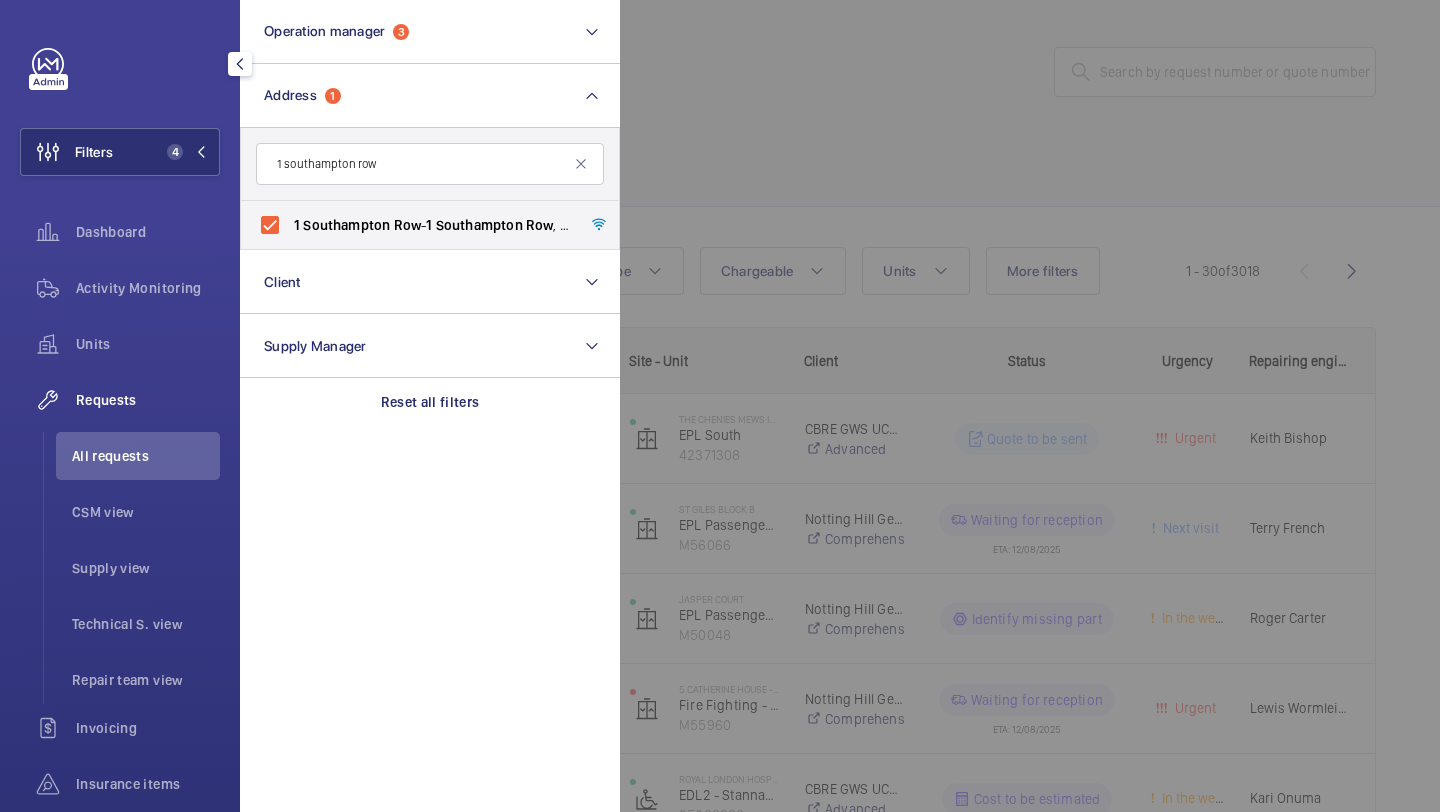 click 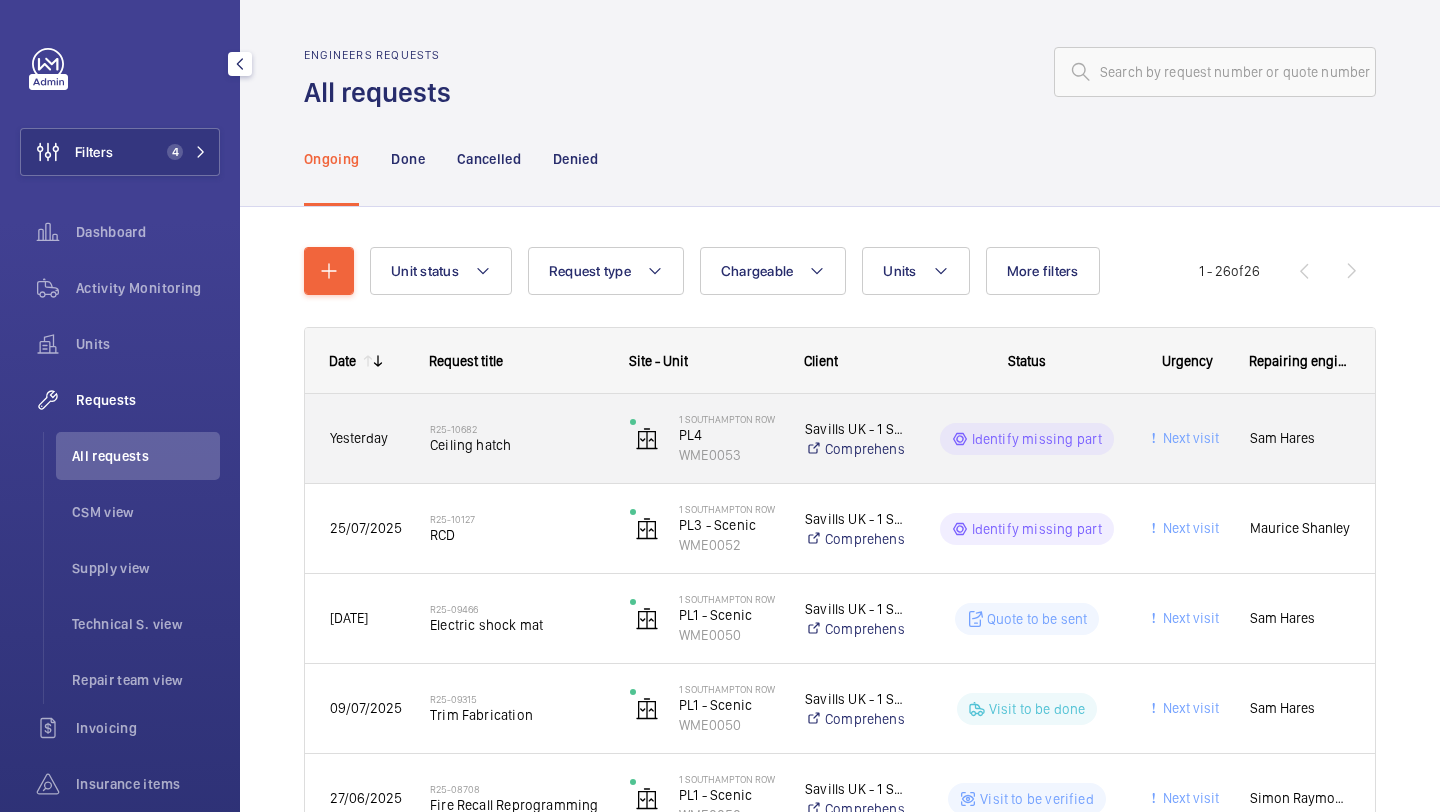 click on "R25-10682" 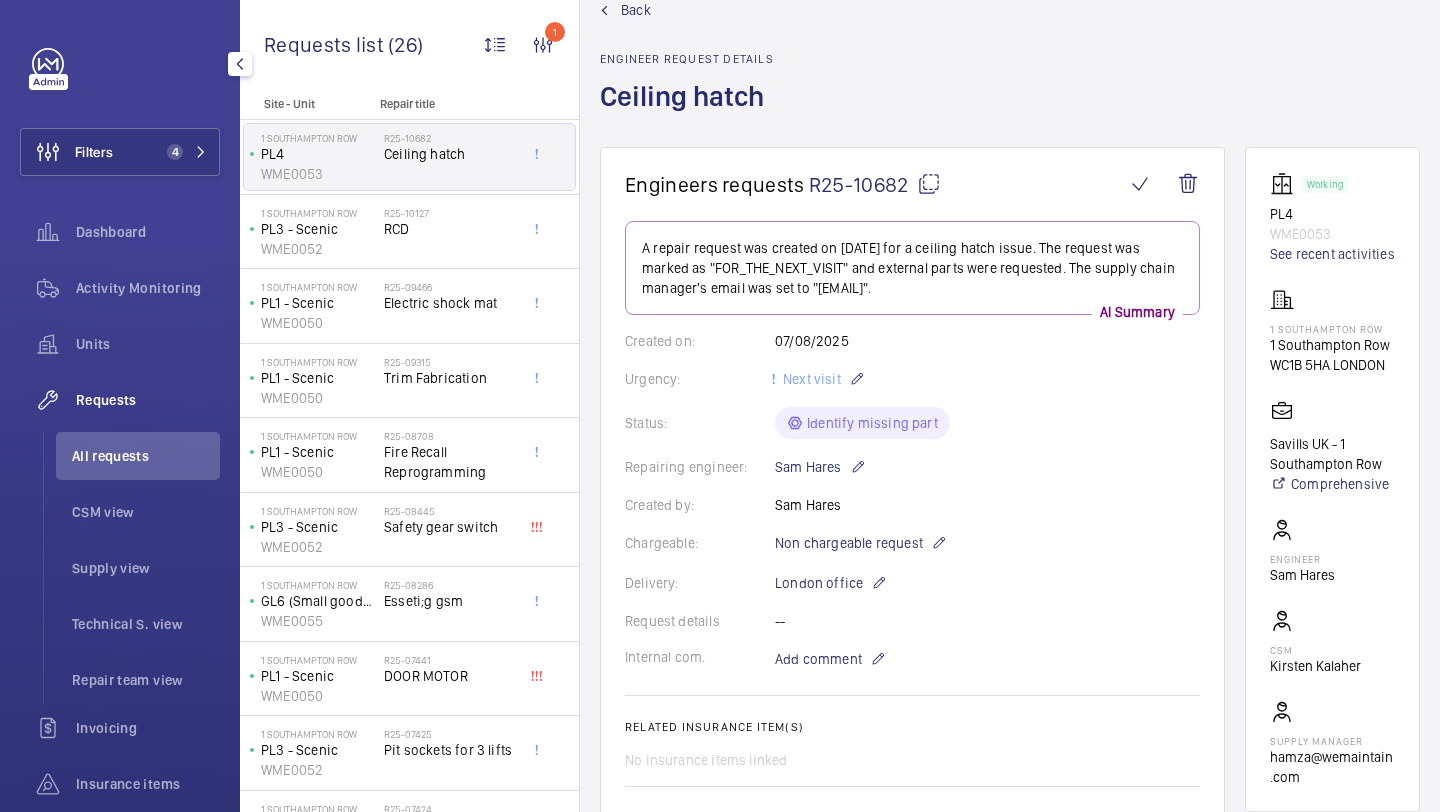 scroll, scrollTop: 3, scrollLeft: 0, axis: vertical 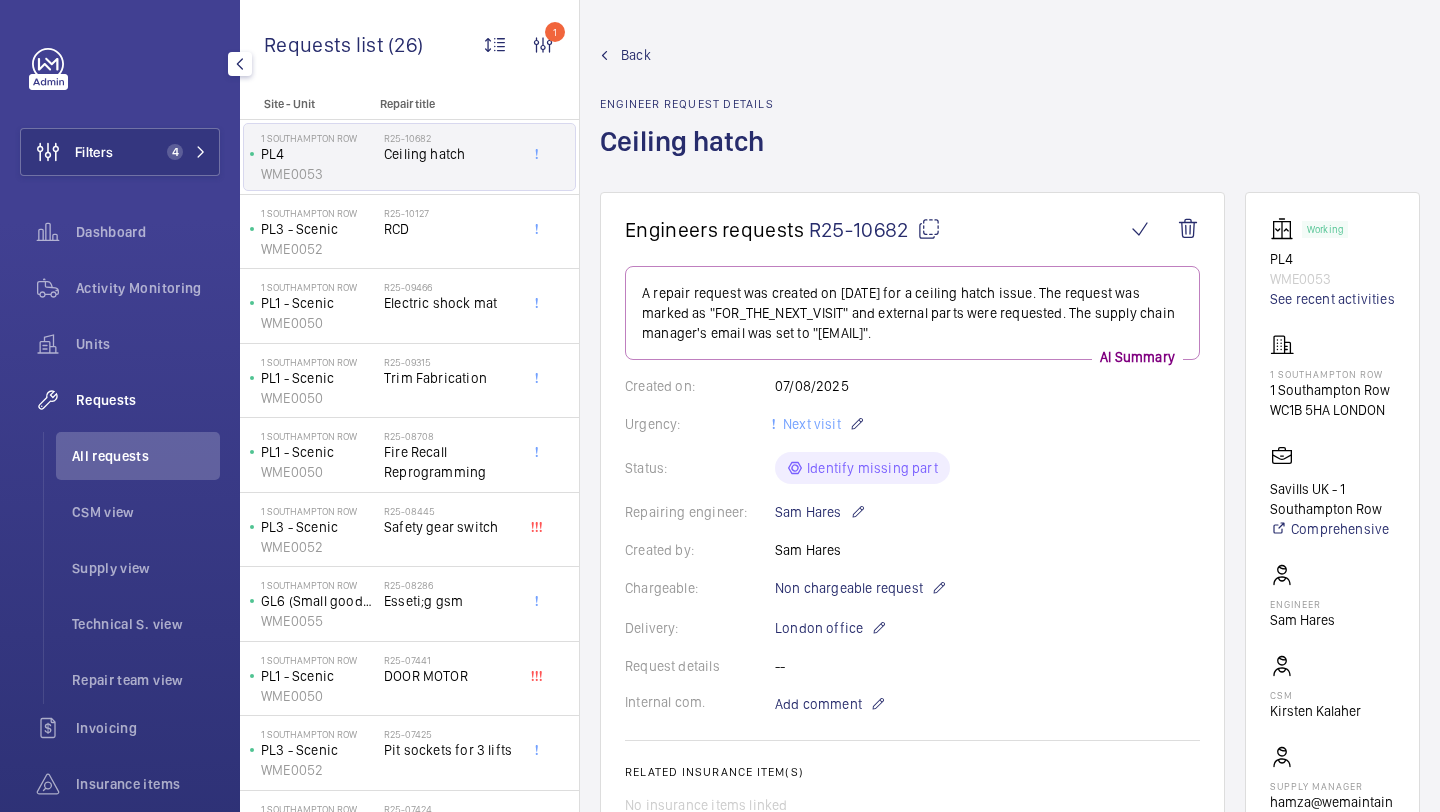 drag, startPoint x: 1391, startPoint y: 415, endPoint x: 1273, endPoint y: 385, distance: 121.75385 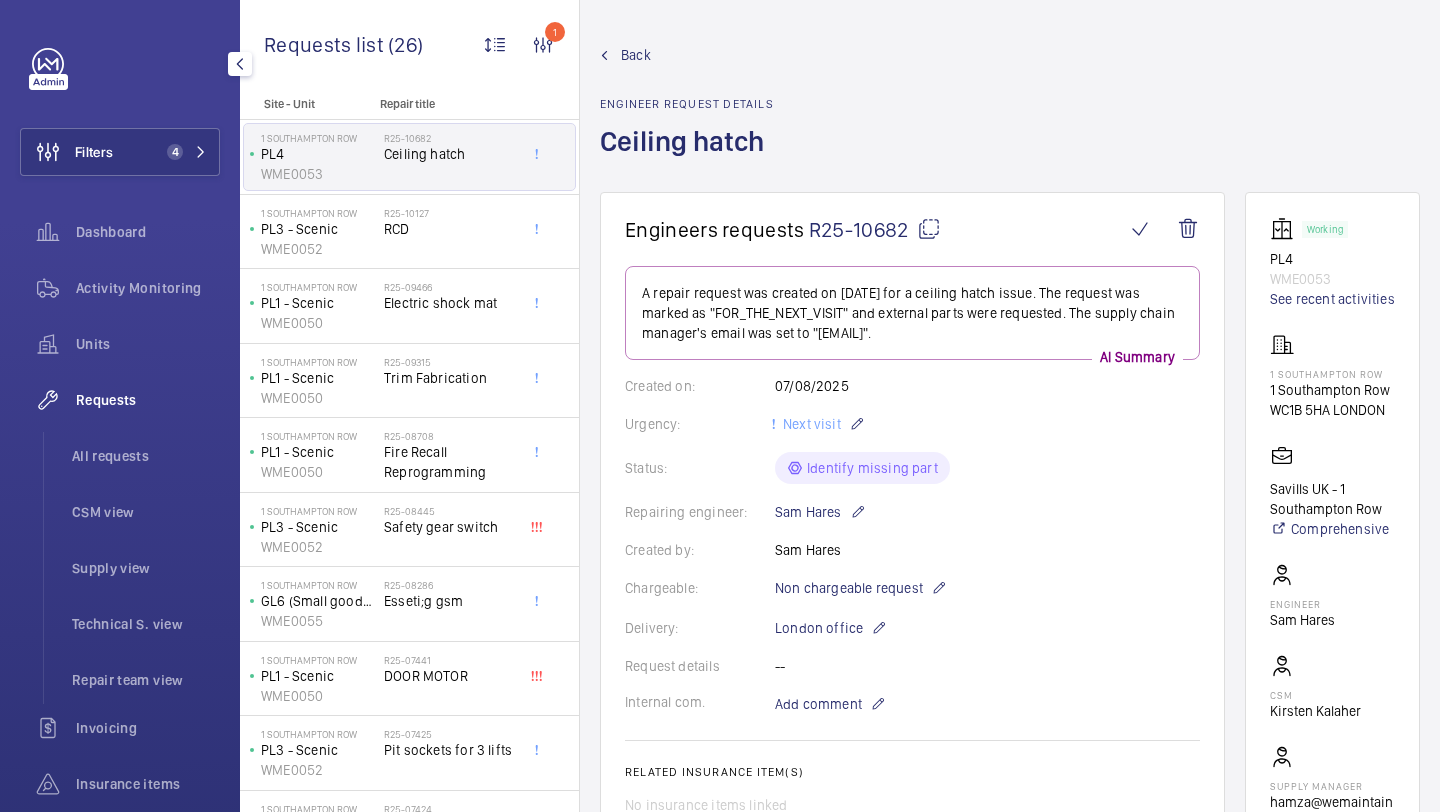 click on "Filters 4  Dashboard   Activity Monitoring   Units   Requests   All requests   CSM view   Supply view   Technical S. view   Repair team view   Invoicing   Insurance items   Reports   Contacts   IoT  Beta" 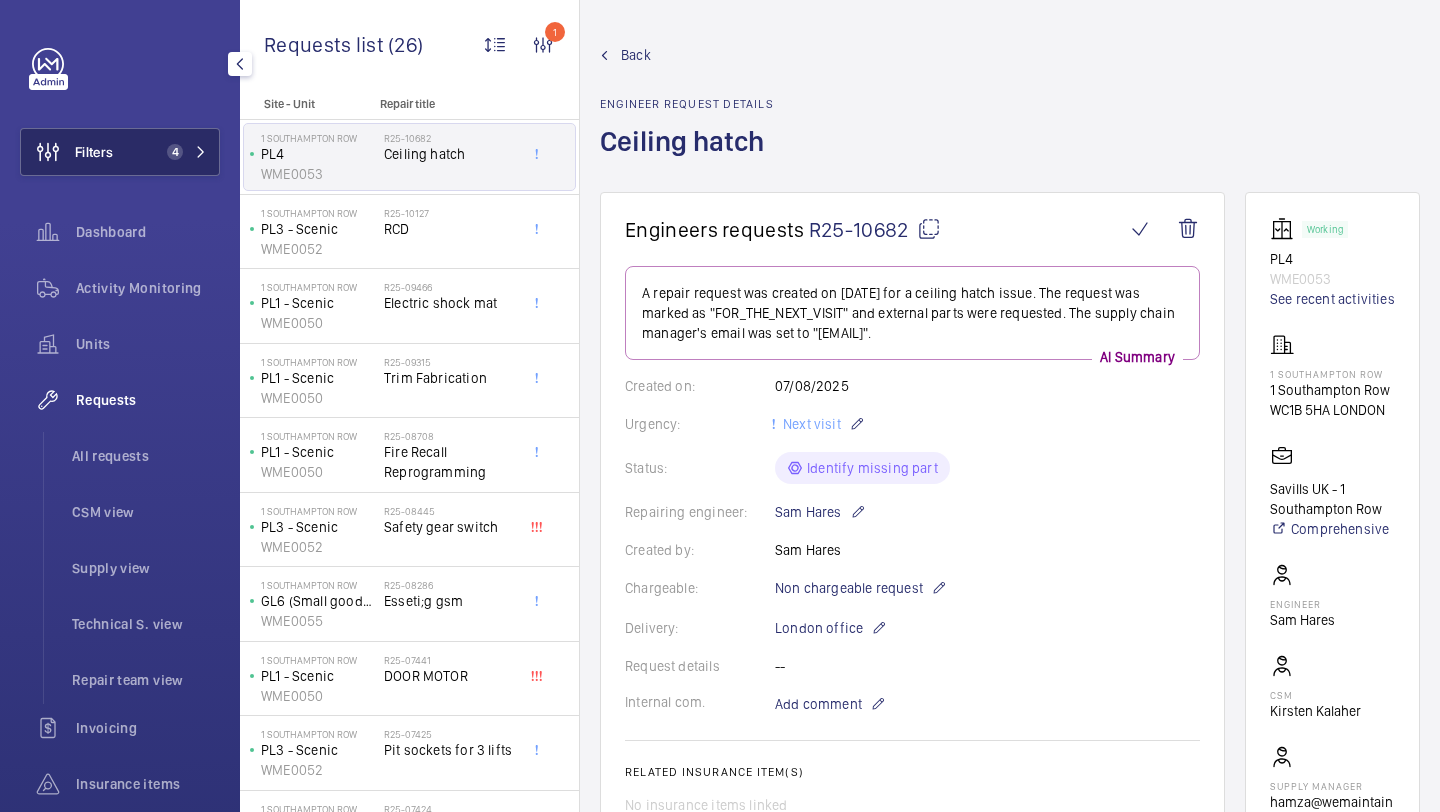 click on "Filters 4" 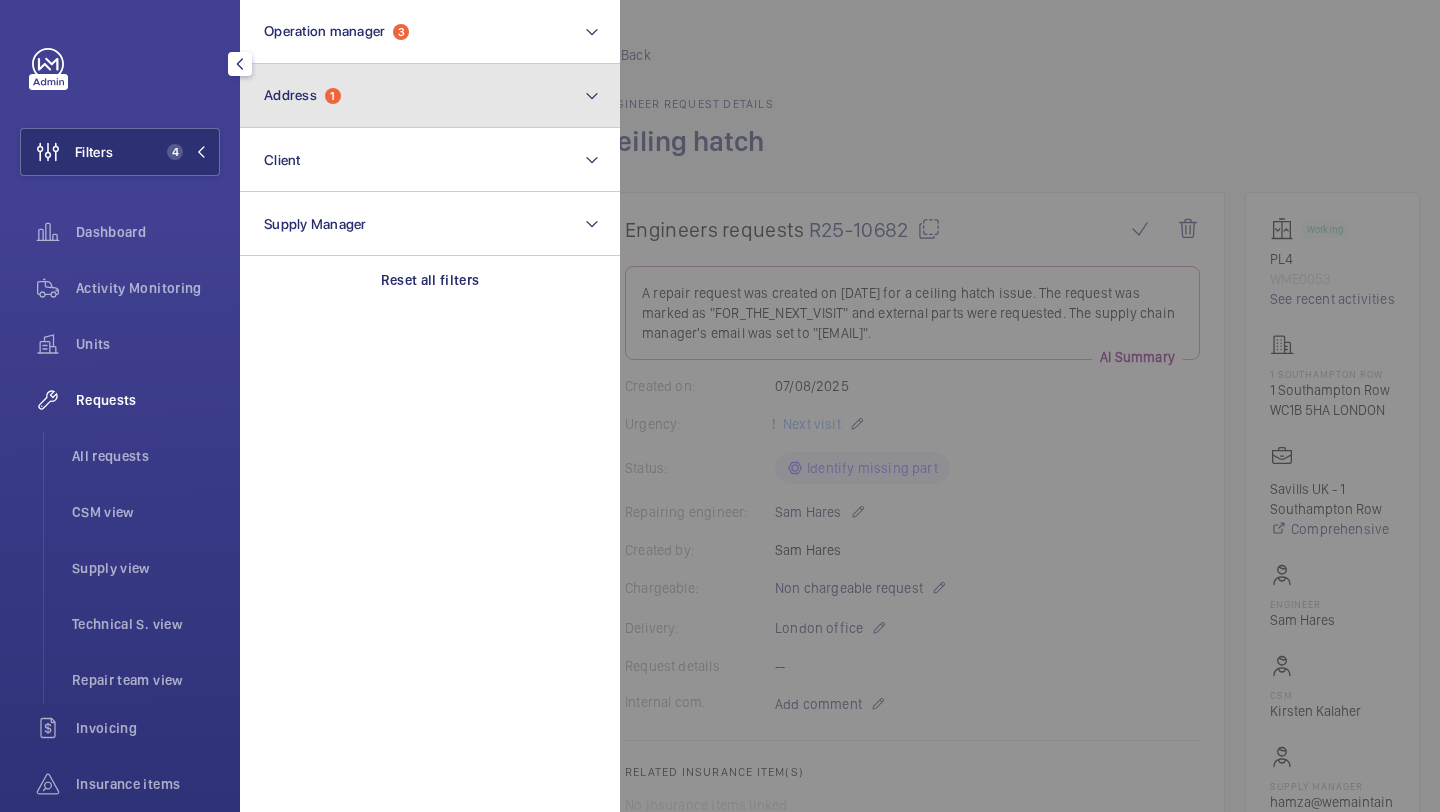 click on "Address" 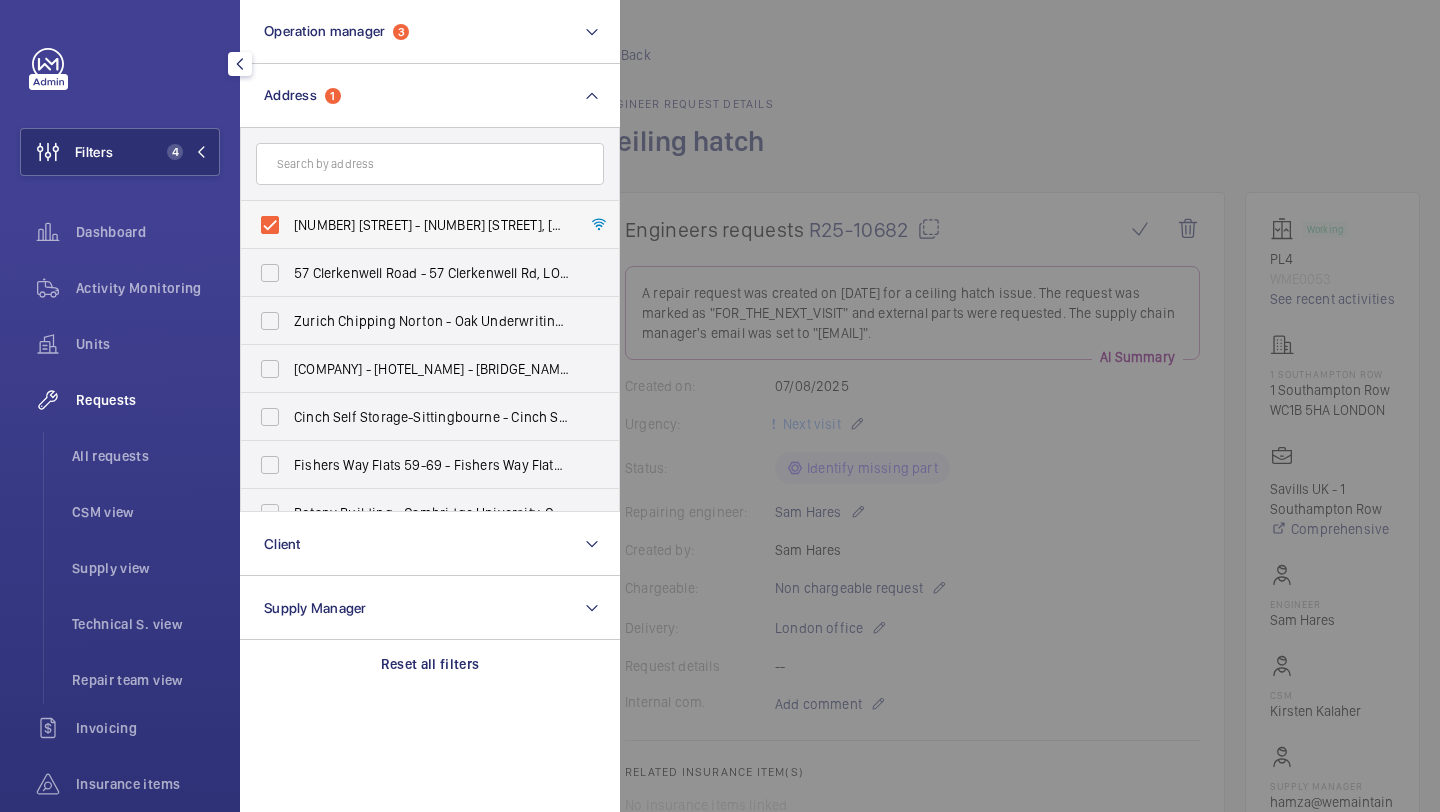 click on "1 Southampton Row - 1 Southampton Row, LONDON WC1B 5HA" at bounding box center (431, 225) 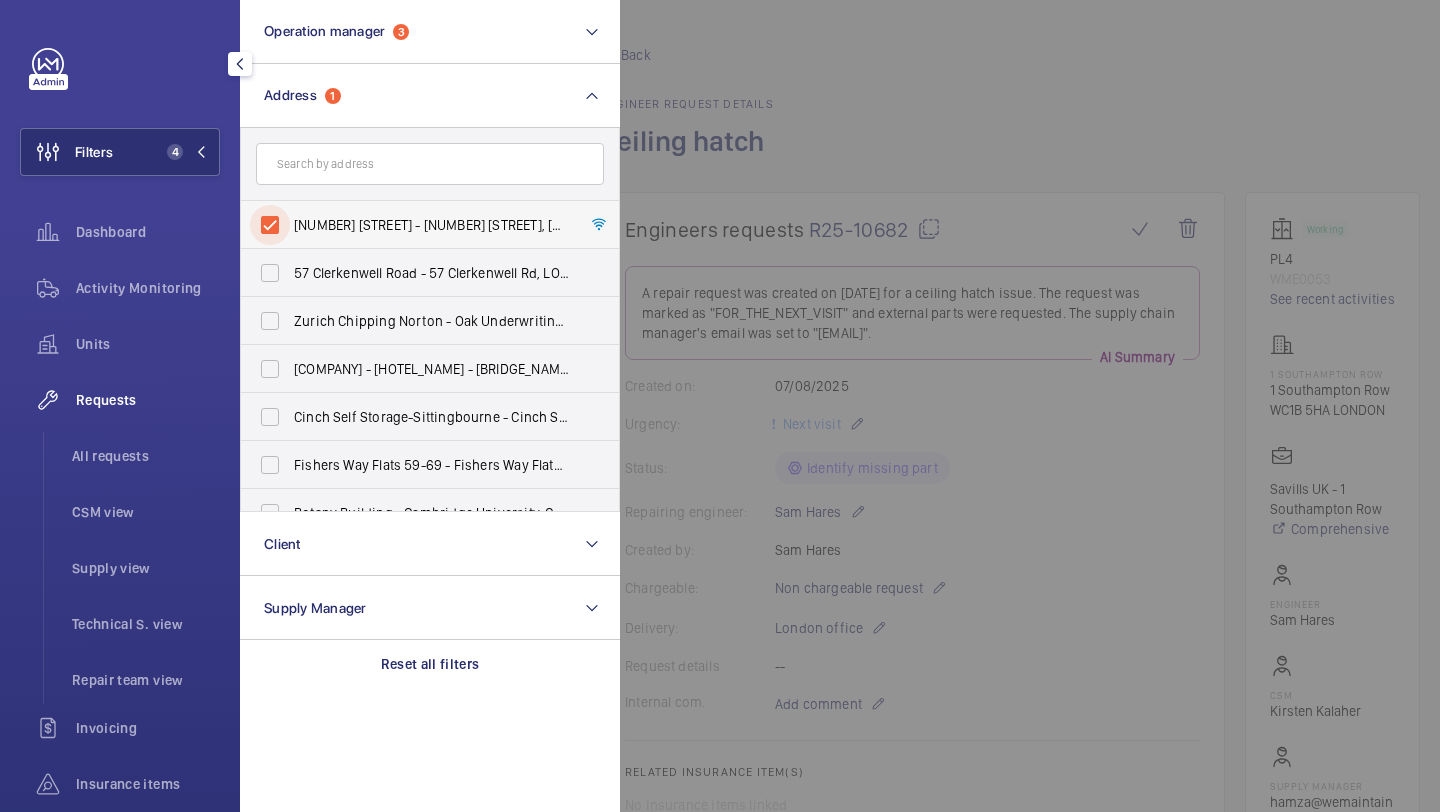 click on "1 Southampton Row - 1 Southampton Row, LONDON WC1B 5HA" at bounding box center [270, 225] 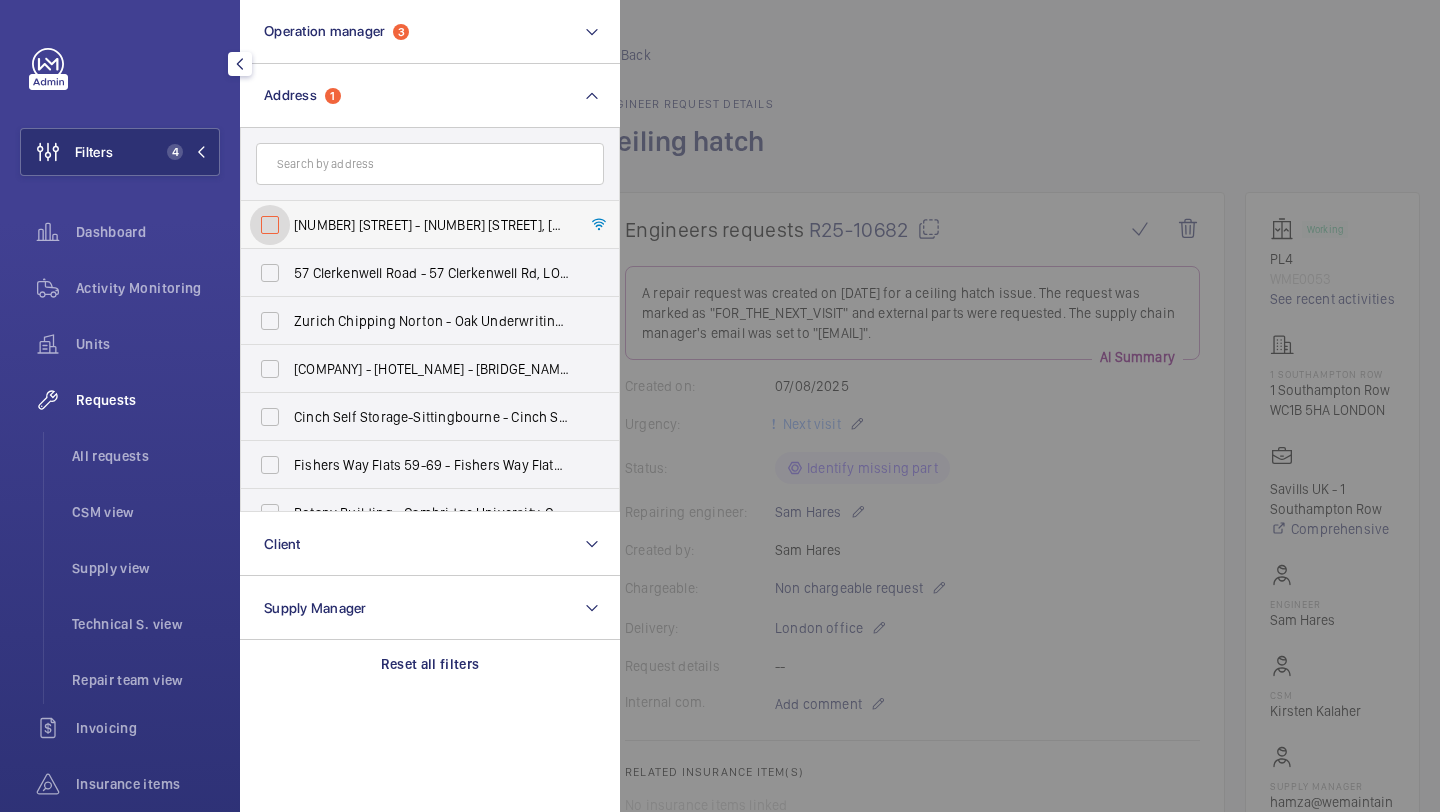 checkbox on "false" 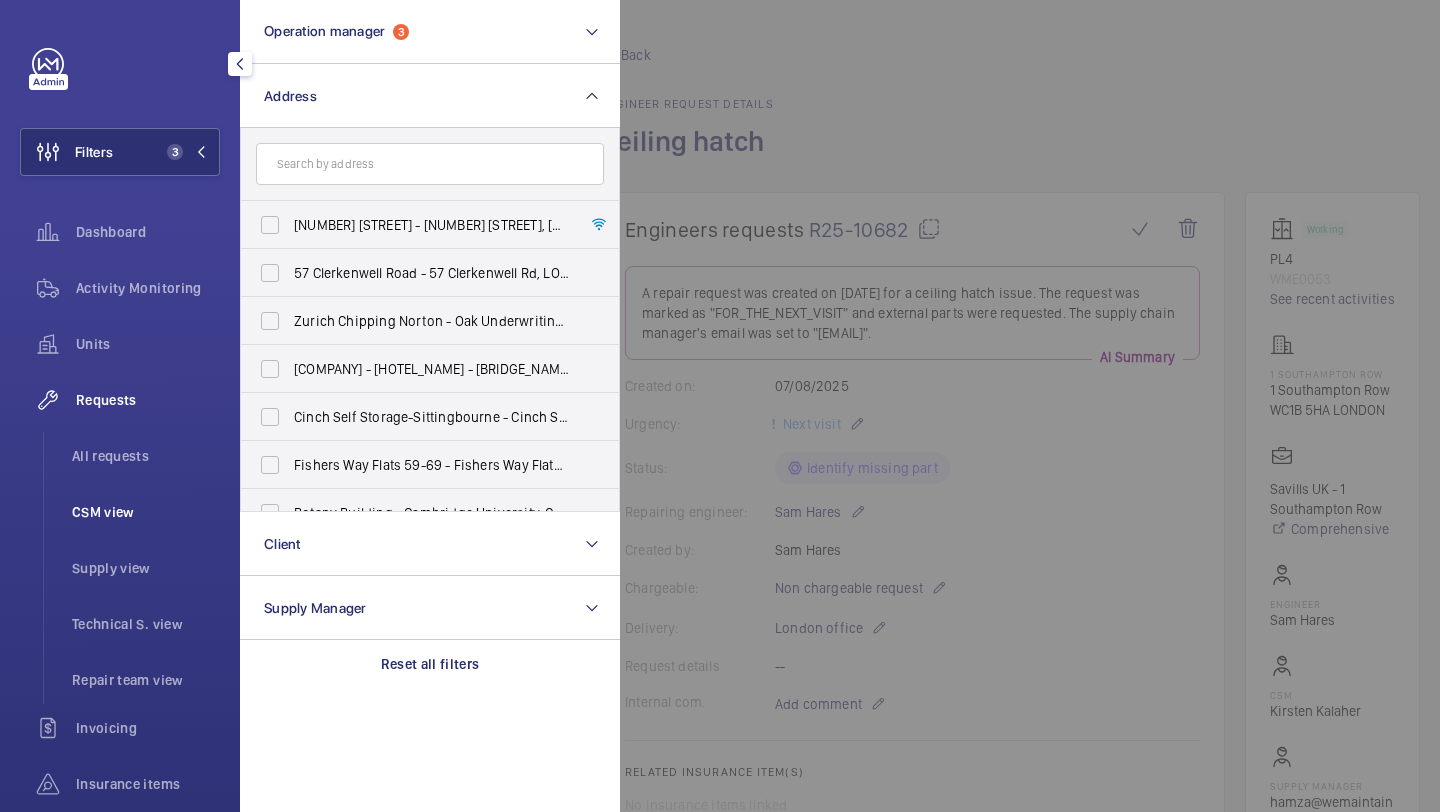 click on "CSM view" 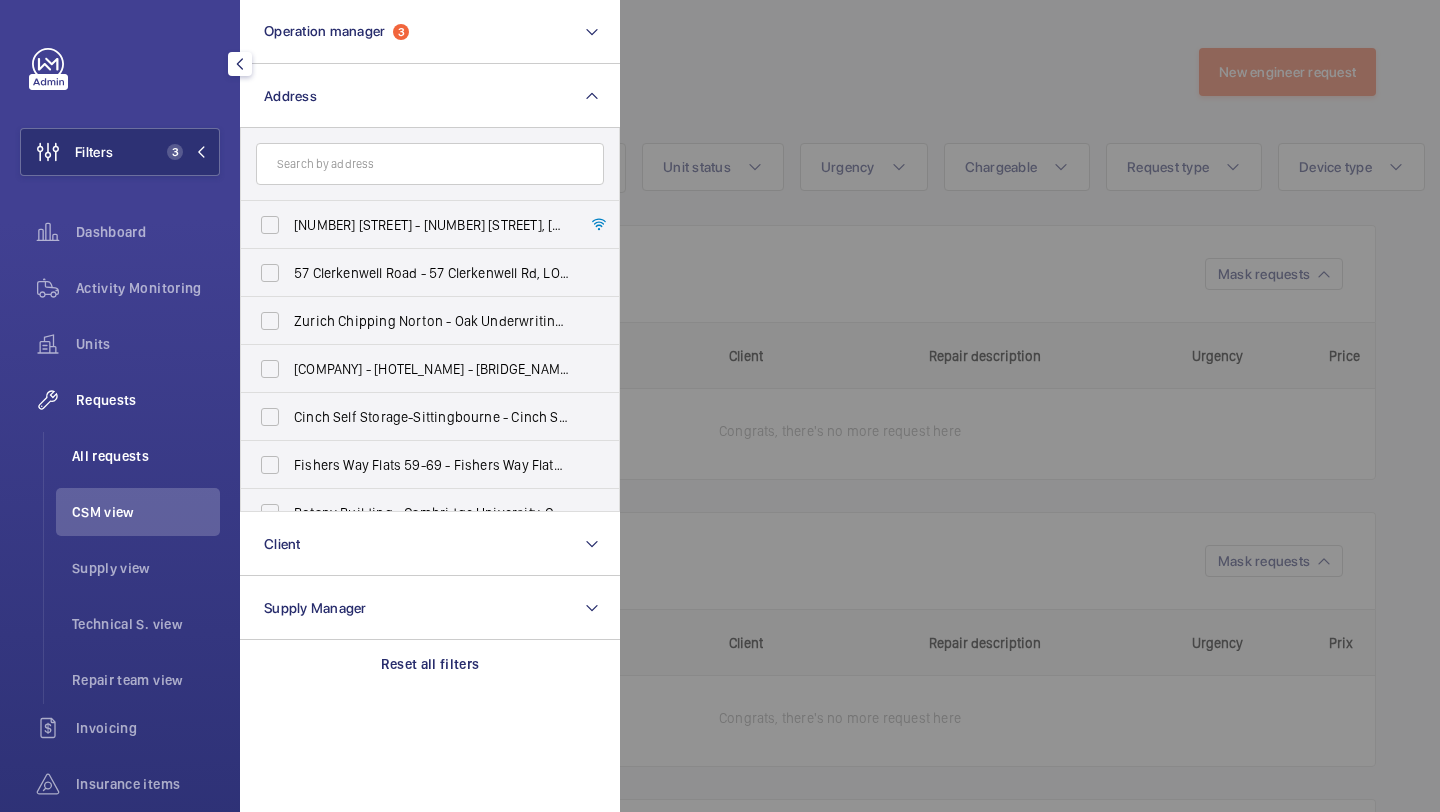 click on "All requests" 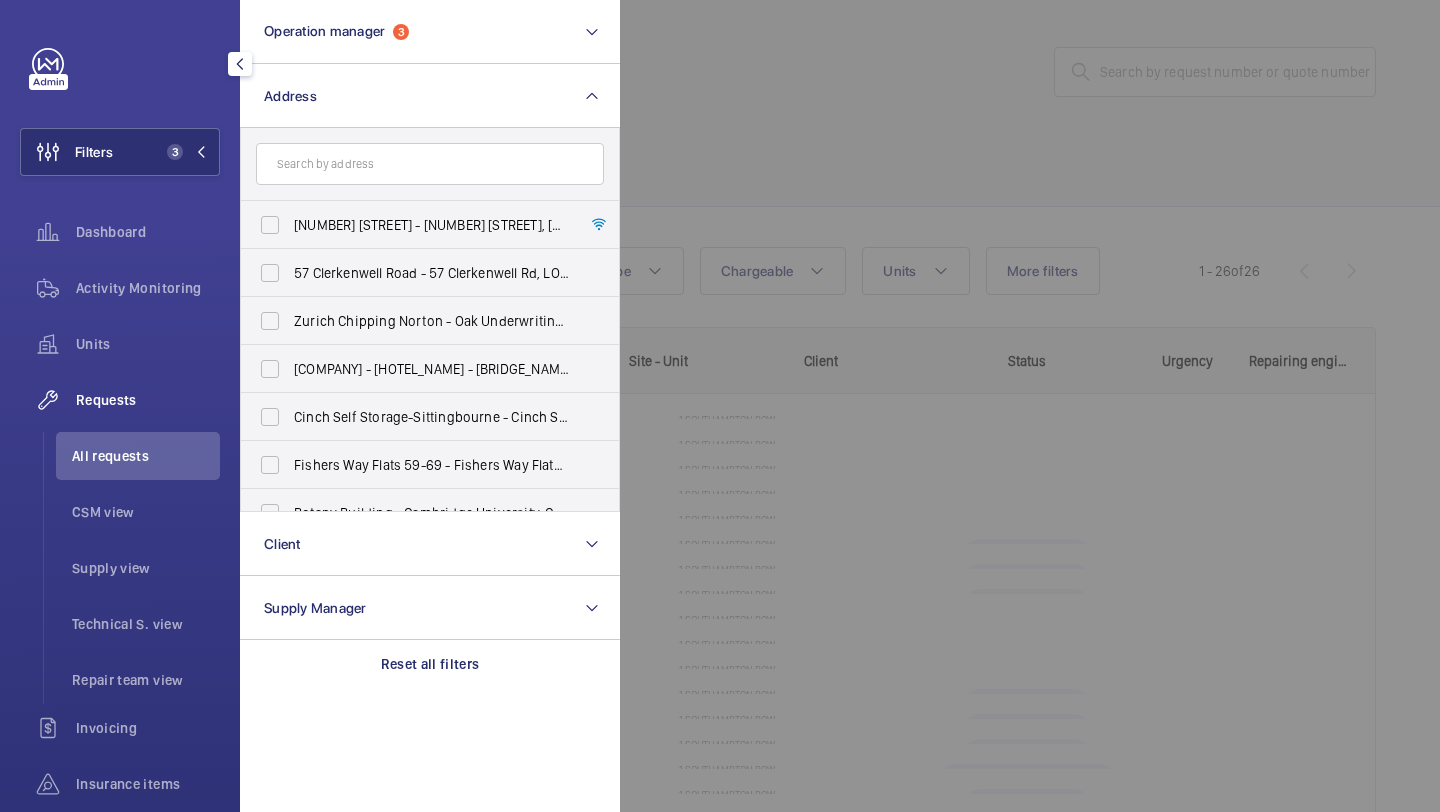 click 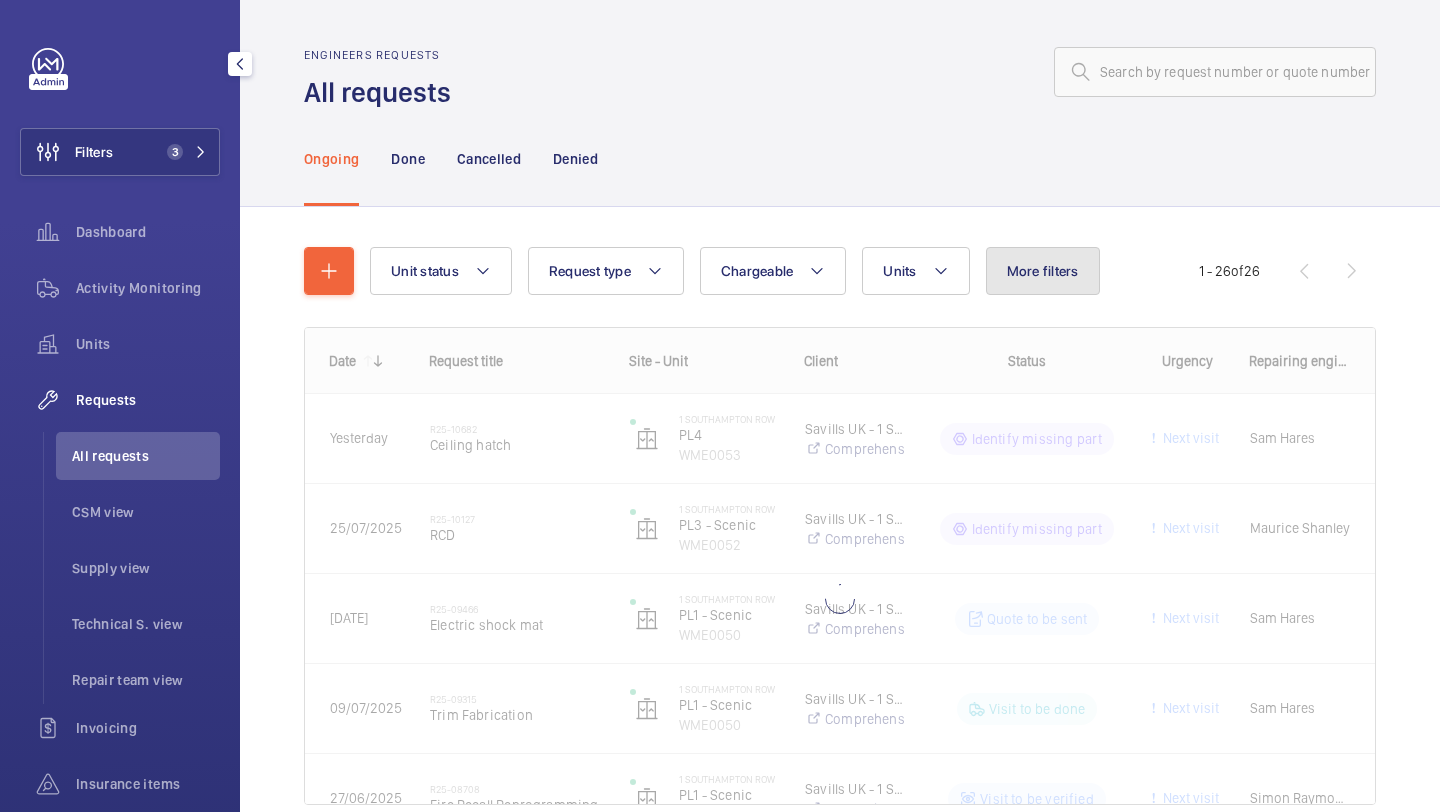 click on "More filters" 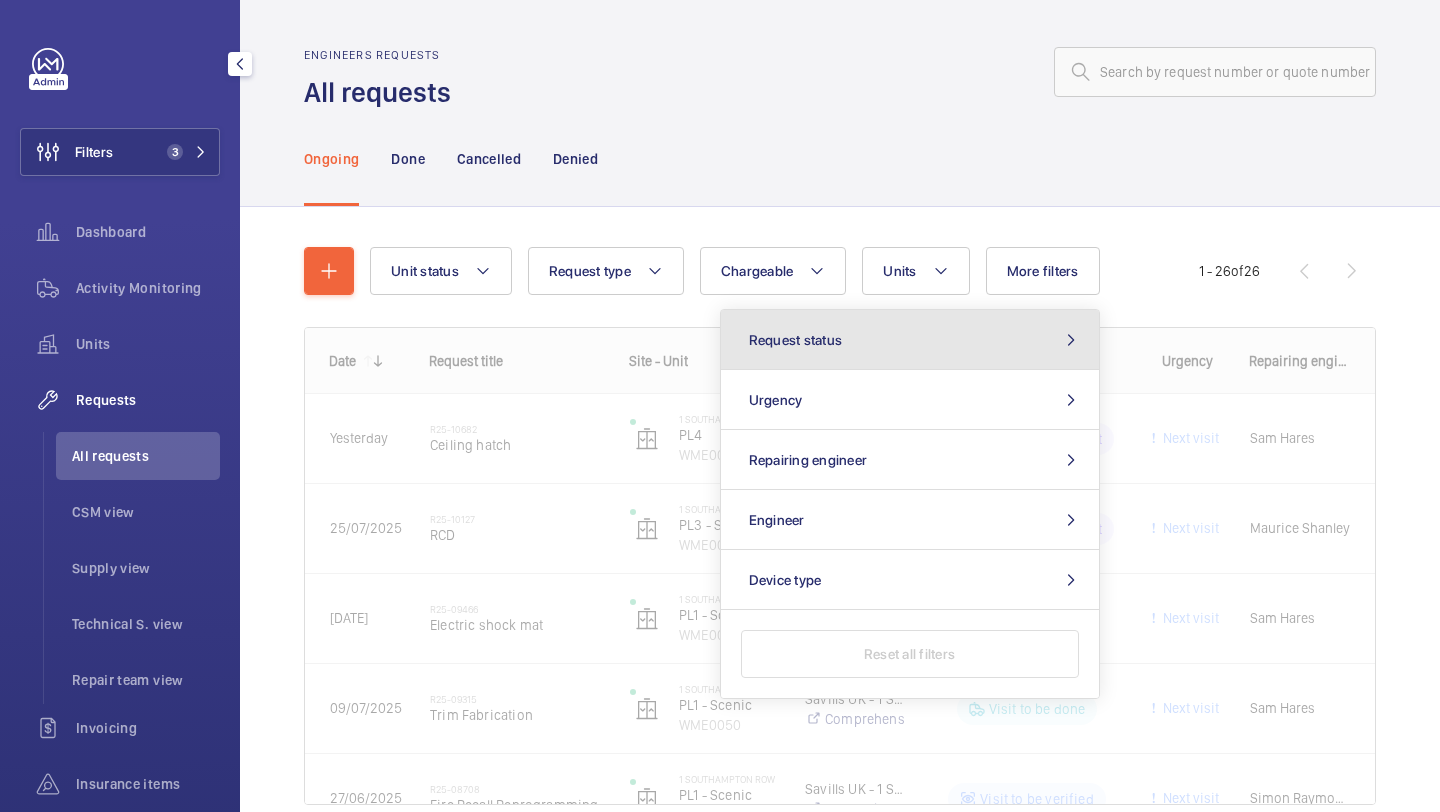 click on "Request status" 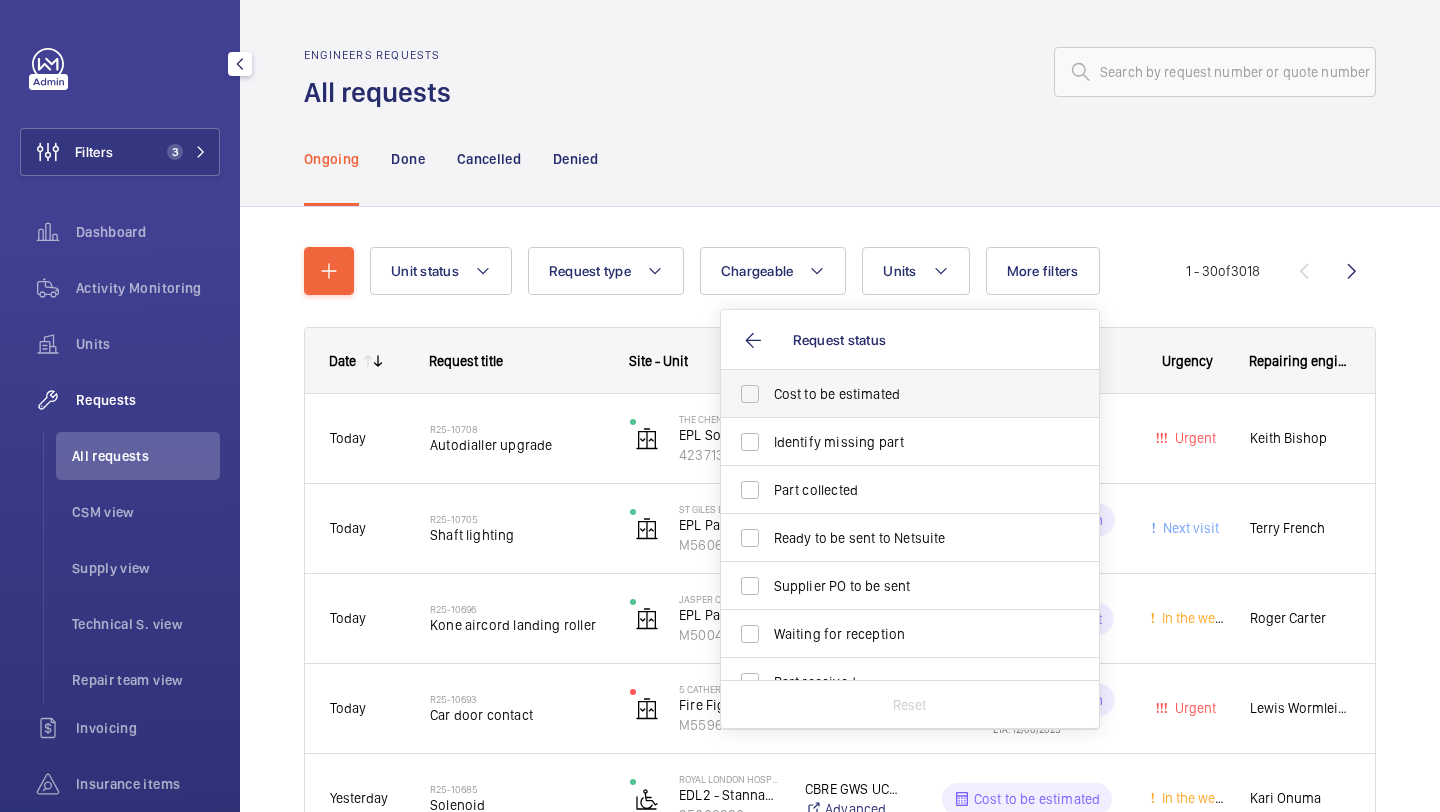 click on "Cost to be estimated" at bounding box center (895, 394) 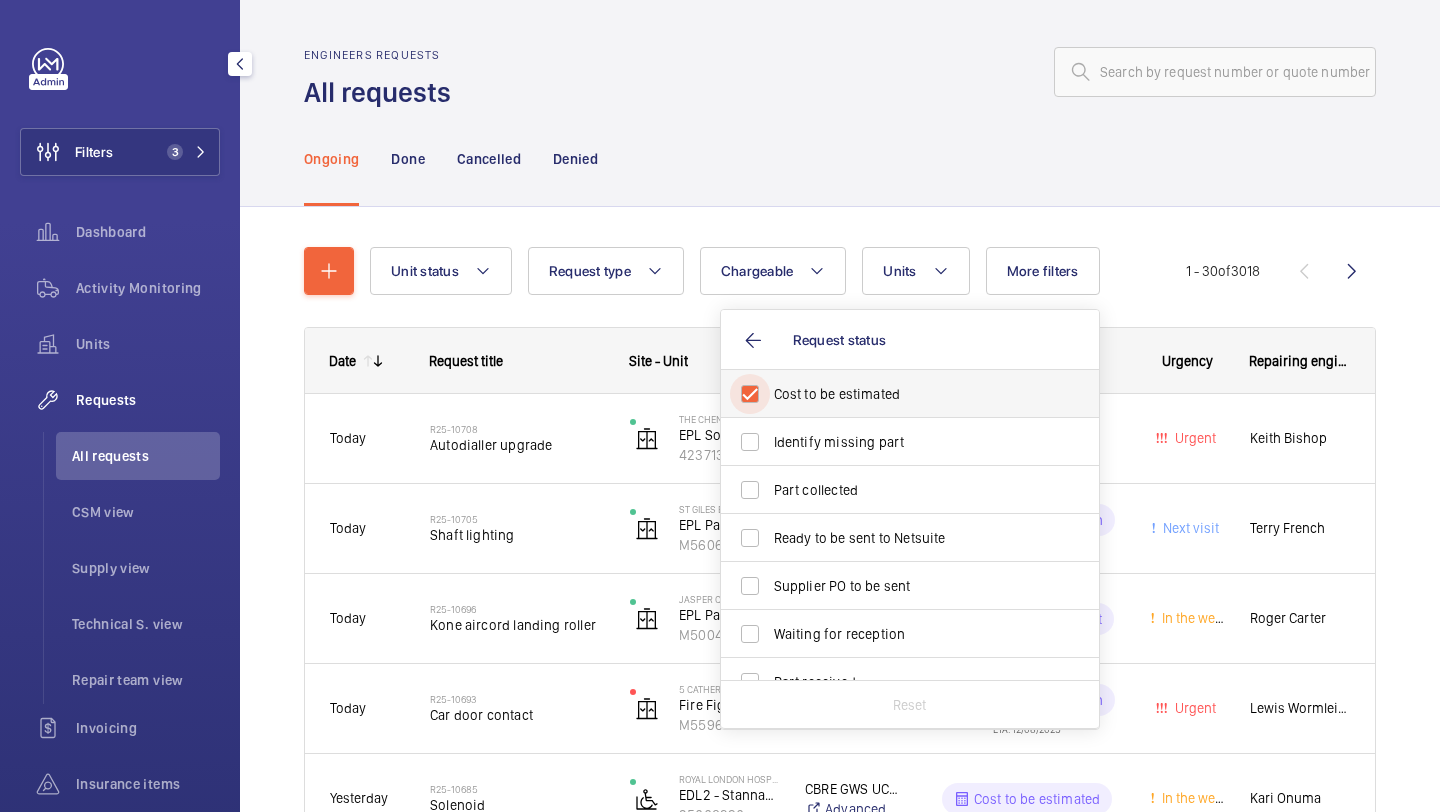 checkbox on "true" 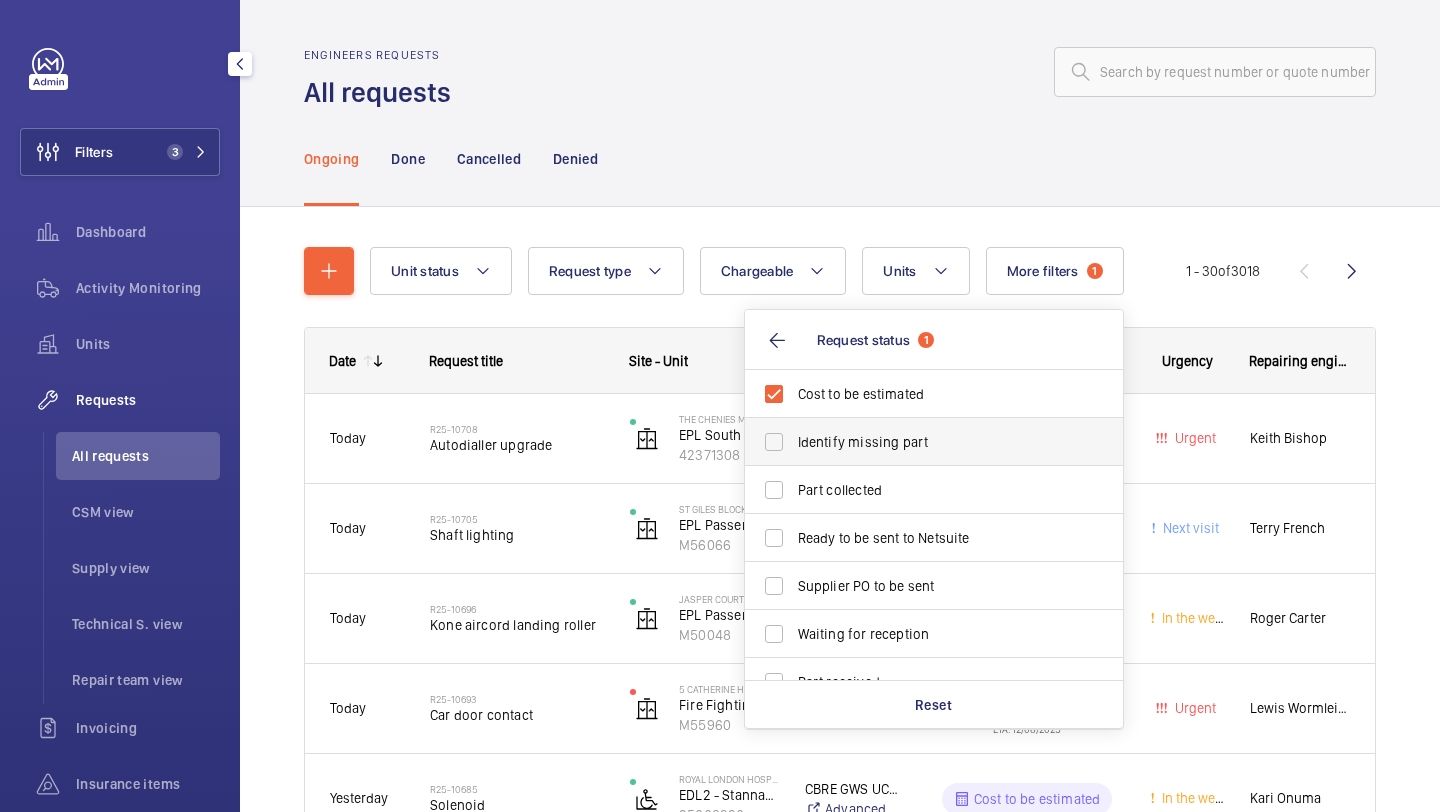 click on "Identify missing part" at bounding box center [935, 442] 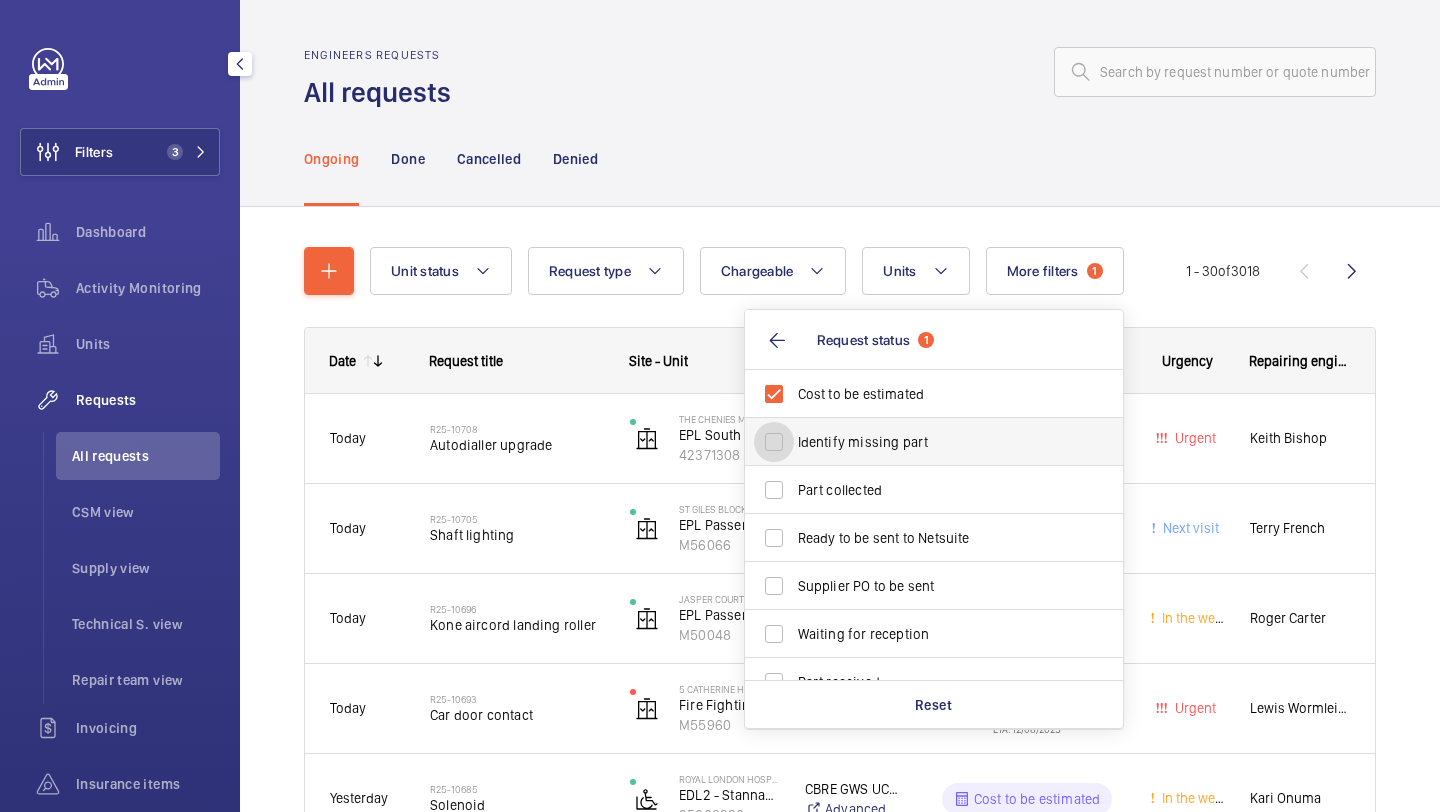 click on "Identify missing part" at bounding box center [774, 442] 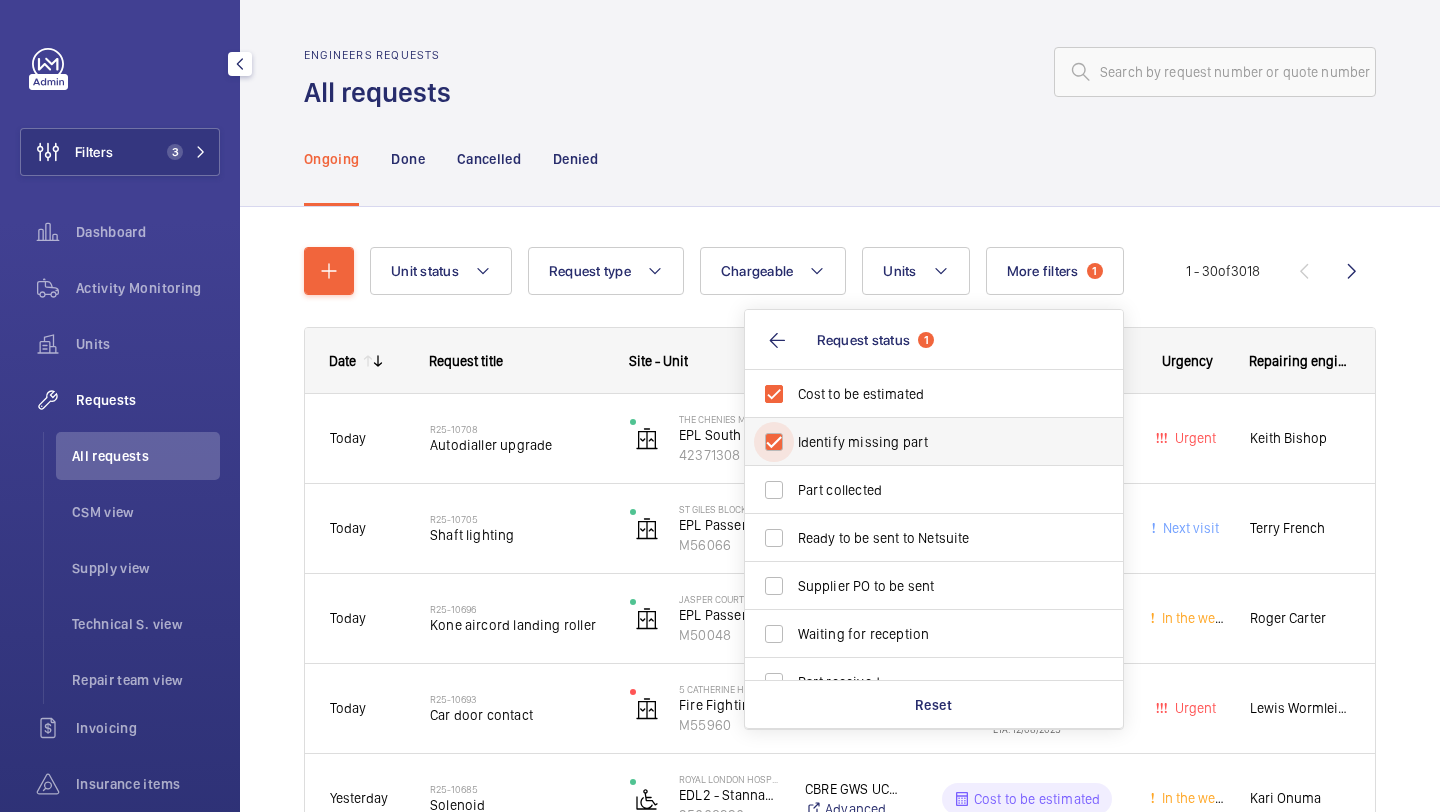 checkbox on "true" 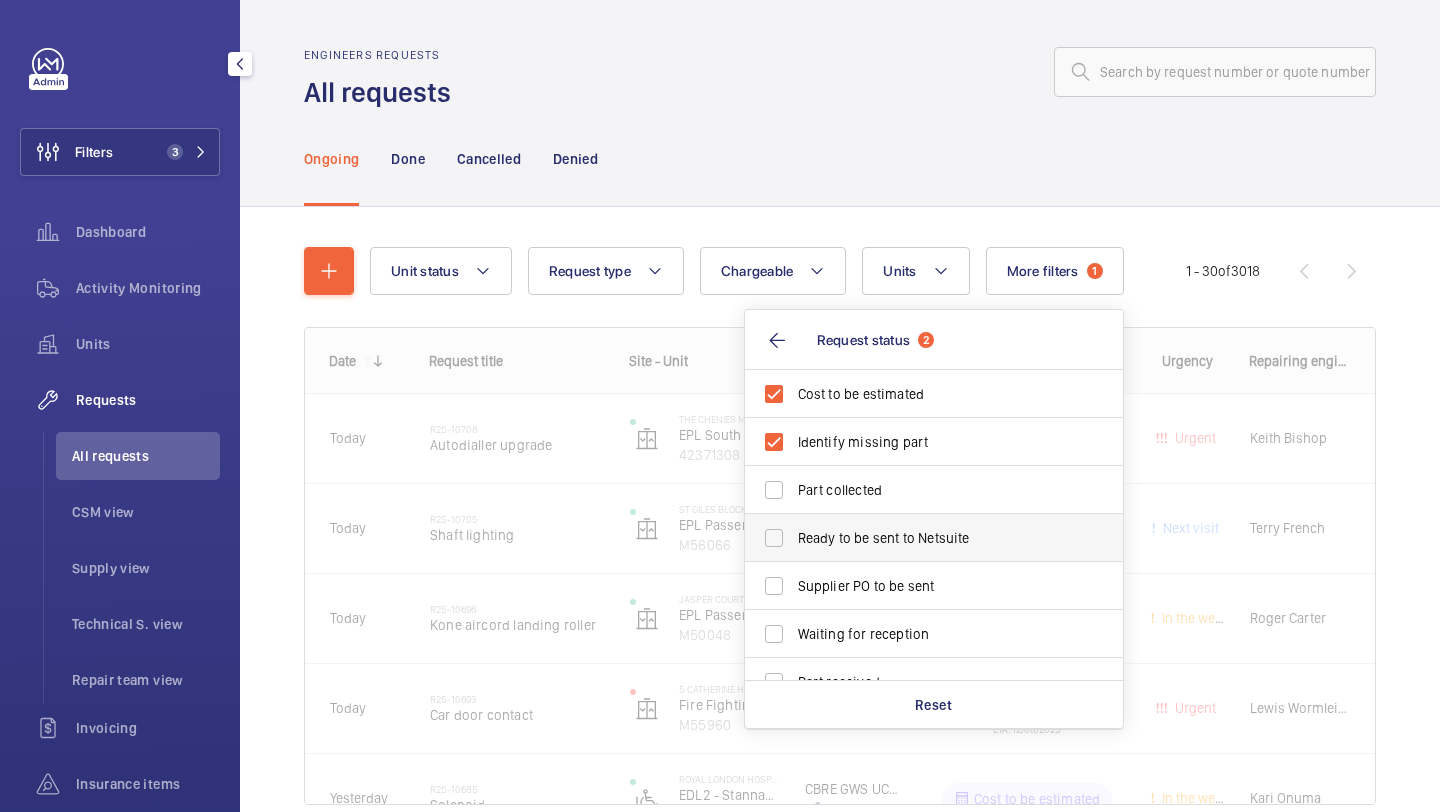 click on "Ready to be sent to Netsuite" at bounding box center (919, 538) 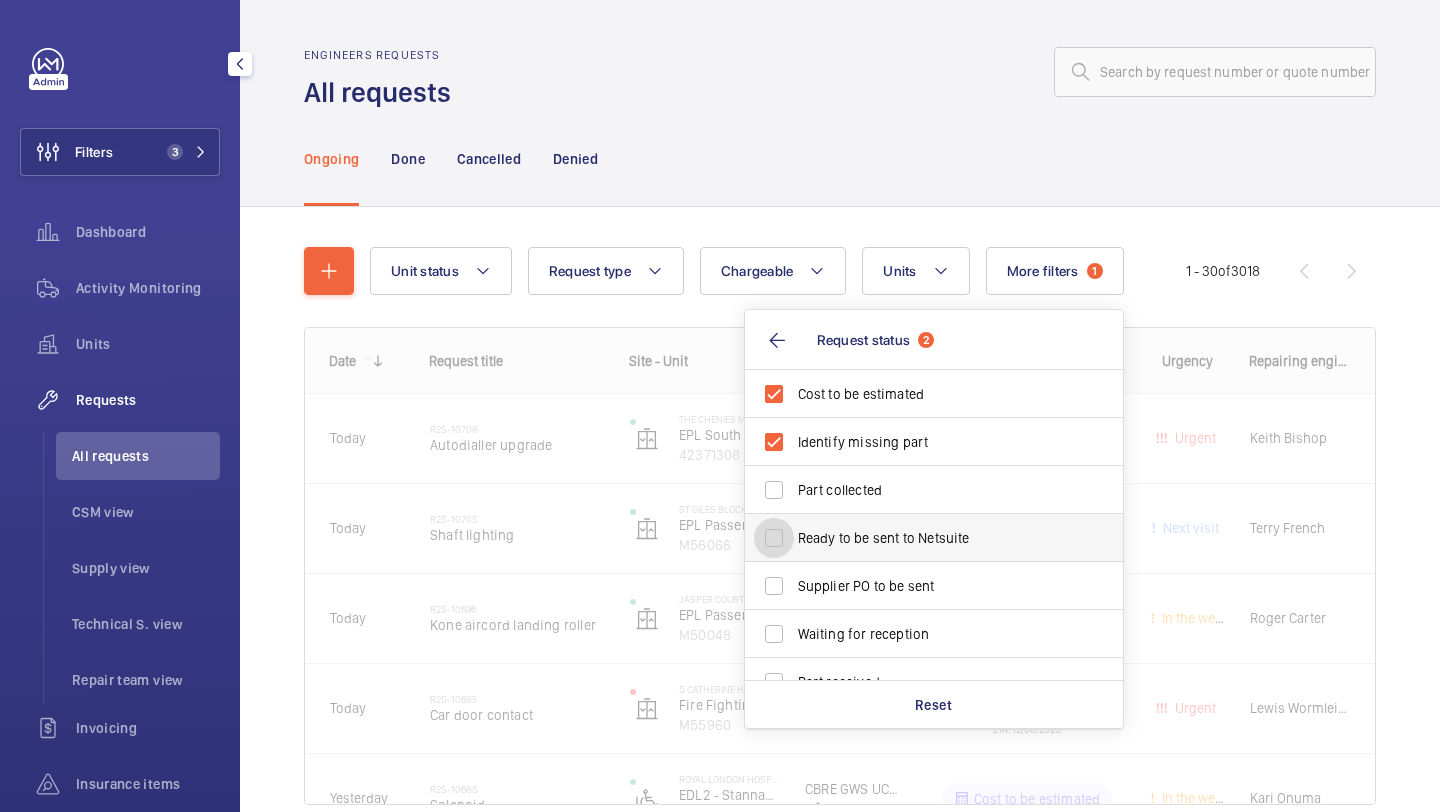 click on "Ready to be sent to Netsuite" at bounding box center (774, 538) 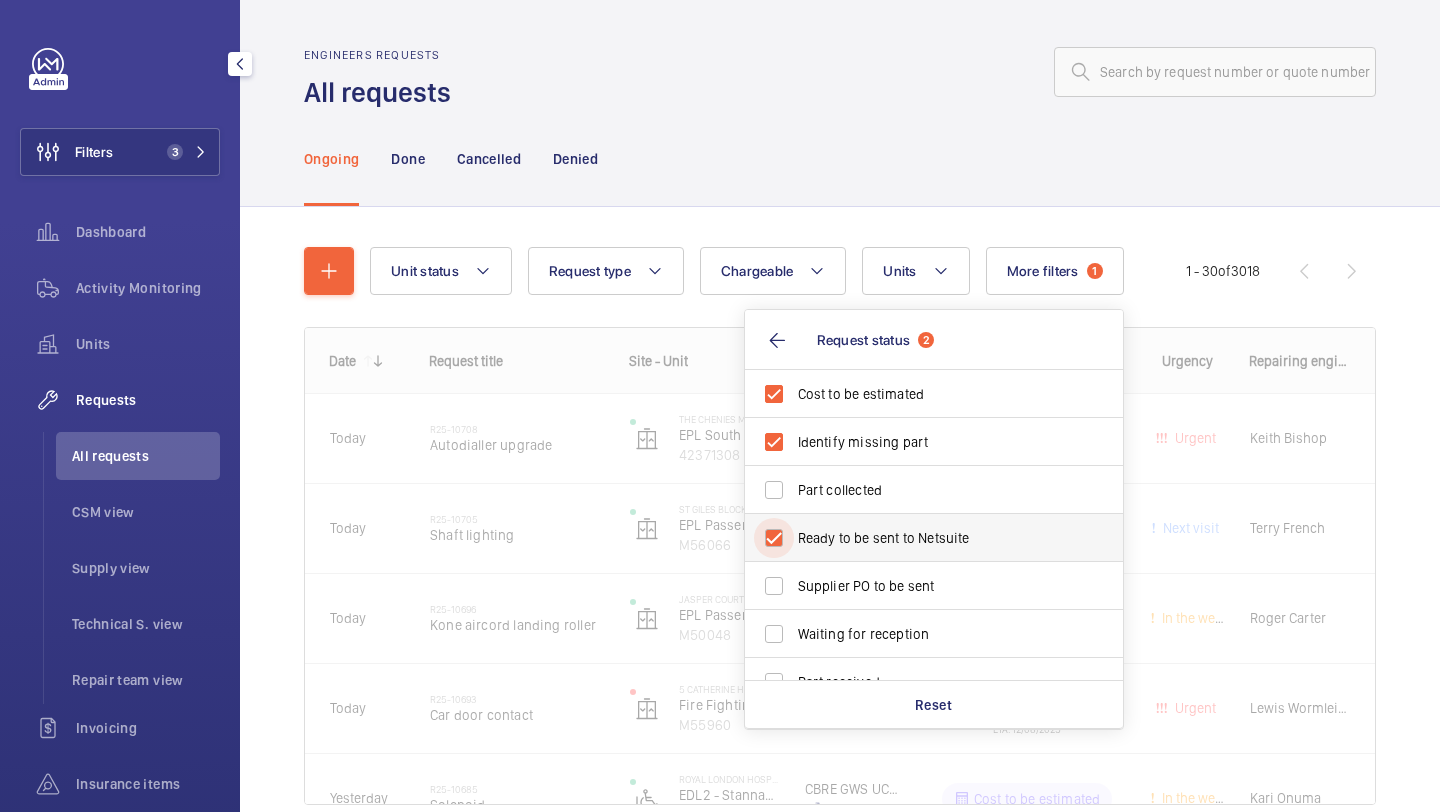 checkbox on "true" 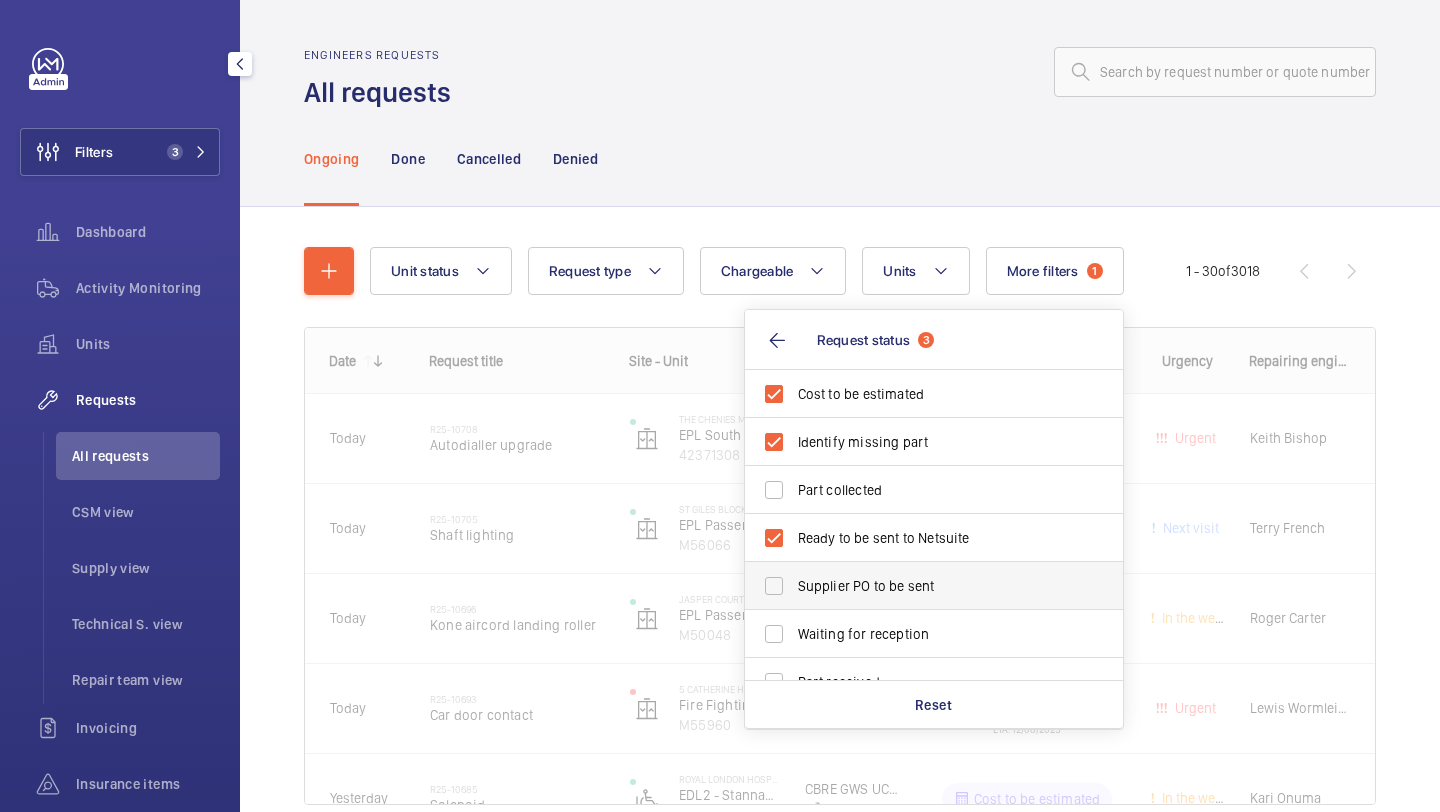 click on "Supplier PO to be sent" at bounding box center (919, 586) 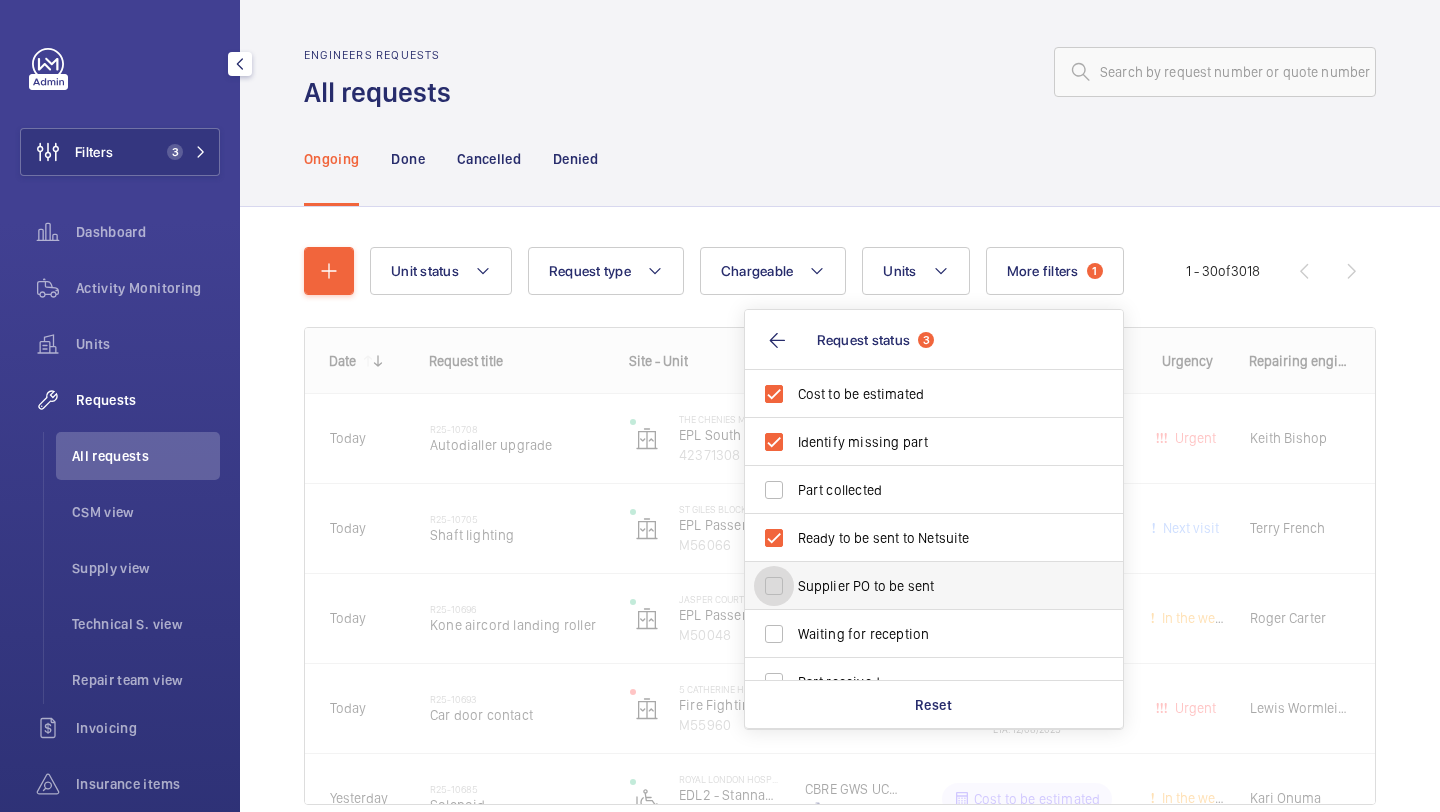 click on "Supplier PO to be sent" at bounding box center [774, 586] 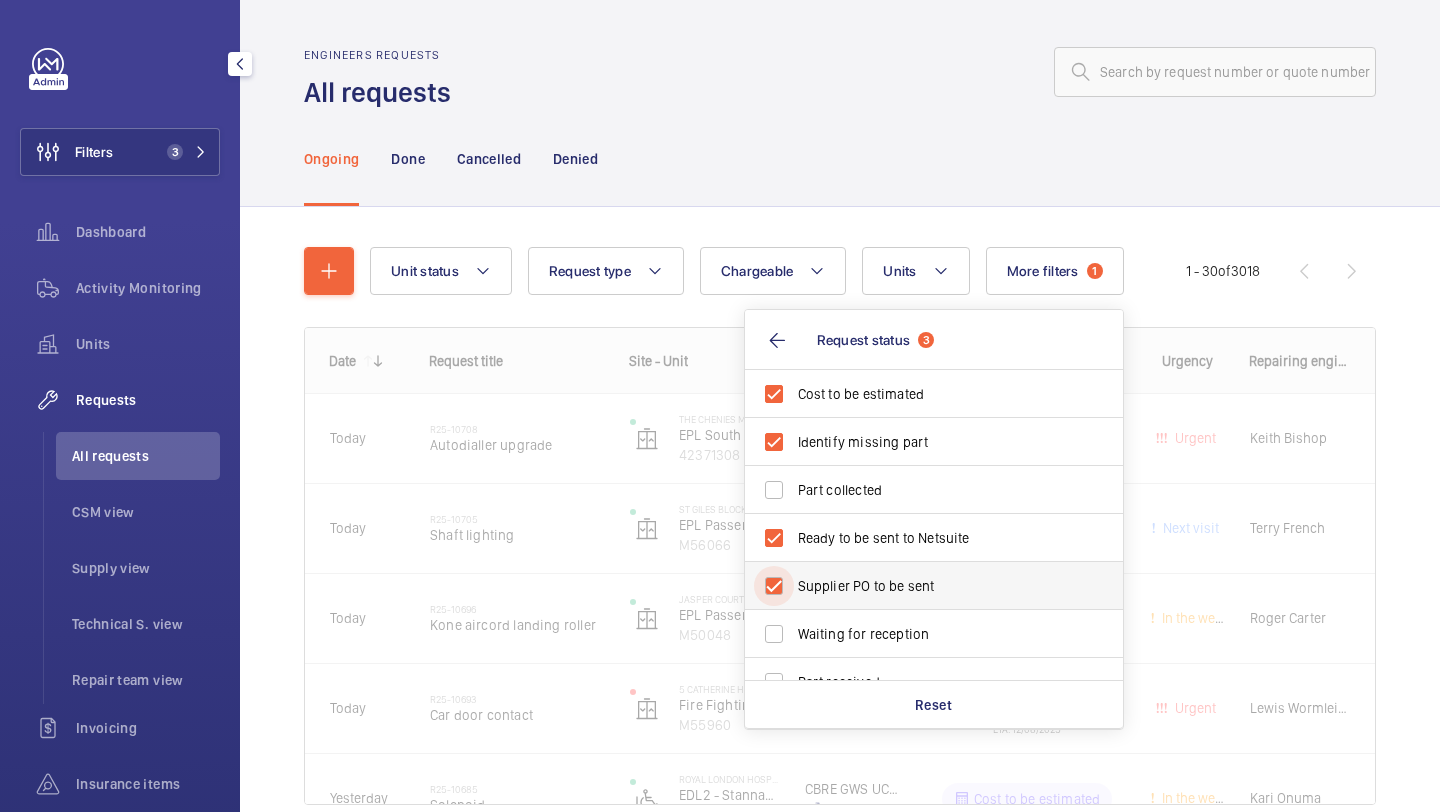checkbox on "true" 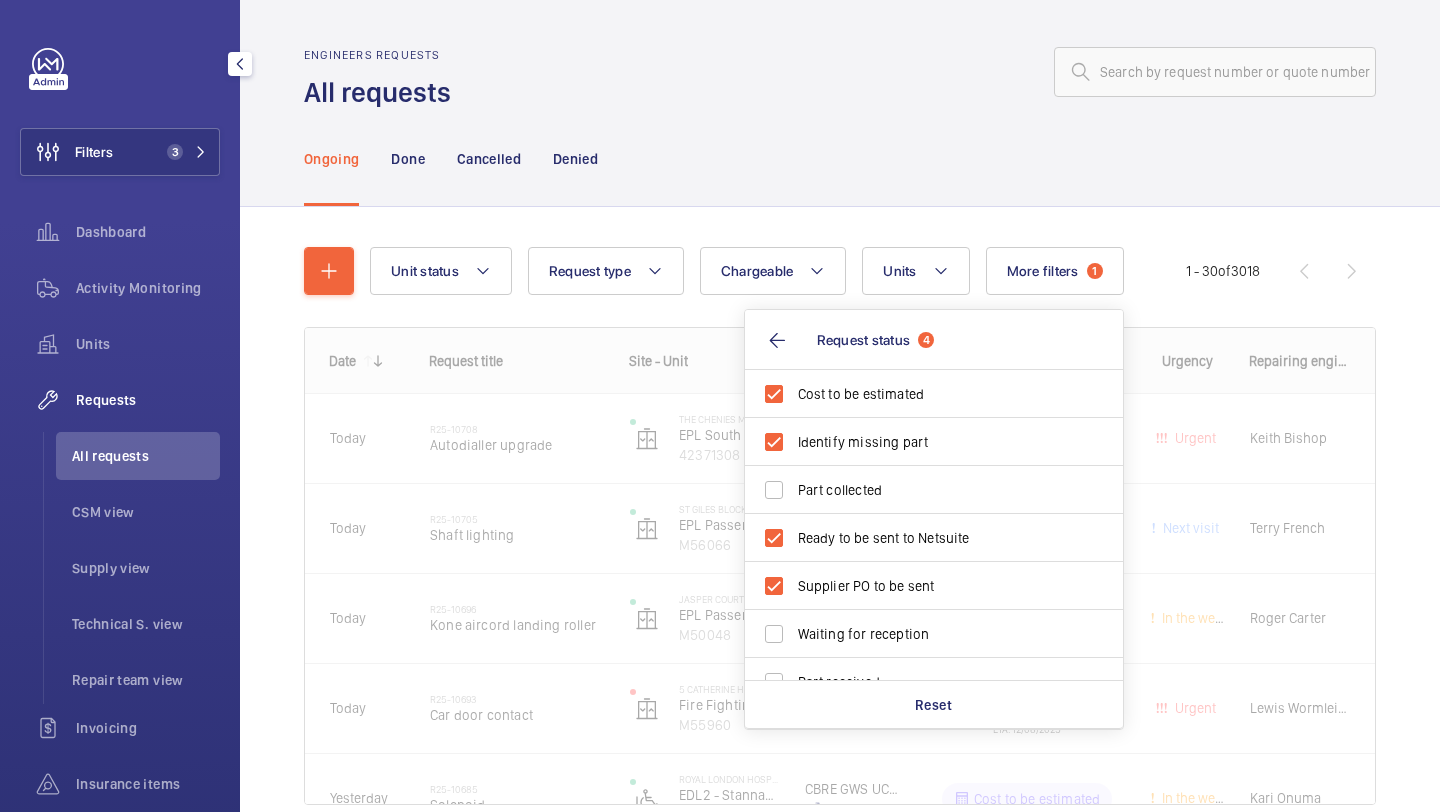 click 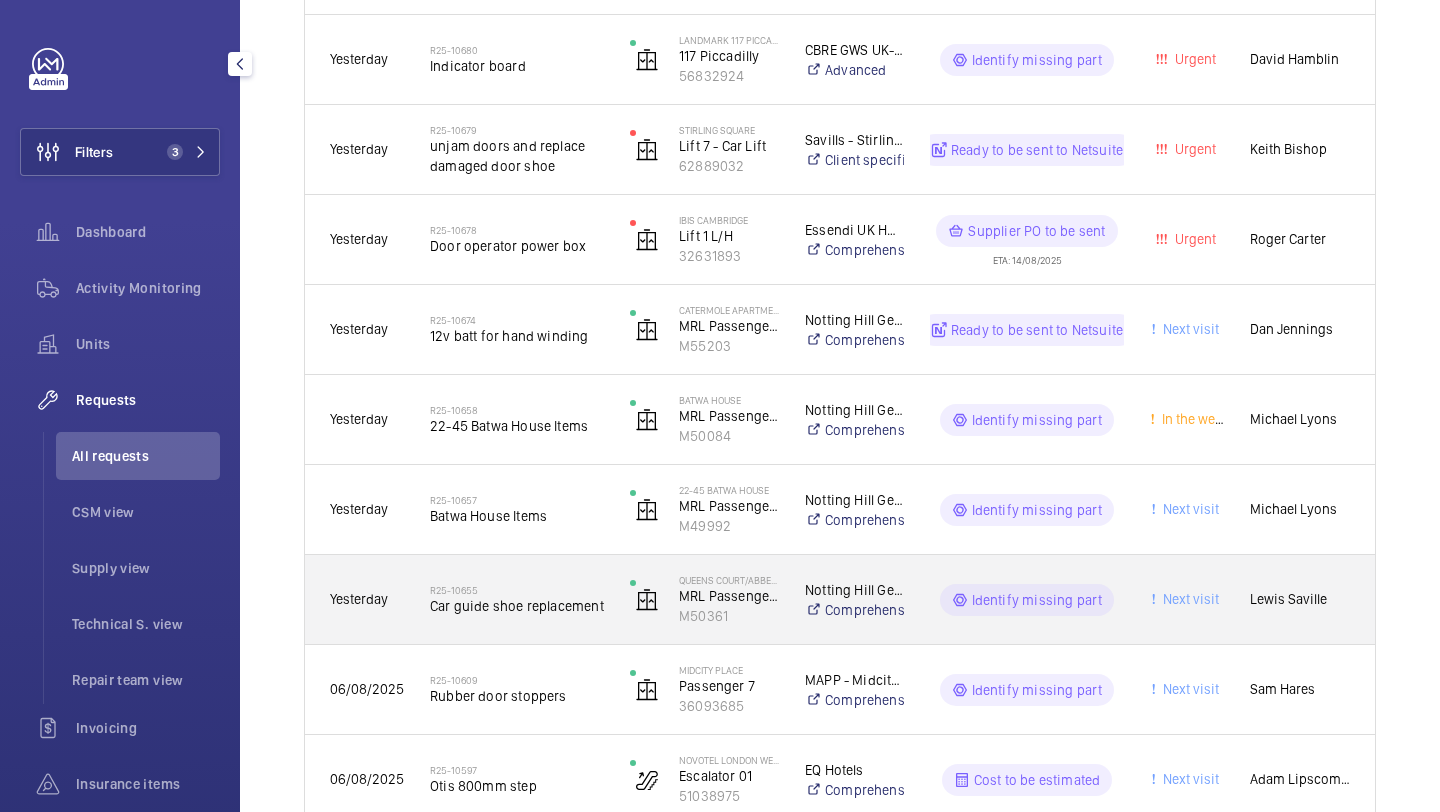 scroll, scrollTop: 657, scrollLeft: 0, axis: vertical 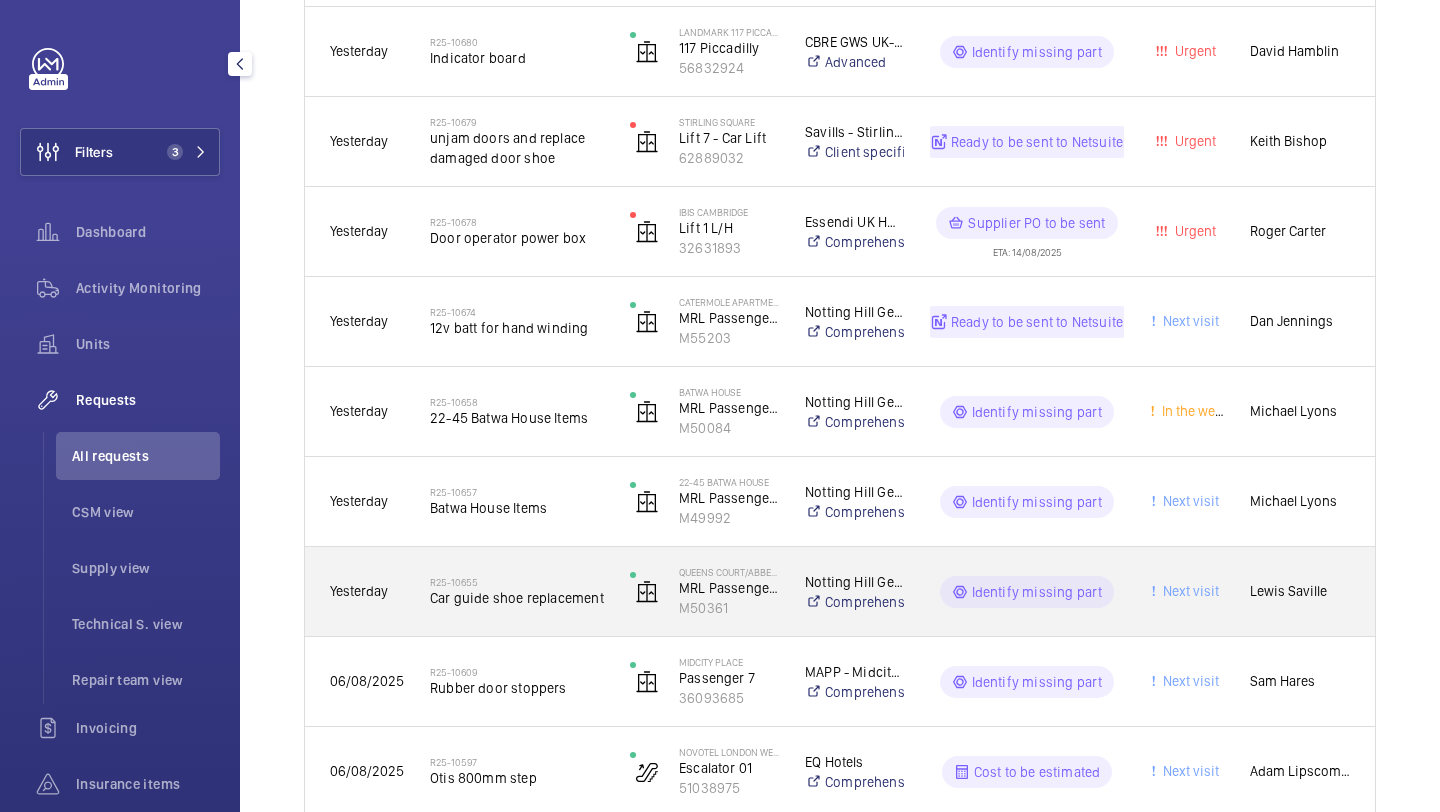 click on "R25-10655   Car guide shoe replacement" 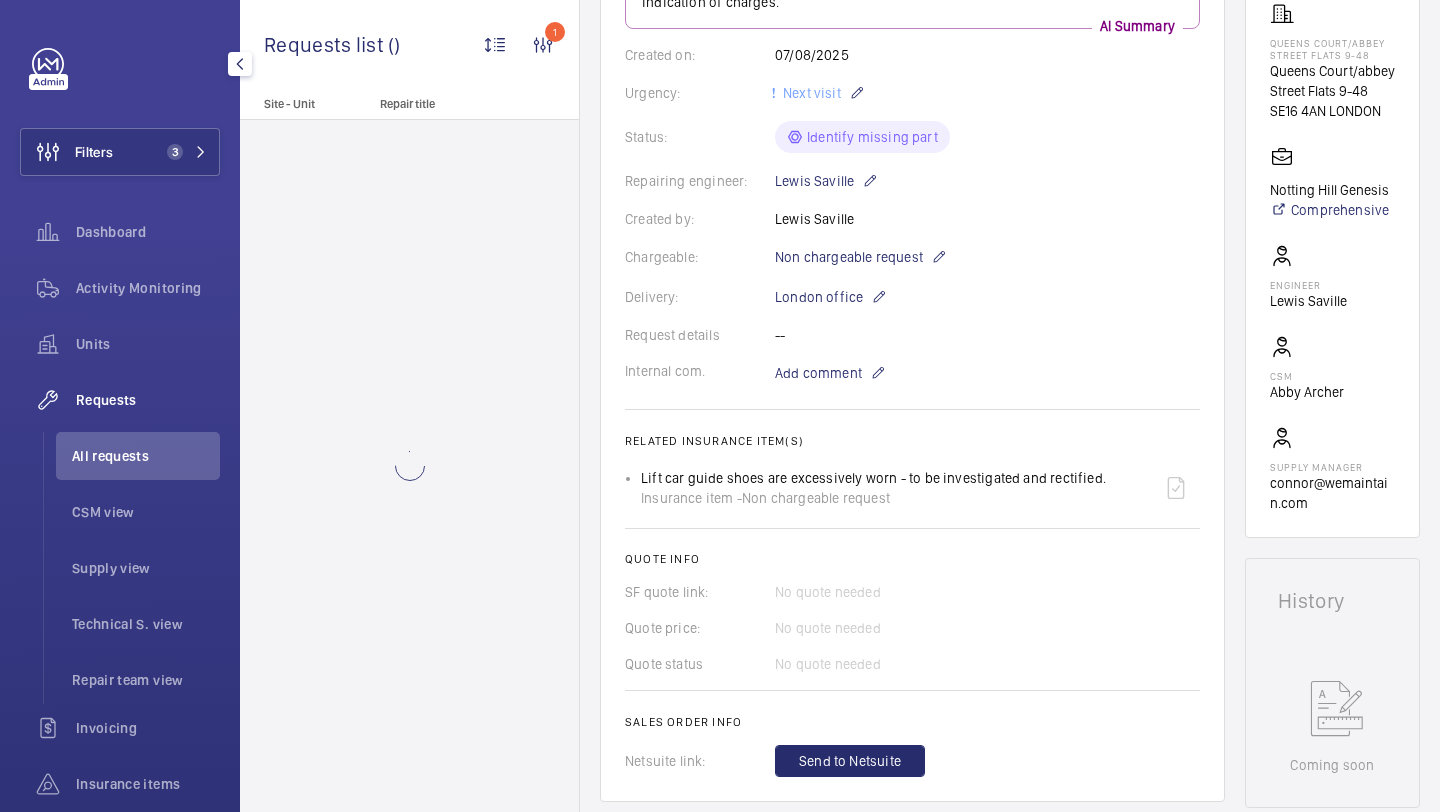 scroll, scrollTop: 0, scrollLeft: 0, axis: both 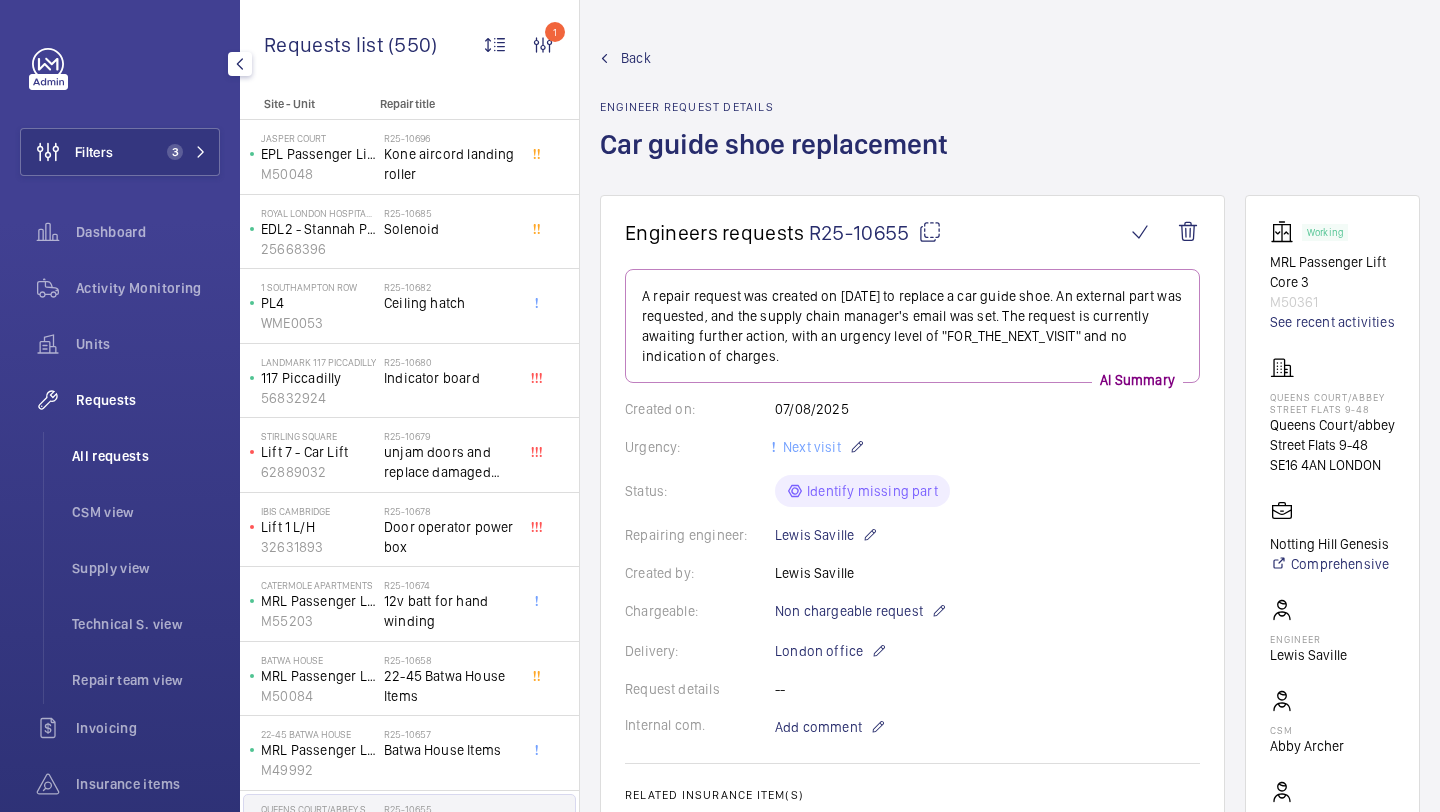 click on "All requests" 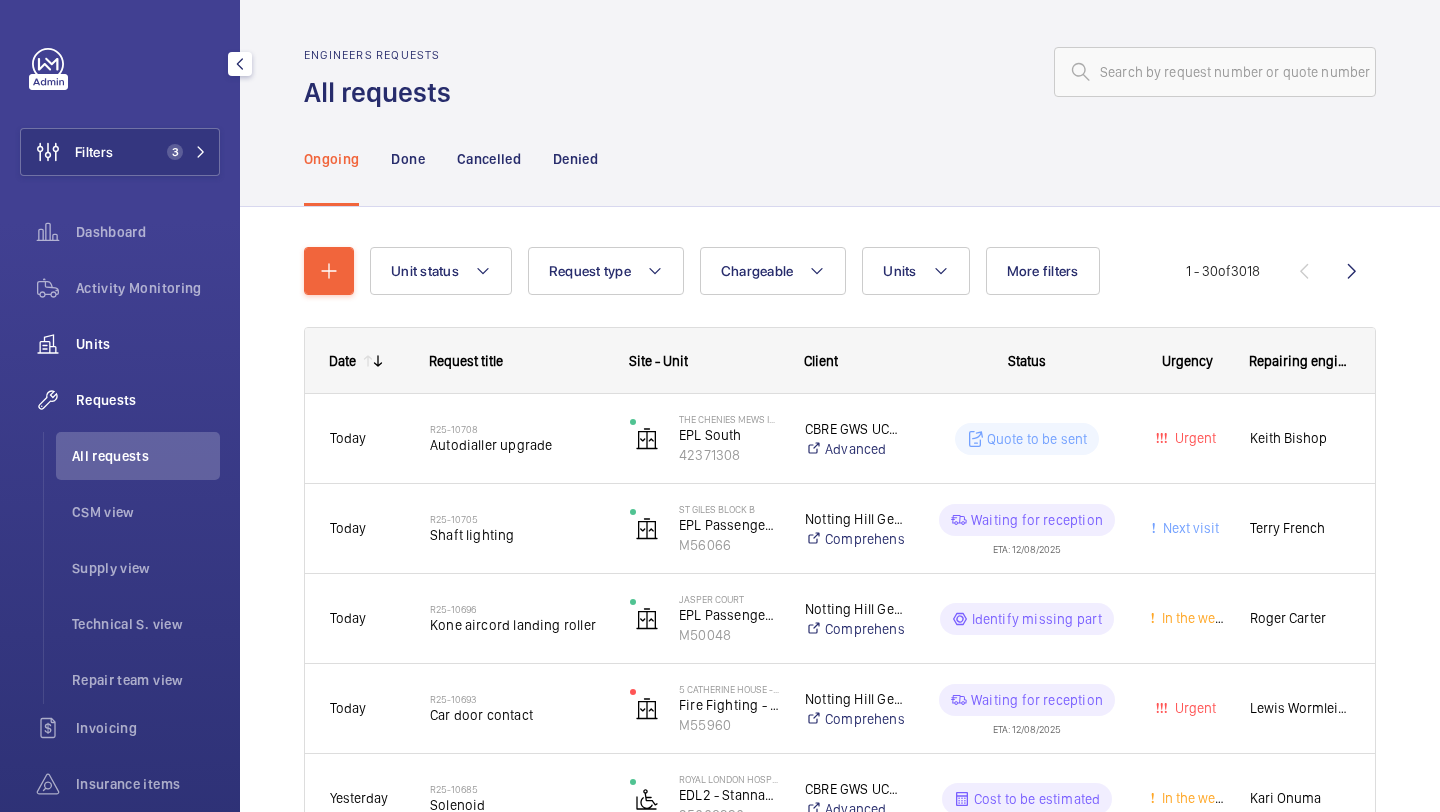 click on "Units" 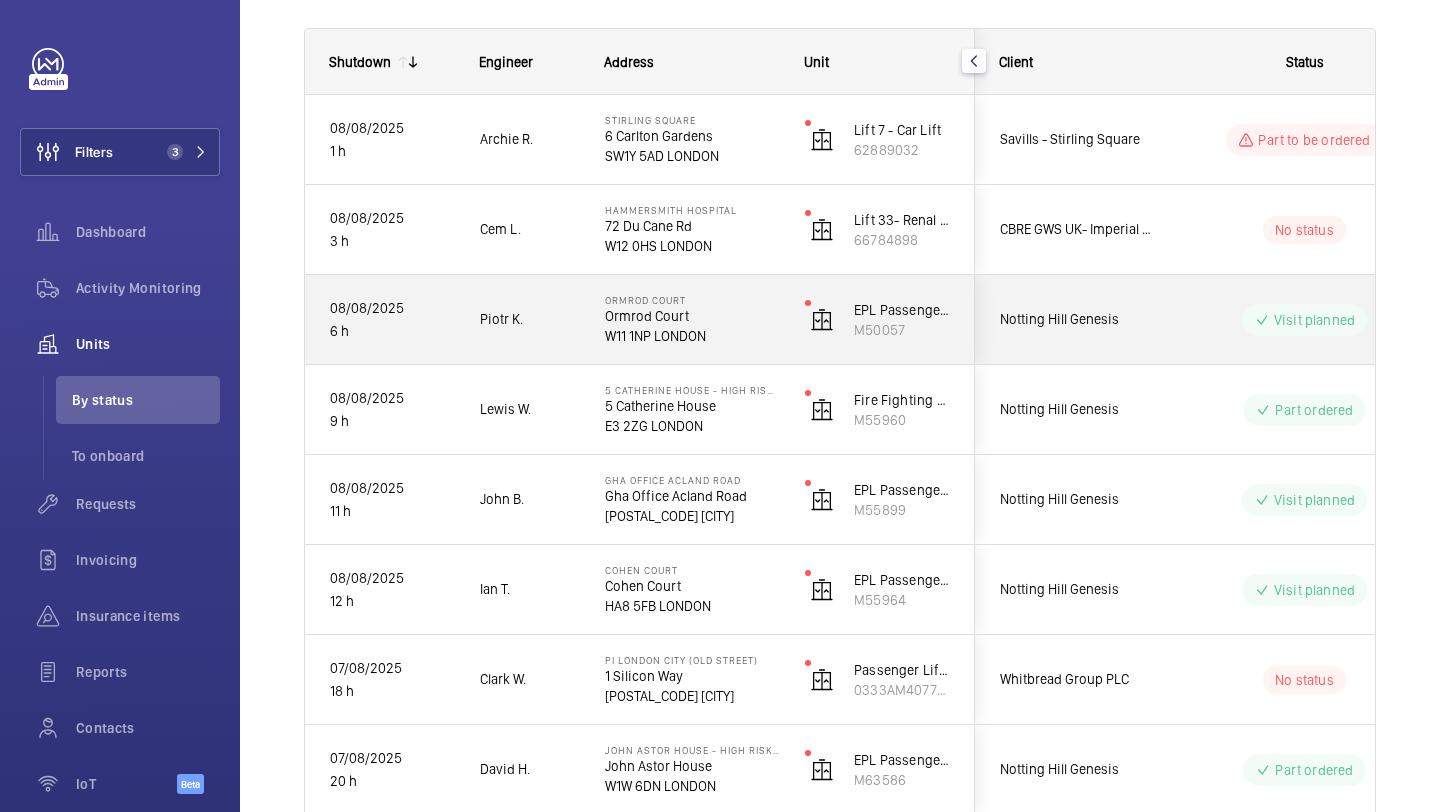 scroll, scrollTop: 275, scrollLeft: 0, axis: vertical 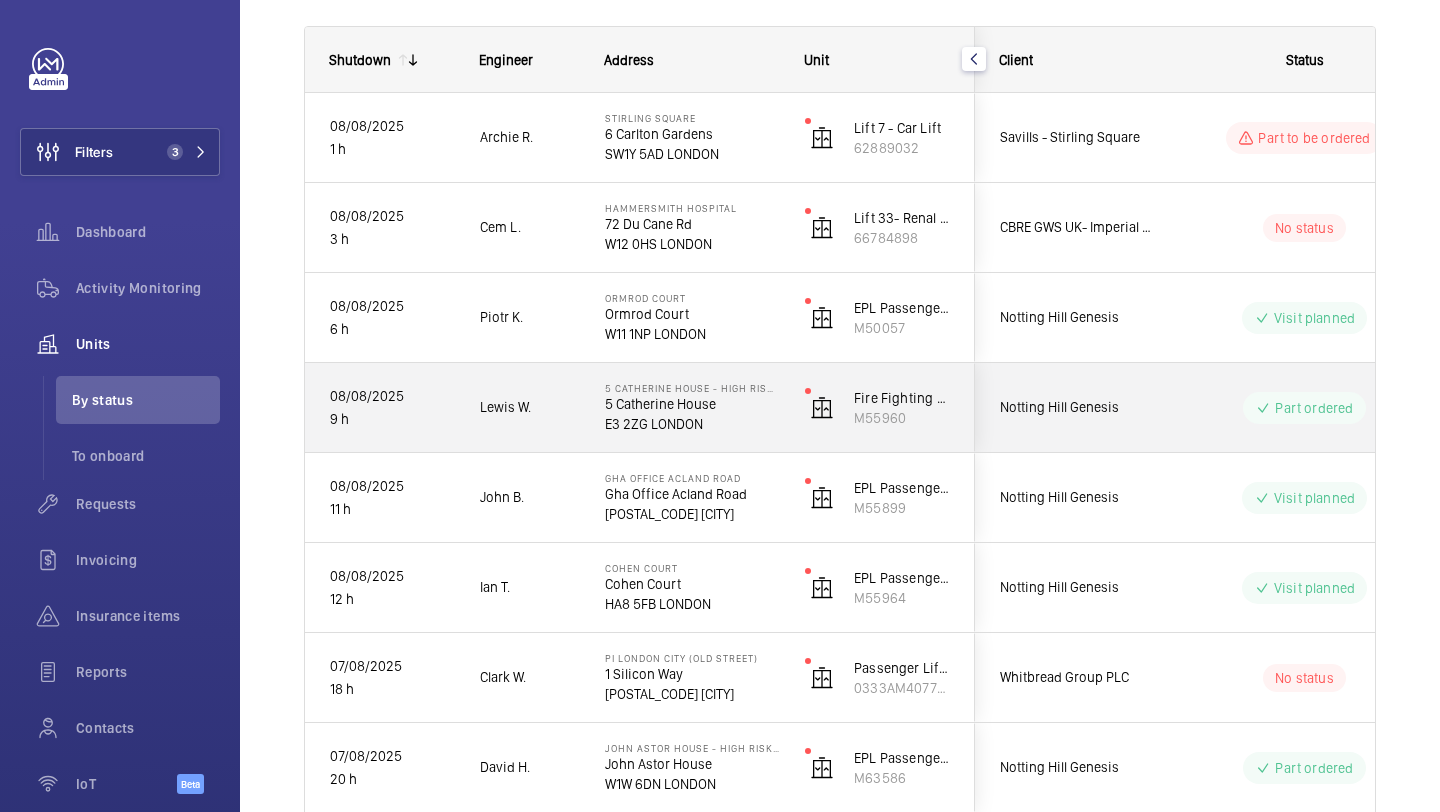 click on "Notting Hill Genesis" 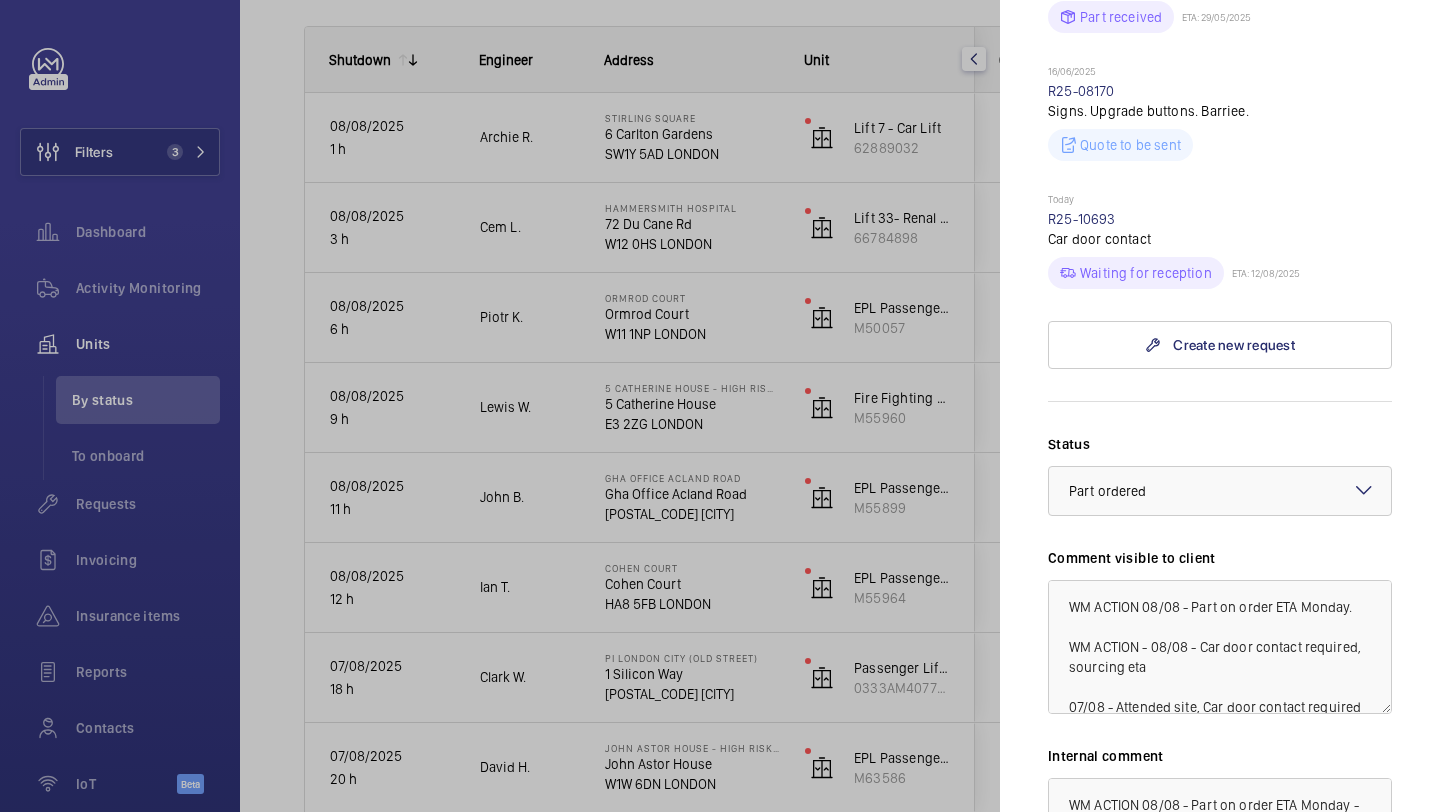 scroll, scrollTop: 1147, scrollLeft: 0, axis: vertical 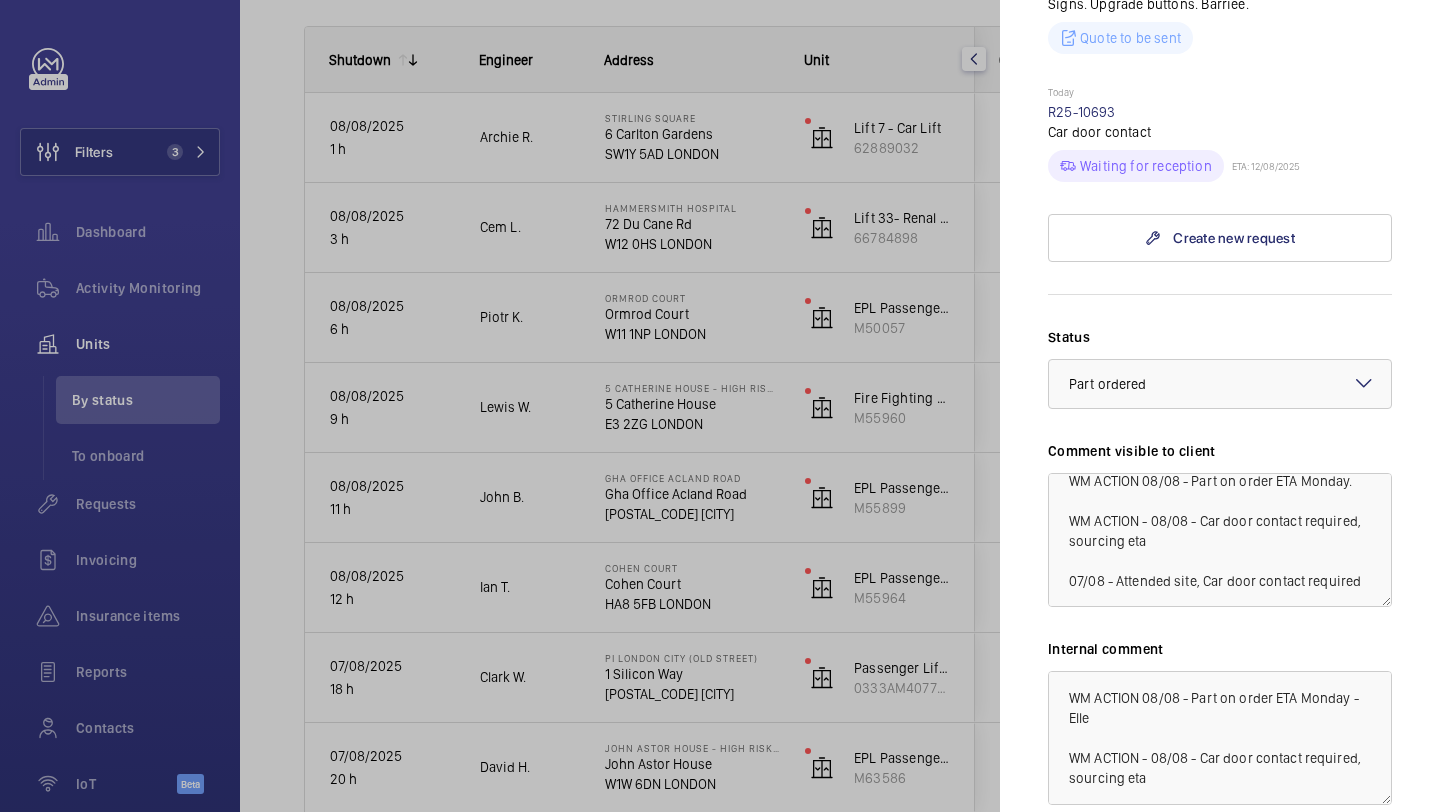 click 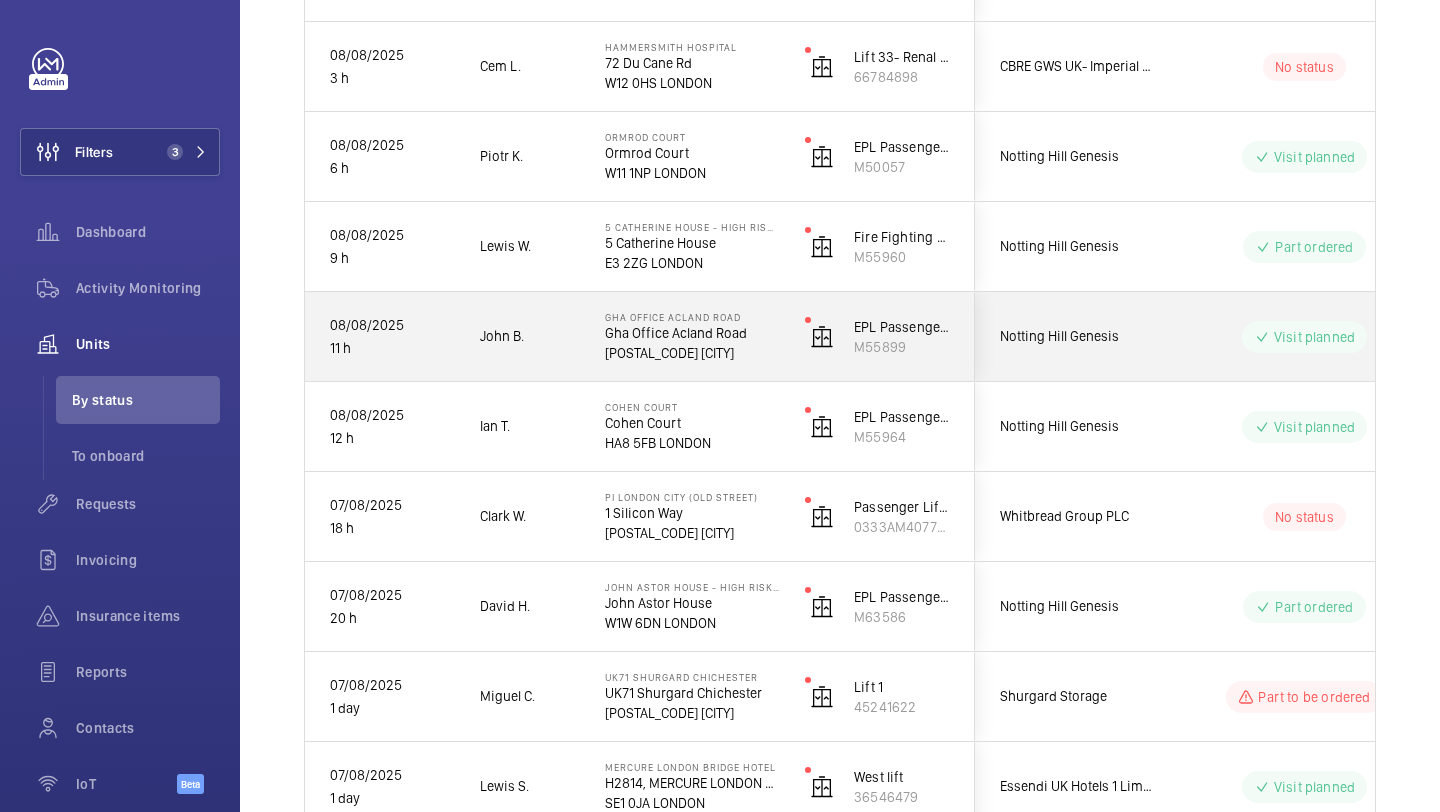 scroll, scrollTop: 439, scrollLeft: 0, axis: vertical 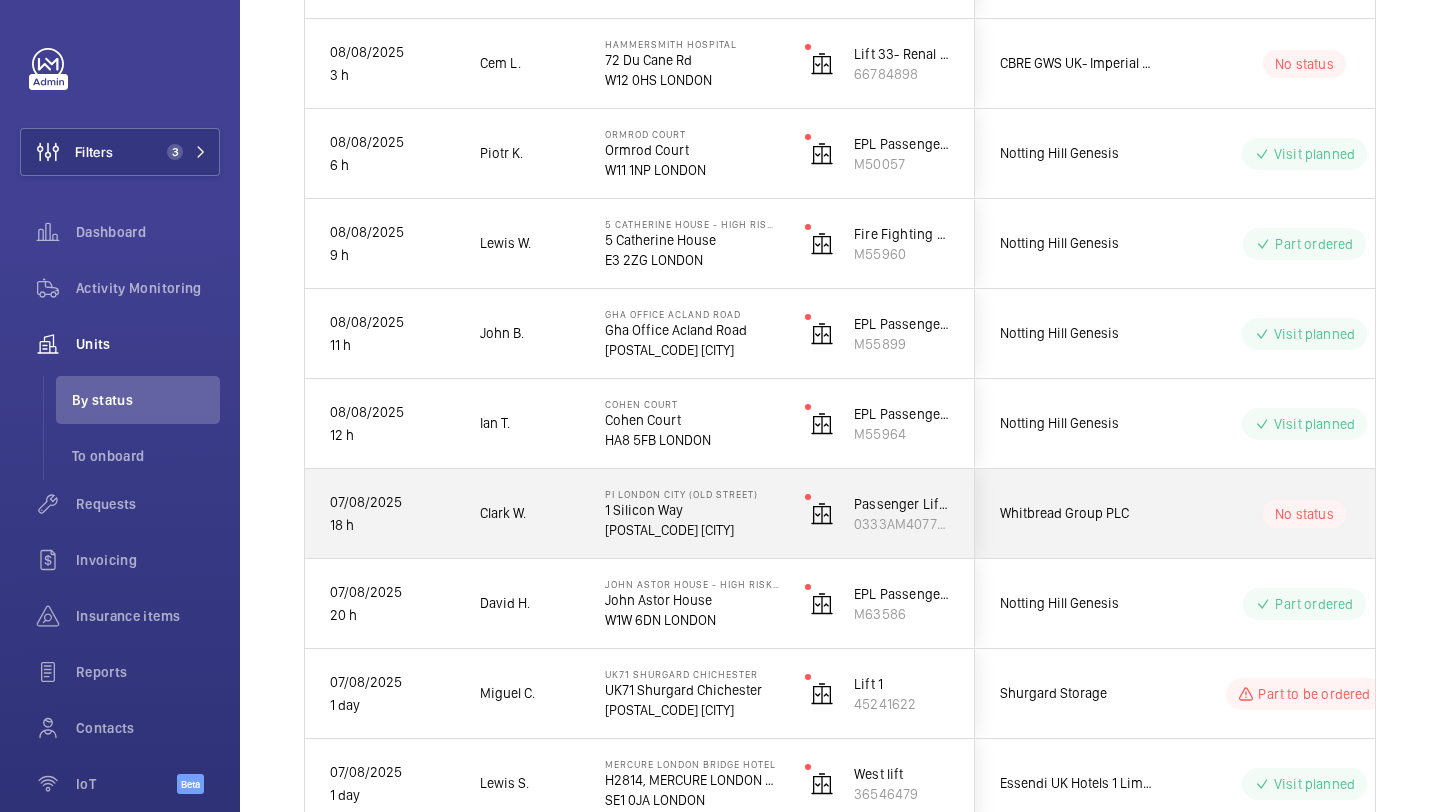 click on "Whitbread Group PLC" 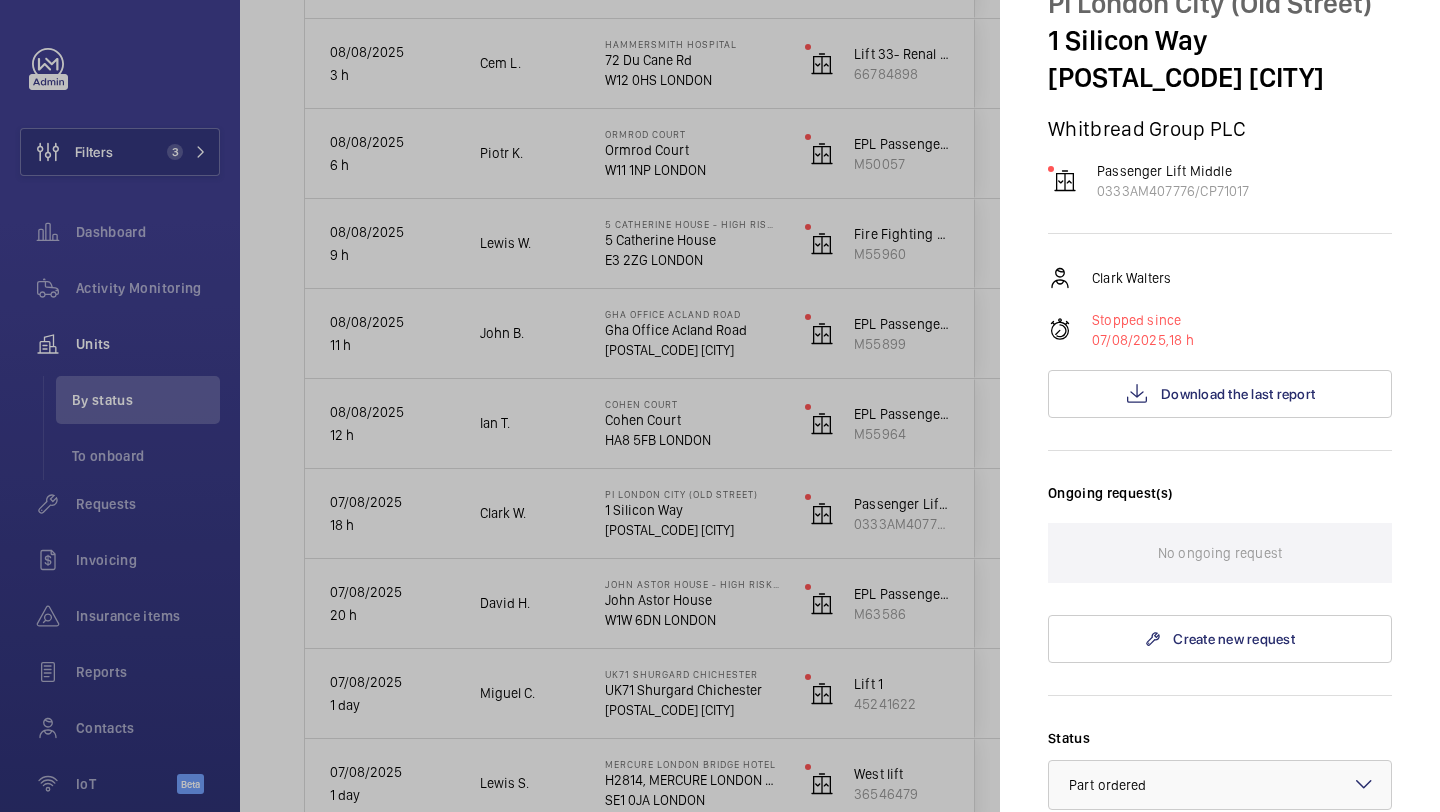 scroll, scrollTop: 53, scrollLeft: 0, axis: vertical 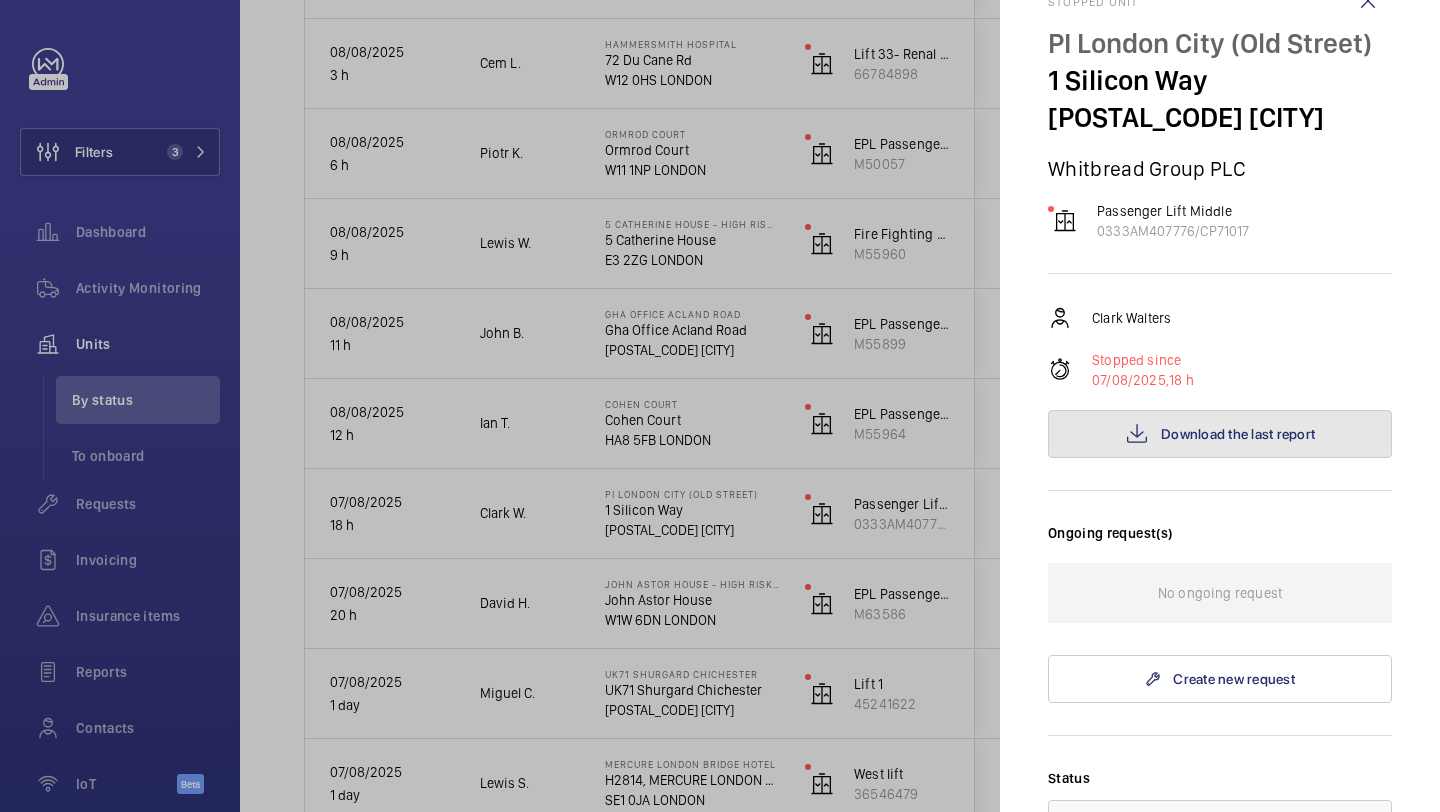 click on "Download the last report" 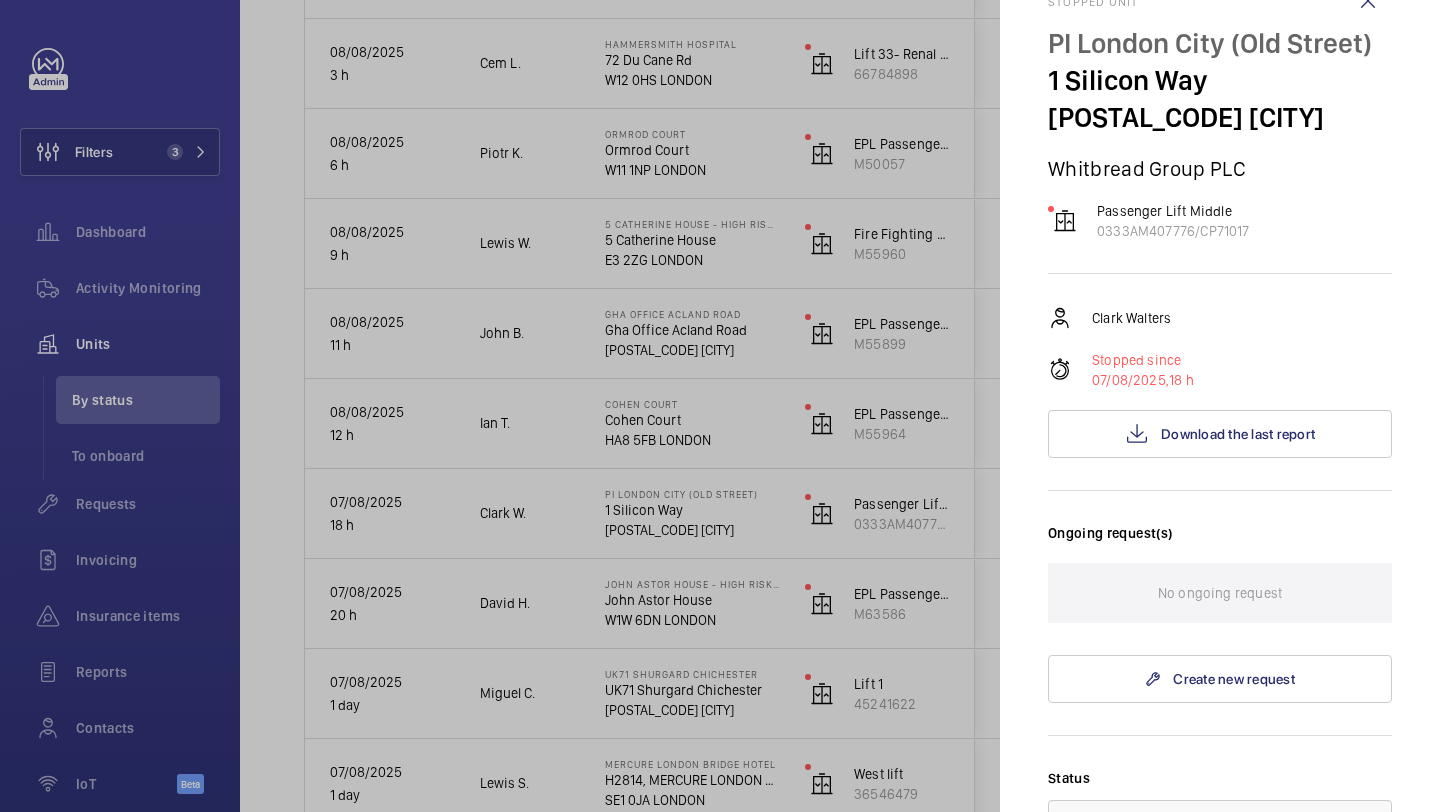 click 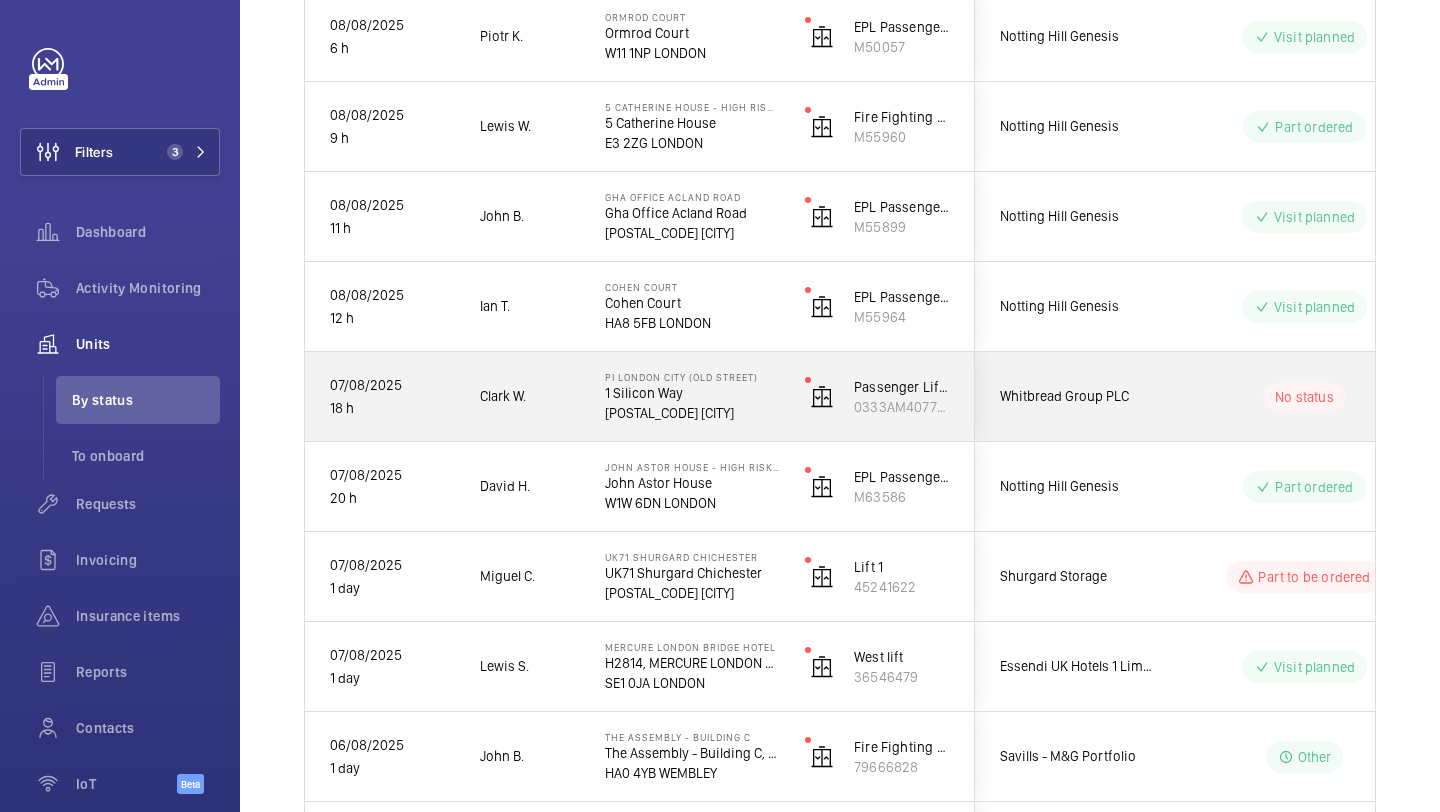 scroll, scrollTop: 566, scrollLeft: 0, axis: vertical 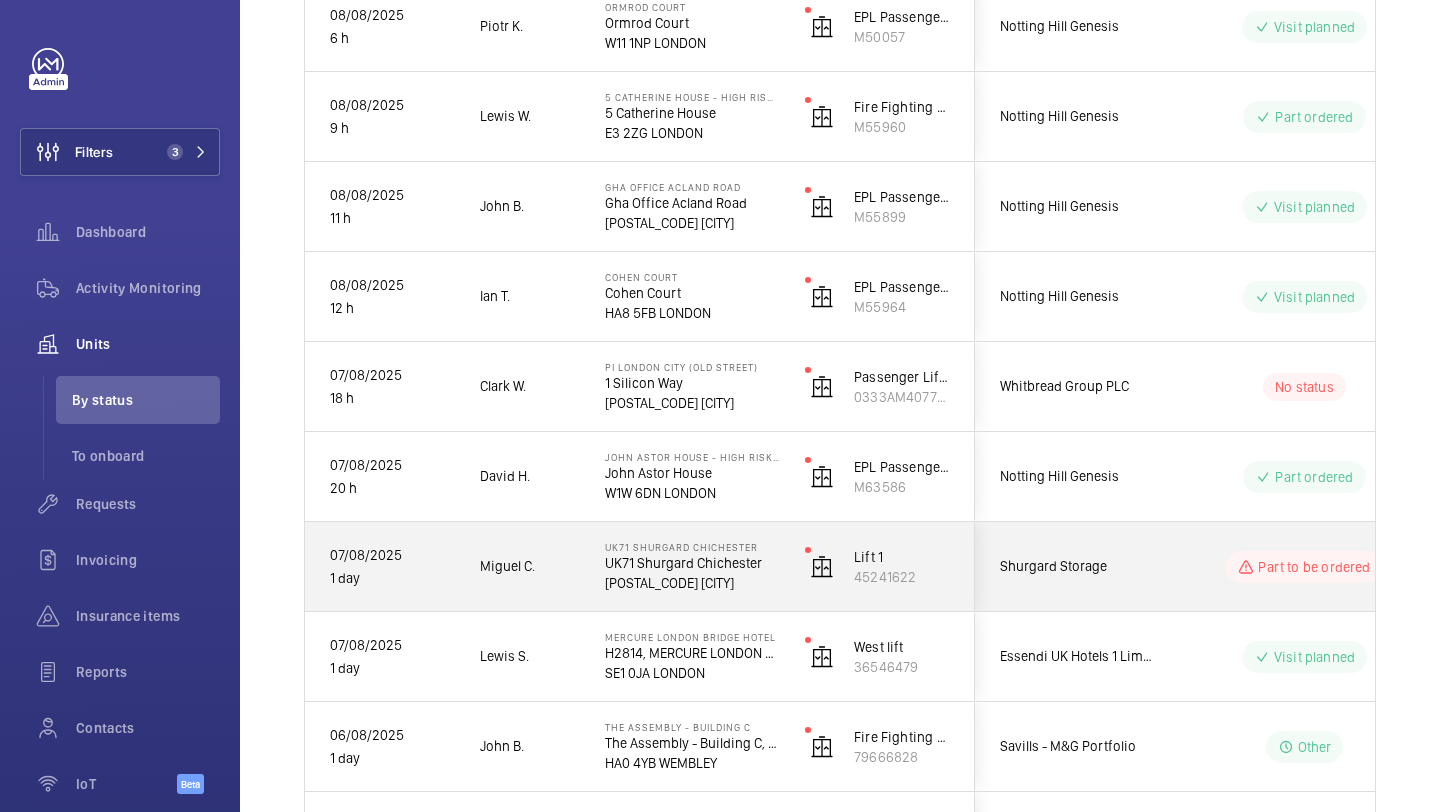 click on "Shurgard Storage" 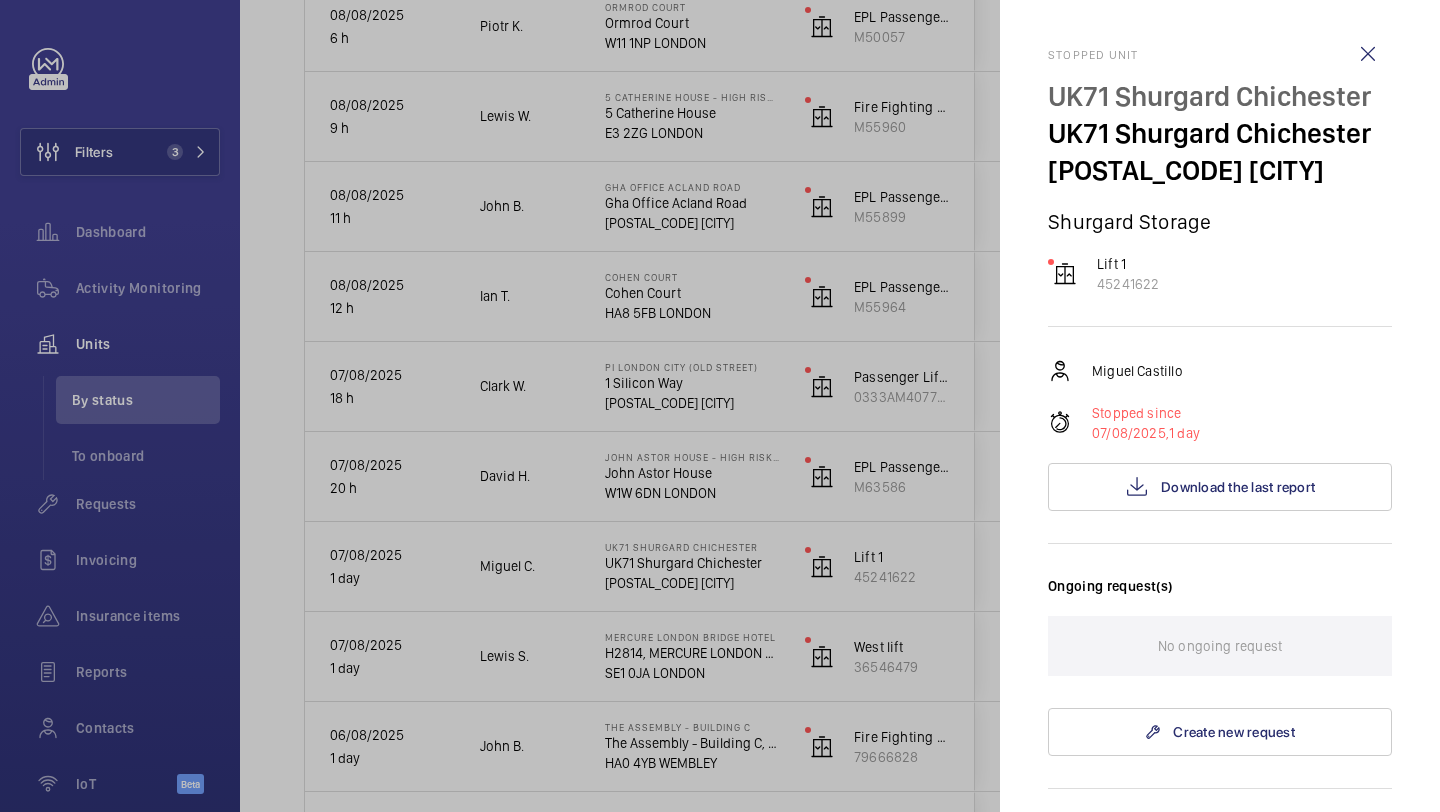 scroll, scrollTop: 385, scrollLeft: 0, axis: vertical 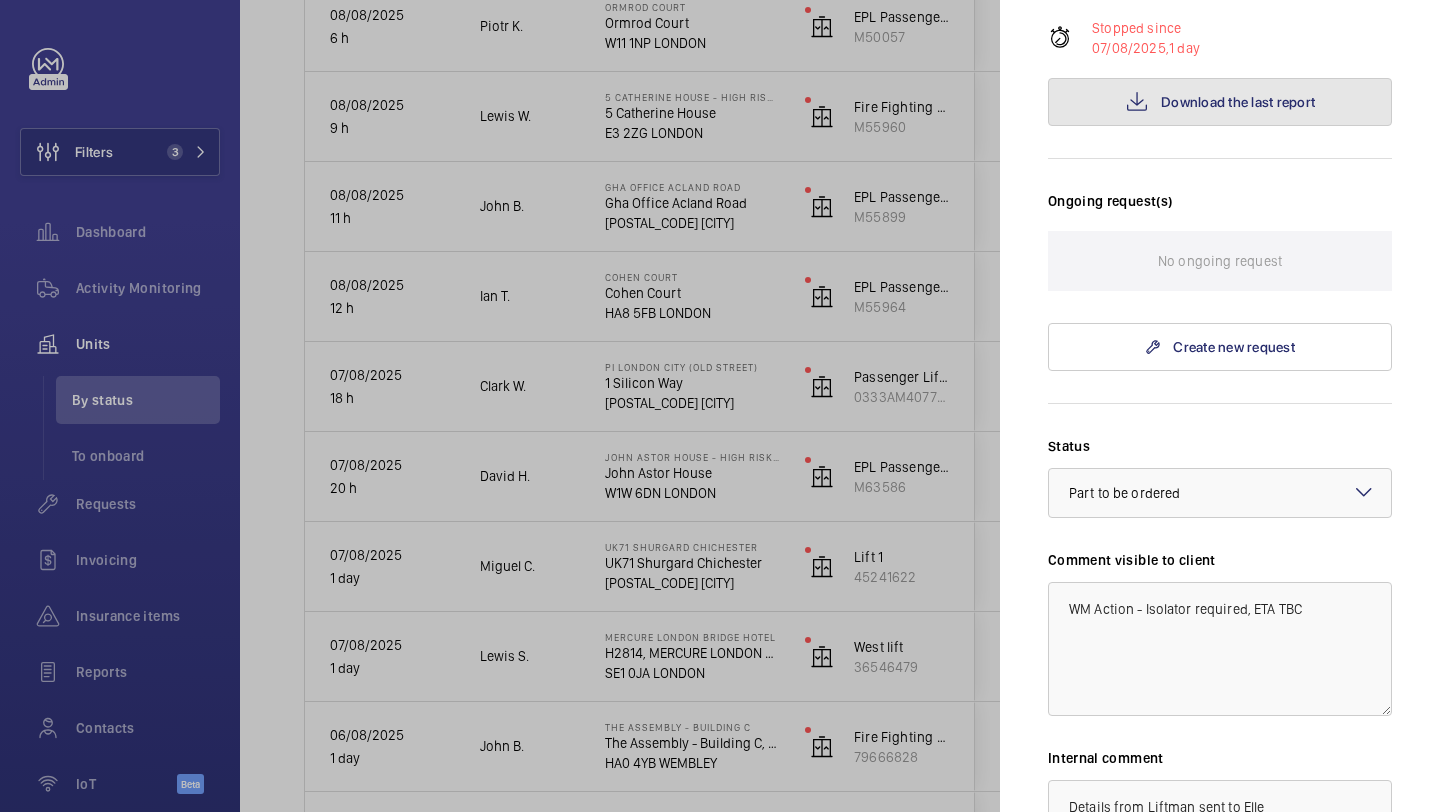 click on "Download the last report" 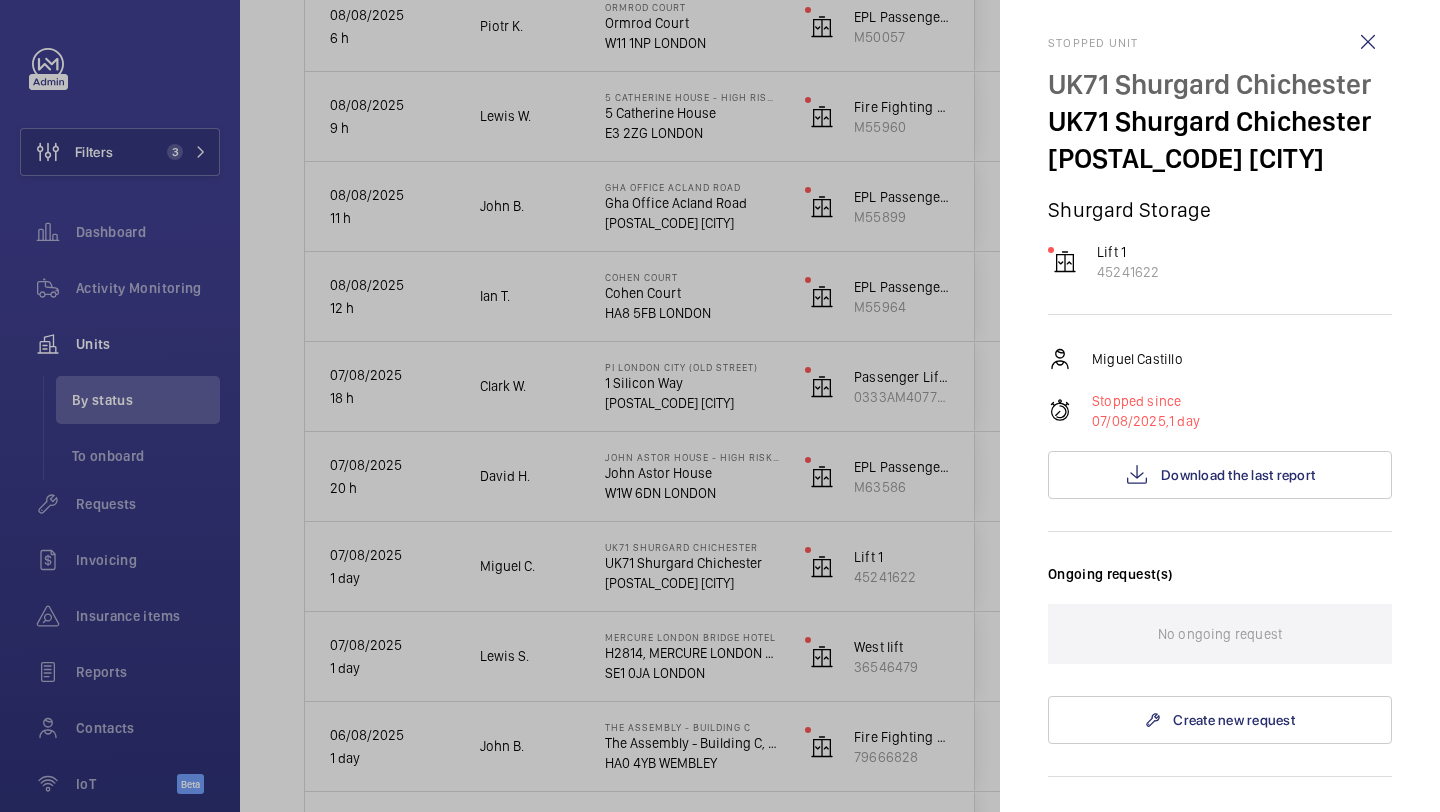 scroll, scrollTop: 11, scrollLeft: 0, axis: vertical 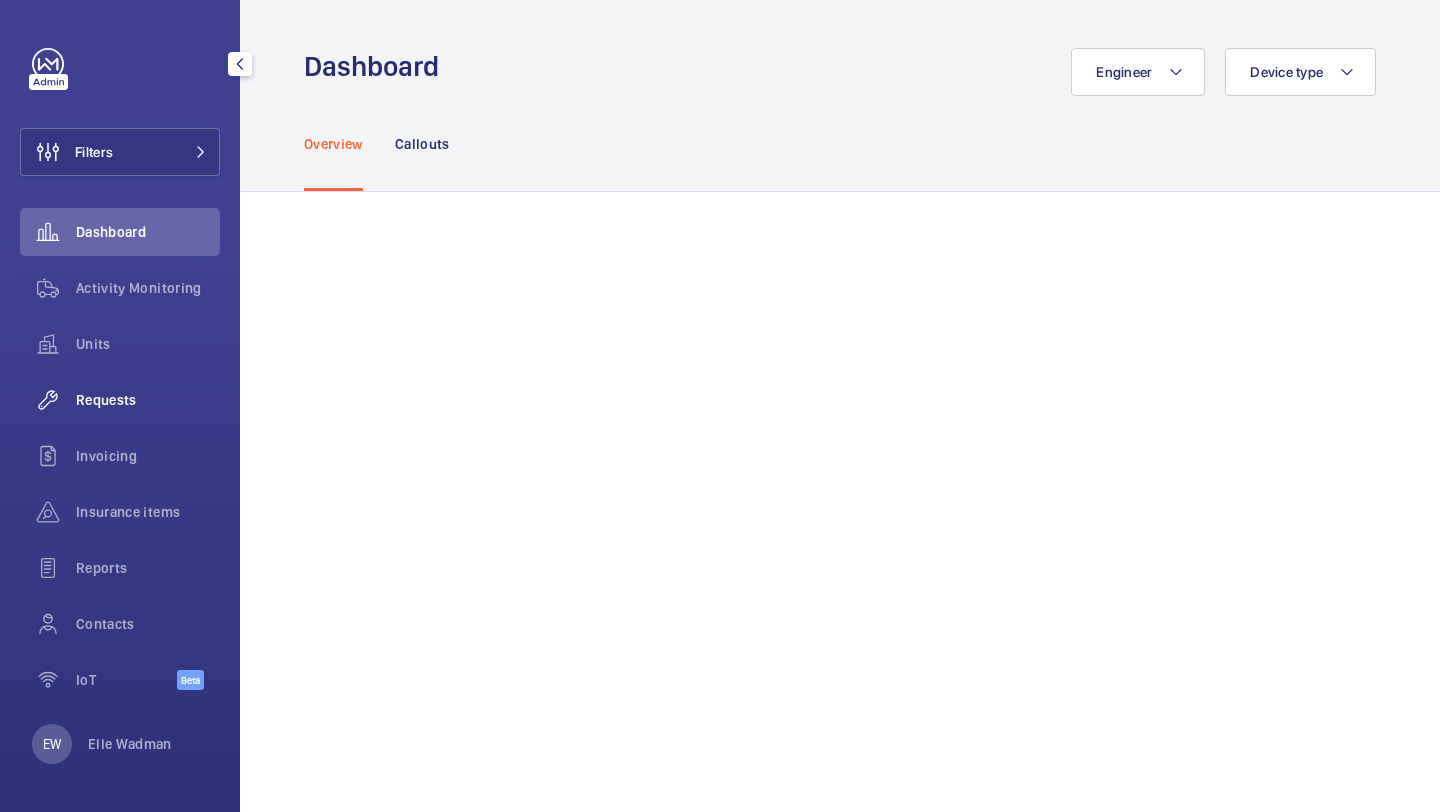 click on "Requests" 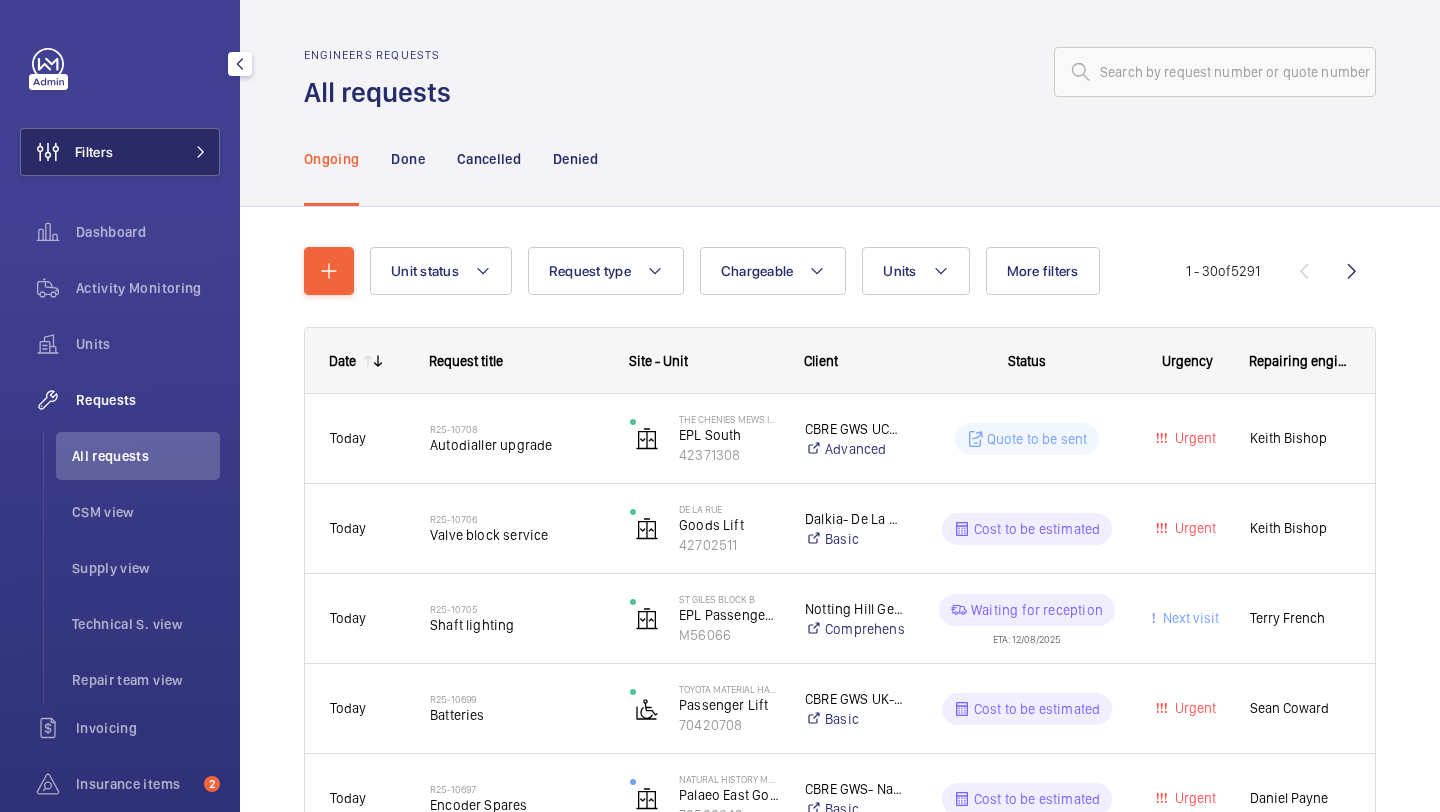 click on "Filters" 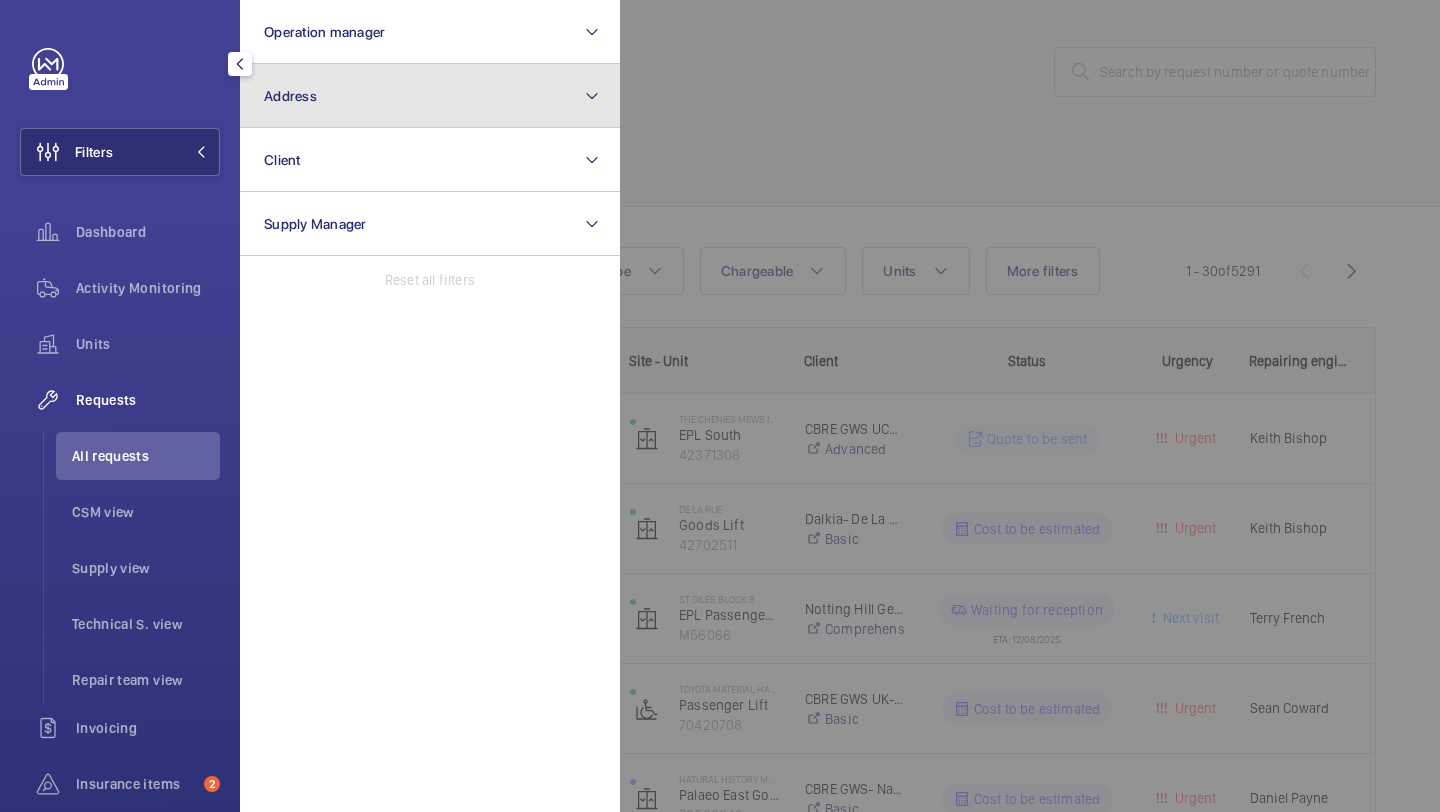 click on "Address" 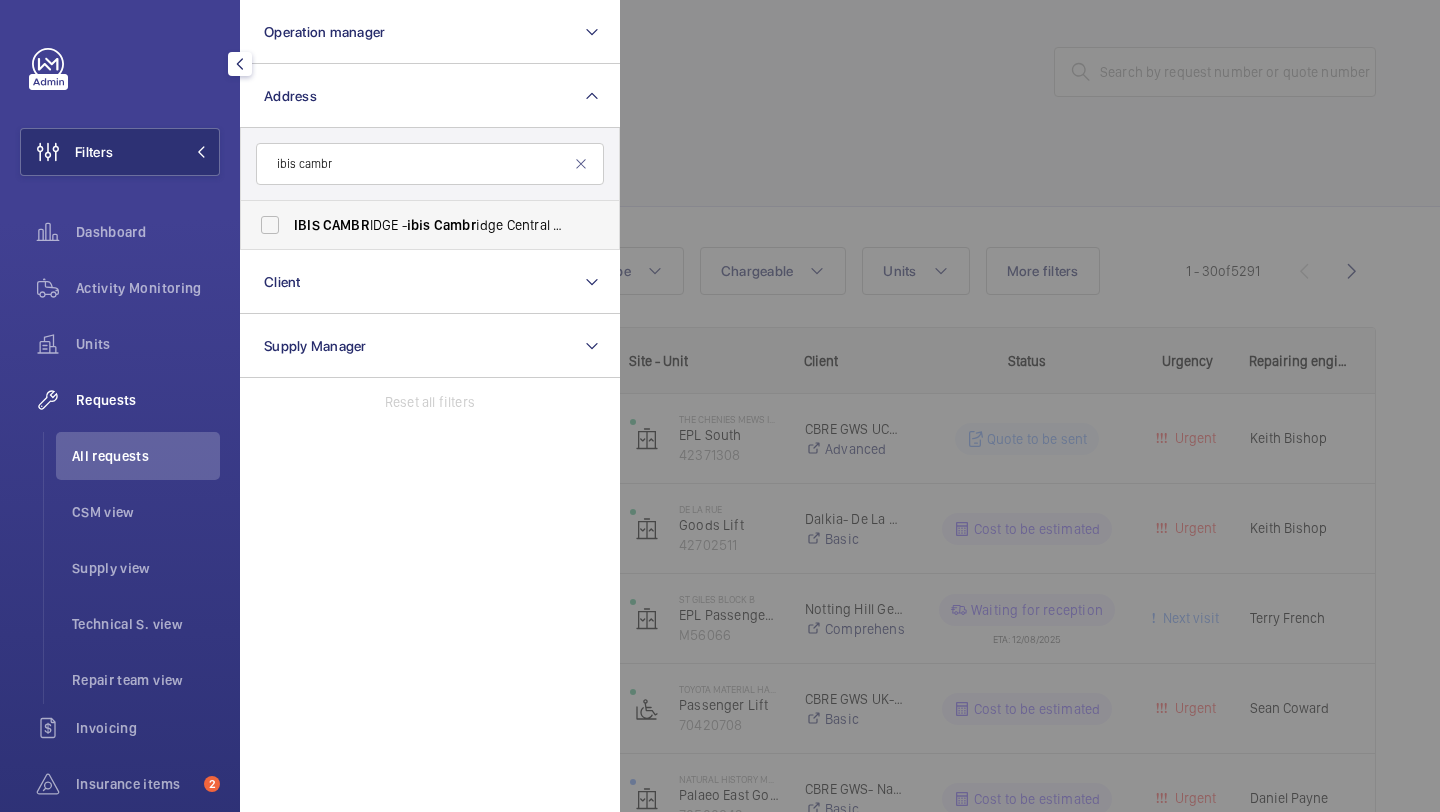 type on "ibis cambr" 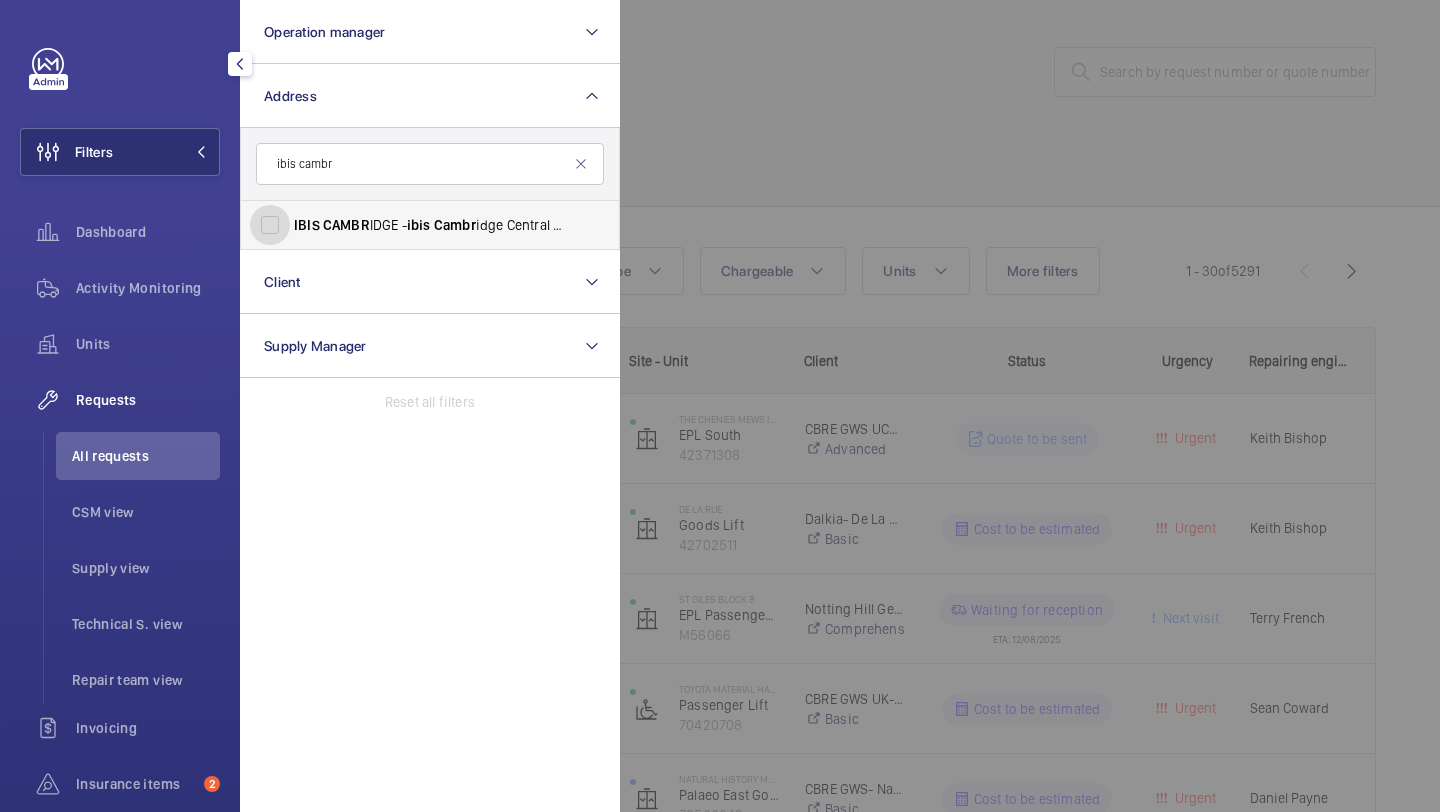 click on "IBIS [CITY] - ibis [CITY] Central Station, [CITY] [POSTAL_CODE]" at bounding box center [270, 225] 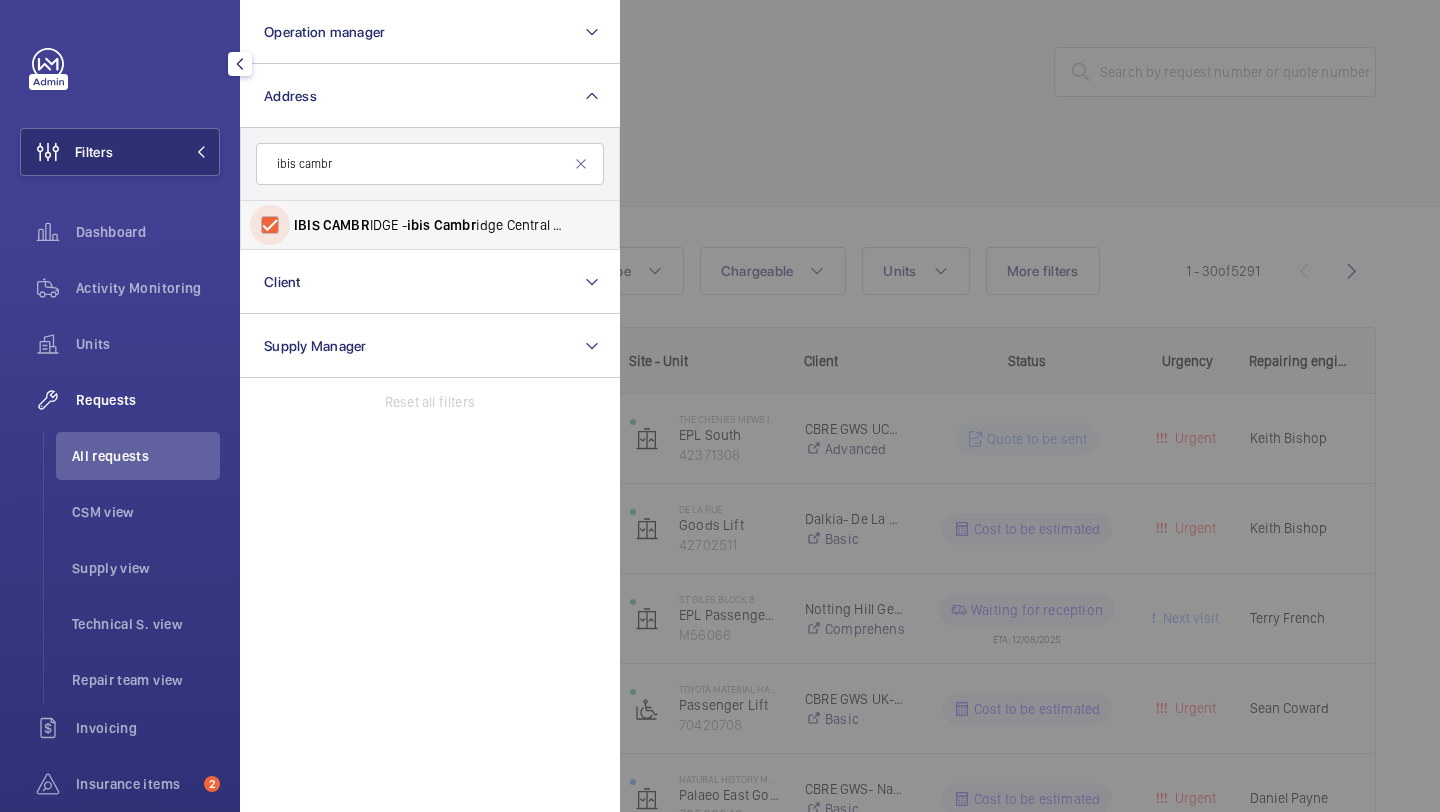 checkbox on "true" 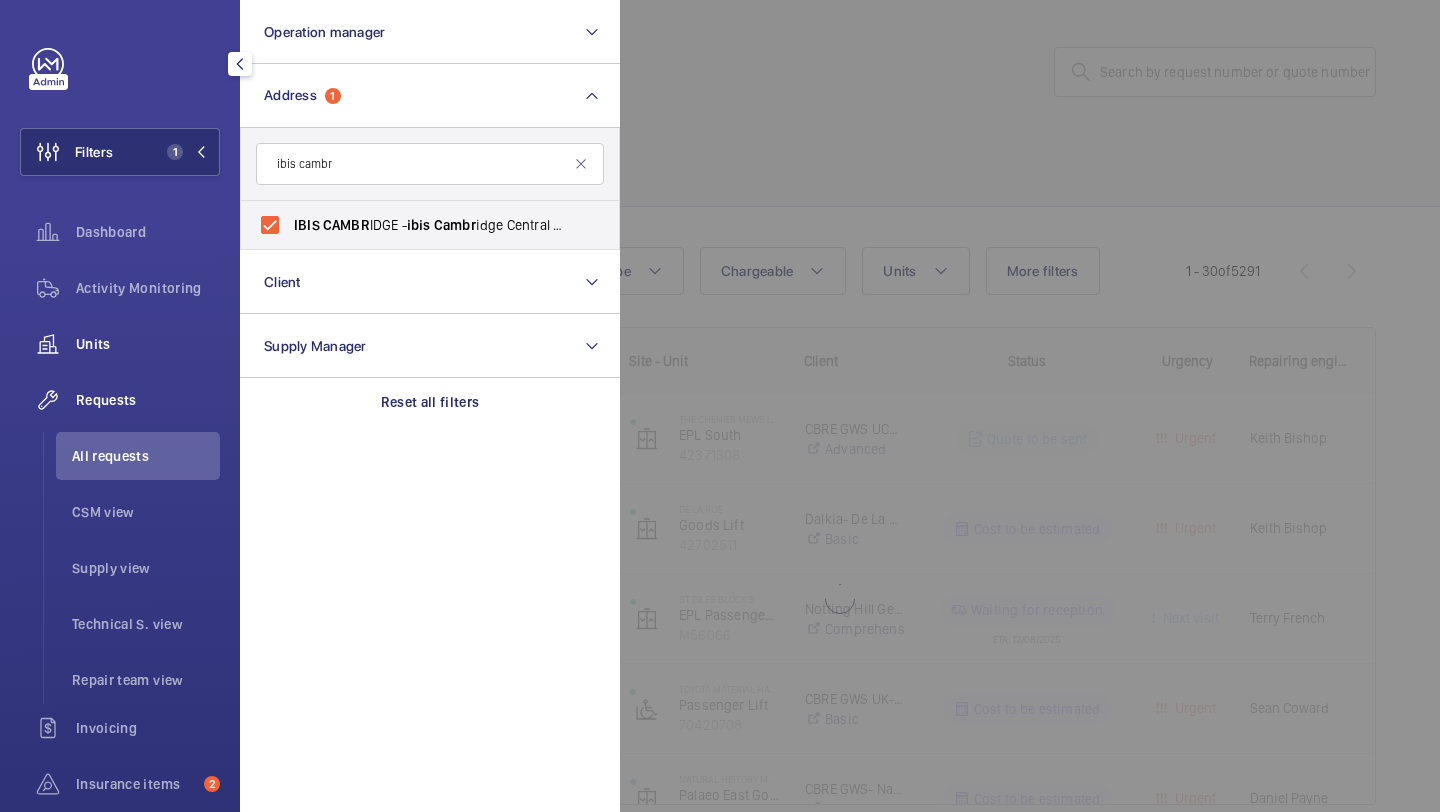 click on "Units" 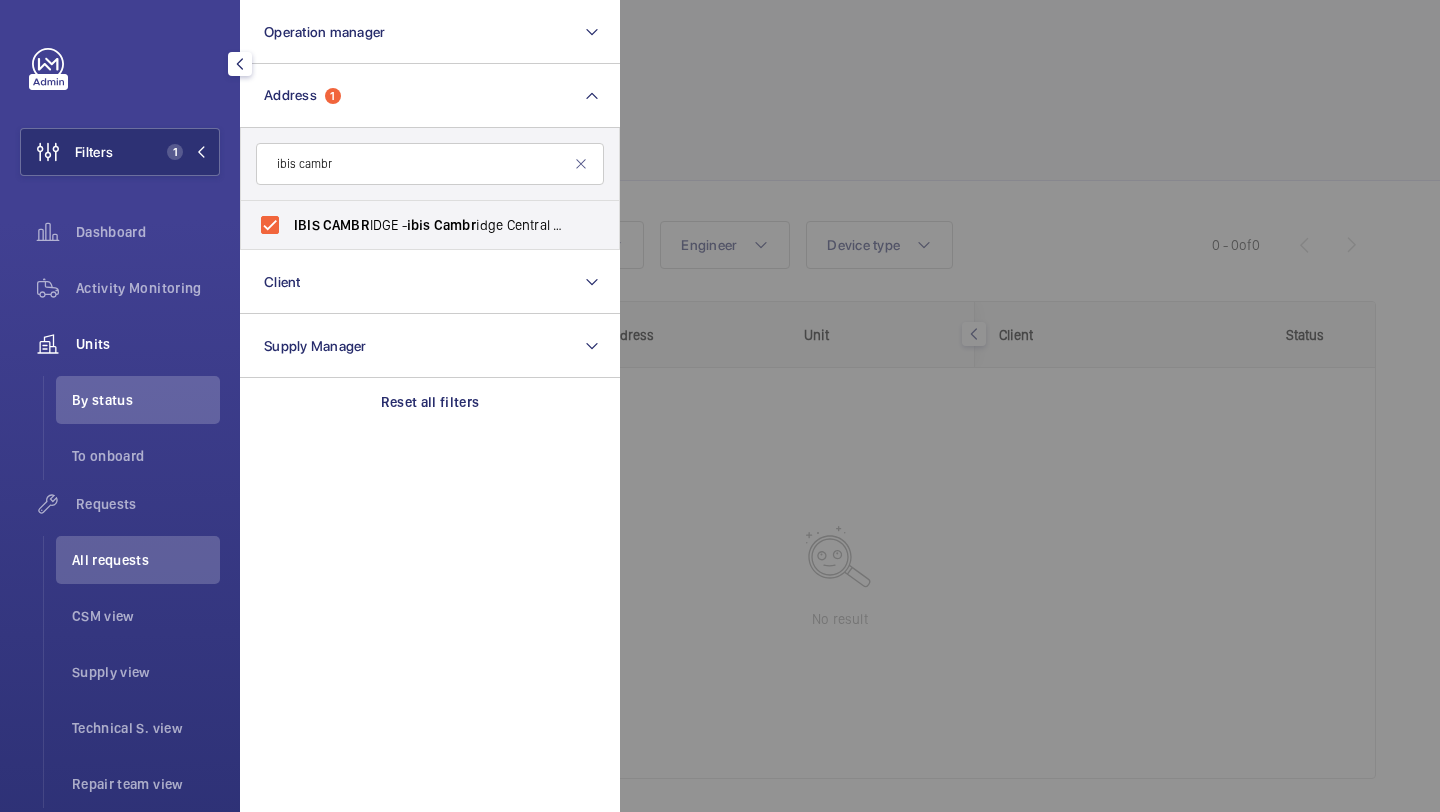 click 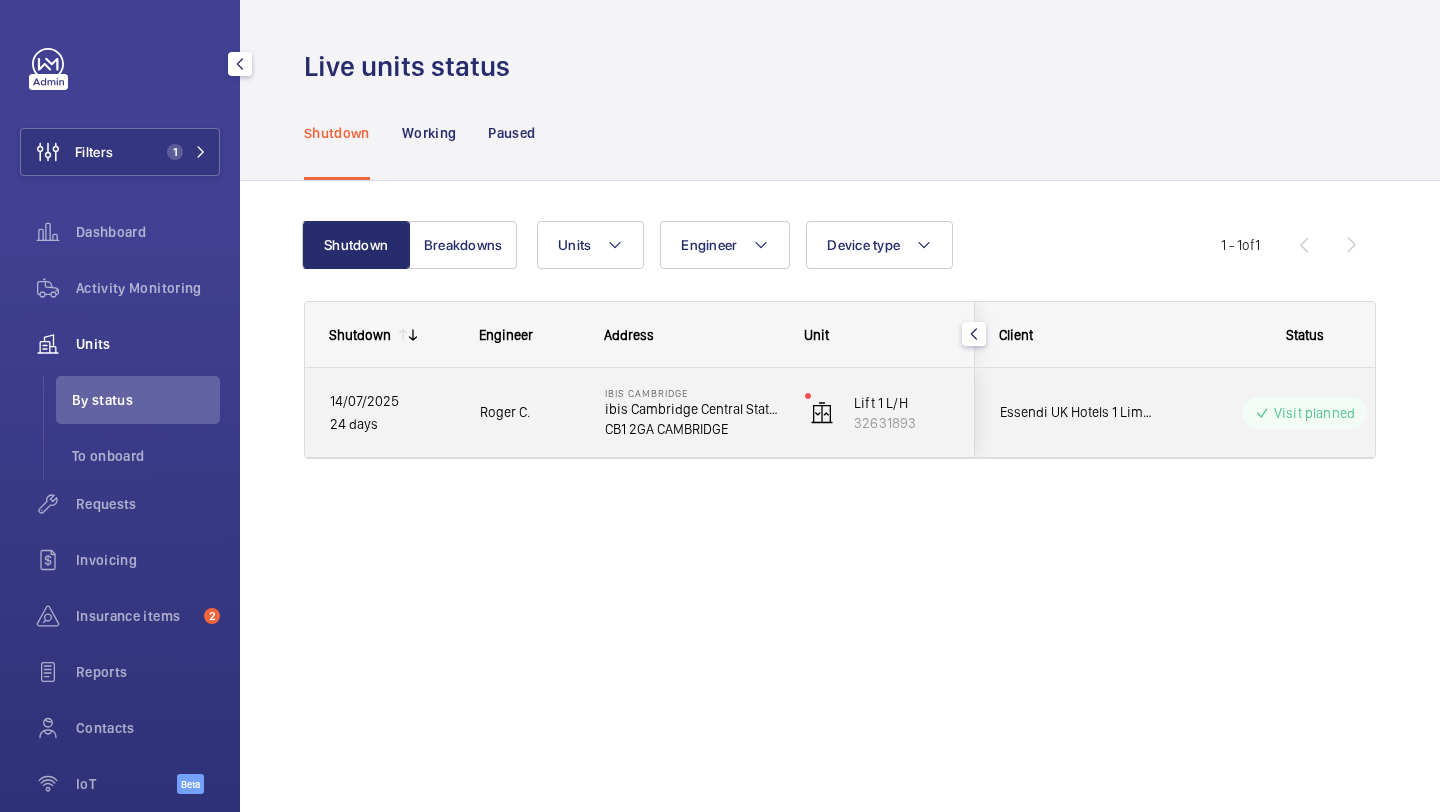 click on "Essendi UK Hotels 1 Limited" 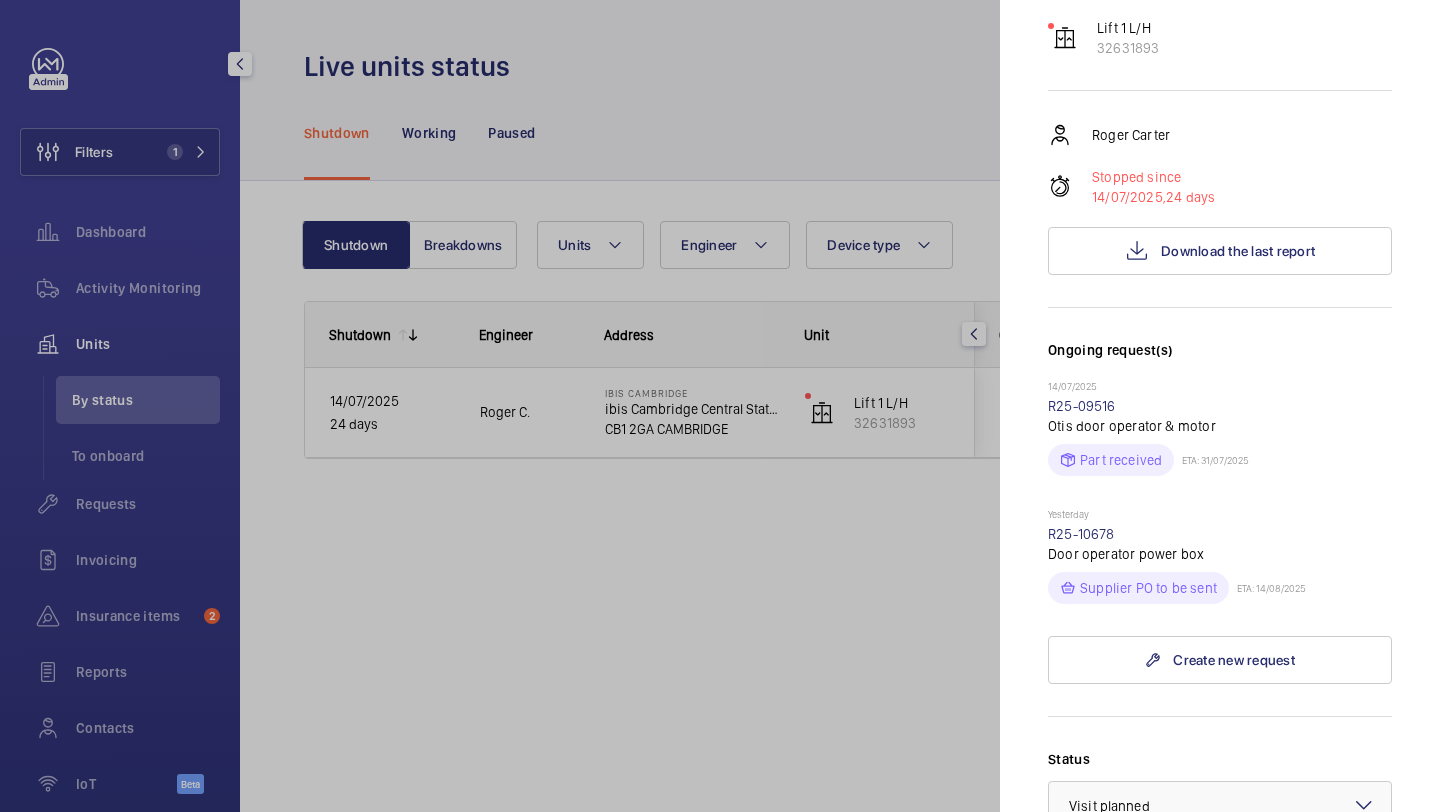 scroll, scrollTop: 496, scrollLeft: 0, axis: vertical 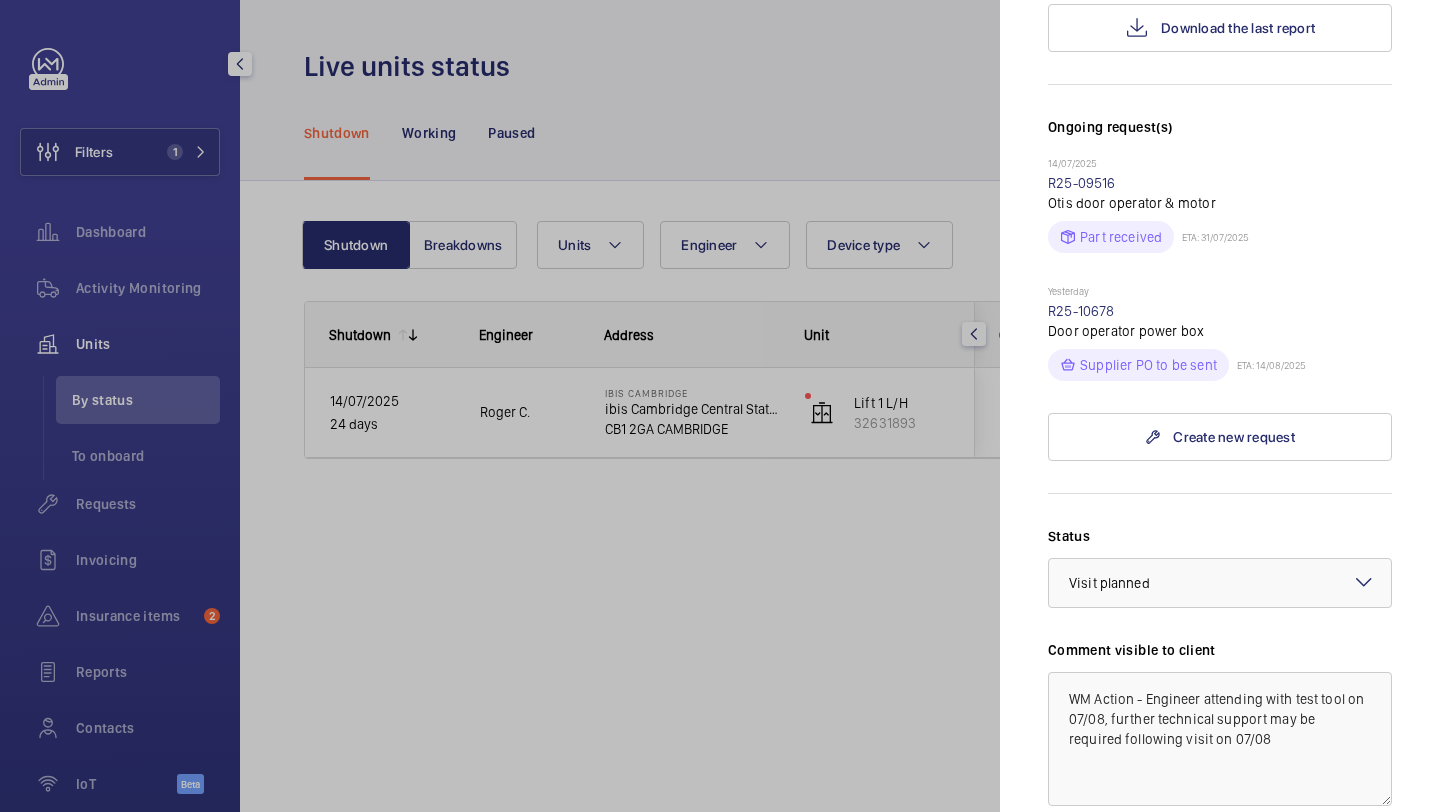 click on "Door operator power box" 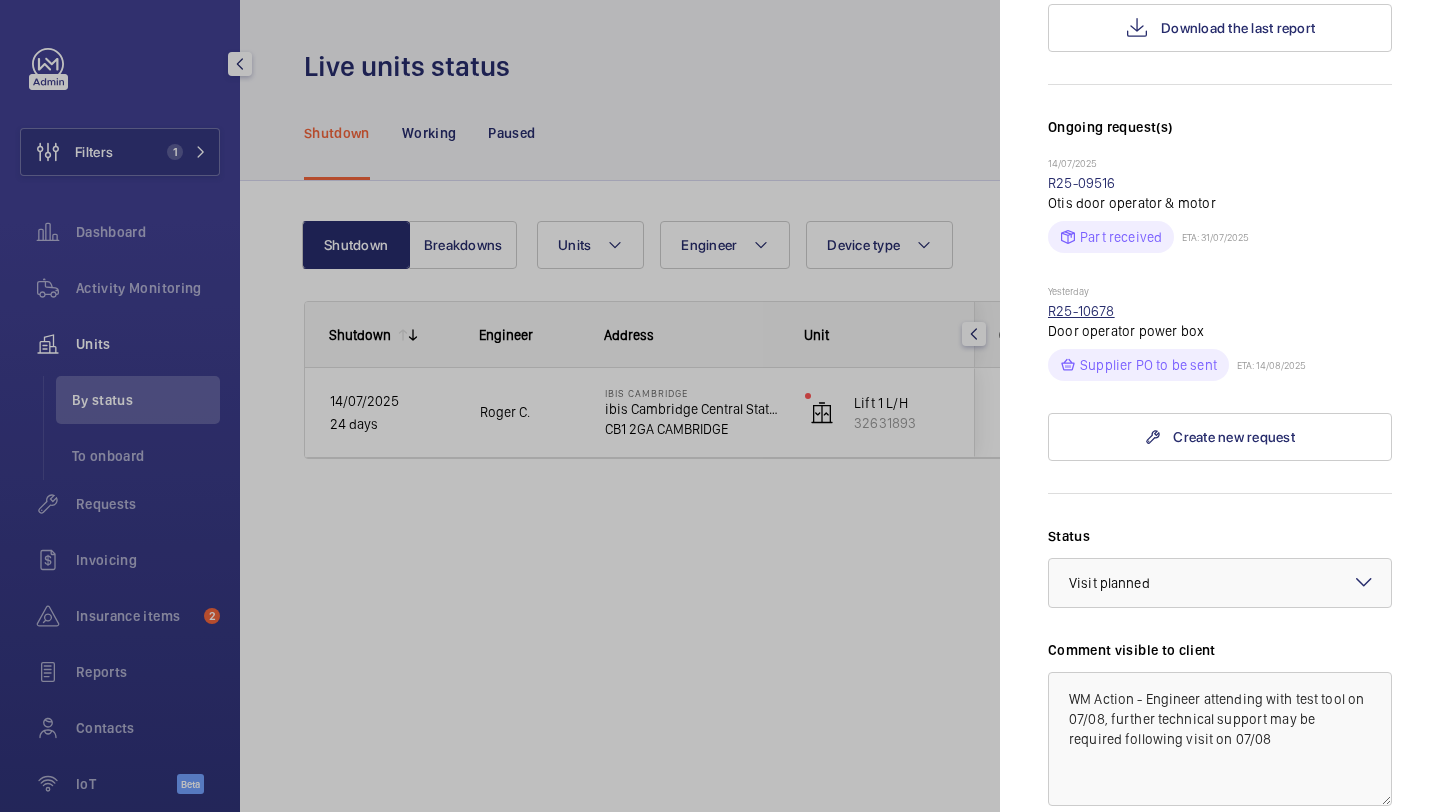 click on "R25-10678" 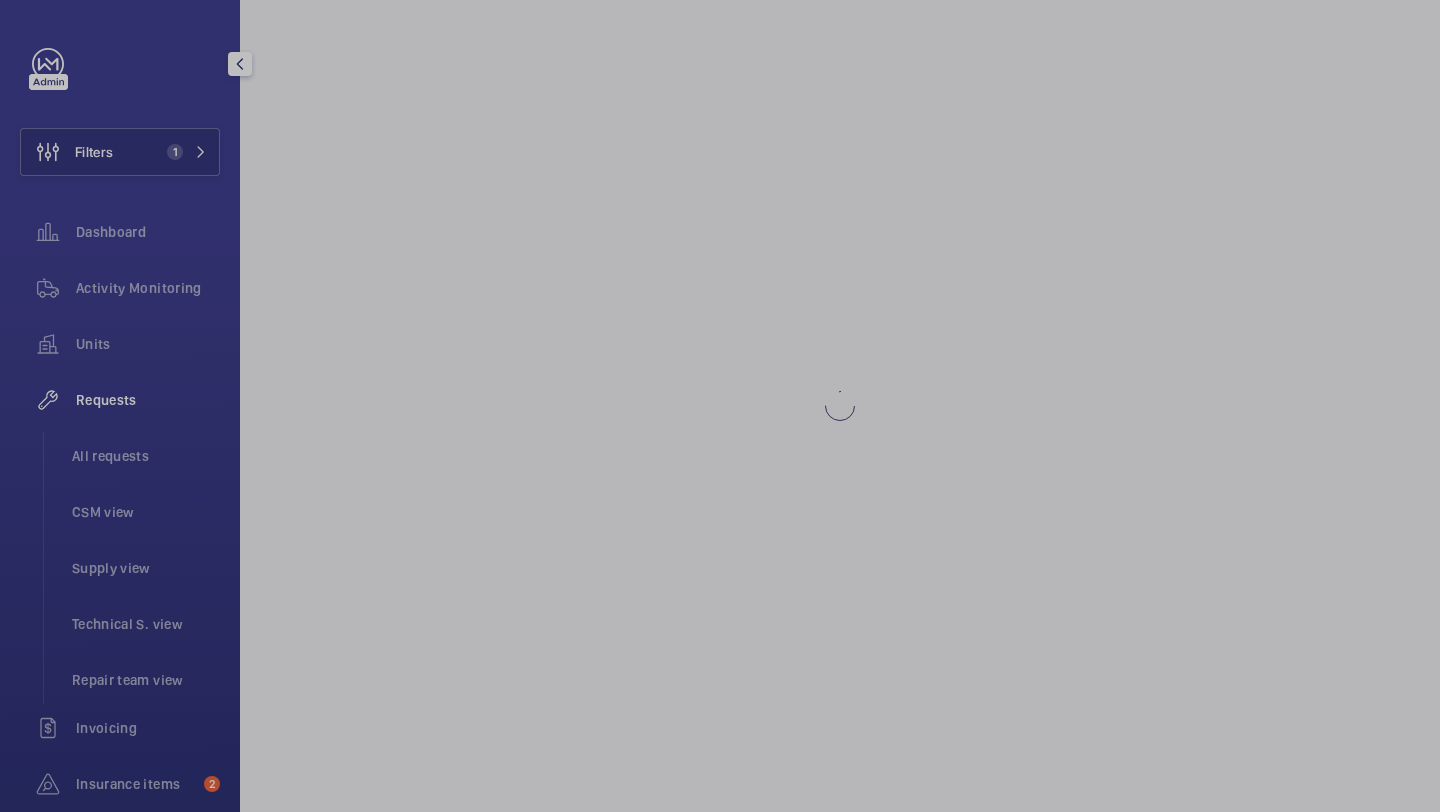 scroll, scrollTop: 0, scrollLeft: 0, axis: both 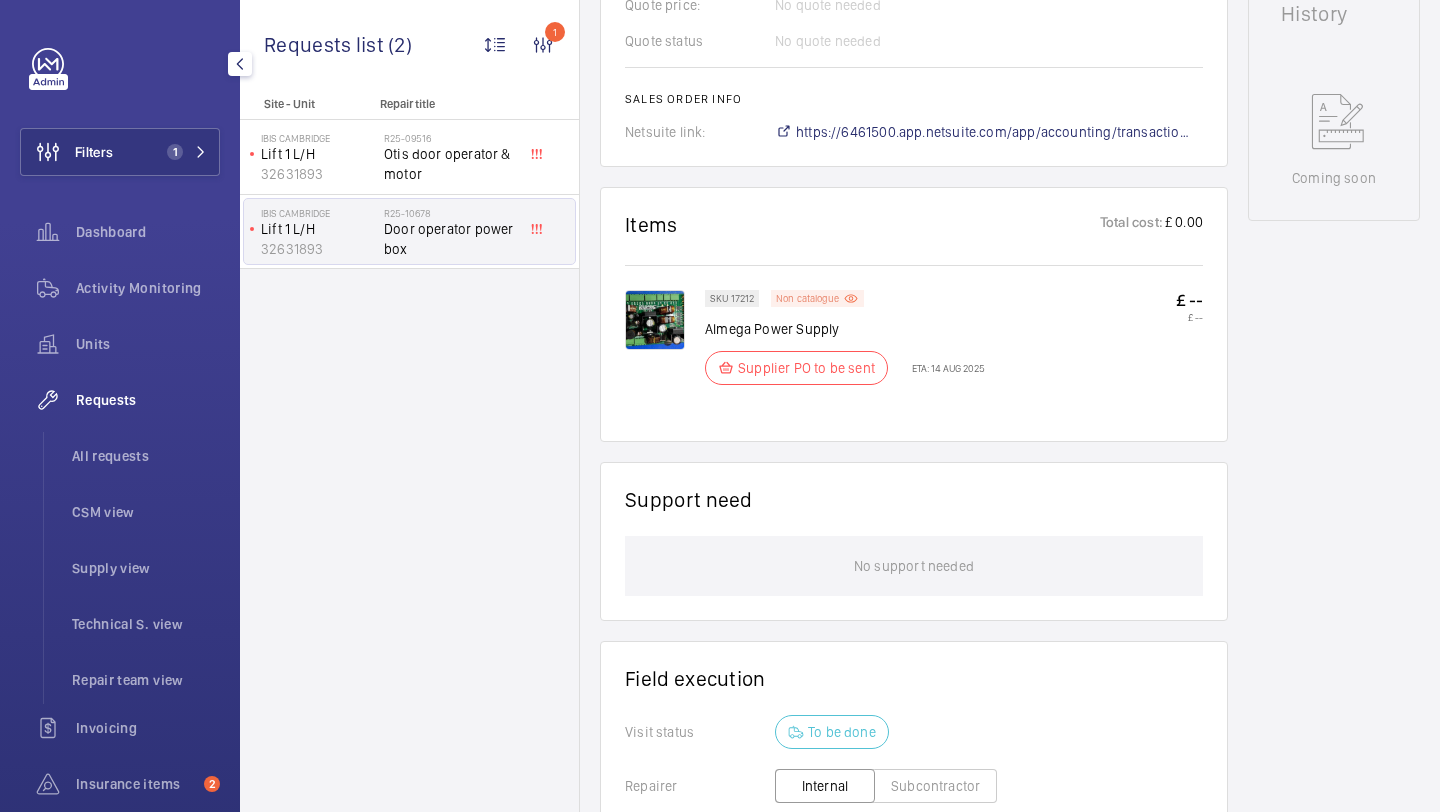 click on "Non catalogue" 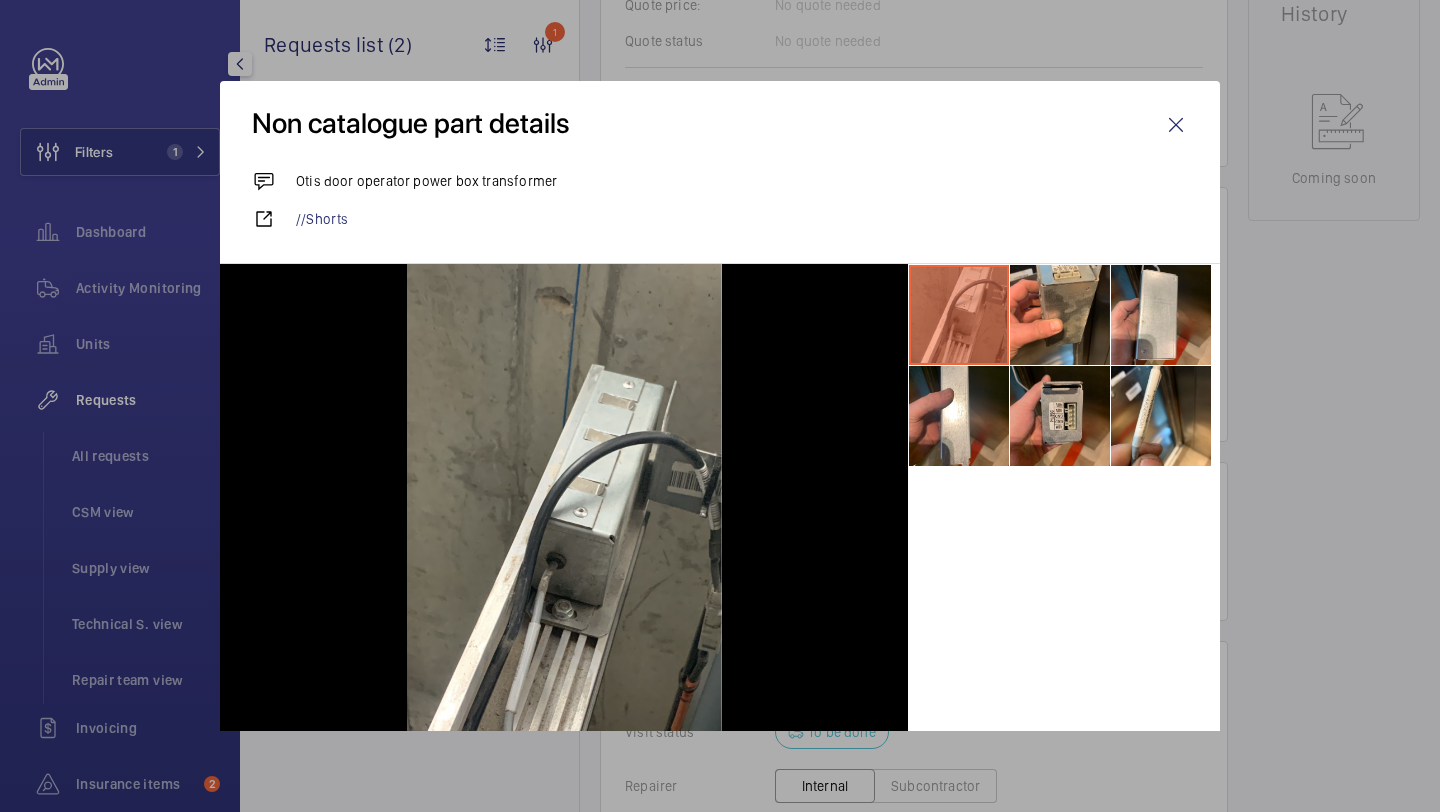 click at bounding box center [1060, 416] 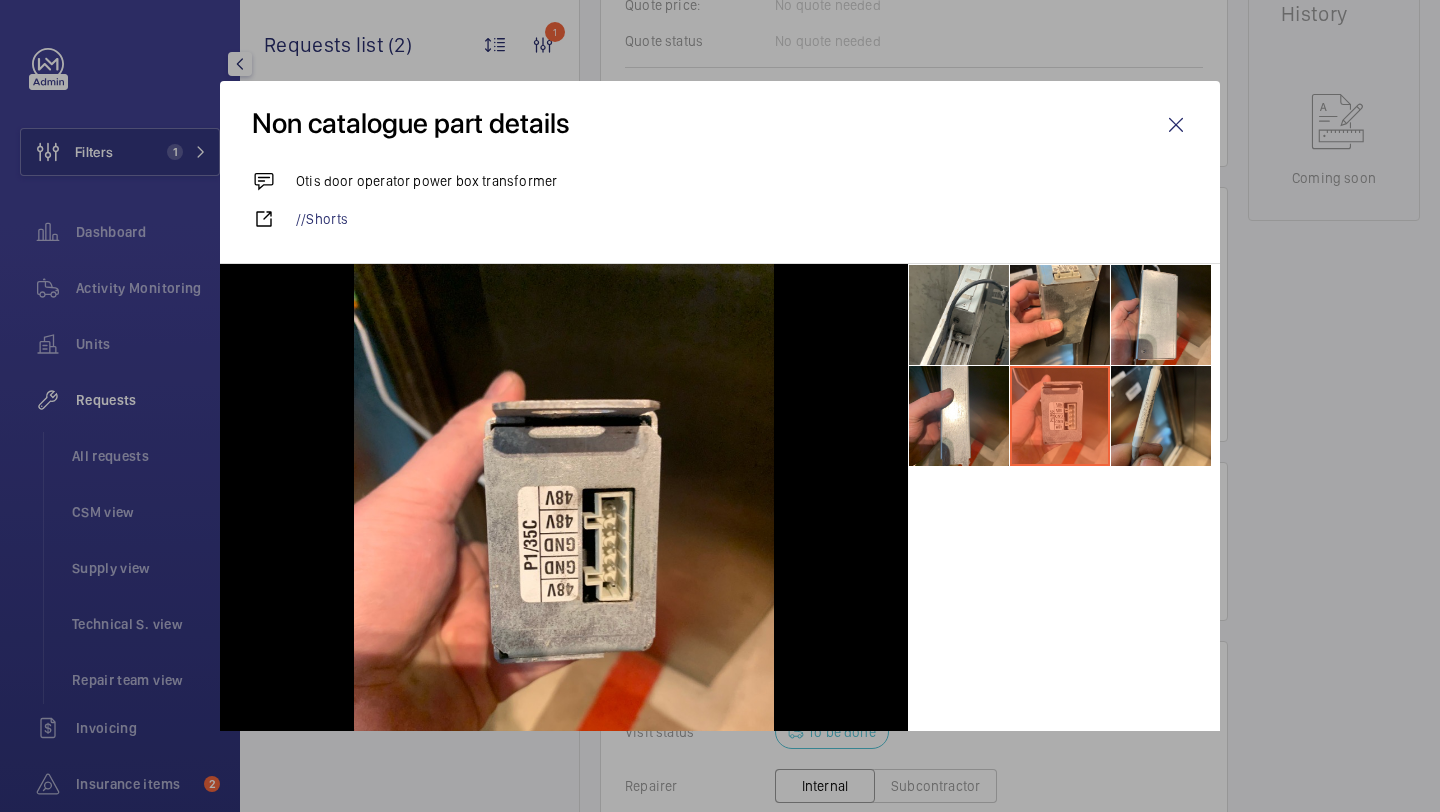click at bounding box center [1161, 416] 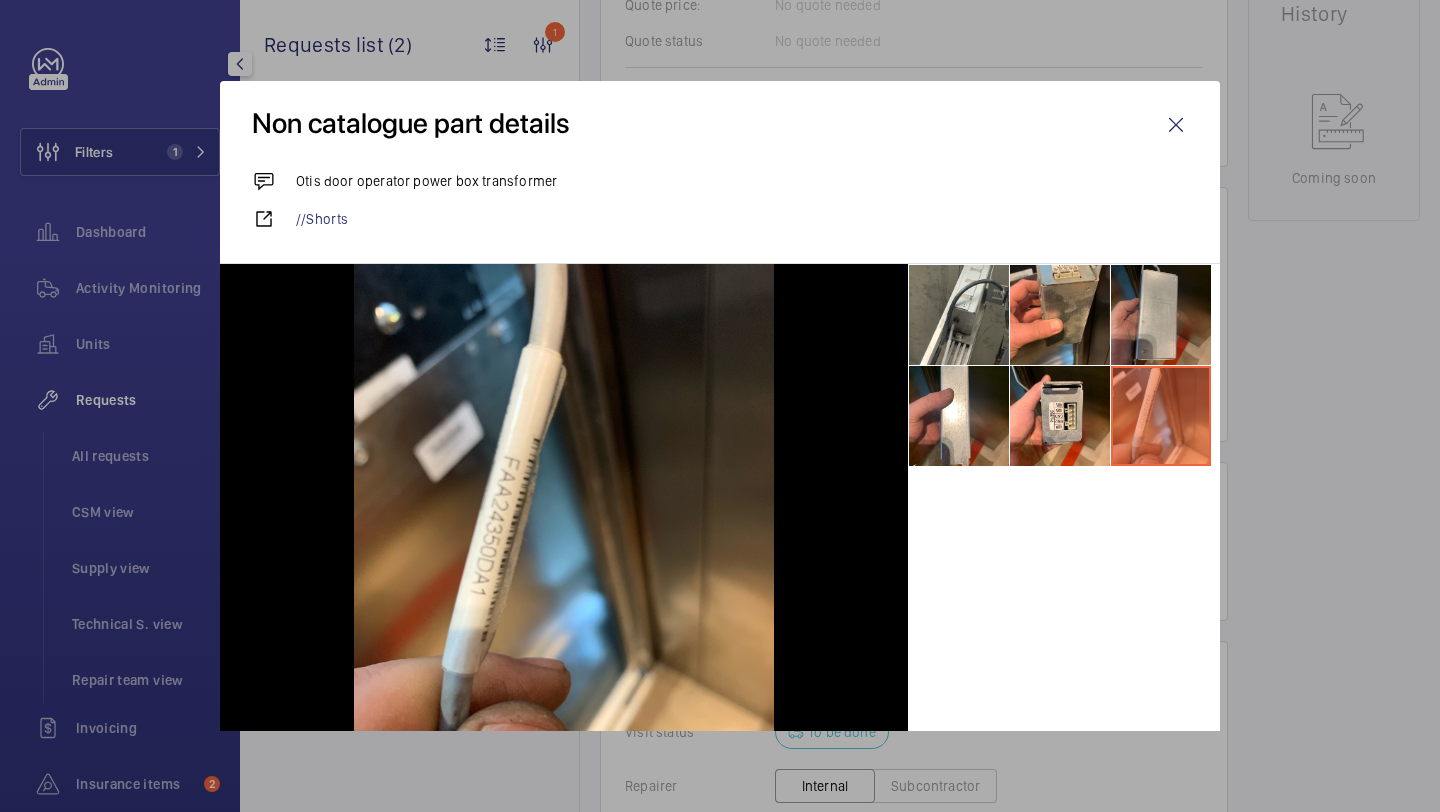 click at bounding box center (1161, 315) 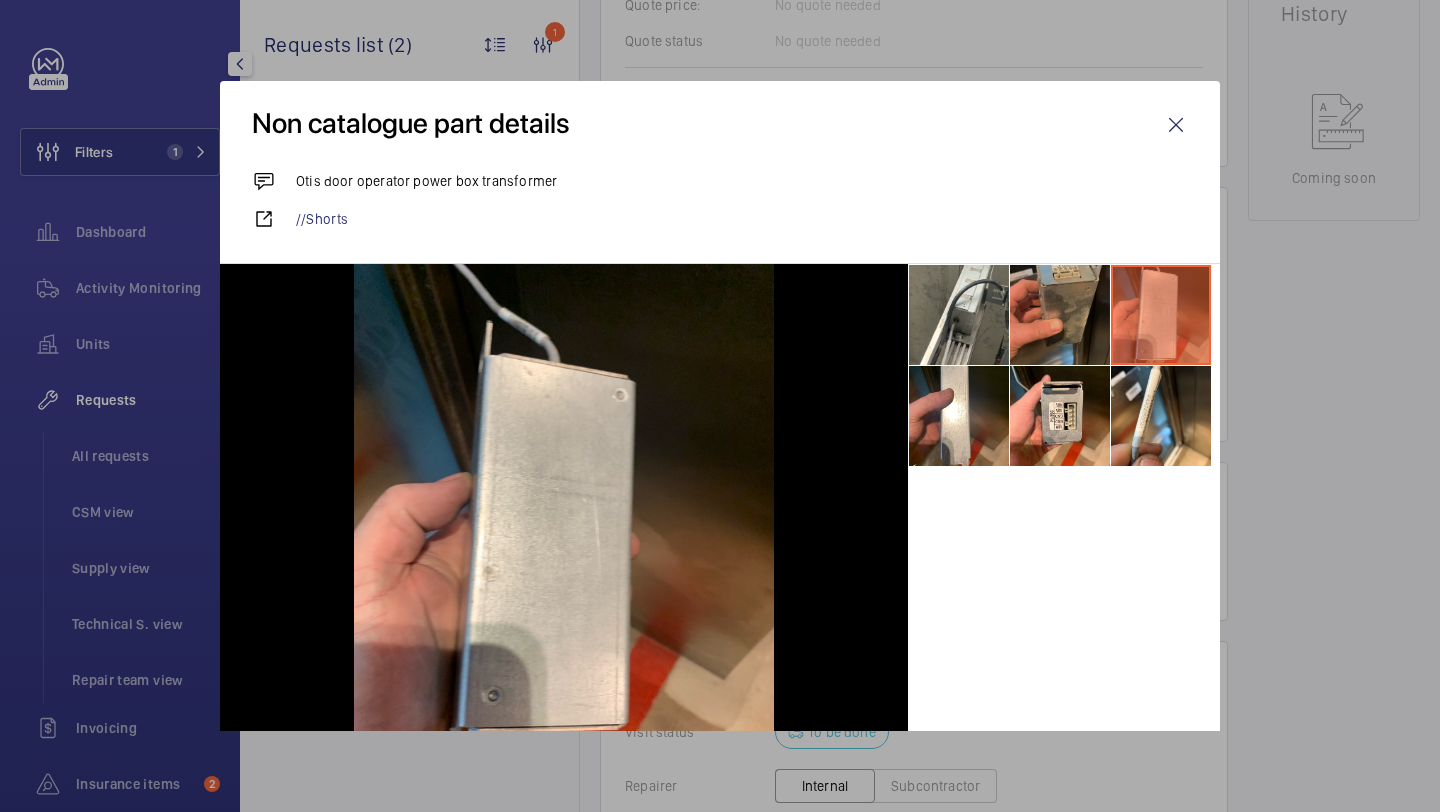 click at bounding box center (1060, 315) 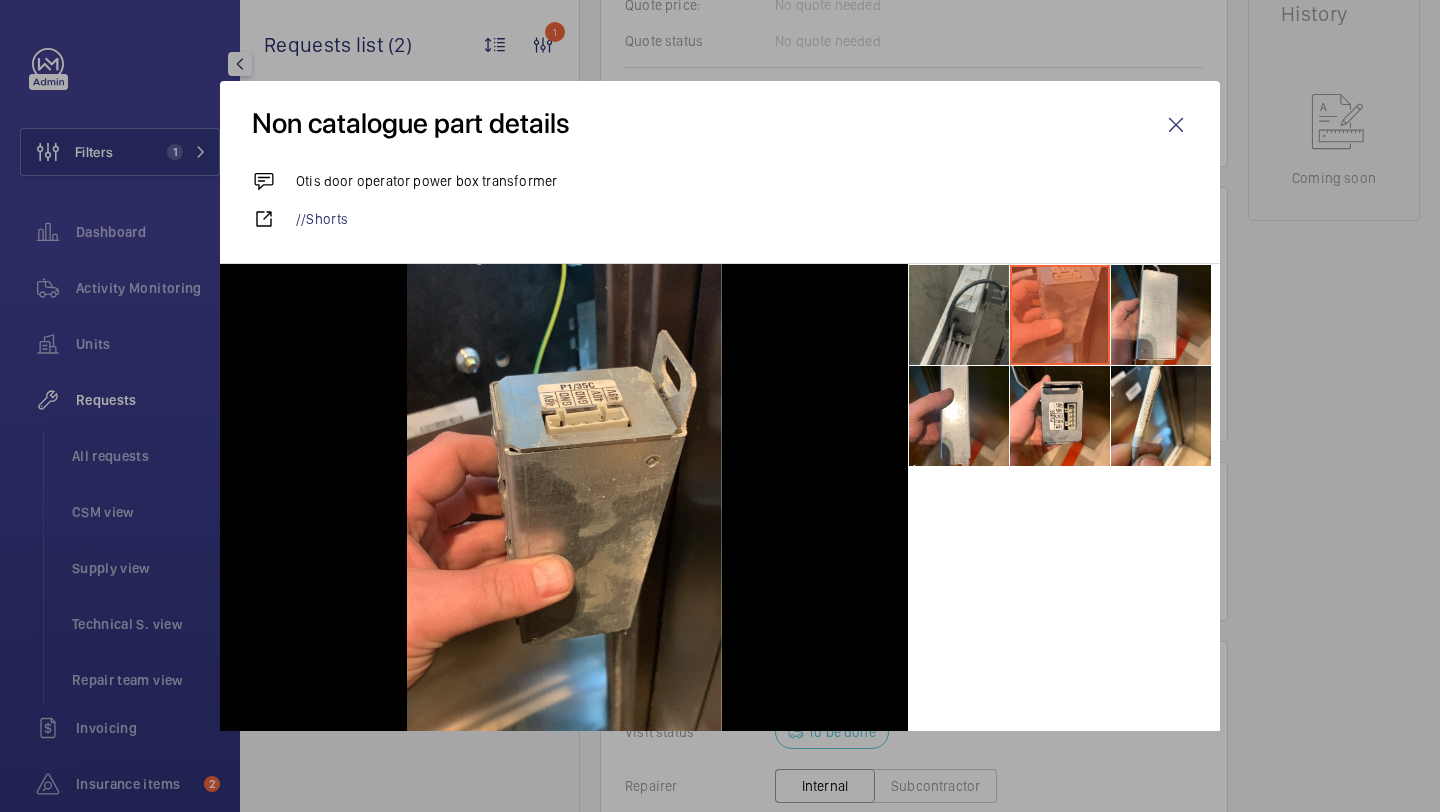 click at bounding box center (959, 315) 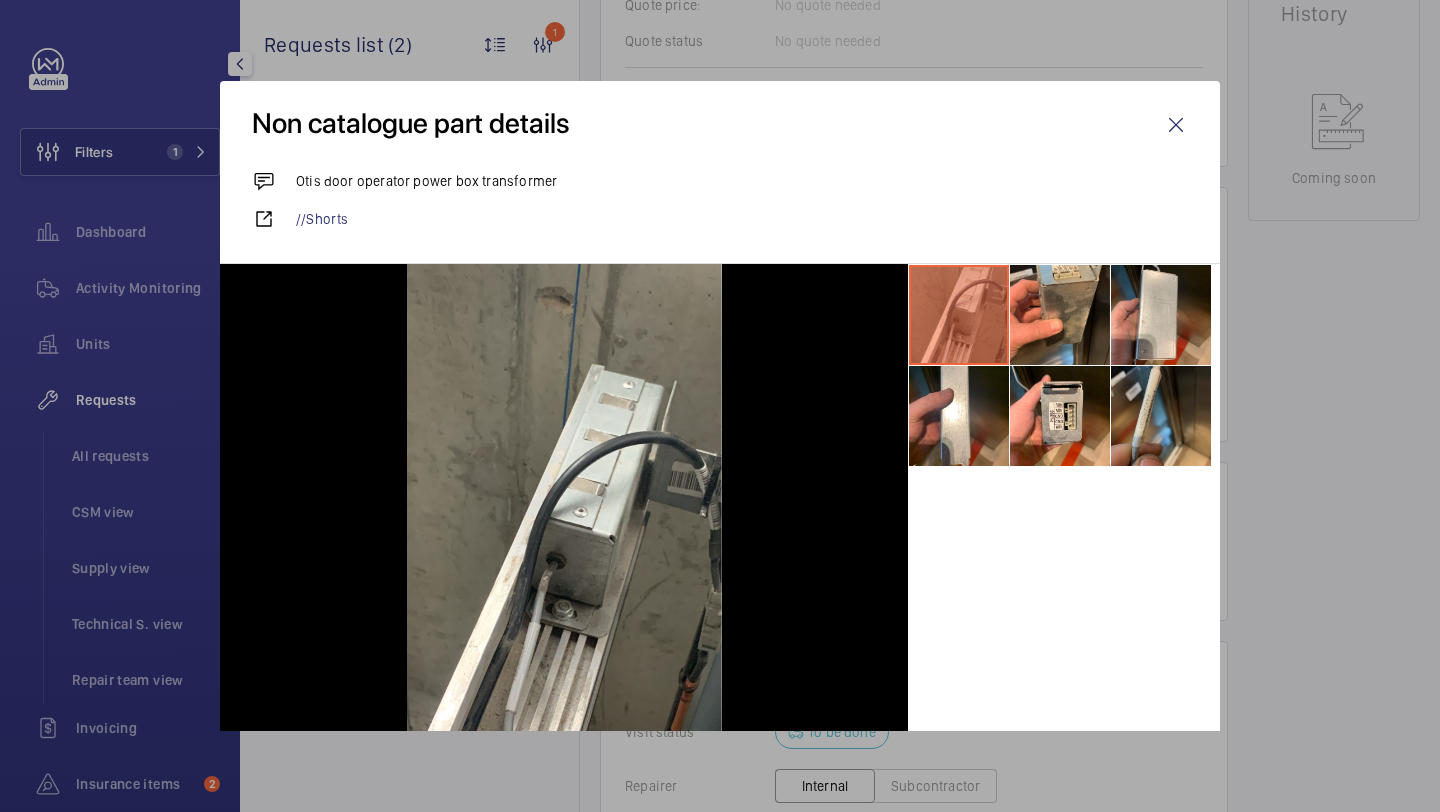 click at bounding box center (1161, 416) 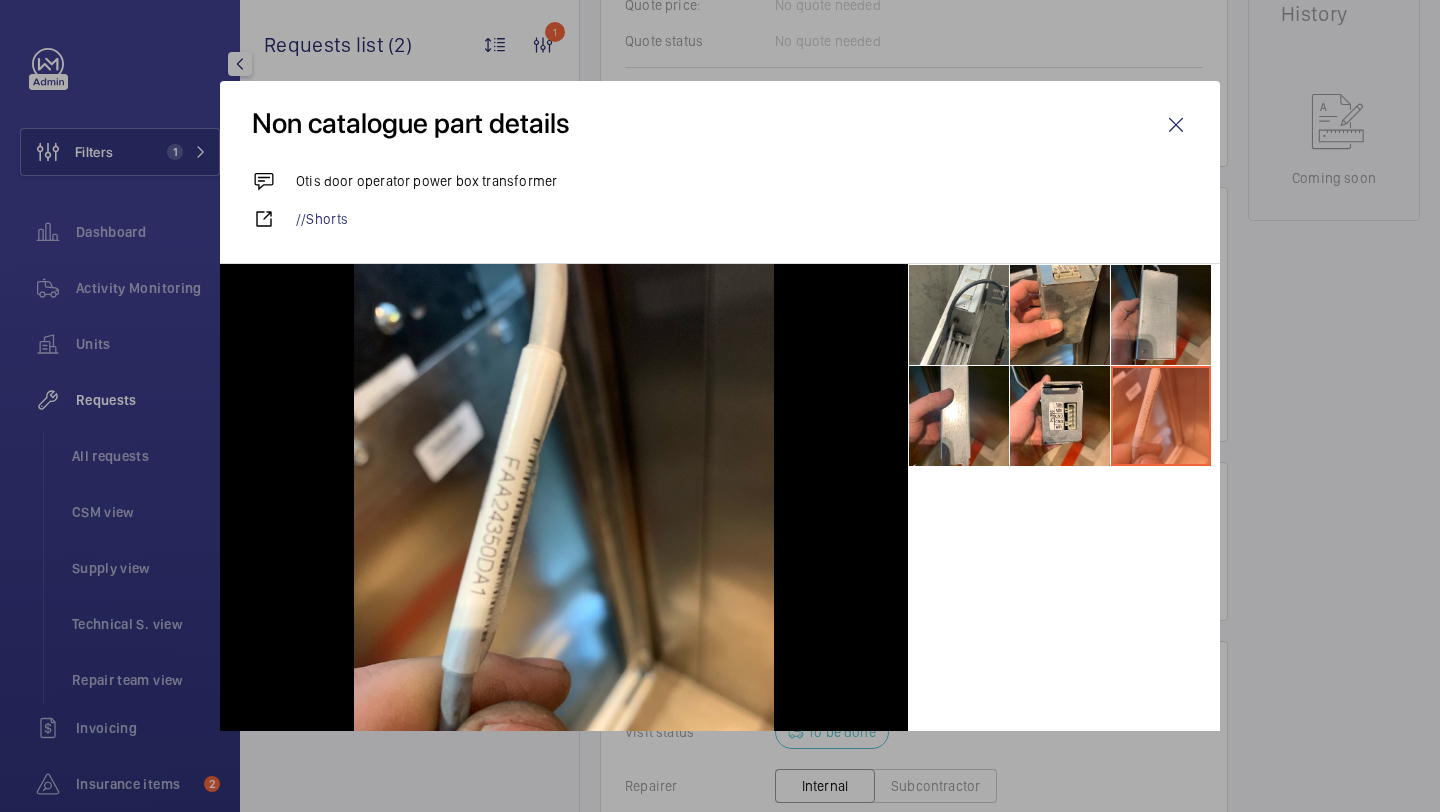 click at bounding box center [1161, 315] 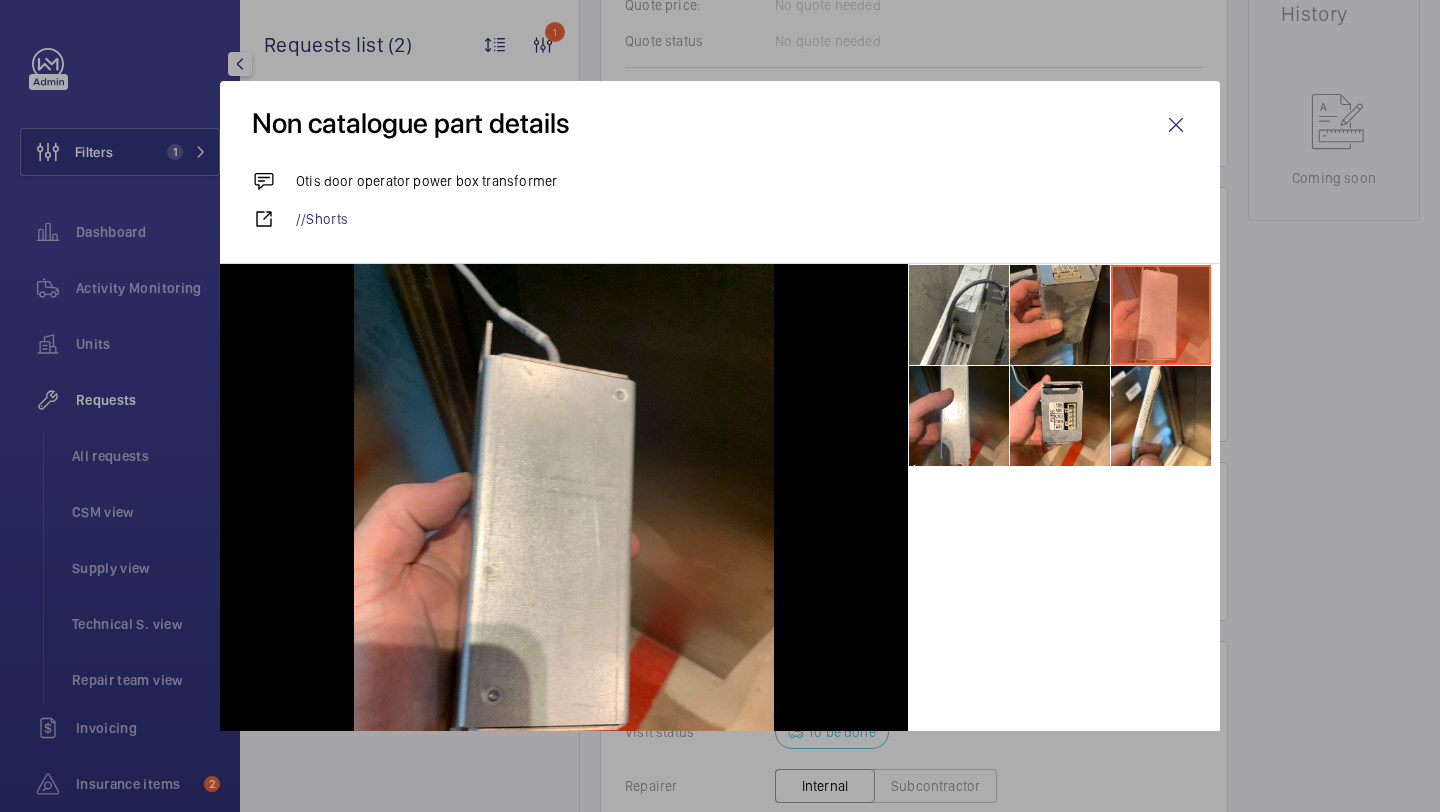 click at bounding box center (1060, 315) 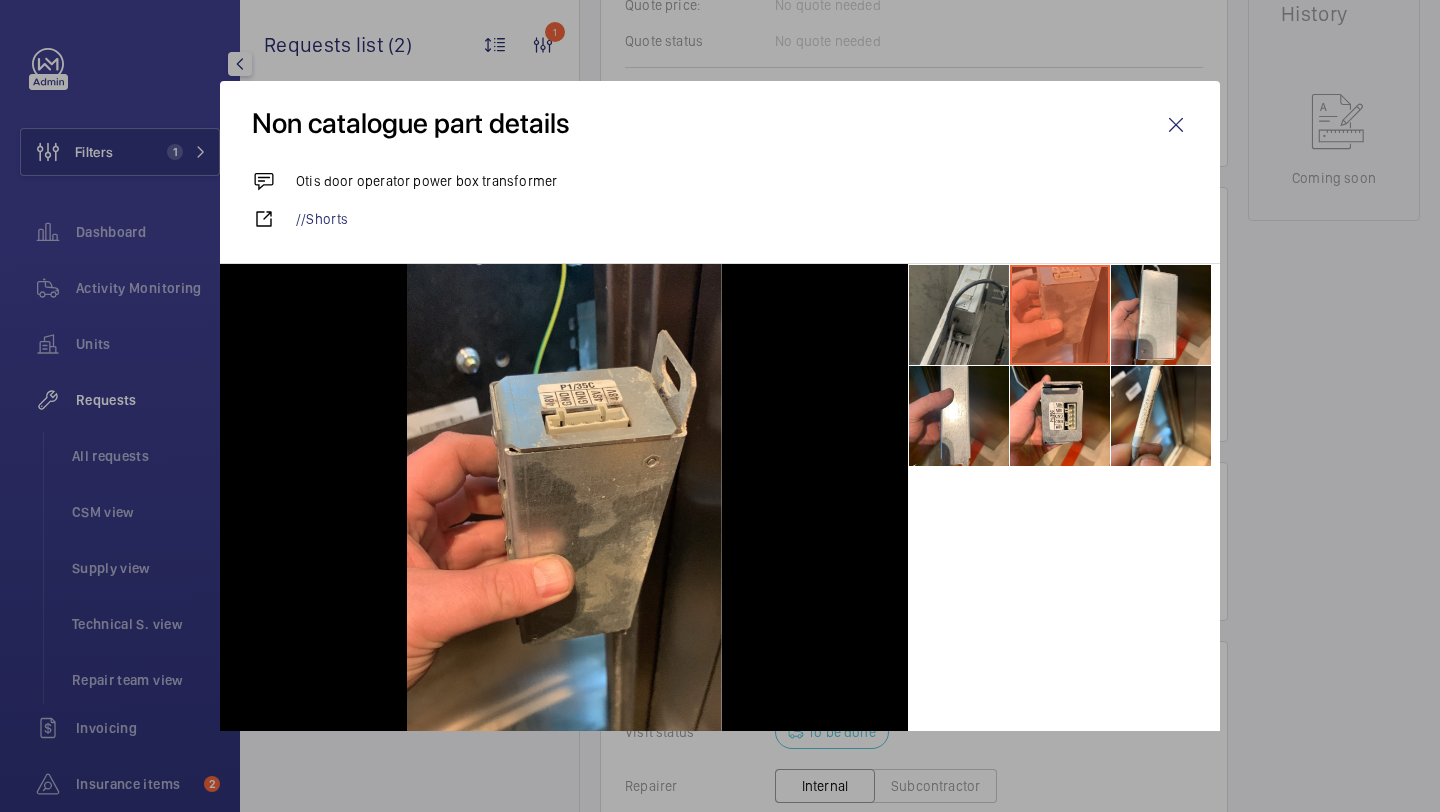 click at bounding box center (959, 315) 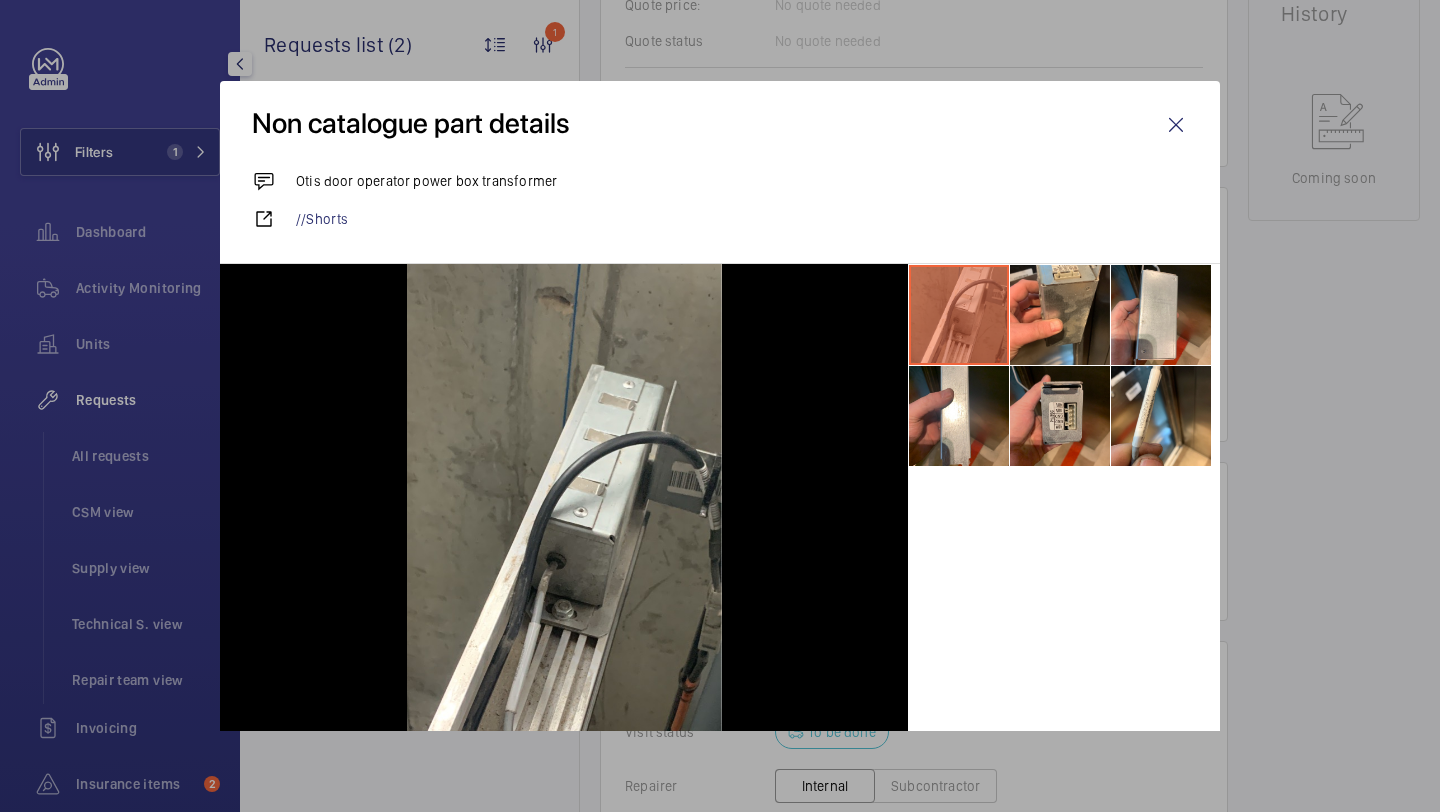 click at bounding box center (1060, 416) 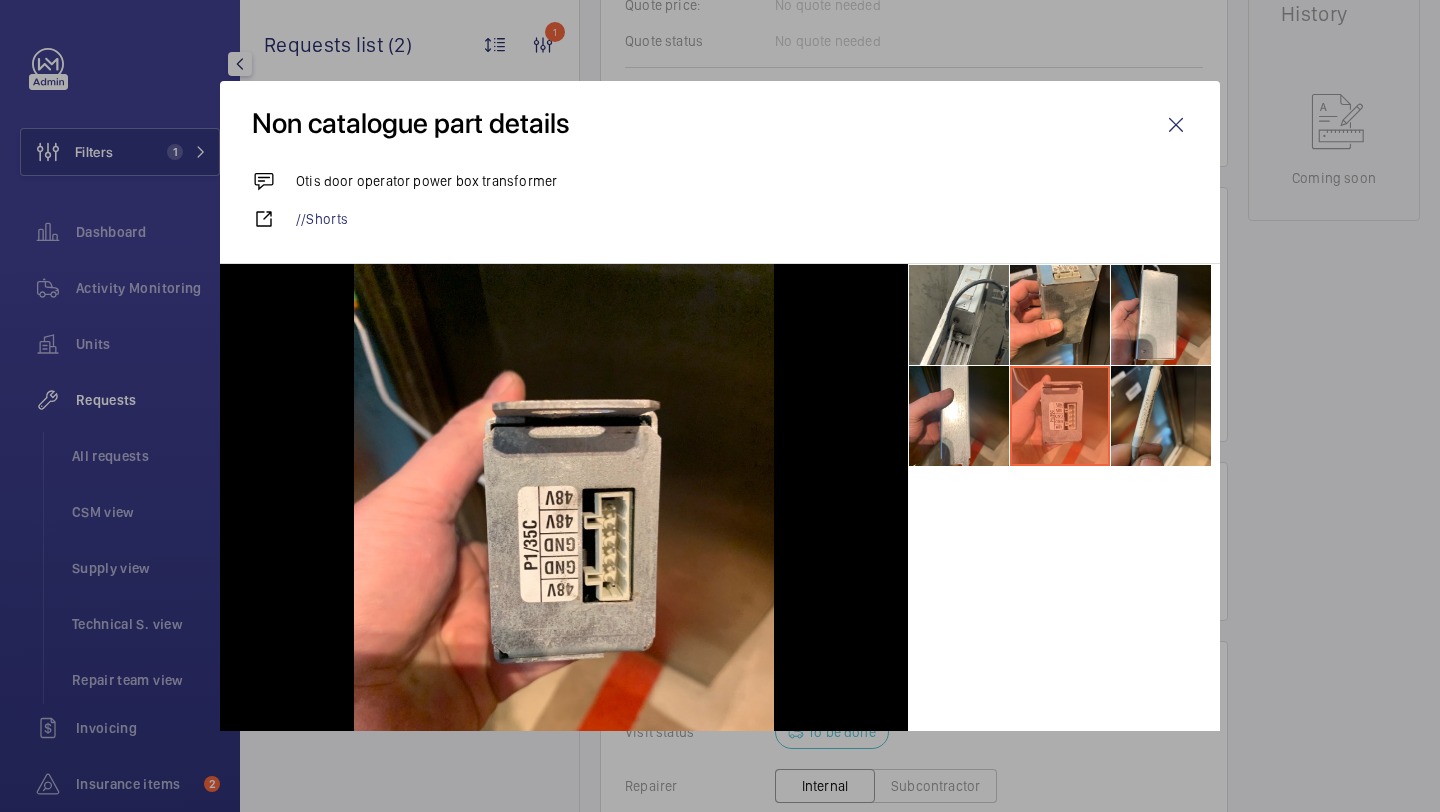 click at bounding box center (1161, 416) 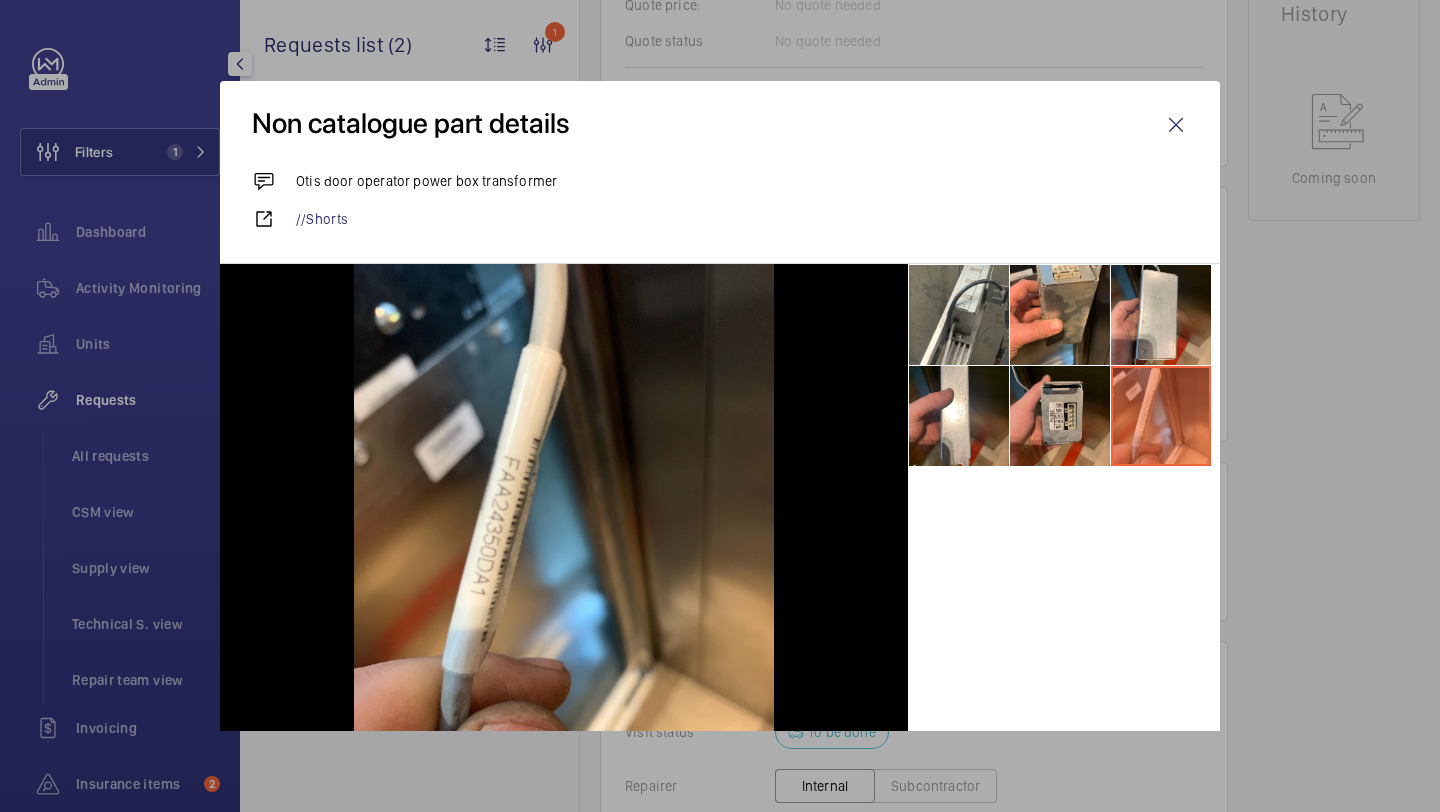 click at bounding box center (1060, 416) 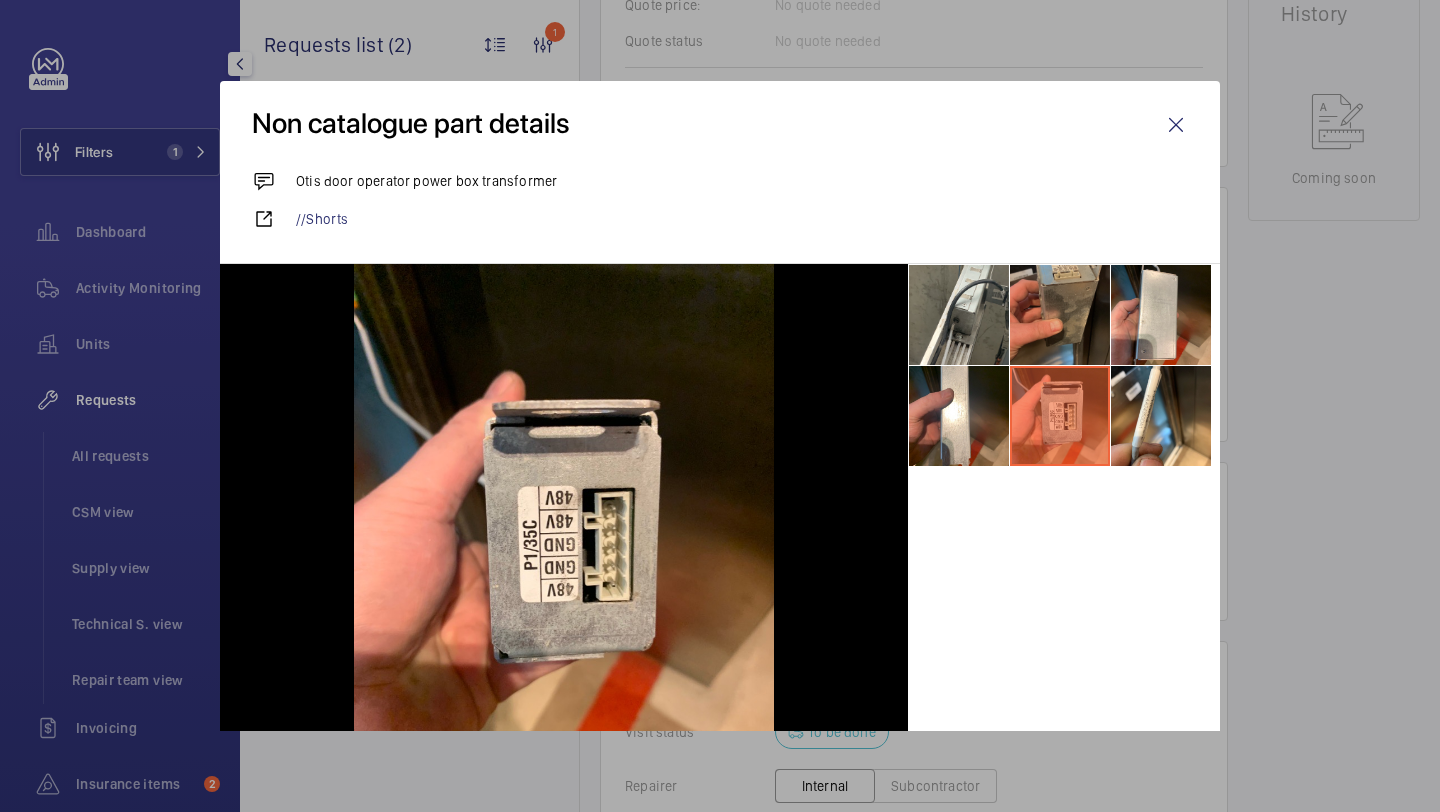 click at bounding box center (1060, 315) 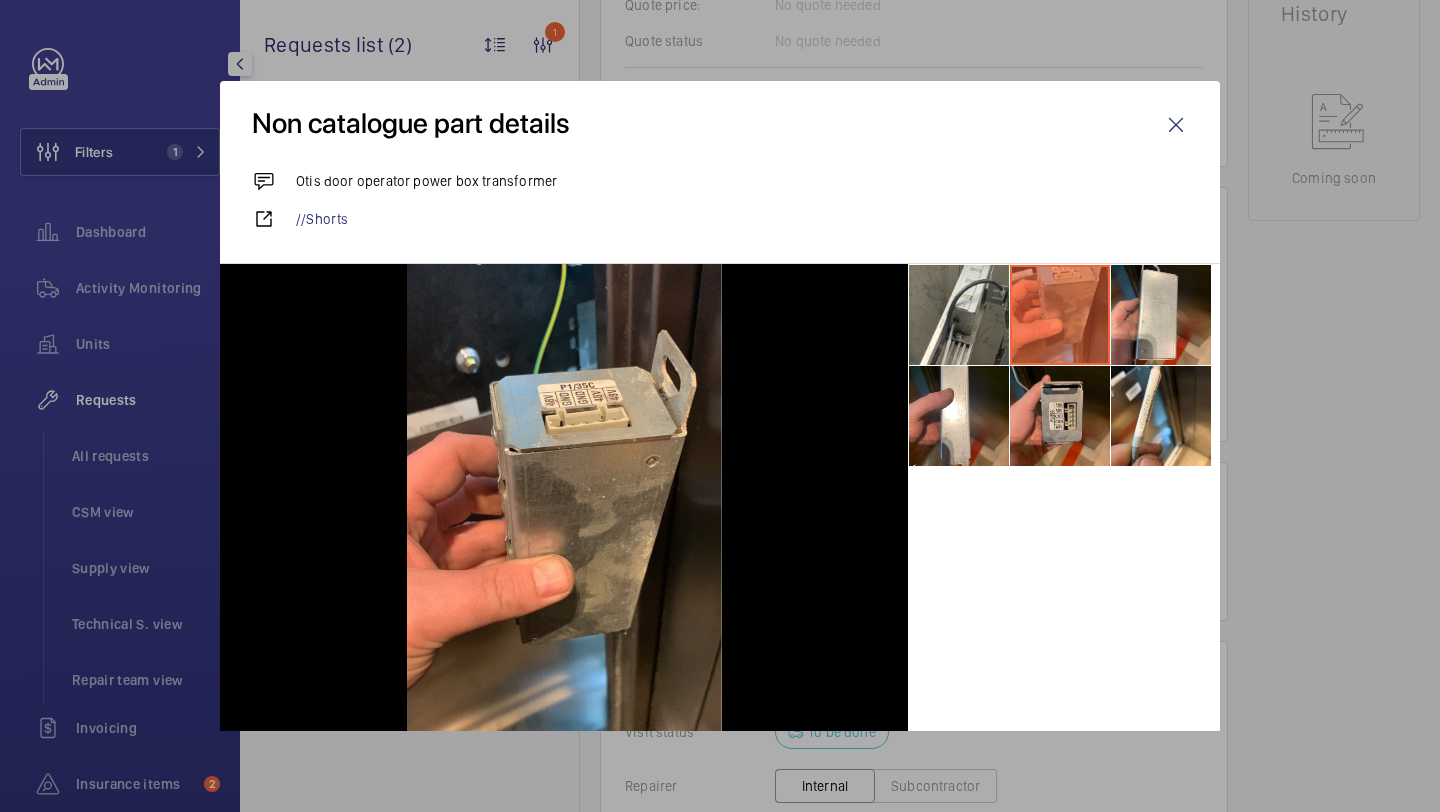 click at bounding box center (1060, 416) 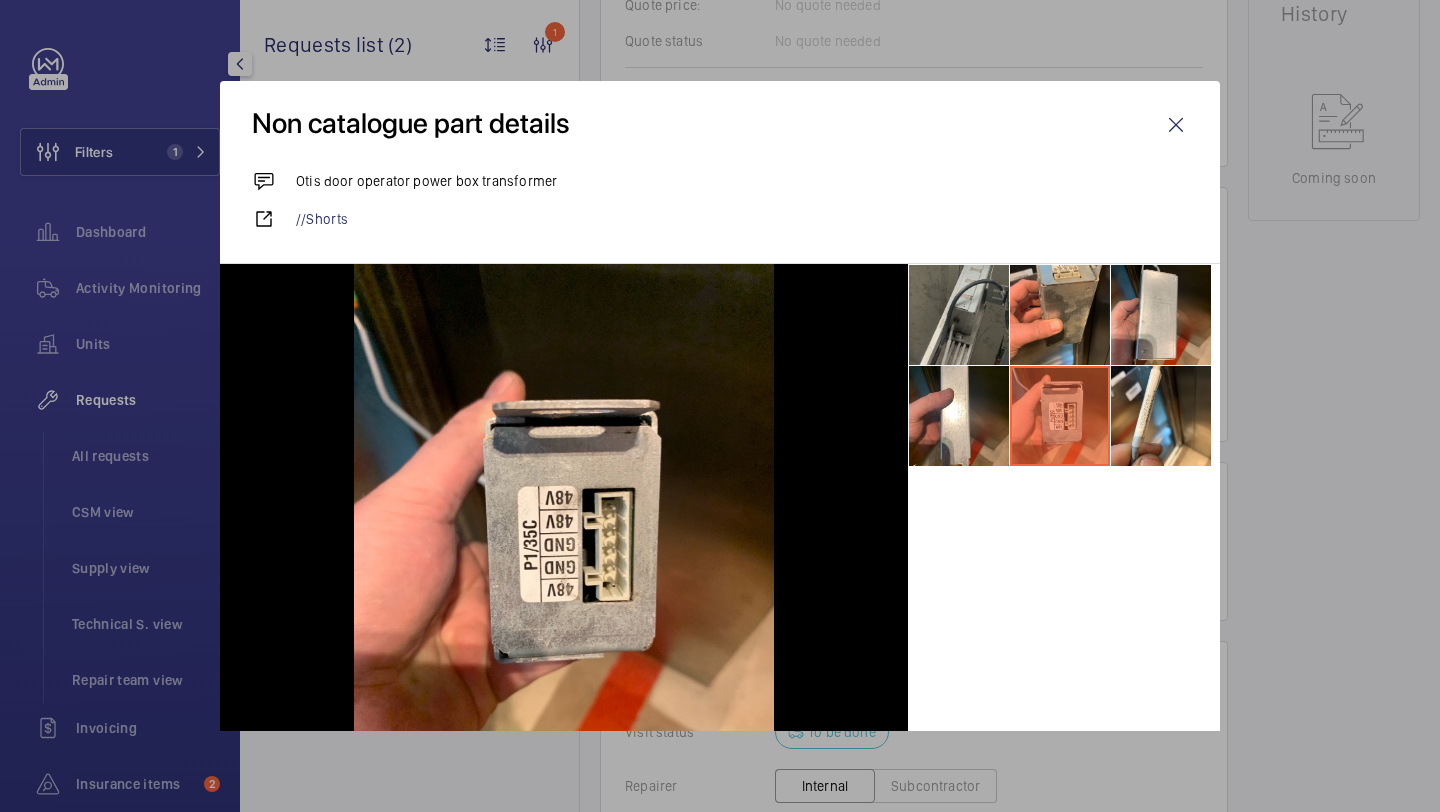 click at bounding box center (959, 315) 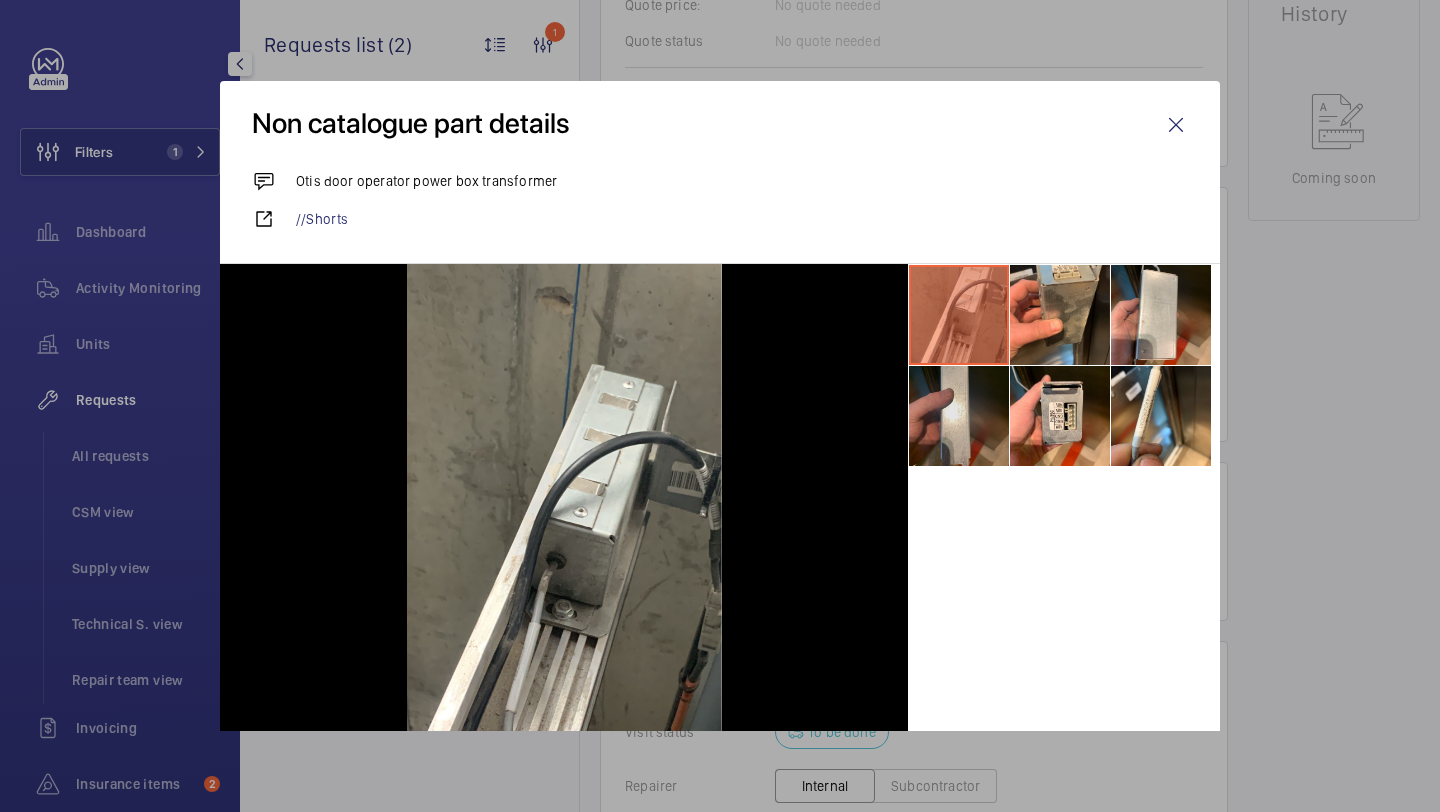 click at bounding box center [959, 416] 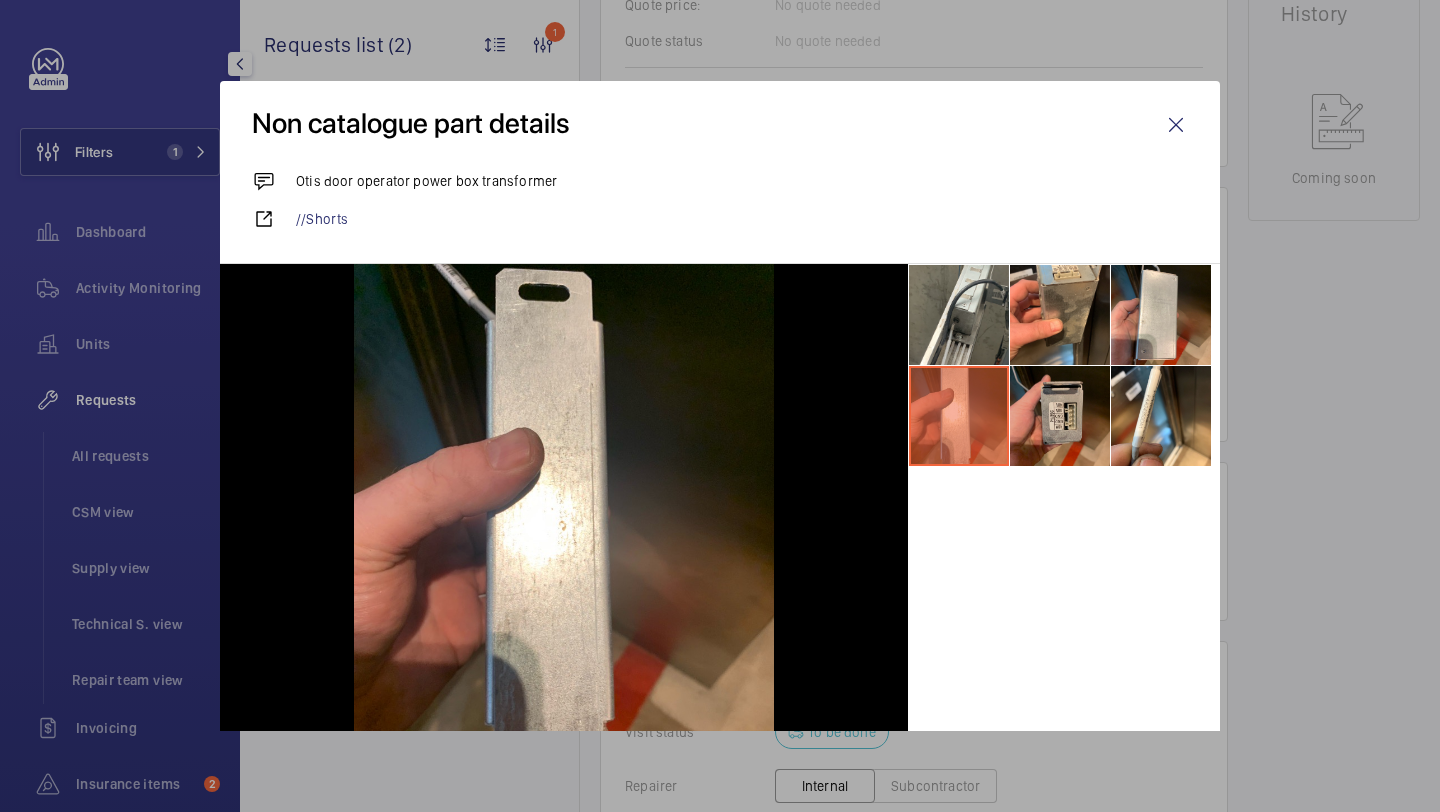 click at bounding box center [1060, 416] 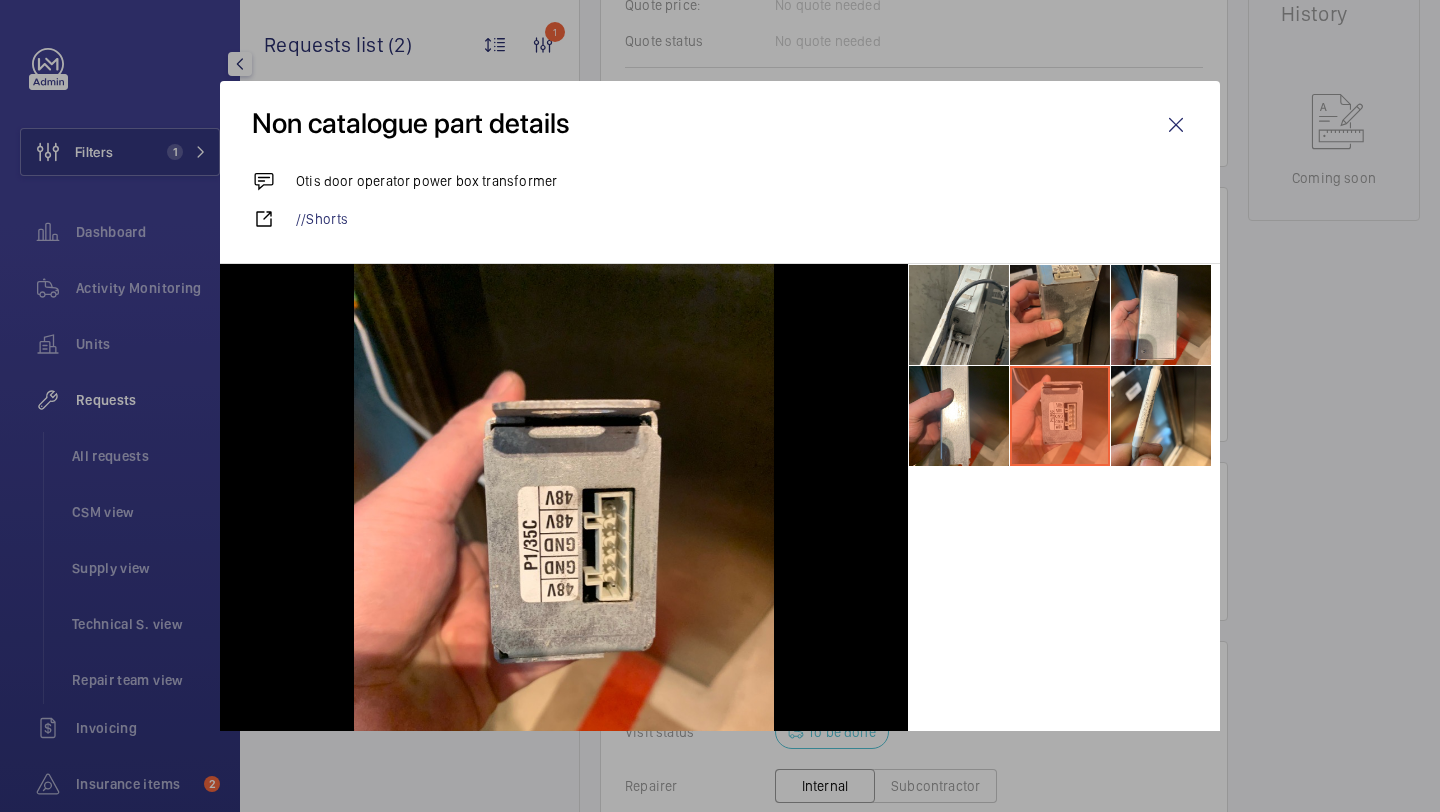 click at bounding box center [1060, 315] 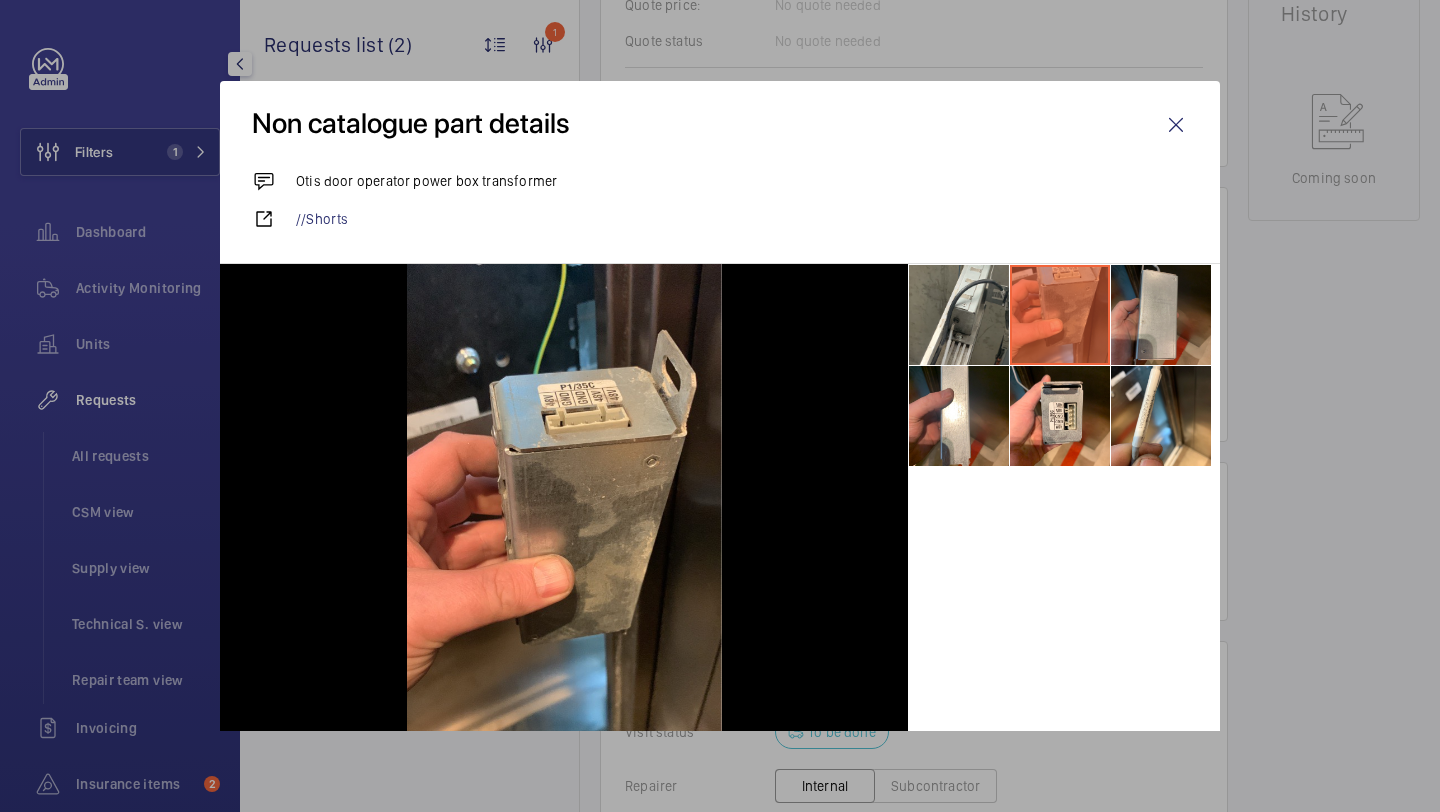 click at bounding box center [1161, 315] 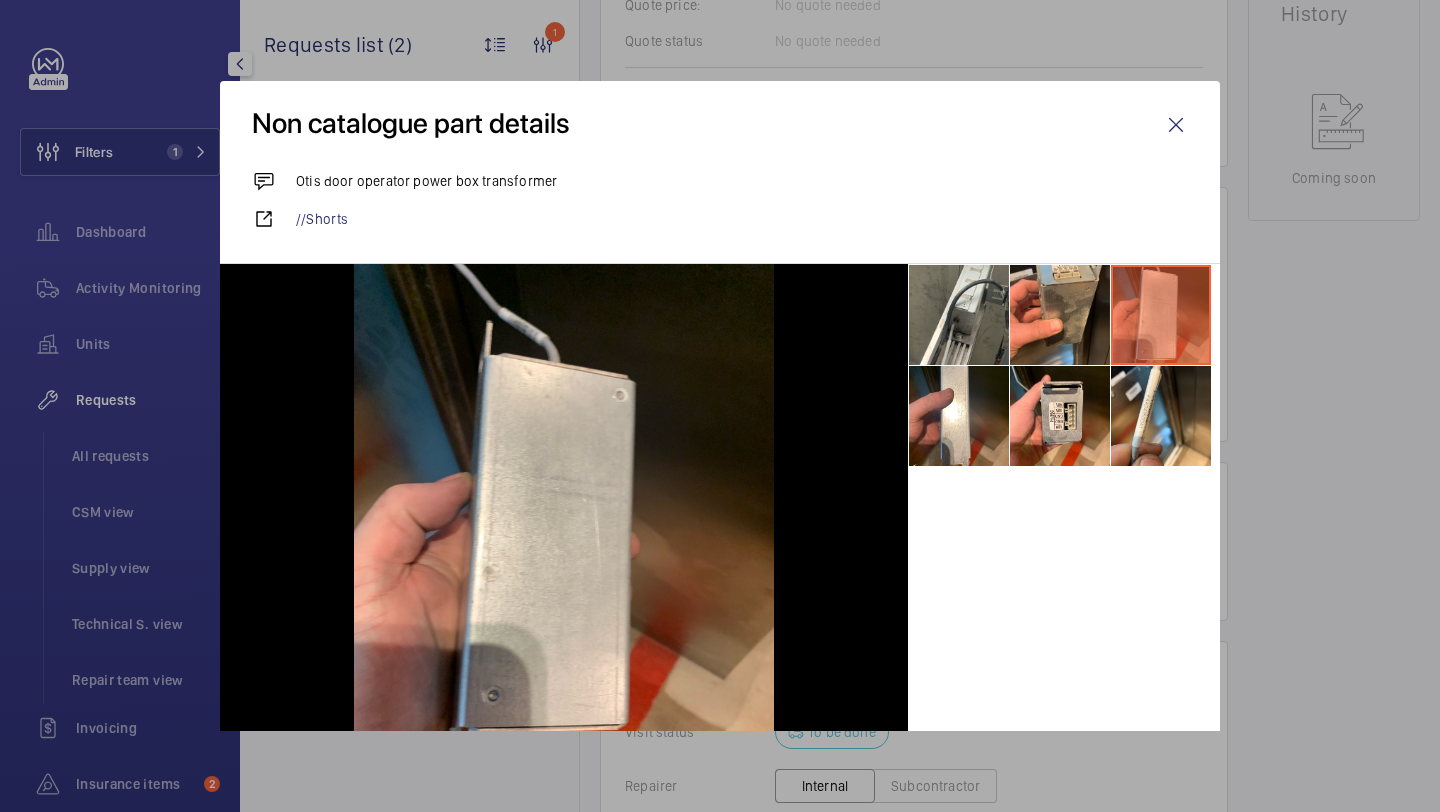 click at bounding box center (1064, 544) 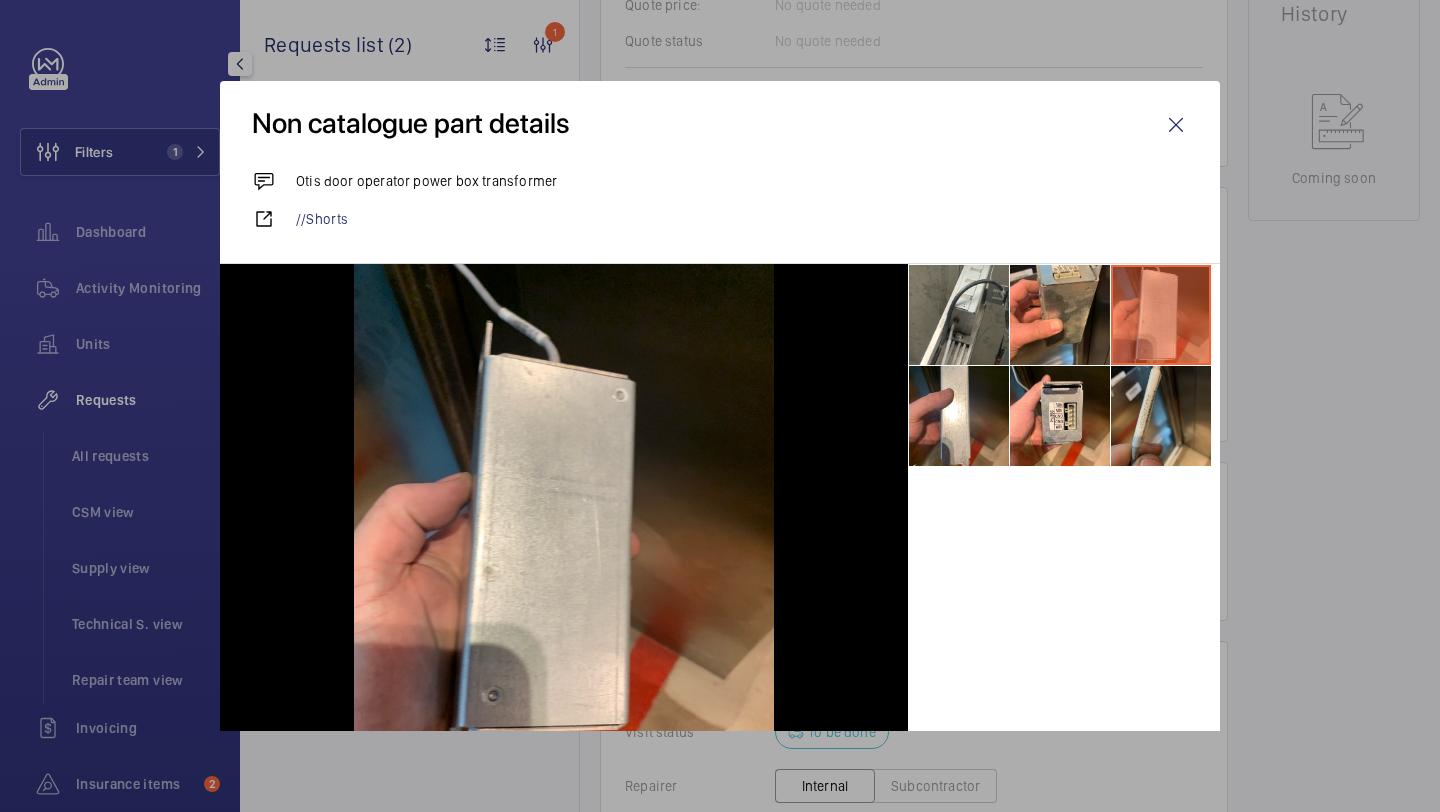 click at bounding box center (1161, 416) 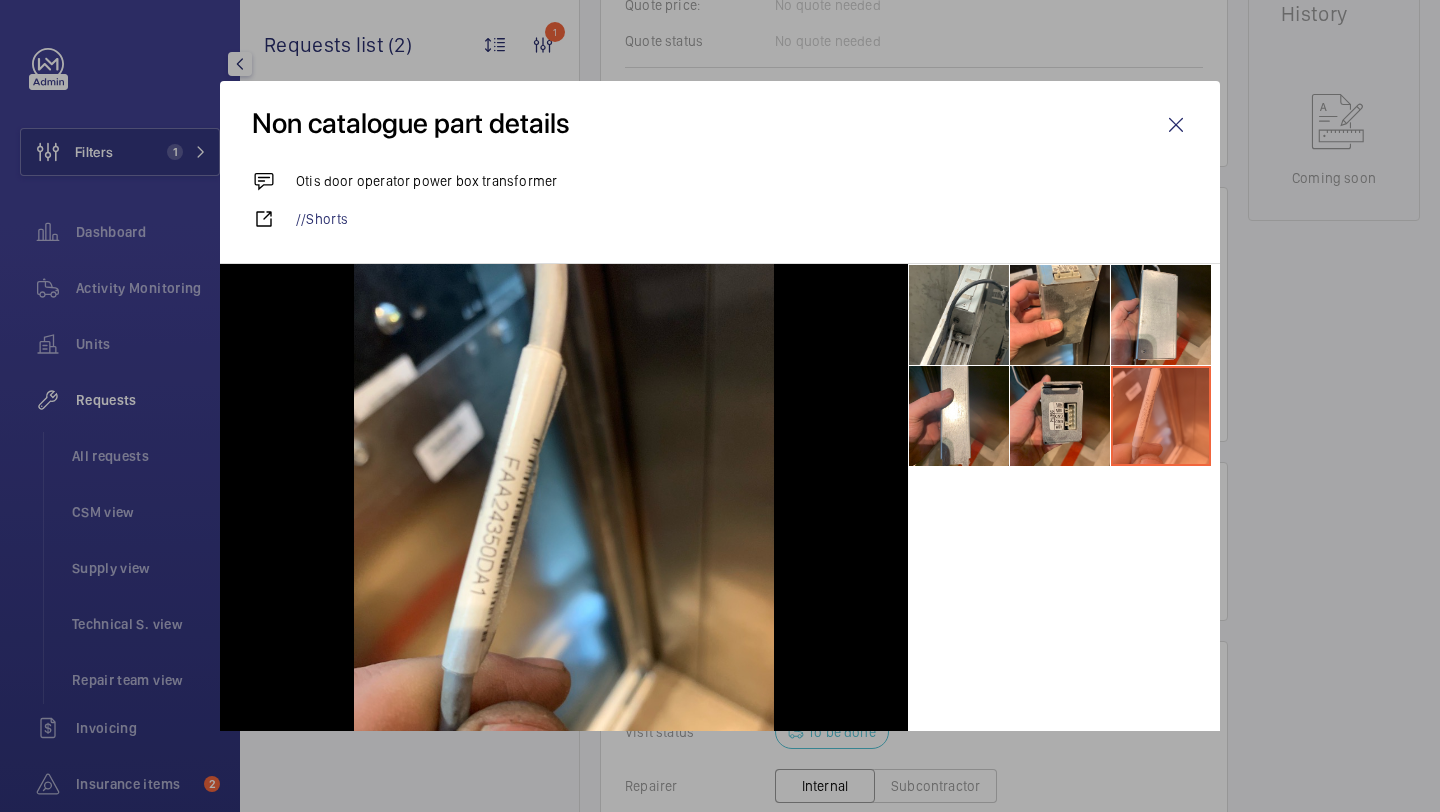 click at bounding box center [1060, 416] 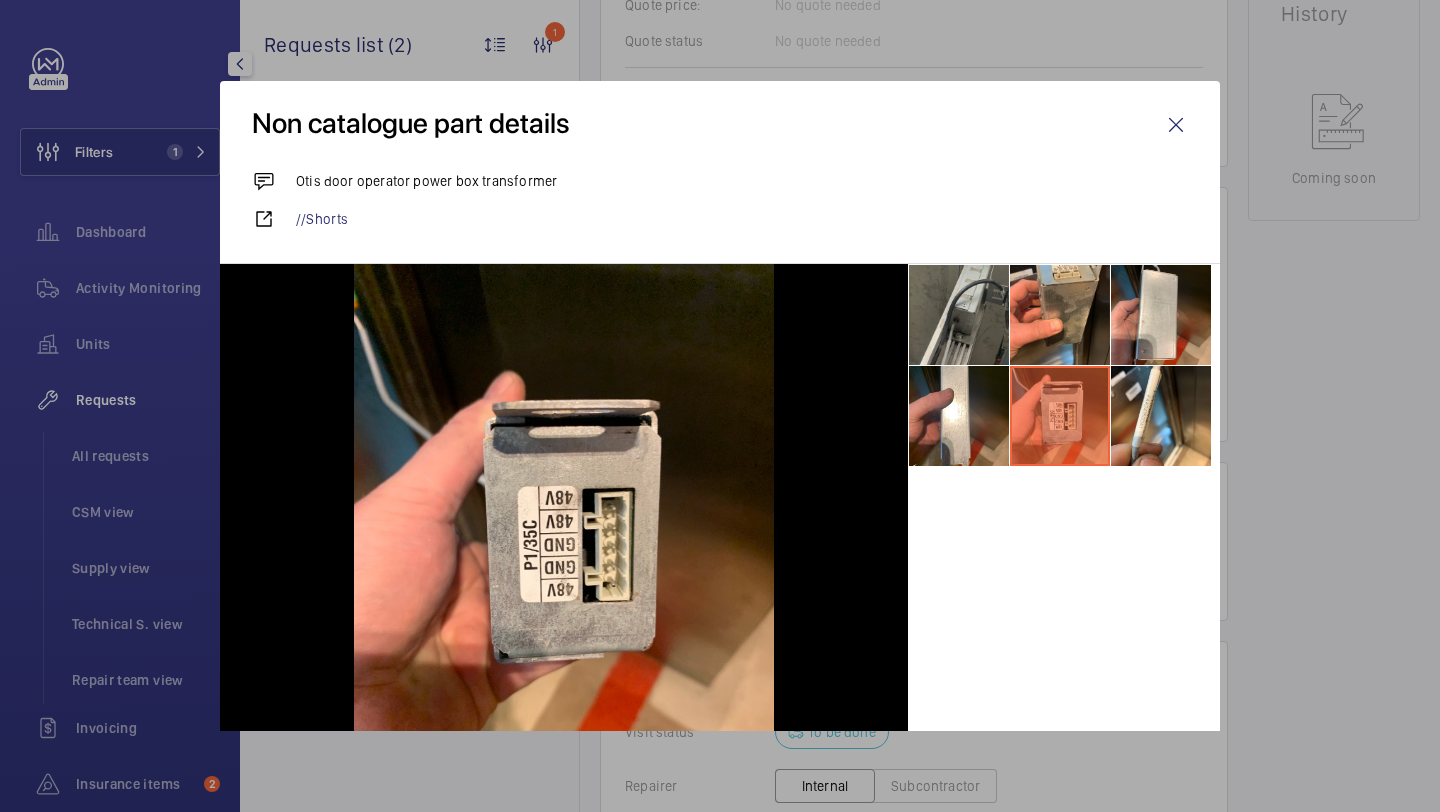 click at bounding box center [959, 315] 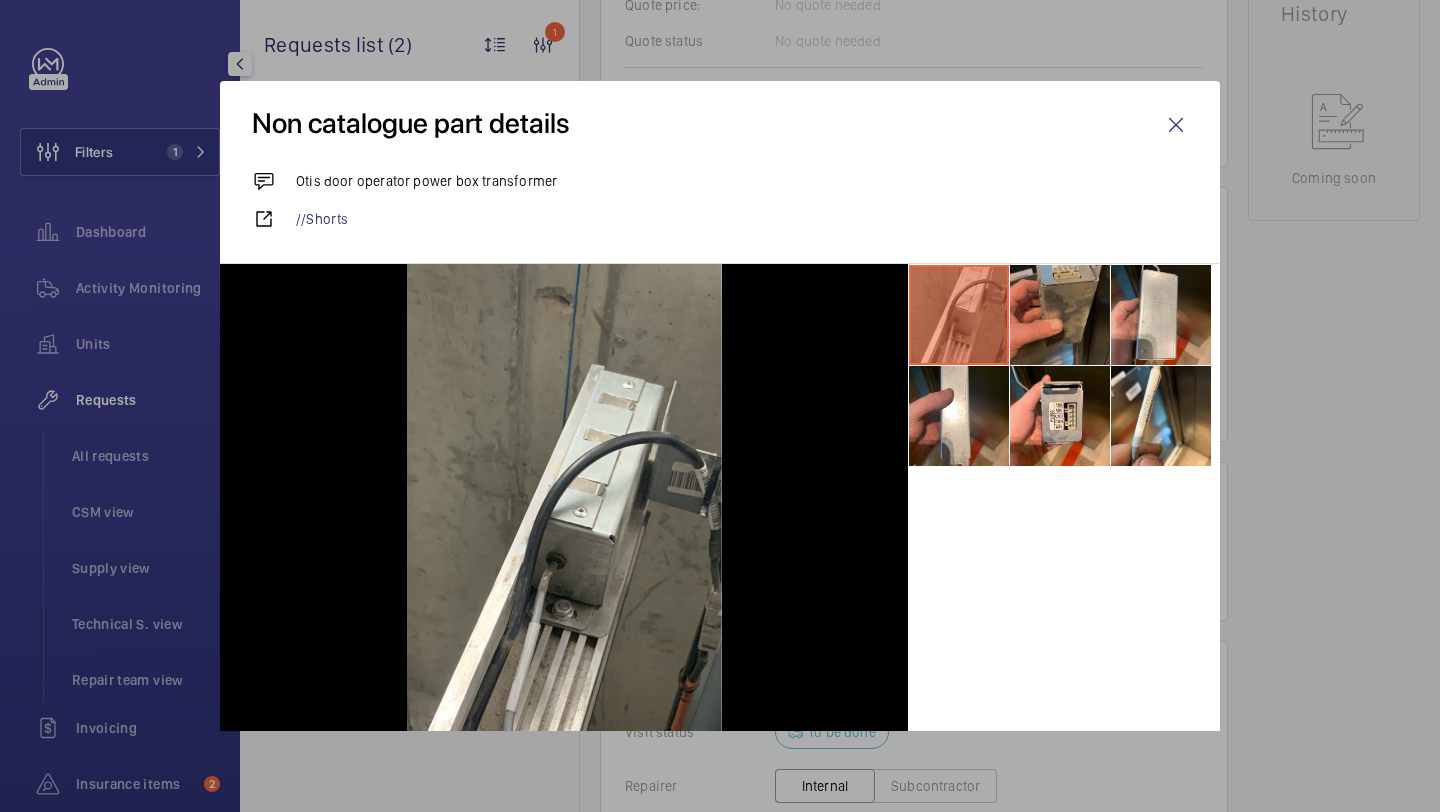 click at bounding box center (1060, 315) 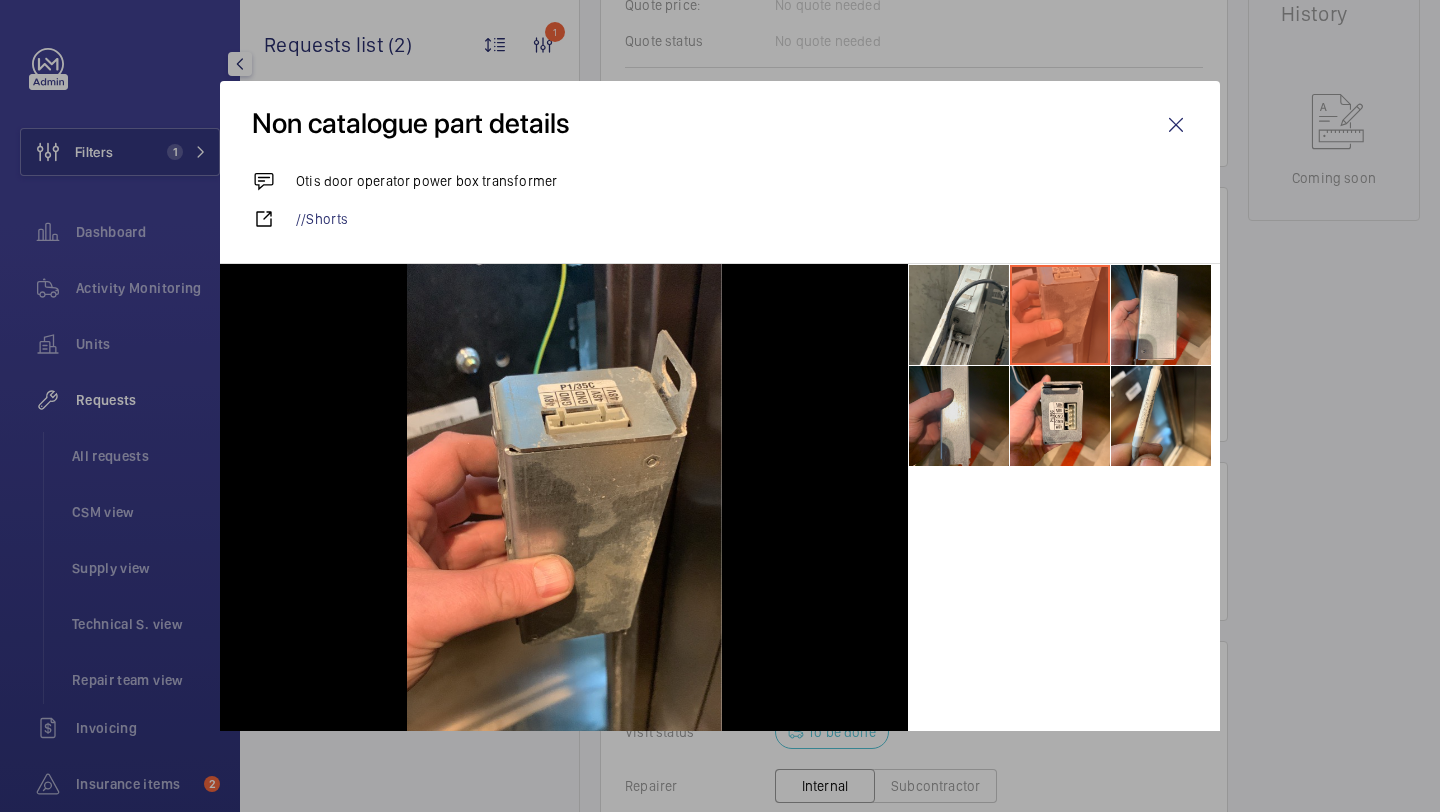 click at bounding box center [959, 416] 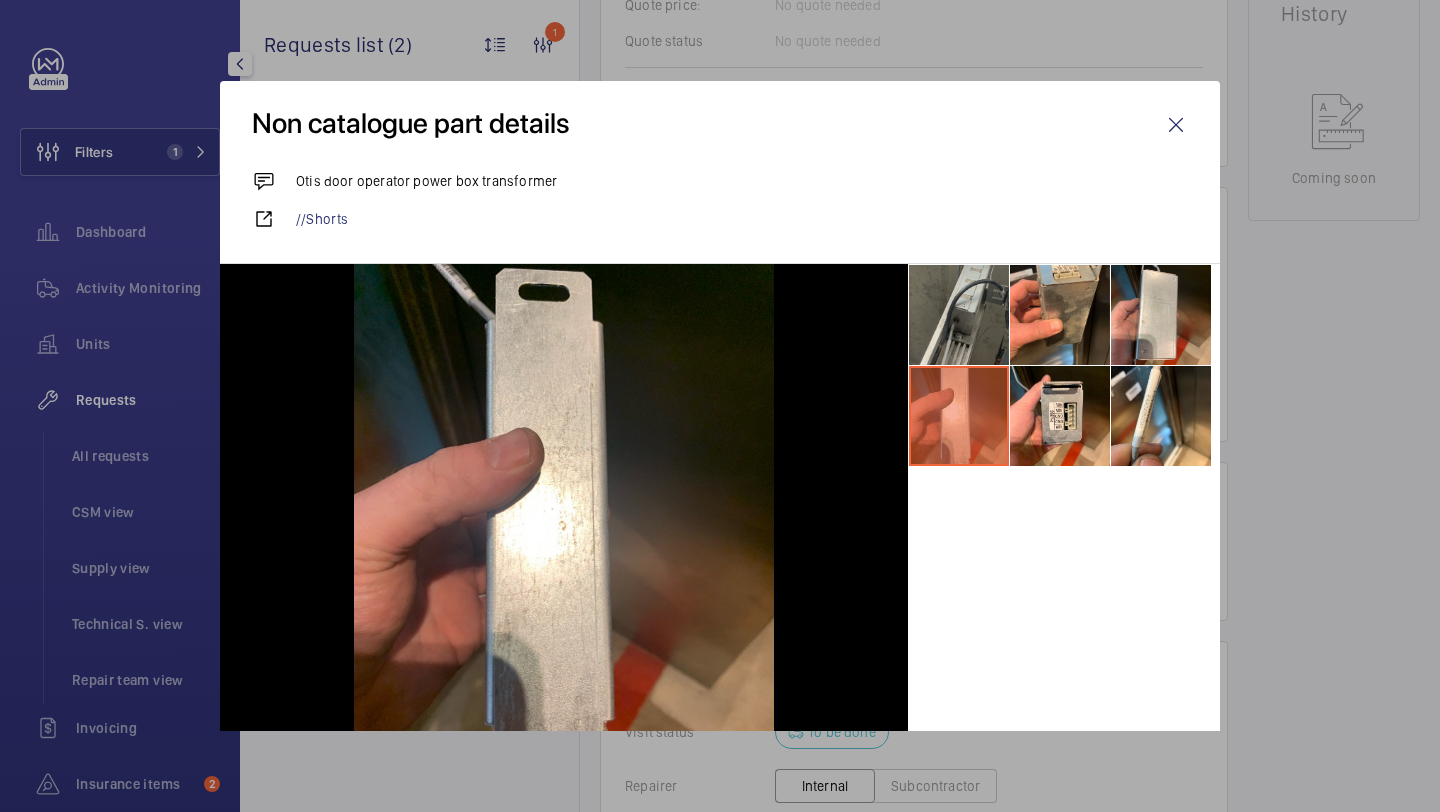 click at bounding box center (959, 315) 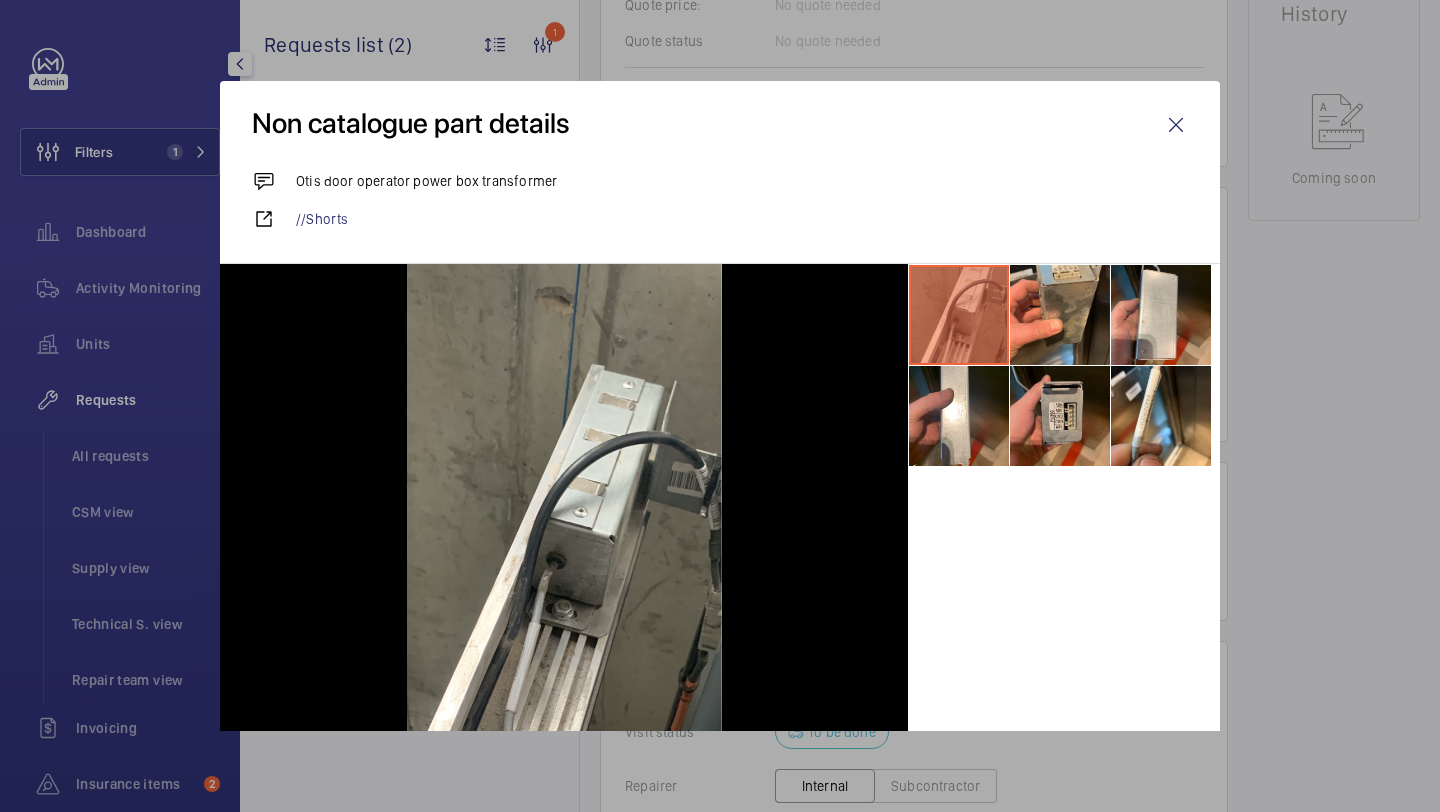 click at bounding box center [1060, 416] 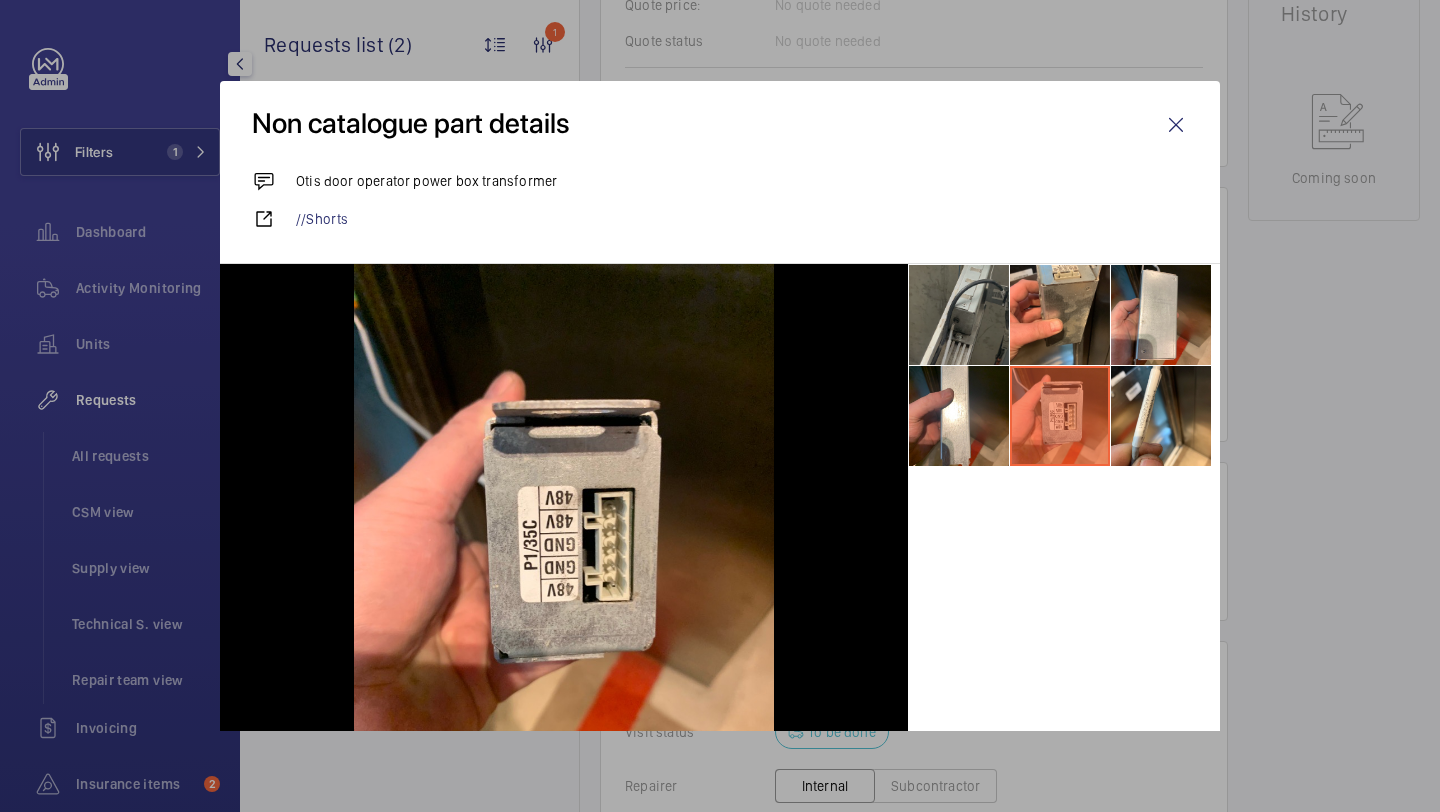 click at bounding box center [959, 315] 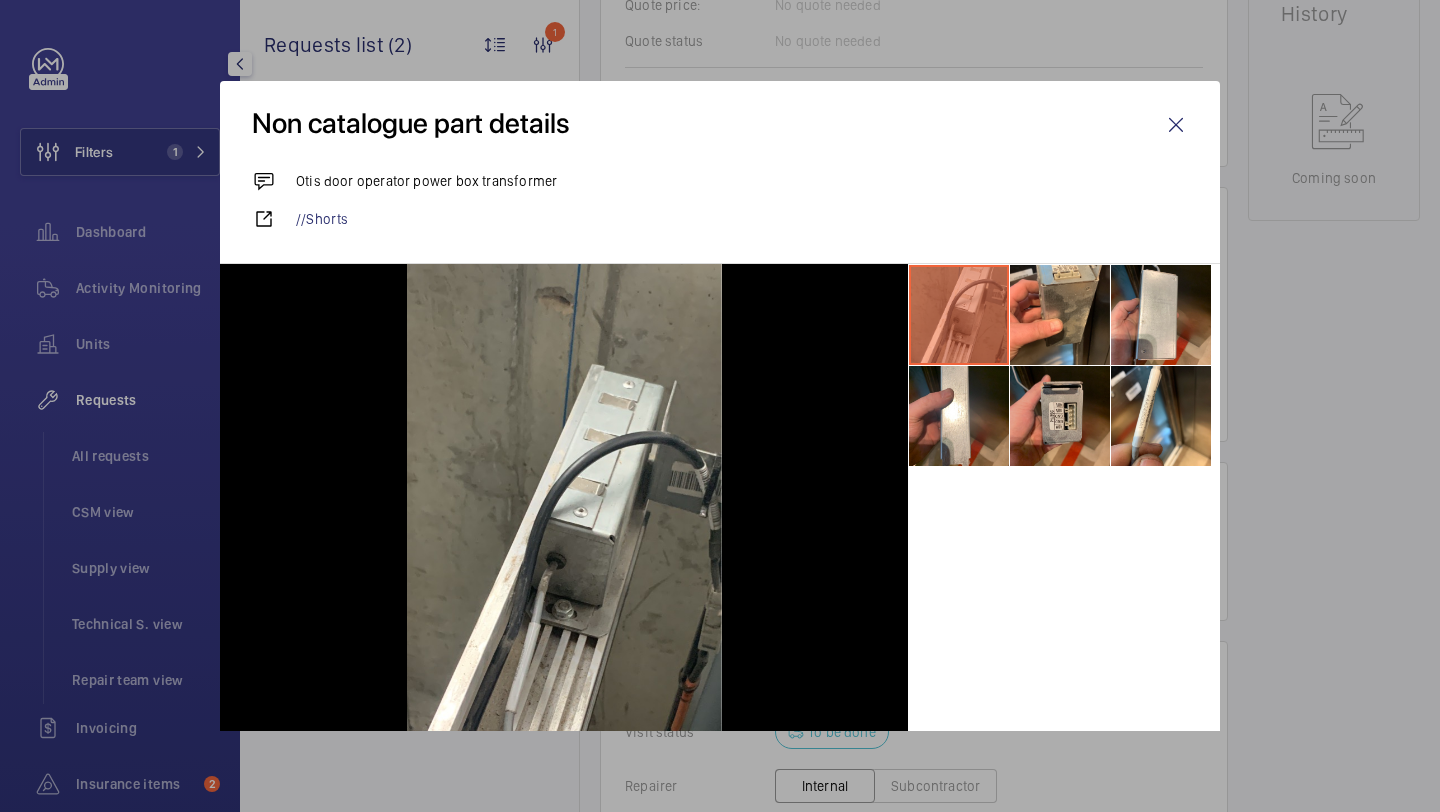 click at bounding box center (1060, 416) 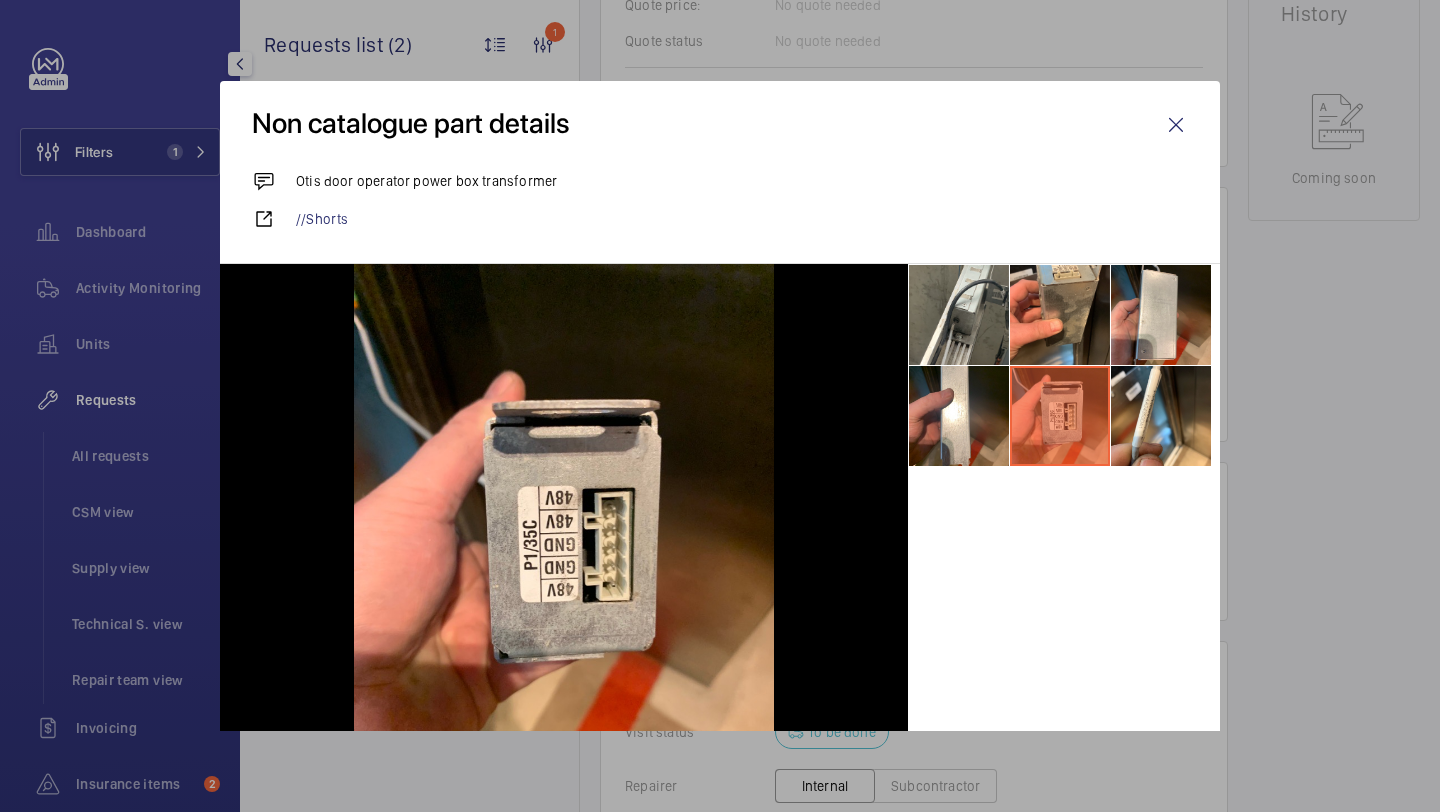 click at bounding box center (1060, 416) 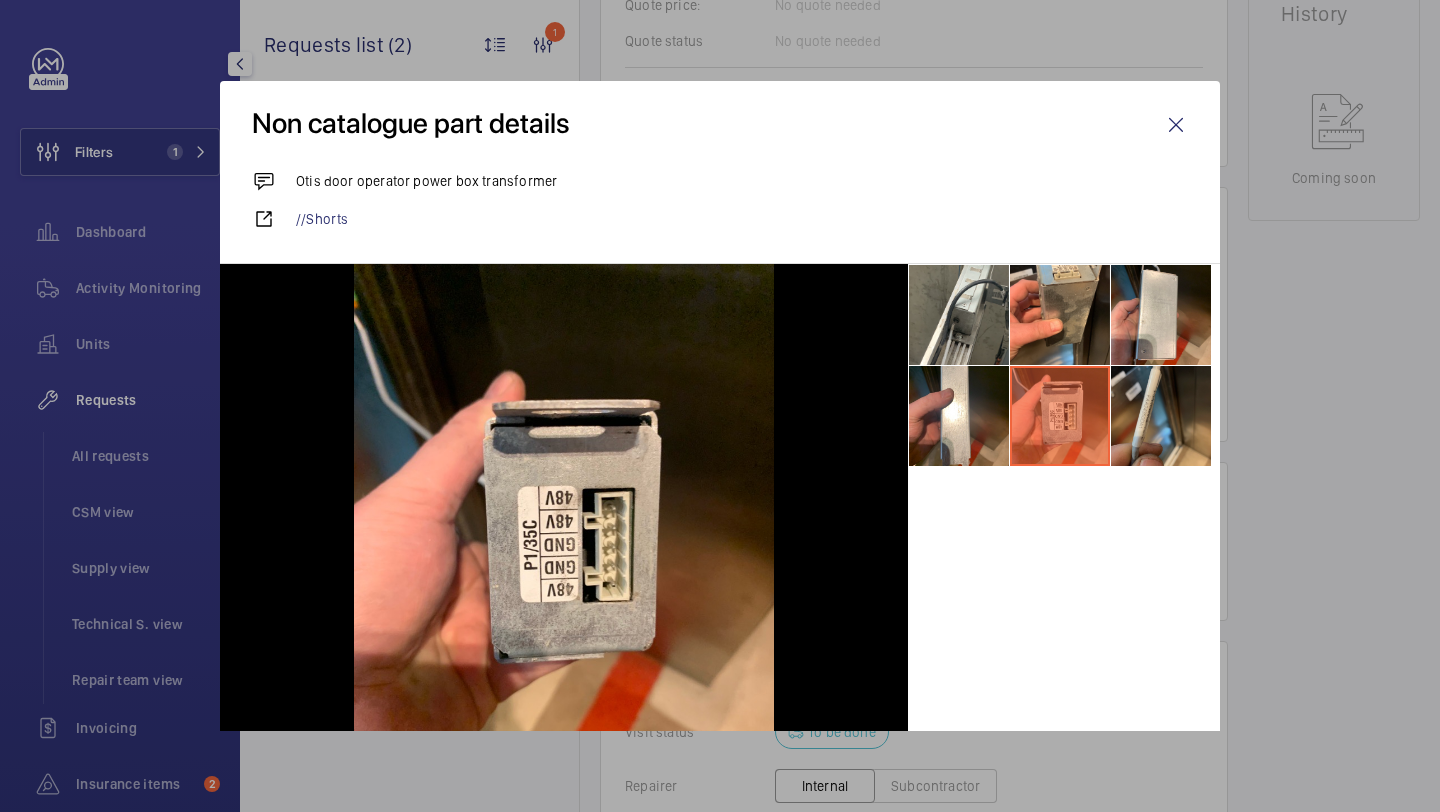 click at bounding box center [1161, 416] 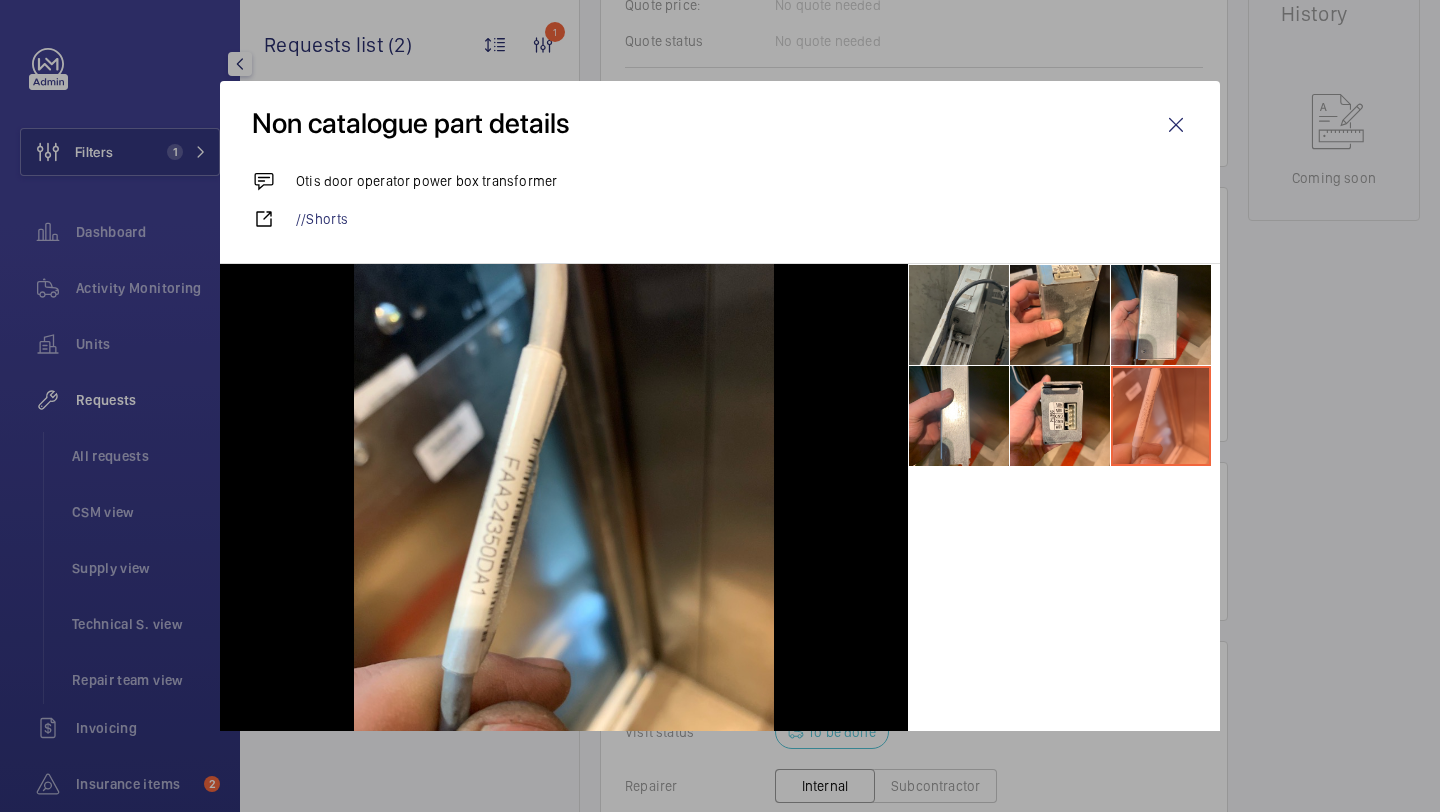 click at bounding box center (959, 315) 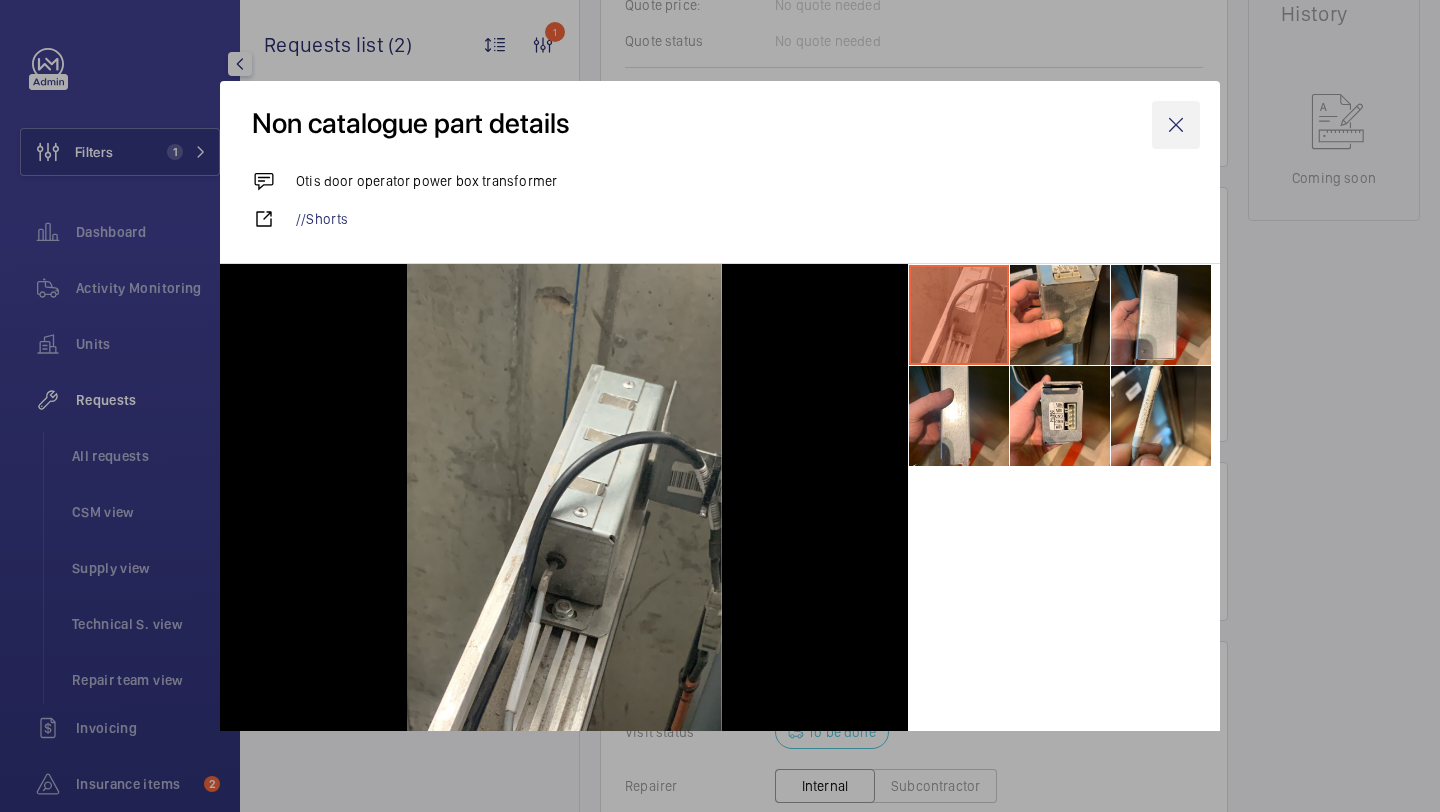 click at bounding box center [1176, 125] 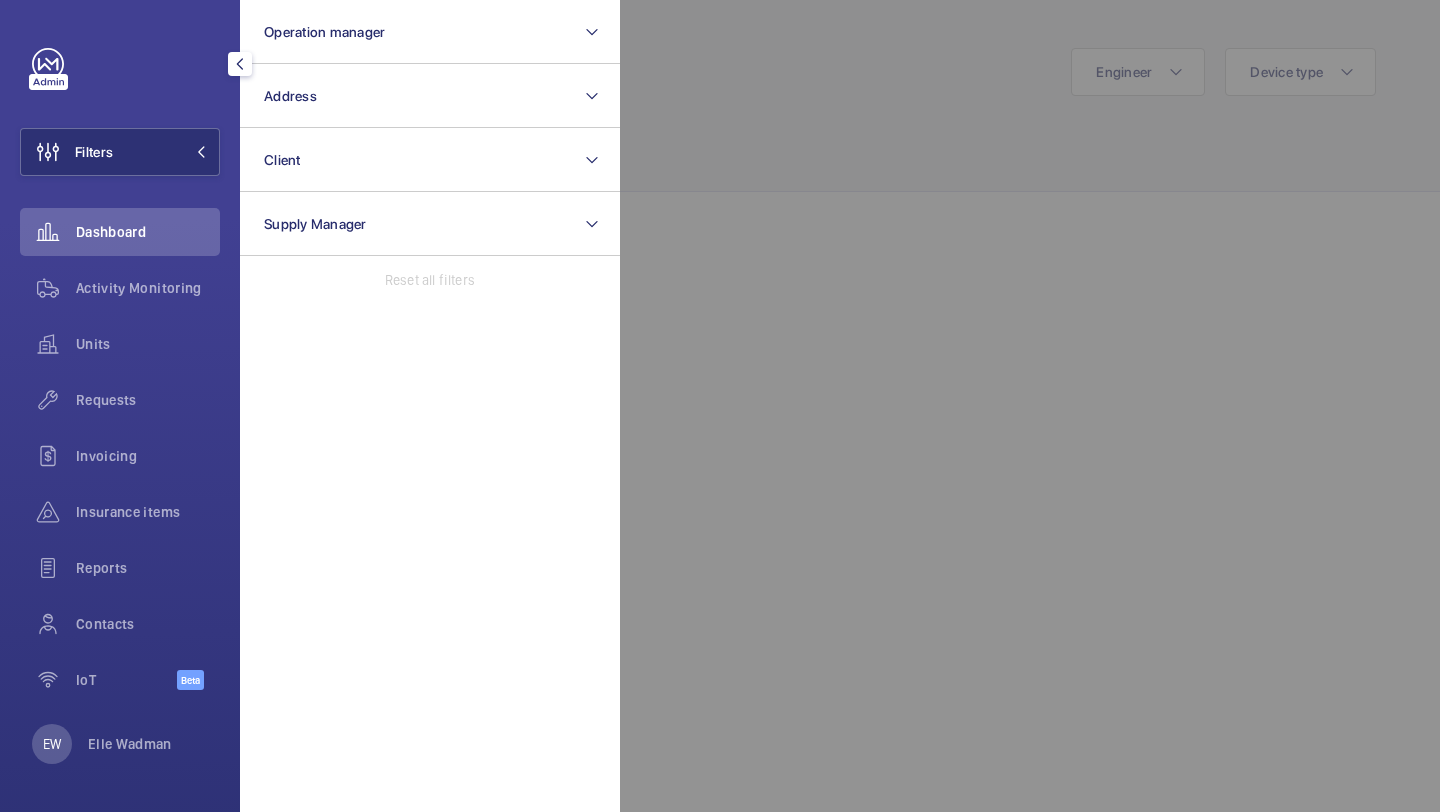 scroll, scrollTop: 0, scrollLeft: 0, axis: both 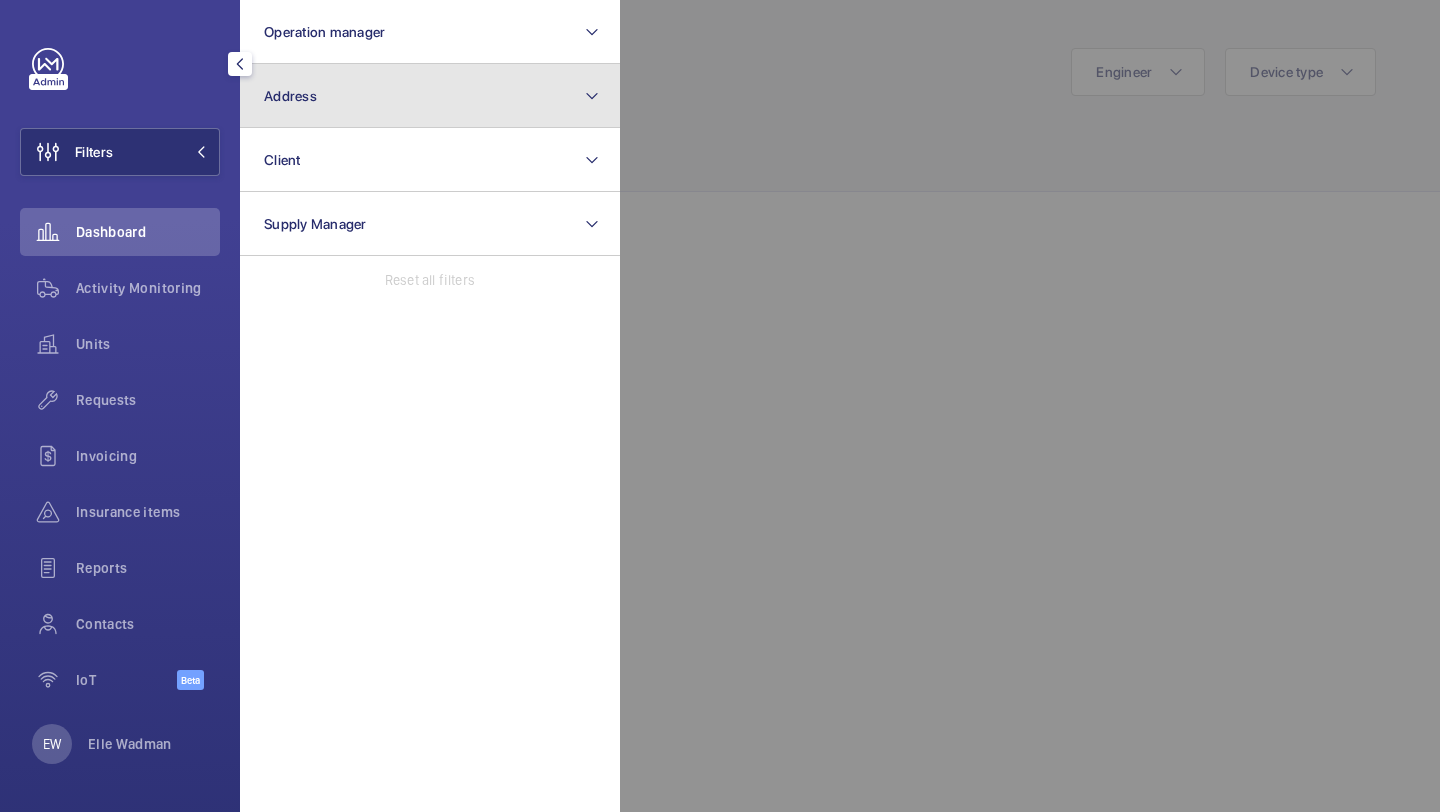 click on "Address" 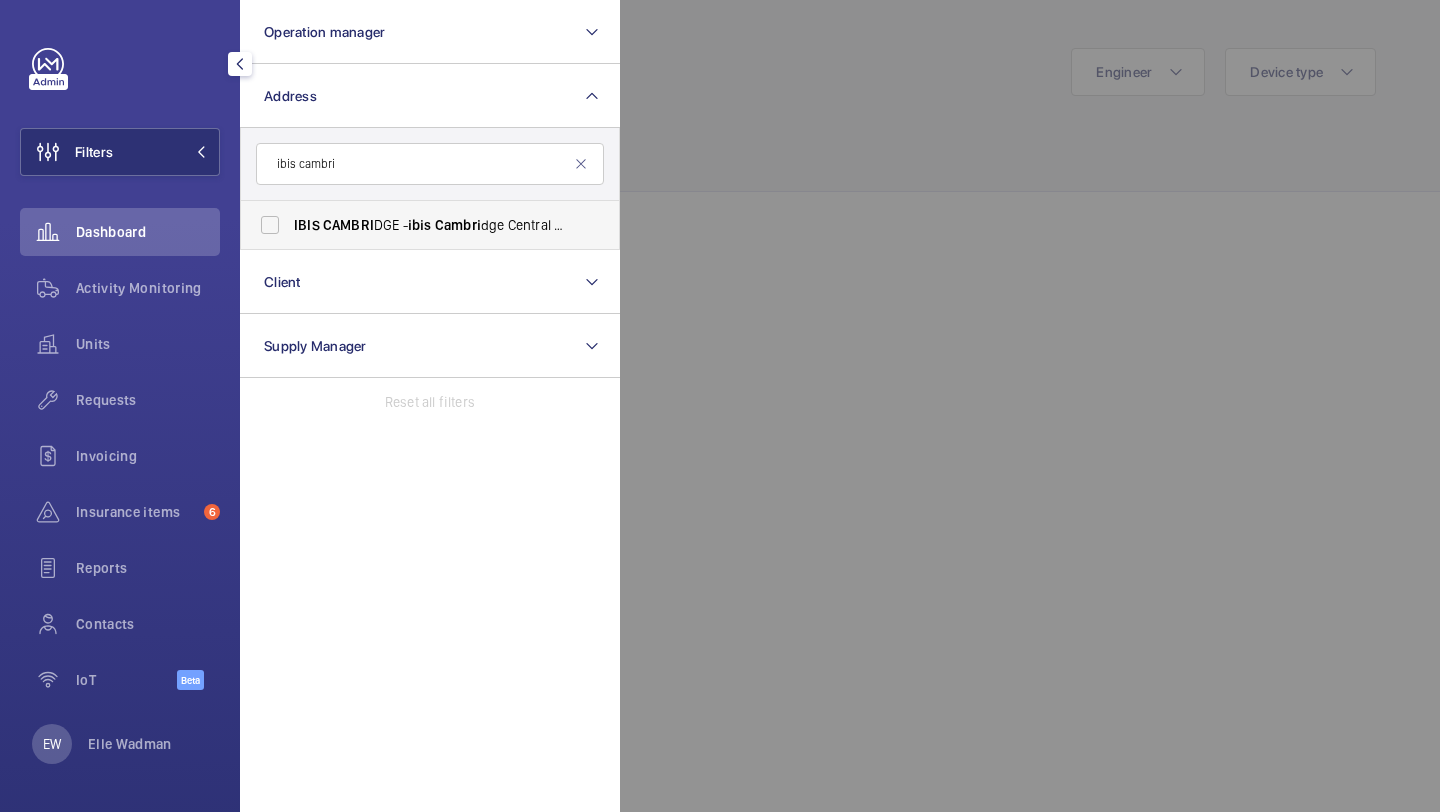 type on "ibis cambri" 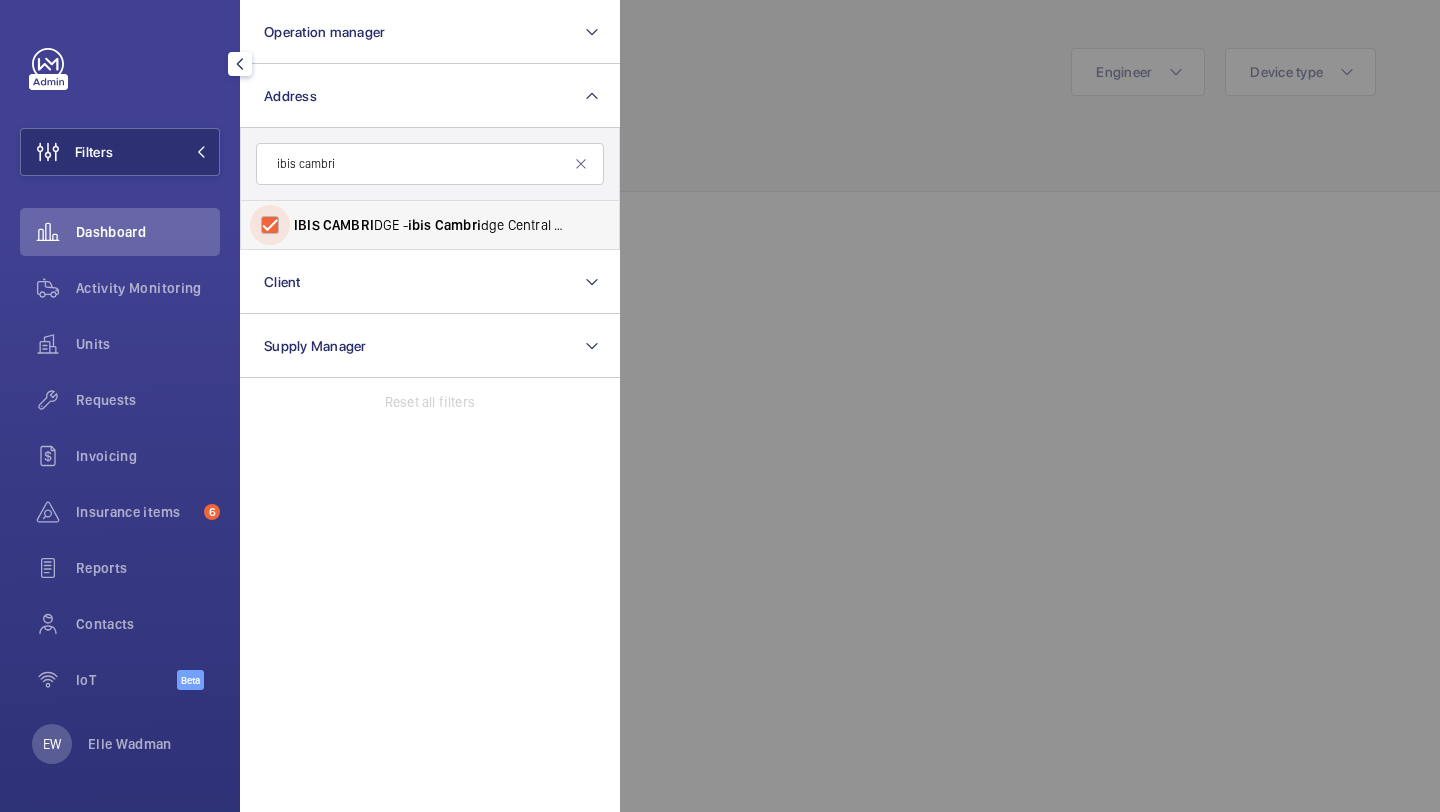 checkbox on "true" 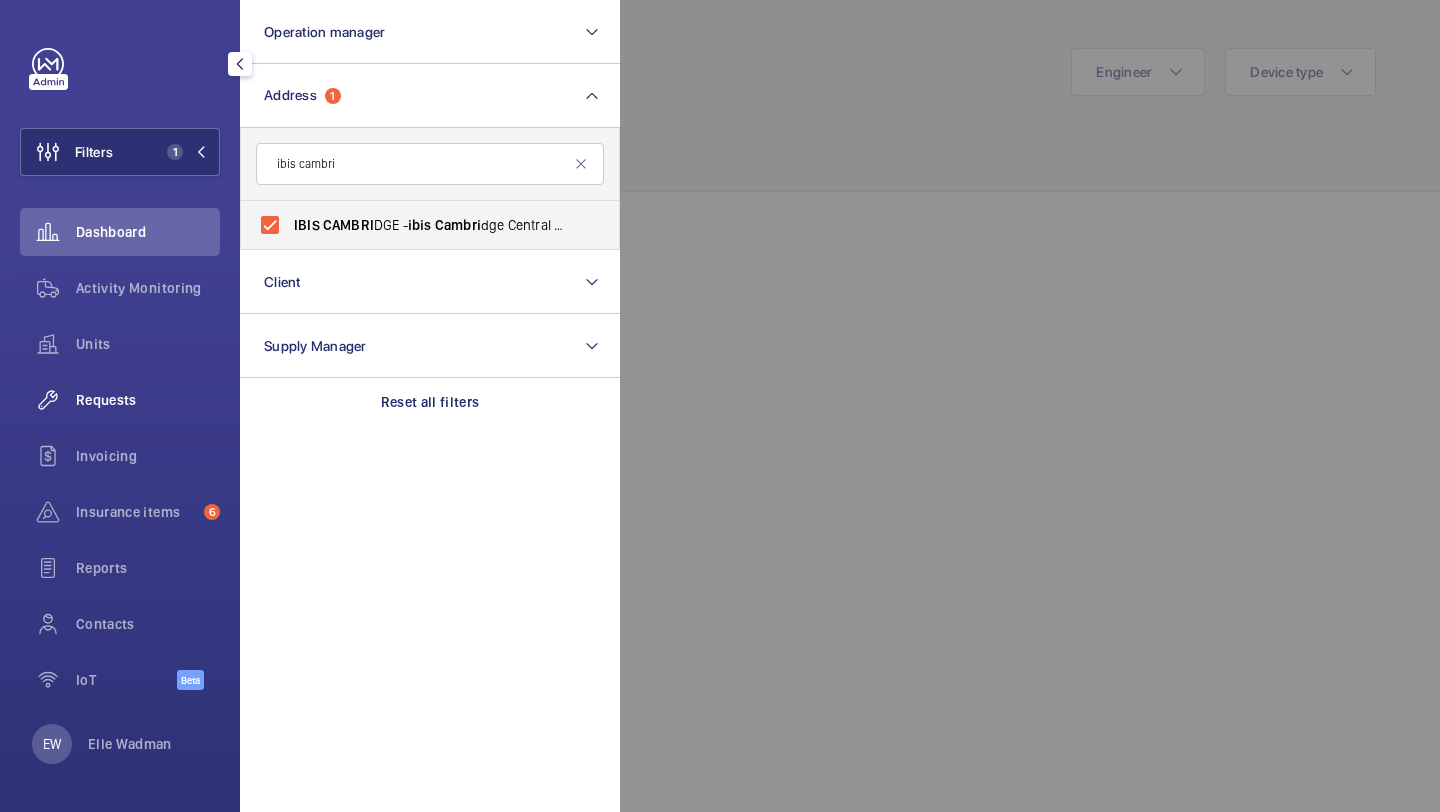 click on "Requests" 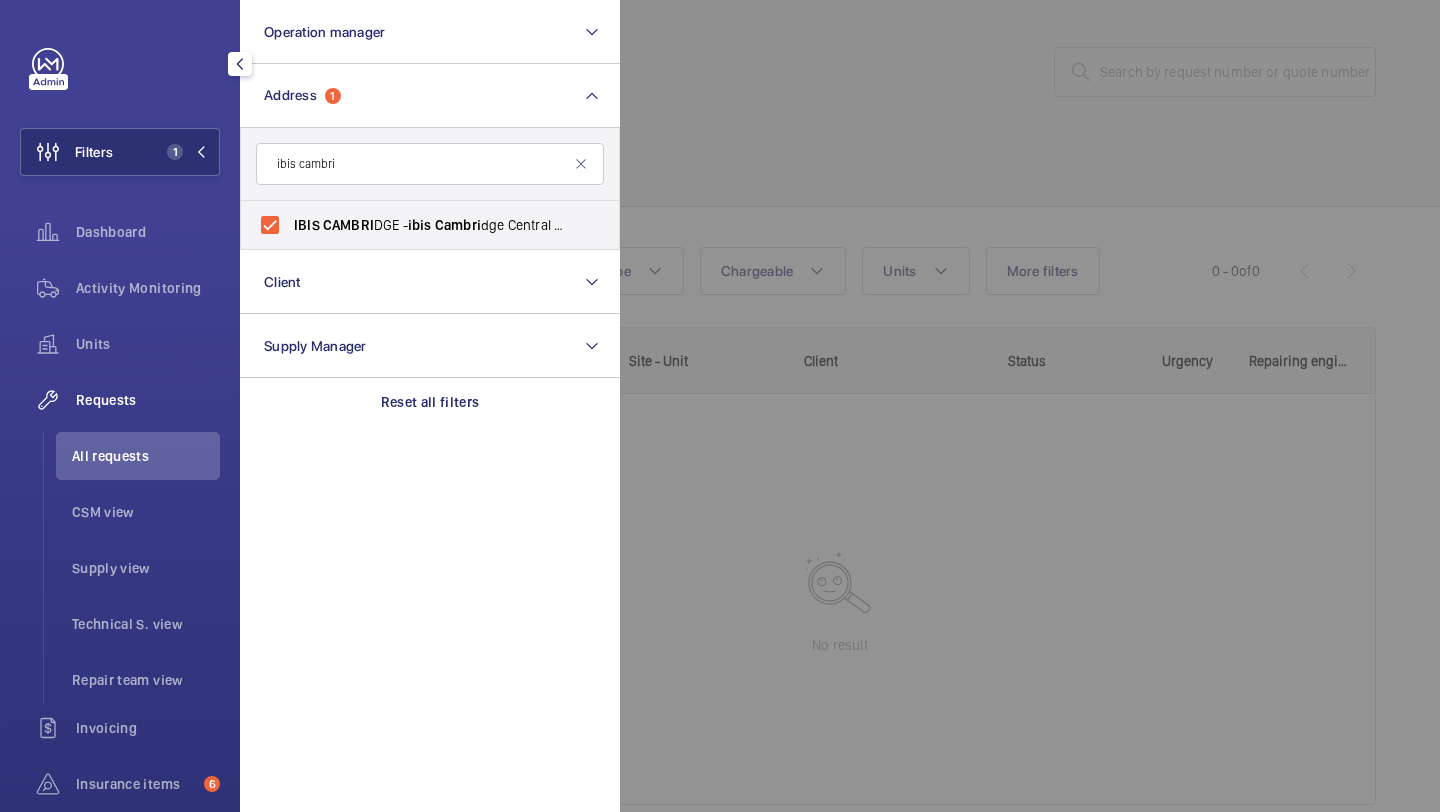 click 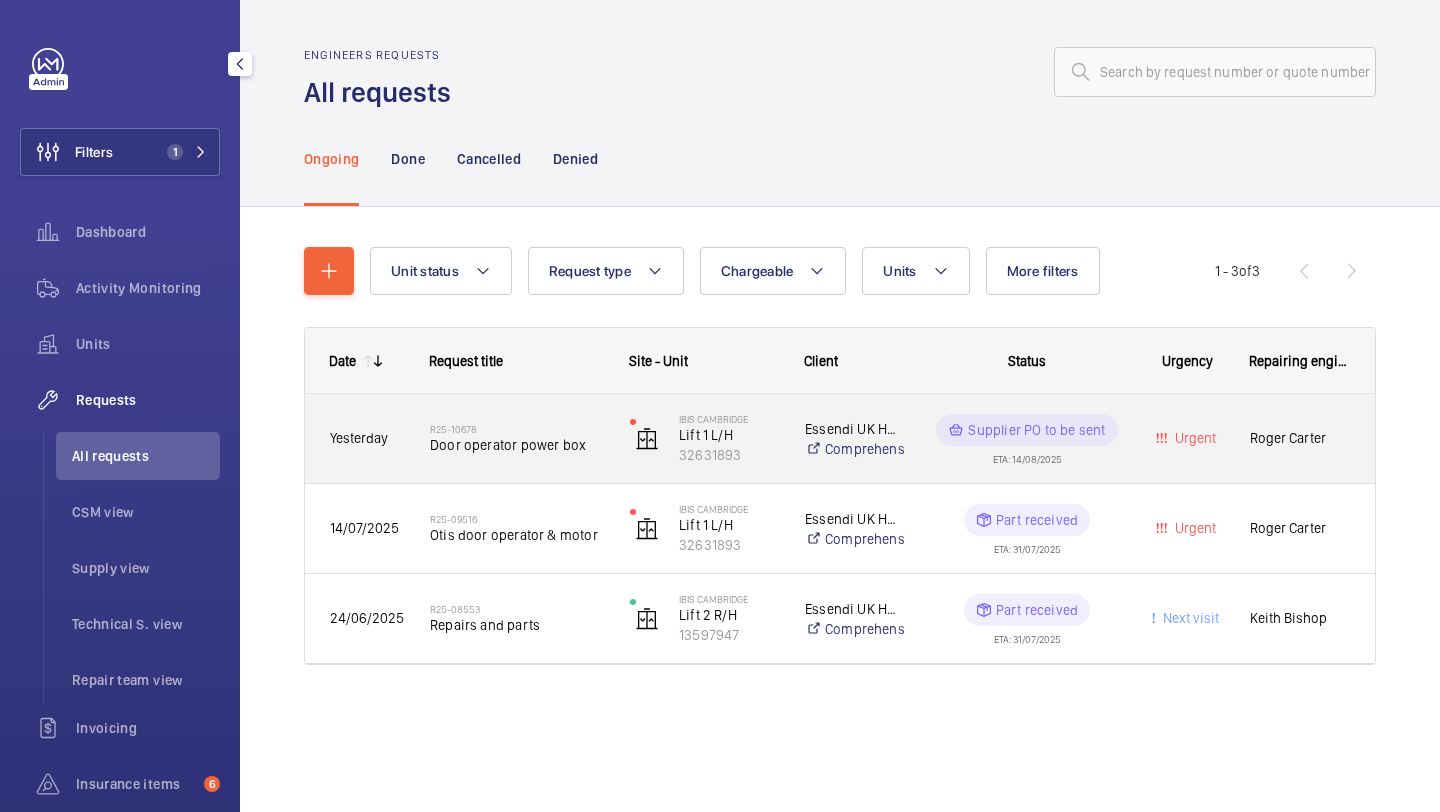 click on "Door operator power box" 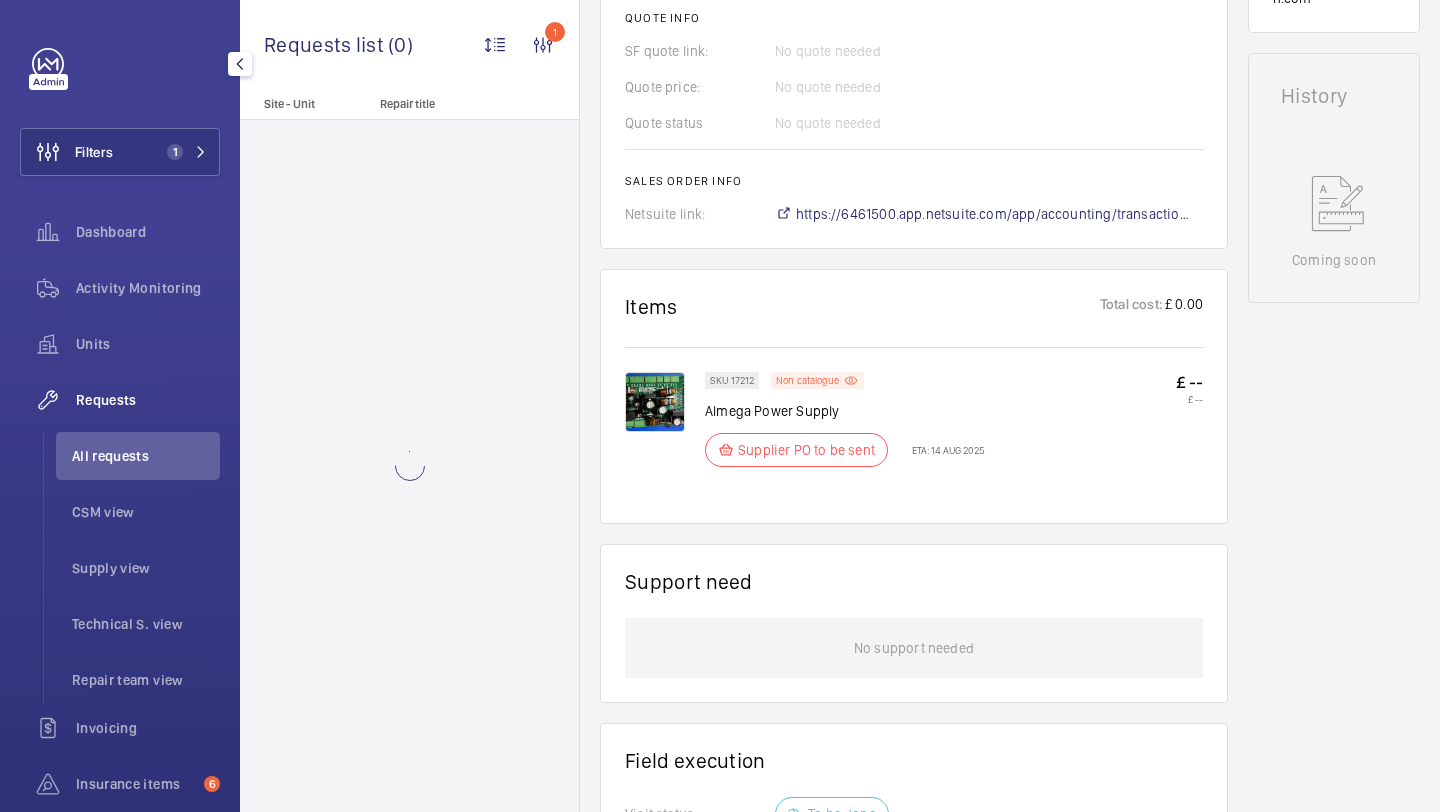 scroll, scrollTop: 926, scrollLeft: 0, axis: vertical 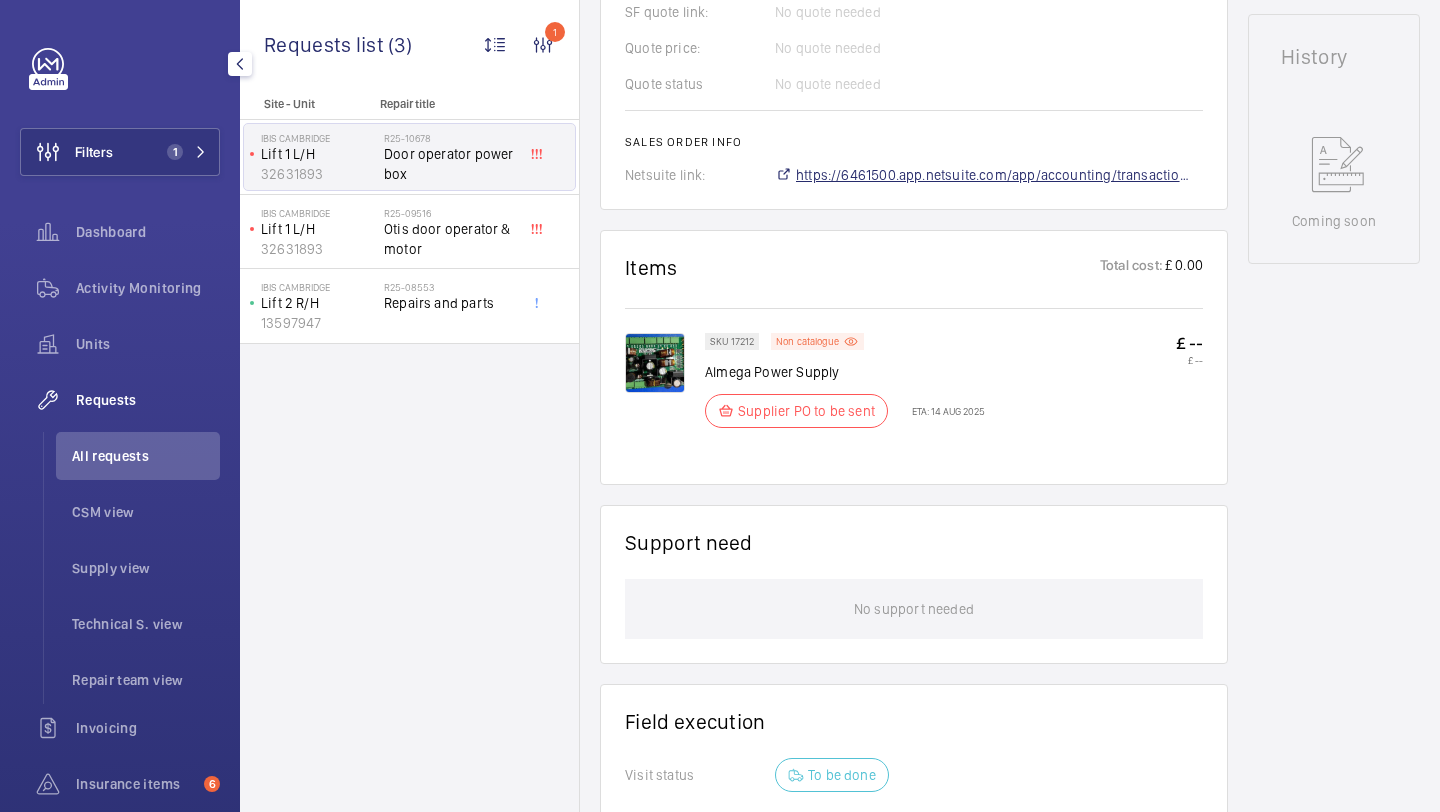 click on "https://6461500.app.netsuite.com/app/accounting/transactions/salesord.nl?id=2887182" 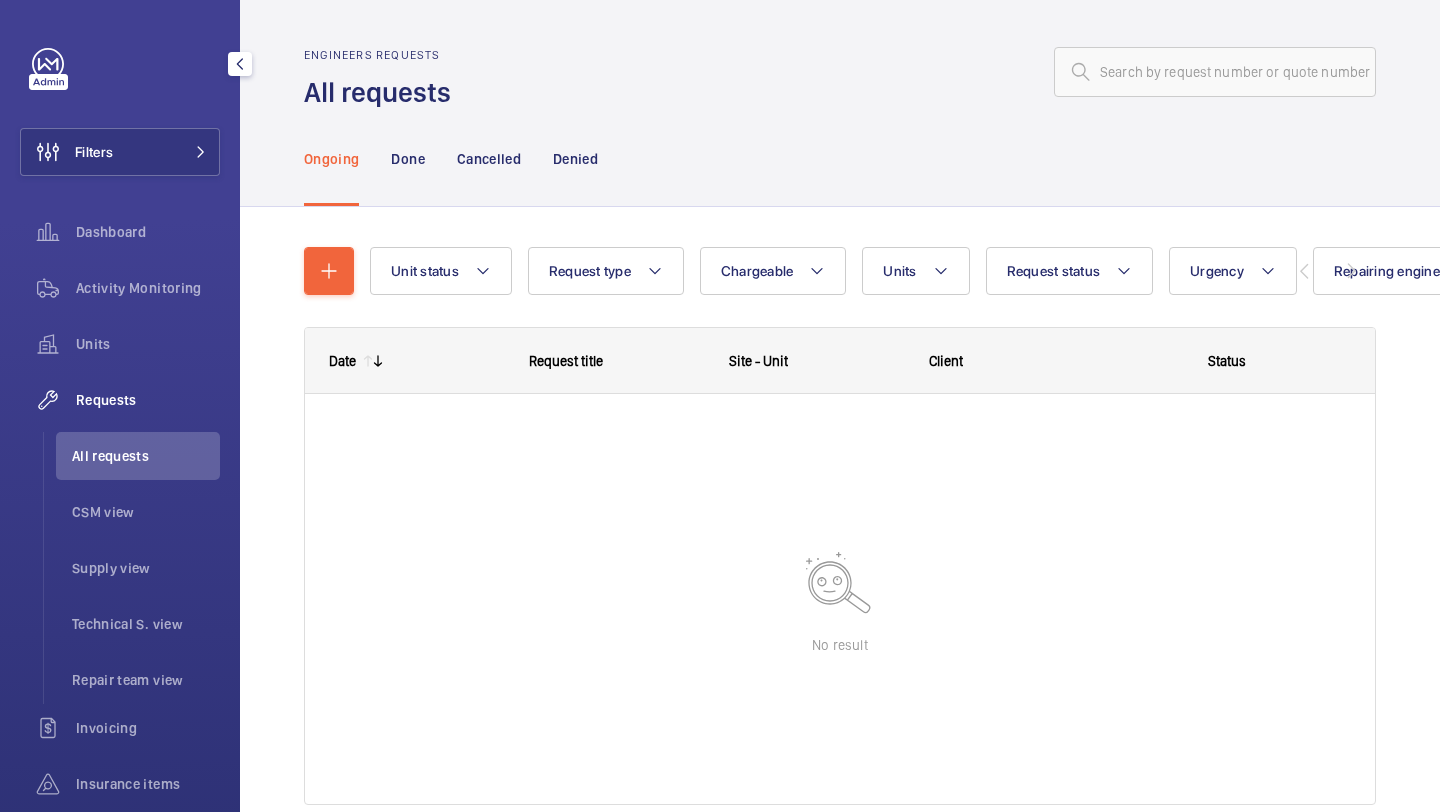 scroll, scrollTop: 0, scrollLeft: 0, axis: both 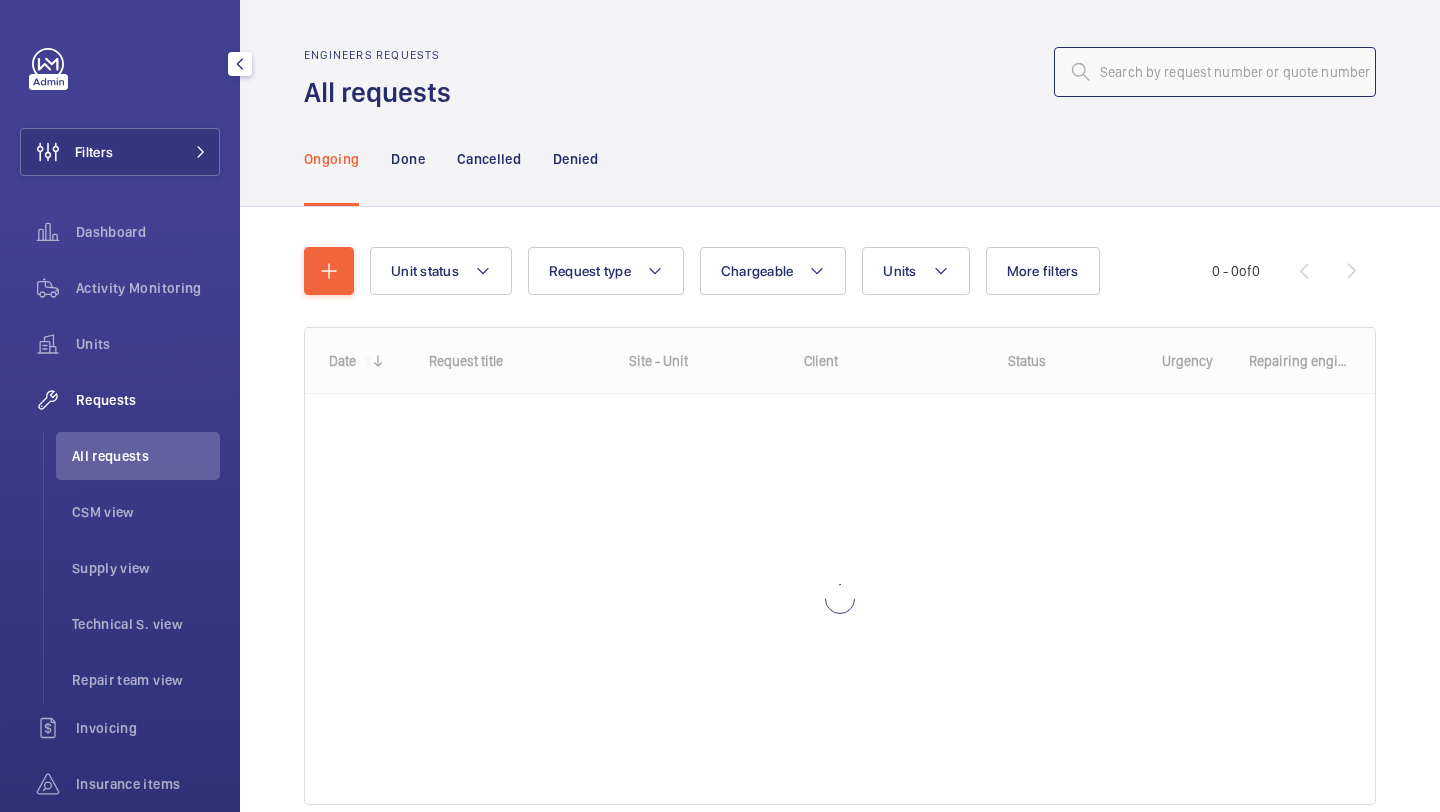 click 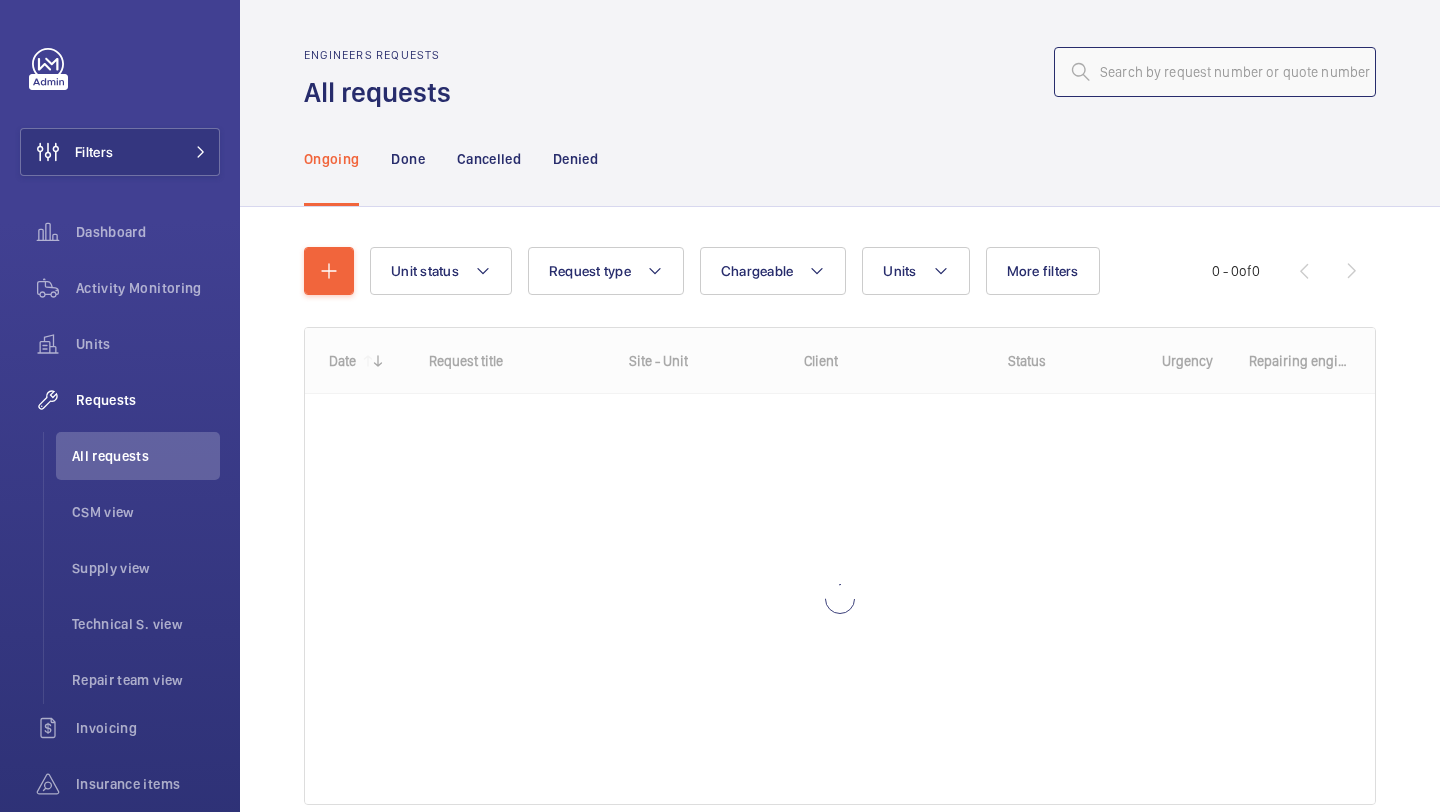 paste on "r25-10067" 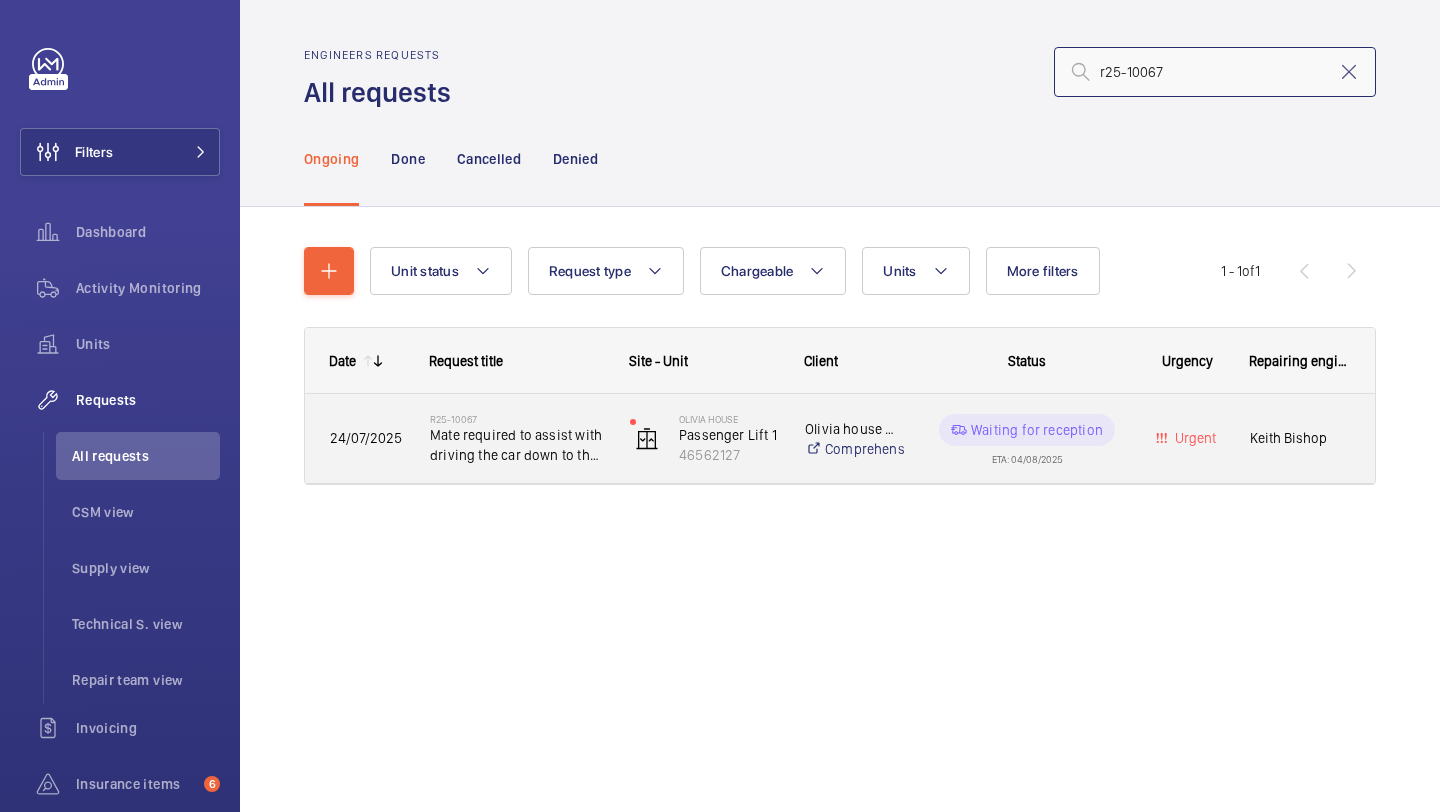 type on "r25-10067" 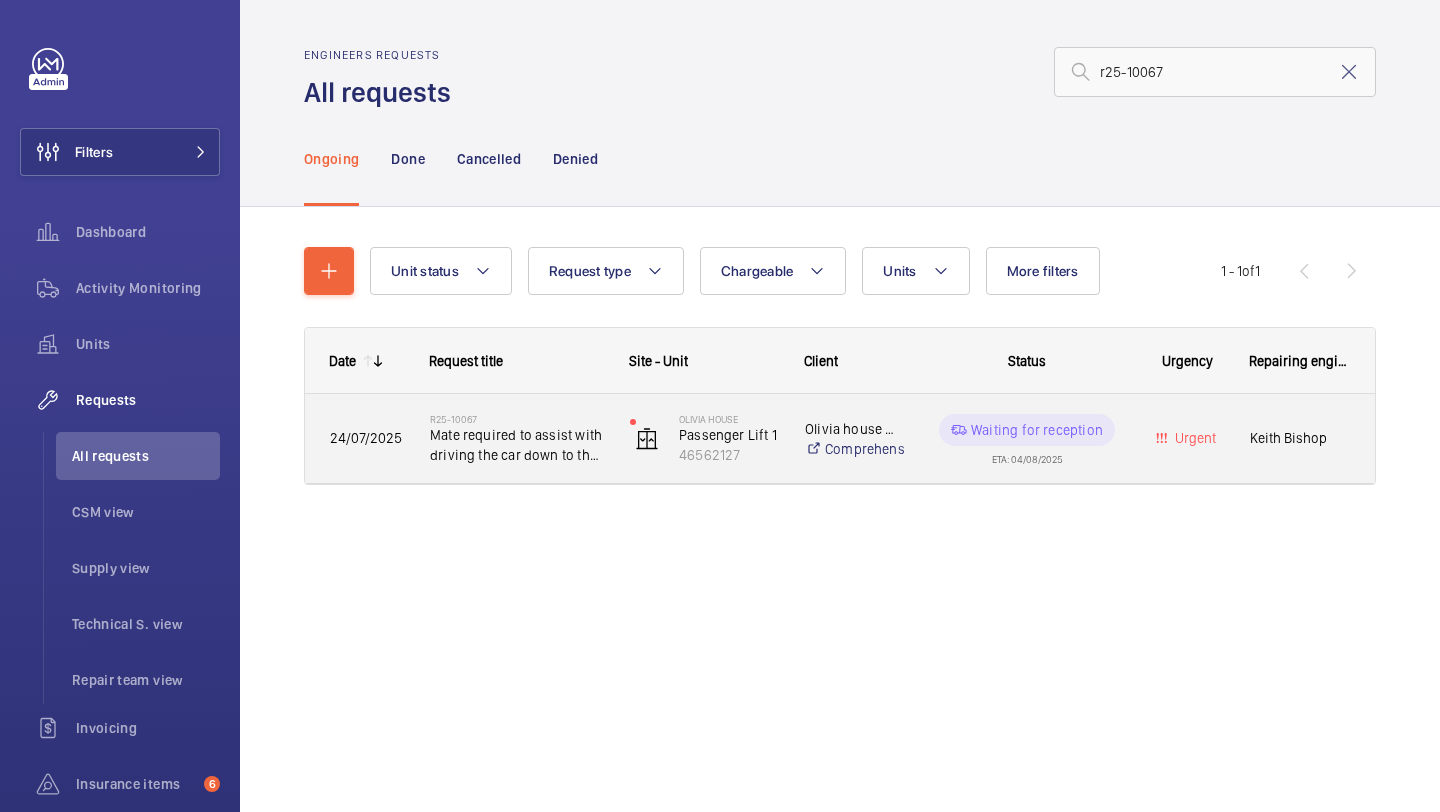 click on "Mate required to assist with driving the car down to the ground floor with me inside the lift car" 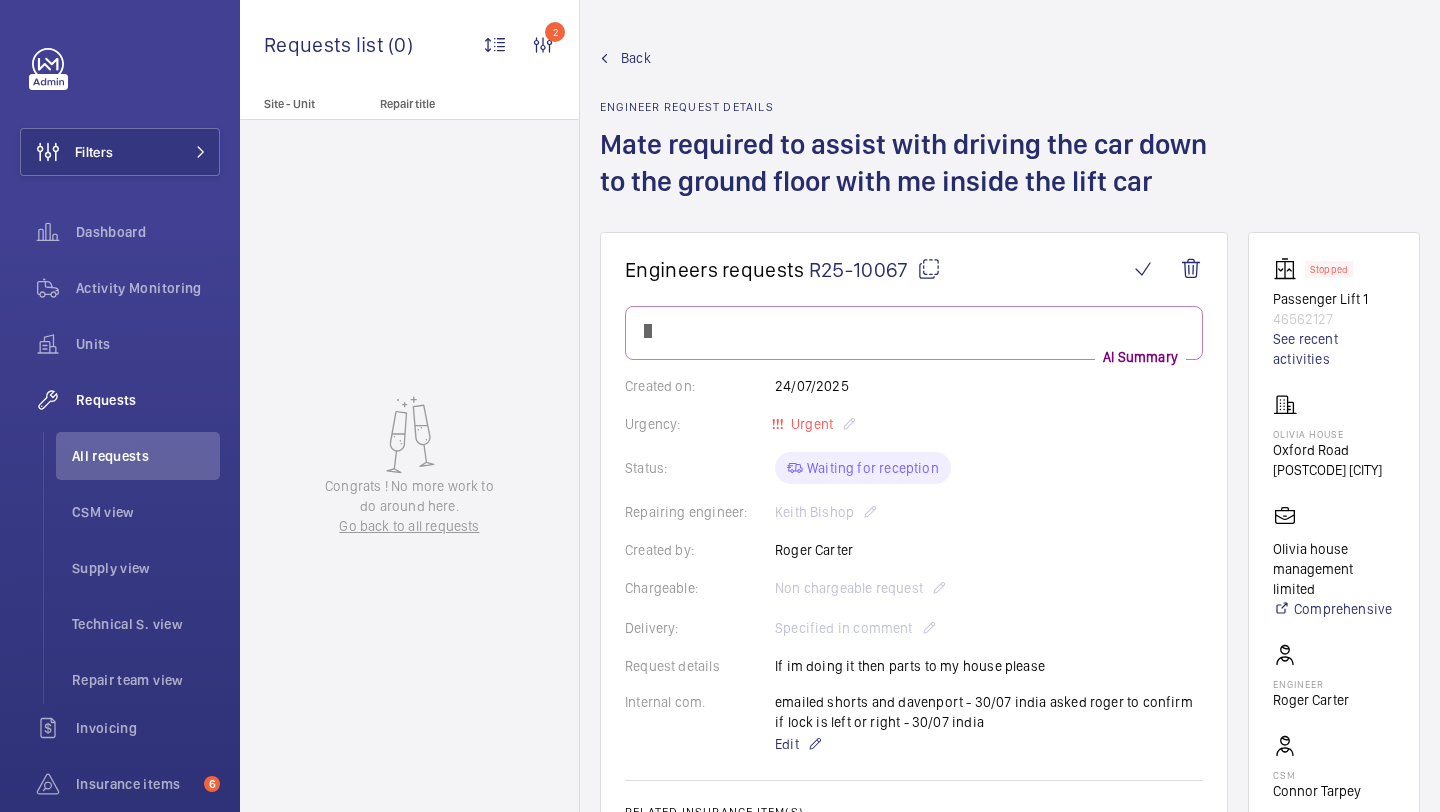 click on "Engineers requests  R25-10067     AI Summary Created on:  [DATE]  Urgency: Urgent Status: Waiting for reception Repairing engineer:  [FIRST] [LAST]  Created by:  [FIRST] [LAST]  Chargeable: Non chargeable request Delivery:  Specified in comment  Request details  If im doing it then parts to my house please
Internal com.  emailed shorts and davenport - [DATE] india
asked roger to confirm if lock is left or right - [DATE] india   Edit Related insurance item(s)  No insurance items linked  Quote info SF quote link: No quote needed Quote price: No quote needed Quote status No quote needed Sales order info Netsuite link: https://6461500.app.netsuite.com/app/accounting/transactions/salesord.nl?id=2864092" 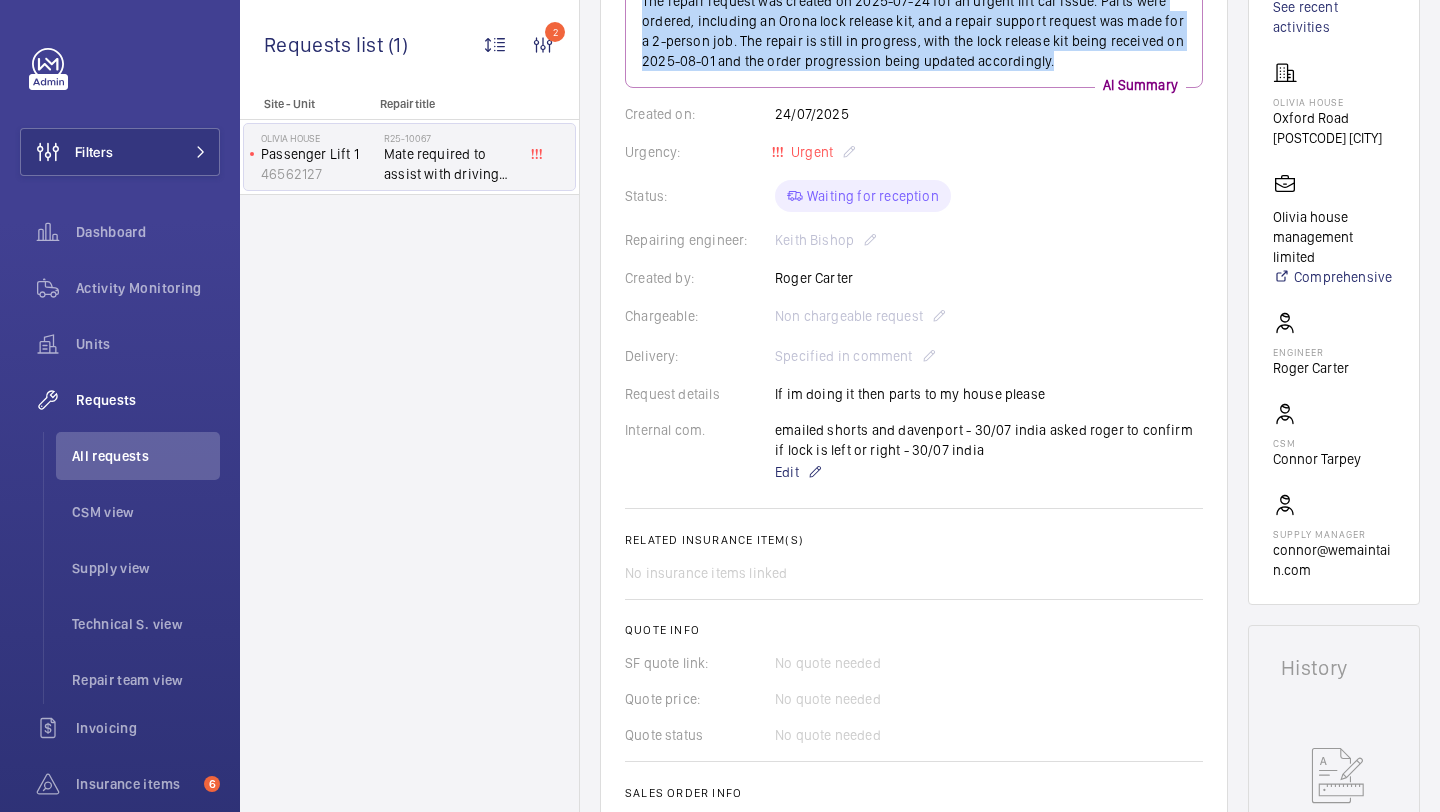 scroll, scrollTop: 205, scrollLeft: 0, axis: vertical 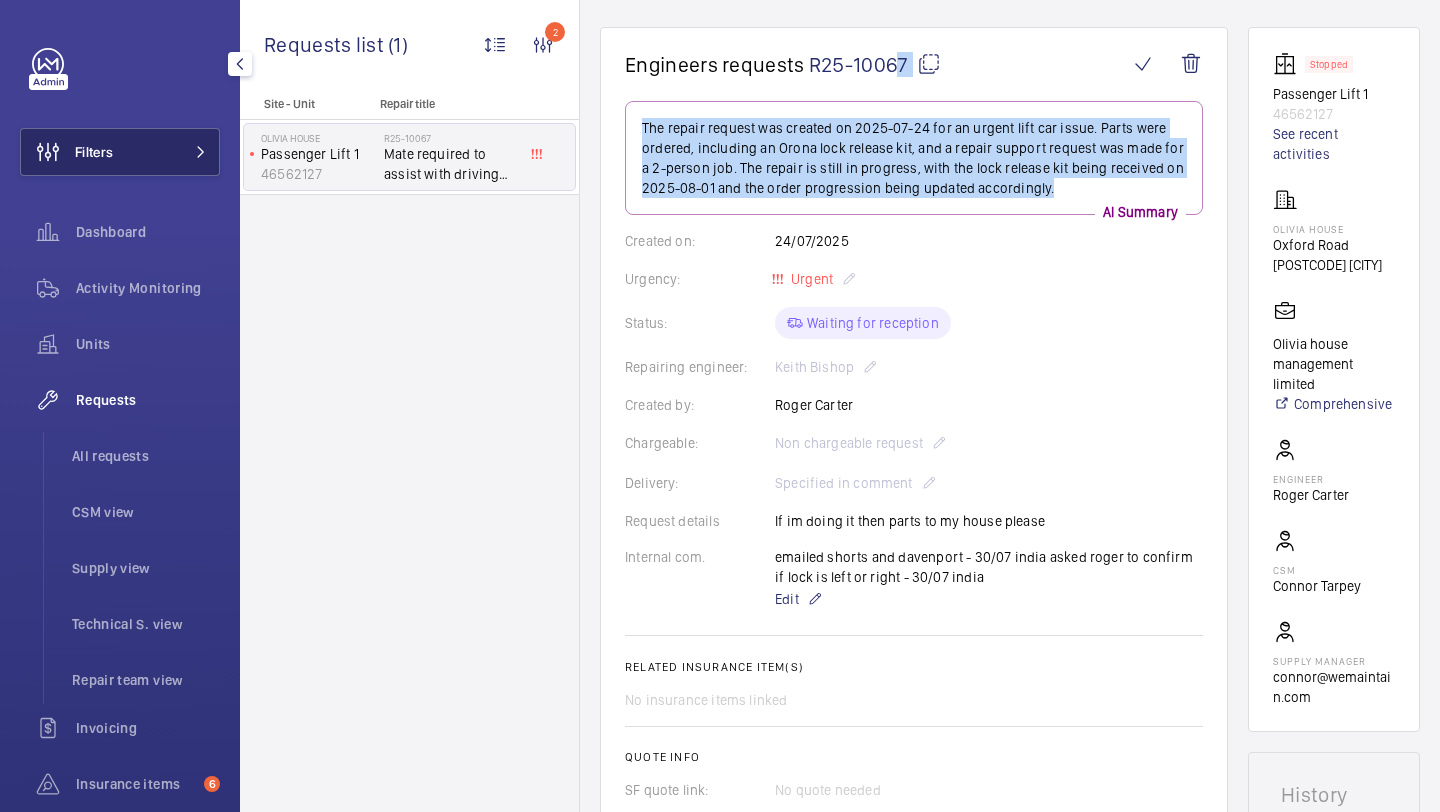 click on "Filters" 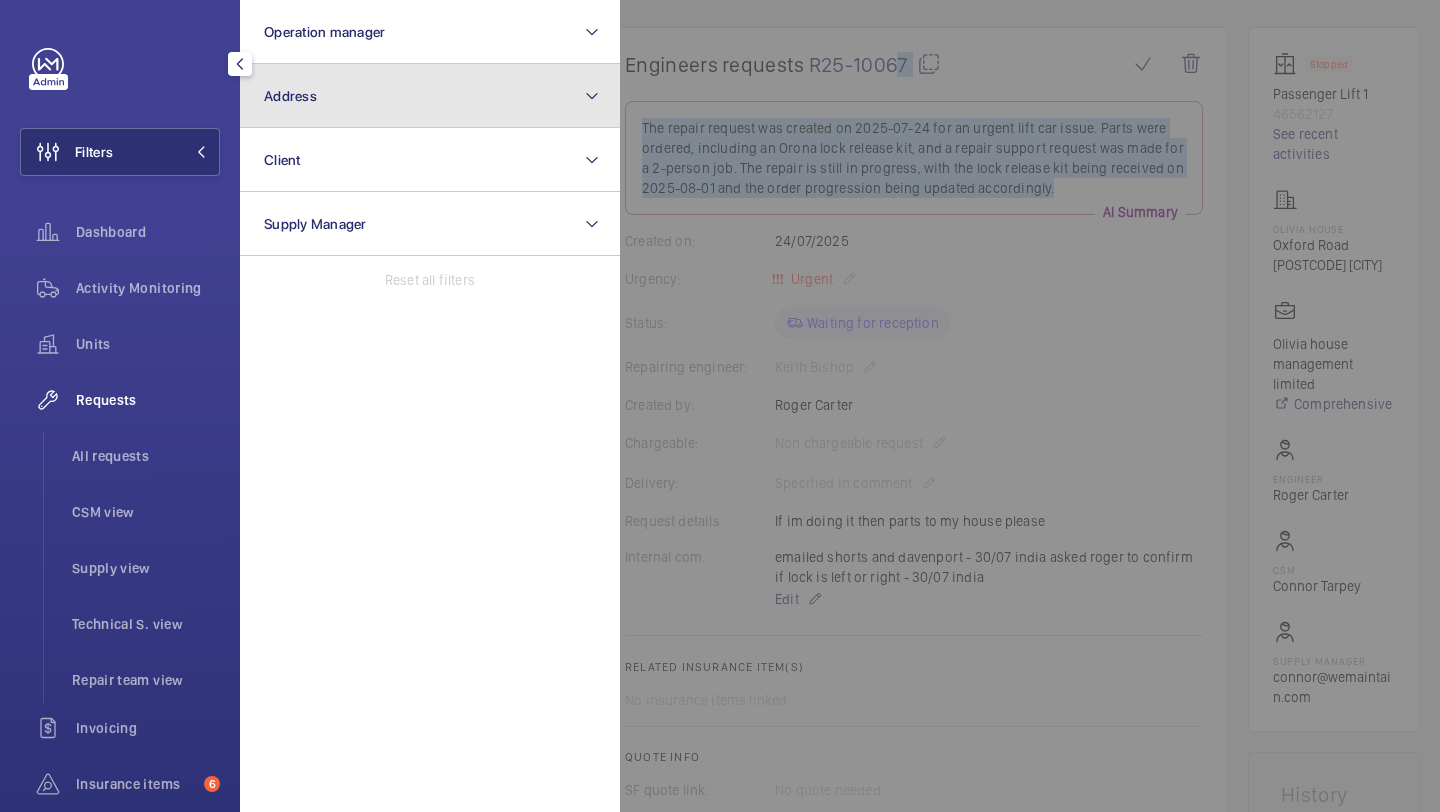 click on "Address" 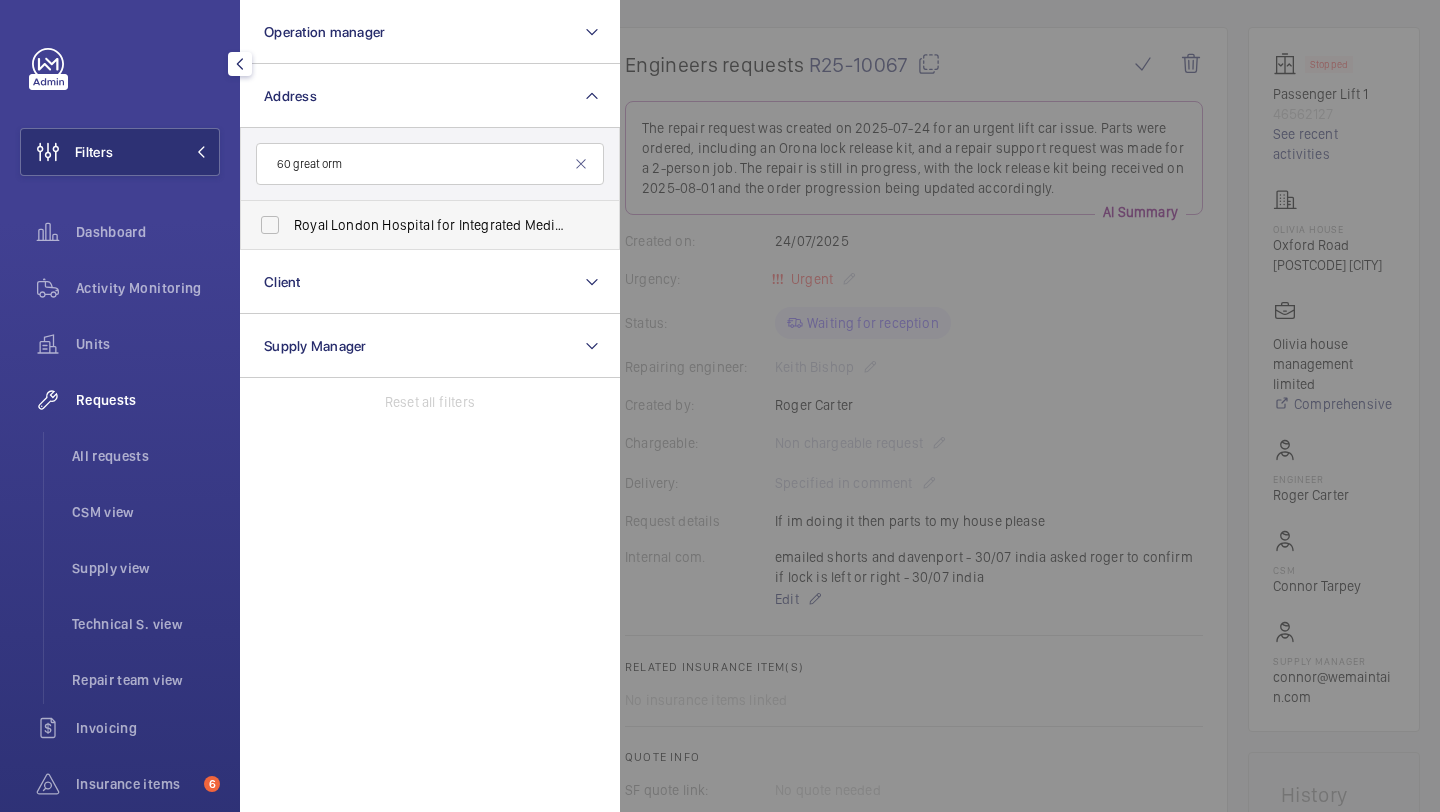 type on "60 great orm" 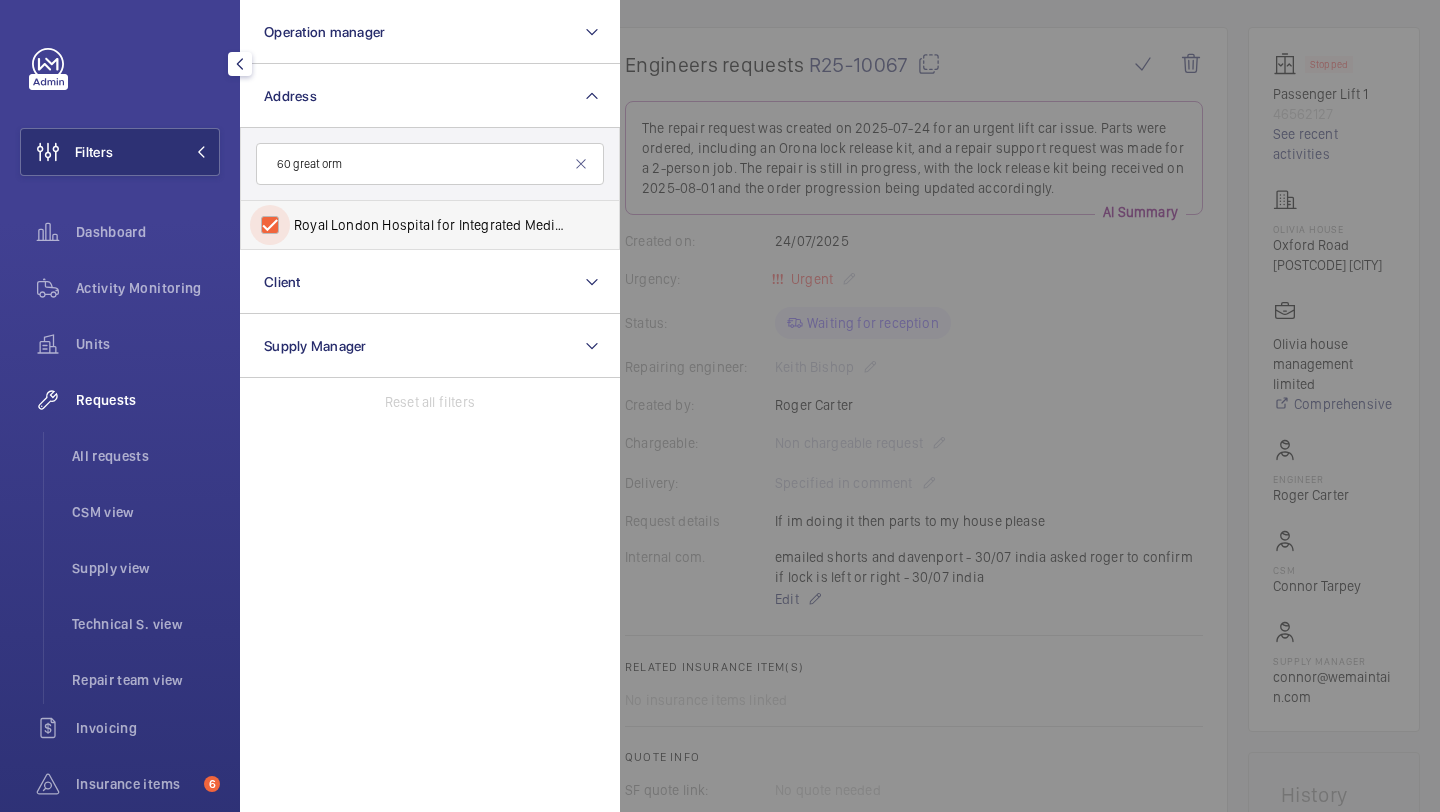 checkbox on "true" 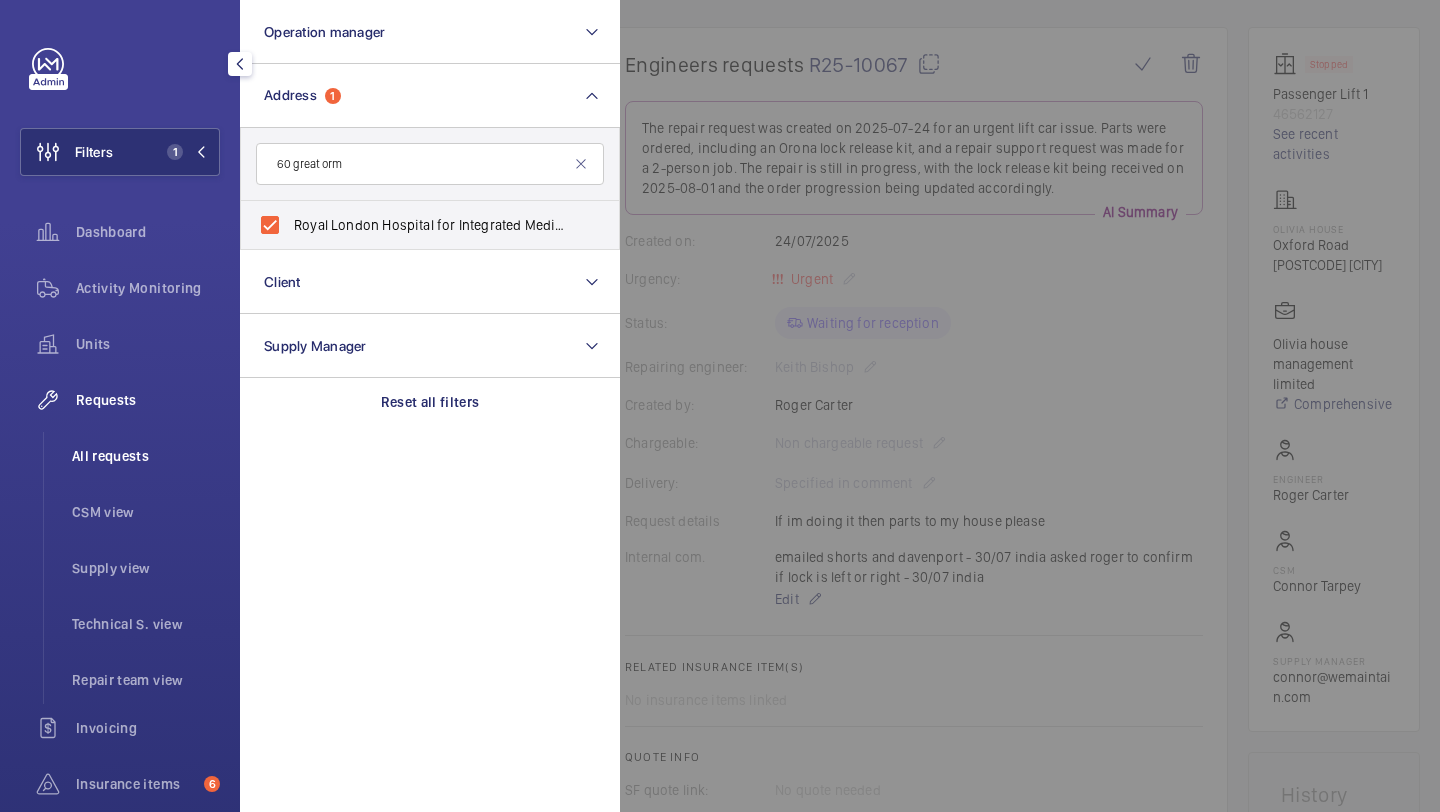 click on "All requests" 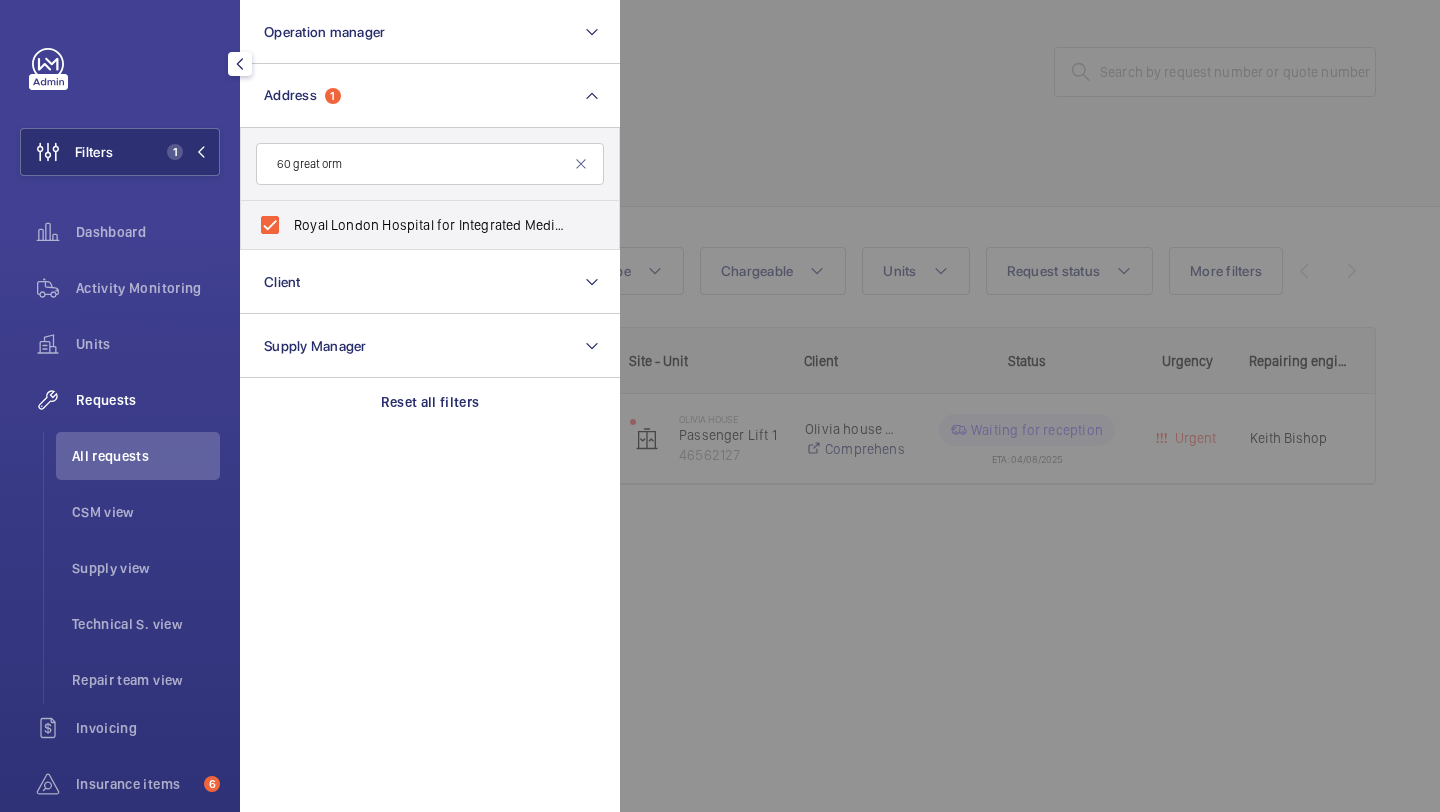 click 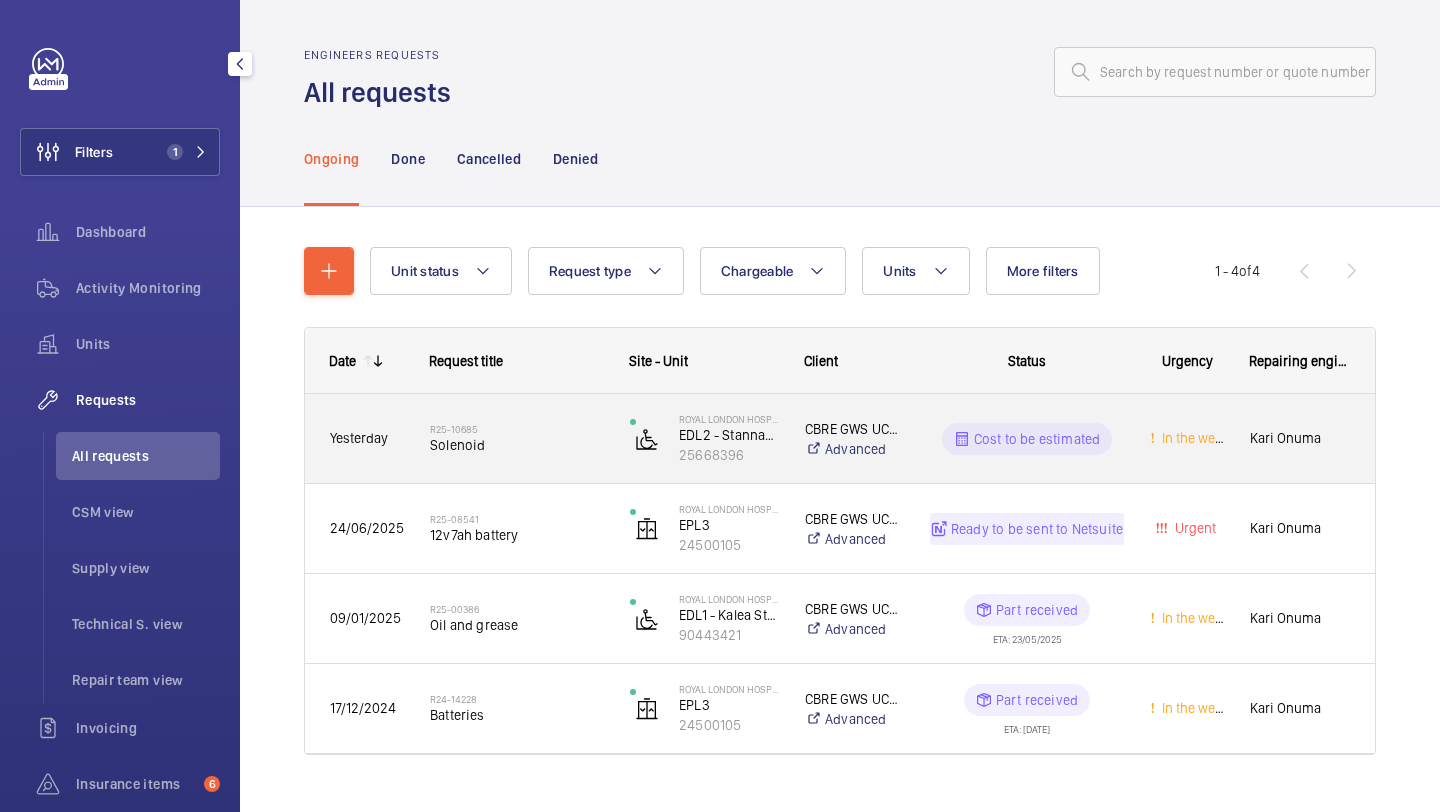 click on "Solenoid" 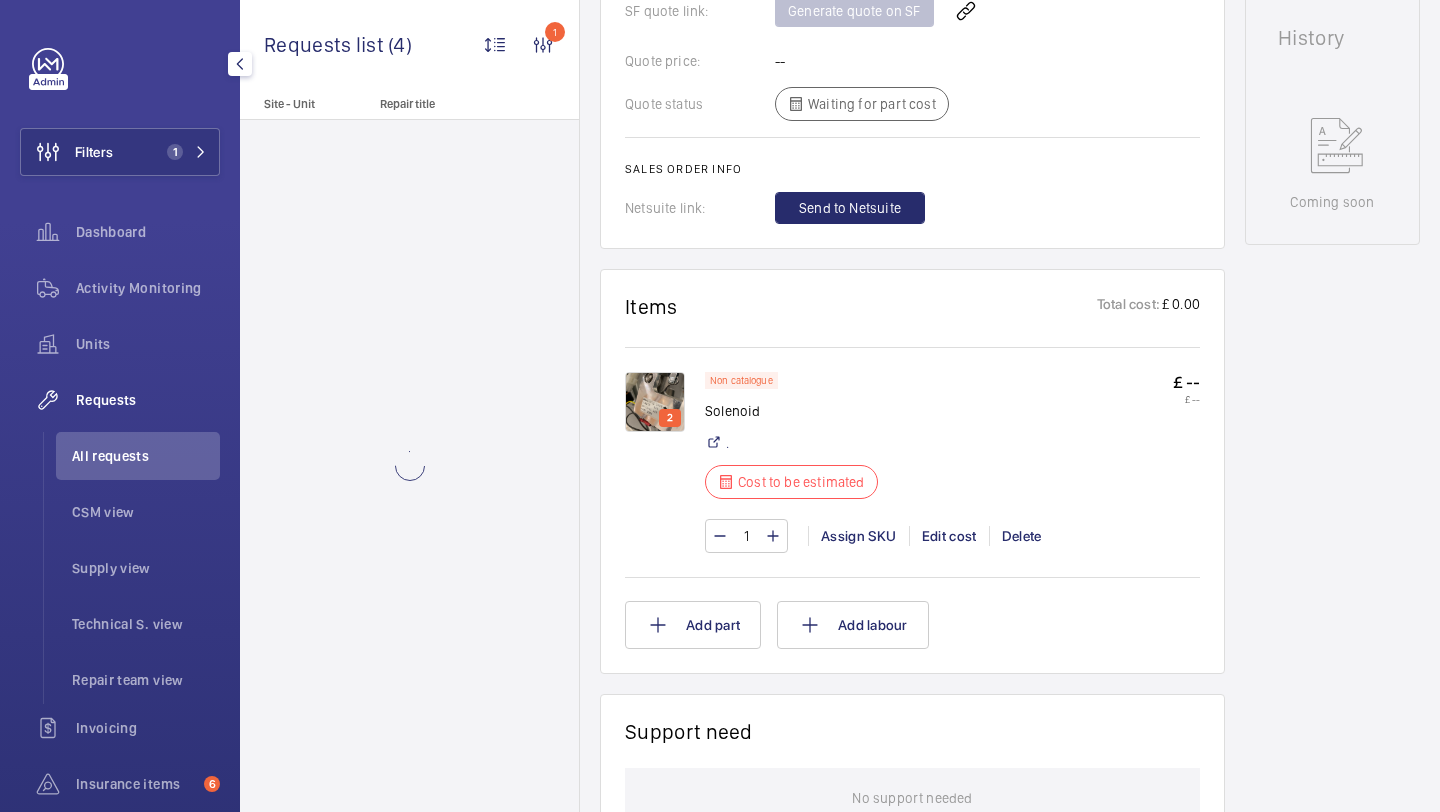 scroll, scrollTop: 937, scrollLeft: 0, axis: vertical 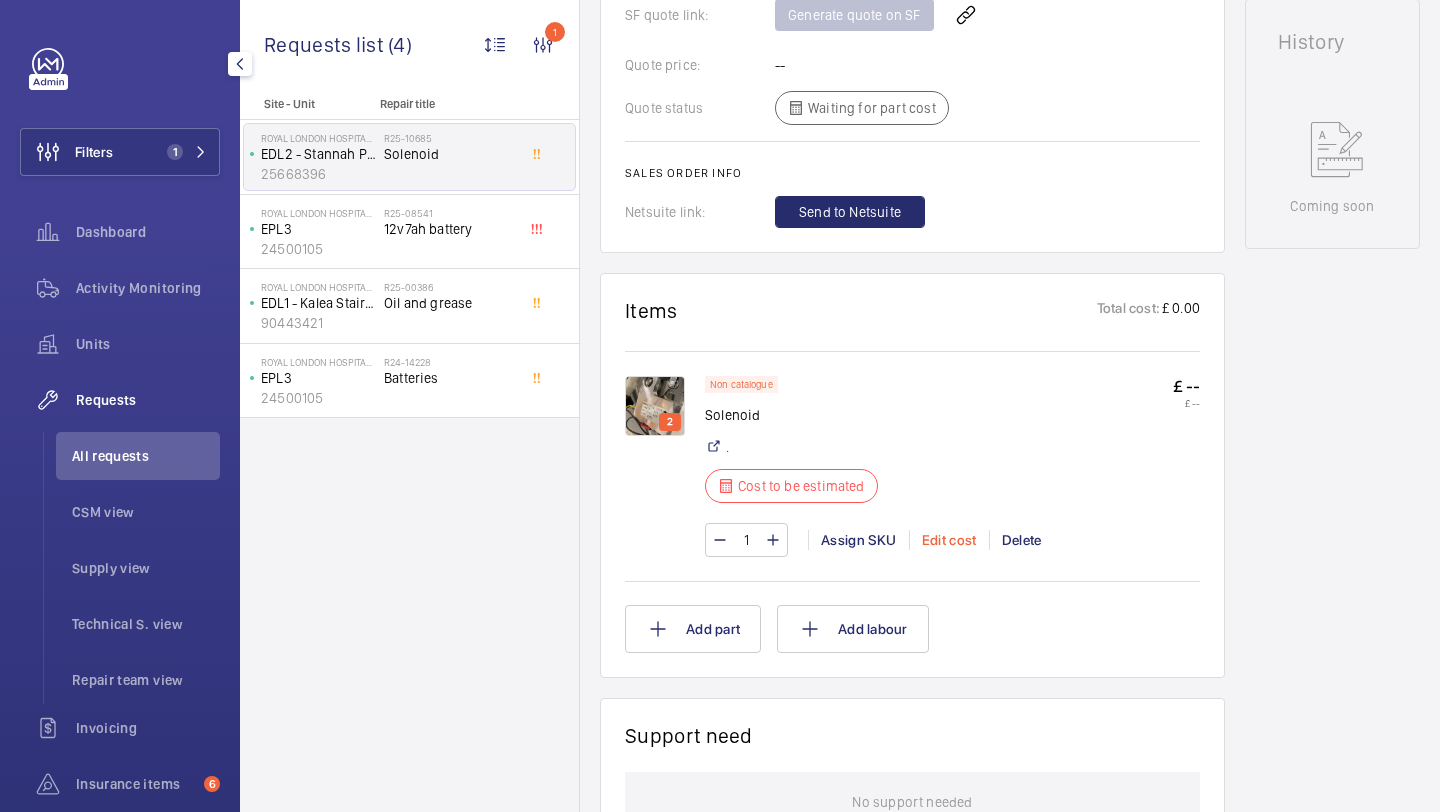 click on "Edit cost" 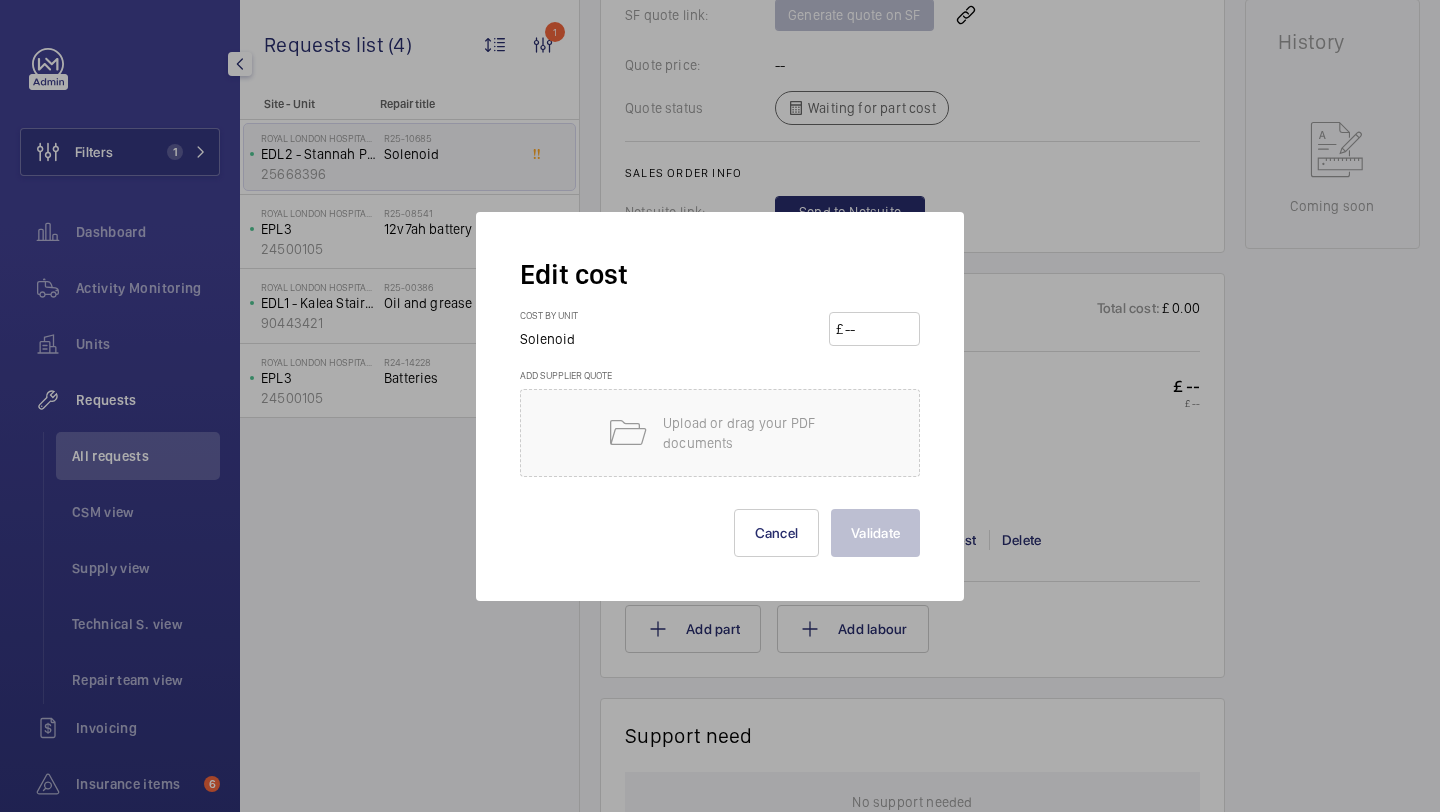 click at bounding box center (878, 329) 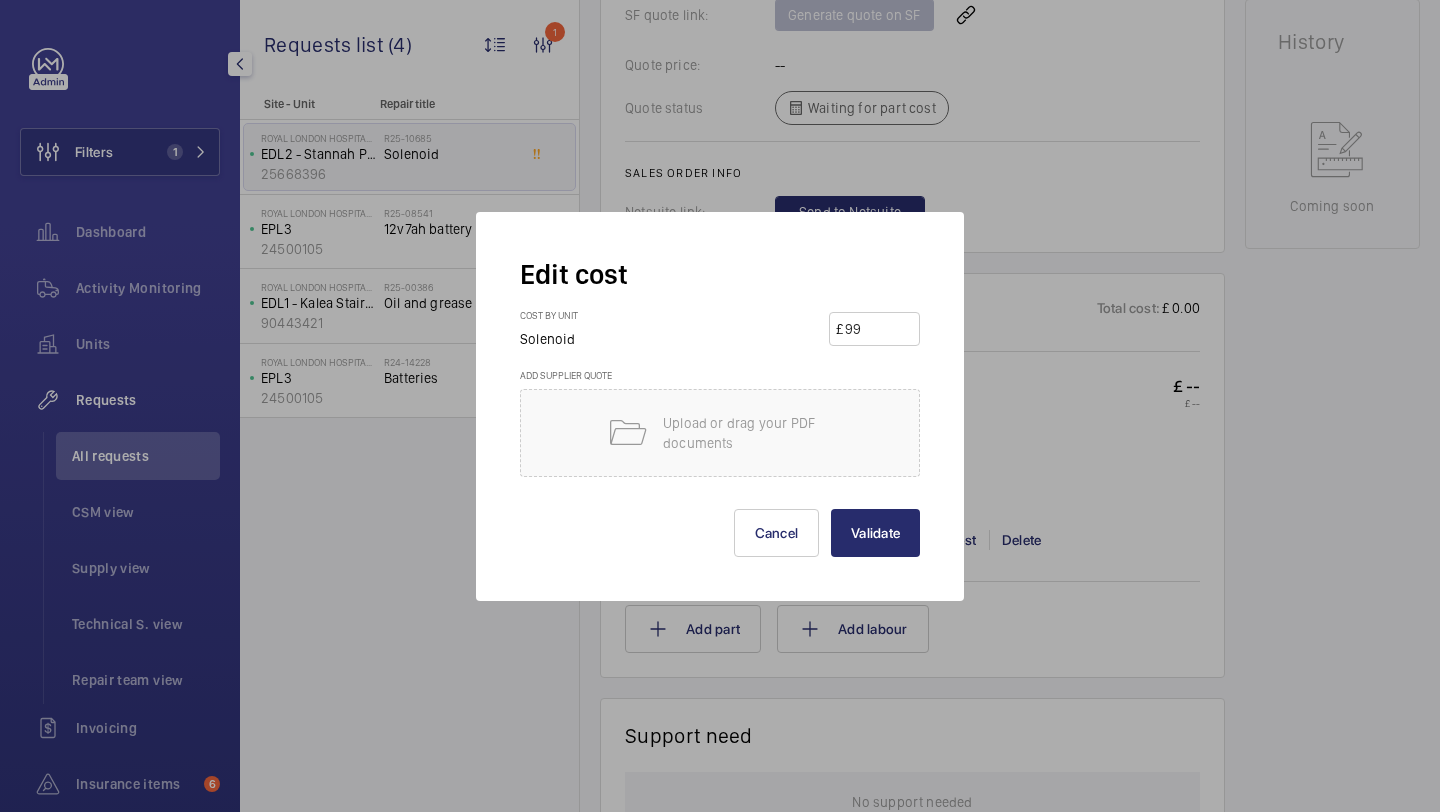 type on "990" 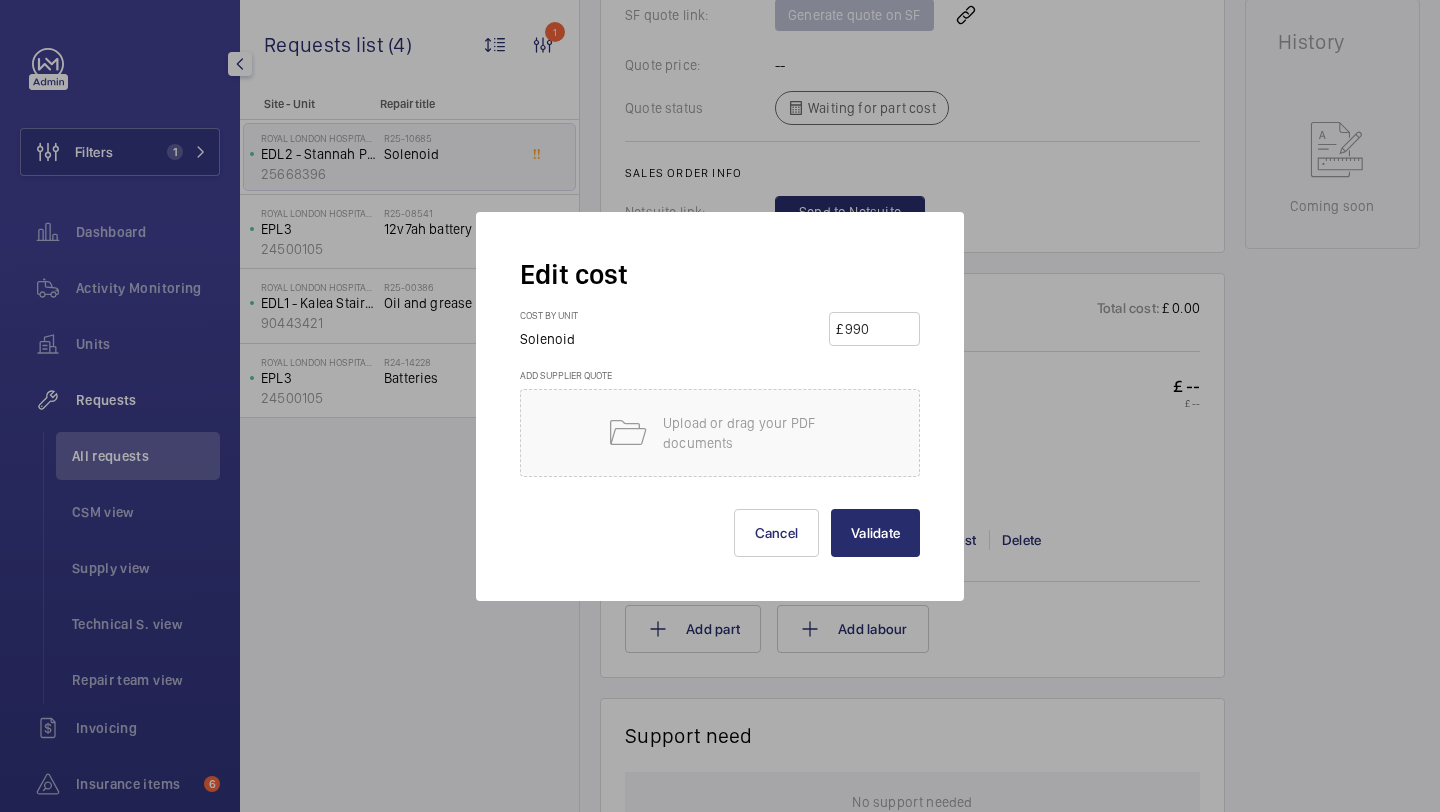 click on "Validate" at bounding box center [875, 533] 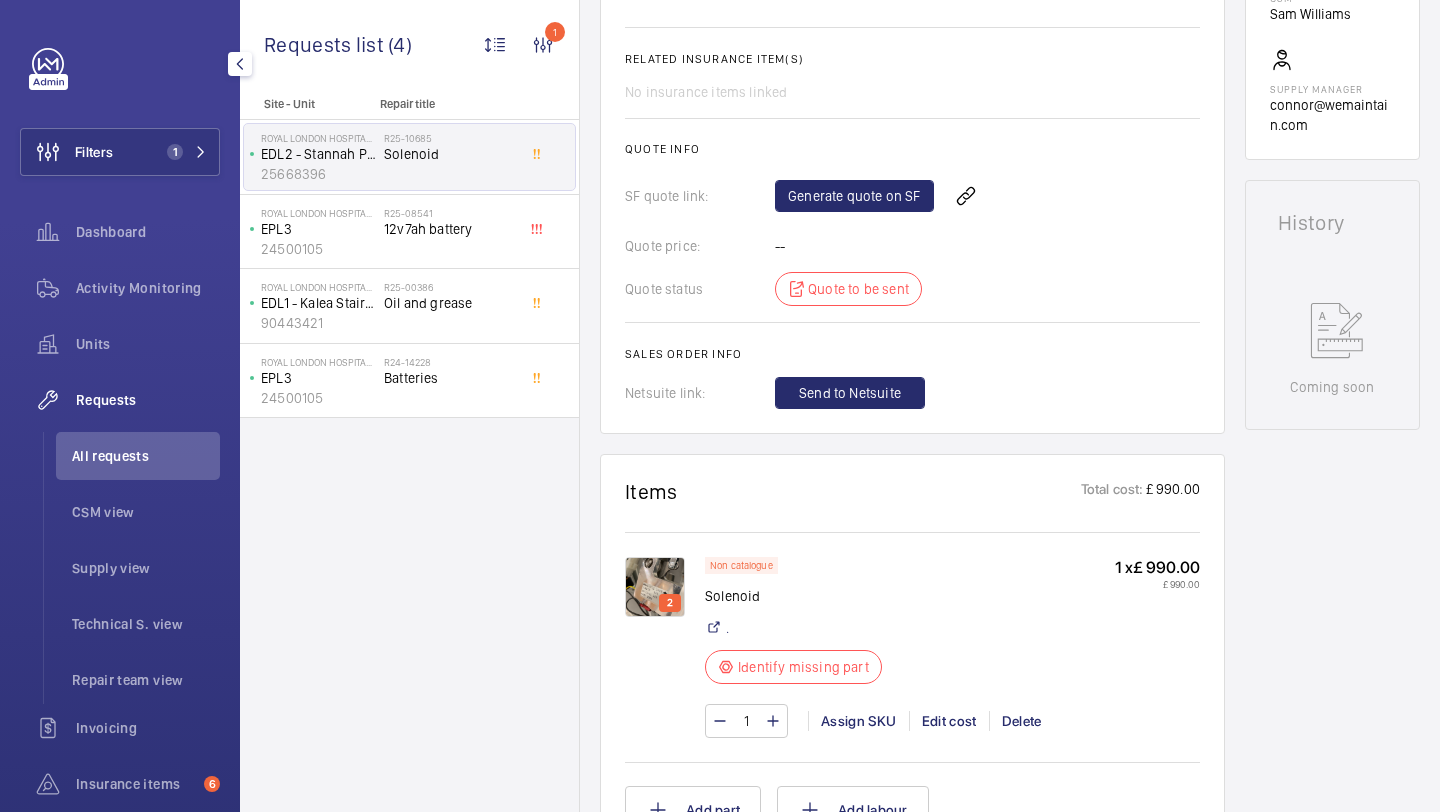 scroll, scrollTop: 396, scrollLeft: 0, axis: vertical 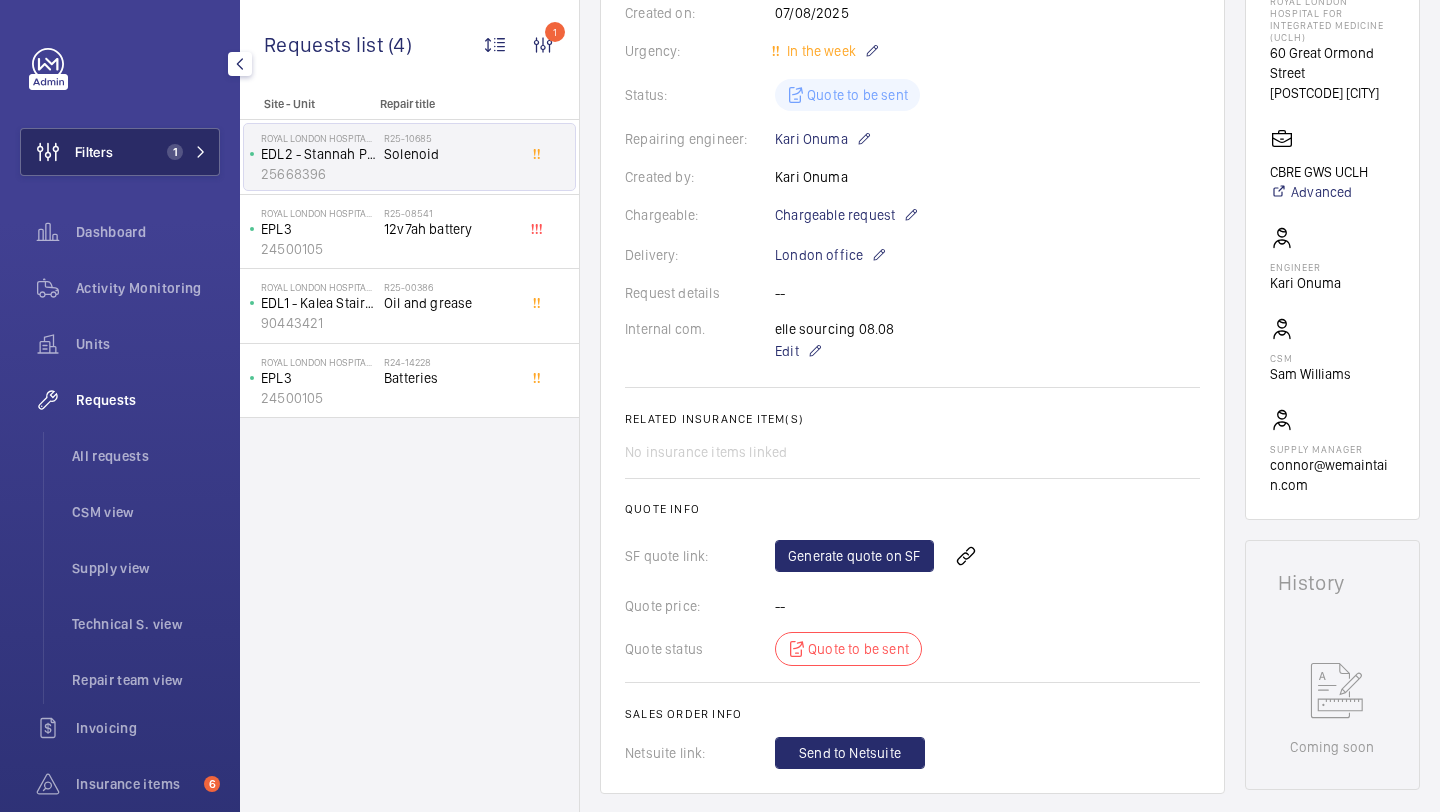 click on "Filters 1" 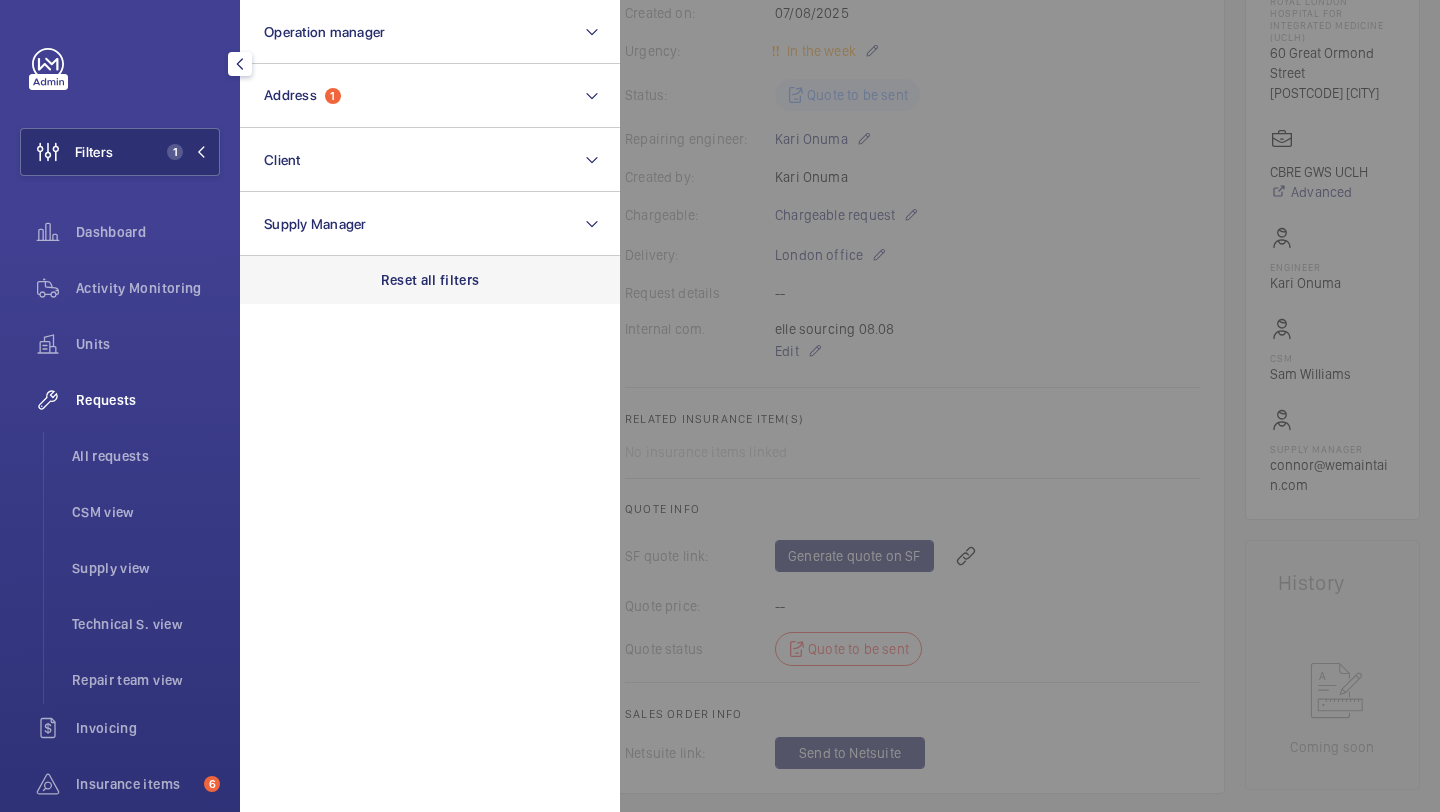 click on "Reset all filters" 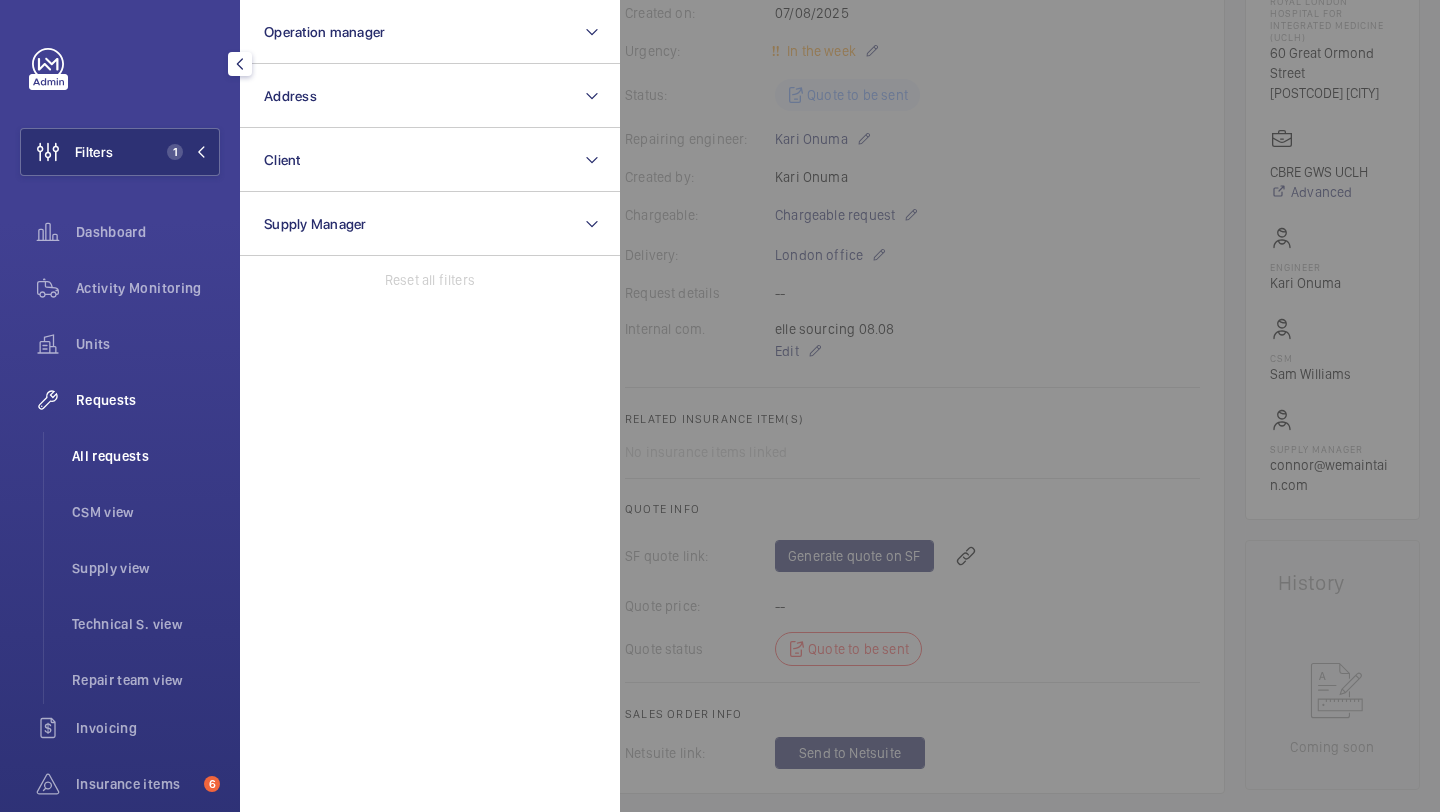 click on "All requests" 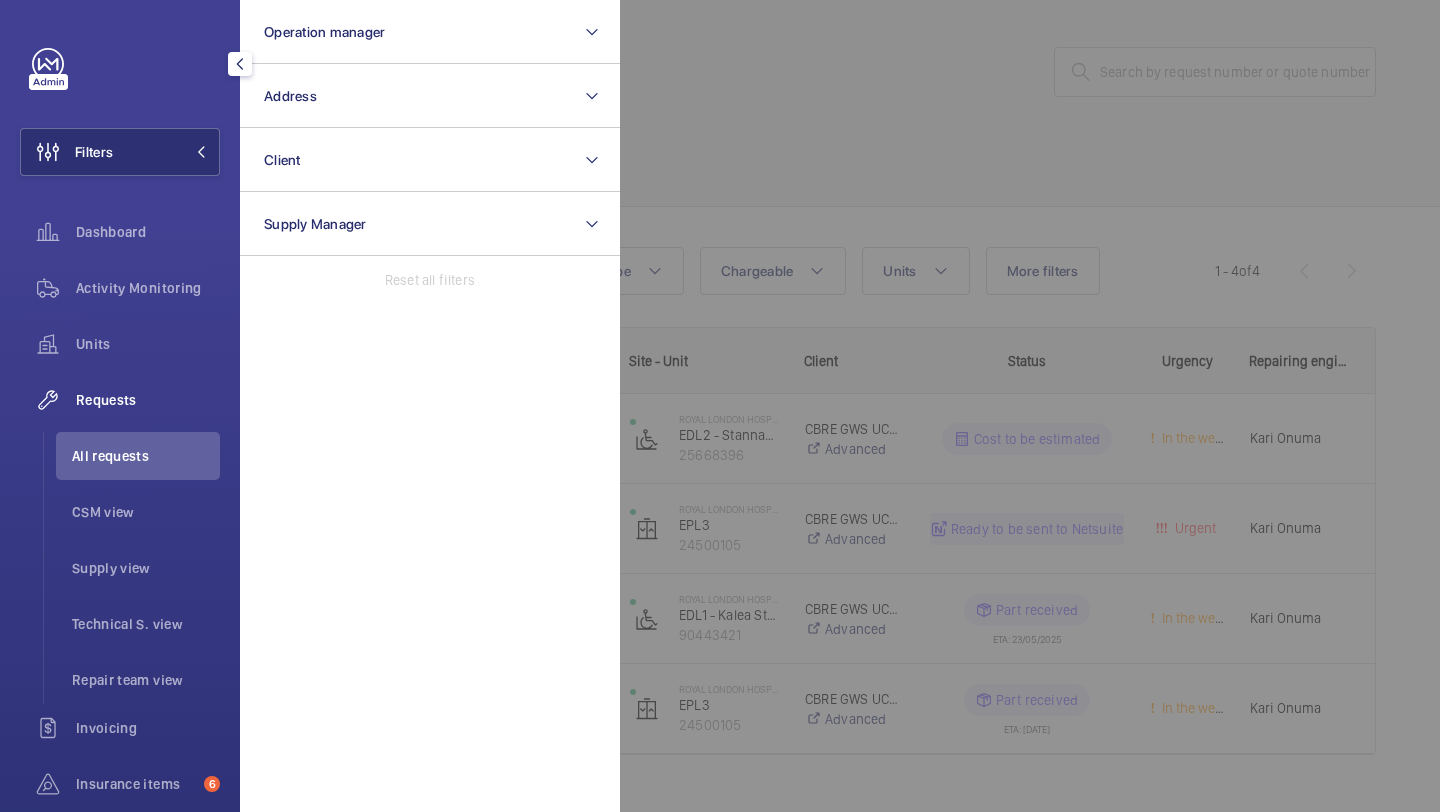 click 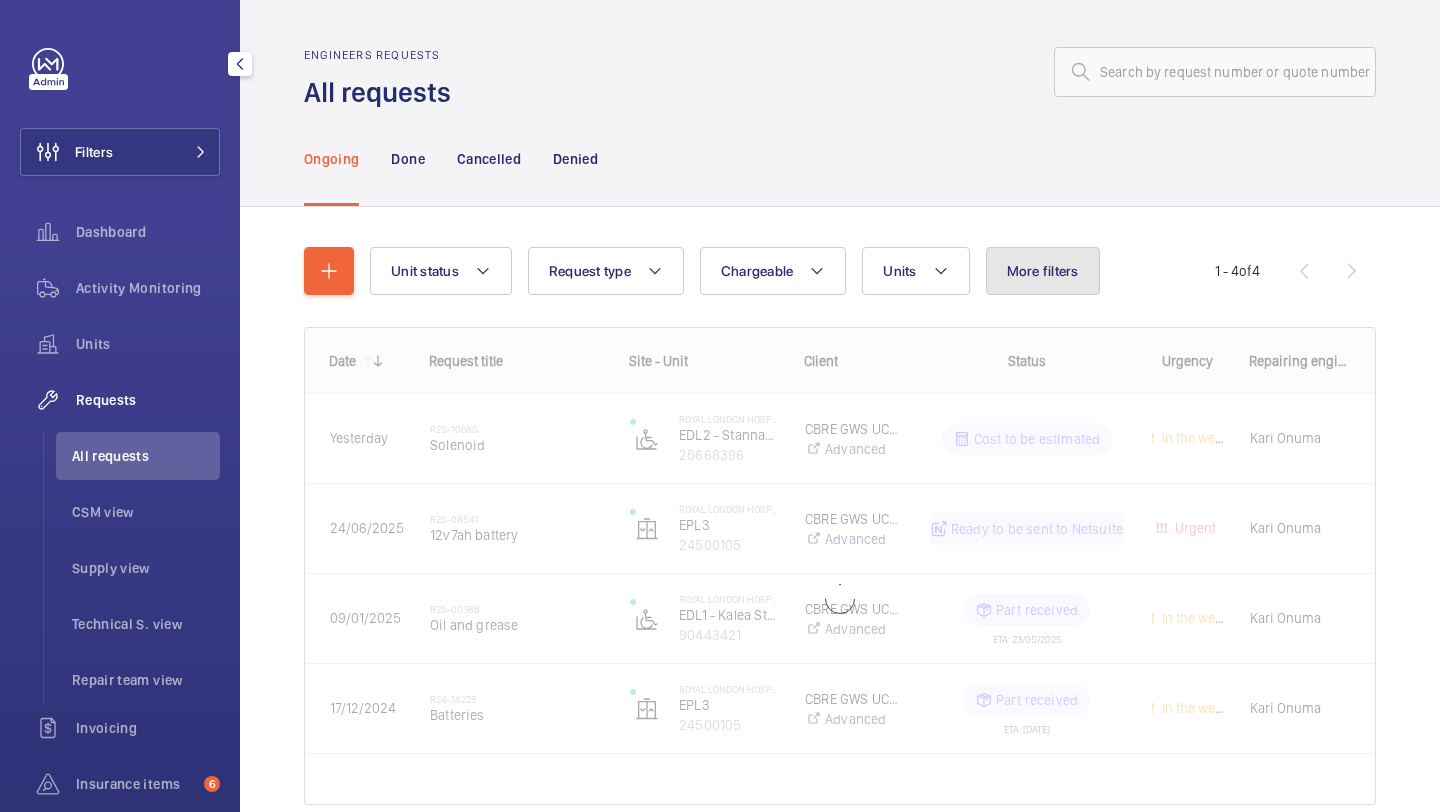 click on "More filters" 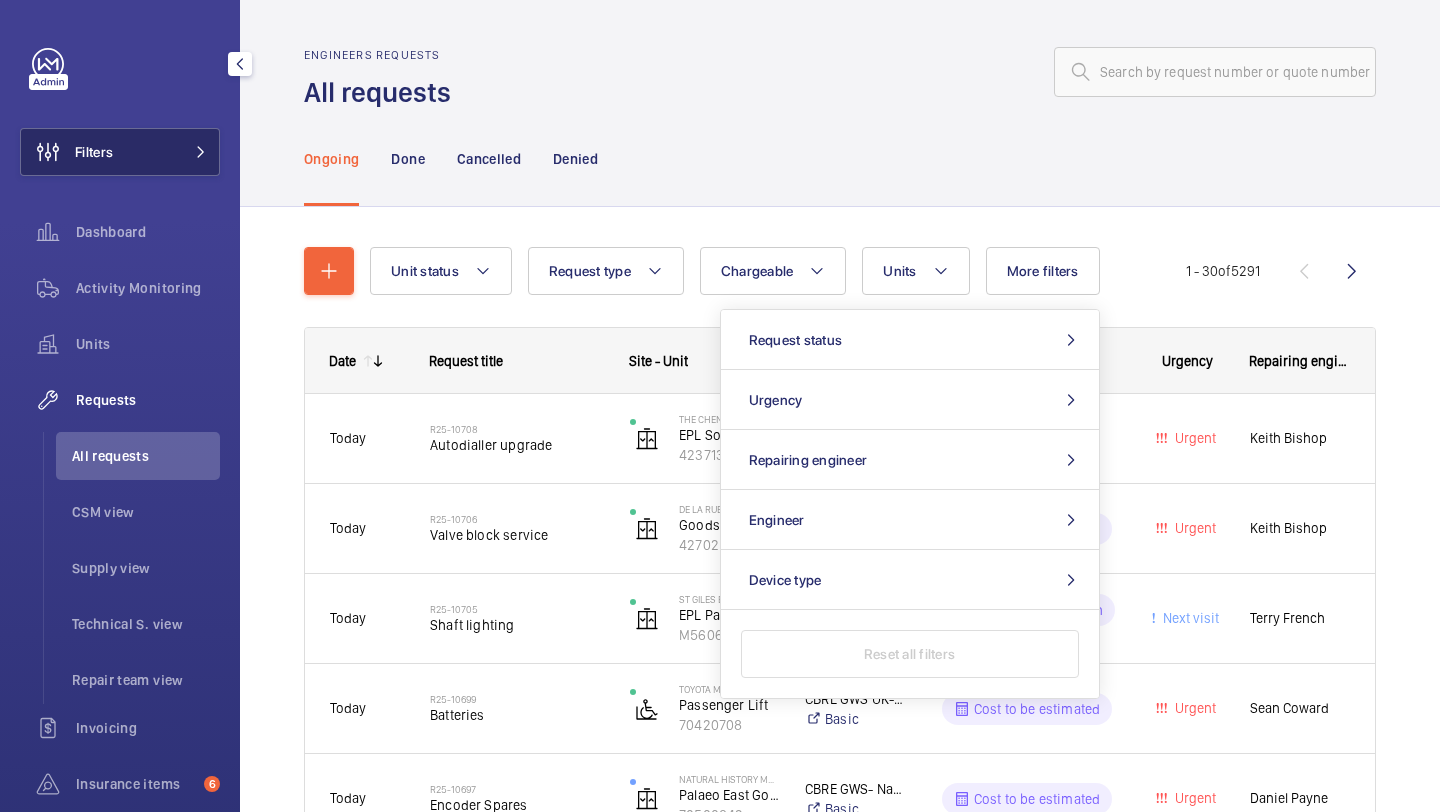 click on "Filters" 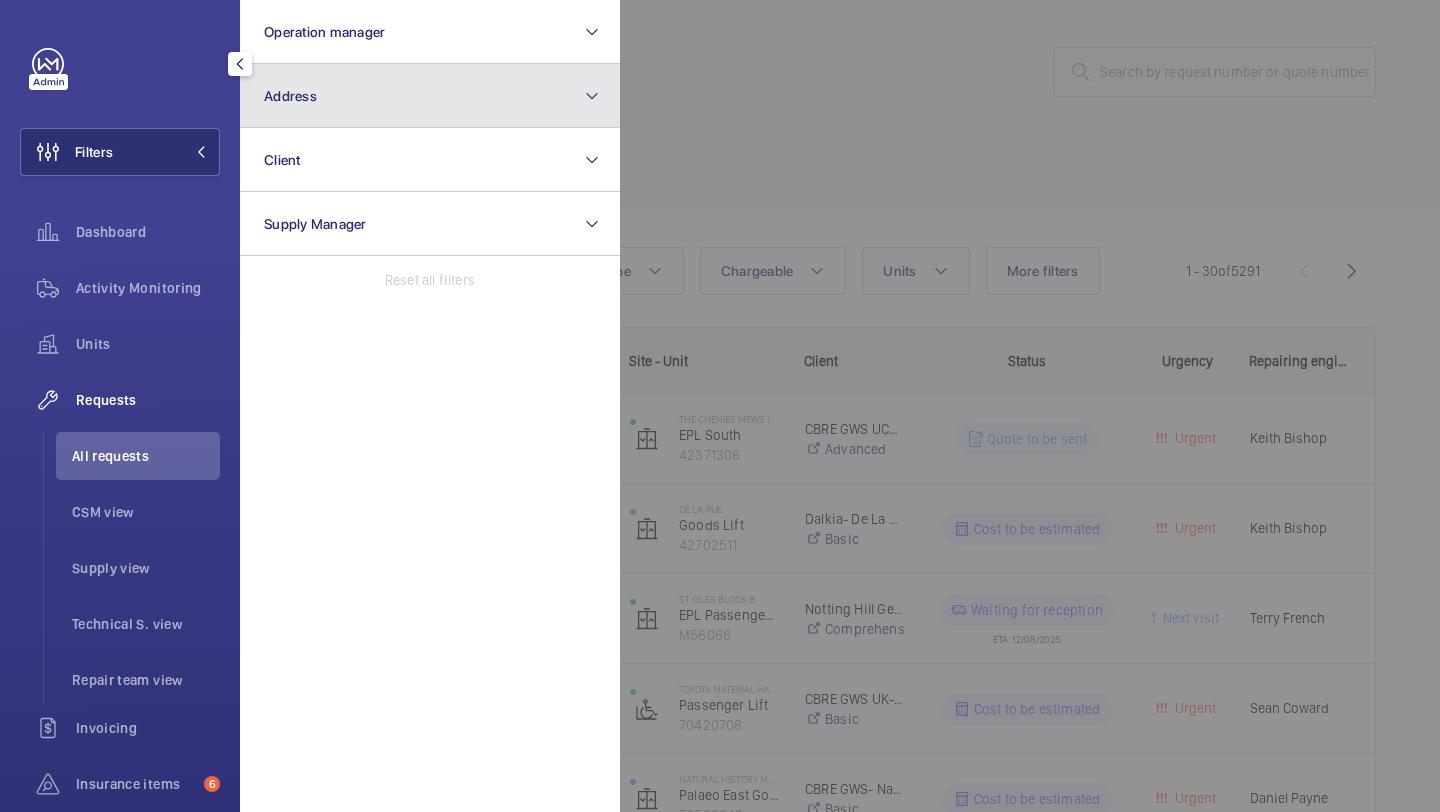 click on "Address" 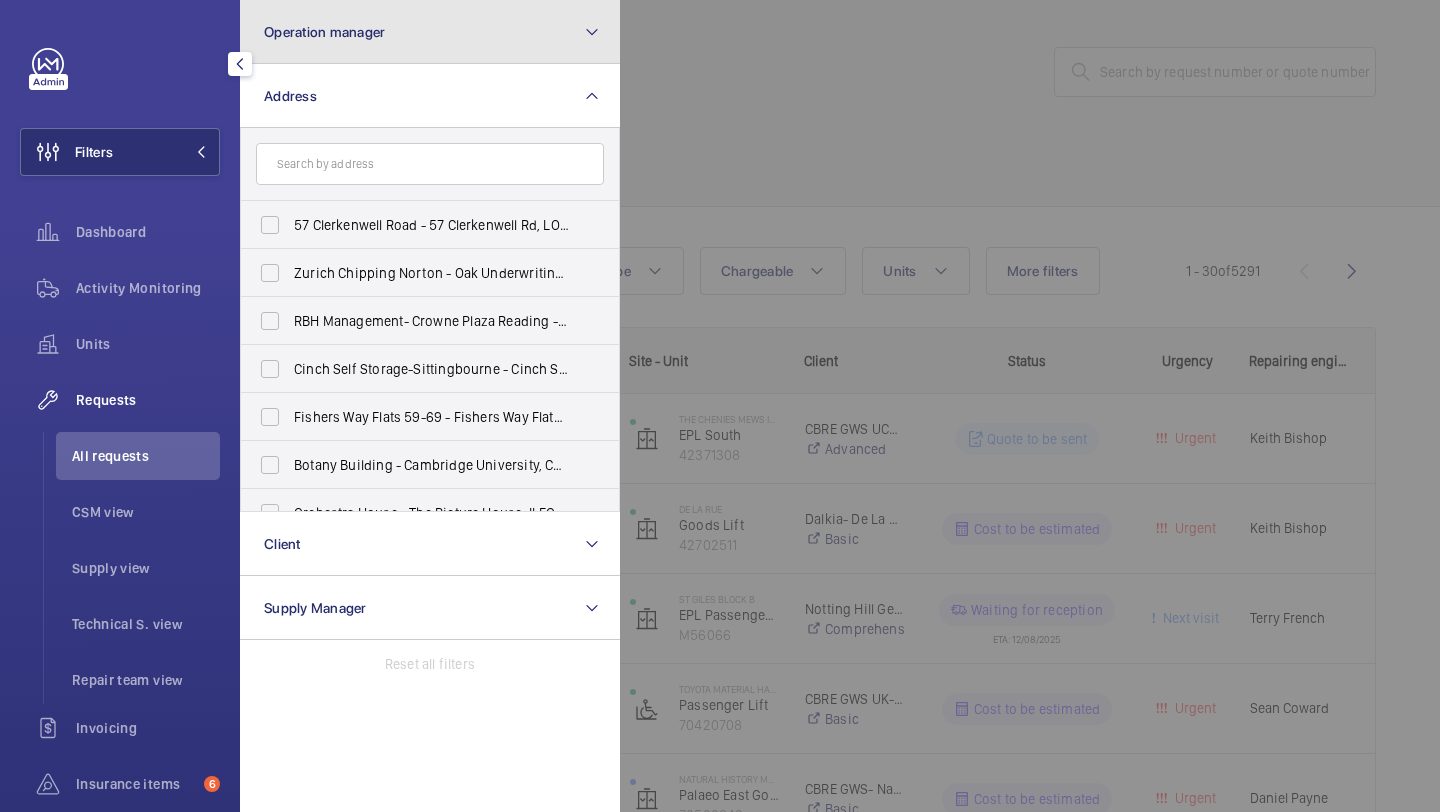 click on "Operation manager" 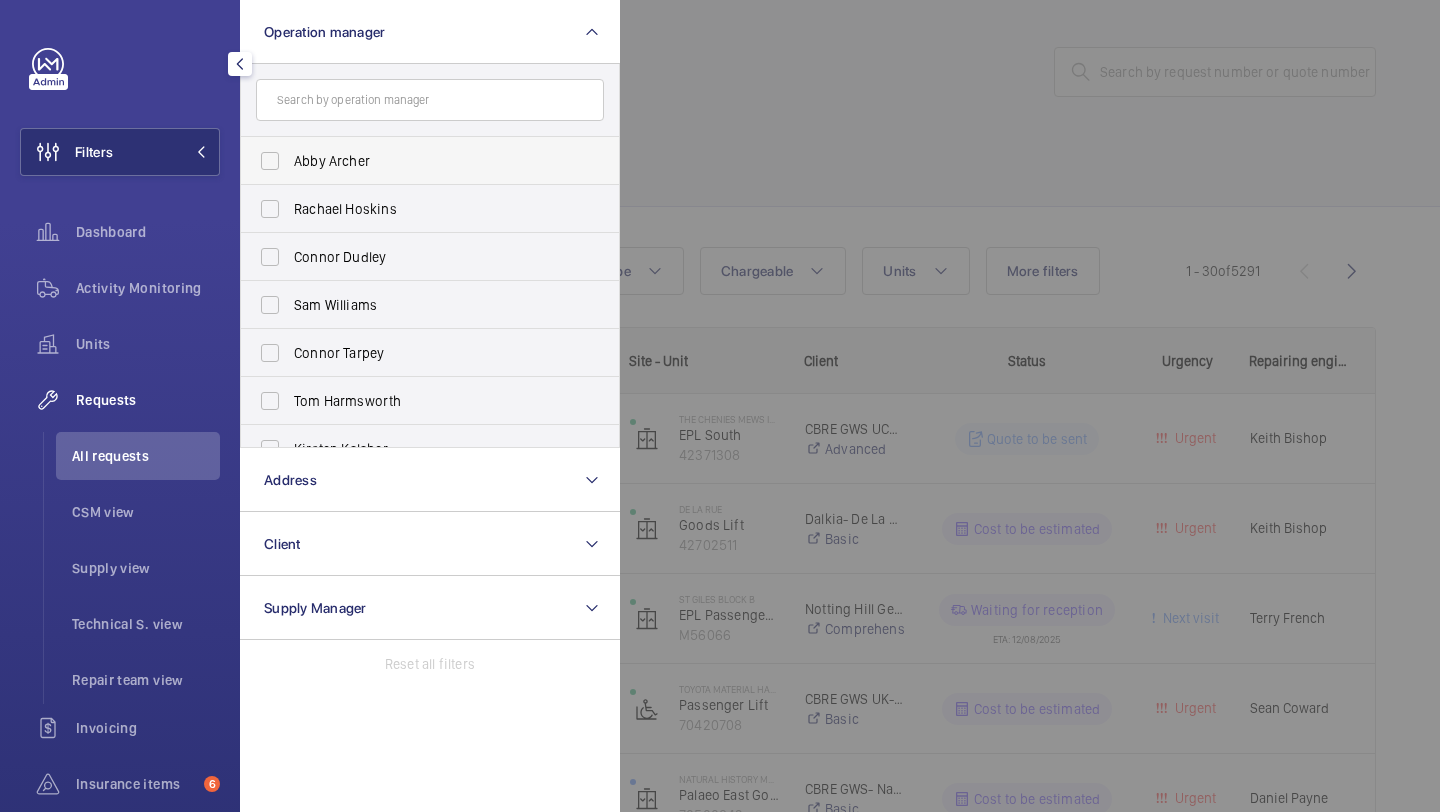 click on "Abby Archer" at bounding box center (431, 161) 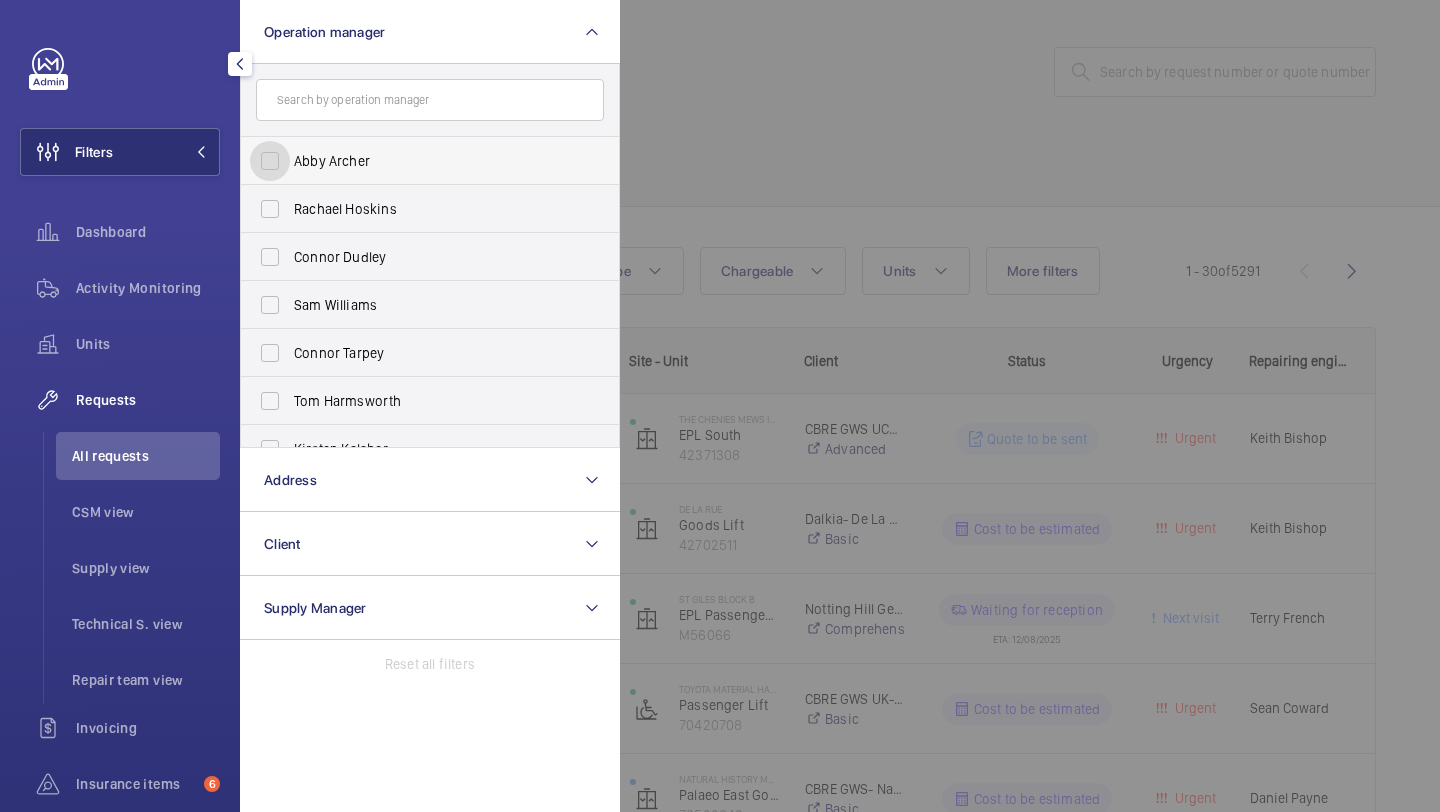 click on "Abby Archer" at bounding box center [270, 161] 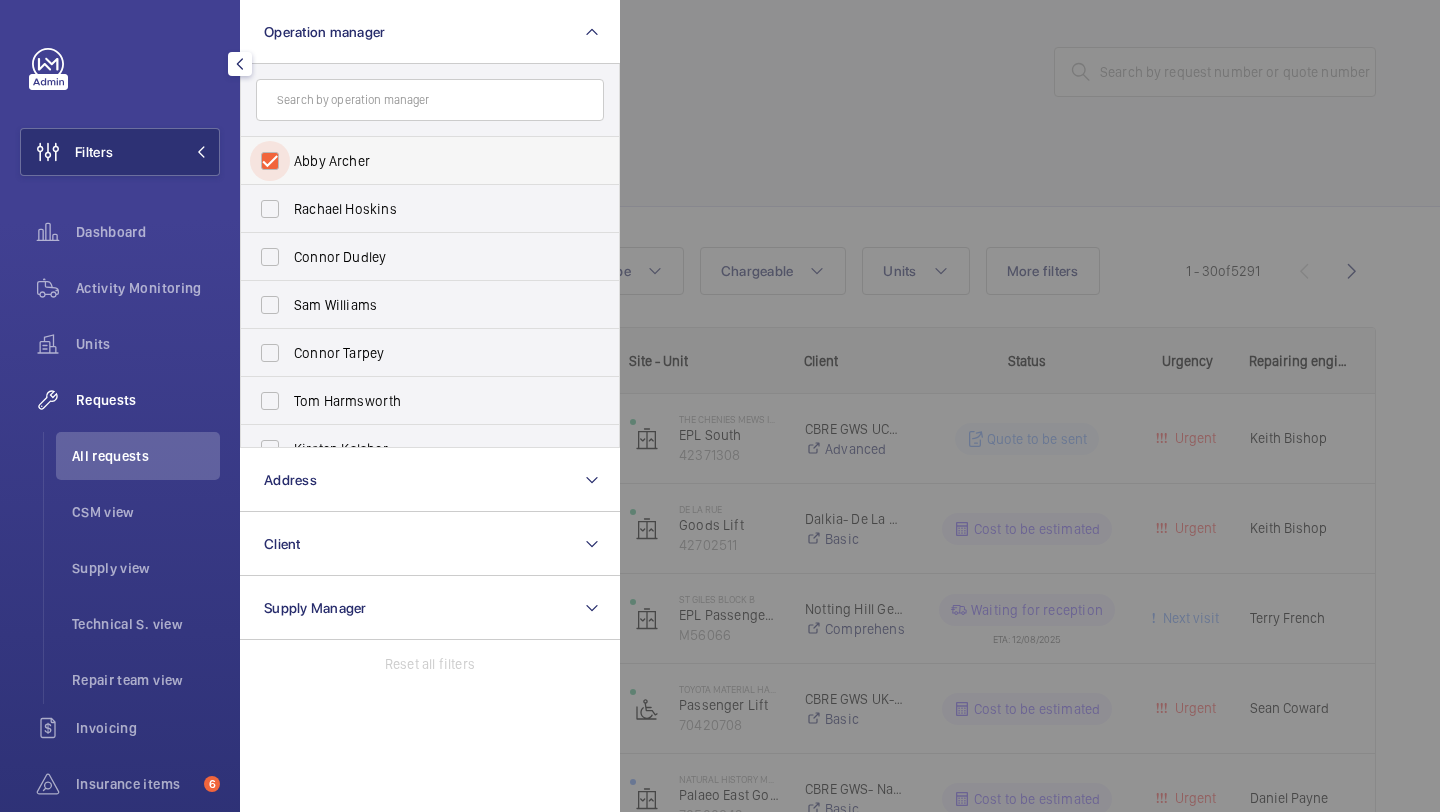 checkbox on "true" 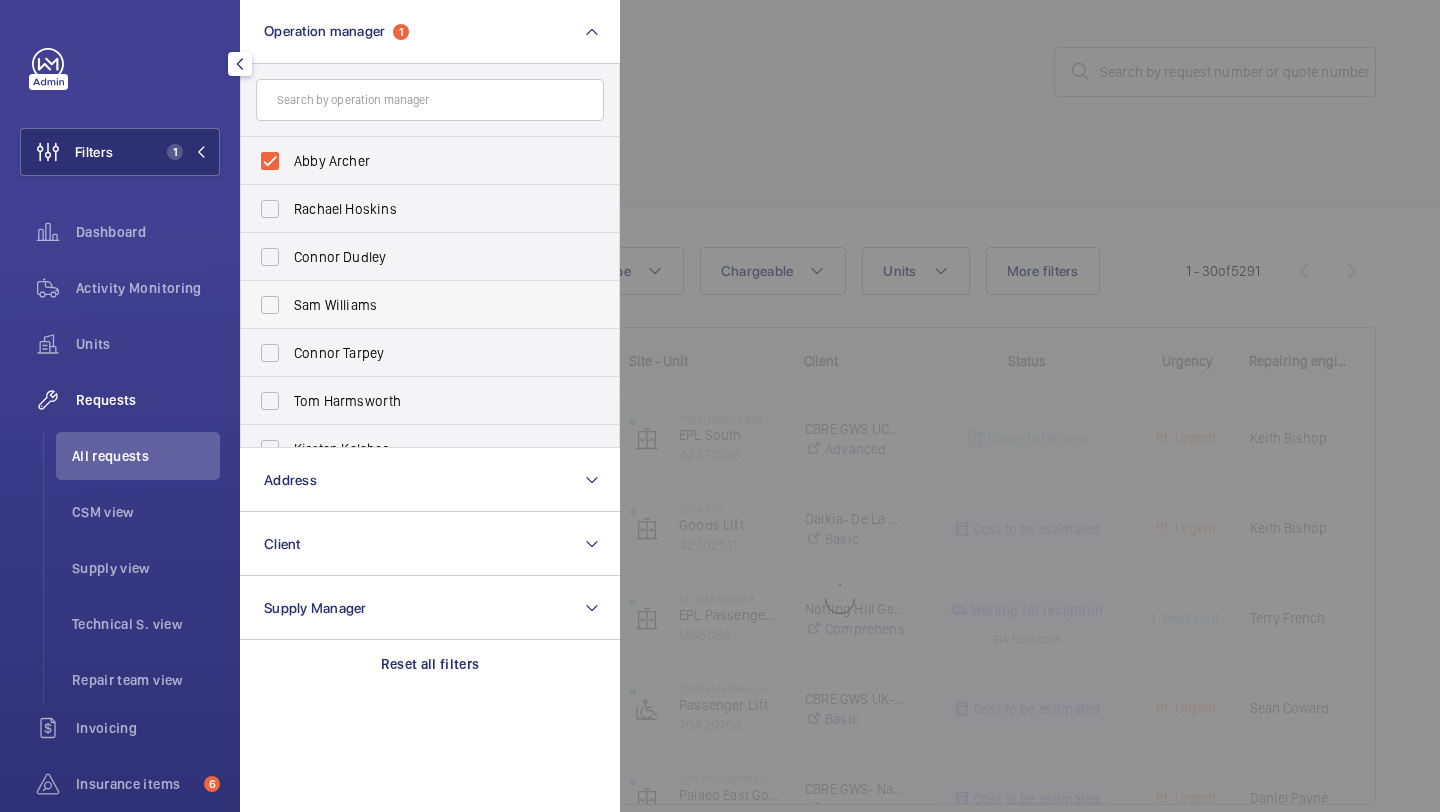 click on "Sam Williams" at bounding box center [431, 305] 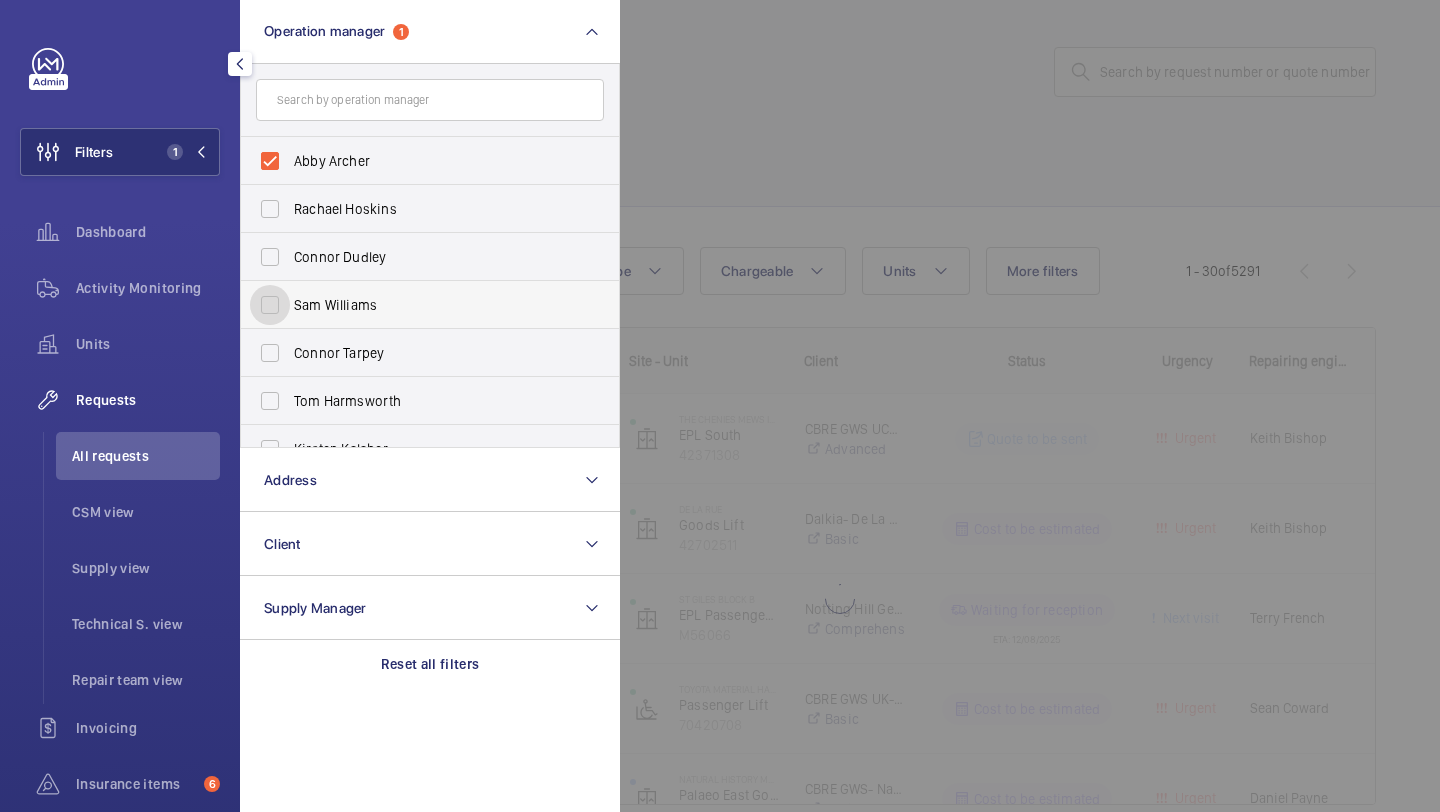 click on "Sam Williams" at bounding box center (270, 305) 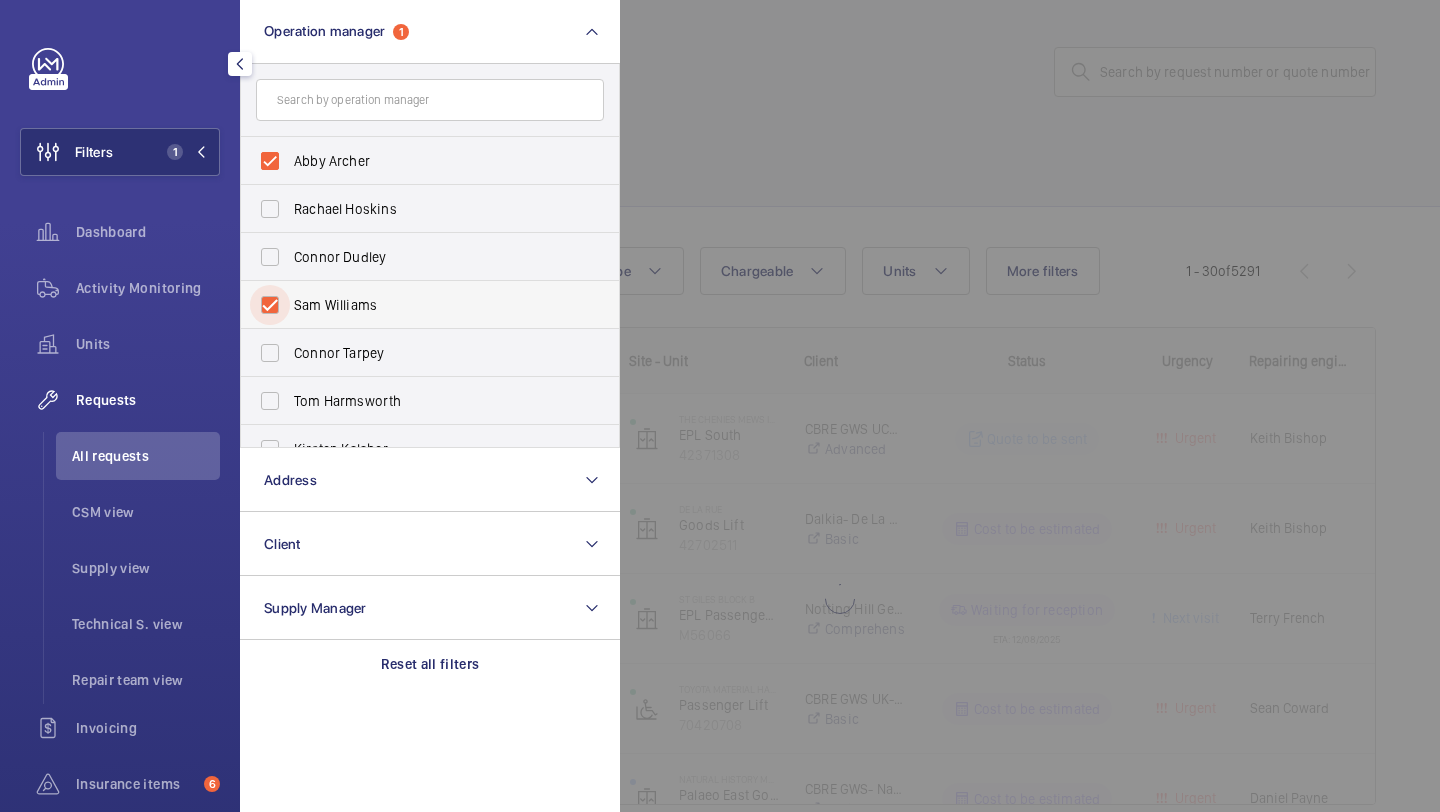 checkbox on "true" 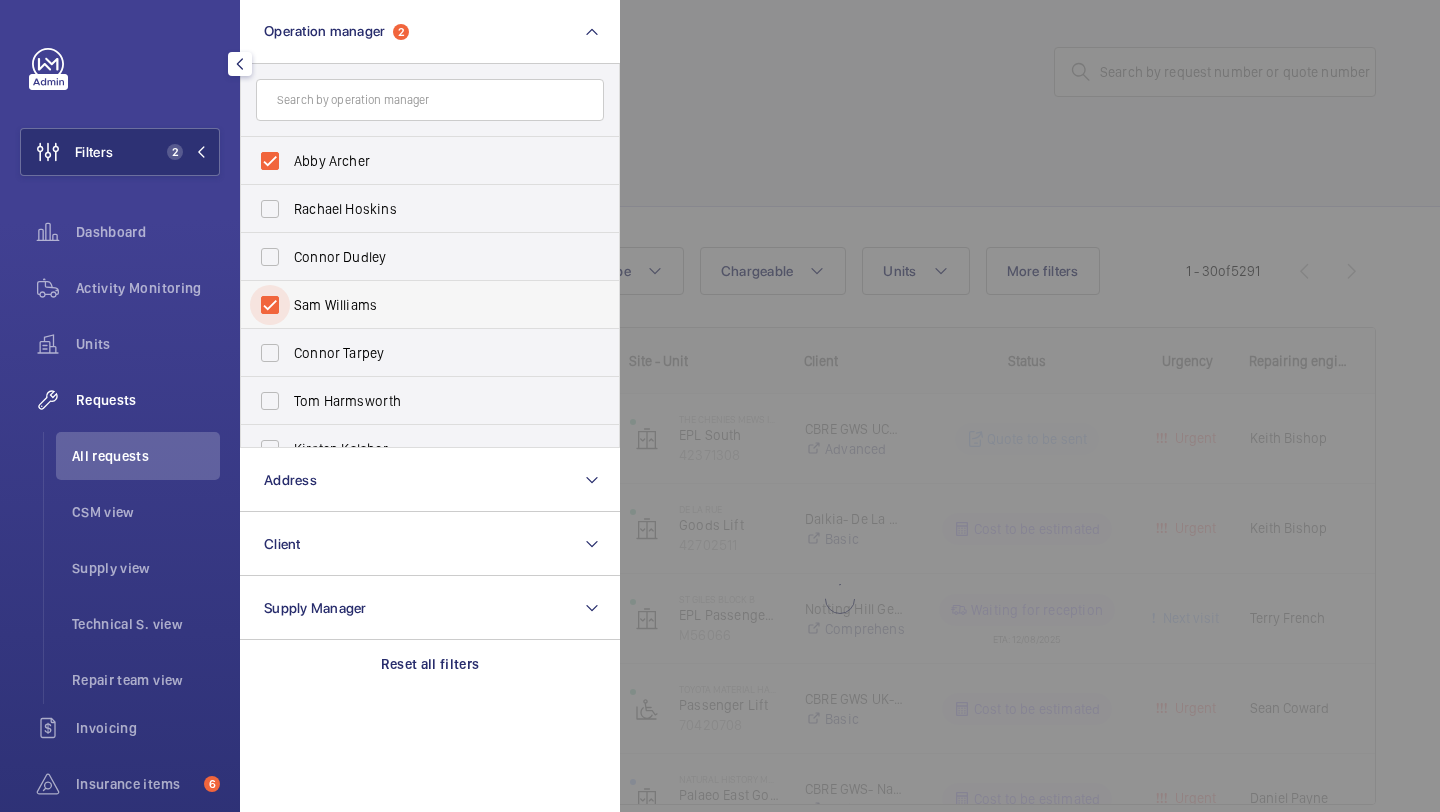 scroll, scrollTop: 74, scrollLeft: 0, axis: vertical 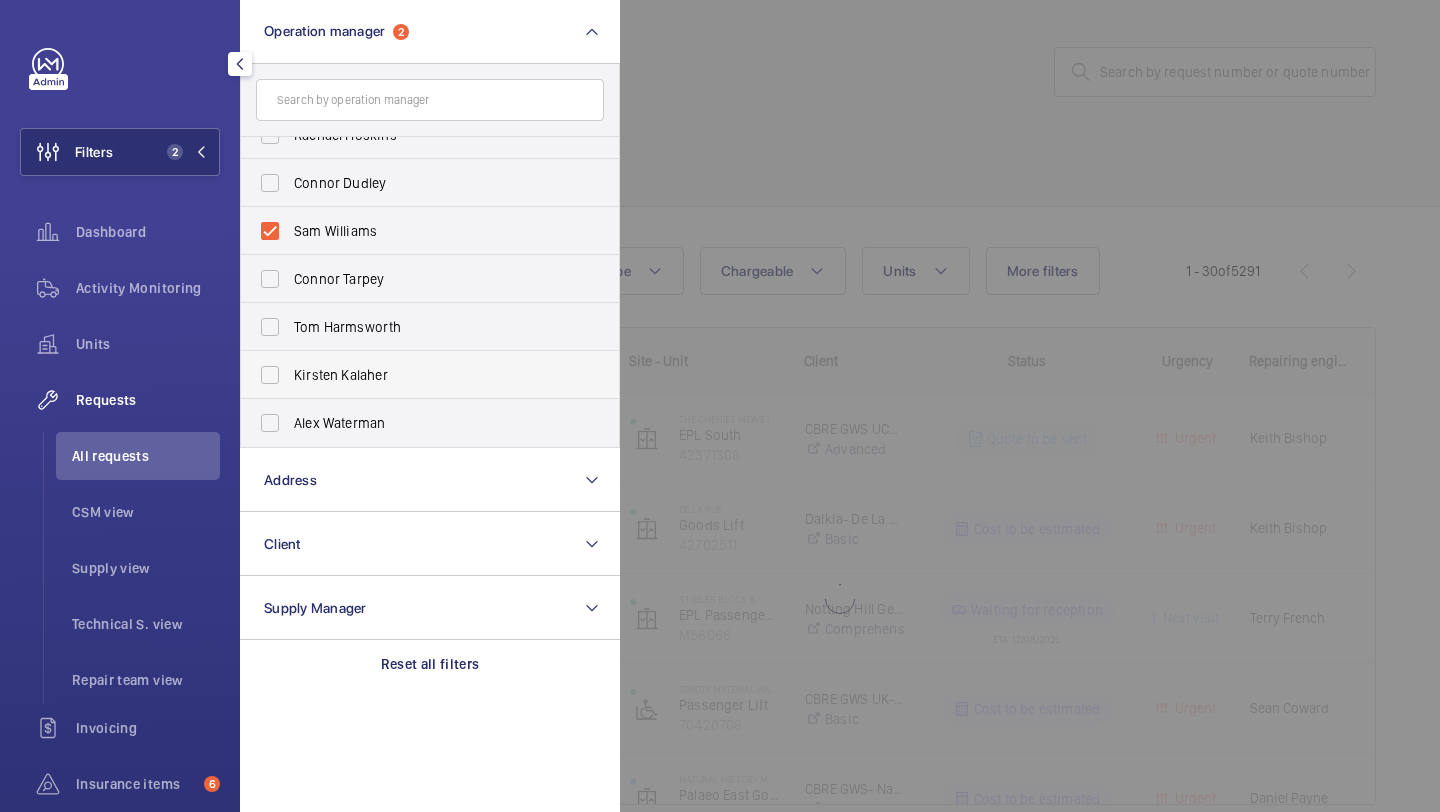 click on "Kirsten Kalaher" at bounding box center (431, 375) 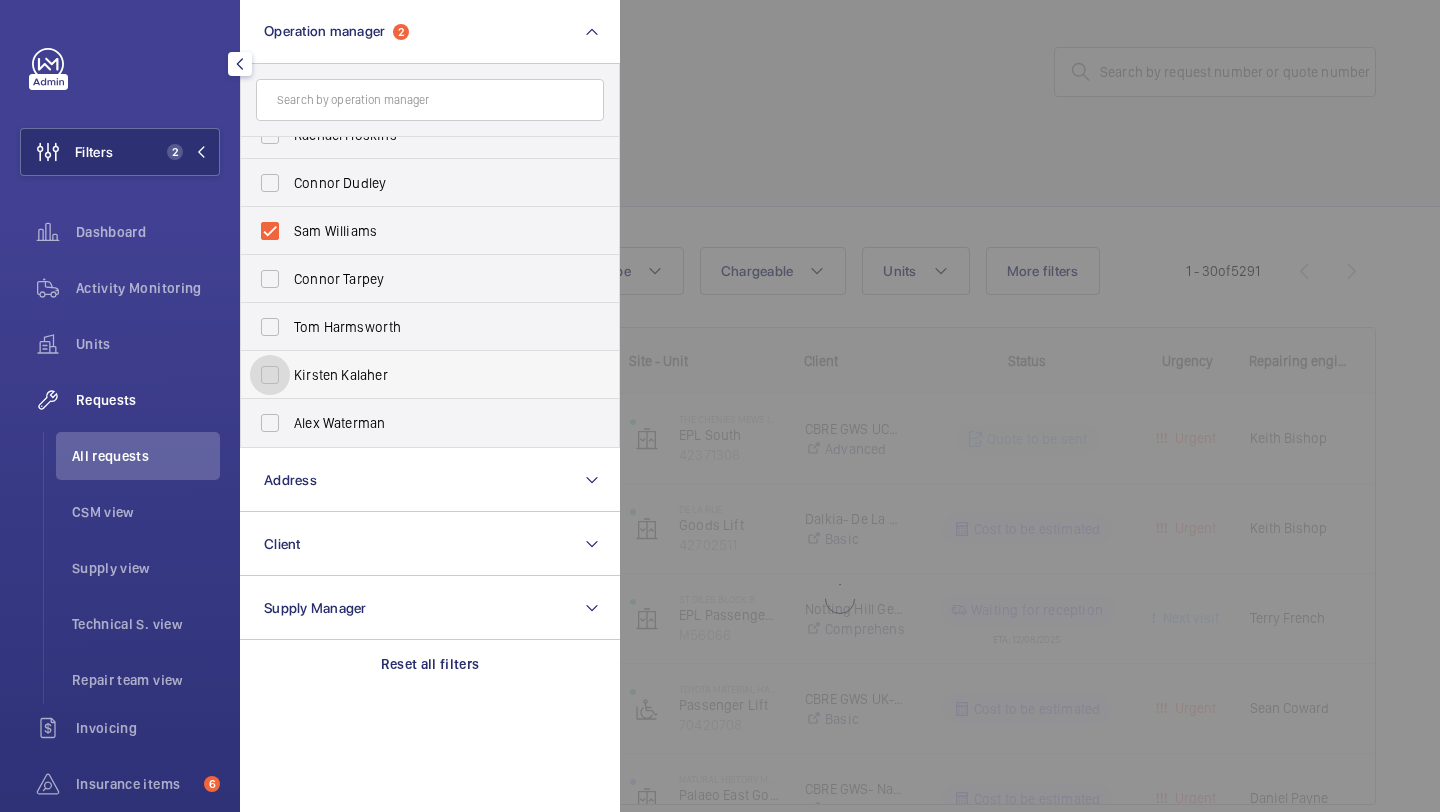click on "Kirsten Kalaher" at bounding box center (270, 375) 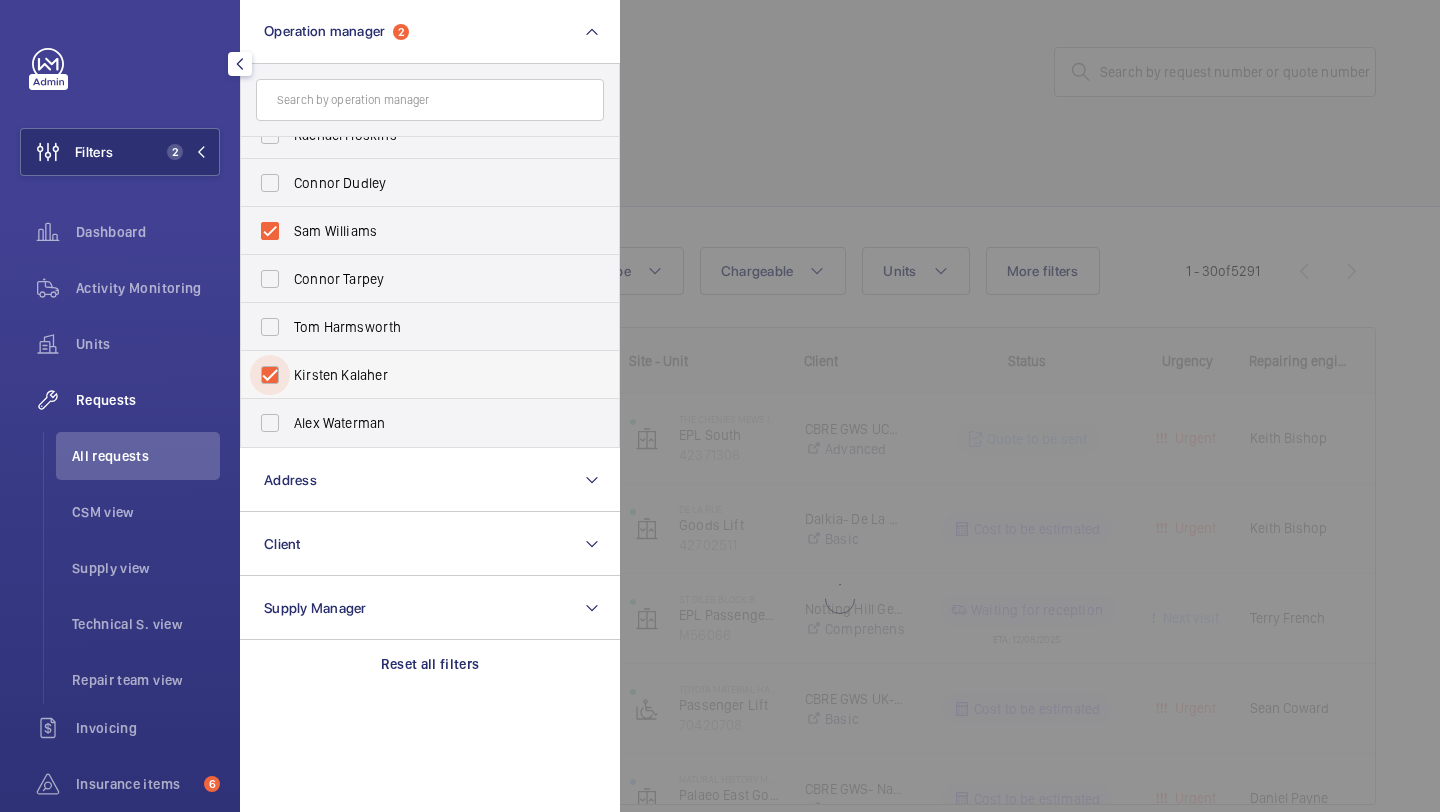 checkbox on "true" 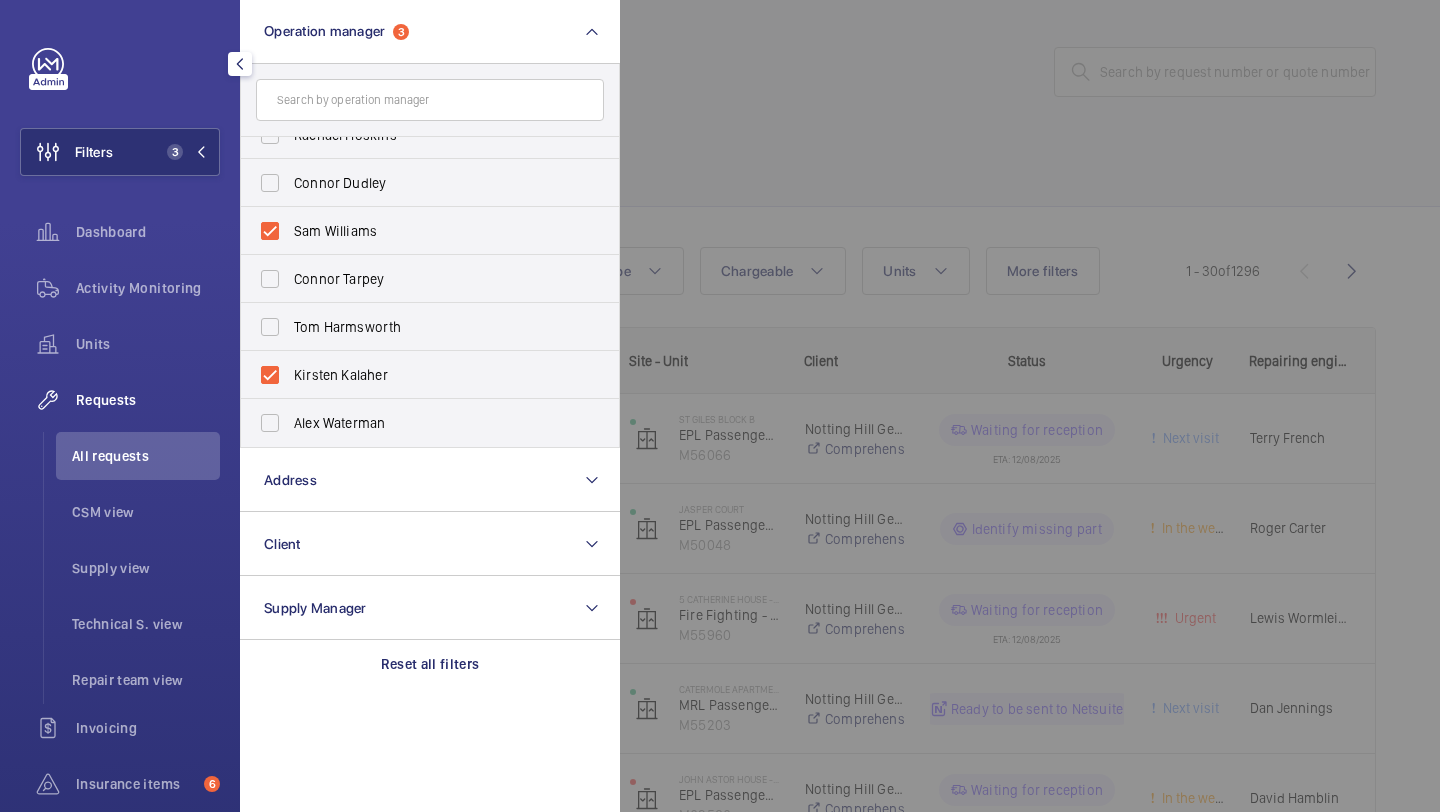 click 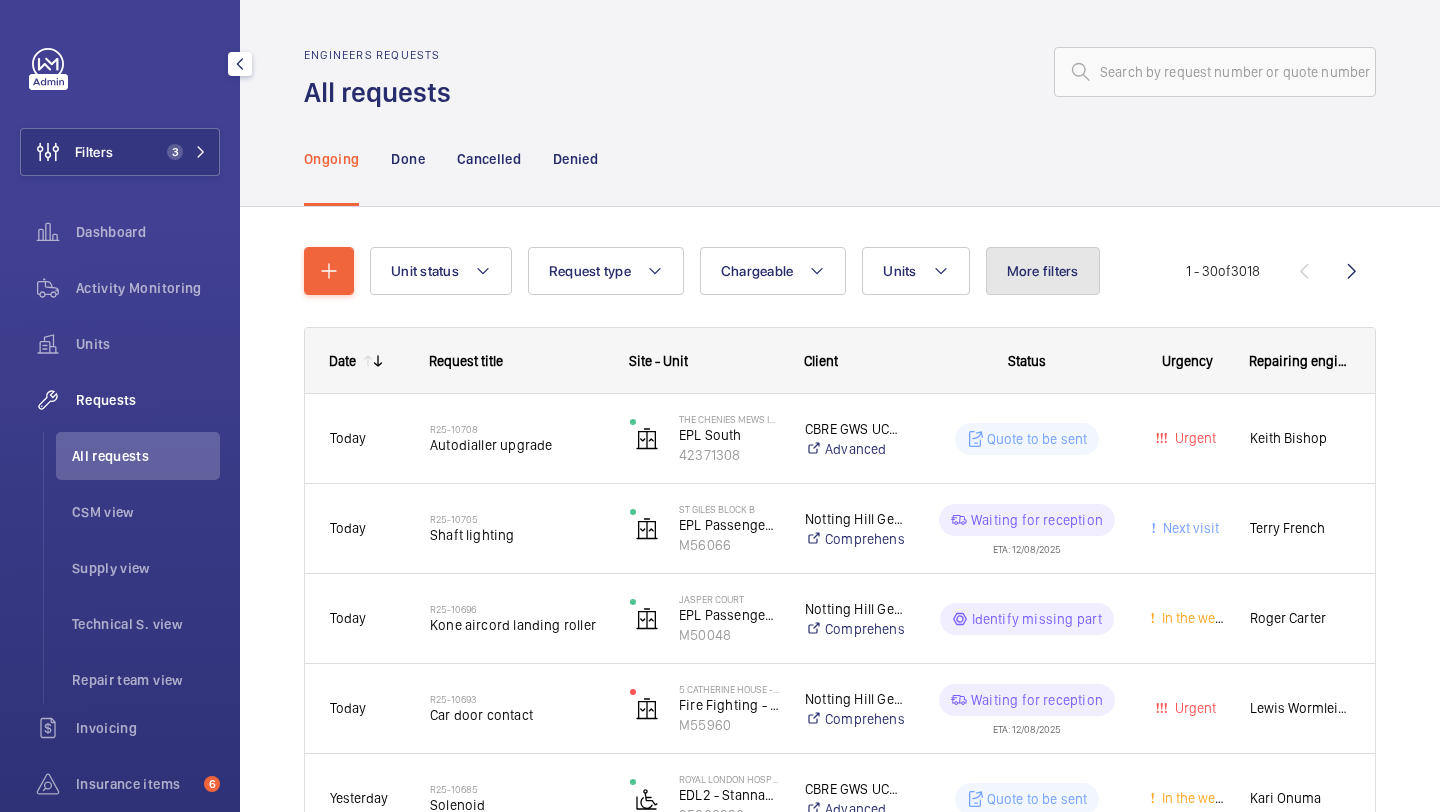click on "More filters" 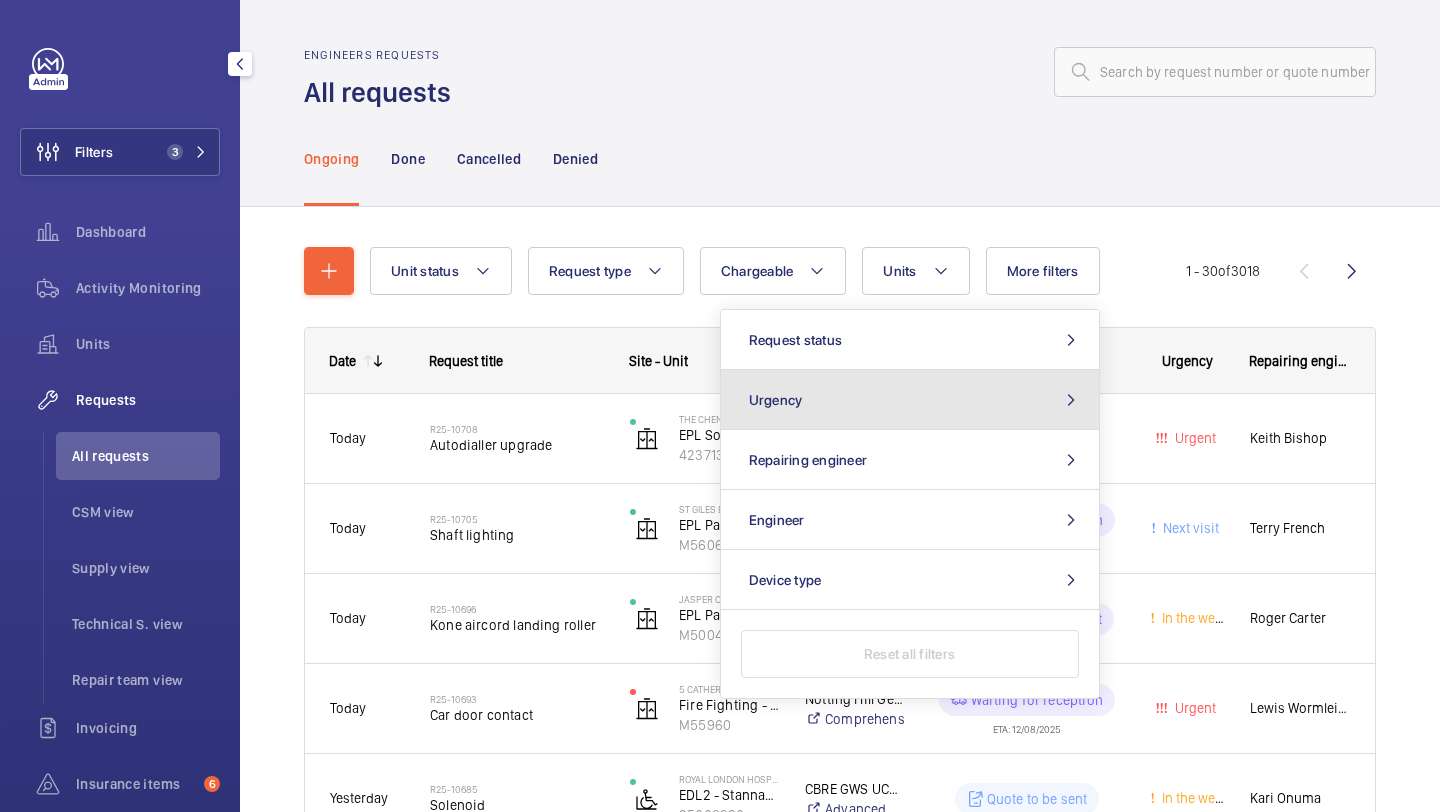 click on "Urgency" 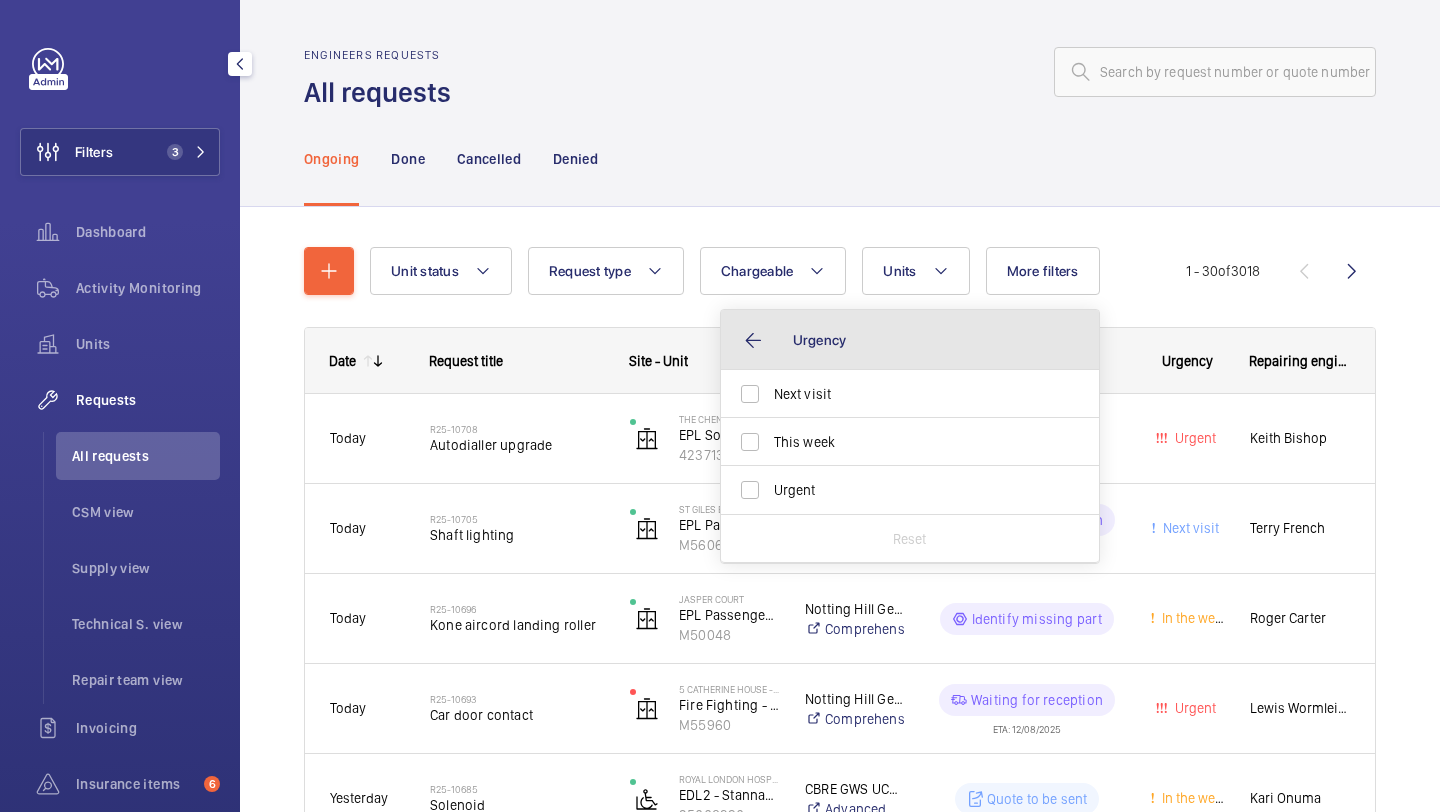 click on "Urgency" 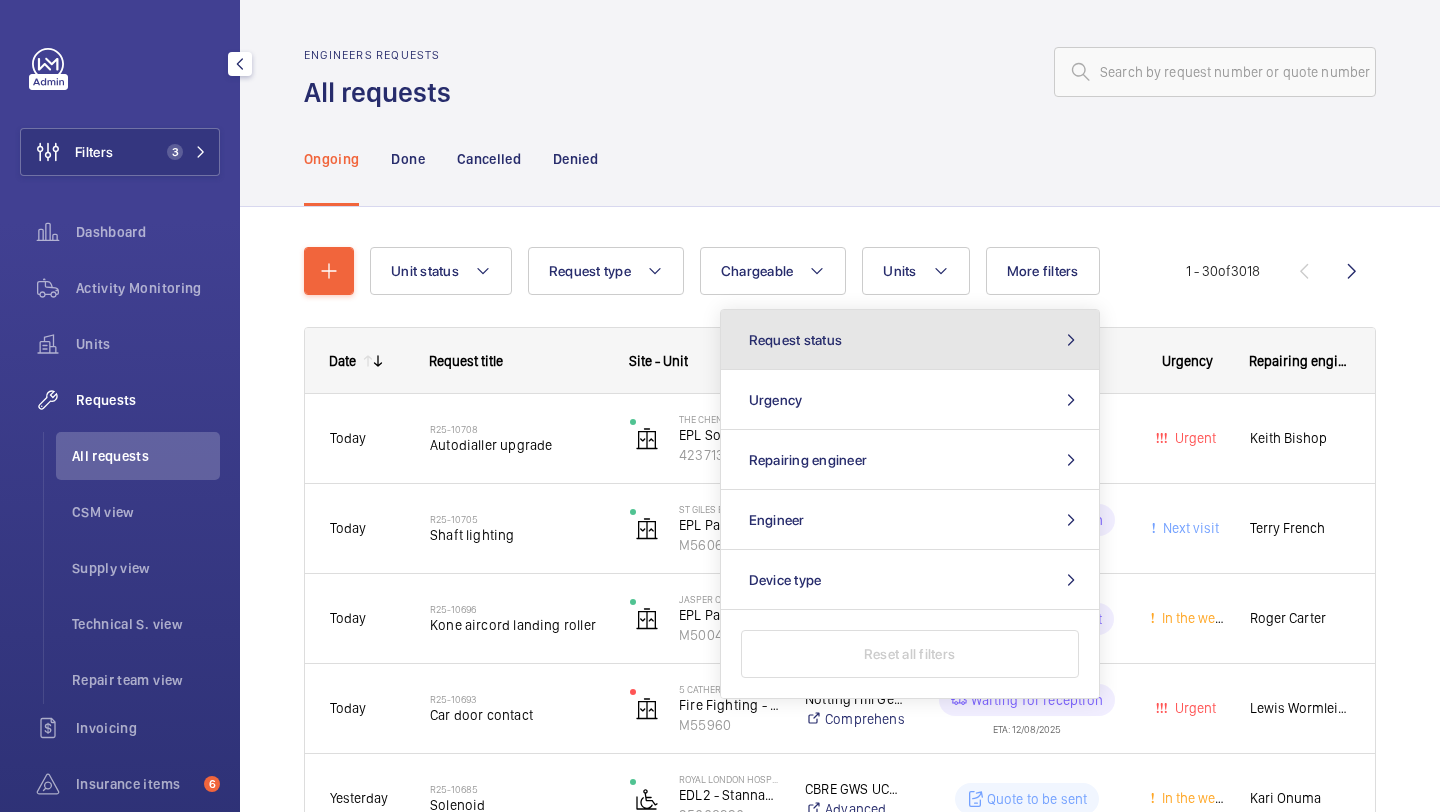 click on "Request status" 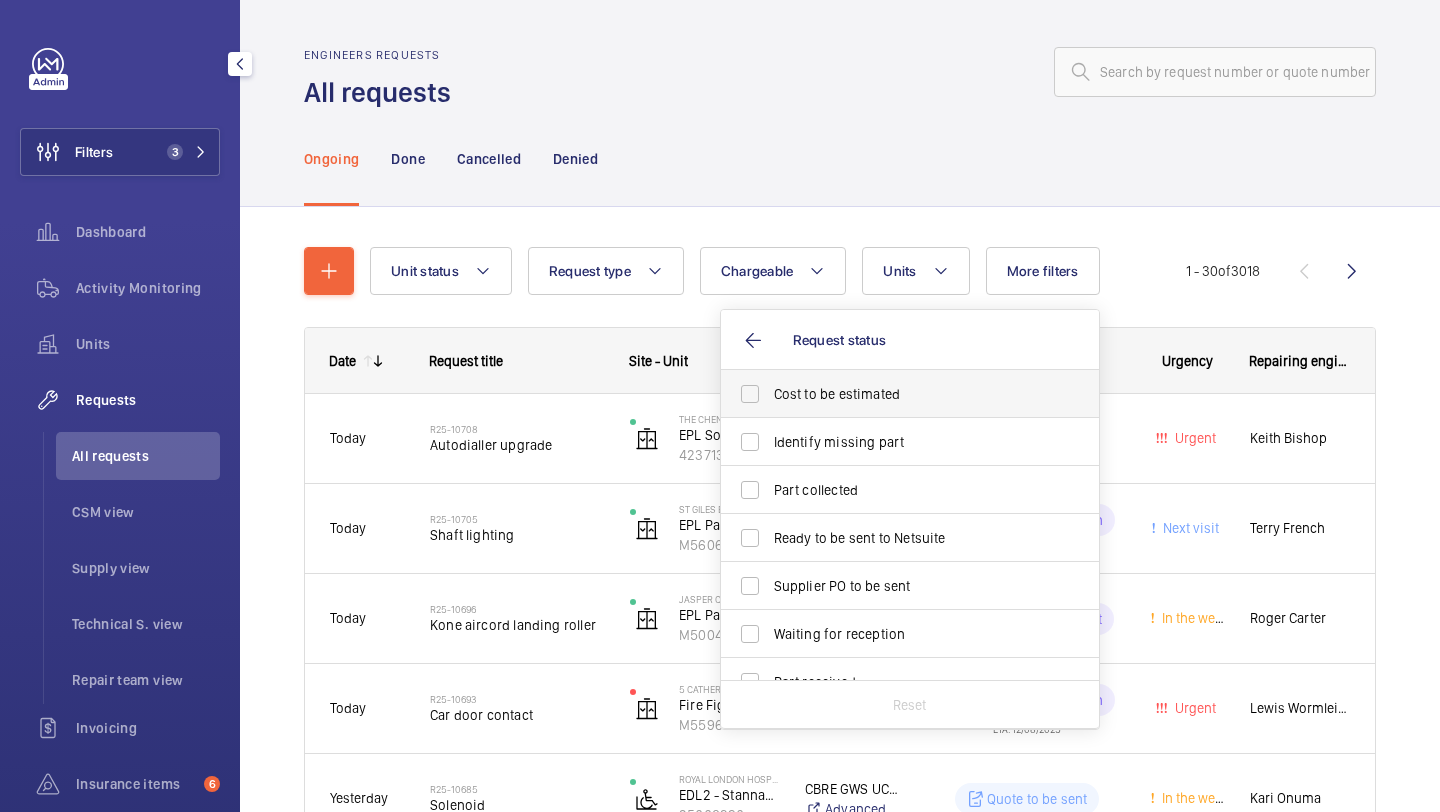 click on "Cost to be estimated" at bounding box center (895, 394) 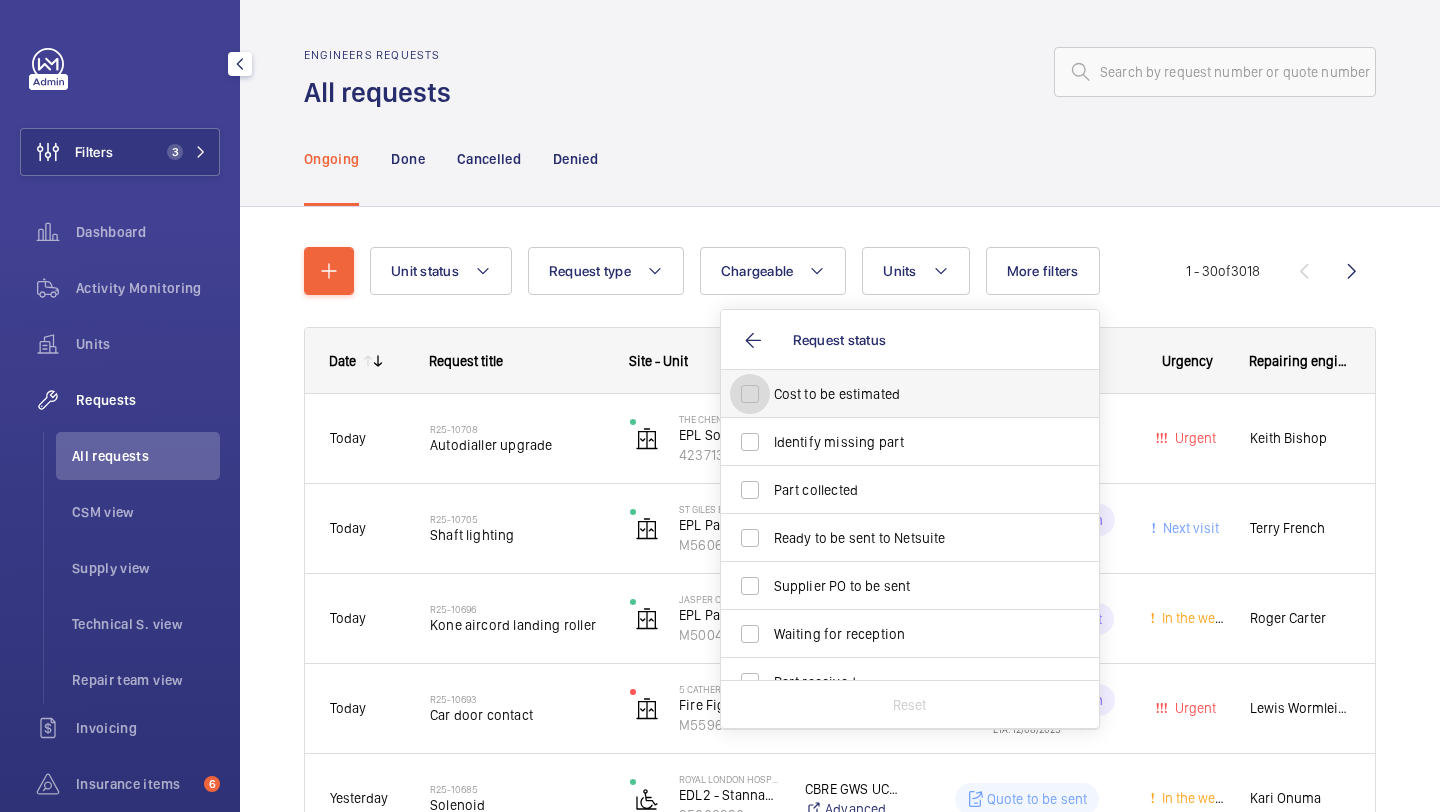click on "Cost to be estimated" at bounding box center (750, 394) 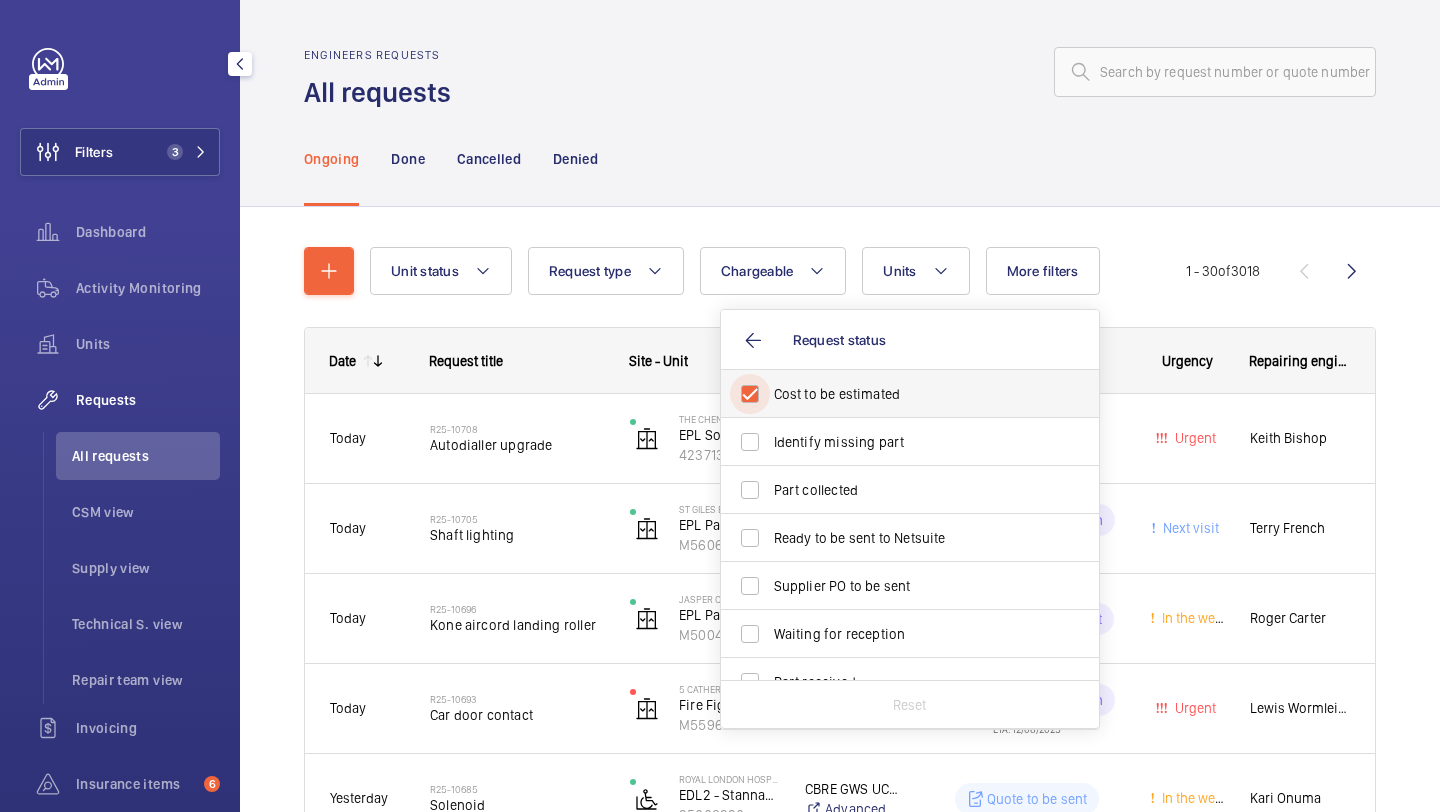 checkbox on "true" 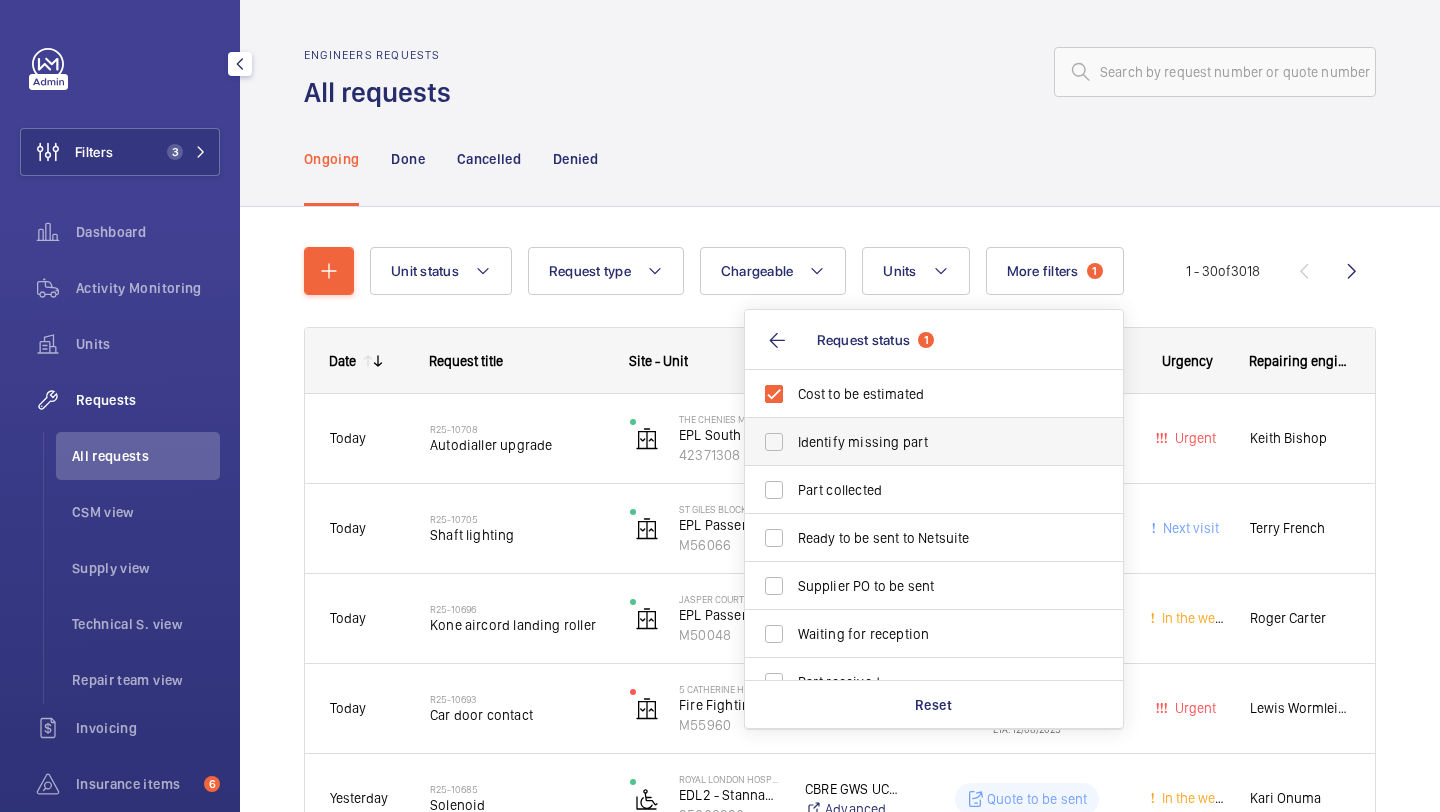 click on "Identify missing part" at bounding box center [919, 442] 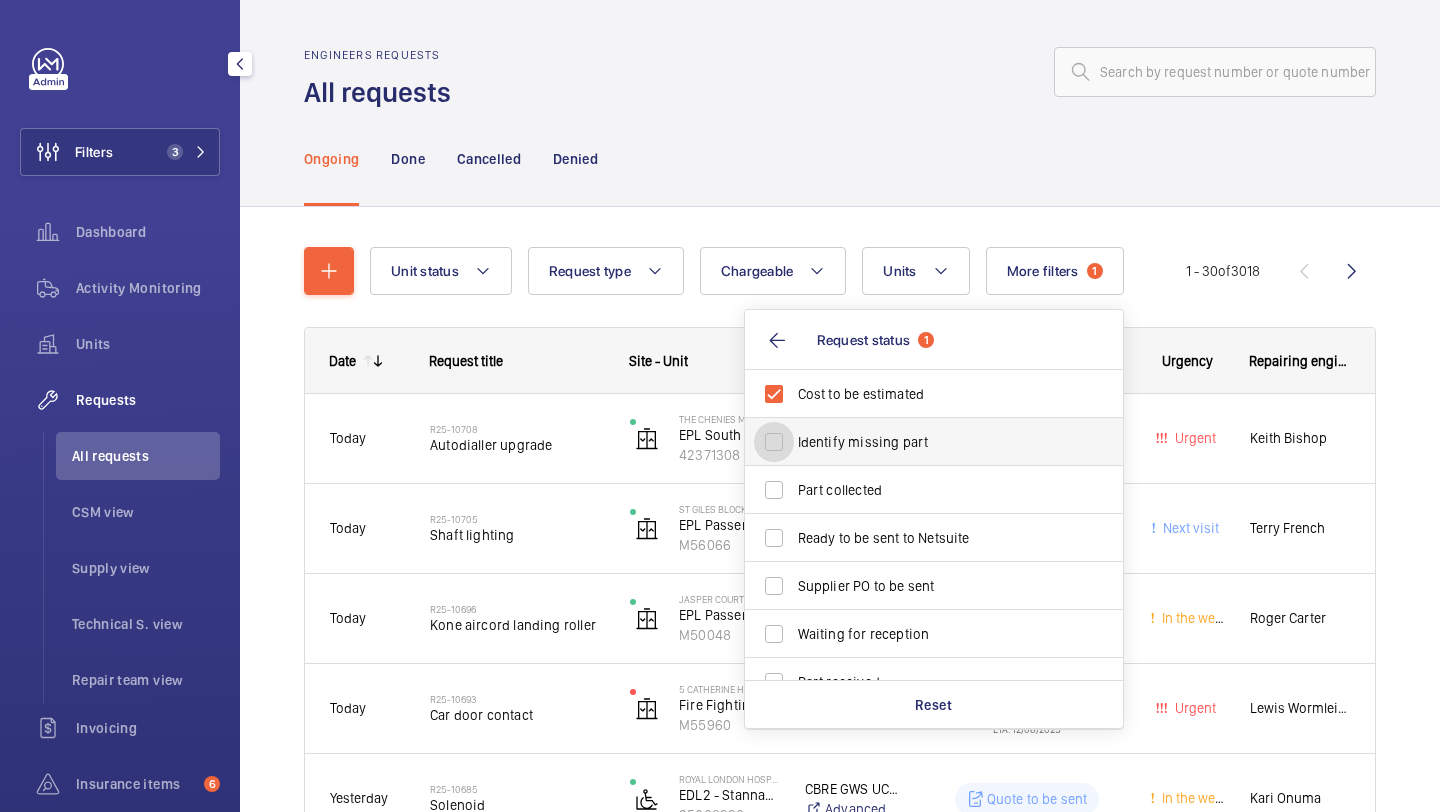 click on "Identify missing part" at bounding box center (774, 442) 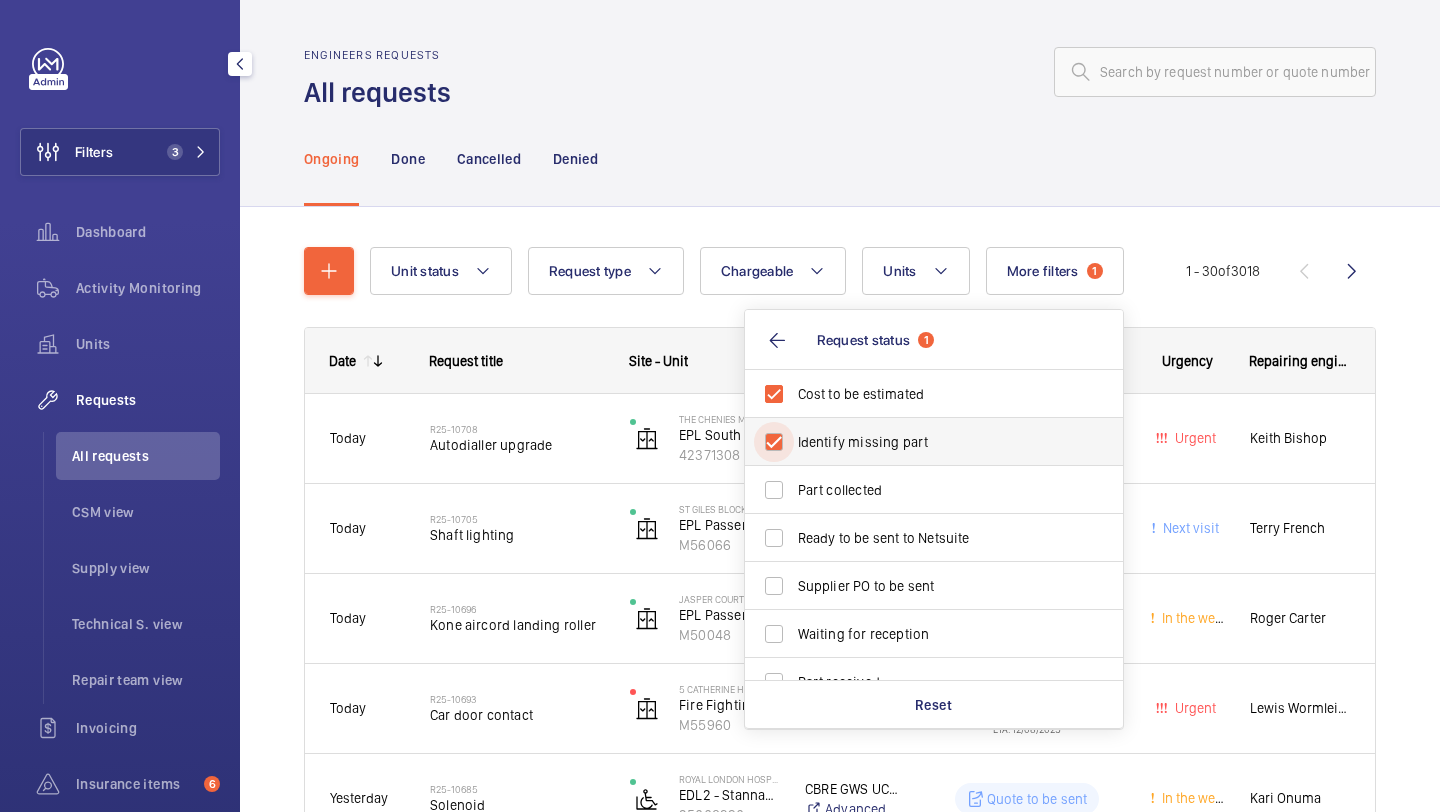 checkbox on "true" 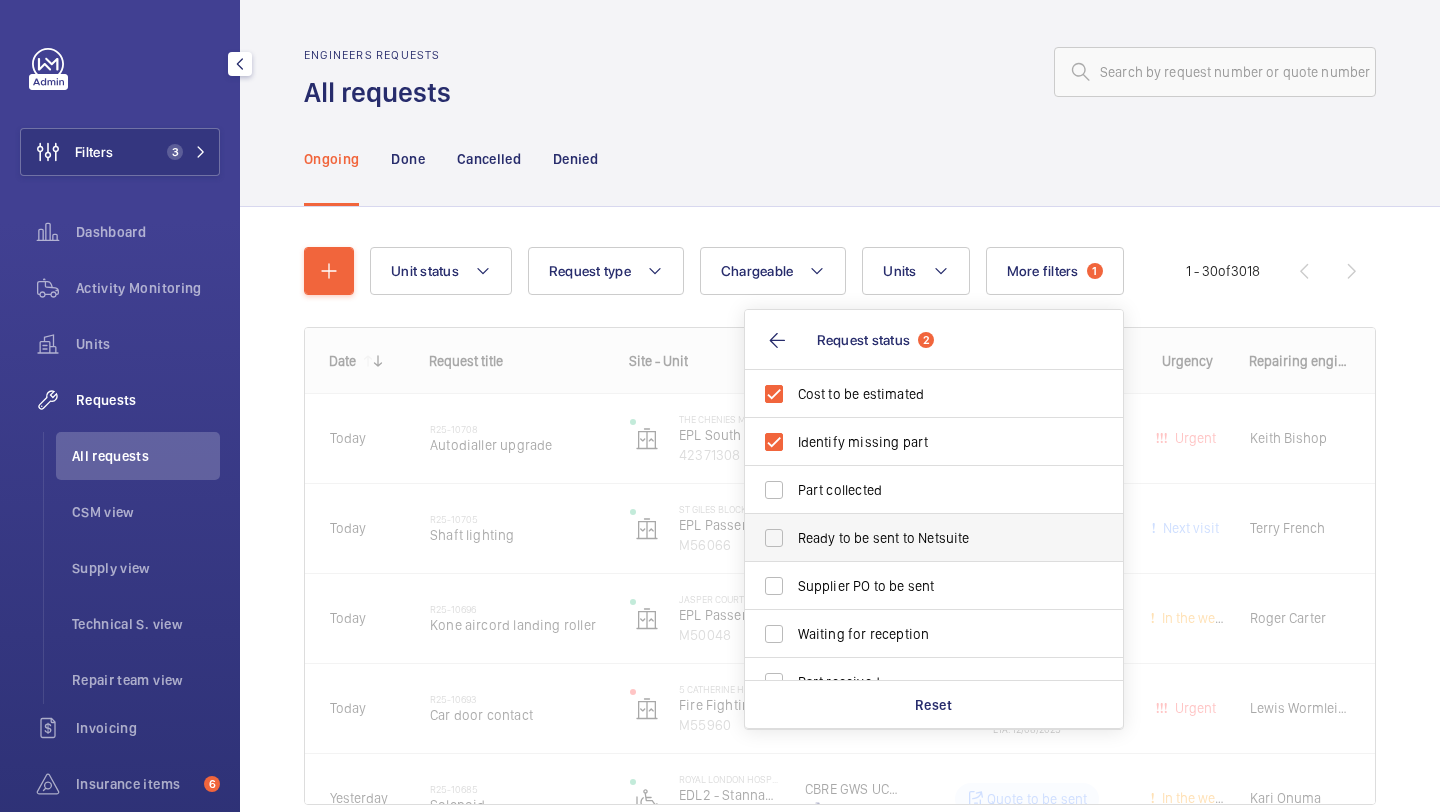click on "Ready to be sent to Netsuite" at bounding box center (935, 538) 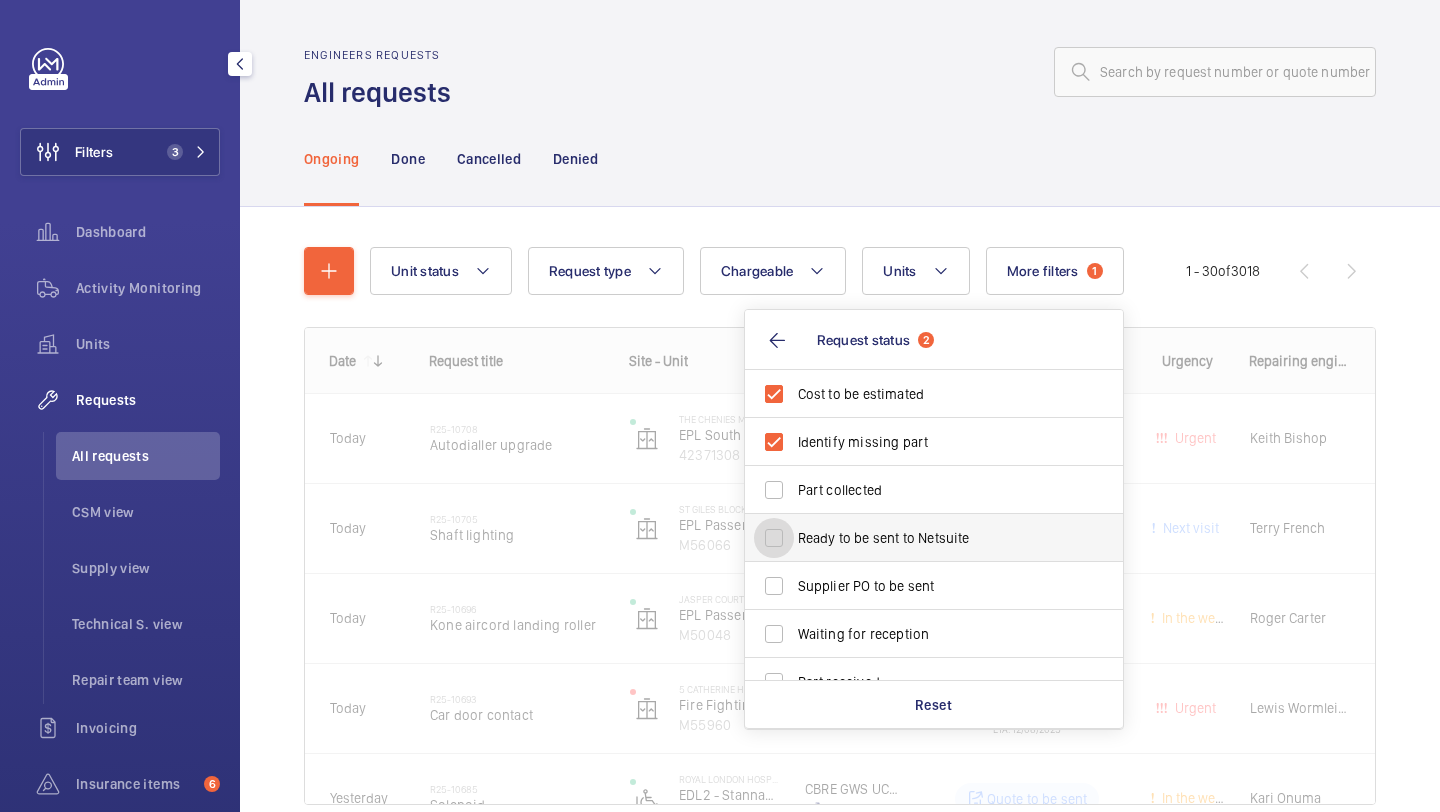 click on "Ready to be sent to Netsuite" at bounding box center (774, 538) 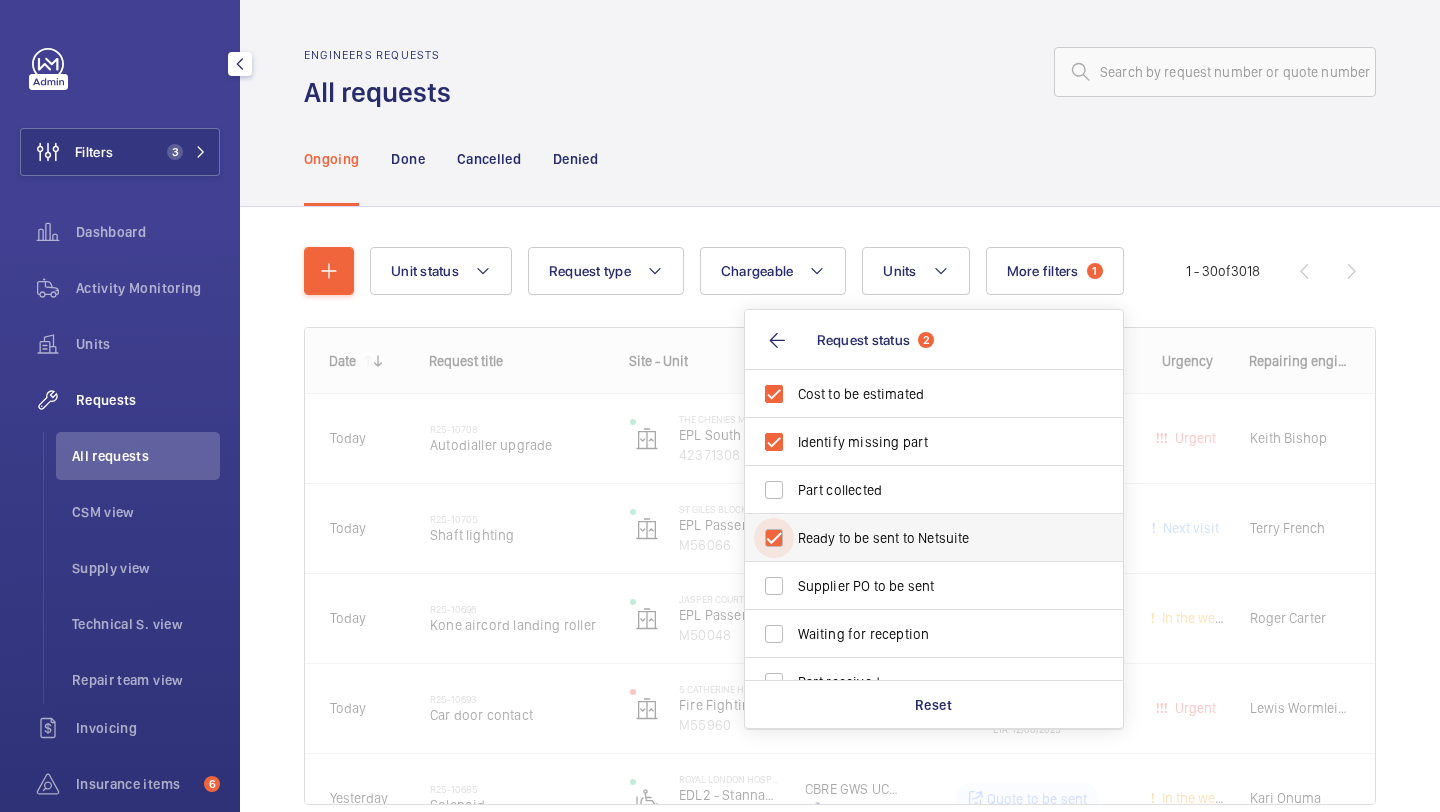 checkbox on "true" 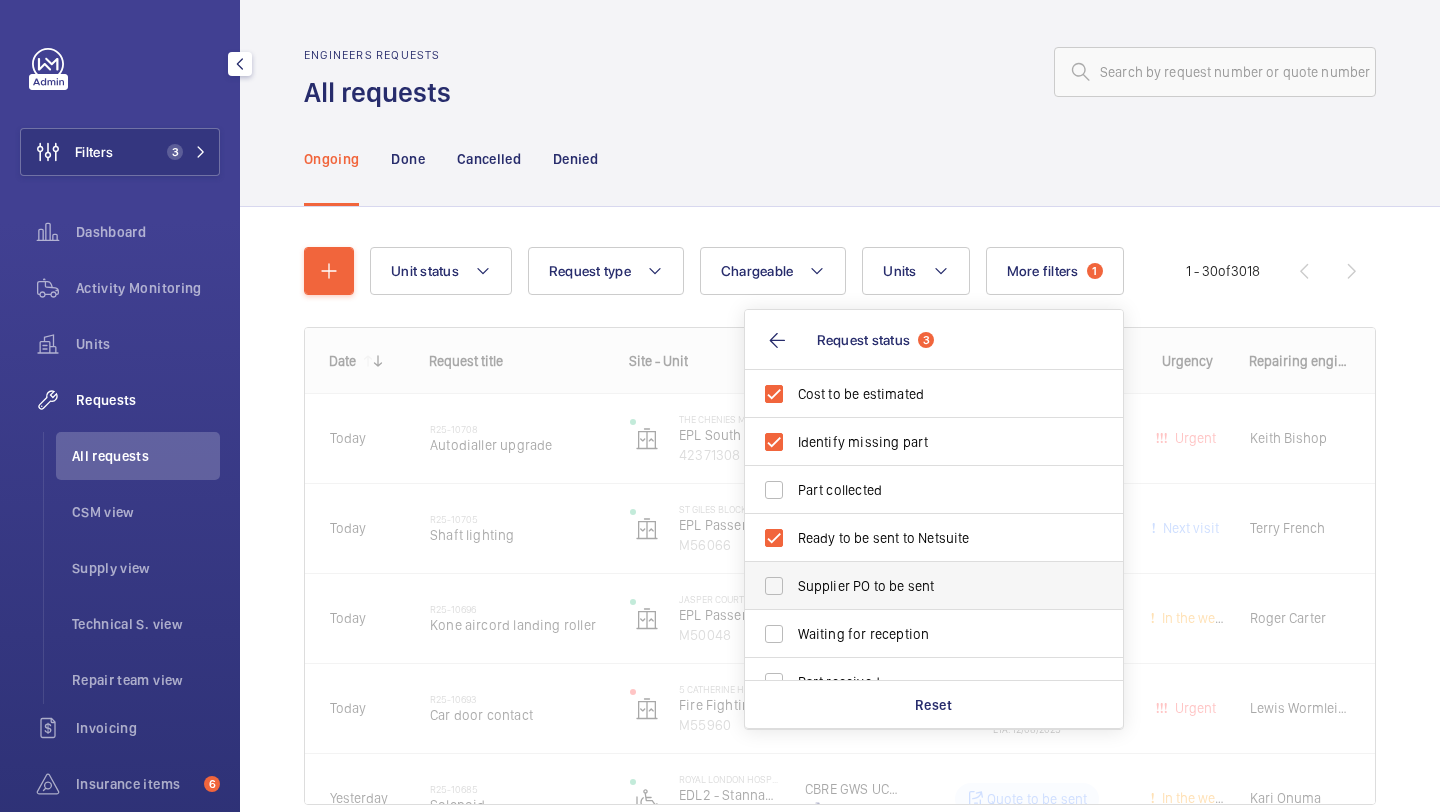 click on "Supplier PO to be sent" at bounding box center [919, 586] 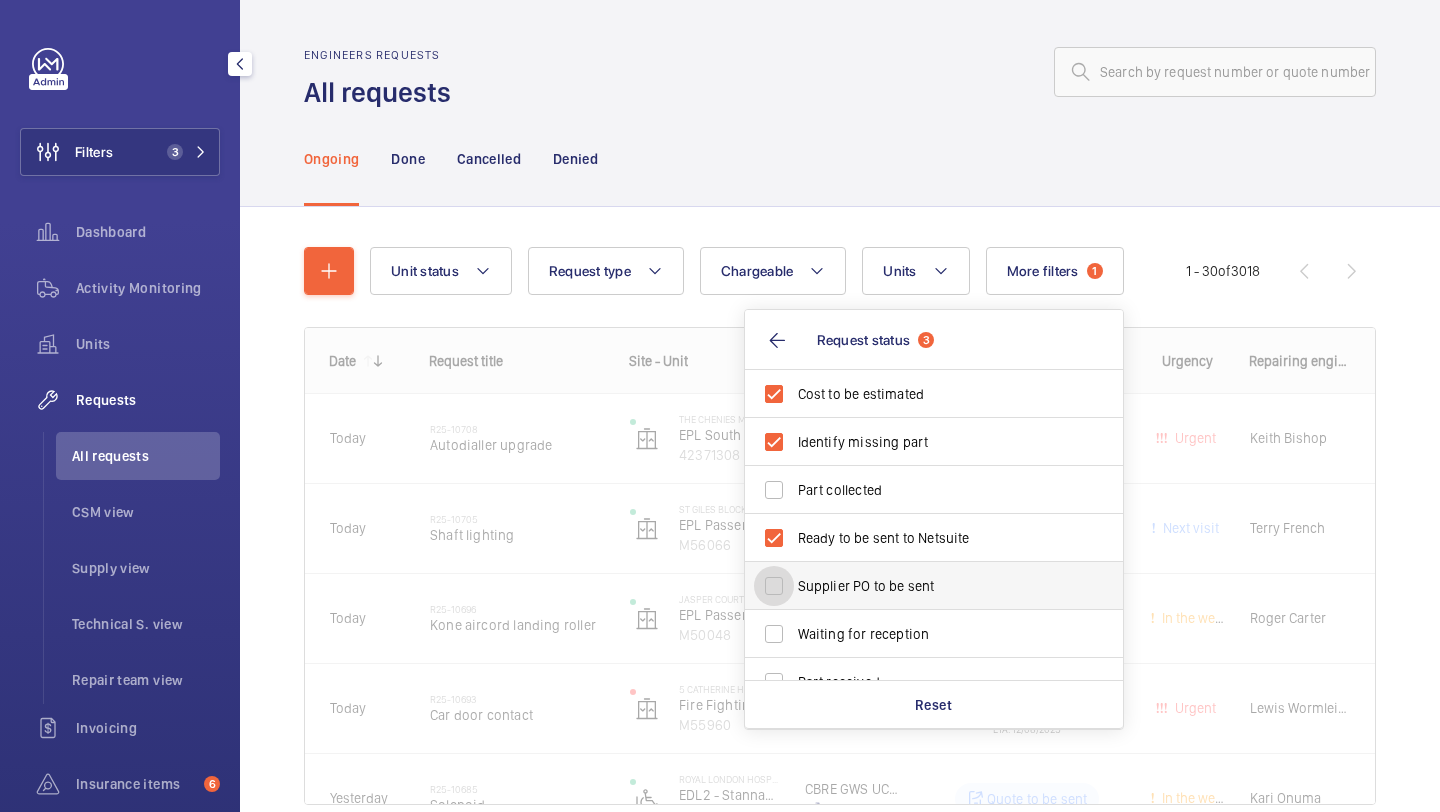 click on "Supplier PO to be sent" at bounding box center [774, 586] 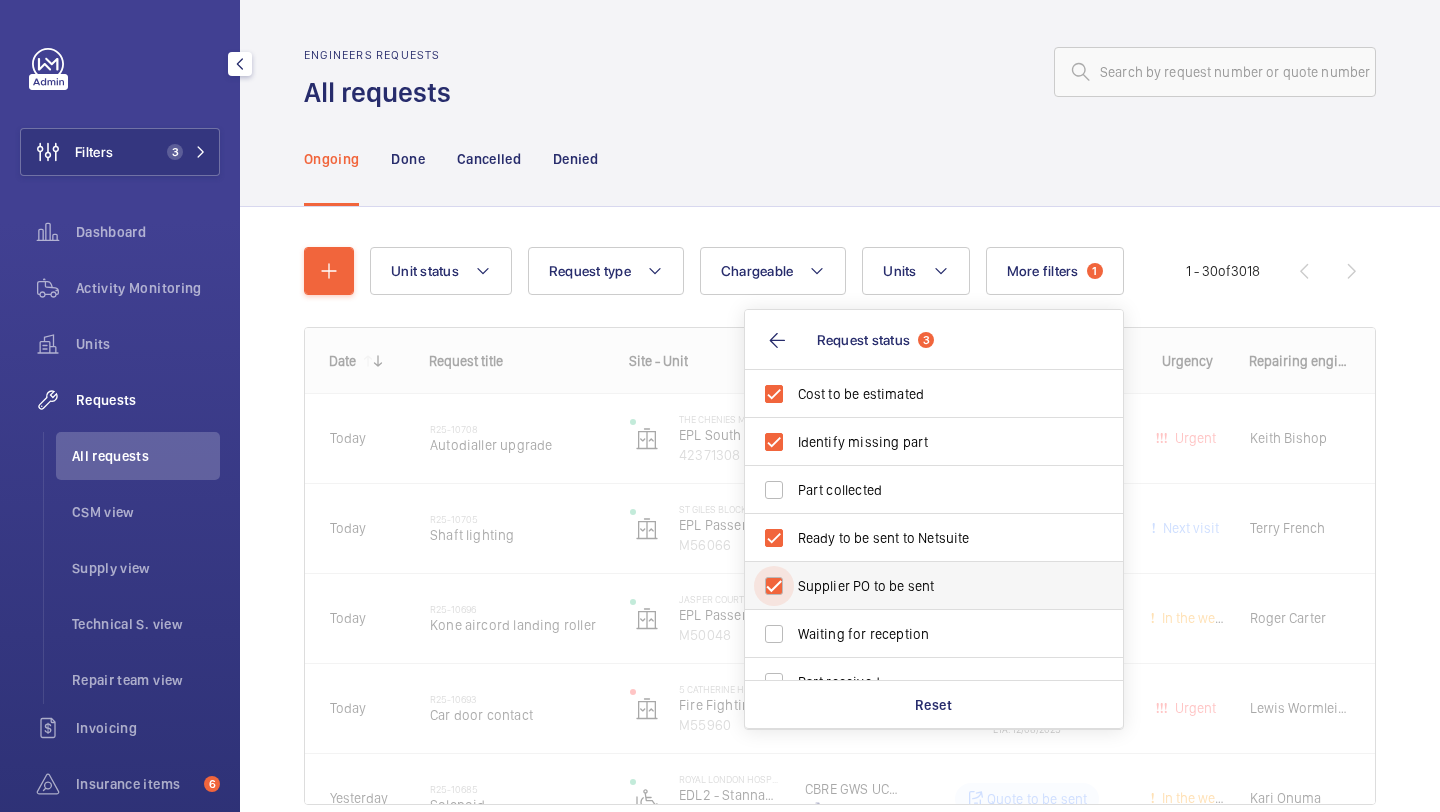 checkbox on "true" 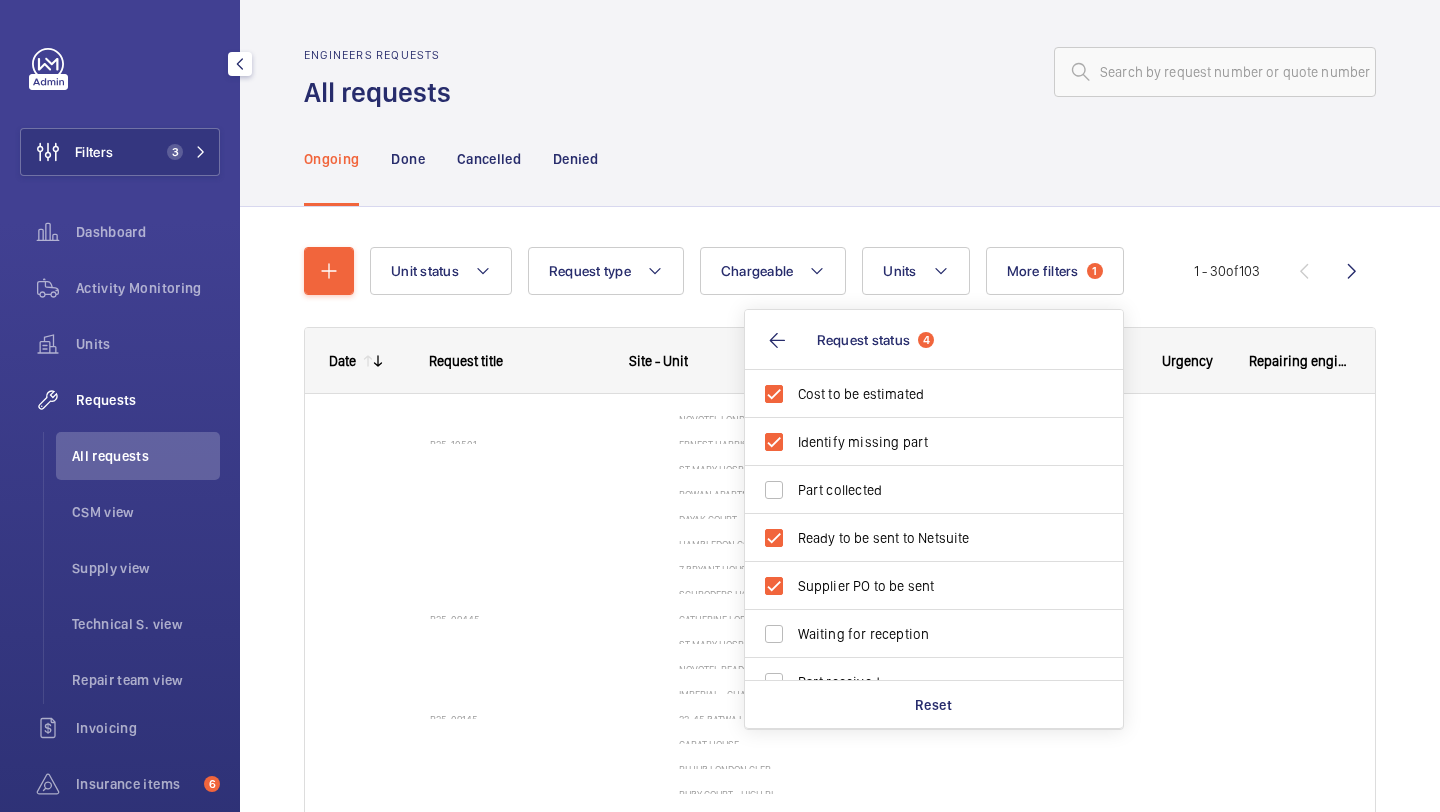 click on "Engineers requests All requests" 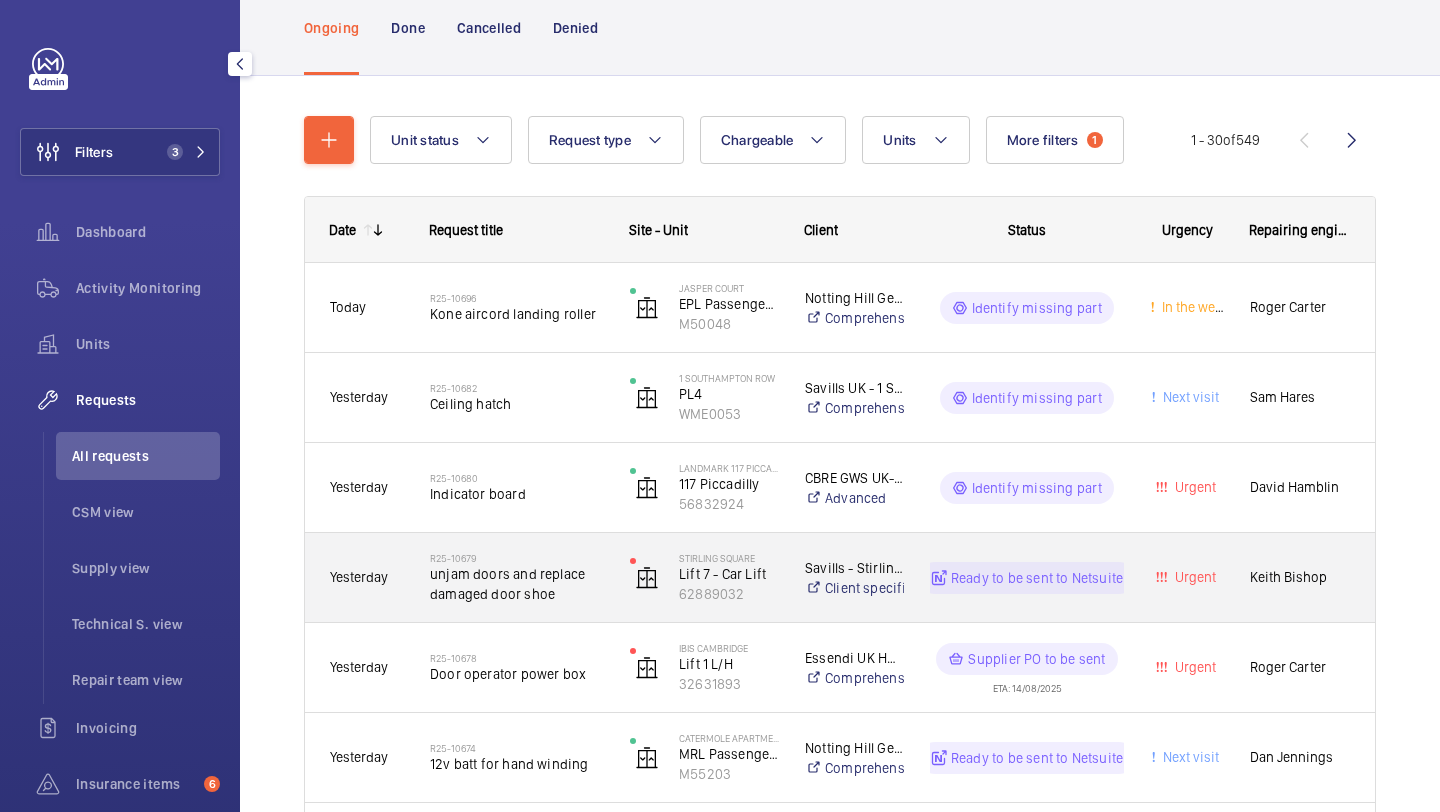 scroll, scrollTop: 273, scrollLeft: 0, axis: vertical 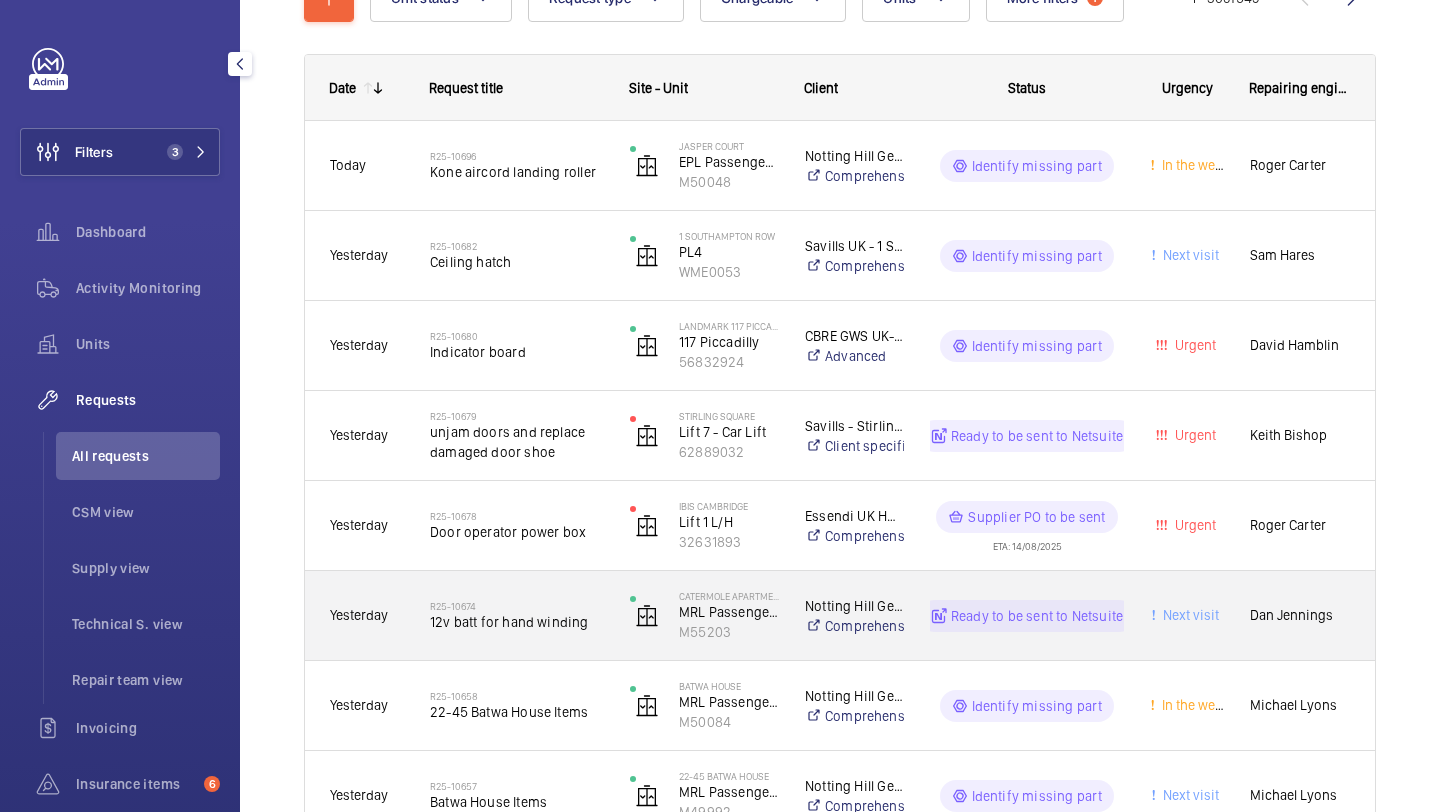 click on "R25-10674" 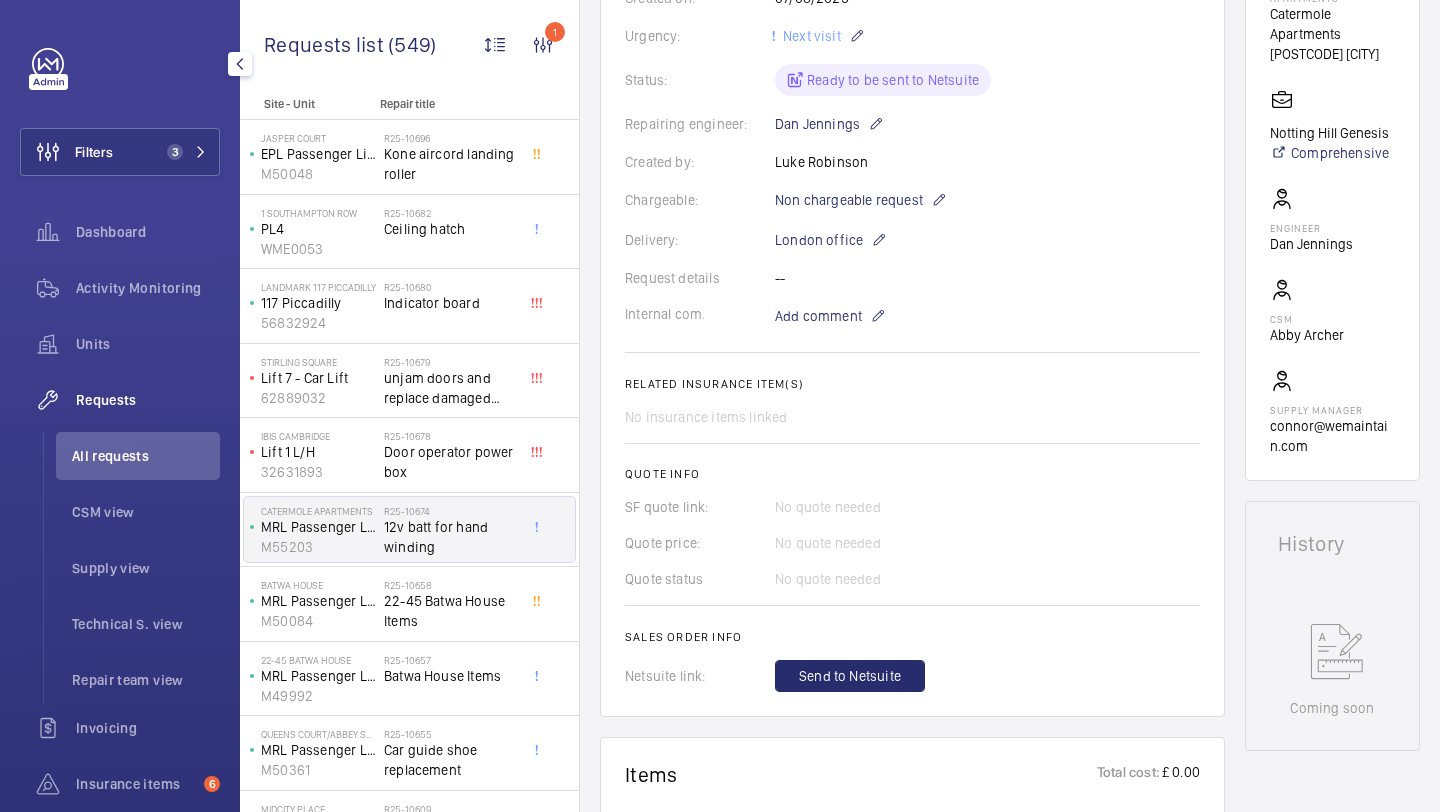scroll, scrollTop: 387, scrollLeft: 0, axis: vertical 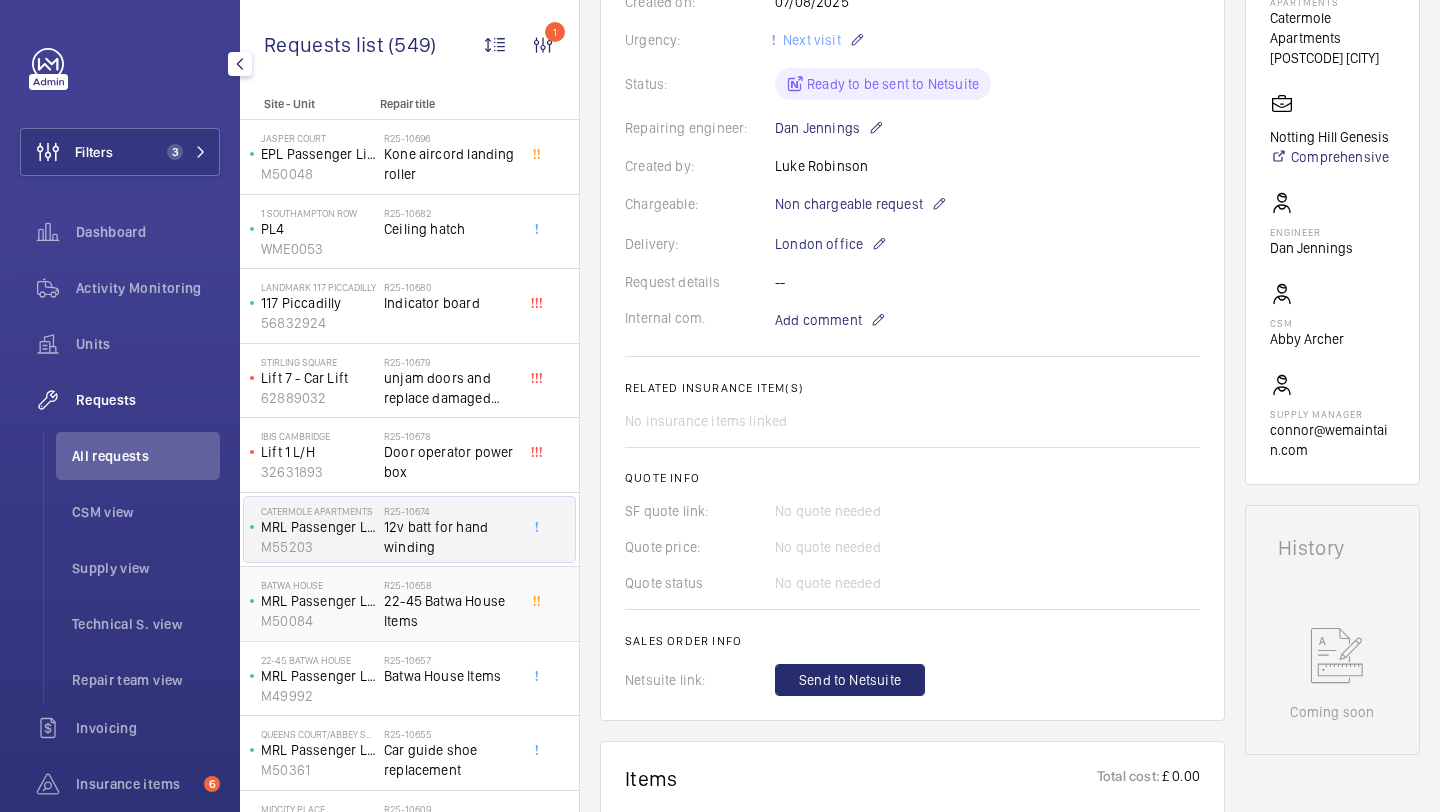 click on "22-45 Batwa House Items" 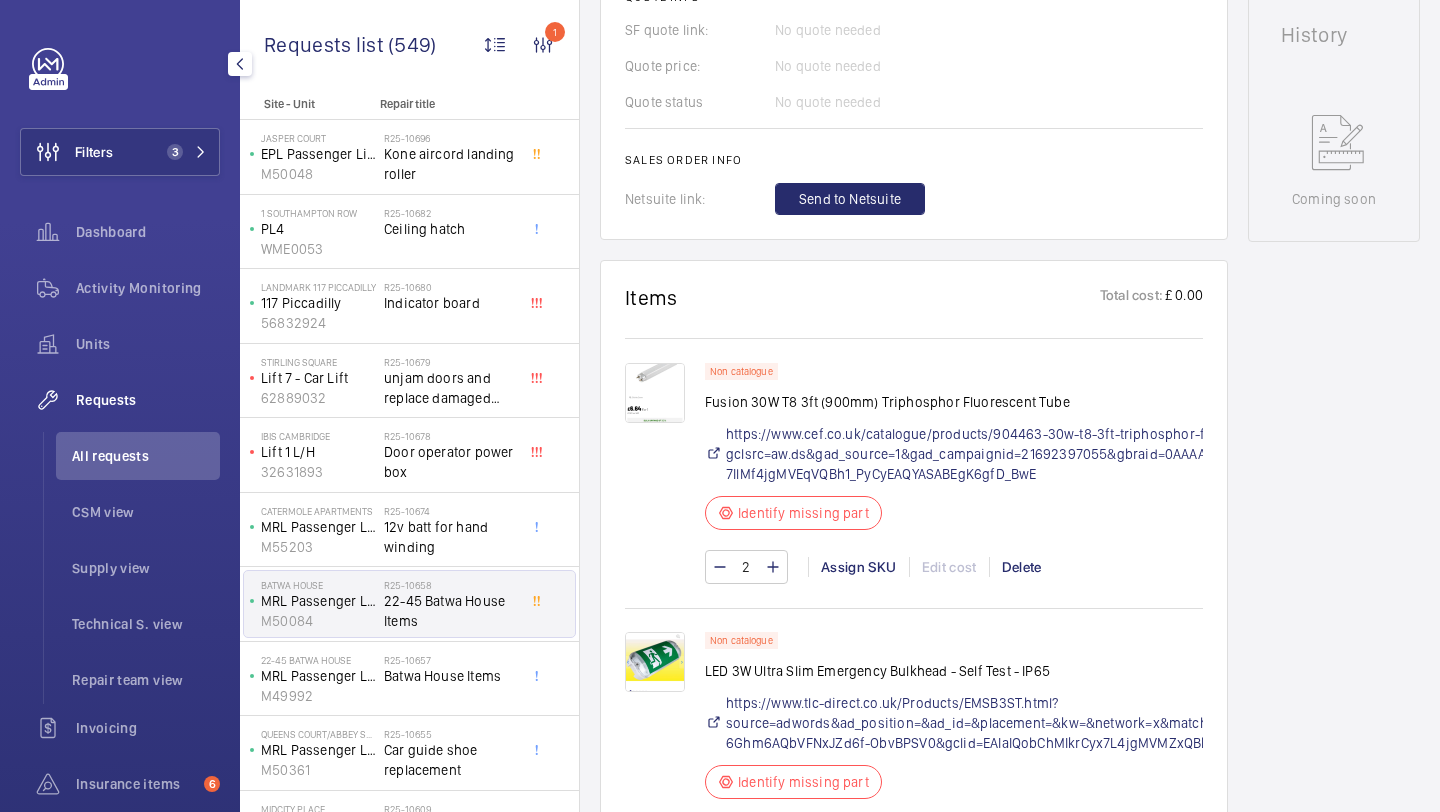 scroll, scrollTop: 1063, scrollLeft: 0, axis: vertical 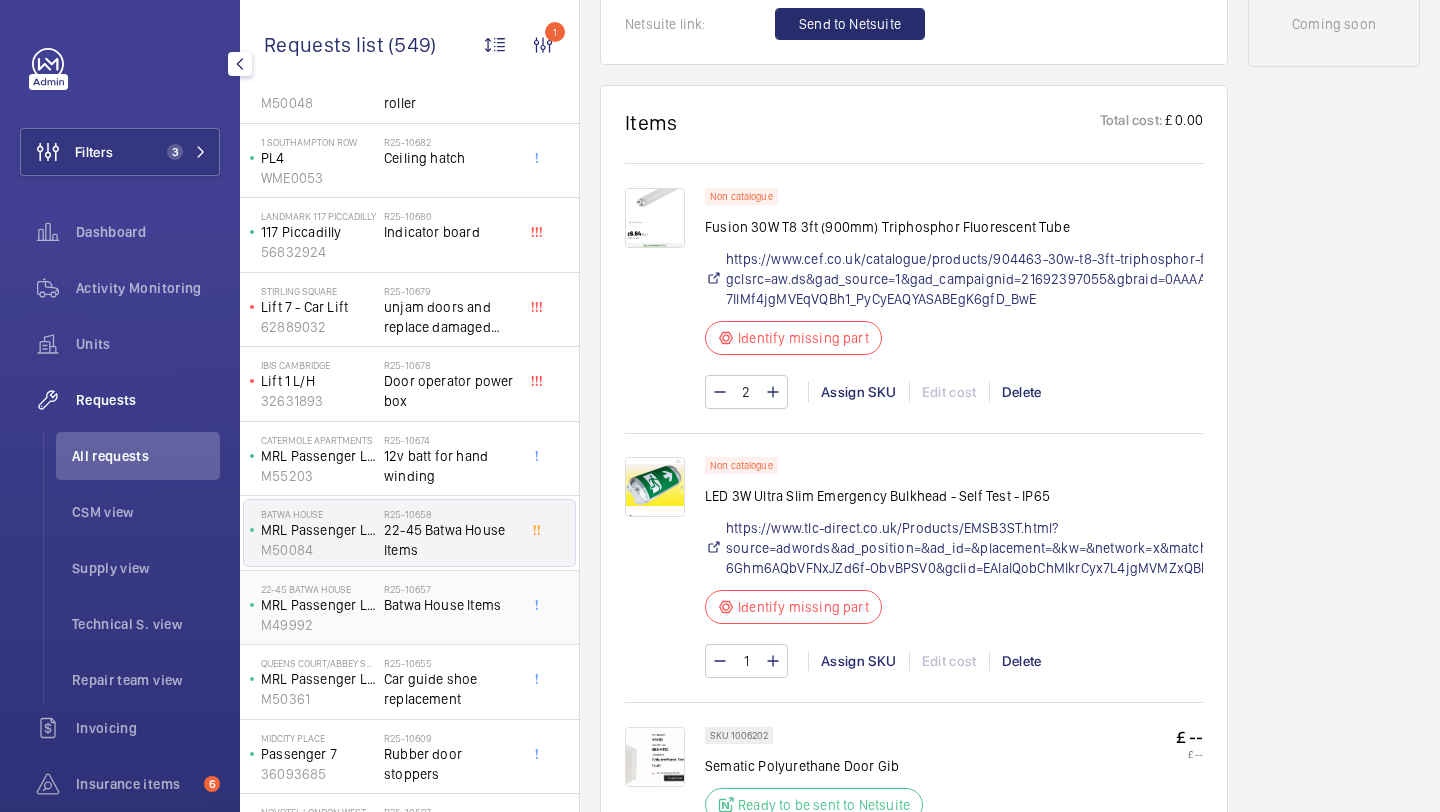 click on "R25-10655   Car guide shoe replacement" 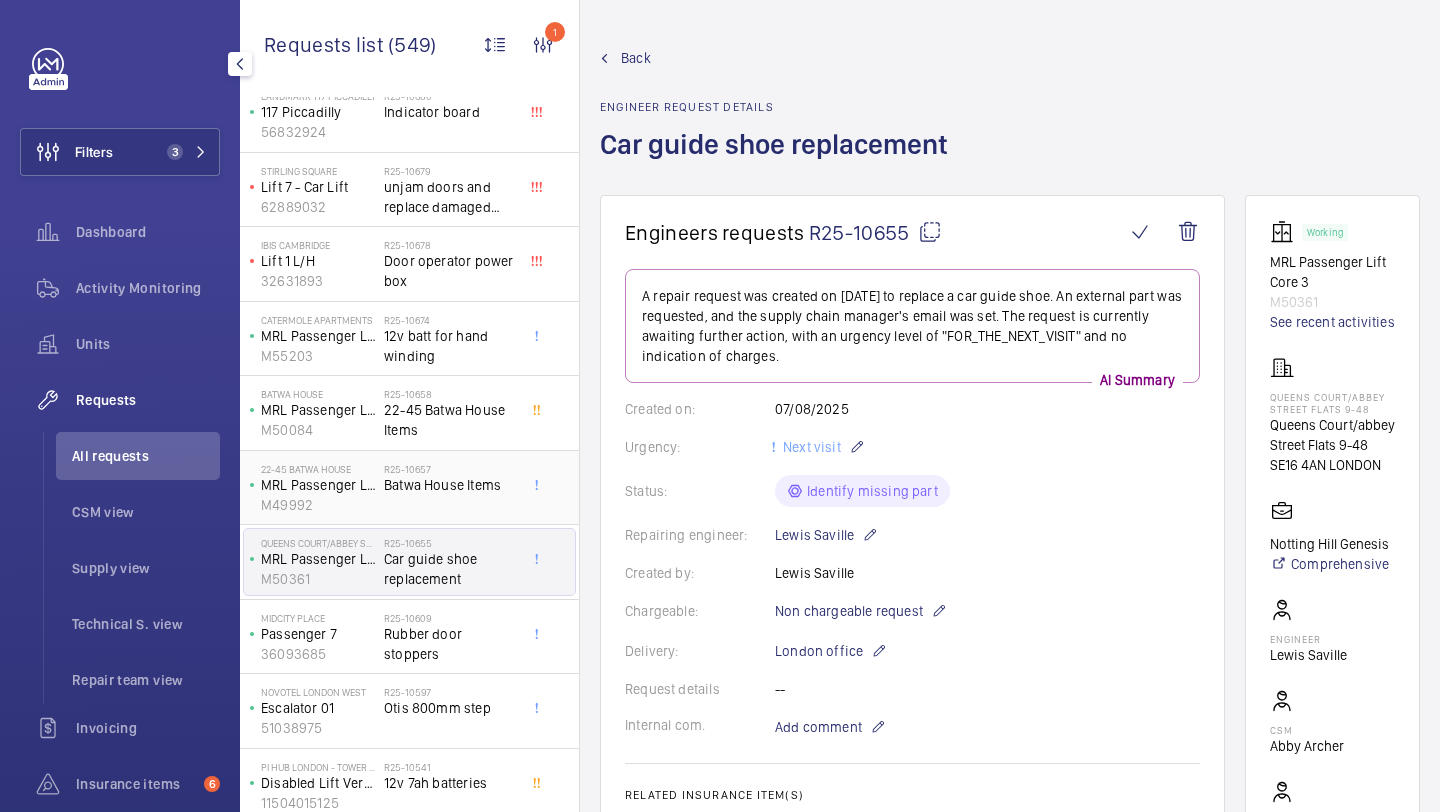 scroll, scrollTop: 470, scrollLeft: 0, axis: vertical 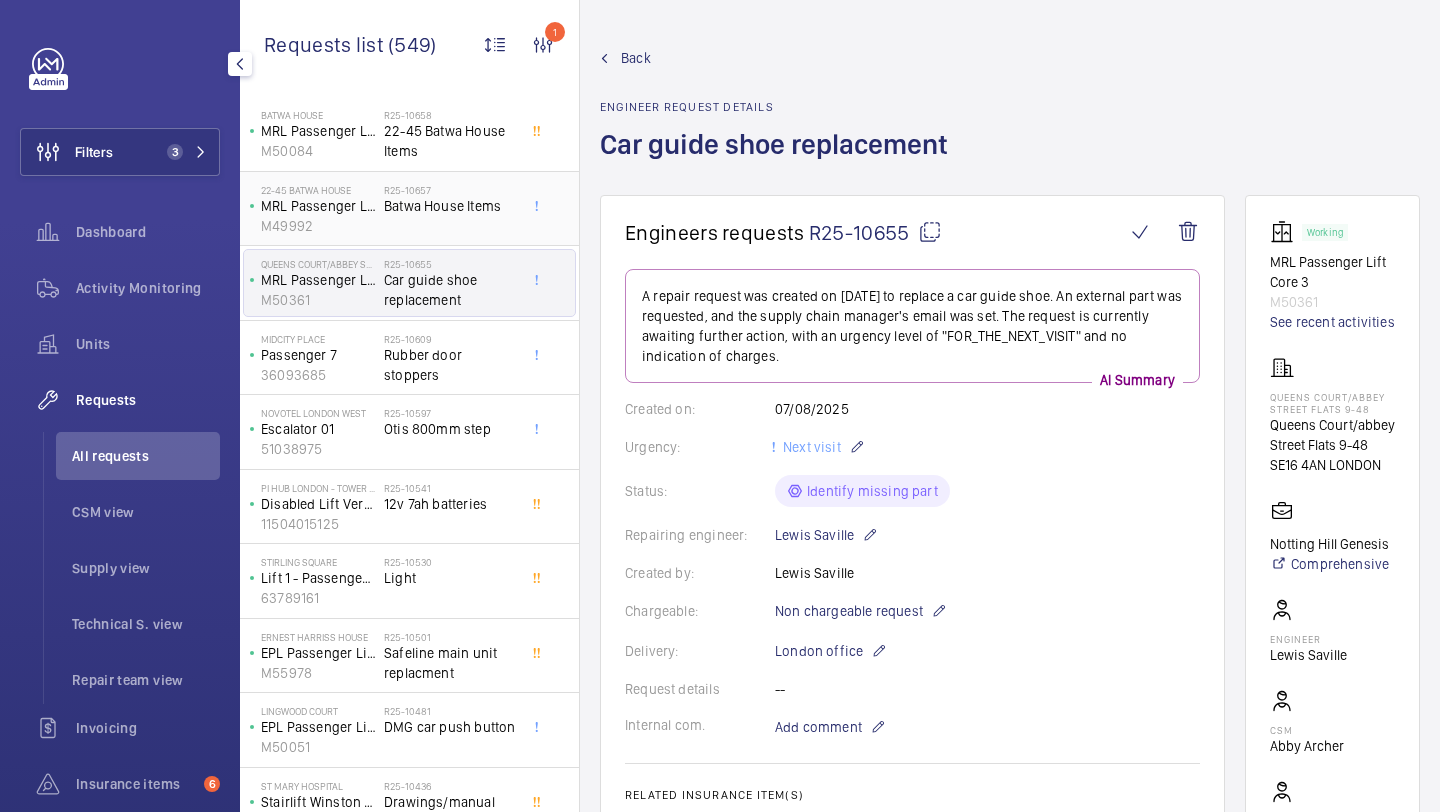 click on "R25-10530   Light" 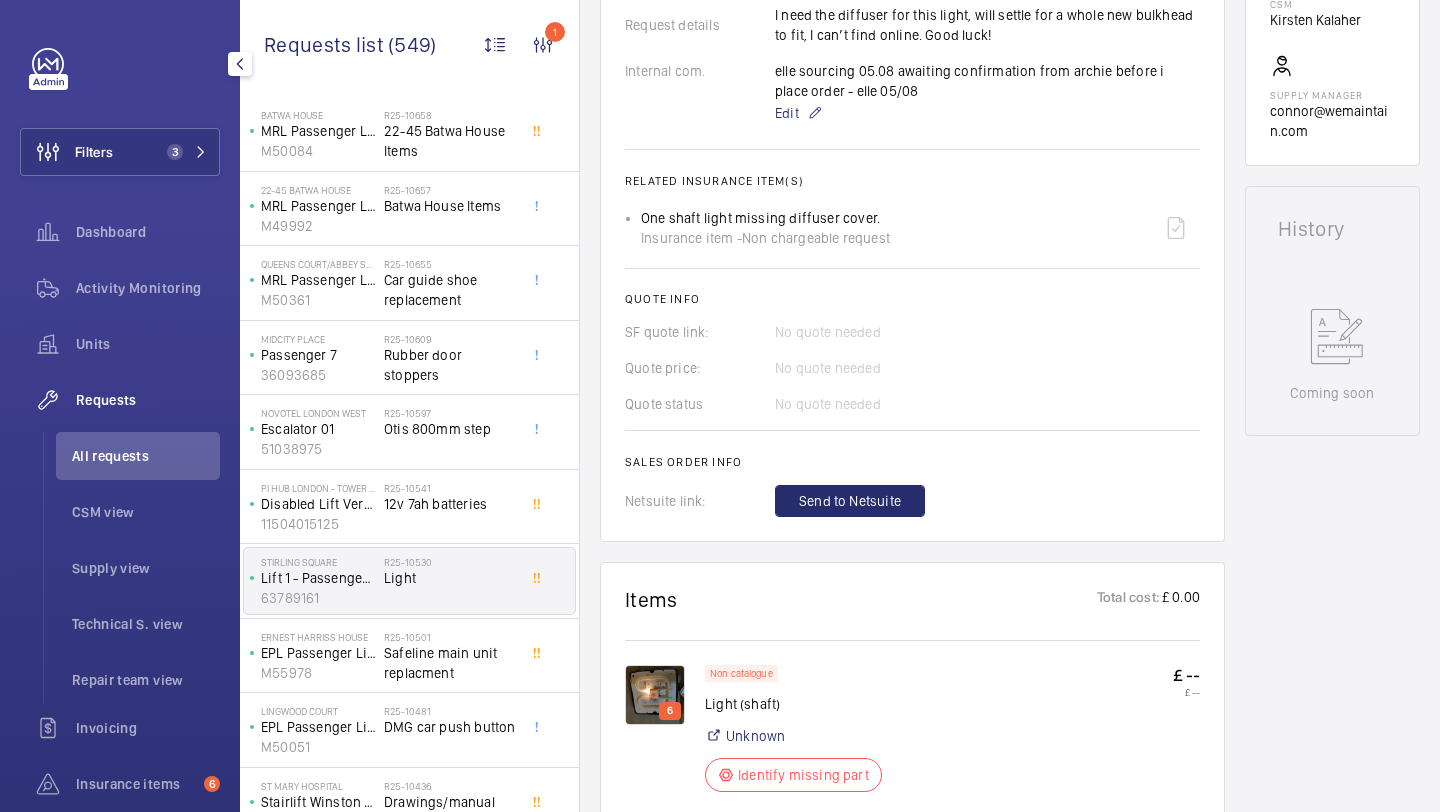 scroll, scrollTop: 947, scrollLeft: 0, axis: vertical 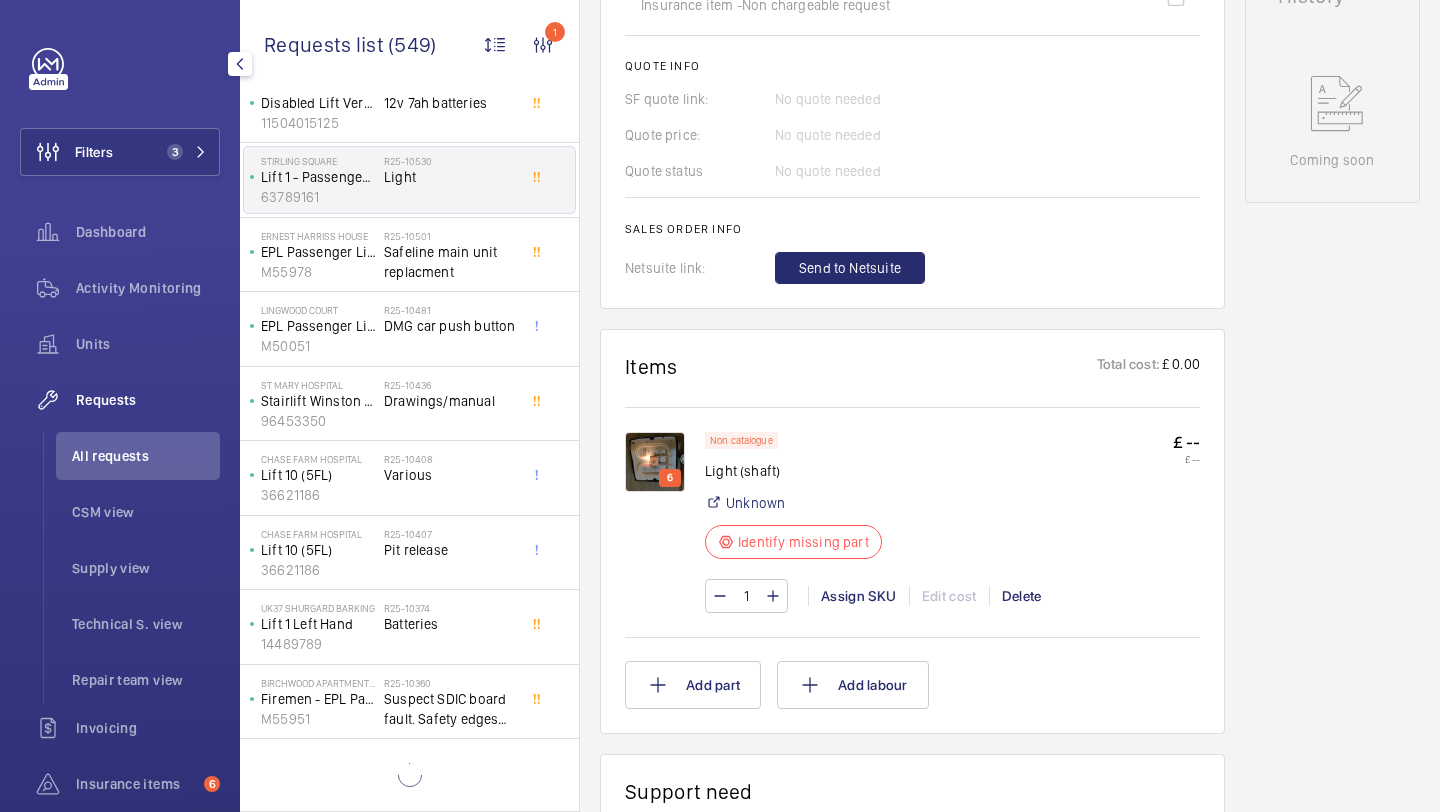 click on "Batteries" 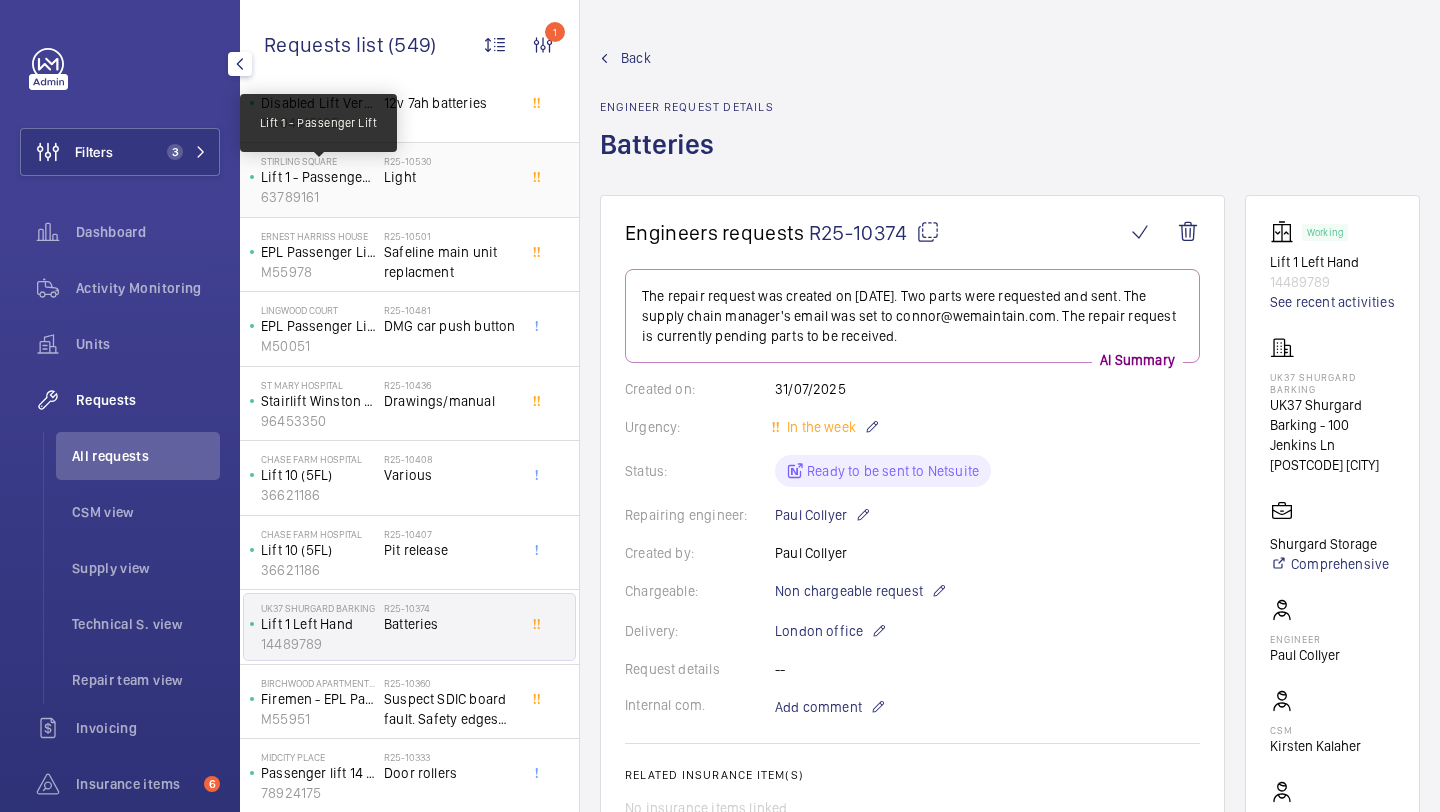 click on "Lift 1 - Passenger Lift" 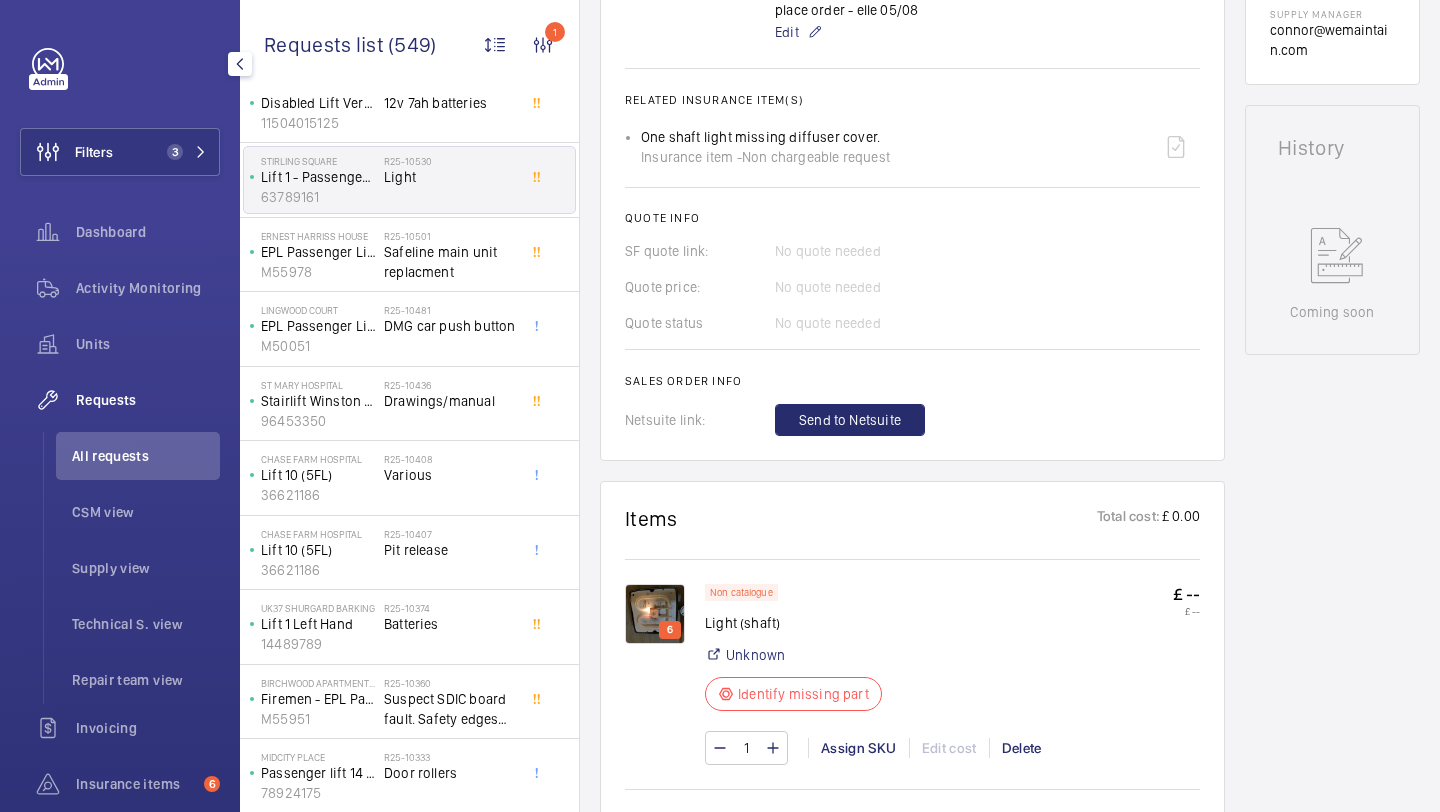 scroll, scrollTop: 933, scrollLeft: 0, axis: vertical 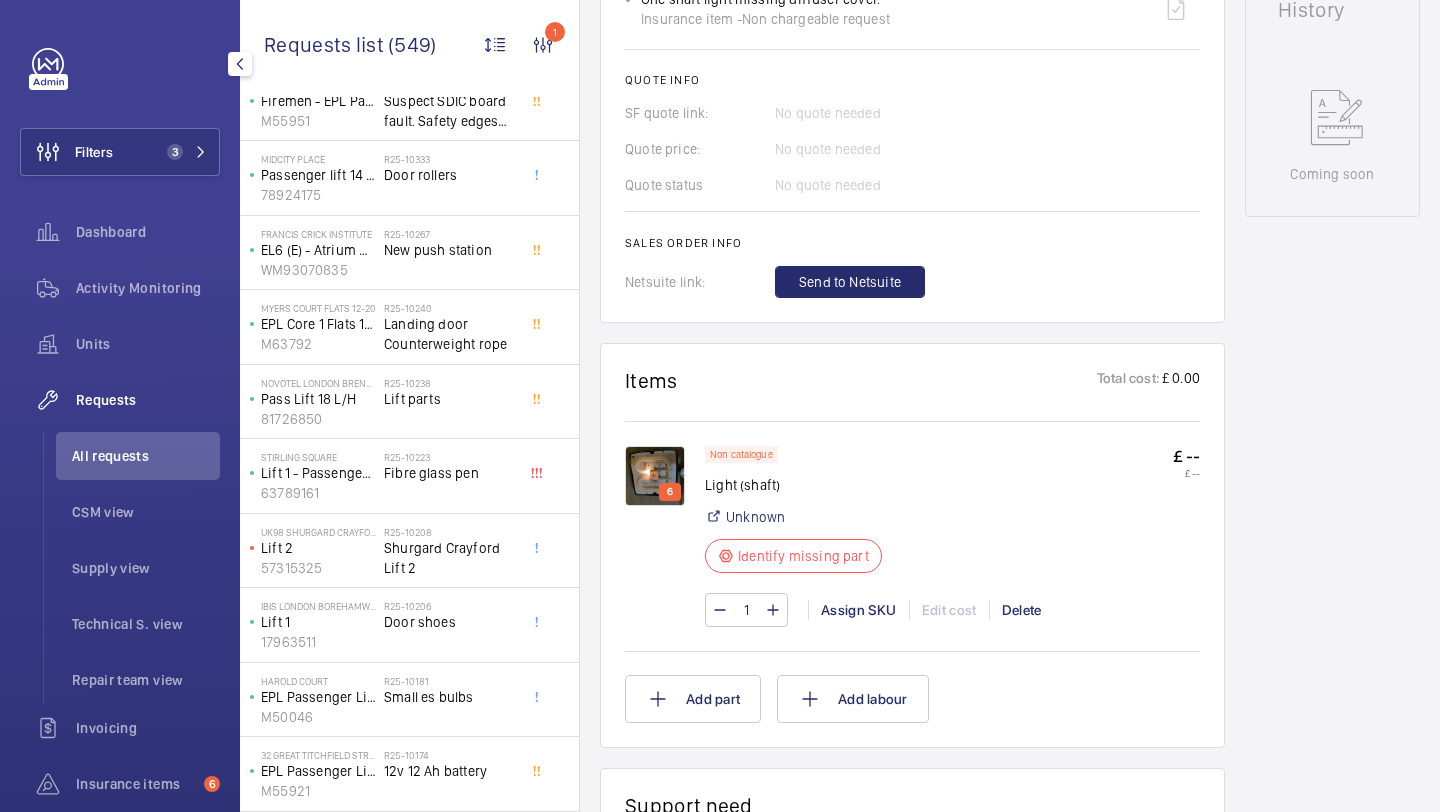 click on "UK98 Shurgard Crayford   Lift 2   57315325   R25-10208   Shurgard Crayford Lift 2" 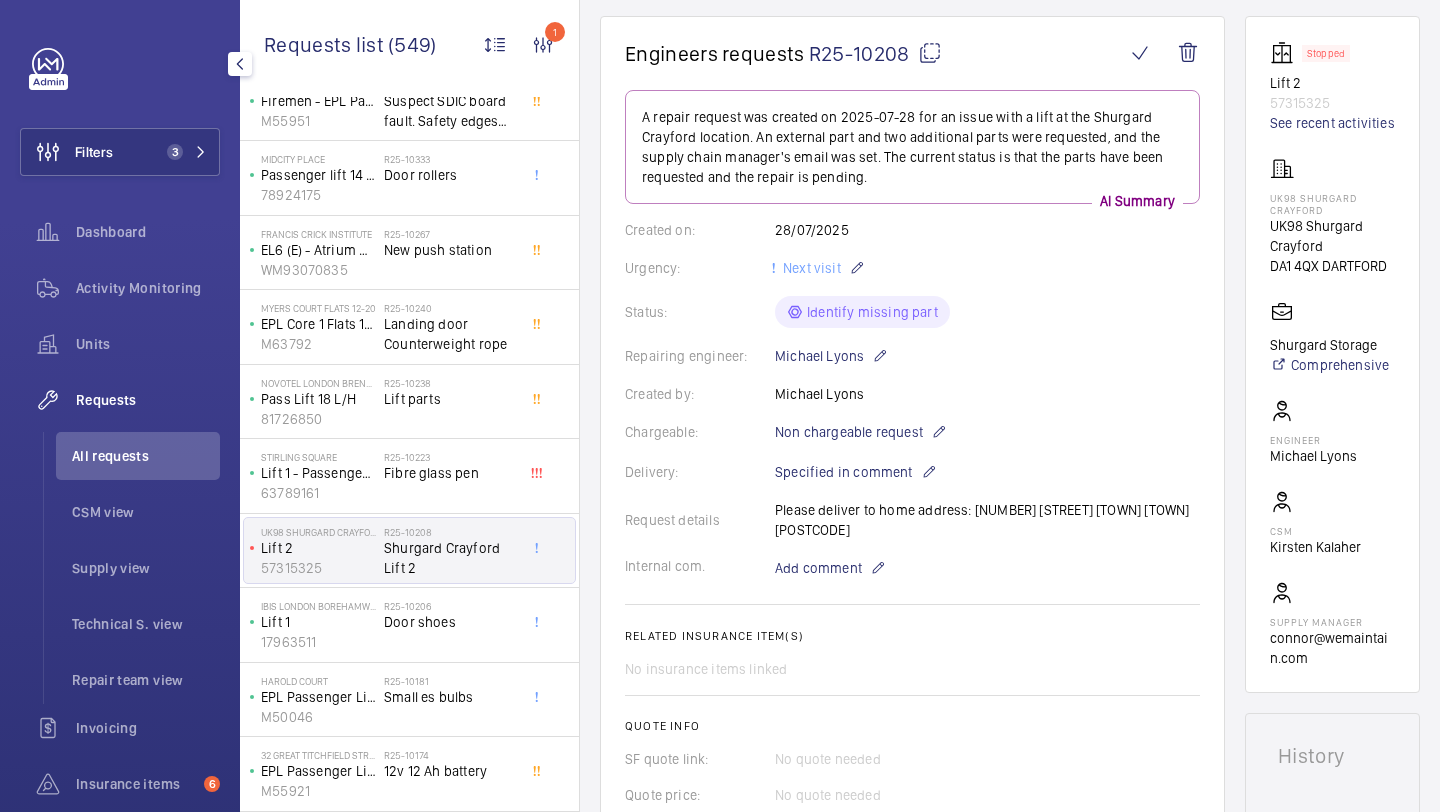 scroll, scrollTop: 177, scrollLeft: 0, axis: vertical 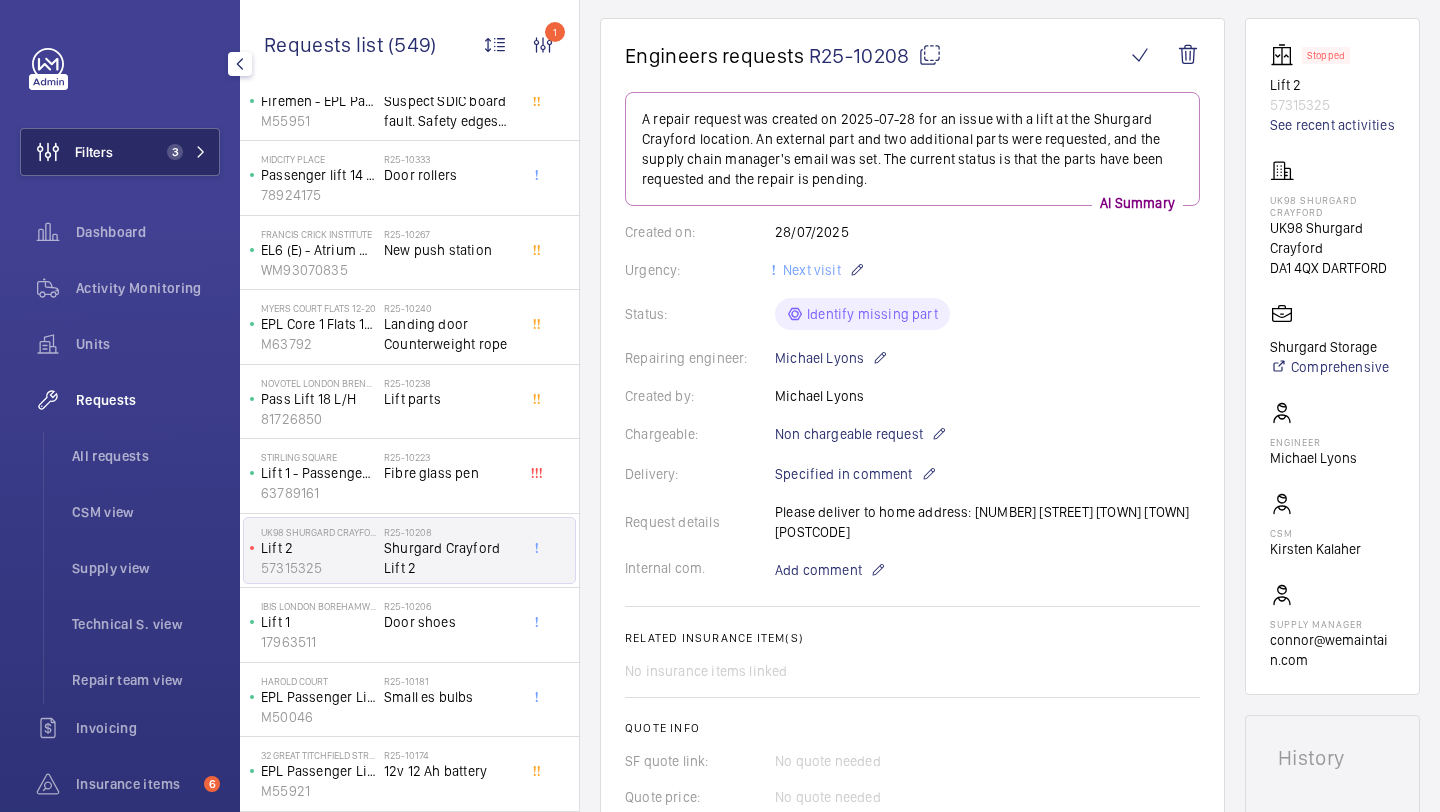 click on "3" 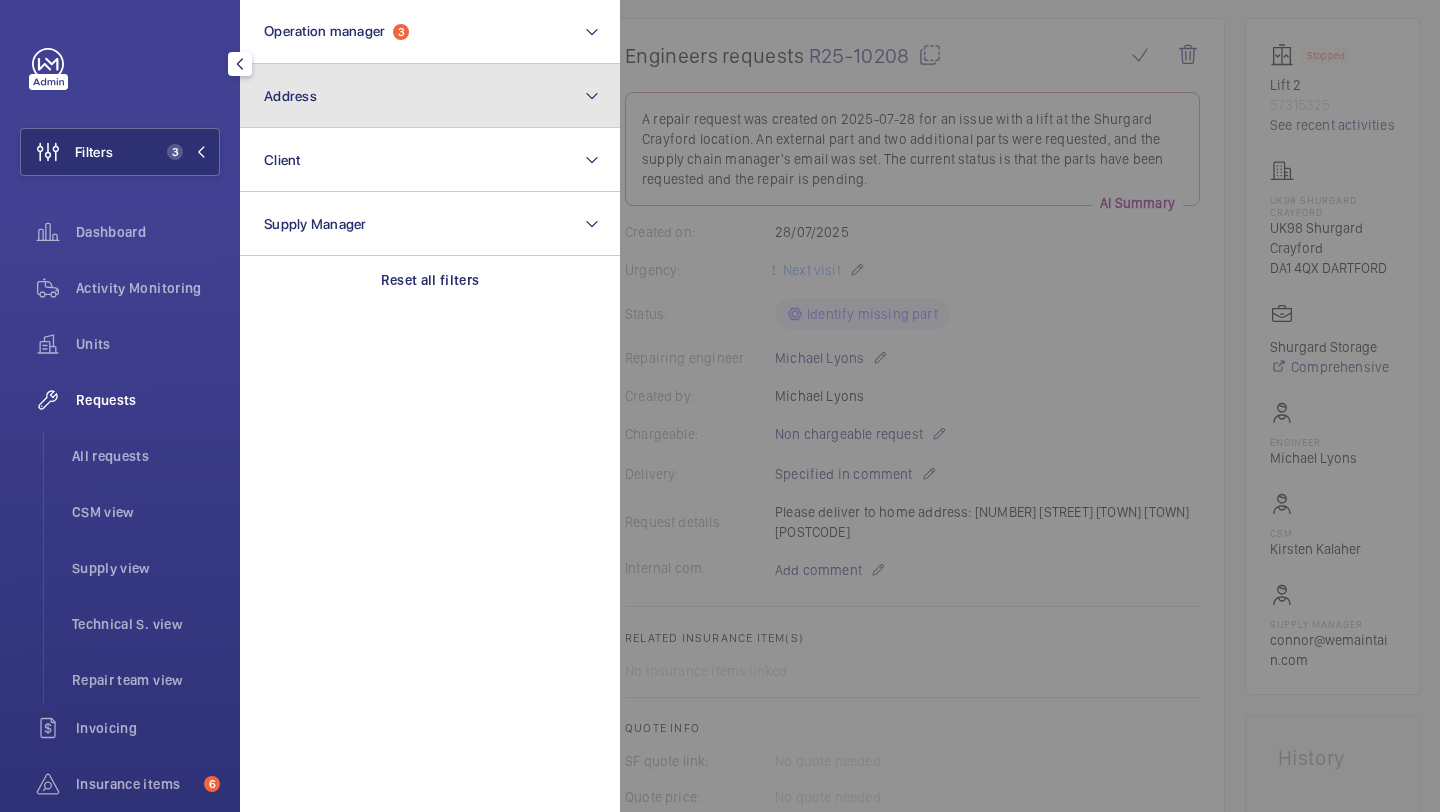 click on "Address" 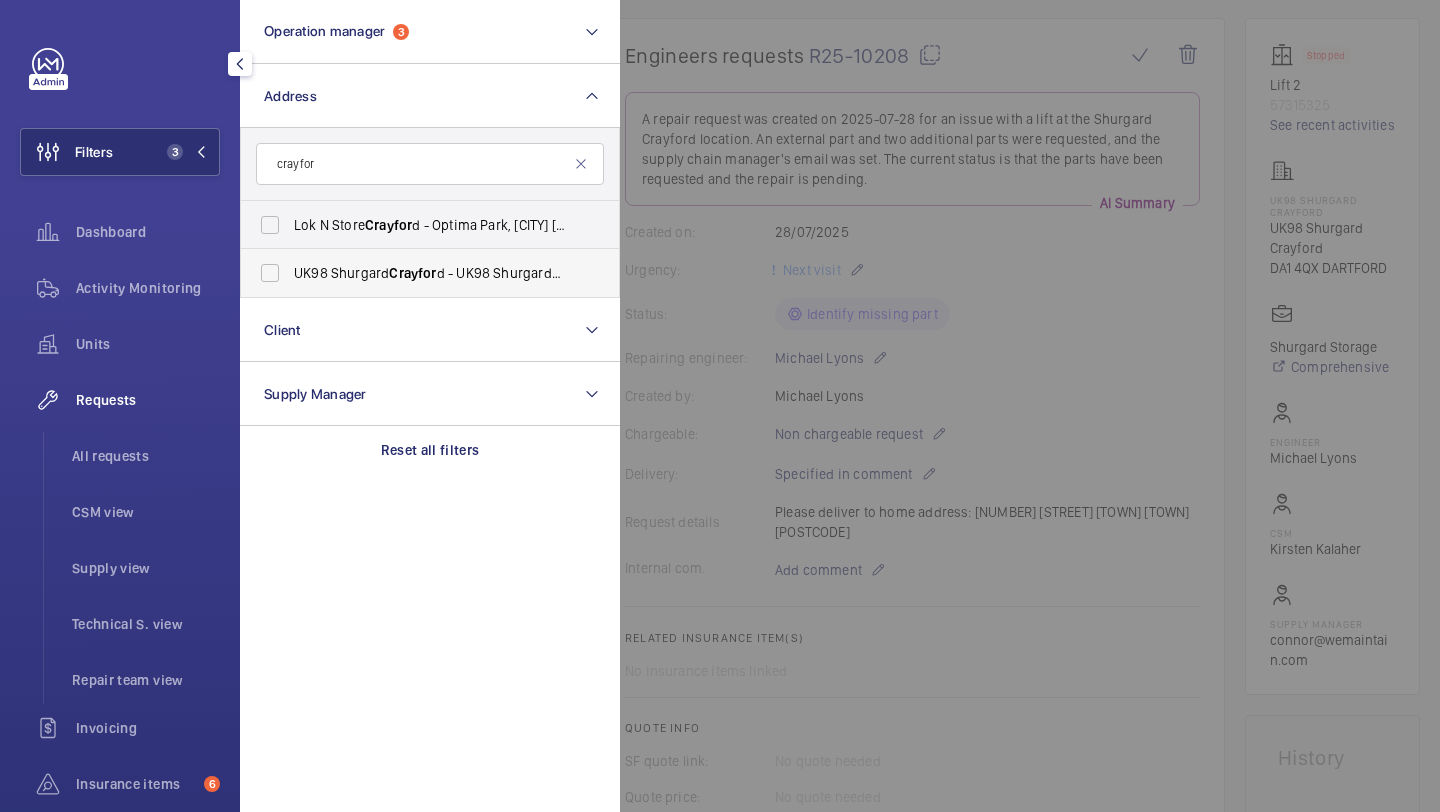type on "crayfor" 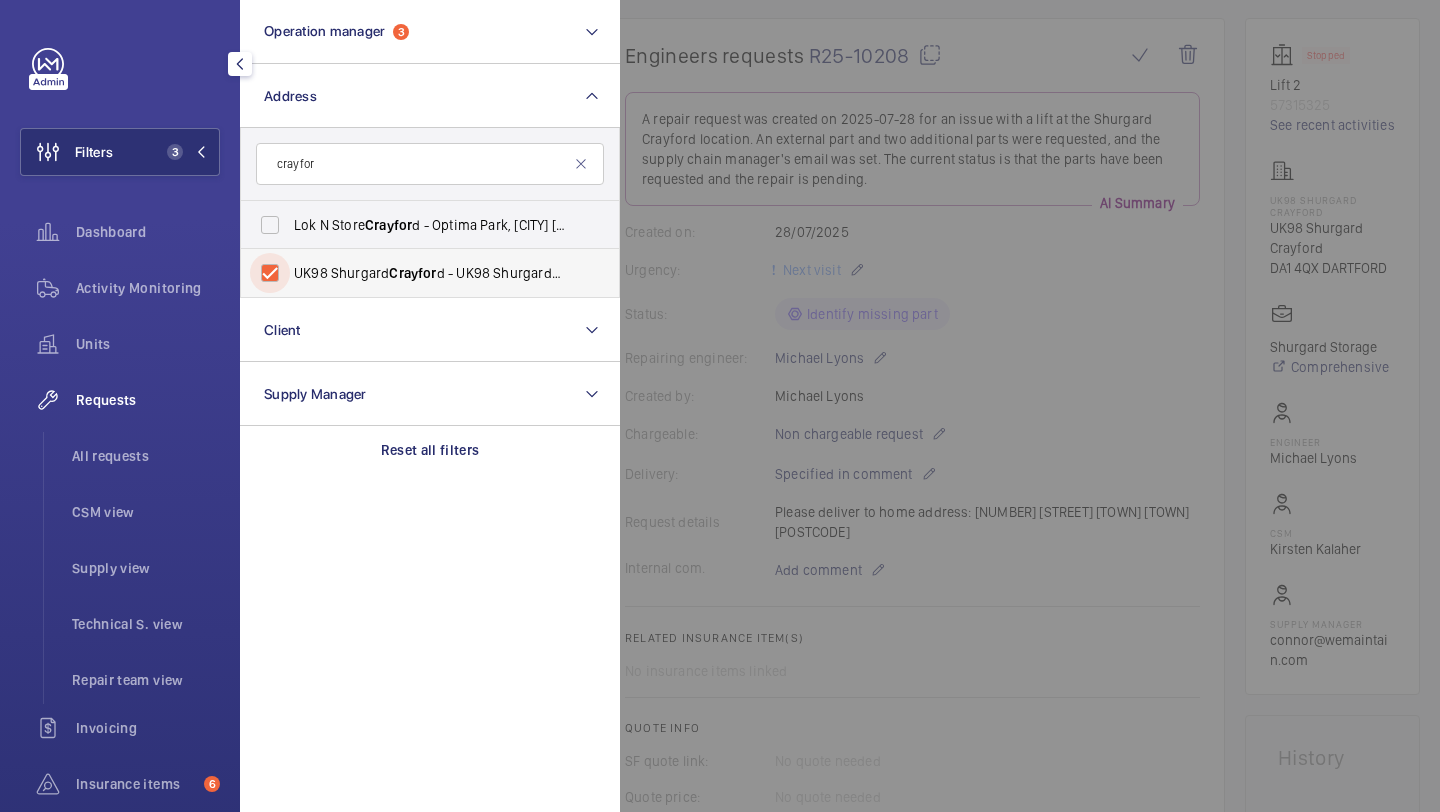 checkbox on "true" 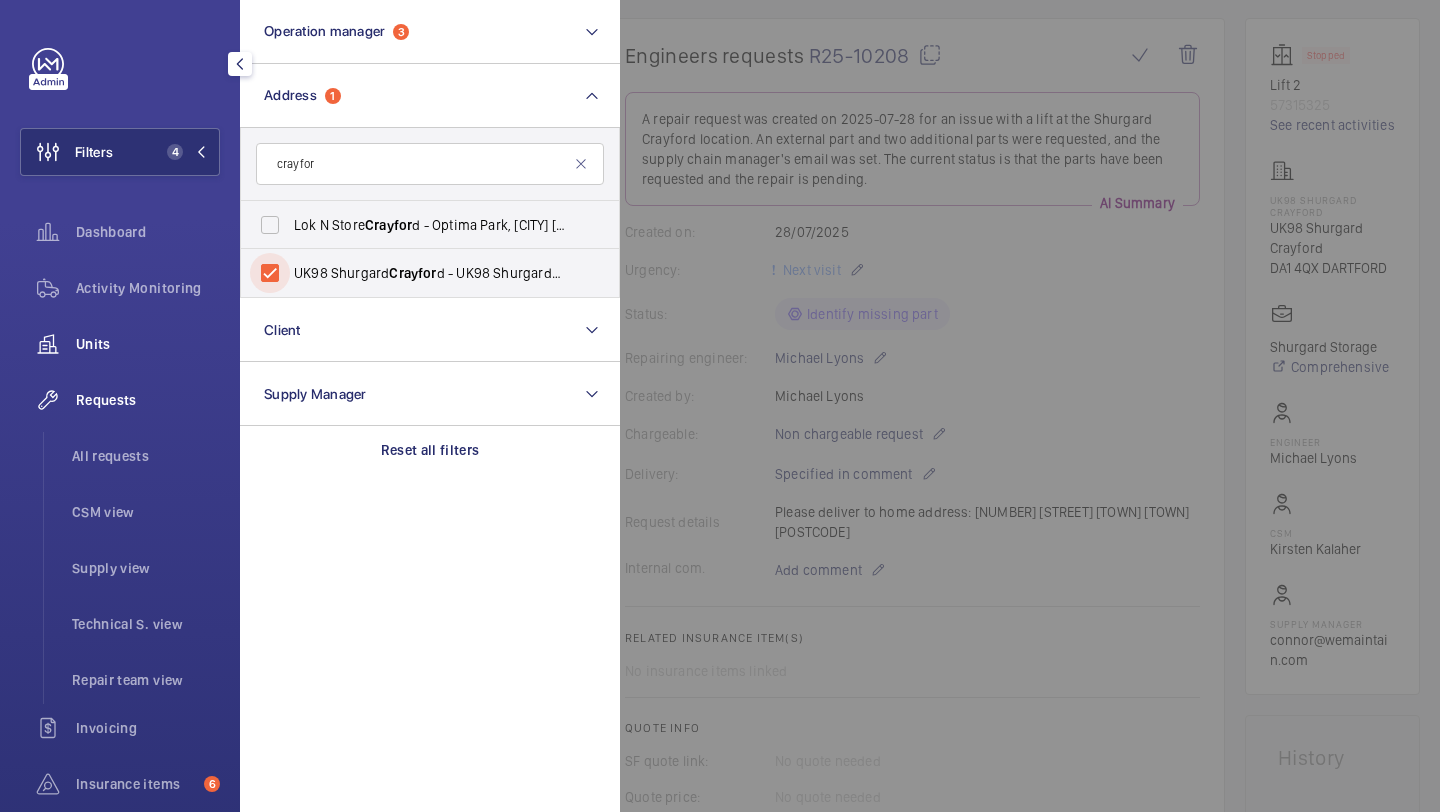 scroll, scrollTop: 0, scrollLeft: 0, axis: both 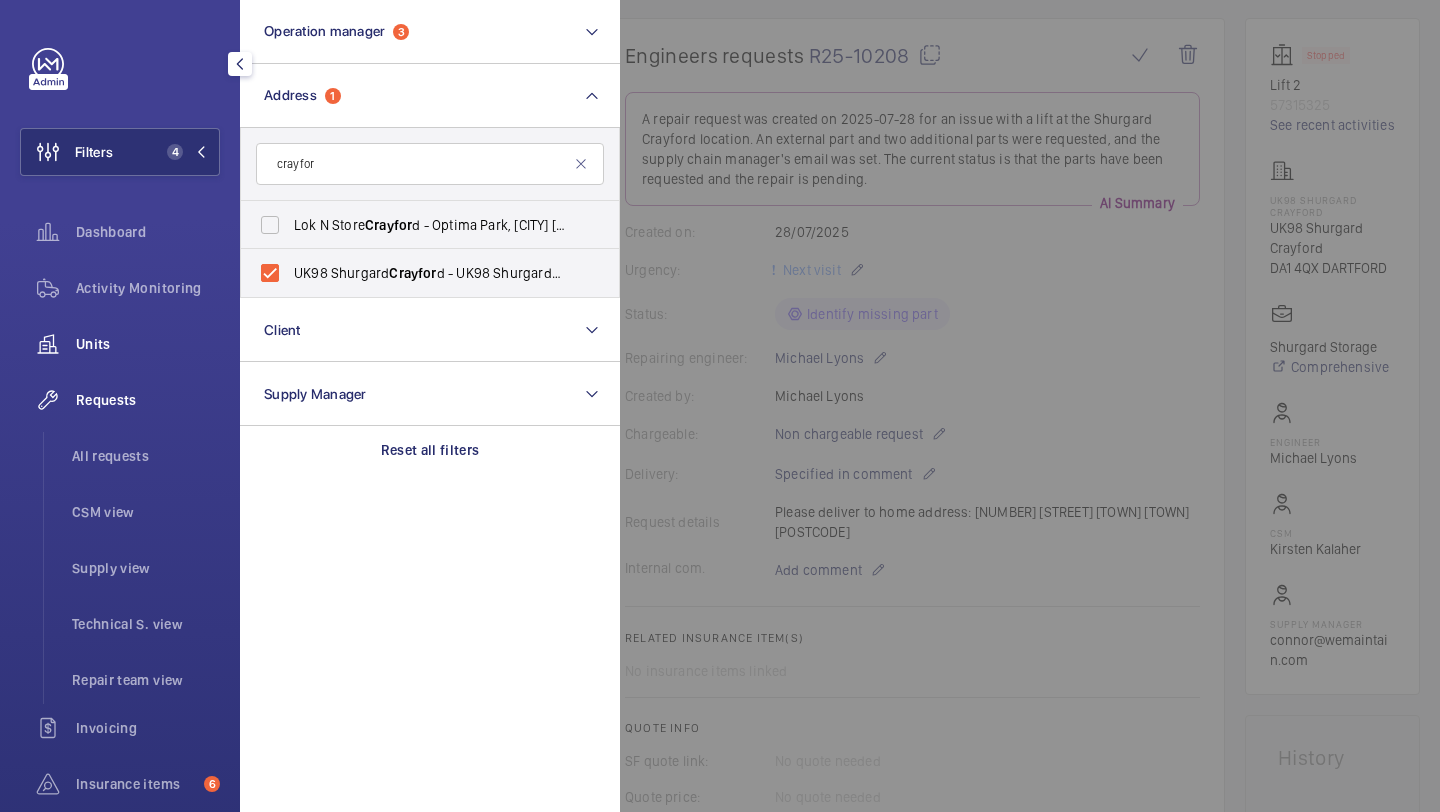 click on "Units" 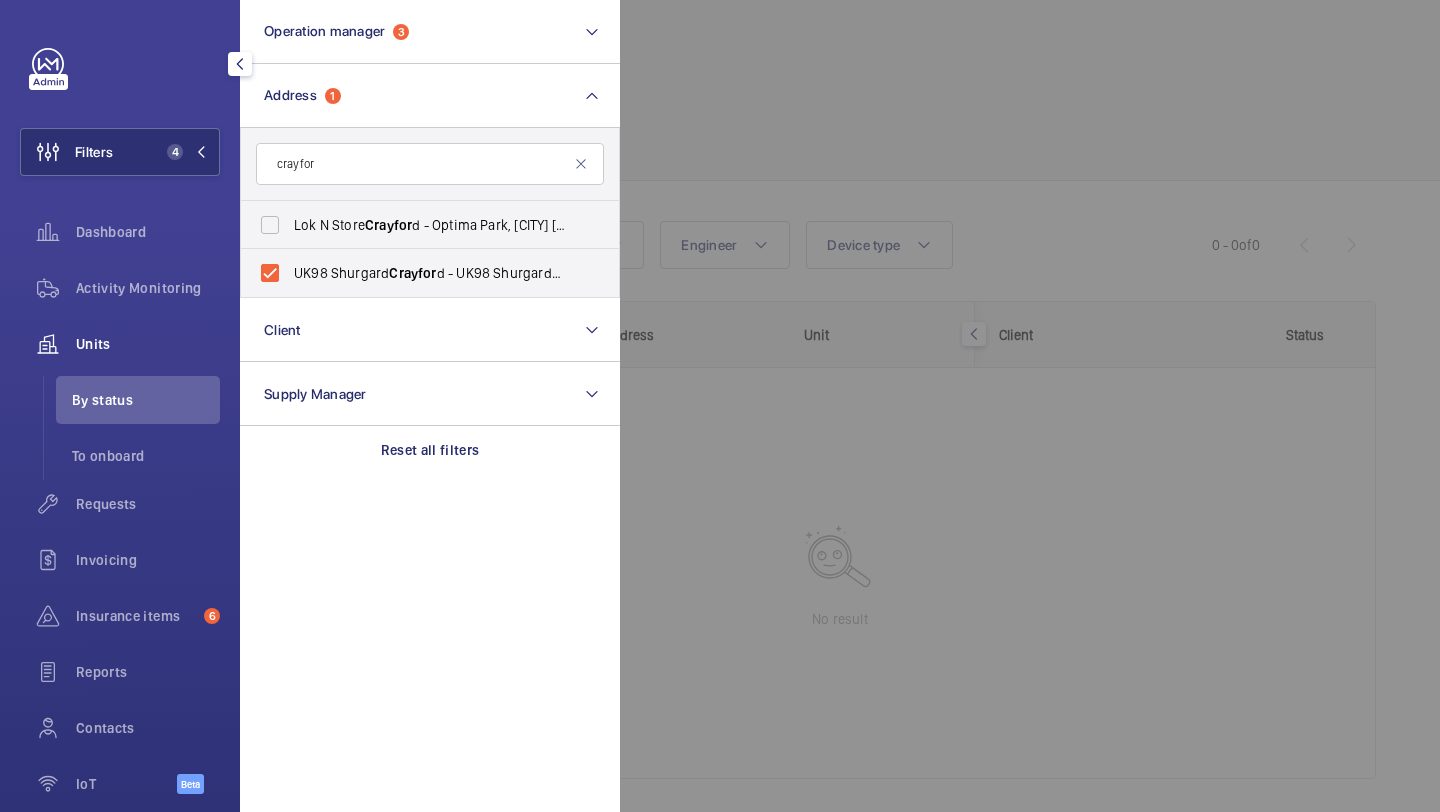 drag, startPoint x: 804, startPoint y: 169, endPoint x: 825, endPoint y: 169, distance: 21 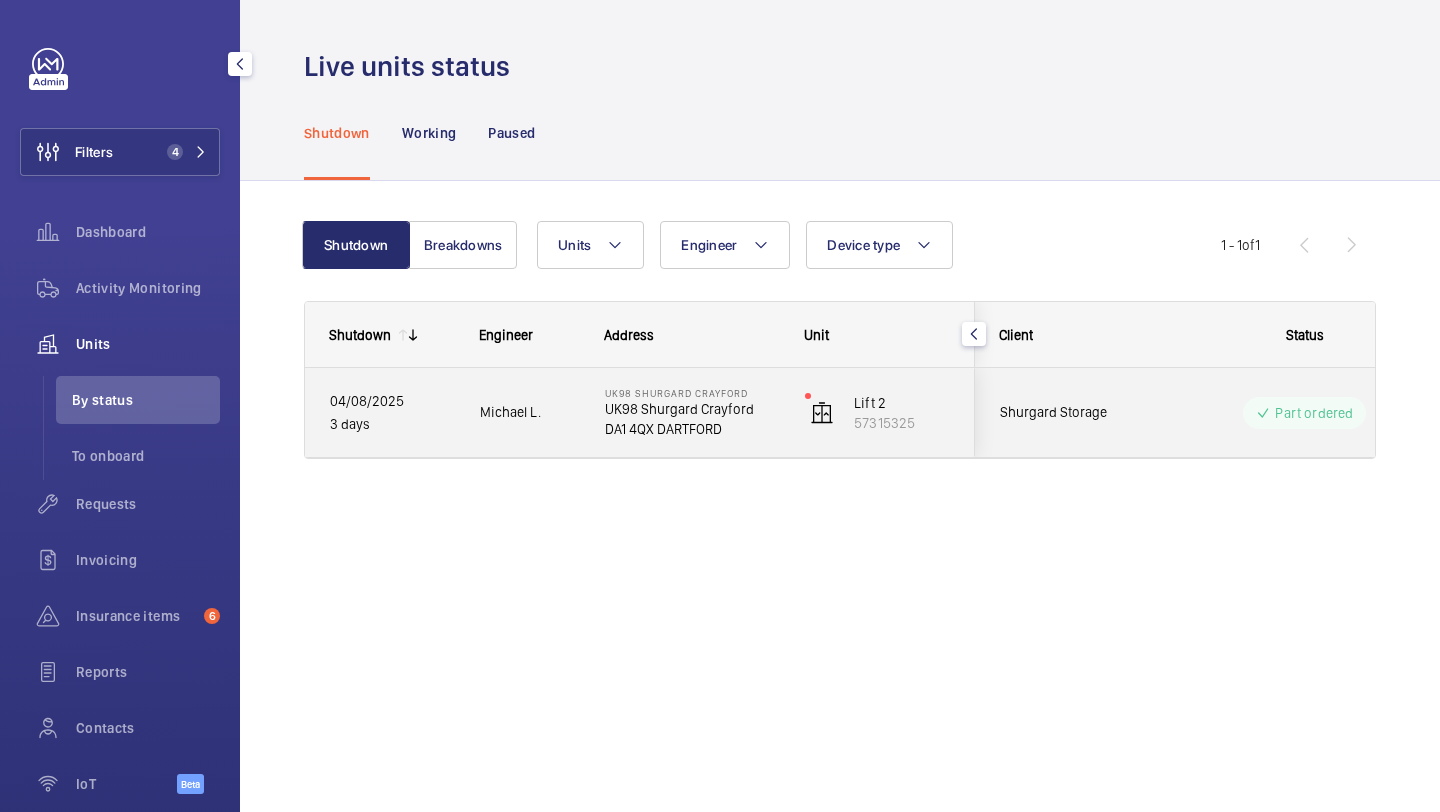 click on "Shurgard Storage" 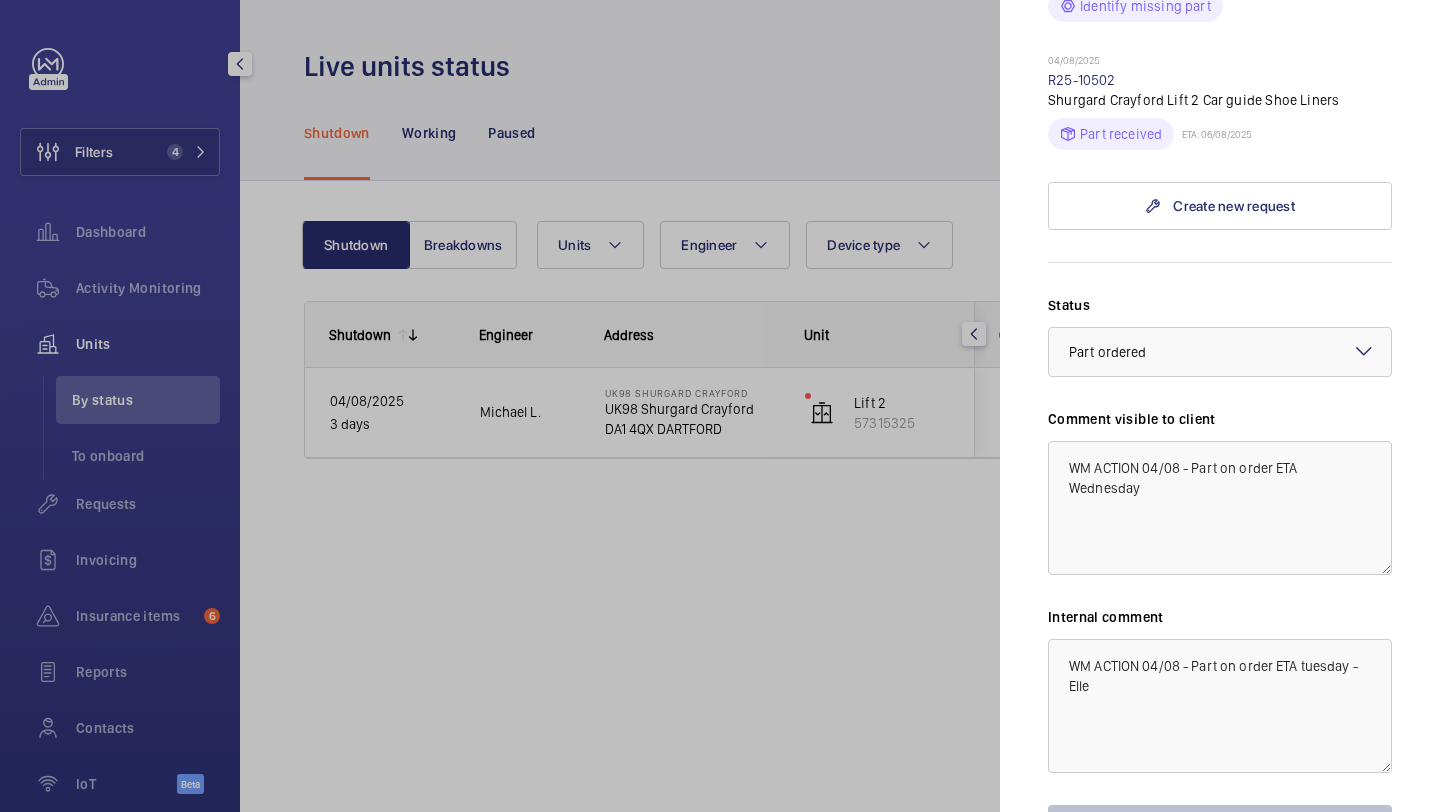 scroll, scrollTop: 831, scrollLeft: 0, axis: vertical 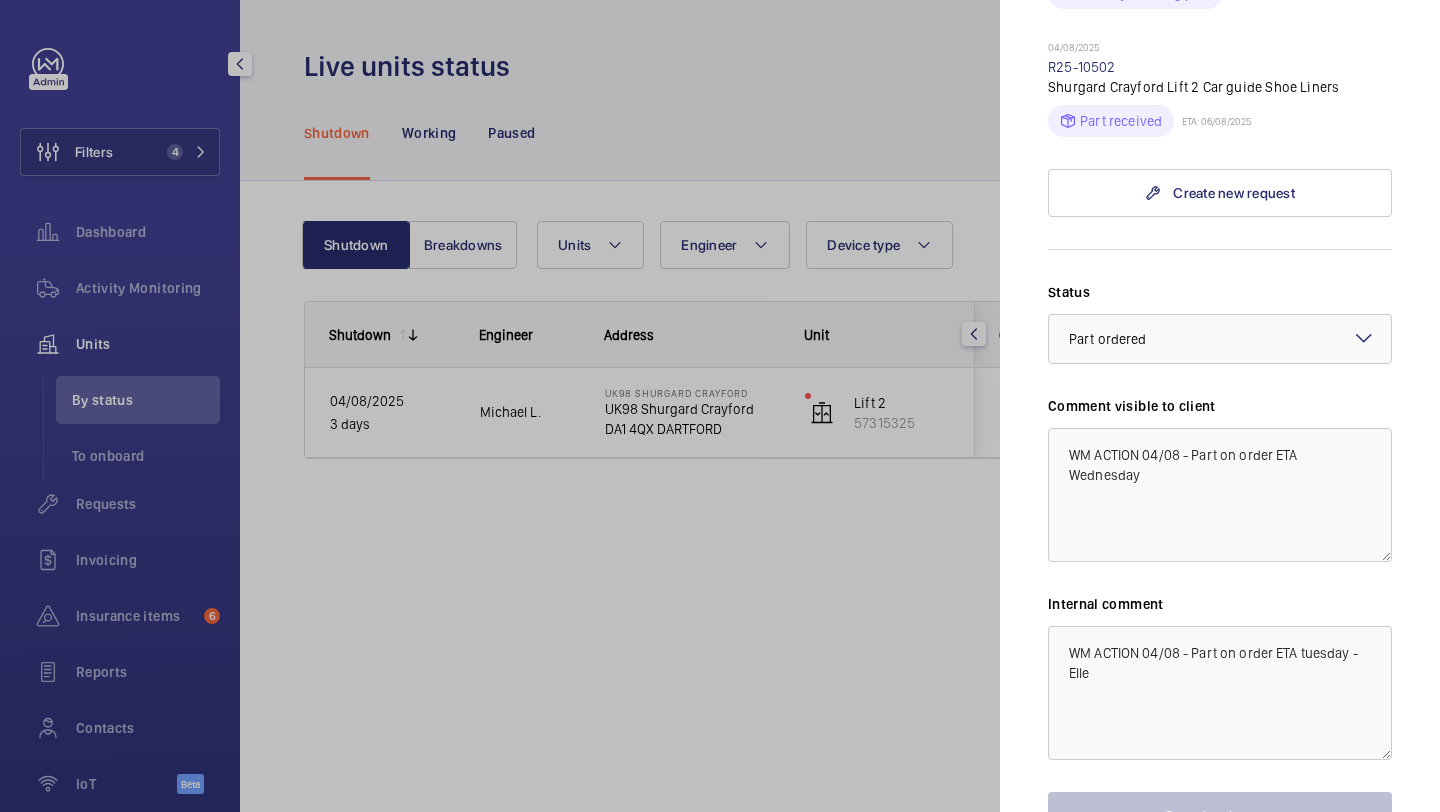 click 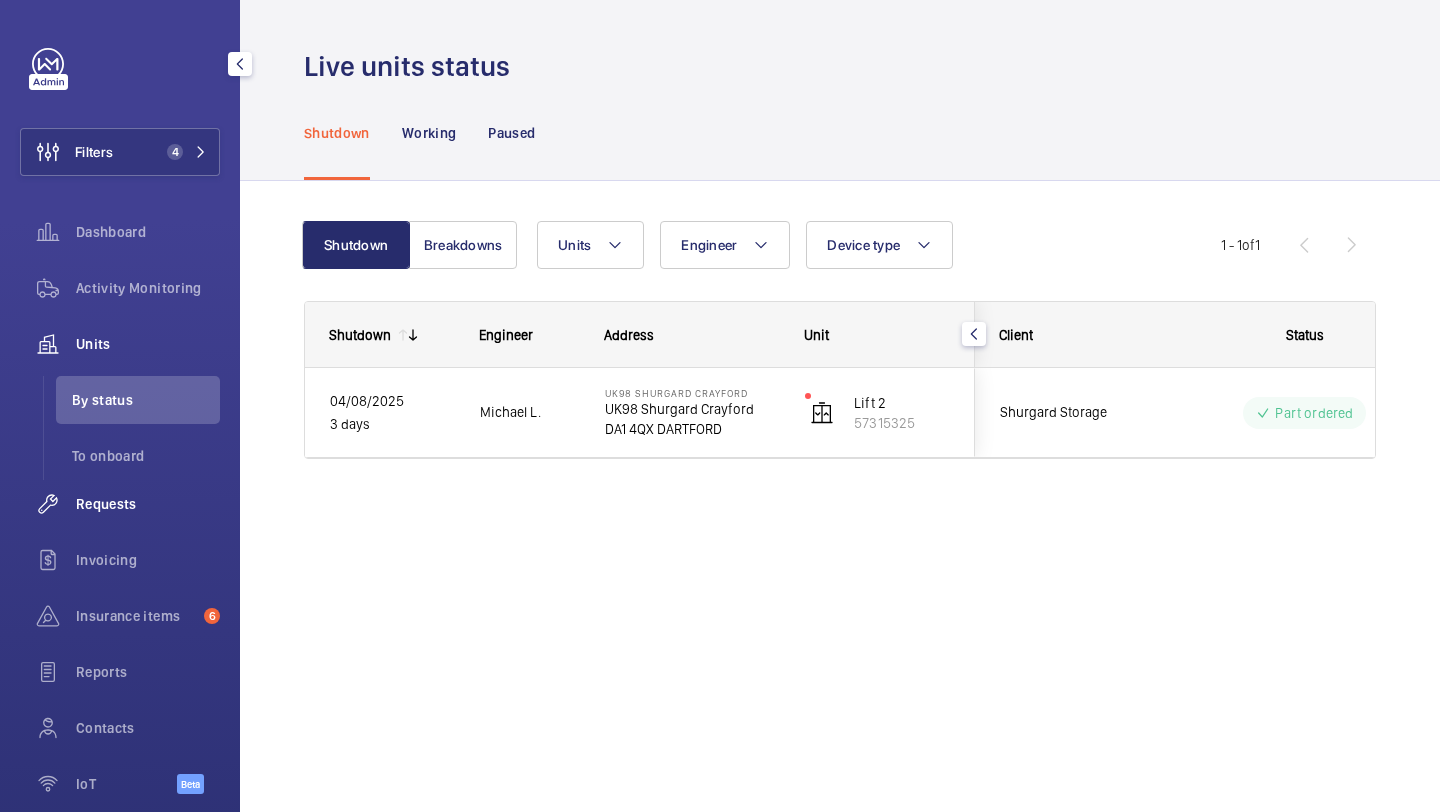click on "Requests" 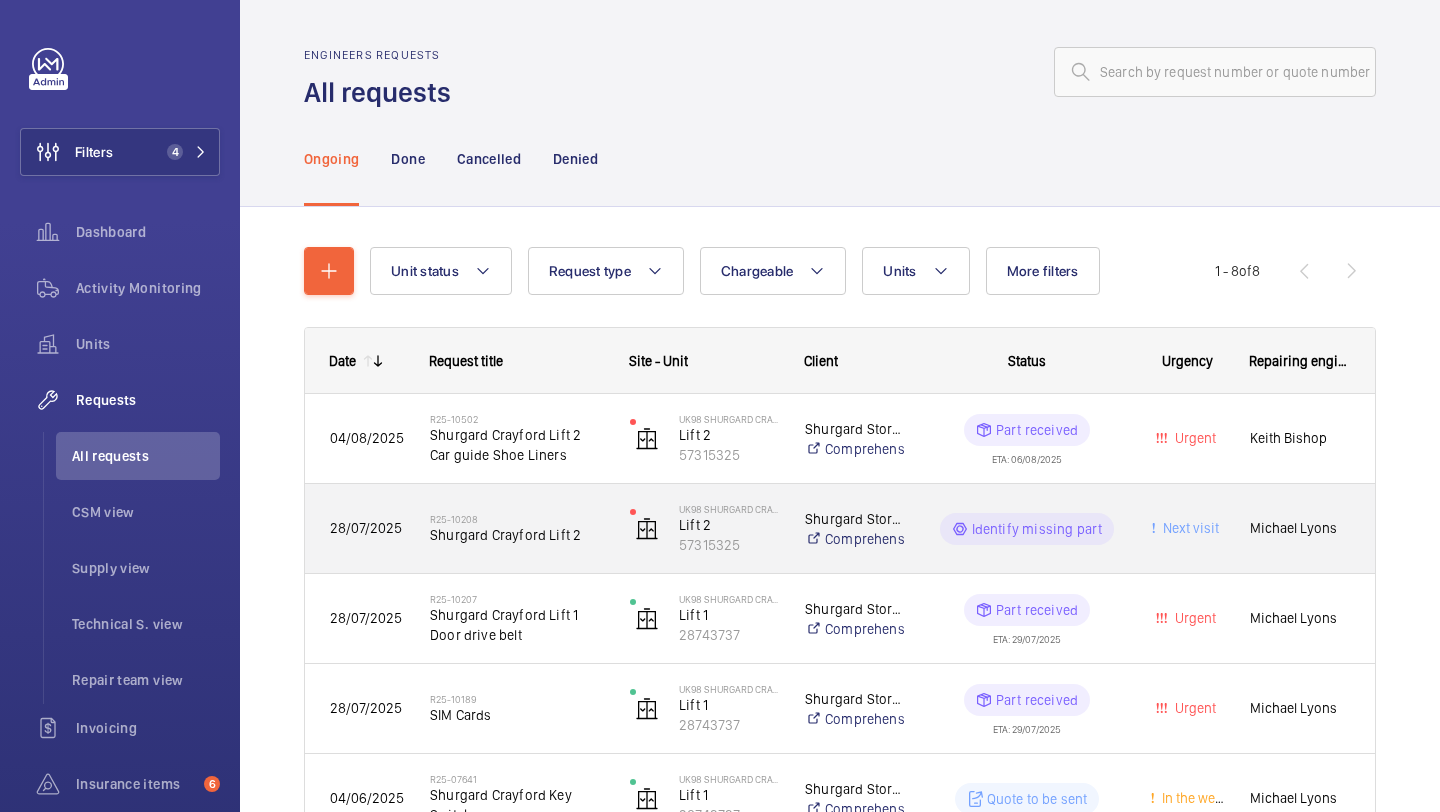 click on "Shurgard Crayford Lift 2" 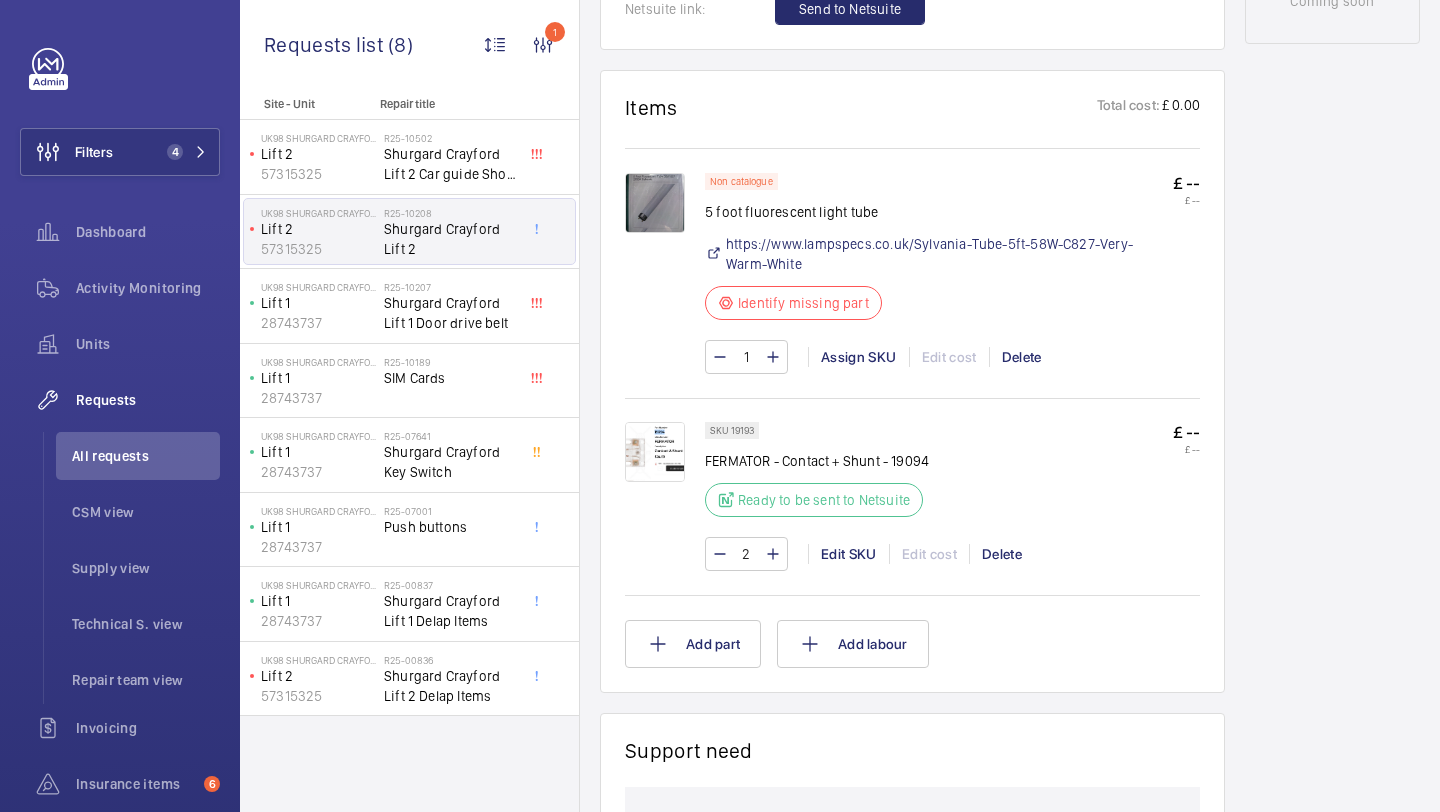 scroll, scrollTop: 1240, scrollLeft: 0, axis: vertical 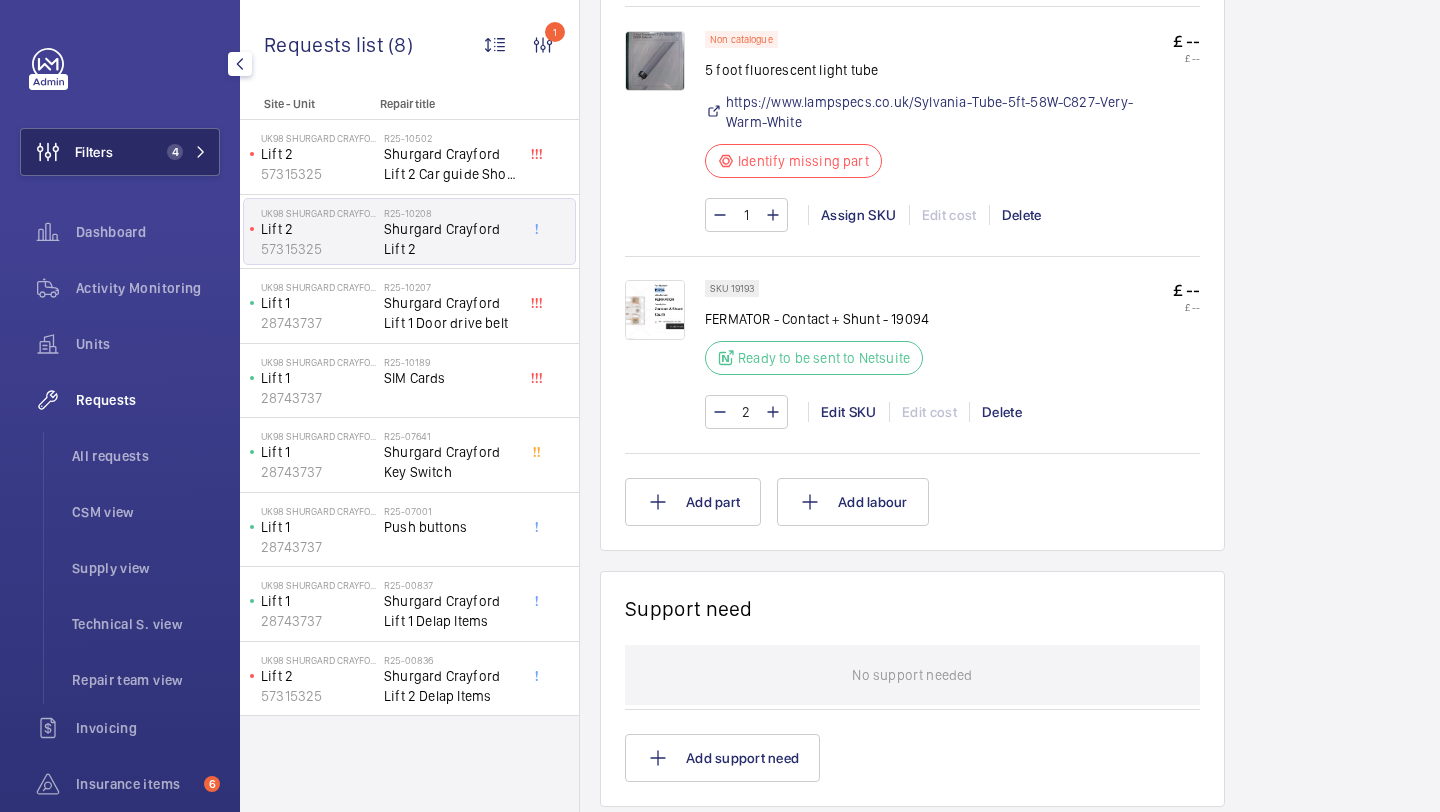 click on "Filters 4" 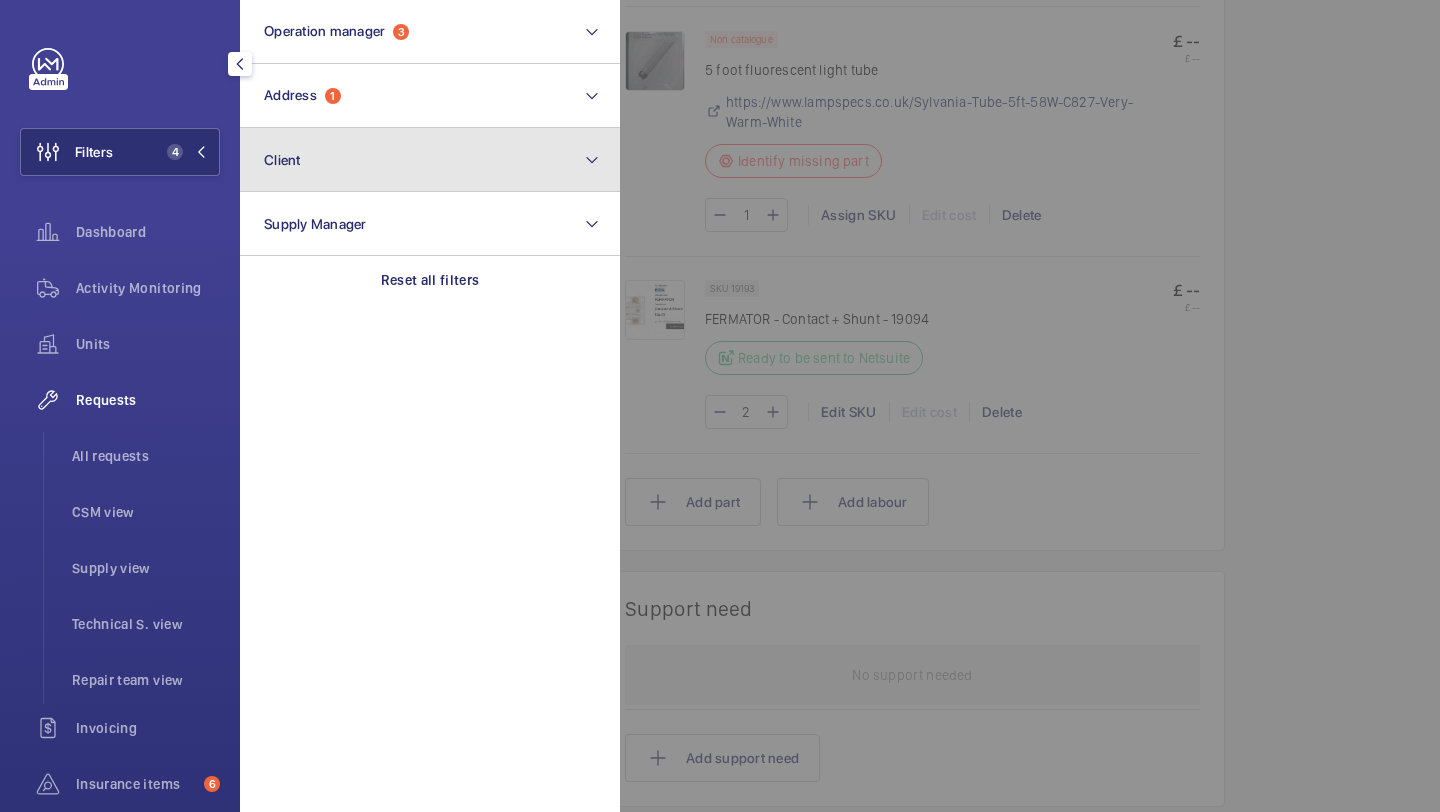 click on "Client" 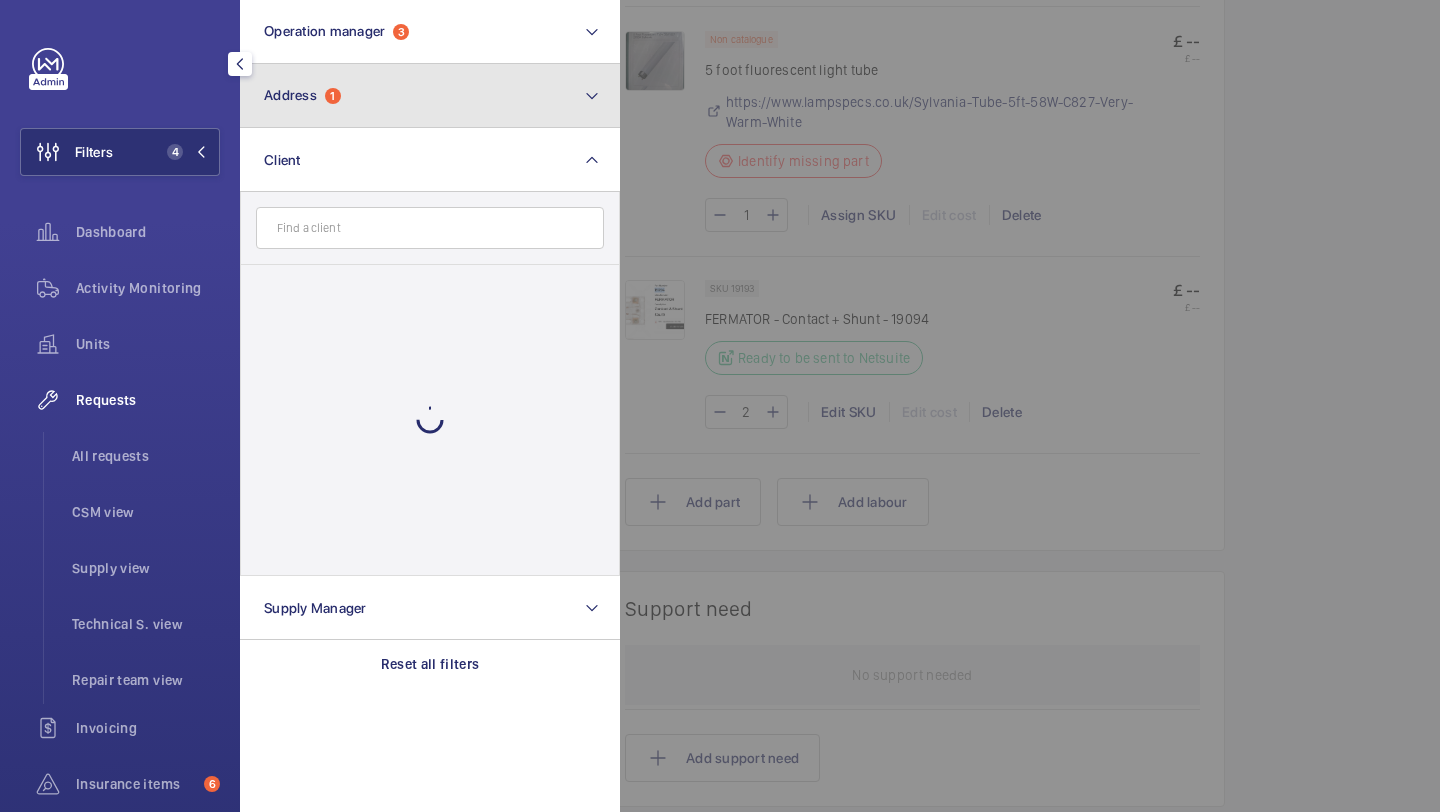 click on "Address  1" 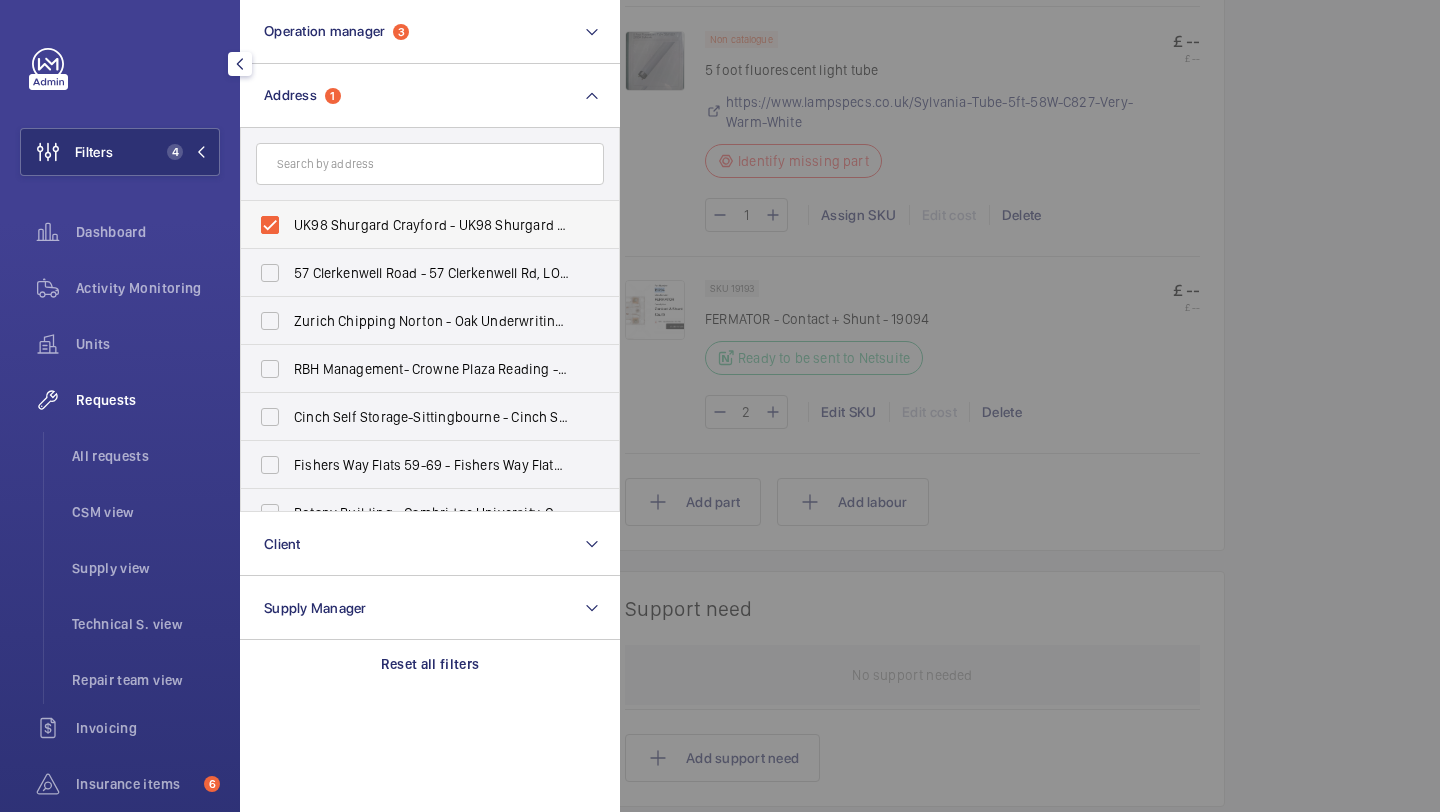 click on "UK98 Shurgard Crayford - UK98 Shurgard Crayford, [CITY] [POSTCODE]" at bounding box center [415, 225] 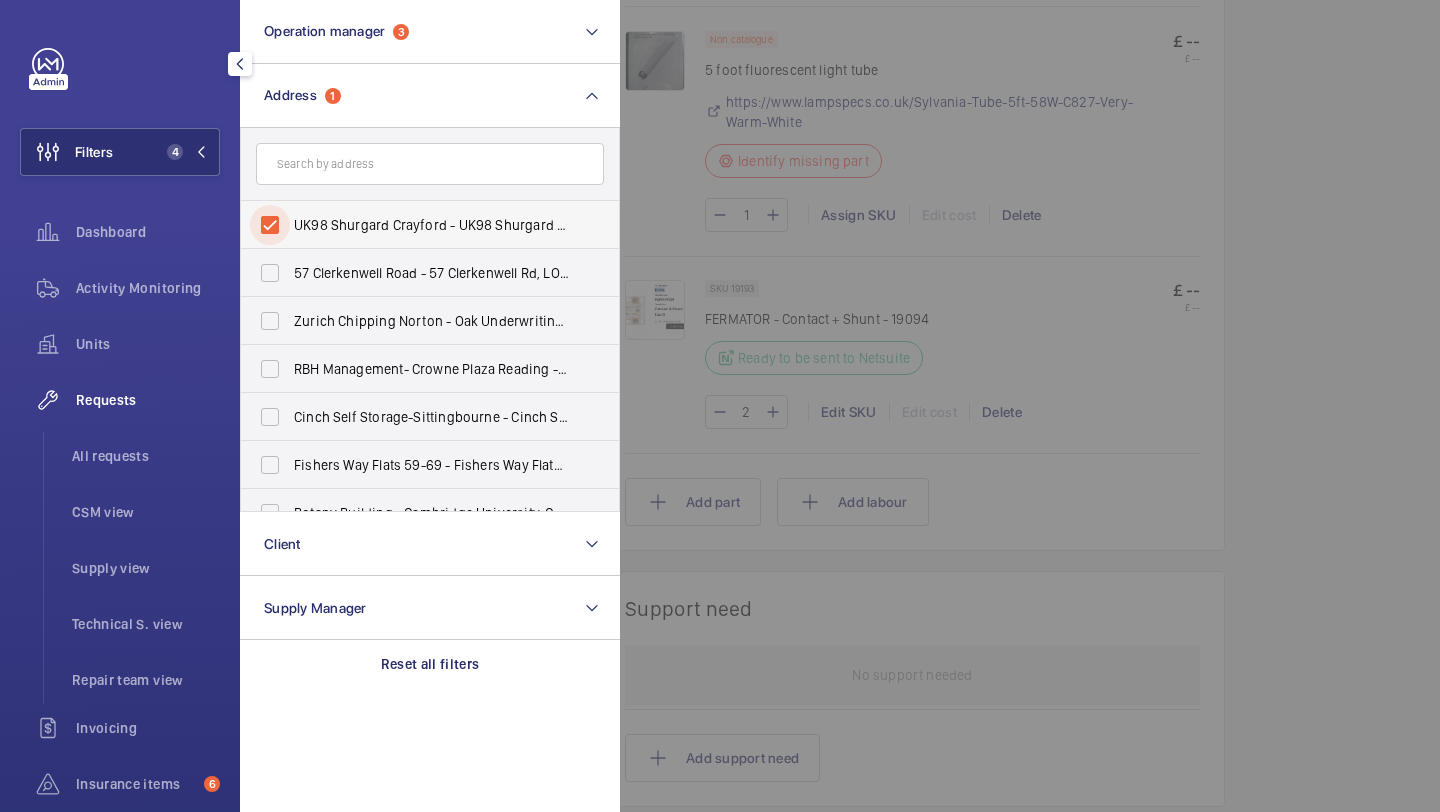 click on "UK98 Shurgard Crayford - UK98 Shurgard Crayford, [CITY] [POSTCODE]" at bounding box center (270, 225) 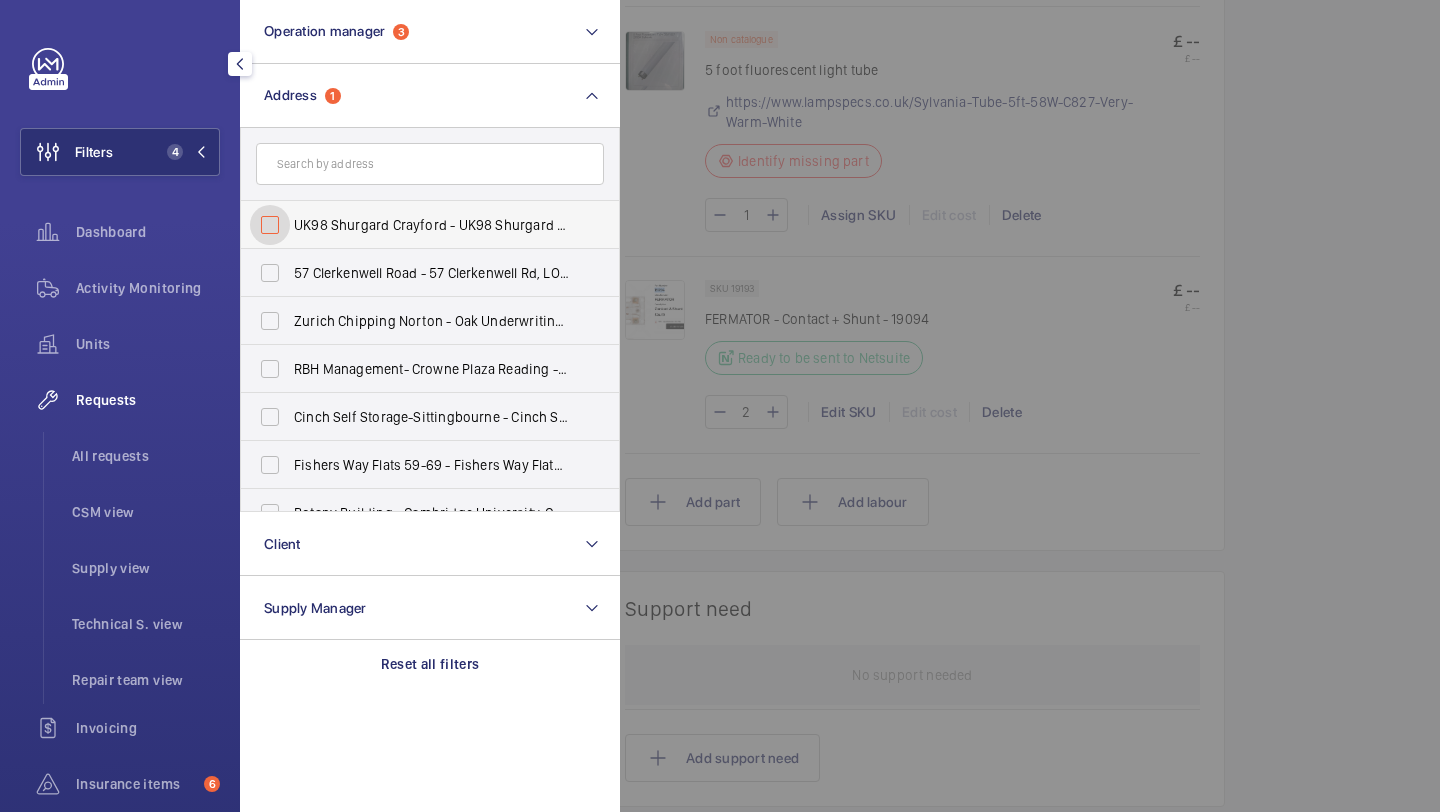 checkbox on "false" 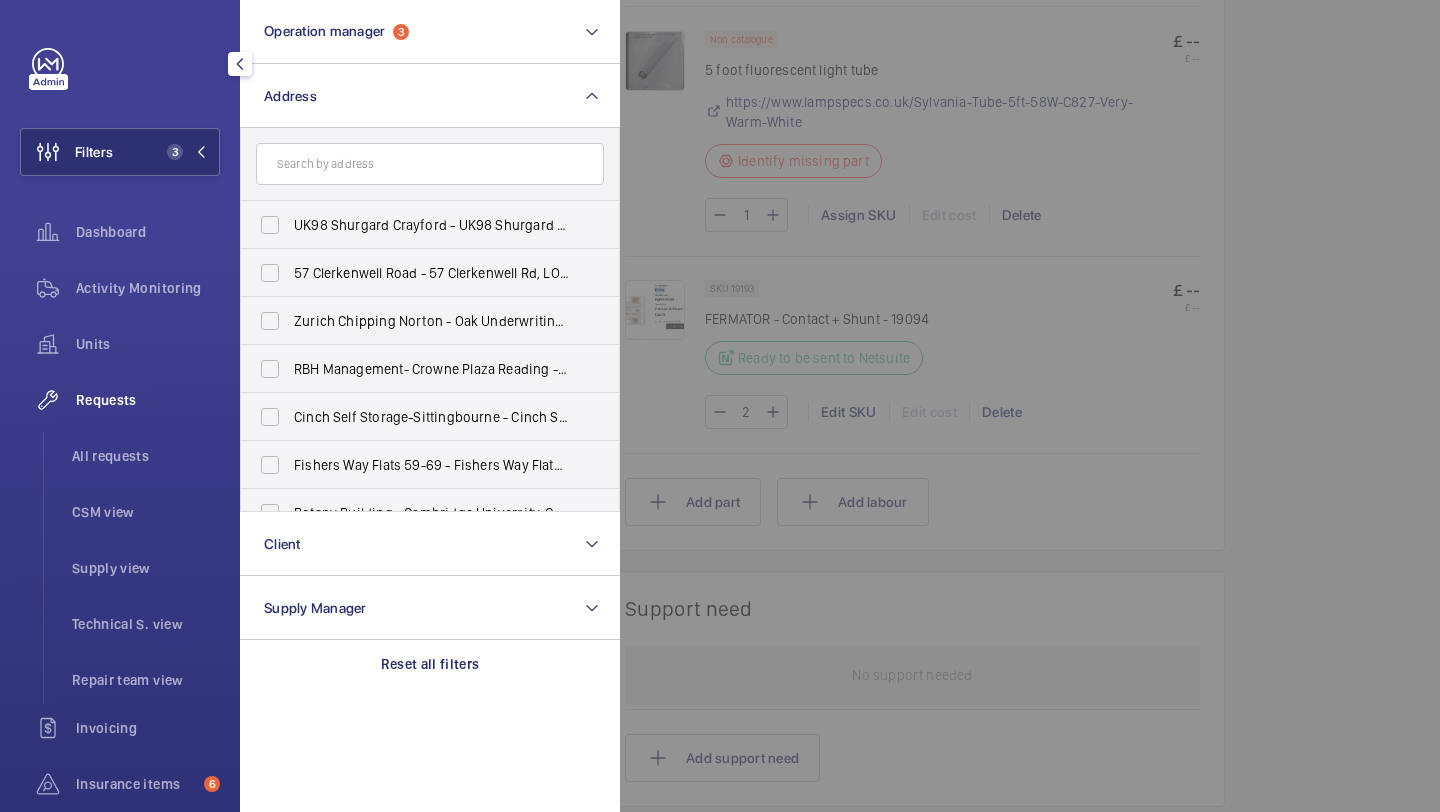 click on "Requests   All requests   CSM view   Supply view   Technical S. view   Repair team view" 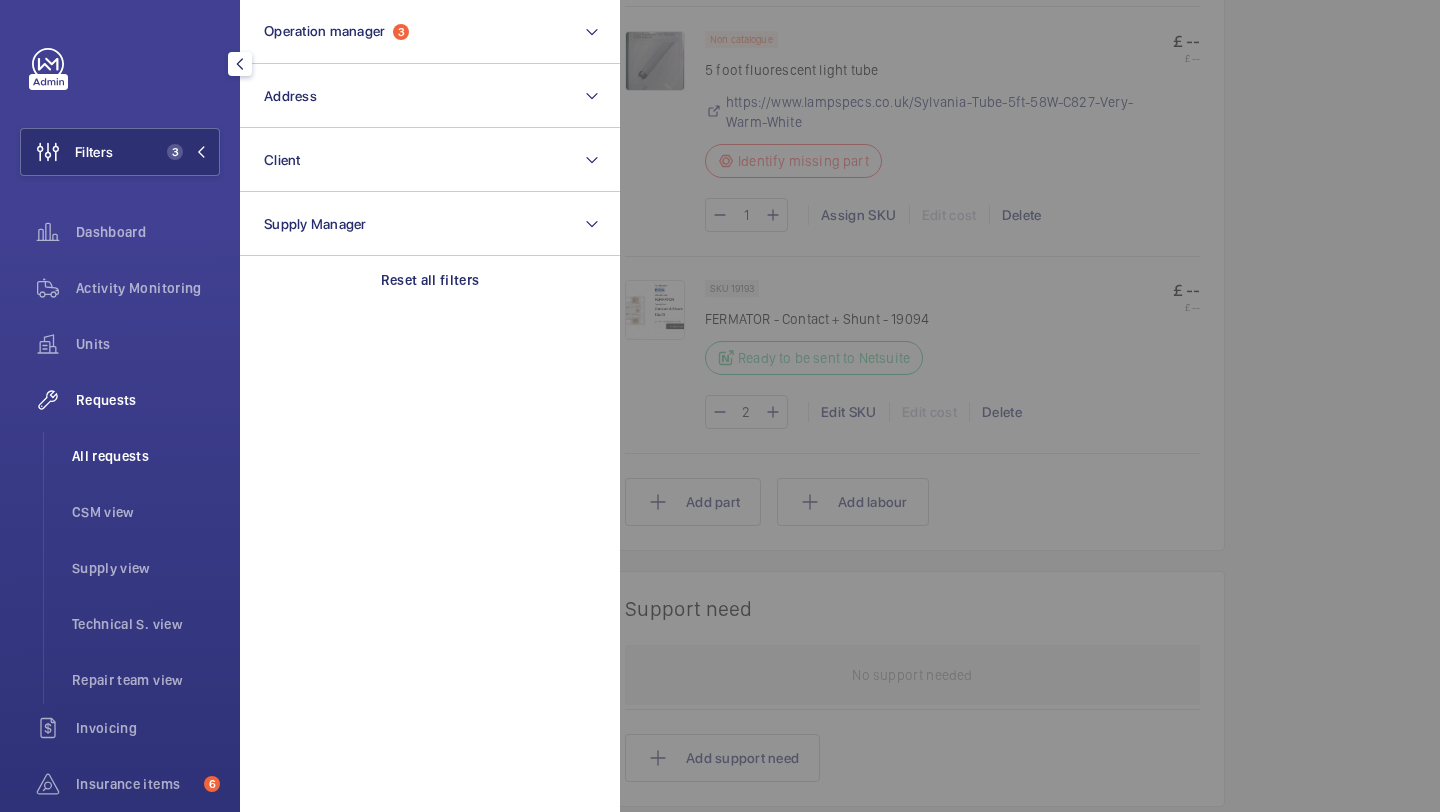 click on "All requests" 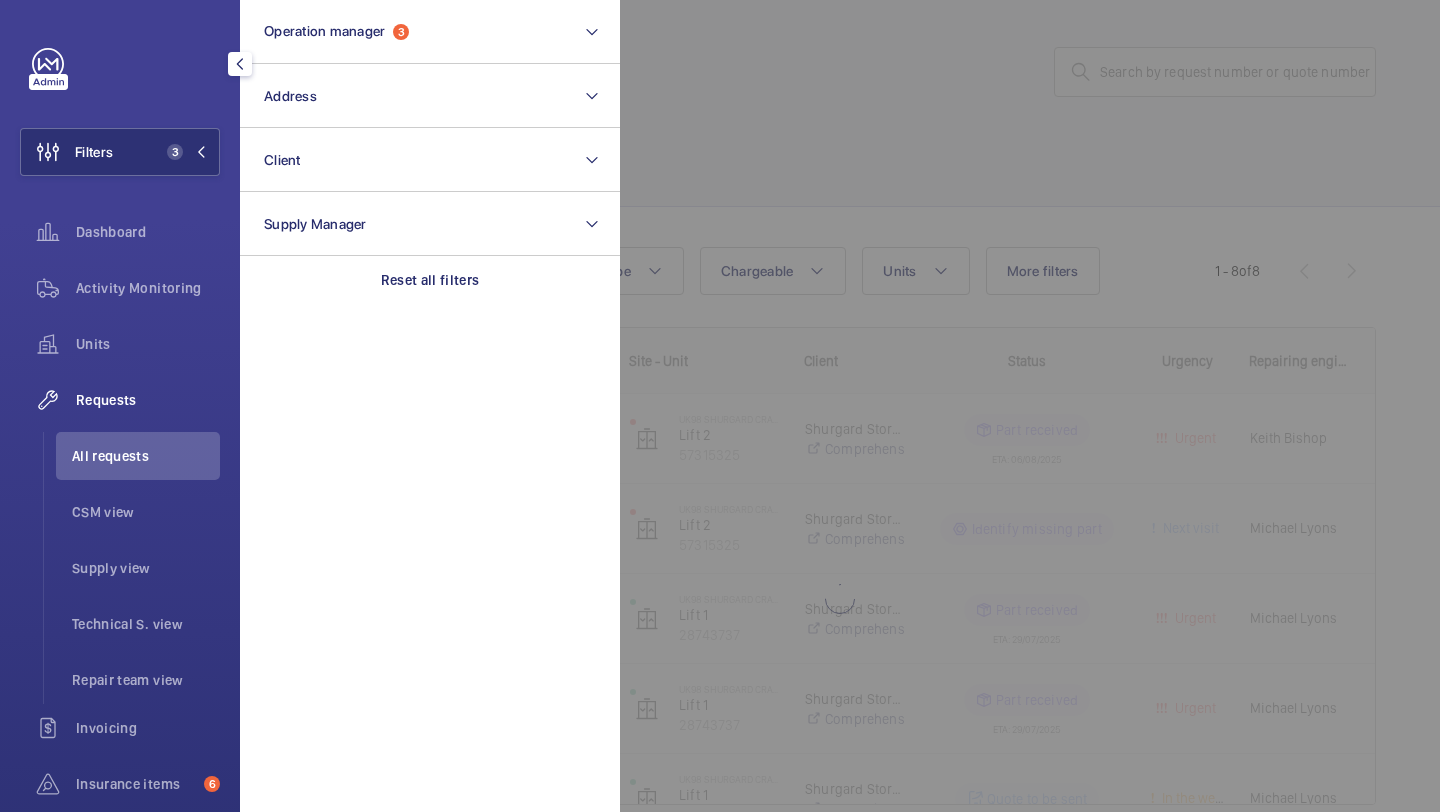 click 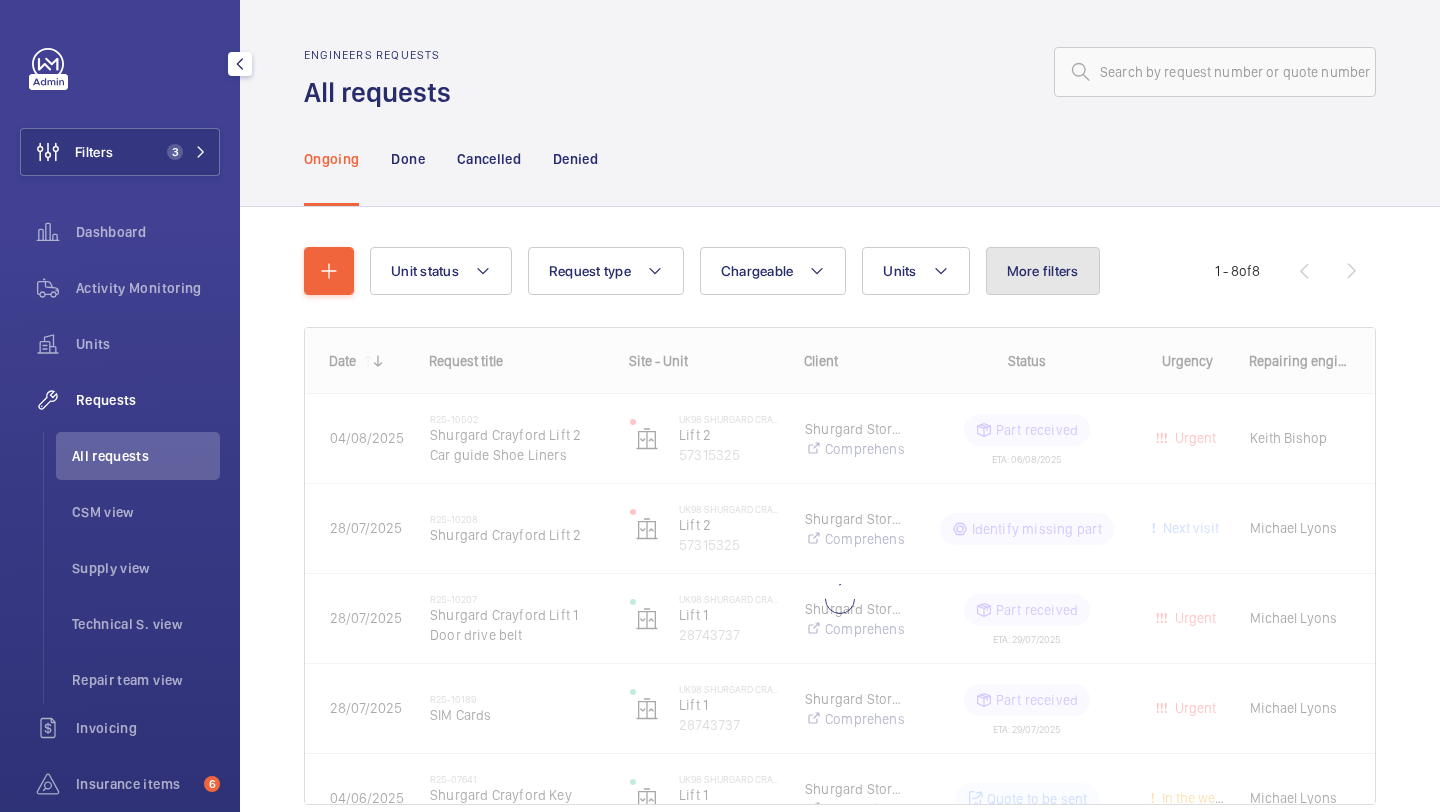 click on "More filters" 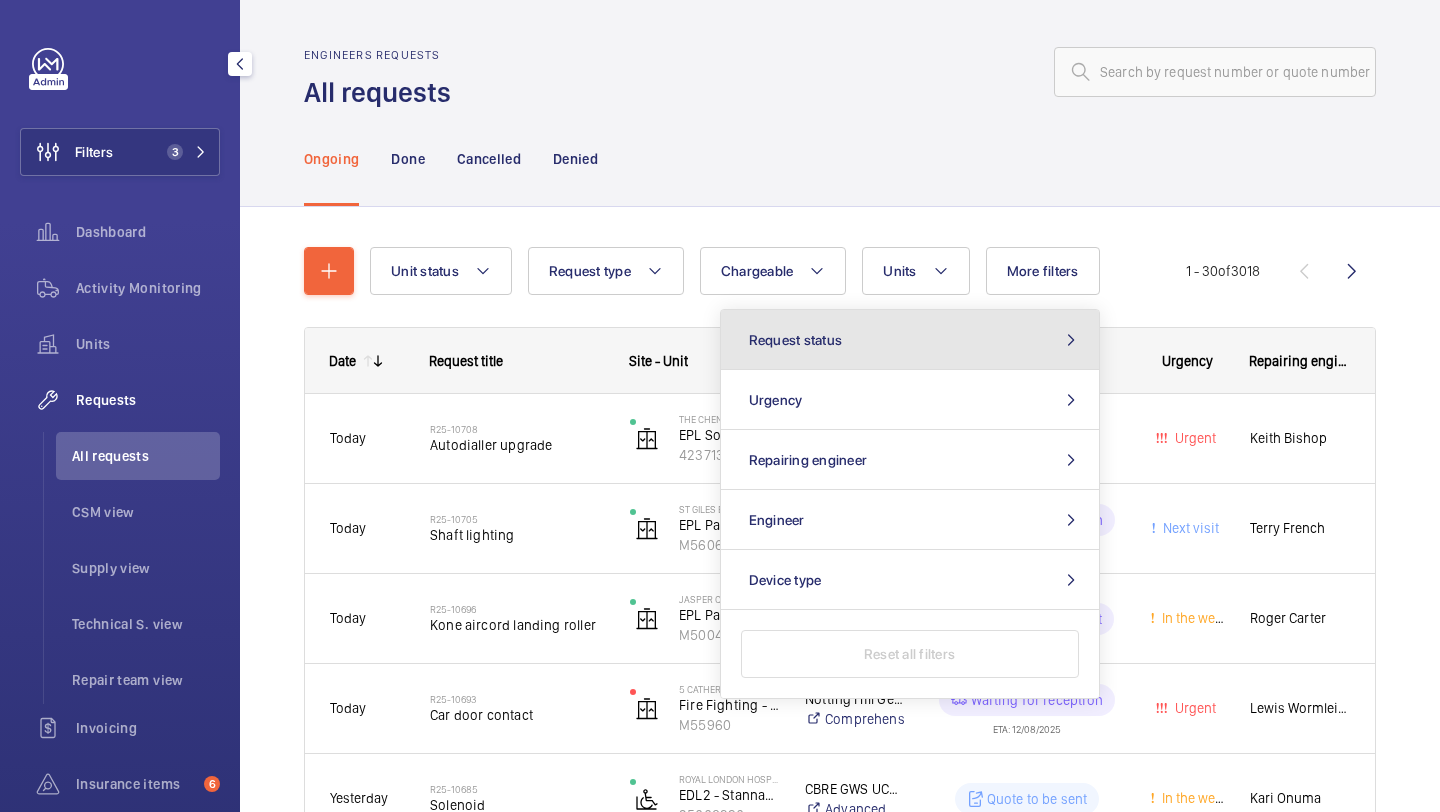 click on "Request status" 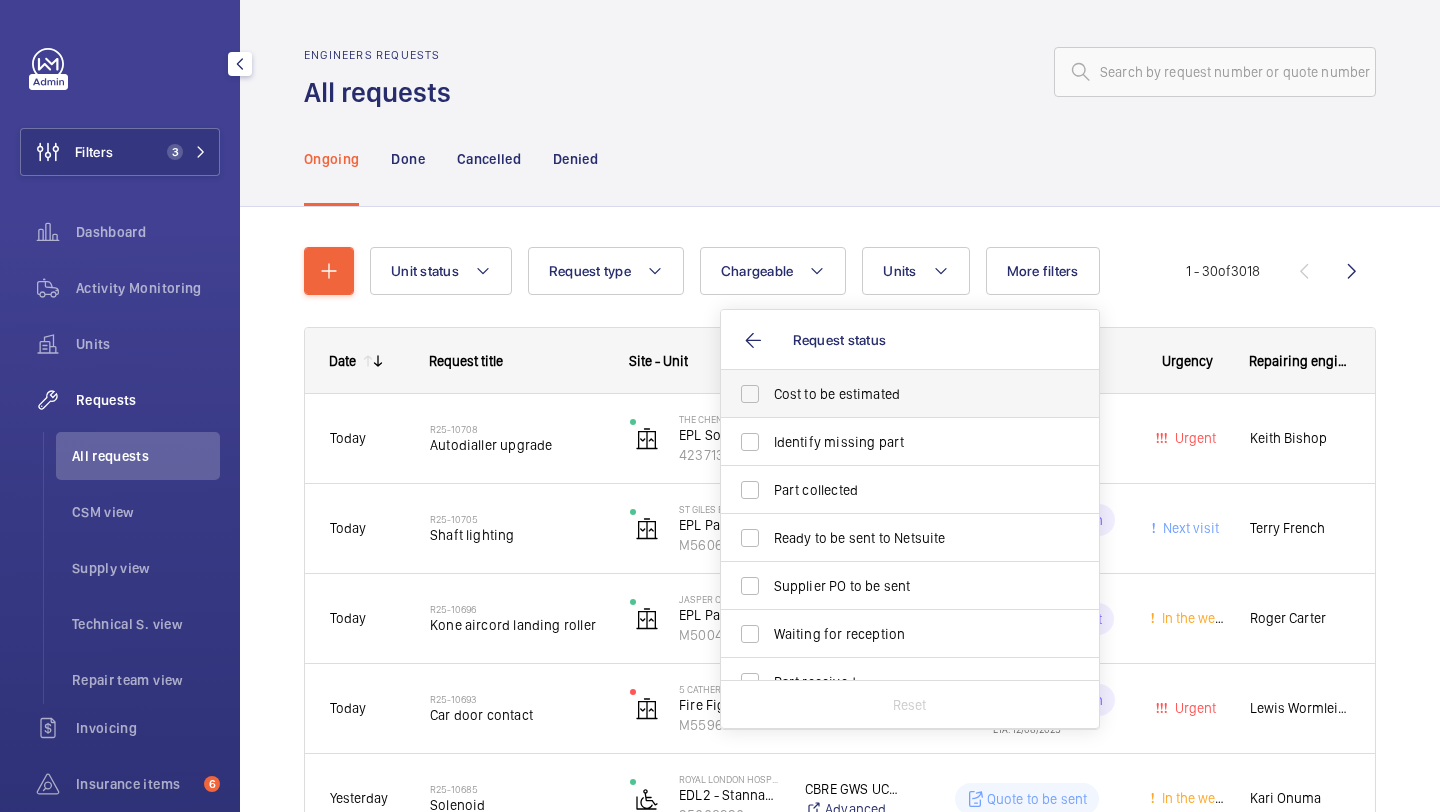 click on "Cost to be estimated" at bounding box center [911, 394] 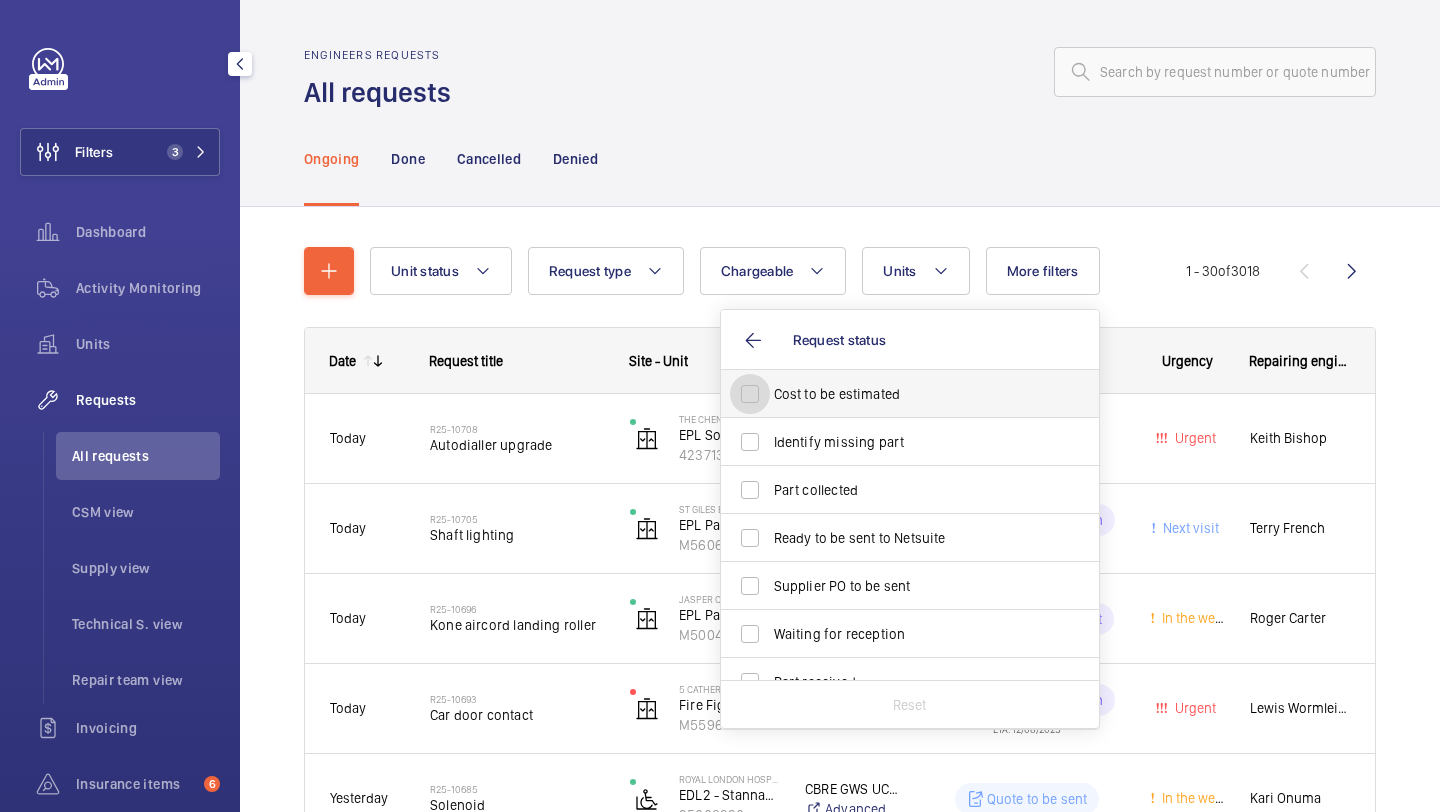 click on "Cost to be estimated" at bounding box center (750, 394) 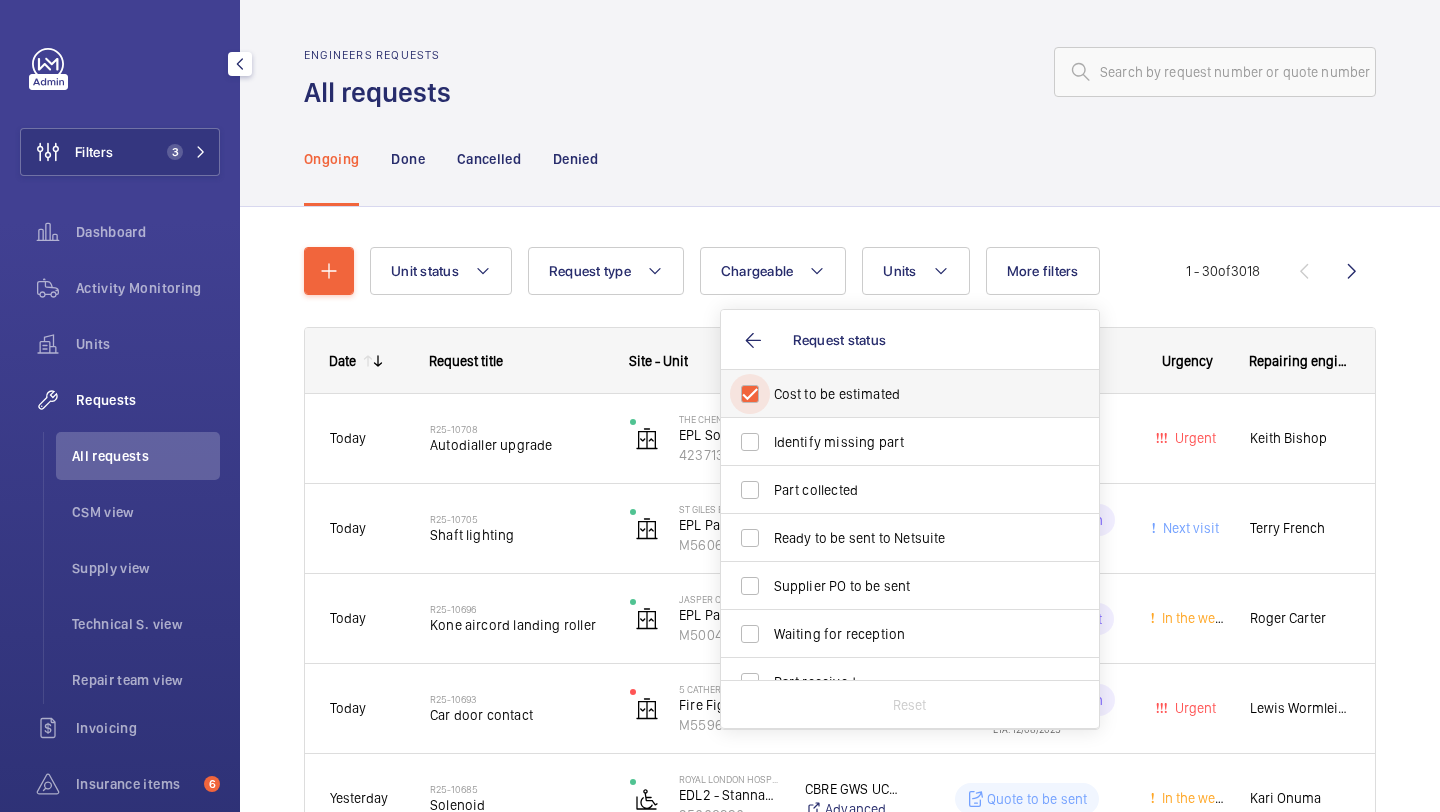 checkbox on "true" 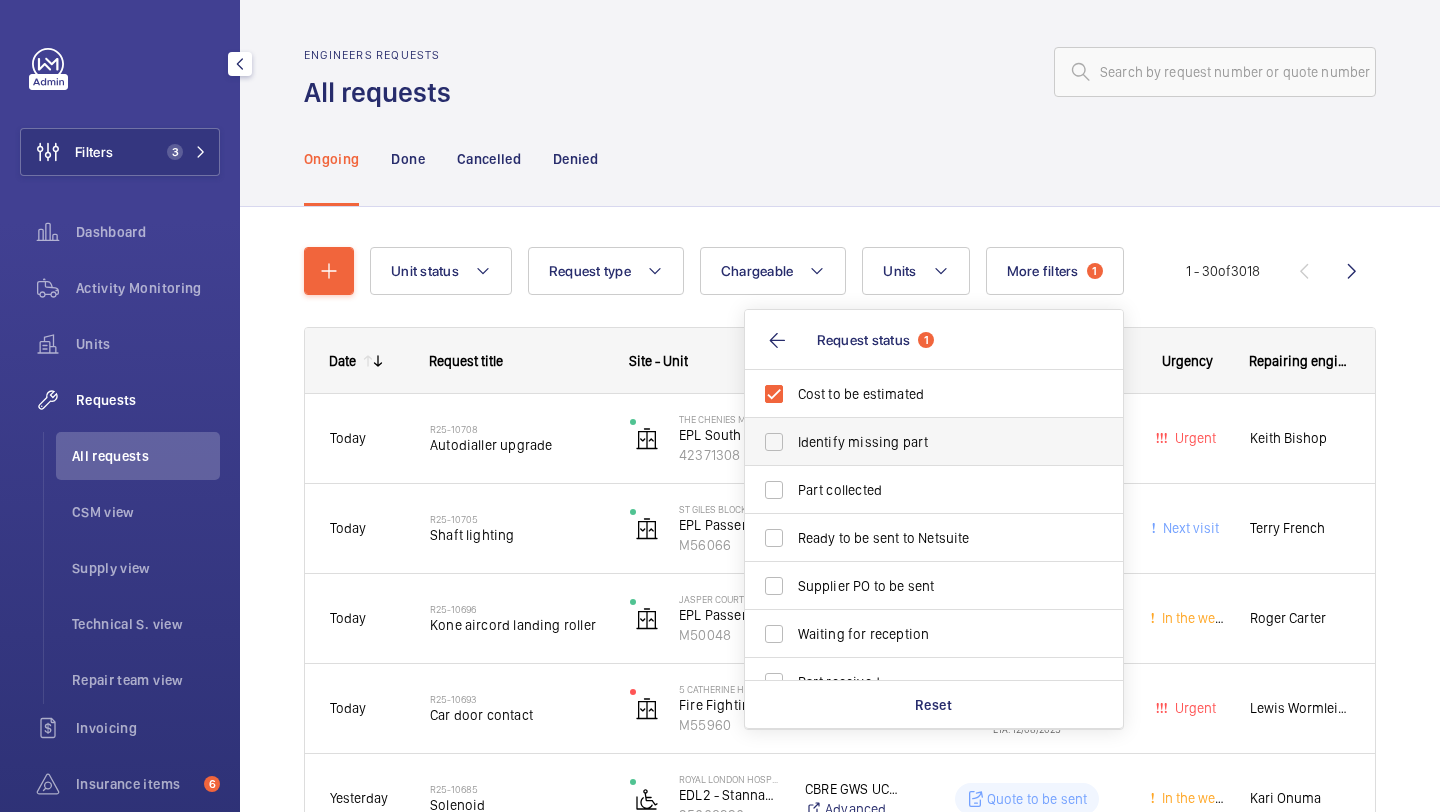 click on "Identify missing part" at bounding box center [935, 442] 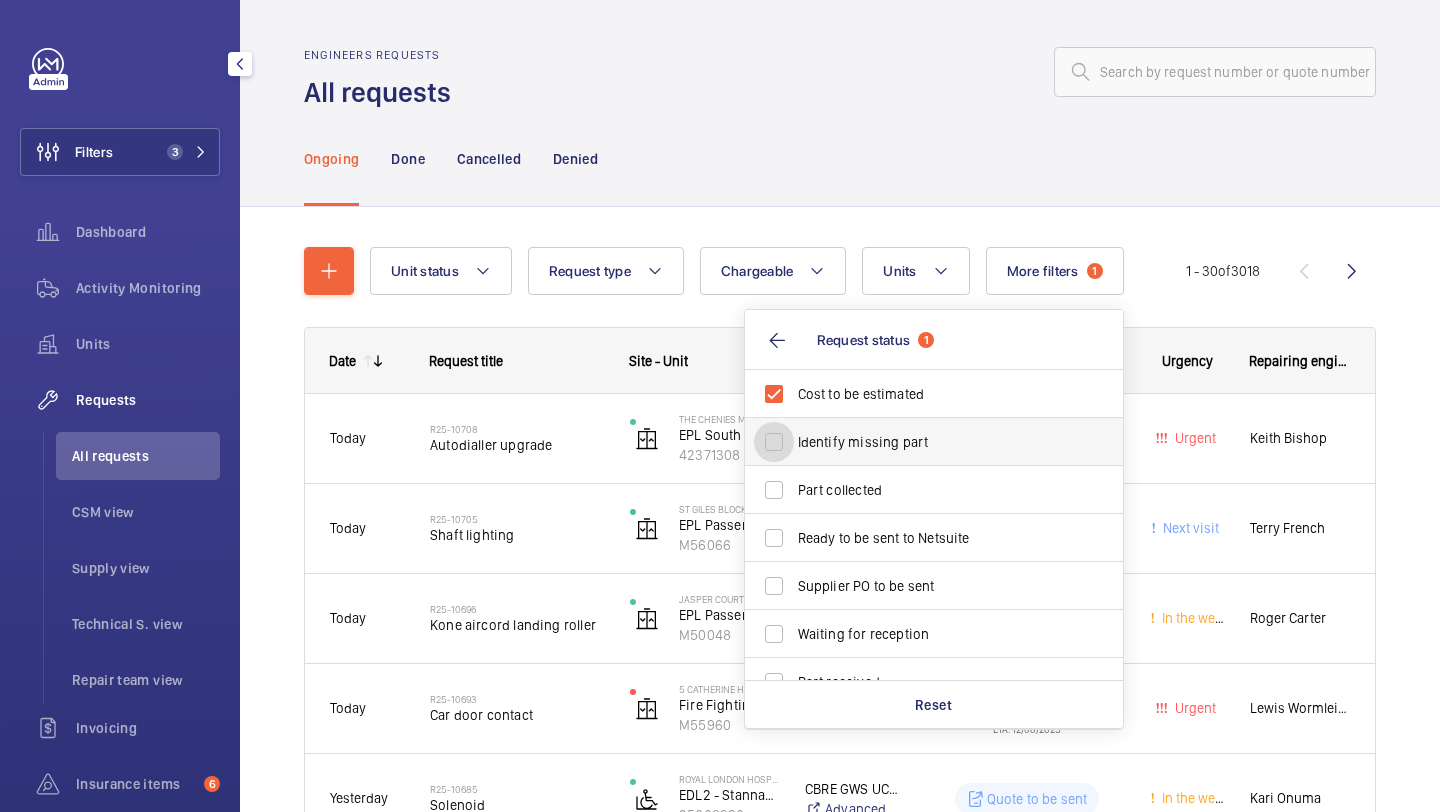 click on "Identify missing part" at bounding box center [774, 442] 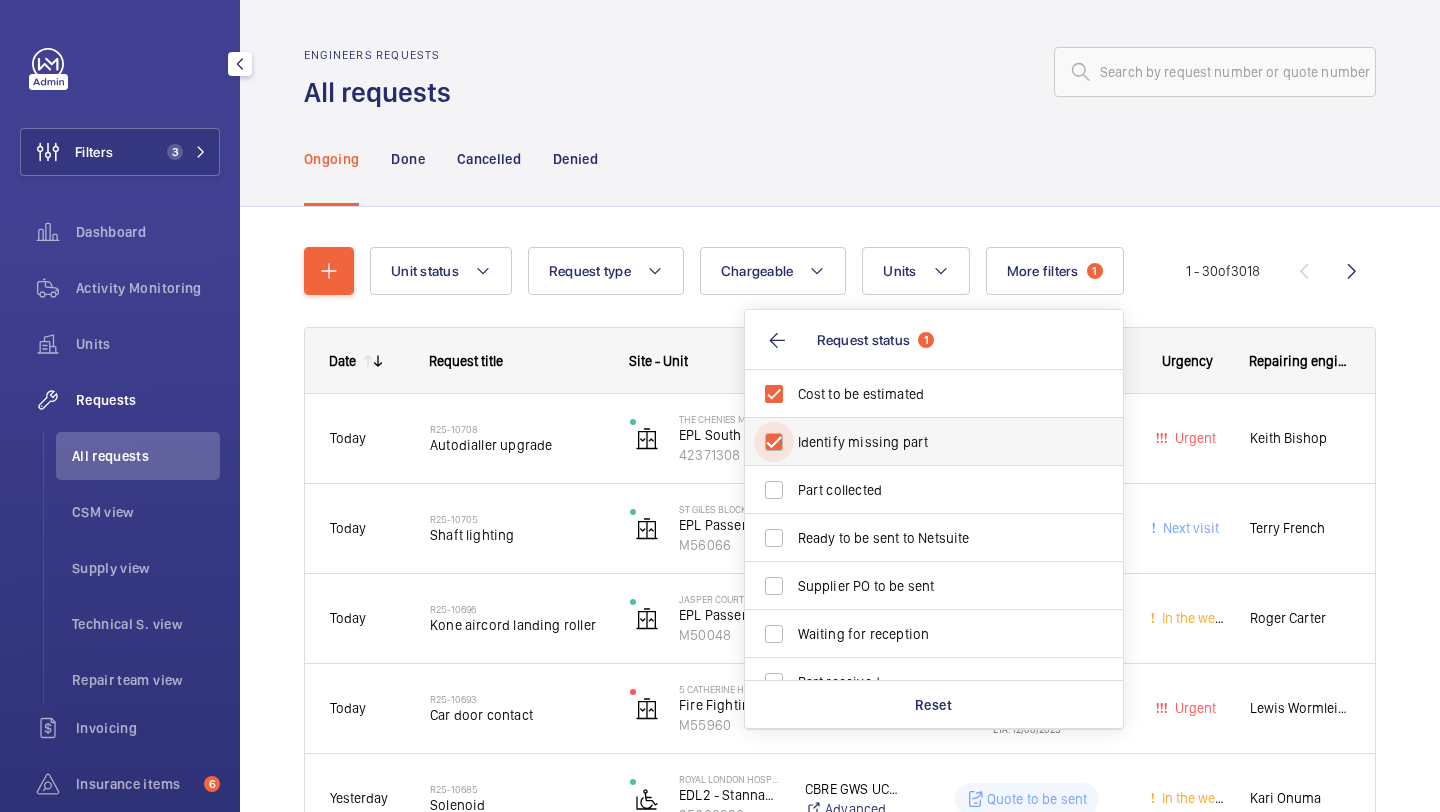 checkbox on "true" 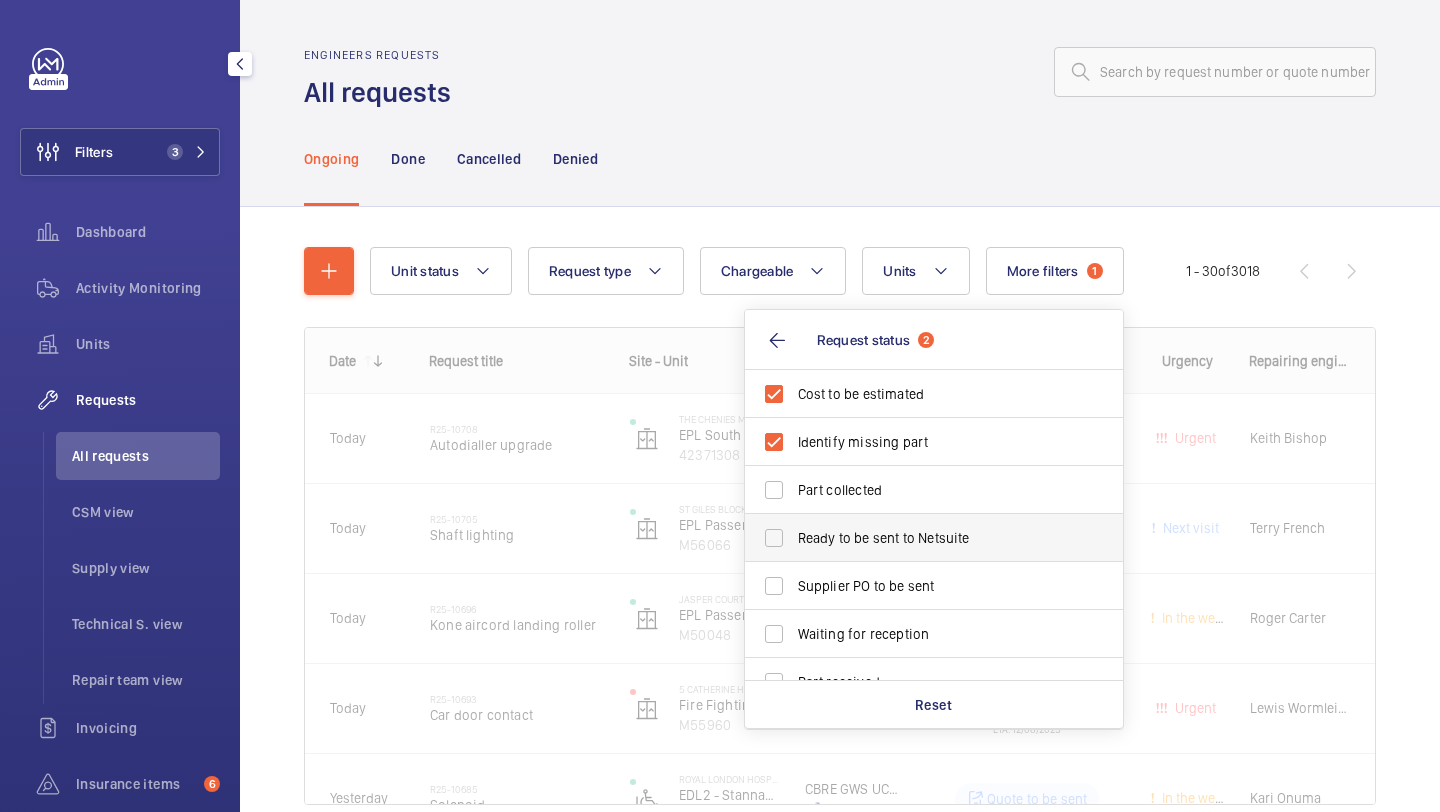 click on "Ready to be sent to Netsuite" at bounding box center (935, 538) 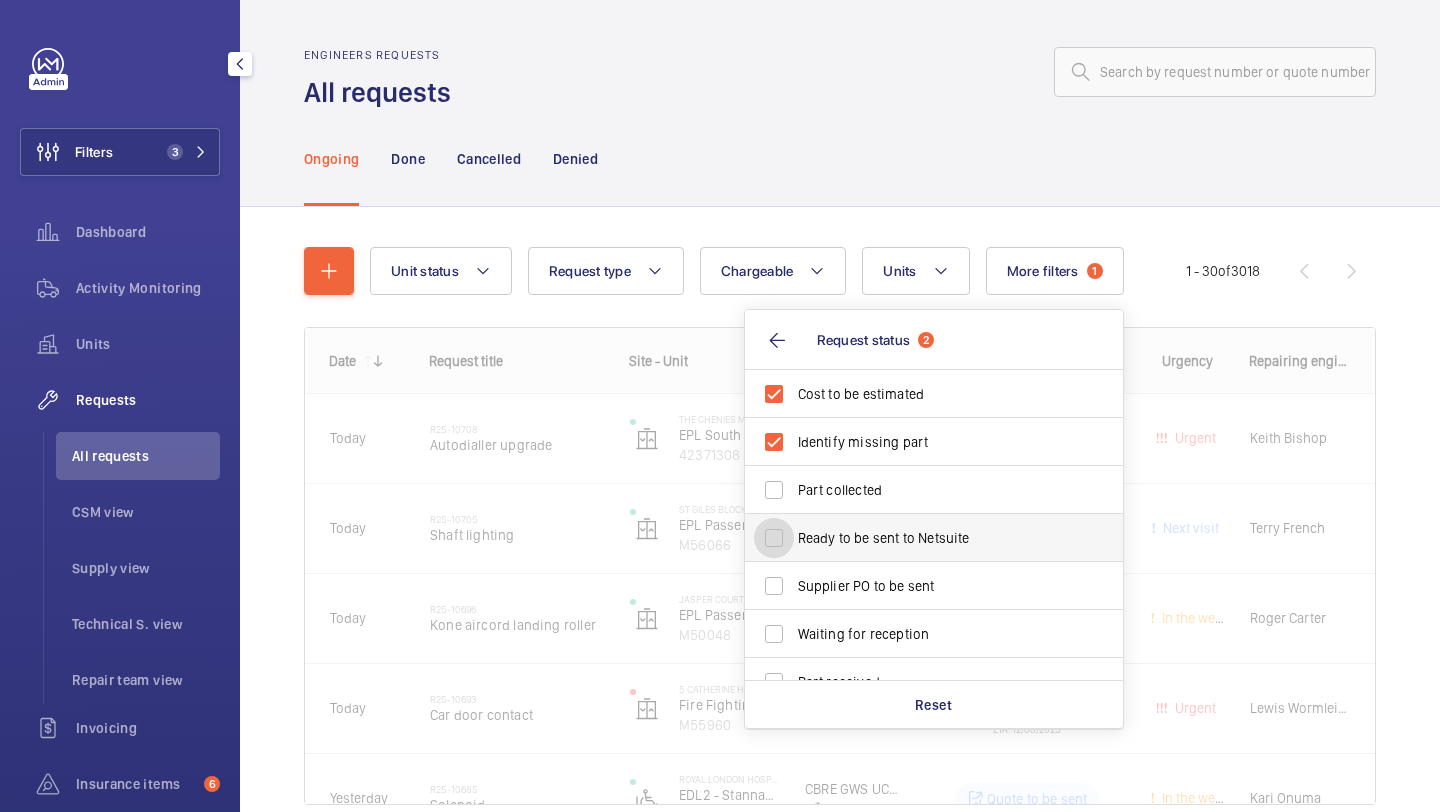 click on "Ready to be sent to Netsuite" at bounding box center (774, 538) 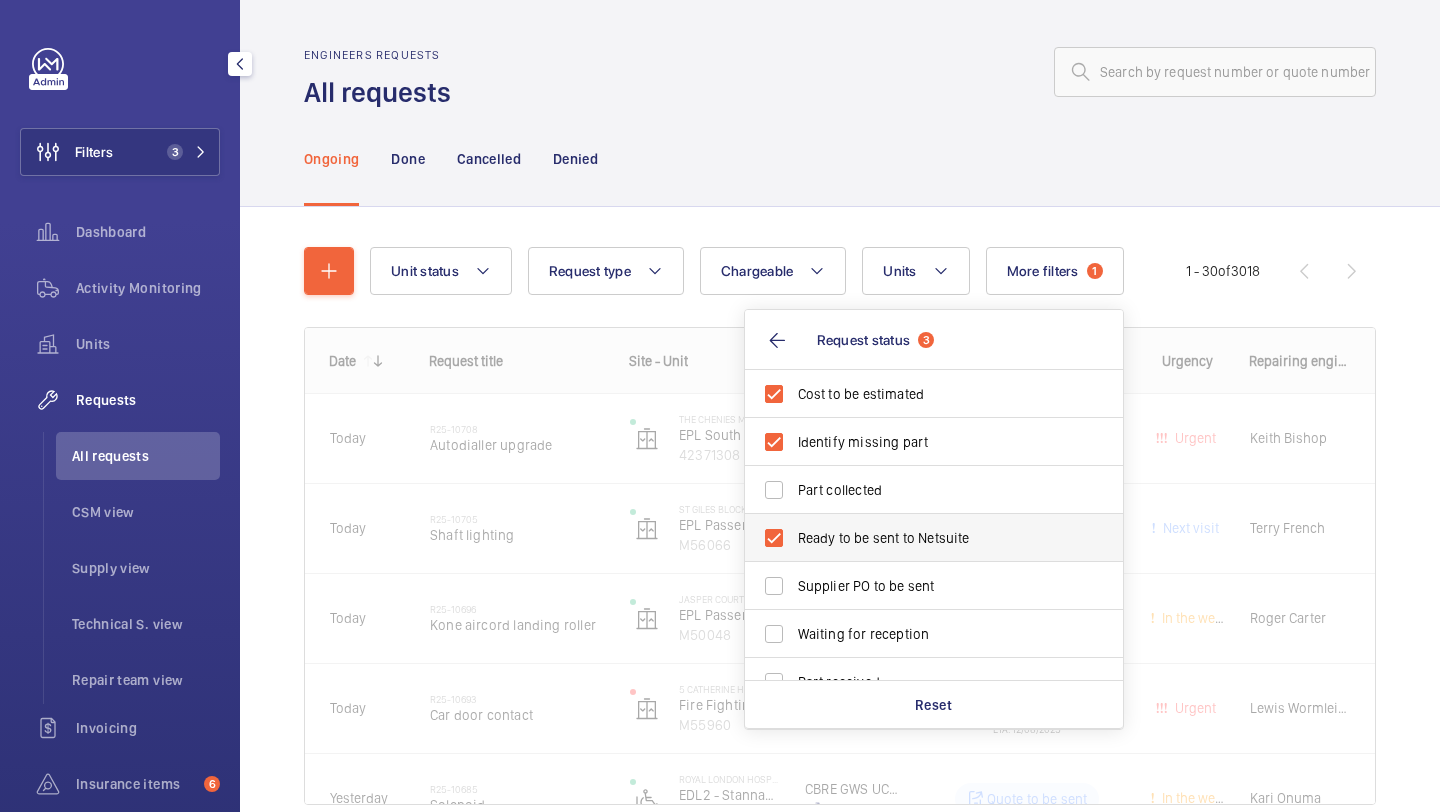 click on "Ready to be sent to Netsuite" at bounding box center (919, 538) 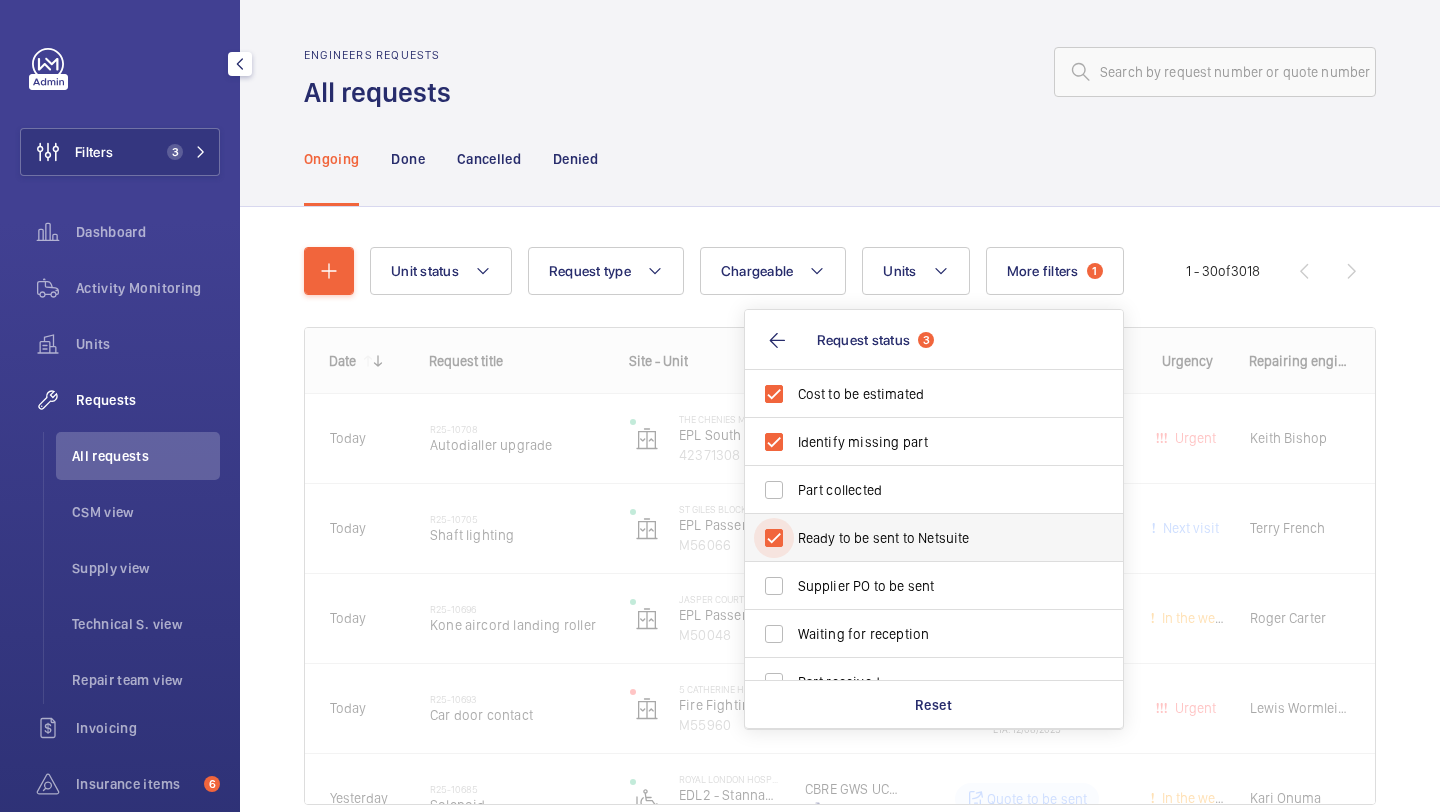 click on "Ready to be sent to Netsuite" at bounding box center (774, 538) 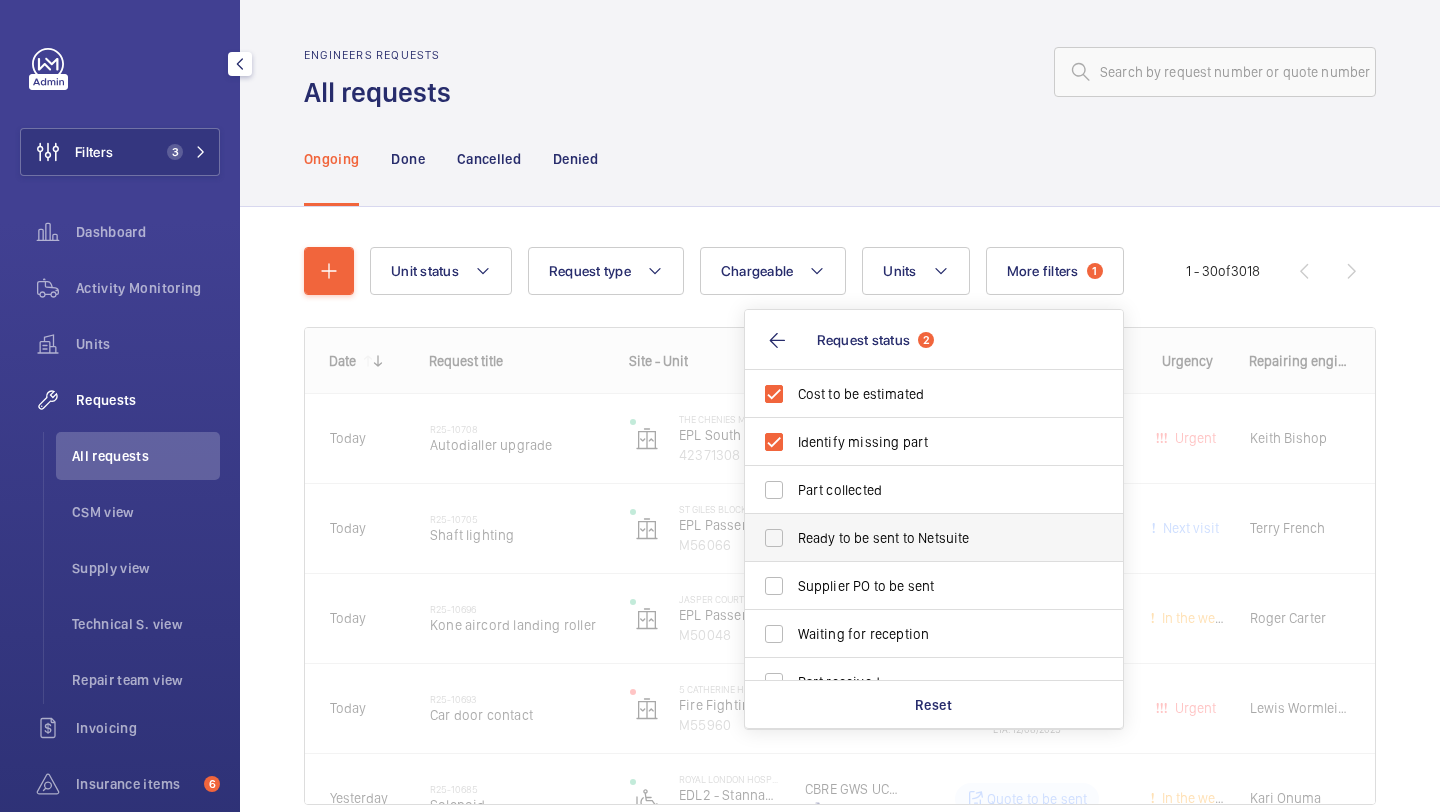 click on "Ready to be sent to Netsuite" at bounding box center (919, 538) 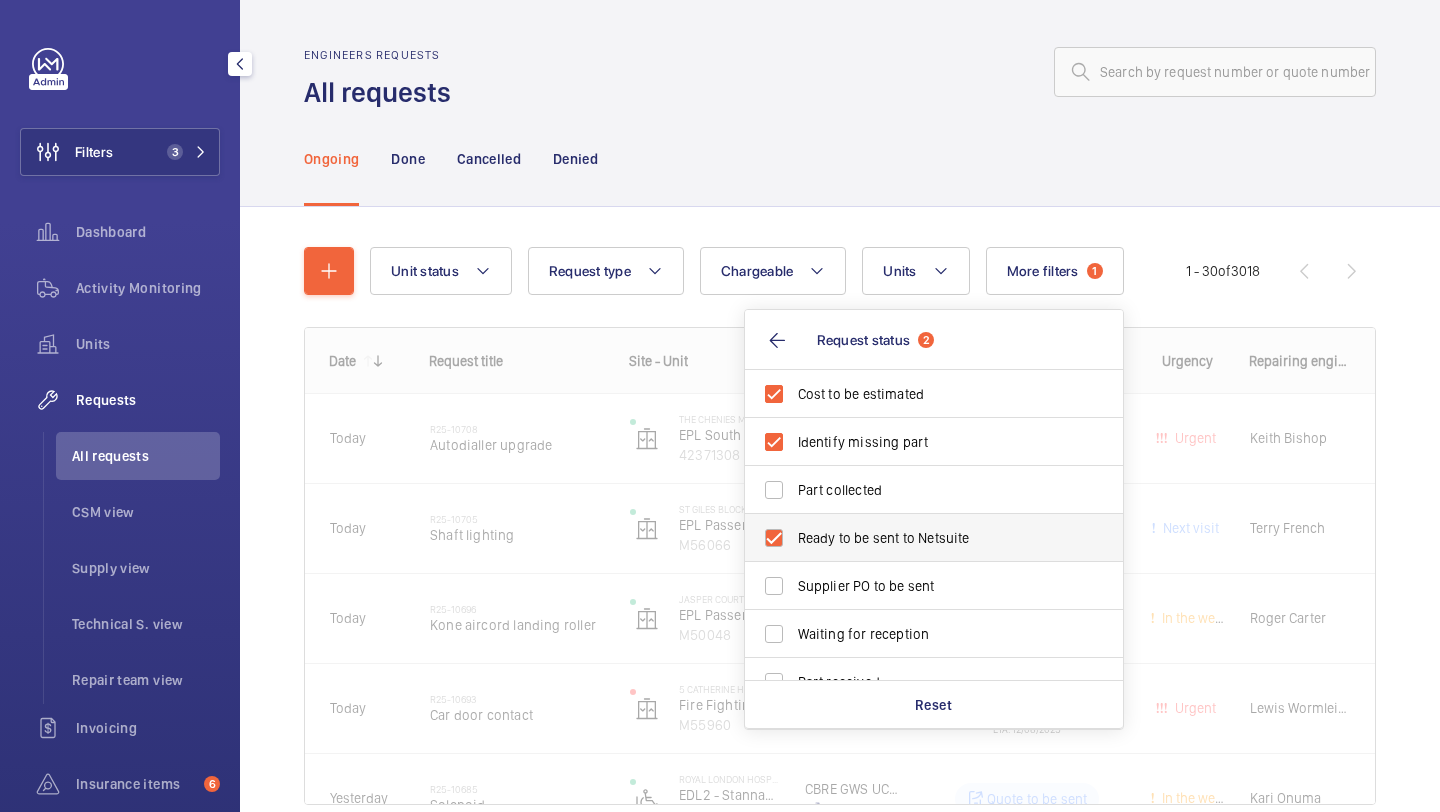 checkbox on "true" 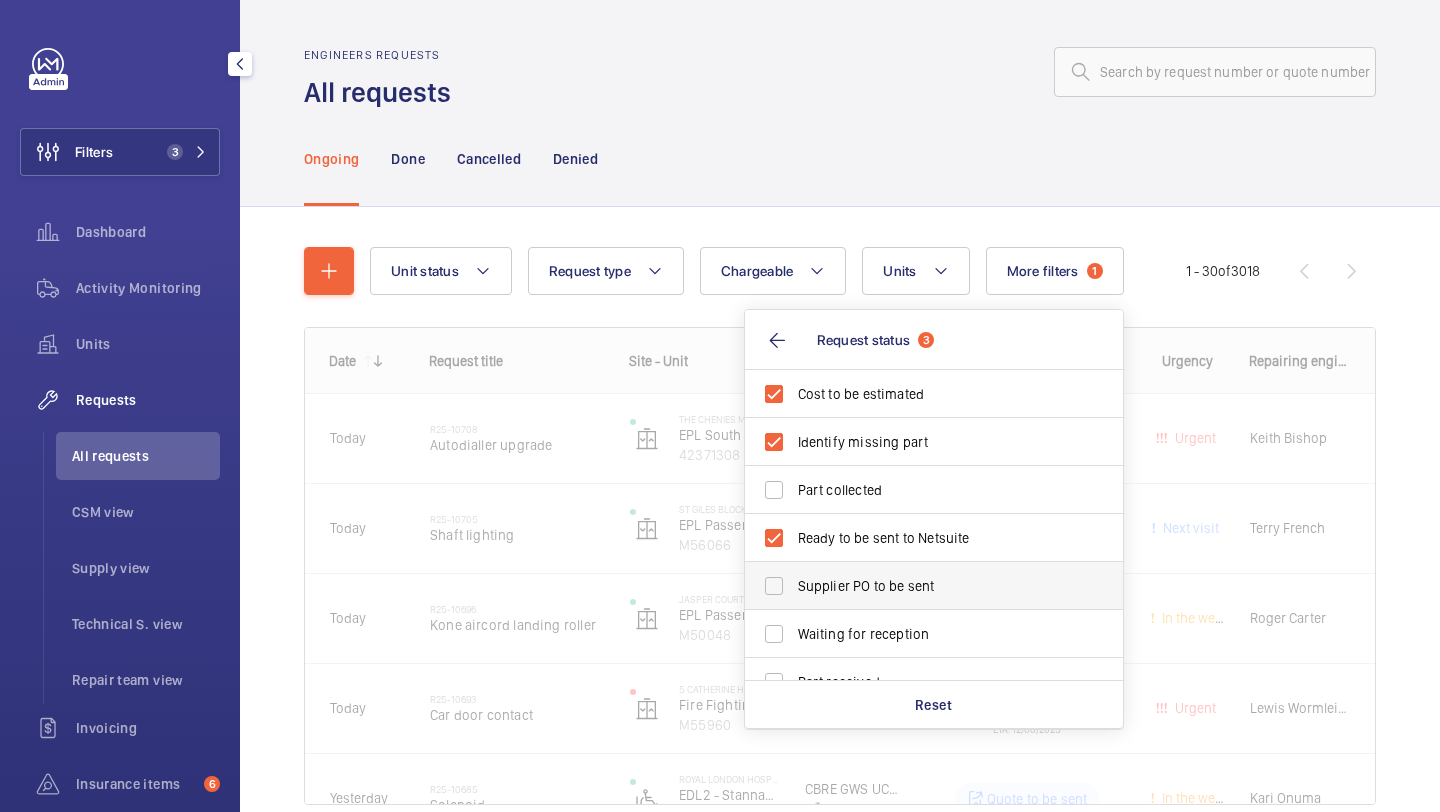 click on "Supplier PO to be sent" at bounding box center (935, 586) 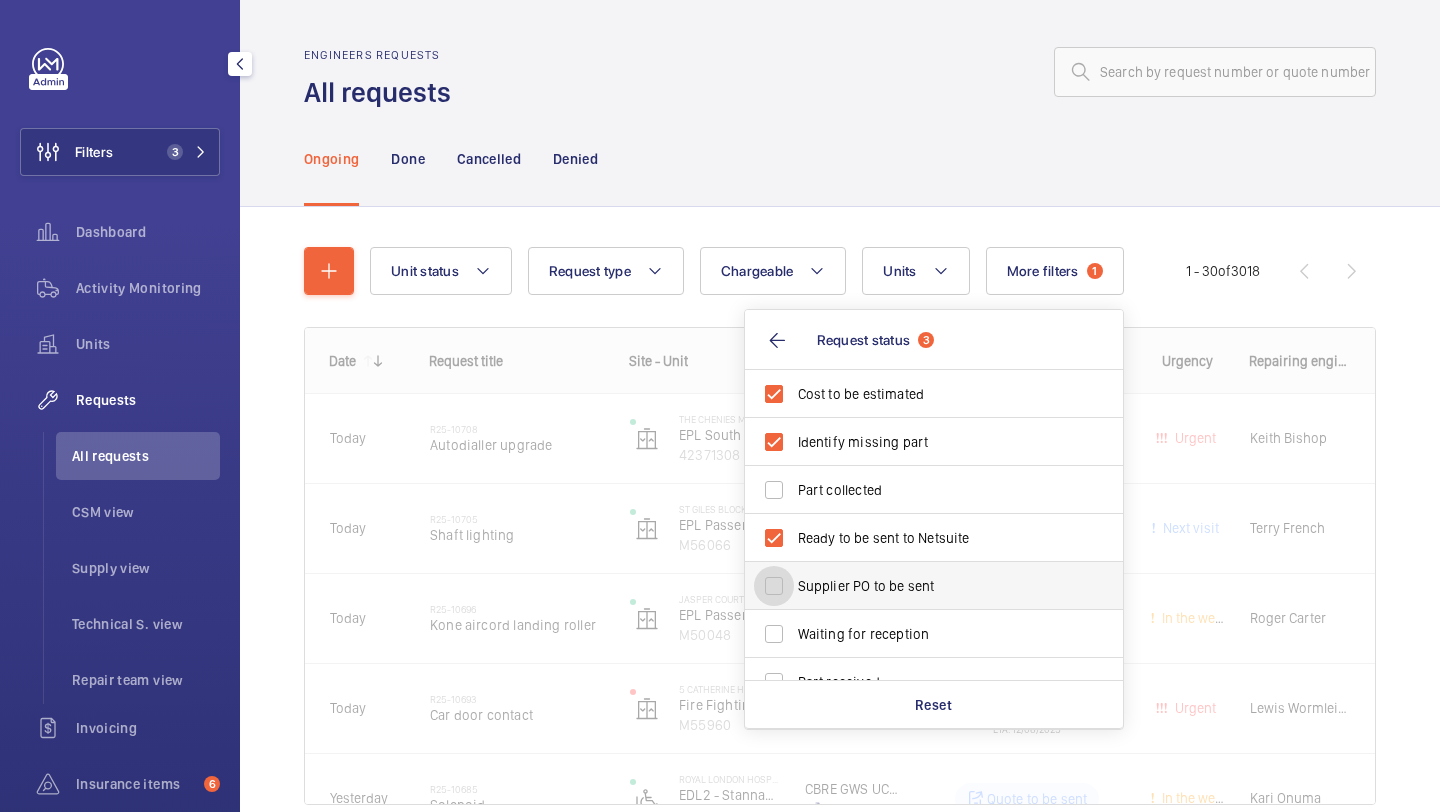 click on "Supplier PO to be sent" at bounding box center (774, 586) 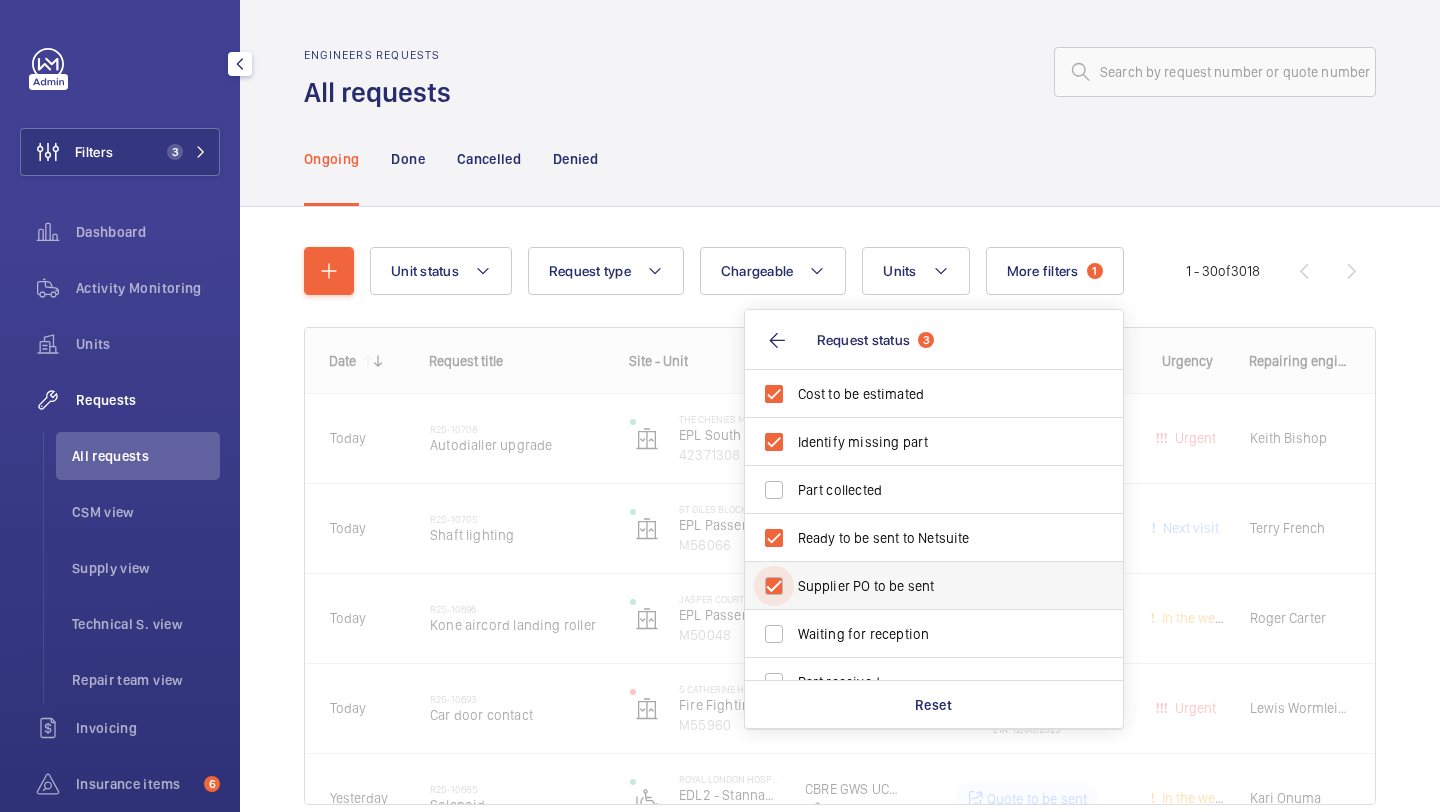 checkbox on "true" 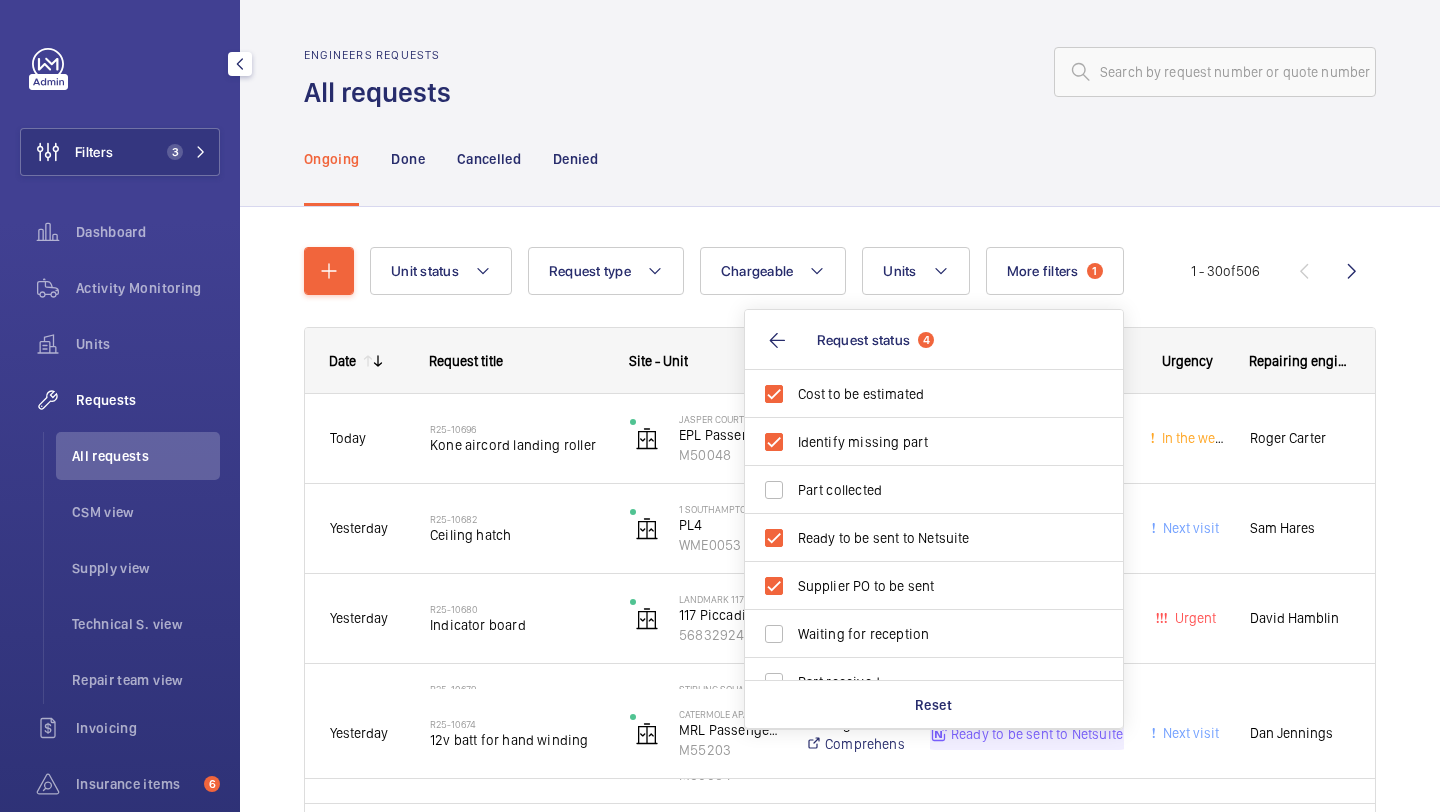 click on "Ongoing Done Cancelled Denied" 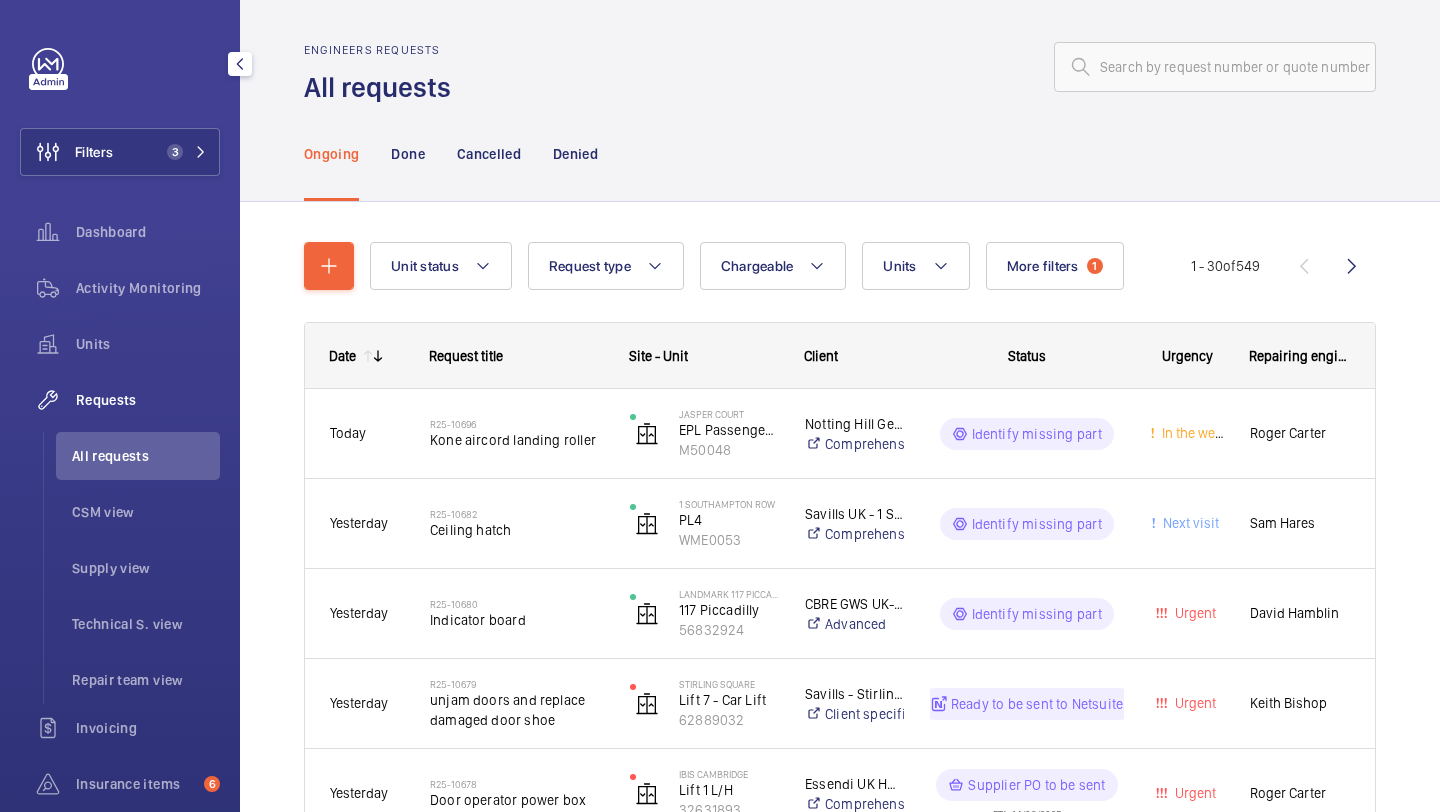 scroll, scrollTop: 7, scrollLeft: 0, axis: vertical 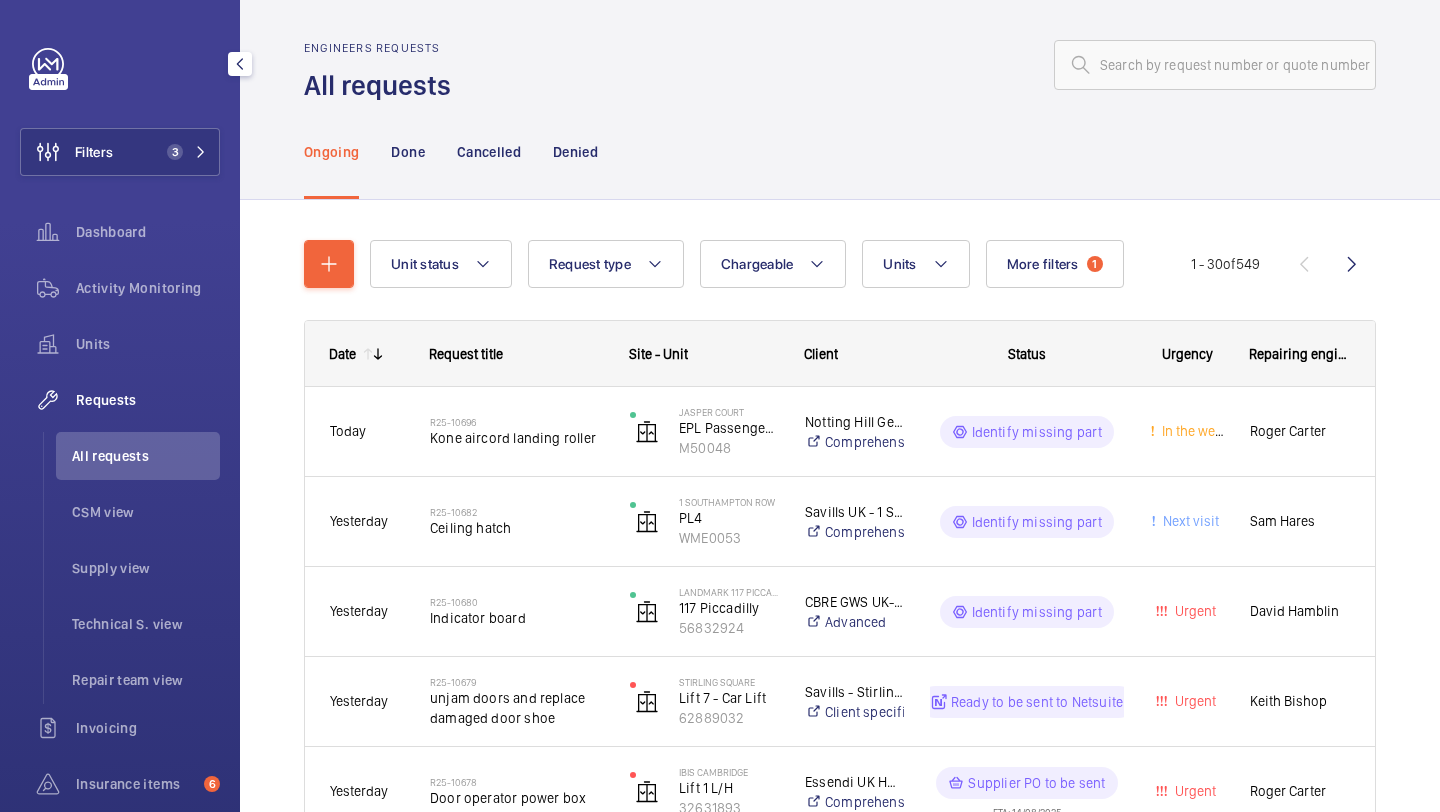 click on "1 - 30  of  549" 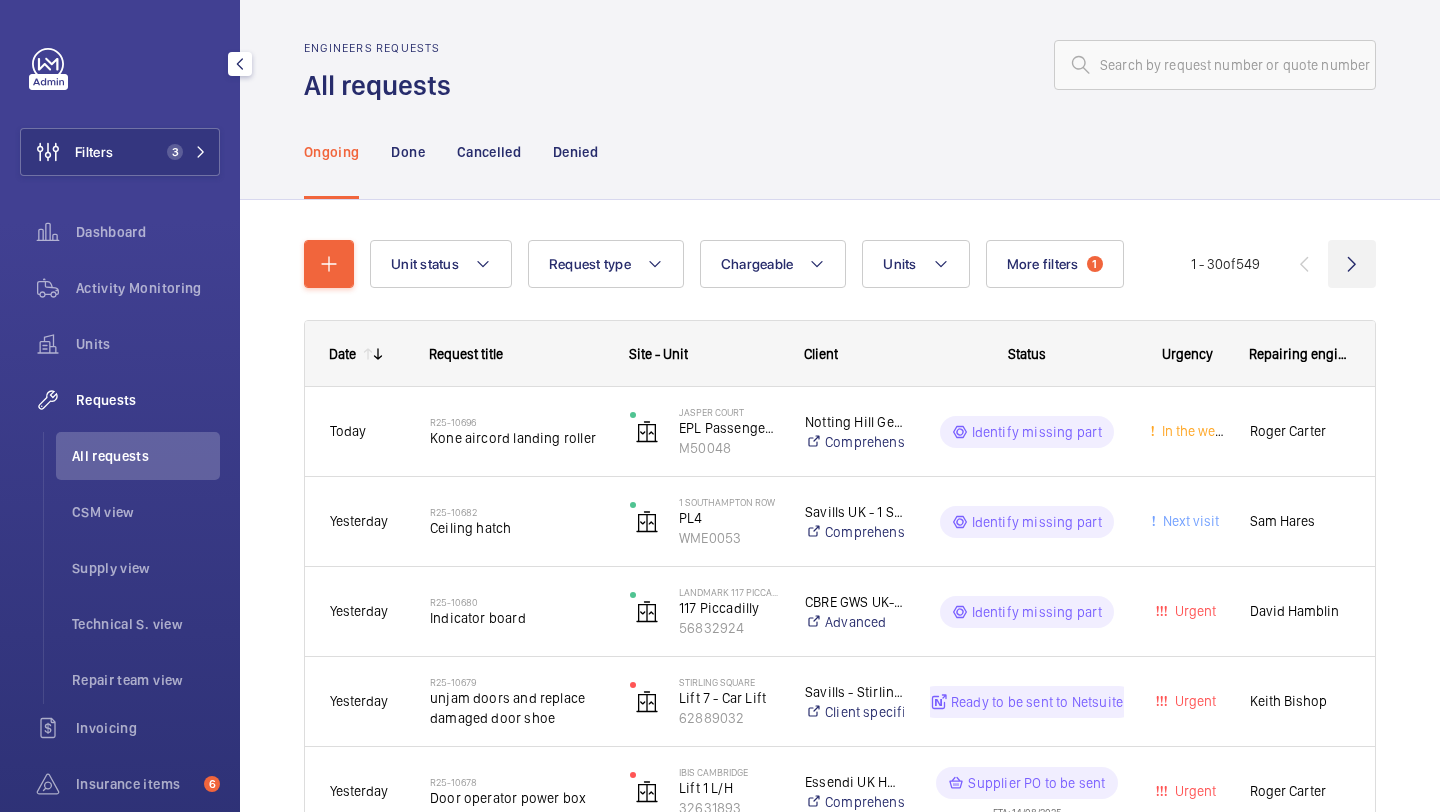 click 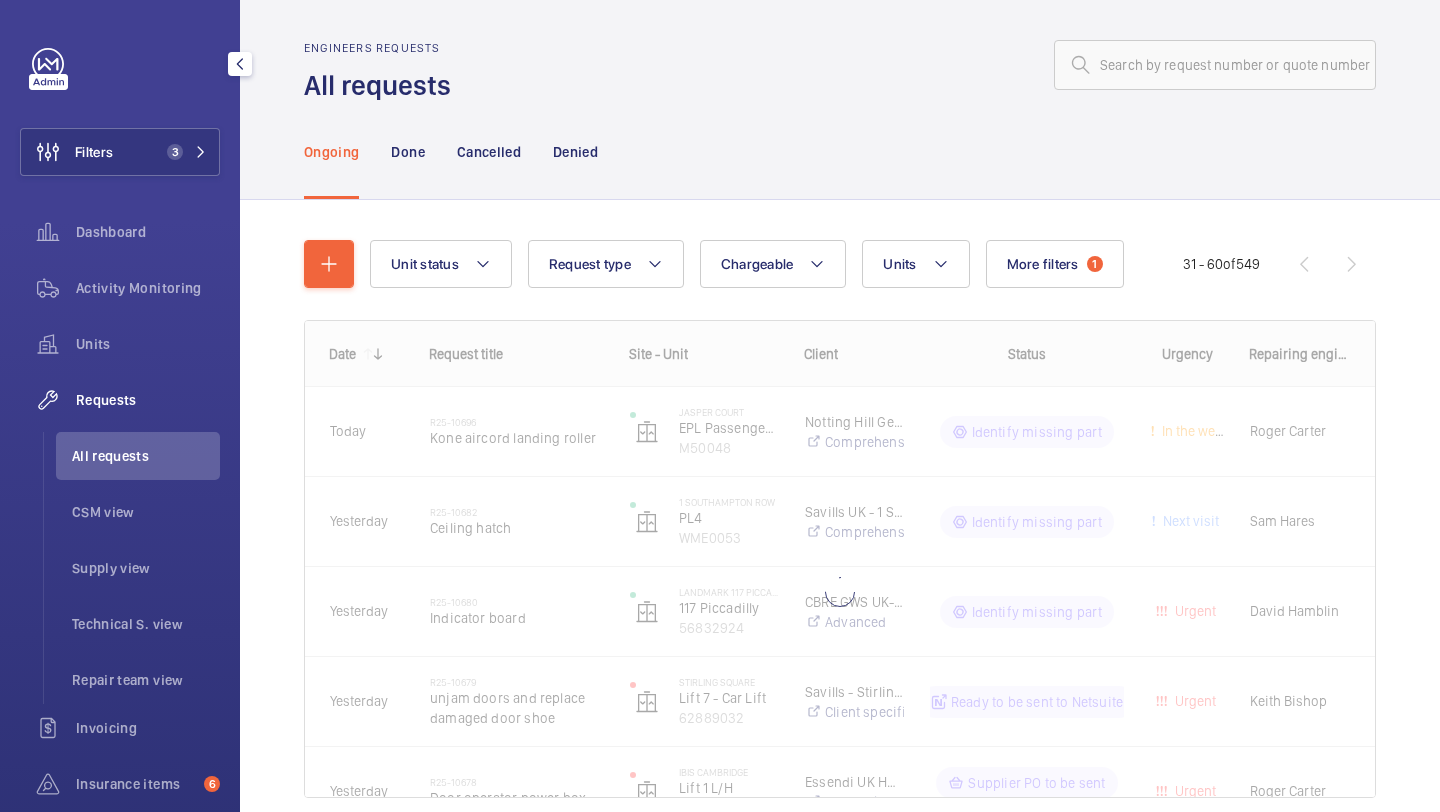 click on "31 - 60  of  549" 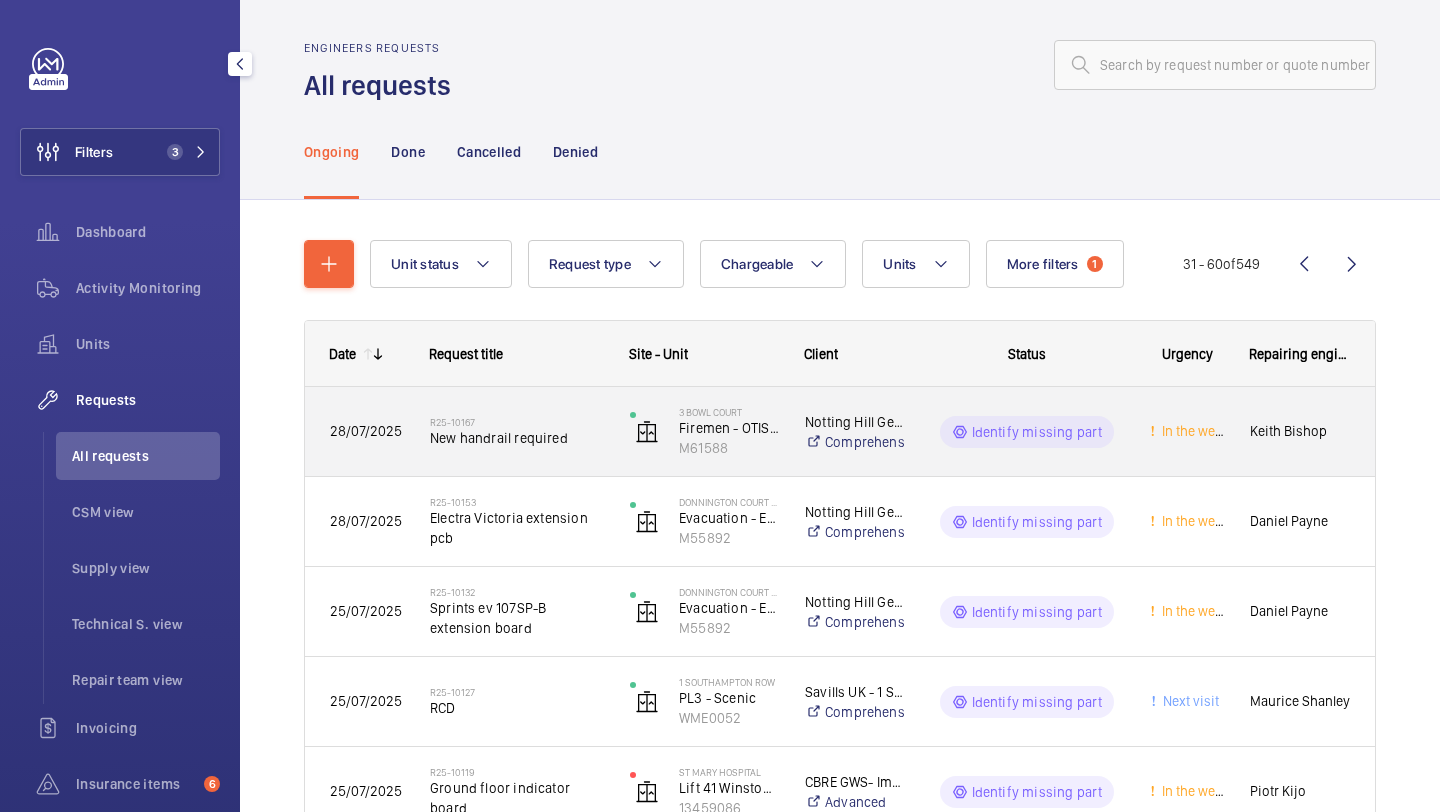 scroll, scrollTop: 78, scrollLeft: 0, axis: vertical 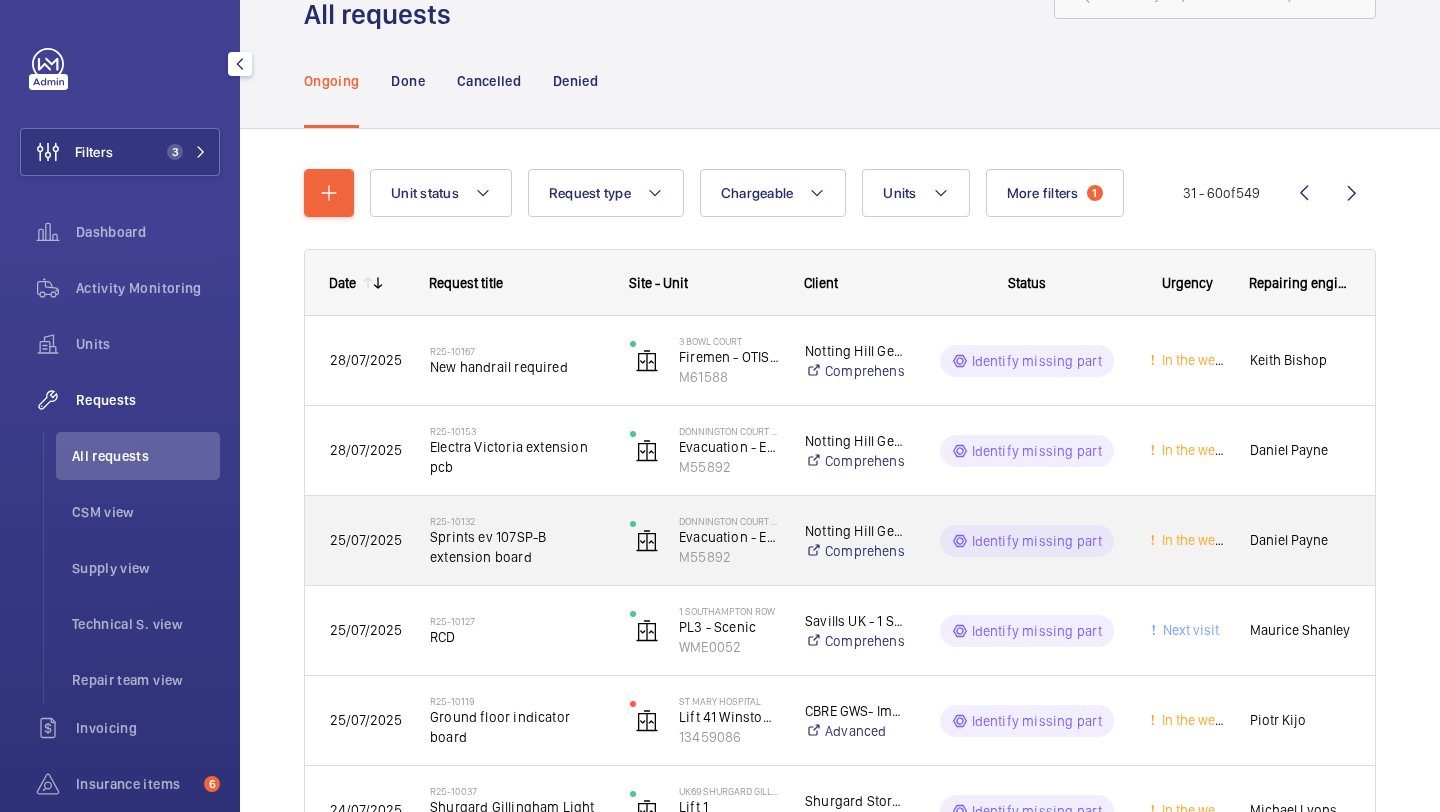 click on "Sprints ev 107SP-B extension board" 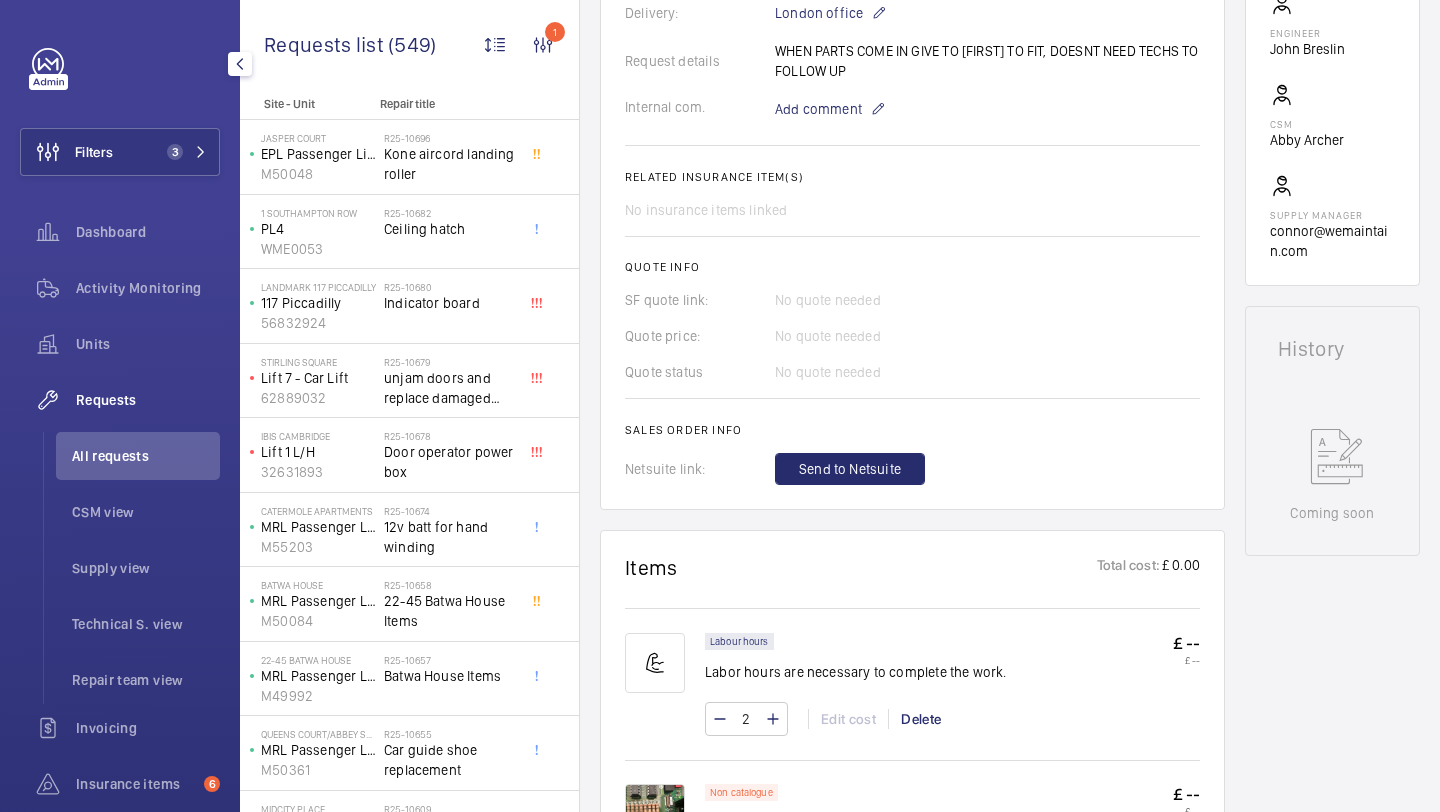 scroll, scrollTop: 825, scrollLeft: 0, axis: vertical 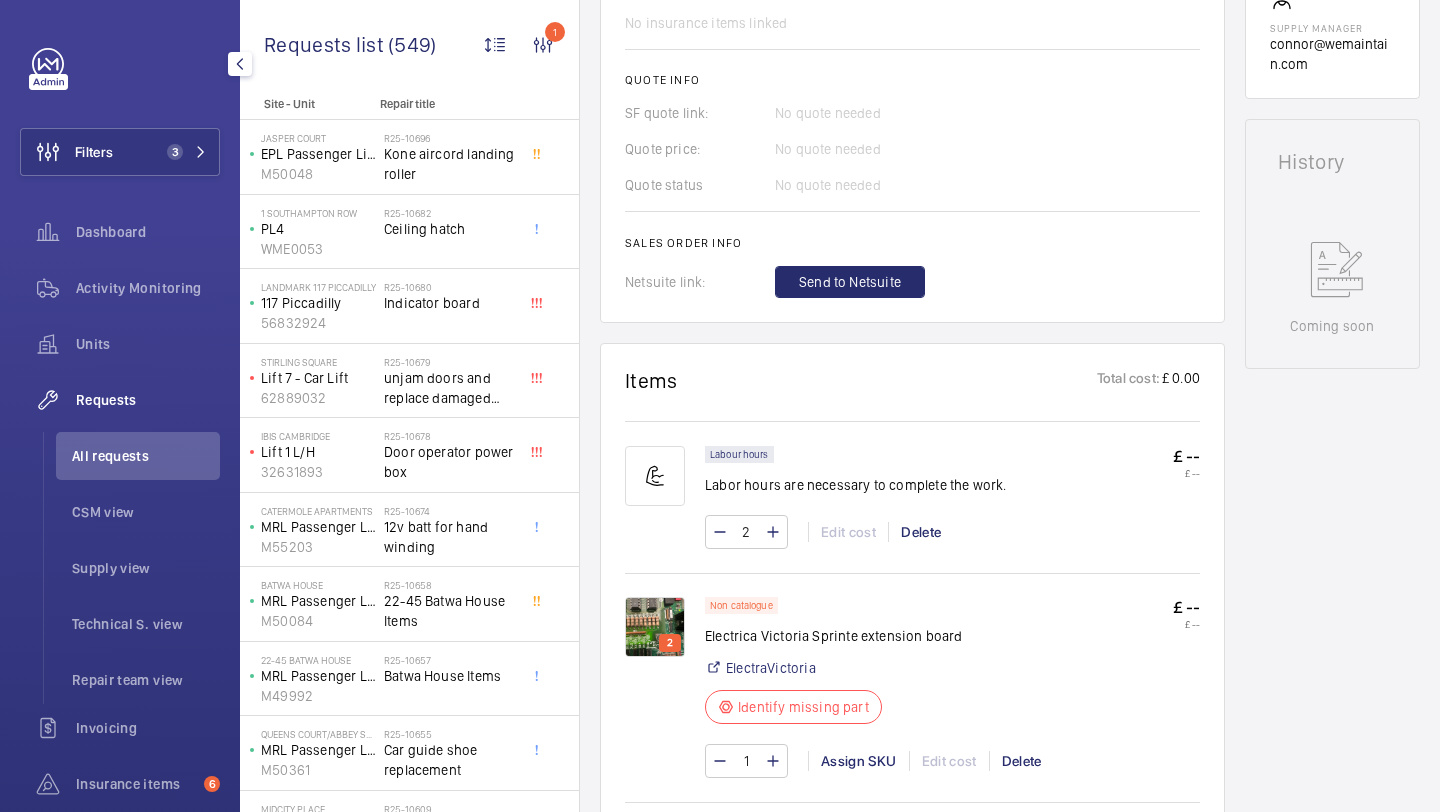 click 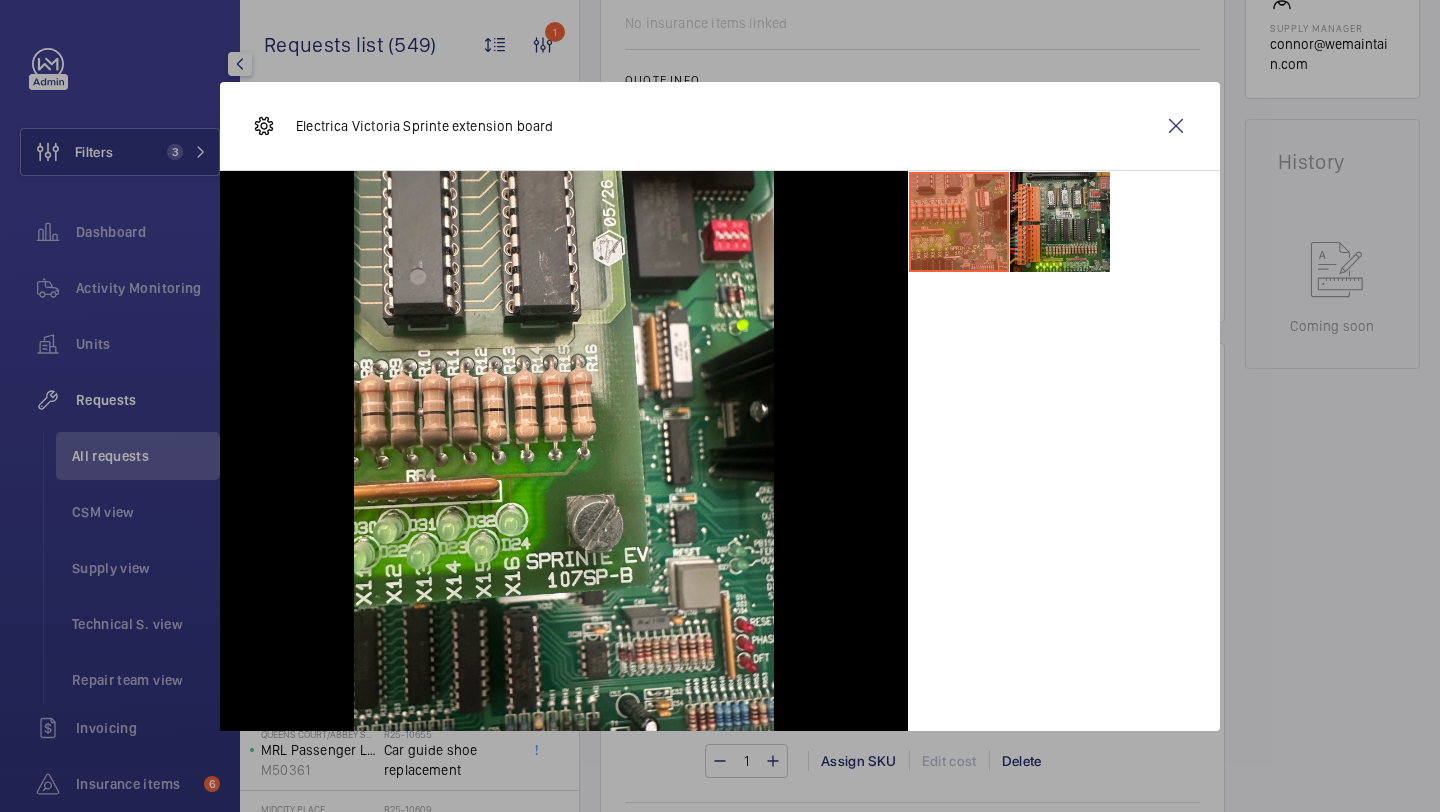 click at bounding box center (1060, 222) 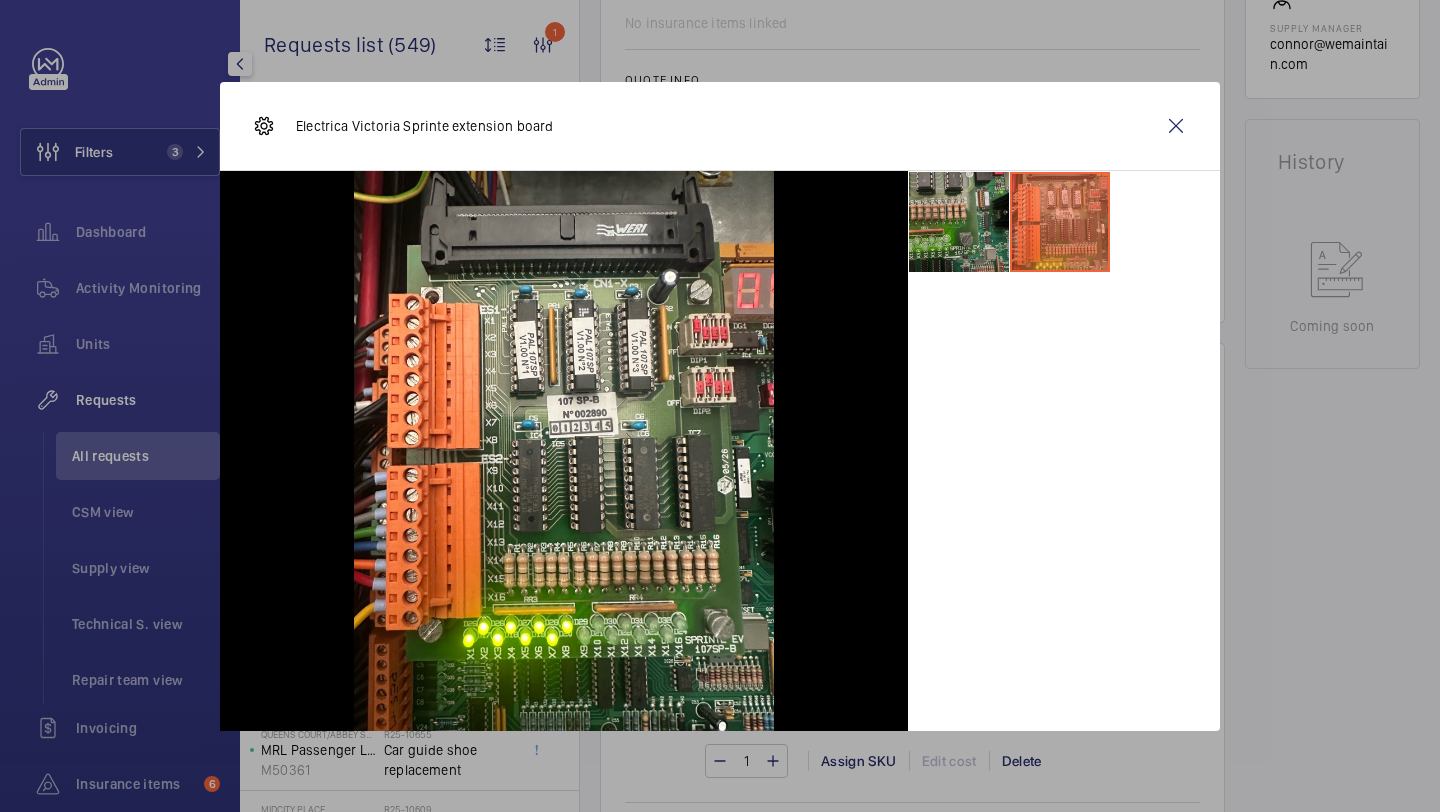 click at bounding box center [959, 222] 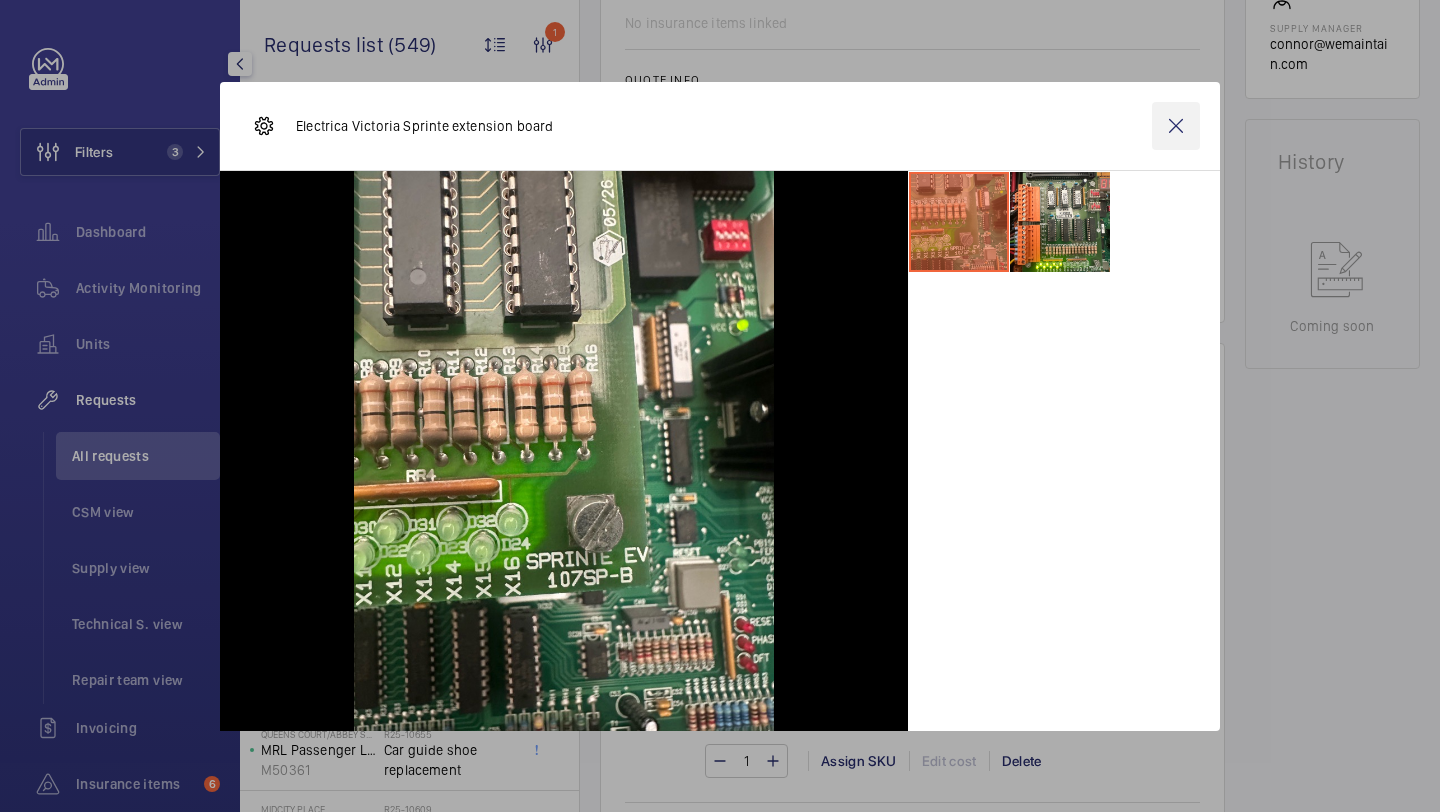 click at bounding box center [1176, 126] 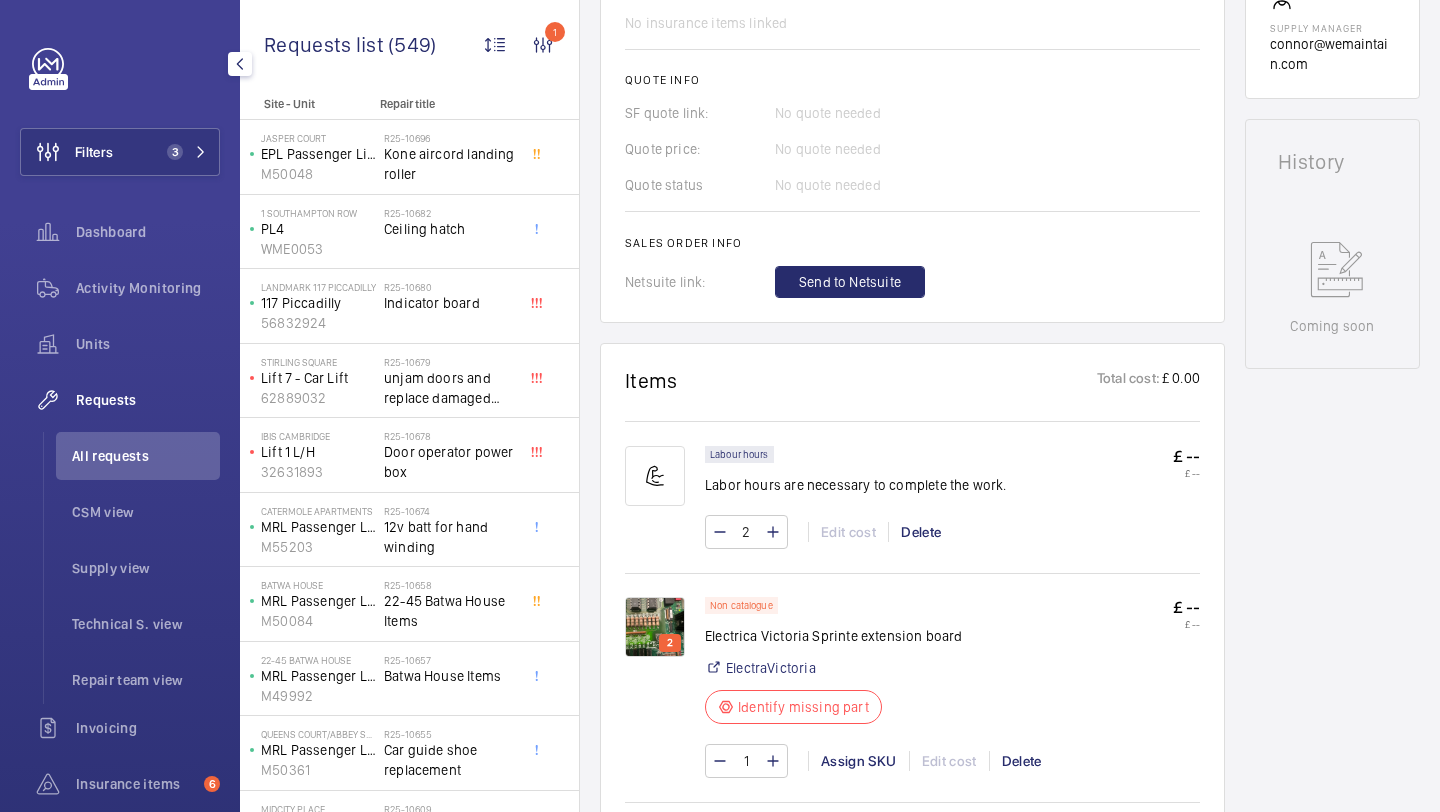 click on "2  Non catalogue Electrica Victoria Sprinte extension board   ElectraVictoria  Identify missing part  £ --   £ --  1 Assign SKU Edit cost Delete" 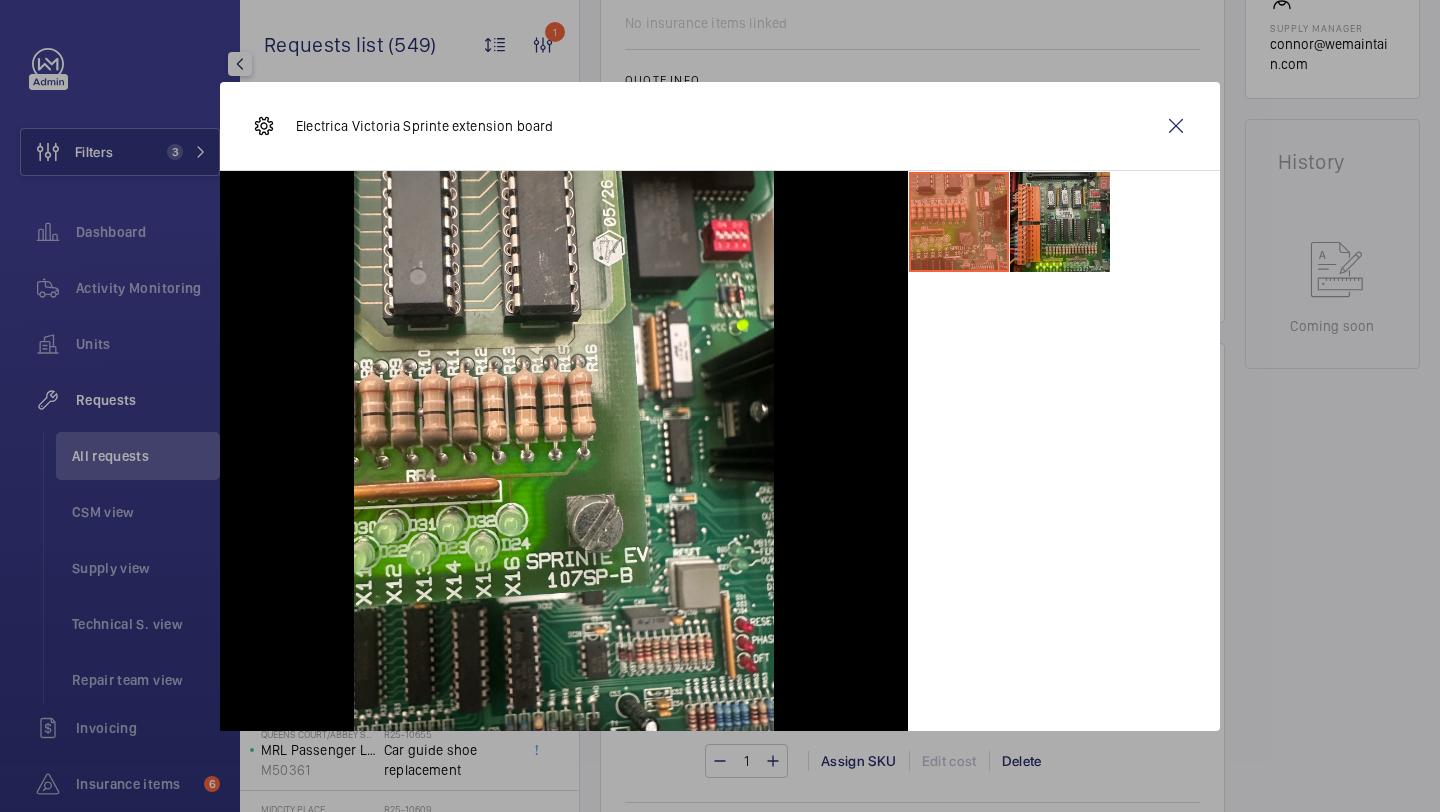 click at bounding box center (1060, 222) 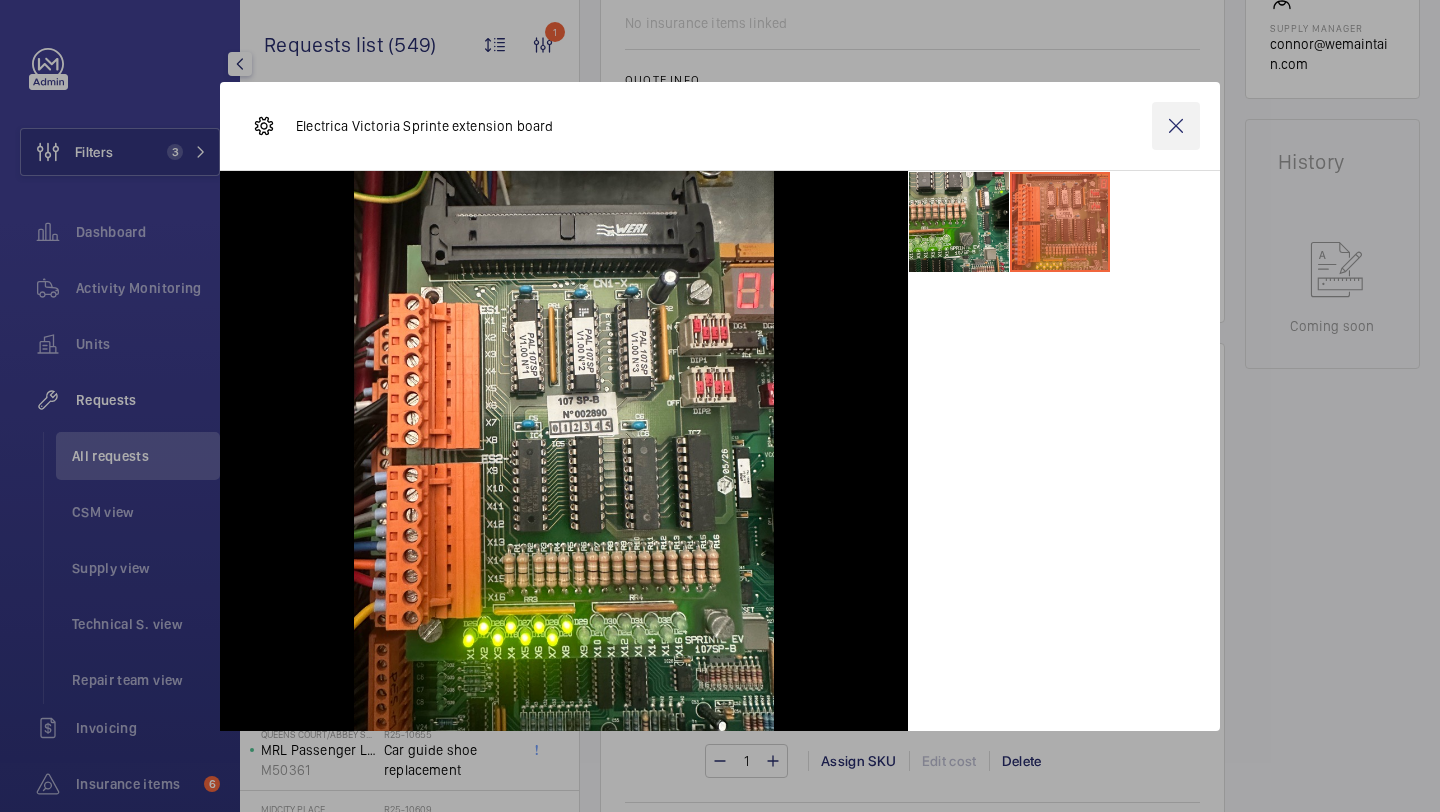 click at bounding box center (1176, 126) 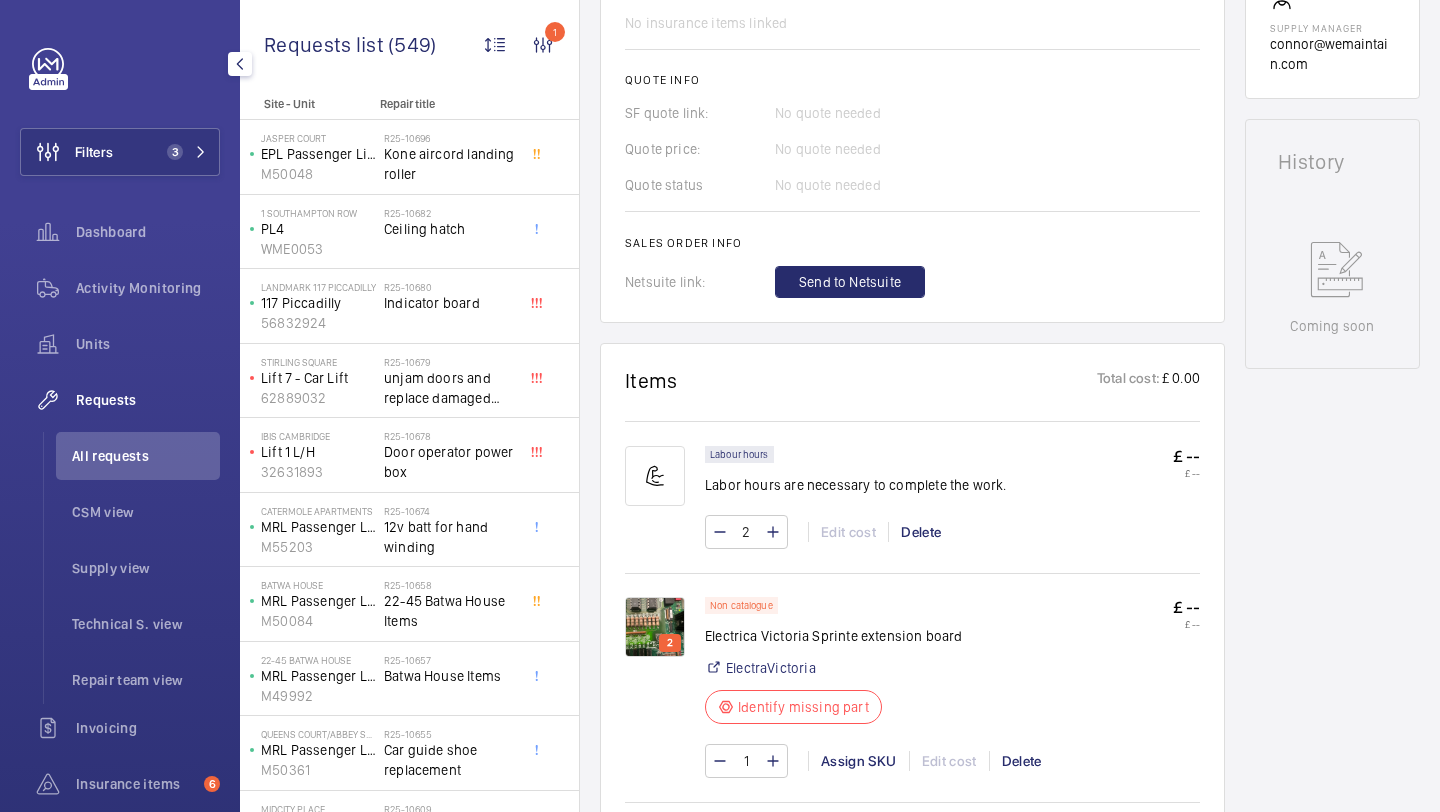 scroll, scrollTop: 0, scrollLeft: 0, axis: both 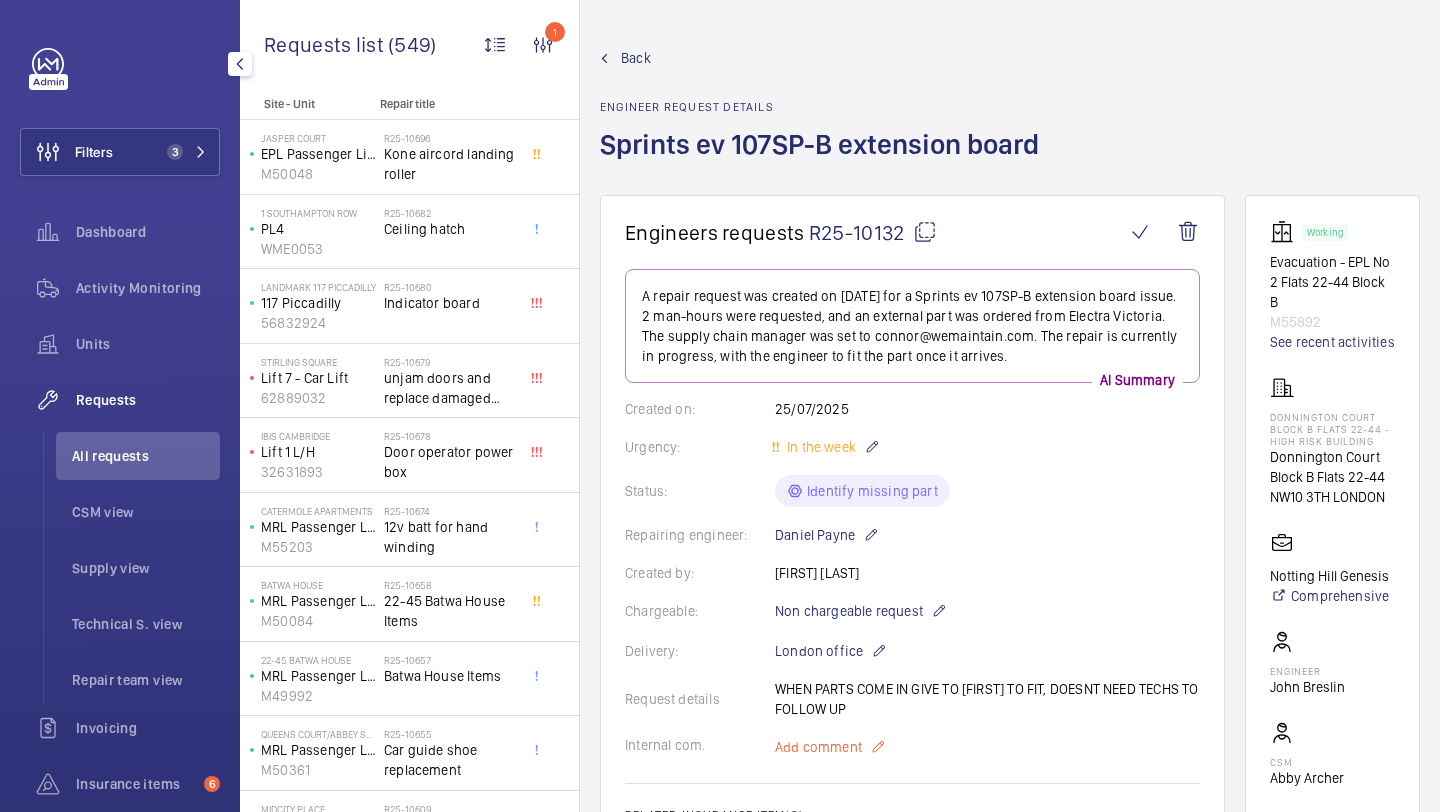 click on "Add comment" 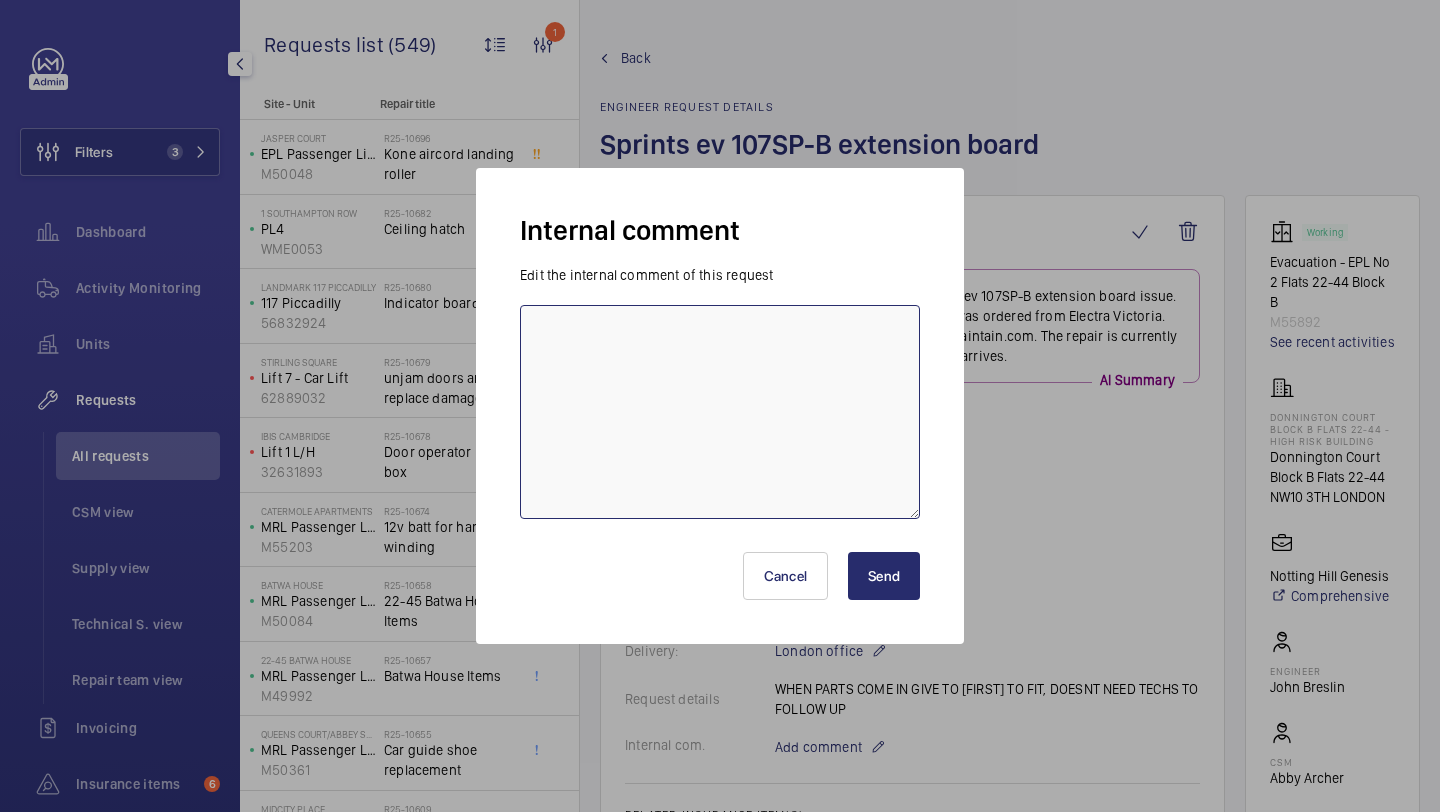 click at bounding box center [720, 412] 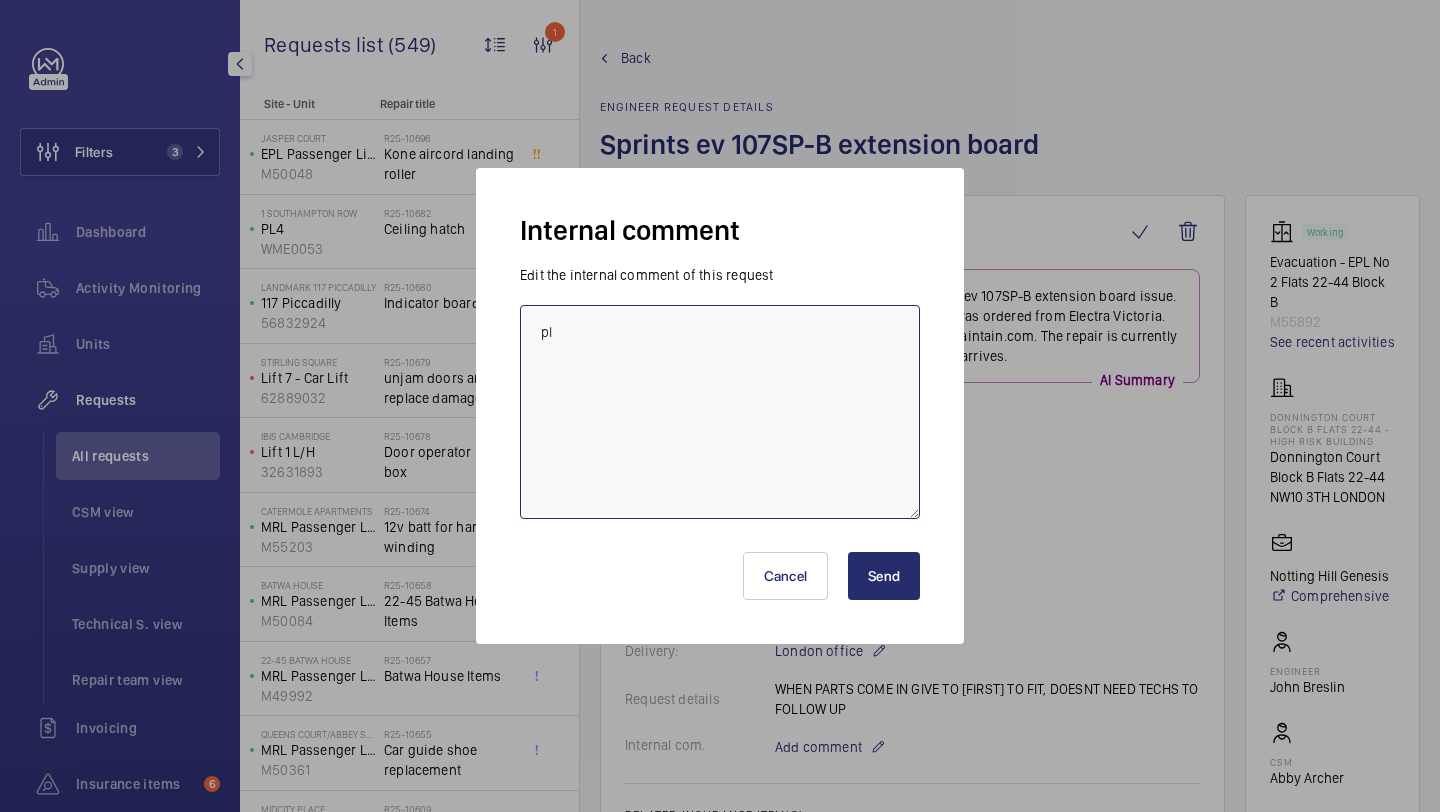 type on "p" 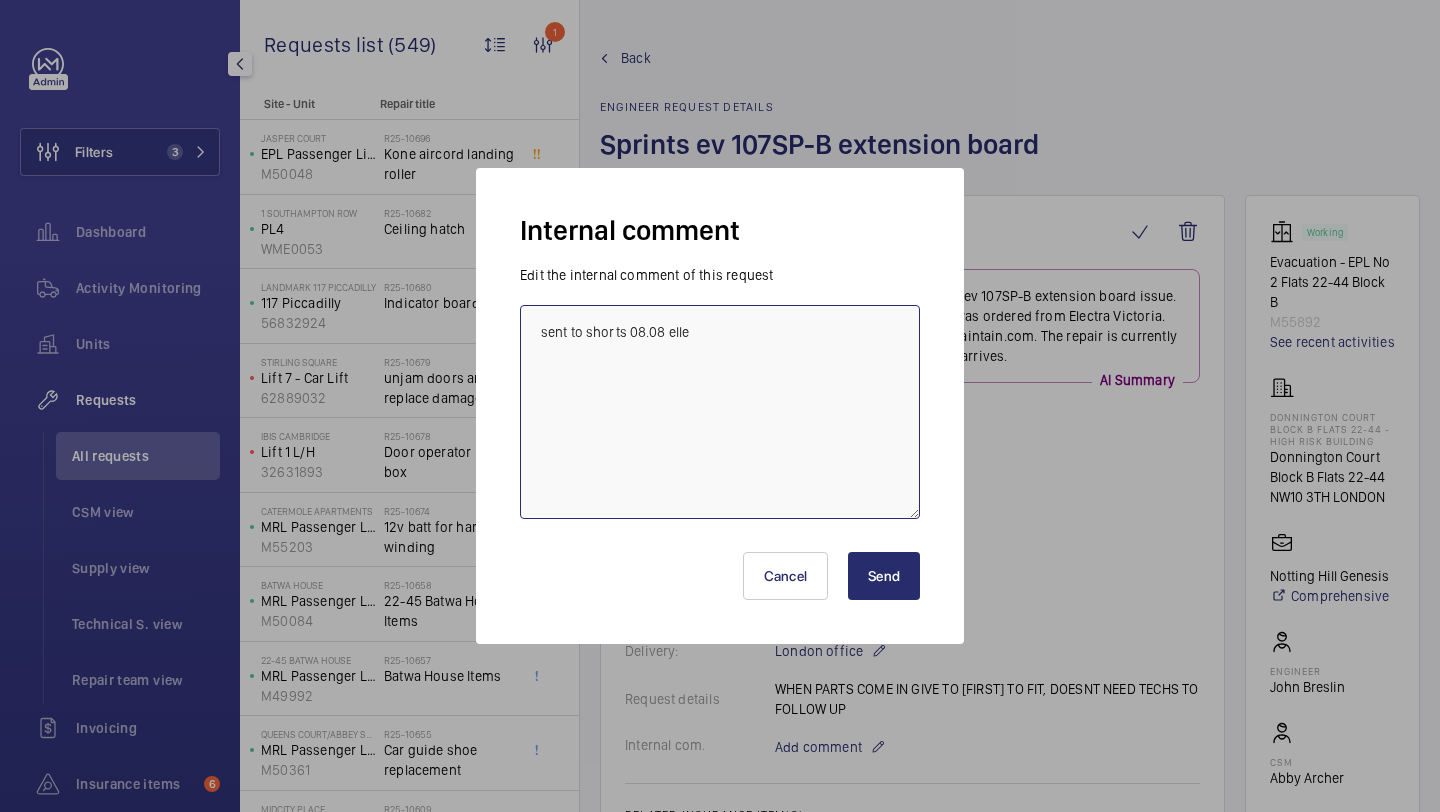 type on "sent to shorts 08.08 elle" 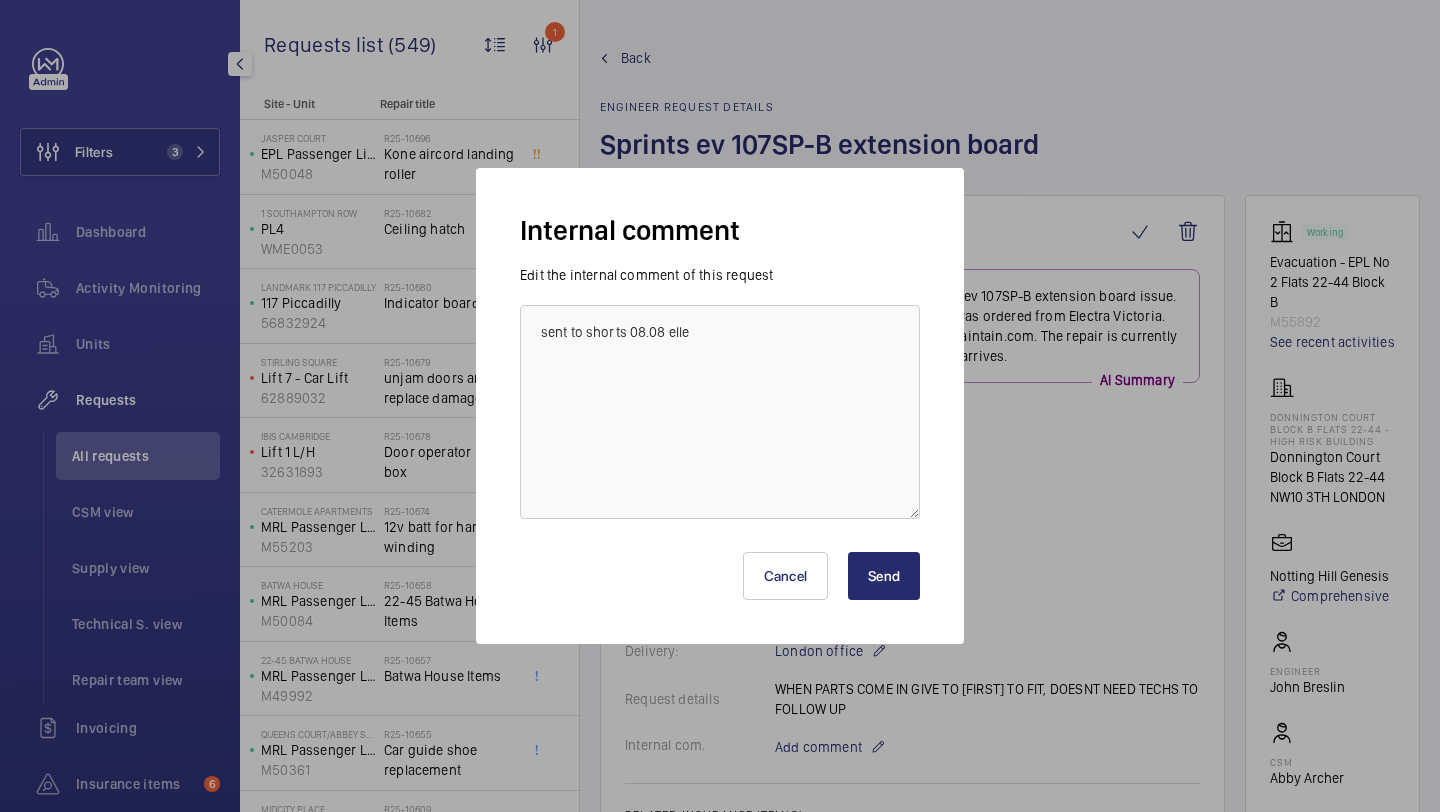 click on "Send" at bounding box center [884, 576] 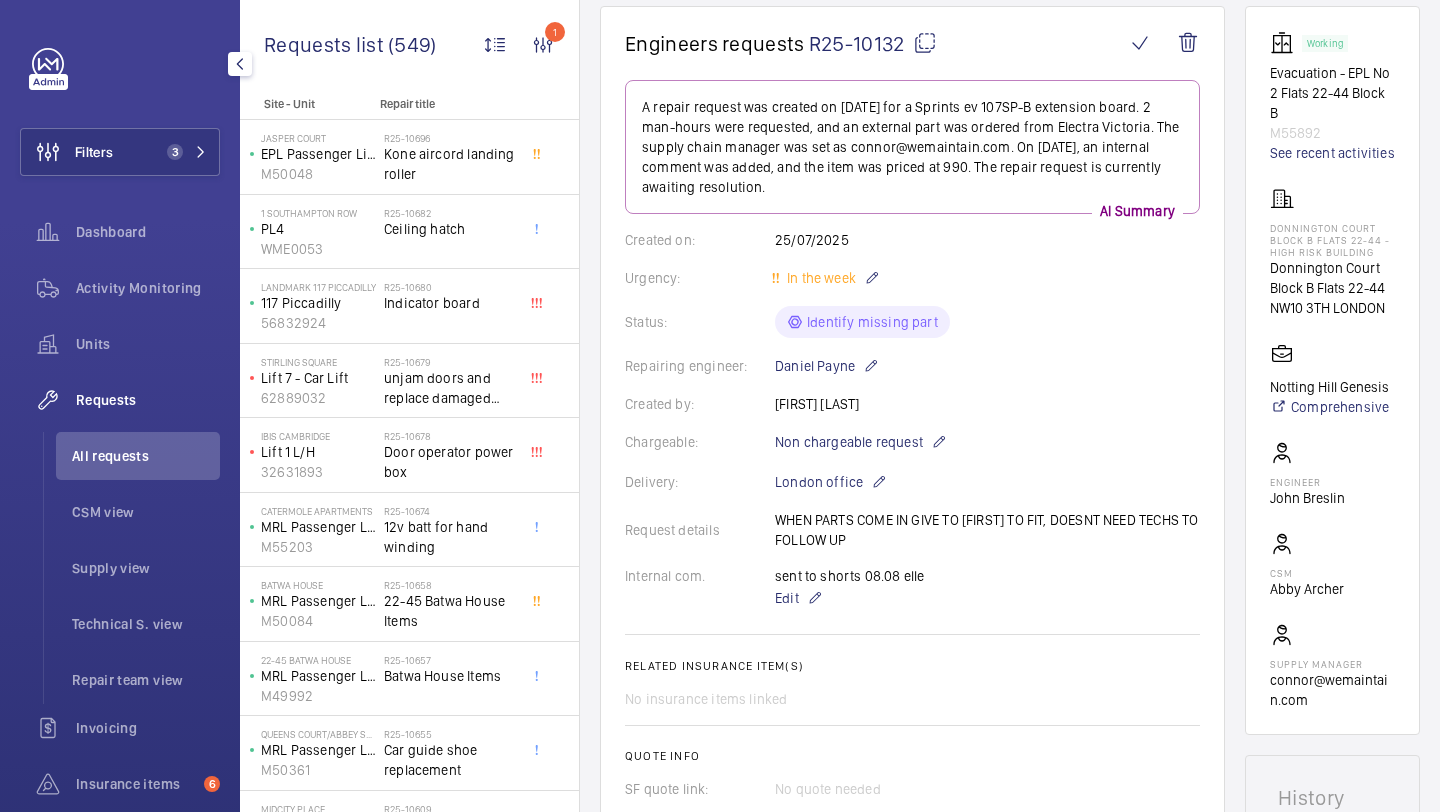 scroll, scrollTop: 833, scrollLeft: 0, axis: vertical 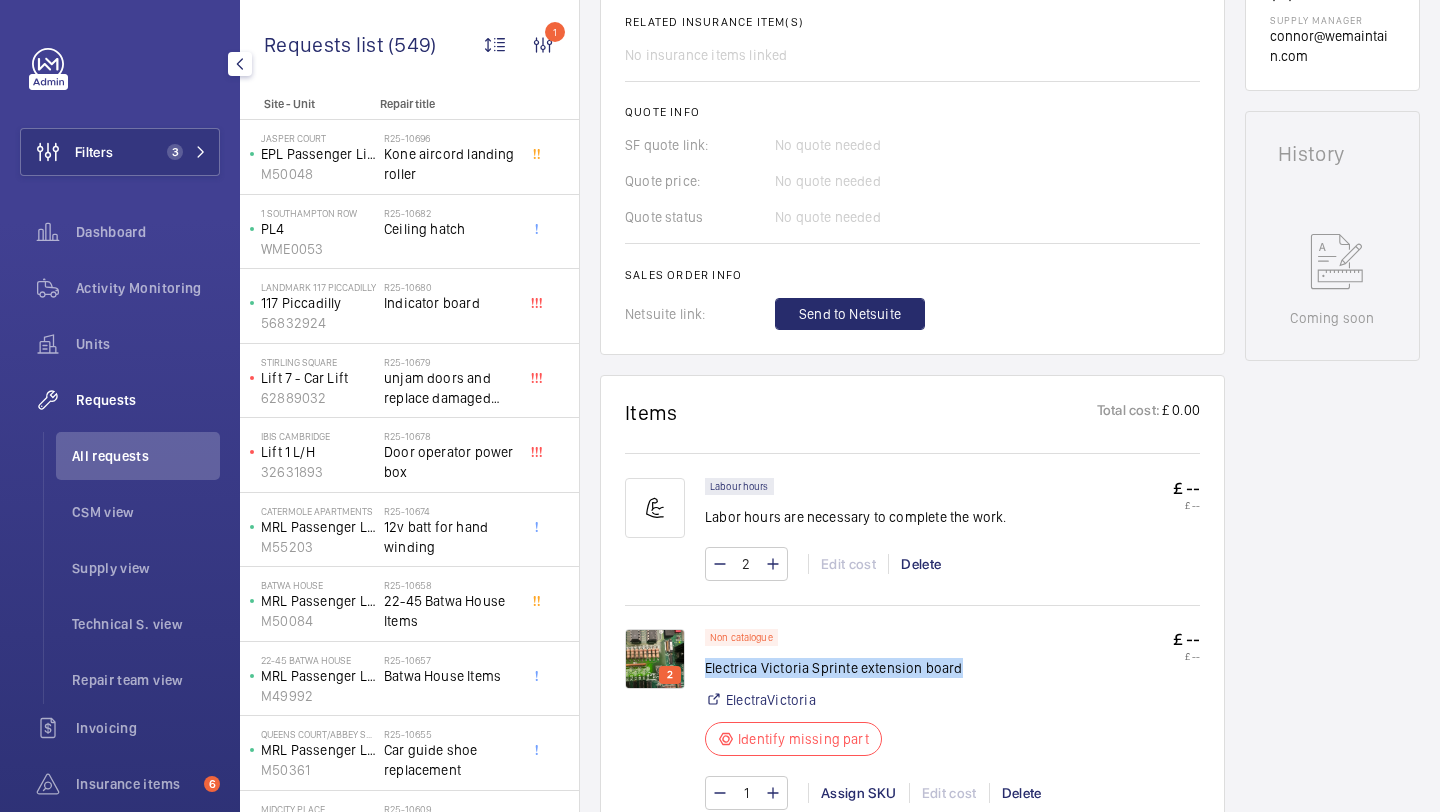 drag, startPoint x: 943, startPoint y: 654, endPoint x: 706, endPoint y: 654, distance: 237 